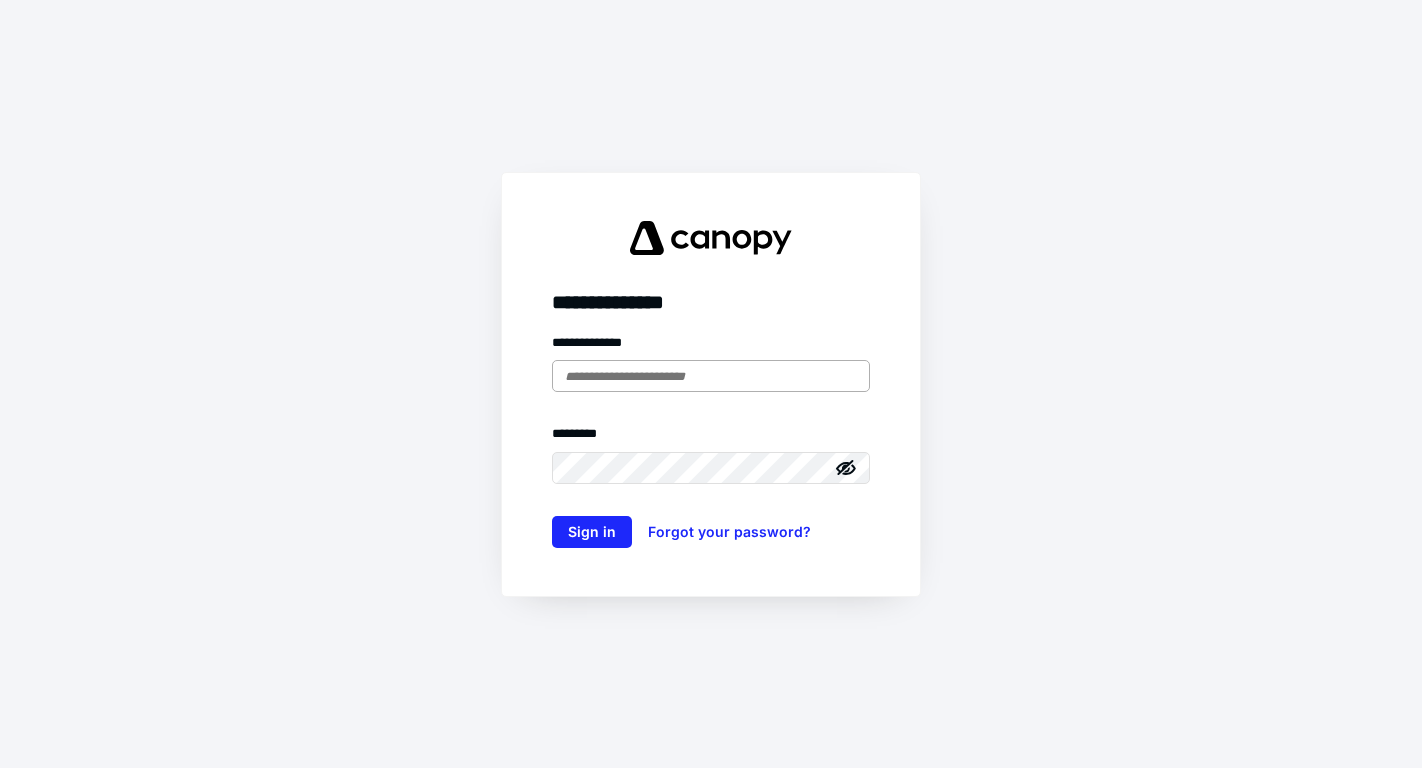 scroll, scrollTop: 0, scrollLeft: 0, axis: both 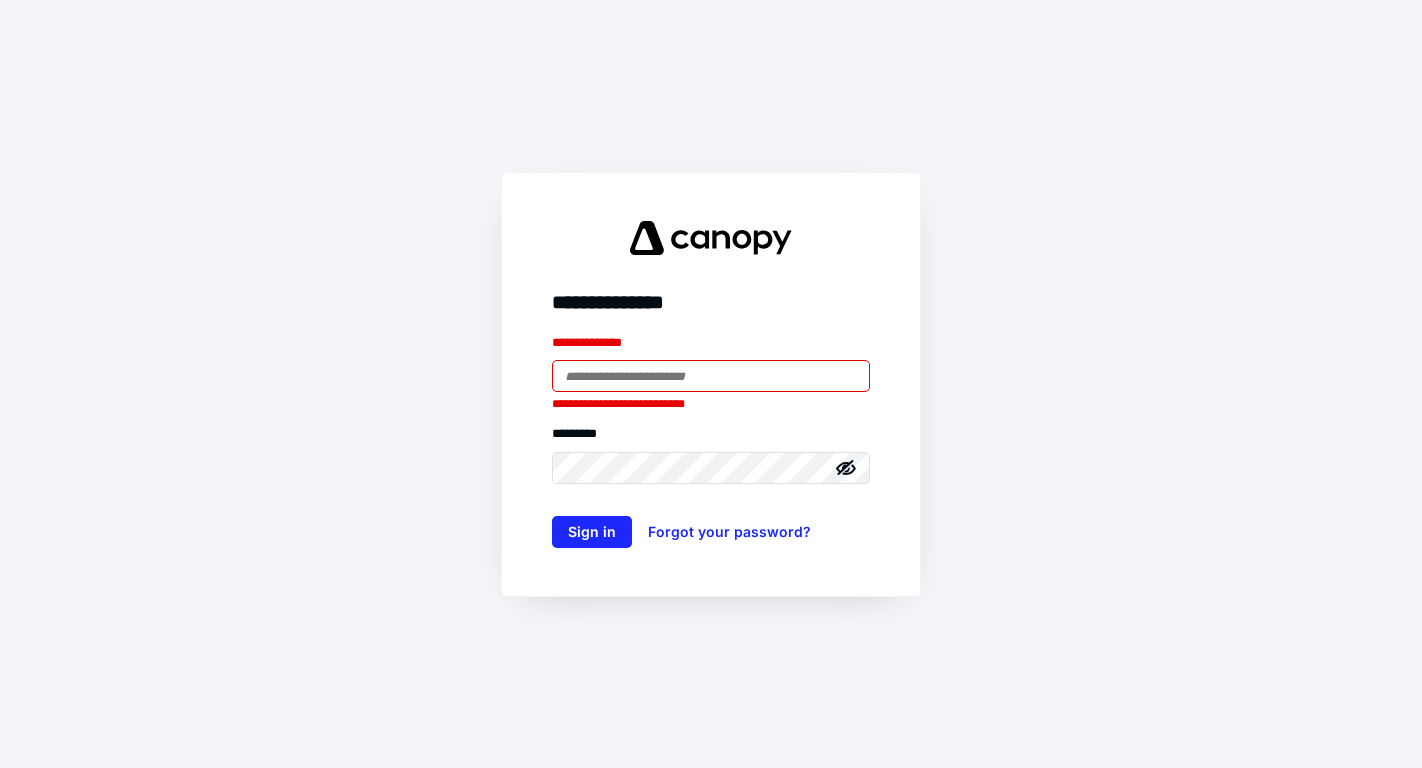 type on "**********" 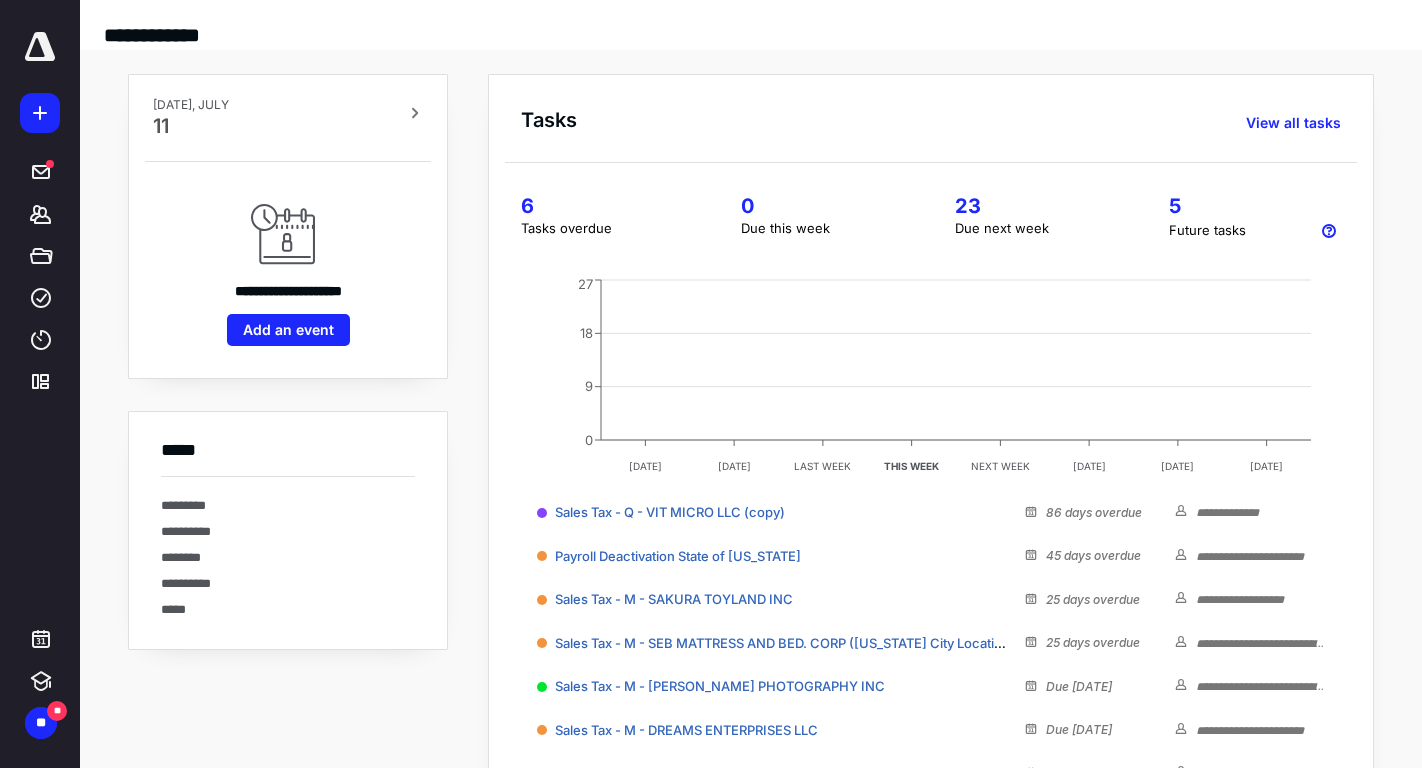 scroll, scrollTop: 0, scrollLeft: 0, axis: both 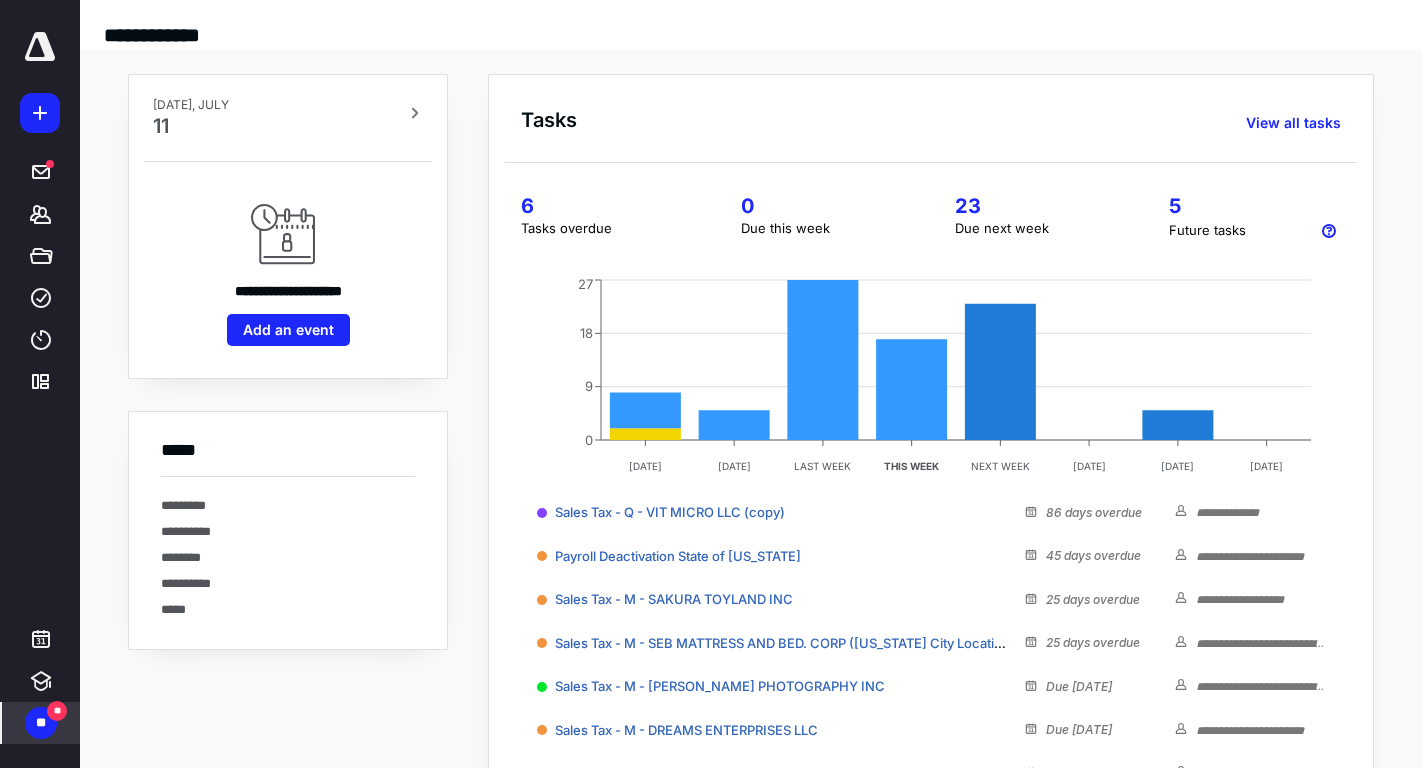 click on "**" at bounding box center (41, 723) 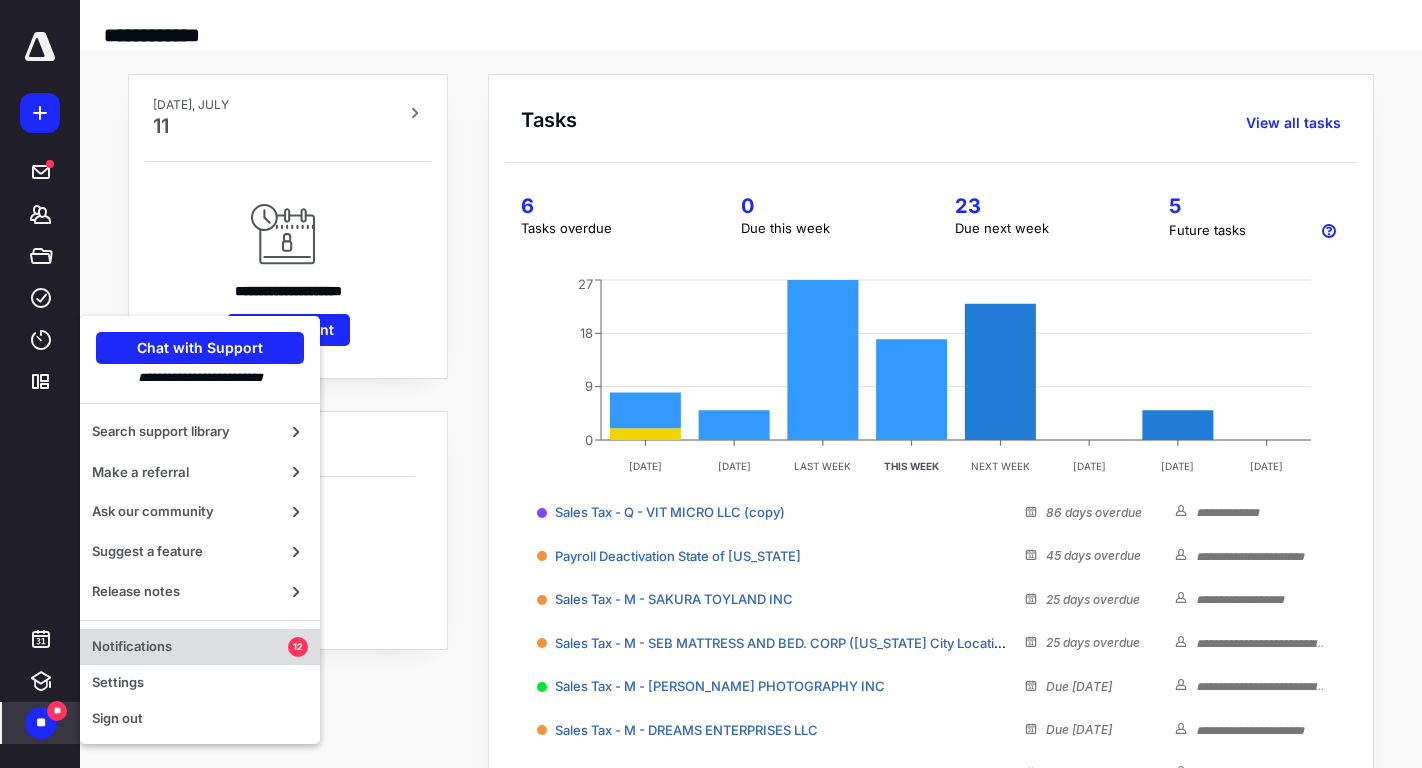 click on "Notifications 12" at bounding box center (200, 647) 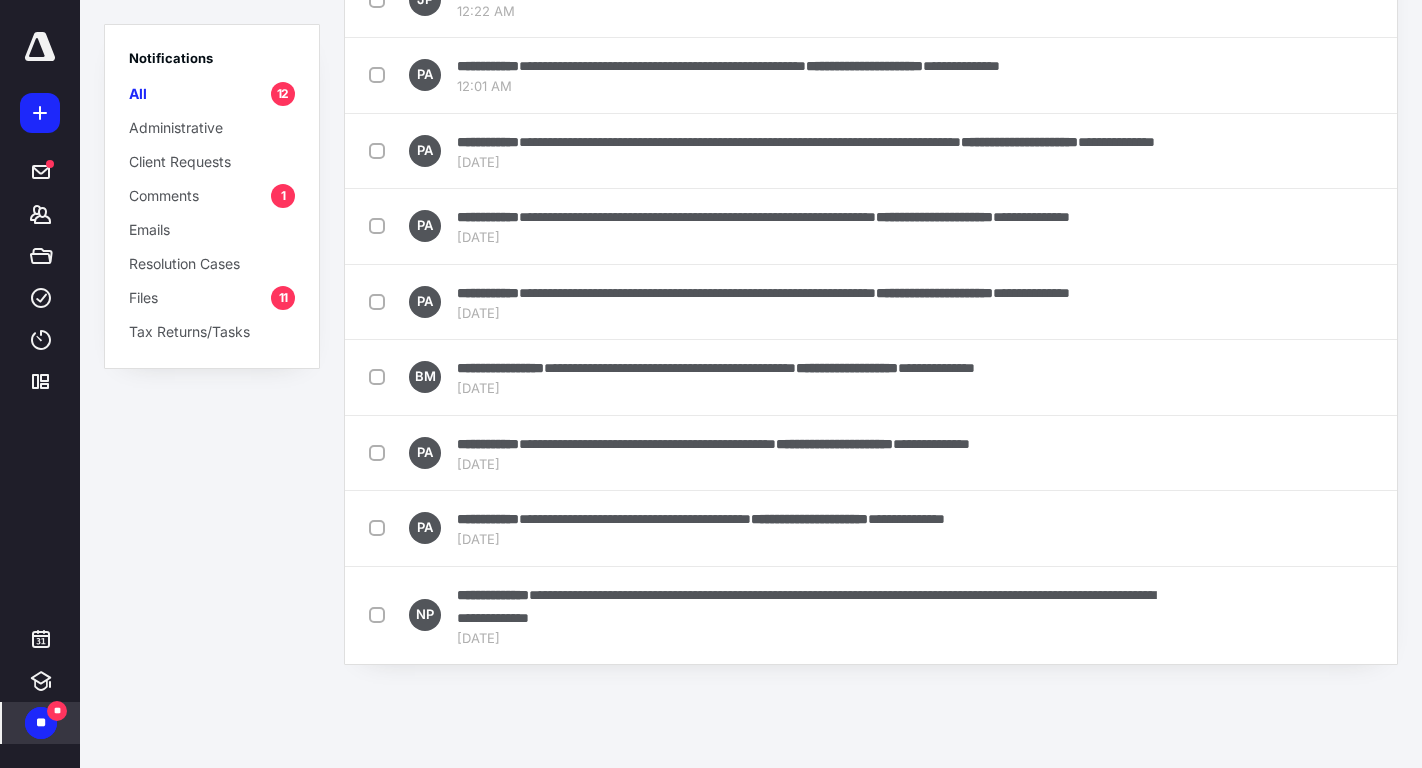 scroll, scrollTop: 0, scrollLeft: 0, axis: both 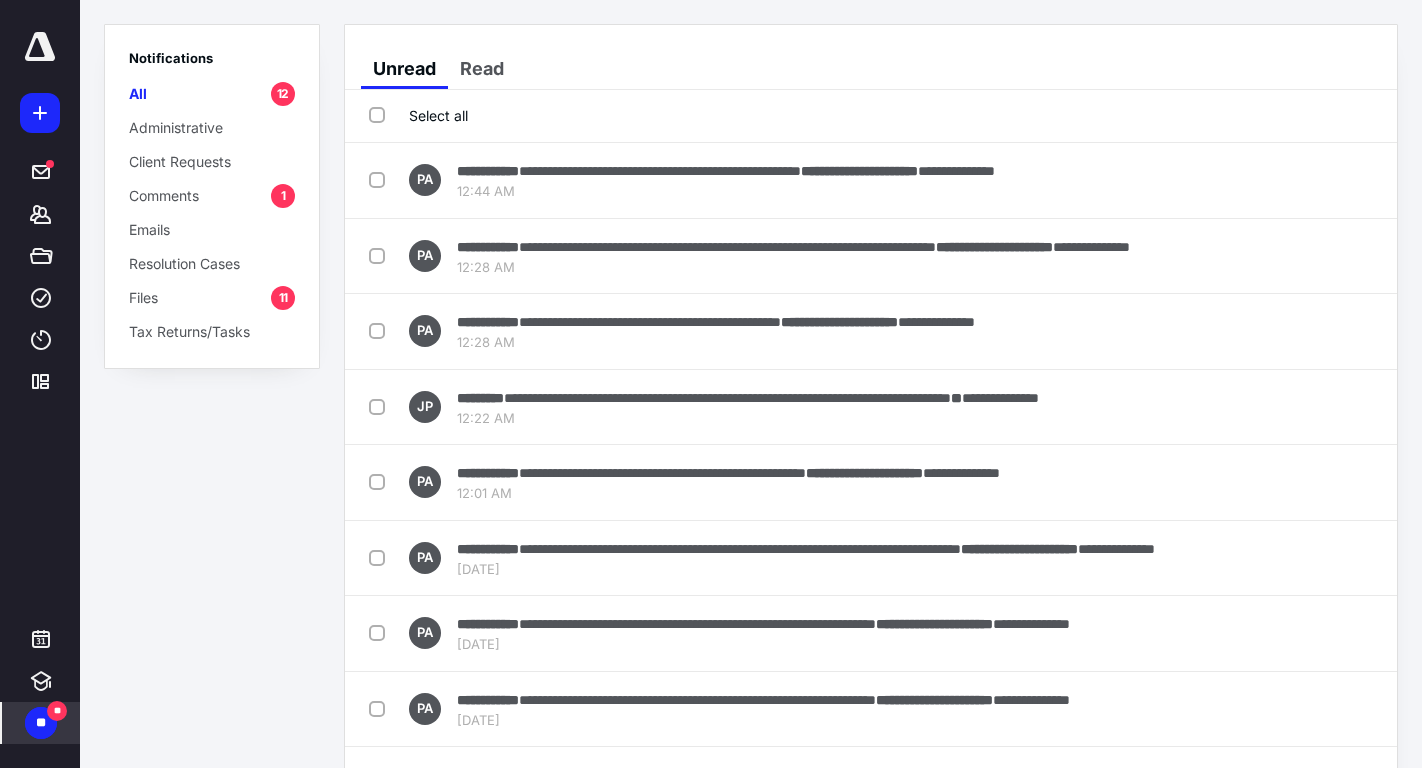 click on "Select all" at bounding box center [418, 115] 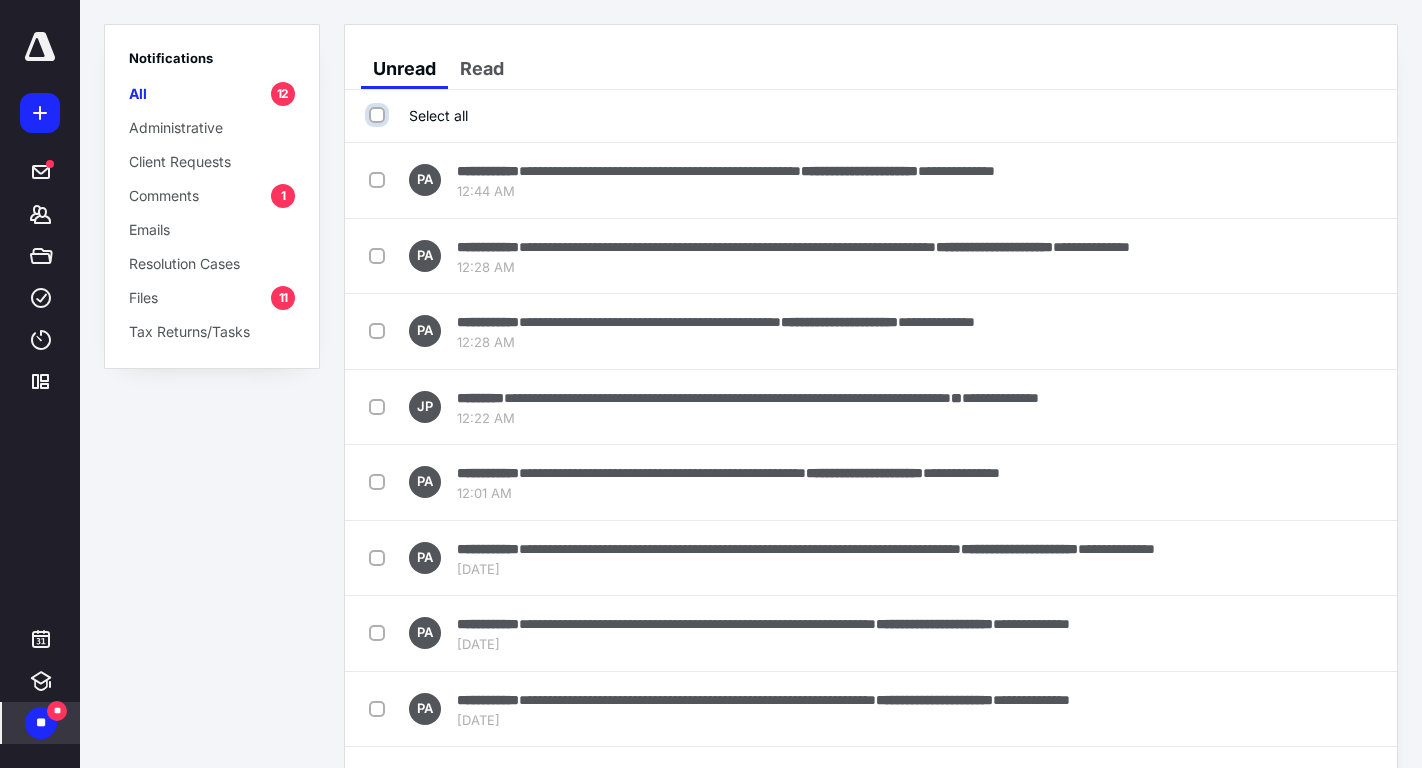 click on "Select all" at bounding box center (379, 115) 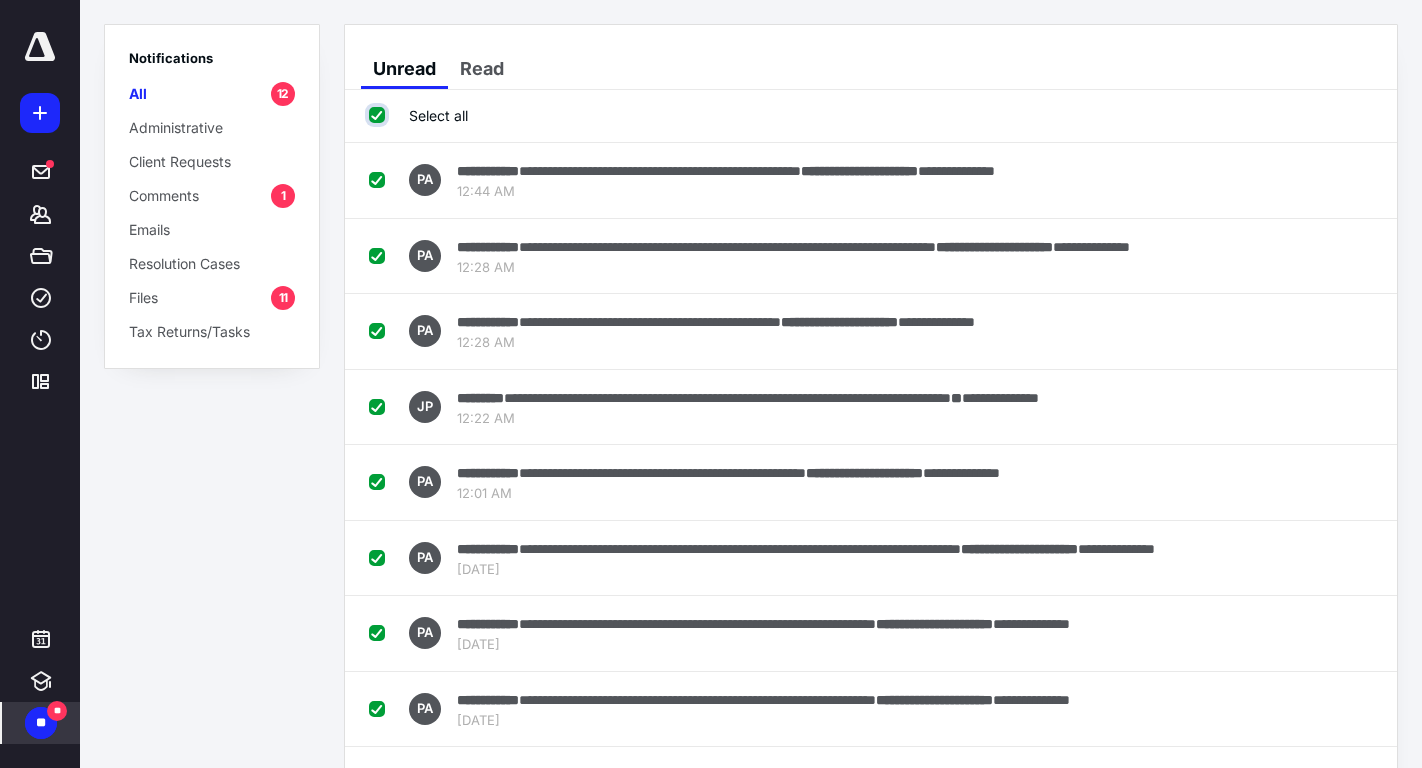 checkbox on "true" 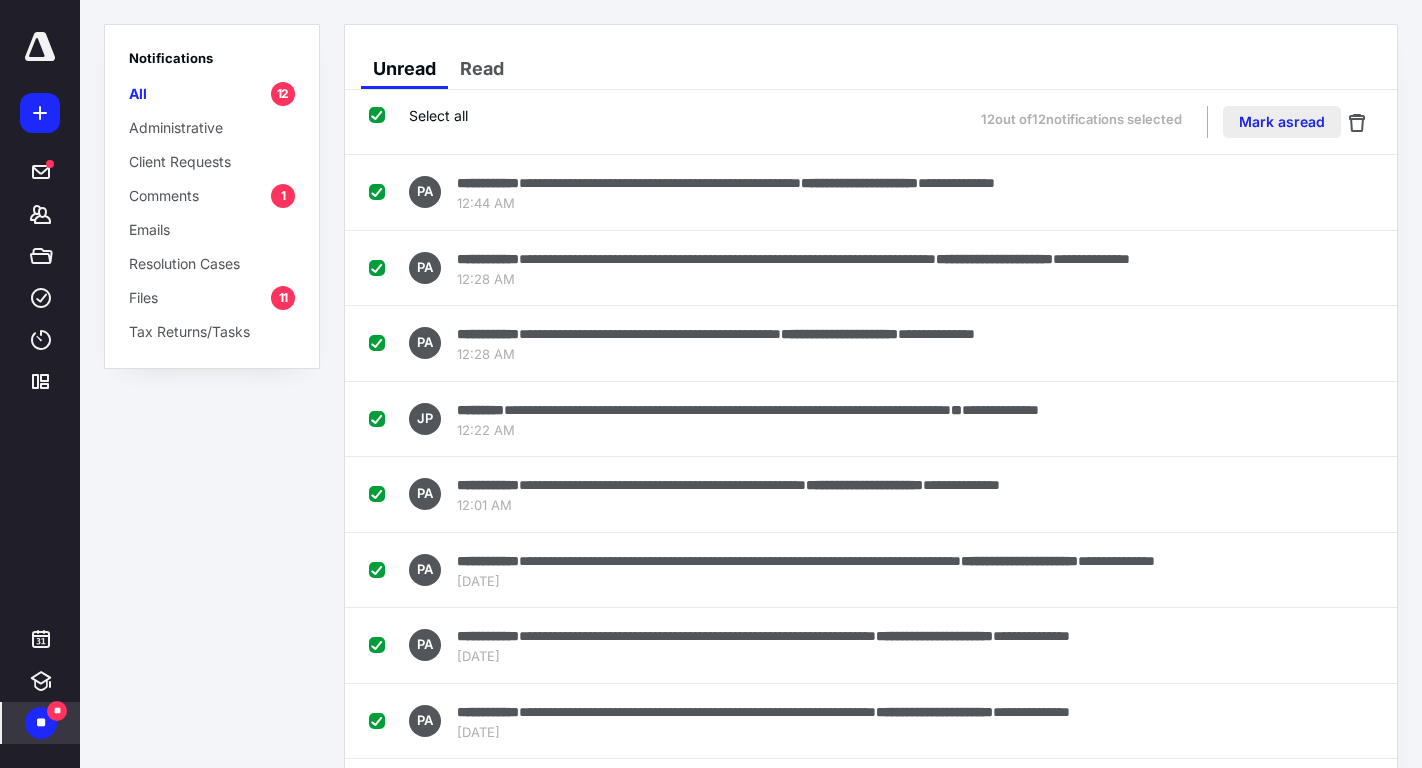 click on "Mark as  read" at bounding box center [1282, 122] 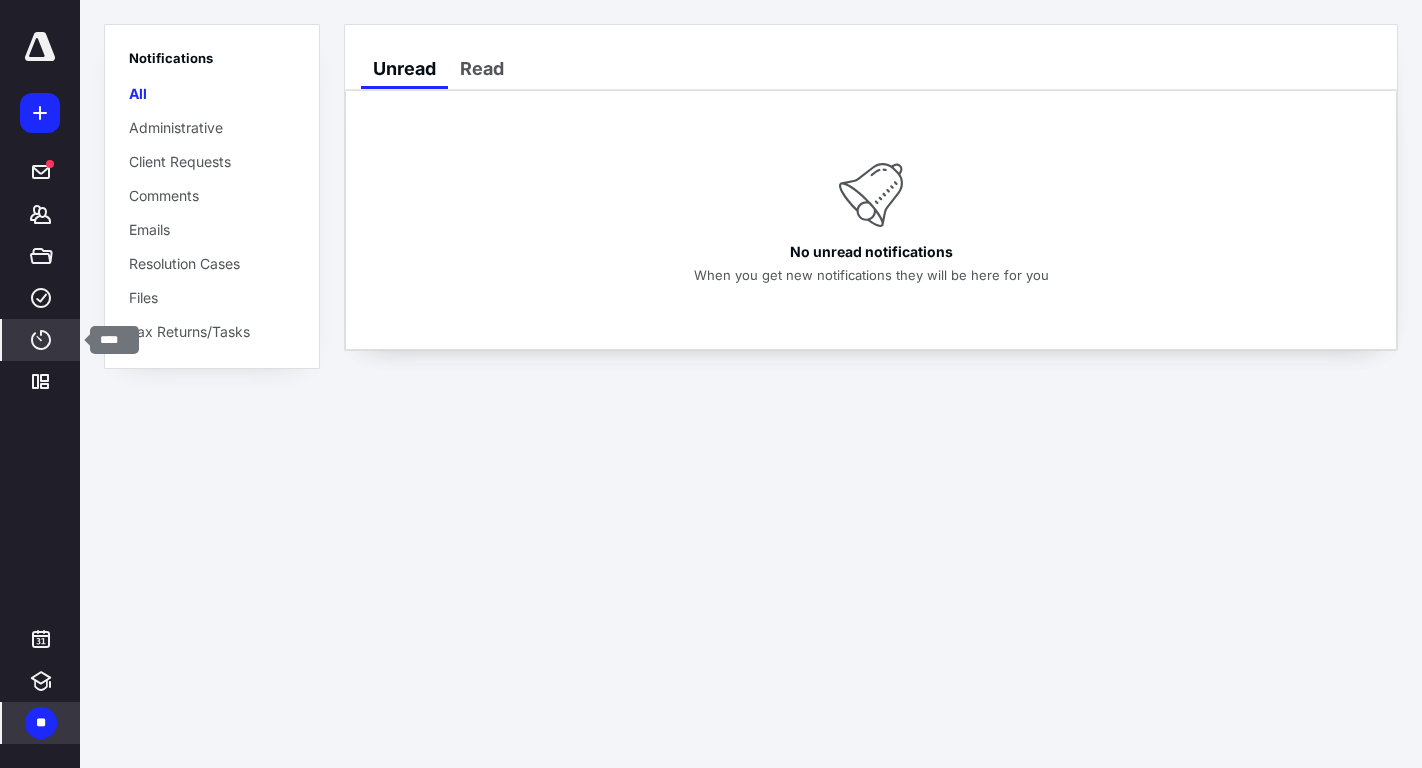 click 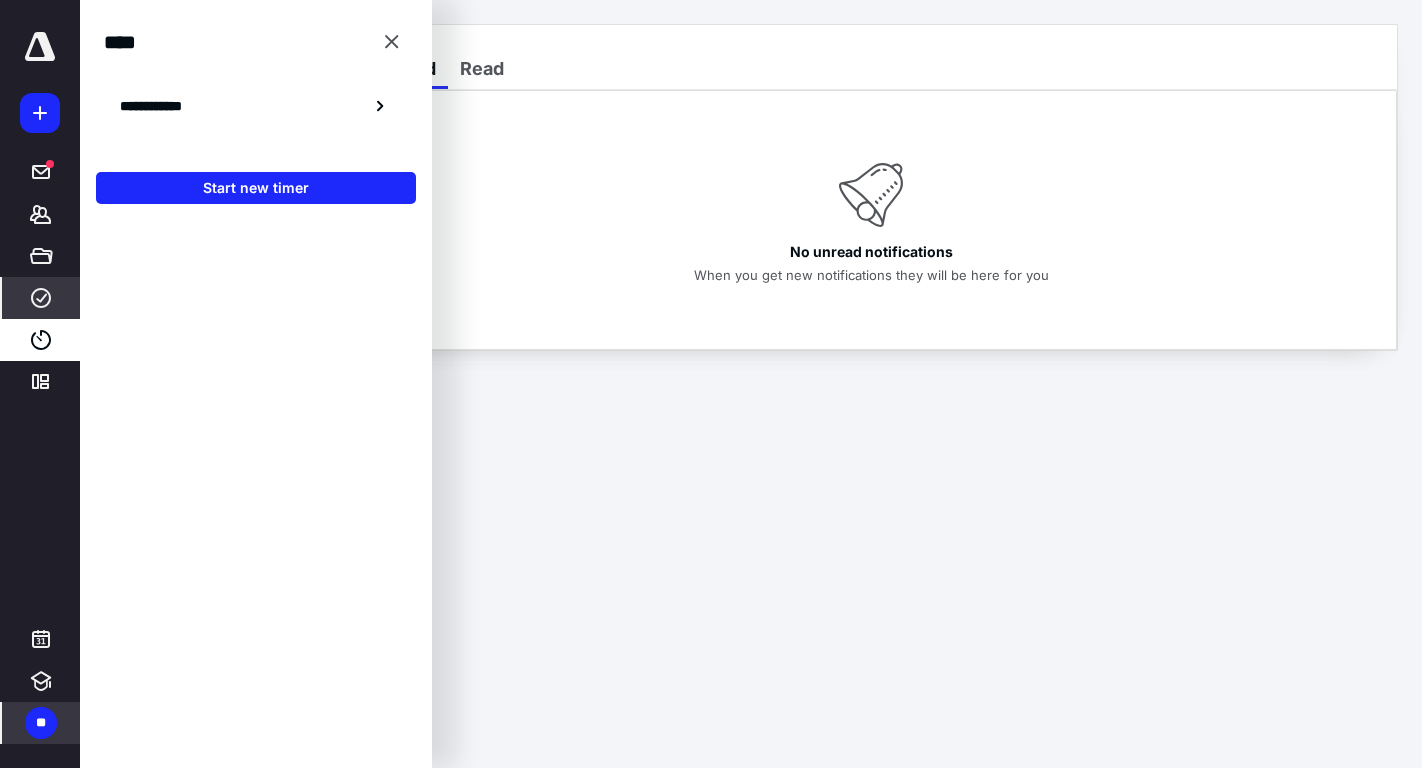 click 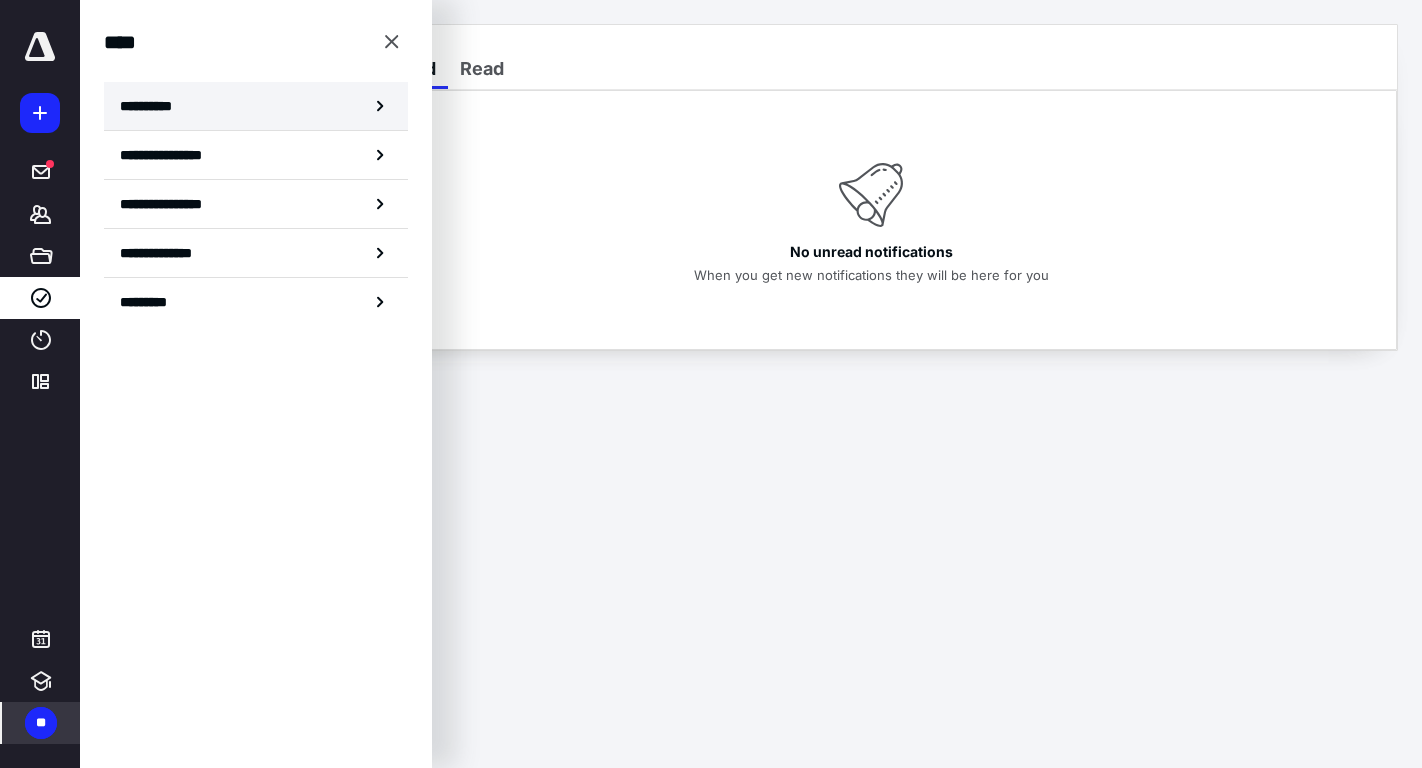 click on "**********" at bounding box center [256, 106] 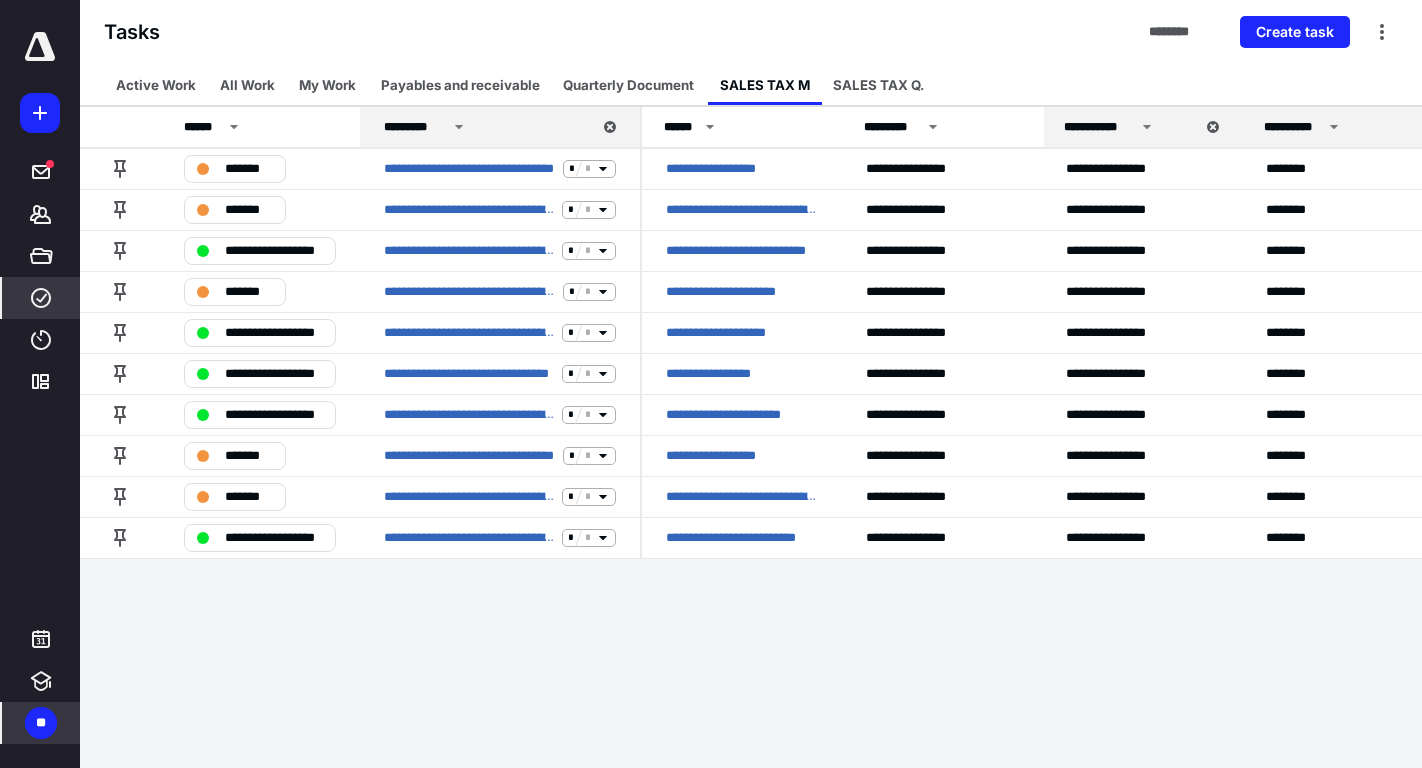 click on "**********" at bounding box center (1293, 127) 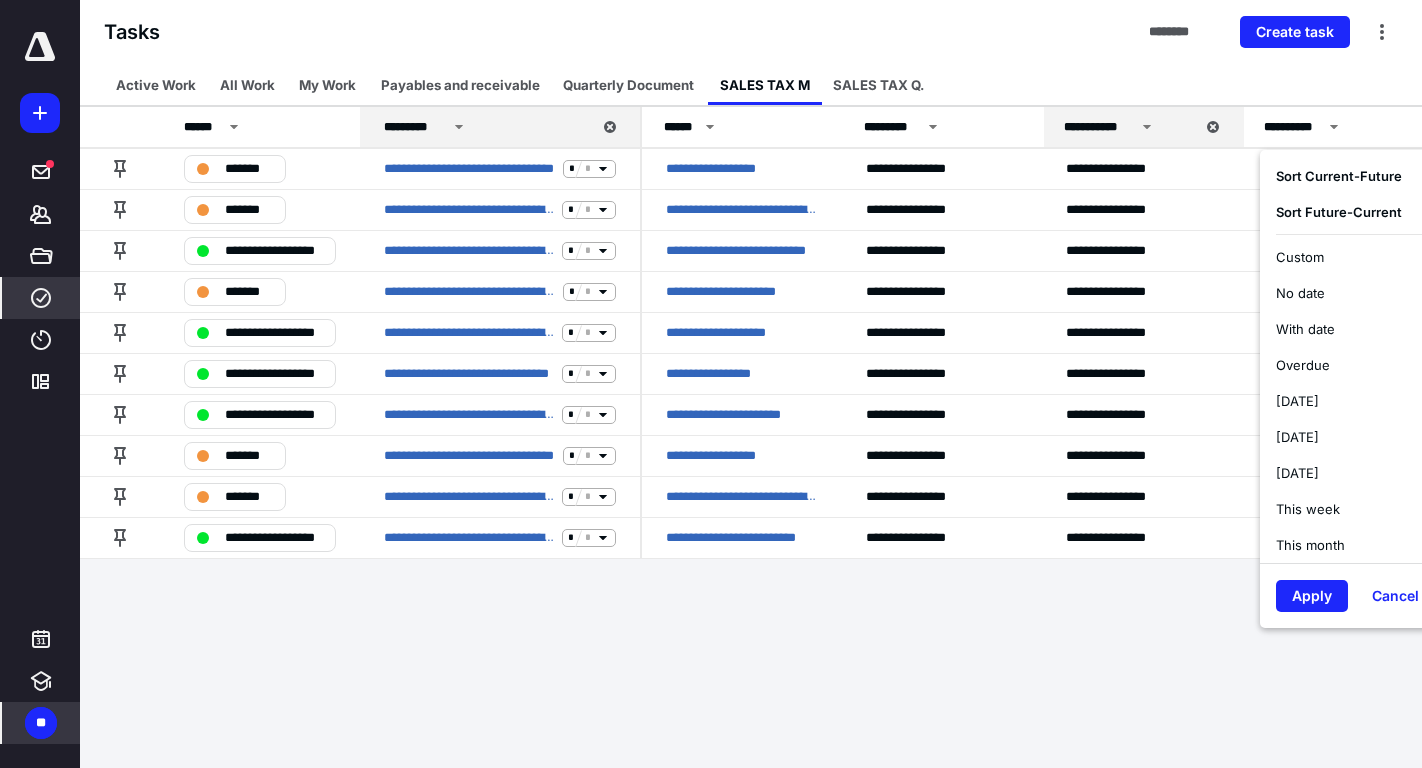 click on "This month" at bounding box center [1310, 545] 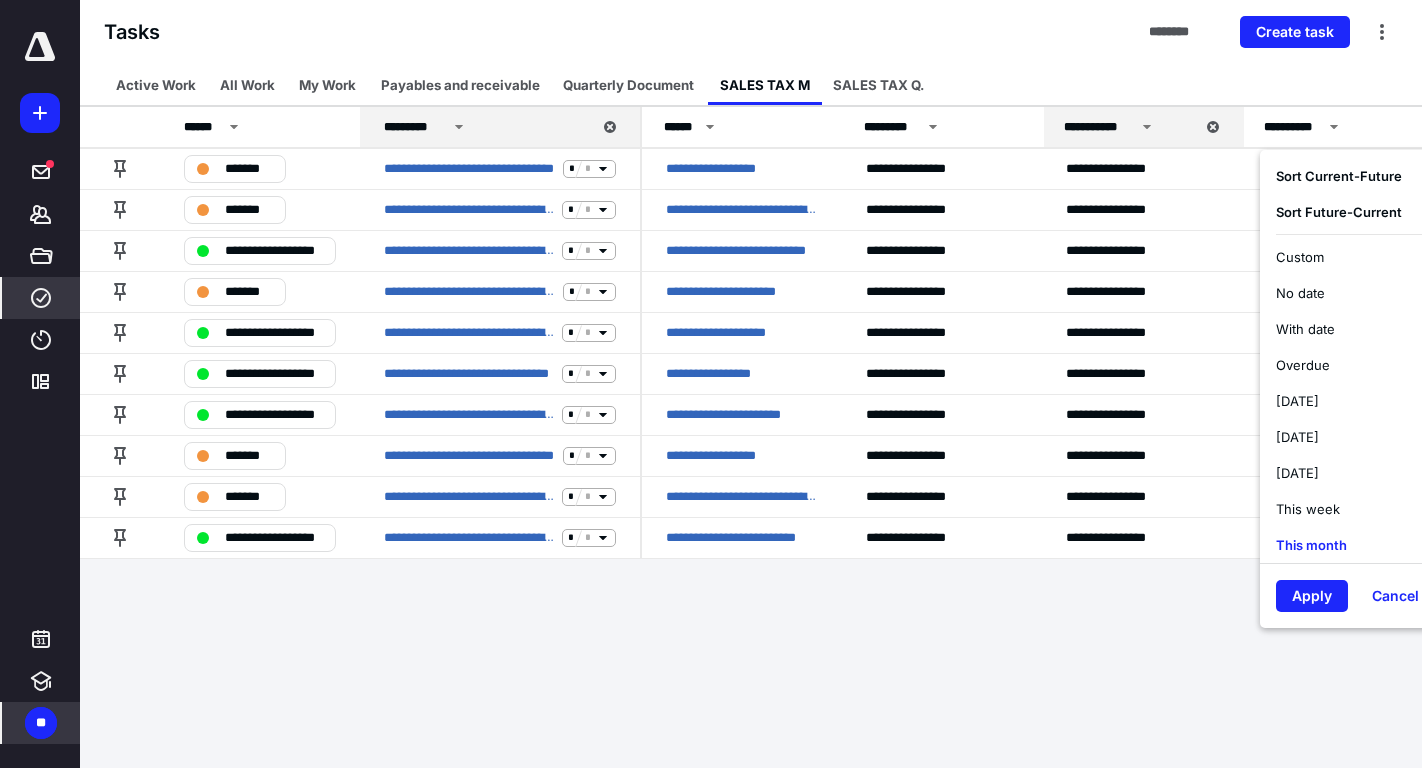 type on "**********" 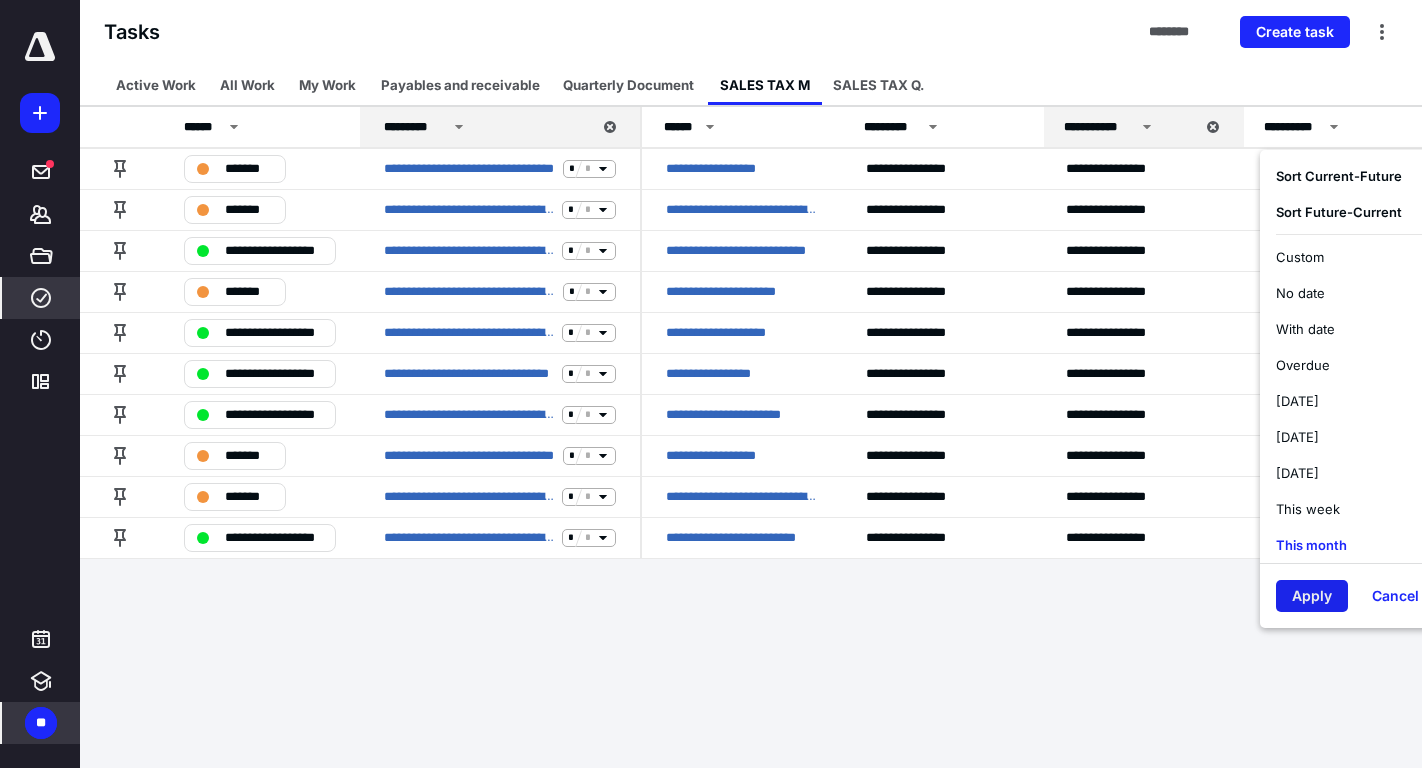 click on "Apply" at bounding box center (1312, 596) 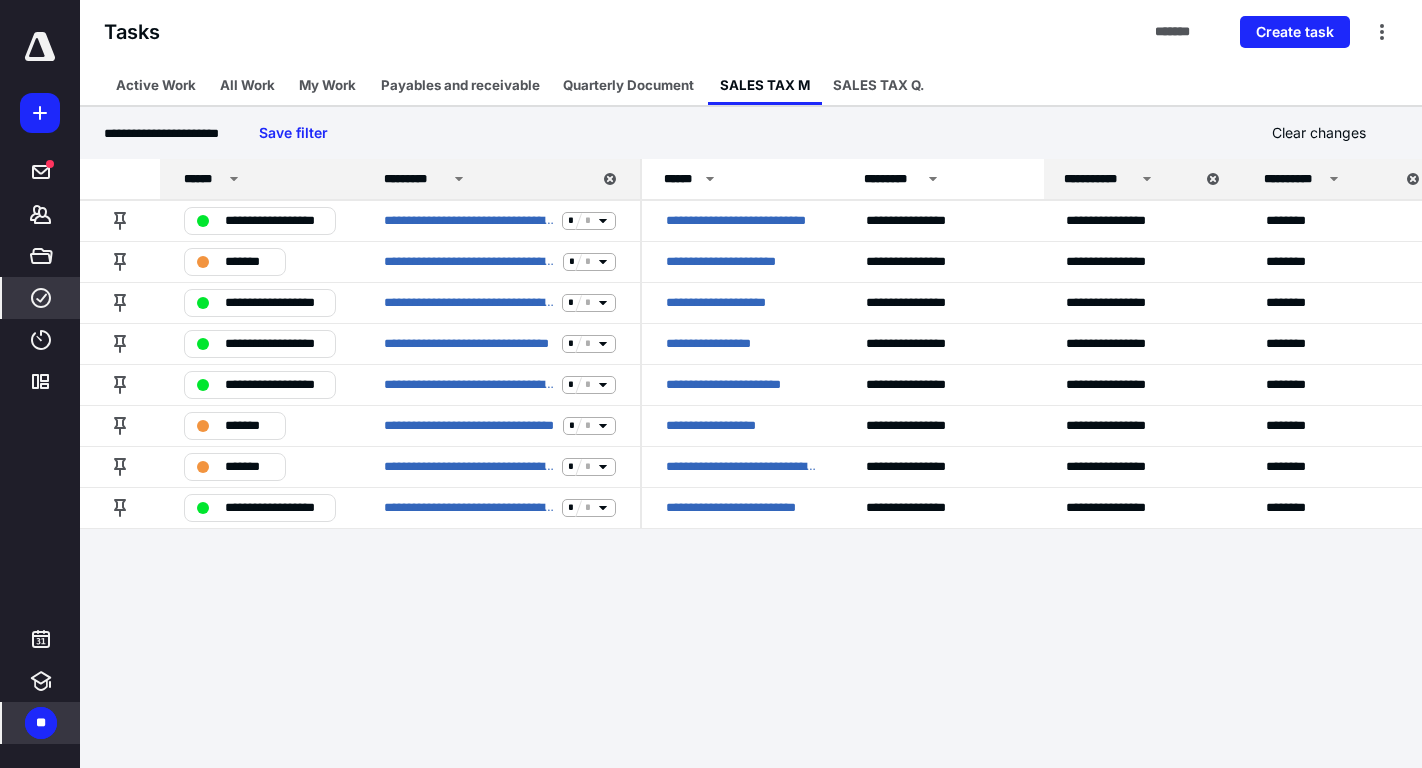 click on "******" at bounding box center (263, 179) 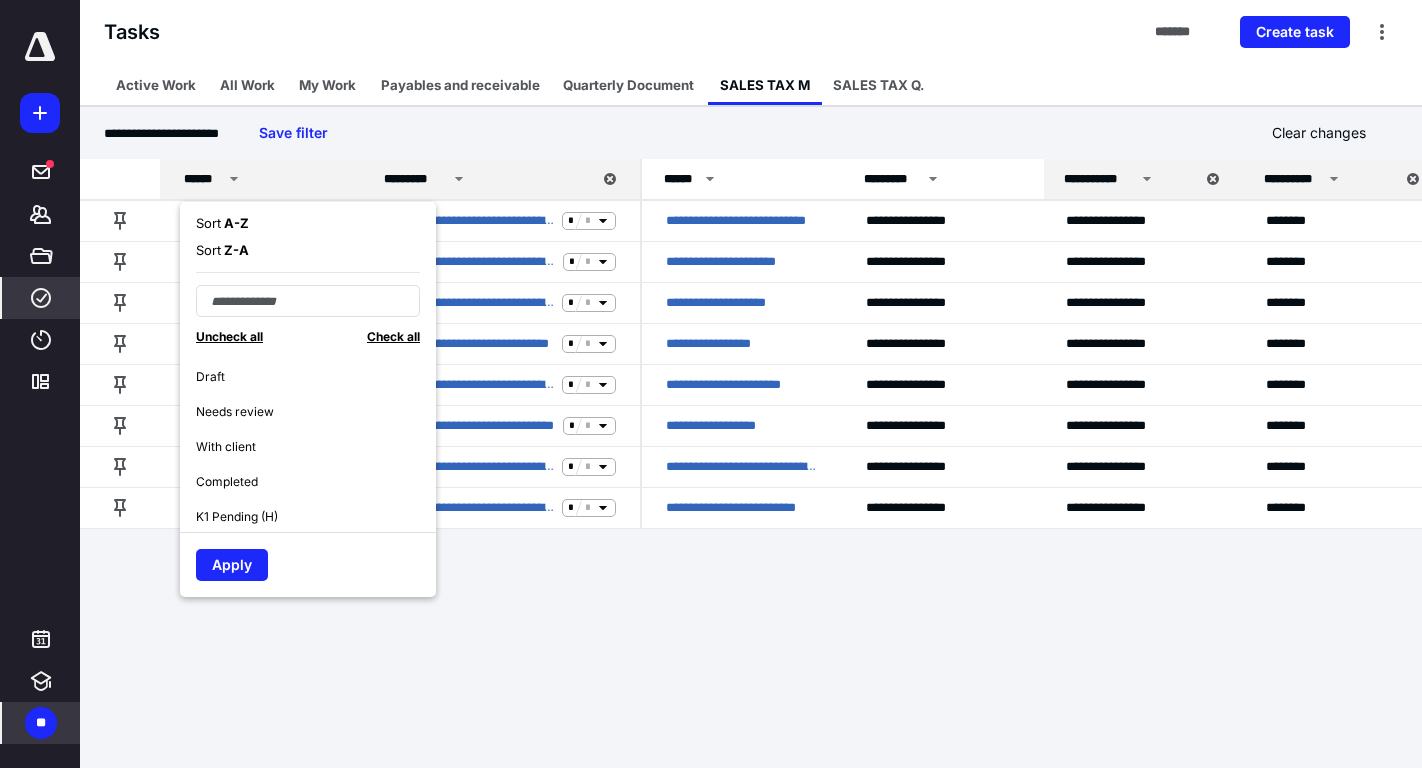 scroll, scrollTop: 171, scrollLeft: 0, axis: vertical 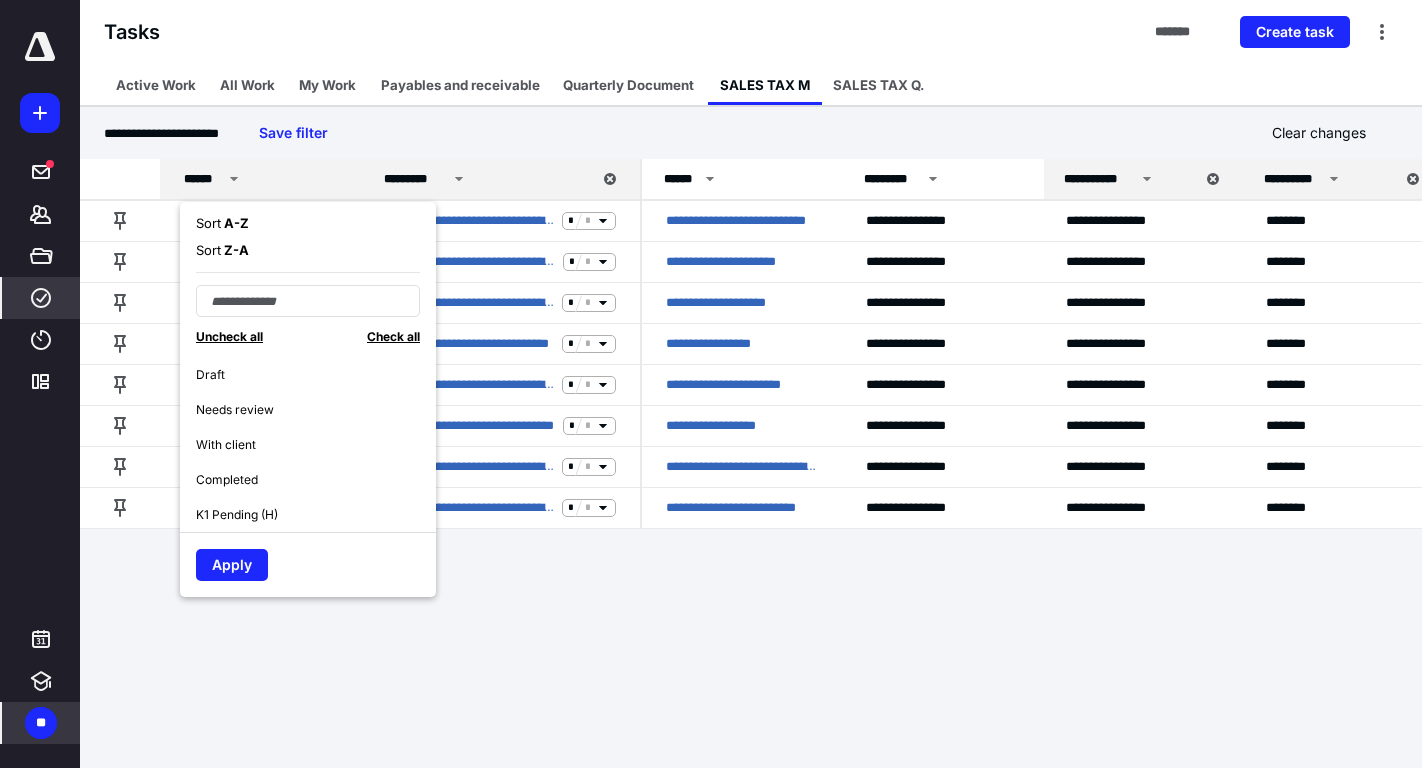 click on "With client" at bounding box center [316, 444] 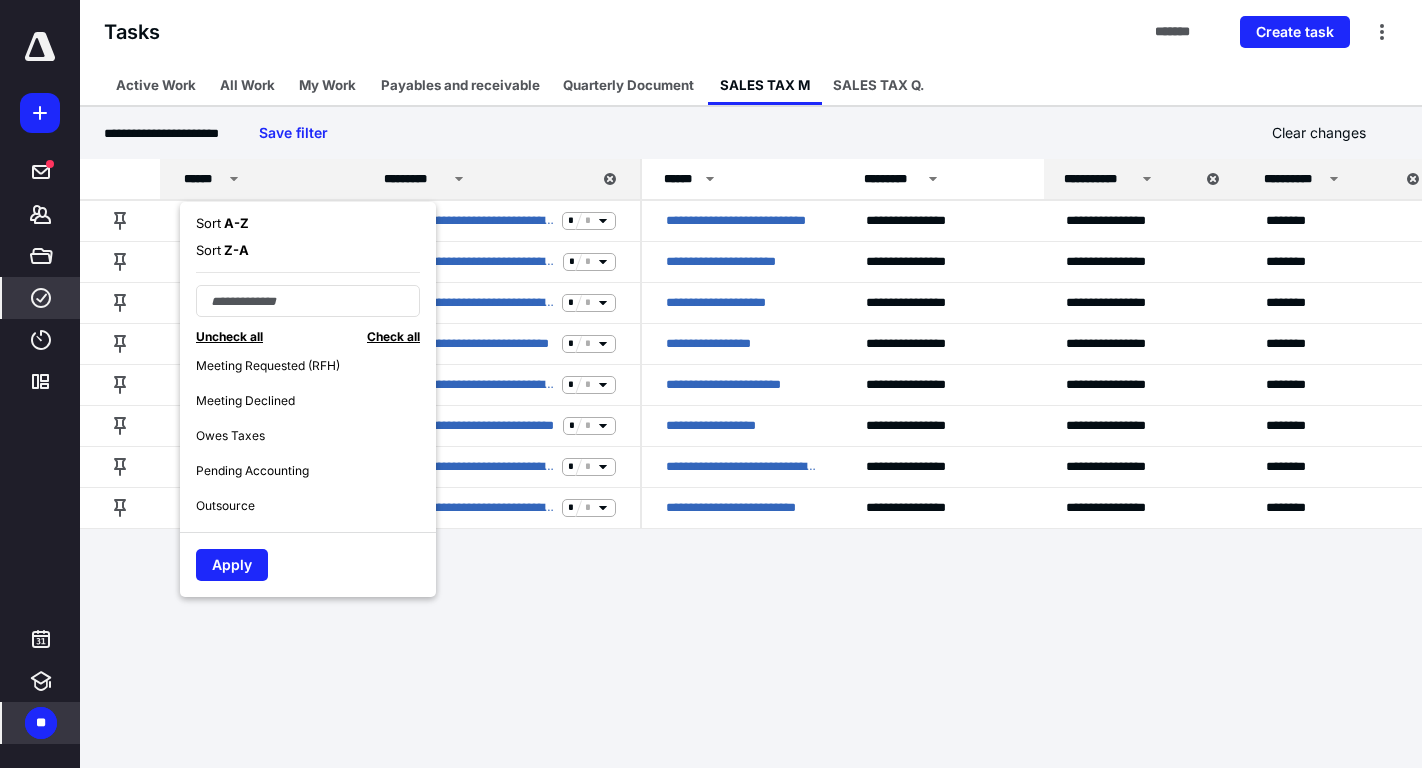 scroll, scrollTop: 576, scrollLeft: 0, axis: vertical 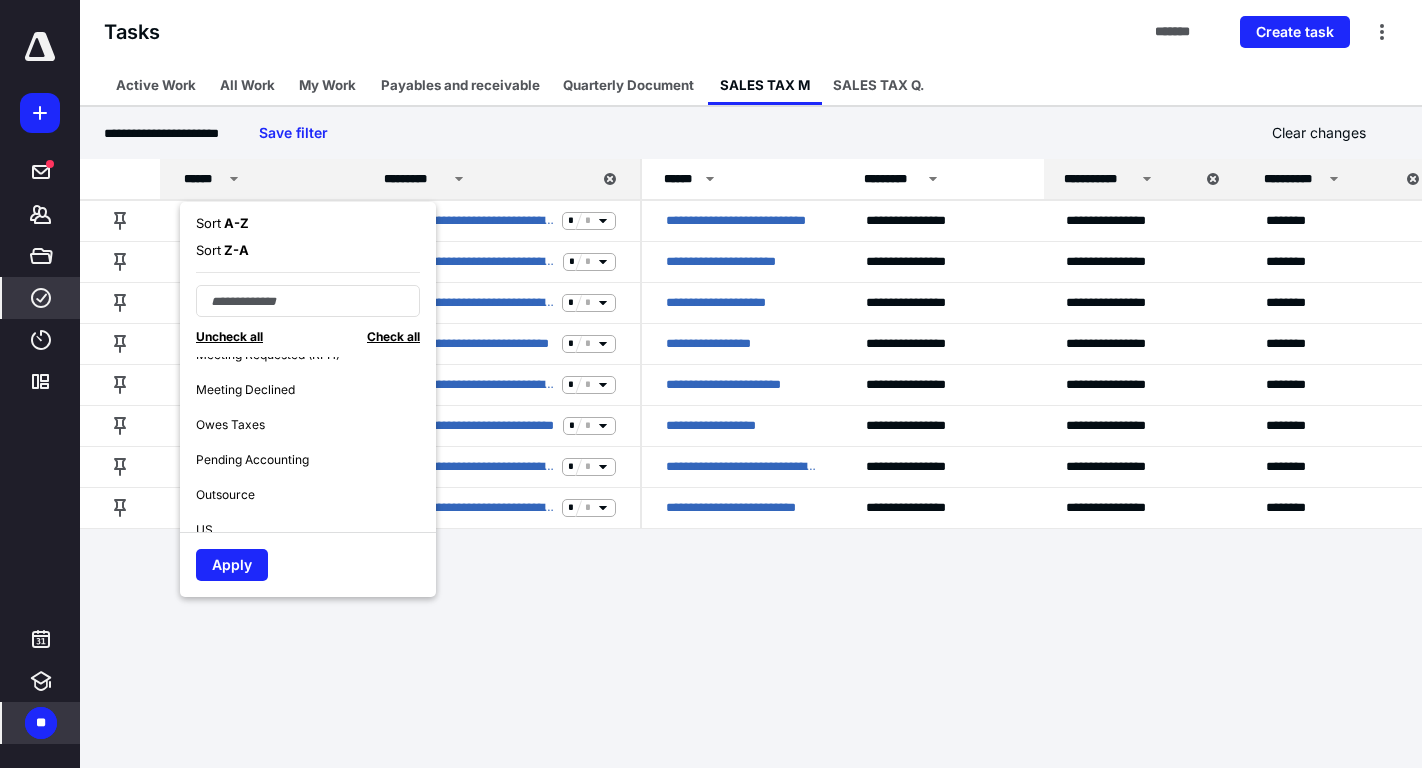 click on "Pending Accounting" at bounding box center [252, 460] 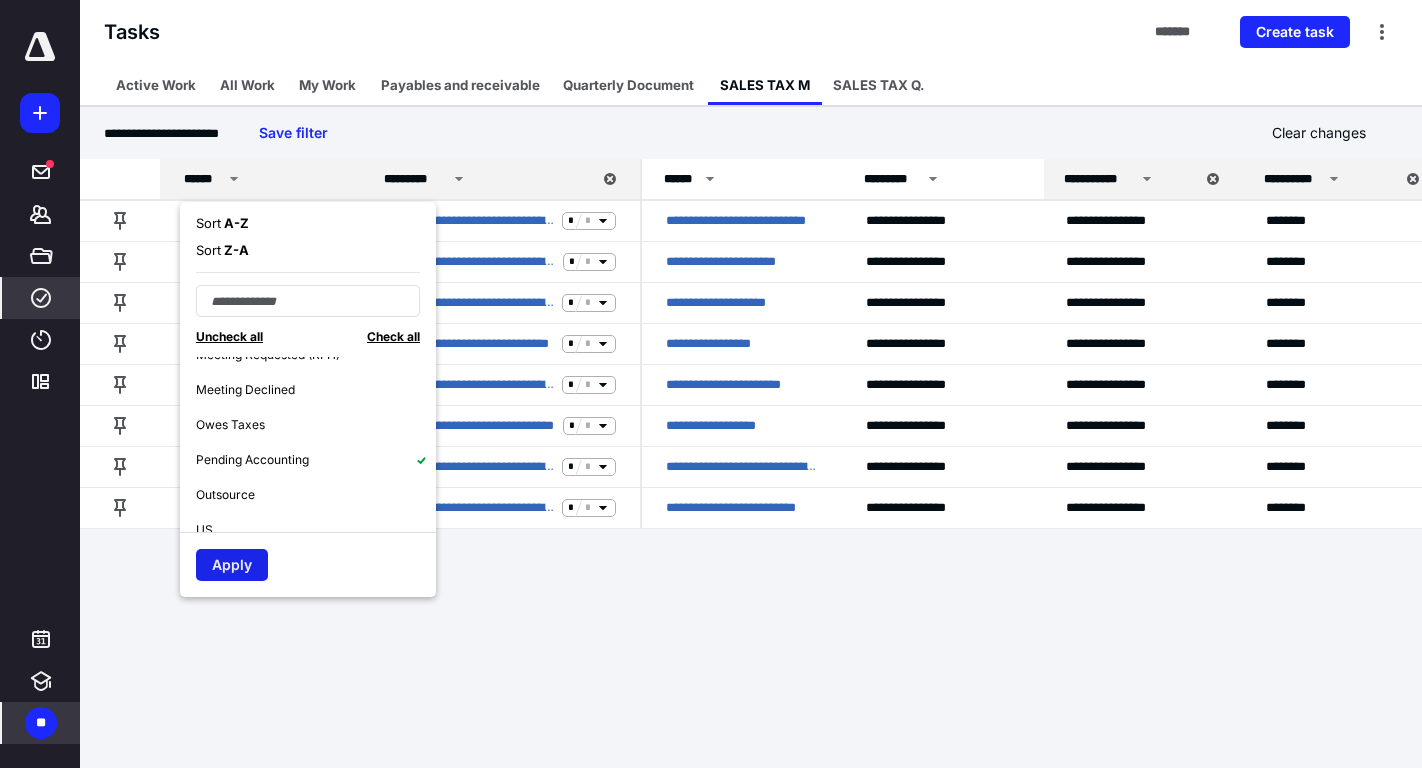 click on "Apply" at bounding box center [232, 565] 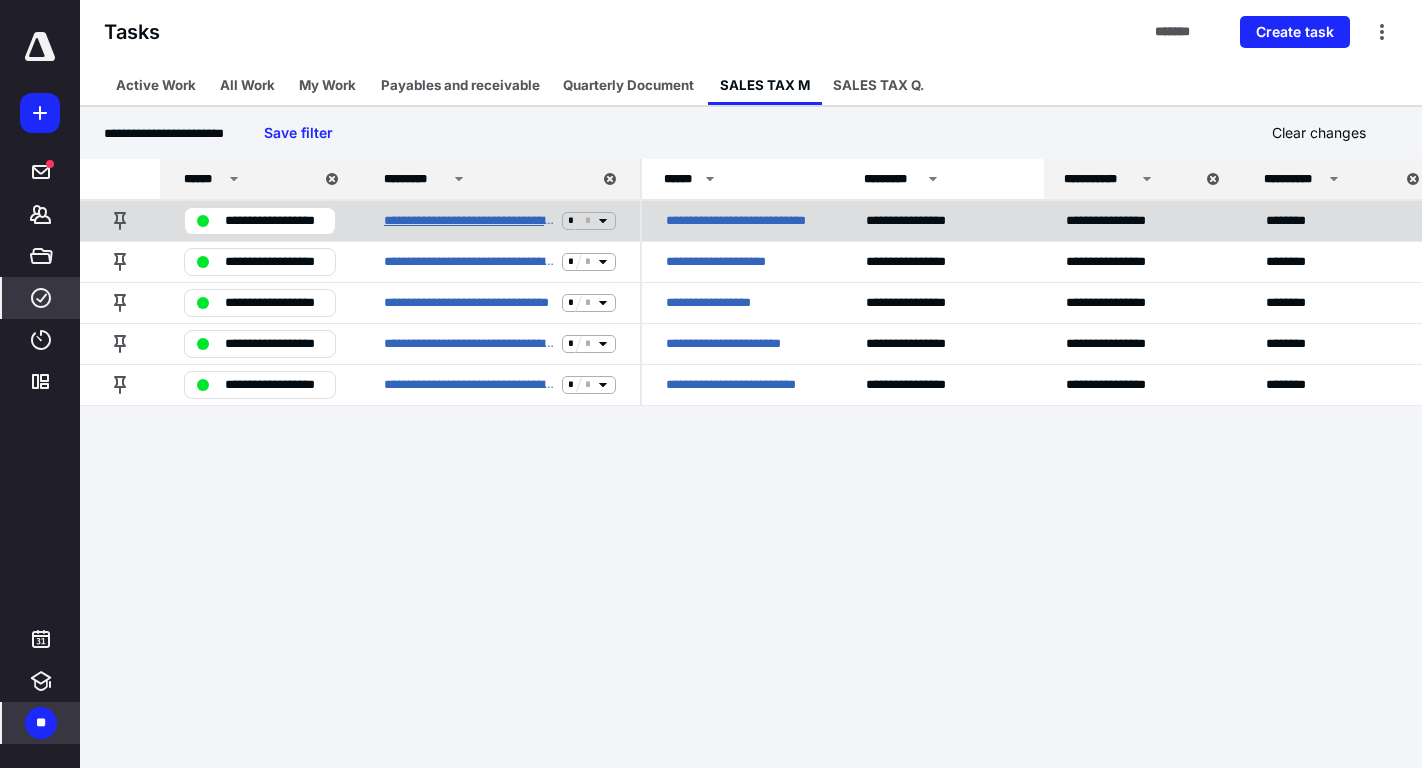 click on "**********" at bounding box center (469, 221) 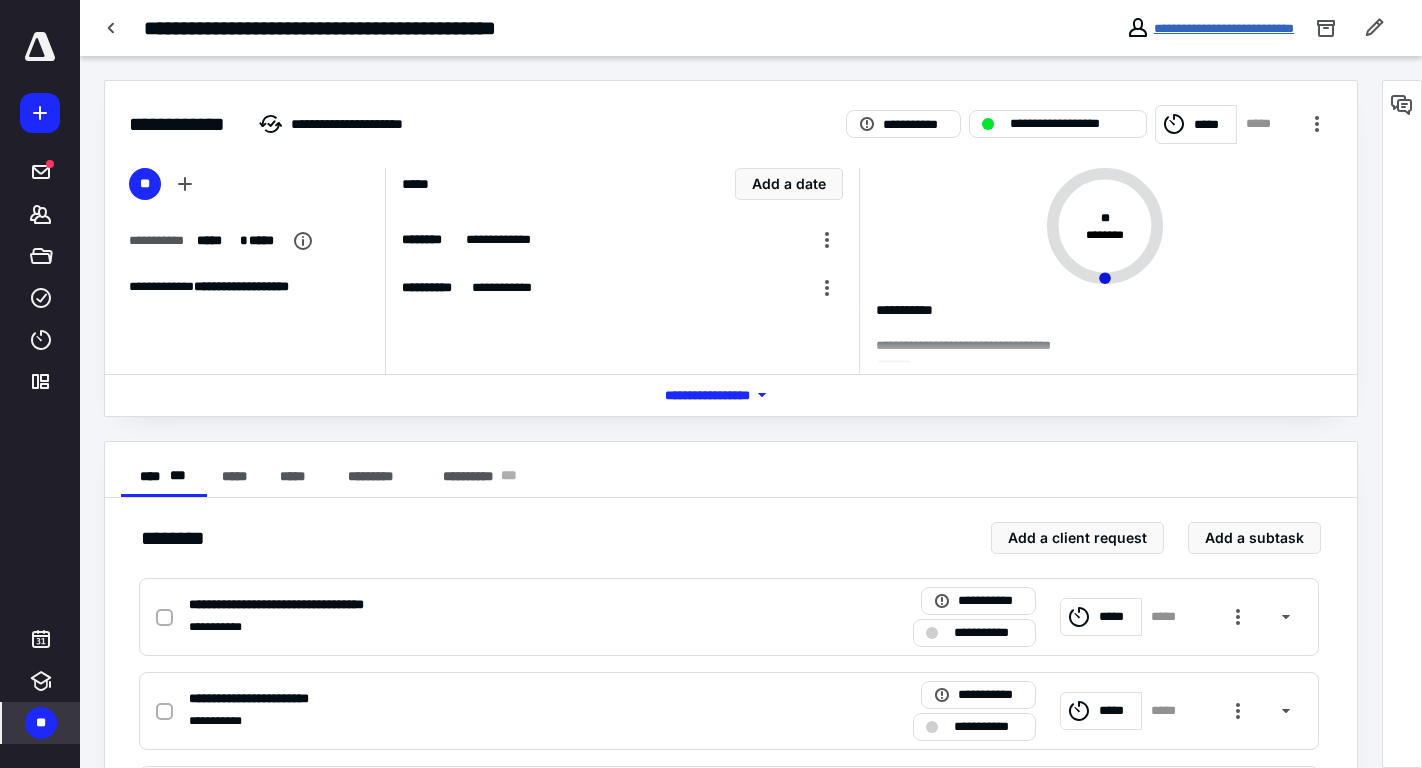 click on "**********" at bounding box center (1224, 28) 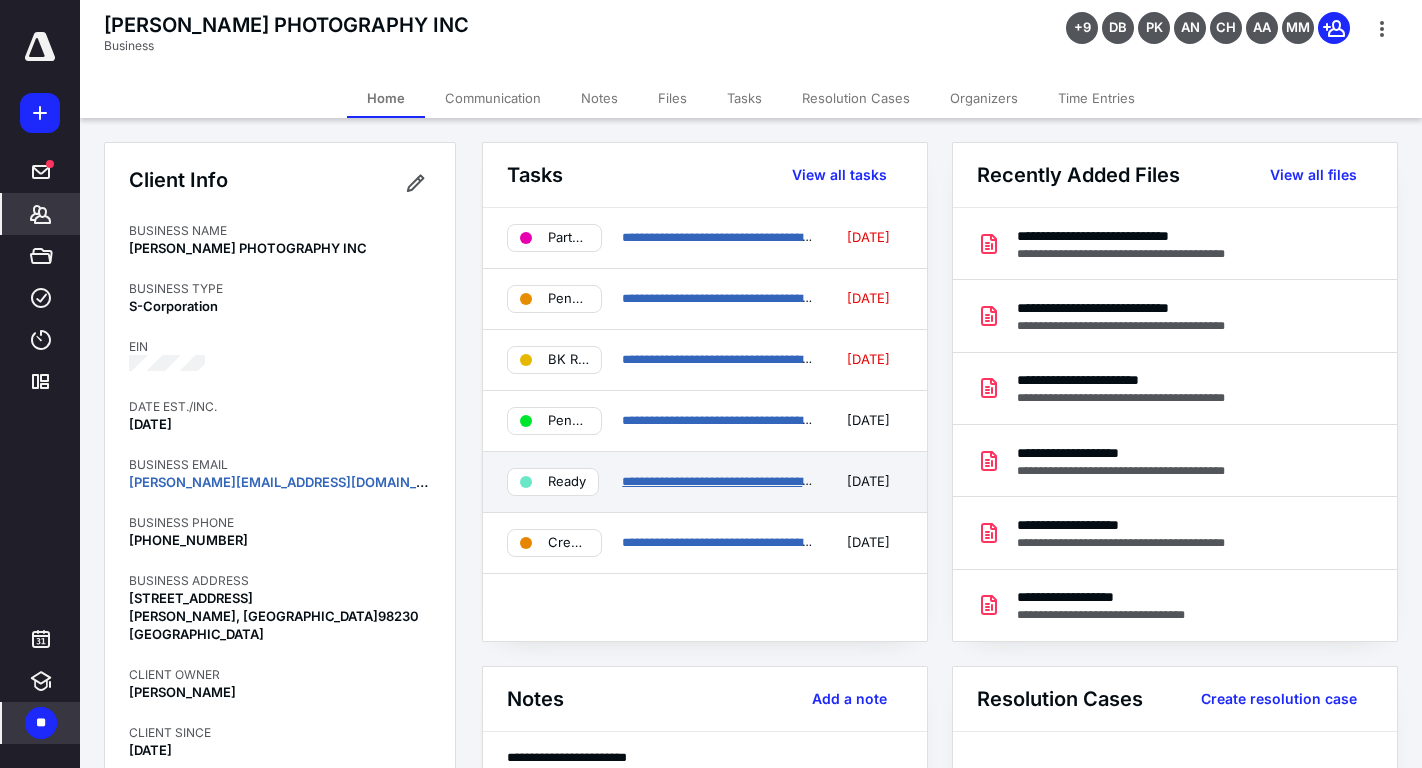 click on "**********" at bounding box center [794, 481] 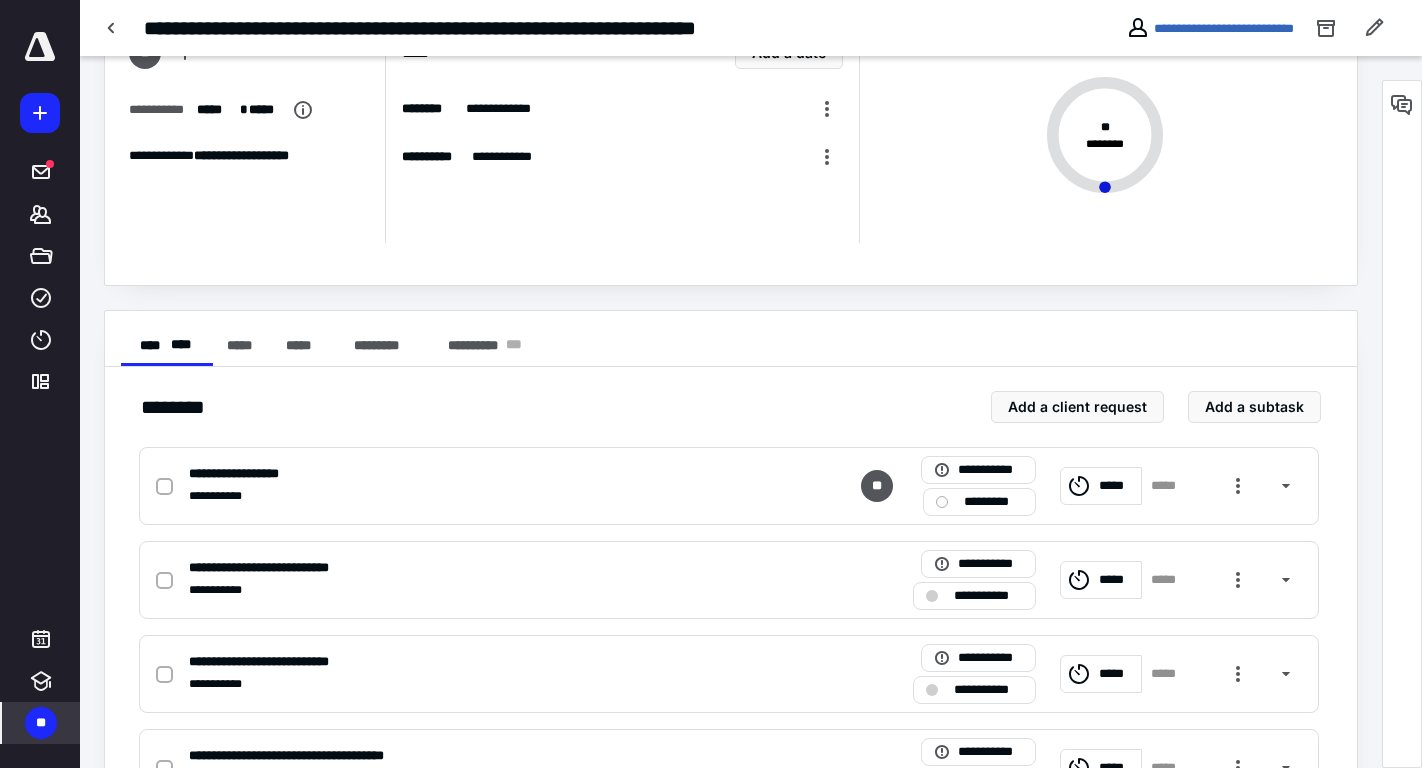 scroll, scrollTop: 142, scrollLeft: 0, axis: vertical 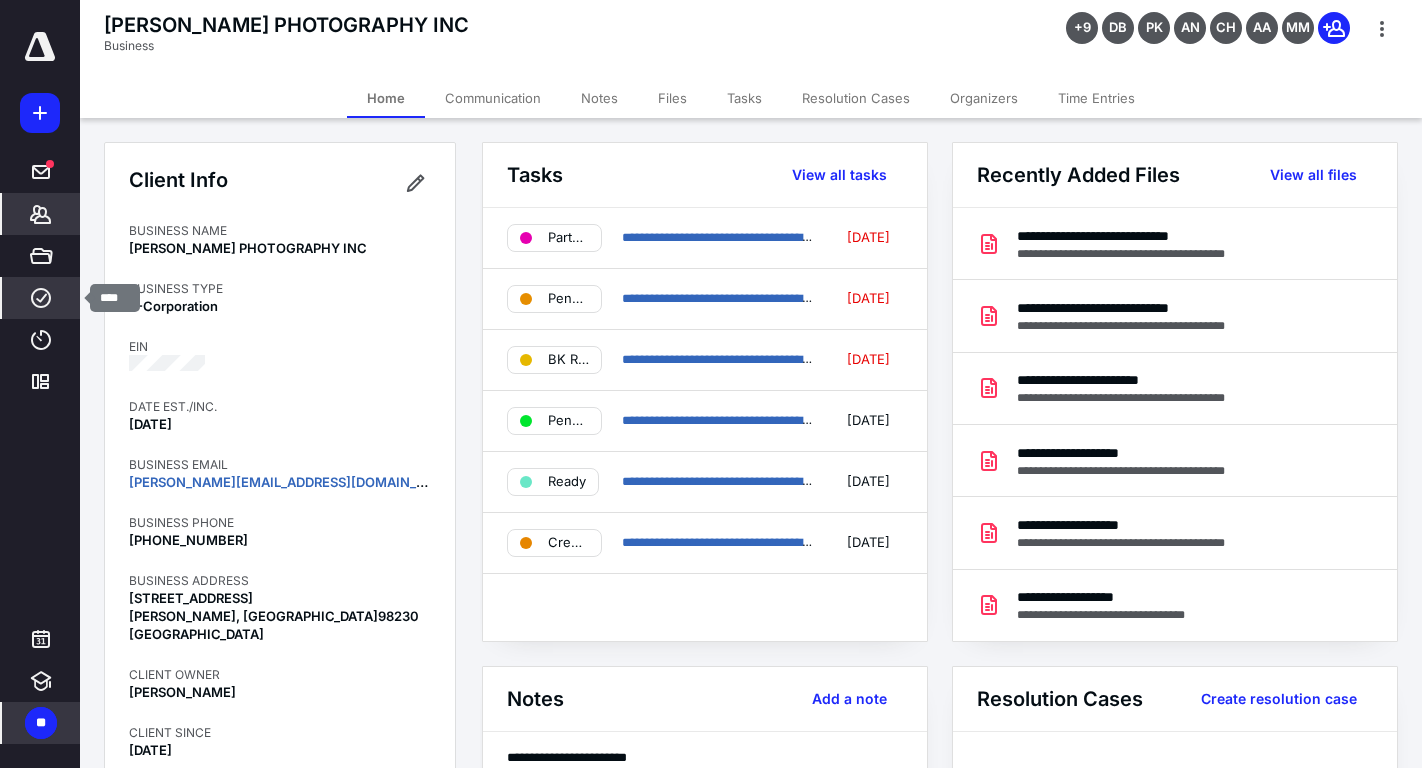 click 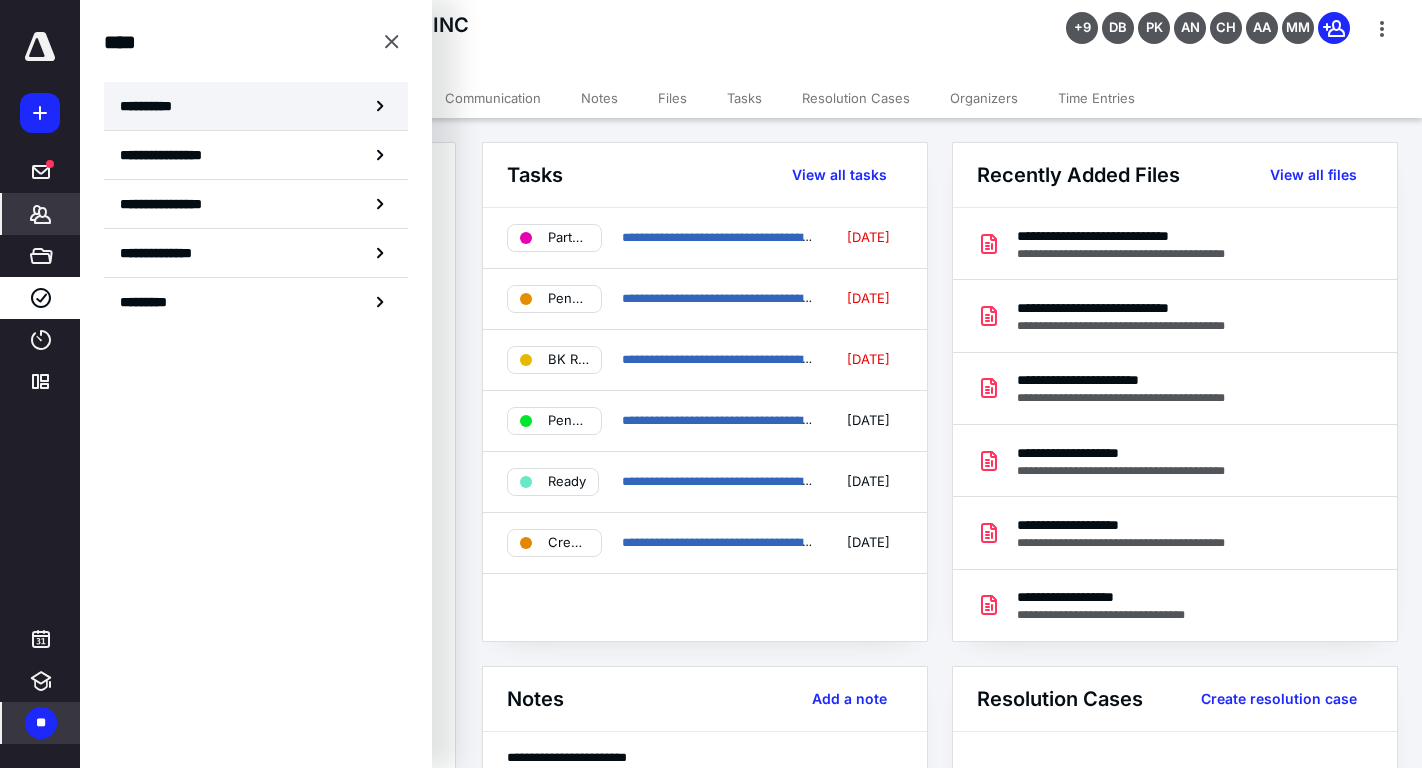 click on "**********" at bounding box center (256, 106) 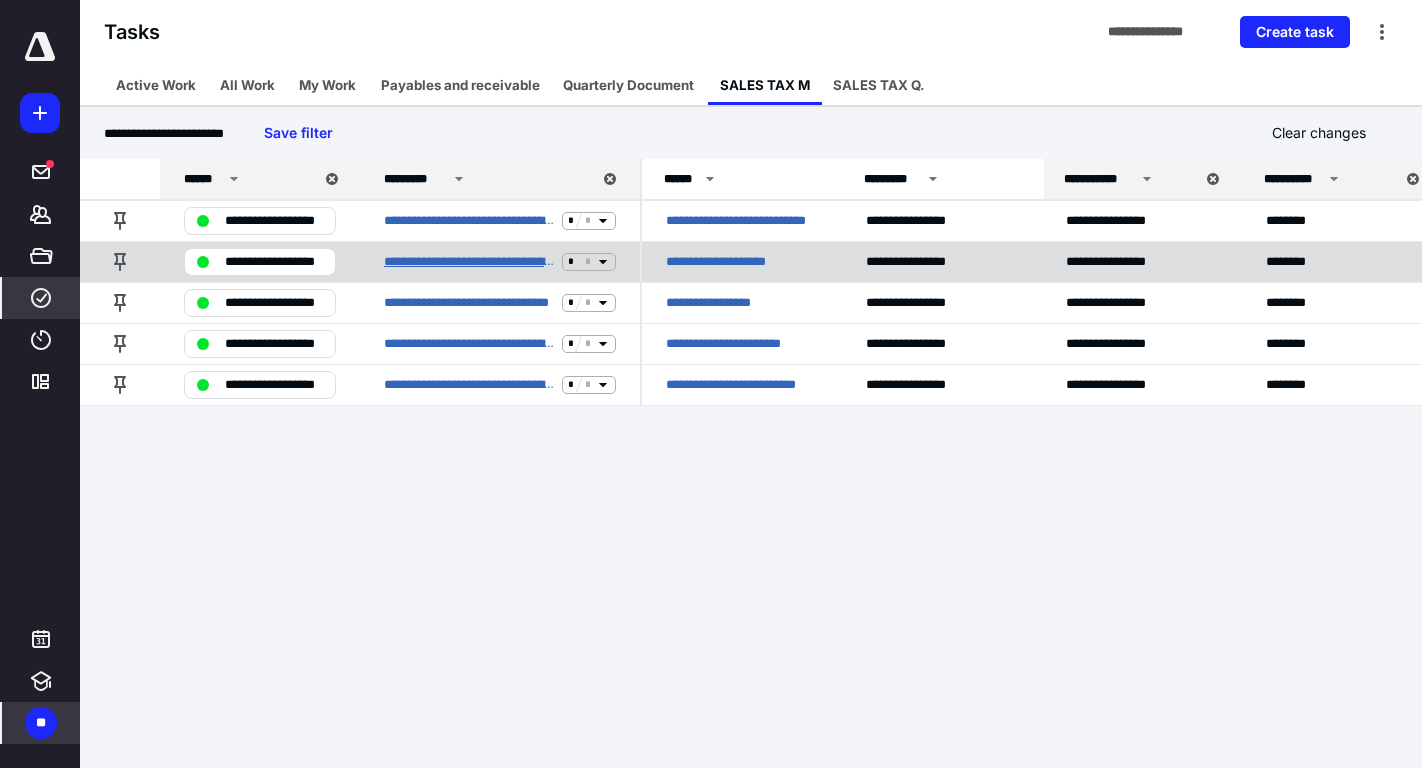 click on "**********" at bounding box center (469, 262) 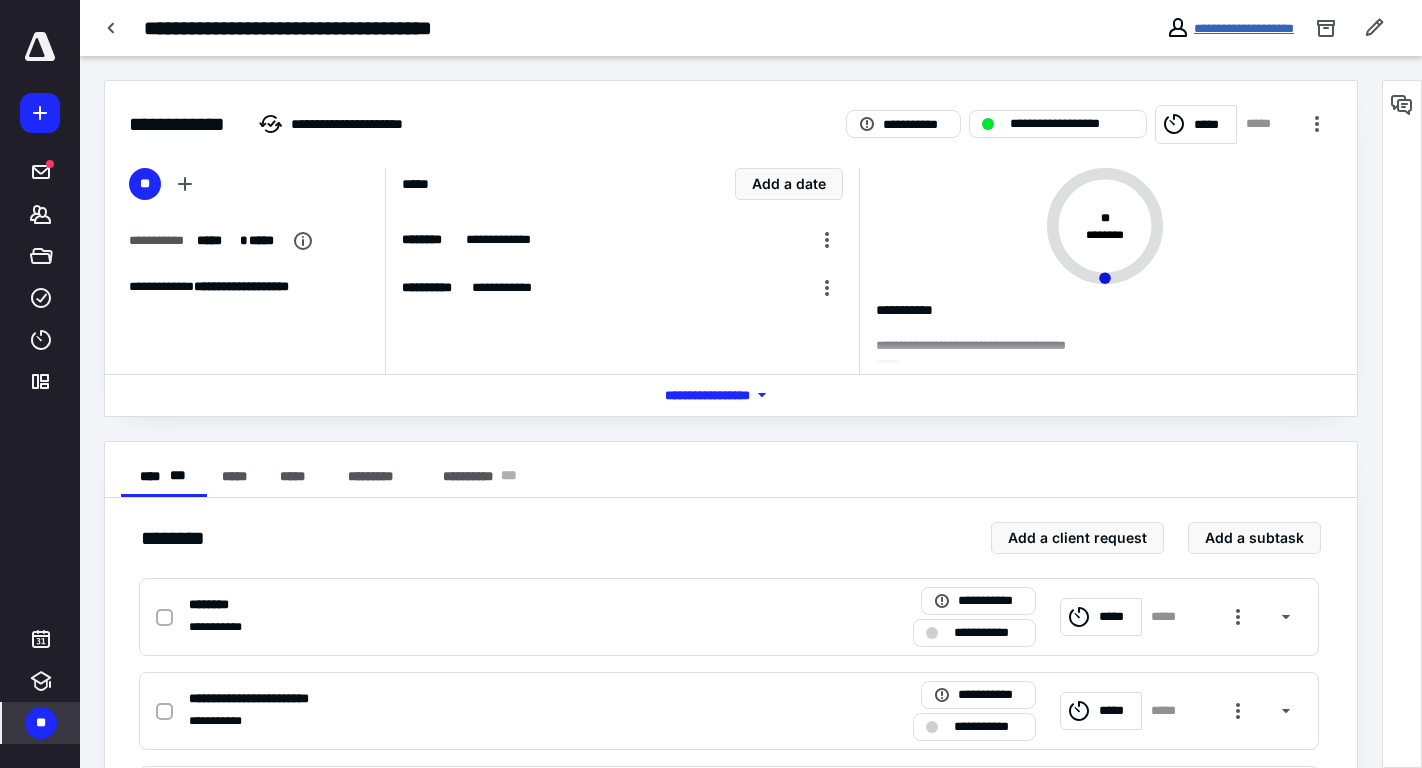 click on "**********" at bounding box center (1244, 28) 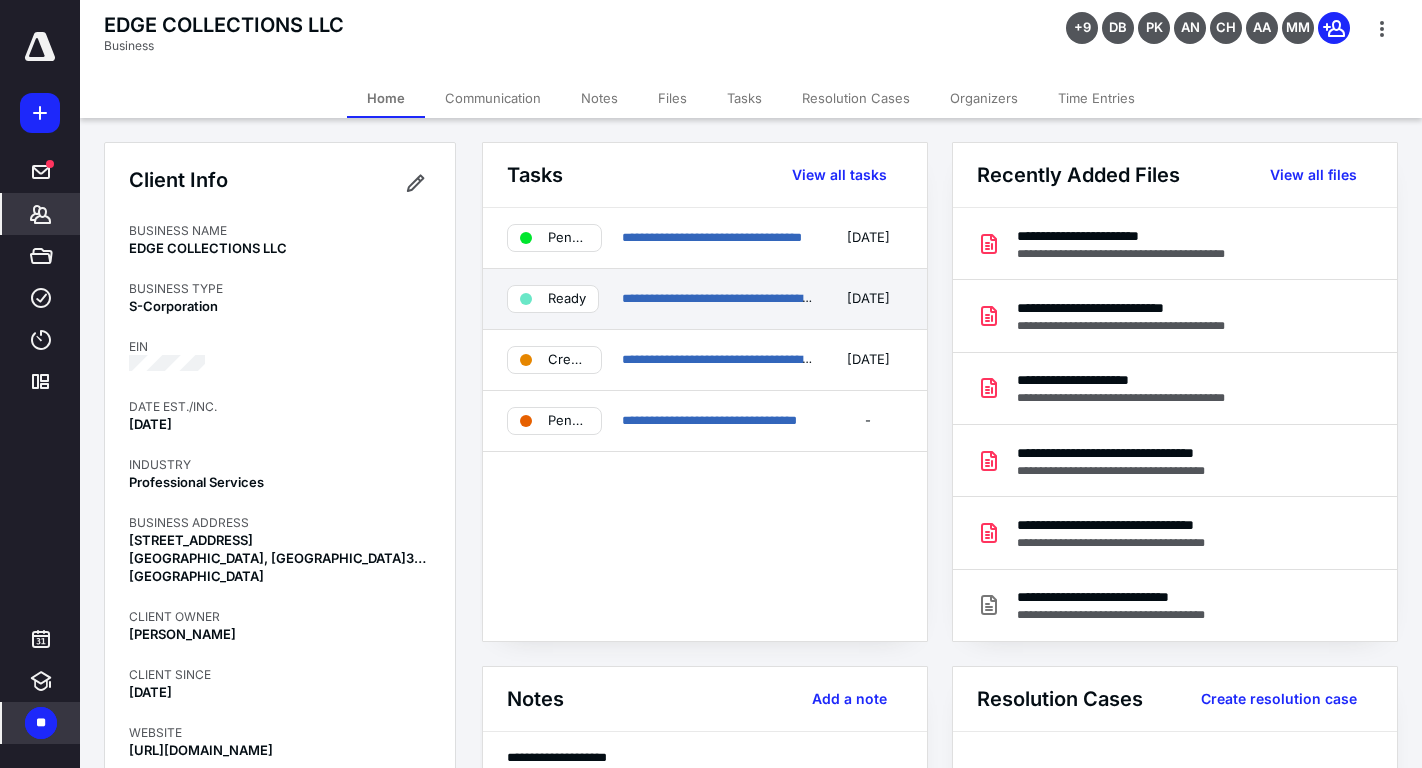 click on "**********" at bounding box center [705, 299] 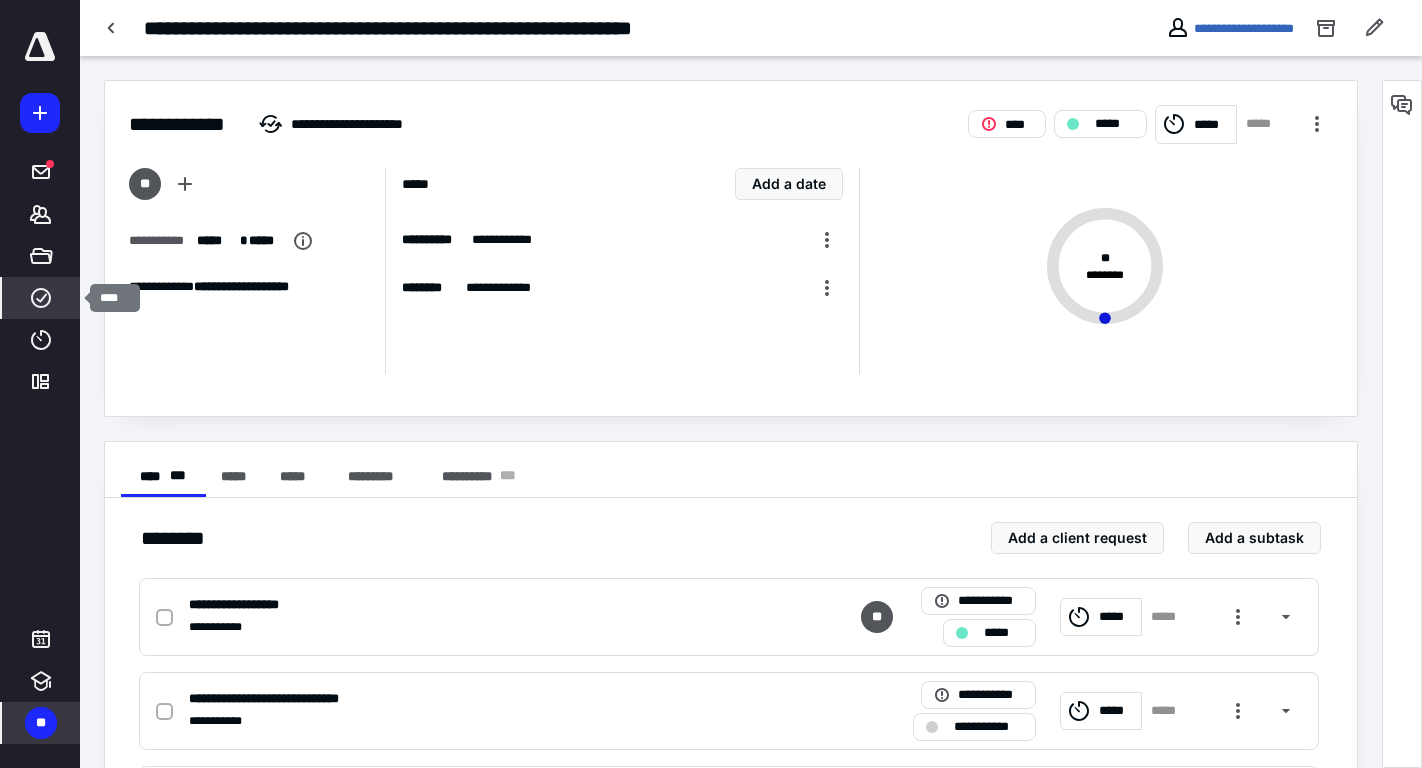 click 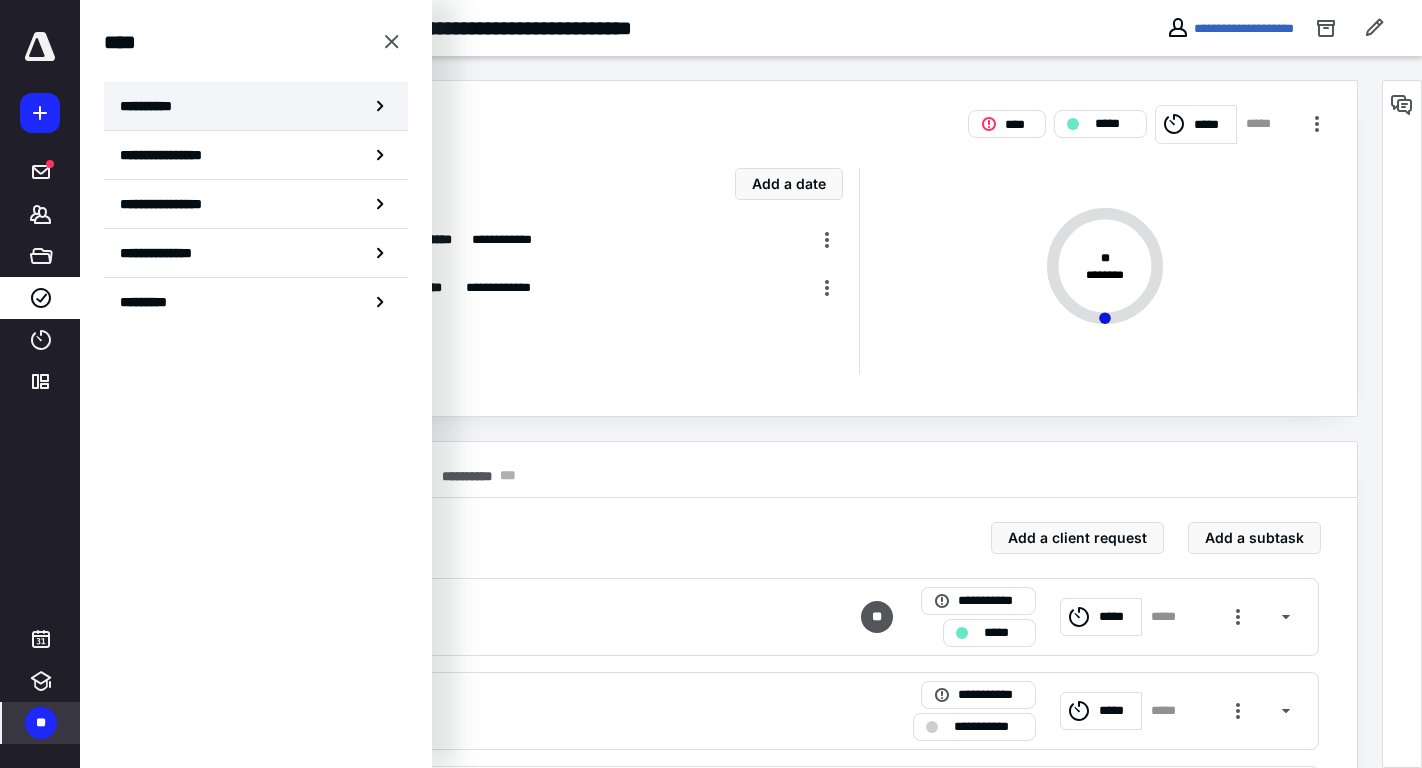 click on "**********" at bounding box center (256, 106) 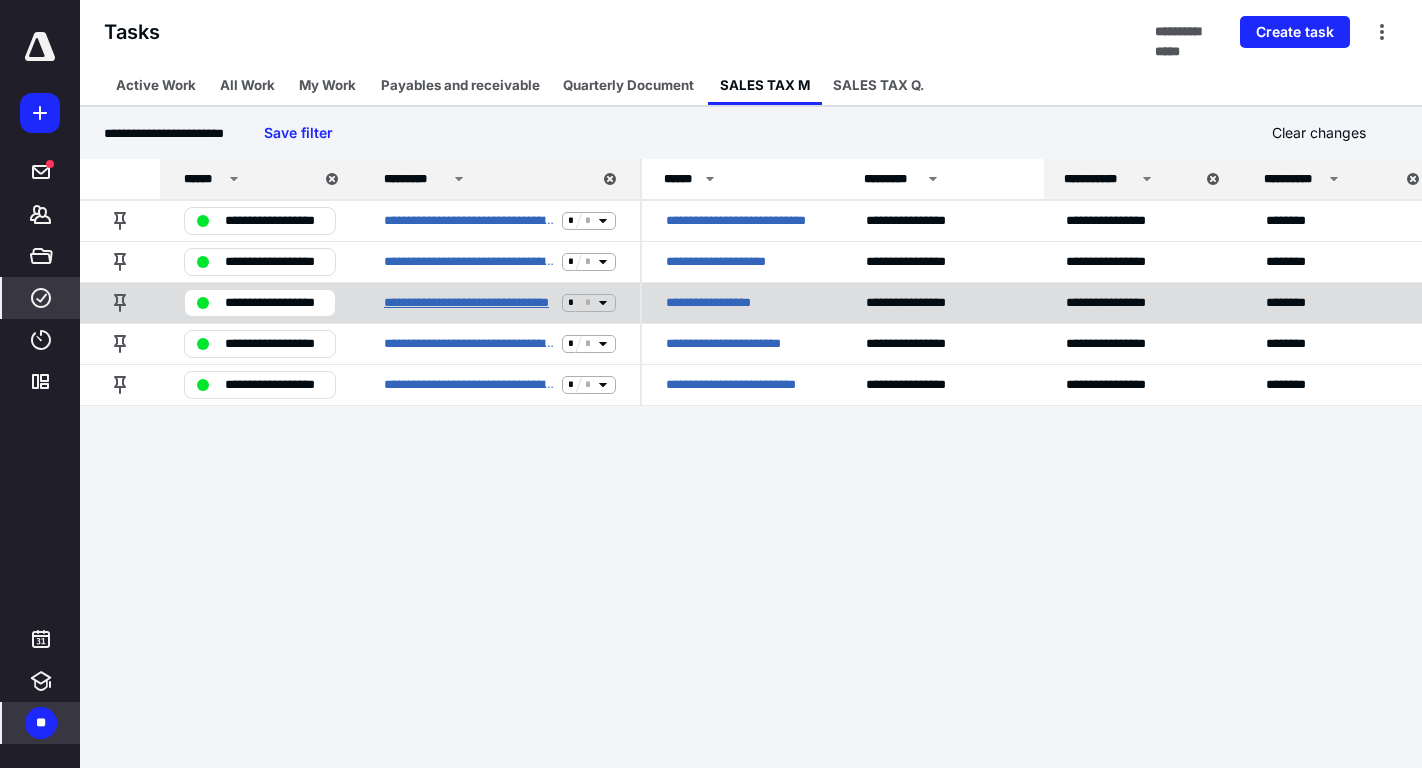 click on "**********" at bounding box center (469, 303) 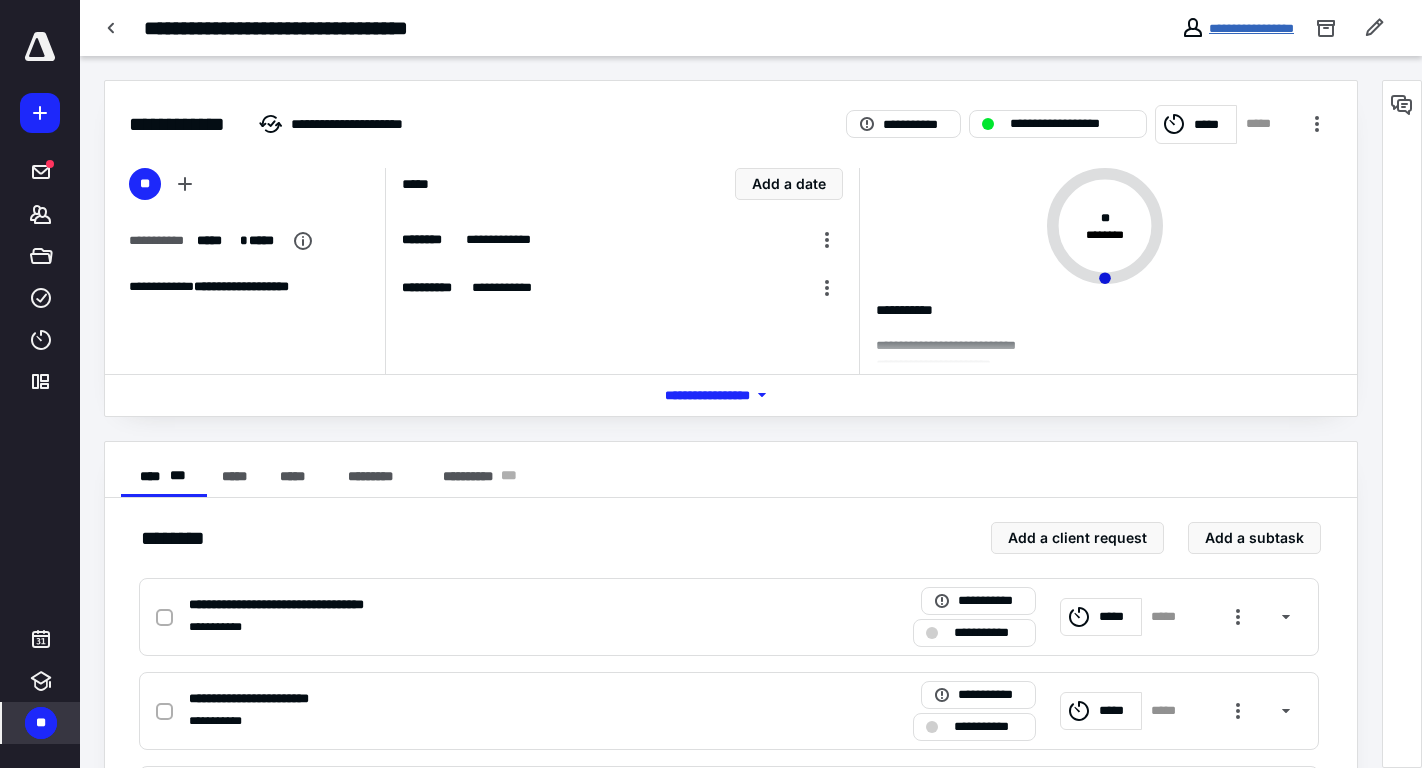 click on "**********" at bounding box center (1251, 28) 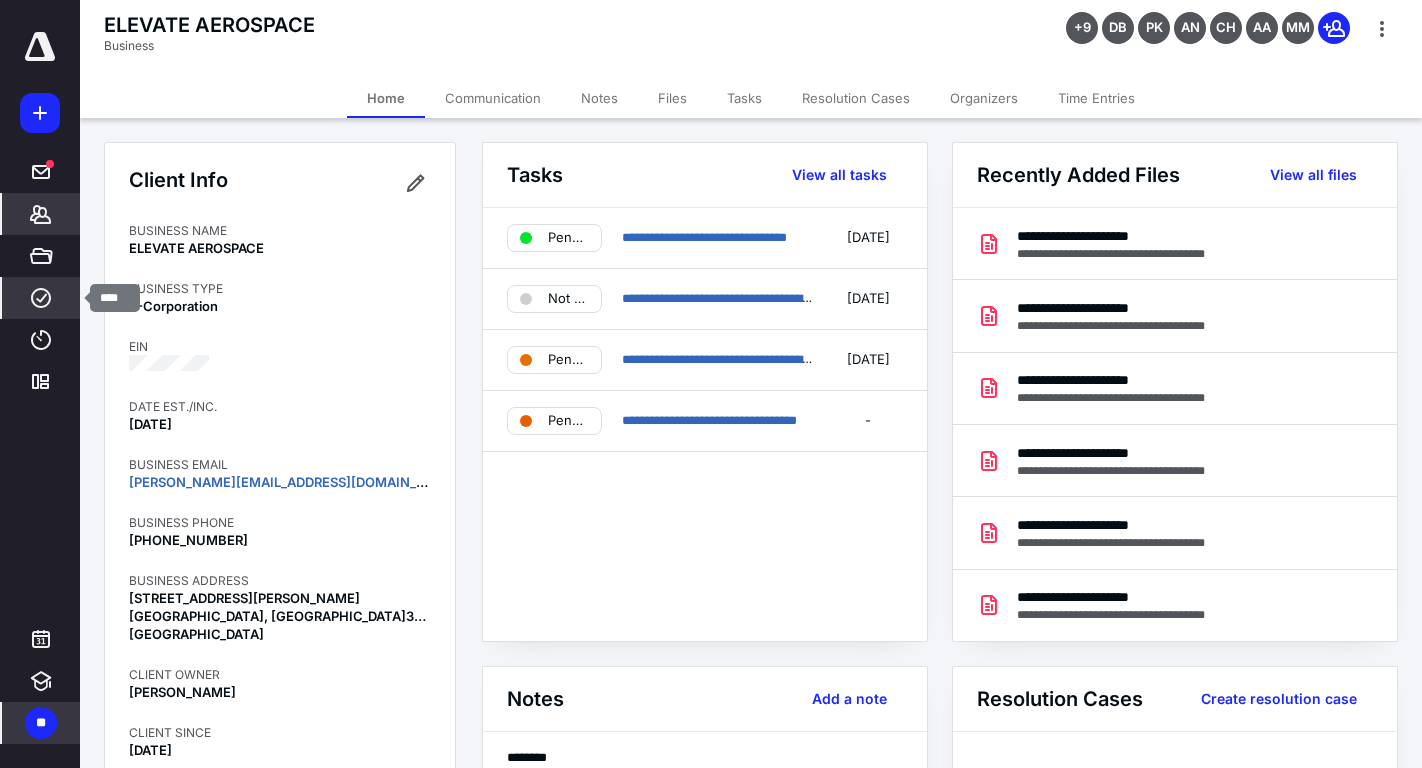click 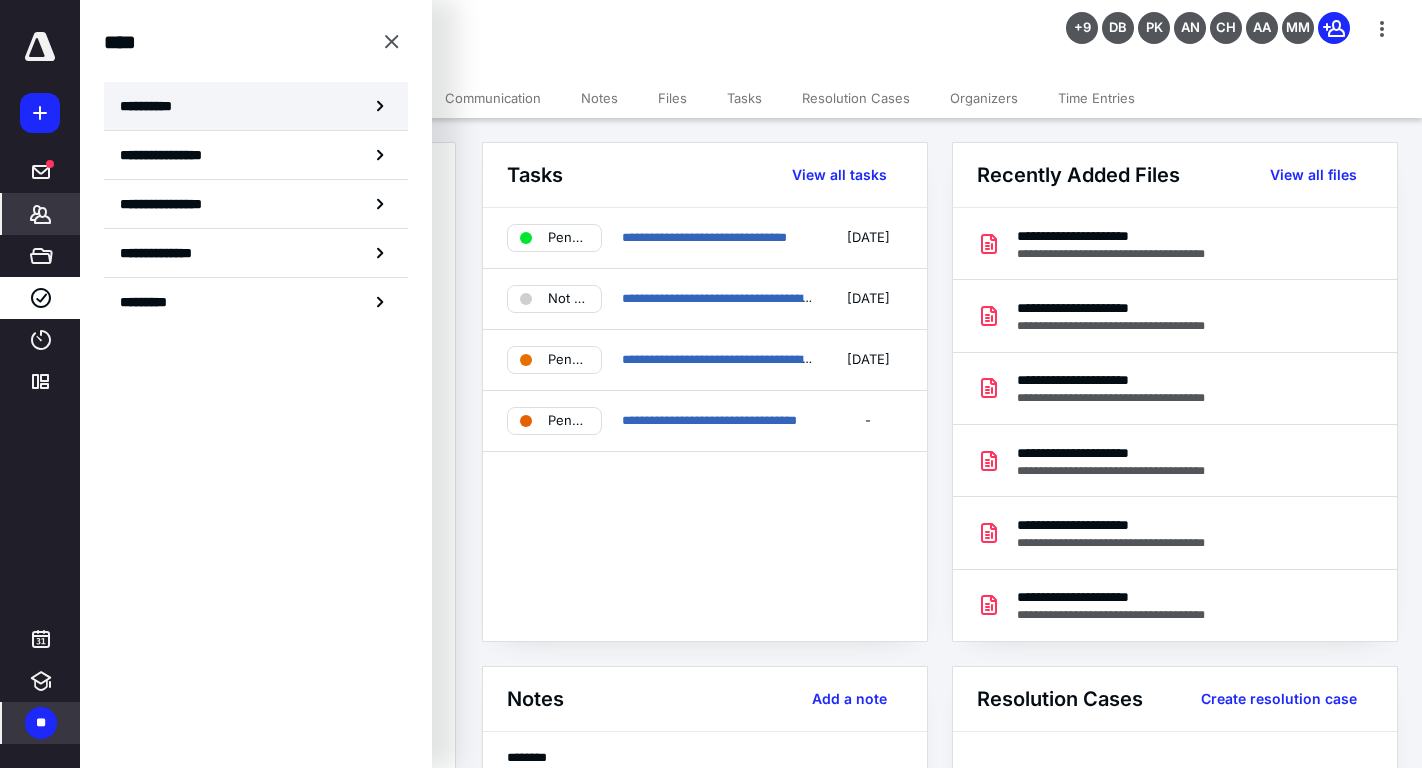 click on "**********" at bounding box center (256, 106) 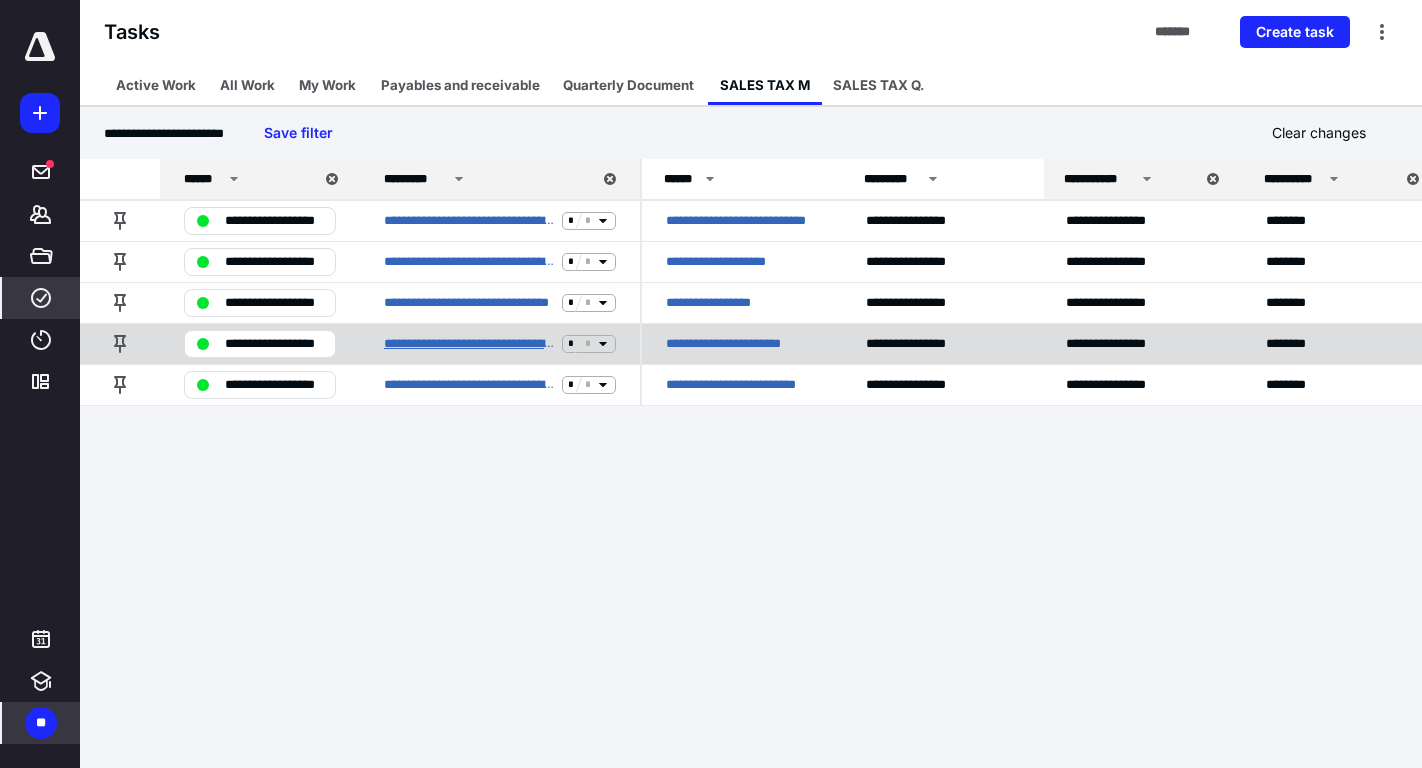 click on "**********" at bounding box center (469, 344) 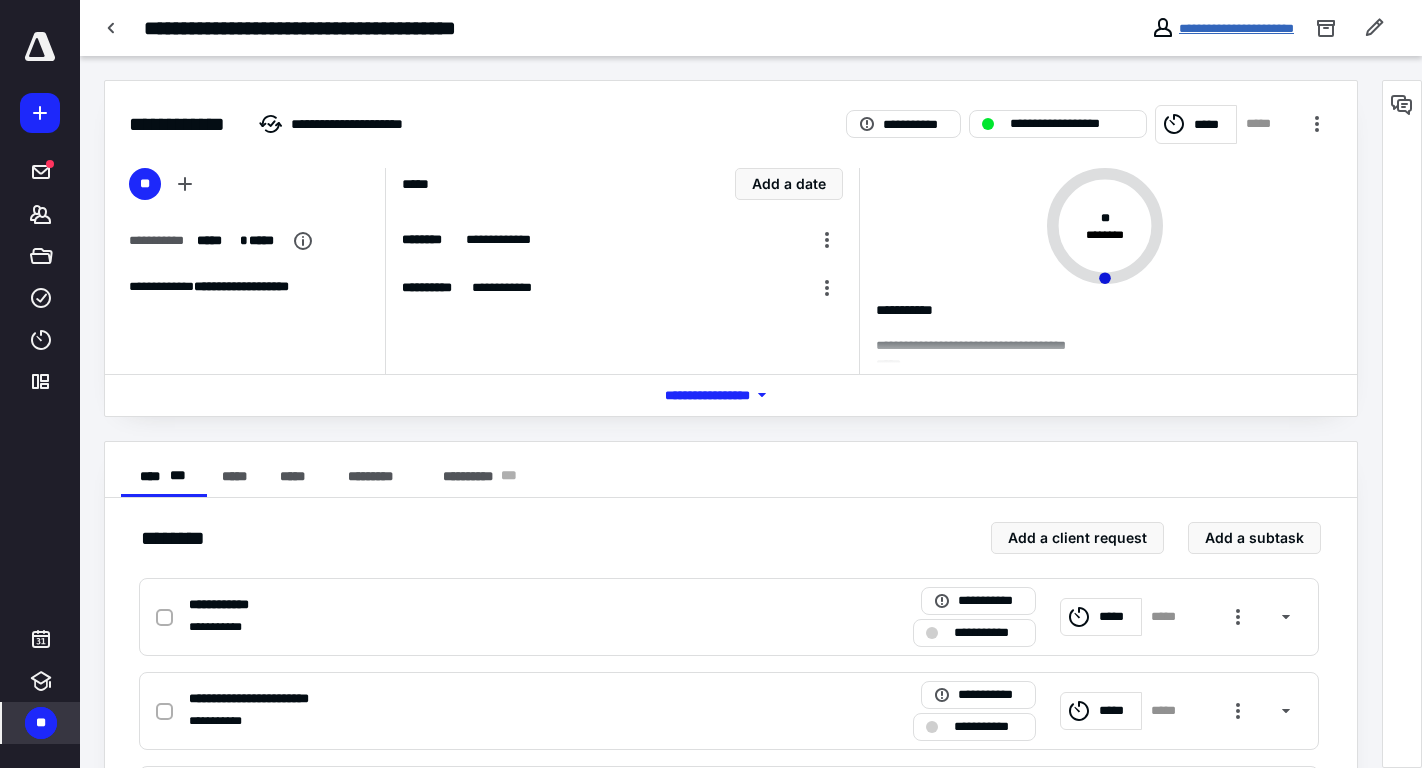 click on "**********" at bounding box center [1236, 28] 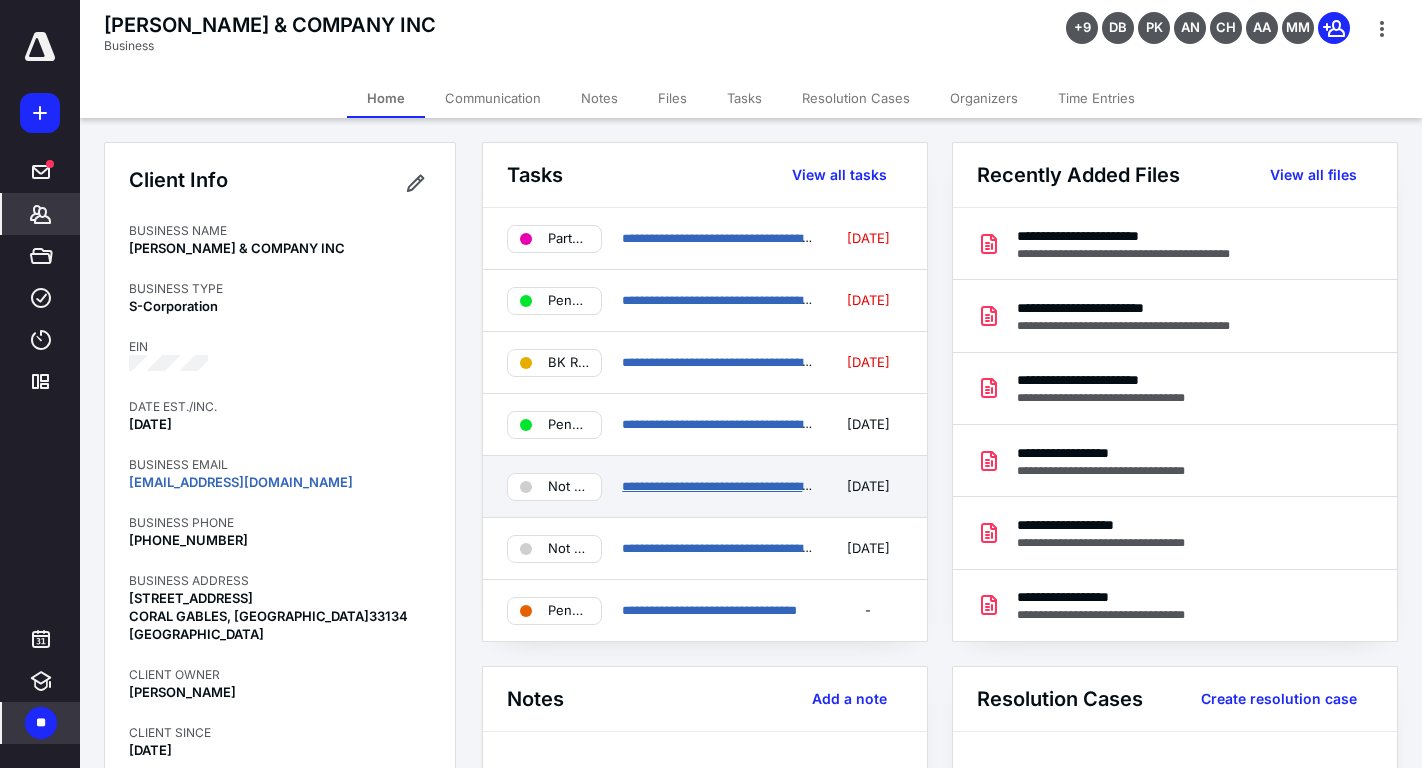 click on "**********" at bounding box center [789, 486] 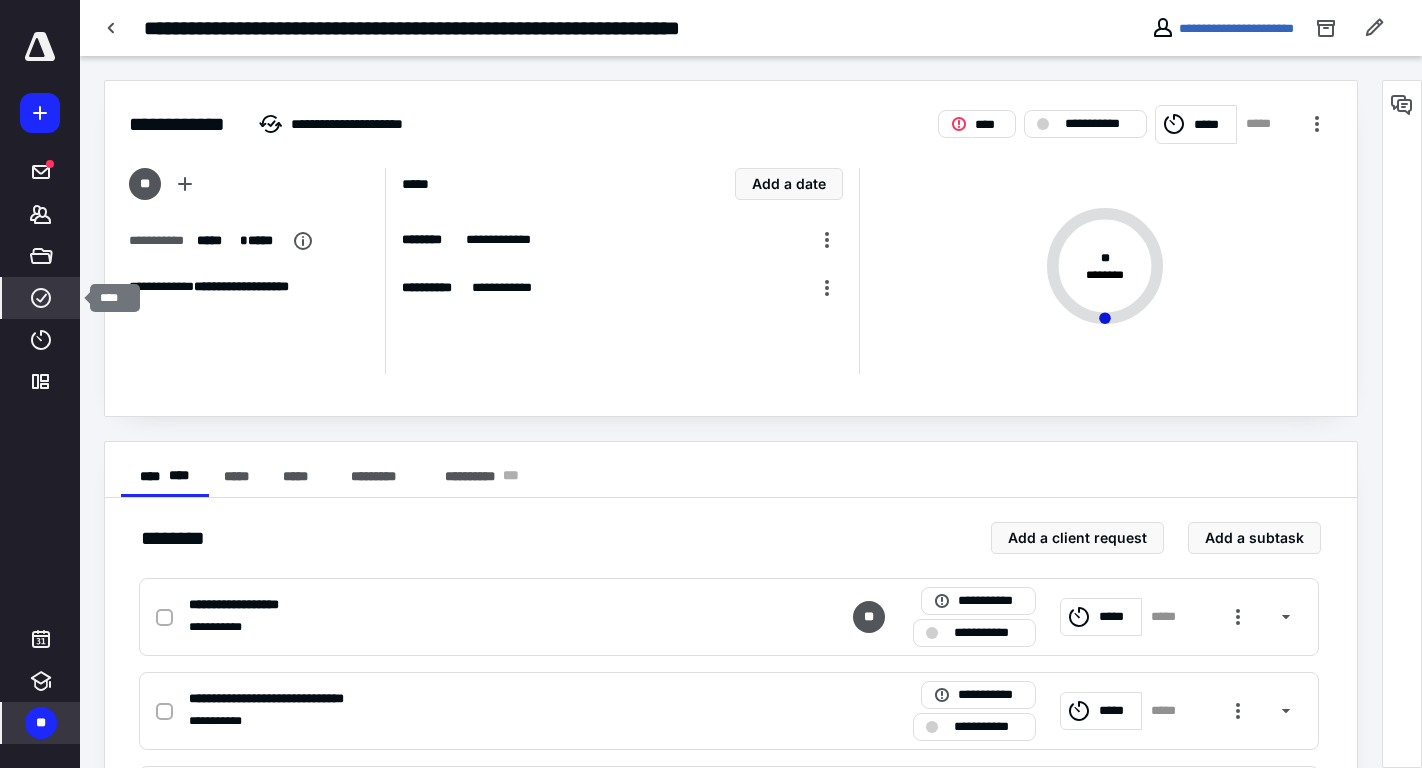 click 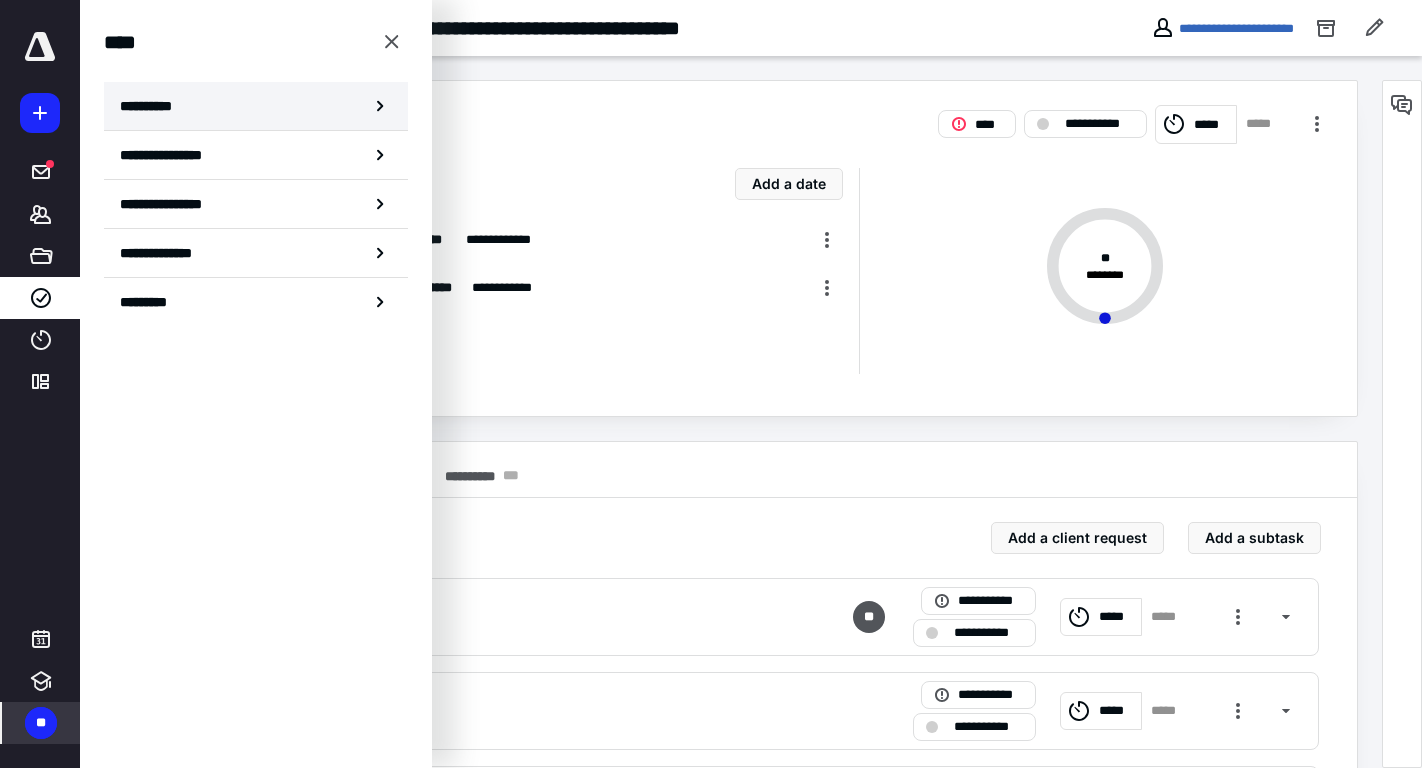 click on "**********" at bounding box center [256, 106] 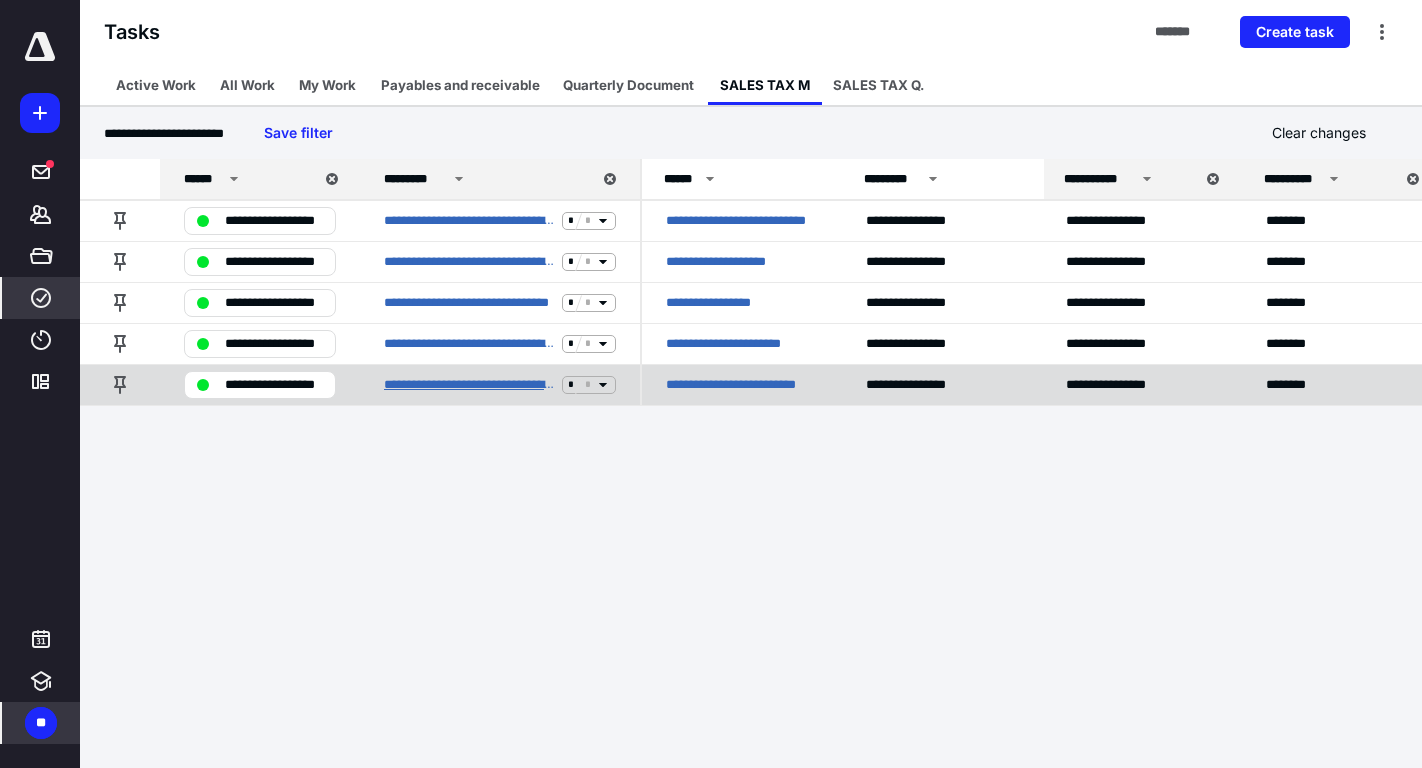 click on "**********" at bounding box center [469, 385] 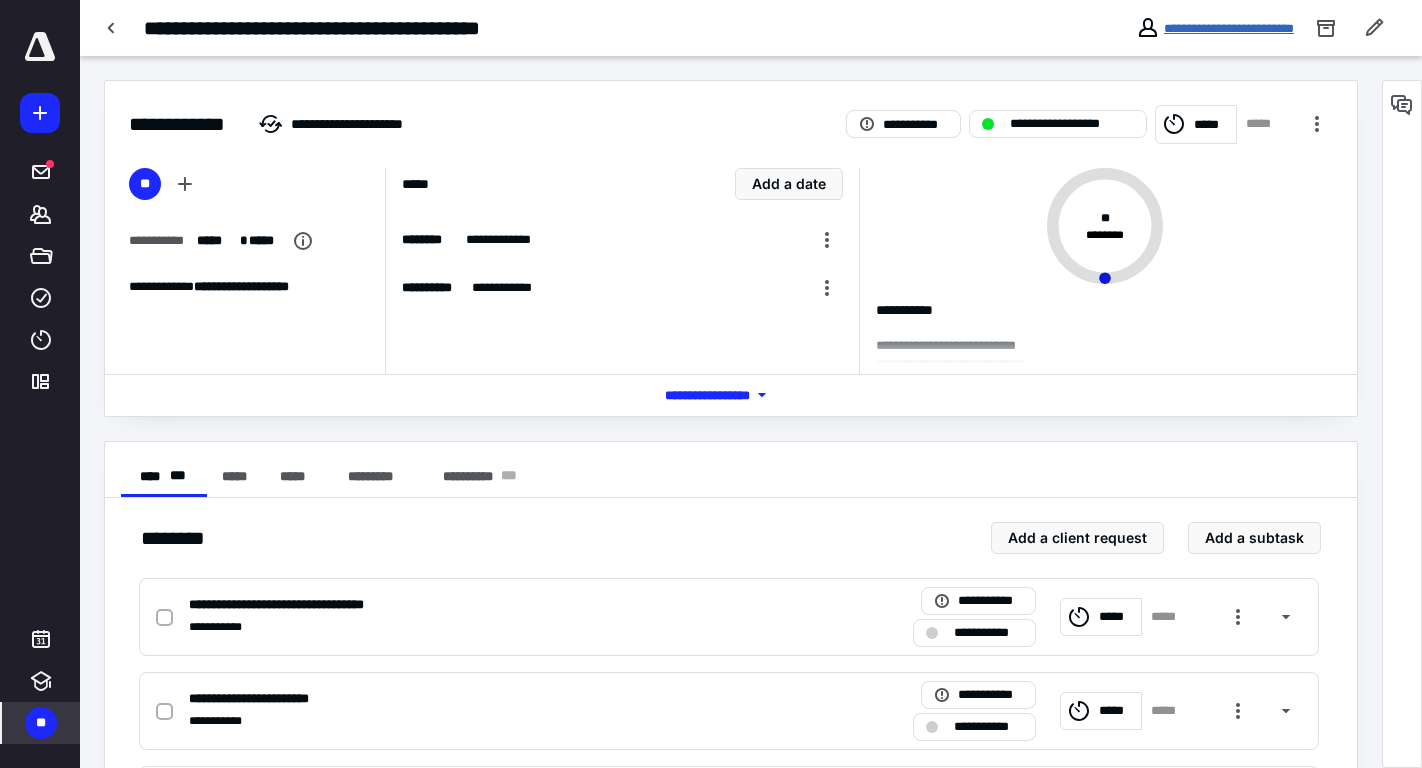 click on "**********" at bounding box center (1229, 28) 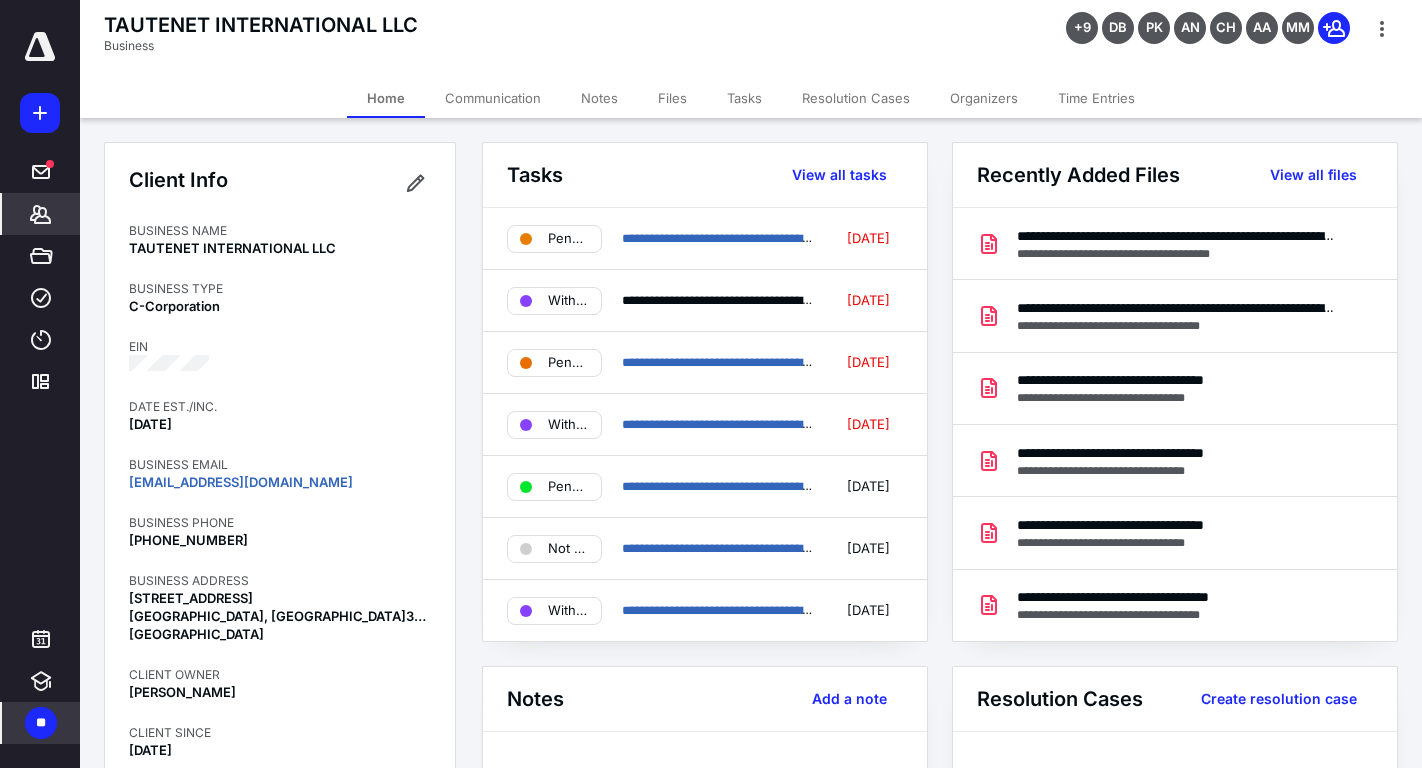 click on "Files" at bounding box center (672, 98) 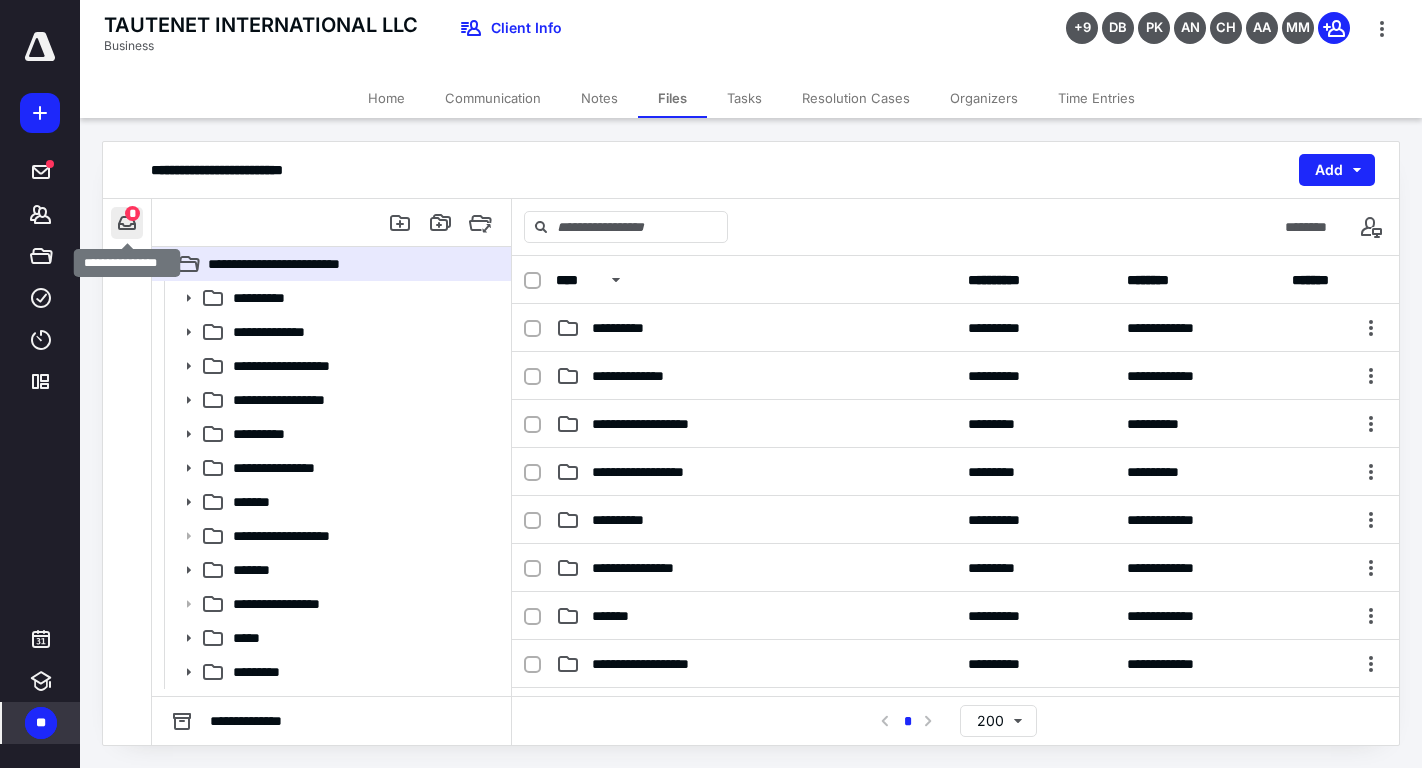 click at bounding box center [127, 223] 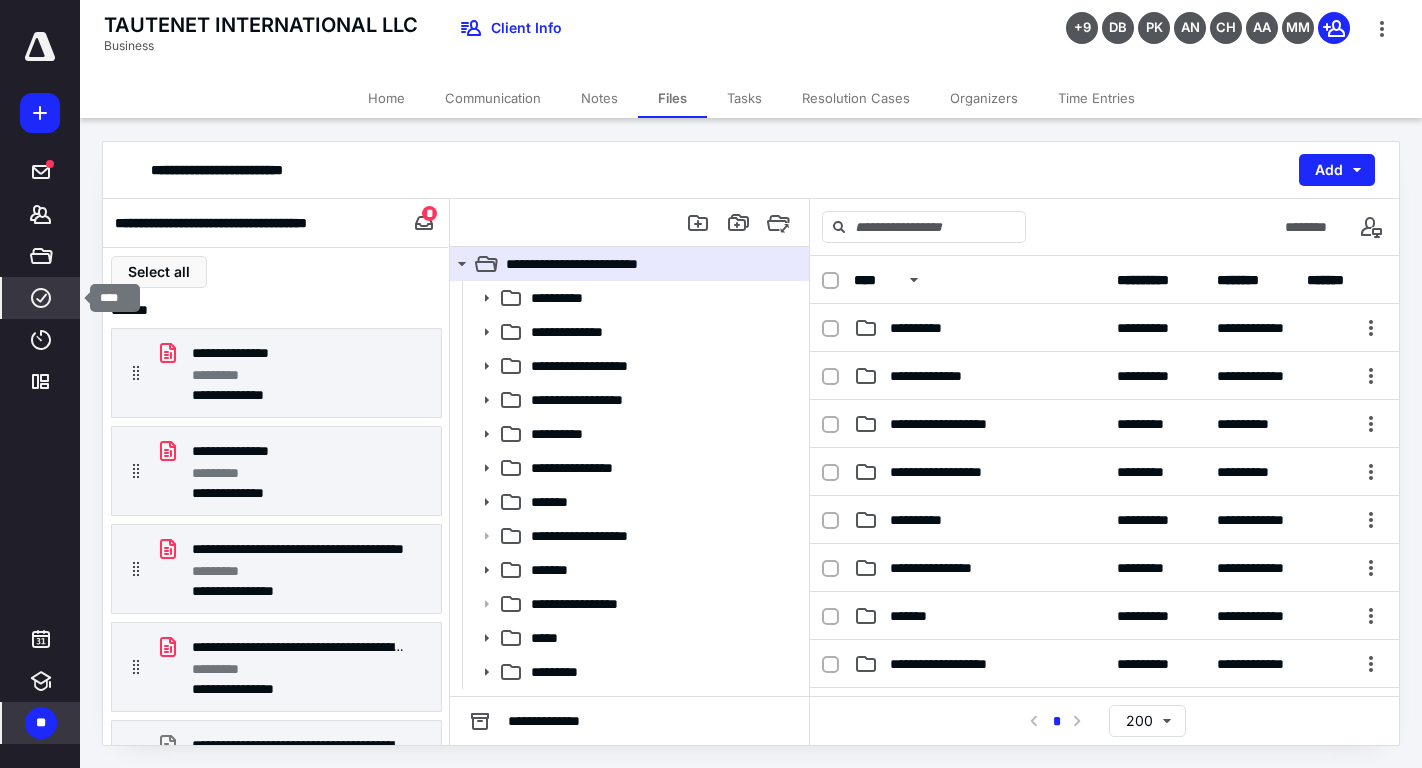 click 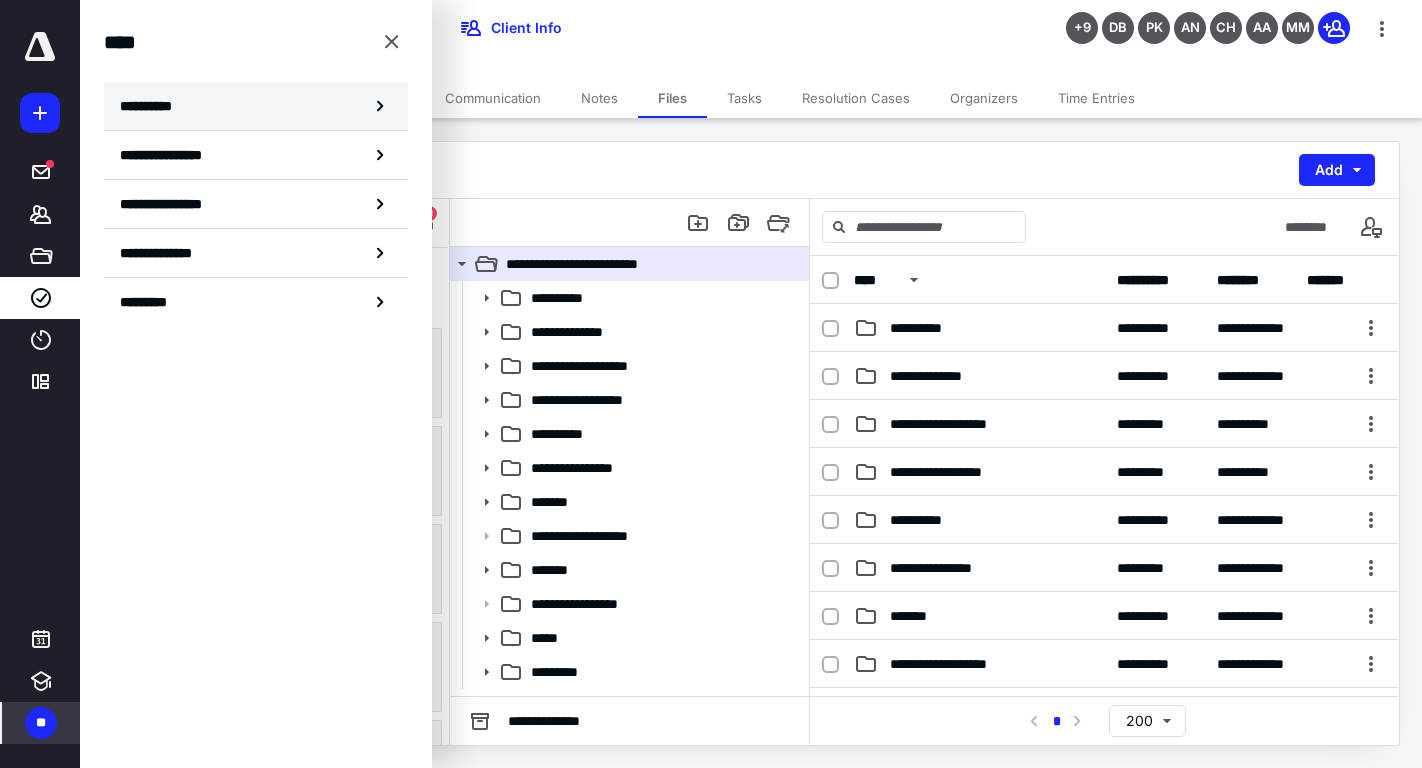 click on "**********" at bounding box center [256, 106] 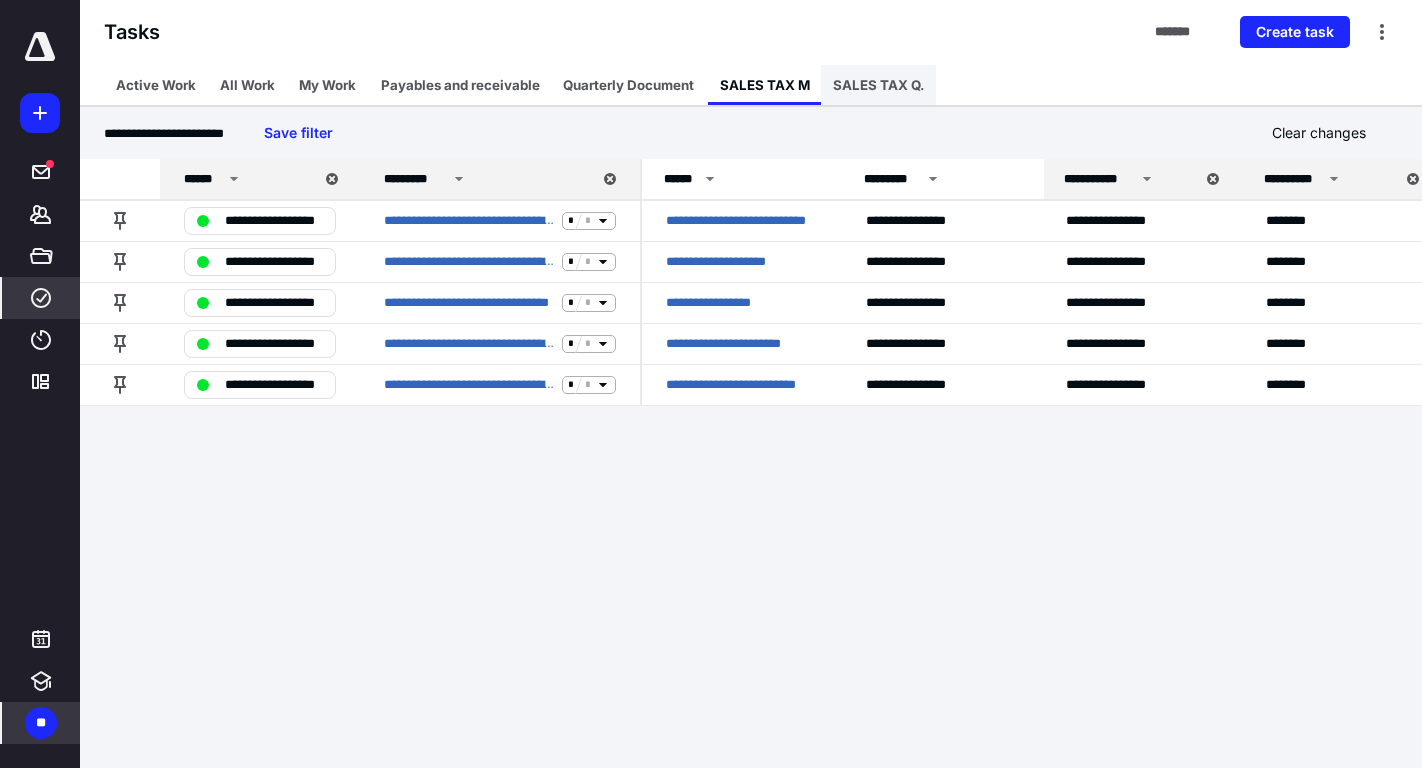 click on "SALES TAX Q." at bounding box center [878, 85] 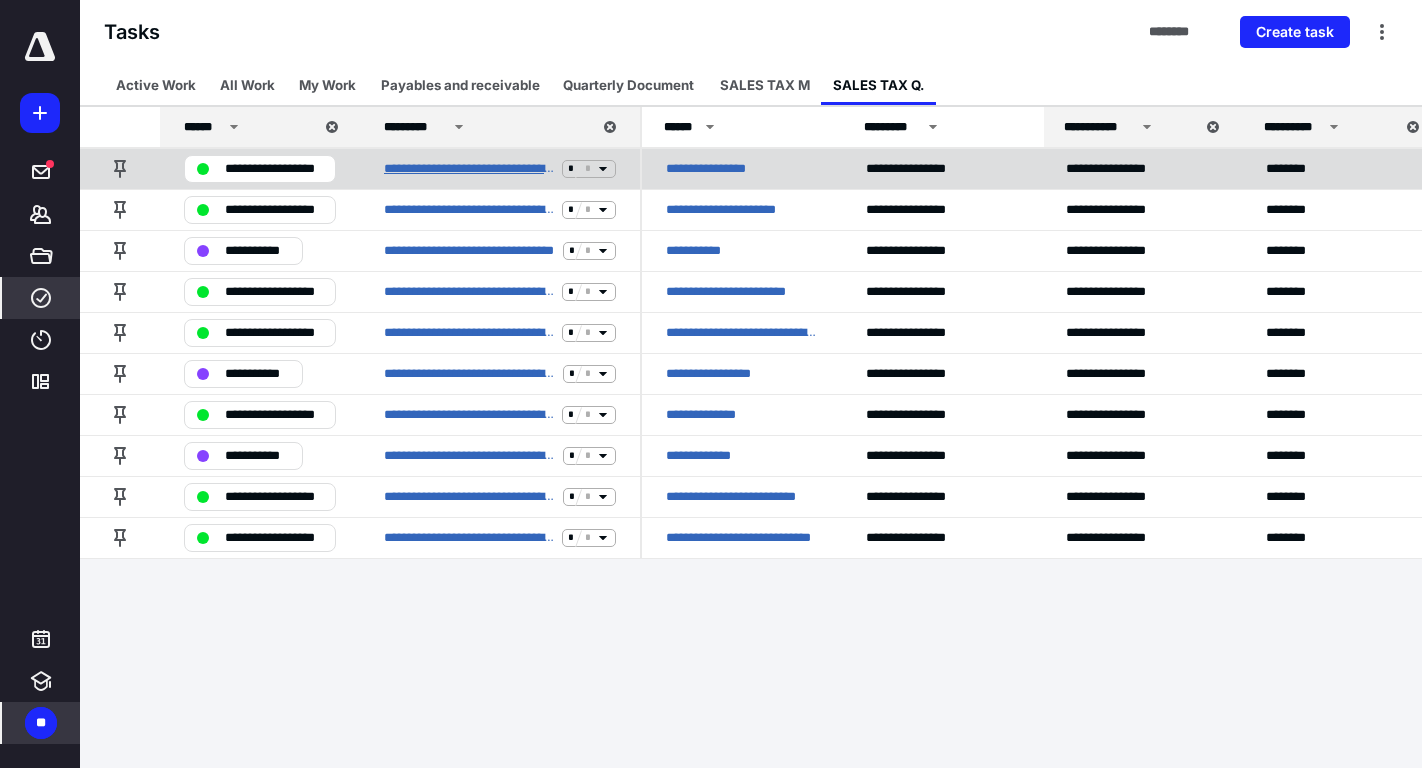 click on "**********" at bounding box center (469, 169) 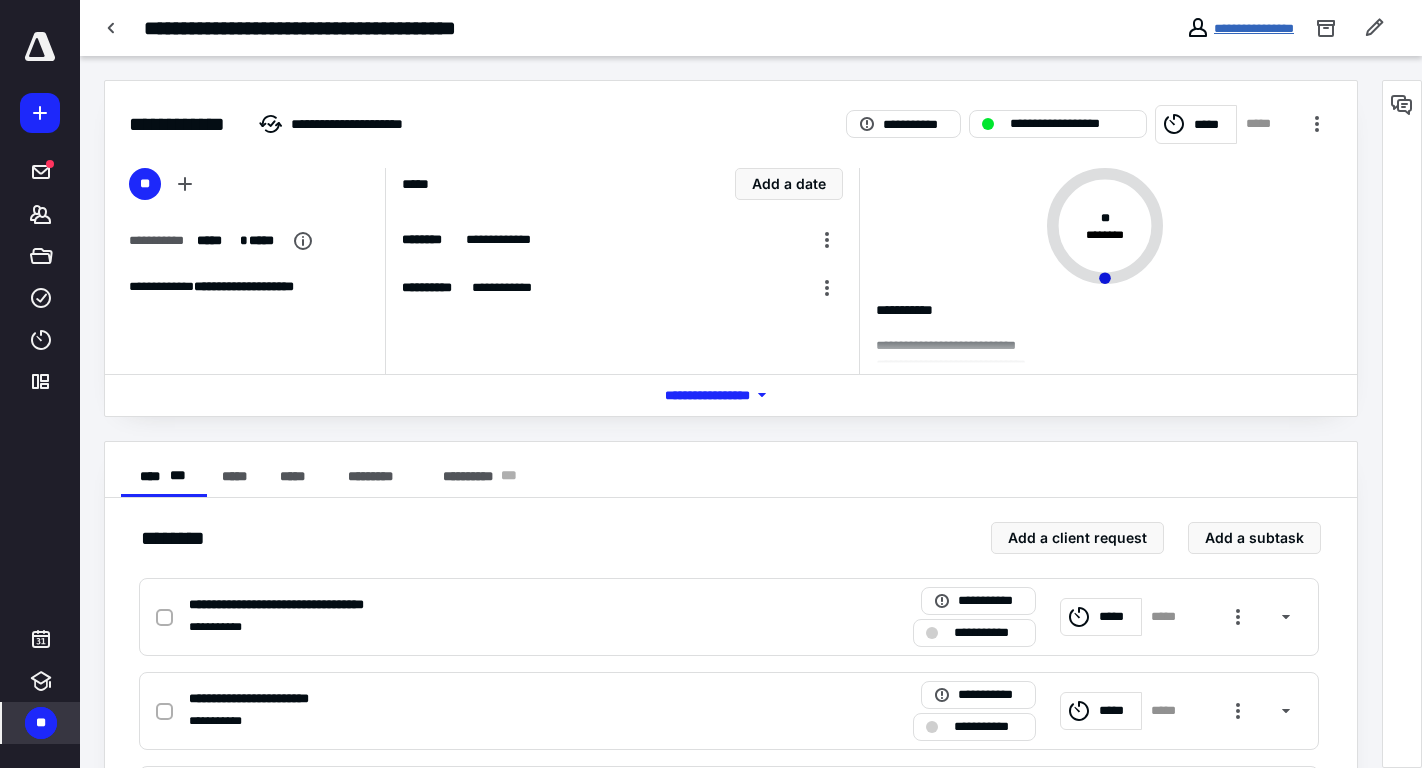 click on "**********" at bounding box center [1254, 28] 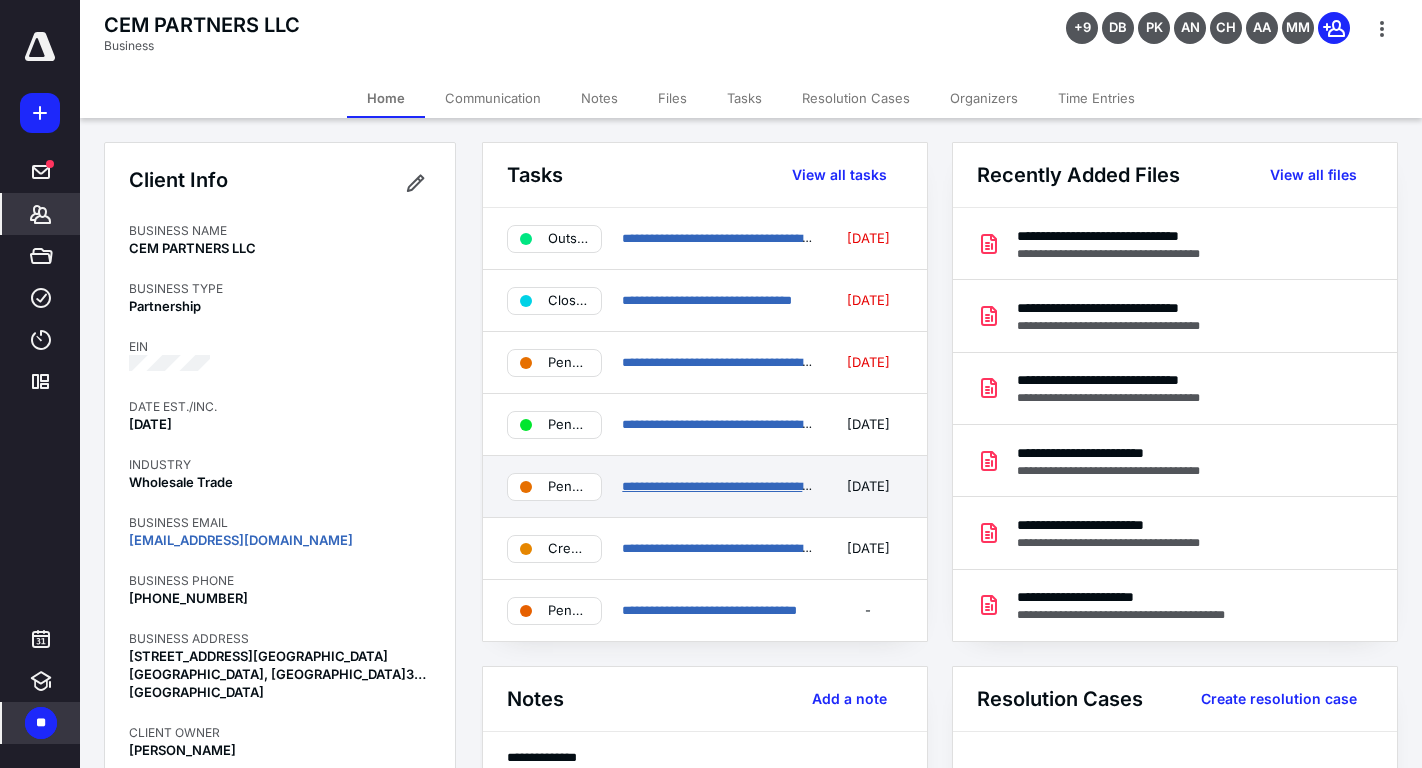 click on "**********" at bounding box center [772, 486] 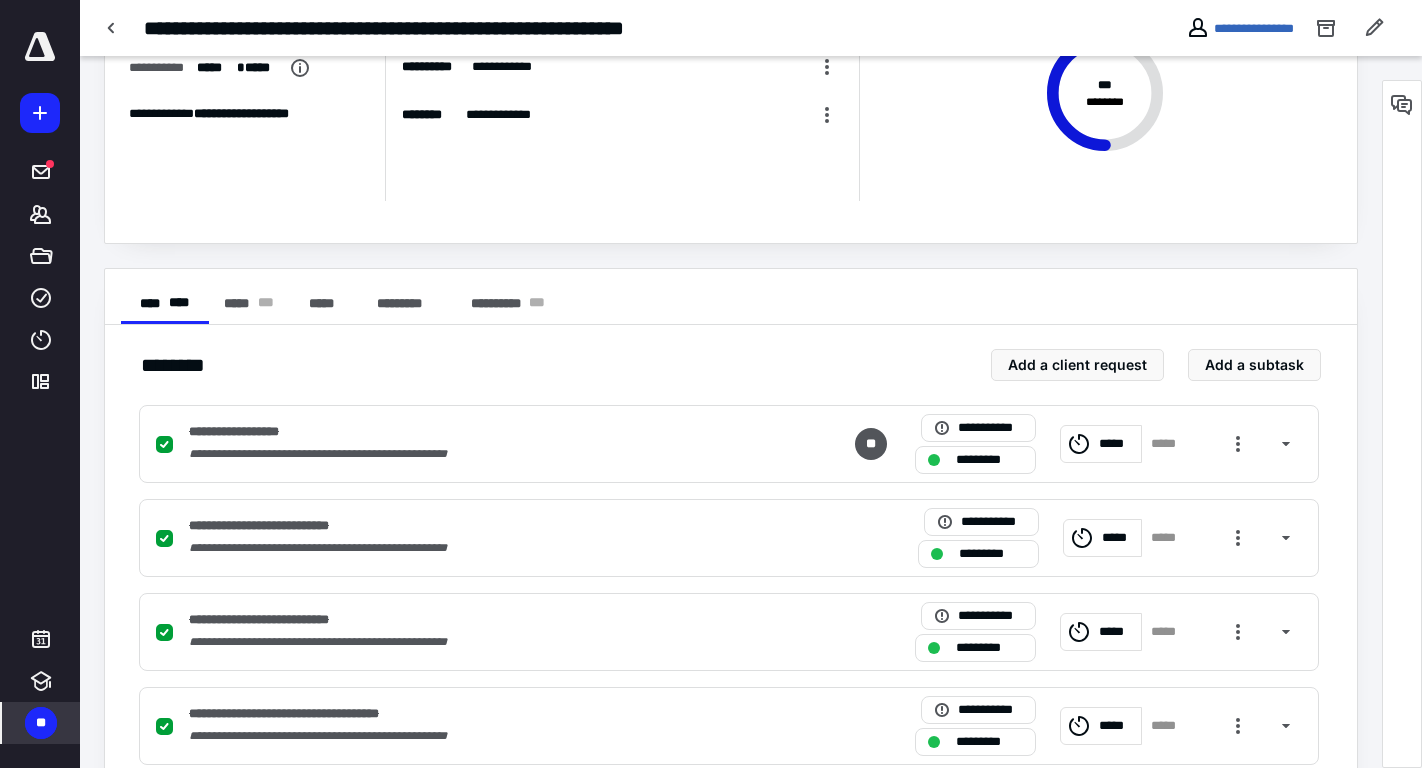 scroll, scrollTop: 0, scrollLeft: 0, axis: both 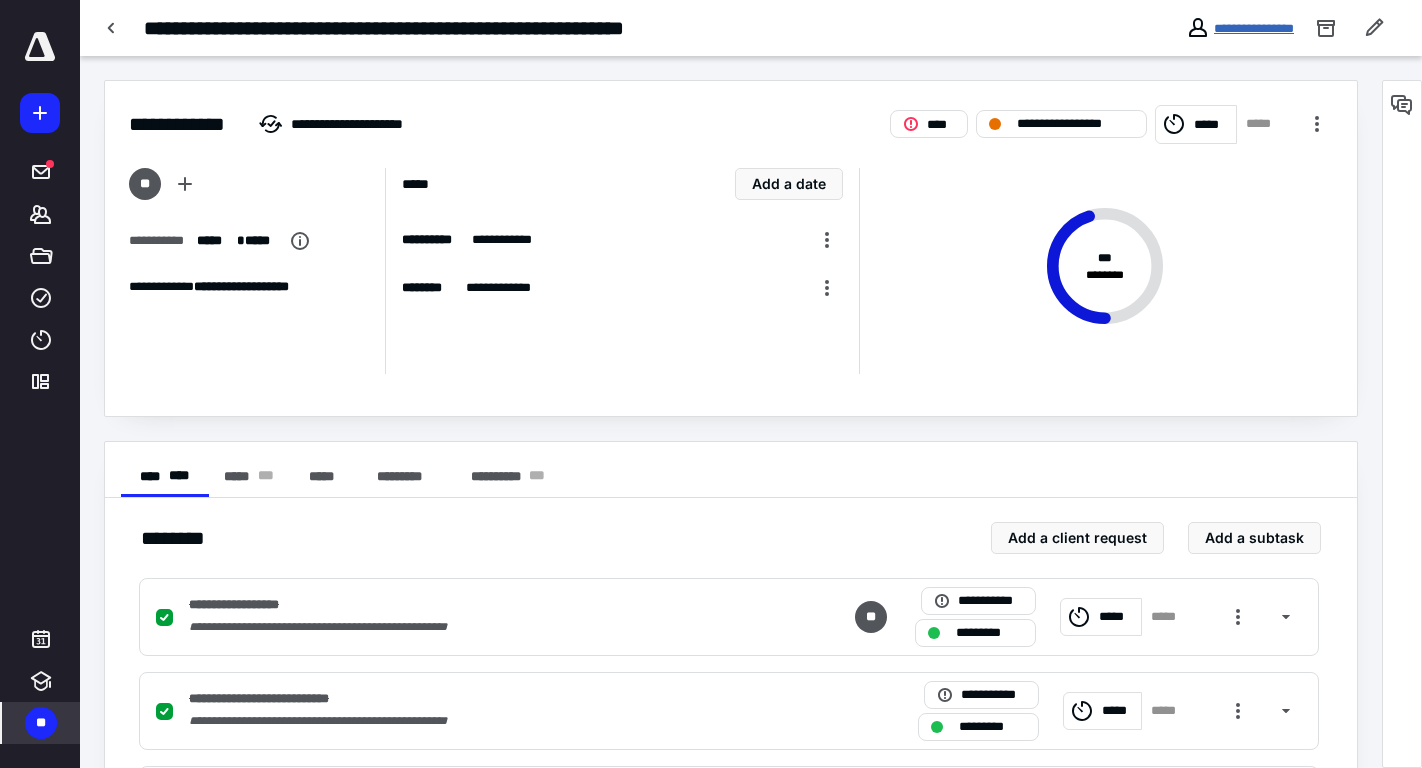 click on "**********" at bounding box center (1254, 28) 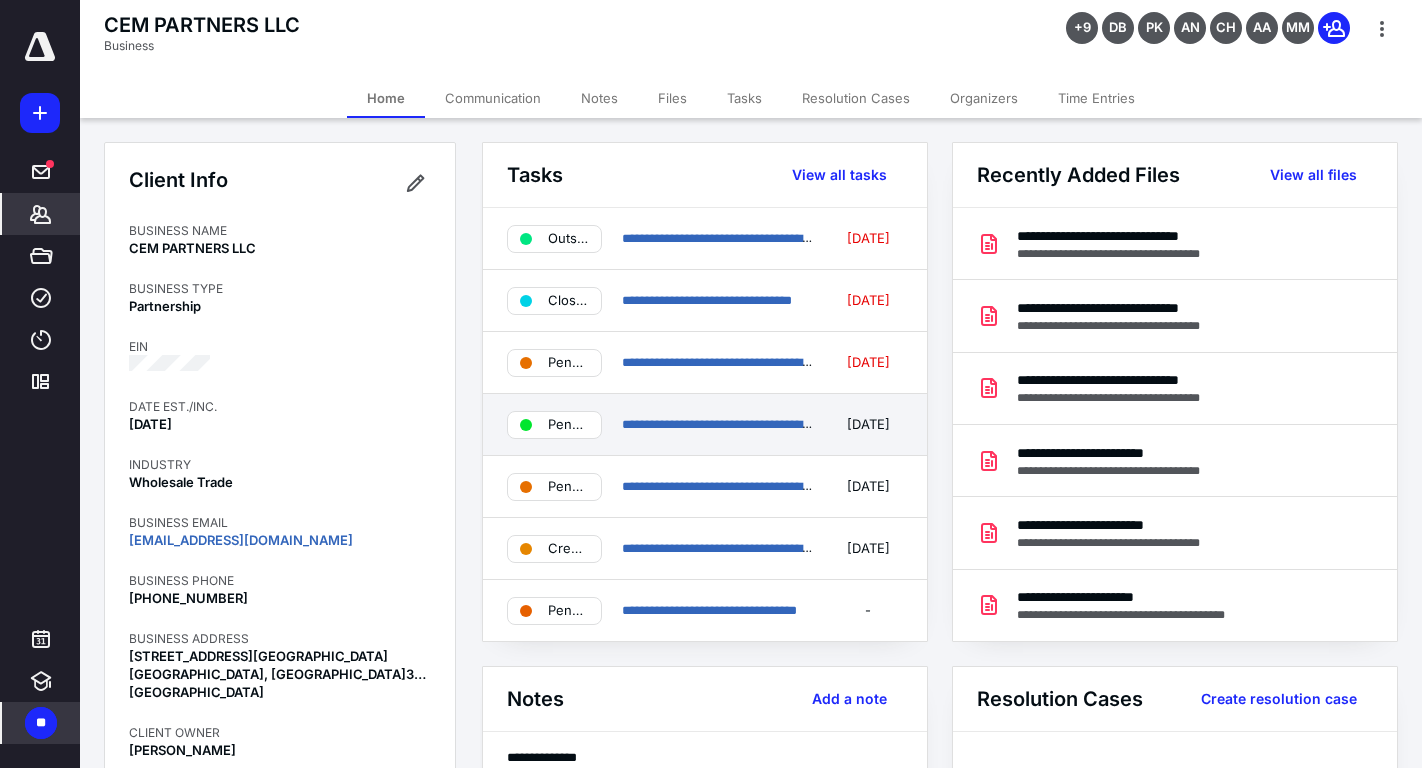 click on "**********" at bounding box center [717, 425] 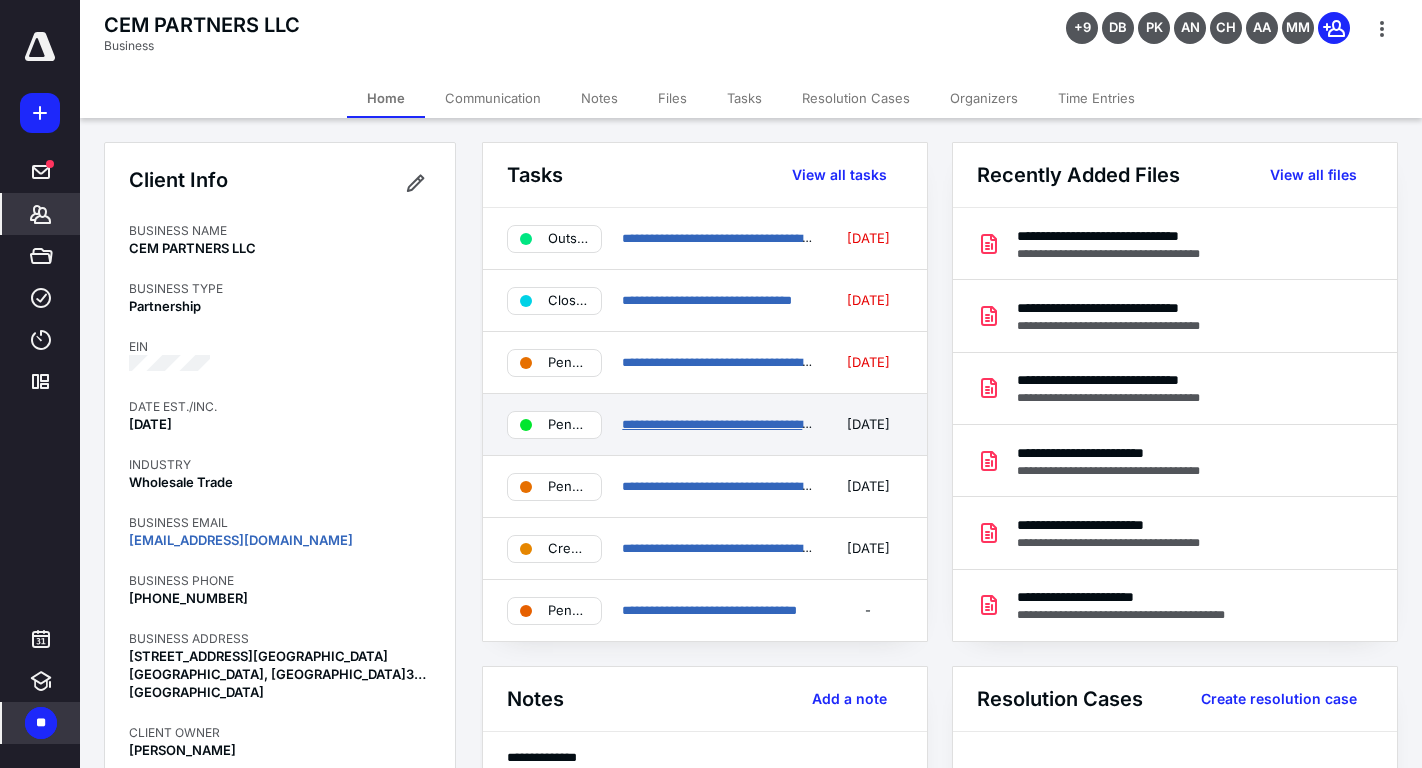 click on "**********" at bounding box center (719, 424) 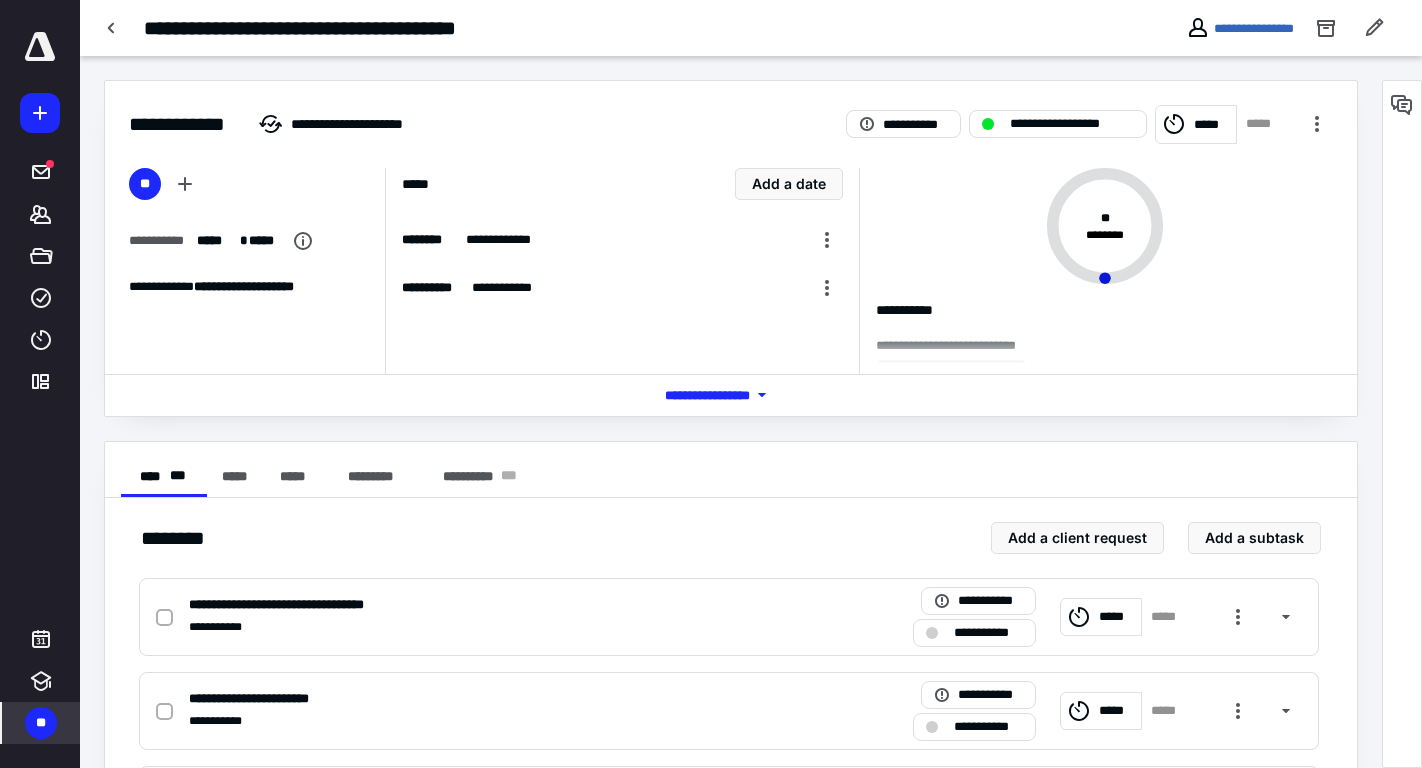click 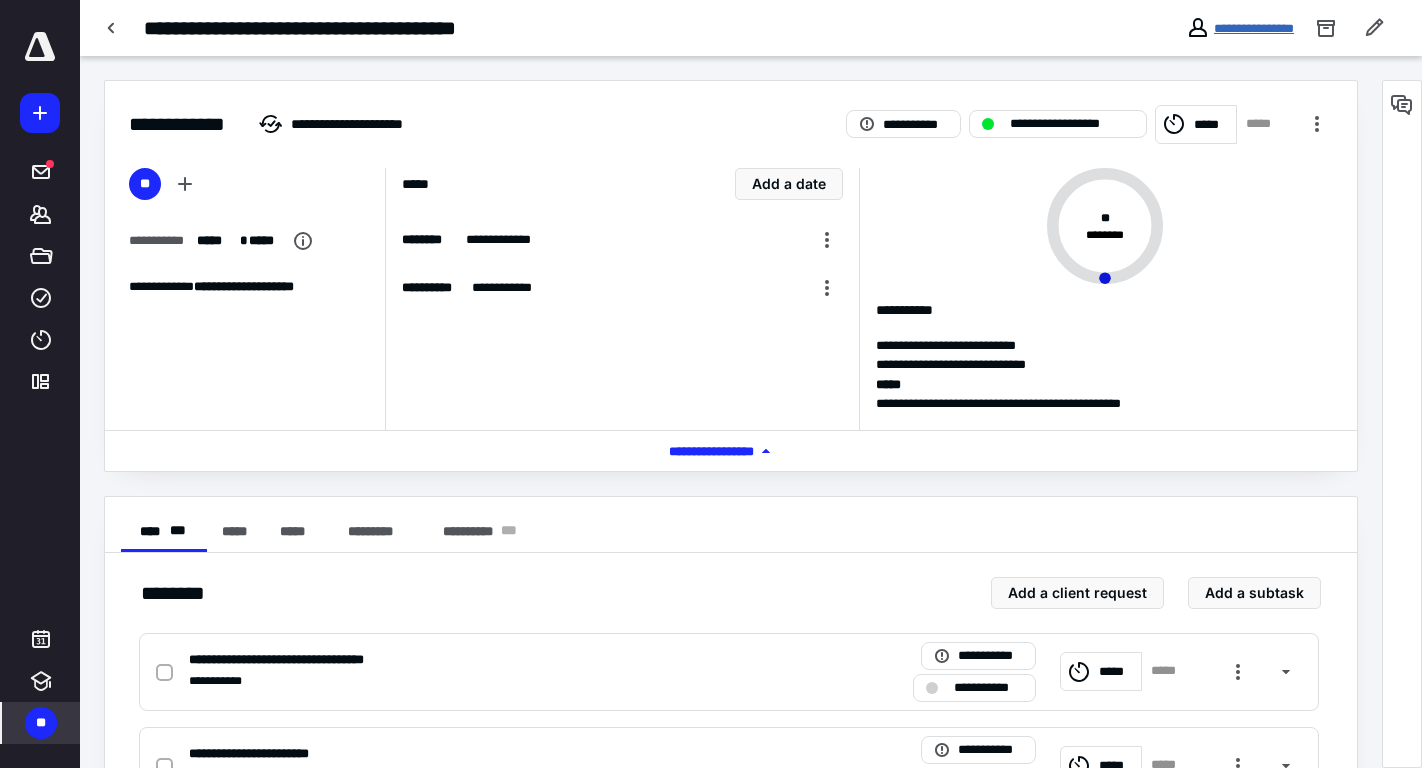click on "**********" at bounding box center [1254, 28] 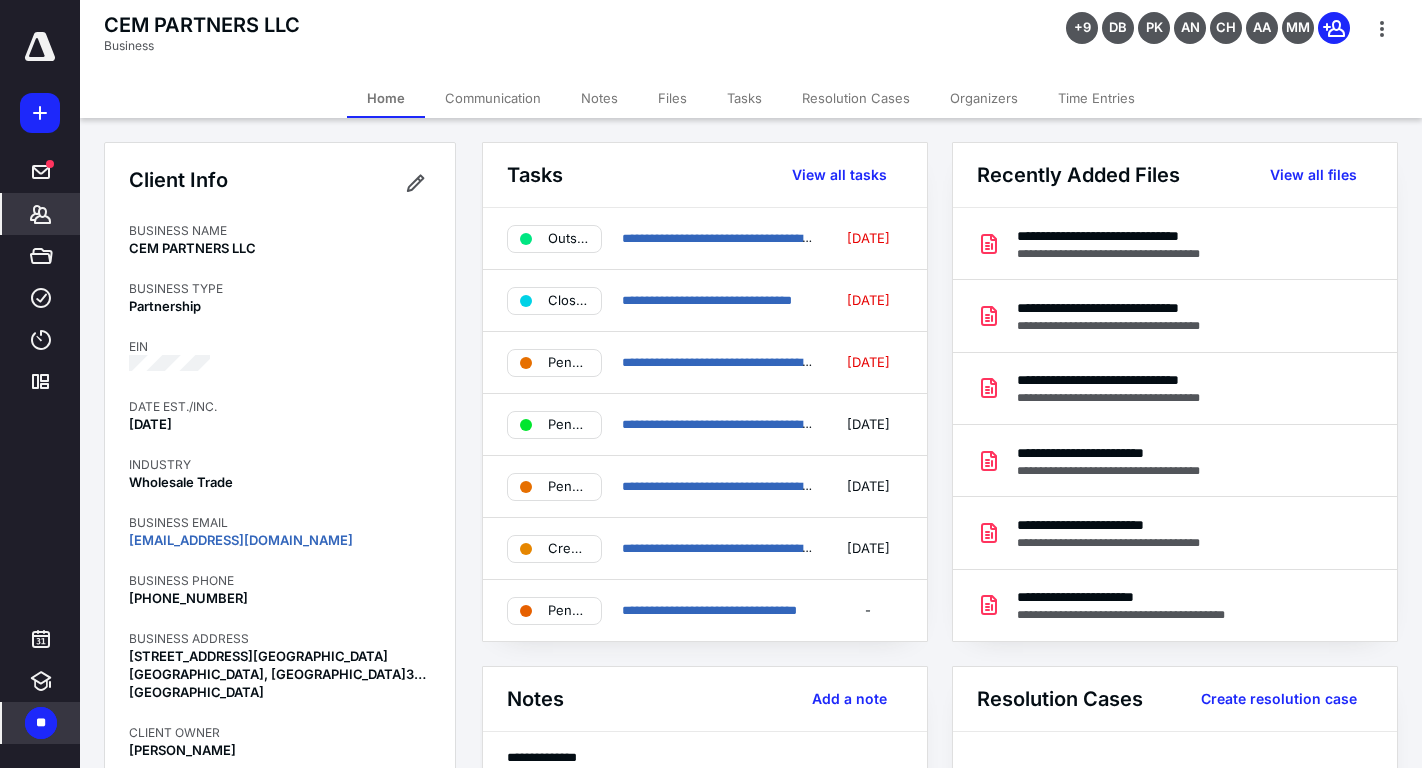 click on "Files" at bounding box center (672, 98) 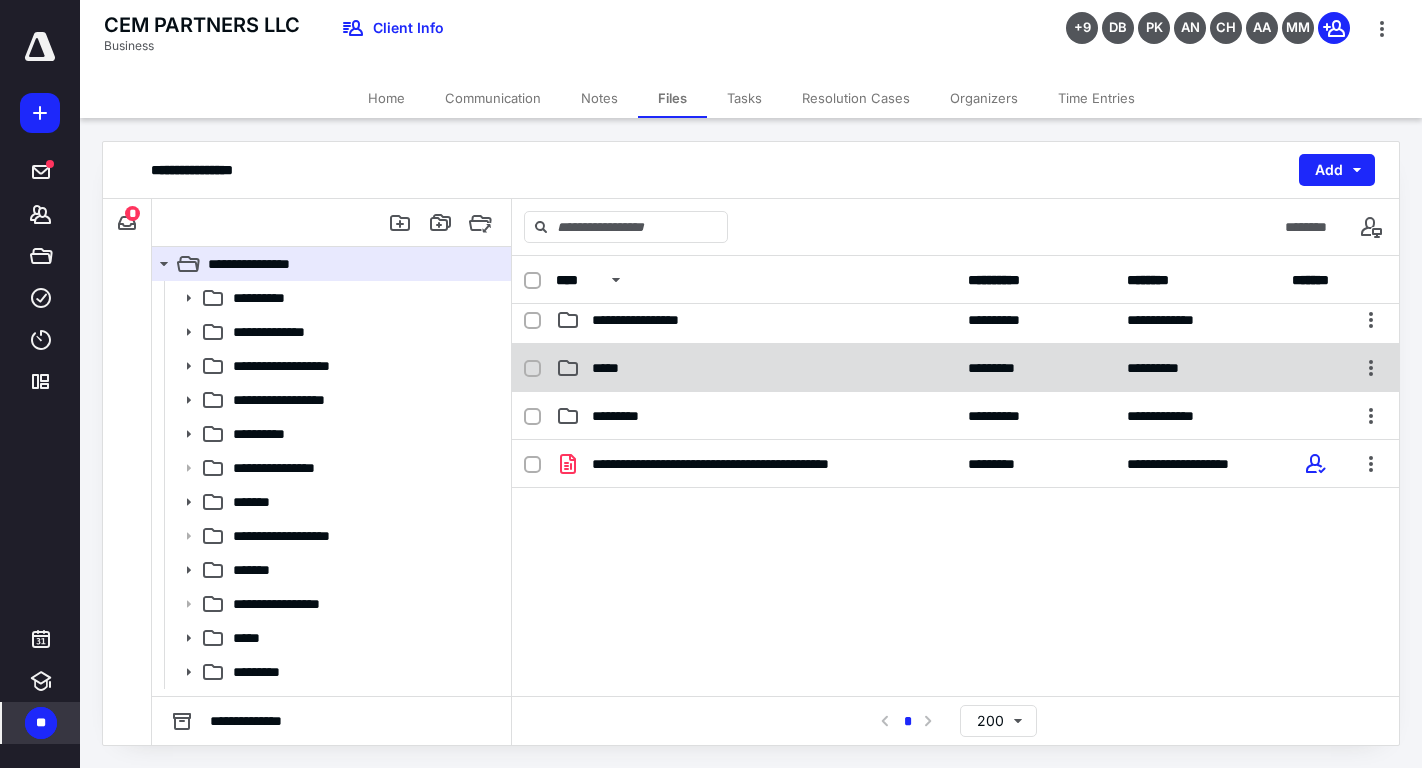 scroll, scrollTop: 433, scrollLeft: 0, axis: vertical 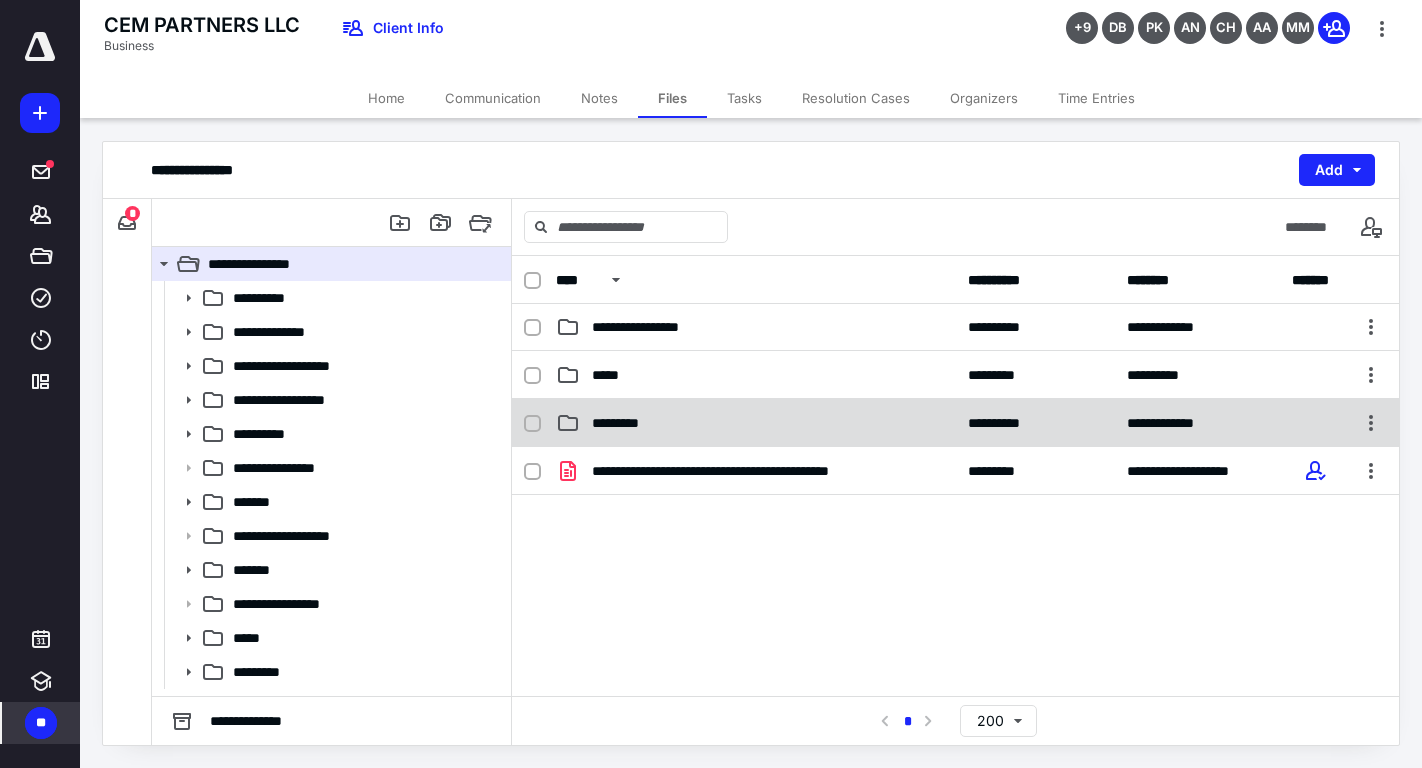 click on "**********" at bounding box center (955, 423) 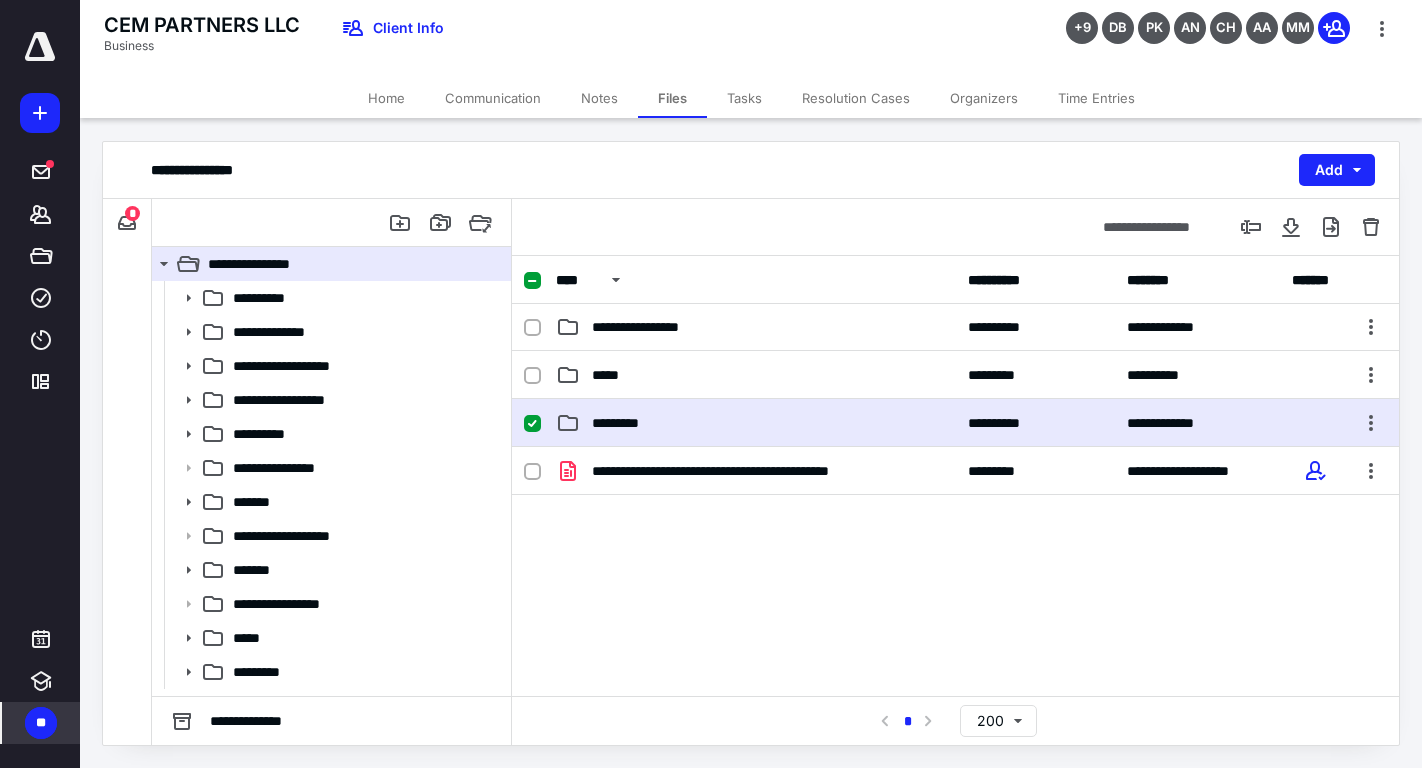 click on "**********" at bounding box center [955, 423] 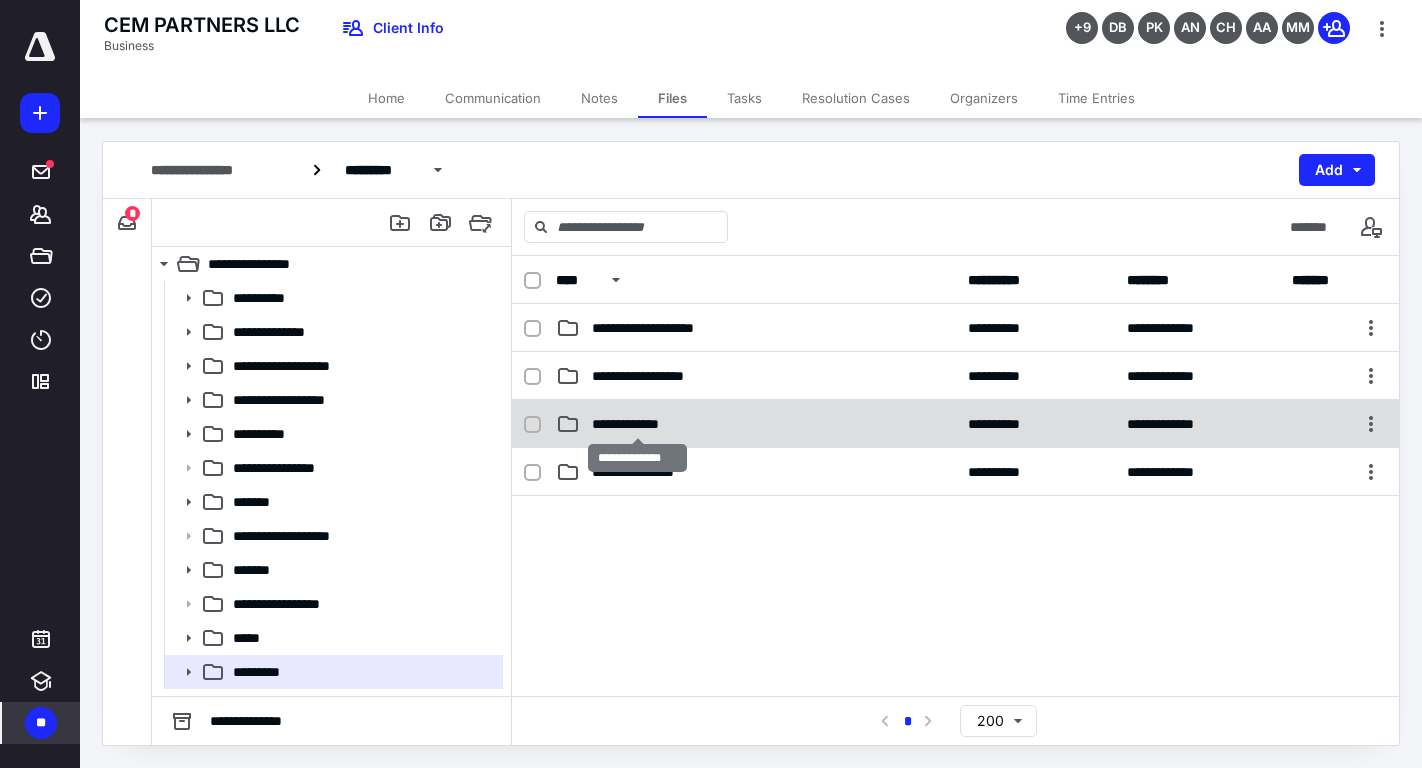 click on "**********" at bounding box center (637, 424) 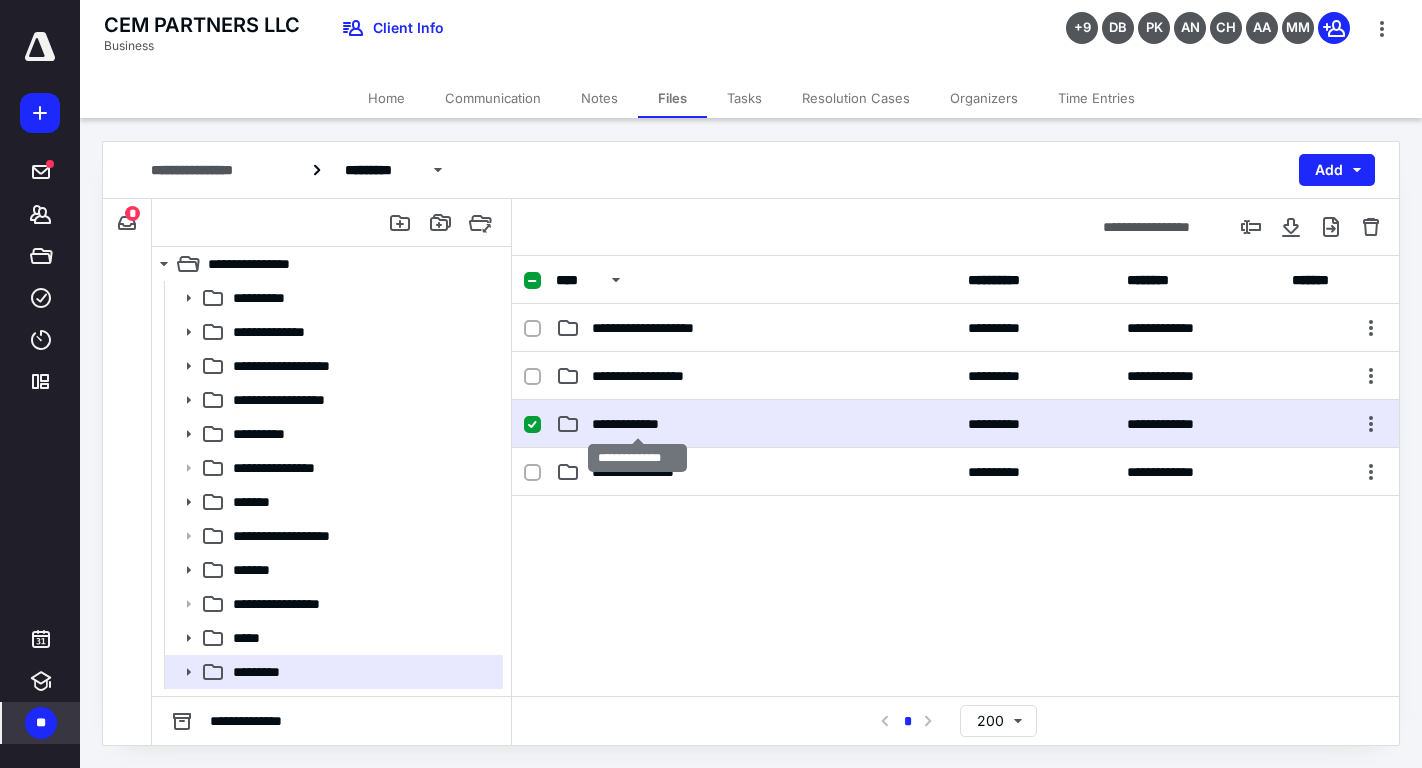 click on "**********" at bounding box center [637, 424] 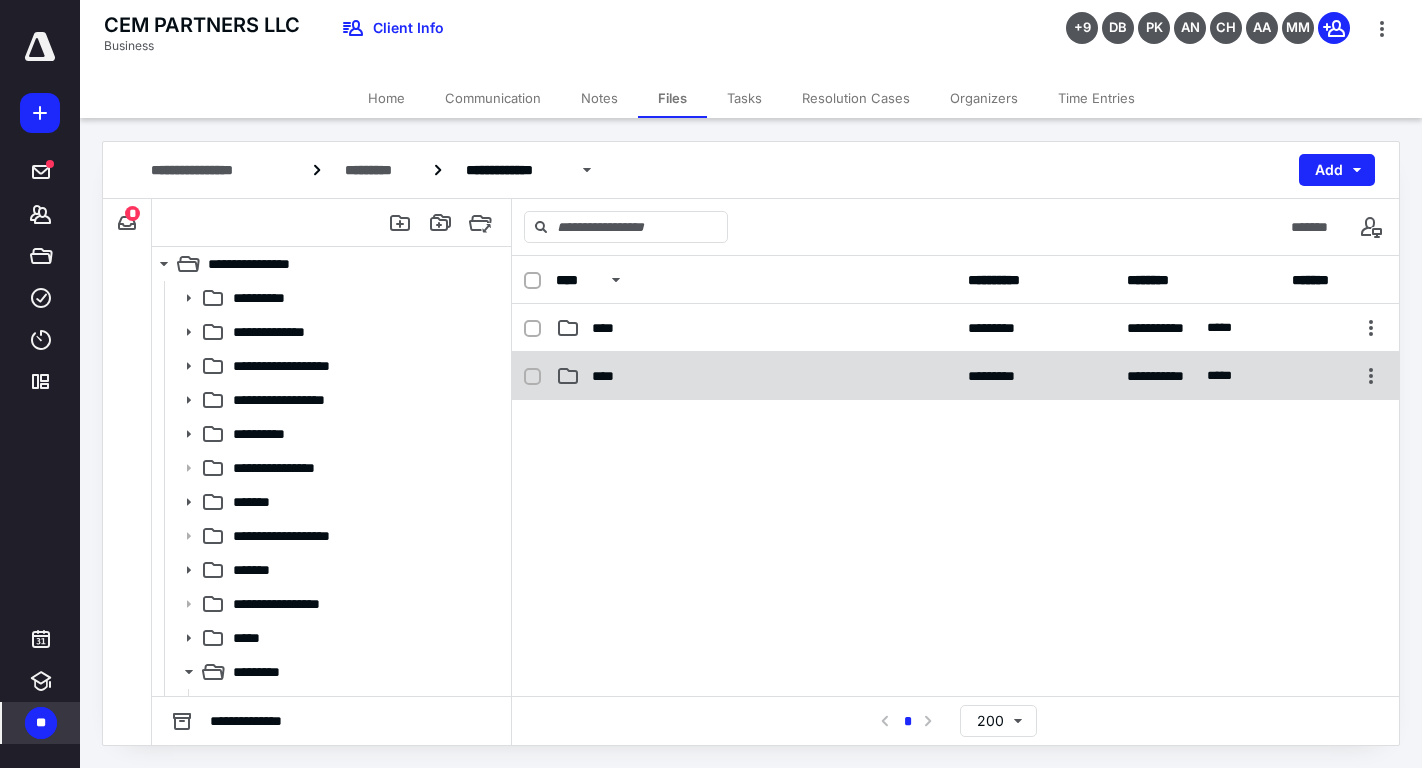 click on "****" at bounding box center [756, 376] 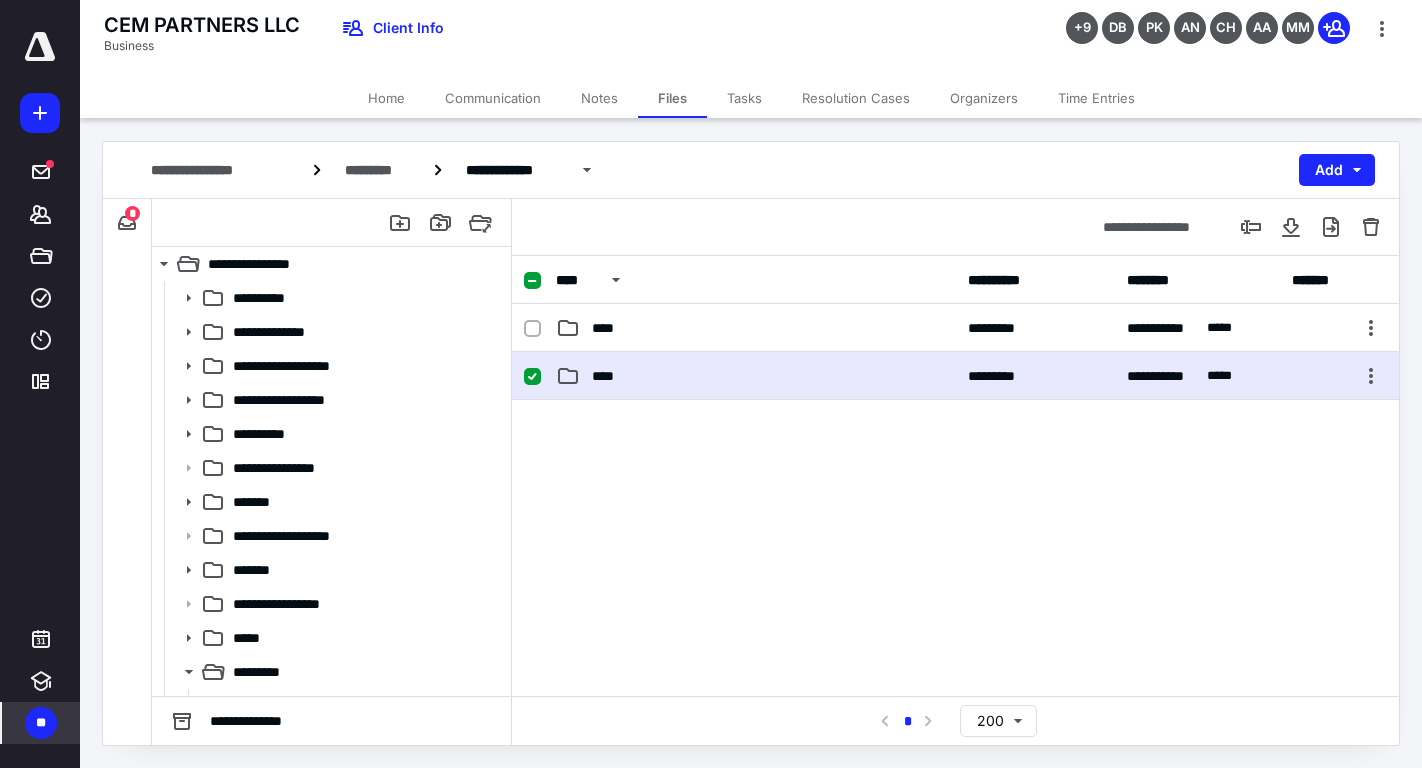 click on "****" at bounding box center (756, 376) 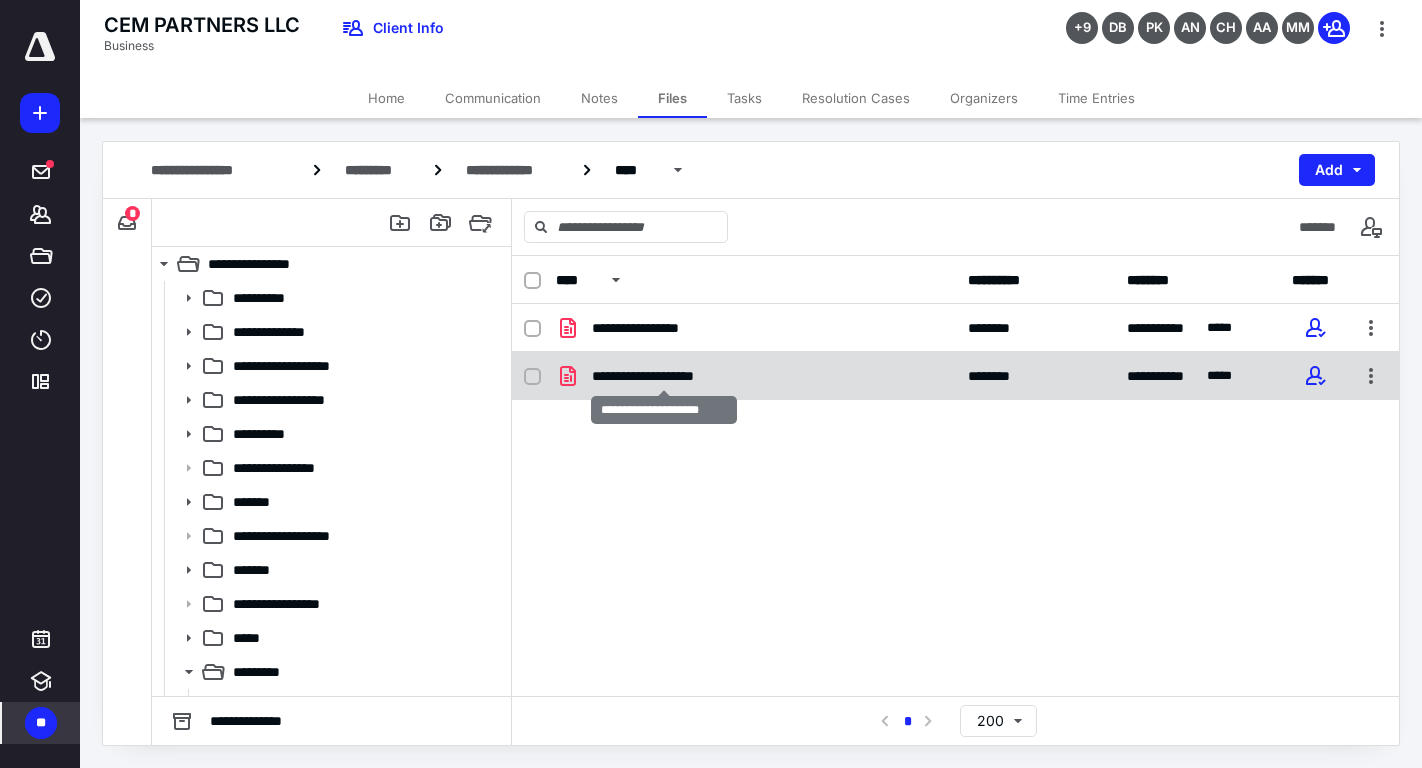 click on "**********" at bounding box center (664, 376) 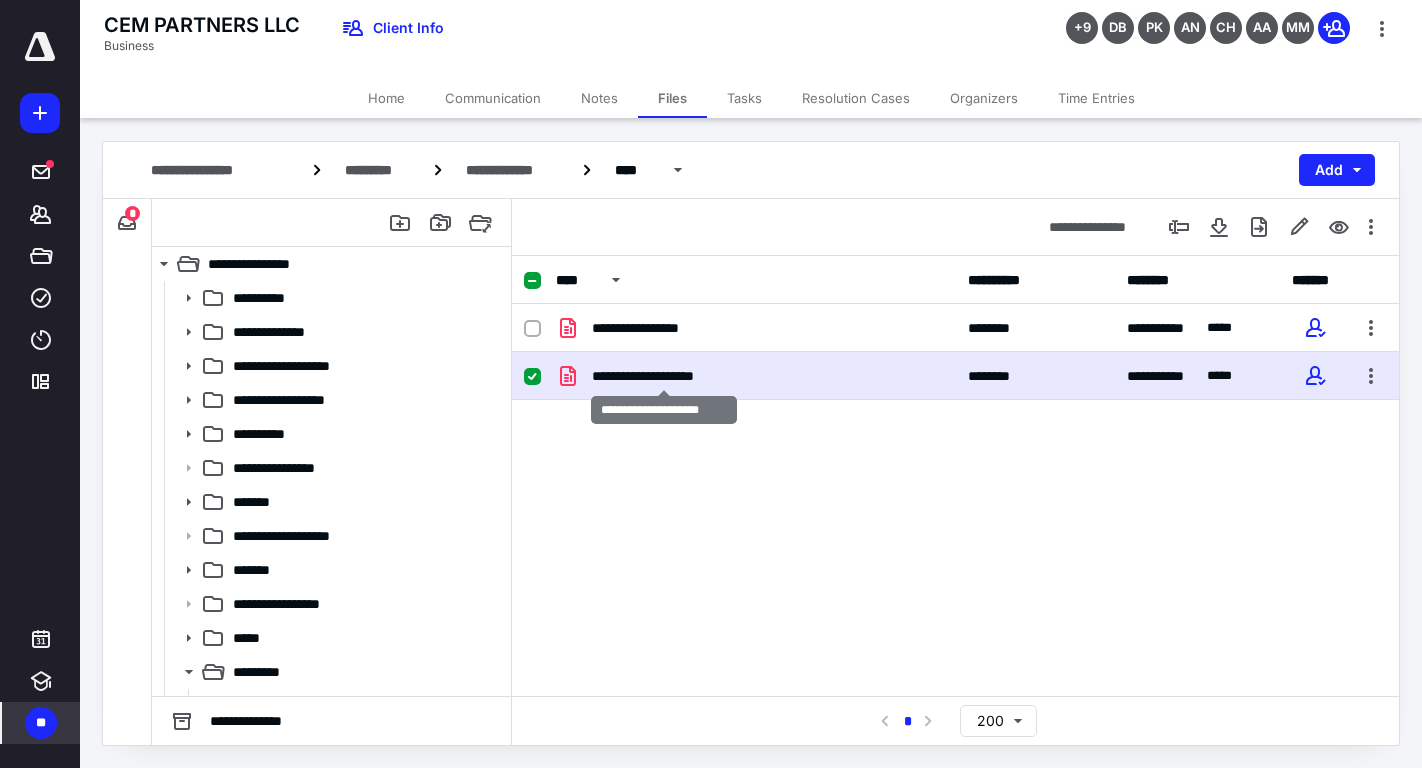 click on "**********" at bounding box center (664, 376) 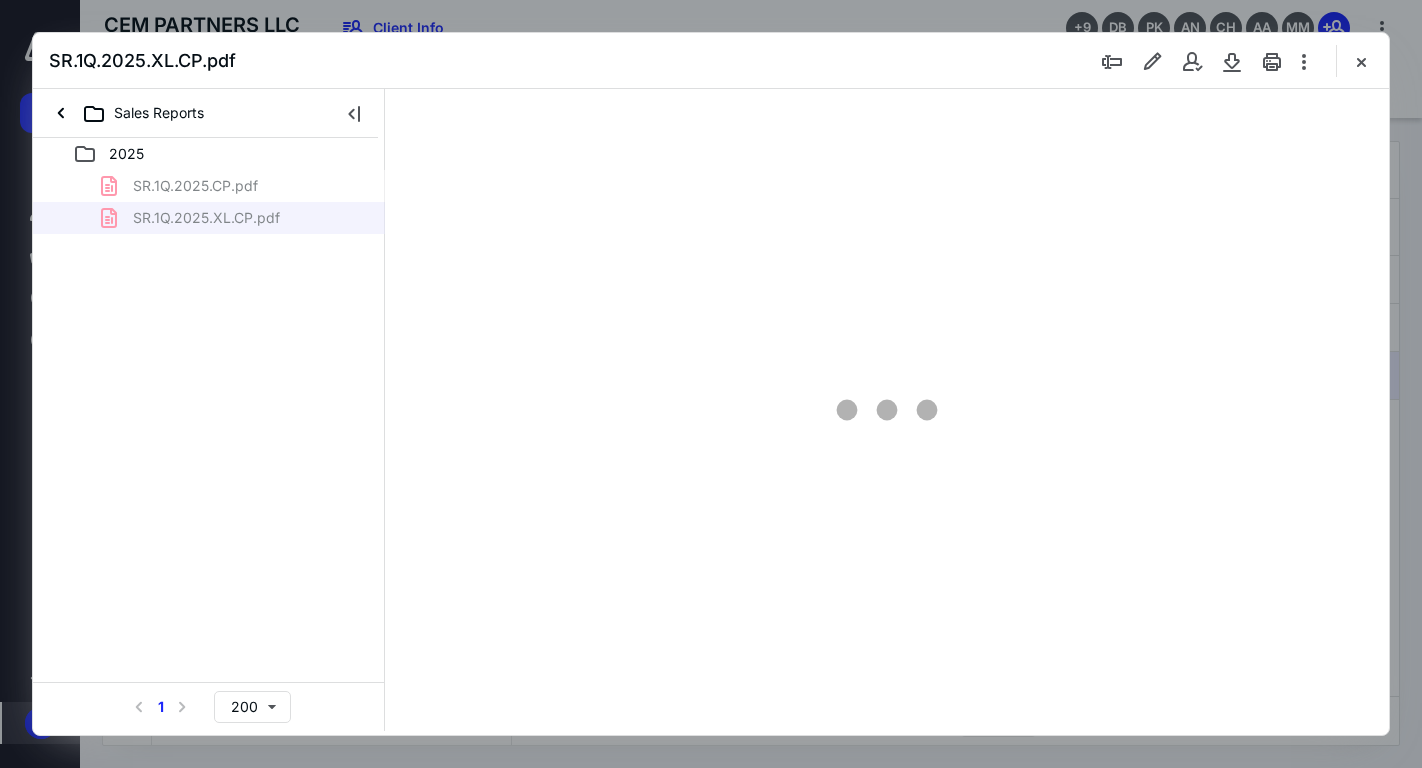 scroll, scrollTop: 0, scrollLeft: 0, axis: both 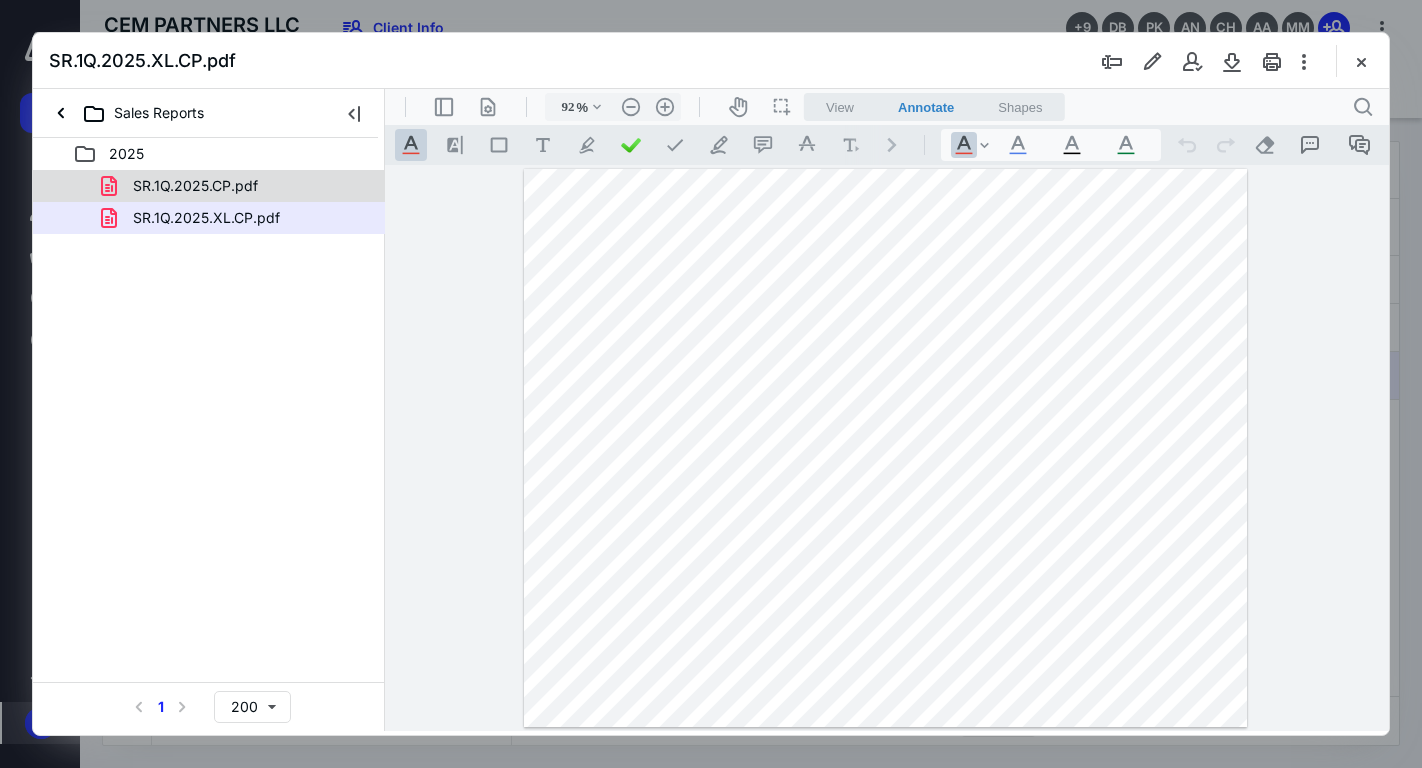 click on "SR.1Q.2025.CP.pdf" at bounding box center [237, 186] 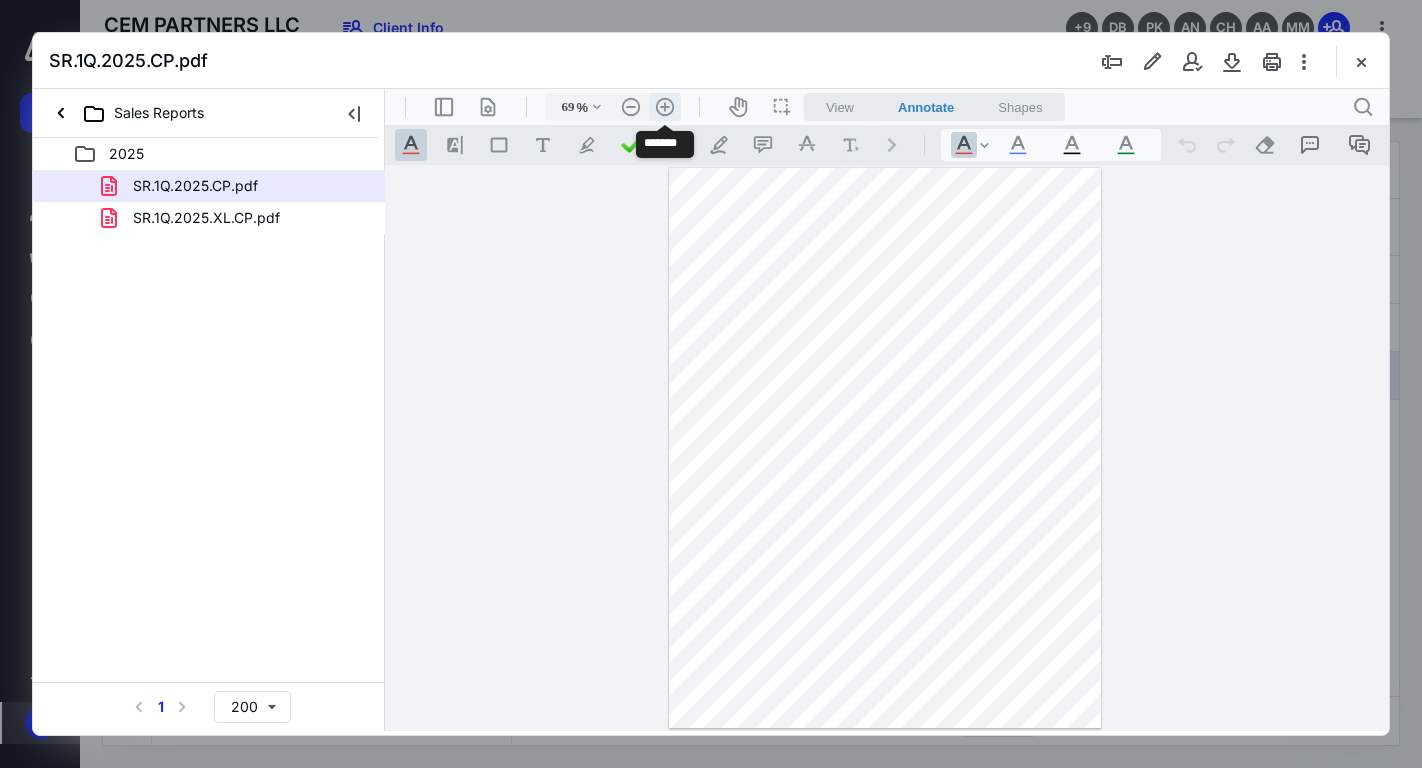 click on ".cls-1{fill:#abb0c4;} icon - header - zoom - in - line" at bounding box center [665, 107] 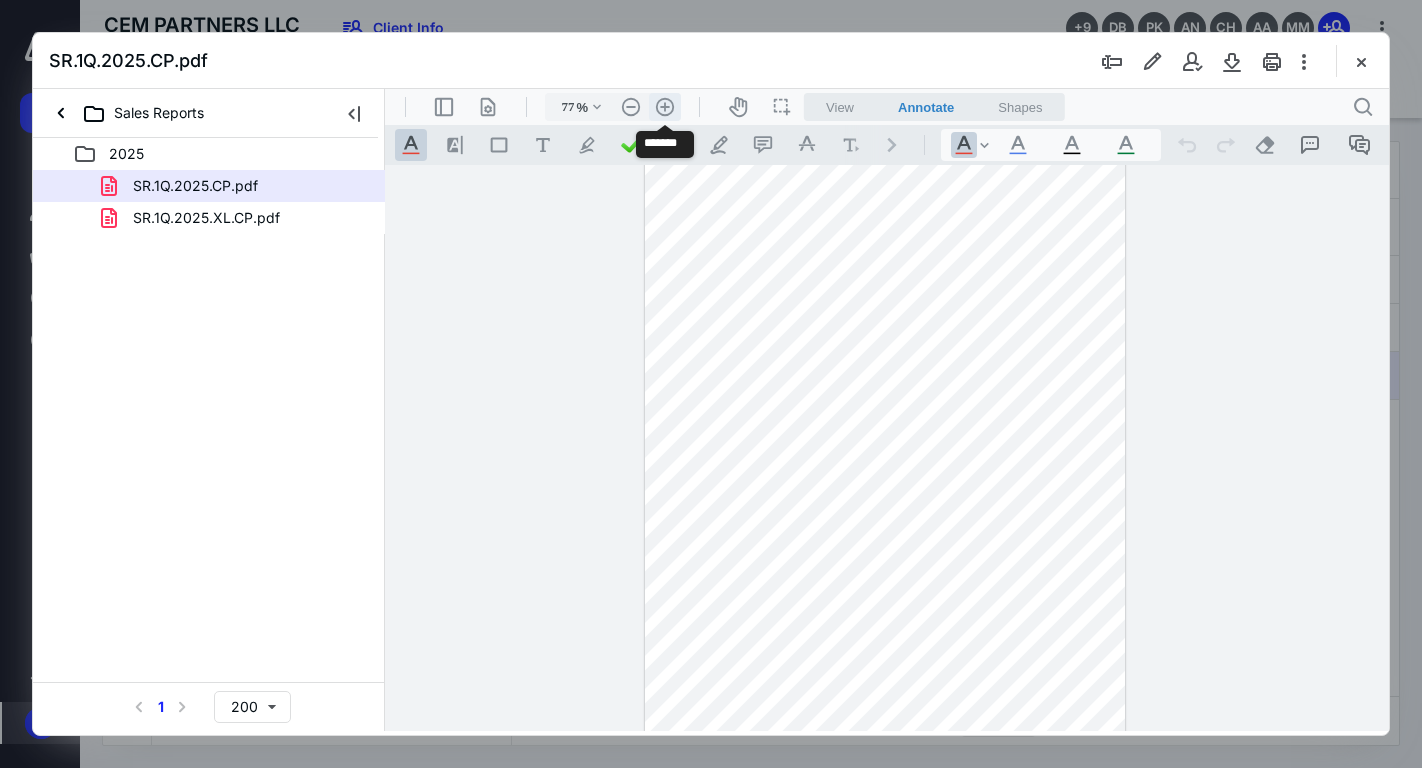 click on ".cls-1{fill:#abb0c4;} icon - header - zoom - in - line" at bounding box center (665, 107) 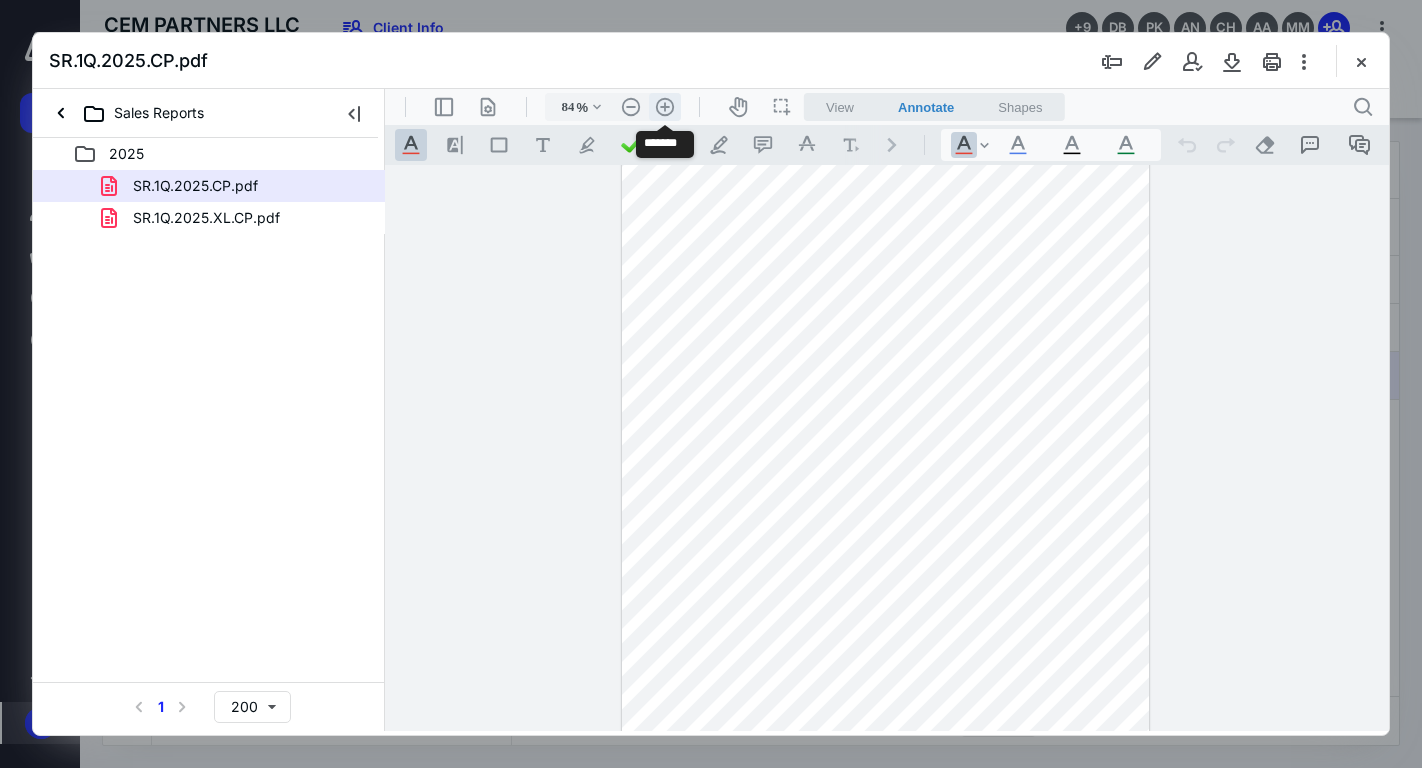 click on ".cls-1{fill:#abb0c4;} icon - header - zoom - in - line" at bounding box center [665, 107] 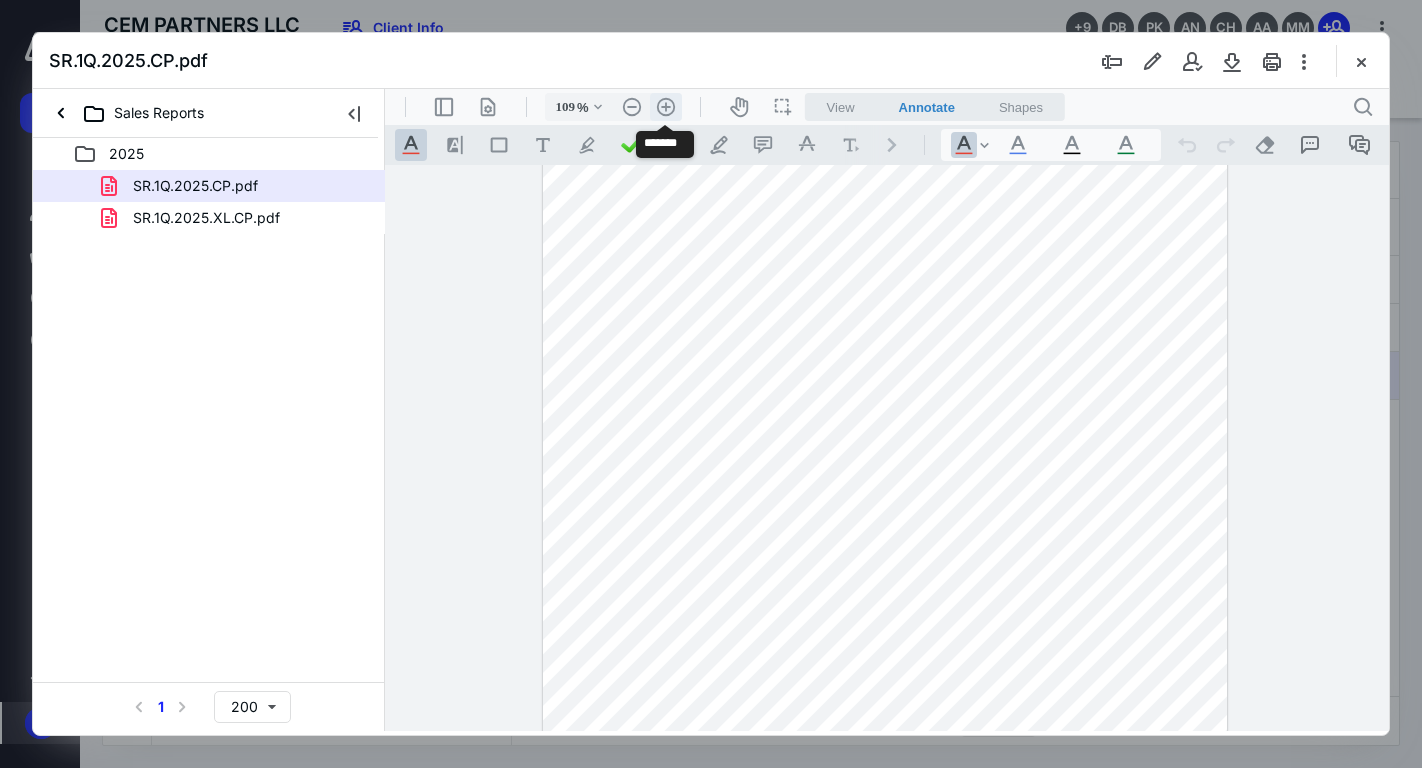 click on ".cls-1{fill:#abb0c4;} icon - header - zoom - in - line" at bounding box center [666, 107] 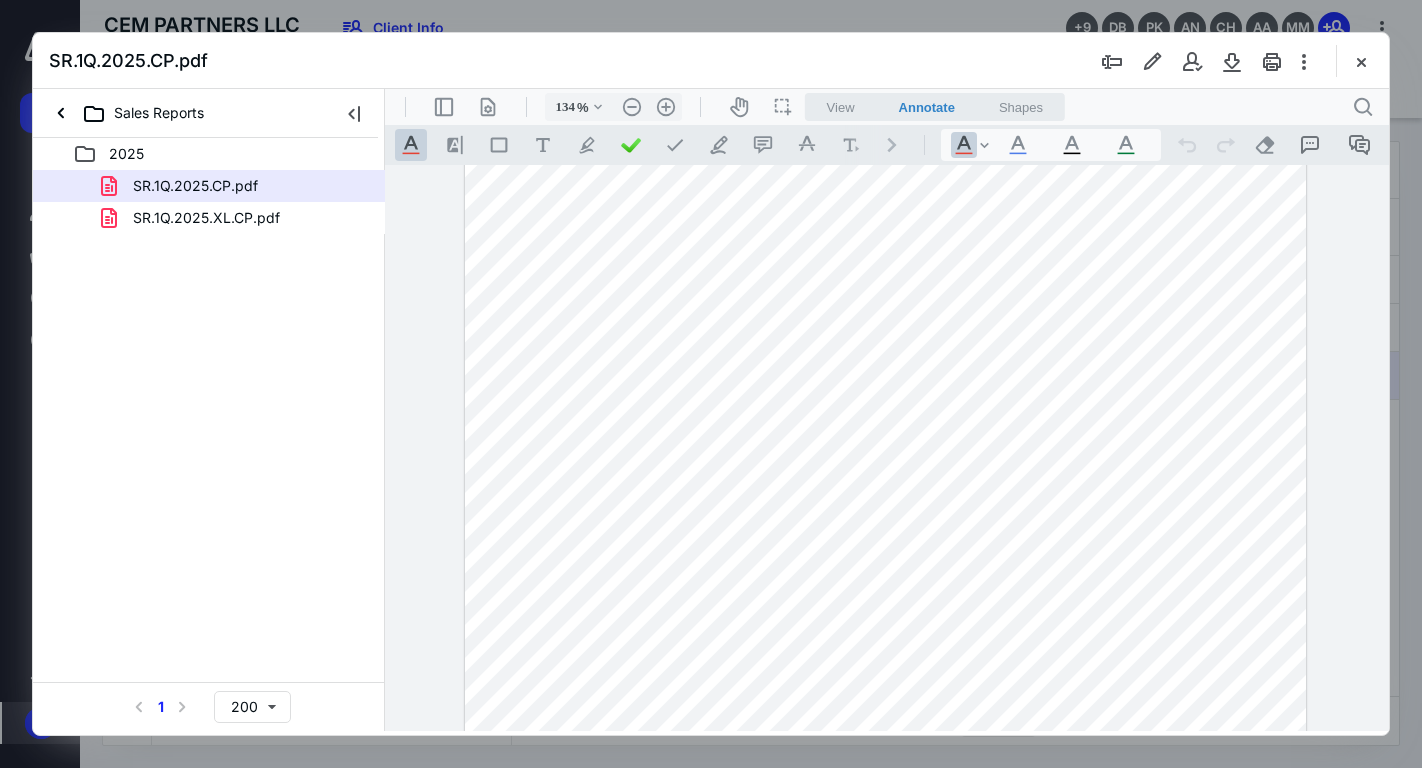 scroll, scrollTop: 65, scrollLeft: 0, axis: vertical 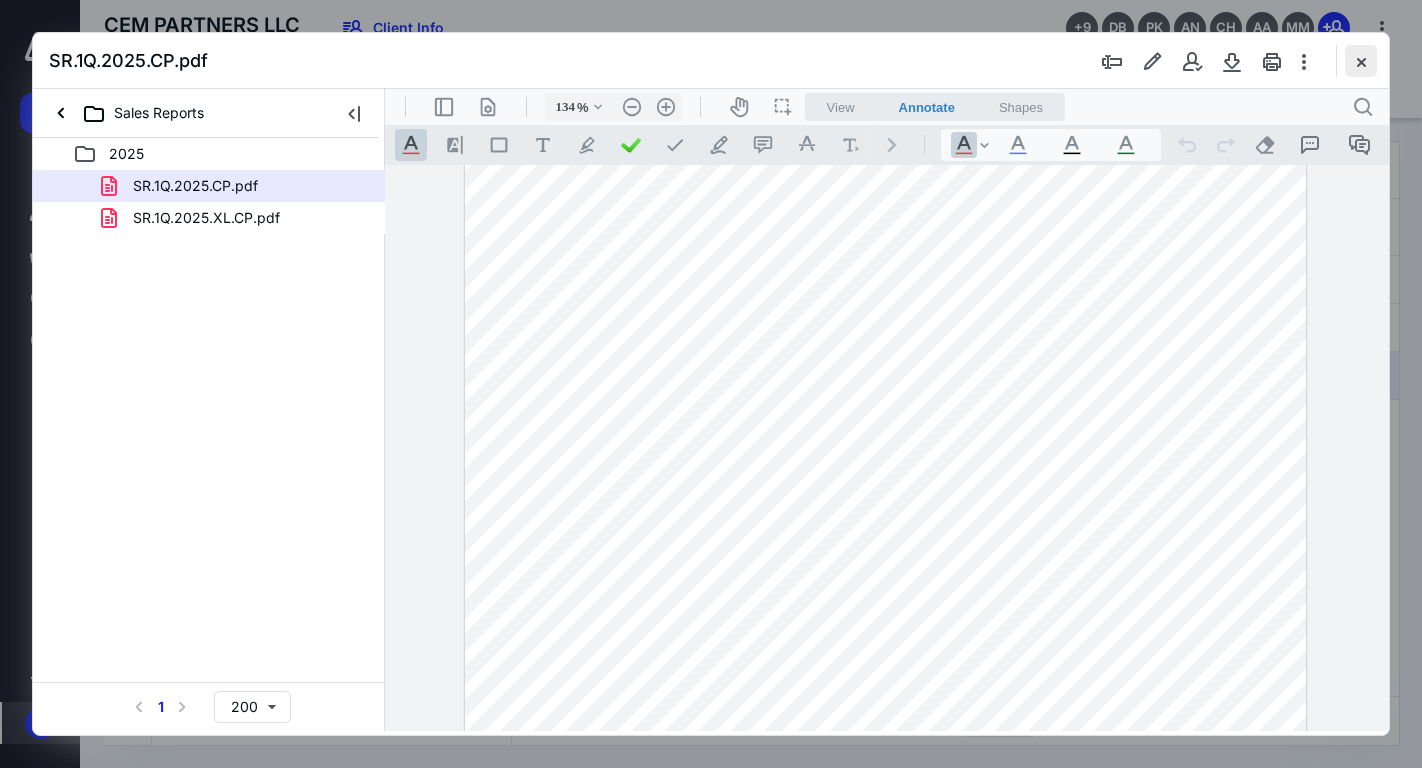 click at bounding box center [1361, 61] 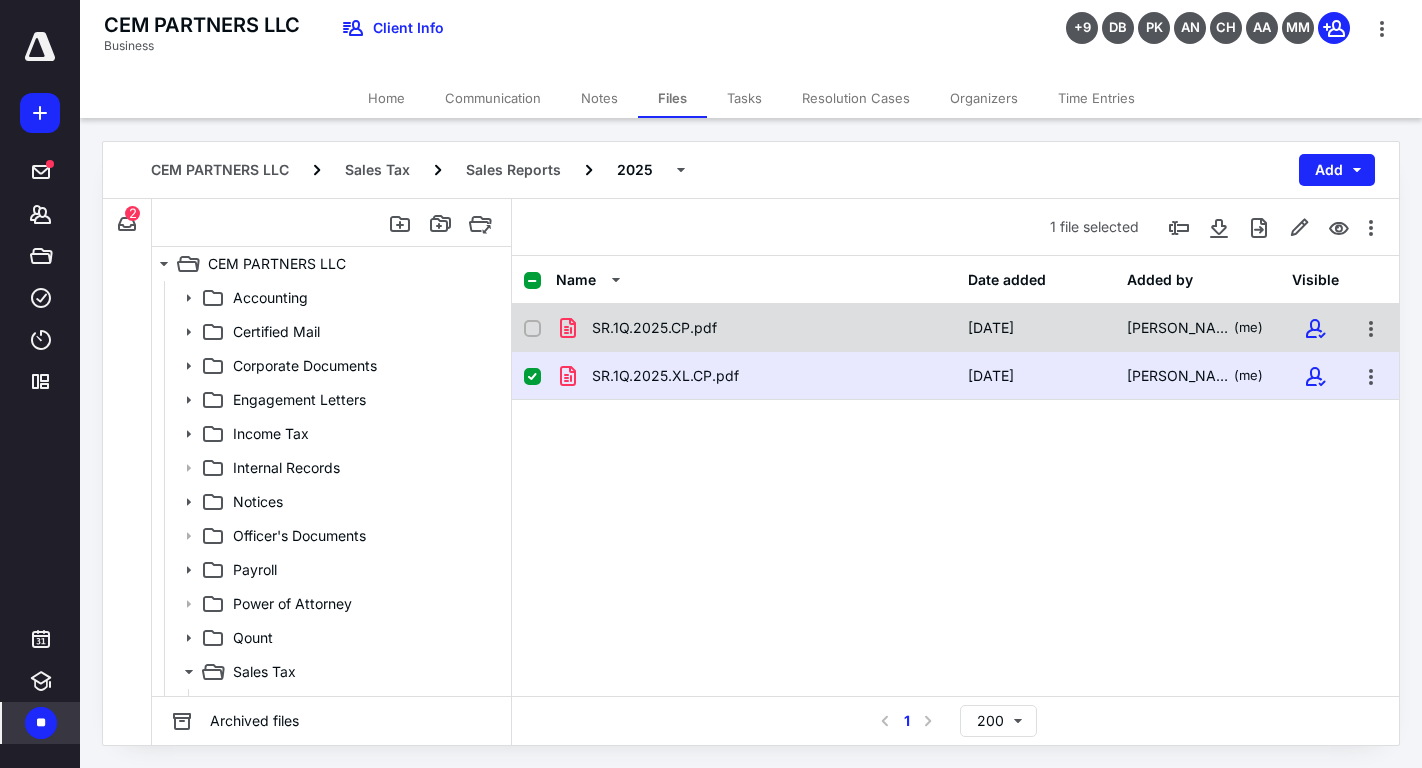 click on "SR.1Q.2025.CP.pdf" at bounding box center [654, 328] 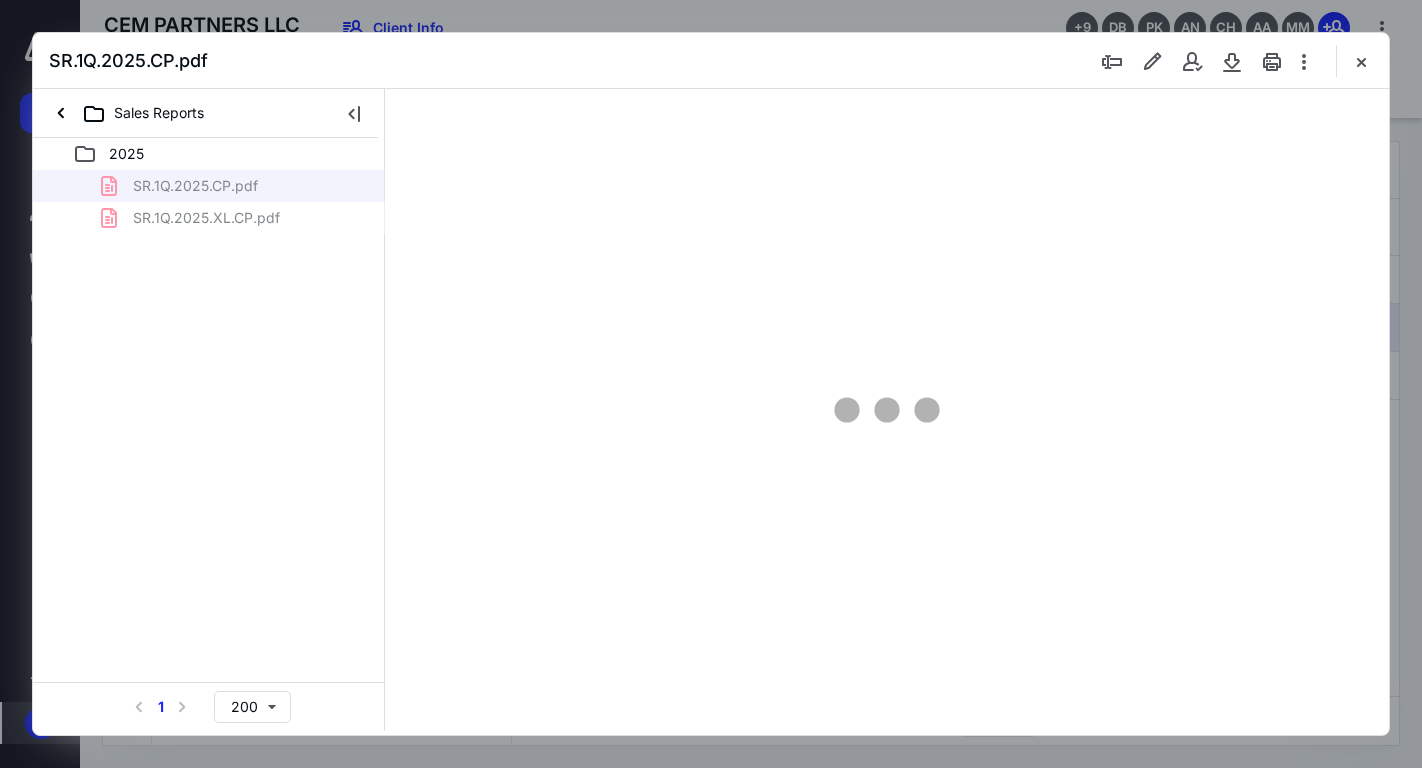 scroll, scrollTop: 0, scrollLeft: 0, axis: both 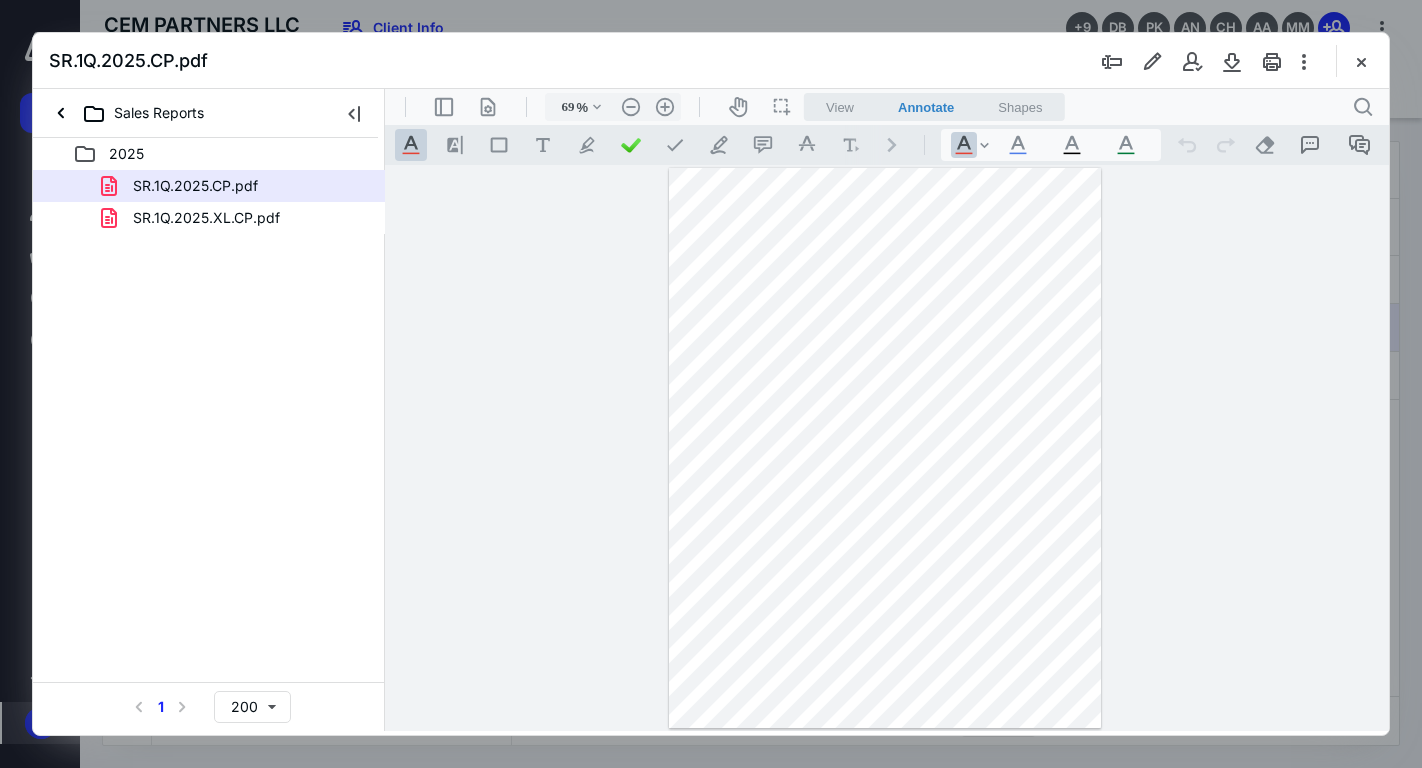 click on ".cls-1{fill:#abb0c4;} icon - header - sidebar - line .cls-1{fill:#abb0c4;} icon - header - page manipulation - line 69 % .cls-1{fill:#abb0c4;} icon - chevron - down .cls-1{fill:#abb0c4;} icon - header - zoom - out - line Current zoom is   69 % .cls-1{fill:#abb0c4;} icon - header - zoom - in - line icon-header-pan20 icon / operation / multi select View Annotate Shapes Annotate .cls-1{fill:#abb0c4;} icon - chevron - down View Annotate Shapes .cls-1{fill:#abb0c4;} icon - header - search" at bounding box center (887, 107) 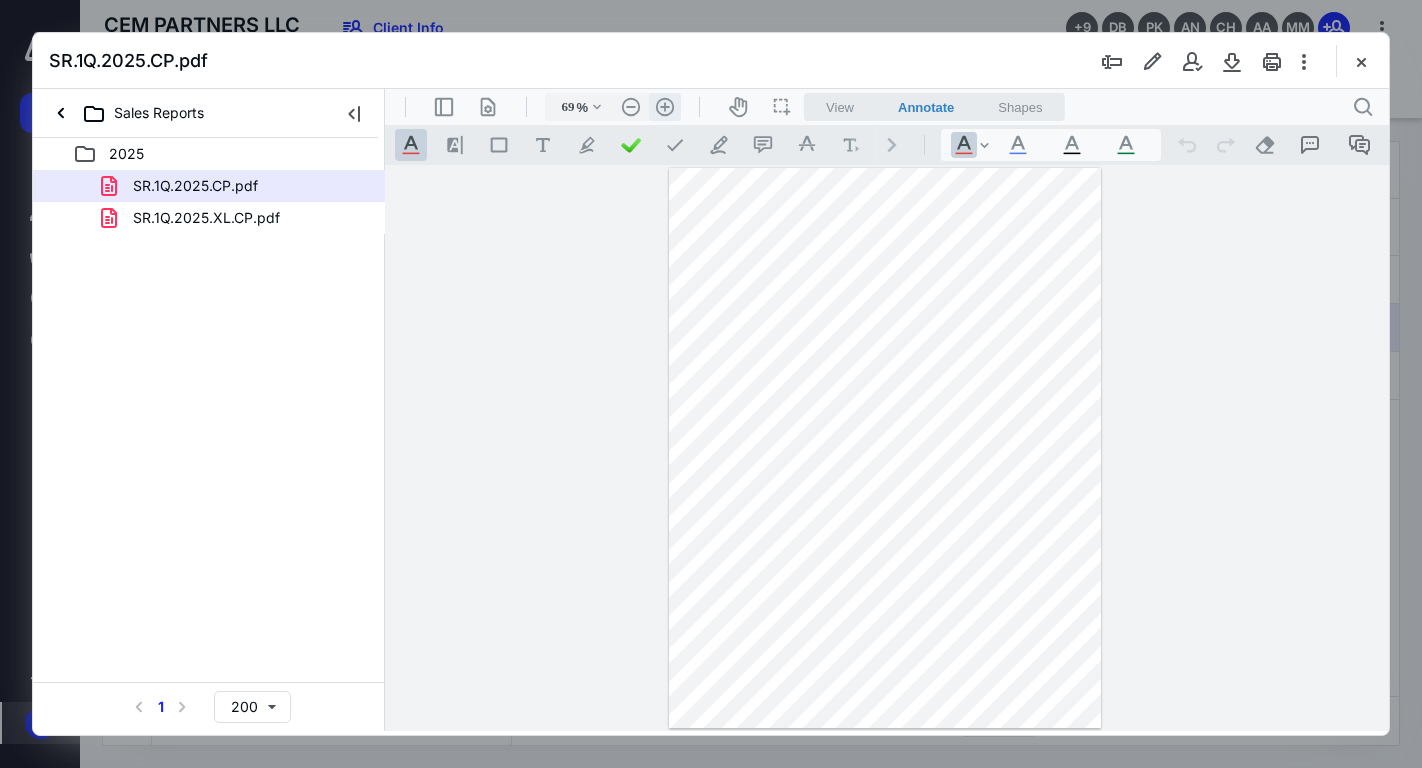 click on ".cls-1{fill:#abb0c4;} icon - header - zoom - in - line" at bounding box center (665, 107) 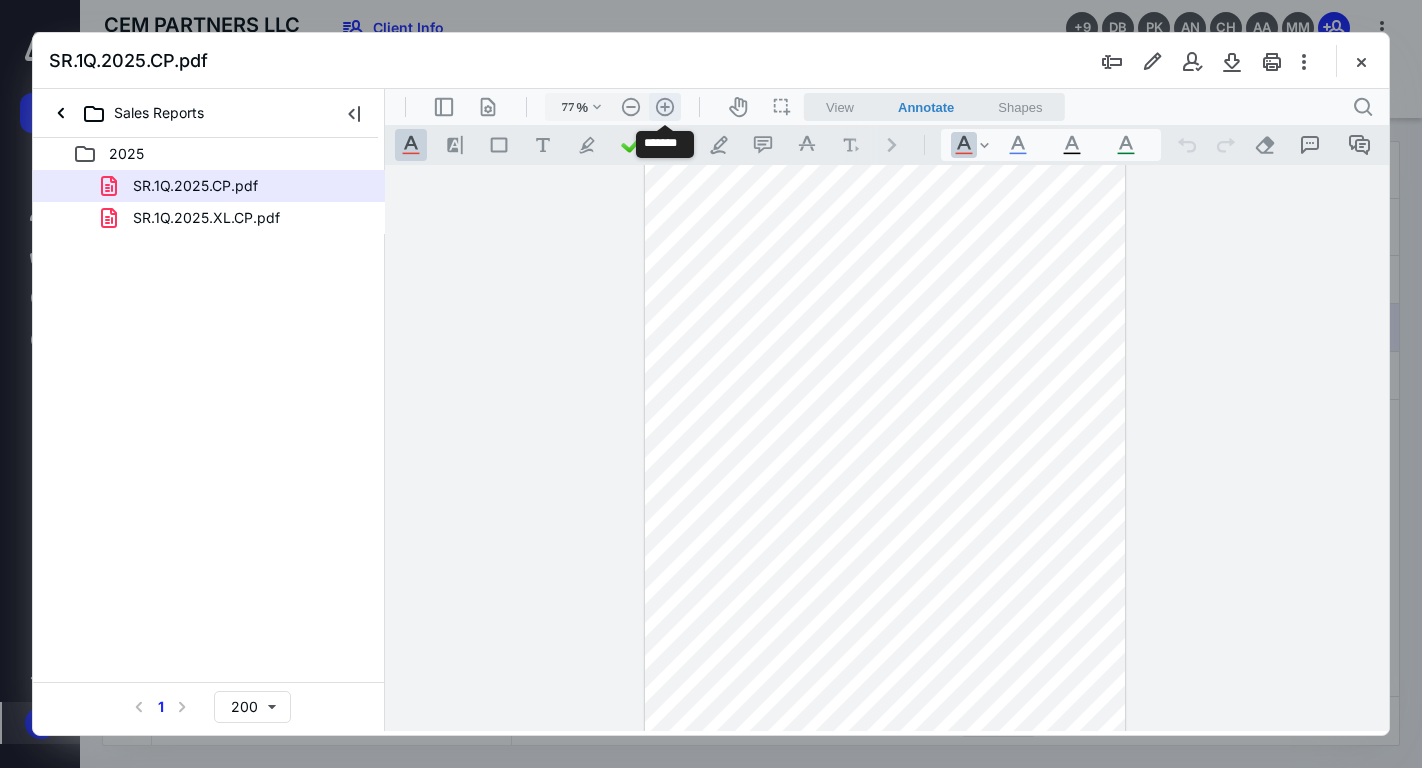 click on ".cls-1{fill:#abb0c4;} icon - header - zoom - in - line" at bounding box center (665, 107) 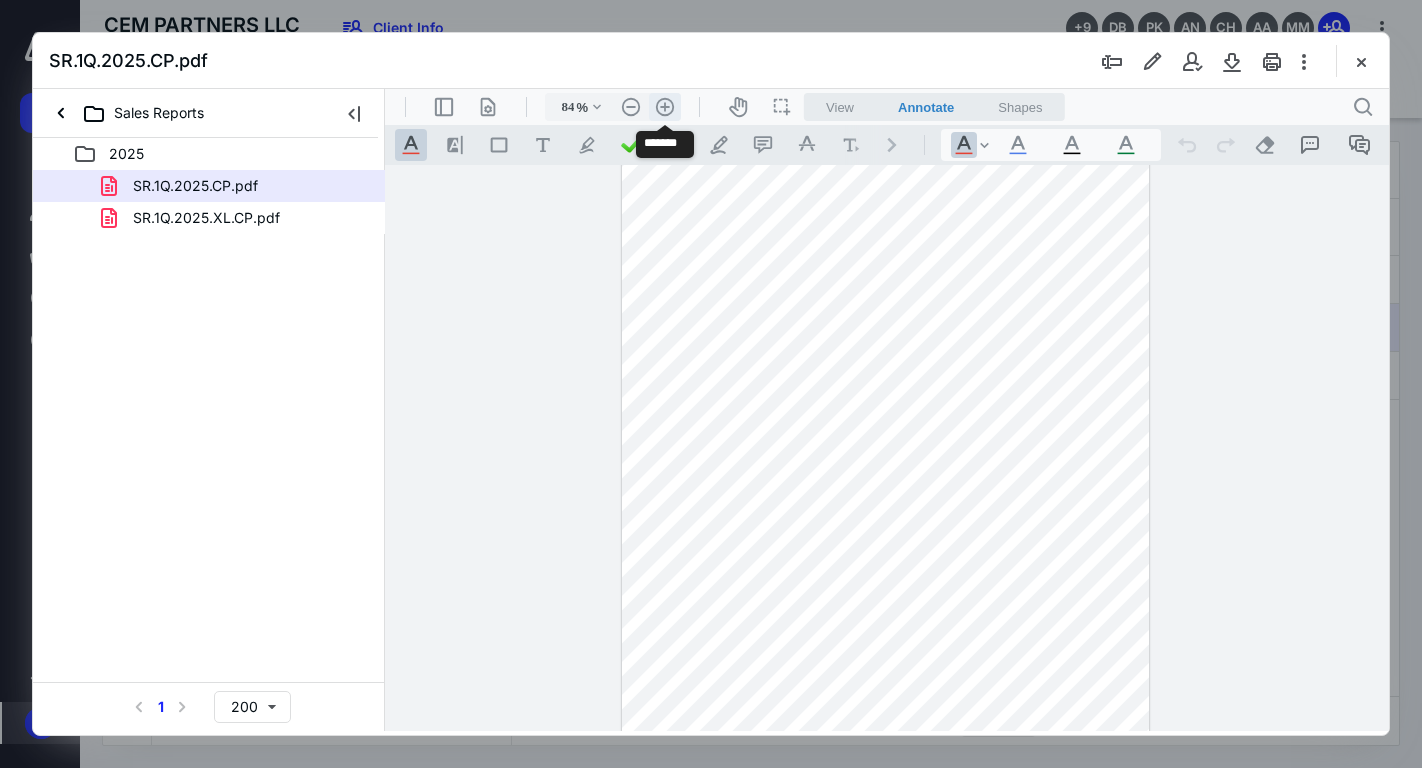 click on ".cls-1{fill:#abb0c4;} icon - header - zoom - in - line" at bounding box center (665, 107) 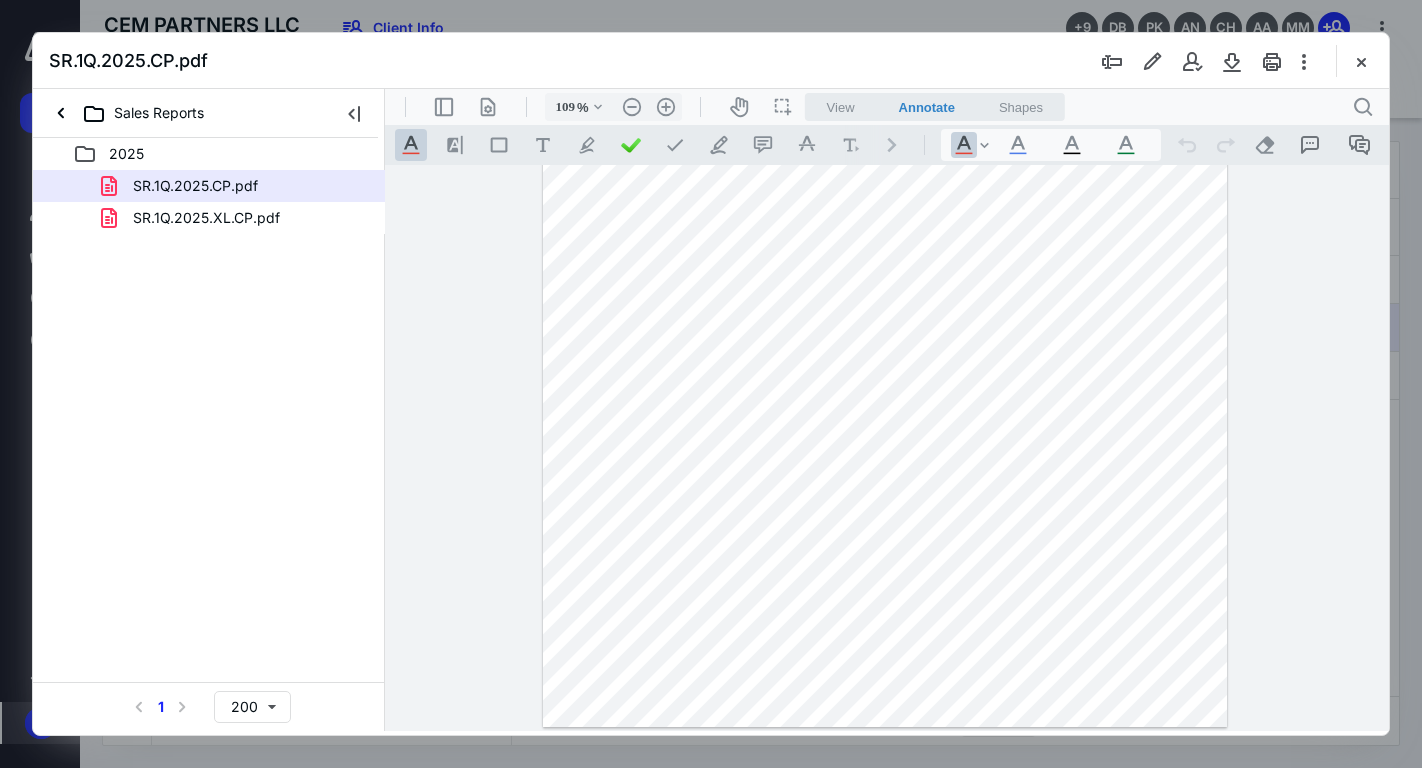 scroll, scrollTop: 0, scrollLeft: 0, axis: both 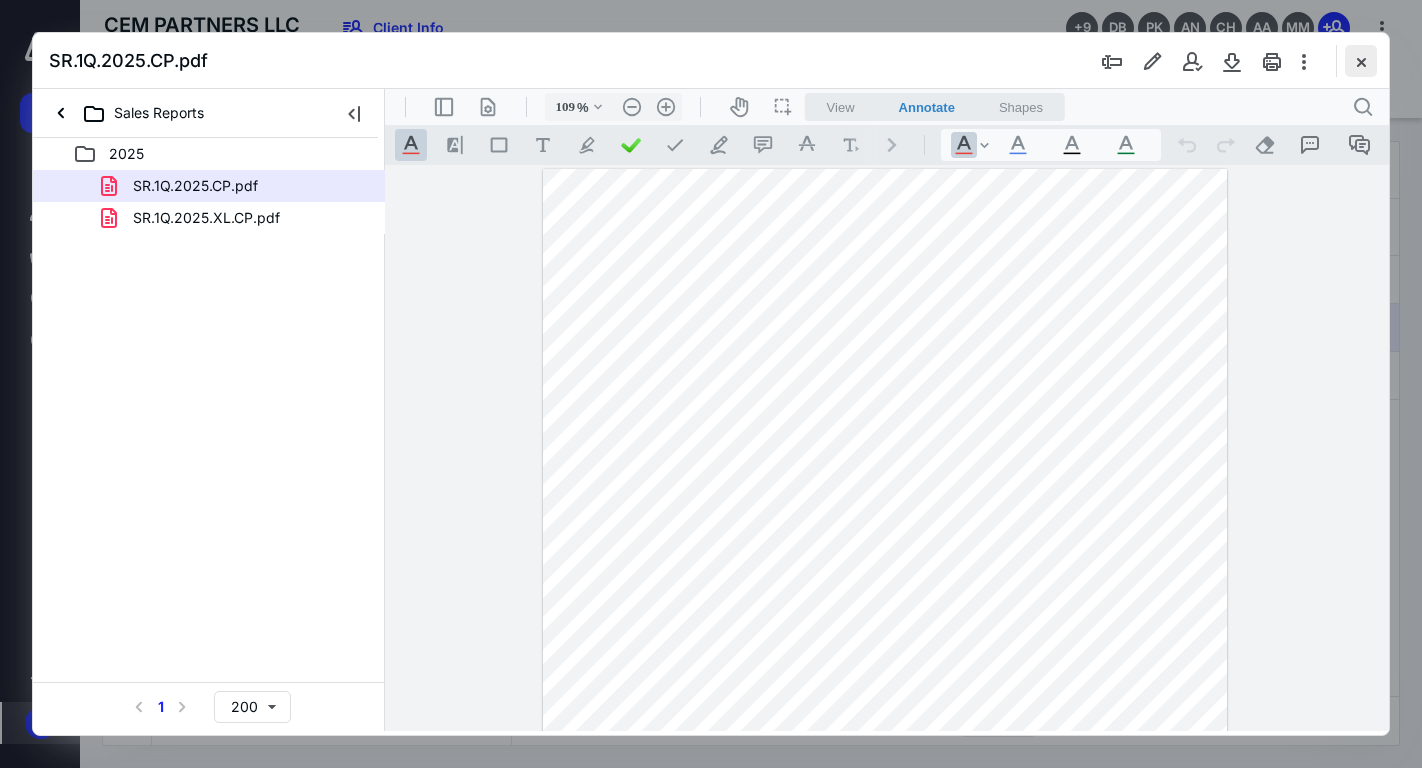 click at bounding box center (1361, 61) 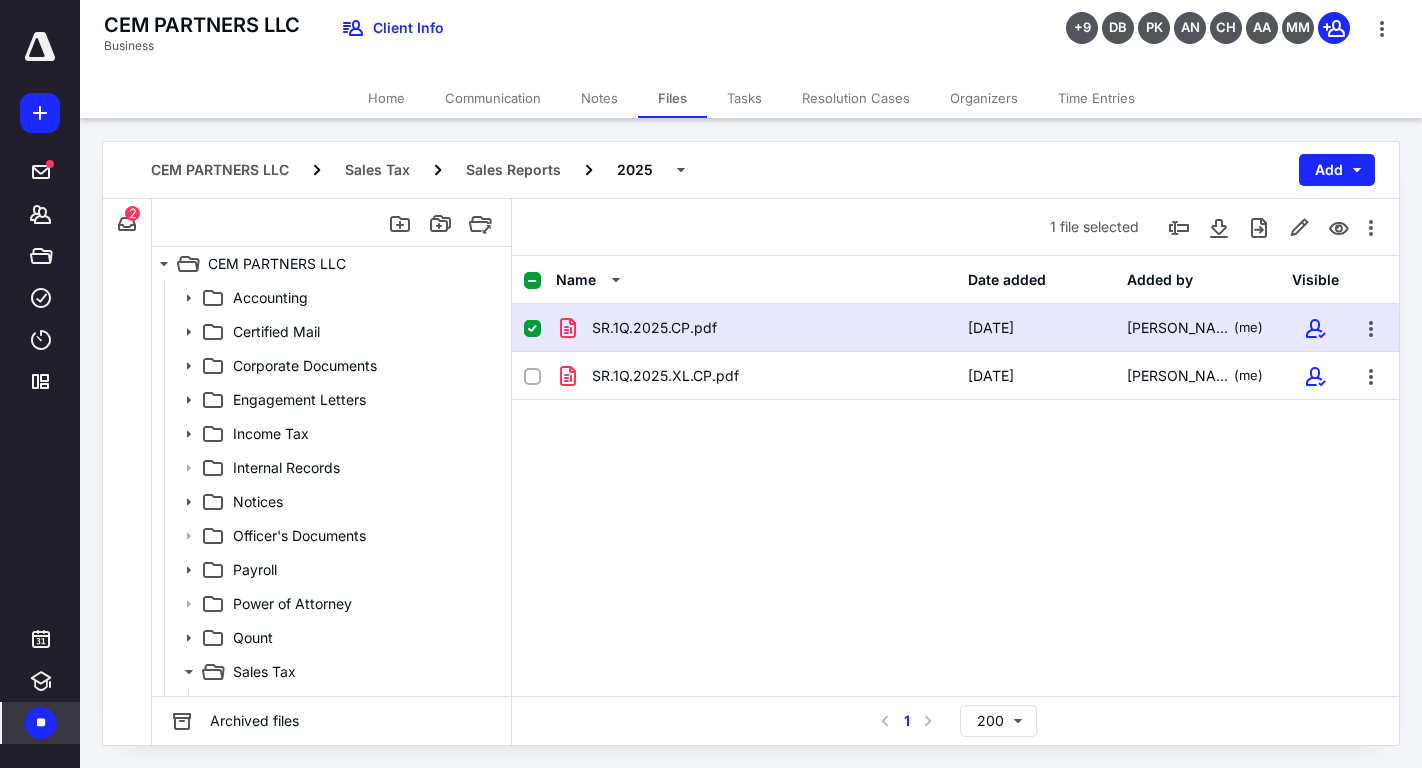 click on "Tasks" at bounding box center [744, 98] 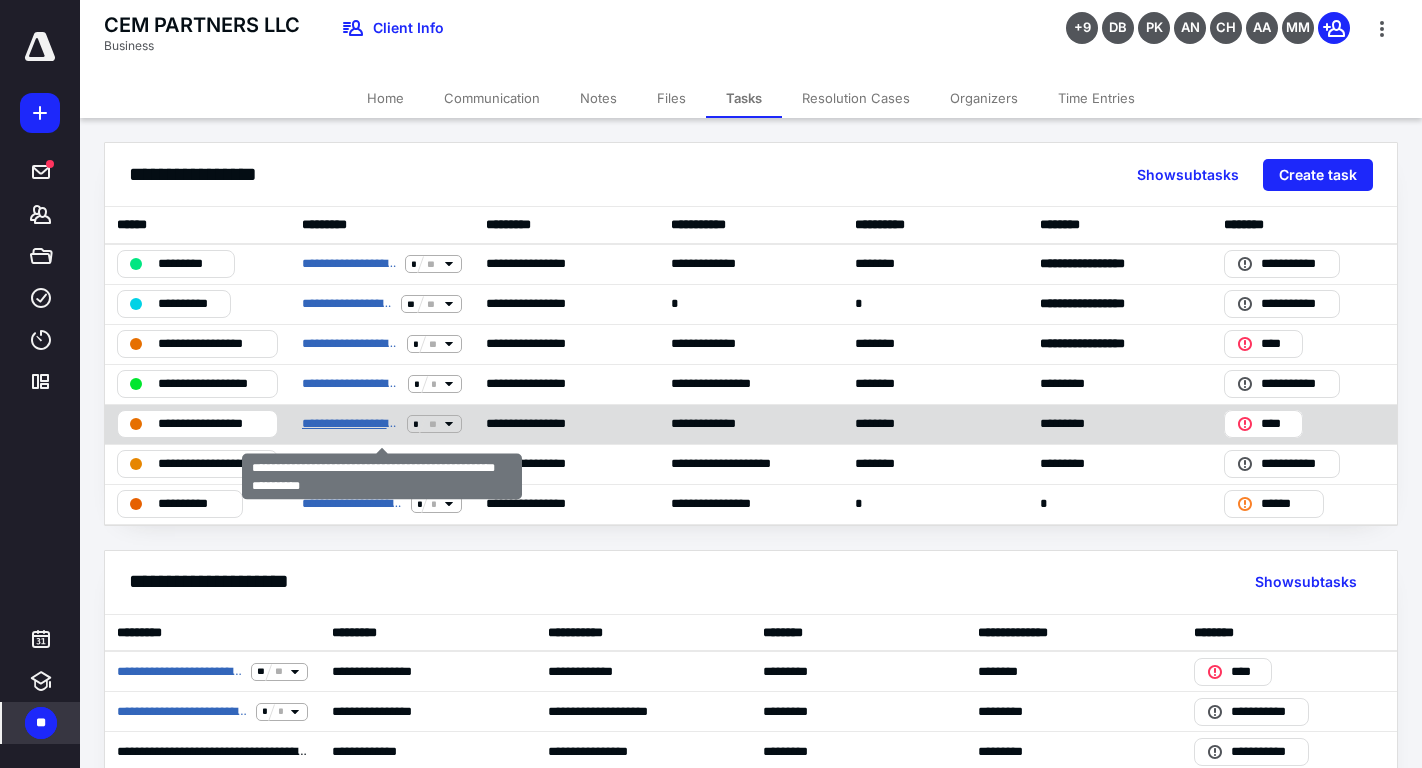 click on "**********" at bounding box center (350, 424) 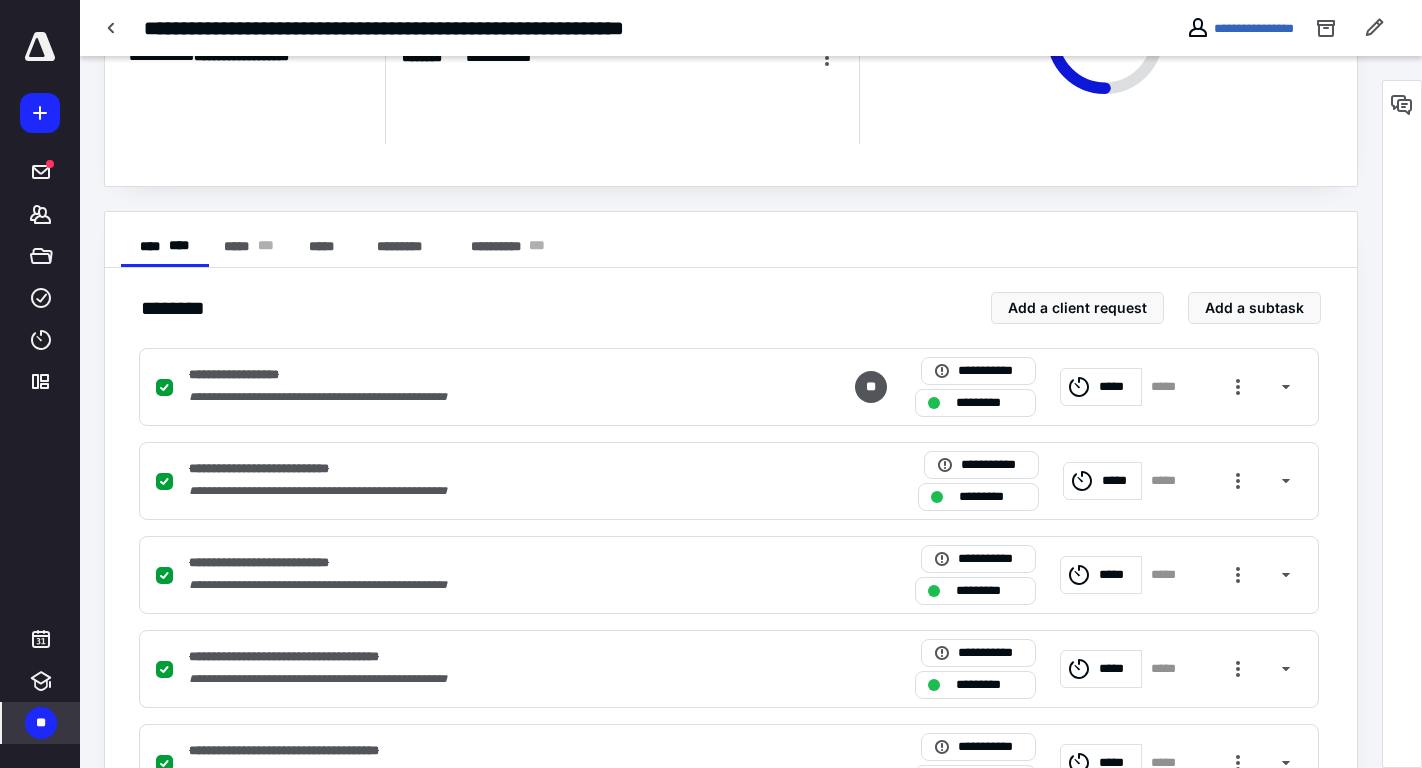 scroll, scrollTop: 229, scrollLeft: 0, axis: vertical 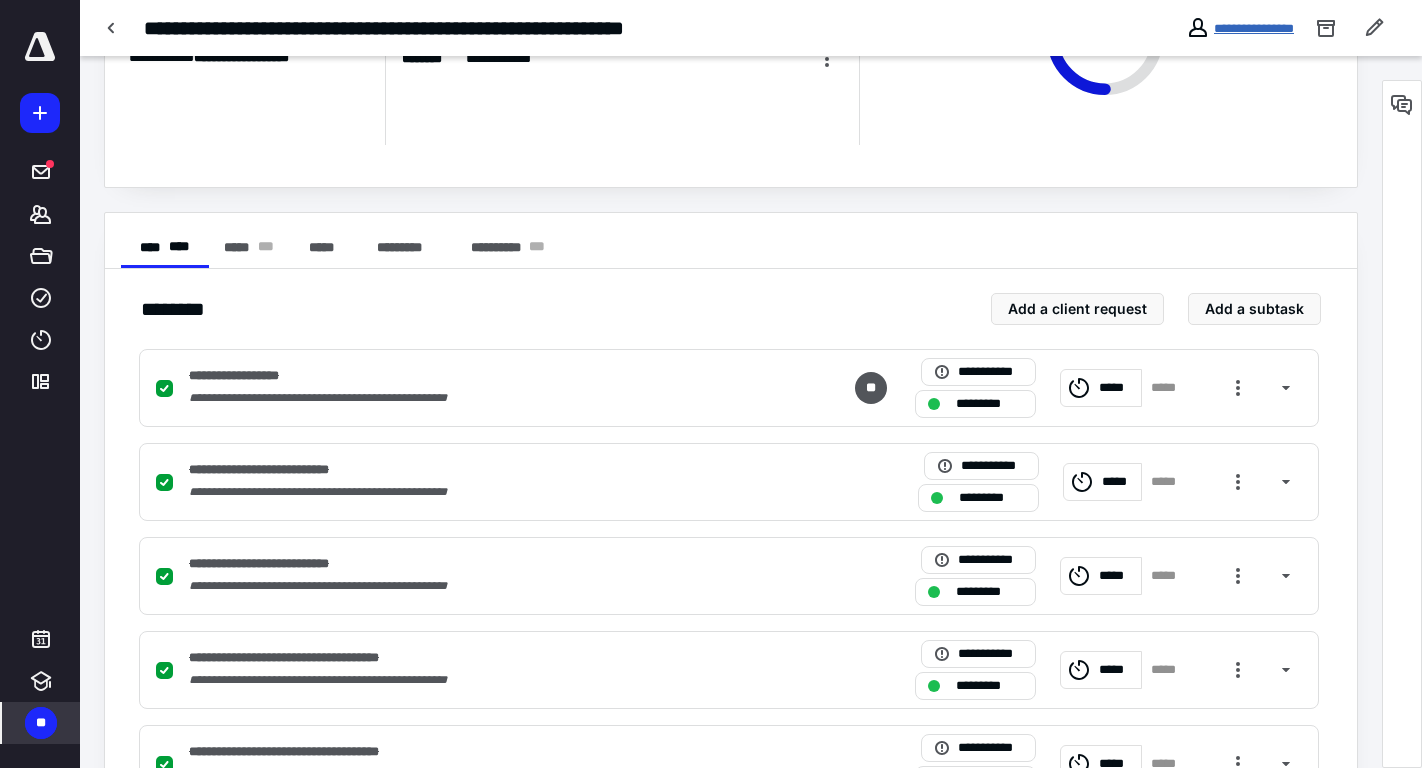 click on "**********" at bounding box center [1254, 28] 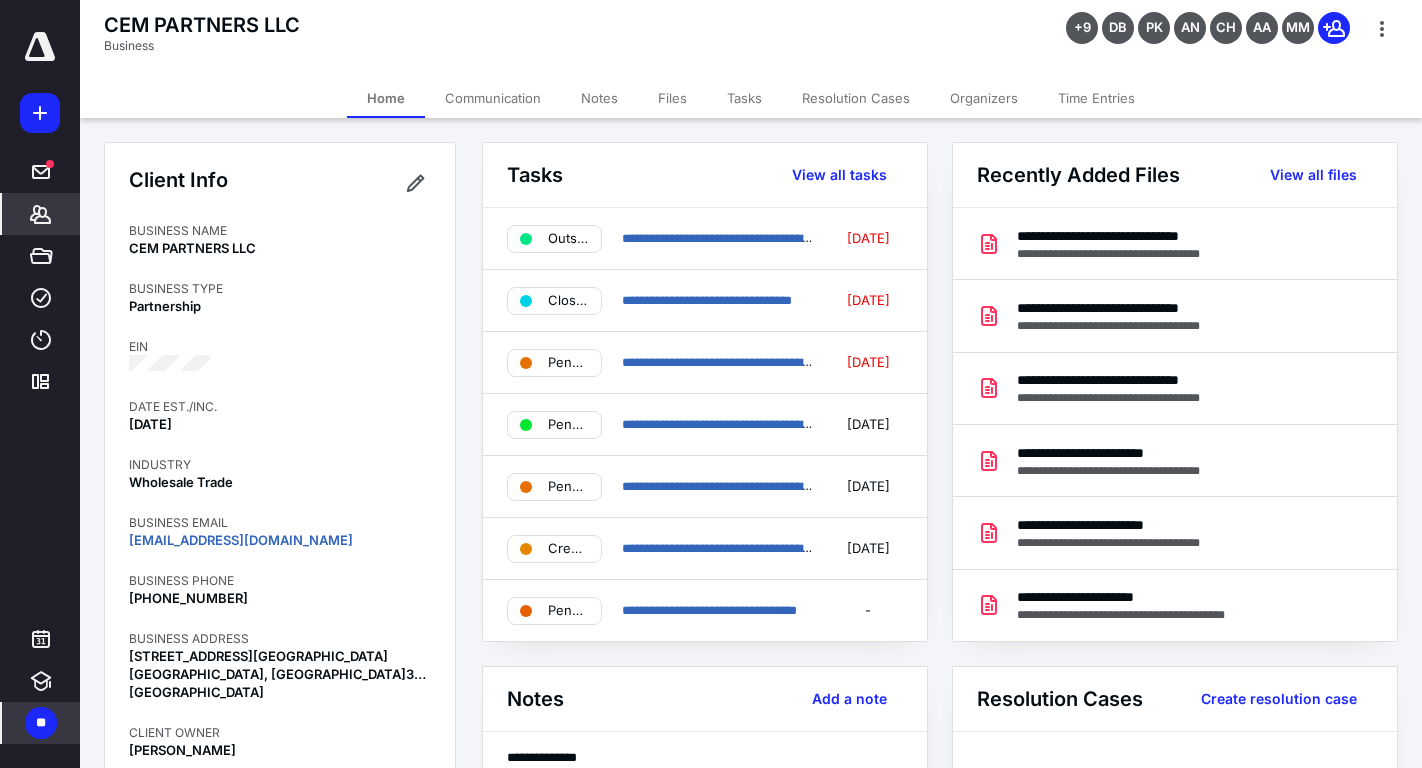 click on "Tasks" at bounding box center (744, 98) 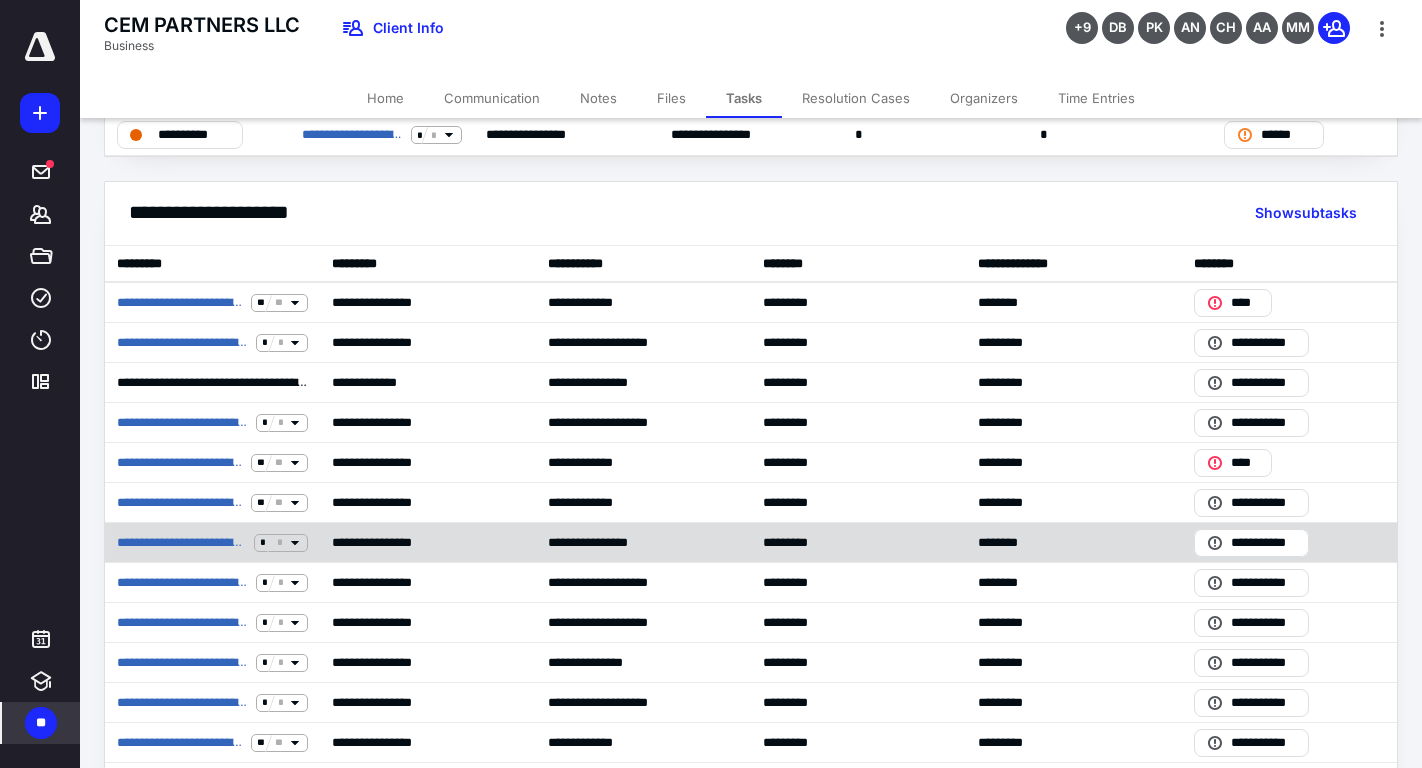 scroll, scrollTop: 366, scrollLeft: 0, axis: vertical 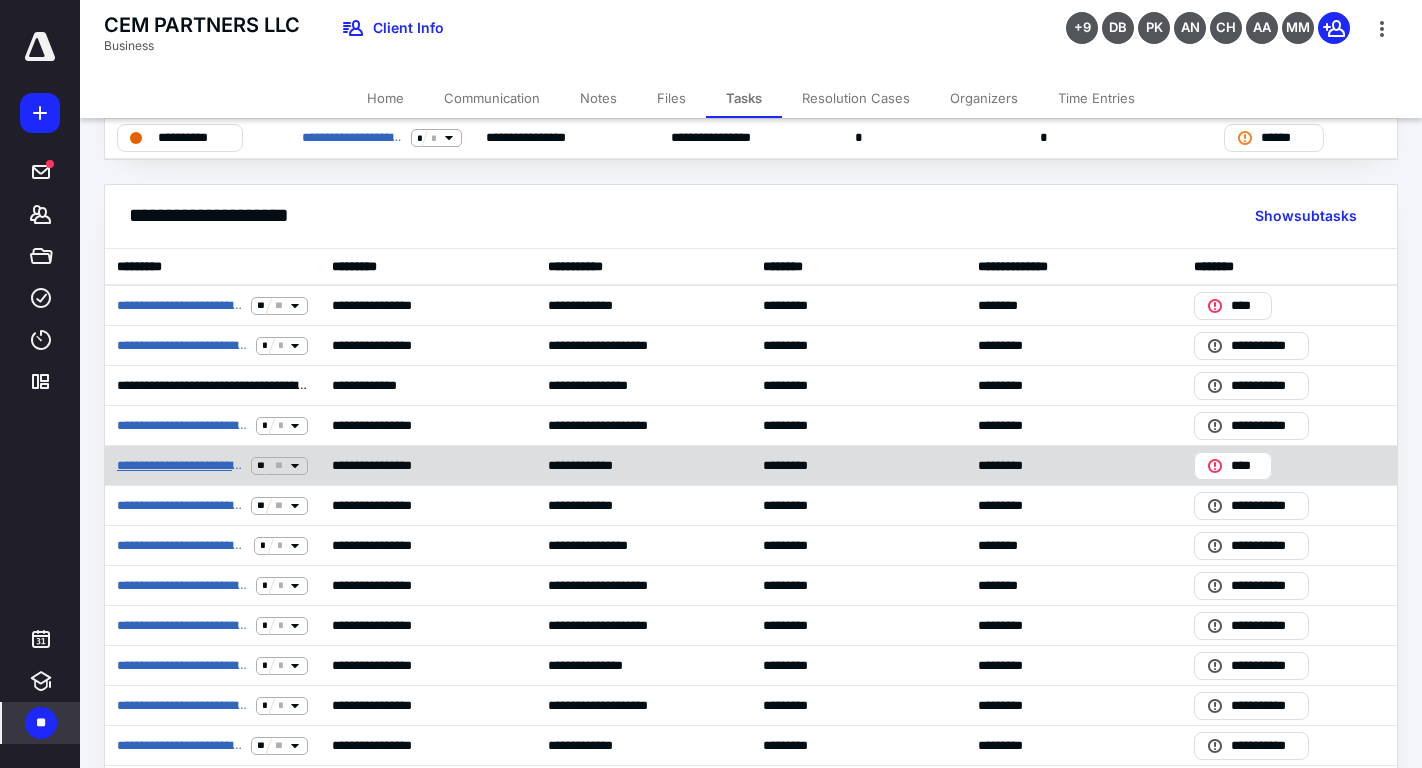 click on "**********" at bounding box center [180, 466] 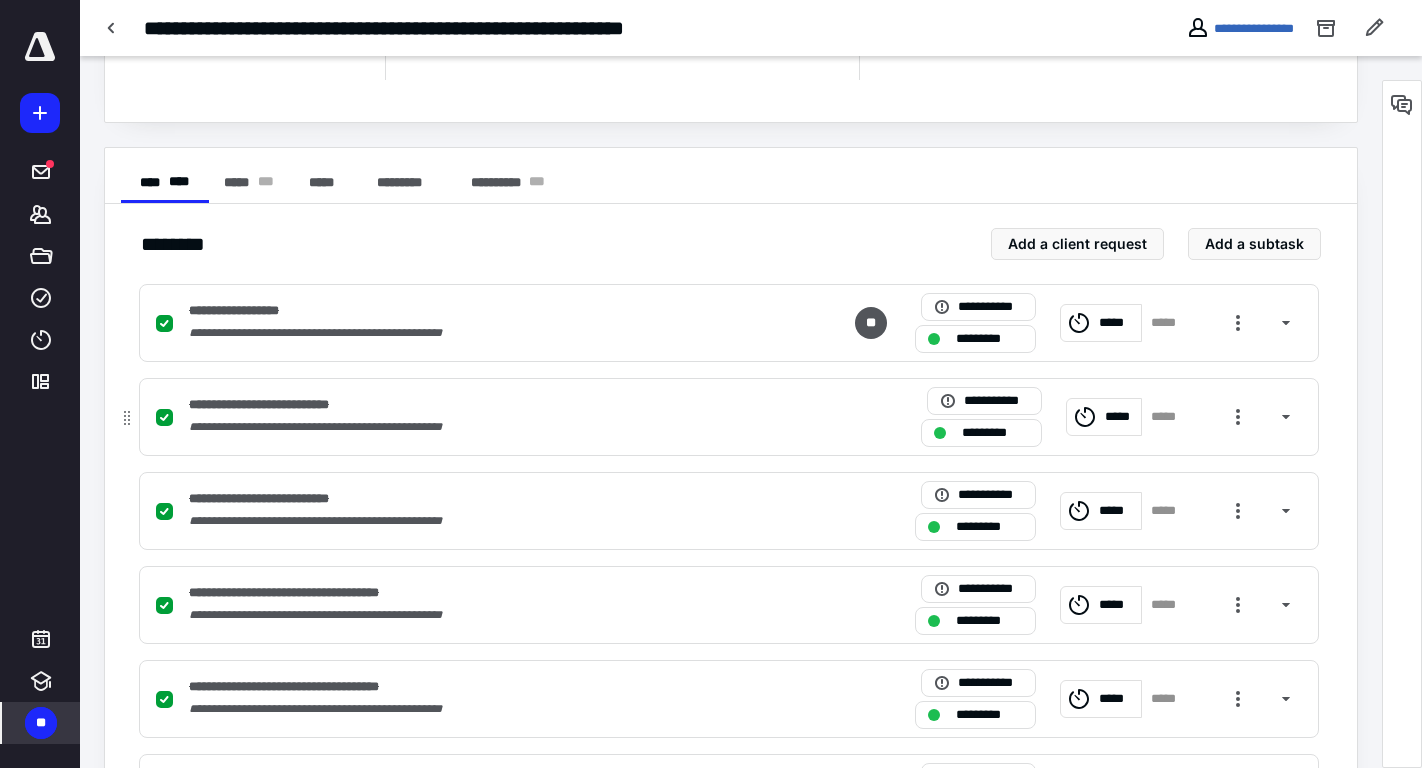 scroll, scrollTop: 300, scrollLeft: 0, axis: vertical 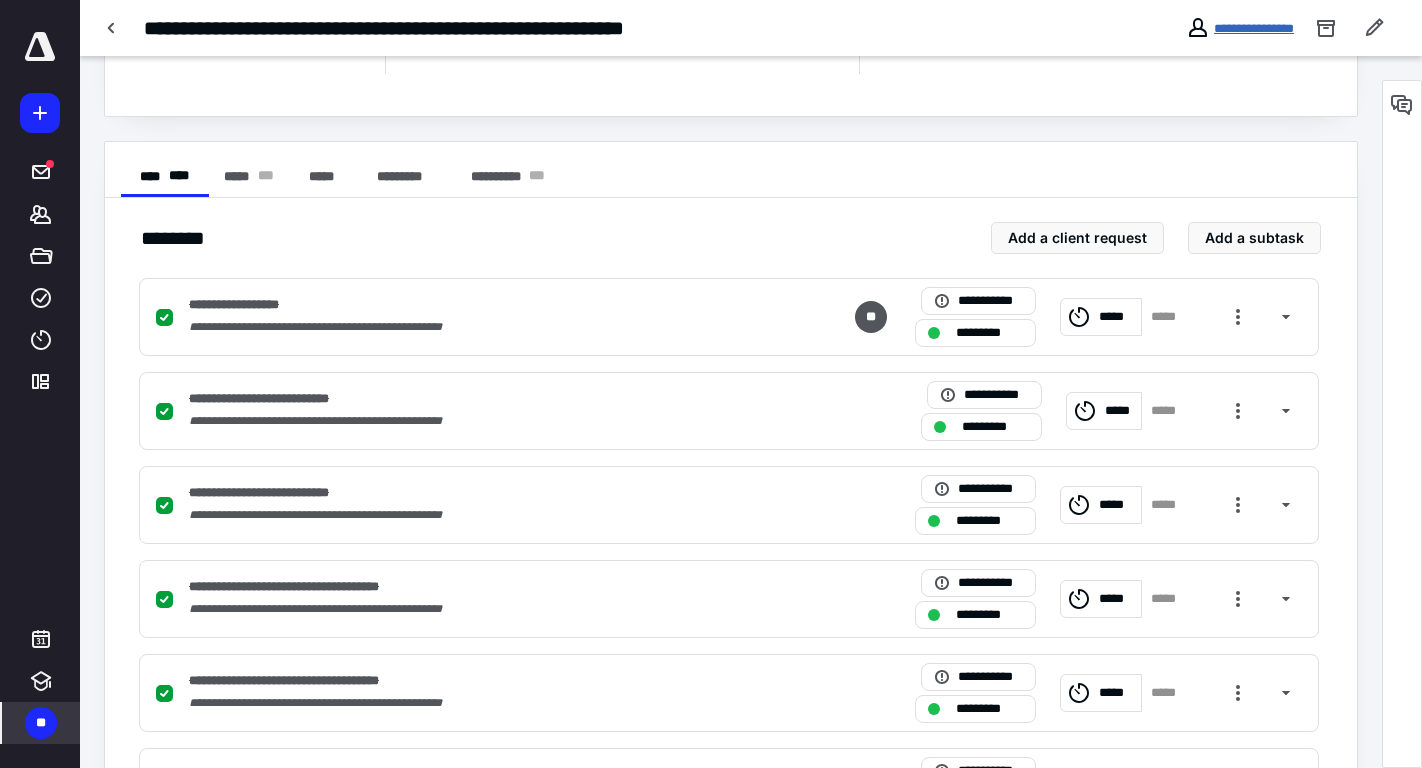 click on "**********" at bounding box center (1254, 28) 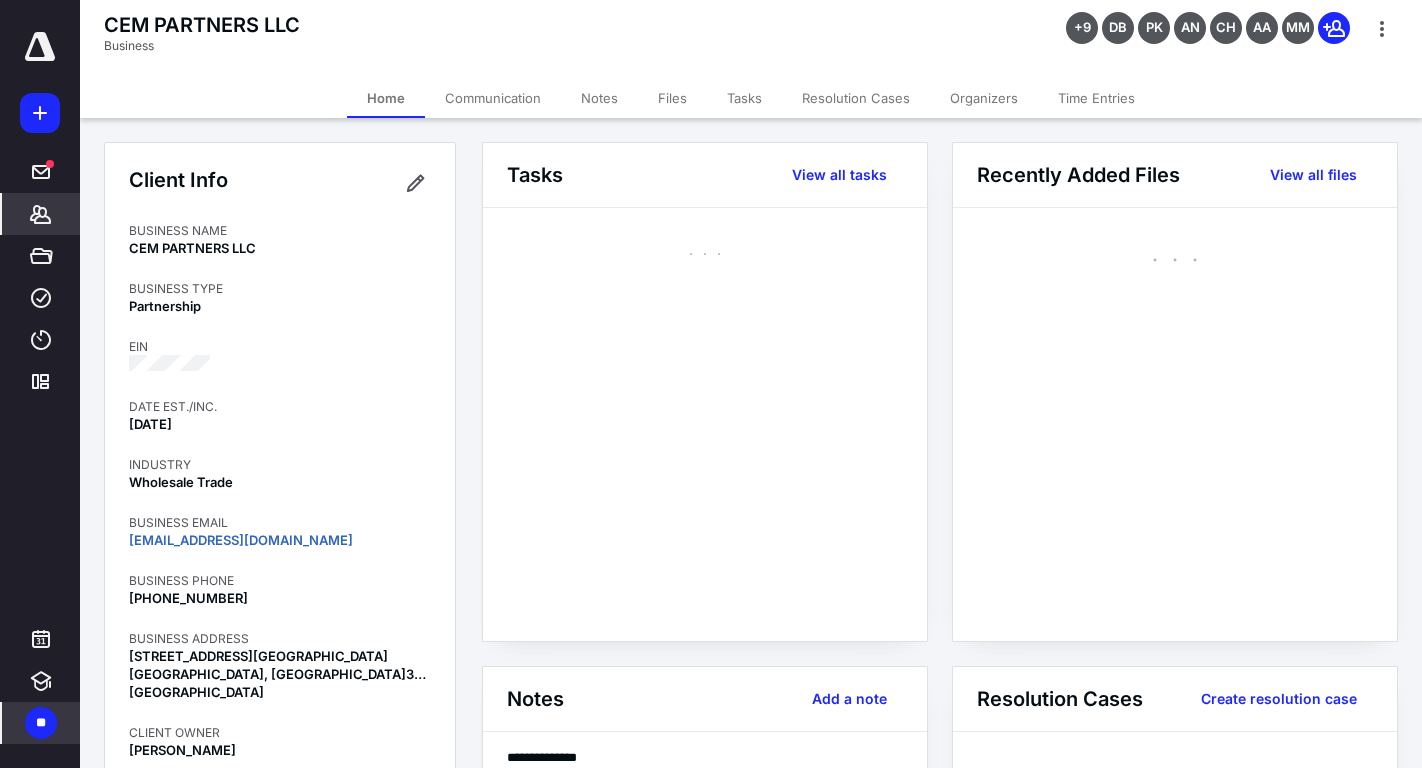 click on "Files" at bounding box center [672, 98] 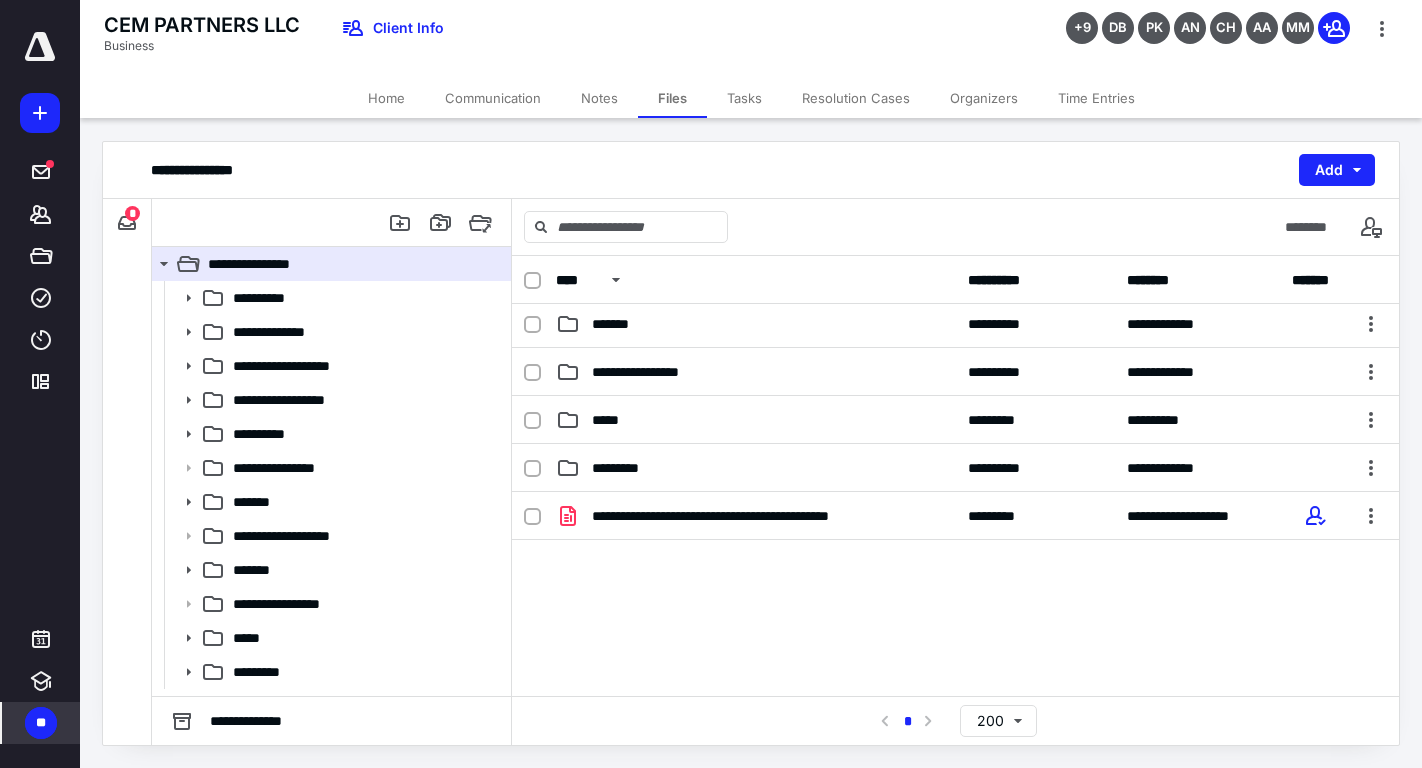 scroll, scrollTop: 417, scrollLeft: 0, axis: vertical 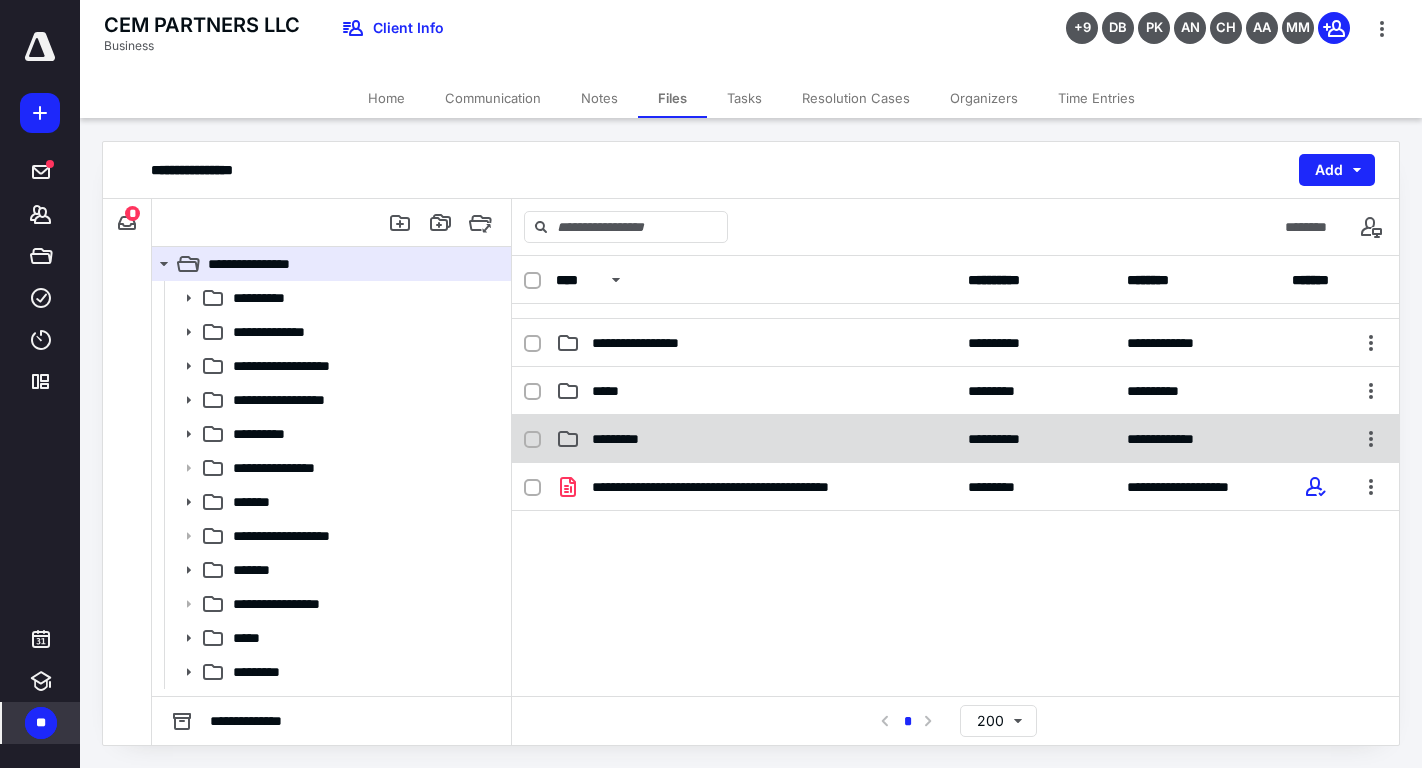 click on "*********" at bounding box center [756, 439] 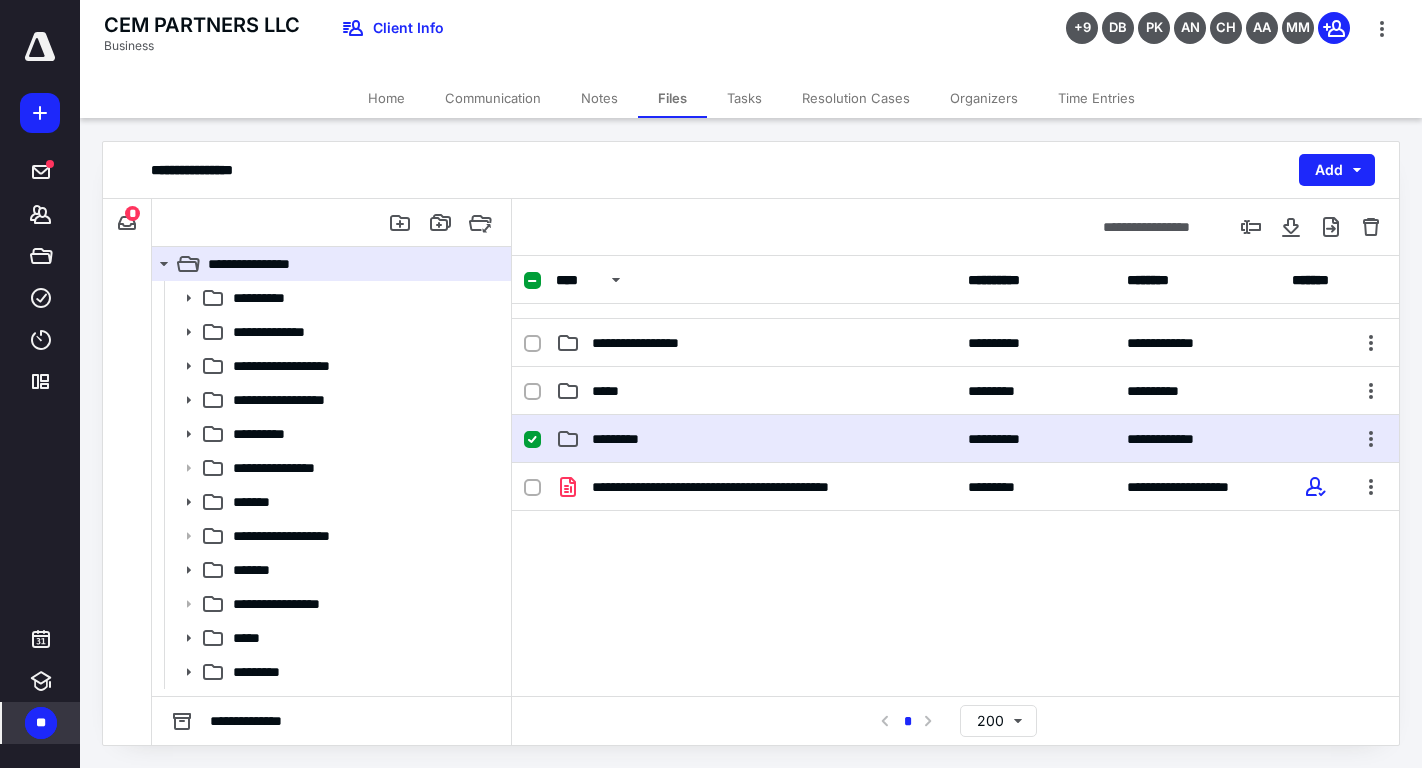 click on "*********" at bounding box center (756, 439) 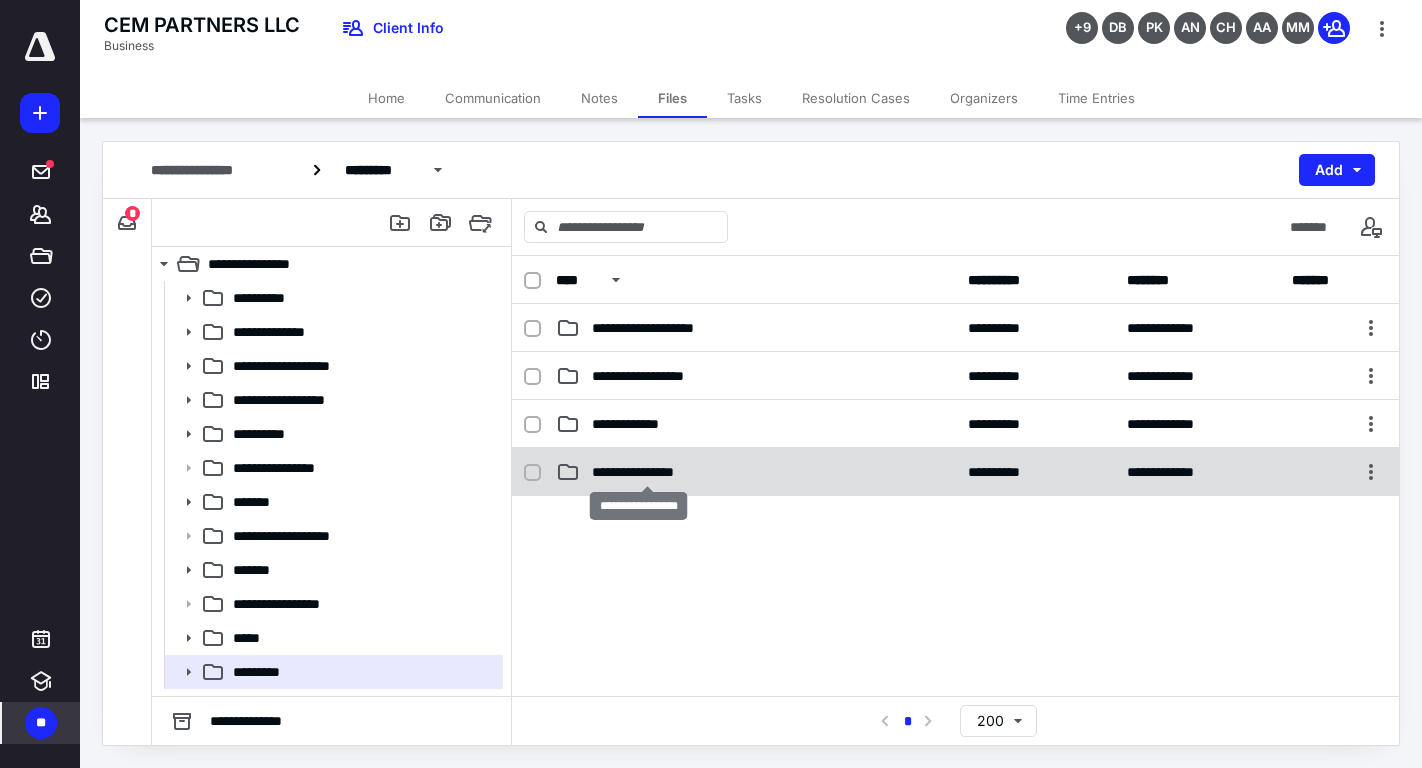 click on "**********" at bounding box center (647, 472) 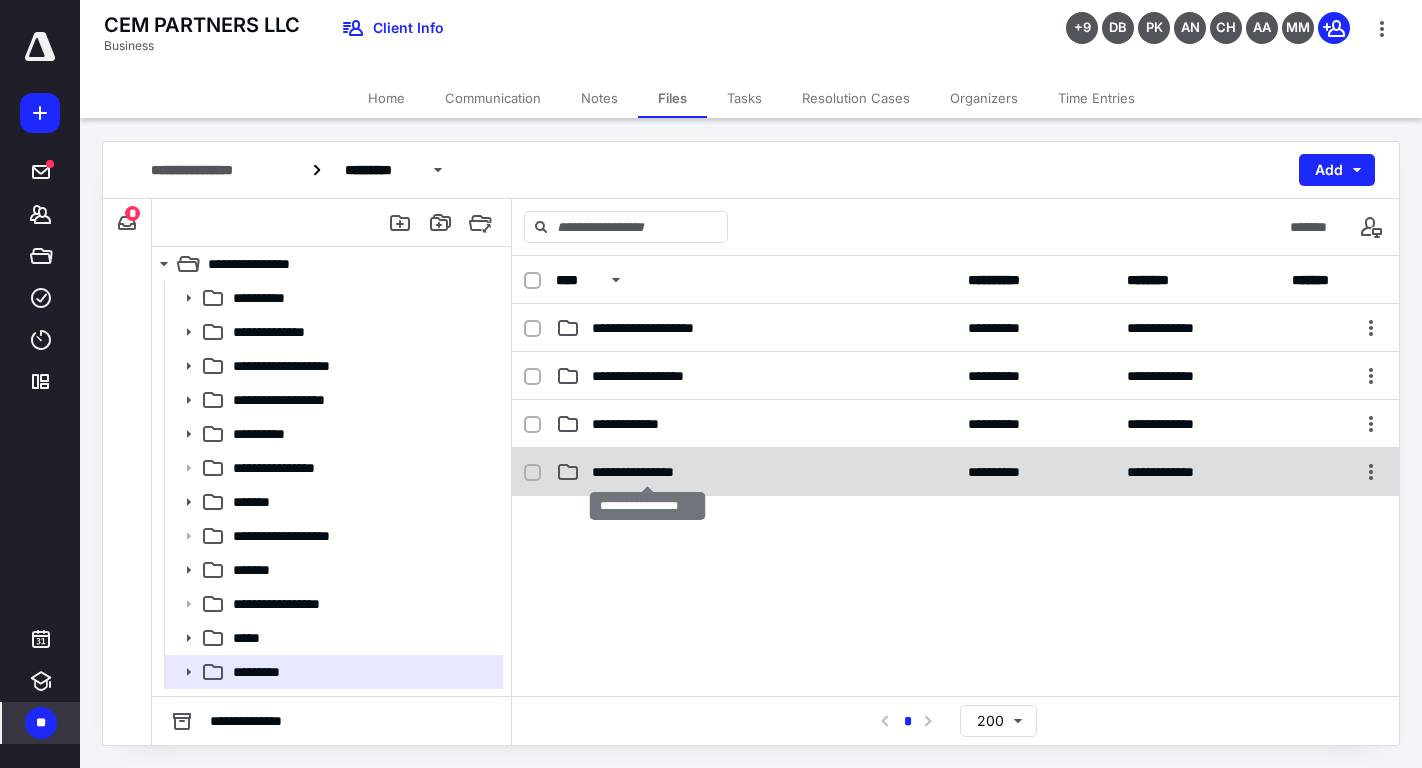 click on "**********" at bounding box center [647, 472] 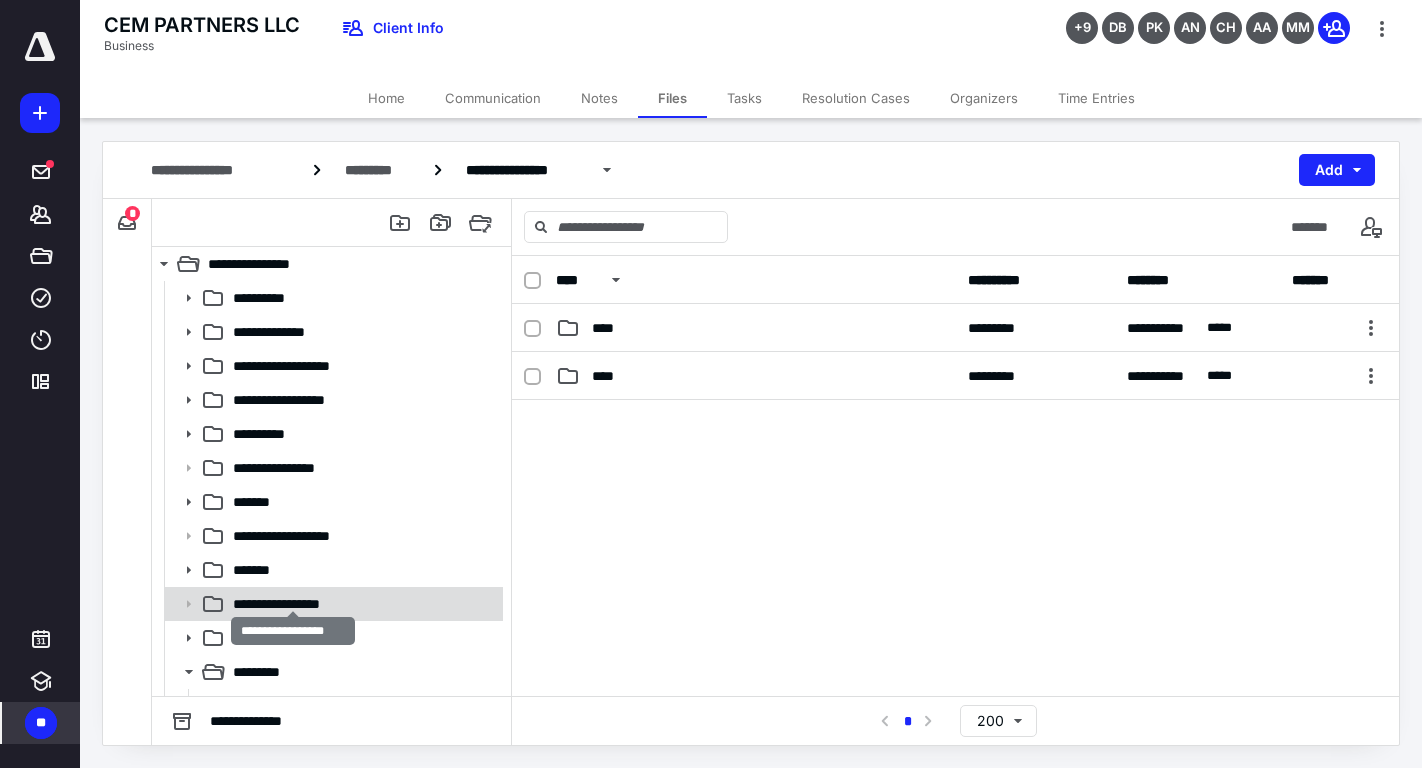 scroll, scrollTop: 129, scrollLeft: 0, axis: vertical 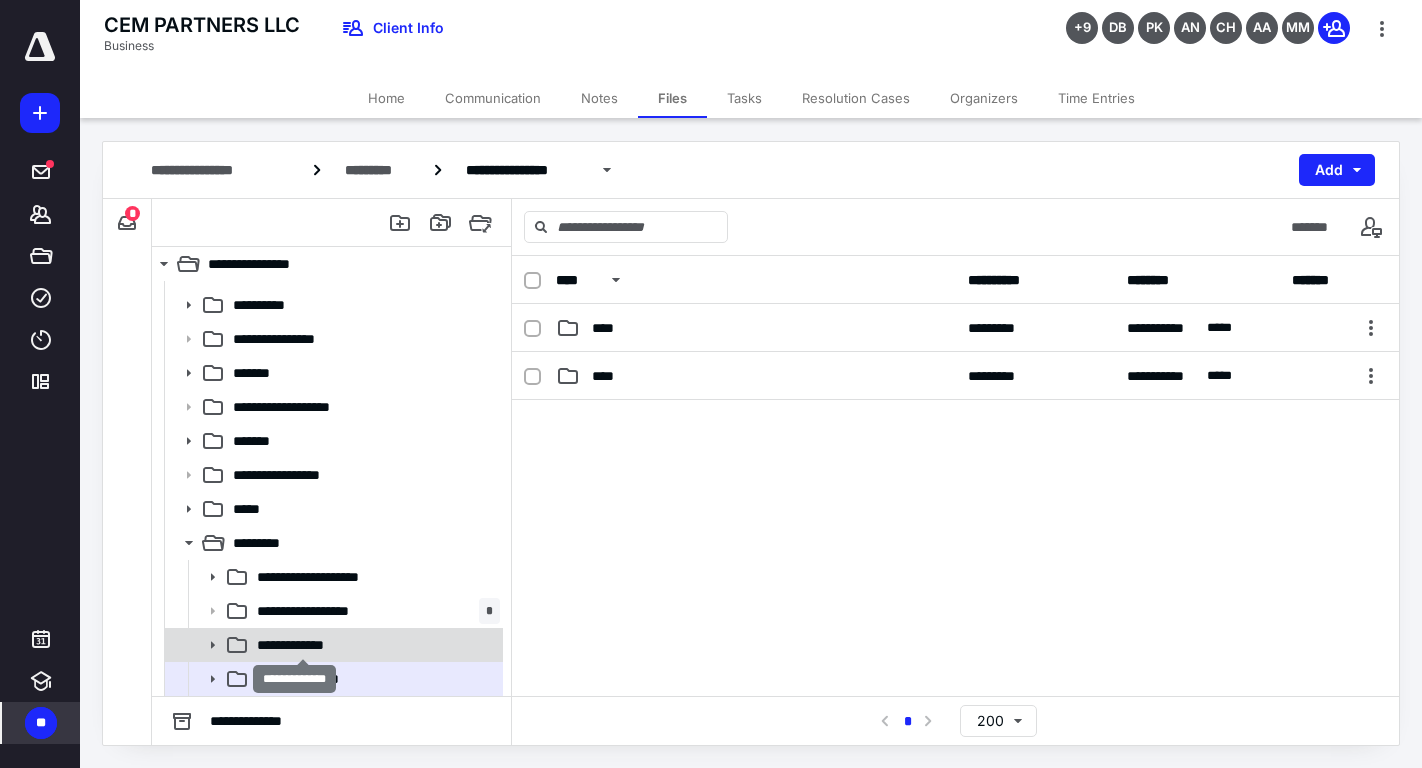 click on "**********" at bounding box center (302, 645) 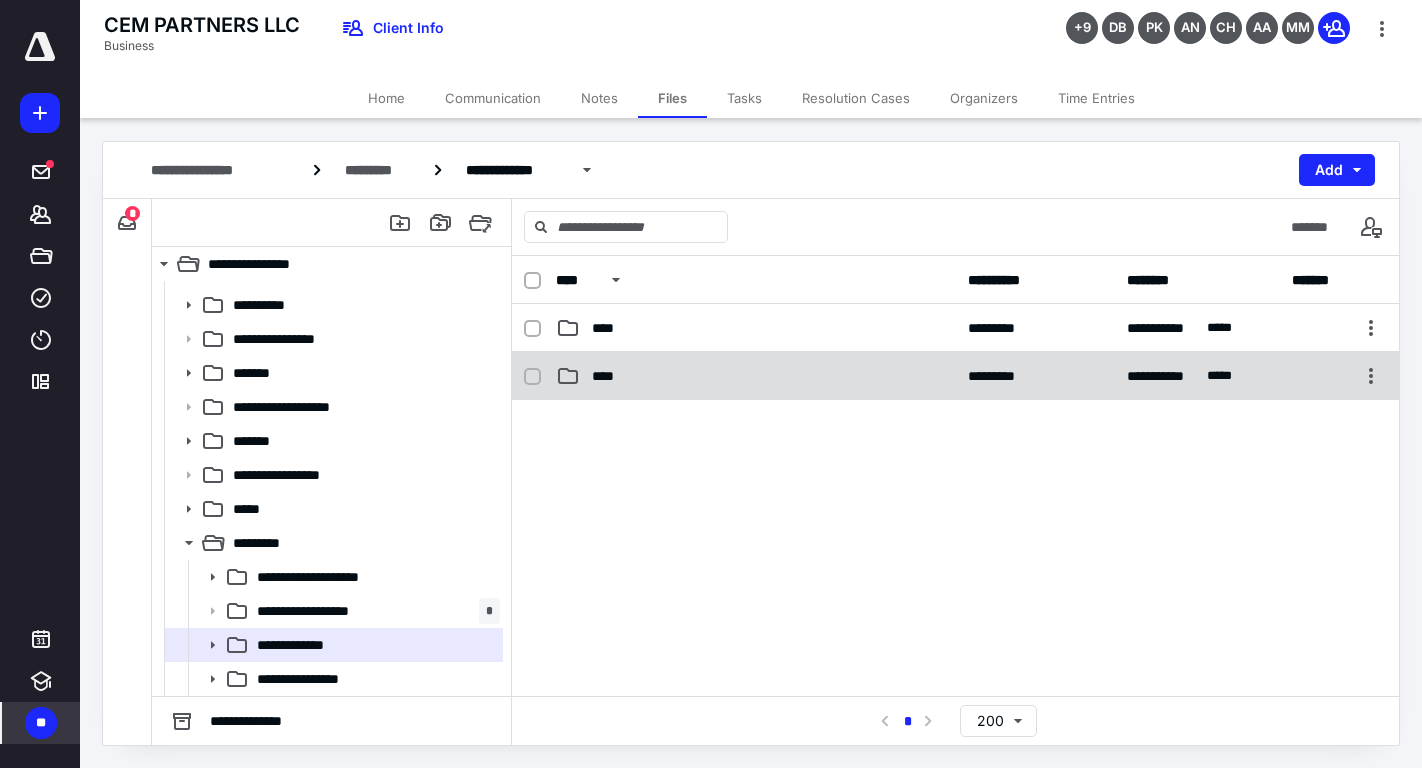 click on "****" at bounding box center [756, 376] 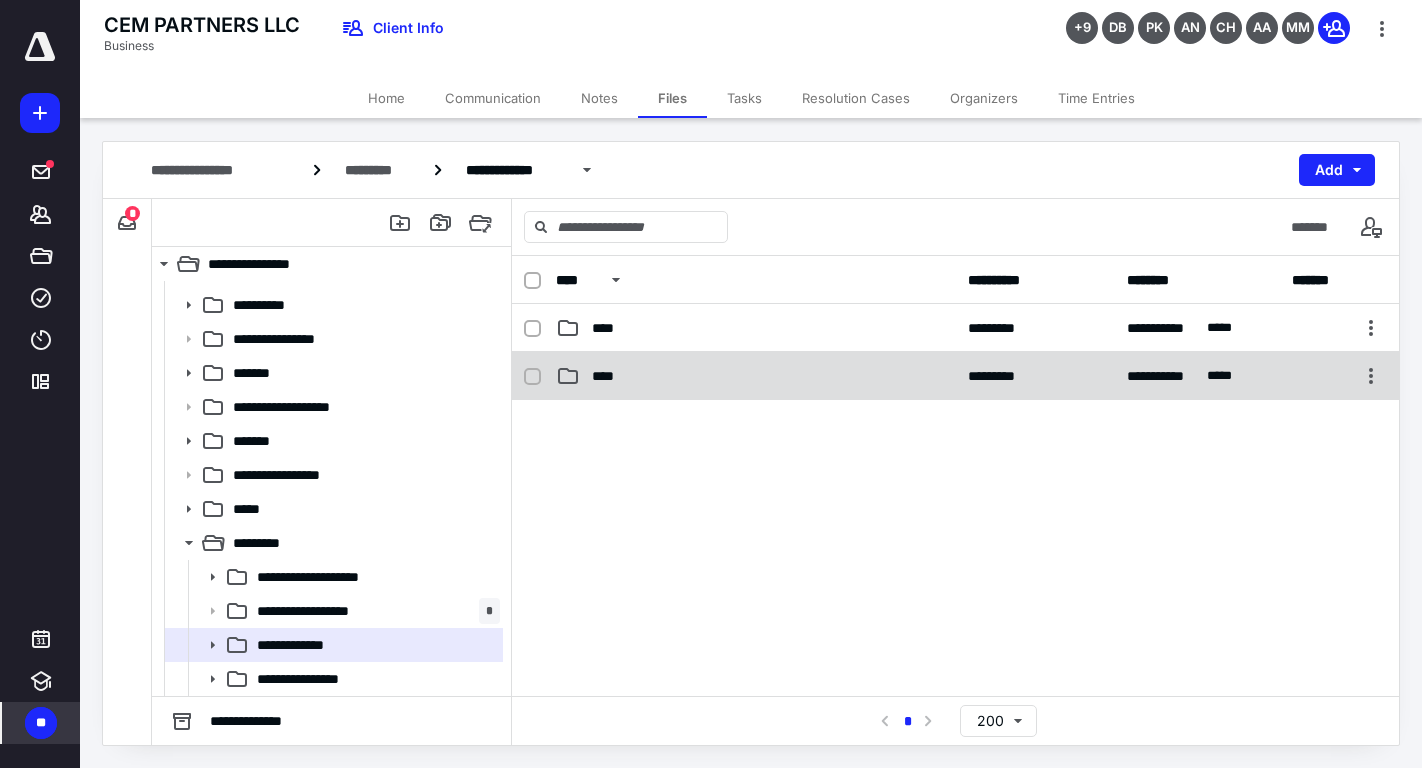 click on "****" at bounding box center (756, 376) 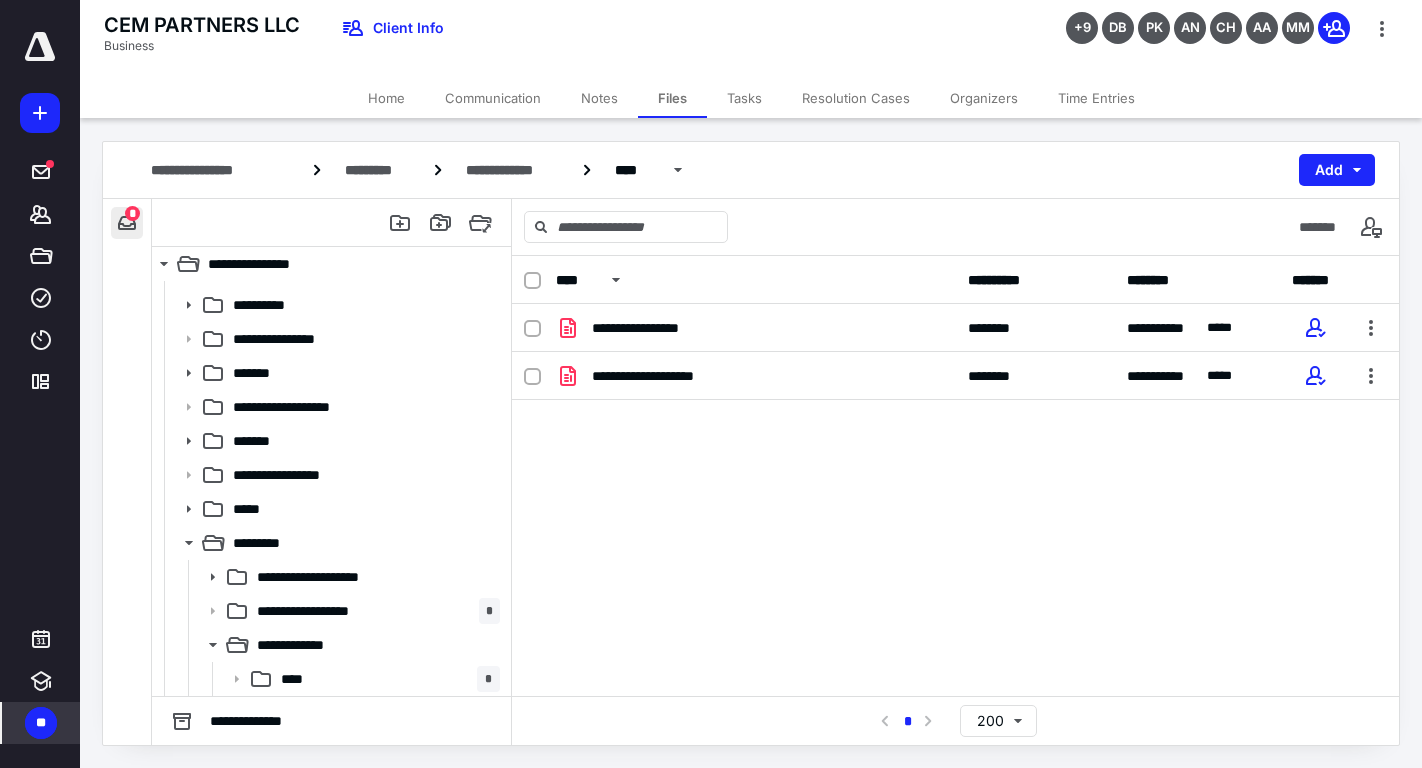 click at bounding box center [127, 223] 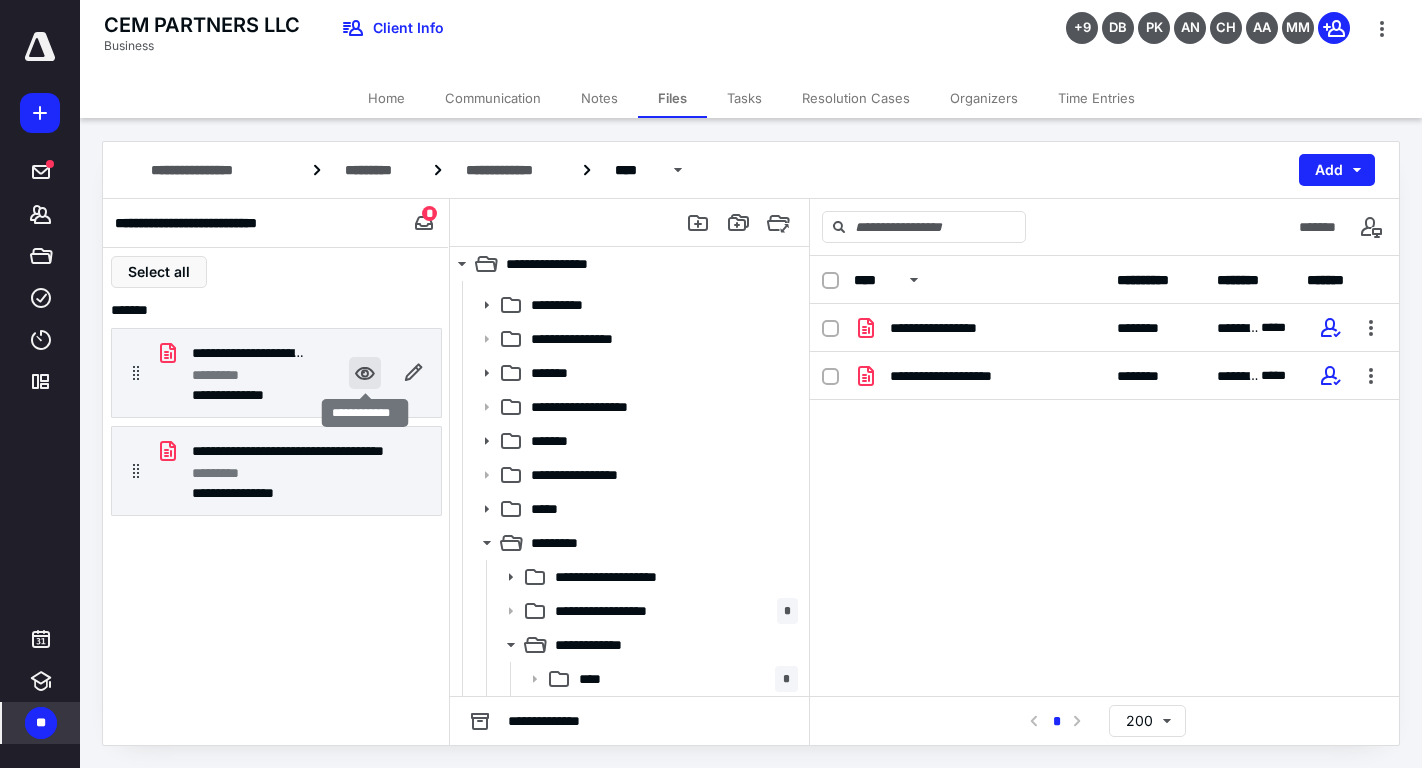 click at bounding box center [365, 373] 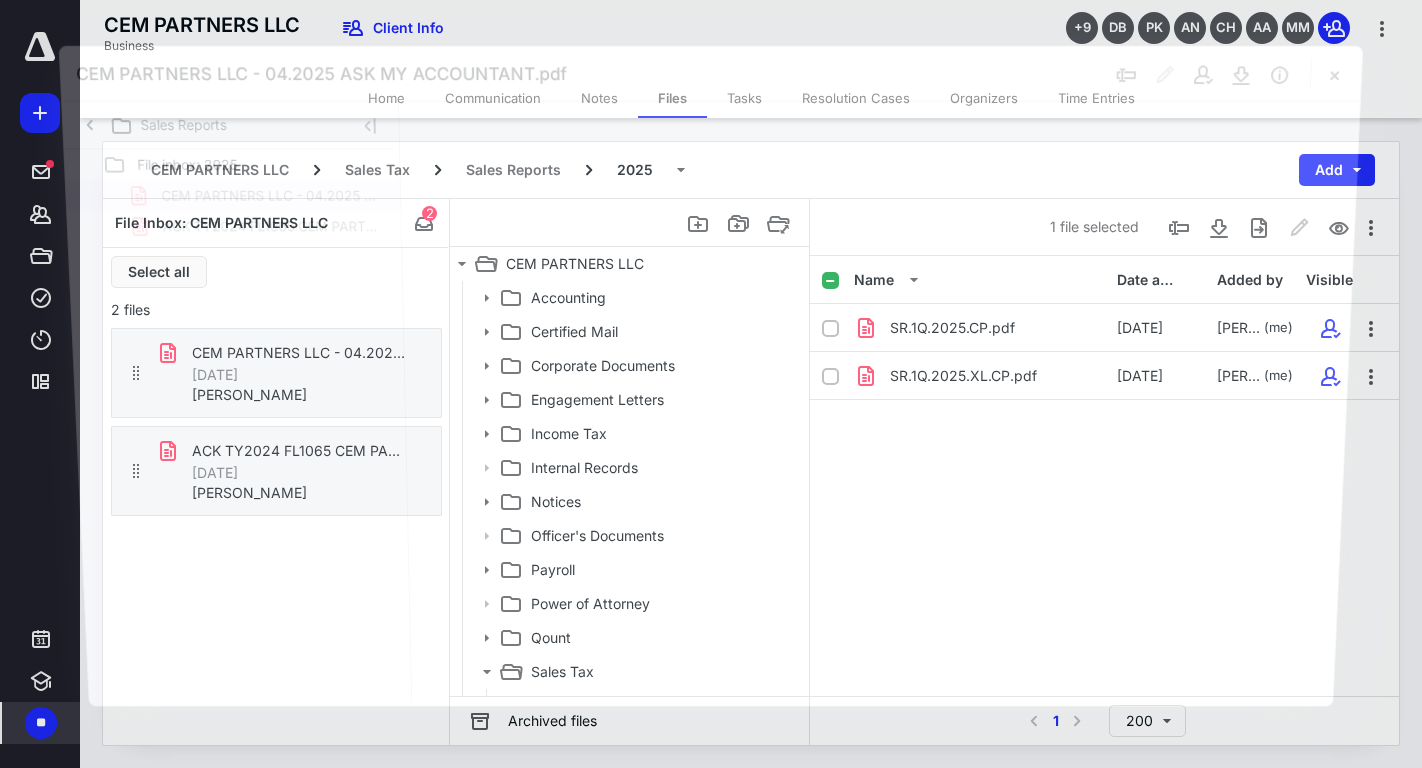 scroll, scrollTop: 129, scrollLeft: 0, axis: vertical 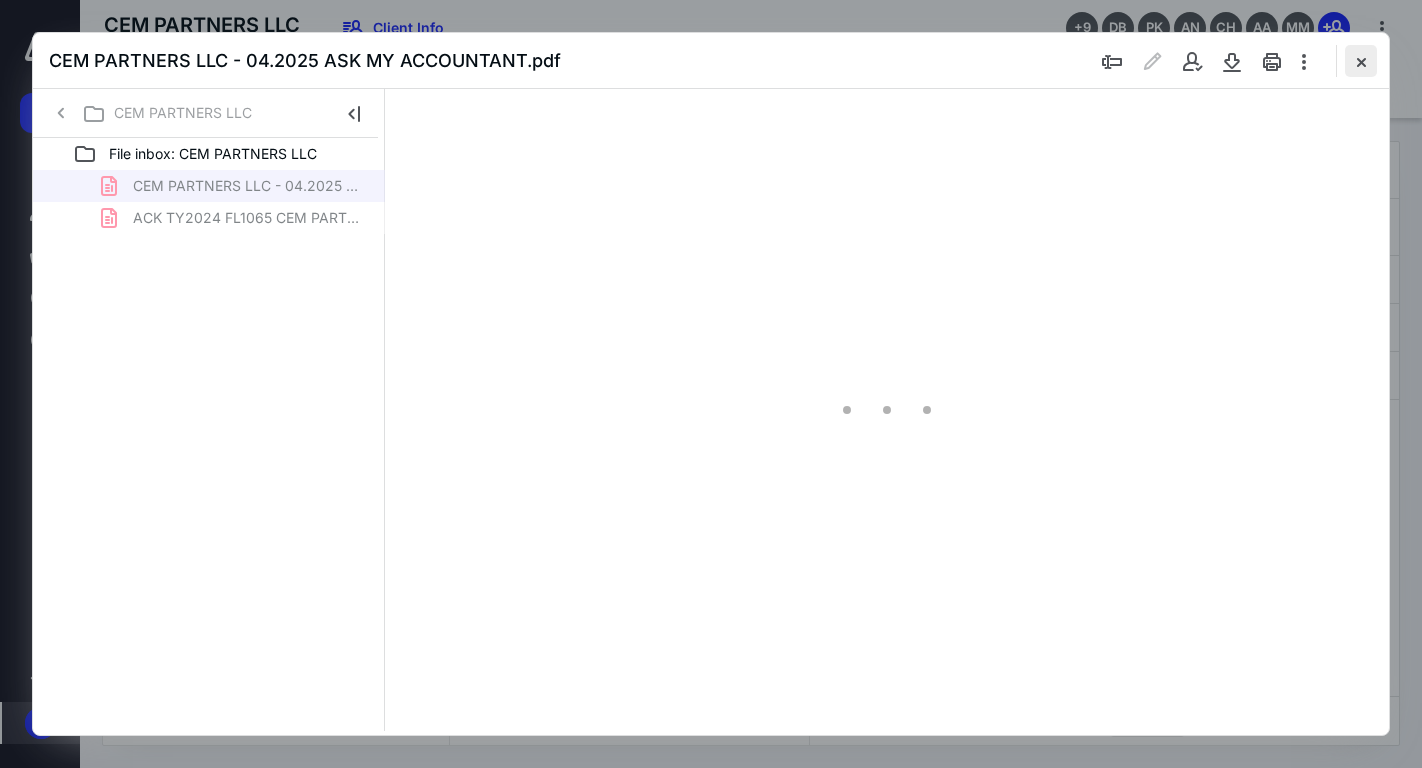 click at bounding box center [1361, 61] 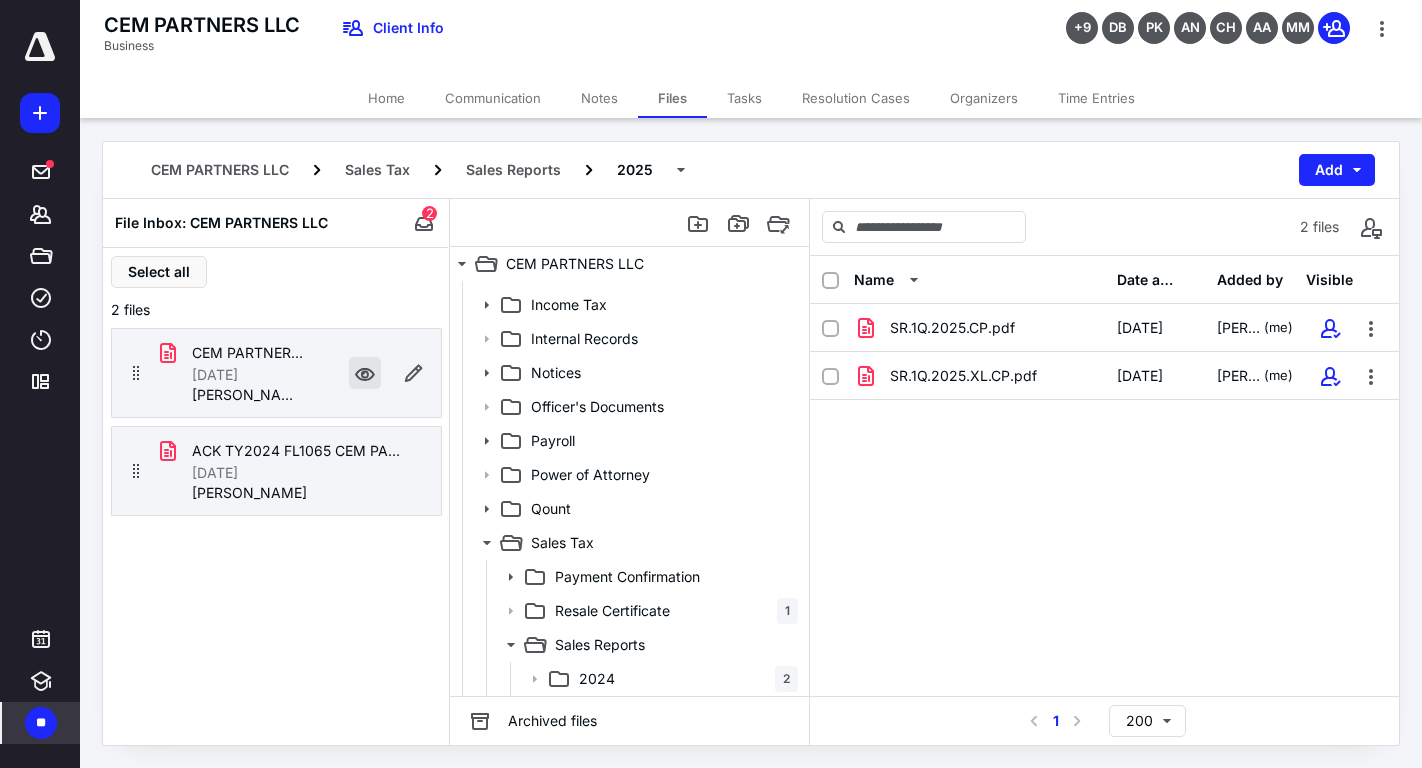 click at bounding box center (365, 373) 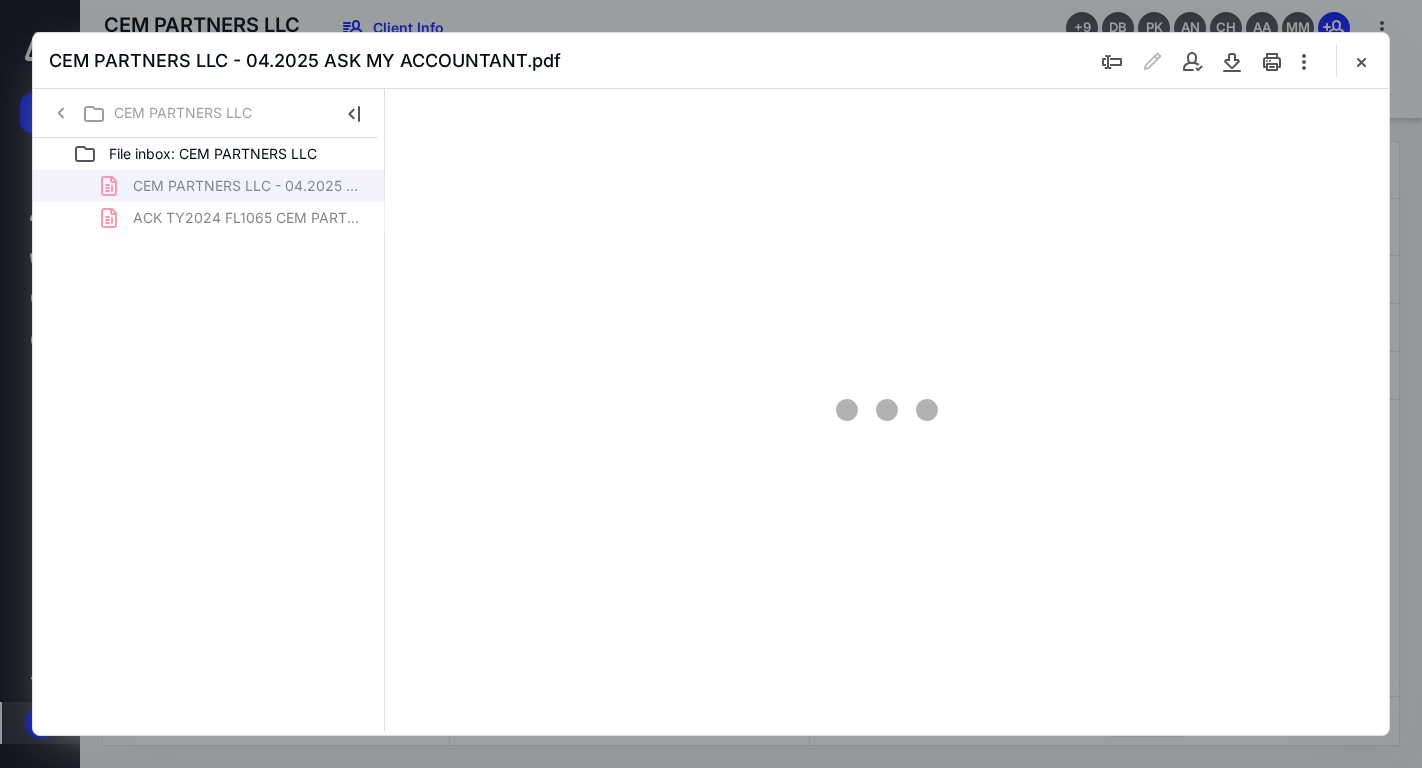 scroll, scrollTop: 0, scrollLeft: 0, axis: both 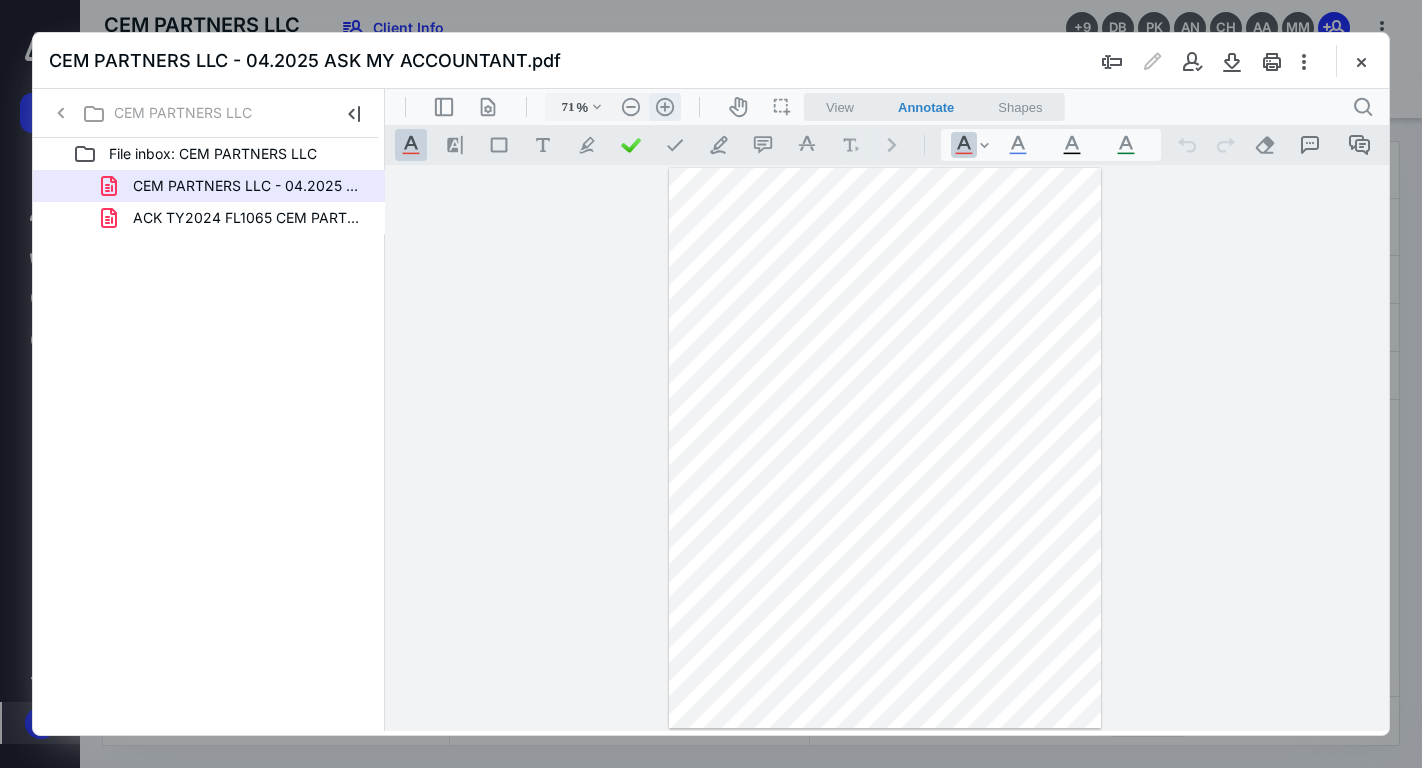 click on ".cls-1{fill:#abb0c4;} icon - header - zoom - in - line" at bounding box center [665, 107] 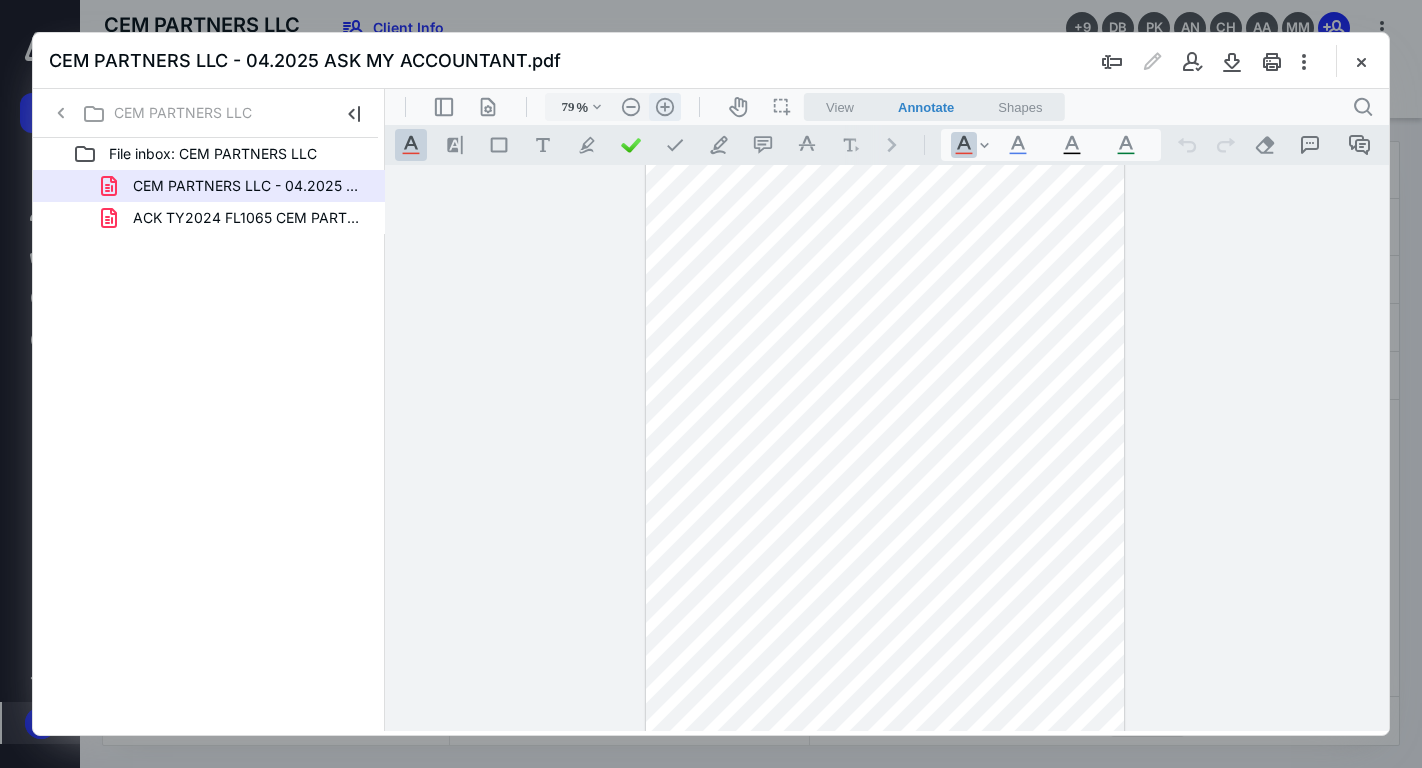 click on ".cls-1{fill:#abb0c4;} icon - header - zoom - in - line" at bounding box center (665, 107) 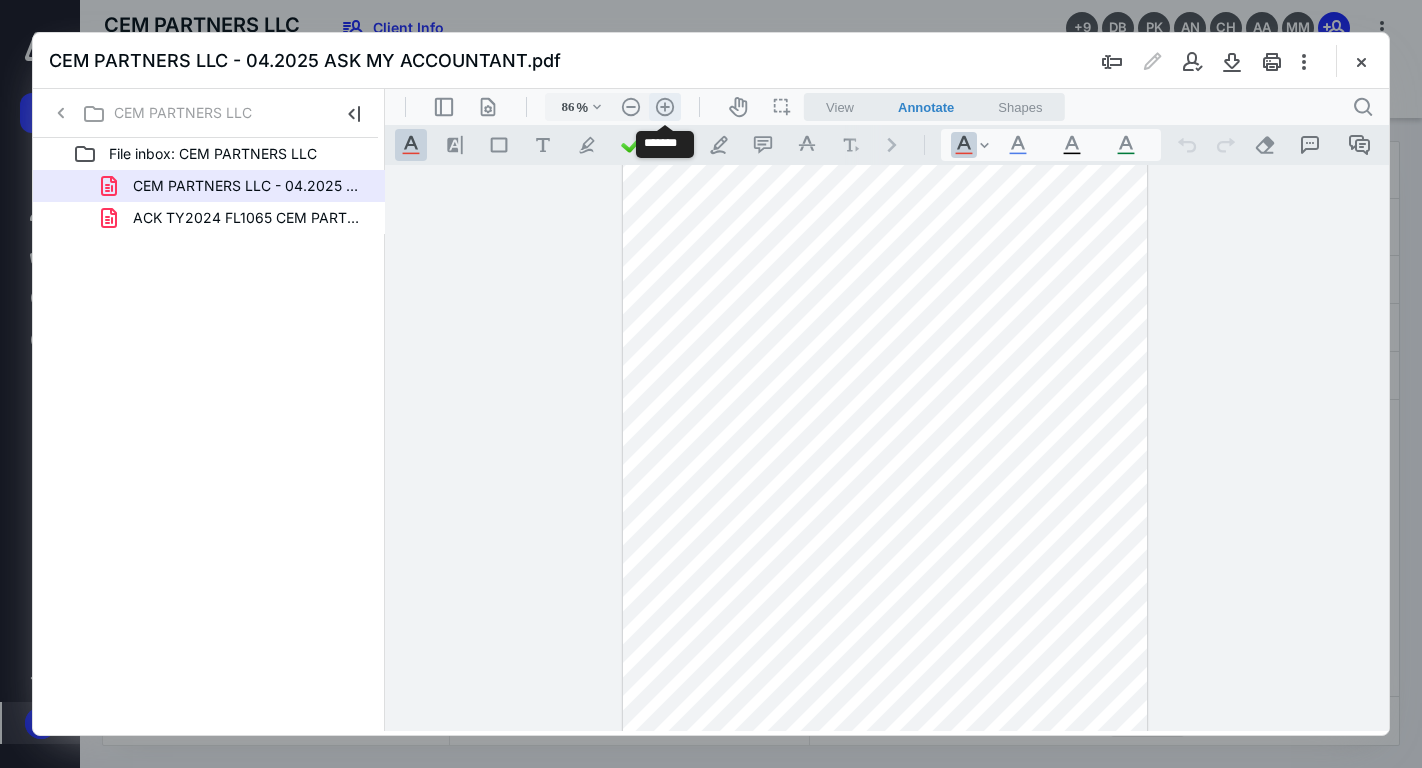 click on ".cls-1{fill:#abb0c4;} icon - header - zoom - in - line" at bounding box center (665, 107) 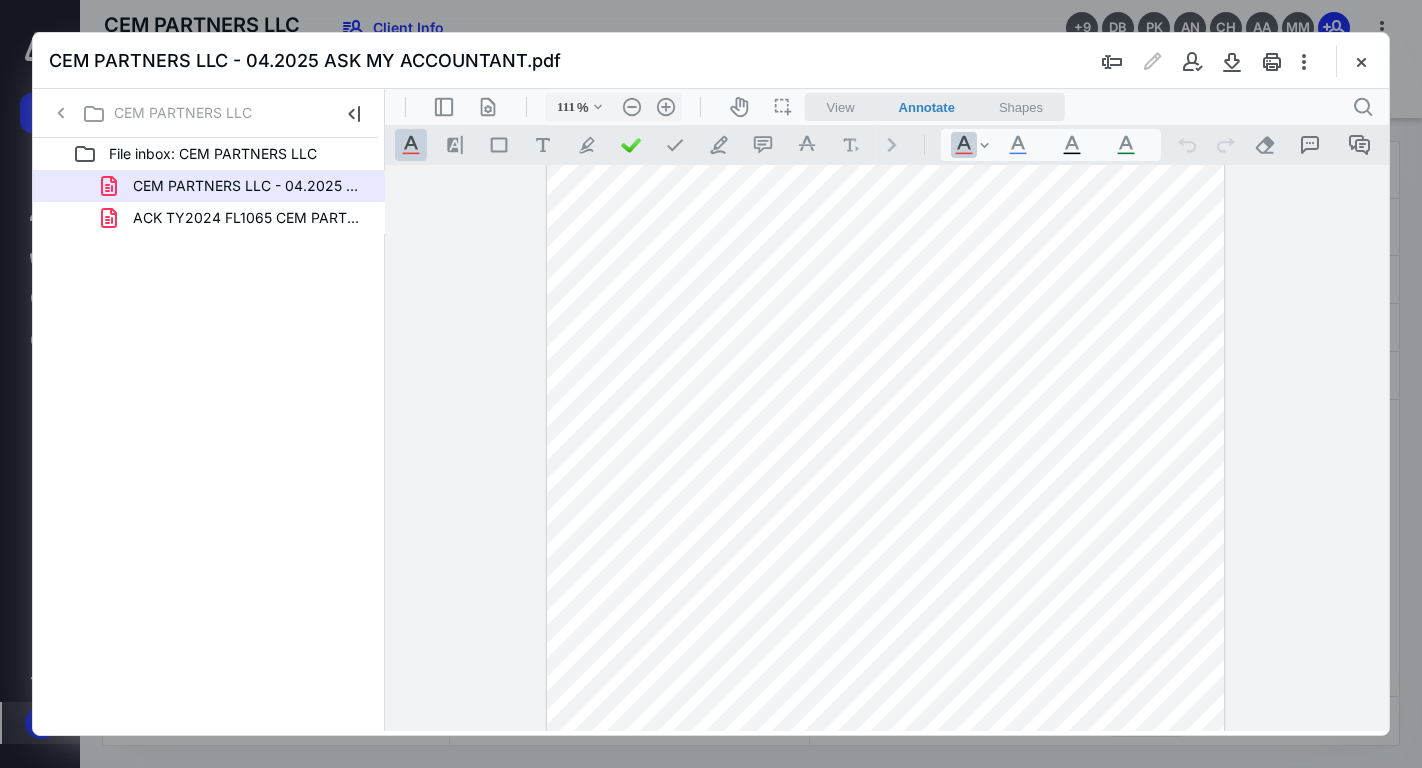 scroll, scrollTop: 0, scrollLeft: 0, axis: both 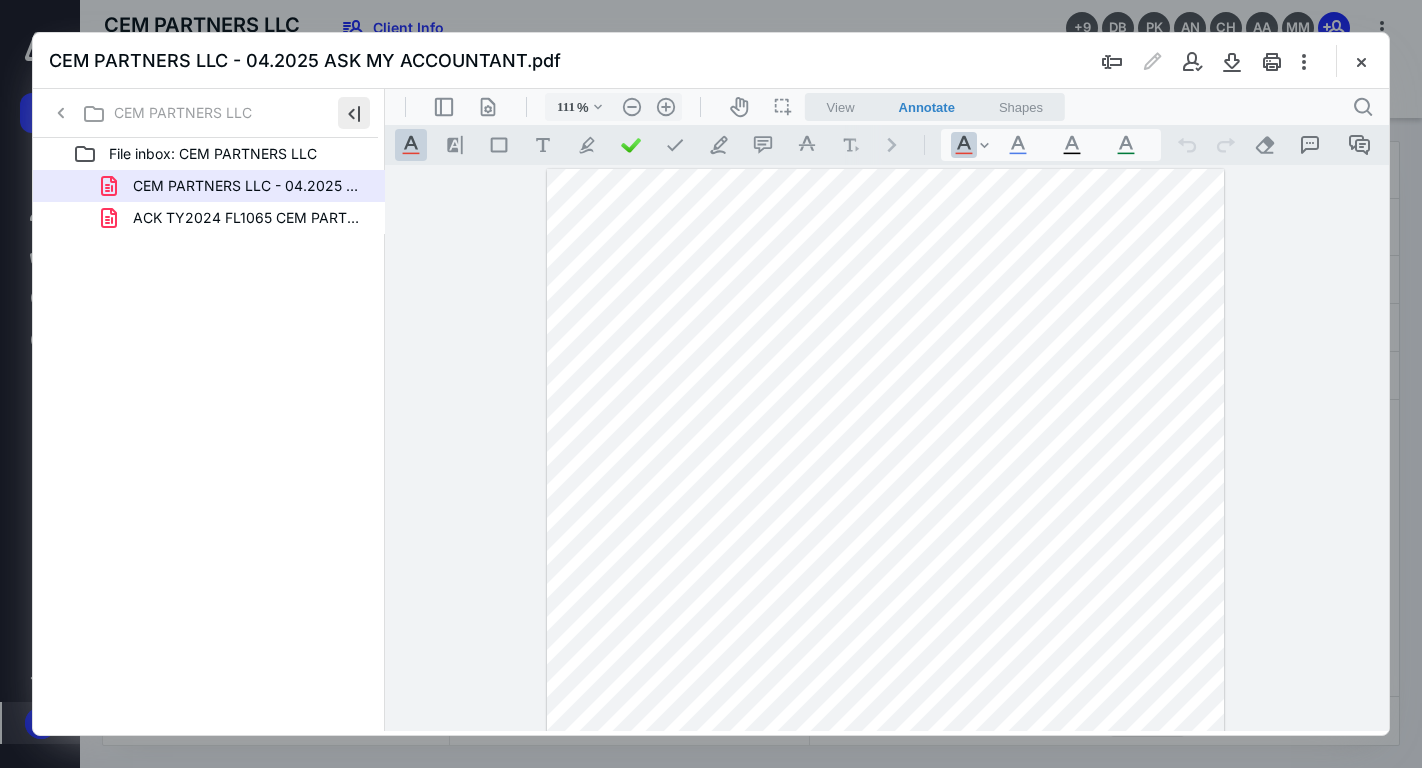 click at bounding box center [354, 113] 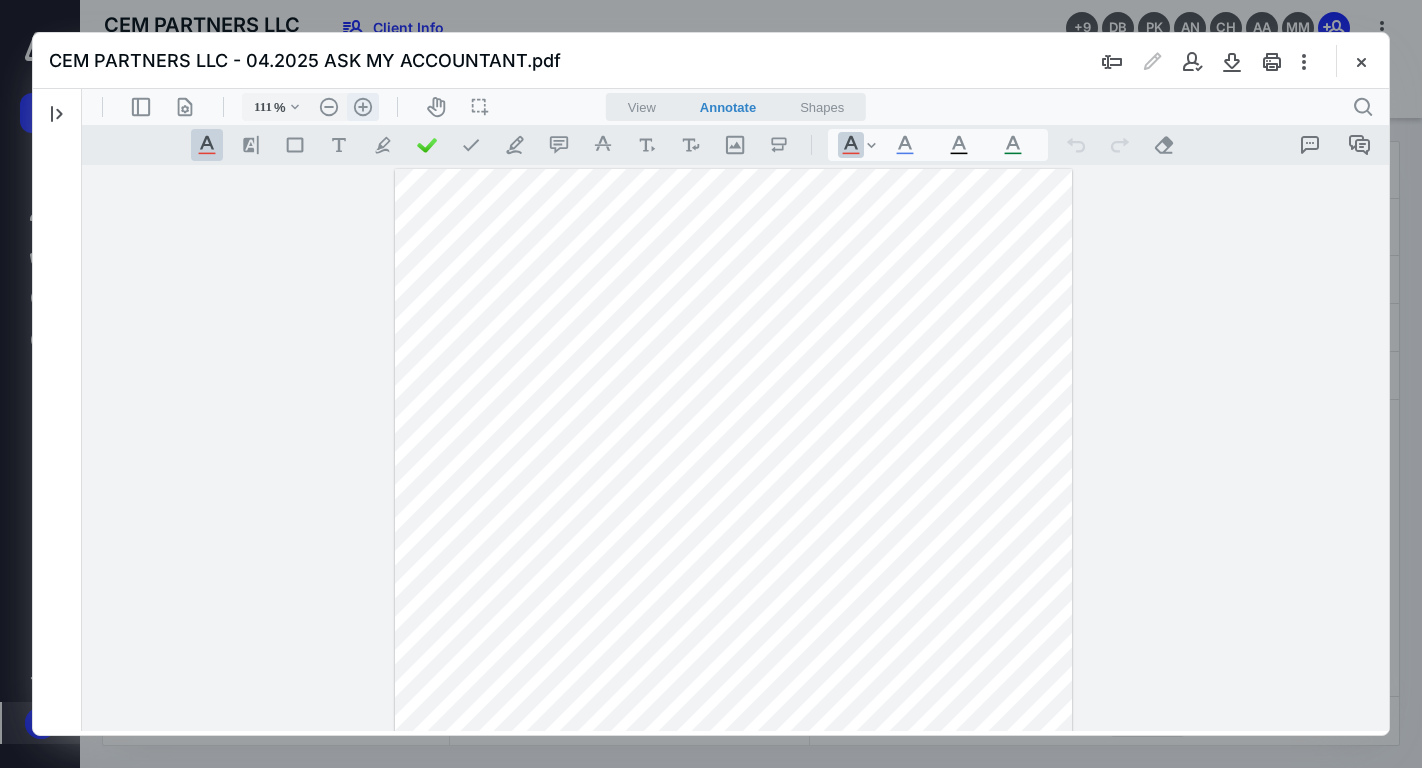 click on ".cls-1{fill:#abb0c4;} icon - header - zoom - in - line" at bounding box center (363, 107) 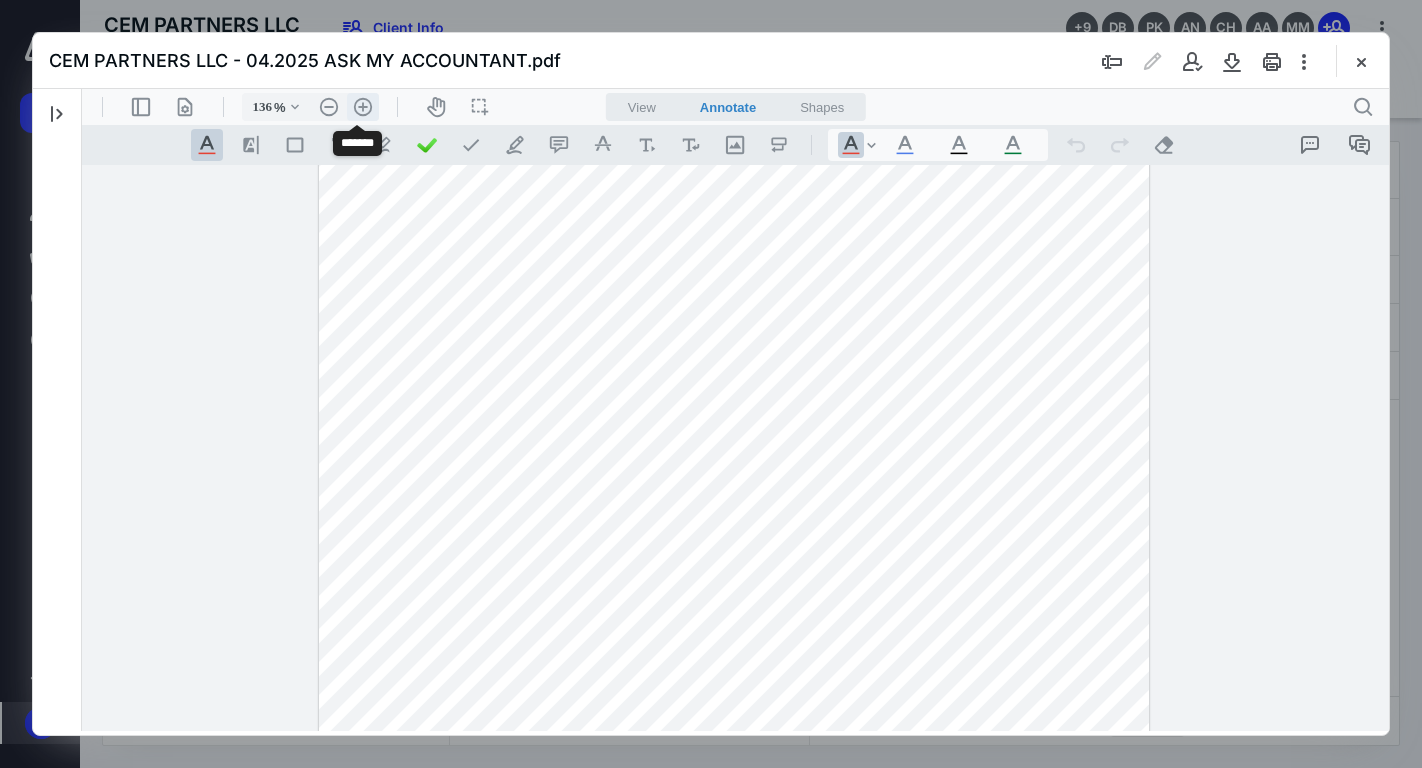 click on ".cls-1{fill:#abb0c4;} icon - header - zoom - in - line" at bounding box center (363, 107) 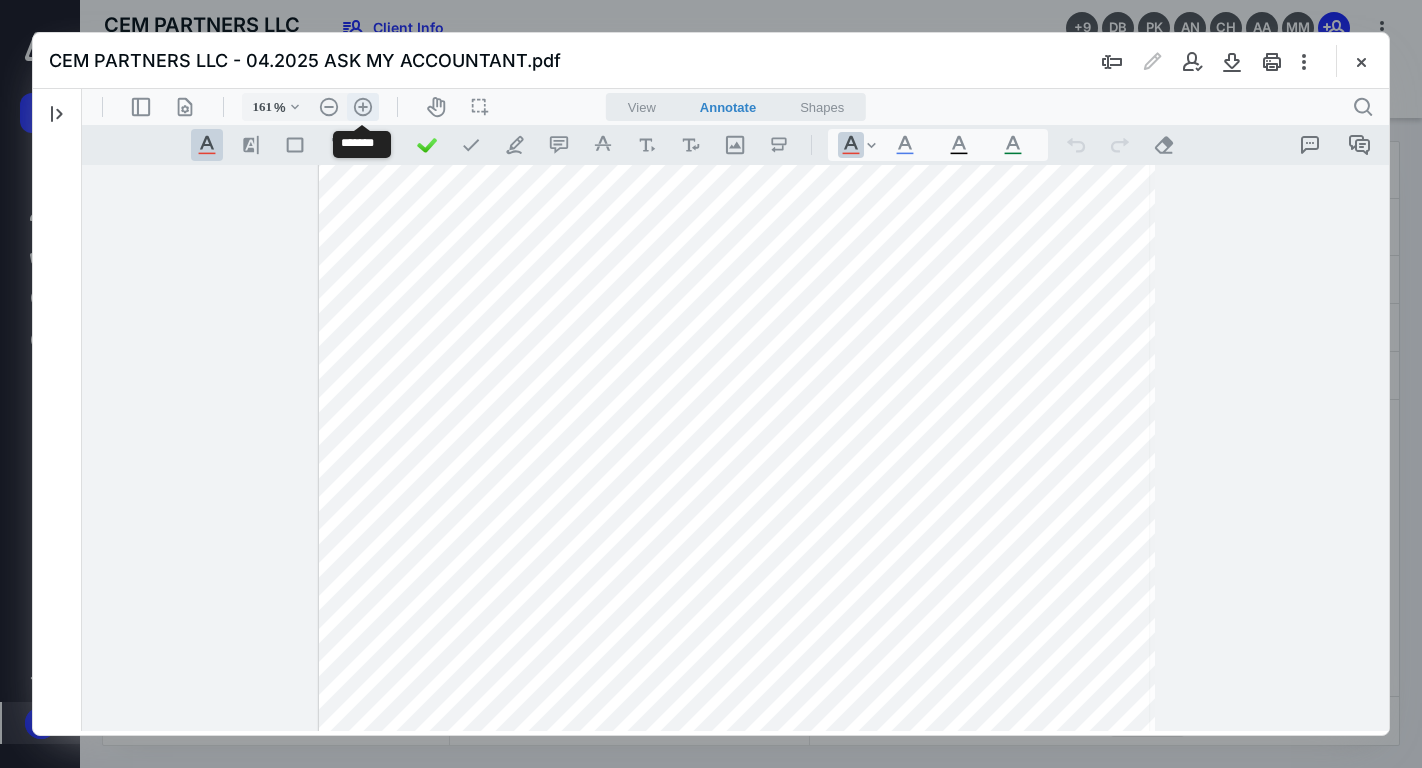 scroll, scrollTop: 111, scrollLeft: 0, axis: vertical 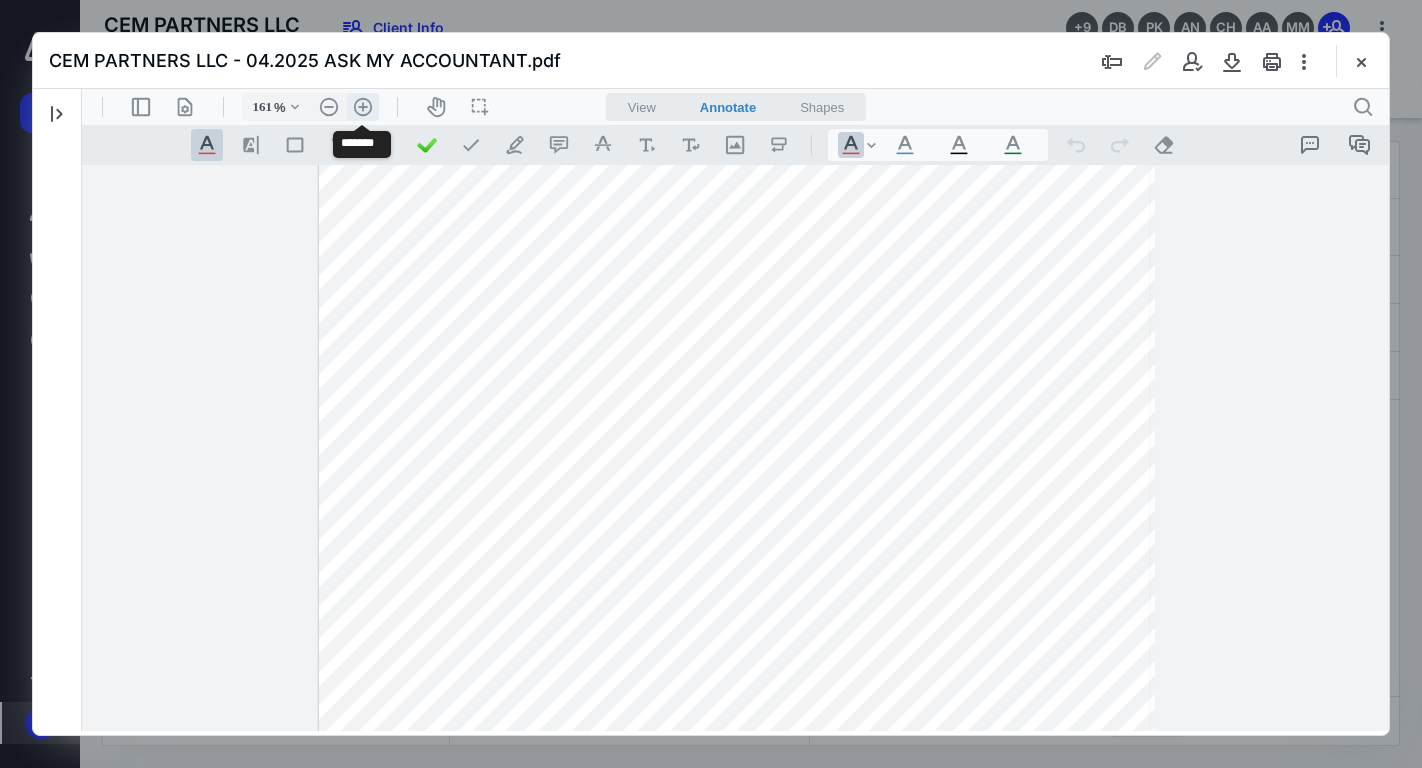 click on ".cls-1{fill:#abb0c4;} icon - header - zoom - in - line" at bounding box center [363, 107] 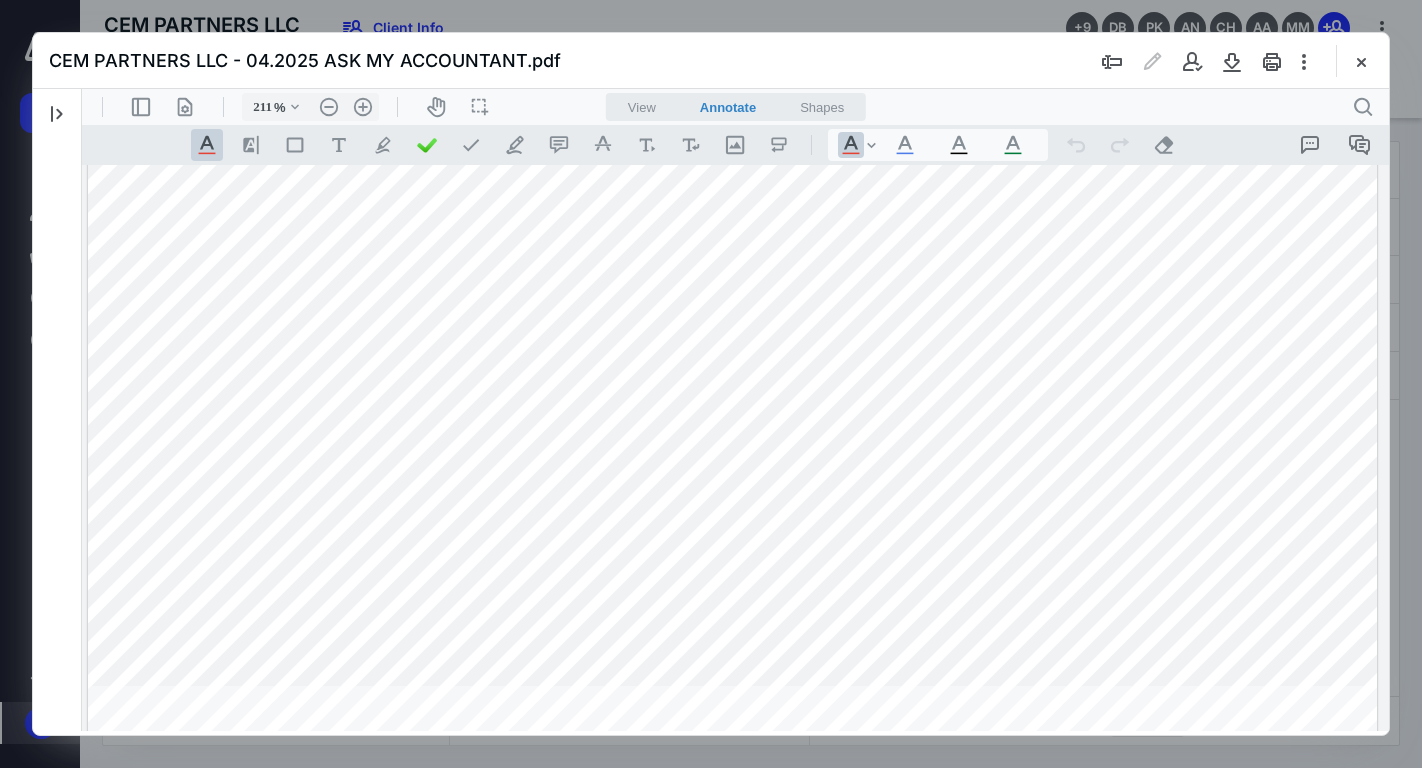 scroll, scrollTop: 0, scrollLeft: 5, axis: horizontal 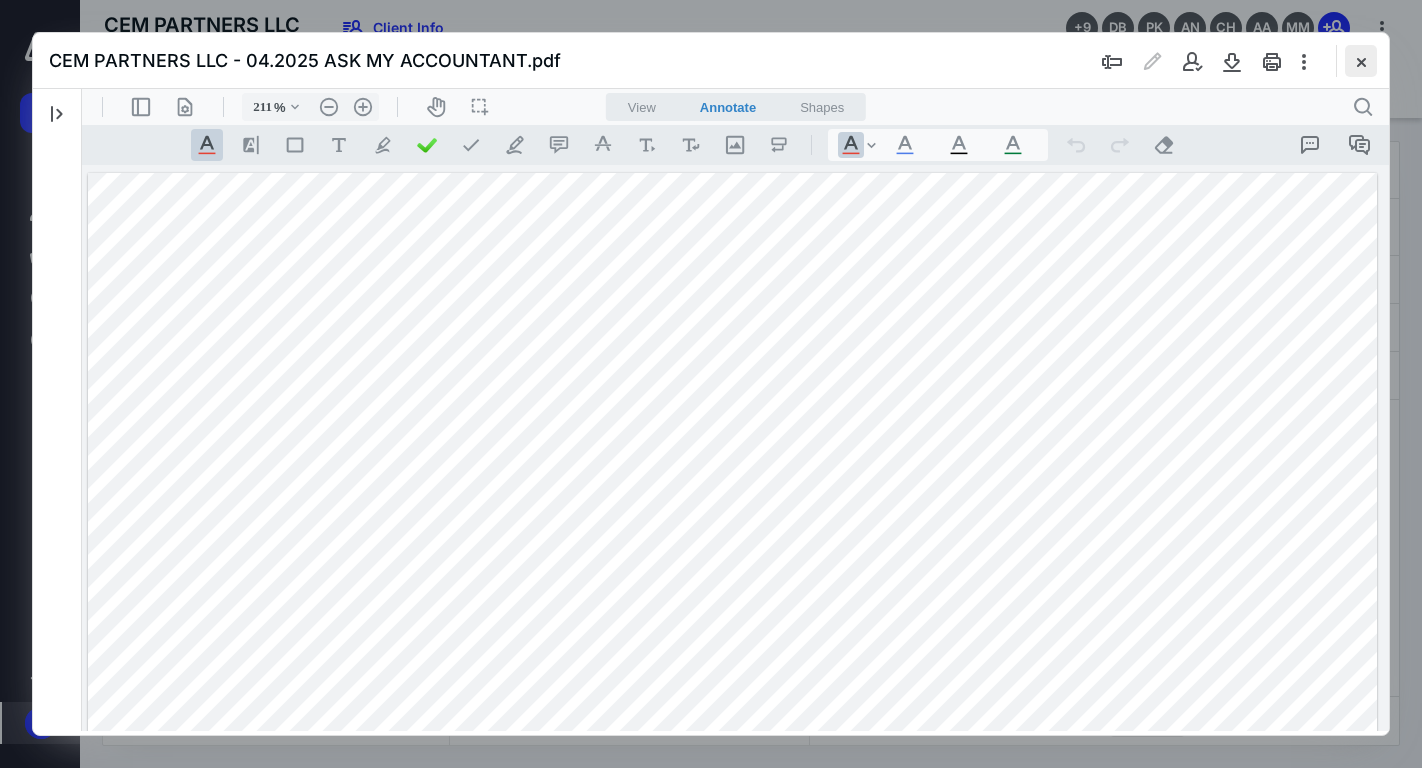 click at bounding box center (1361, 61) 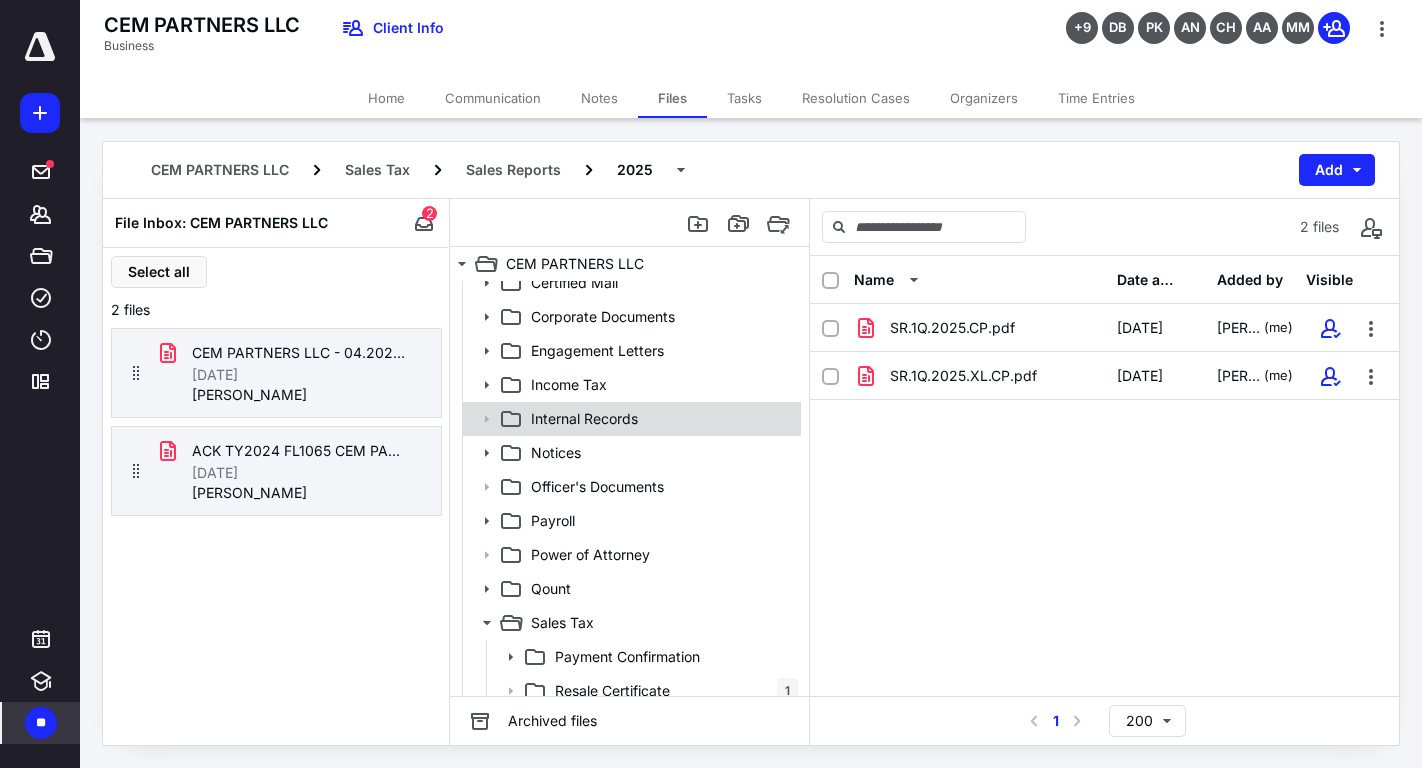 scroll, scrollTop: 29, scrollLeft: 0, axis: vertical 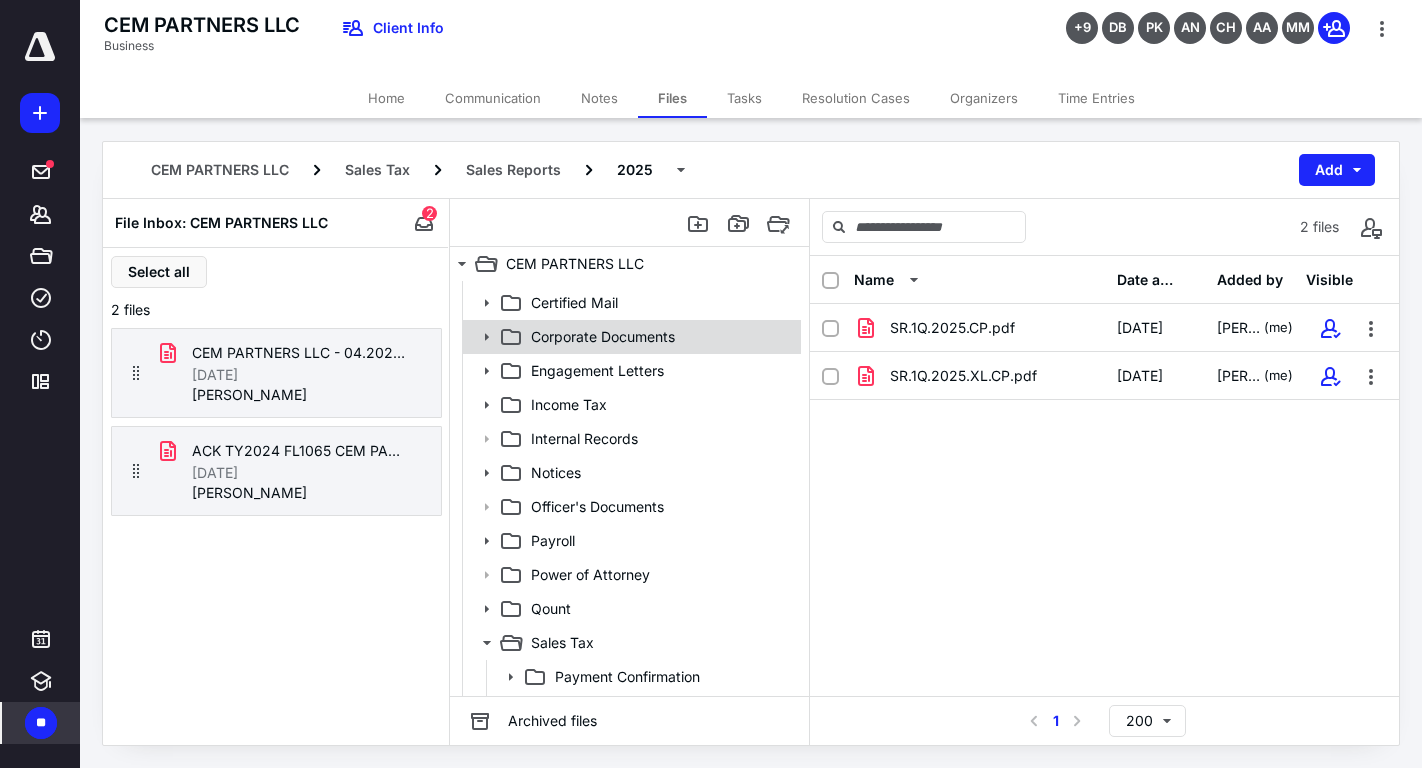 click on "Corporate Documents" at bounding box center (630, 337) 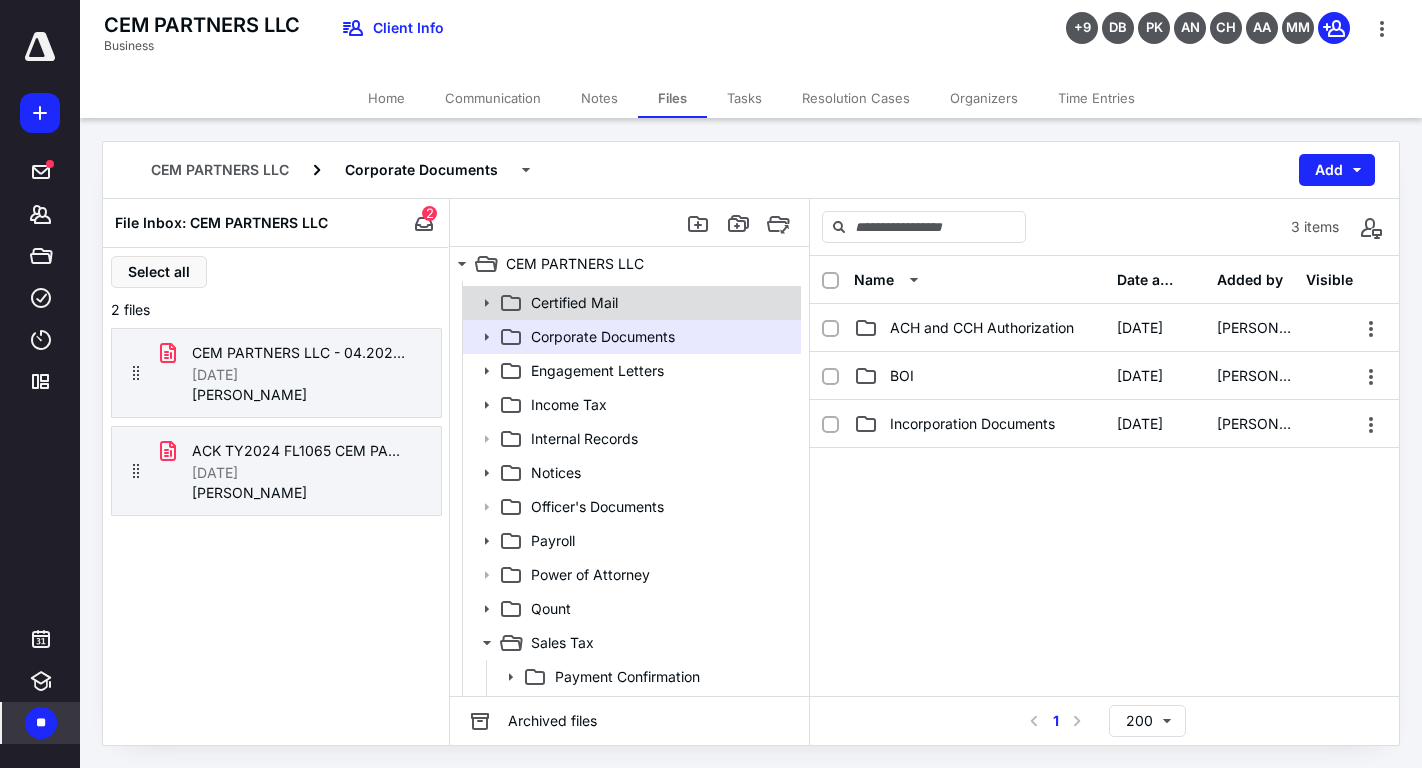 click on "Certified Mail" at bounding box center [574, 303] 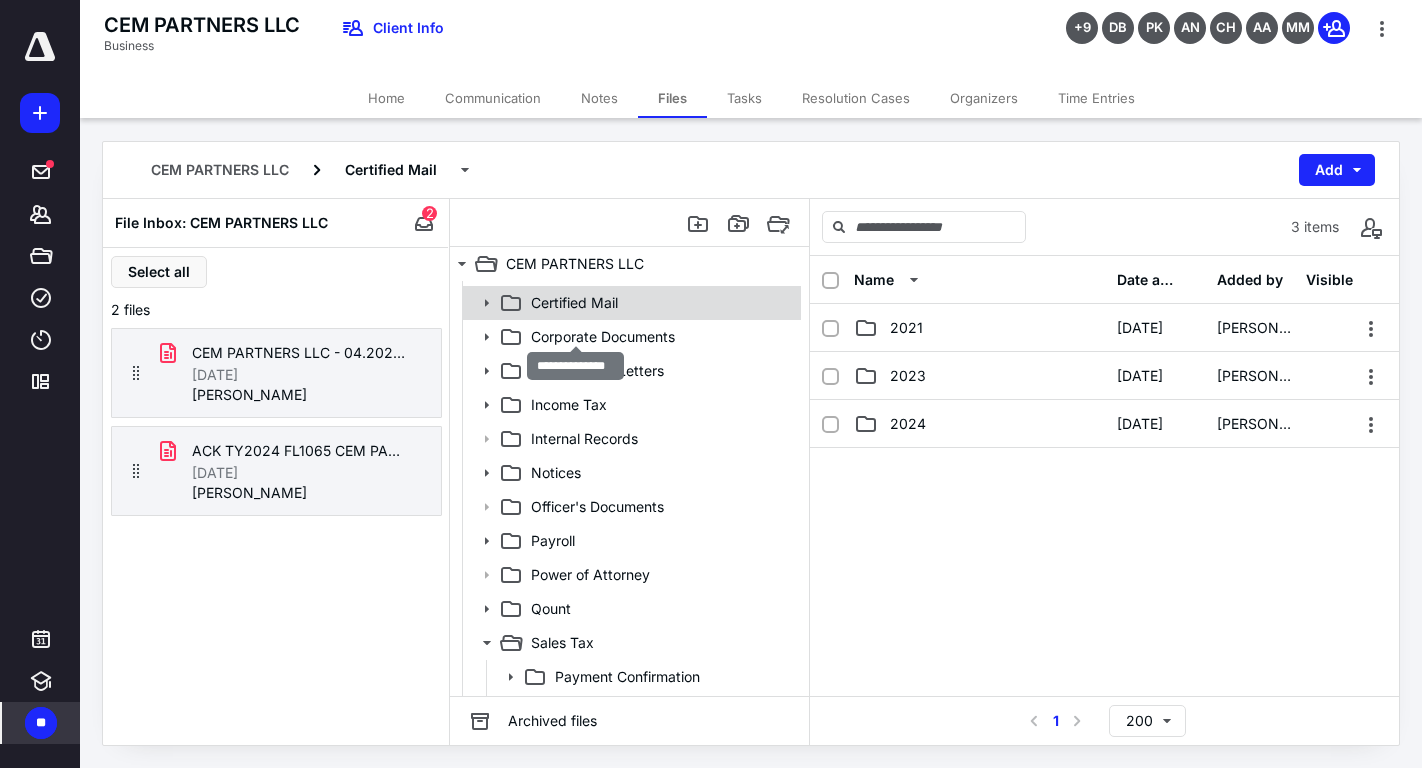 scroll, scrollTop: 0, scrollLeft: 0, axis: both 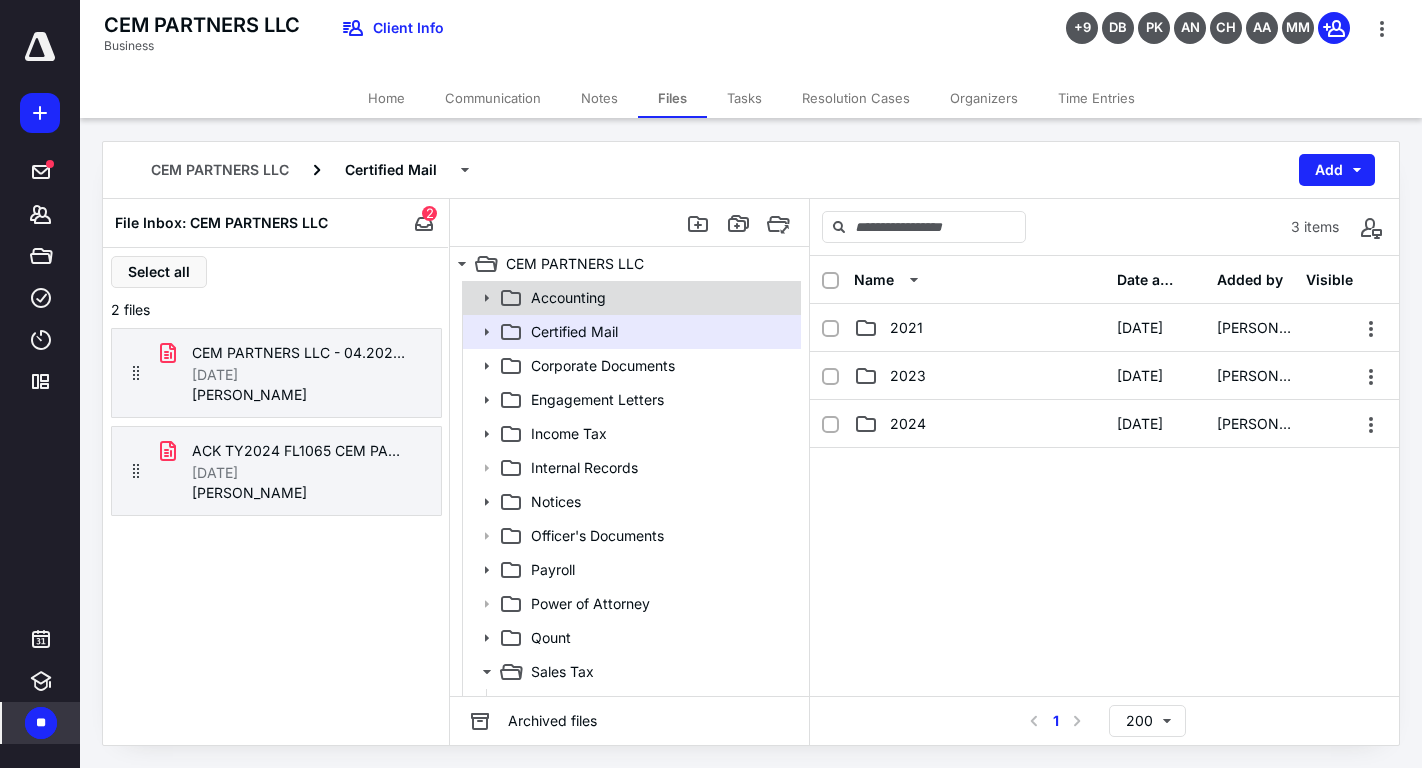 click on "Accounting" at bounding box center [568, 298] 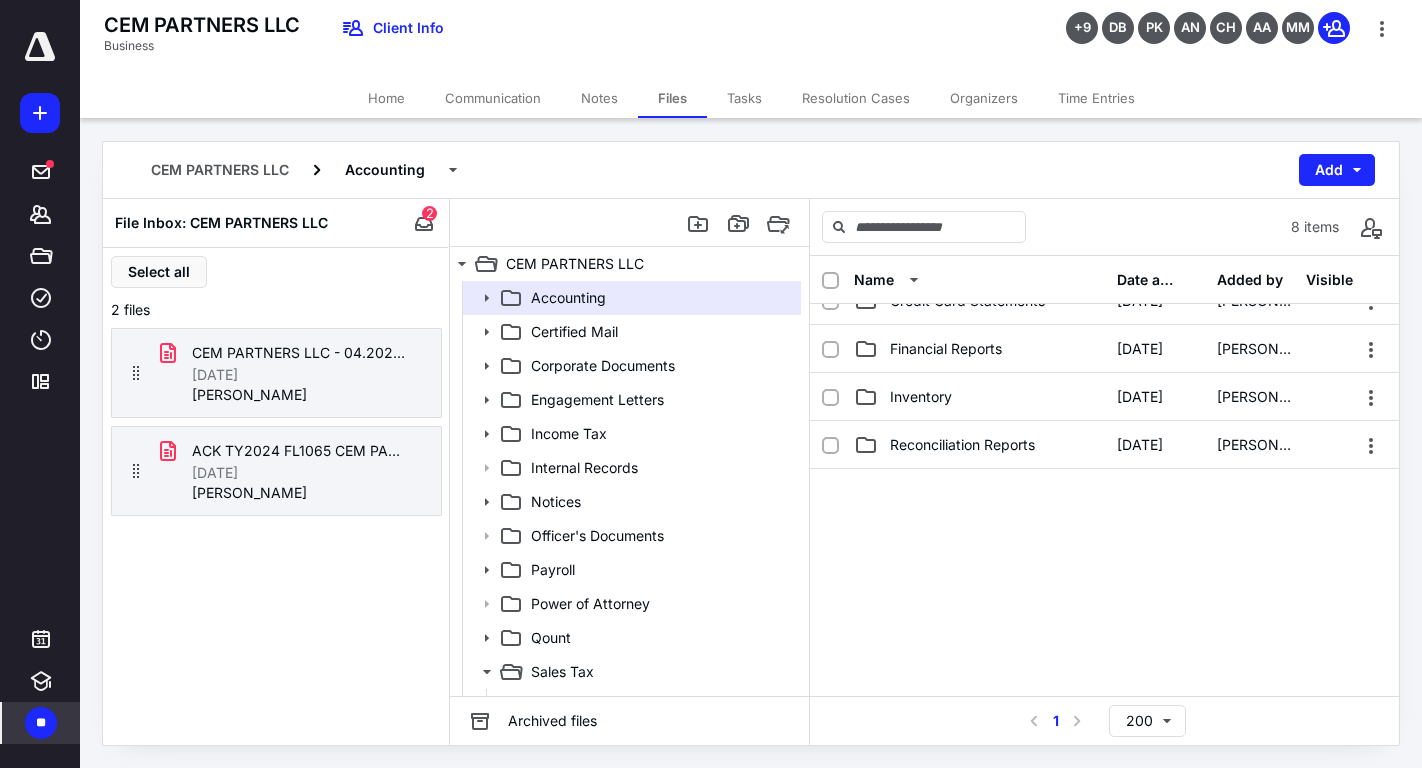 scroll, scrollTop: 207, scrollLeft: 0, axis: vertical 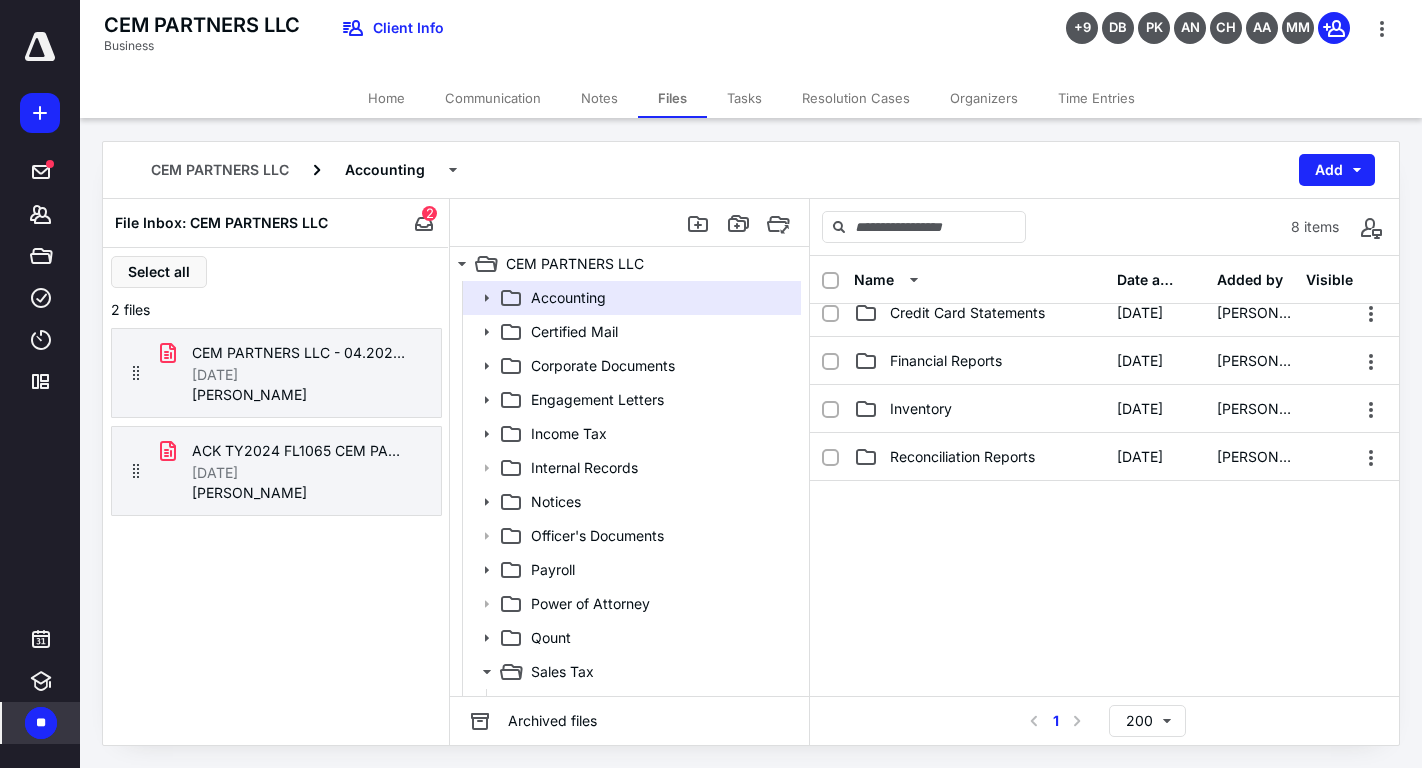 click at bounding box center [1104, 631] 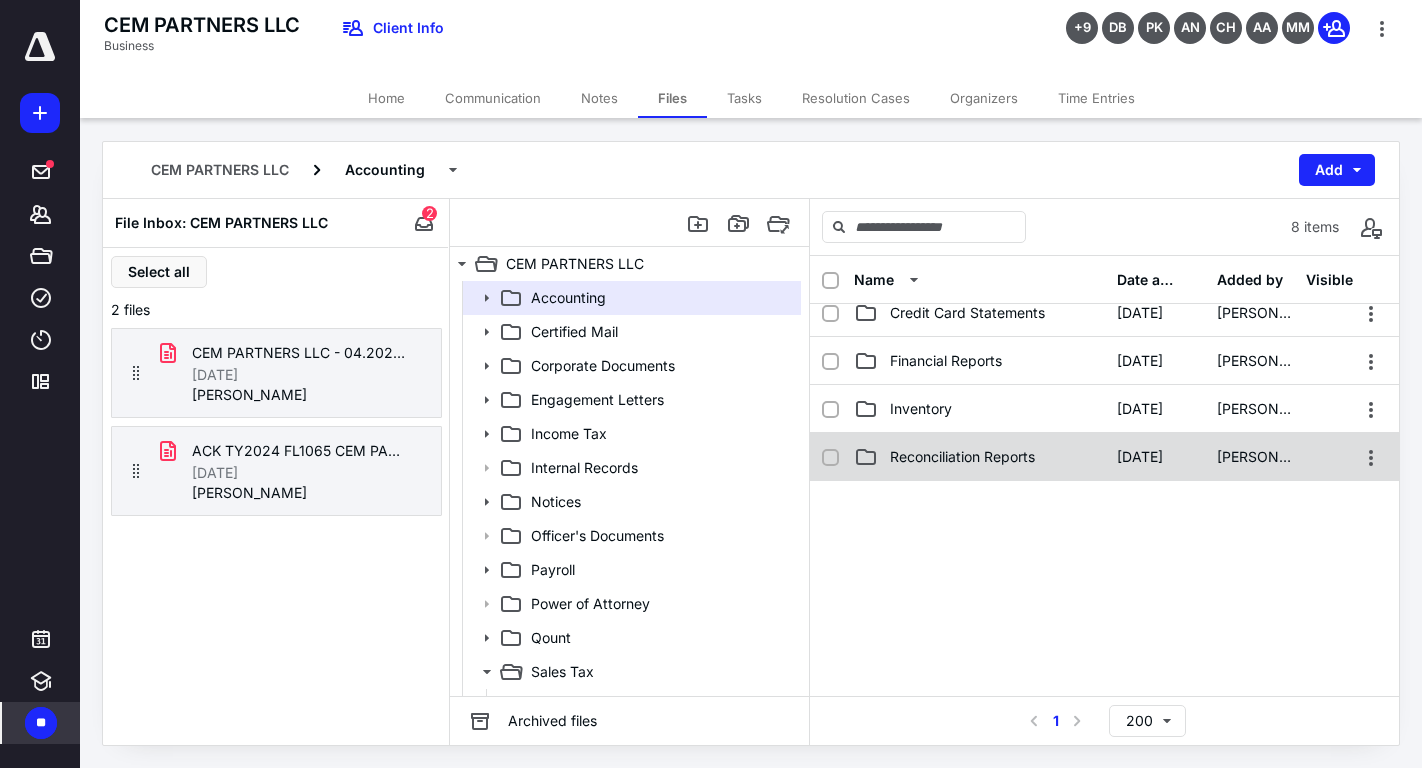 click on "Reconciliation Reports" at bounding box center (979, 457) 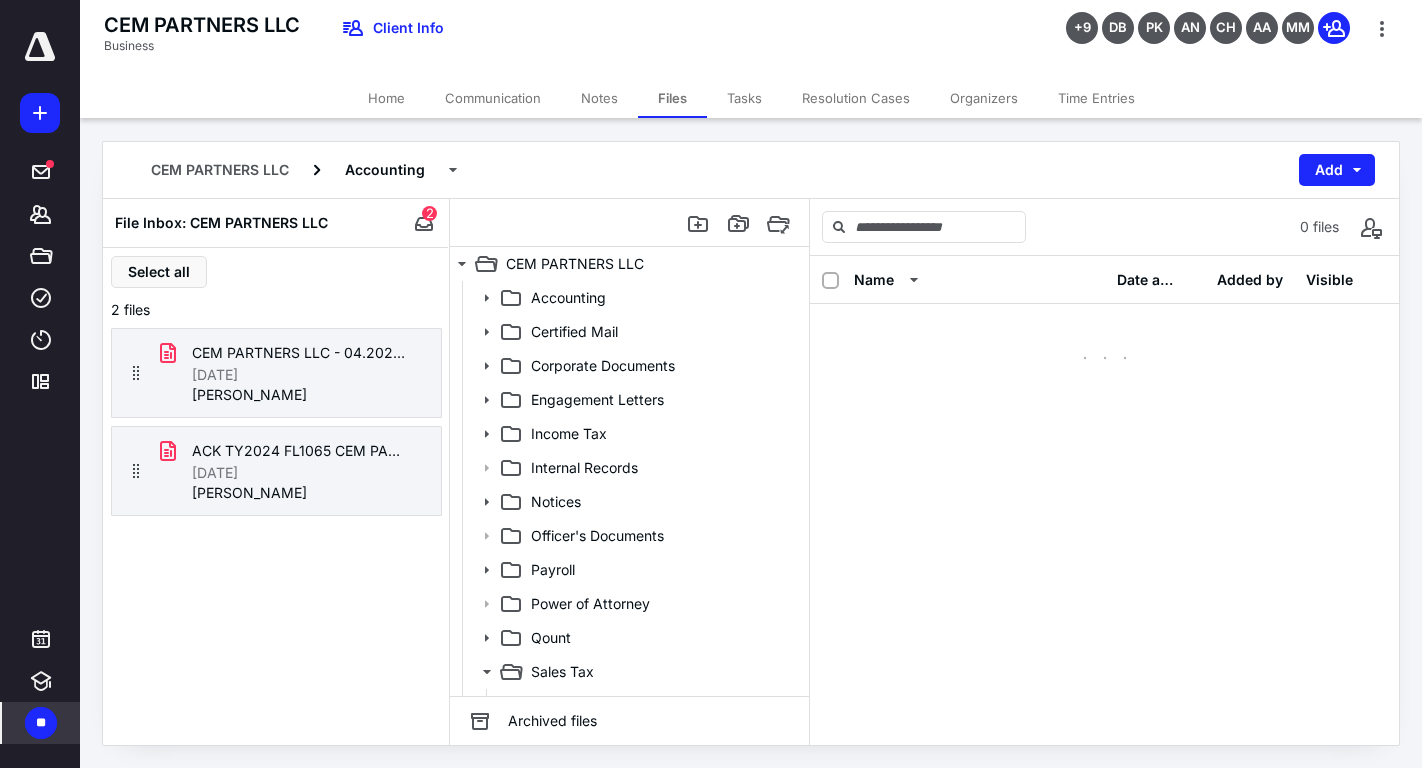 scroll, scrollTop: 0, scrollLeft: 0, axis: both 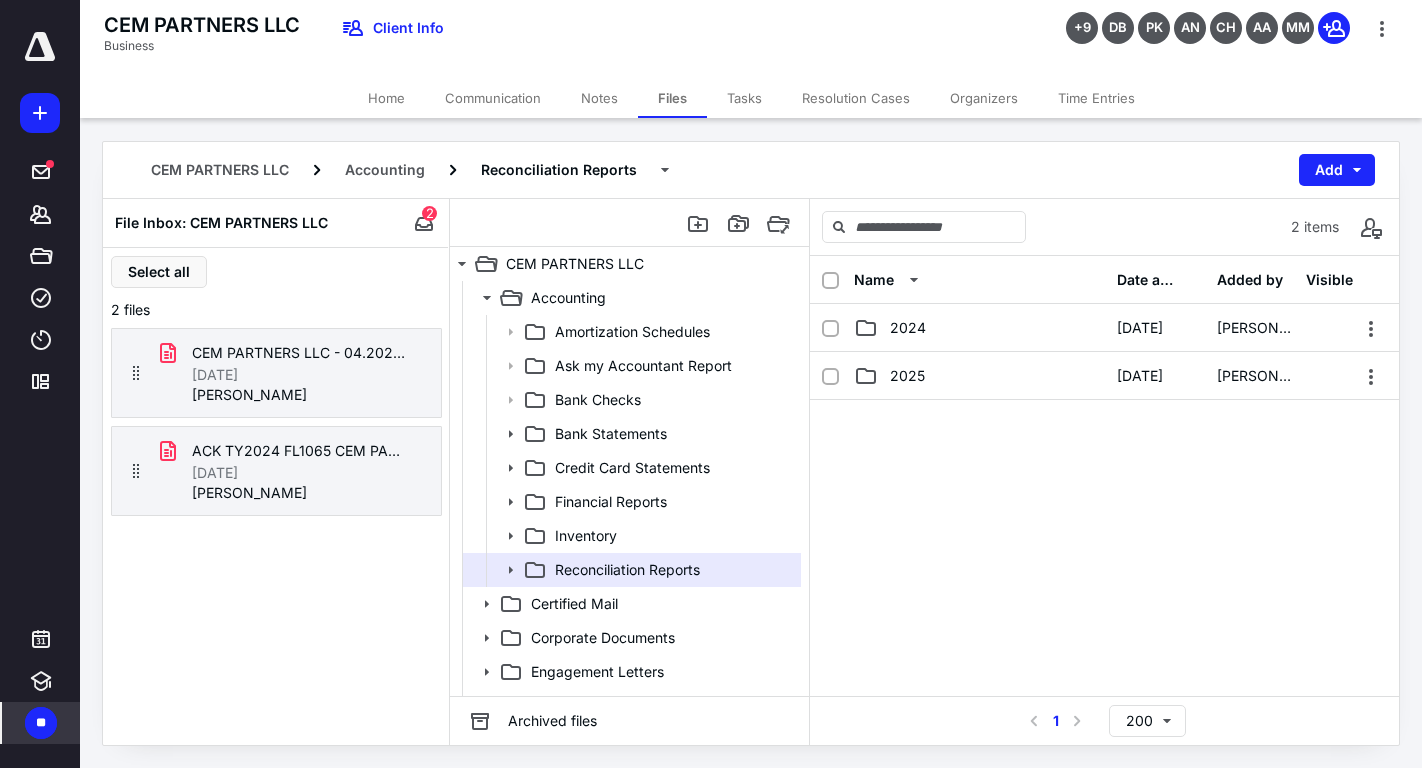 click on "2025" at bounding box center [907, 376] 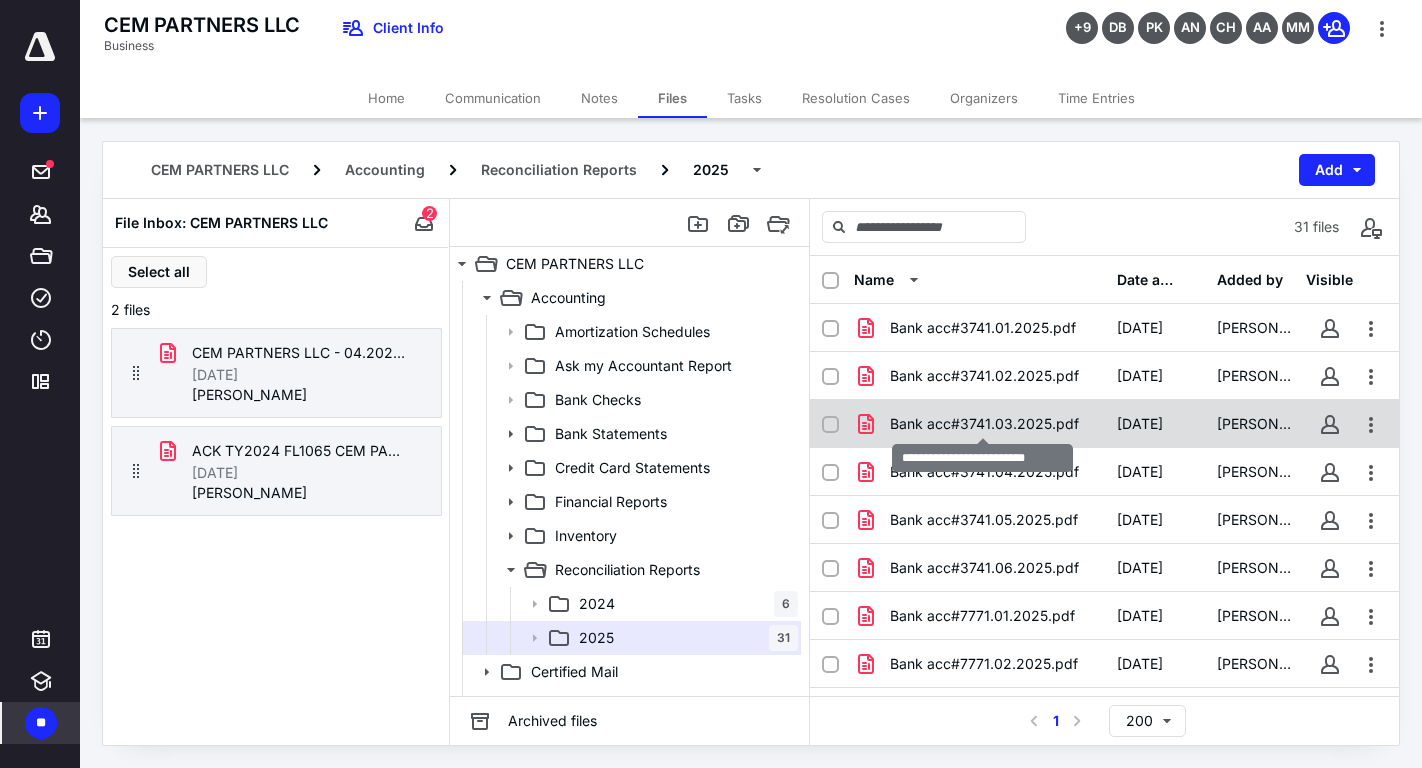 click on "Bank acc#3741.03.2025.pdf" at bounding box center [984, 424] 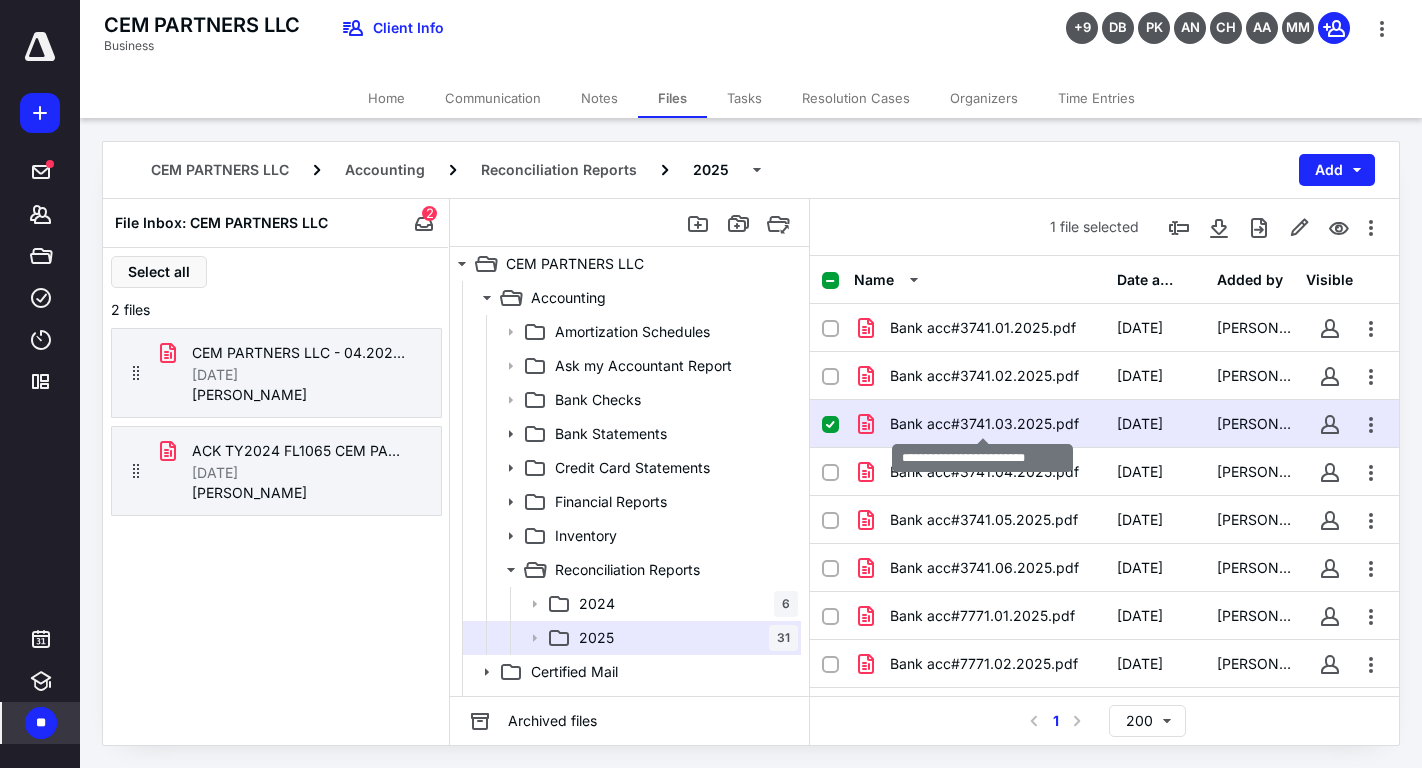 click on "Bank acc#3741.03.2025.pdf" at bounding box center (984, 424) 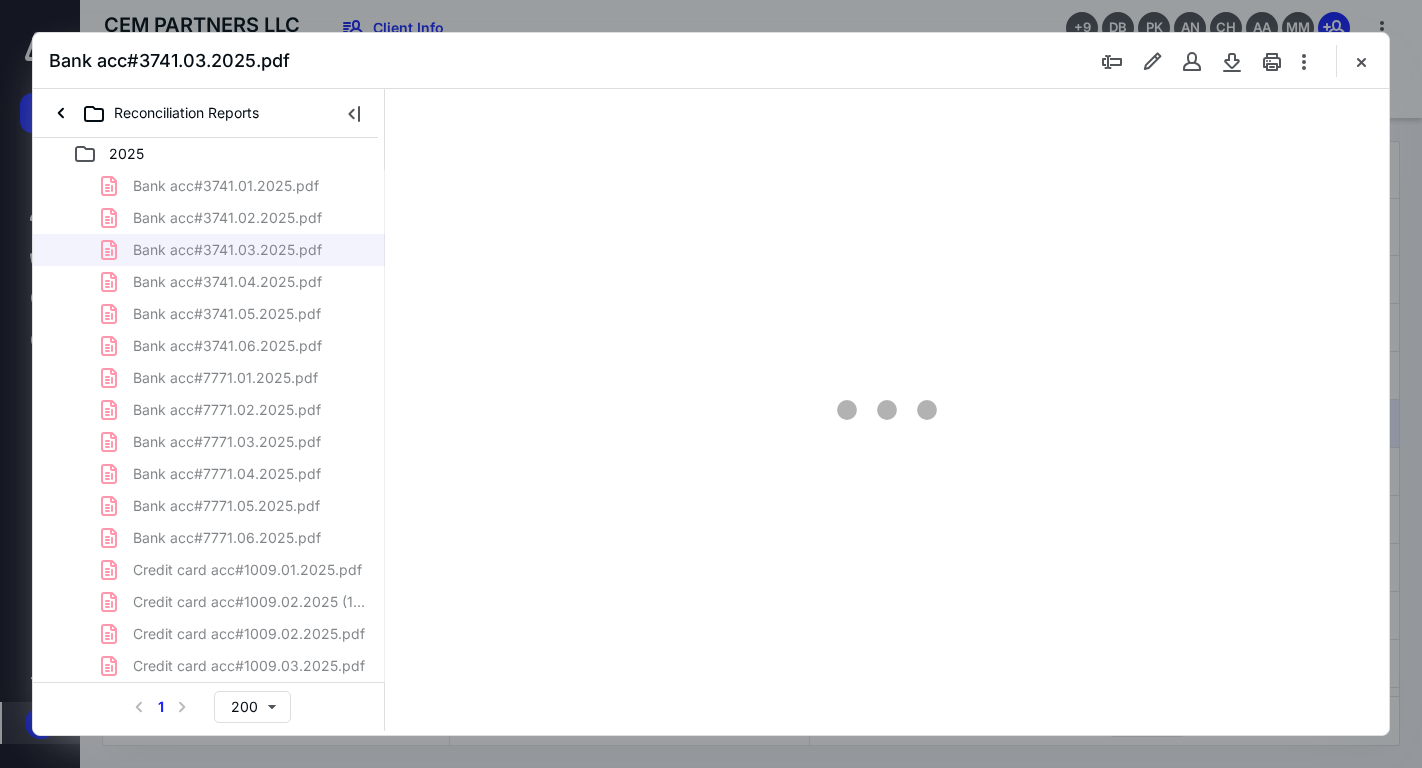 scroll, scrollTop: 0, scrollLeft: 0, axis: both 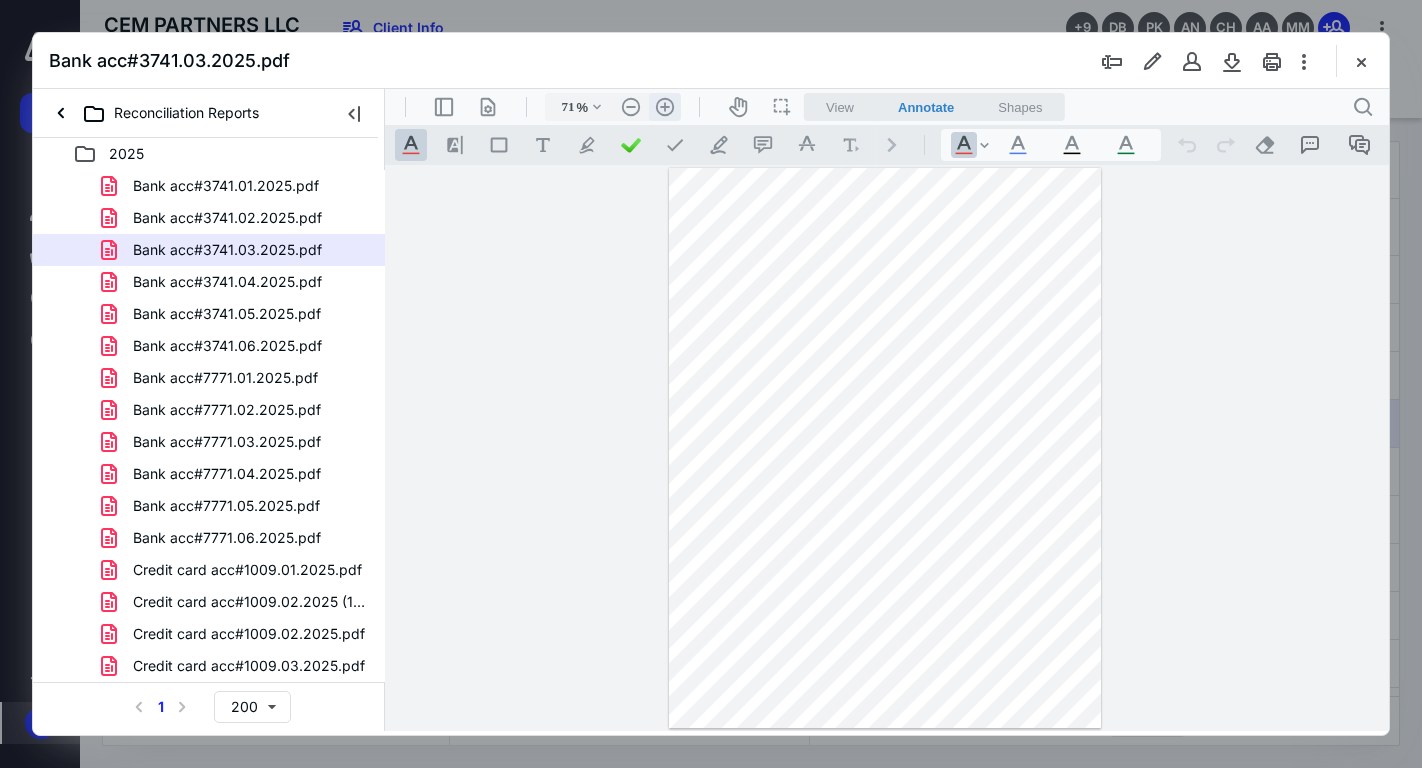 click on ".cls-1{fill:#abb0c4;} icon - header - zoom - in - line" at bounding box center (665, 107) 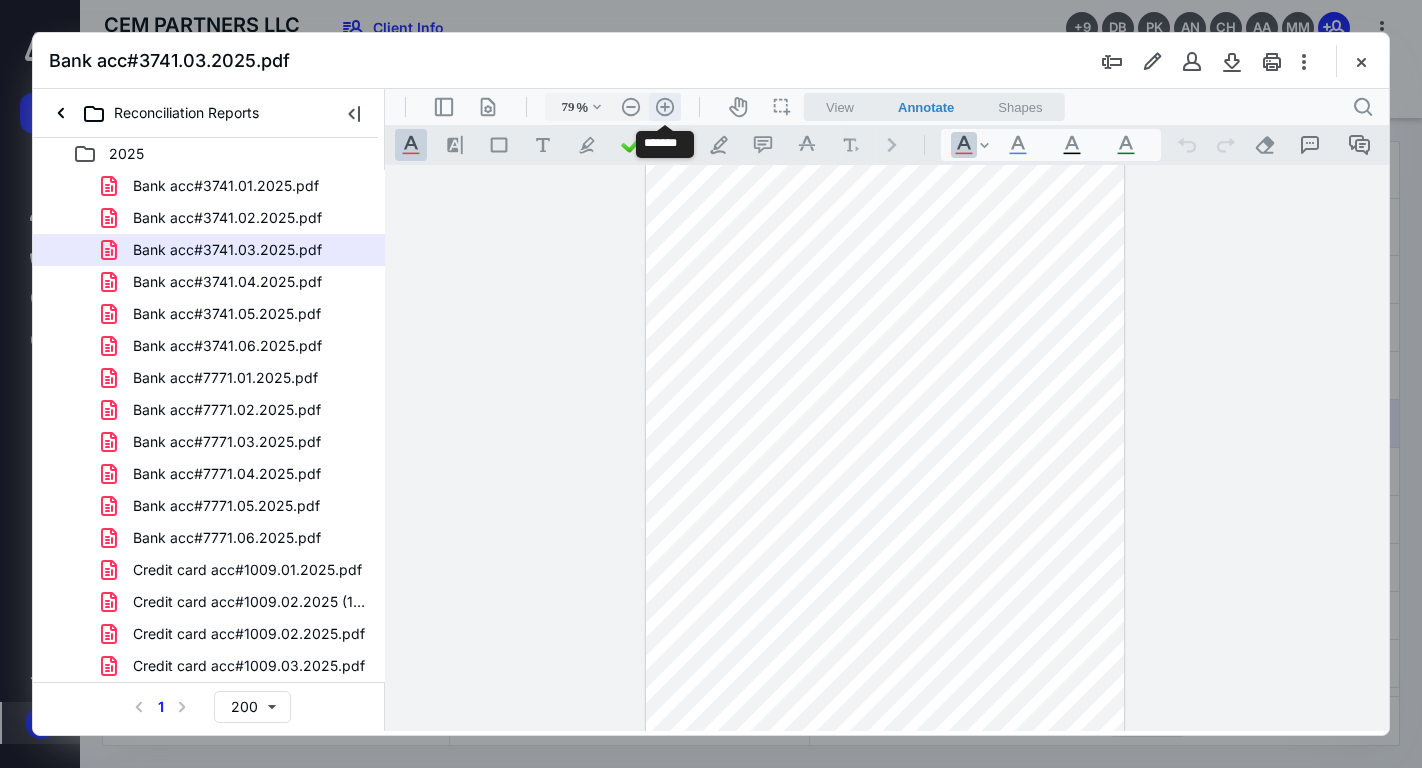 click on ".cls-1{fill:#abb0c4;} icon - header - zoom - in - line" at bounding box center [665, 107] 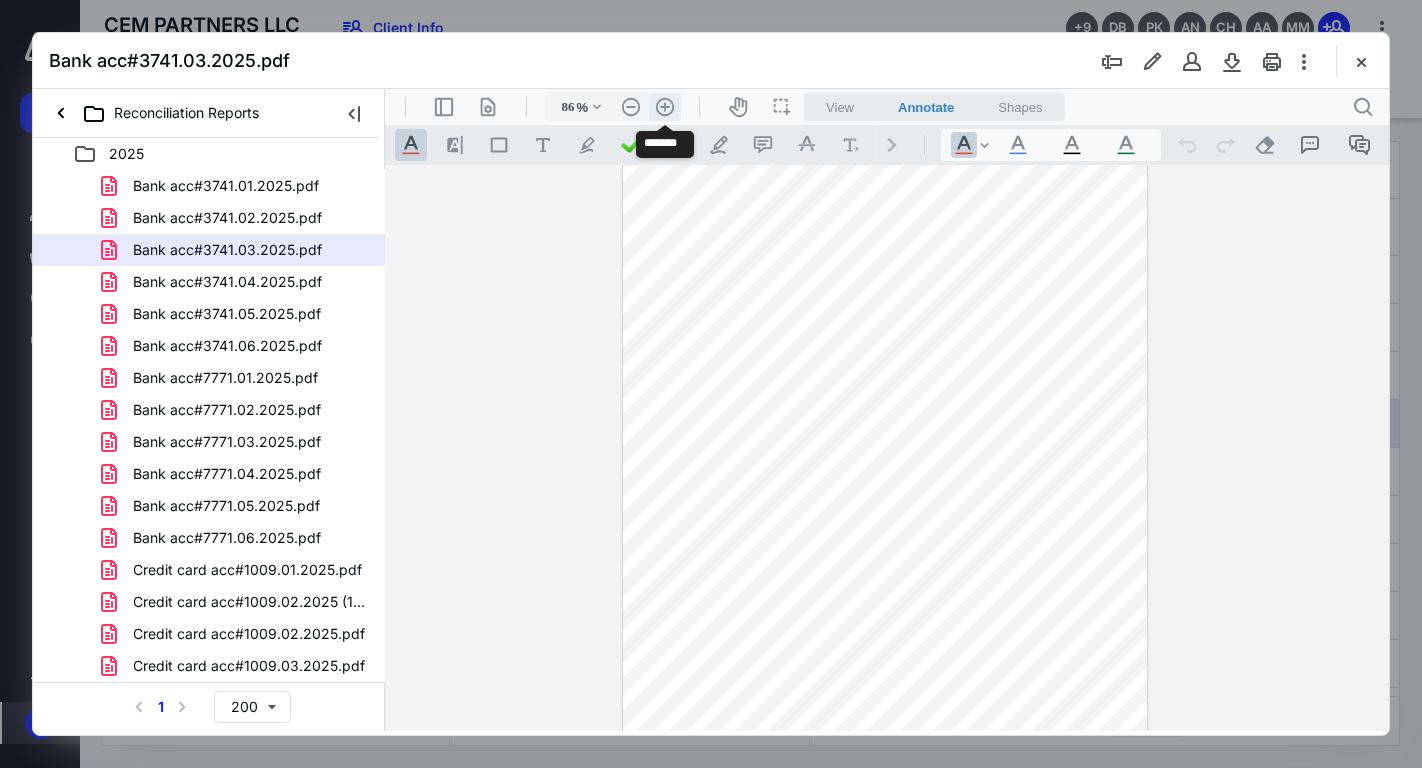 click on ".cls-1{fill:#abb0c4;} icon - header - zoom - in - line" at bounding box center (665, 107) 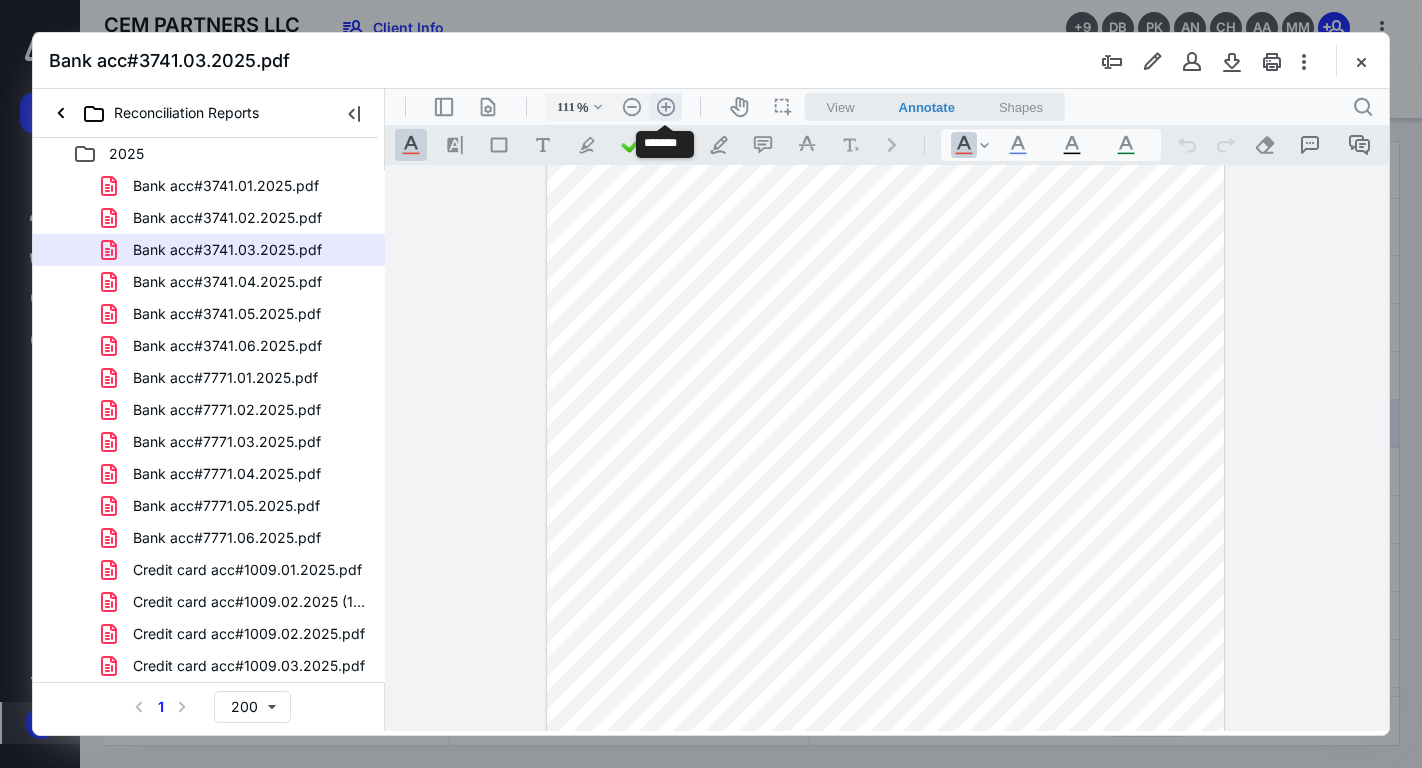 click on ".cls-1{fill:#abb0c4;} icon - header - zoom - in - line" at bounding box center [666, 107] 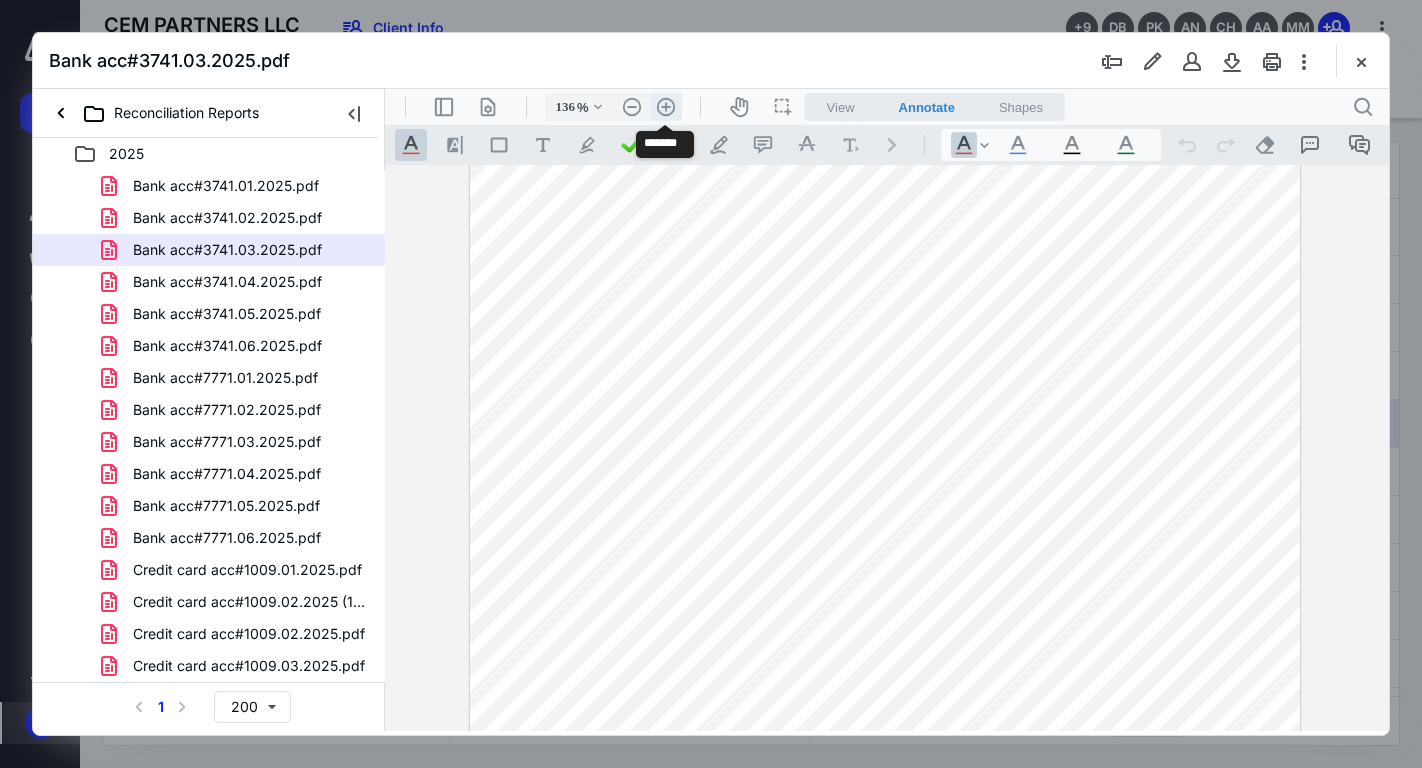 scroll, scrollTop: 225, scrollLeft: 0, axis: vertical 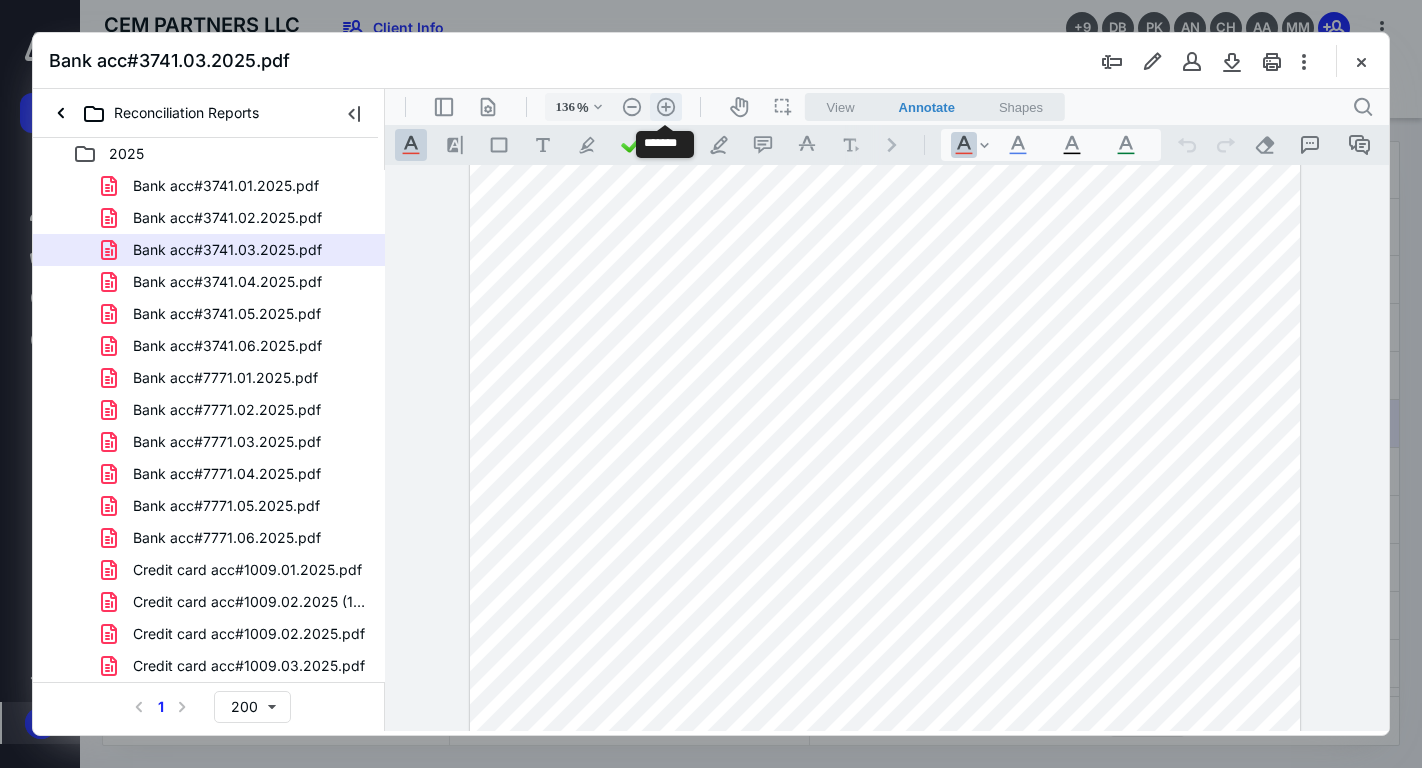 click on ".cls-1{fill:#abb0c4;} icon - header - zoom - in - line" at bounding box center (666, 107) 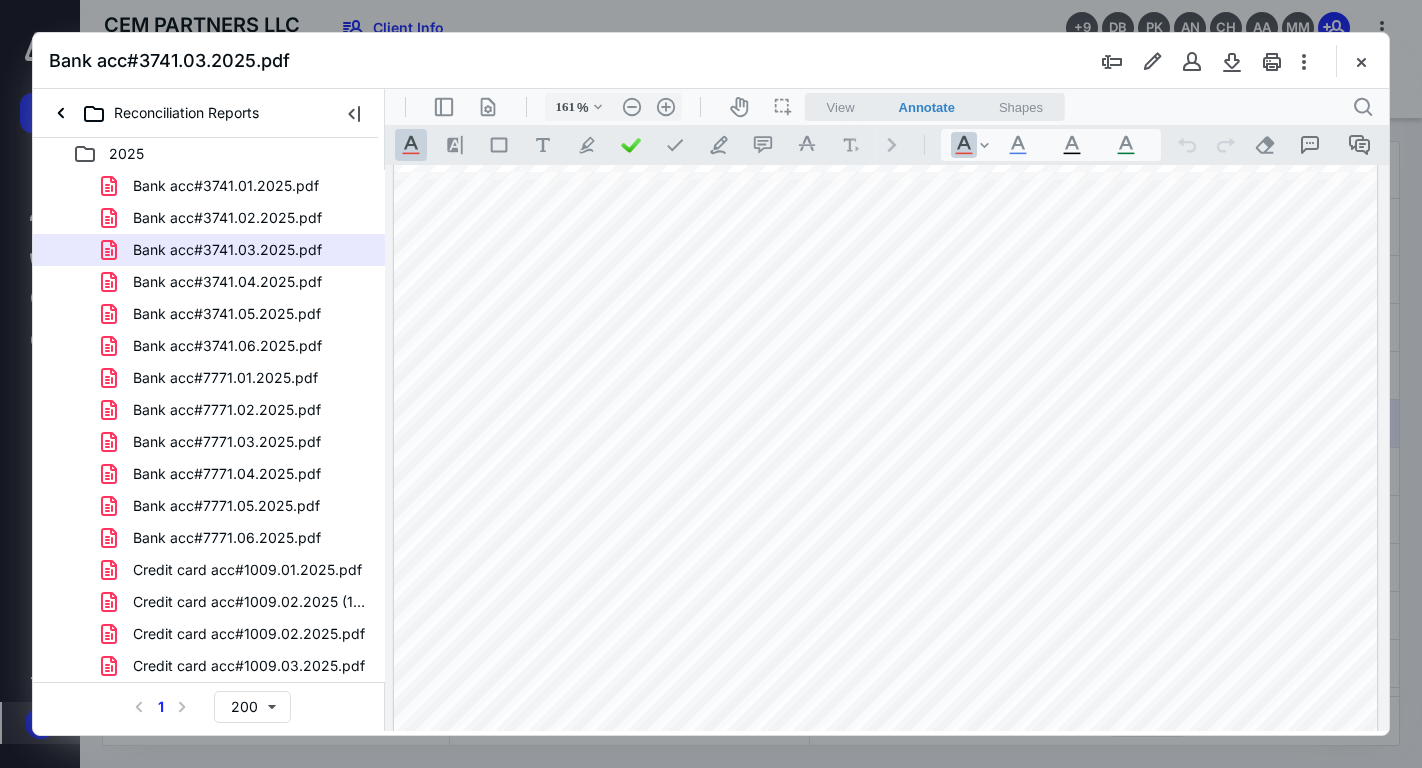 scroll, scrollTop: 145, scrollLeft: 0, axis: vertical 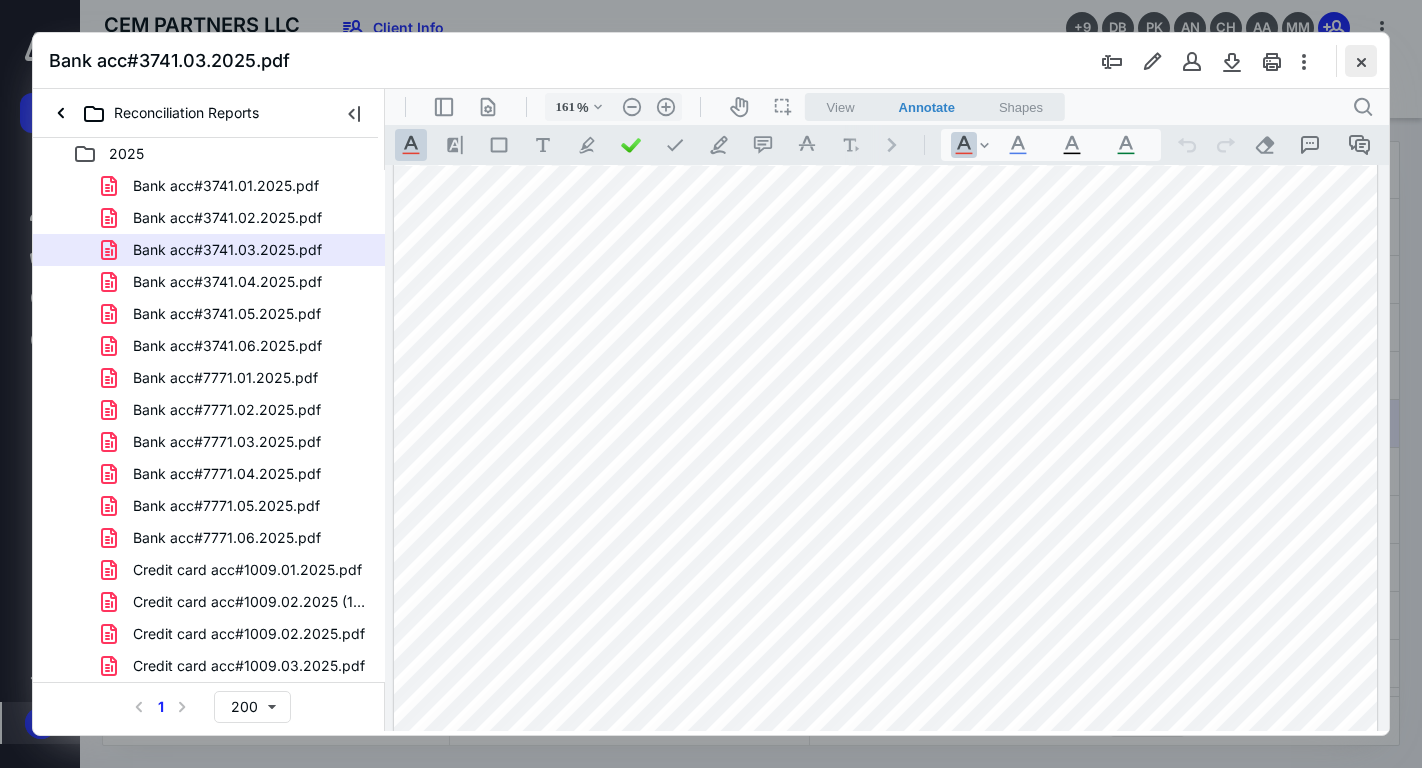 click at bounding box center [1361, 61] 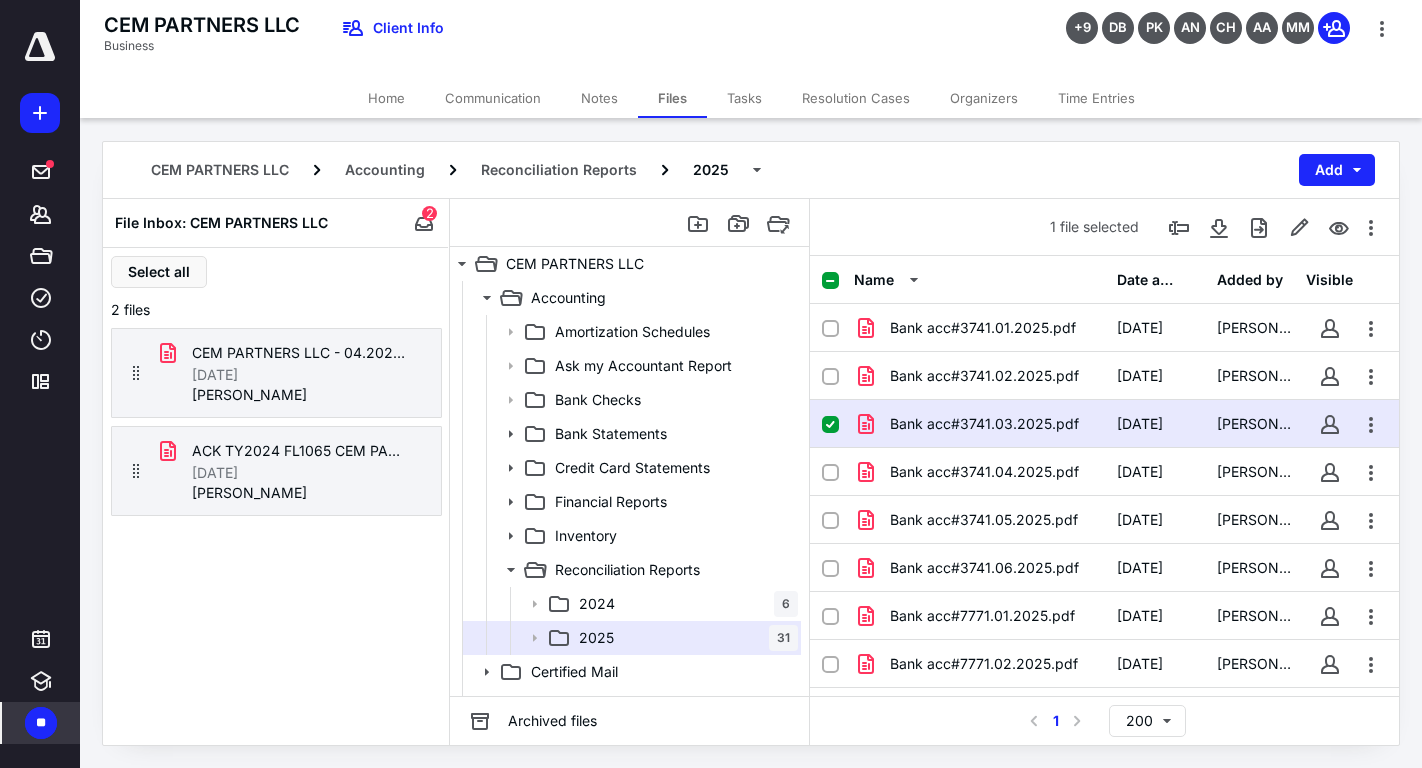 click on "Tasks" at bounding box center [744, 98] 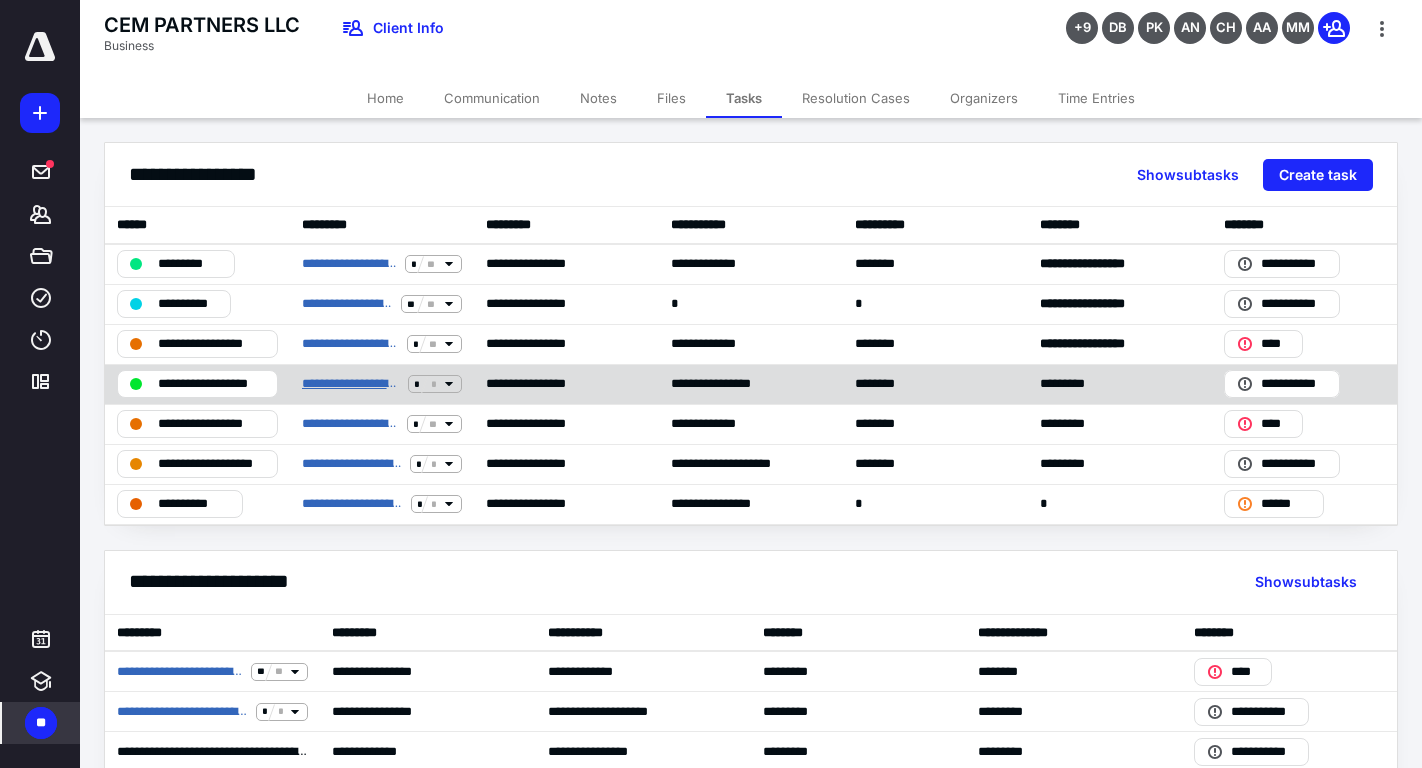 click on "**********" at bounding box center [351, 384] 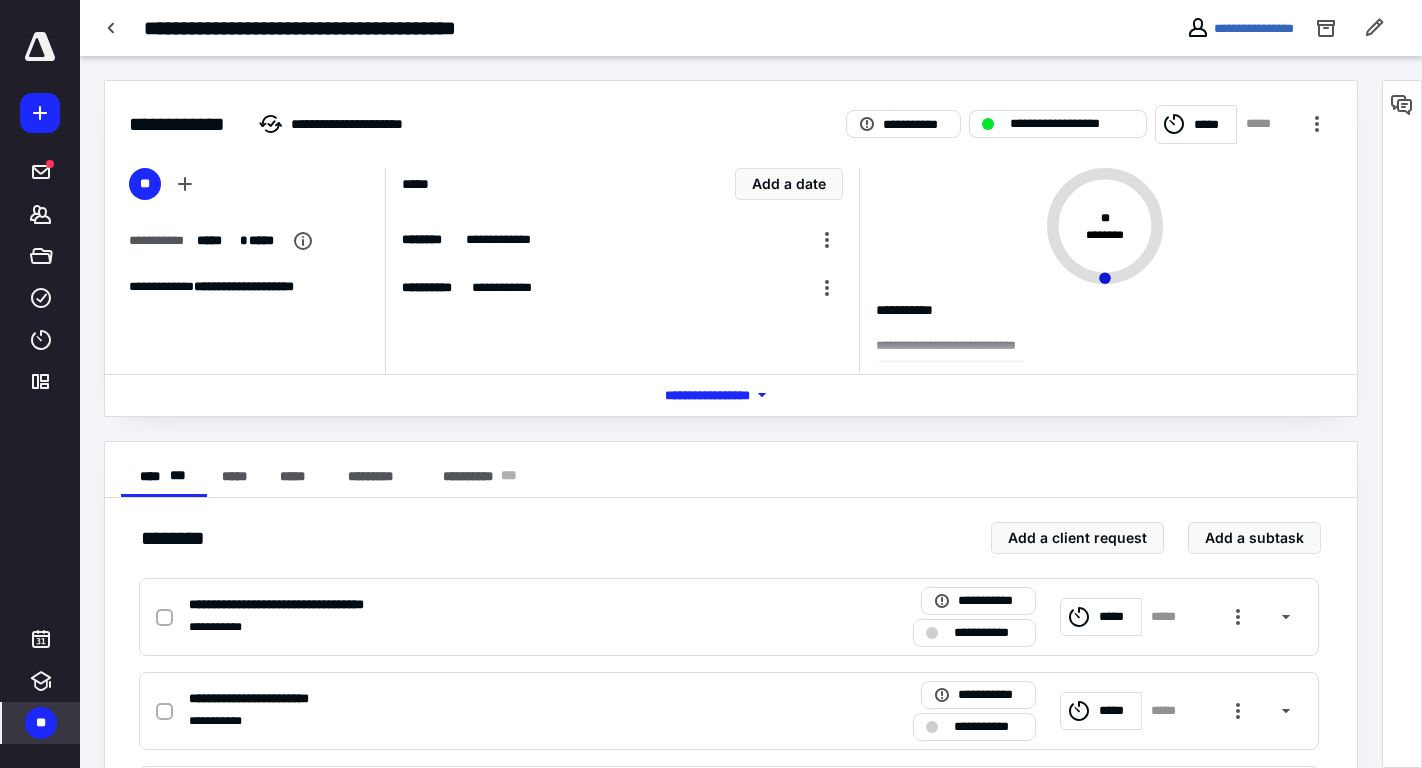 click on "**********" at bounding box center (1072, 124) 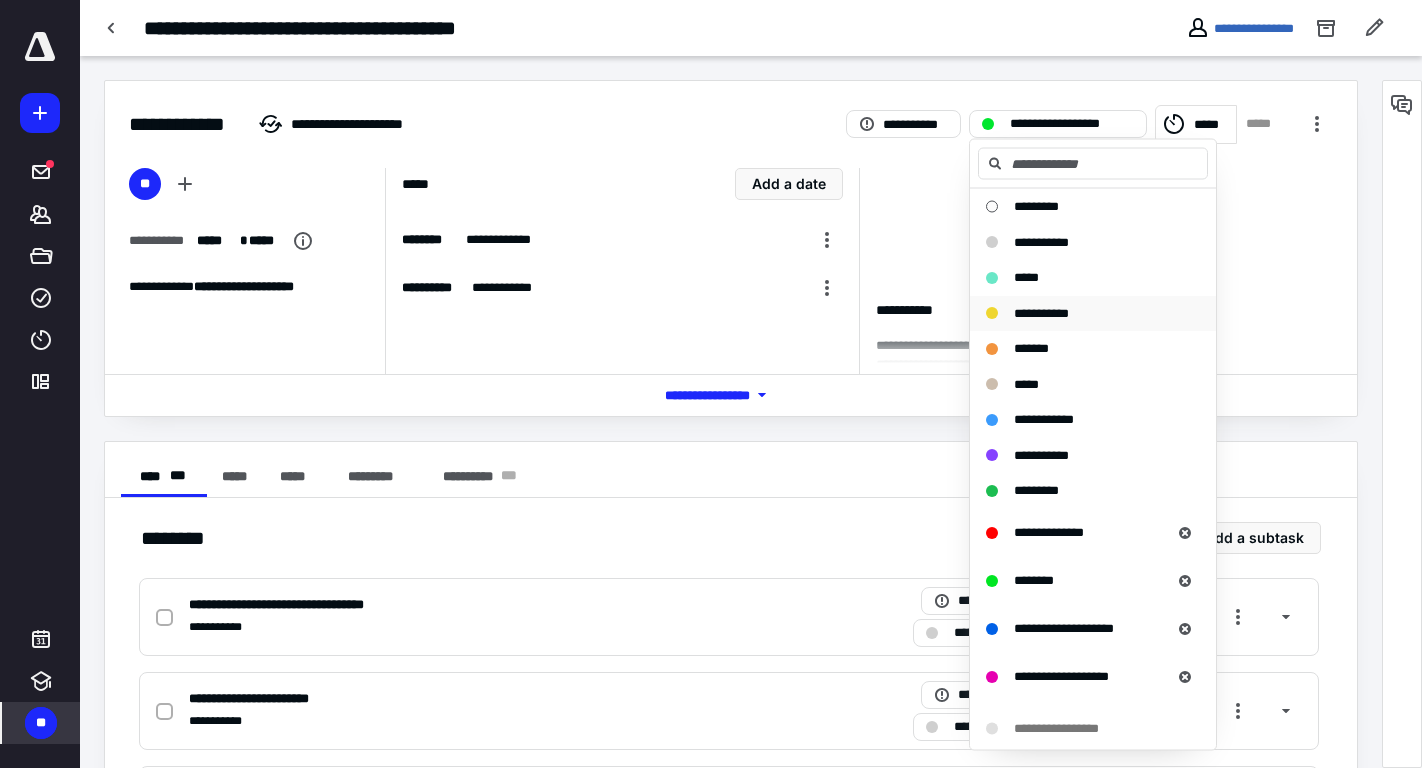 click on "**********" at bounding box center (1041, 312) 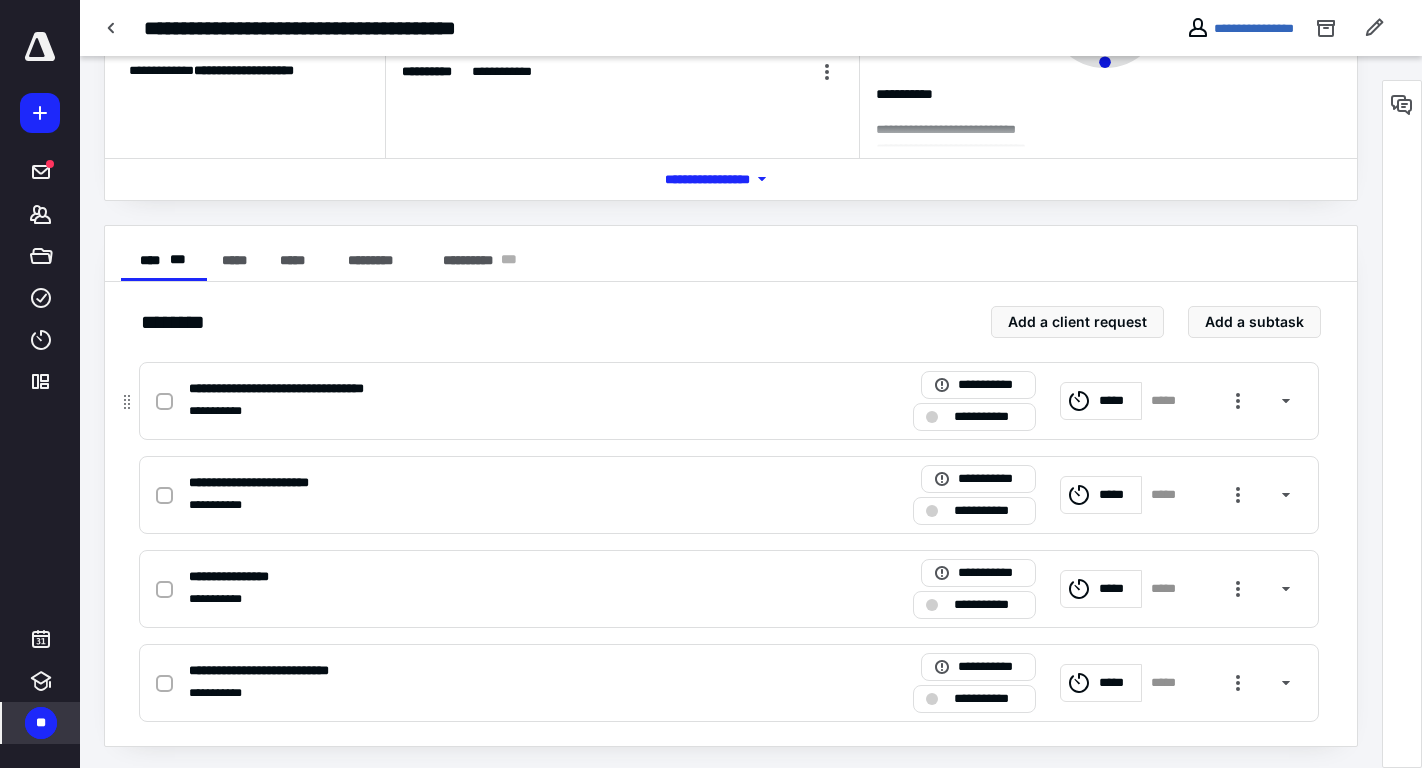 scroll, scrollTop: 219, scrollLeft: 0, axis: vertical 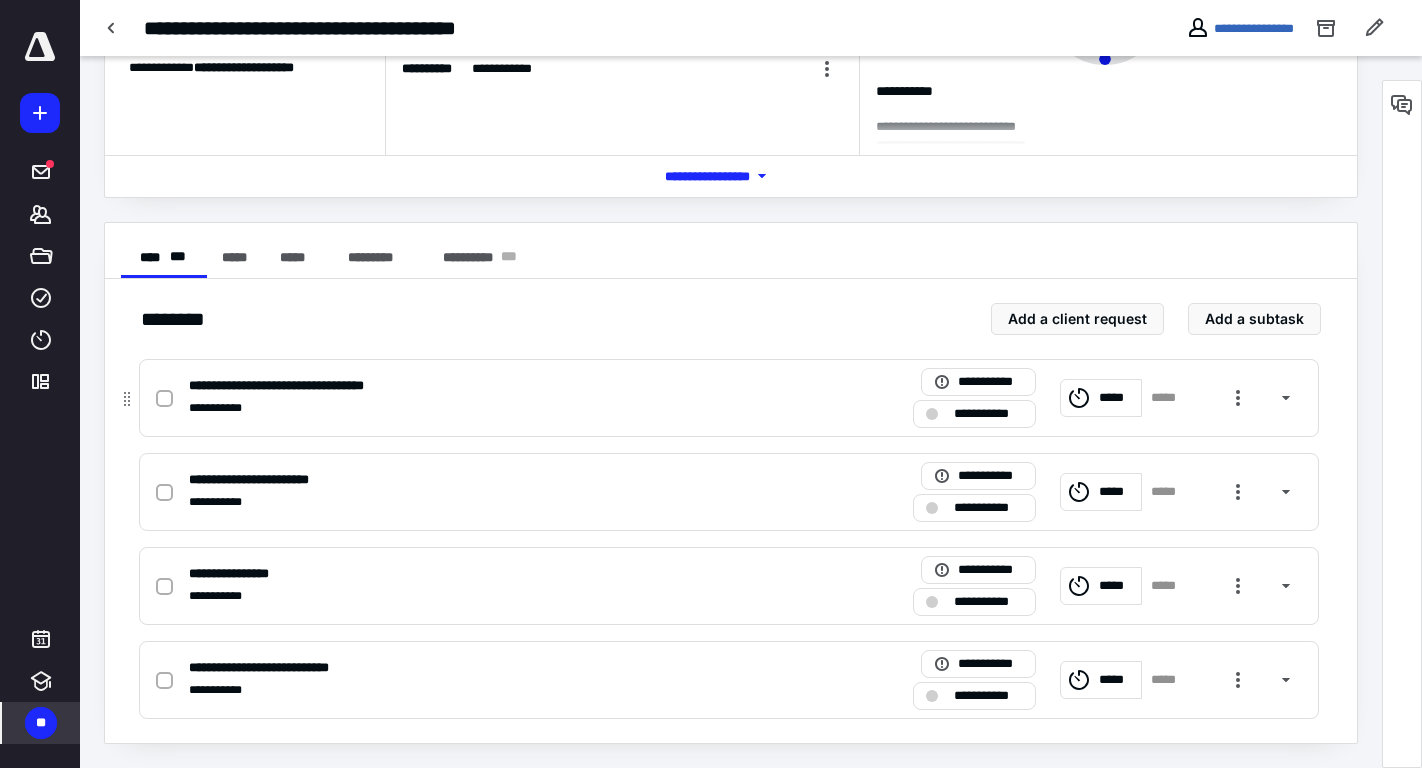 click on "**********" at bounding box center (466, 386) 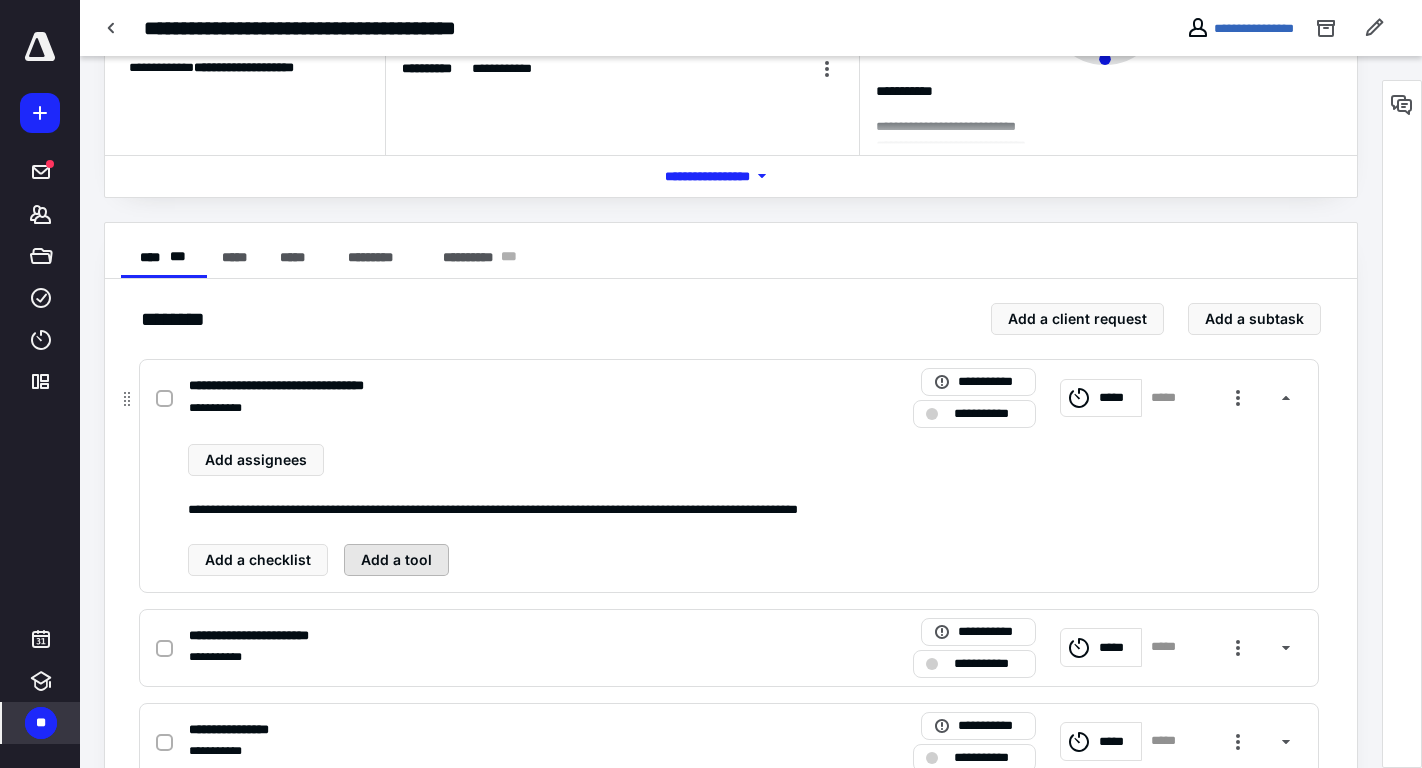 click on "Add a tool" at bounding box center [396, 560] 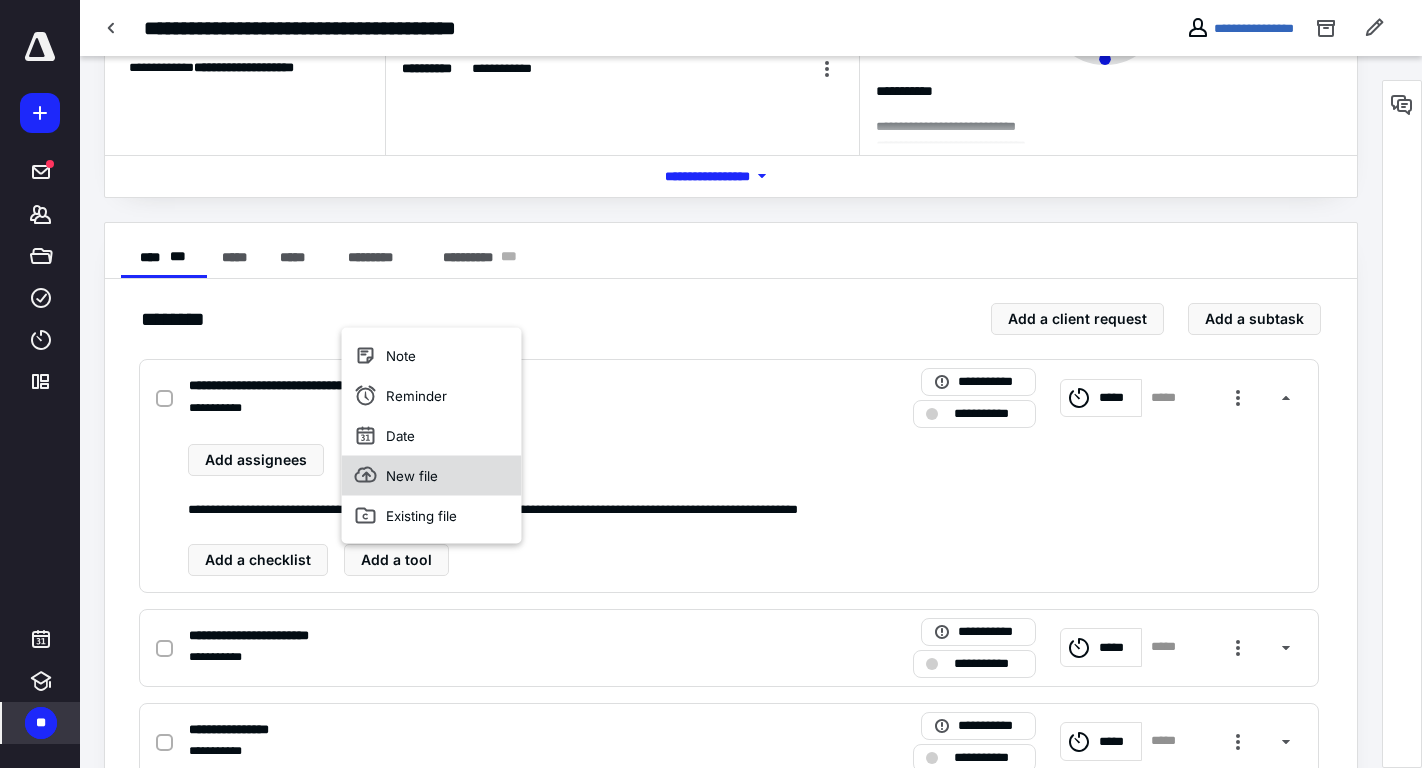 click on "New file" at bounding box center (432, 475) 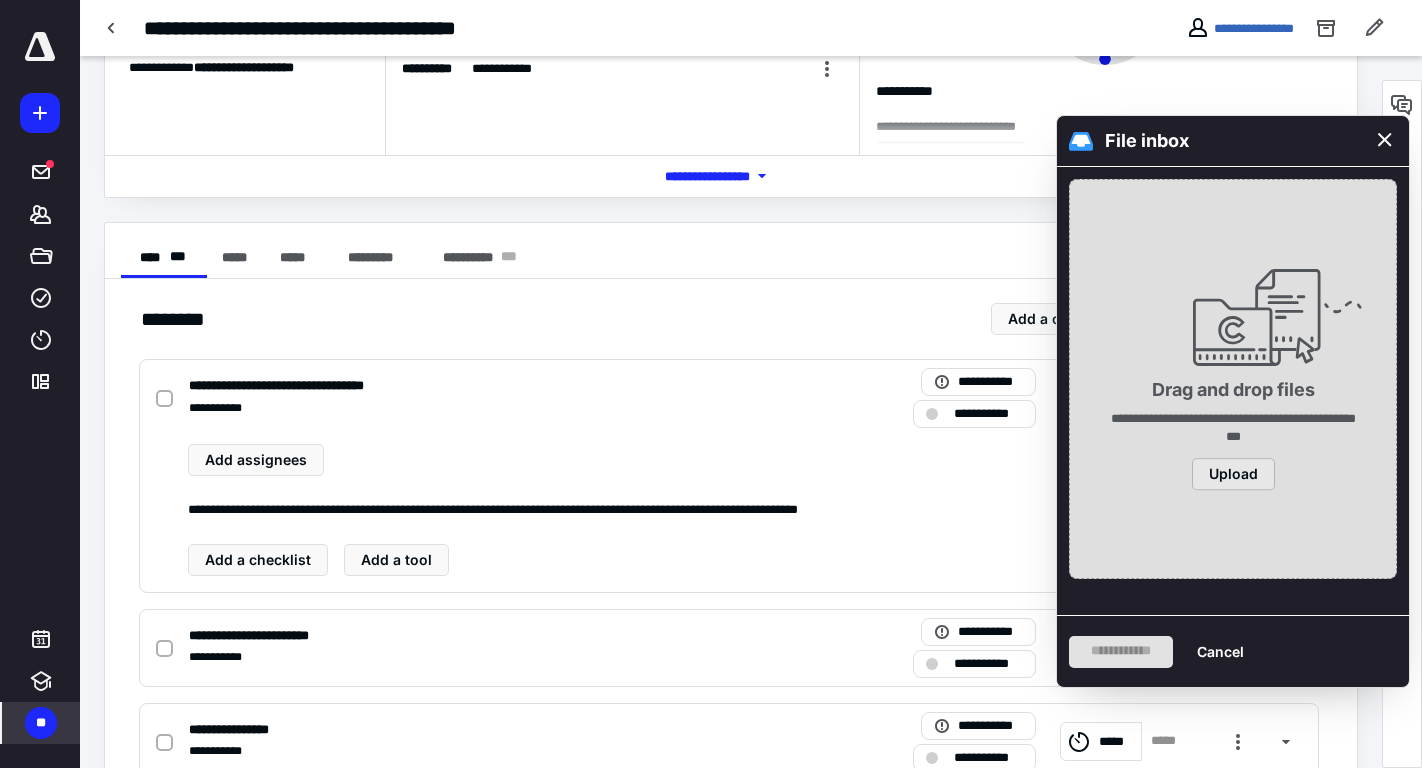 click on "Upload" at bounding box center [1233, 474] 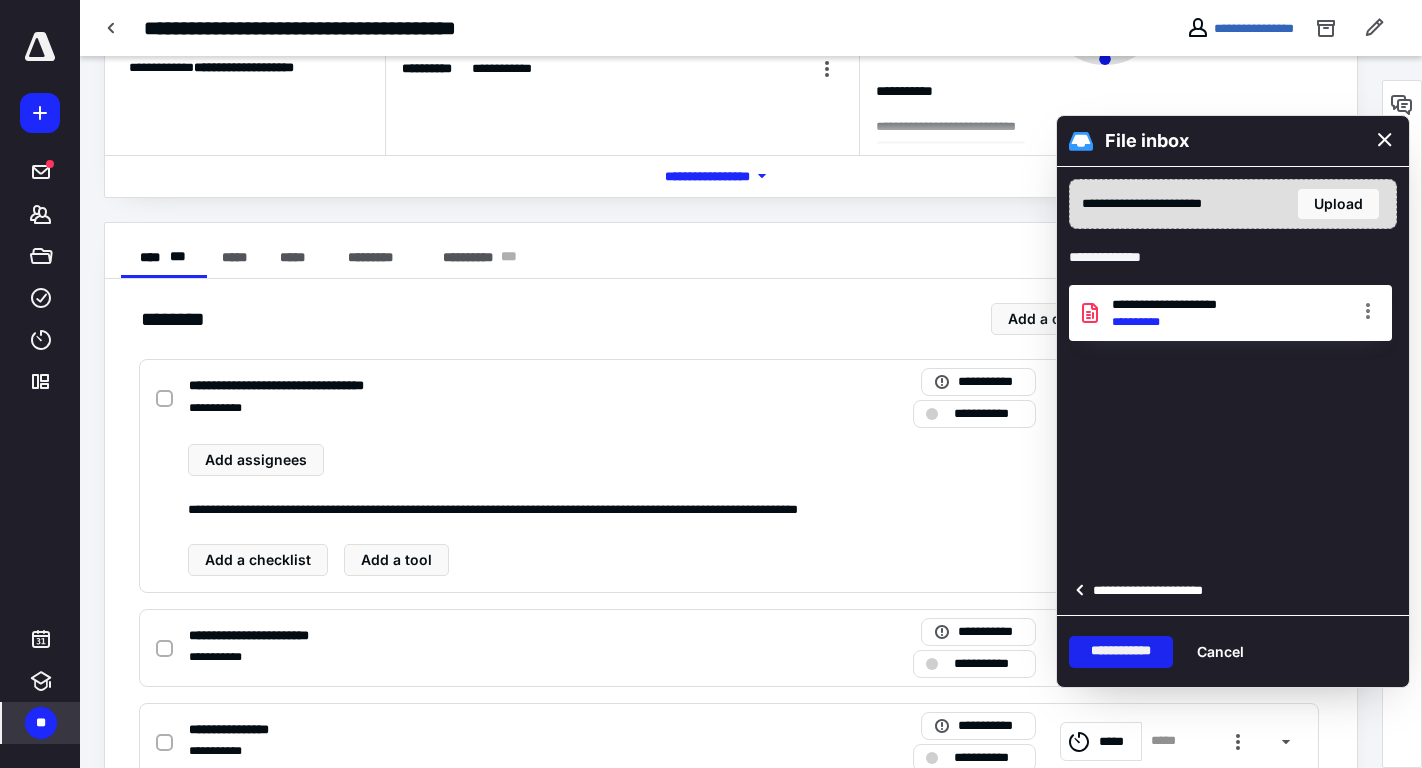 click on "**********" at bounding box center (1121, 652) 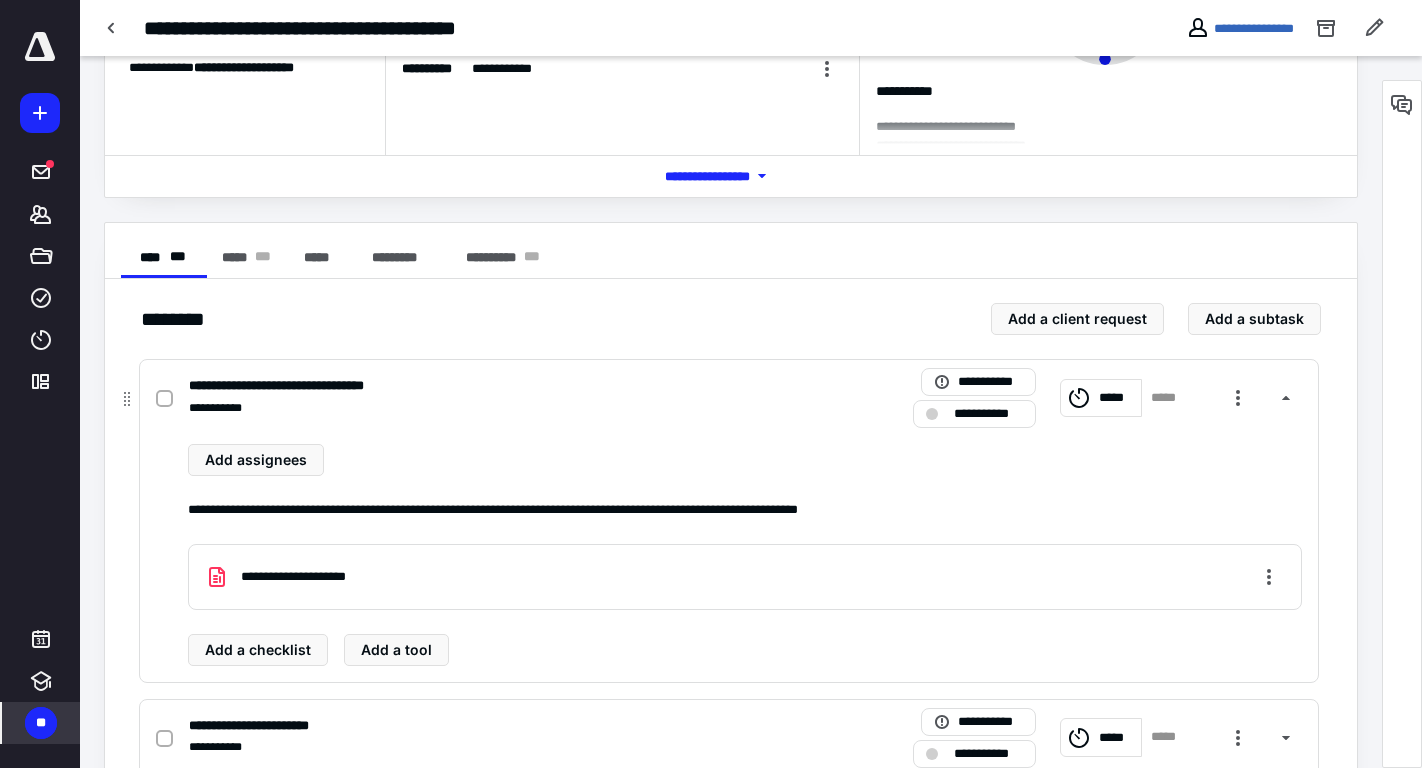 click at bounding box center [164, 399] 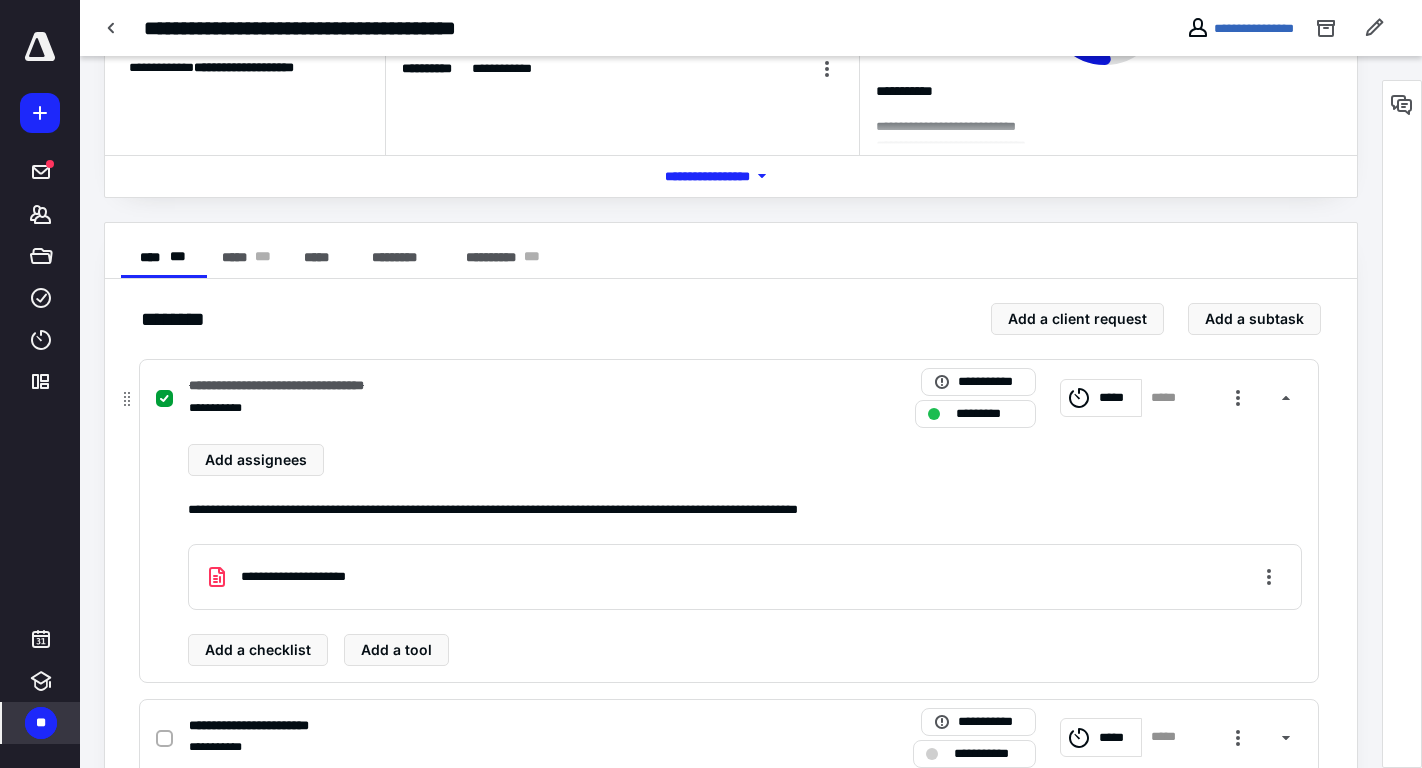 scroll, scrollTop: 0, scrollLeft: 0, axis: both 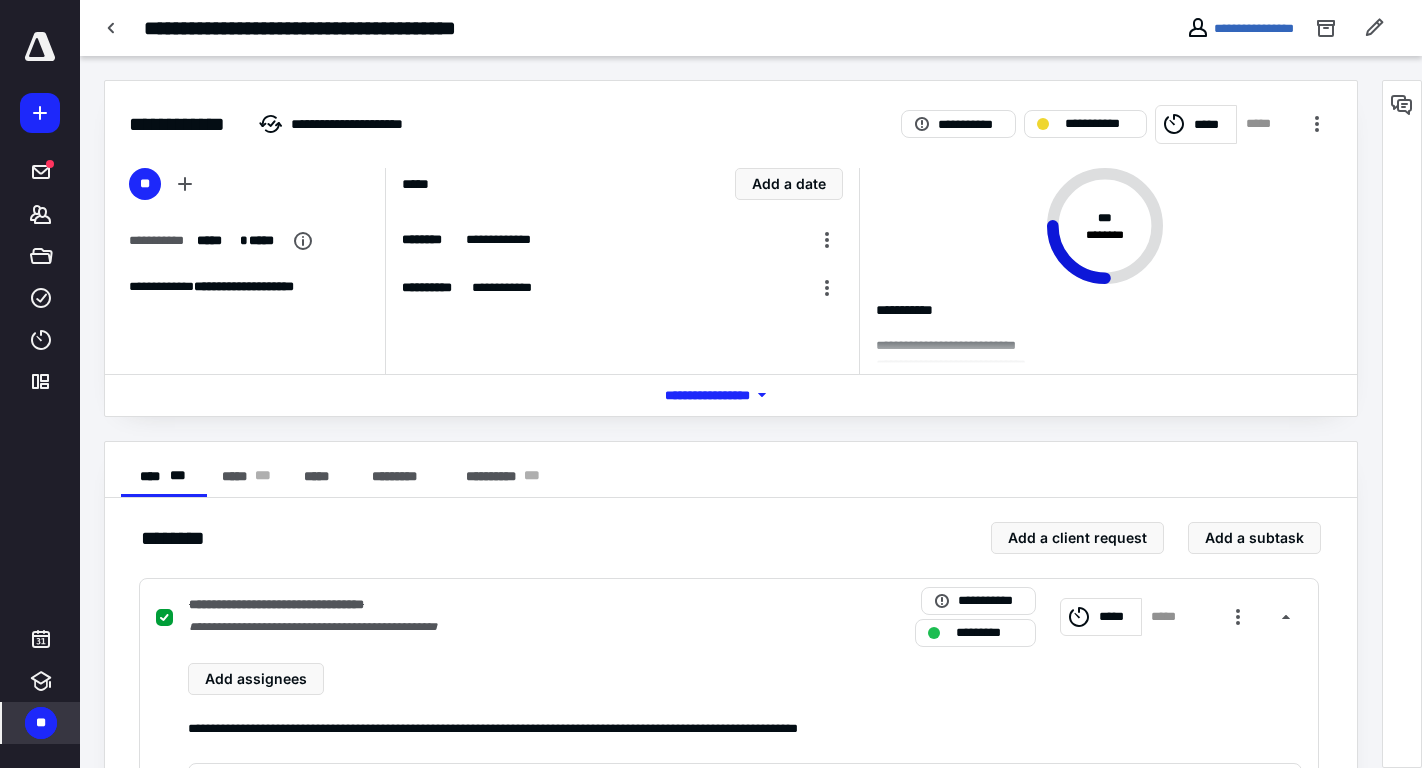 click on "*****" at bounding box center [1212, 125] 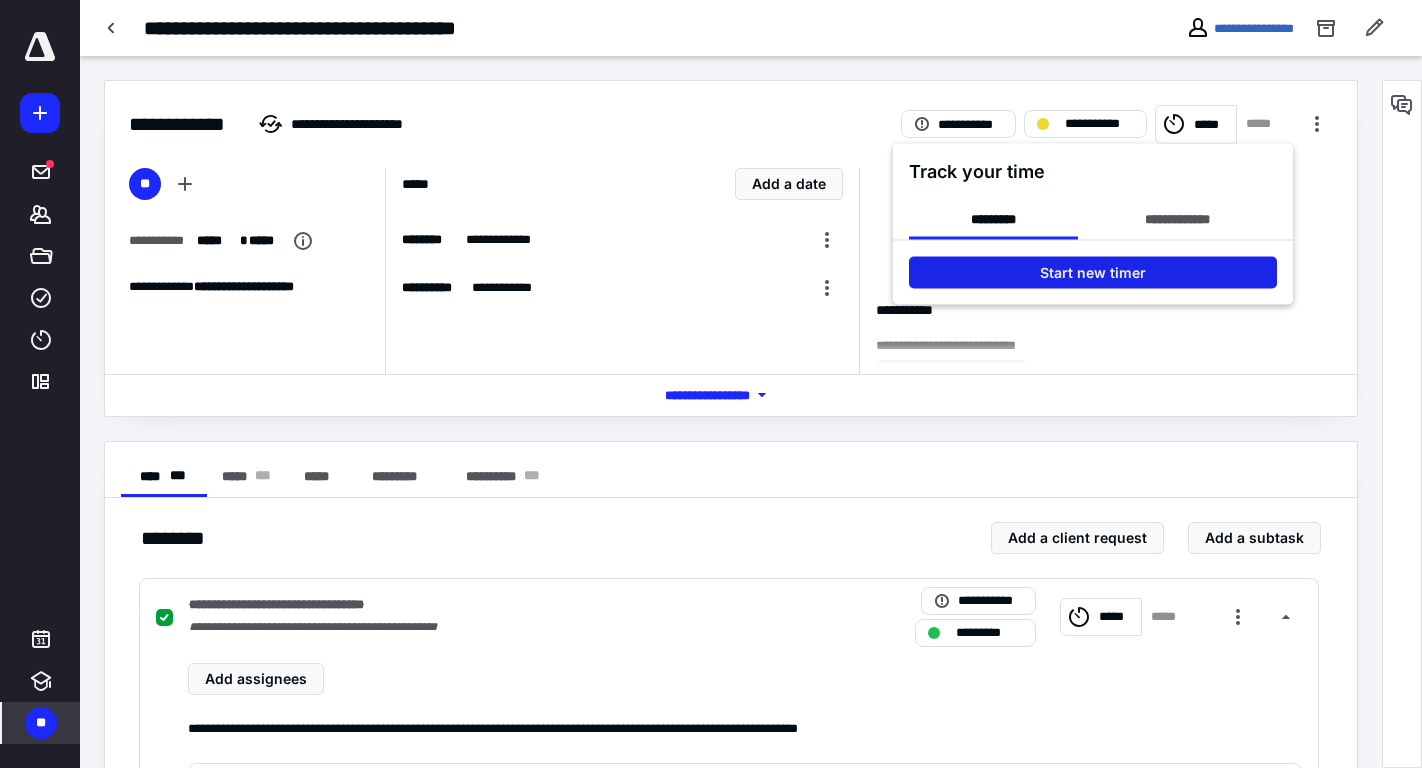 click on "Start new timer" at bounding box center (1093, 273) 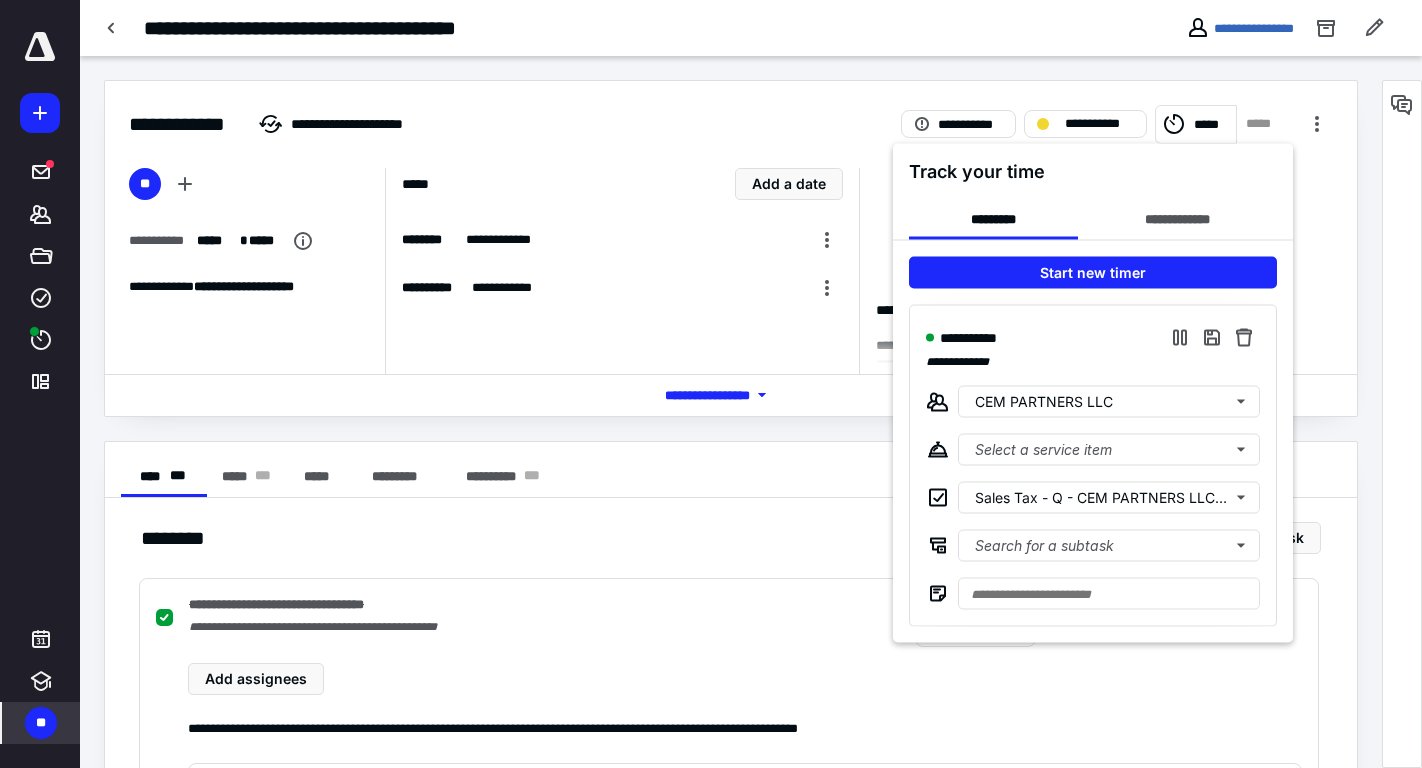 click at bounding box center (711, 384) 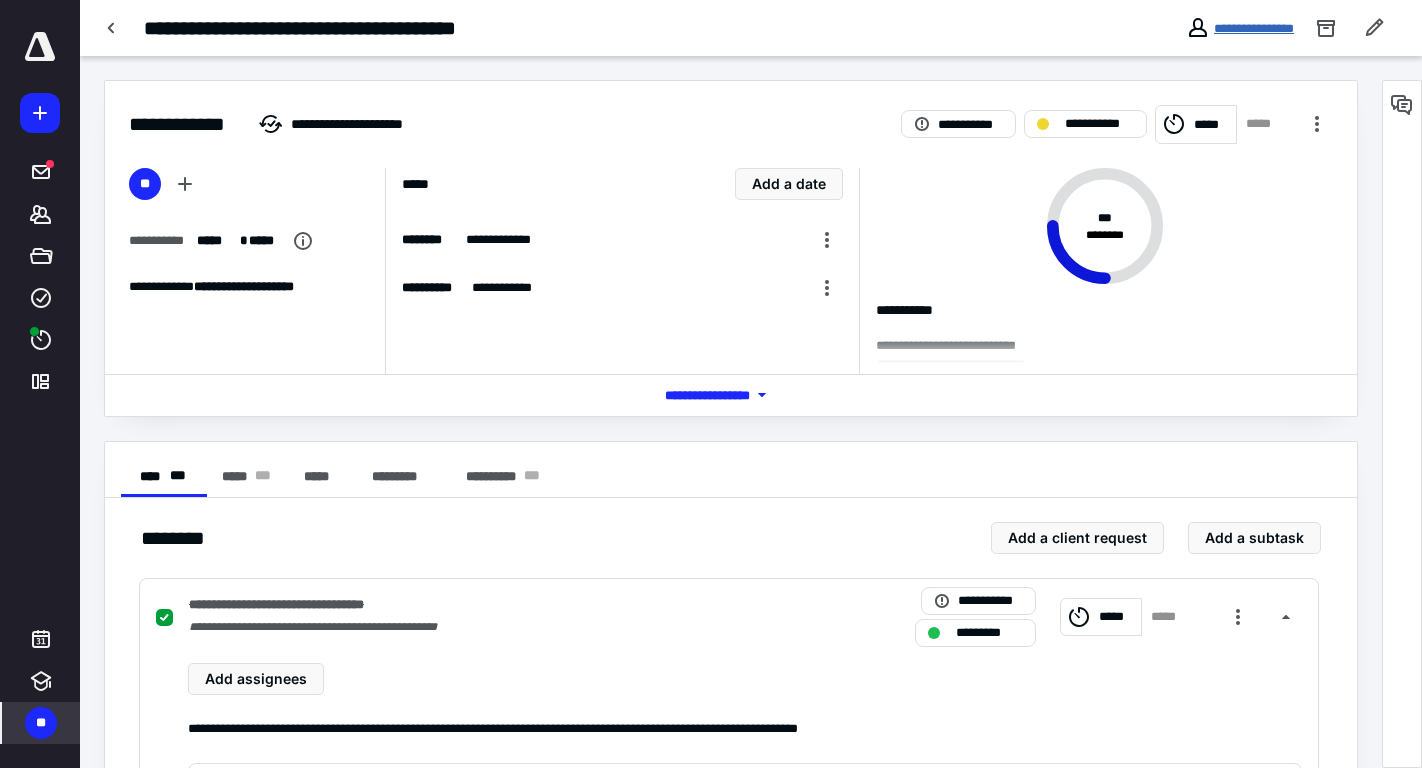 click on "**********" at bounding box center (1254, 28) 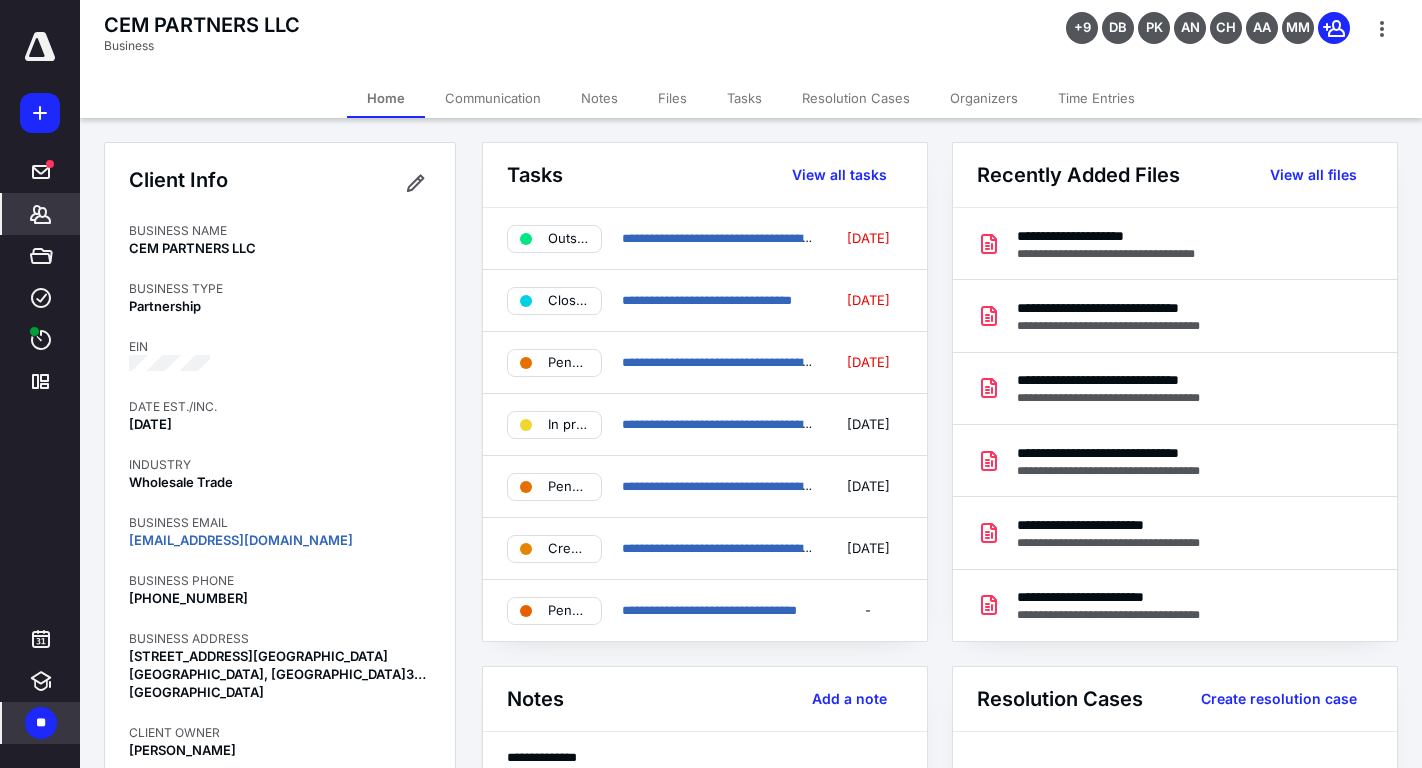 click on "Files" at bounding box center (672, 98) 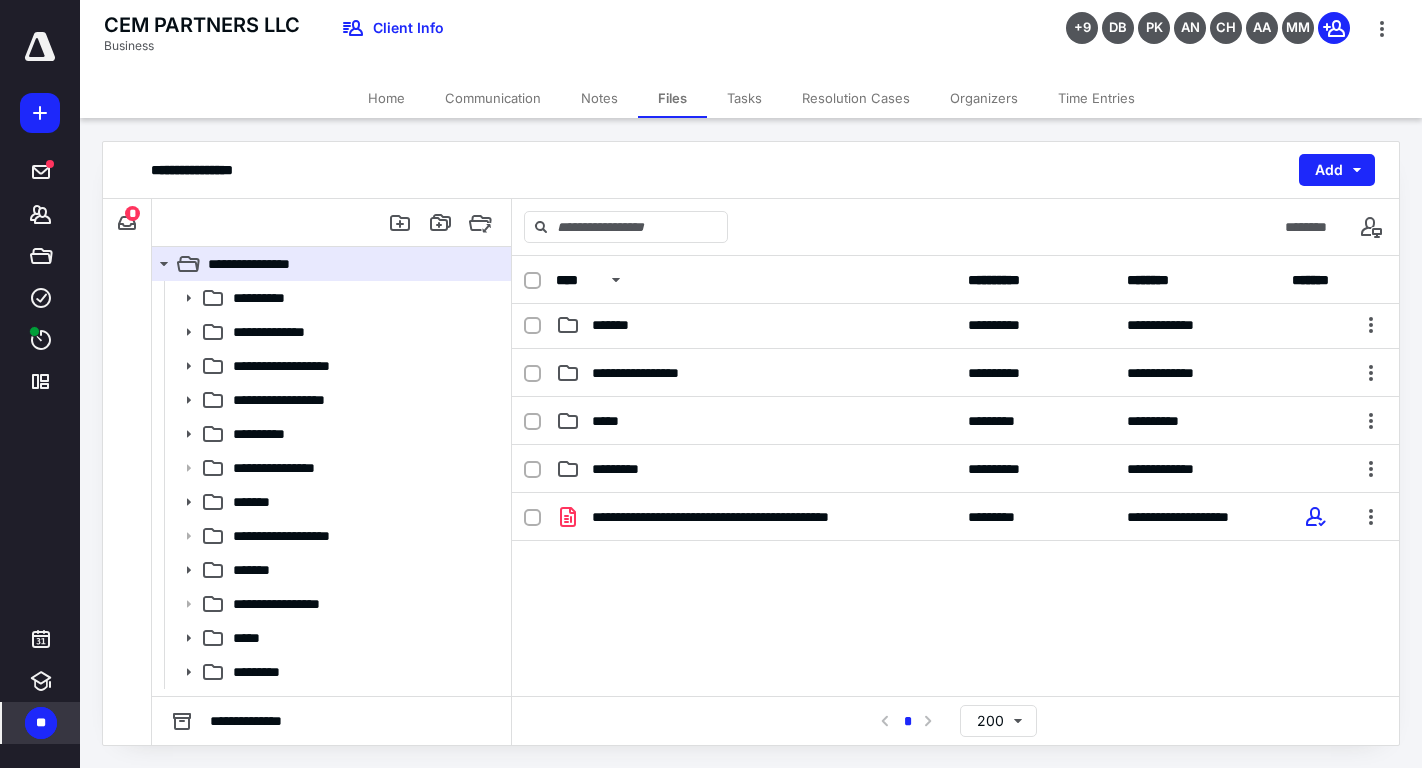 scroll, scrollTop: 484, scrollLeft: 0, axis: vertical 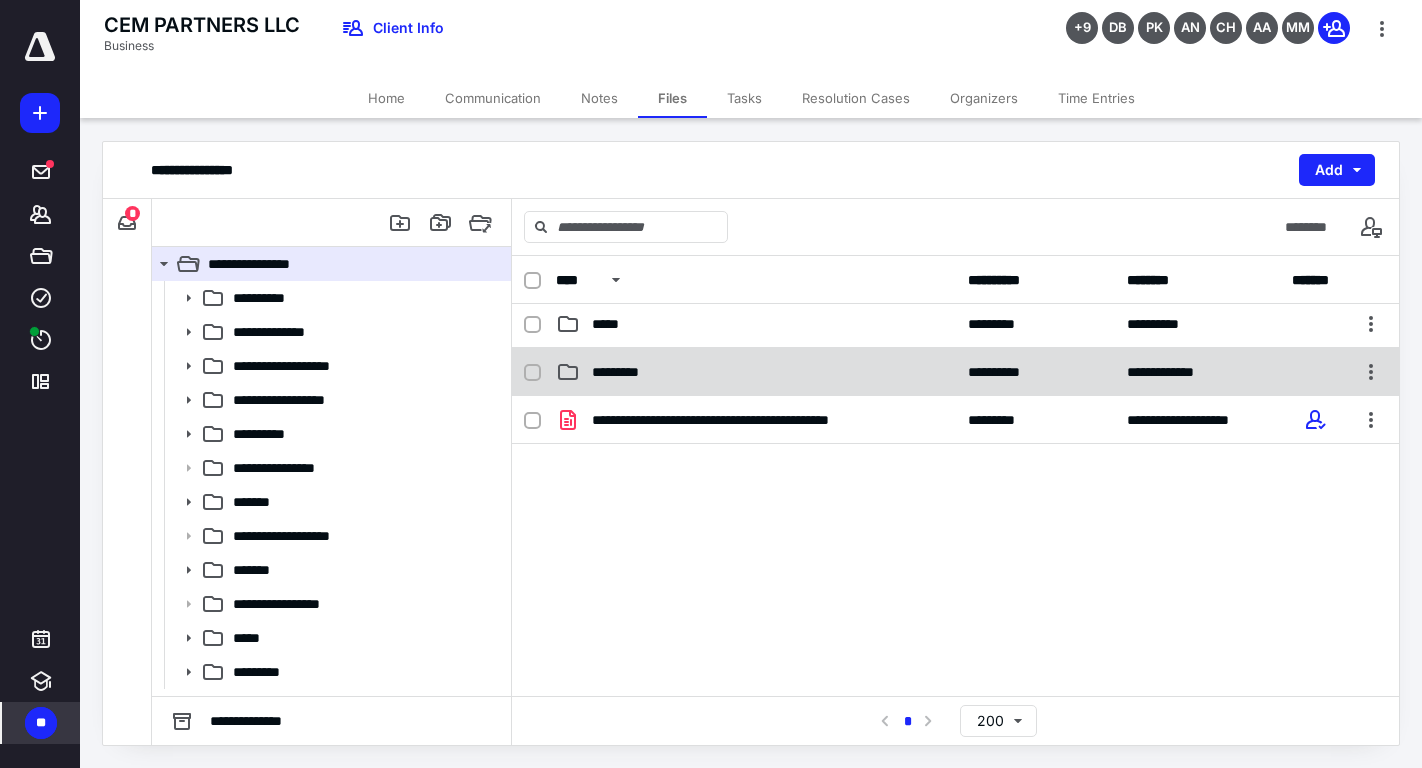 click on "*********" at bounding box center (756, 372) 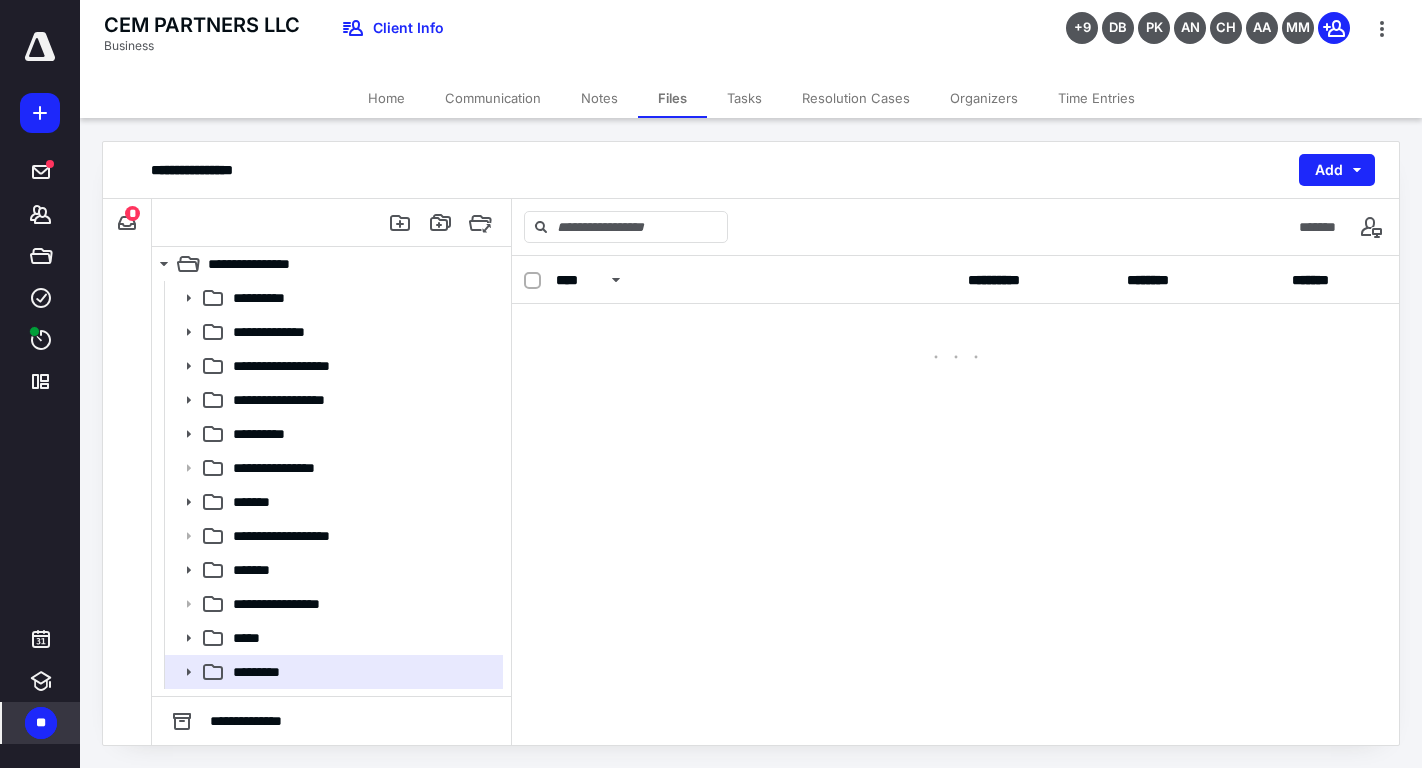 scroll, scrollTop: 0, scrollLeft: 0, axis: both 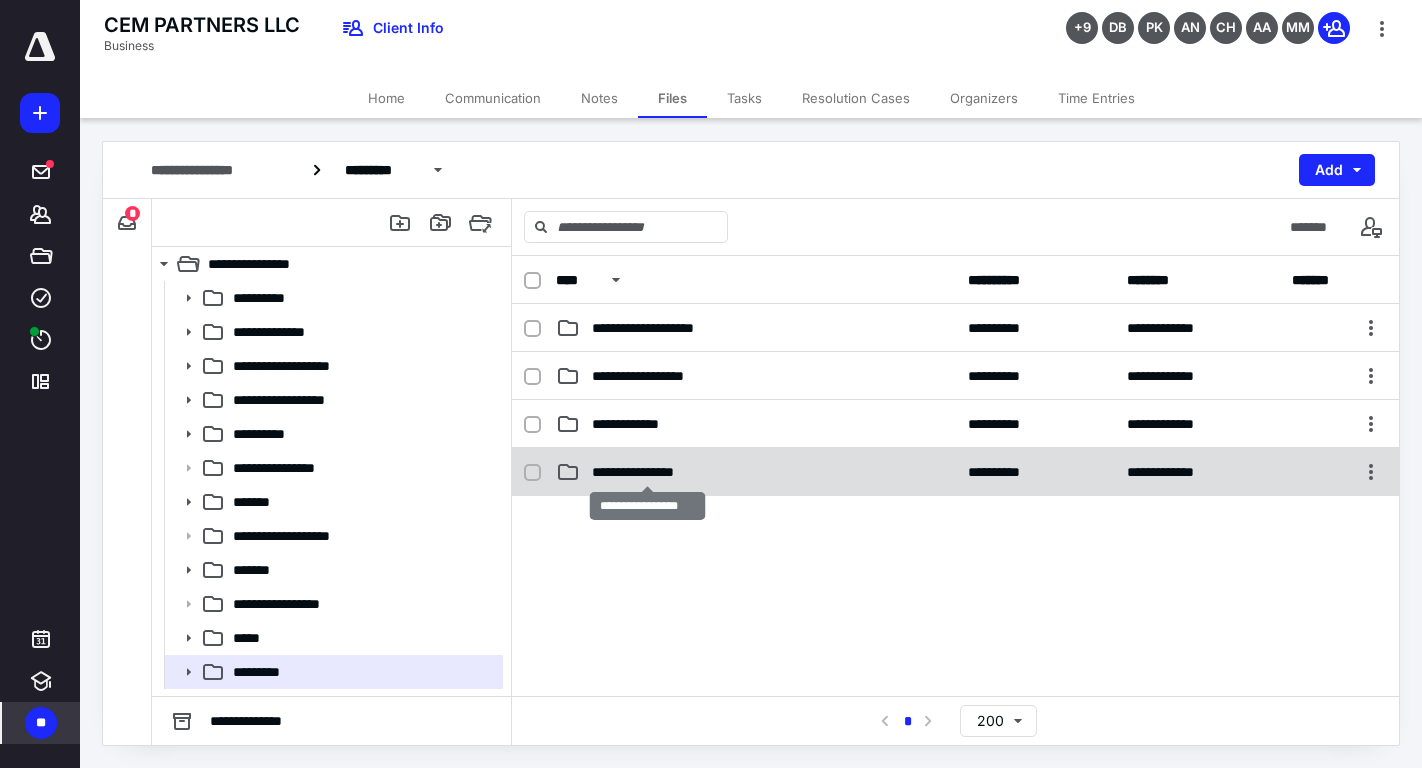 click on "**********" at bounding box center [647, 472] 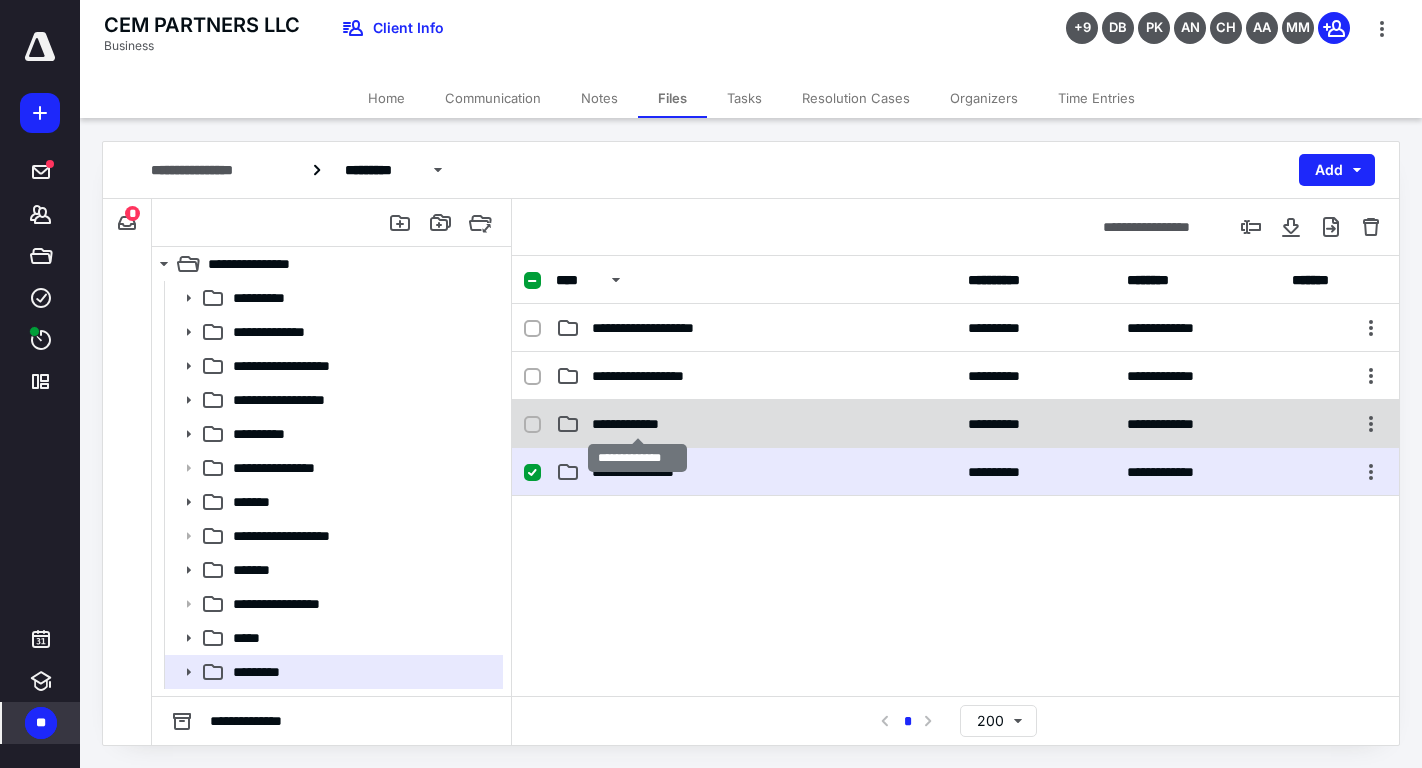 click on "**********" at bounding box center (637, 424) 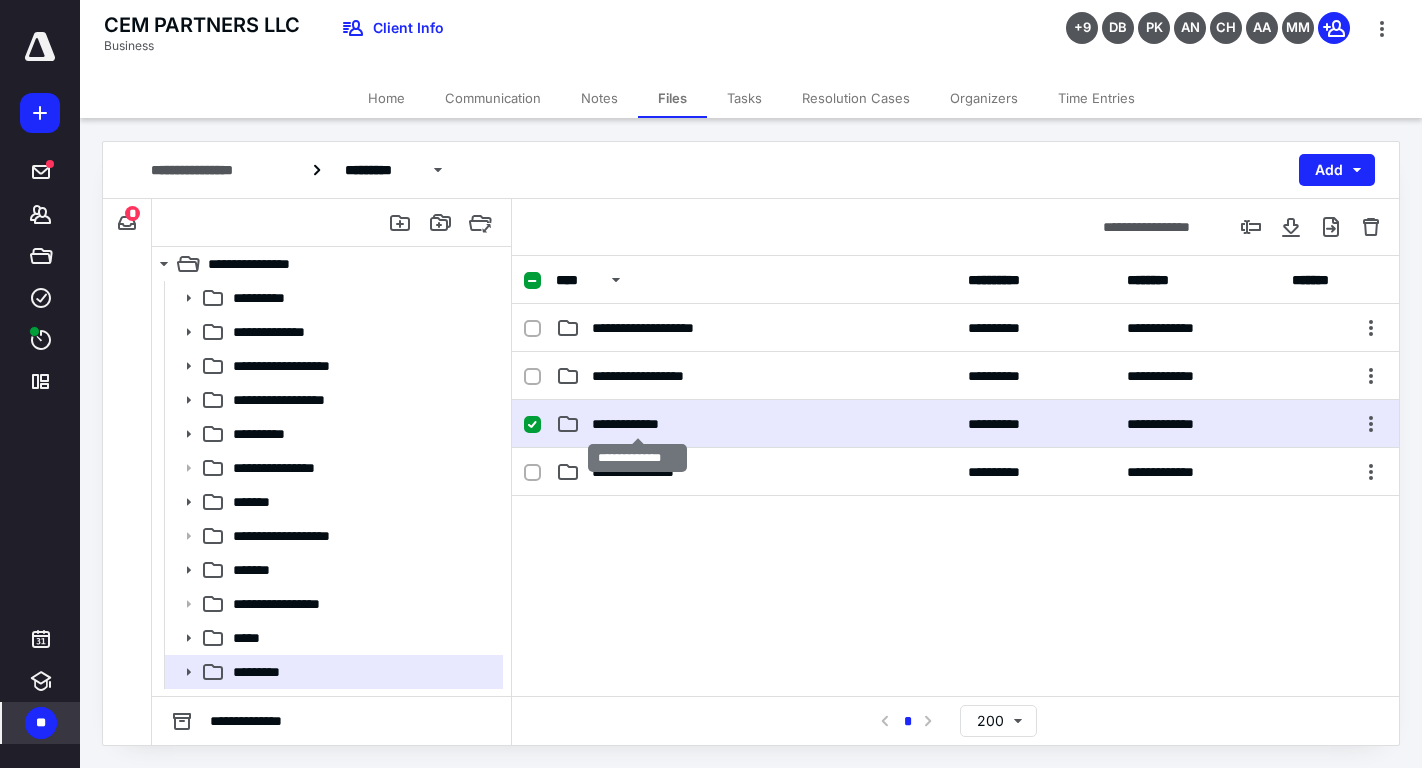 click on "**********" at bounding box center (637, 424) 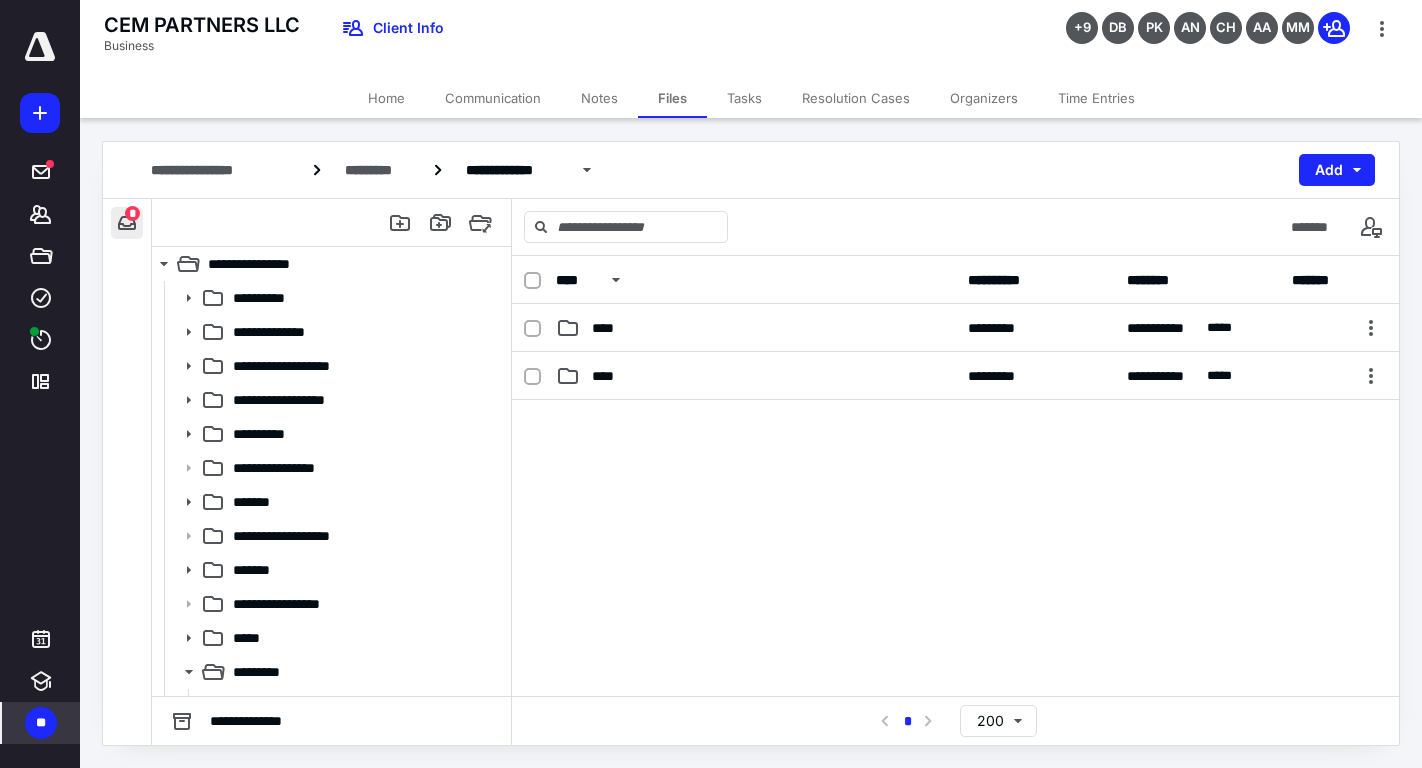 click at bounding box center [127, 223] 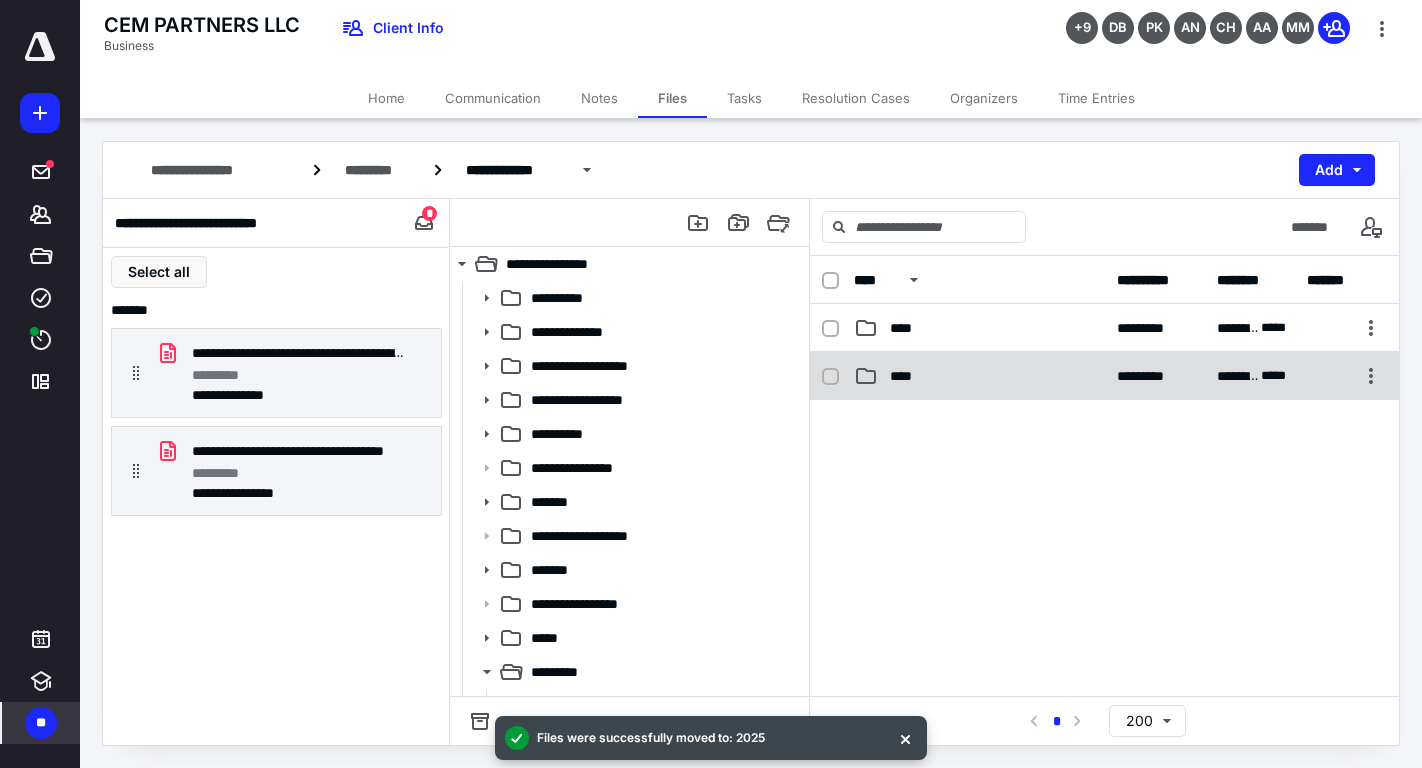 click on "****" at bounding box center [907, 376] 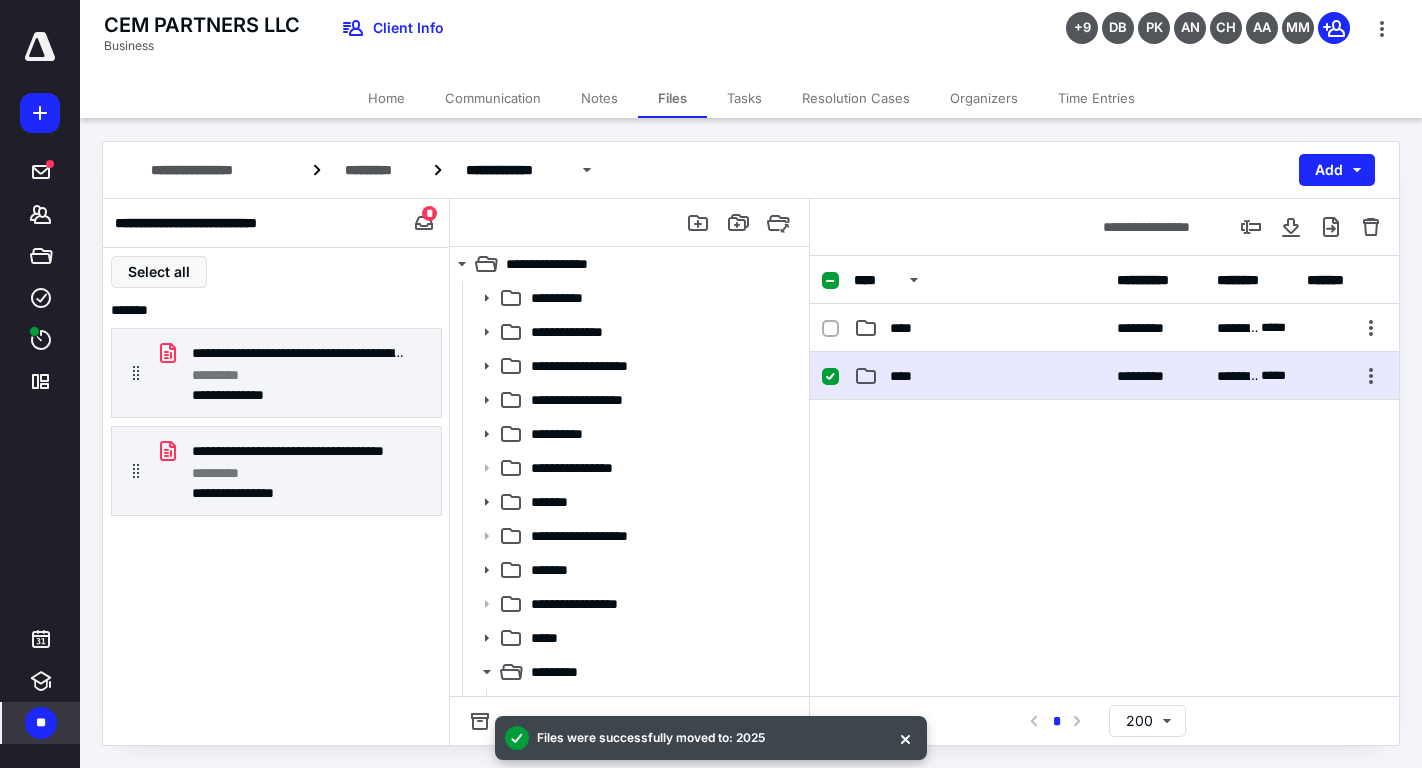 click on "****" at bounding box center [907, 376] 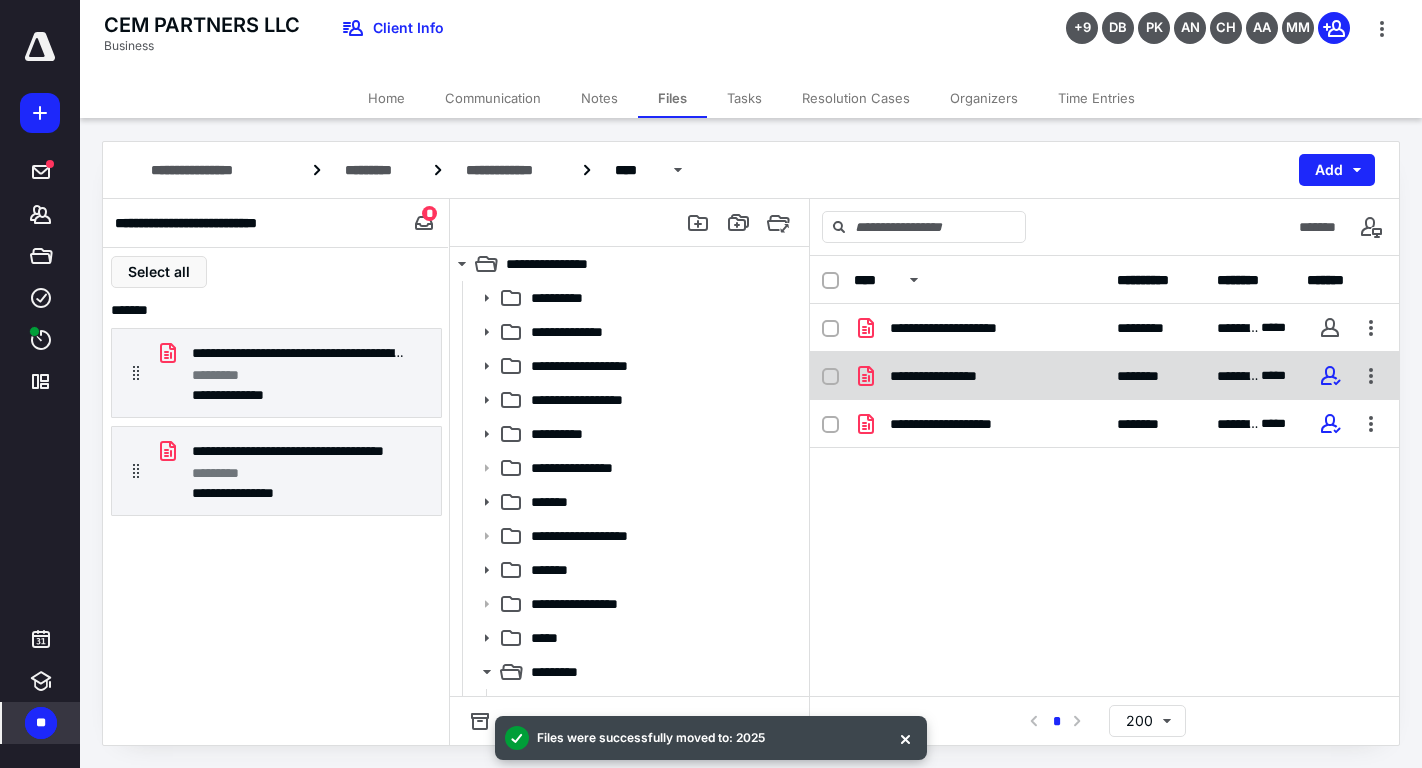 checkbox on "true" 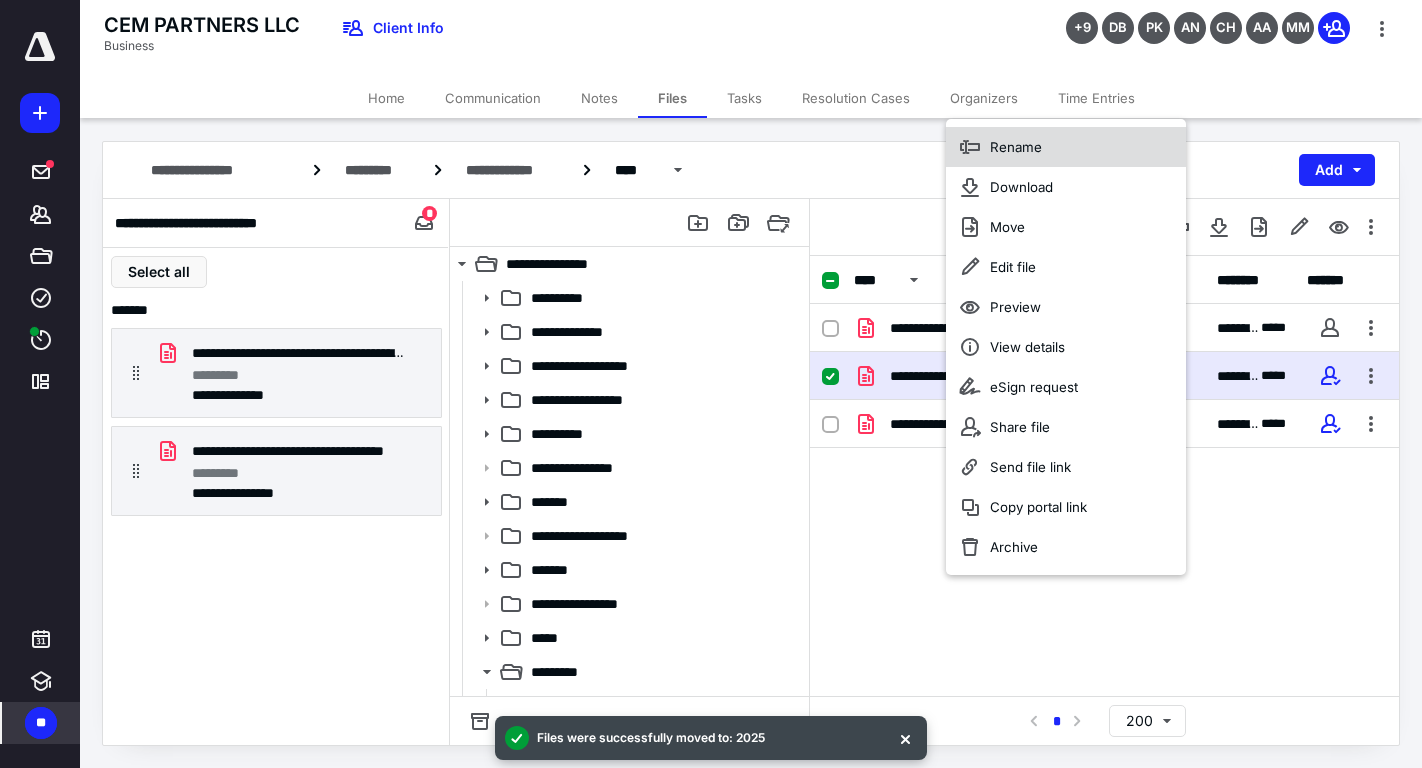 click on "Rename" at bounding box center [1016, 147] 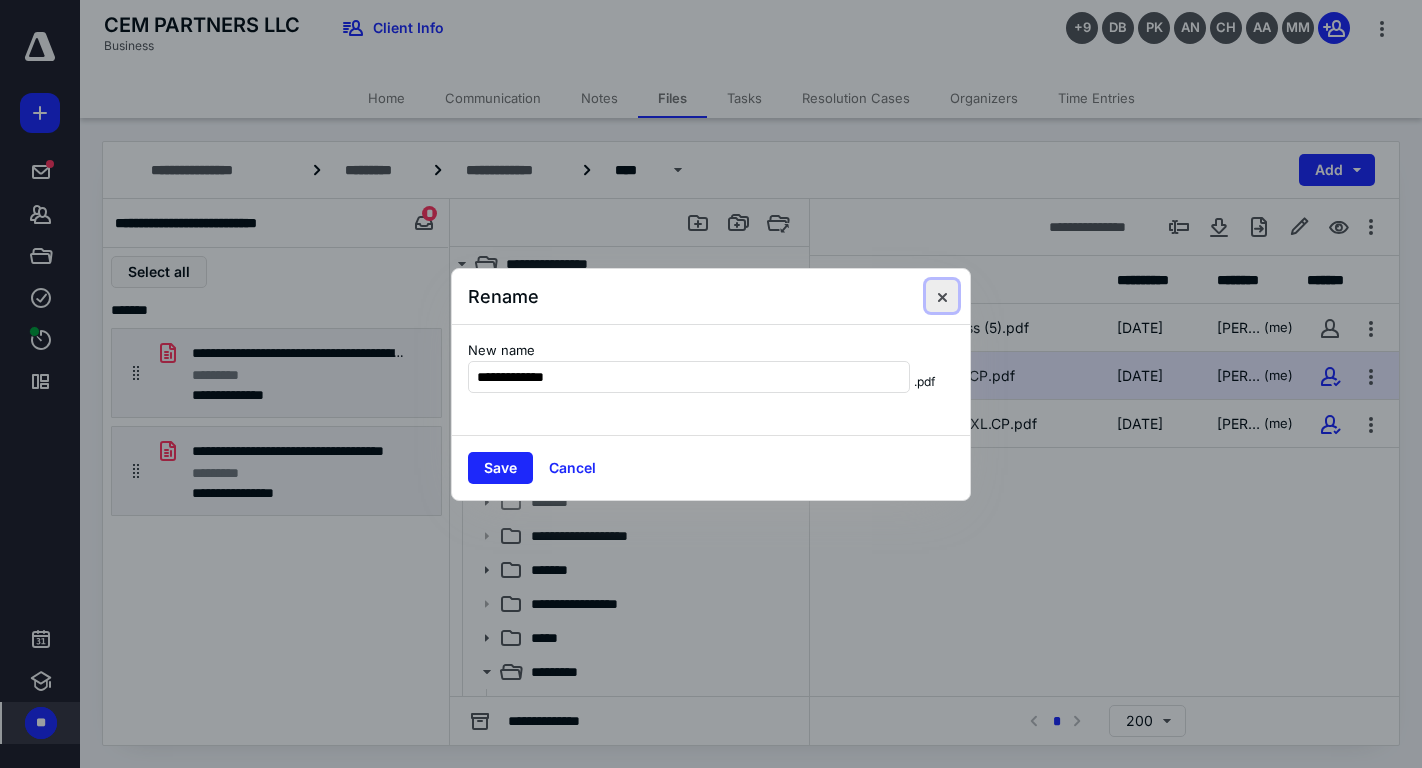 click at bounding box center (942, 296) 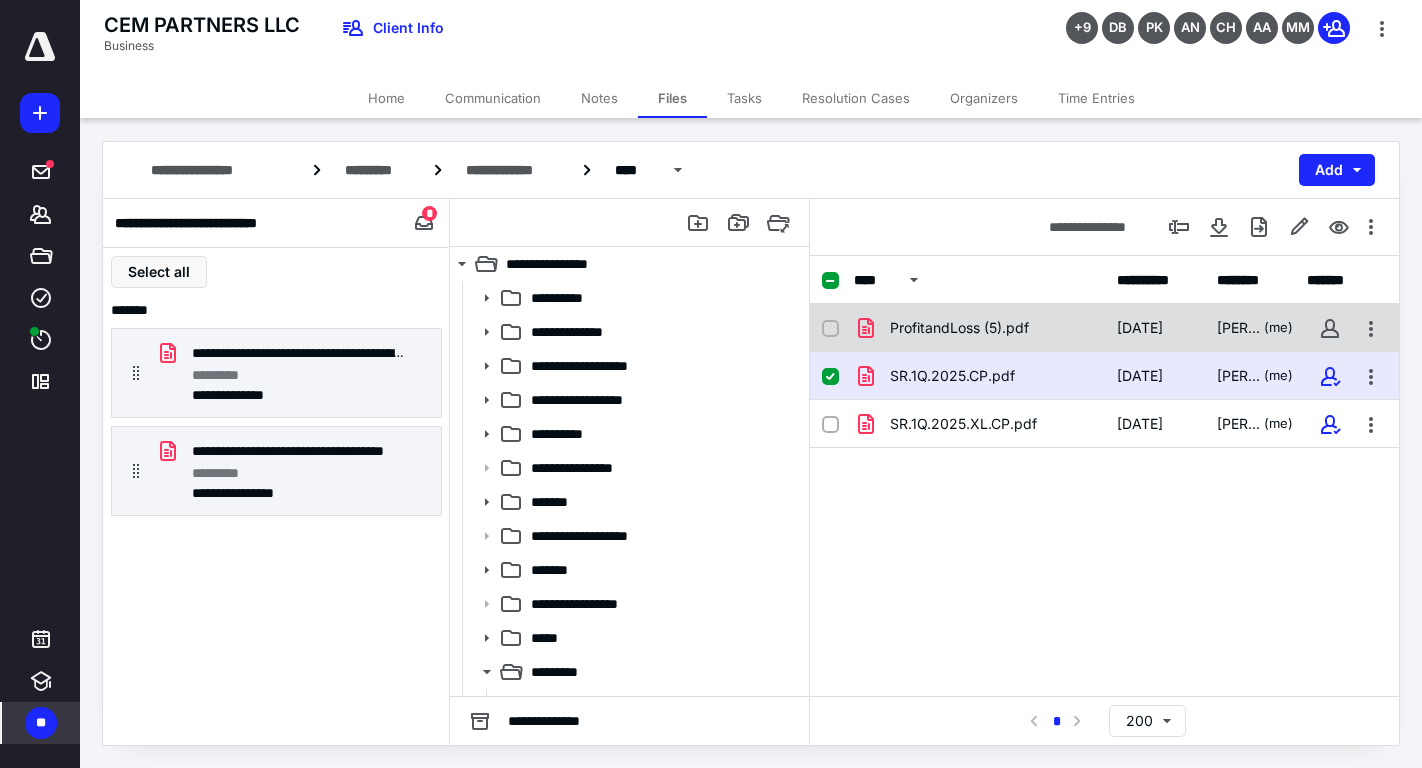 click on "ProfitandLoss (5).pdf" at bounding box center (959, 328) 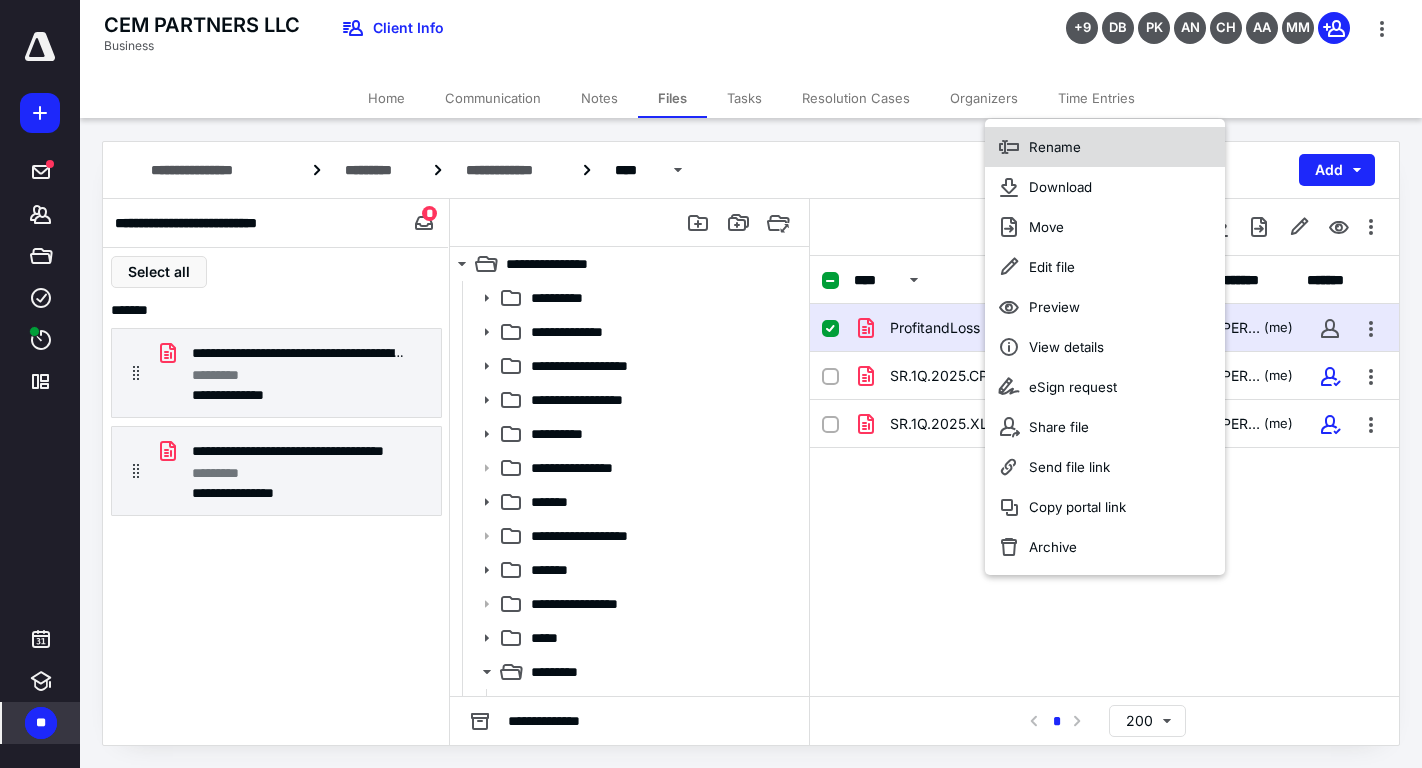 click on "Rename" at bounding box center (1055, 147) 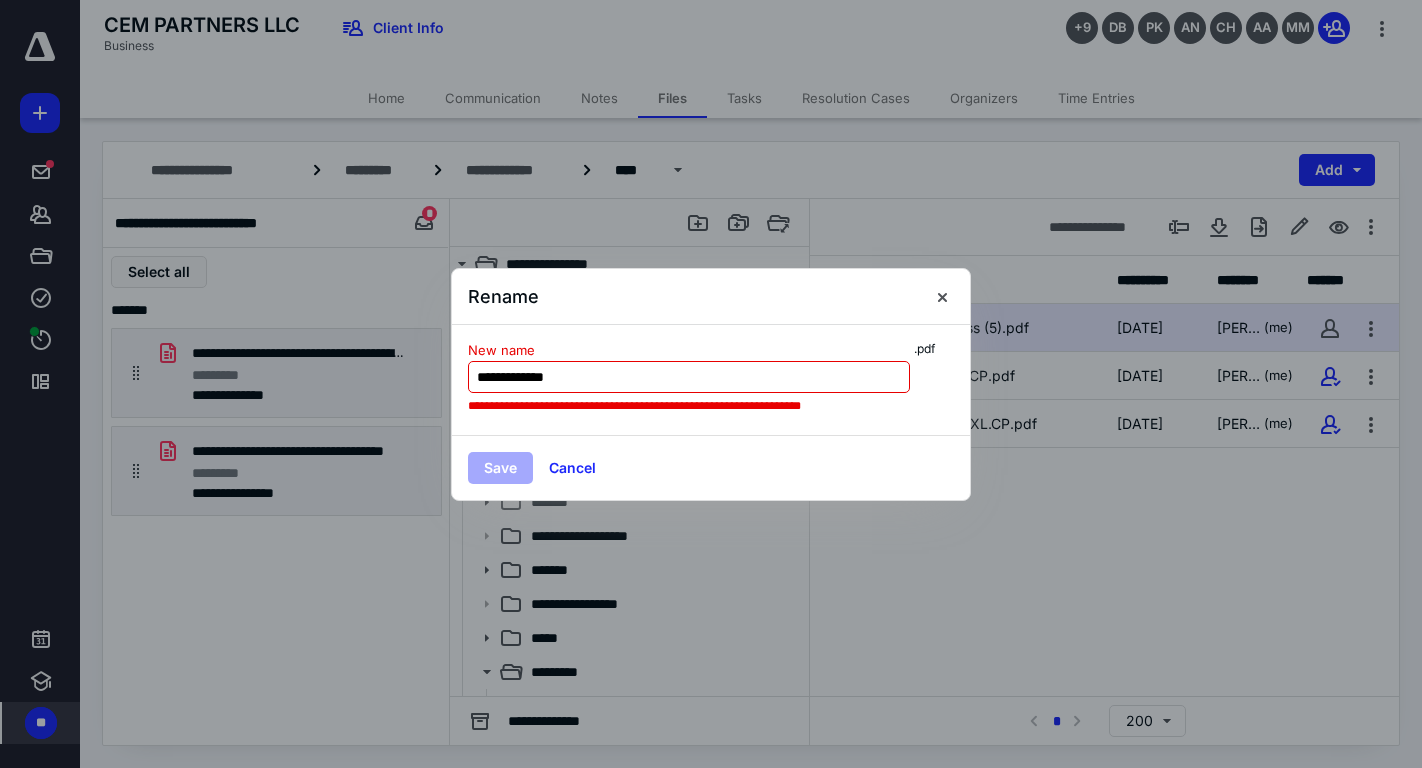 click on "**********" at bounding box center [689, 377] 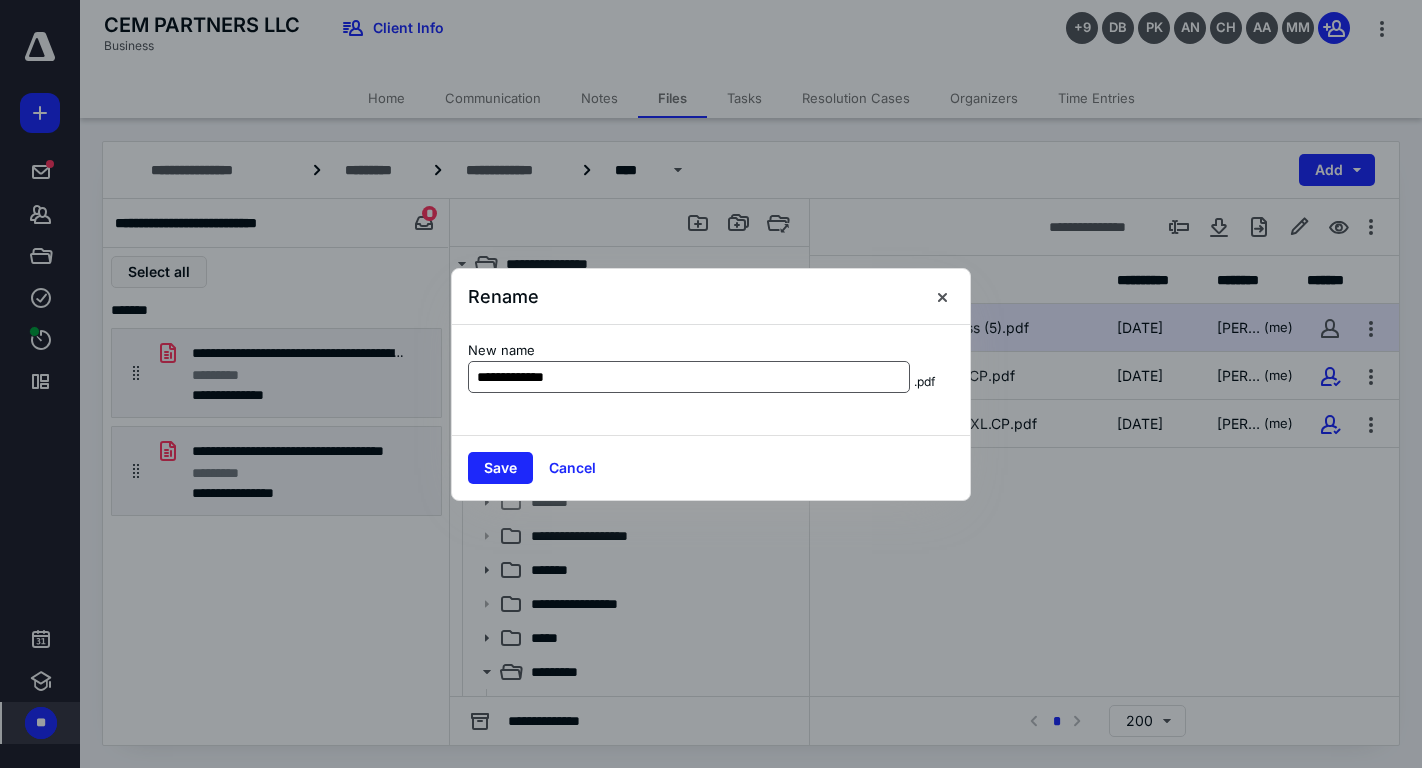 type on "**********" 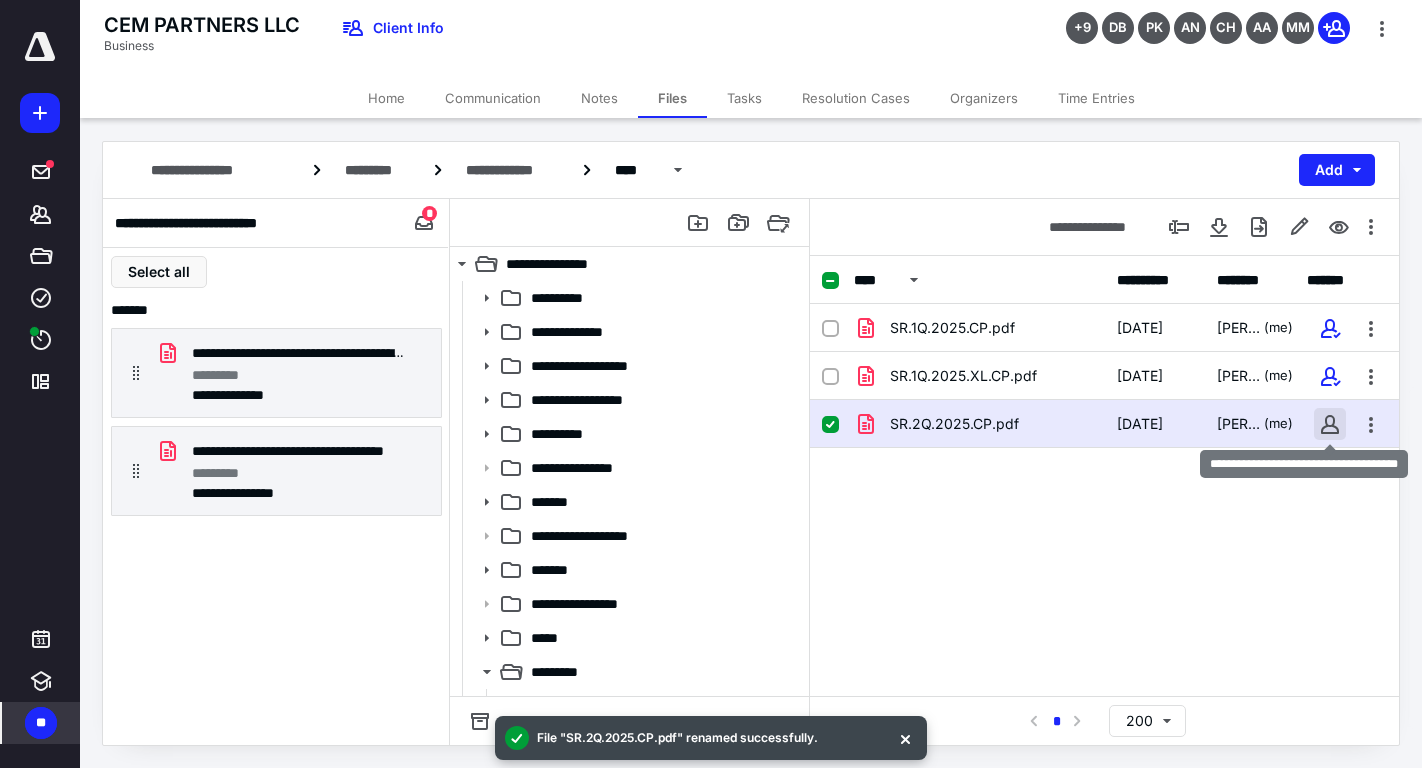 click at bounding box center (1330, 424) 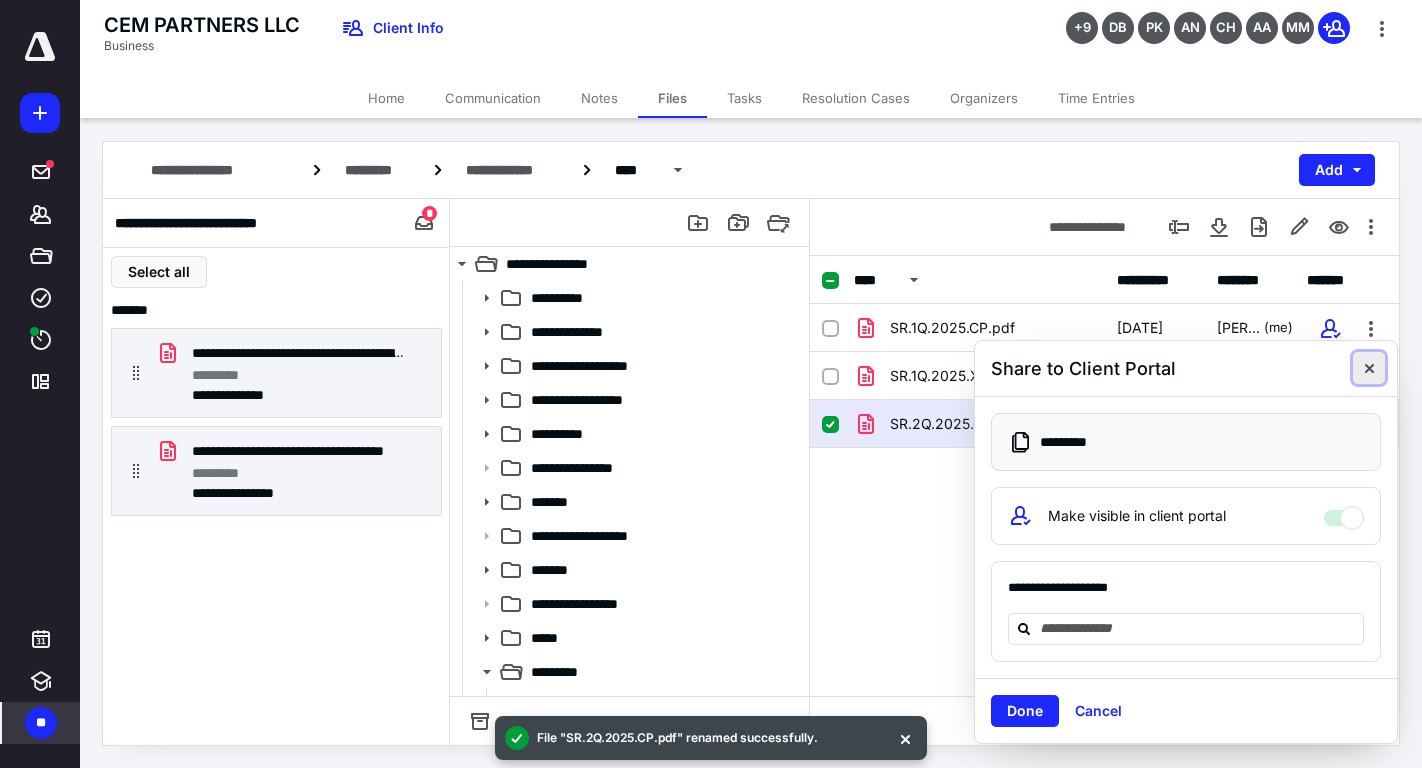 click at bounding box center [1369, 368] 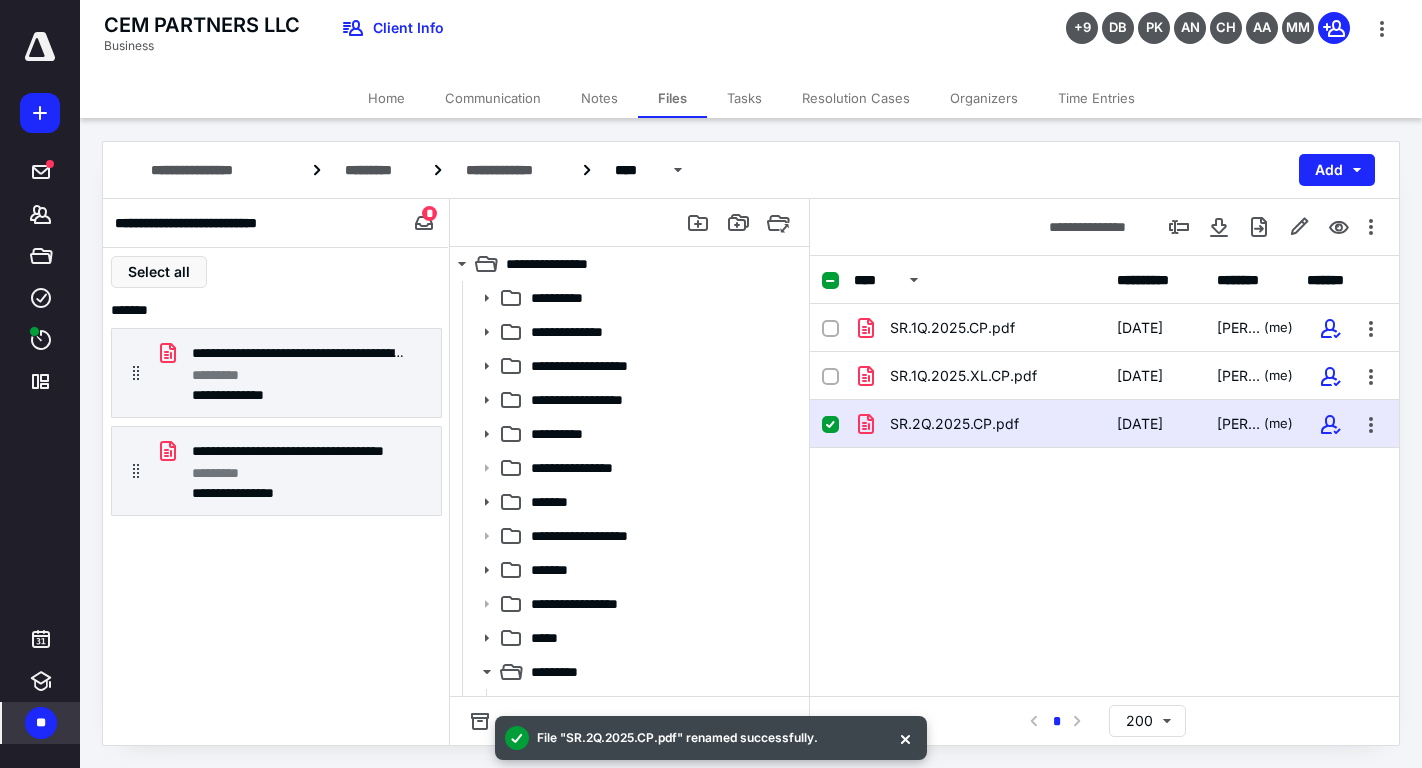 click on "SR.2Q.2025.CP.pdf" at bounding box center [979, 424] 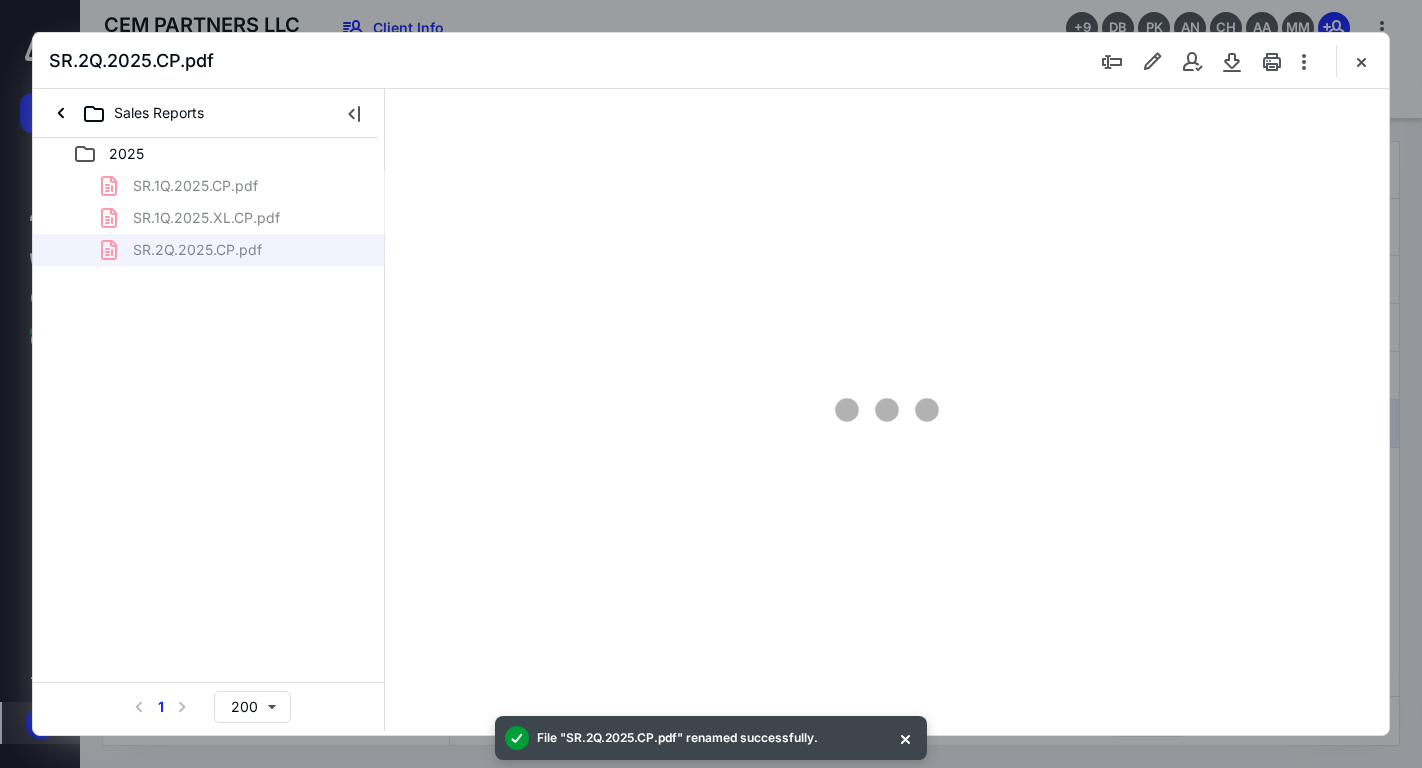 scroll, scrollTop: 0, scrollLeft: 0, axis: both 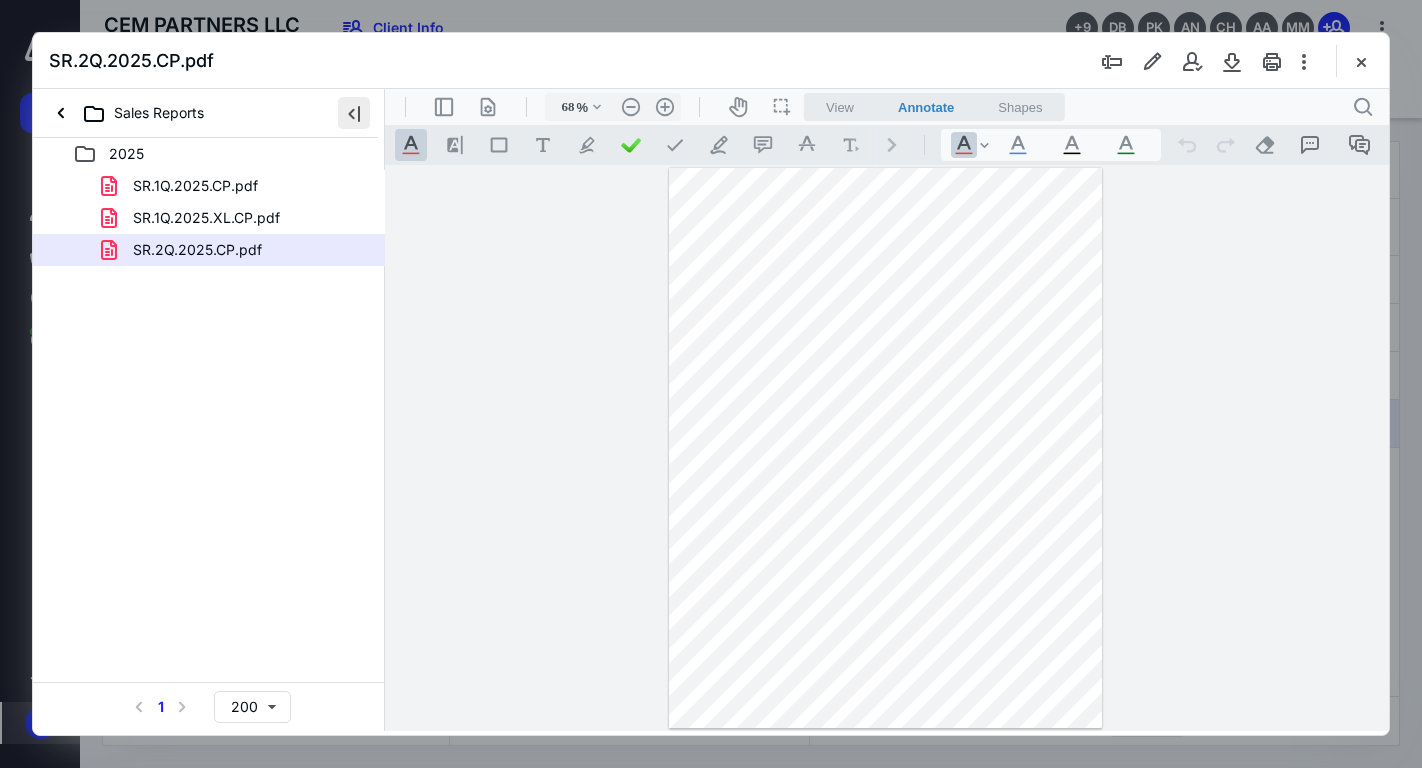 click at bounding box center [354, 113] 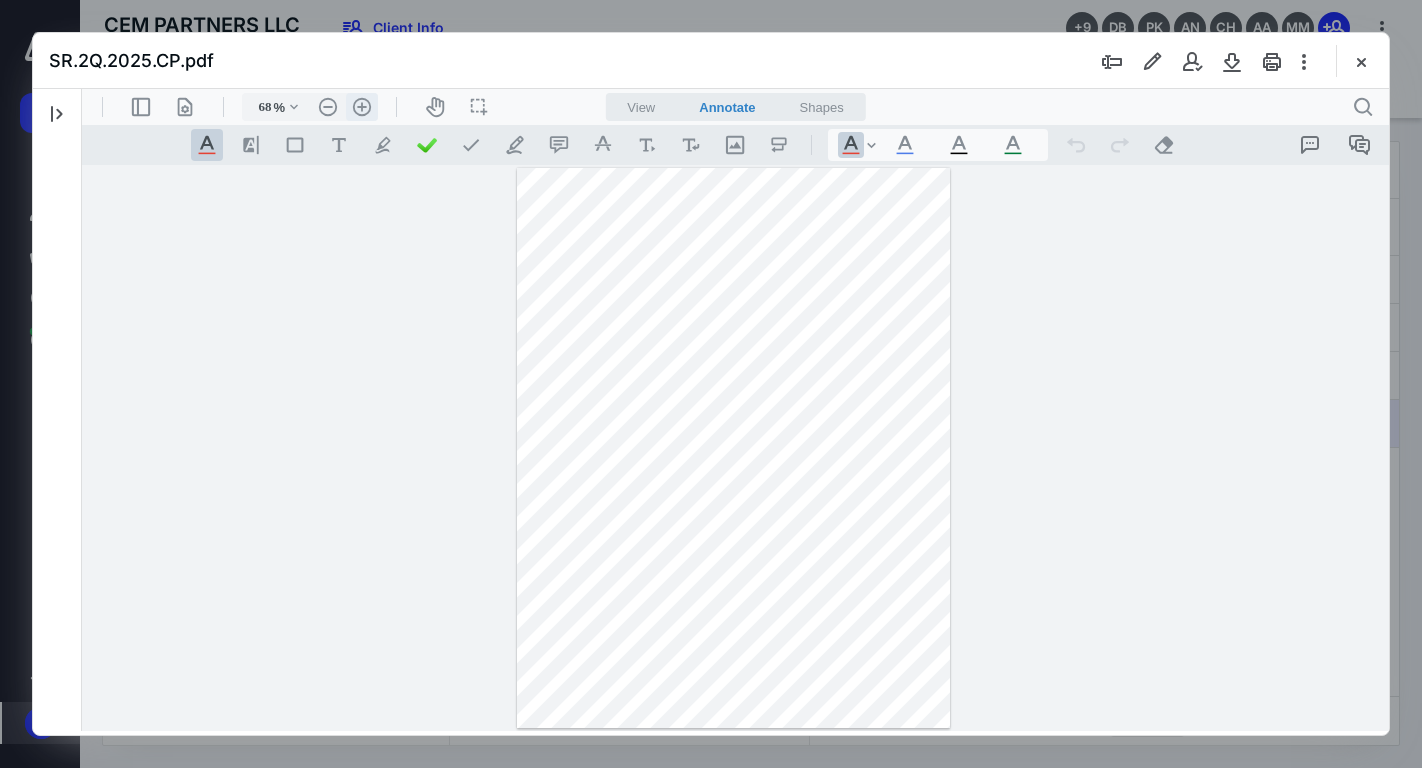 click on ".cls-1{fill:#abb0c4;} icon - header - zoom - in - line" at bounding box center (362, 107) 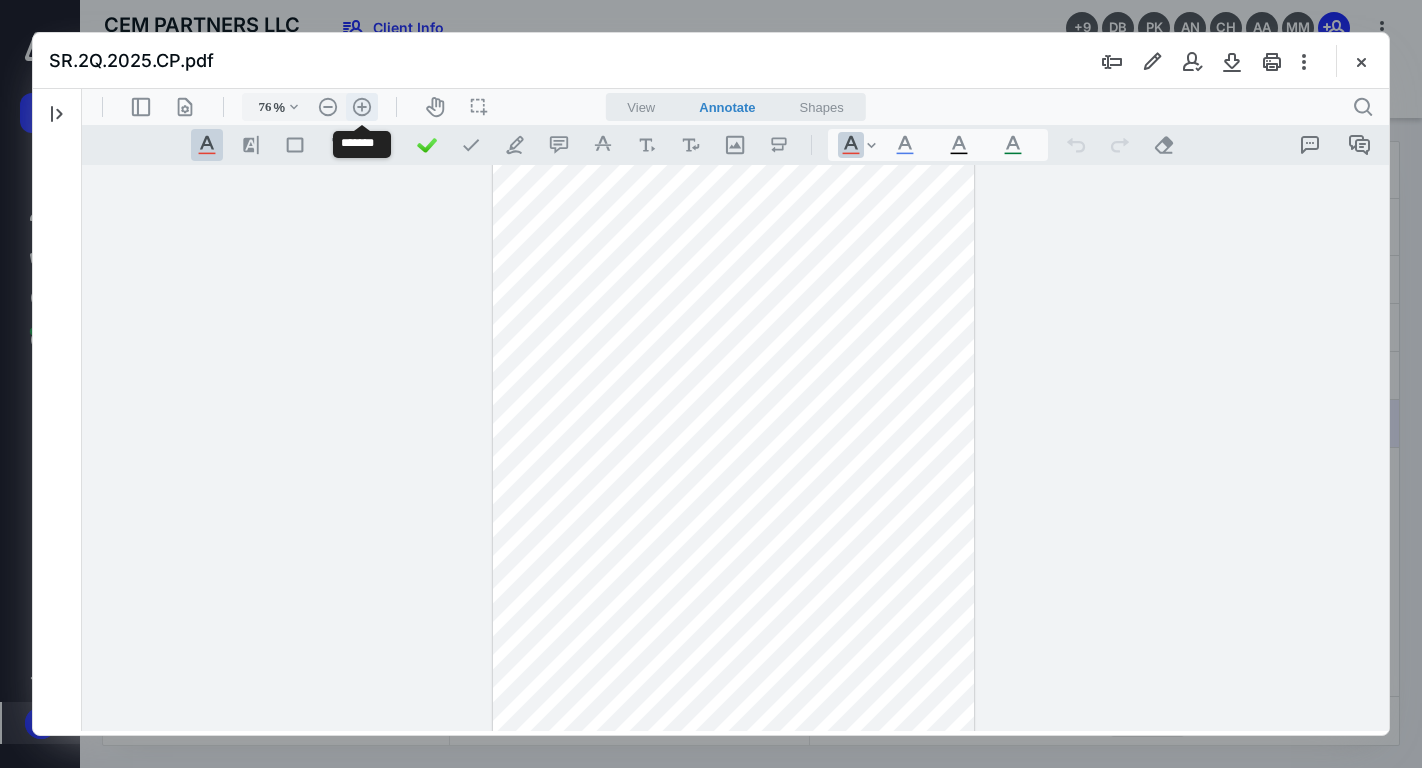 click on ".cls-1{fill:#abb0c4;} icon - header - zoom - in - line" at bounding box center (362, 107) 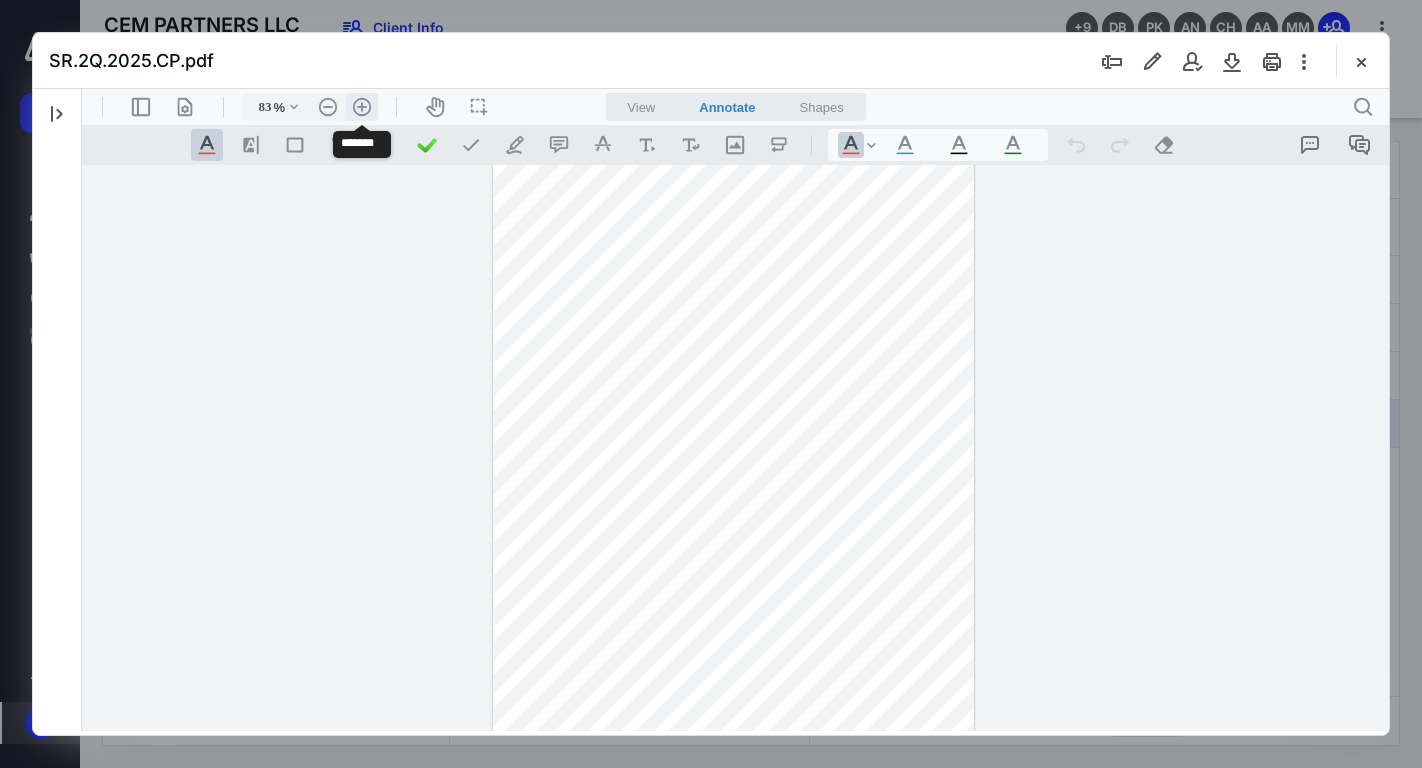 click on ".cls-1{fill:#abb0c4;} icon - header - zoom - in - line" at bounding box center [362, 107] 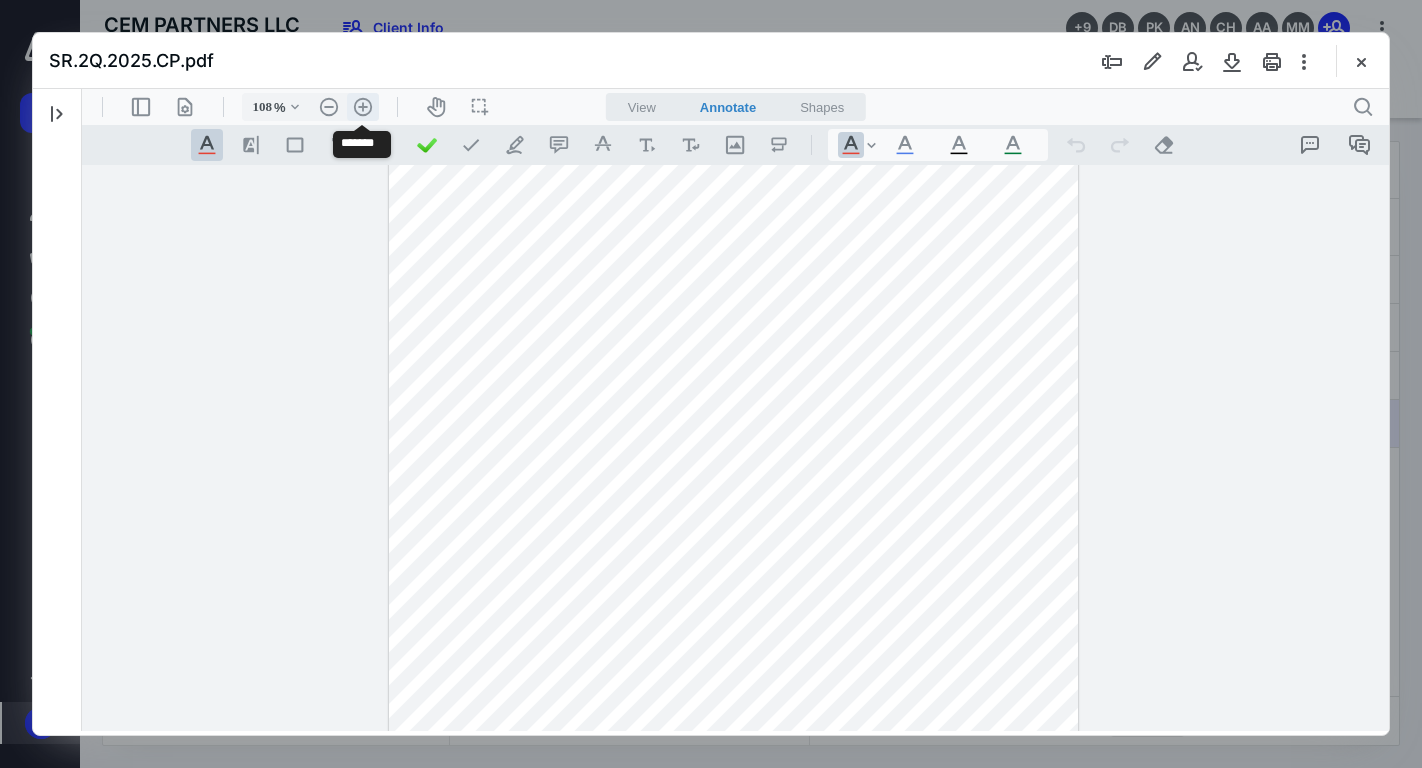 click on ".cls-1{fill:#abb0c4;} icon - header - zoom - in - line" at bounding box center (363, 107) 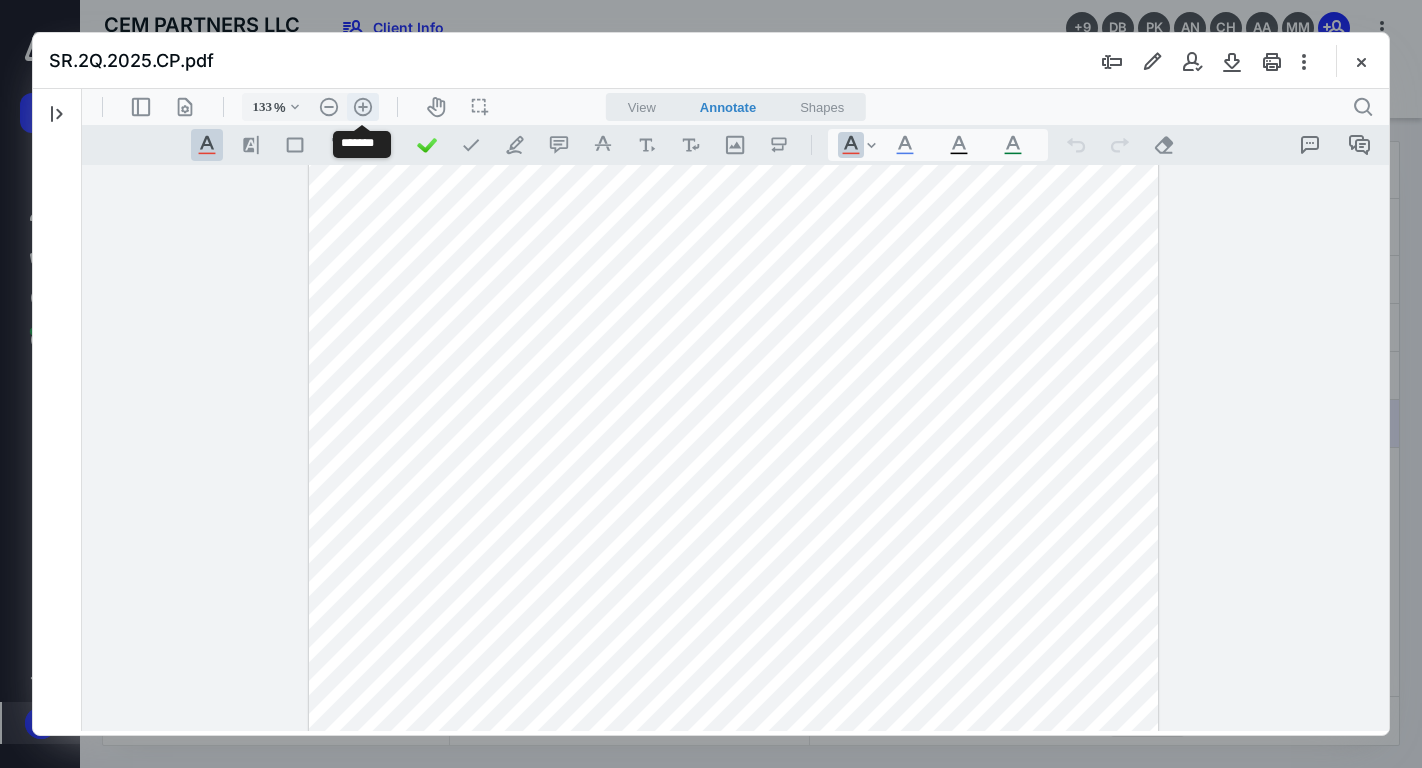click on ".cls-1{fill:#abb0c4;} icon - header - zoom - in - line" at bounding box center (363, 107) 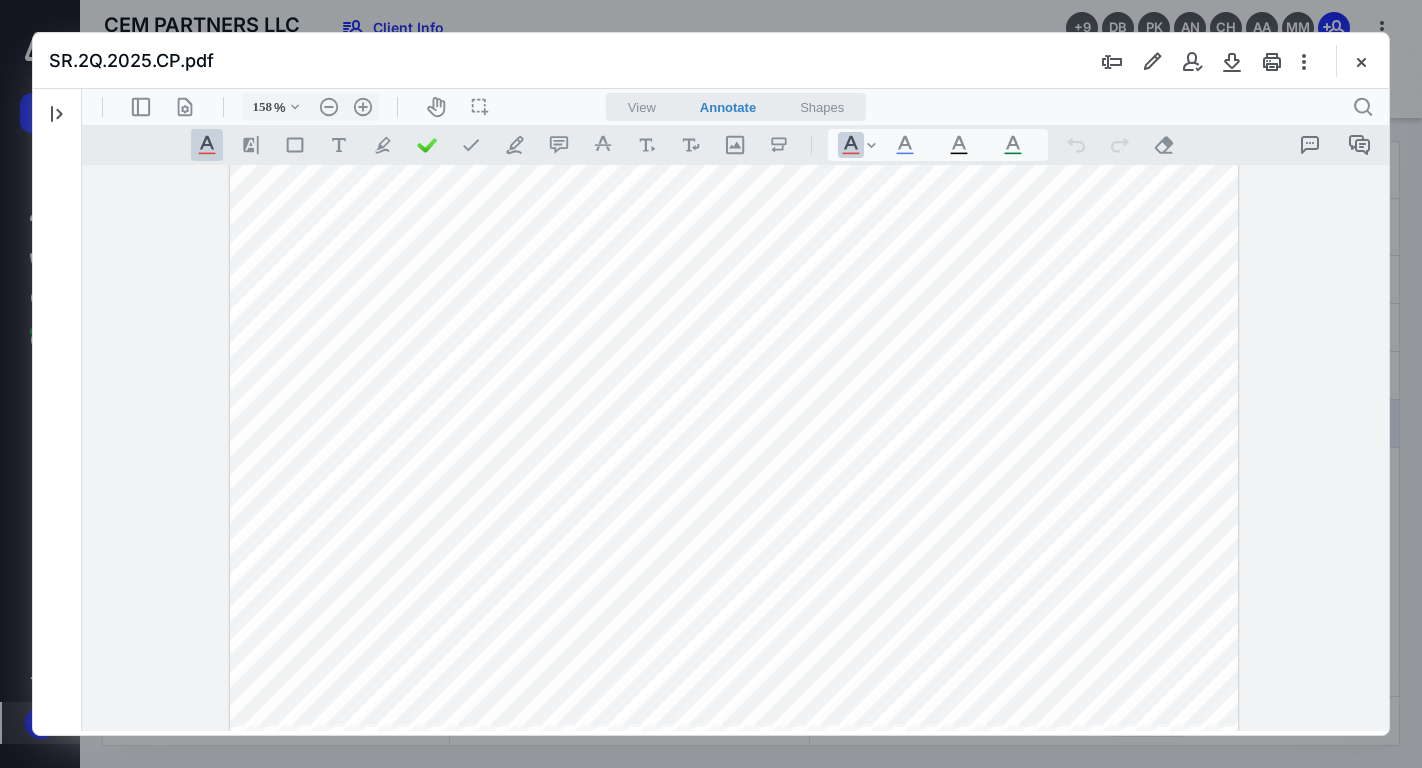scroll, scrollTop: 80, scrollLeft: 0, axis: vertical 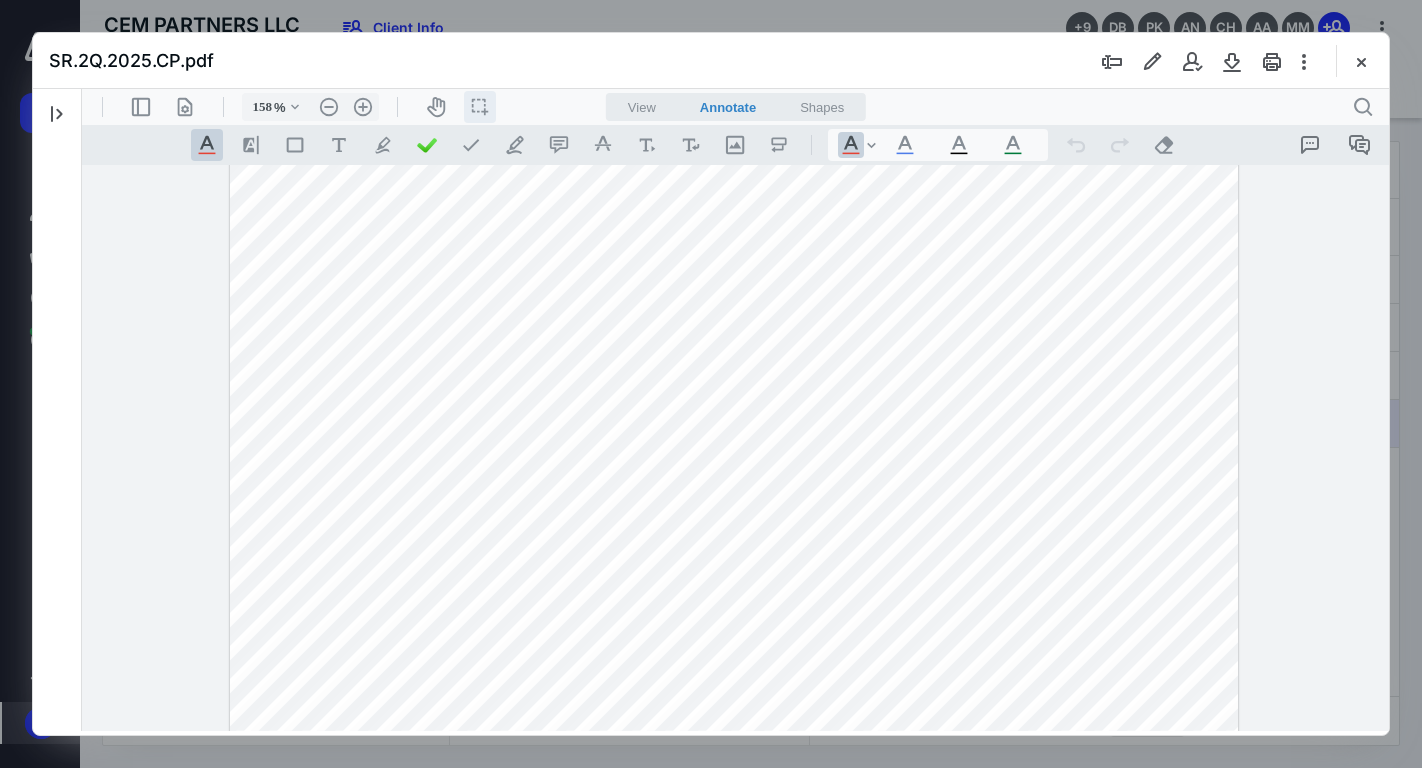 click on "icon / operation / multi select" at bounding box center [480, 107] 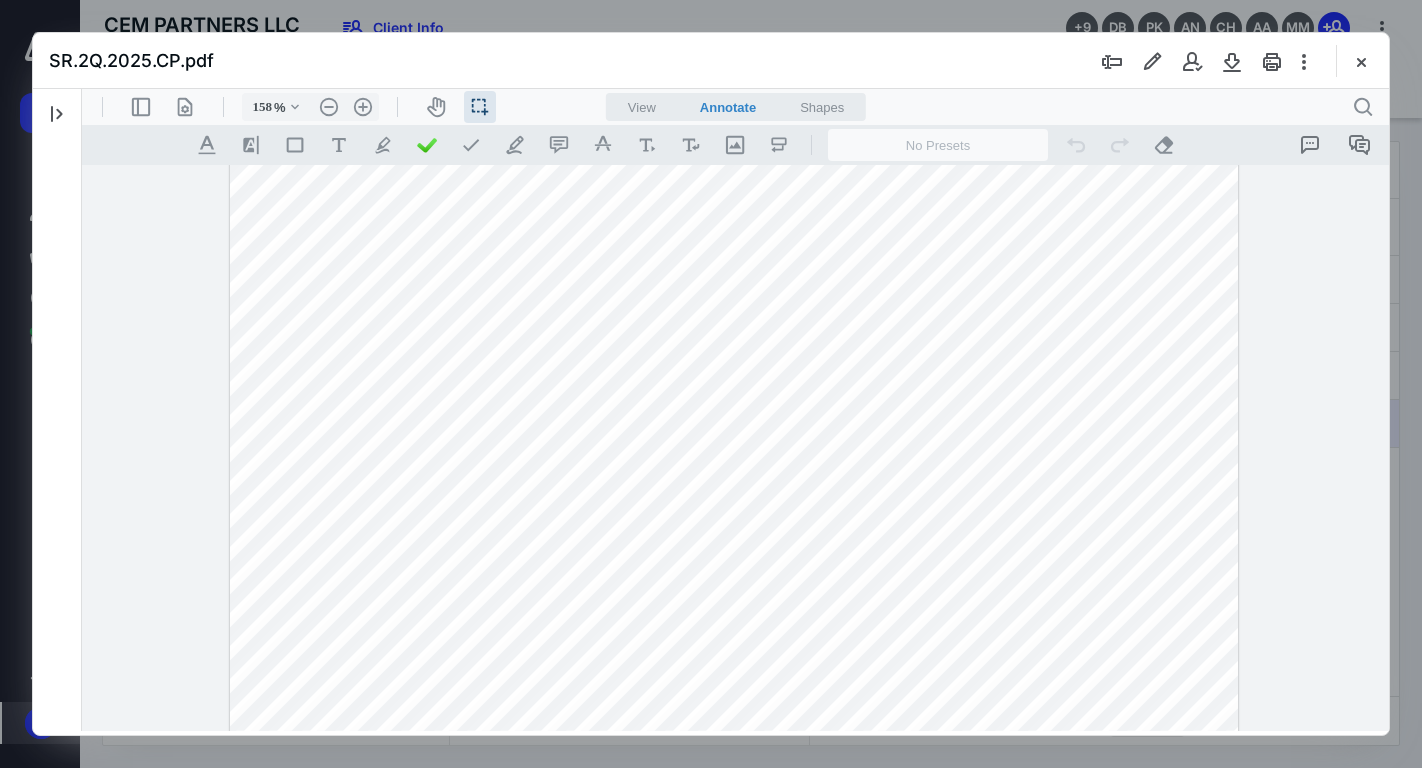 drag, startPoint x: 1136, startPoint y: 385, endPoint x: 1208, endPoint y: 391, distance: 72.249565 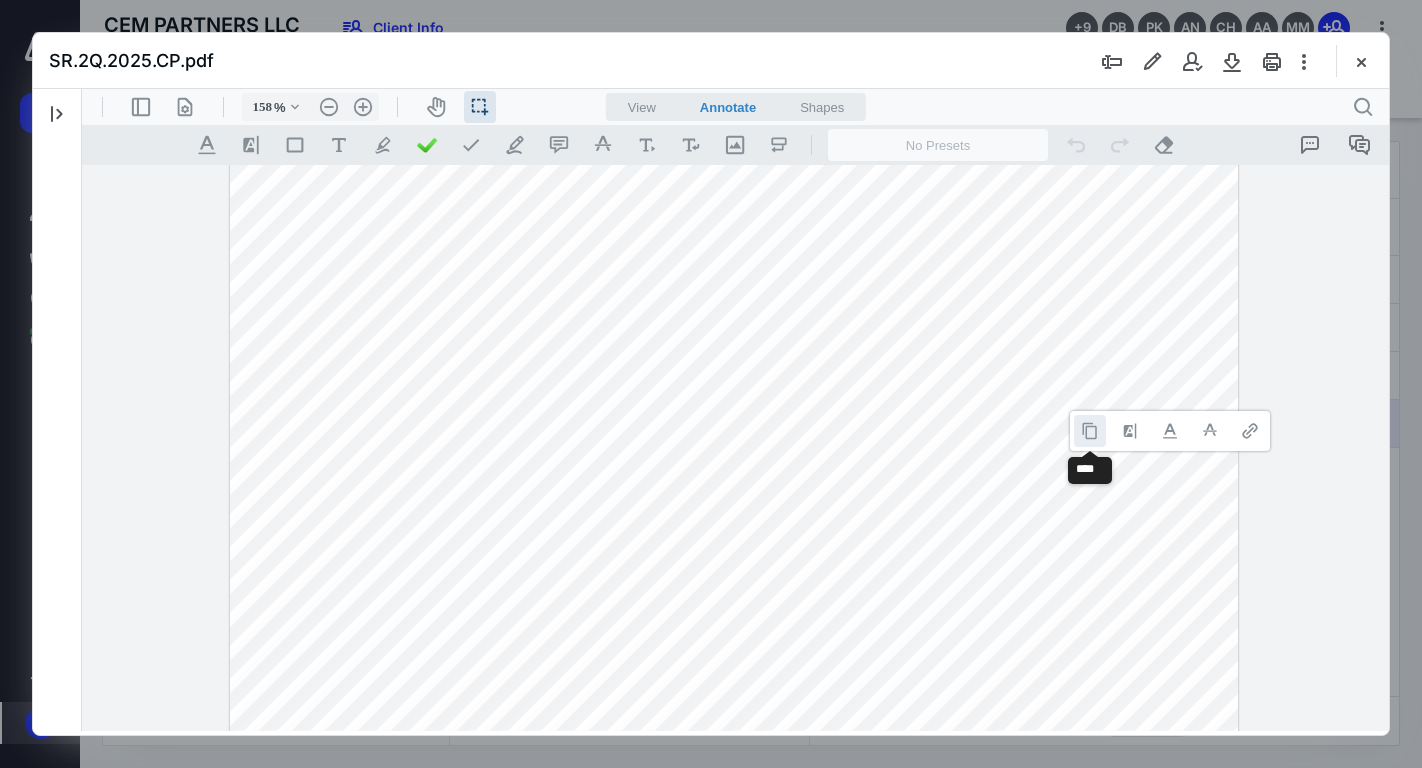 click at bounding box center (1090, 431) 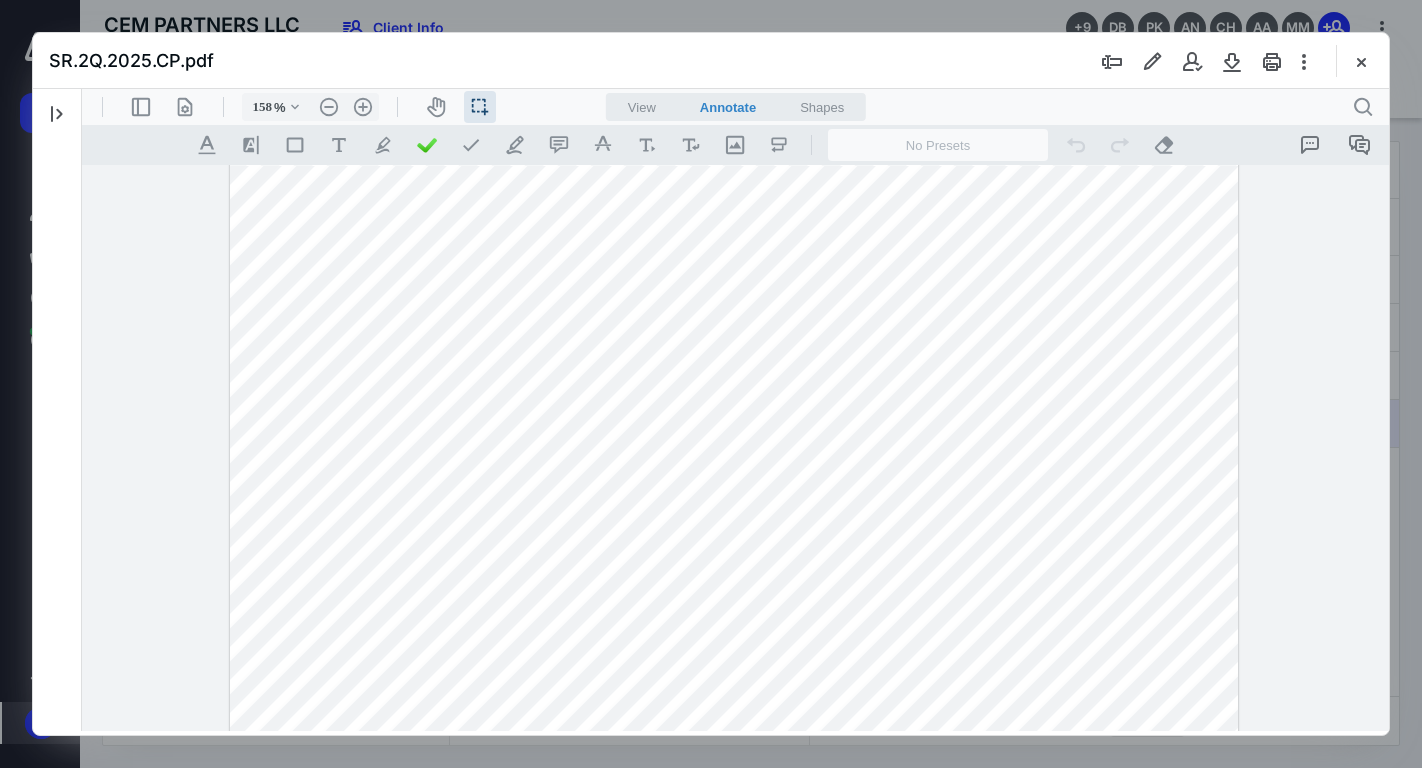 scroll, scrollTop: 174, scrollLeft: 0, axis: vertical 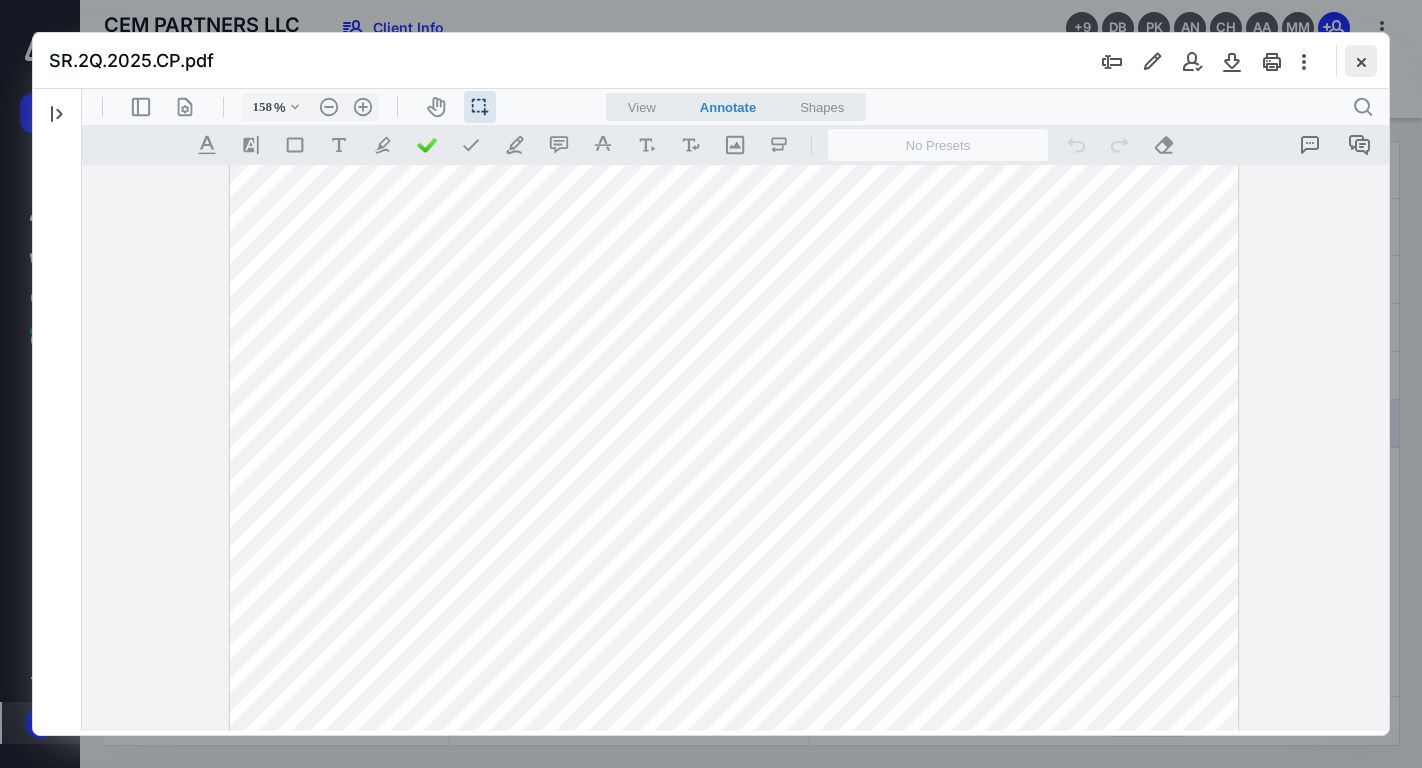 click at bounding box center [1361, 61] 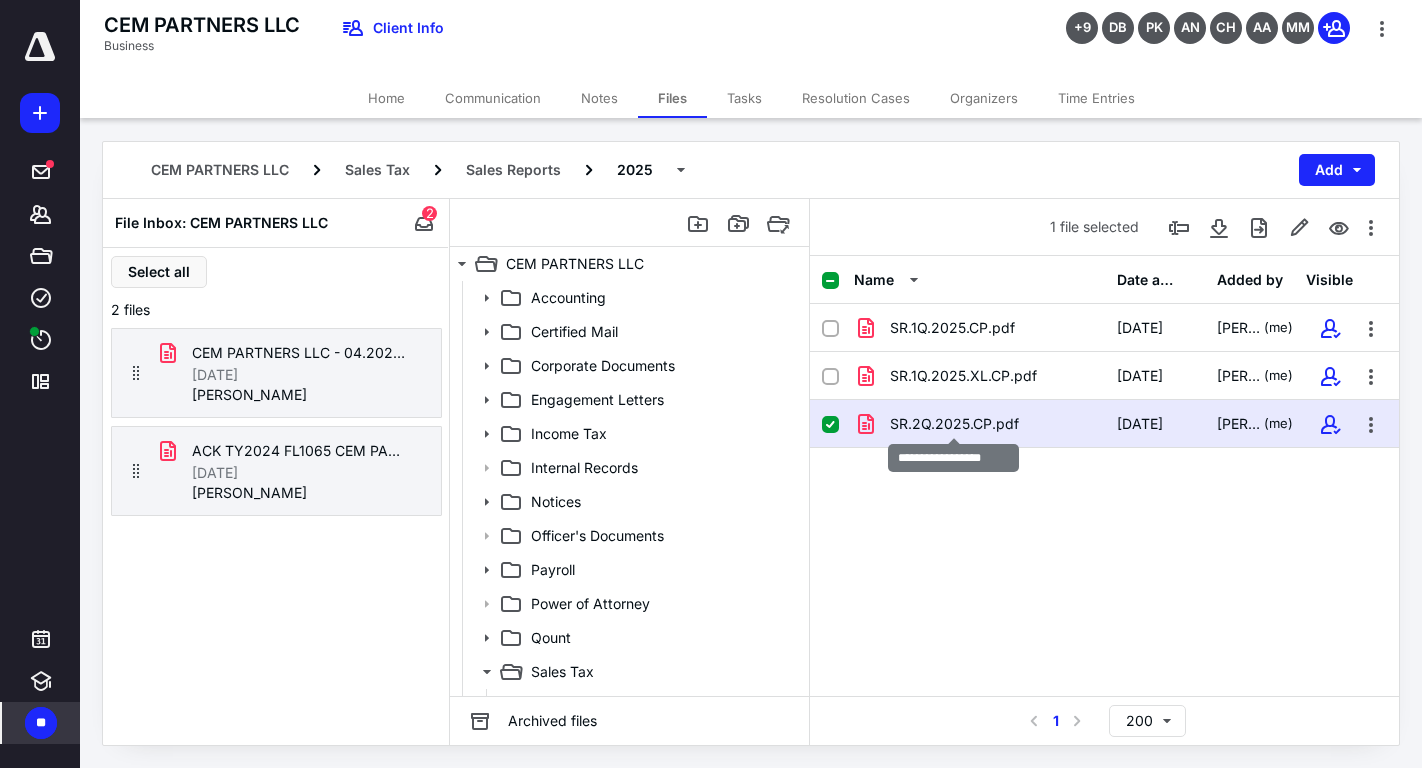 click on "SR.2Q.2025.CP.pdf" at bounding box center [954, 424] 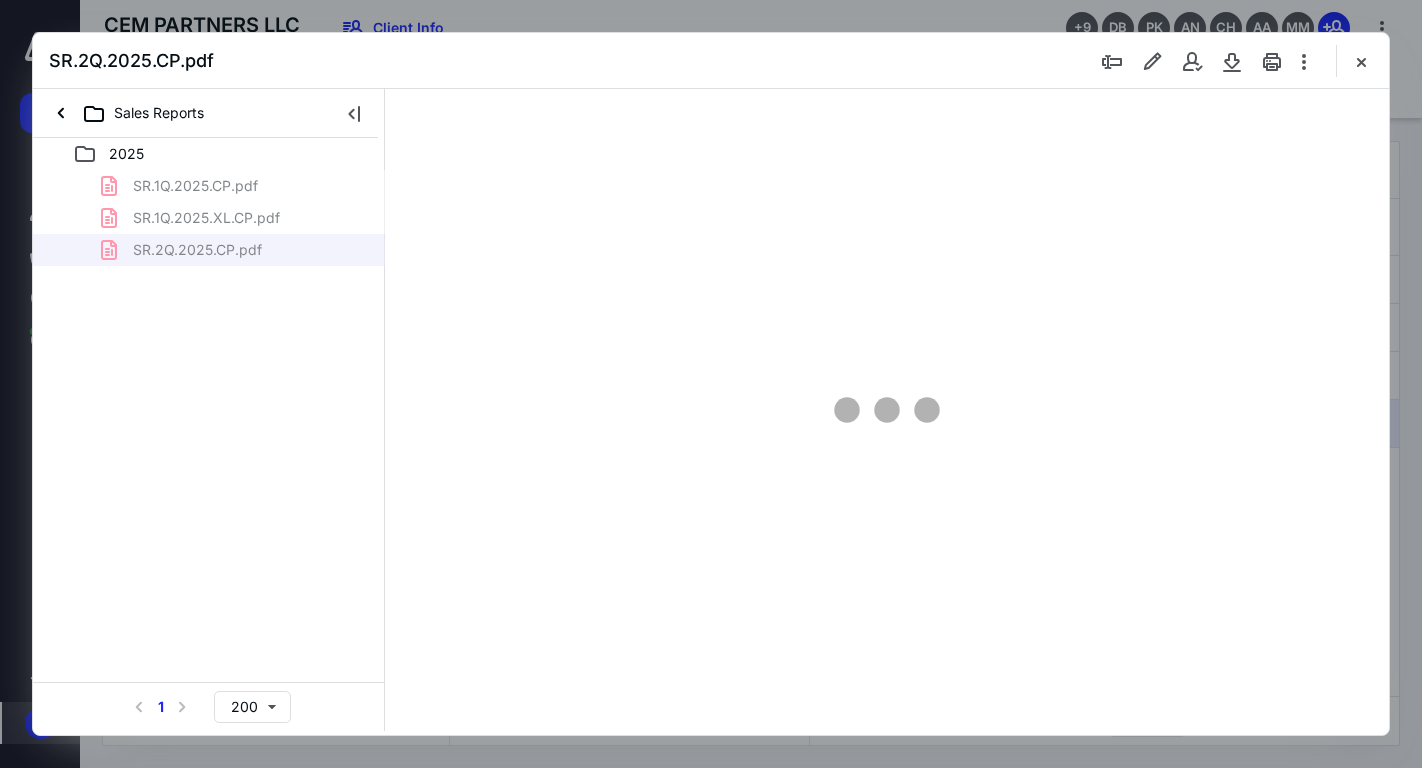 scroll, scrollTop: 0, scrollLeft: 0, axis: both 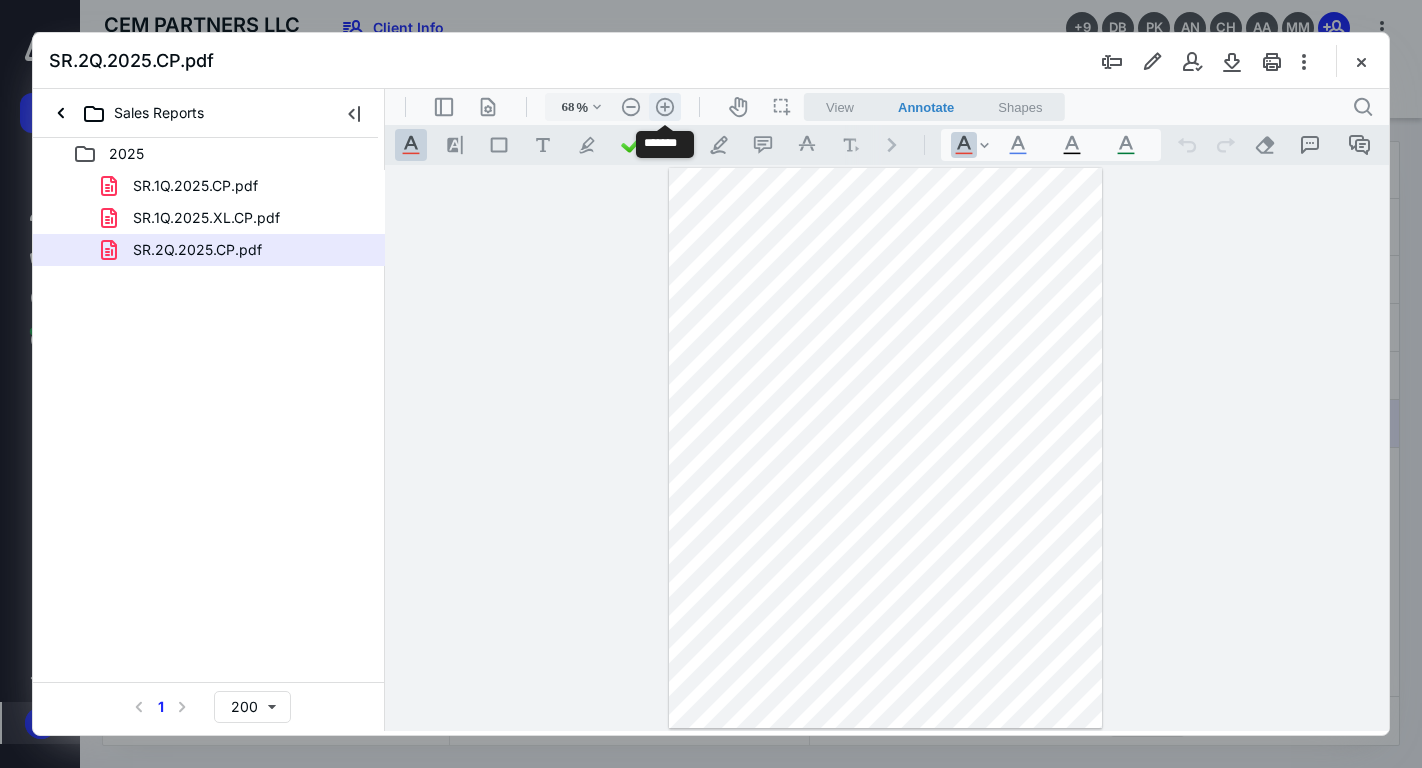 click on ".cls-1{fill:#abb0c4;} icon - header - zoom - in - line" at bounding box center [665, 107] 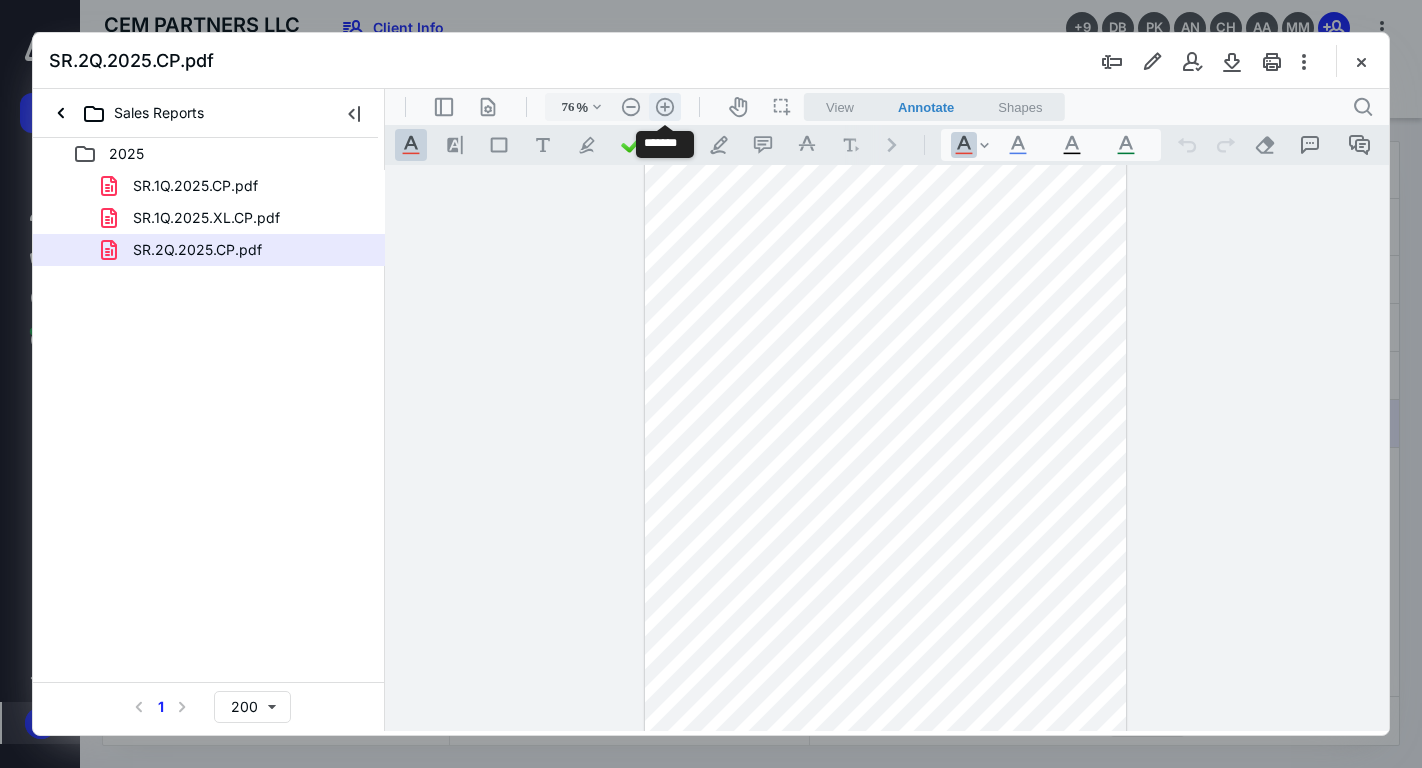 click on ".cls-1{fill:#abb0c4;} icon - header - zoom - in - line" at bounding box center (665, 107) 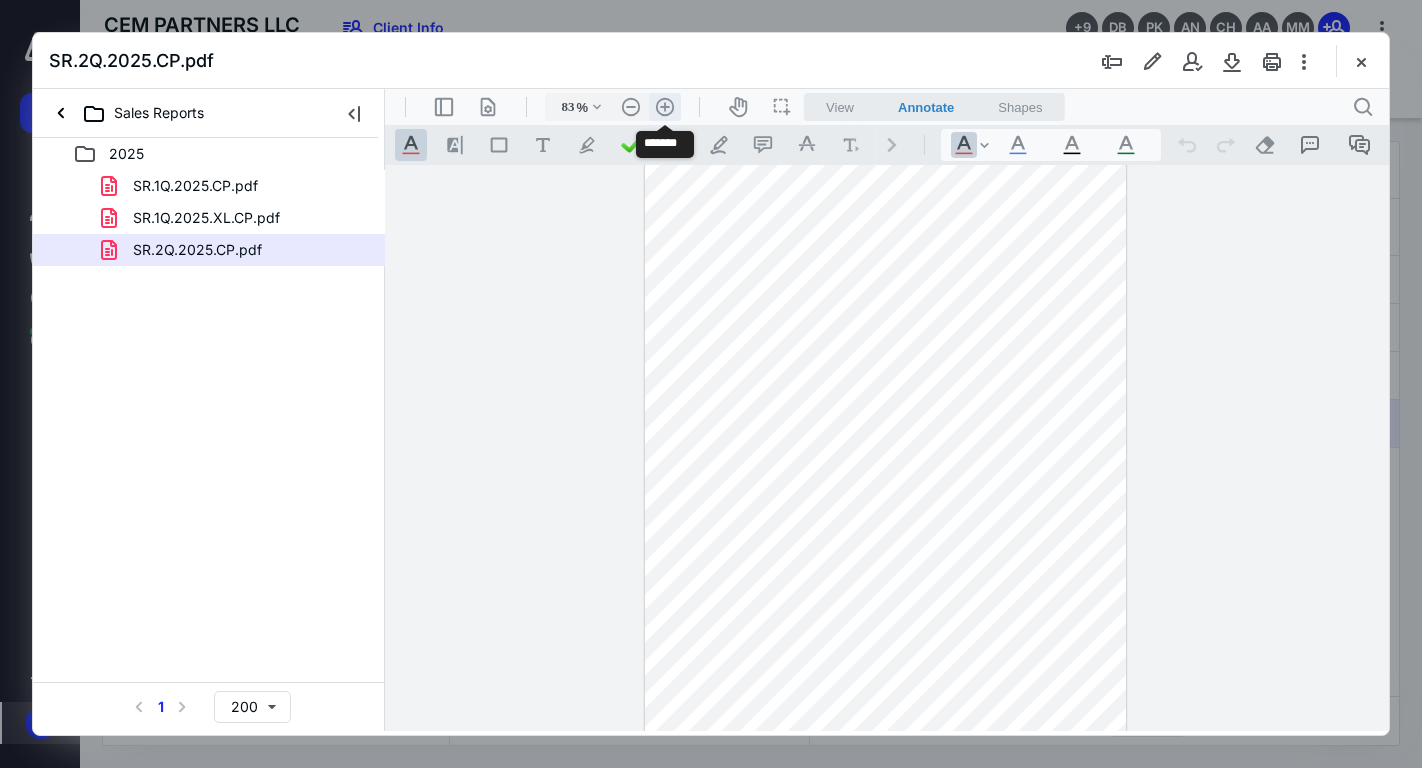 click on ".cls-1{fill:#abb0c4;} icon - header - zoom - in - line" at bounding box center [665, 107] 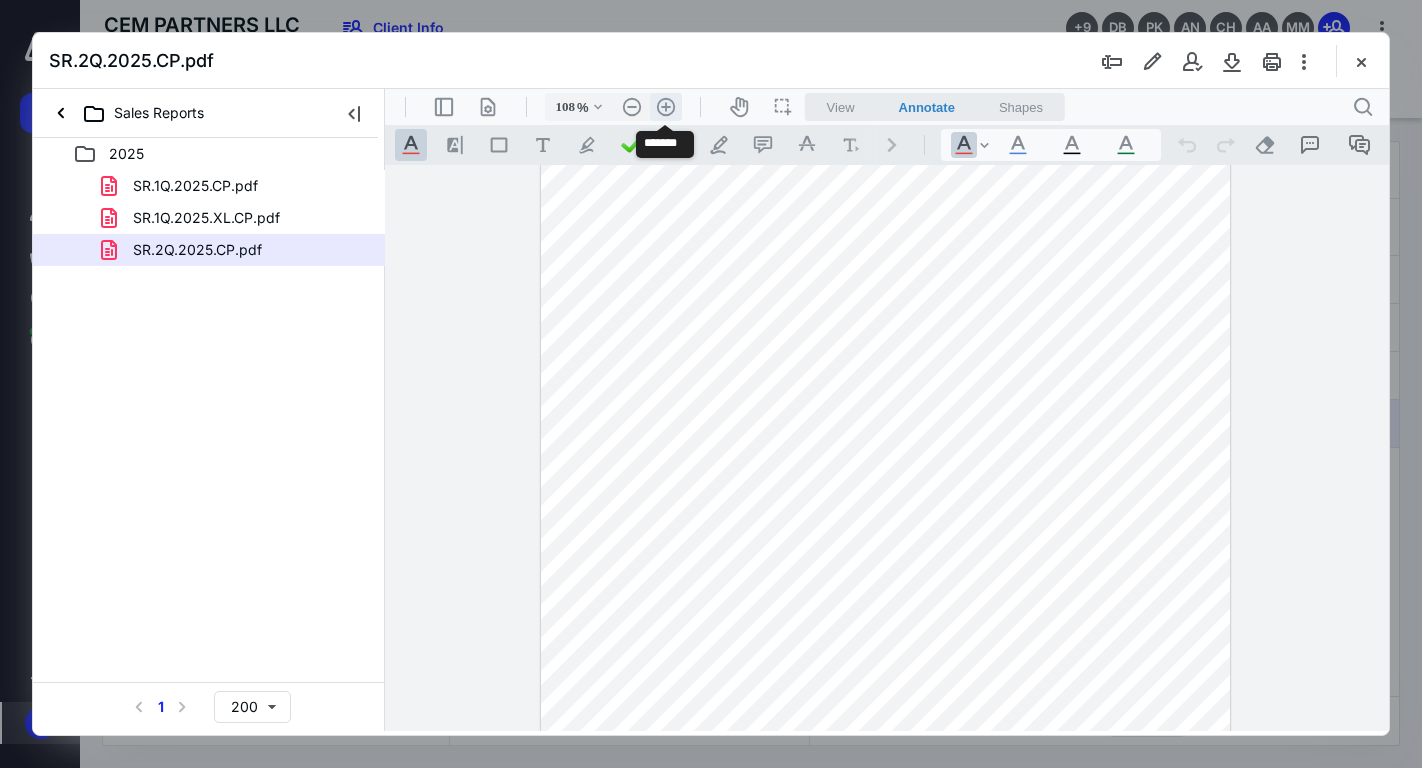 click on ".cls-1{fill:#abb0c4;} icon - header - zoom - in - line" at bounding box center (666, 107) 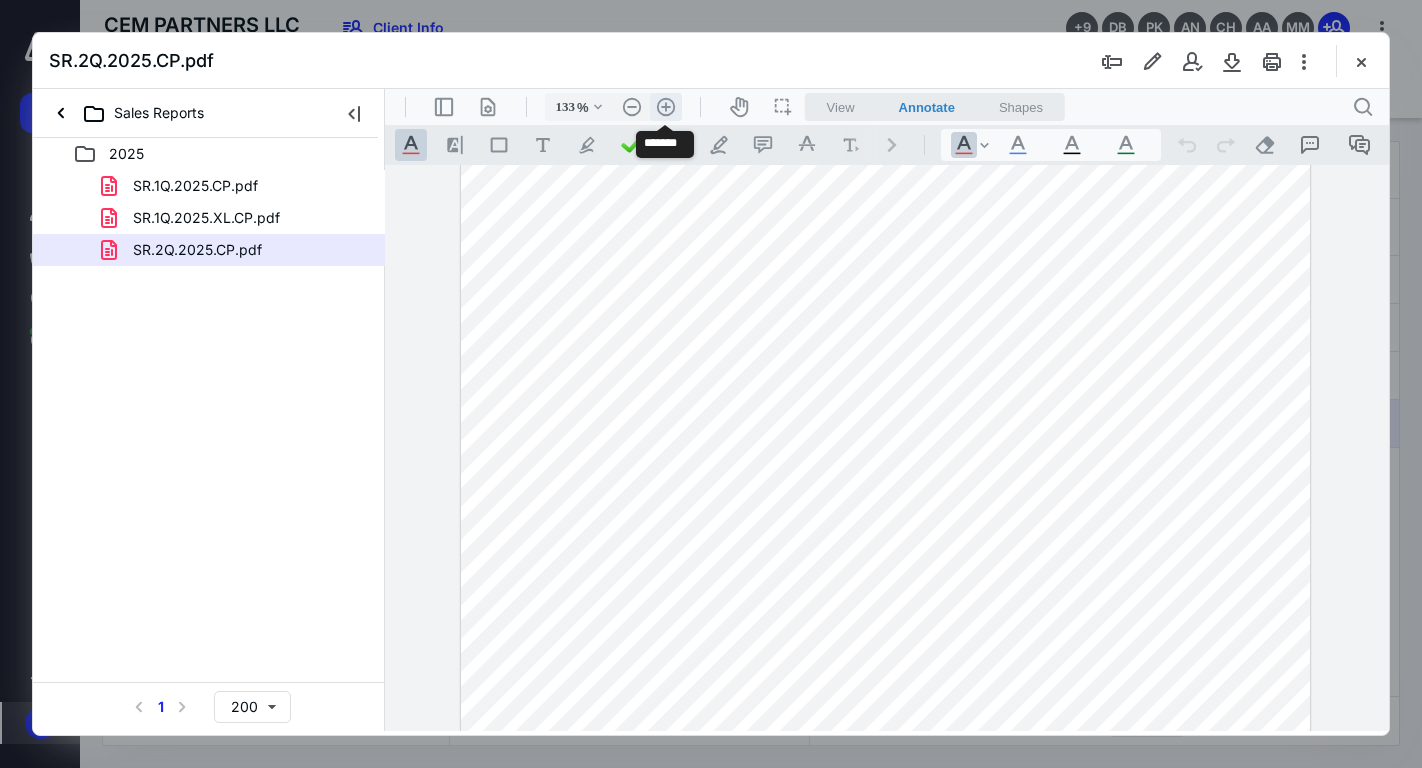 scroll, scrollTop: 234, scrollLeft: 0, axis: vertical 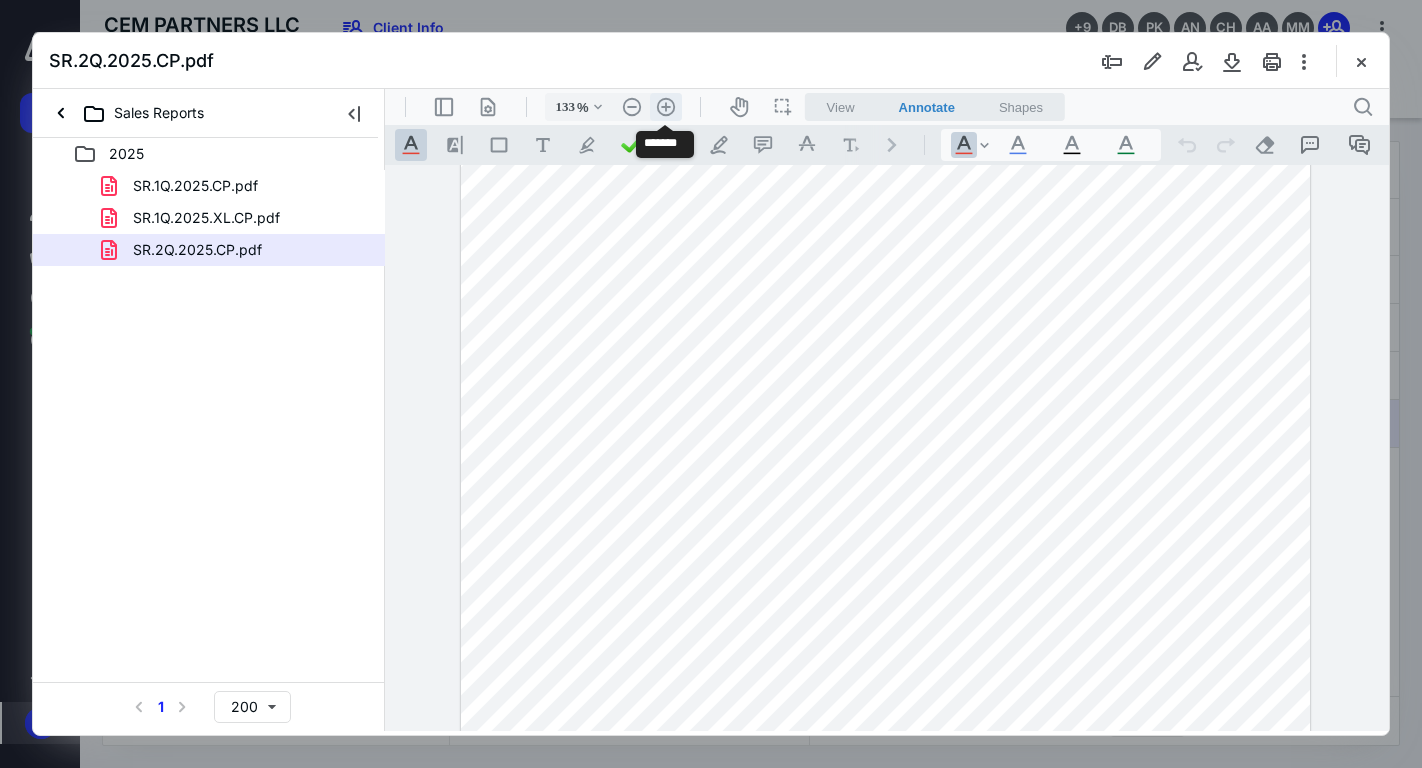 click on ".cls-1{fill:#abb0c4;} icon - header - zoom - in - line" at bounding box center [666, 107] 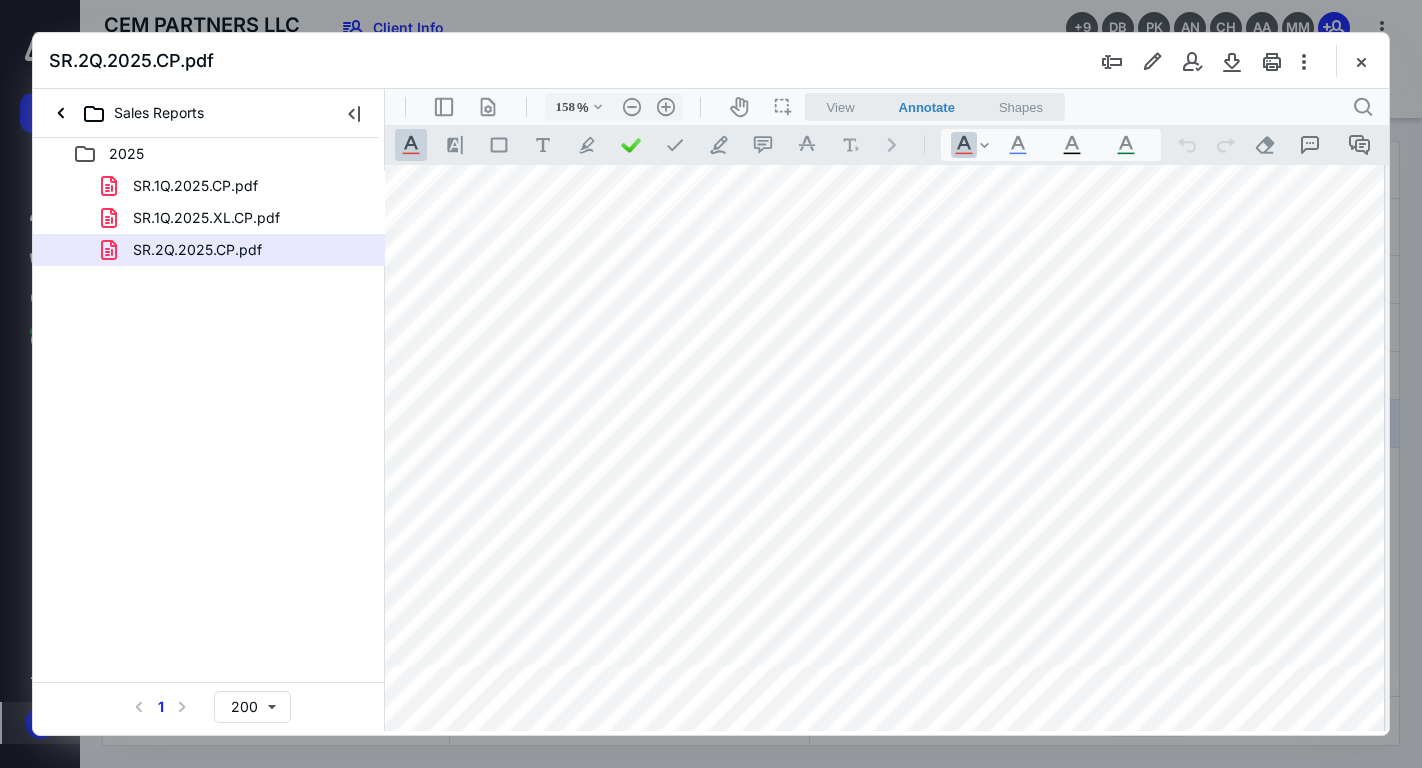 scroll, scrollTop: 0, scrollLeft: 15, axis: horizontal 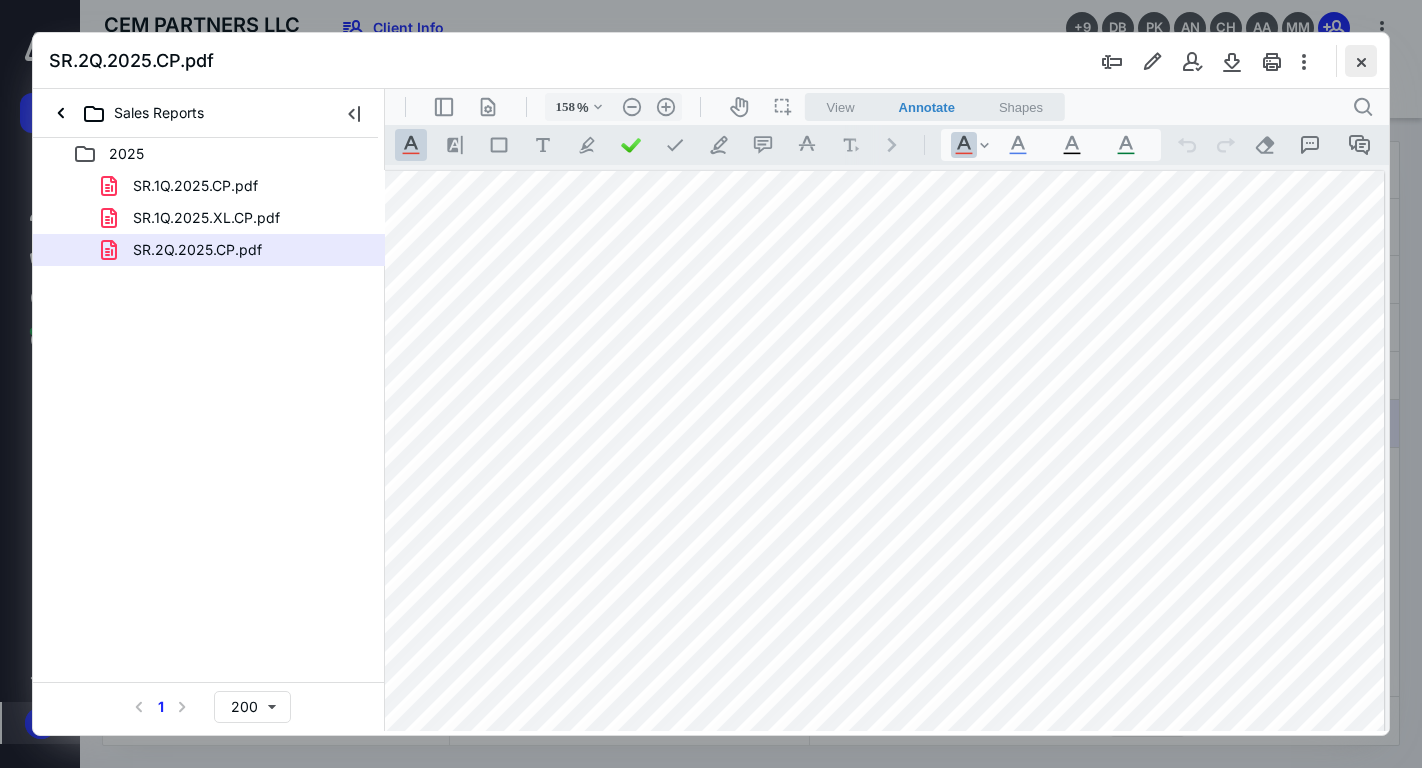 click at bounding box center (1361, 61) 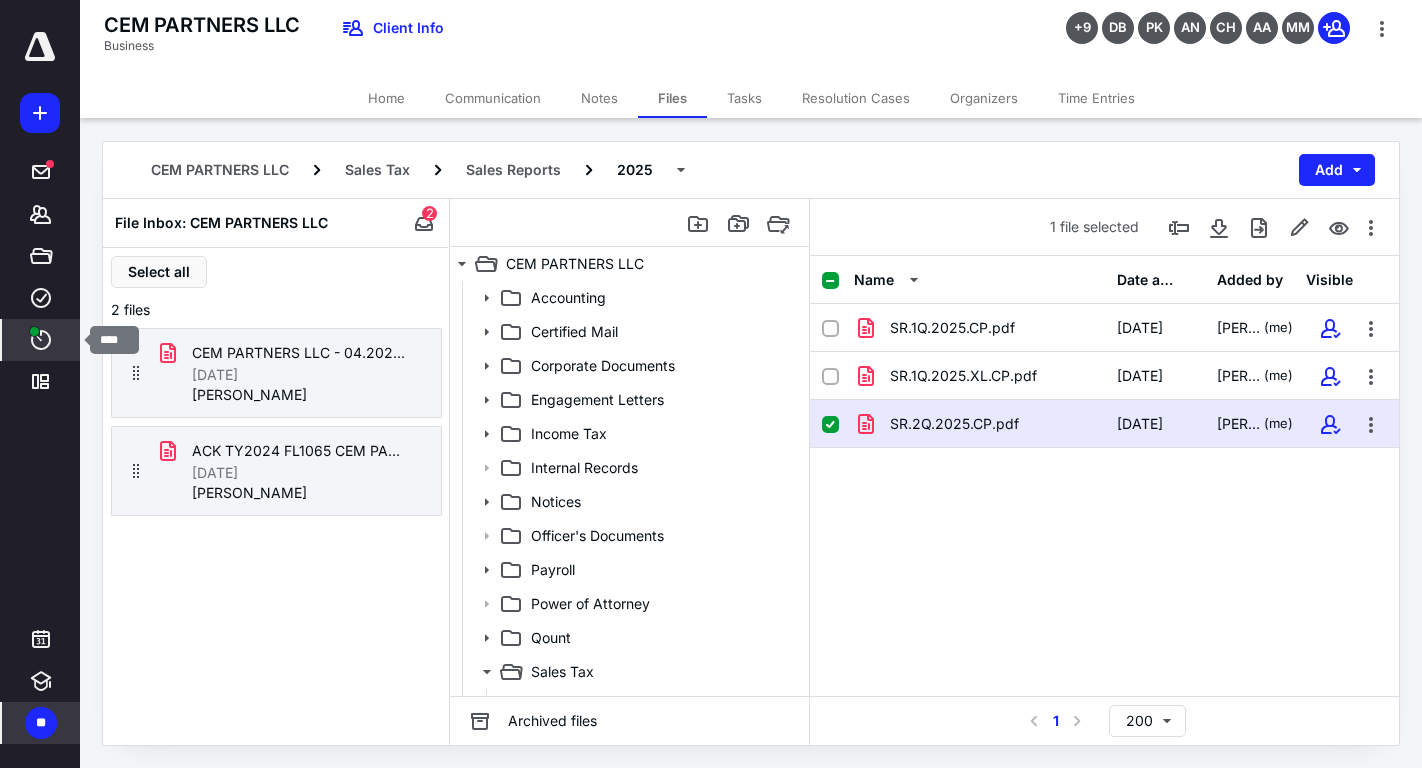 click on "****" at bounding box center [41, 340] 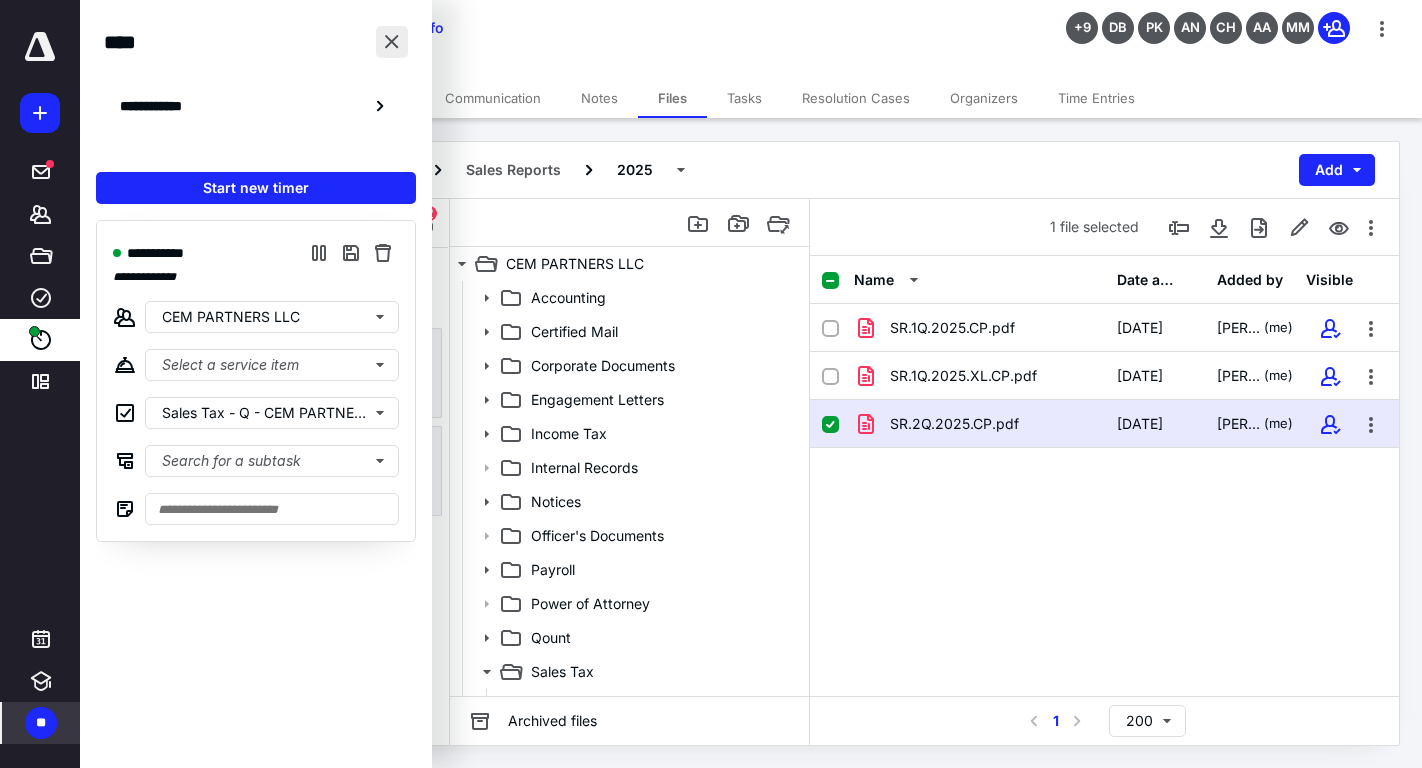 click at bounding box center (392, 42) 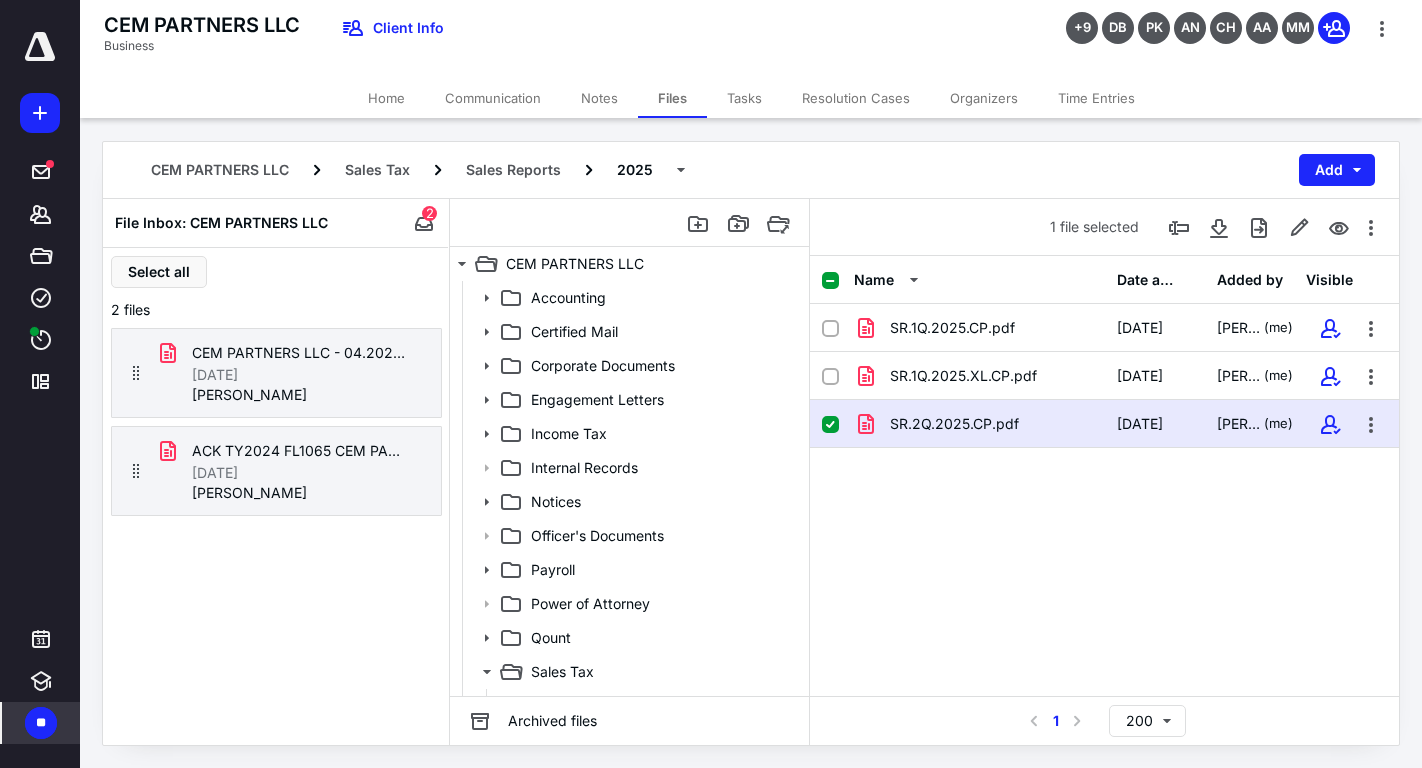click on "Tasks" at bounding box center (744, 98) 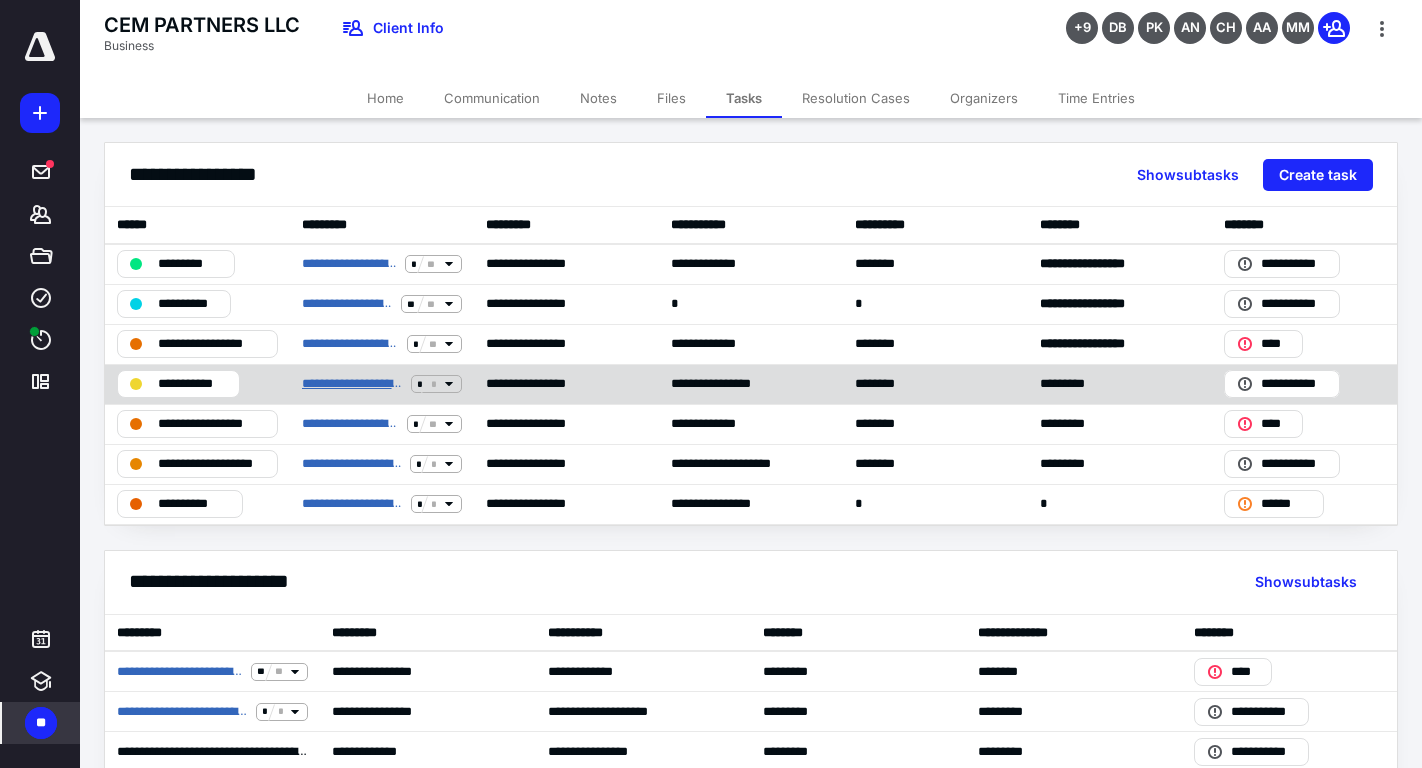 click on "**********" at bounding box center [352, 384] 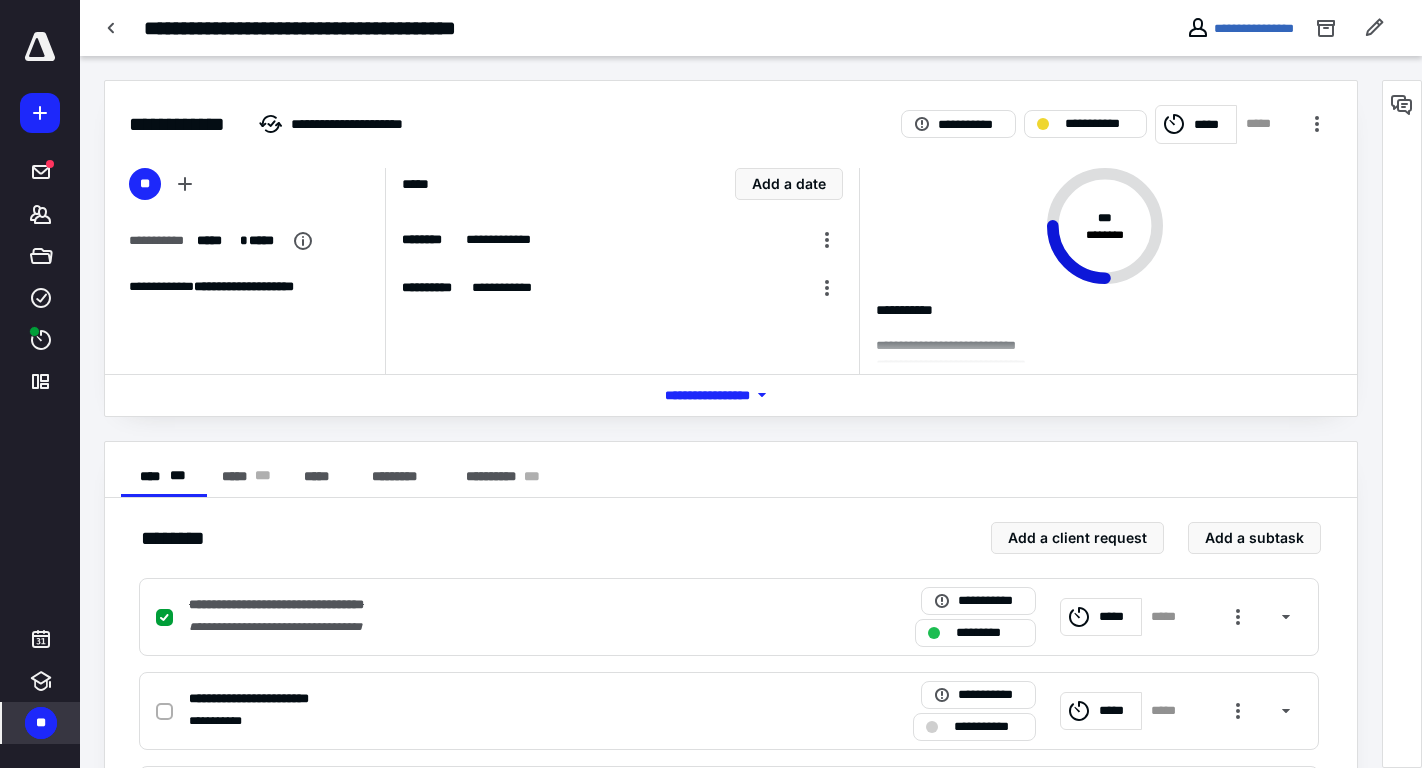 scroll, scrollTop: 219, scrollLeft: 0, axis: vertical 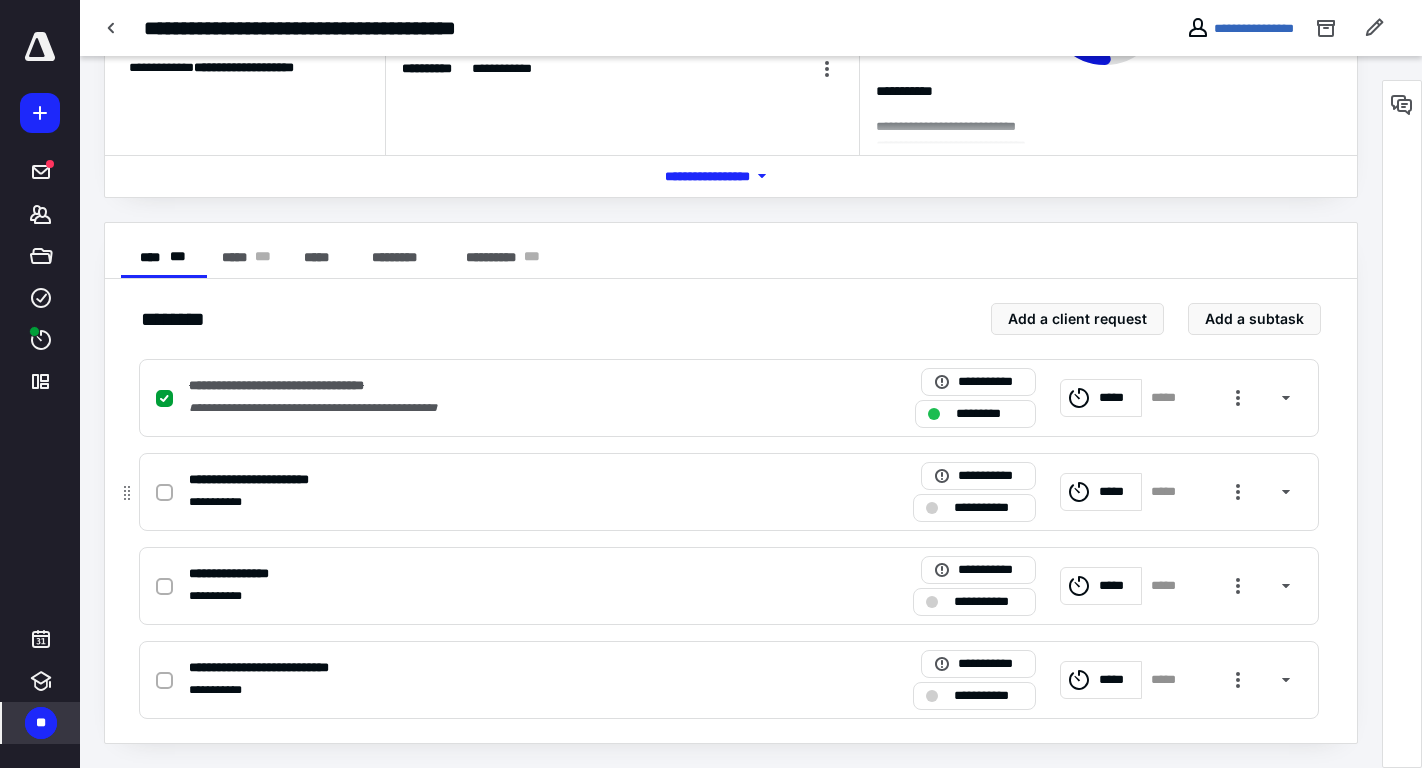 click at bounding box center (168, 492) 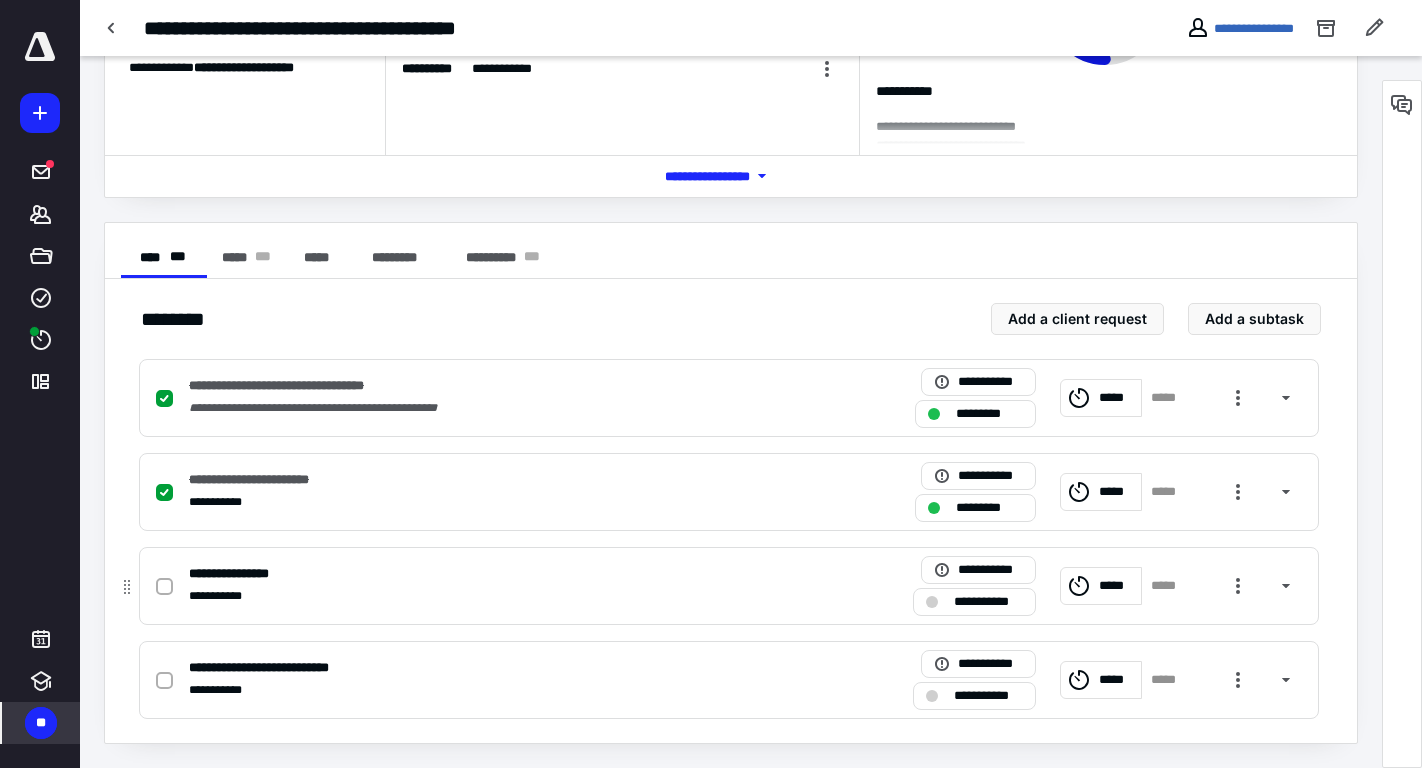 click on "**********" at bounding box center (466, 574) 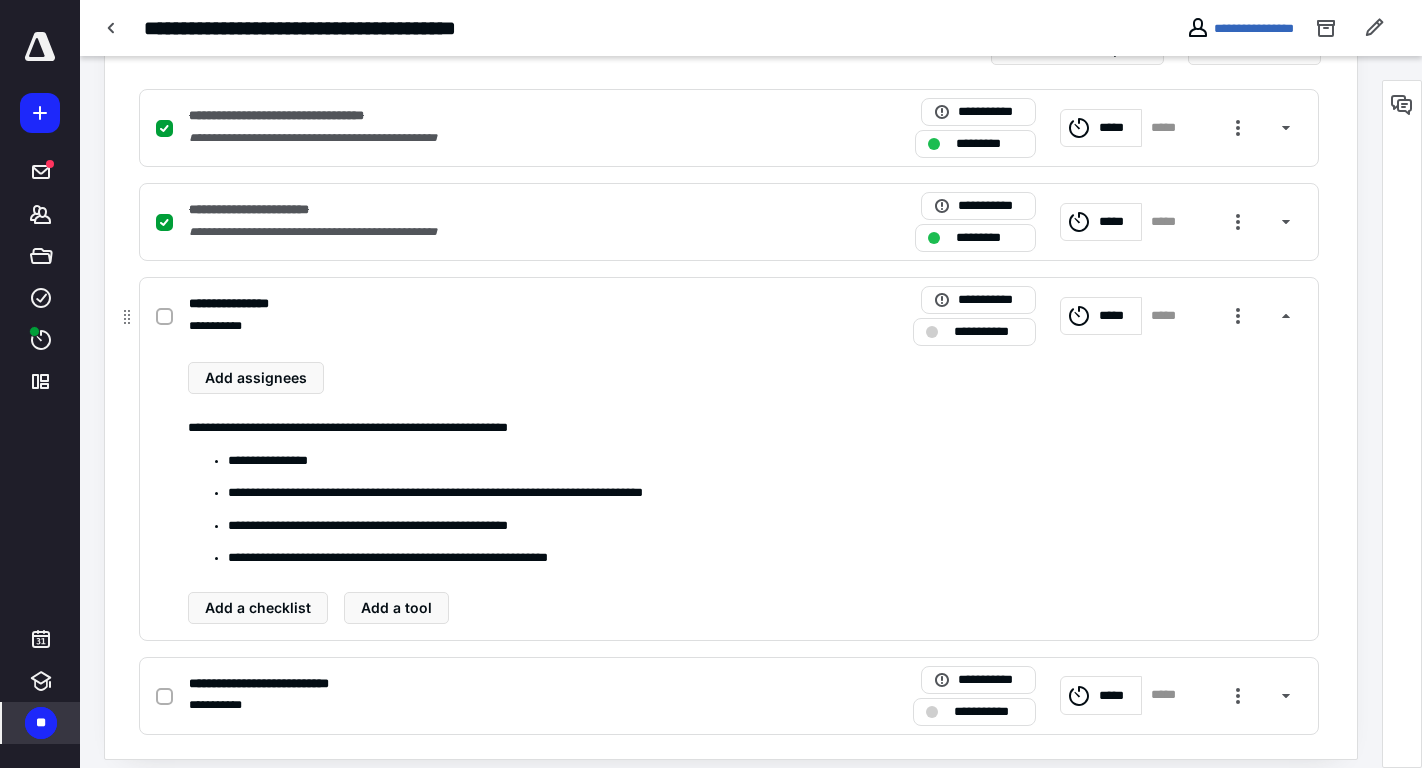scroll, scrollTop: 504, scrollLeft: 0, axis: vertical 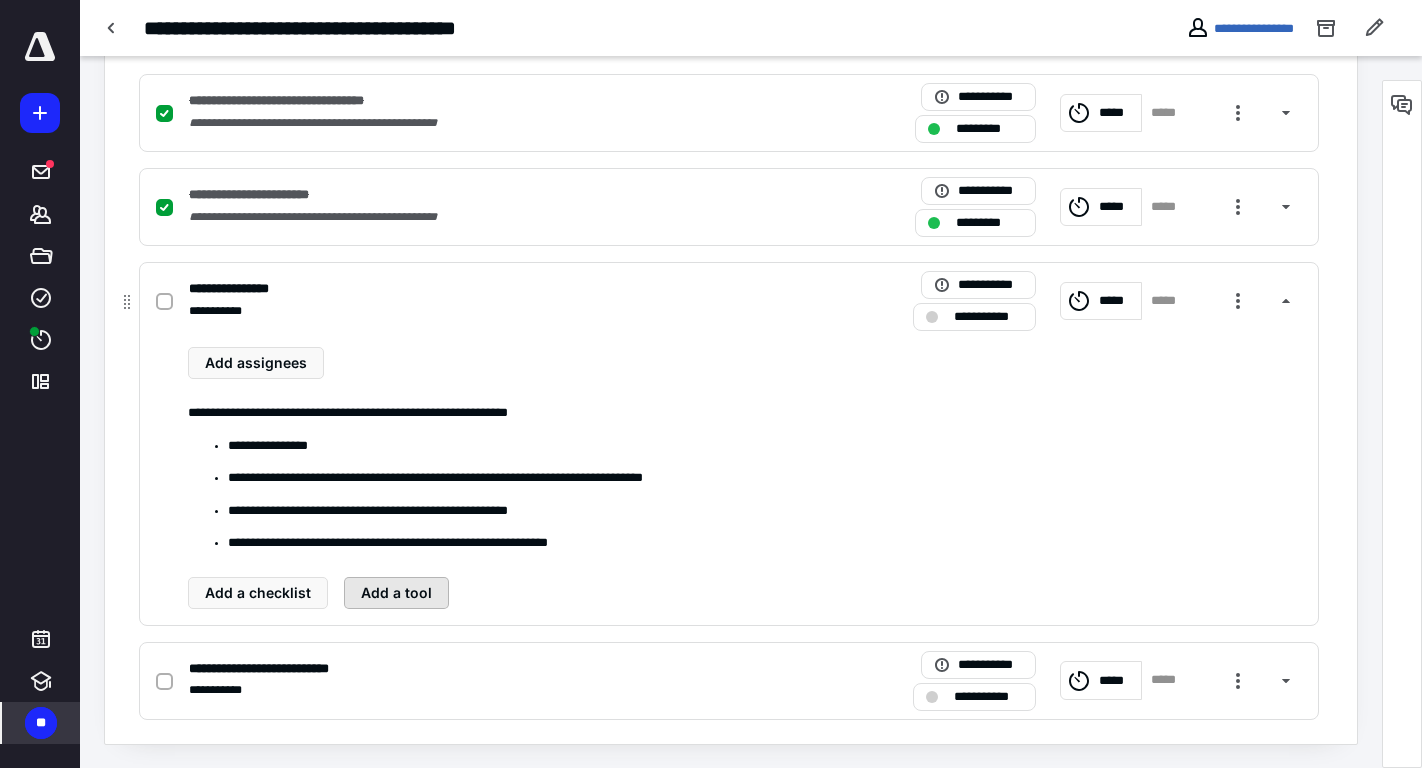 click on "Add a tool" at bounding box center [396, 593] 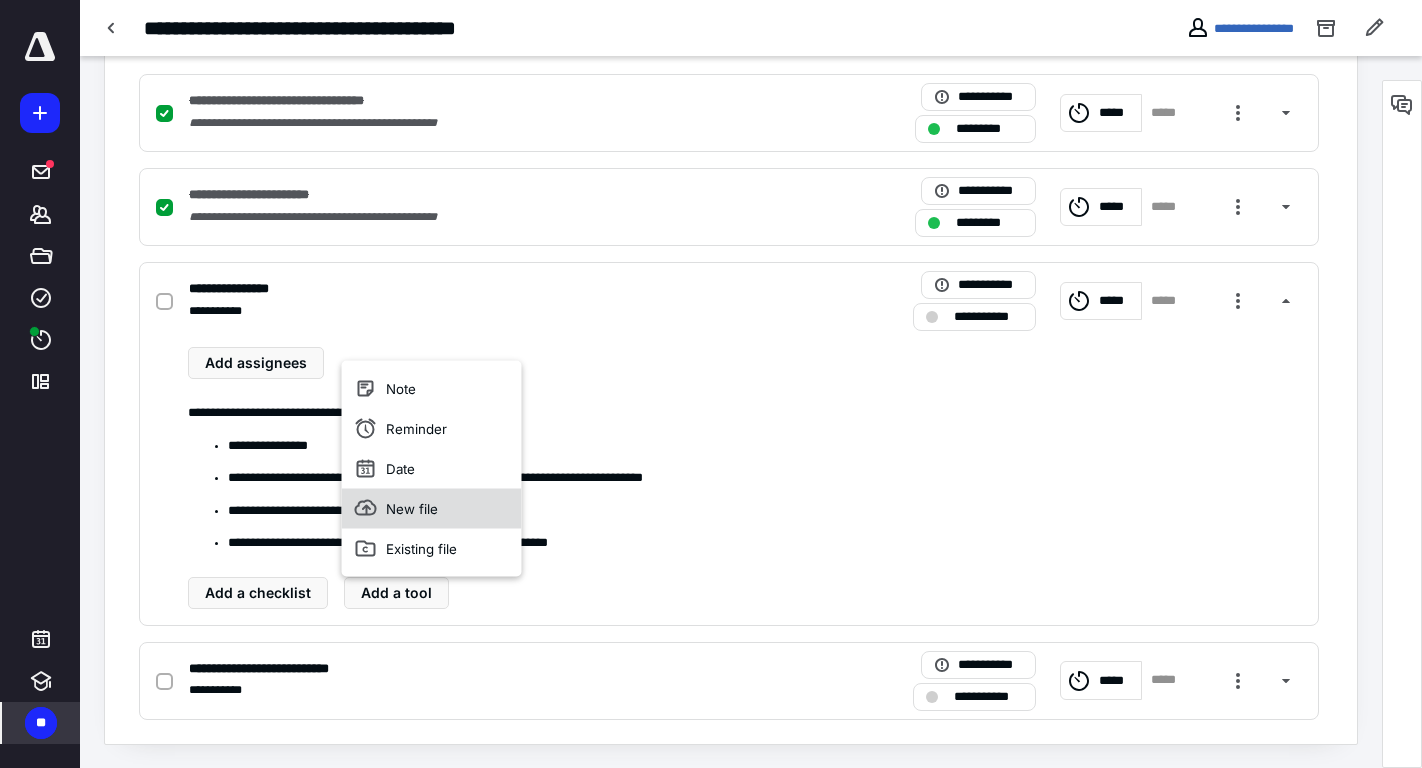 click on "New file" at bounding box center [432, 508] 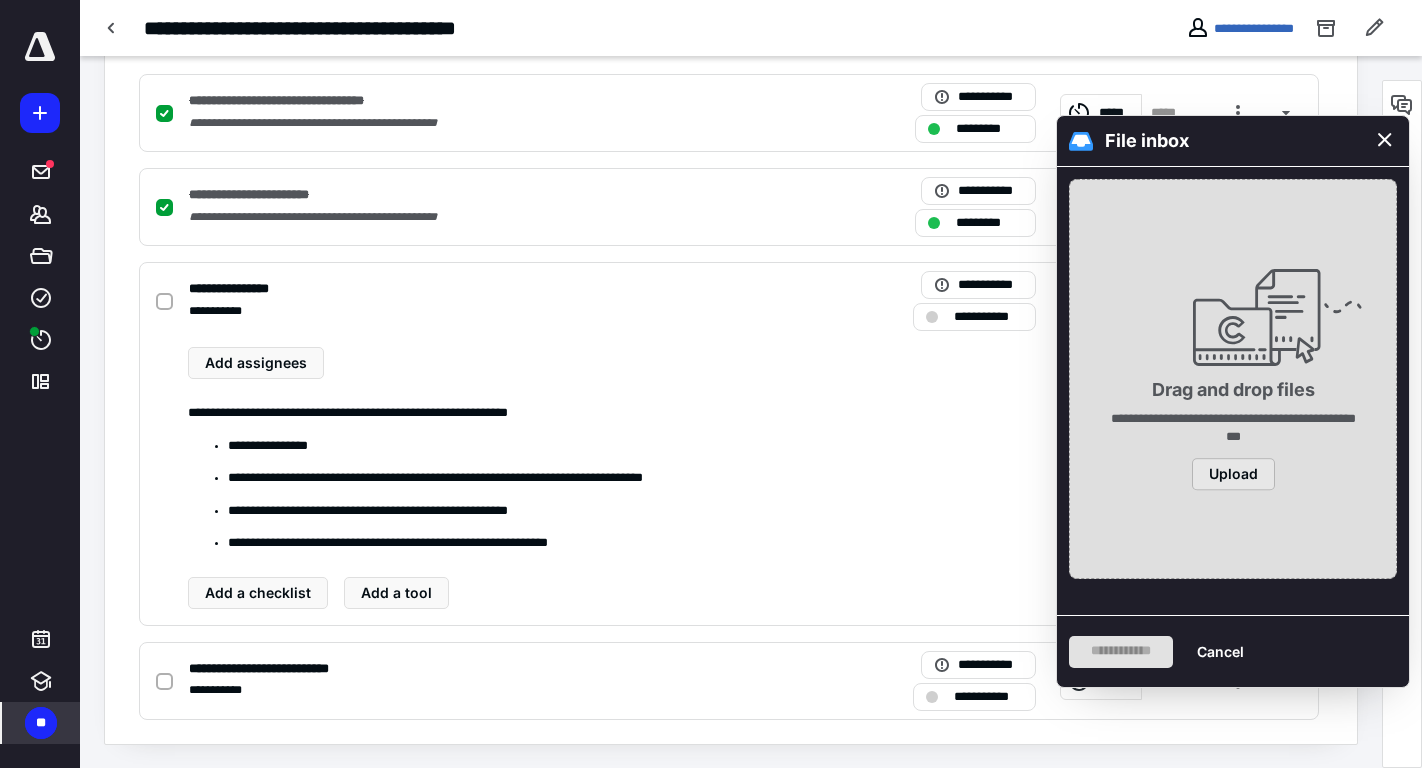 click on "Upload" at bounding box center (1233, 474) 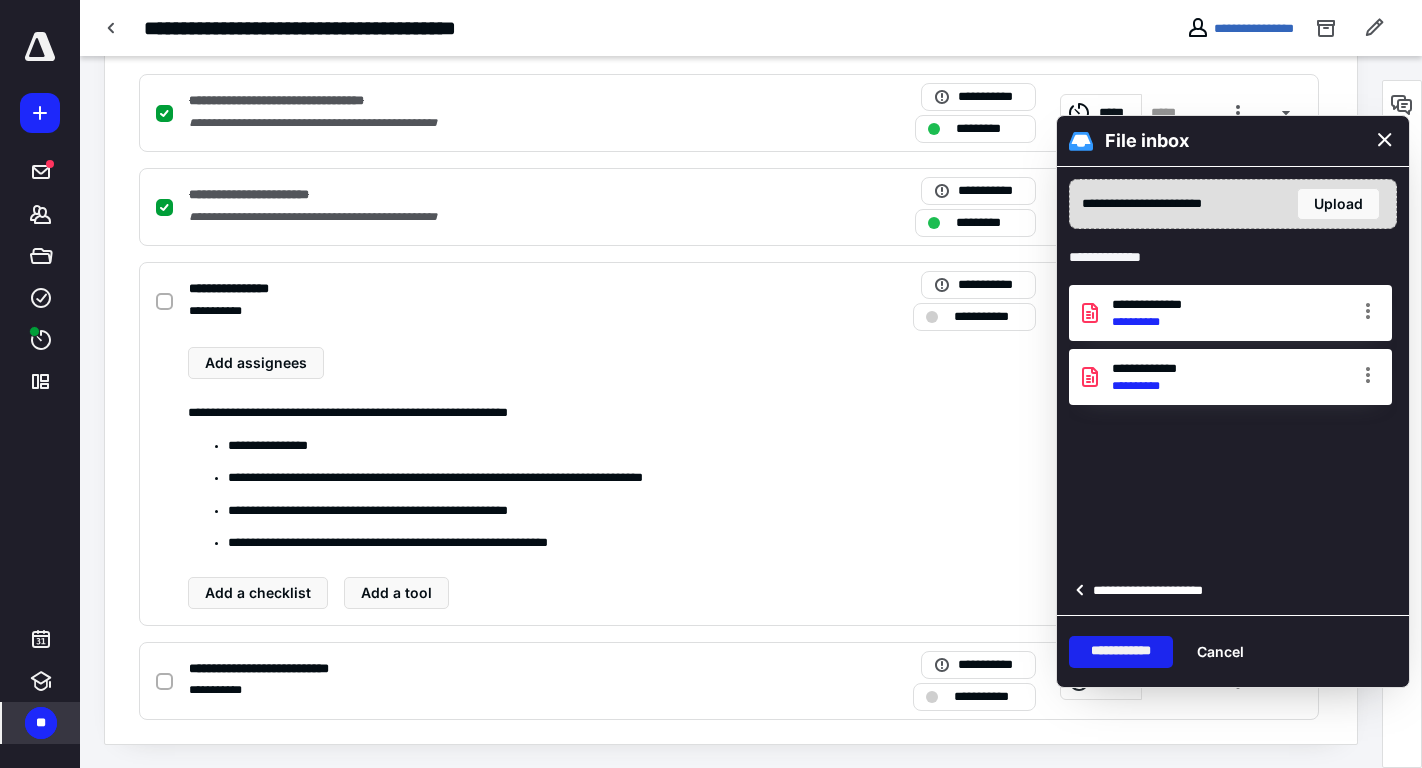 click on "**********" at bounding box center (1121, 652) 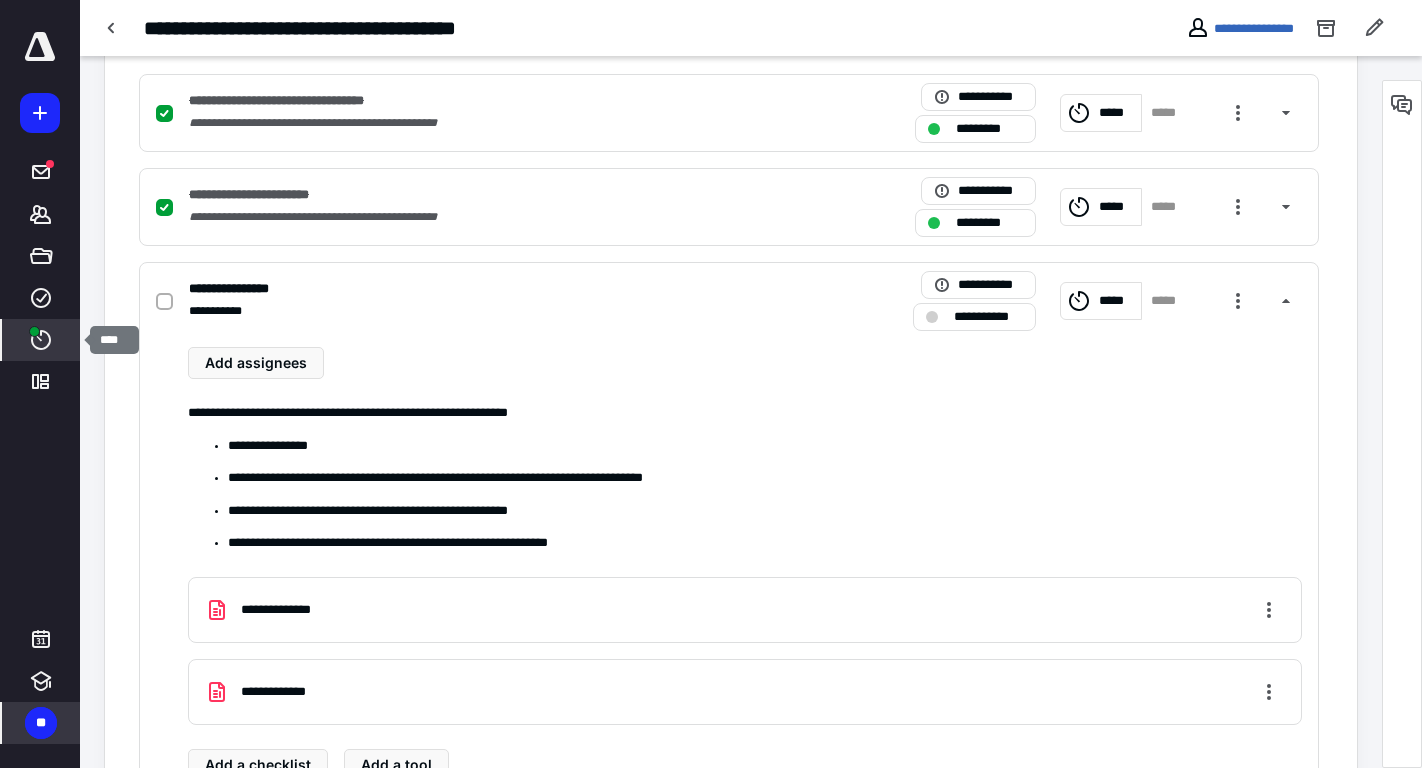 click 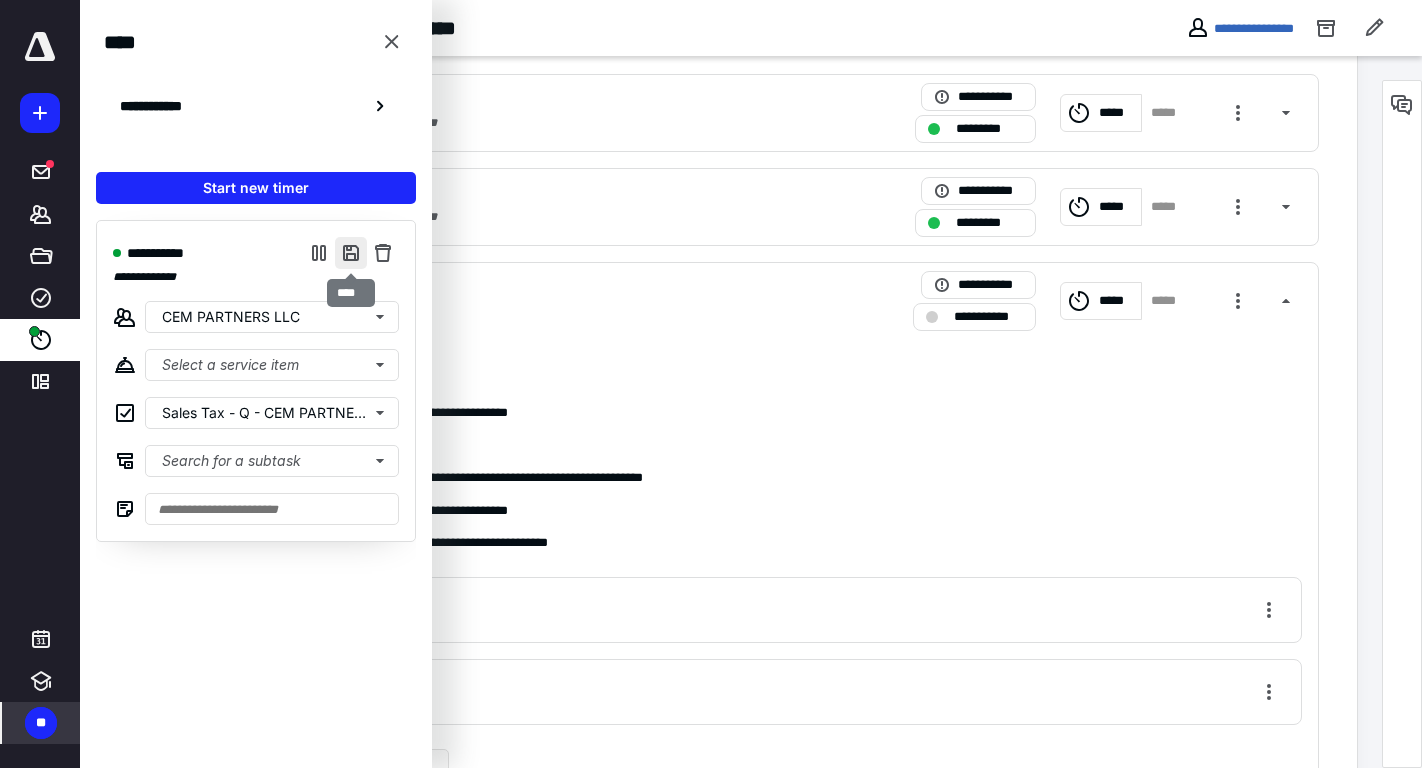 click at bounding box center [351, 253] 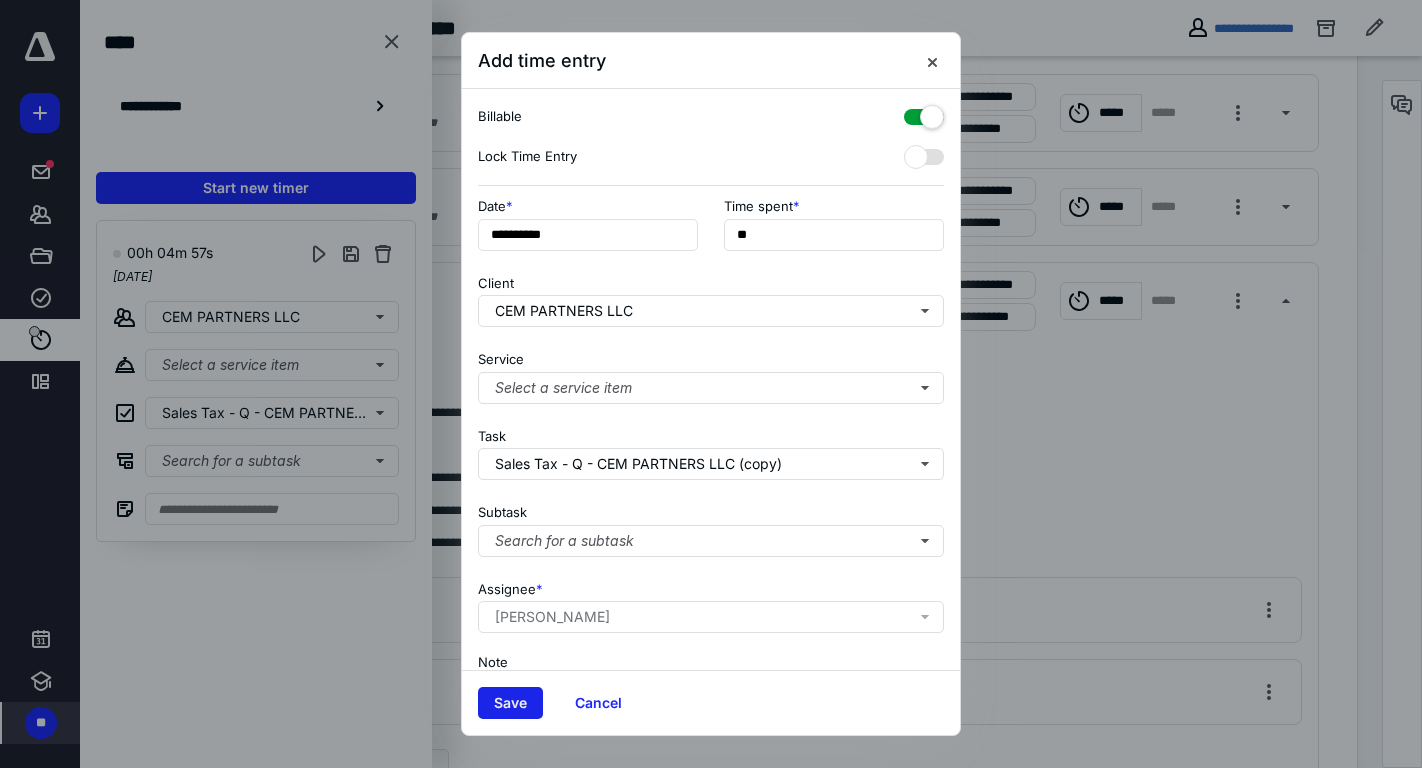 click on "Save" at bounding box center [510, 703] 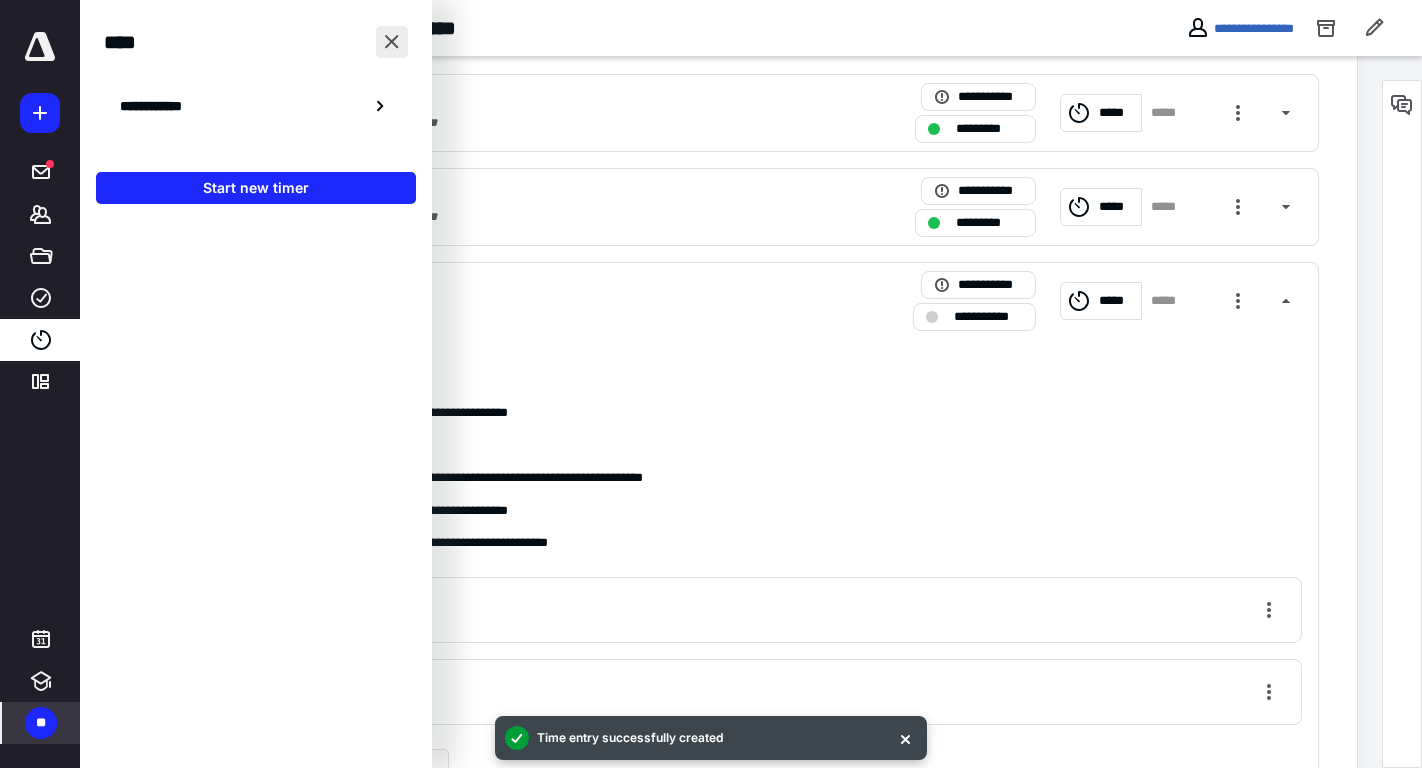 click at bounding box center (392, 42) 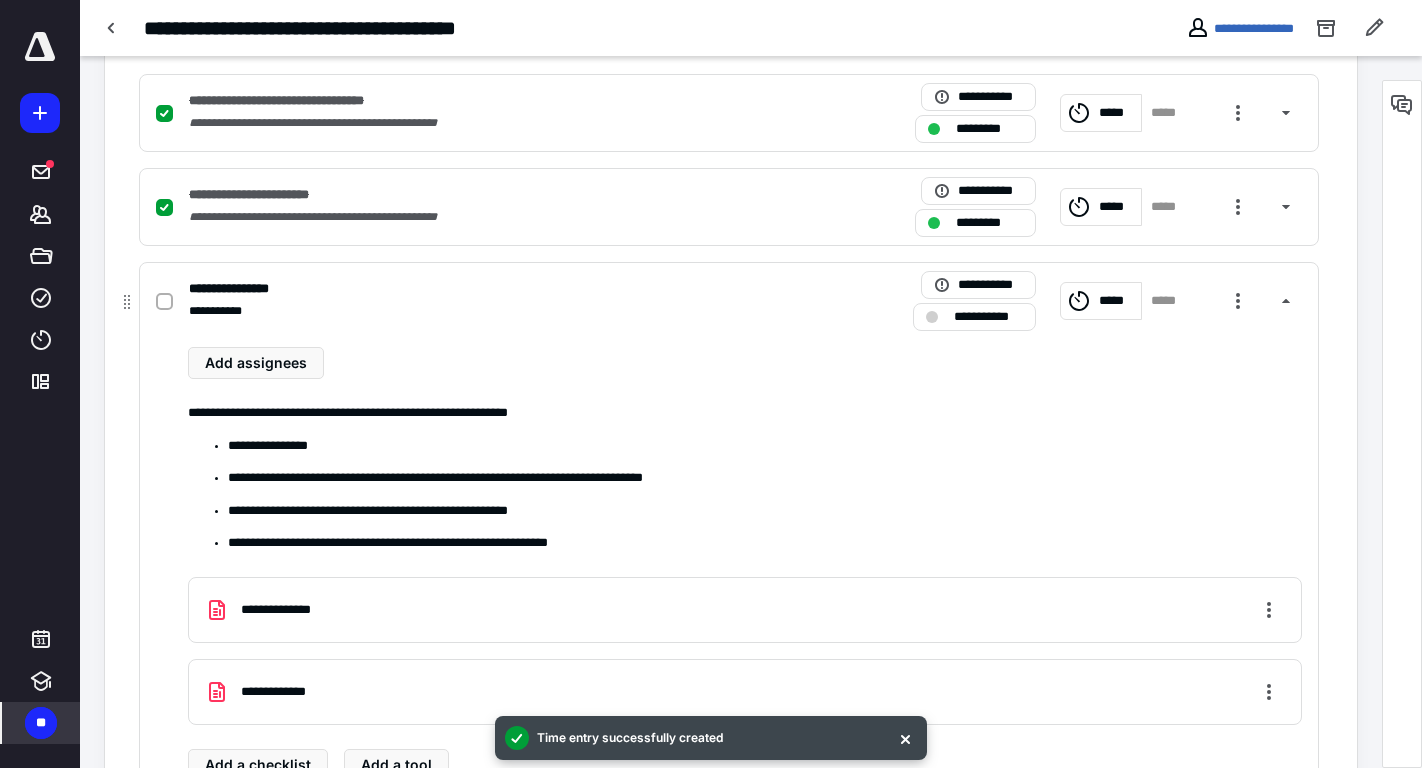 scroll, scrollTop: 676, scrollLeft: 0, axis: vertical 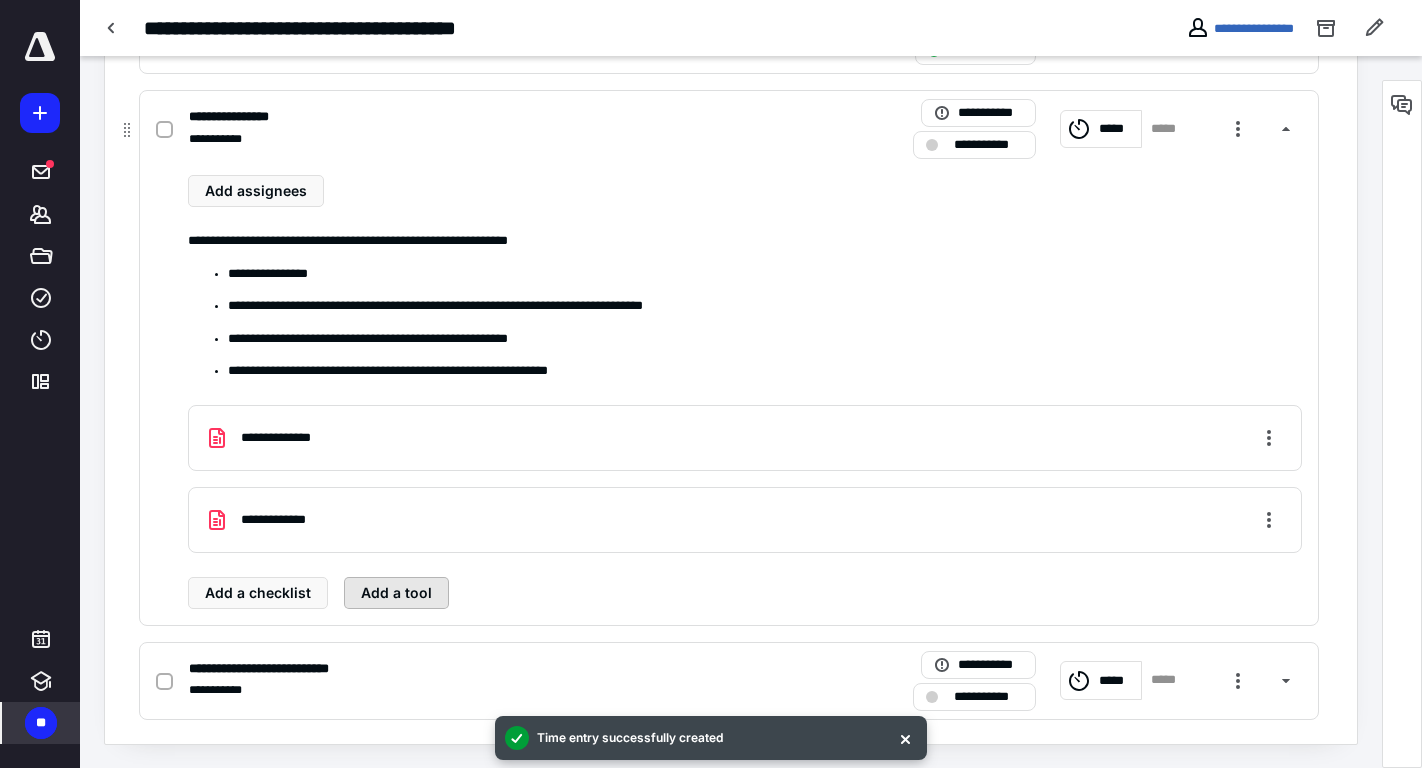 click on "Add a tool" at bounding box center [396, 593] 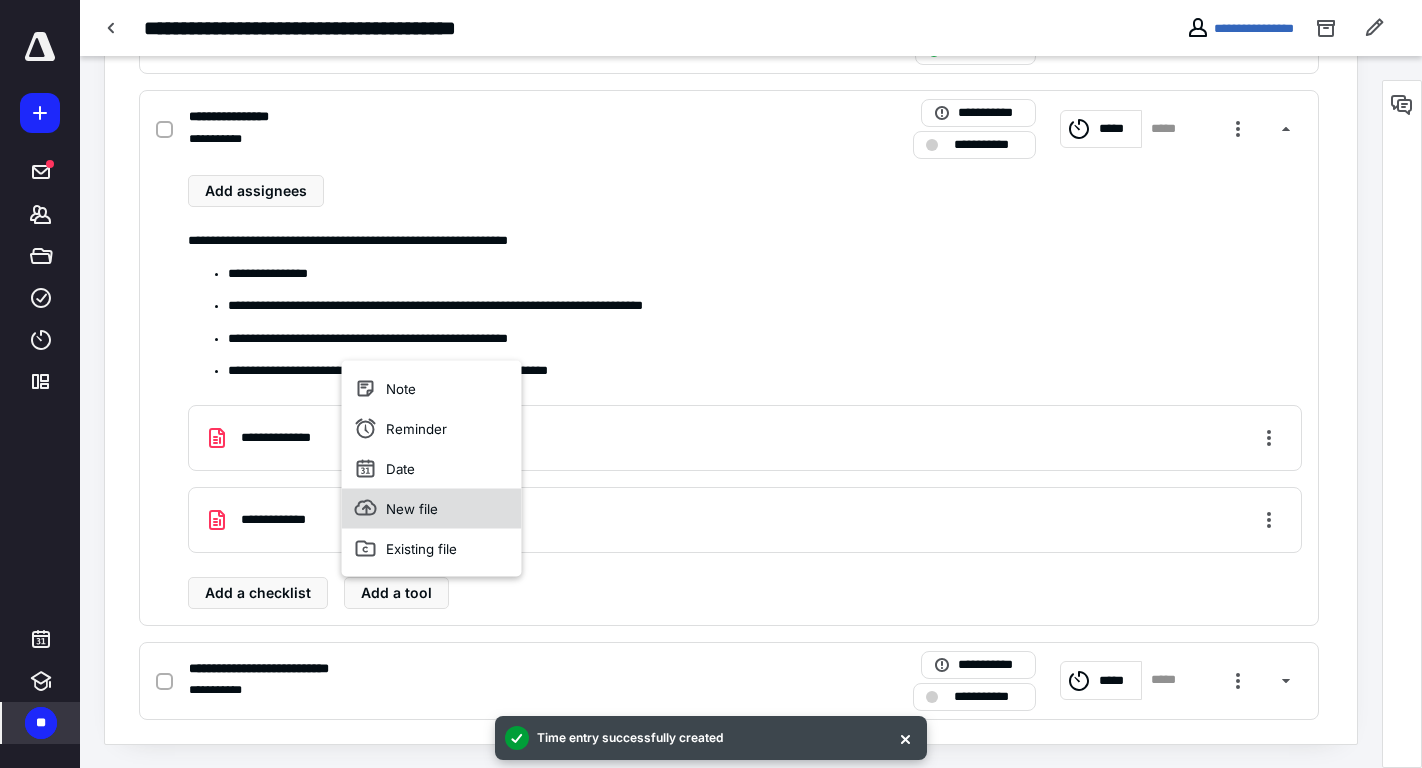 click on "New file" at bounding box center [432, 508] 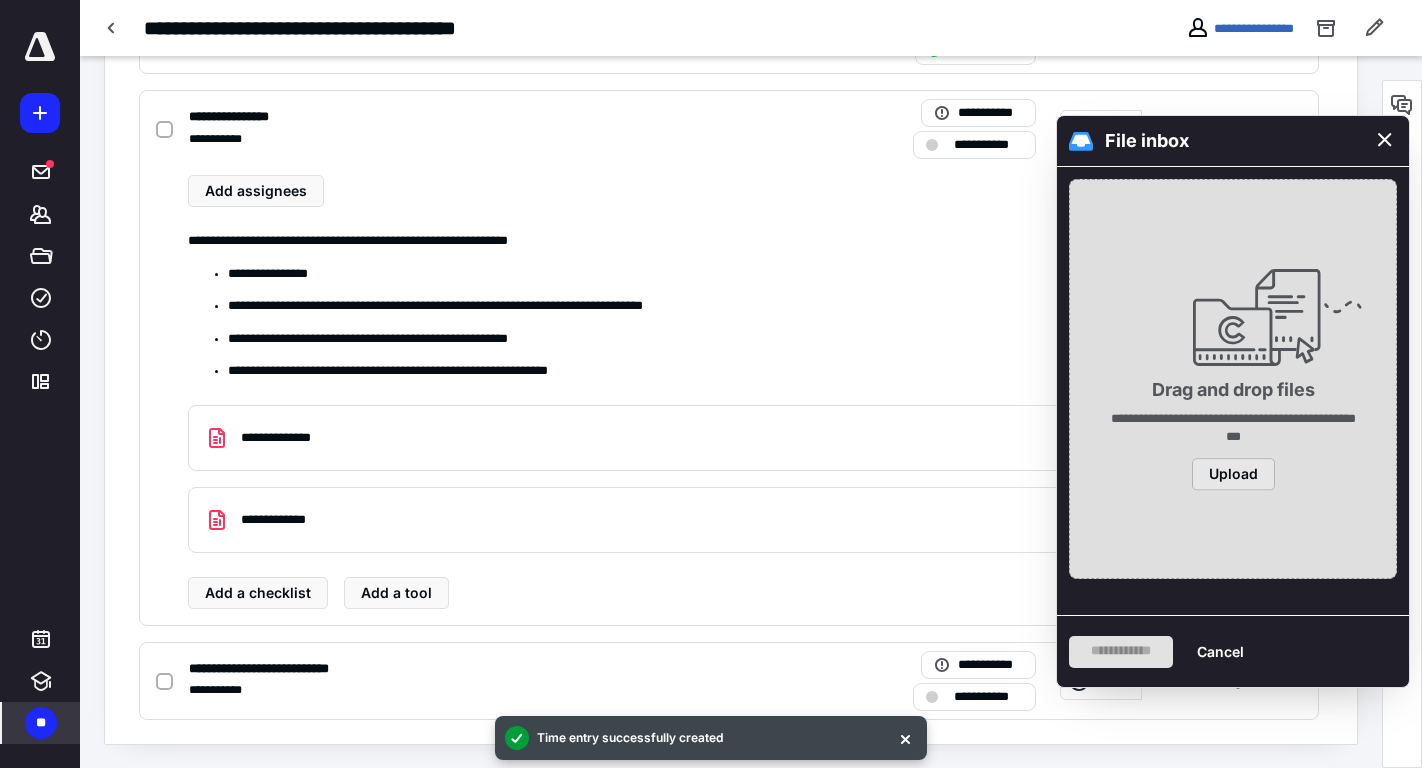 click on "Upload" at bounding box center [1233, 474] 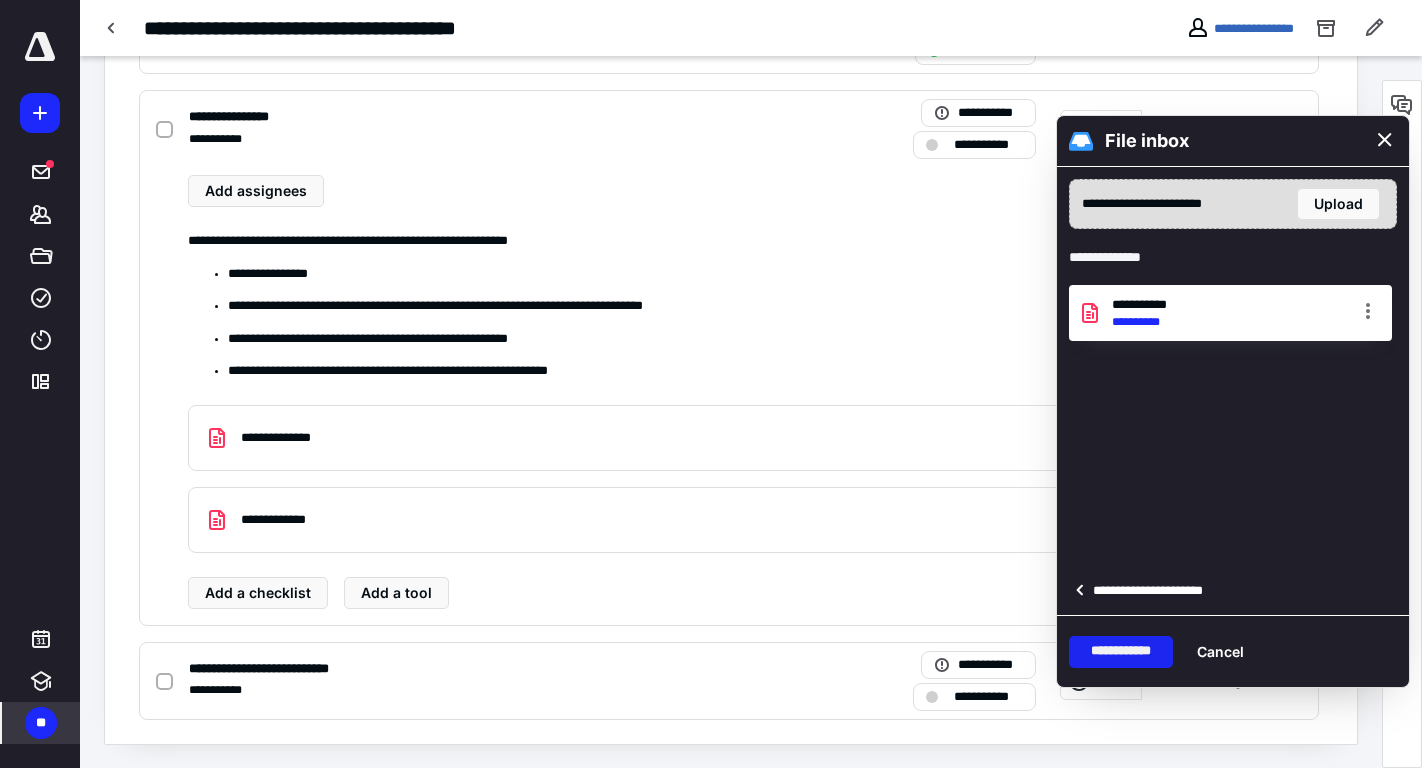 click on "**********" at bounding box center (1121, 652) 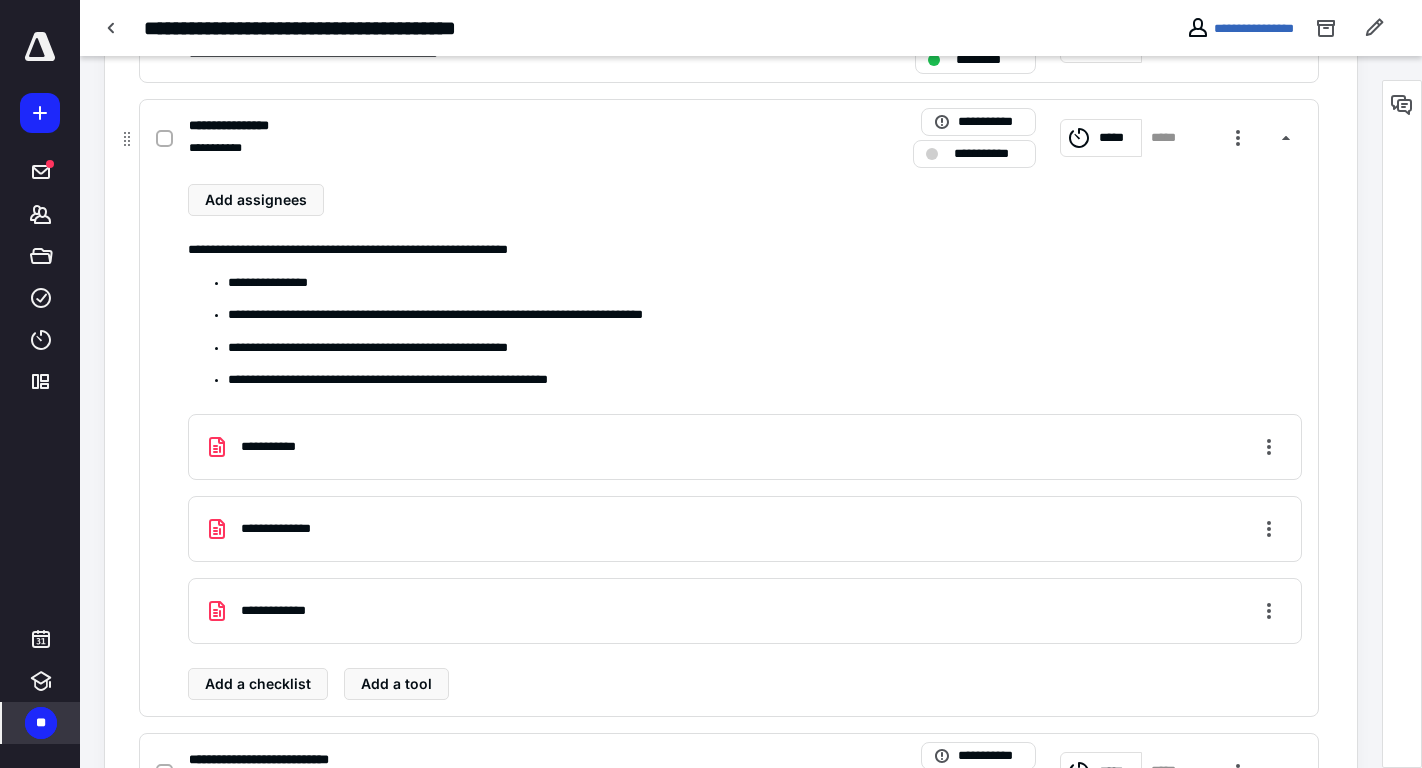 scroll, scrollTop: 625, scrollLeft: 0, axis: vertical 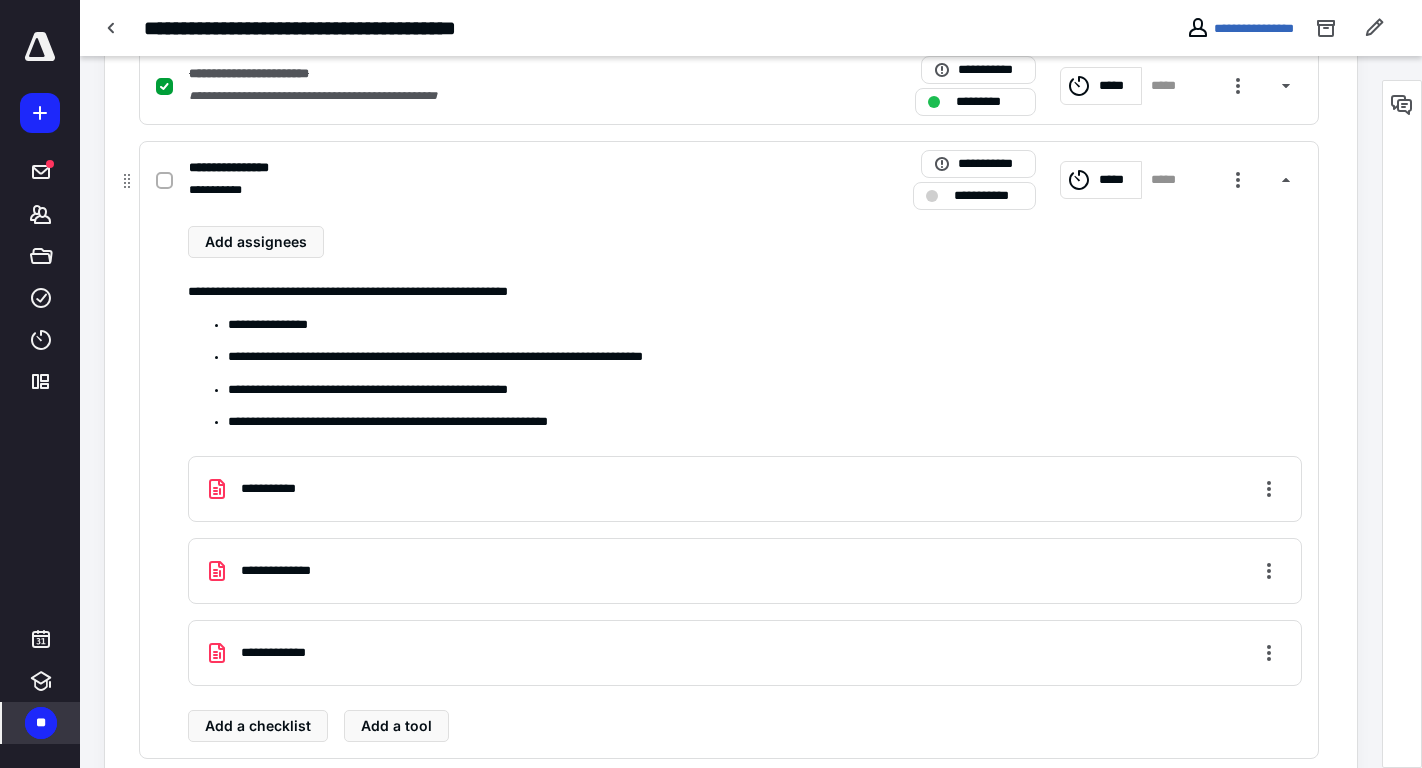 click at bounding box center (164, 181) 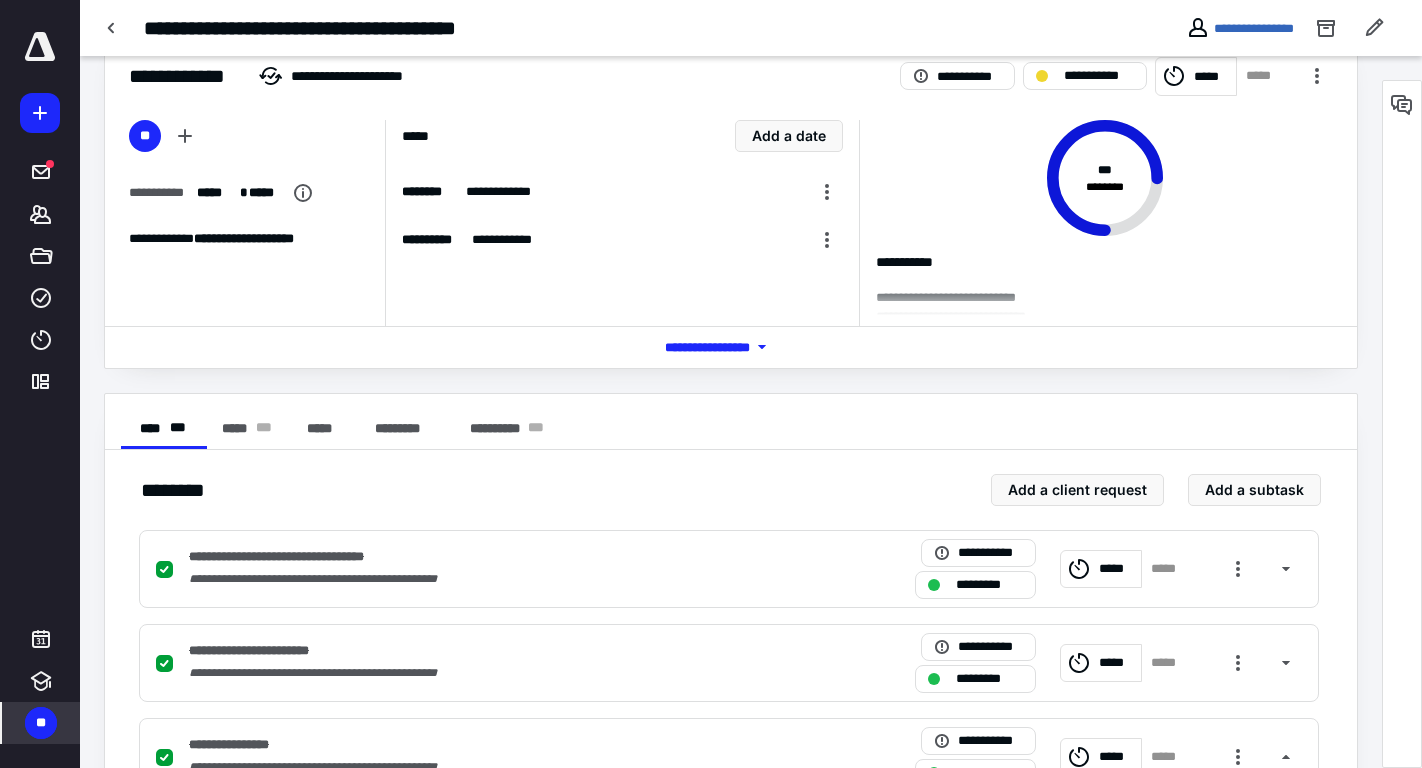scroll, scrollTop: 0, scrollLeft: 0, axis: both 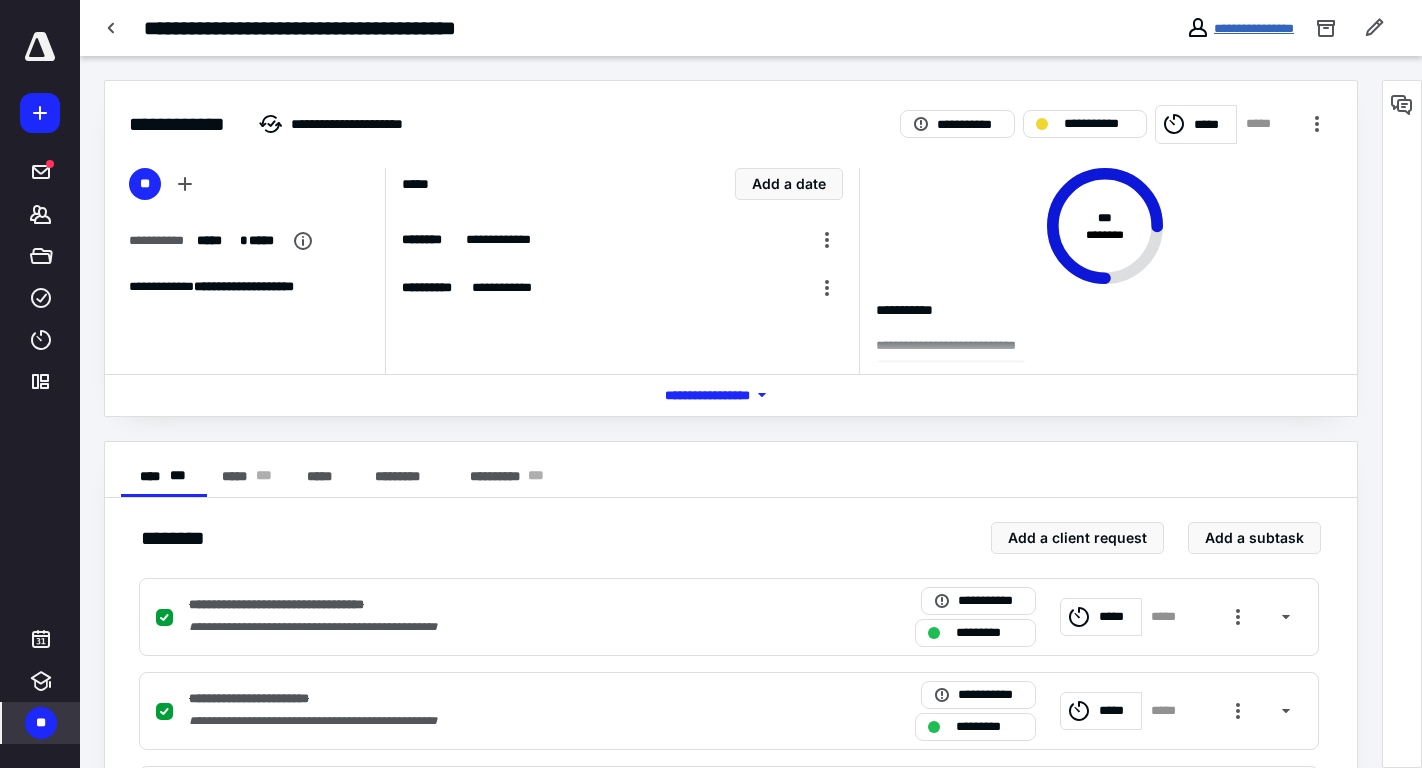 click on "**********" at bounding box center (1254, 28) 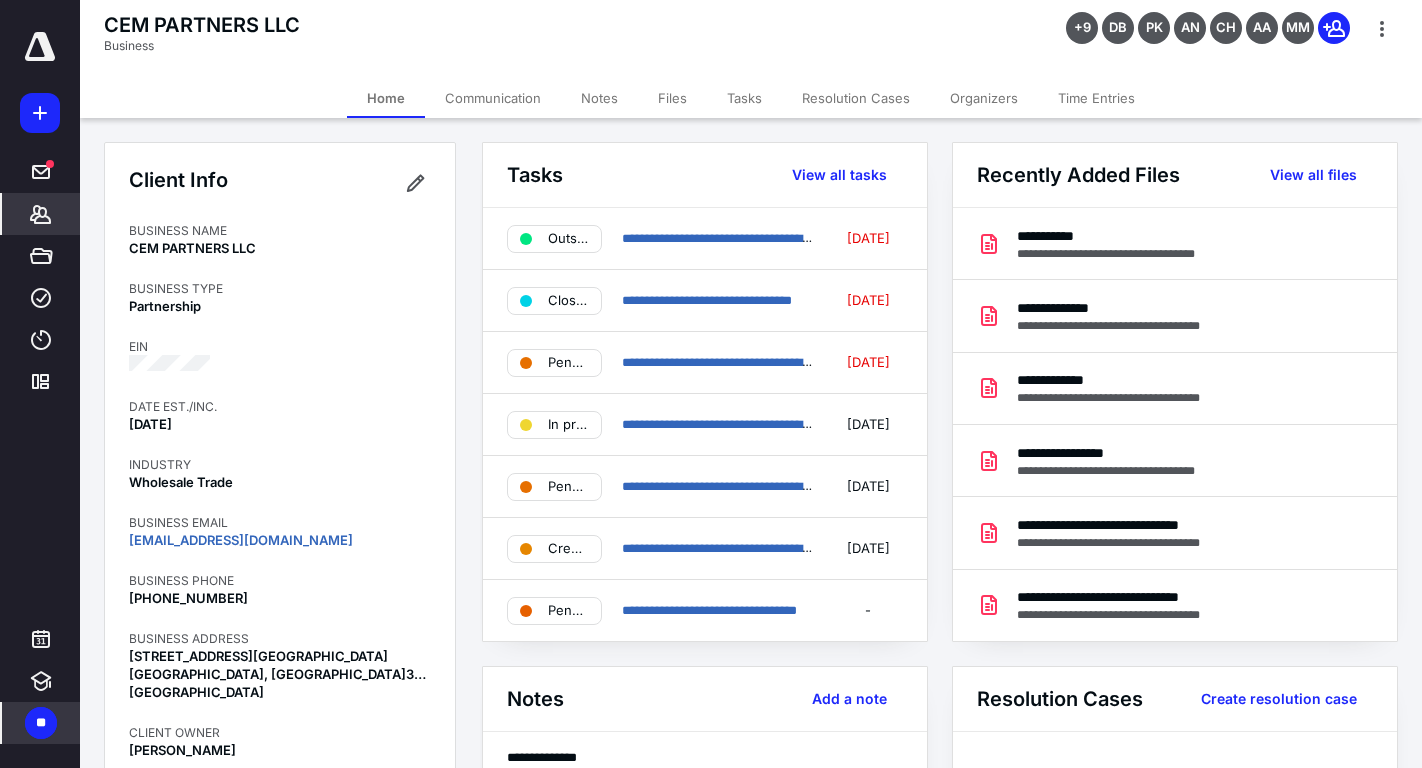 click on "Files" at bounding box center (672, 98) 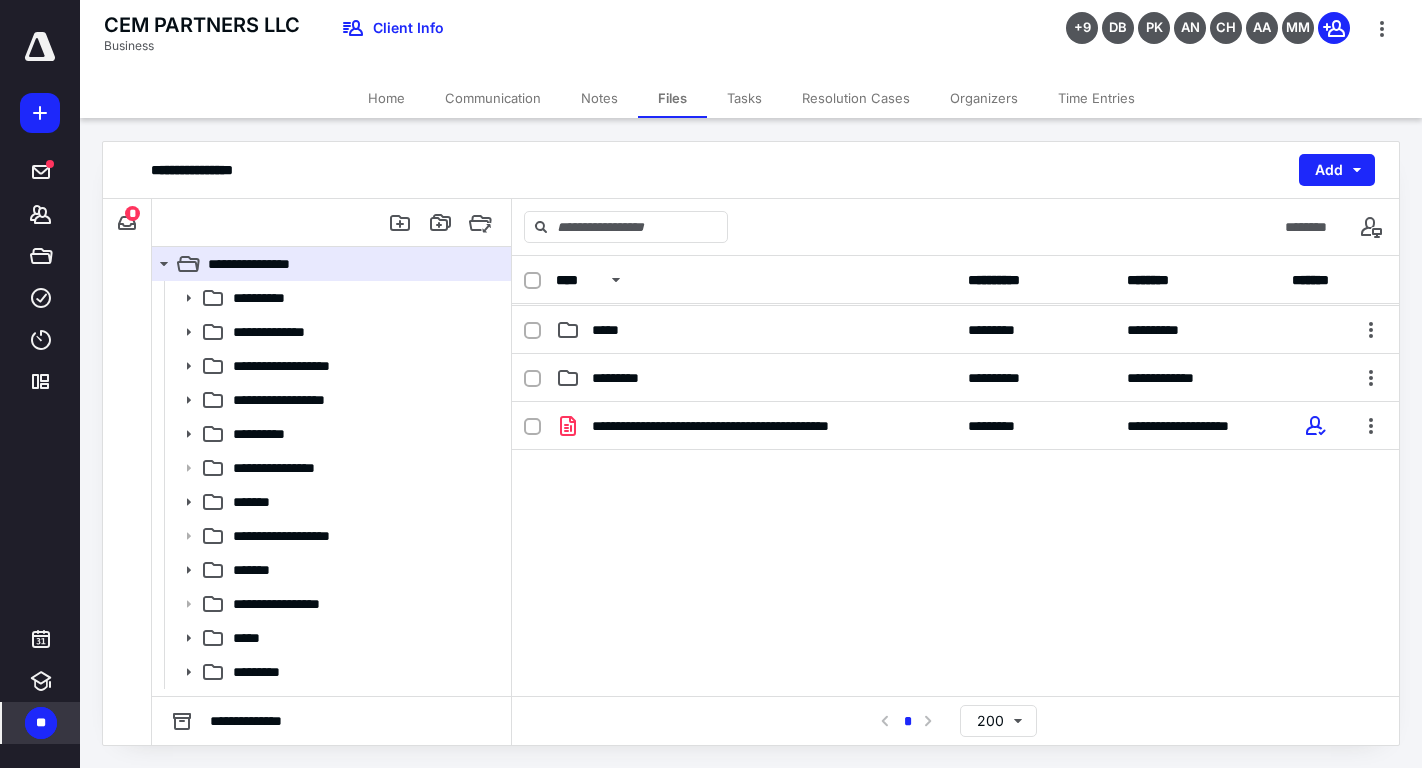 scroll, scrollTop: 484, scrollLeft: 0, axis: vertical 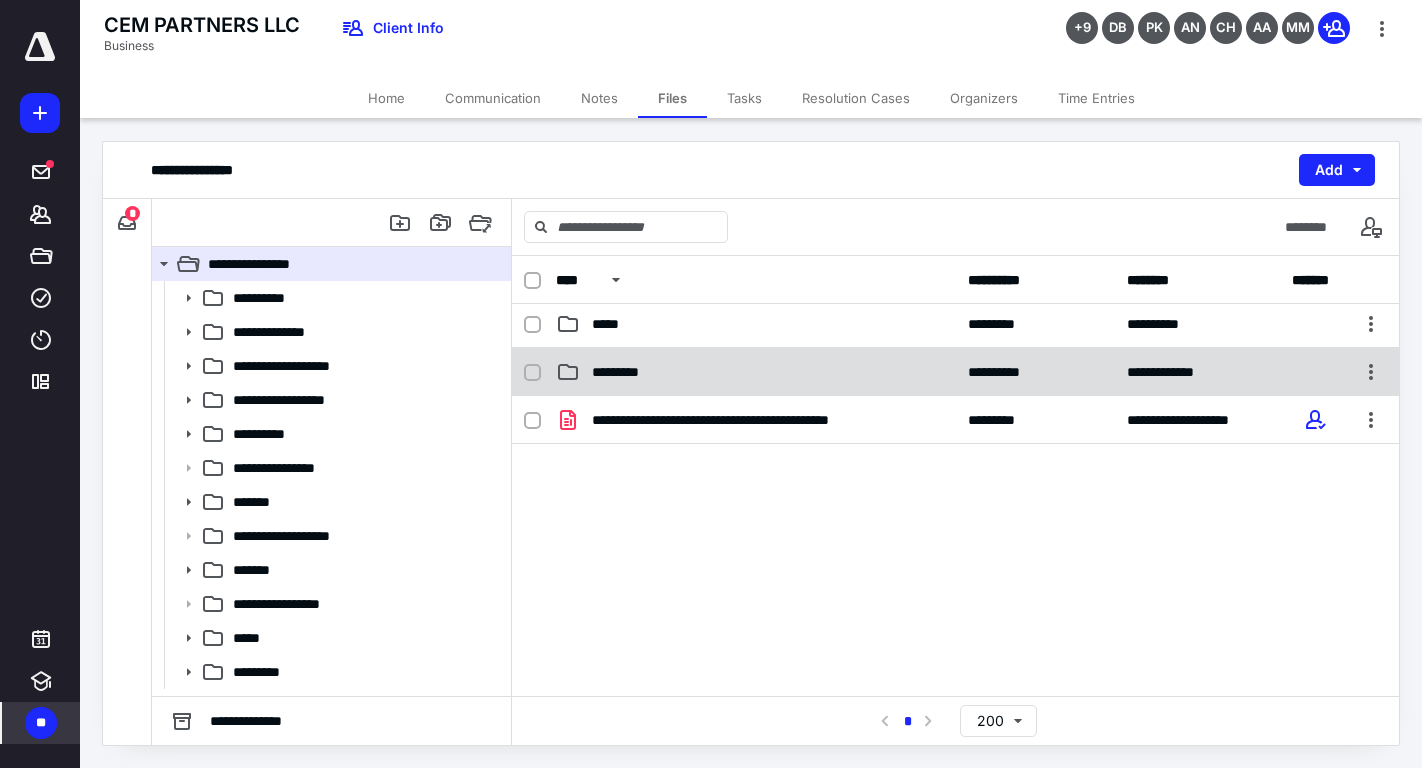 click on "*********" at bounding box center (756, 372) 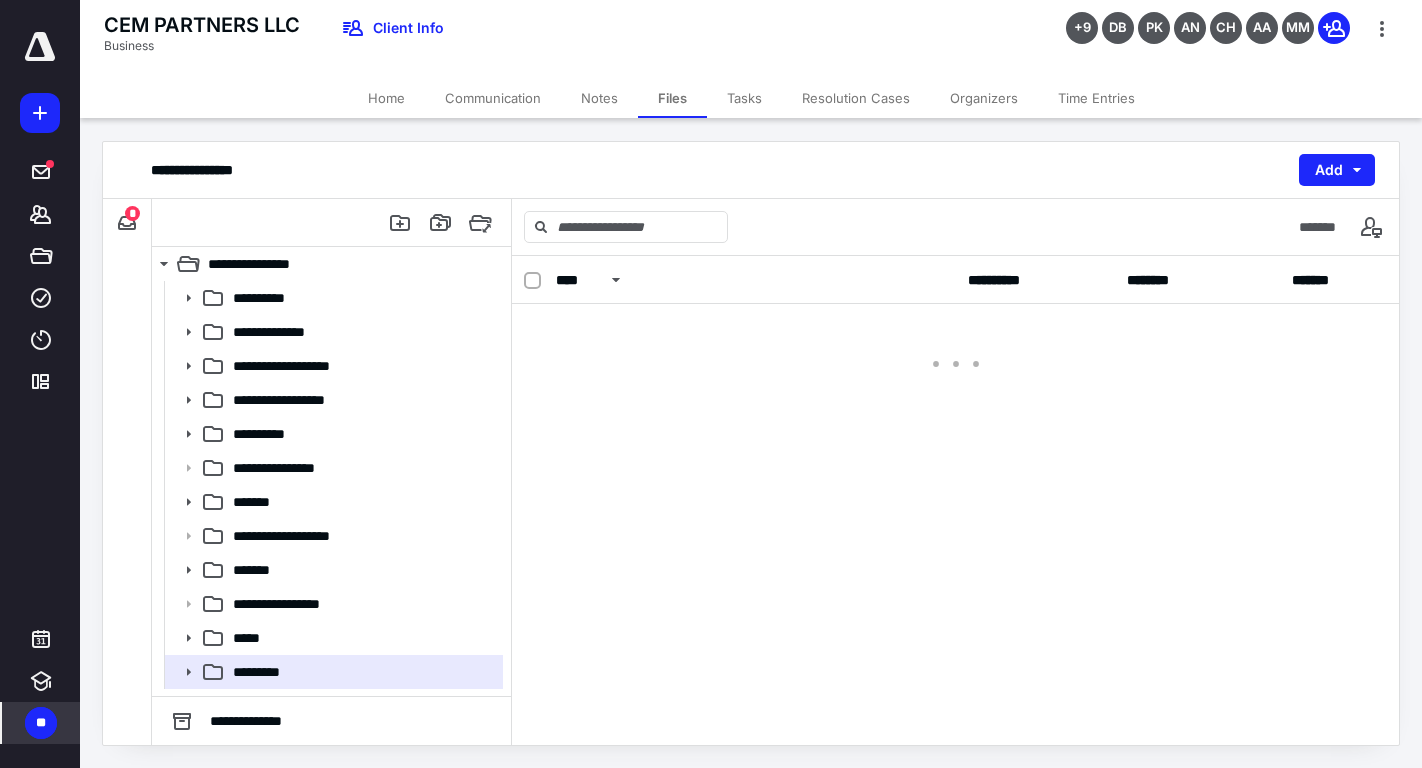 scroll, scrollTop: 0, scrollLeft: 0, axis: both 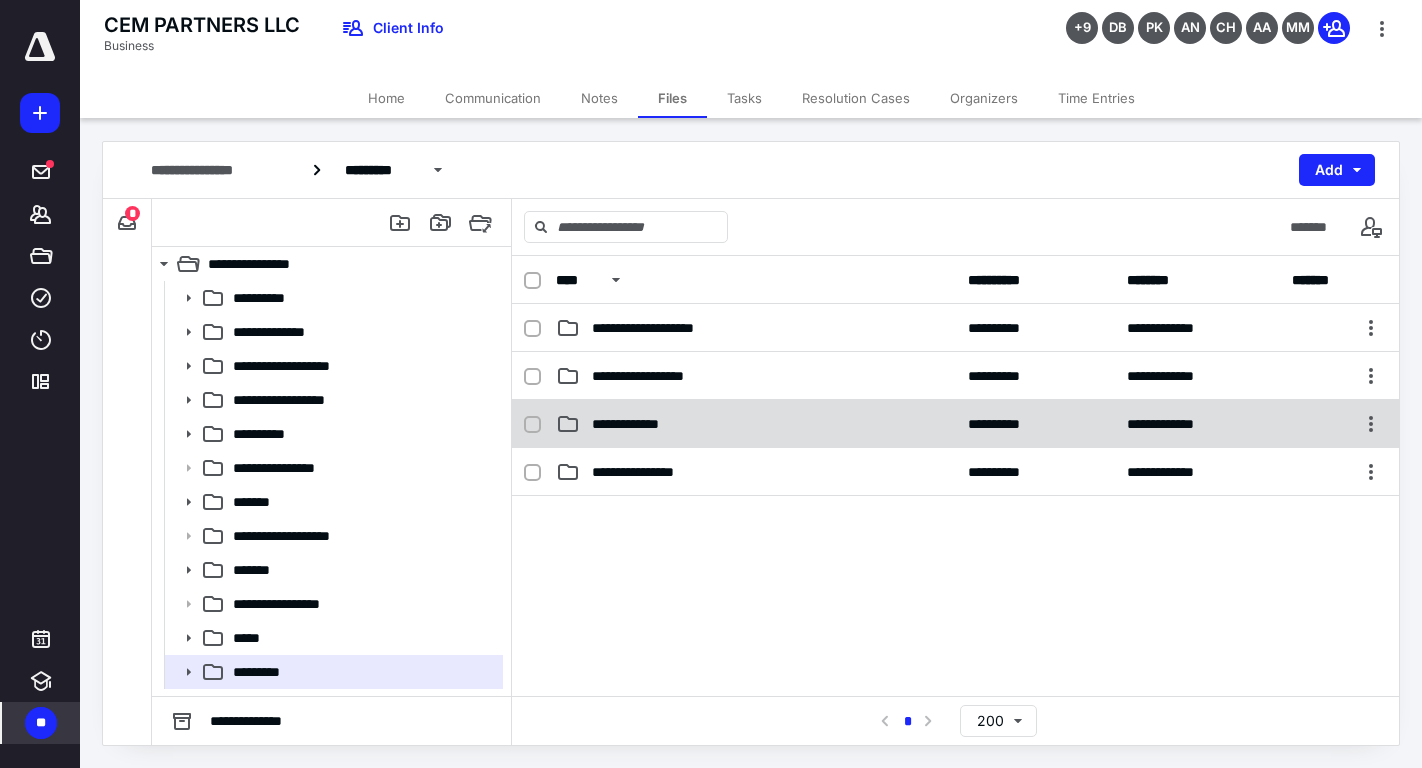 click on "**********" at bounding box center [756, 424] 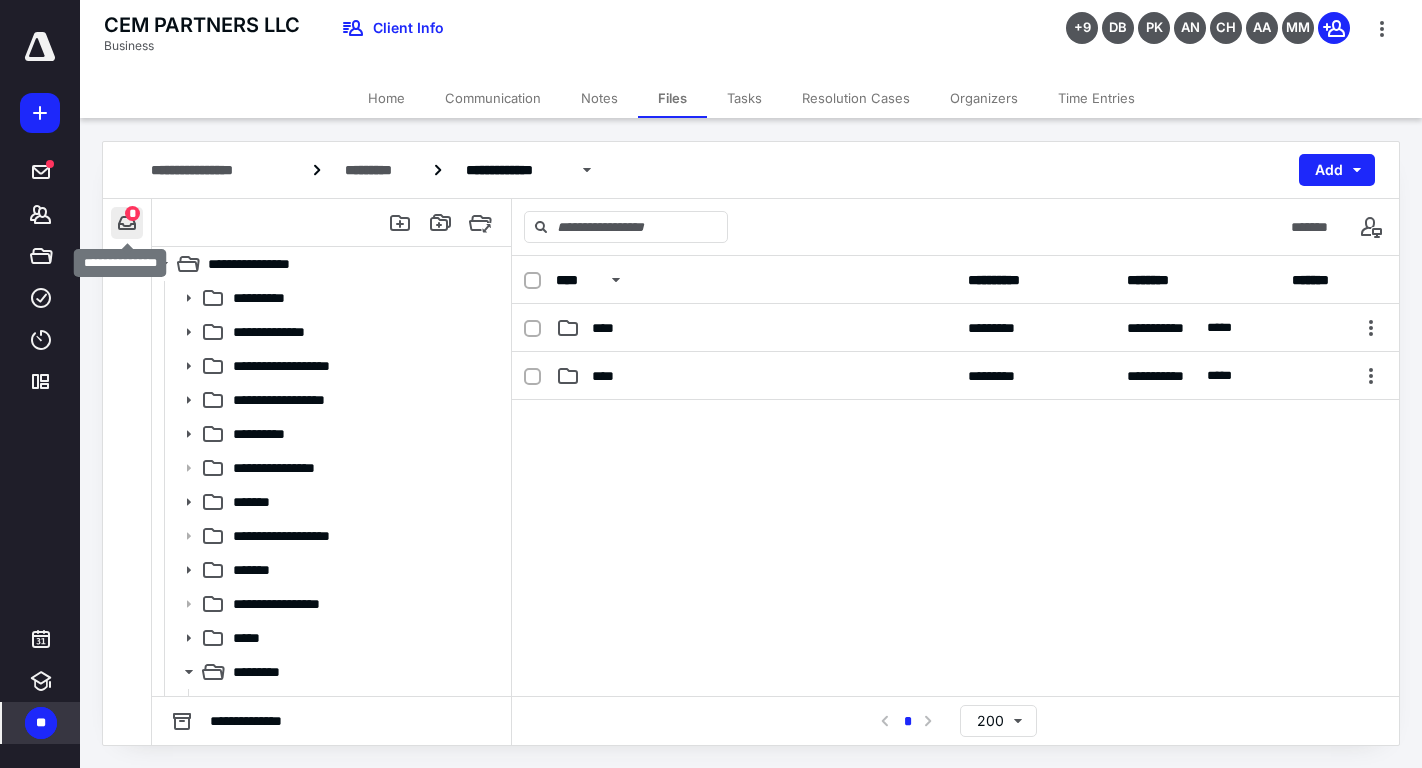 click at bounding box center (127, 223) 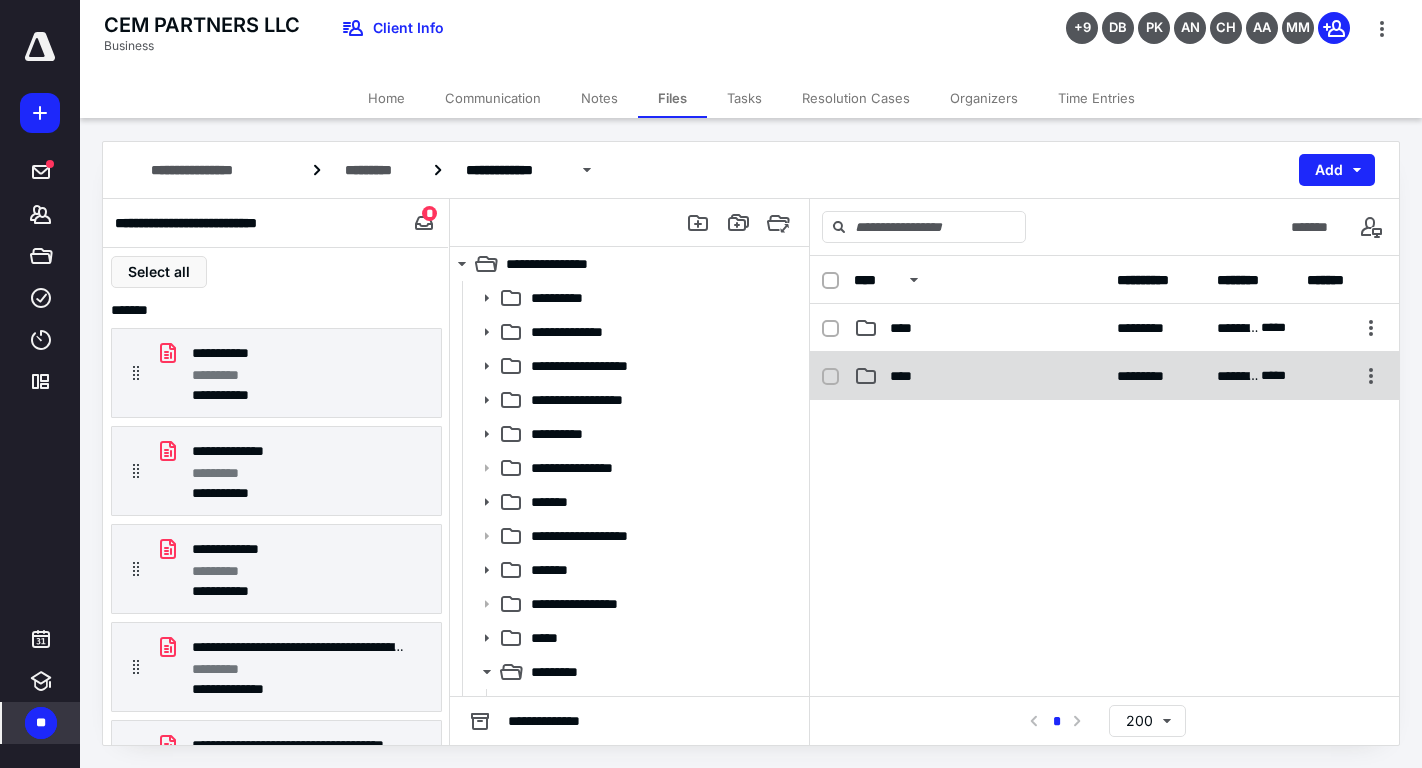 click on "****" at bounding box center [979, 376] 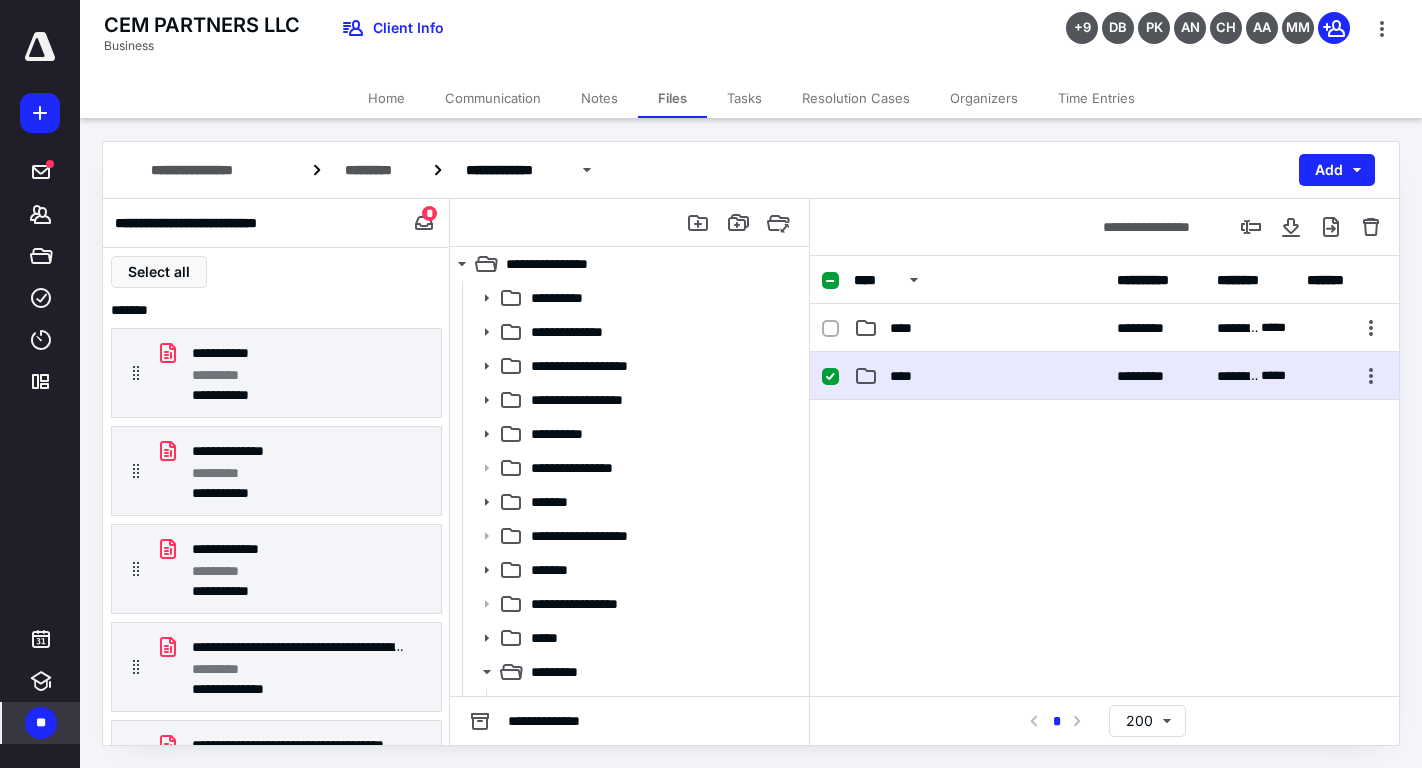 click on "**********" at bounding box center (1104, 376) 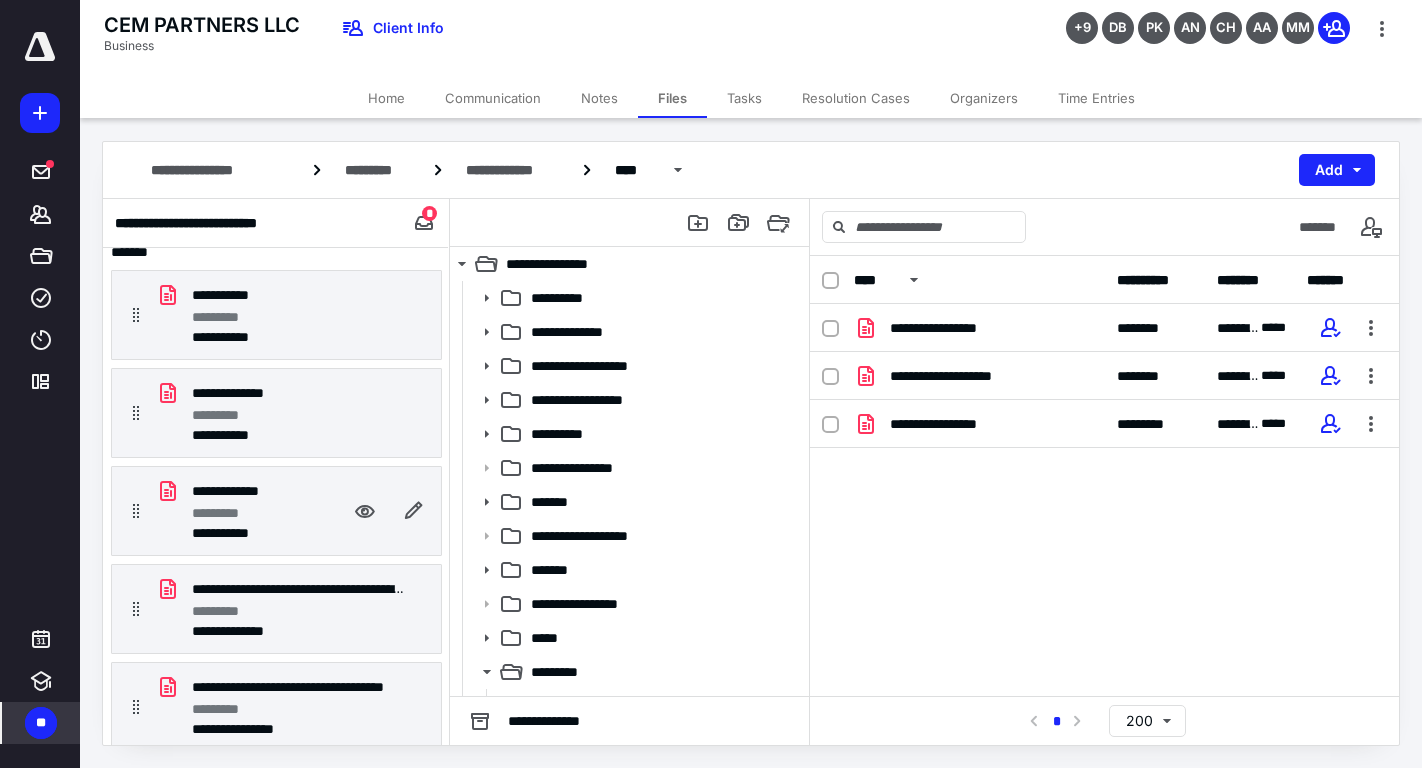 scroll, scrollTop: 62, scrollLeft: 0, axis: vertical 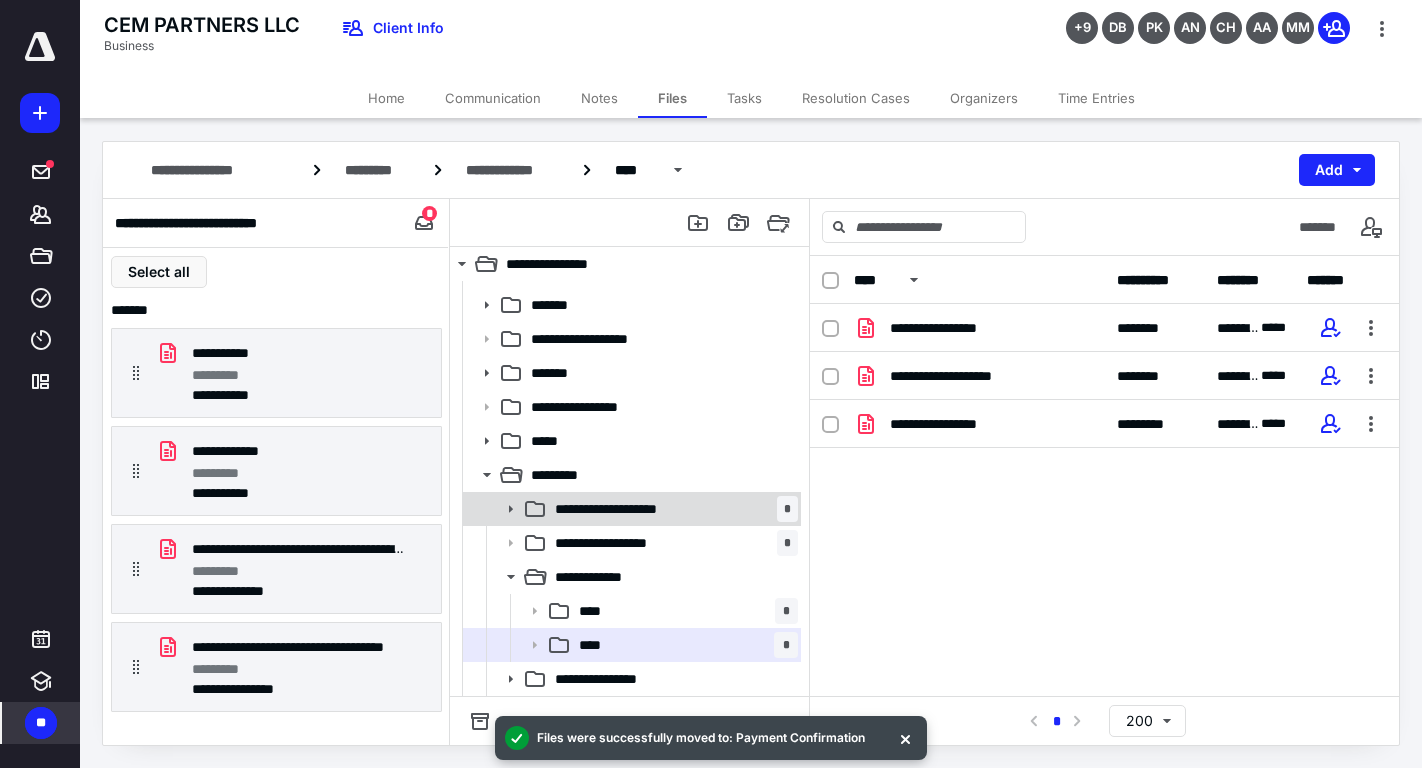 click on "**********" at bounding box center (672, 509) 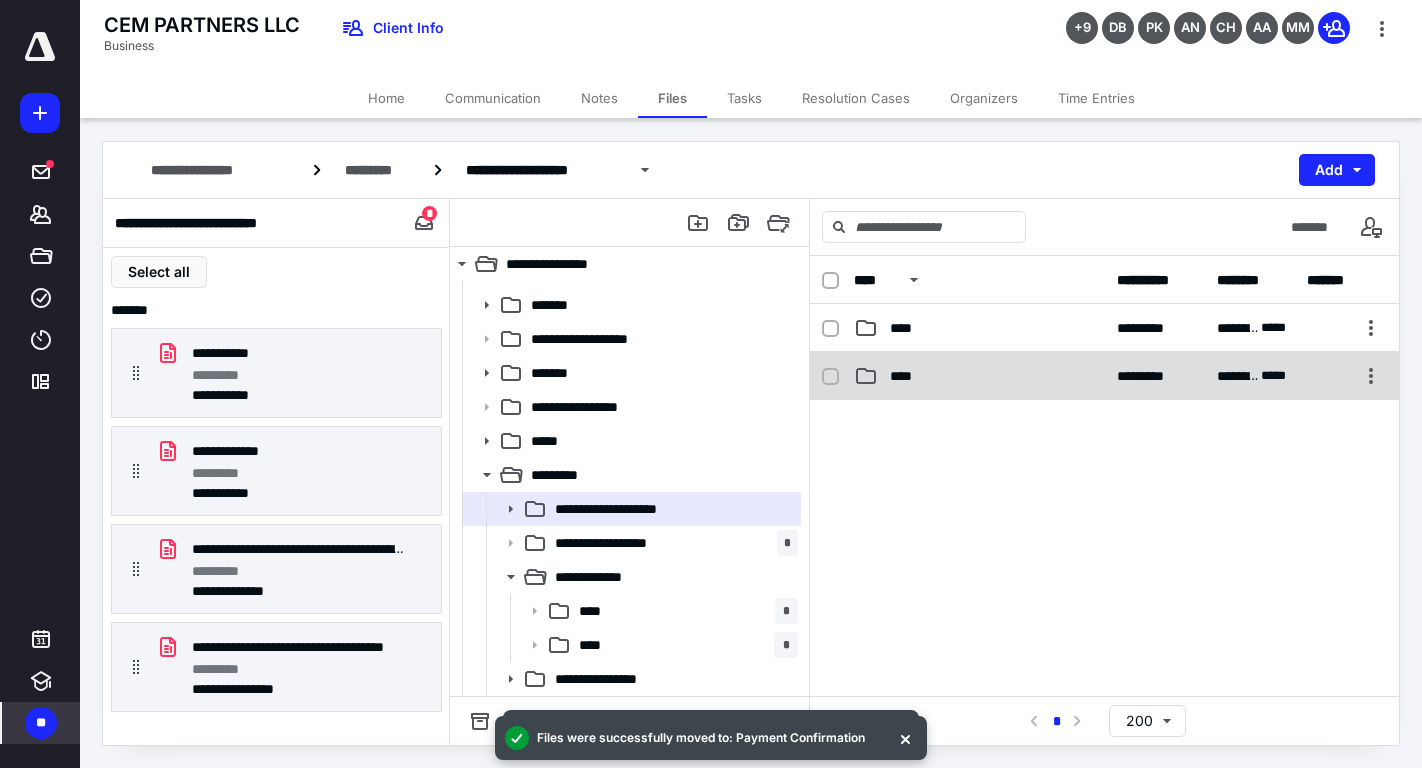click on "****" at bounding box center (907, 376) 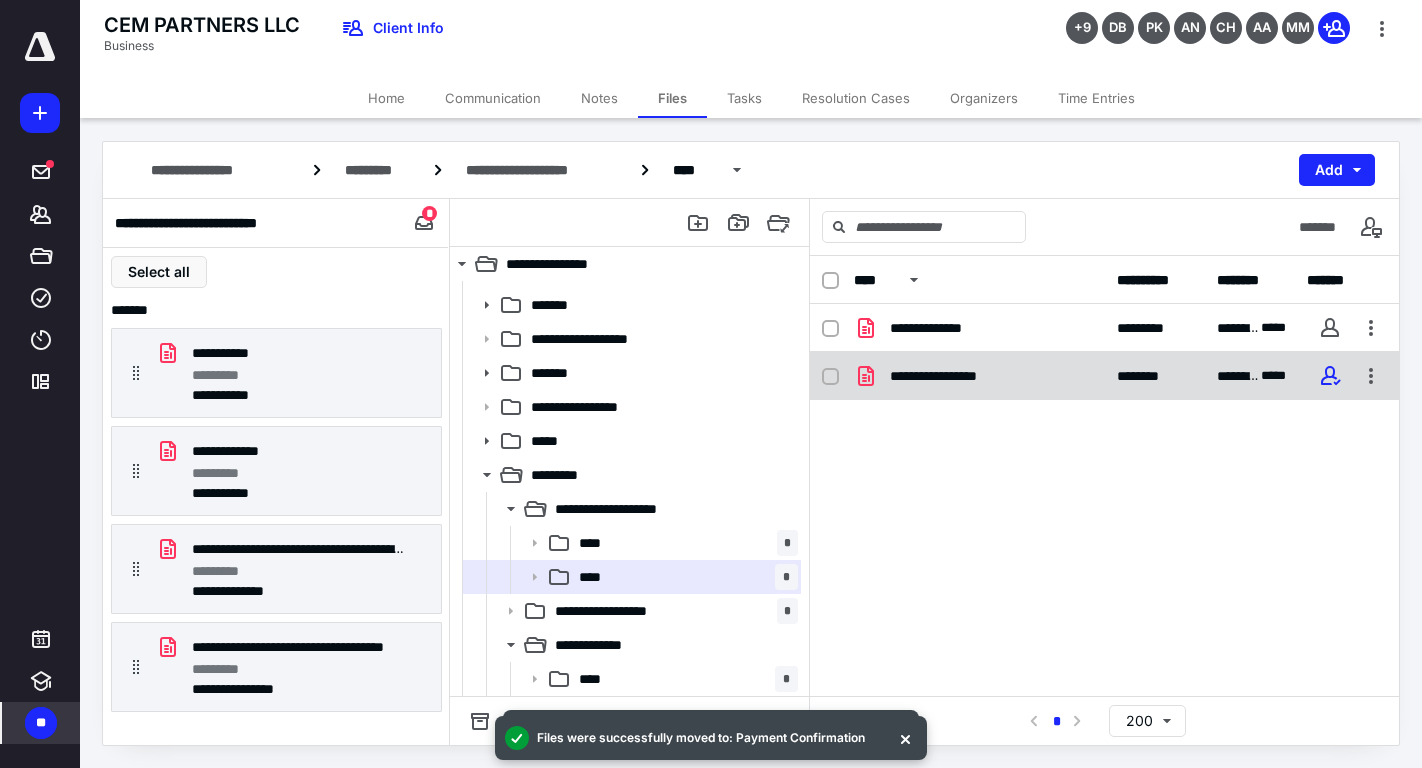 checkbox on "true" 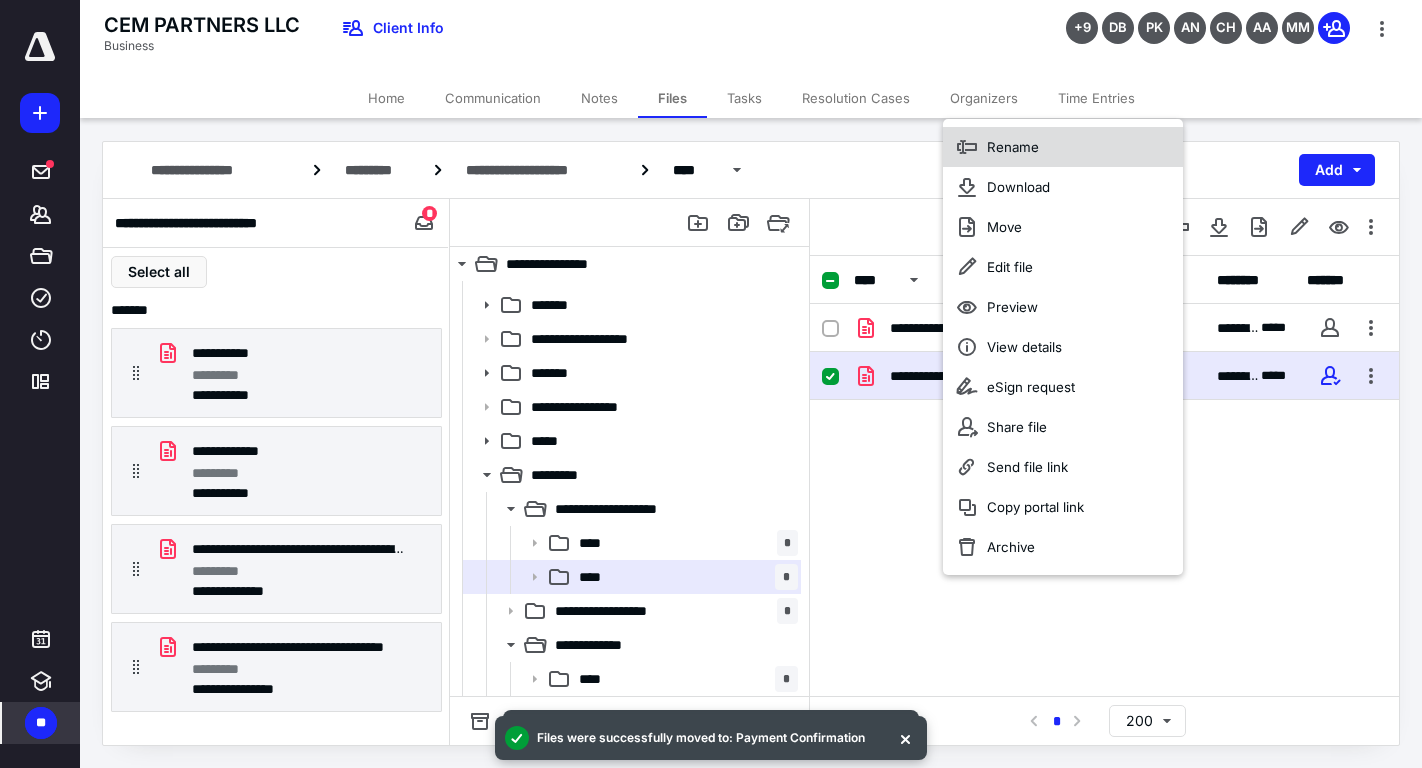 click on "Rename" at bounding box center [1063, 147] 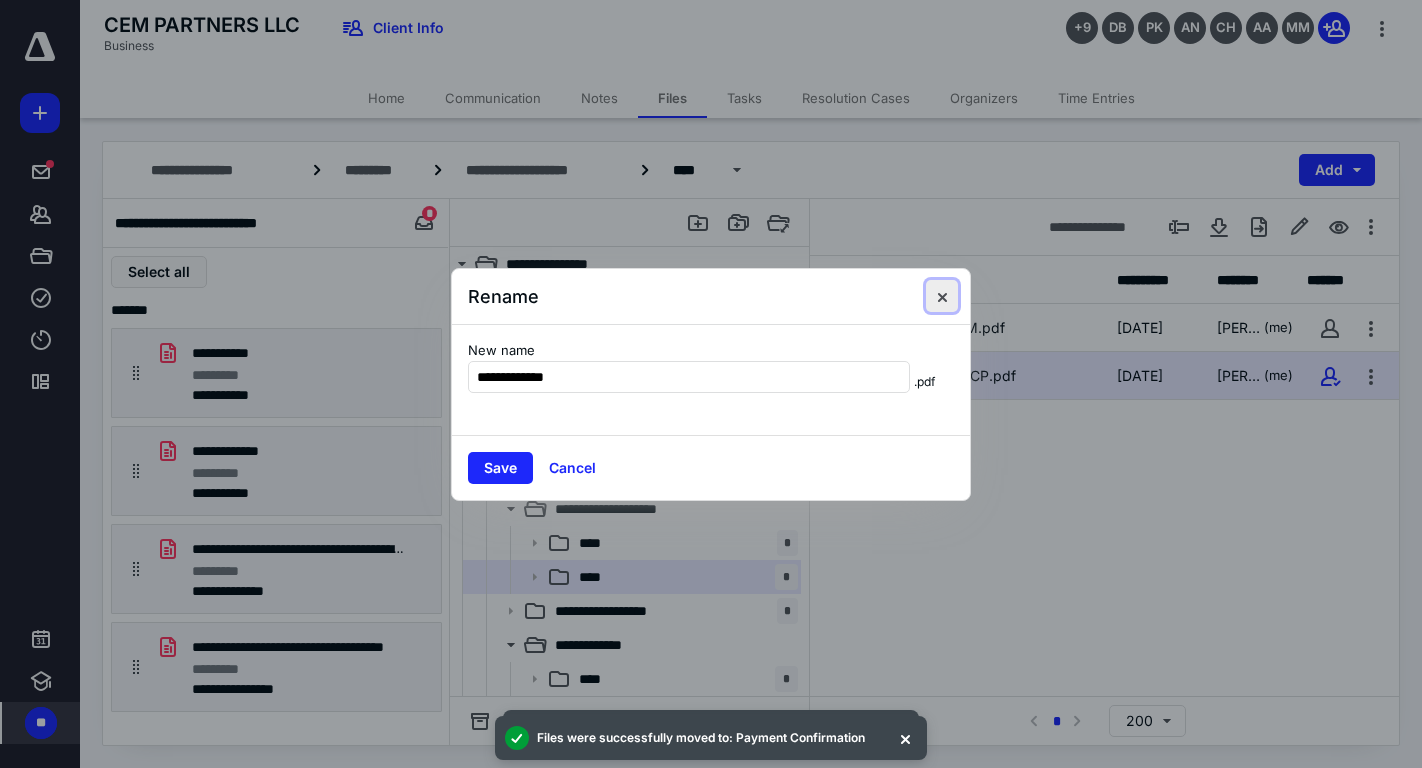 click at bounding box center (942, 296) 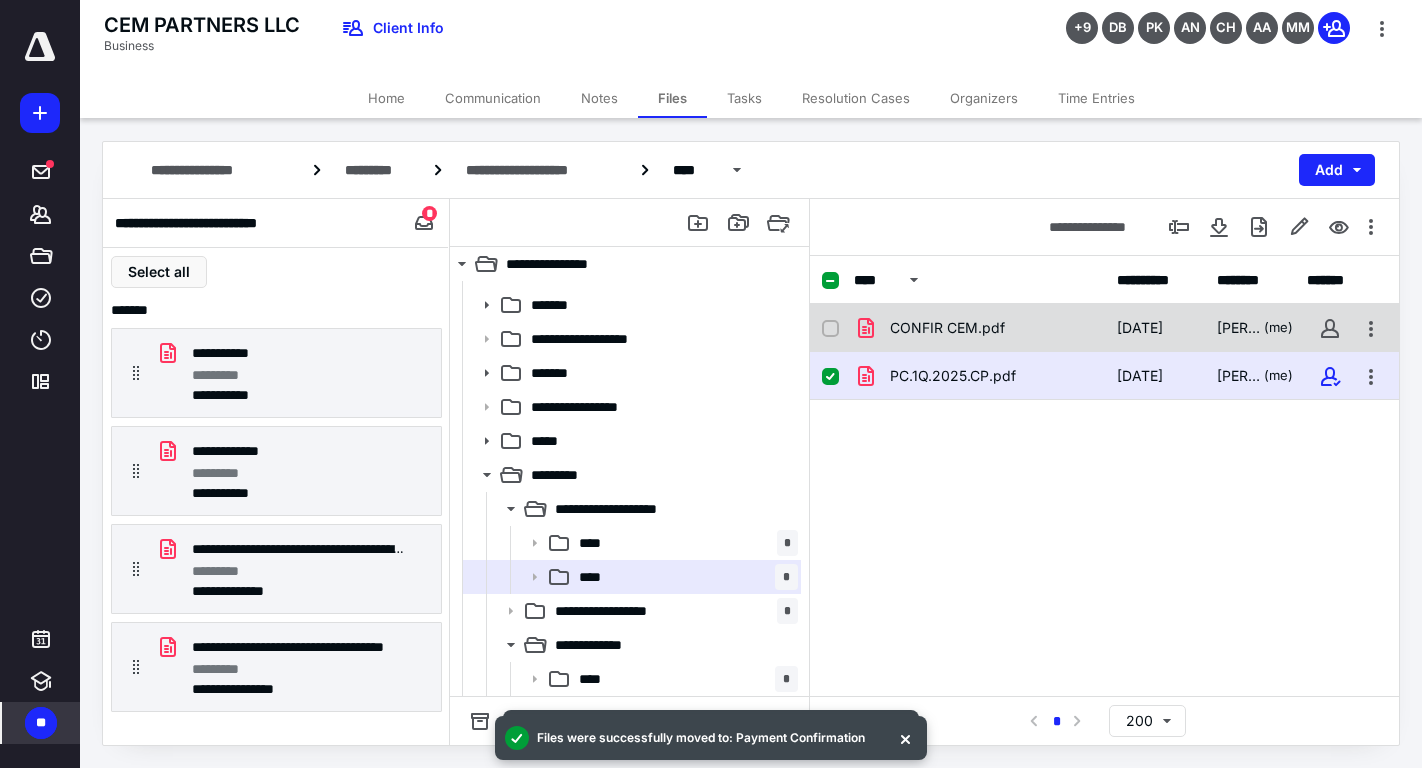 click on "CONFIR CEM.pdf" at bounding box center (947, 328) 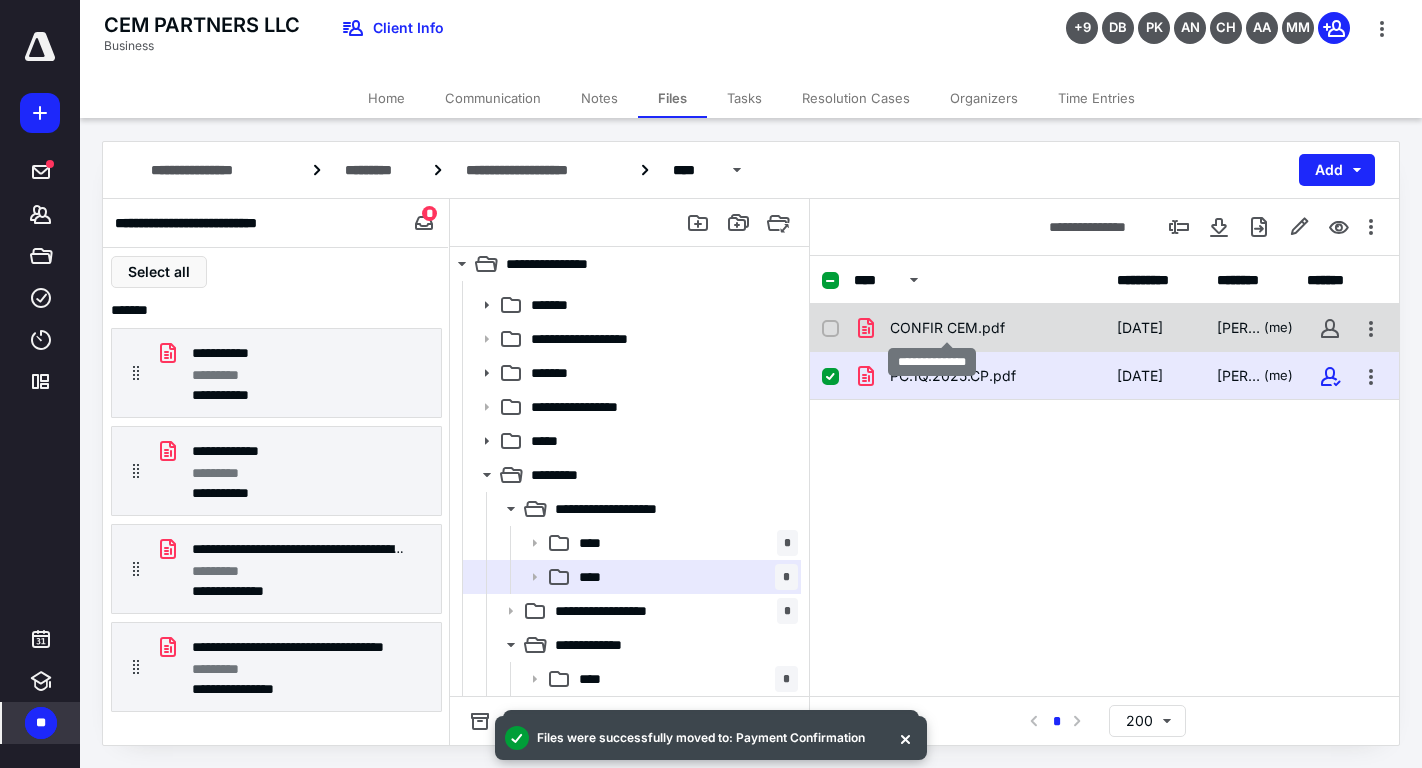 checkbox on "true" 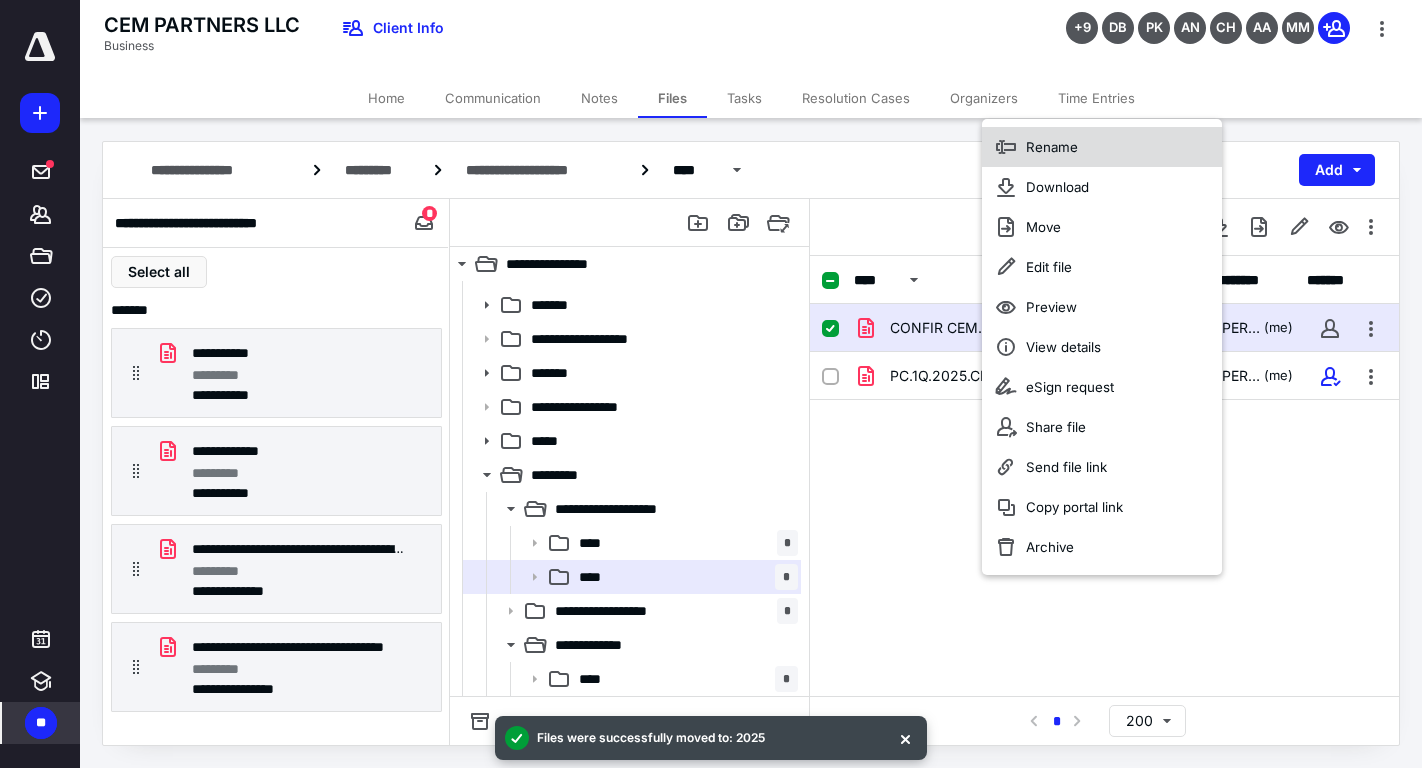 click on "Rename" at bounding box center (1052, 147) 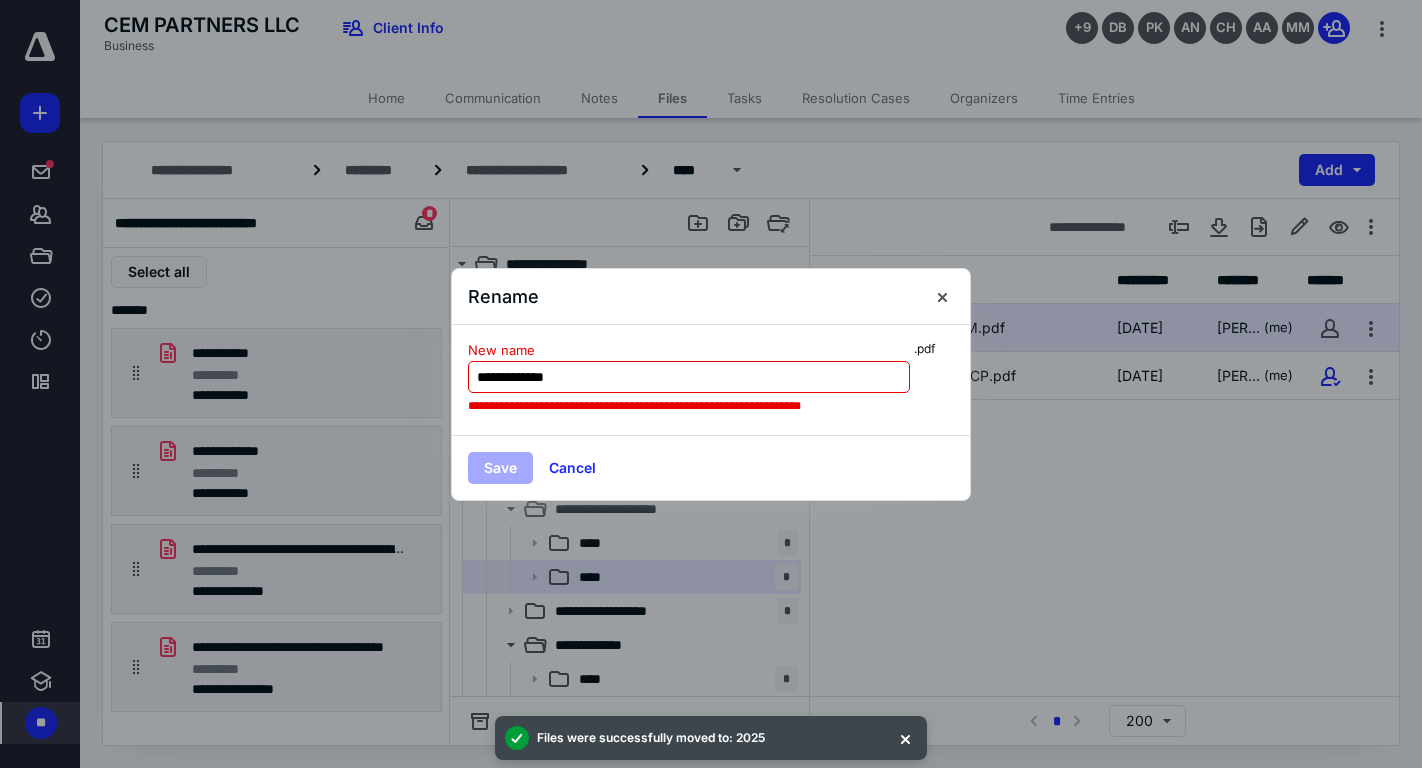 click on "**********" at bounding box center [689, 377] 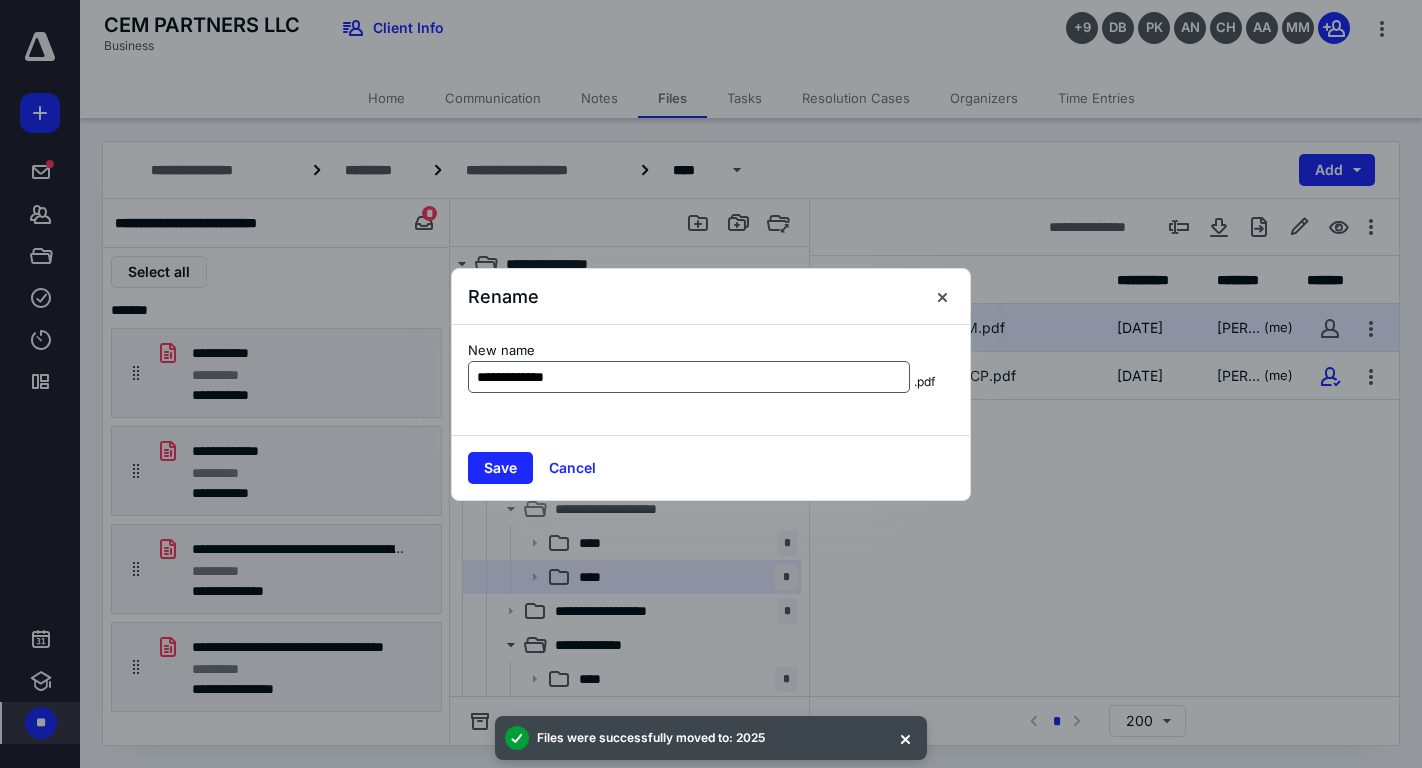 type on "**********" 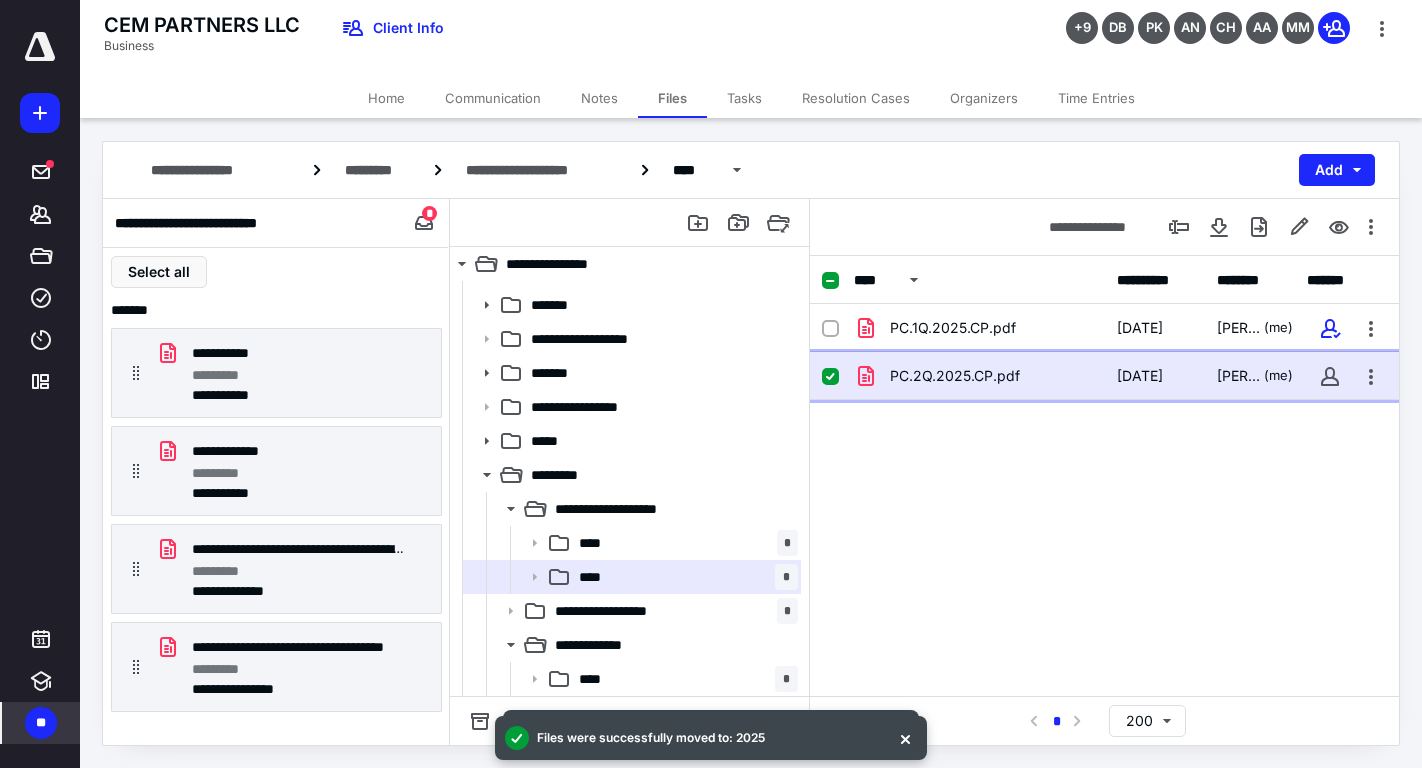 click on "PC.2Q.2025.CP.pdf" at bounding box center (979, 376) 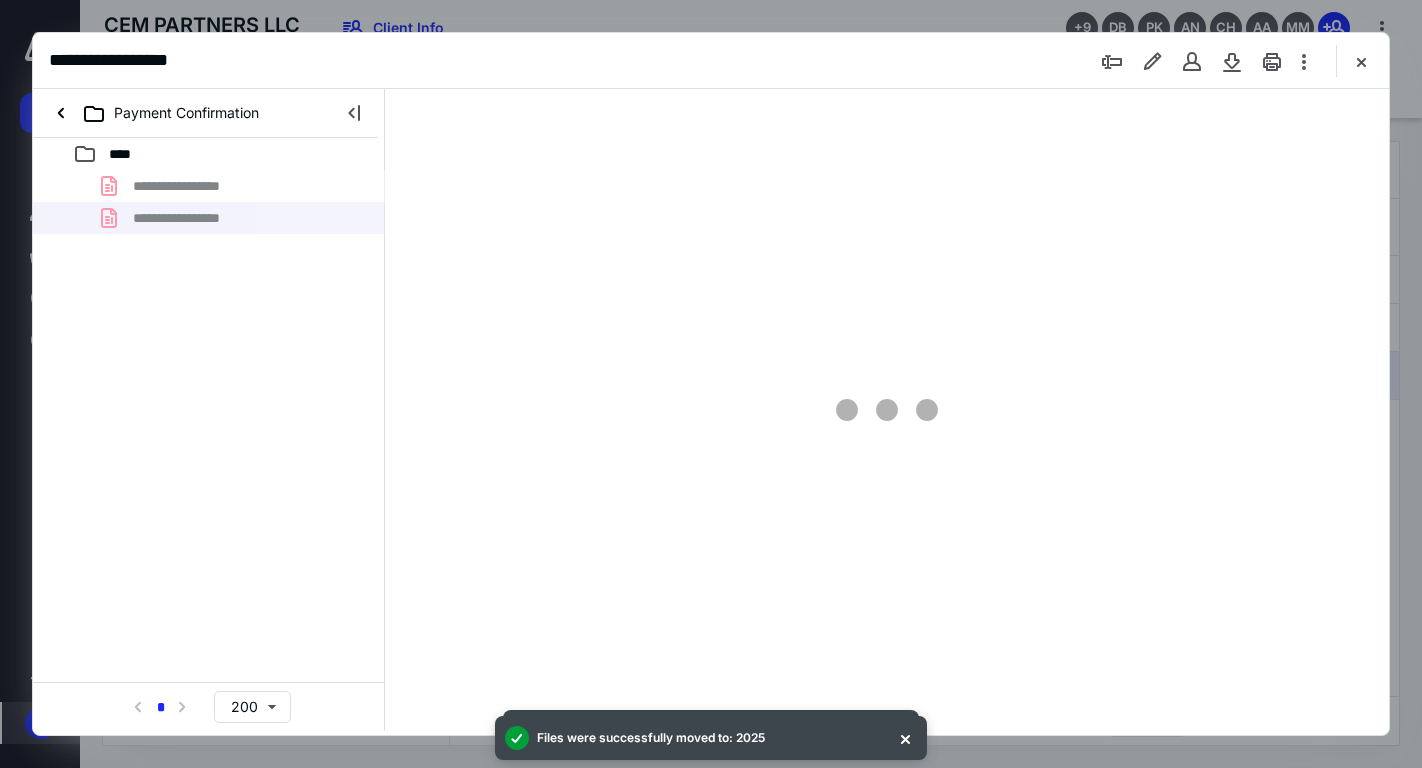 scroll, scrollTop: 0, scrollLeft: 0, axis: both 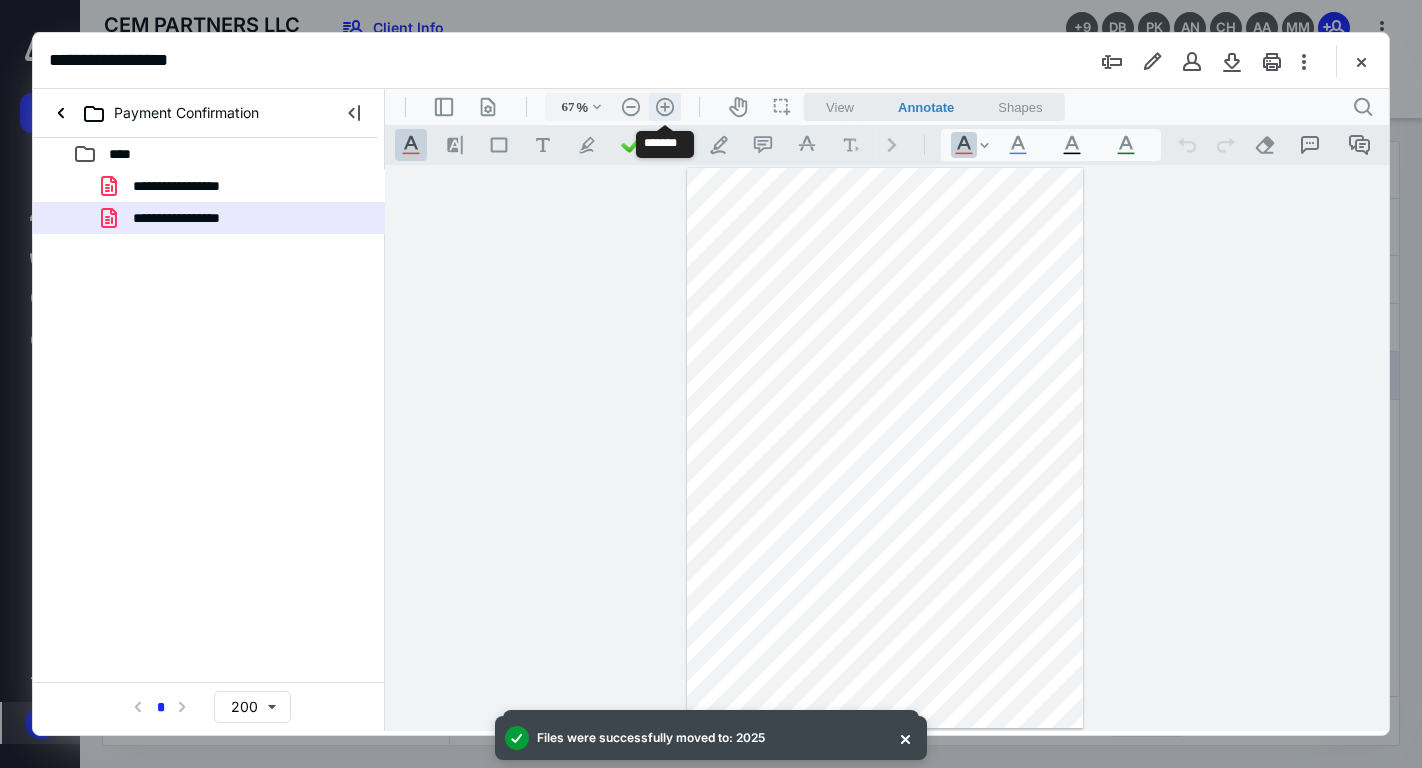 click on ".cls-1{fill:#abb0c4;} icon - header - zoom - in - line" at bounding box center (665, 107) 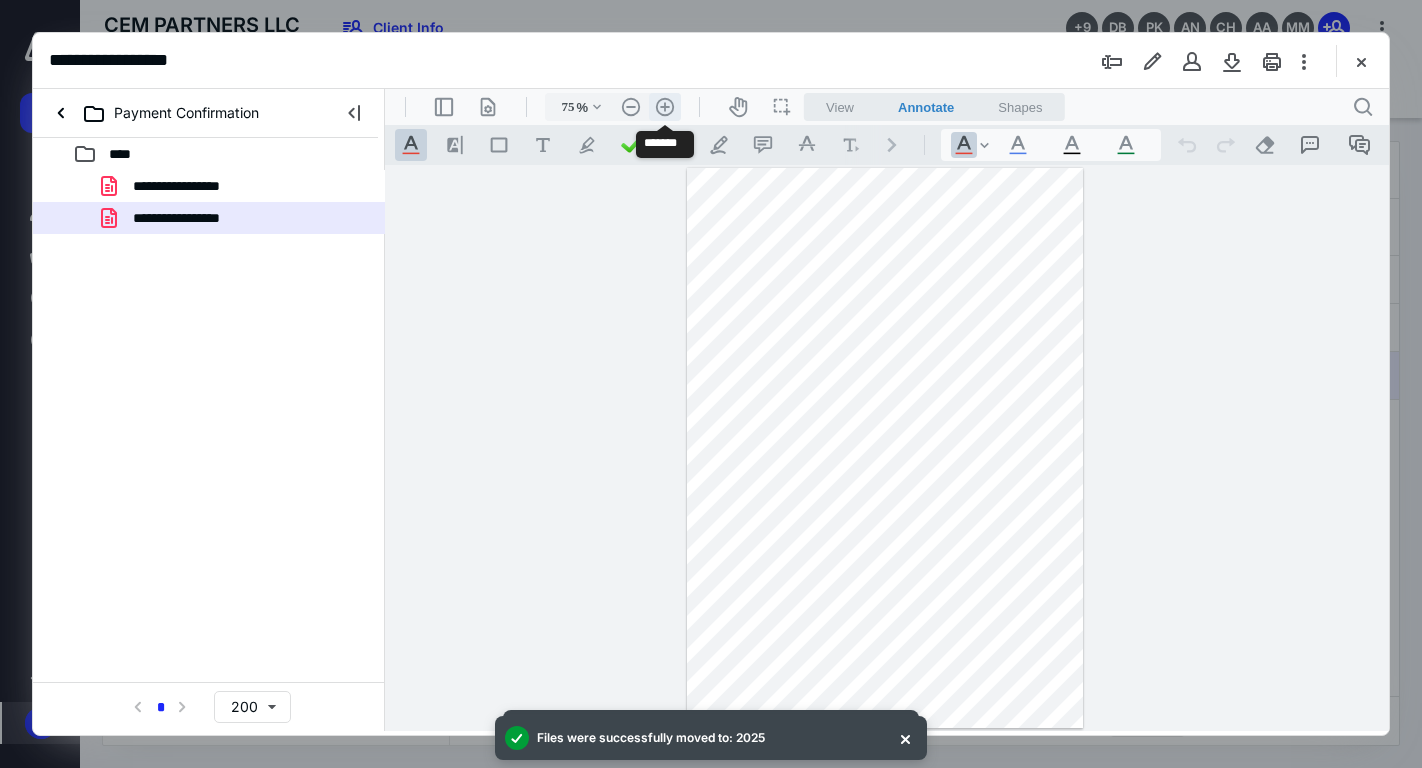 click on ".cls-1{fill:#abb0c4;} icon - header - zoom - in - line" at bounding box center (665, 107) 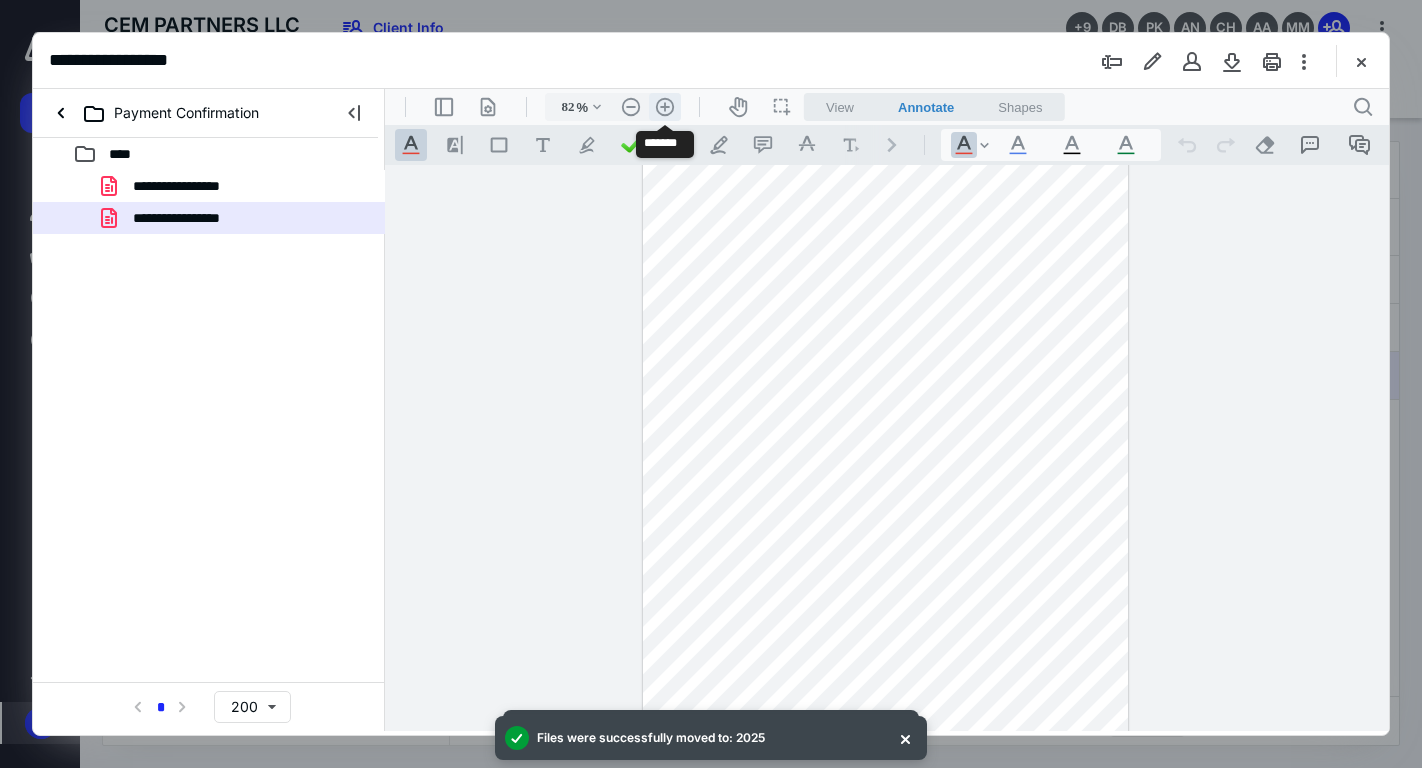 click on ".cls-1{fill:#abb0c4;} icon - header - zoom - in - line" at bounding box center (665, 107) 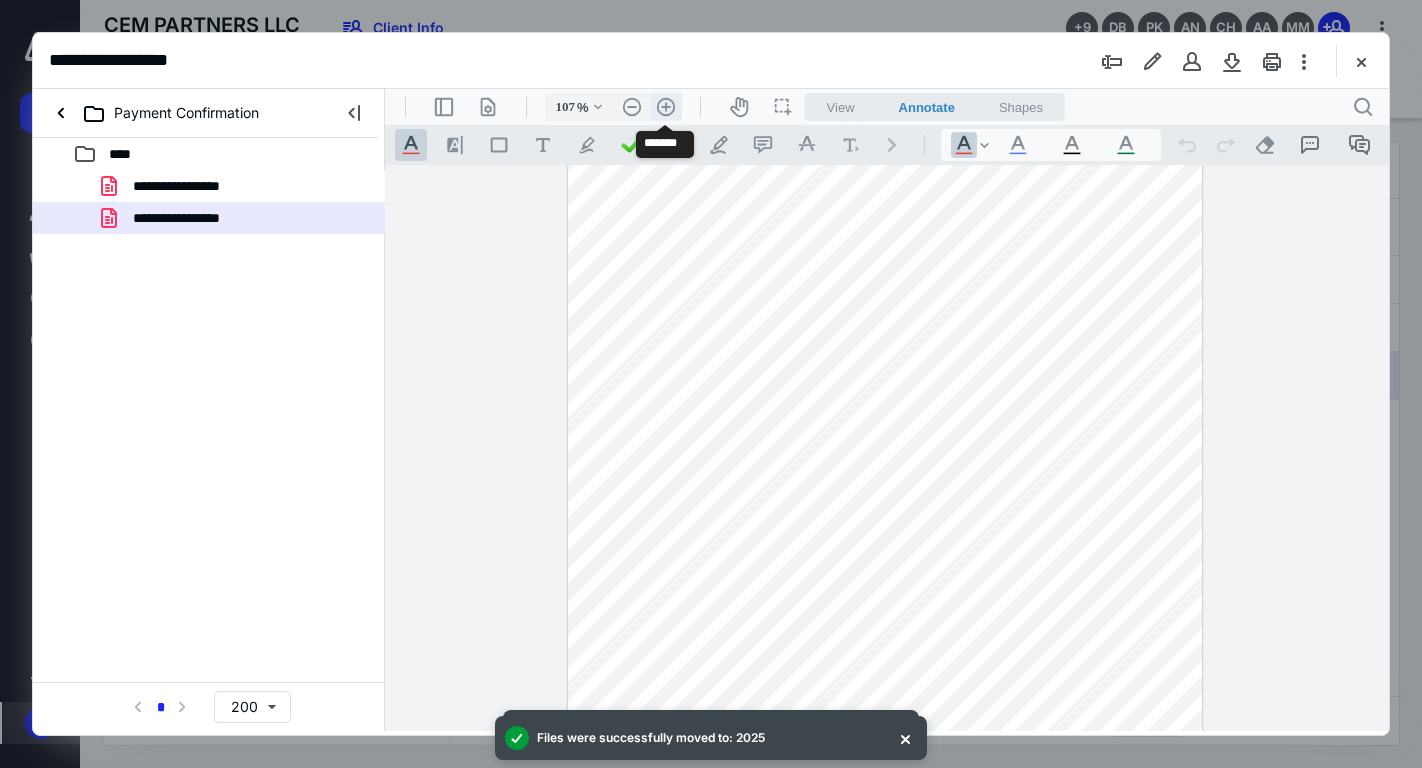 click on ".cls-1{fill:#abb0c4;} icon - header - zoom - in - line" at bounding box center (666, 107) 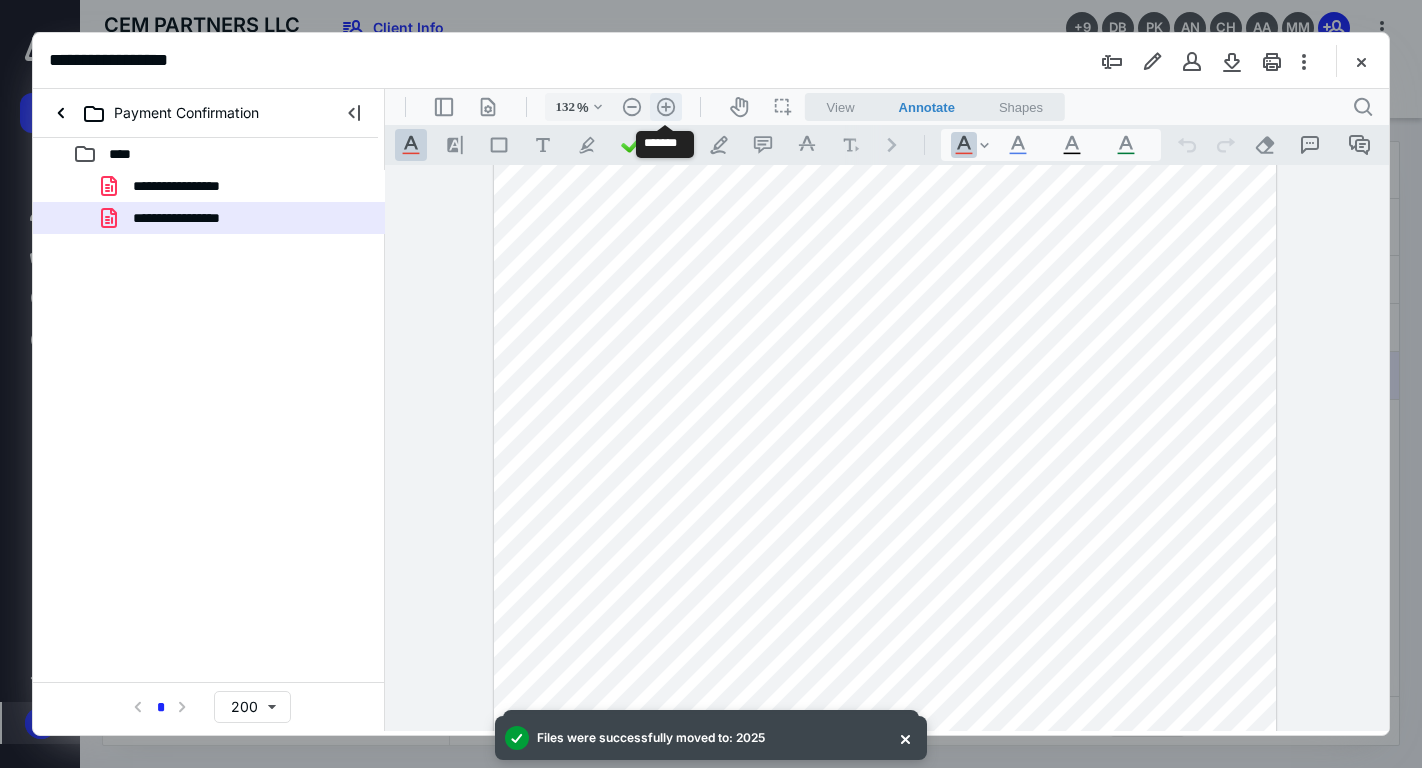 click on ".cls-1{fill:#abb0c4;} icon - header - zoom - in - line" at bounding box center [666, 107] 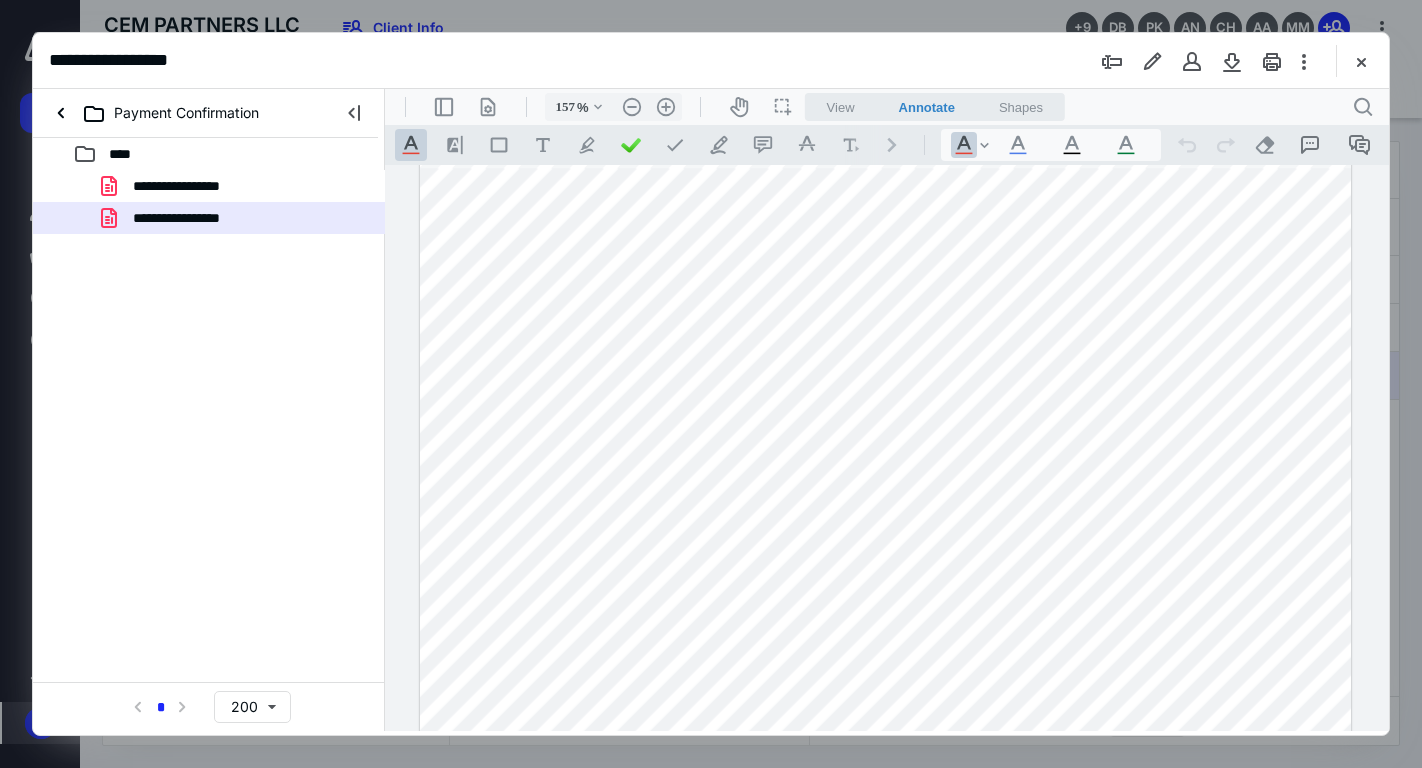 scroll, scrollTop: 305, scrollLeft: 0, axis: vertical 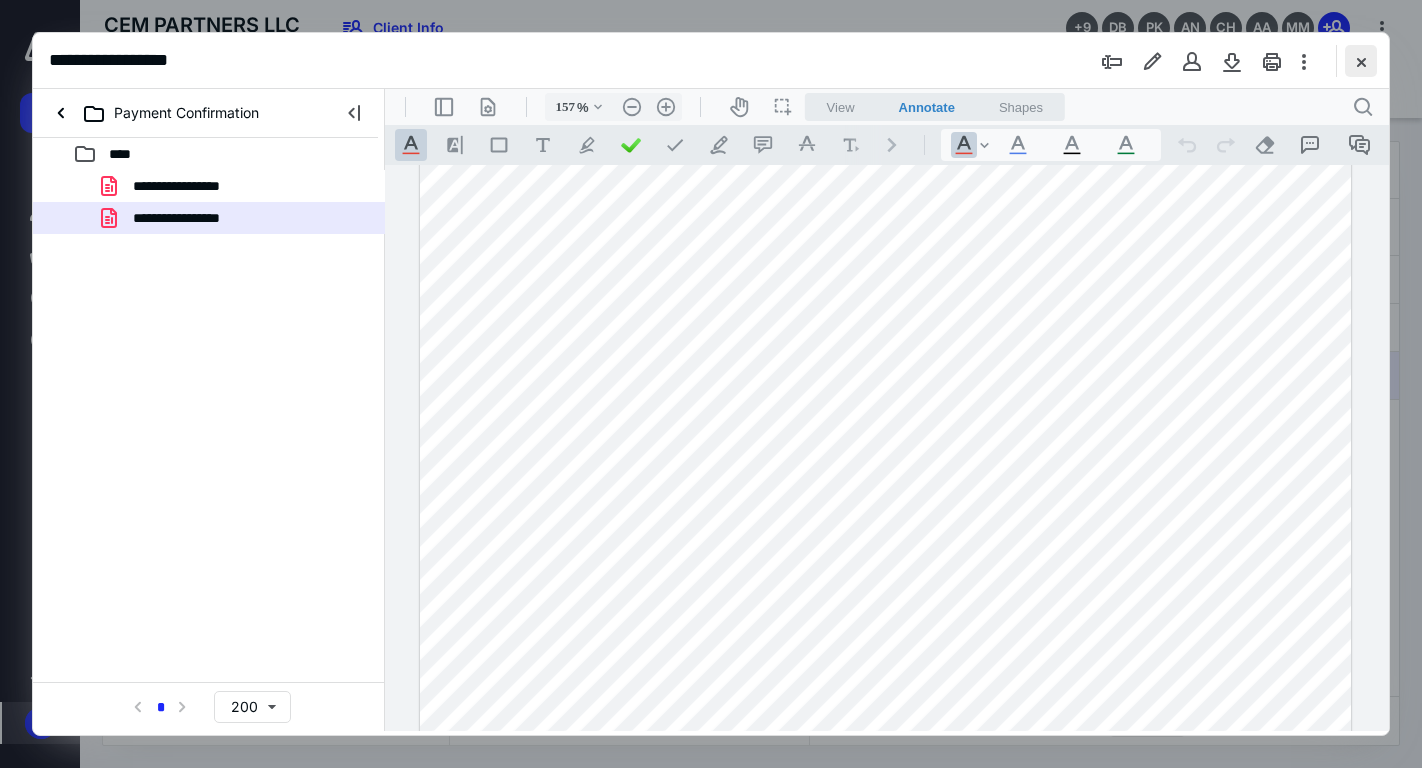 click at bounding box center (1361, 61) 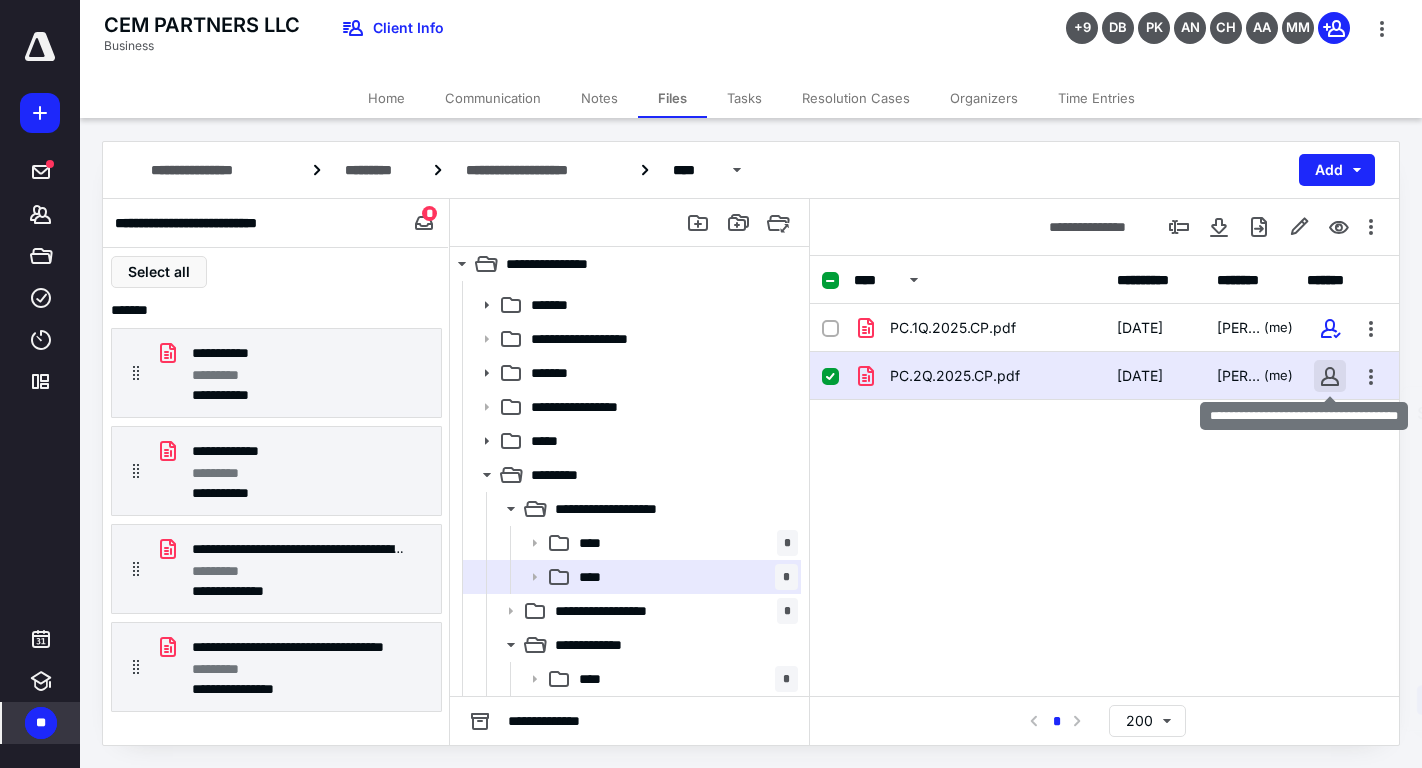 click at bounding box center [1330, 376] 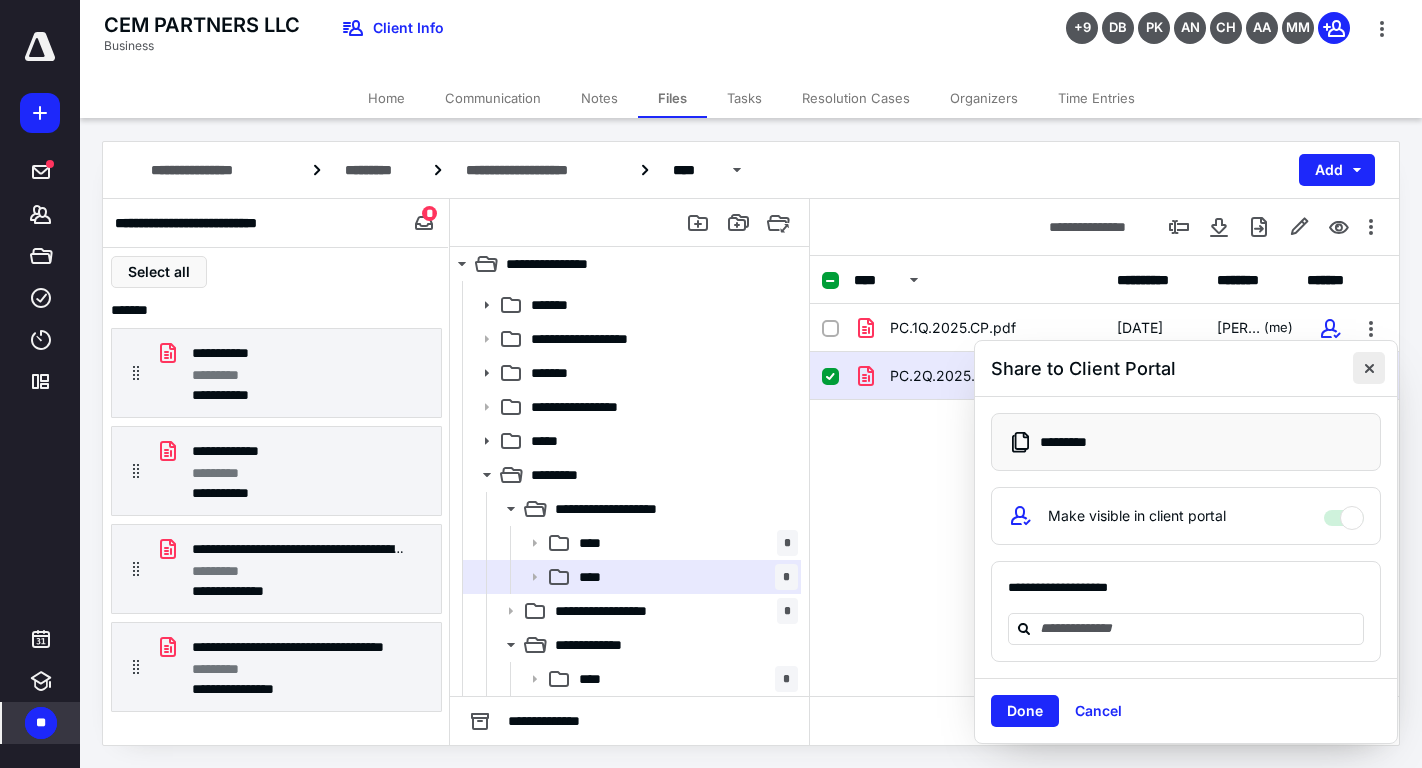 click at bounding box center [1369, 368] 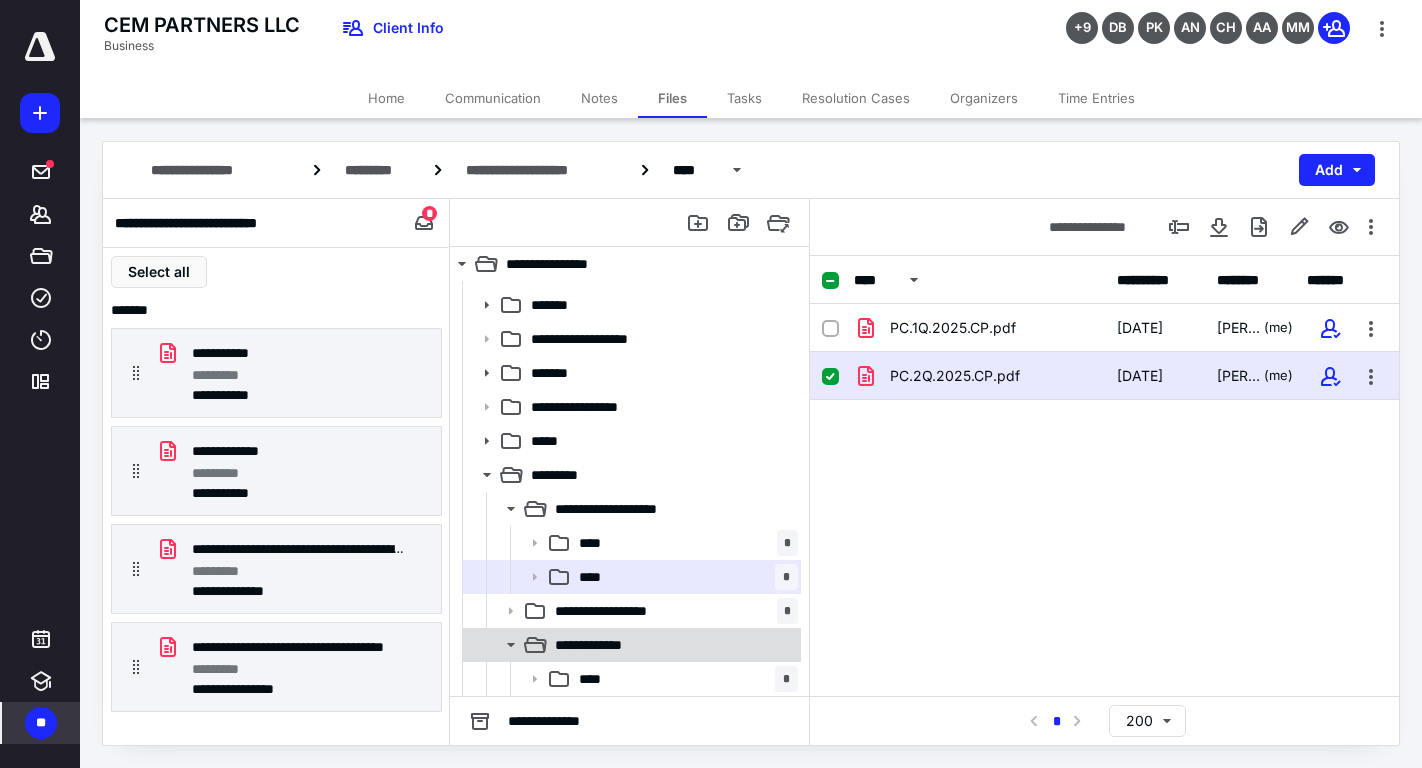 scroll, scrollTop: 265, scrollLeft: 0, axis: vertical 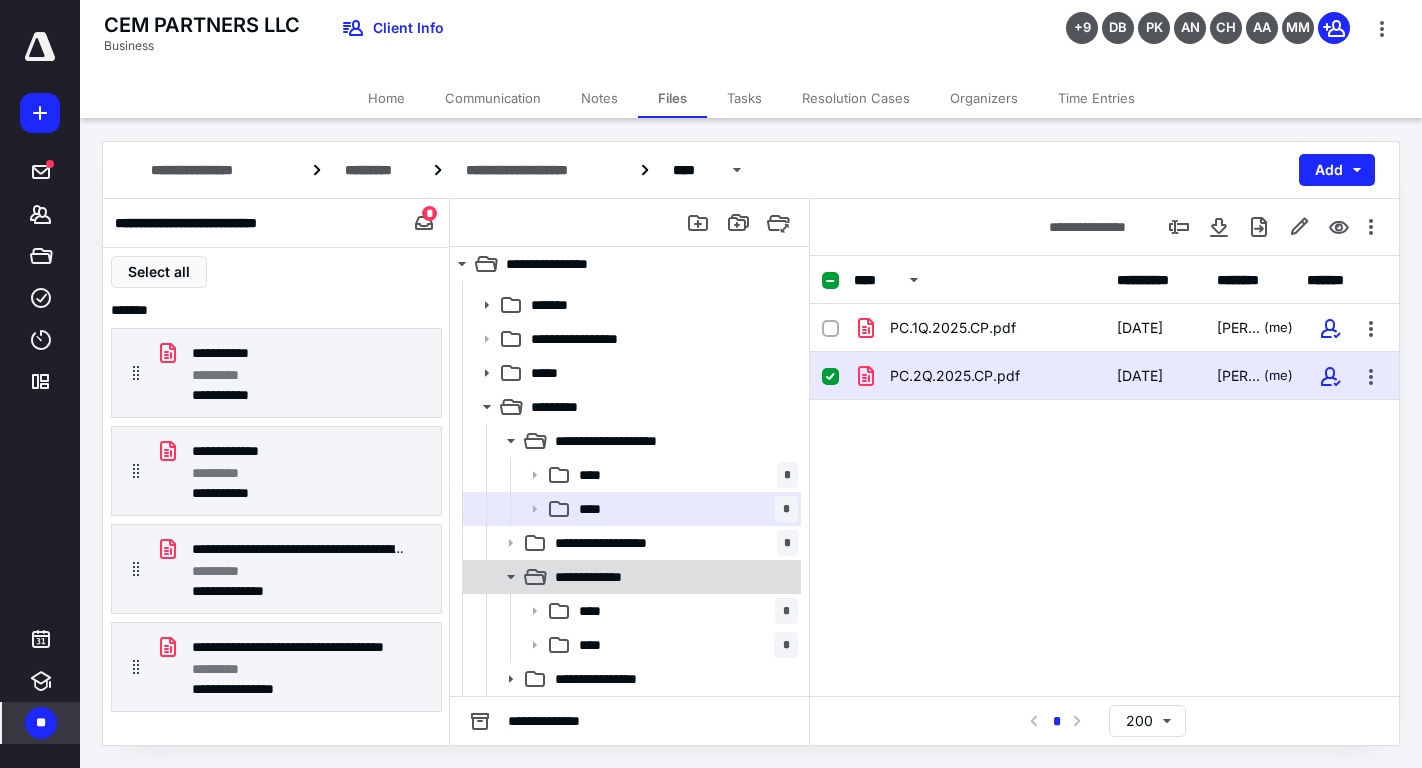 click on "**** *" at bounding box center [684, 645] 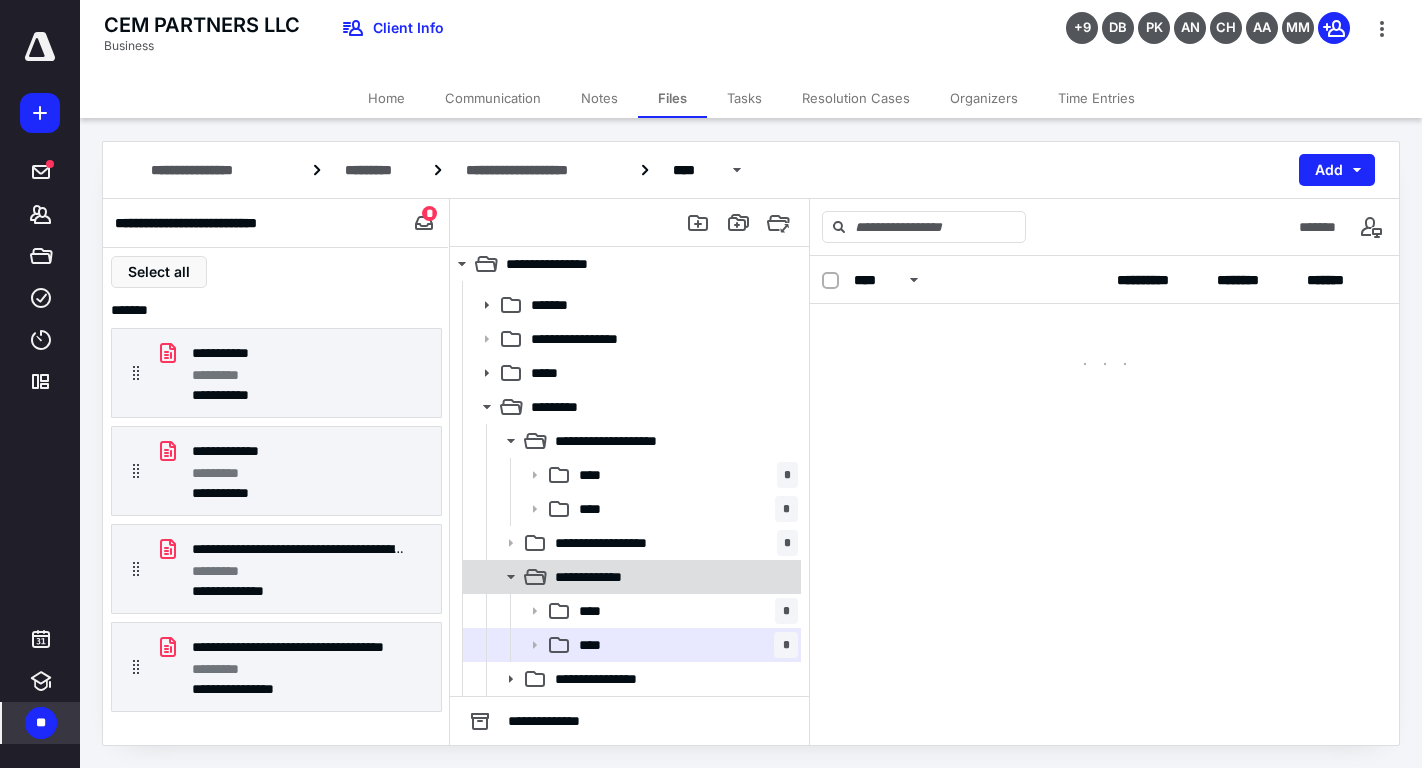 click on "**** *" at bounding box center (684, 645) 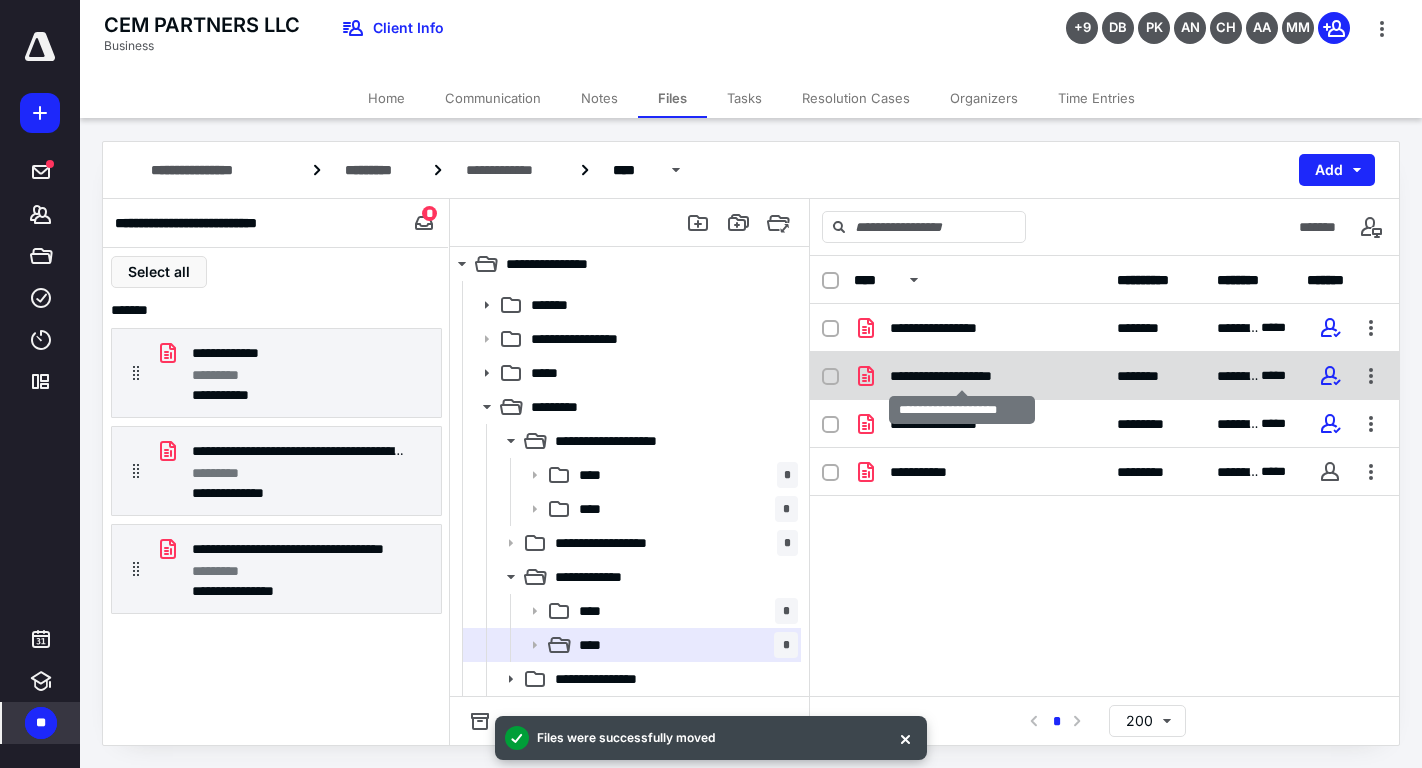 checkbox on "true" 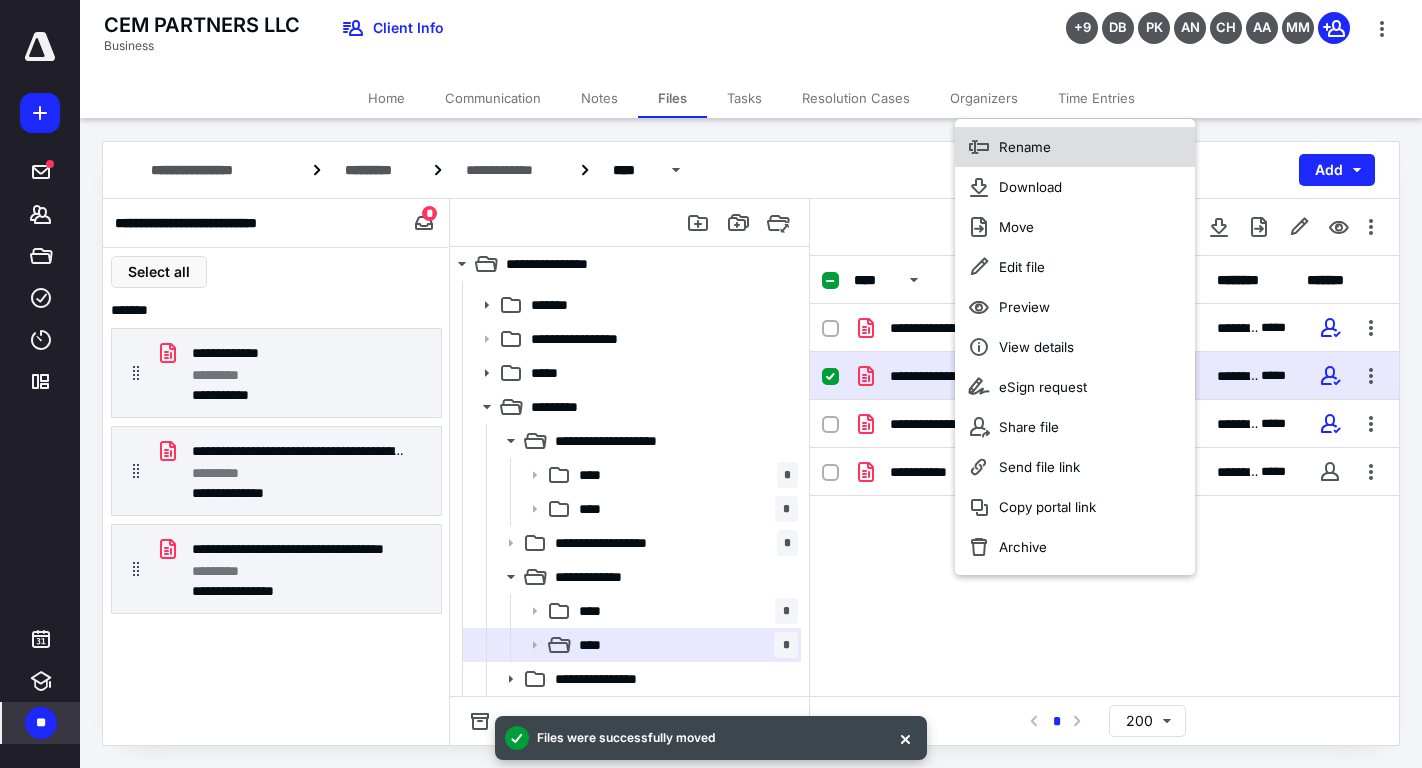 click on "Rename" at bounding box center [1025, 147] 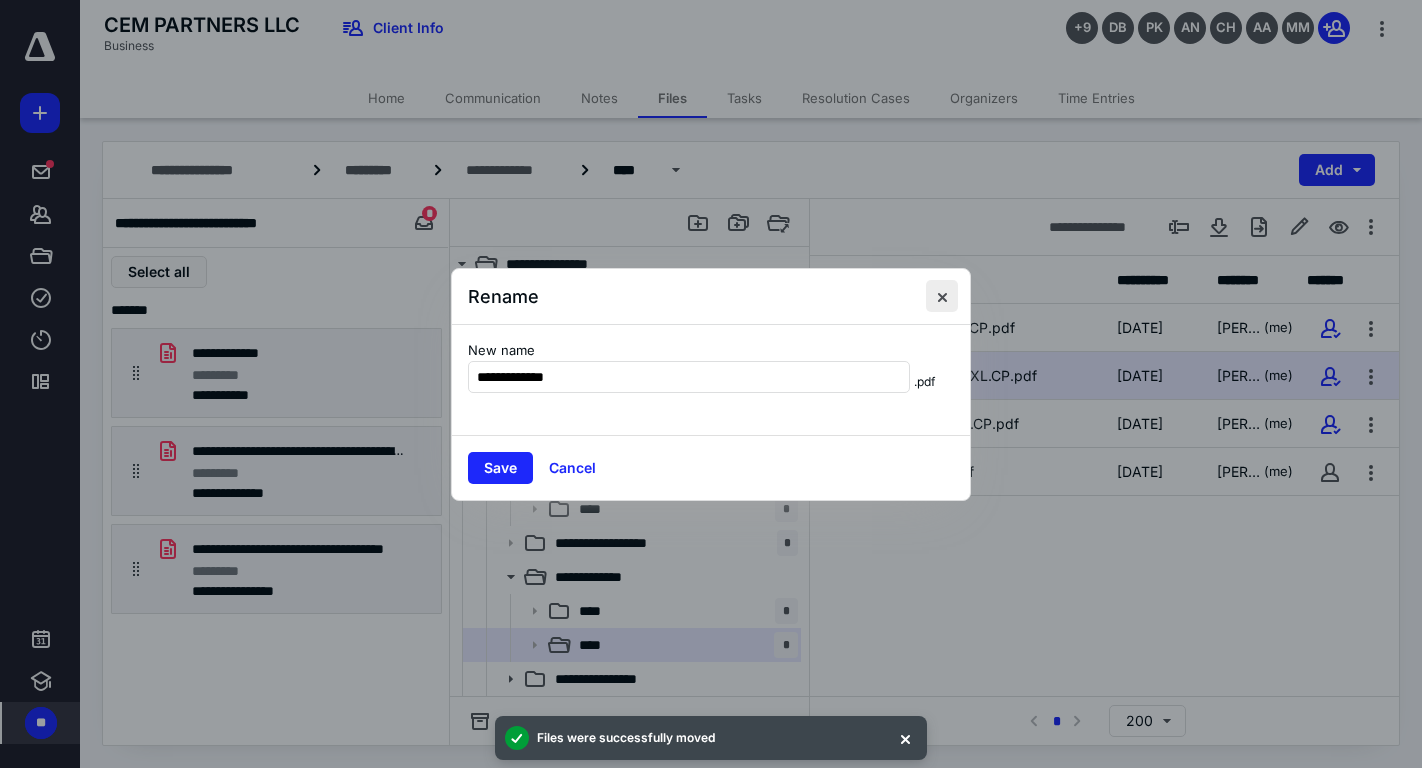 type on "**********" 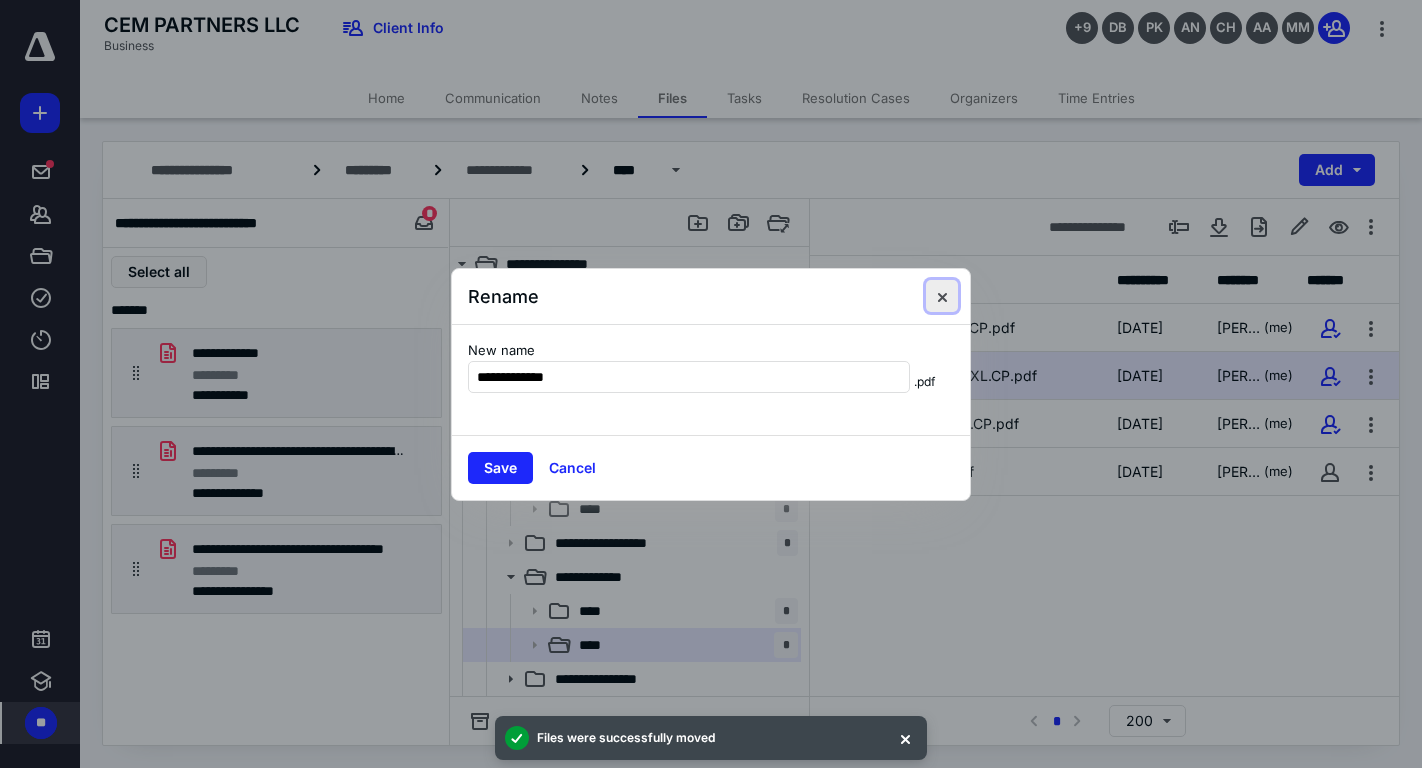 click at bounding box center (942, 296) 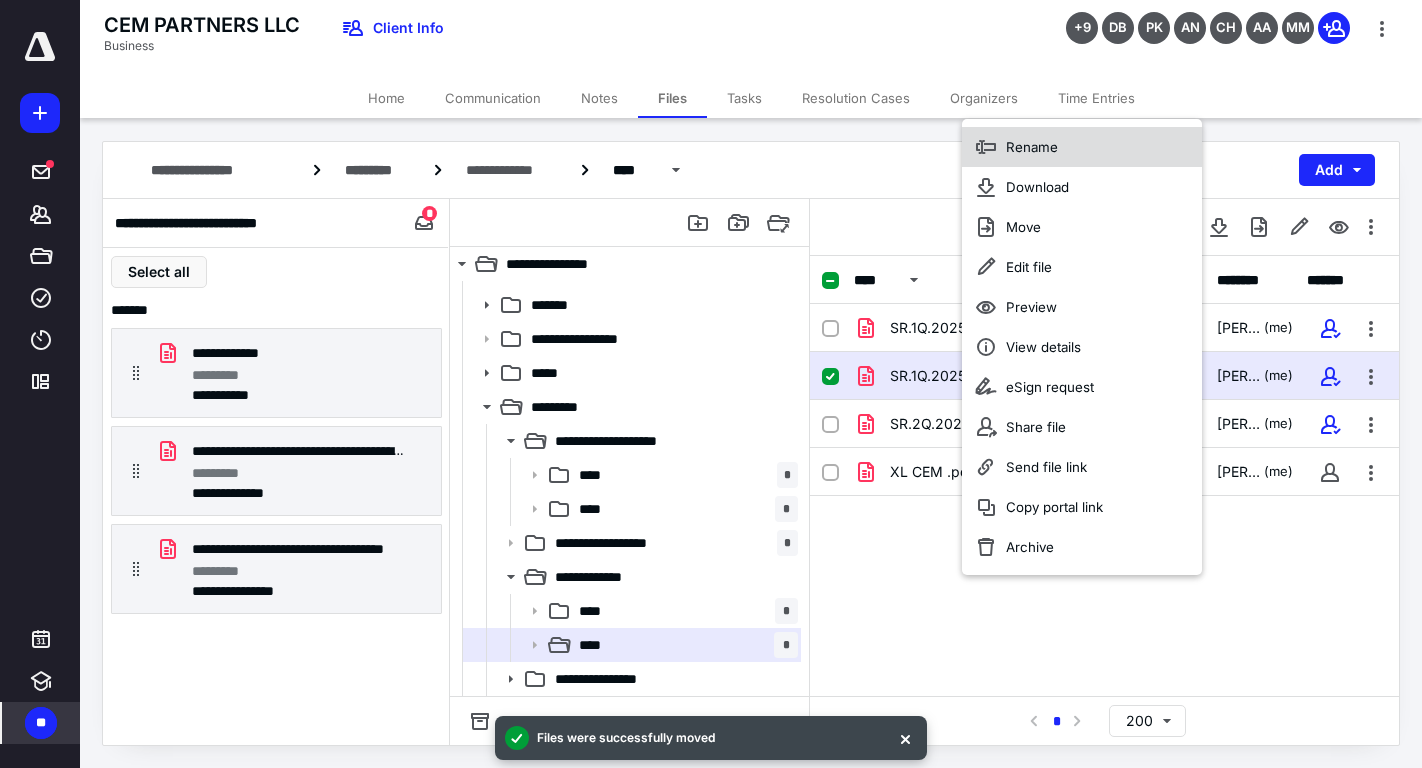 click on "Rename" at bounding box center [1032, 147] 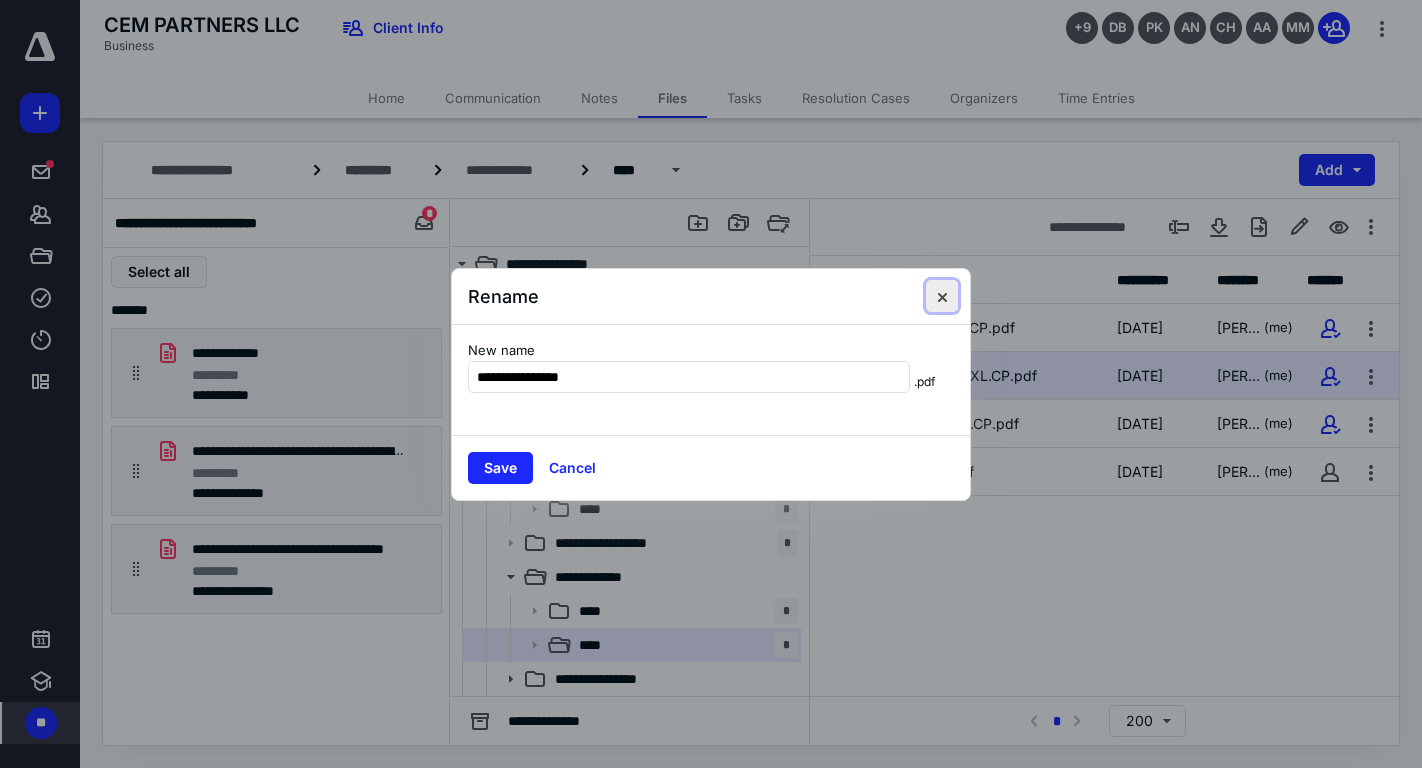 click at bounding box center [942, 296] 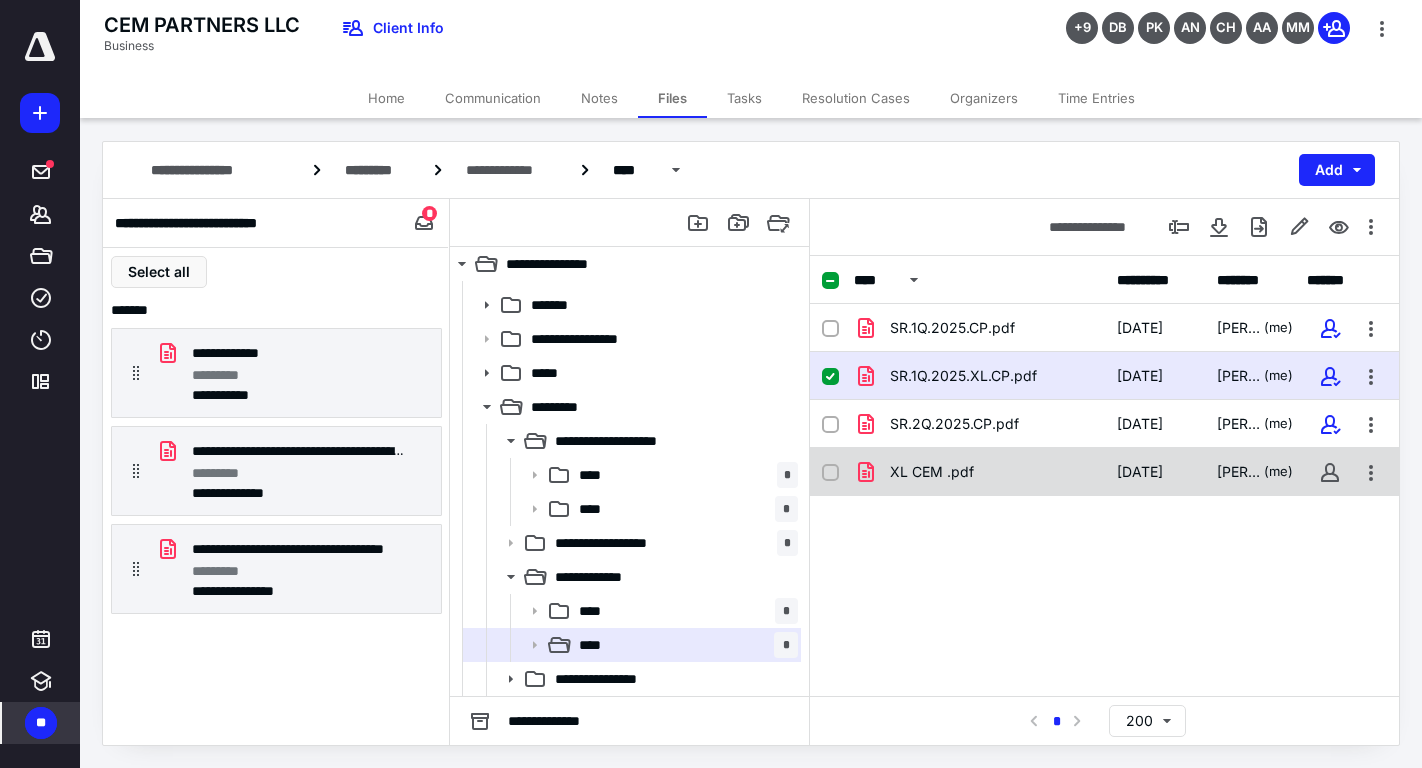 checkbox on "false" 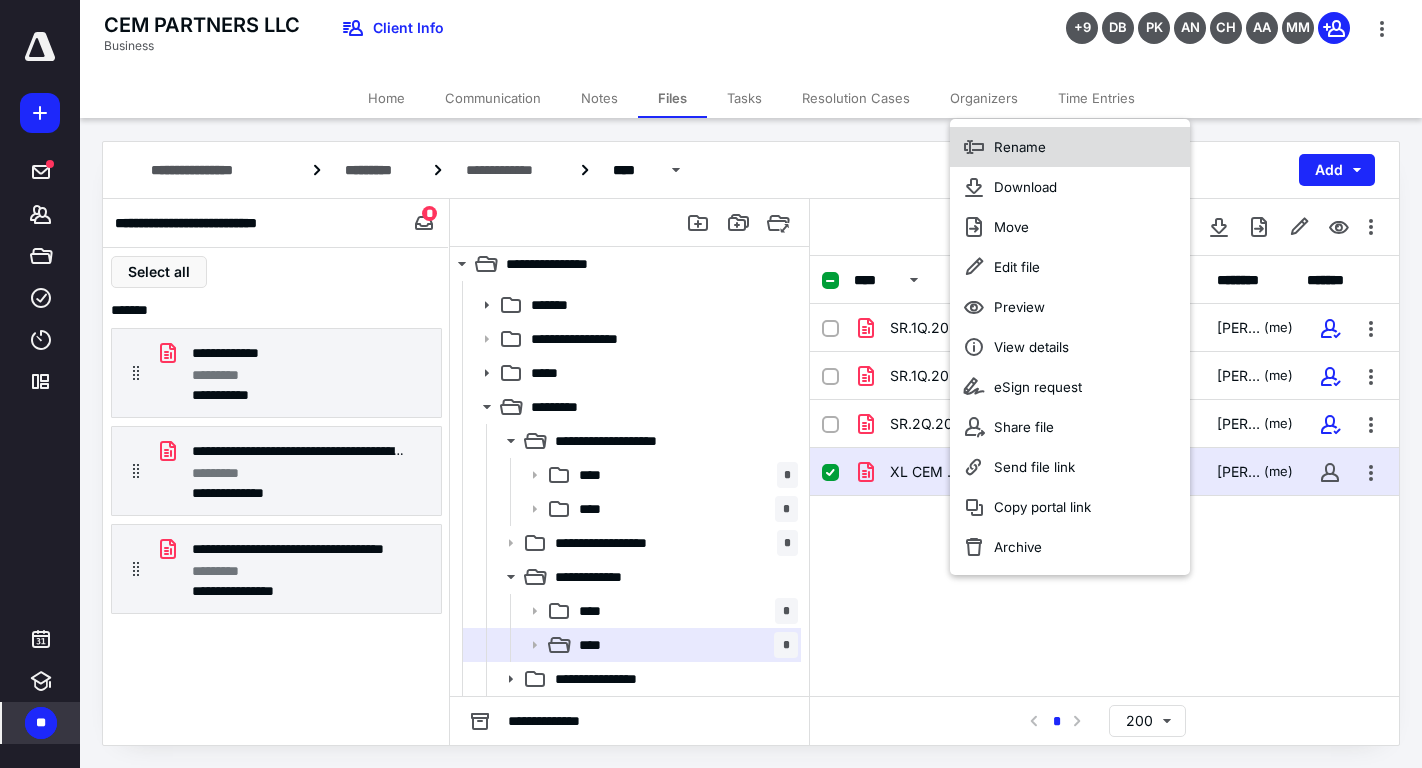 click on "Rename" at bounding box center (1020, 147) 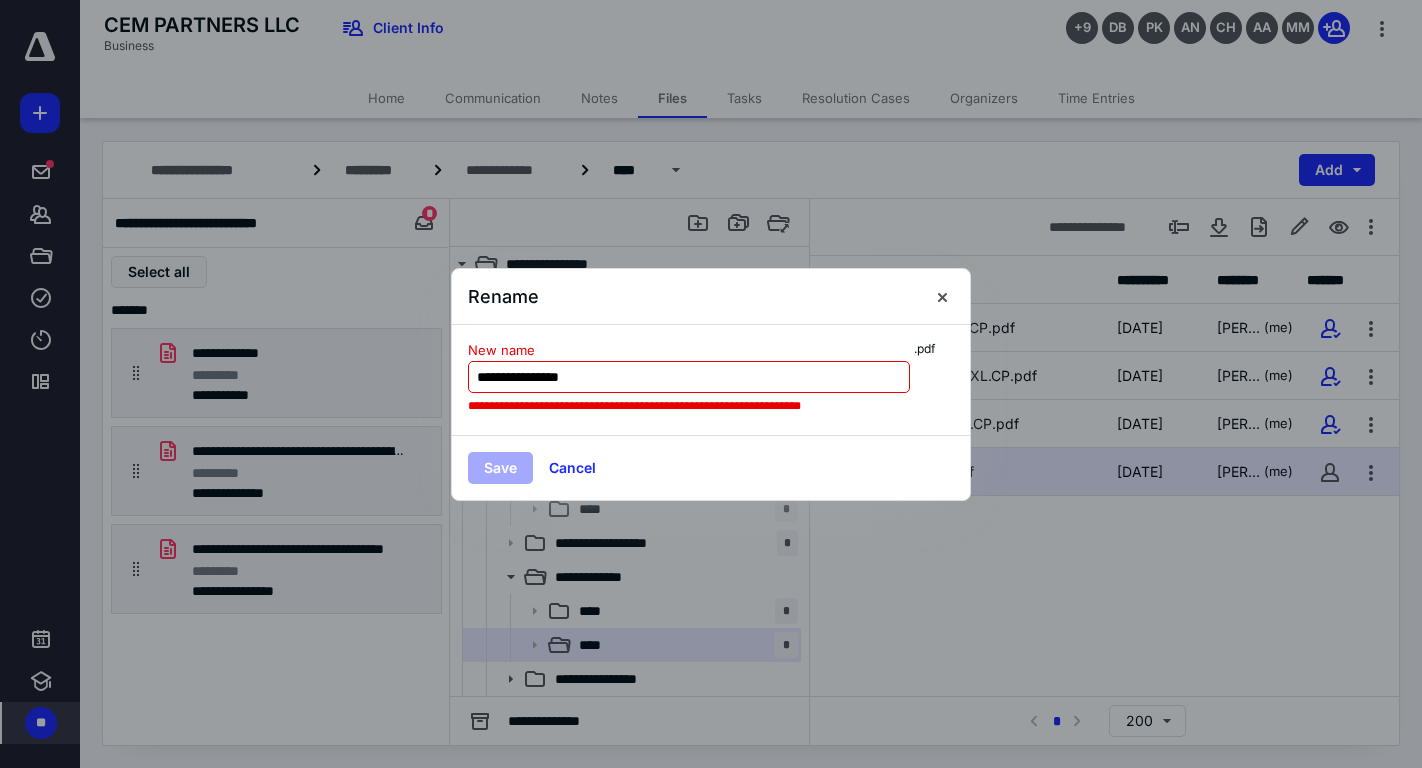 click on "**********" at bounding box center [689, 377] 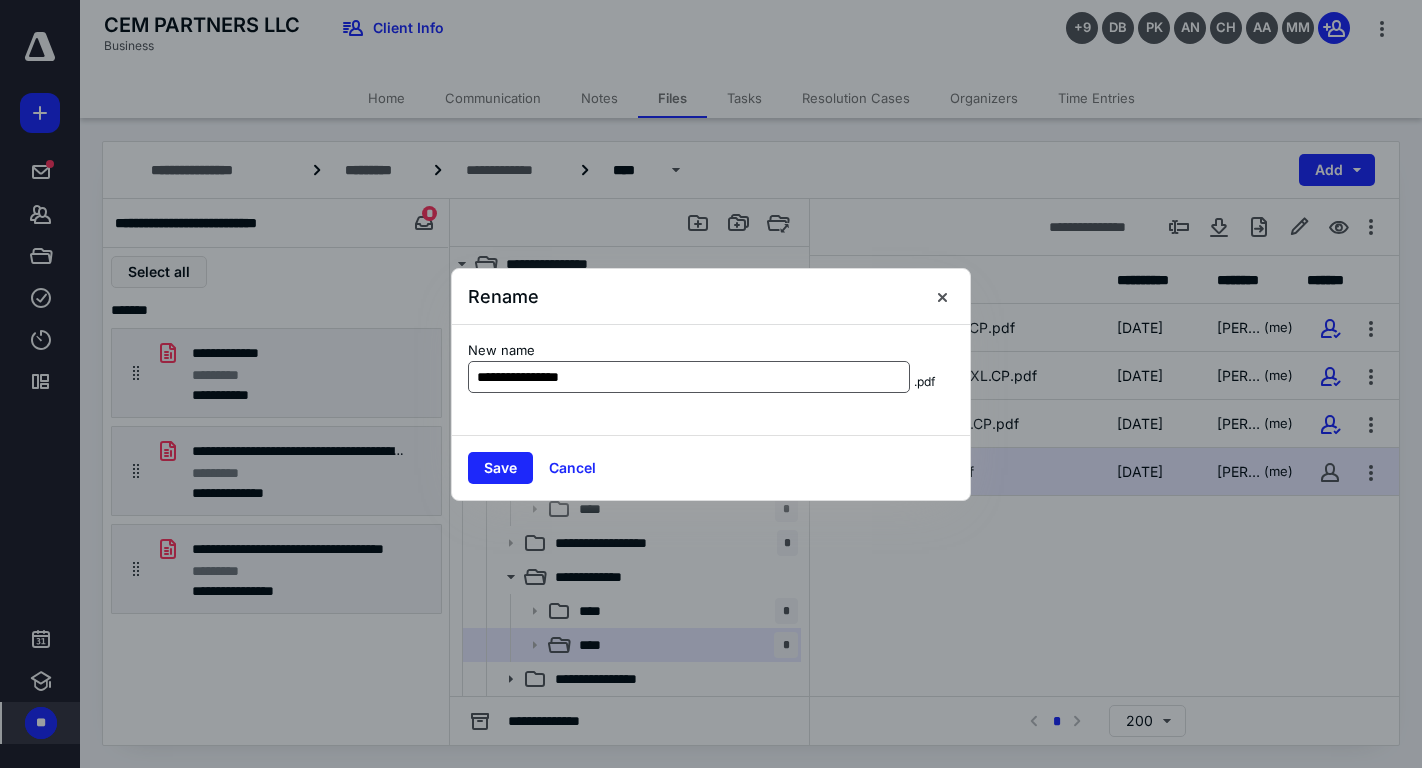 type on "**********" 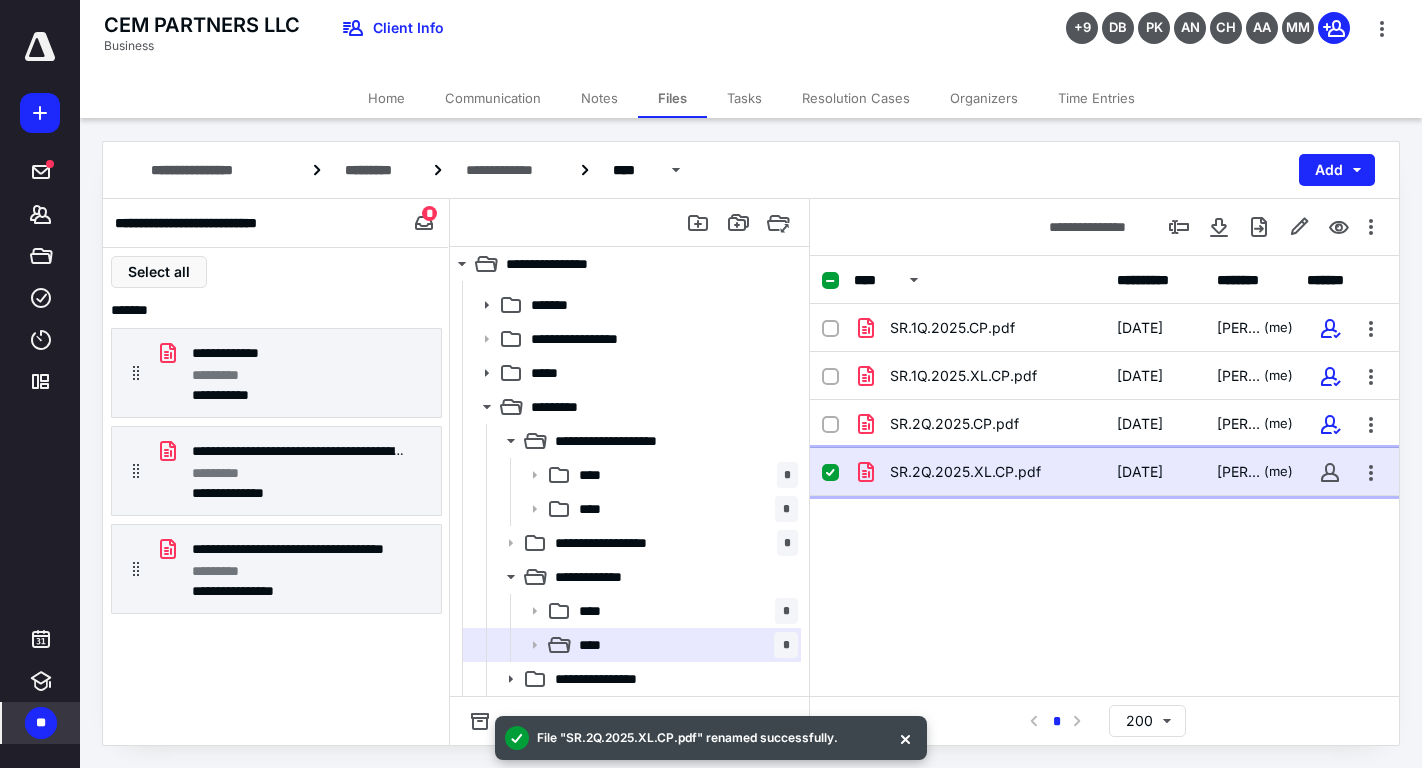 click on "SR.2Q.2025.XL.CP.pdf" at bounding box center (965, 472) 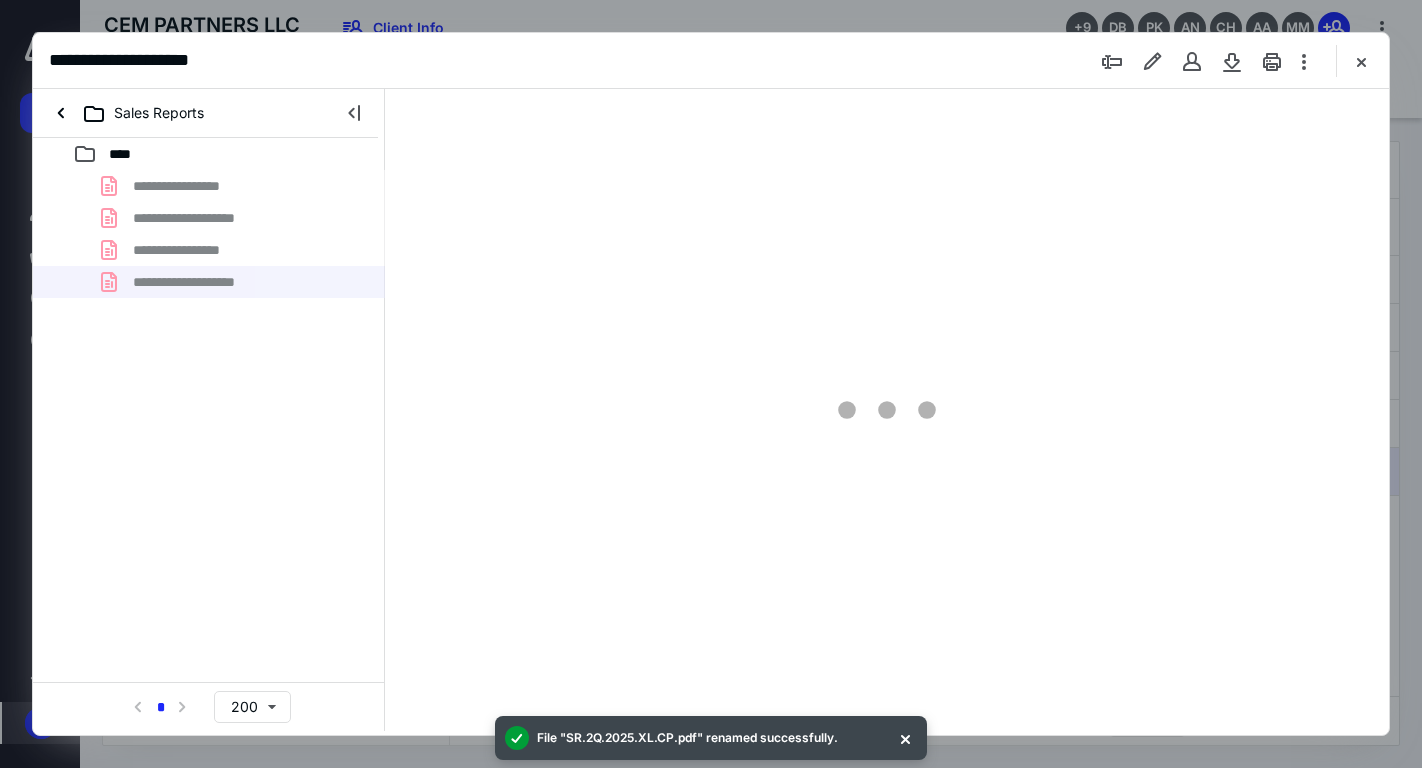 scroll, scrollTop: 0, scrollLeft: 0, axis: both 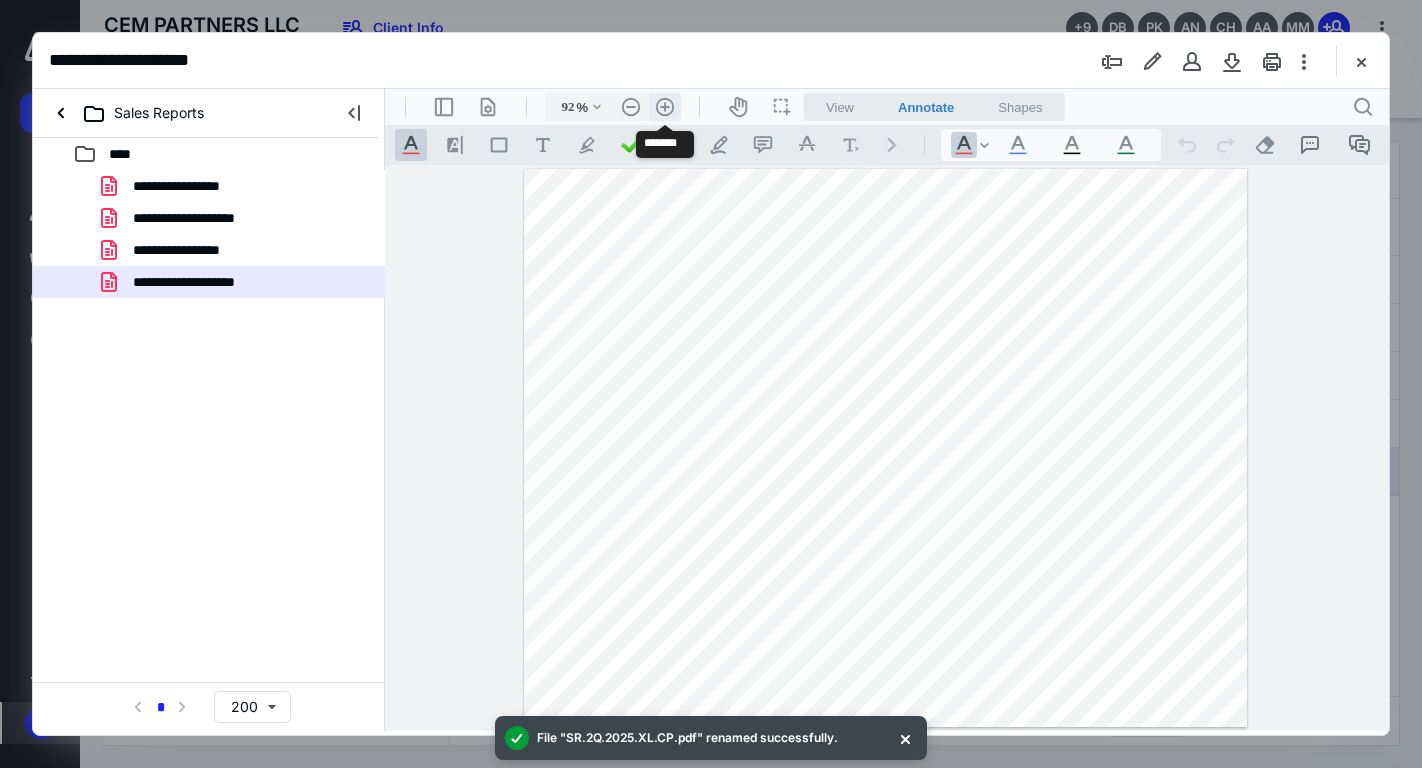 click on ".cls-1{fill:#abb0c4;} icon - header - zoom - in - line" at bounding box center [665, 107] 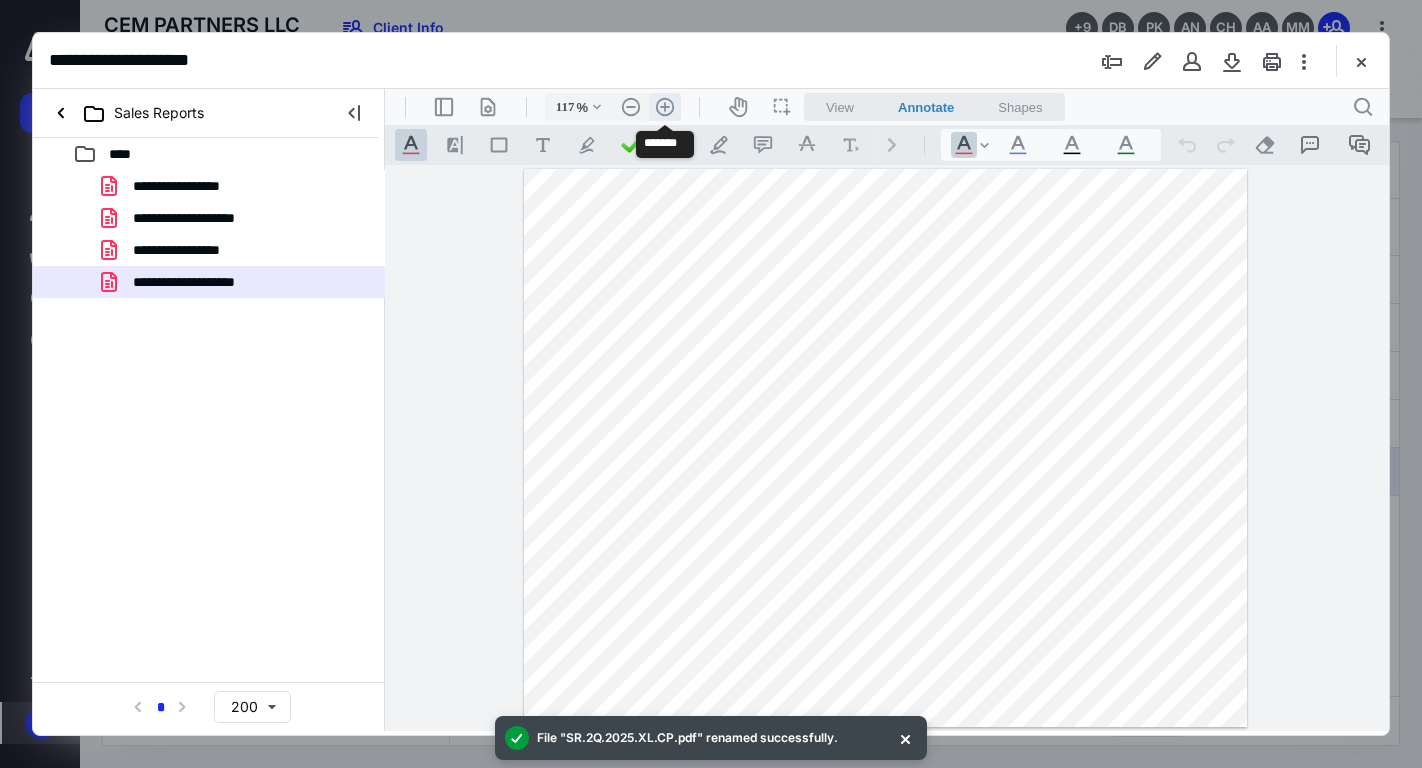 scroll, scrollTop: 67, scrollLeft: 0, axis: vertical 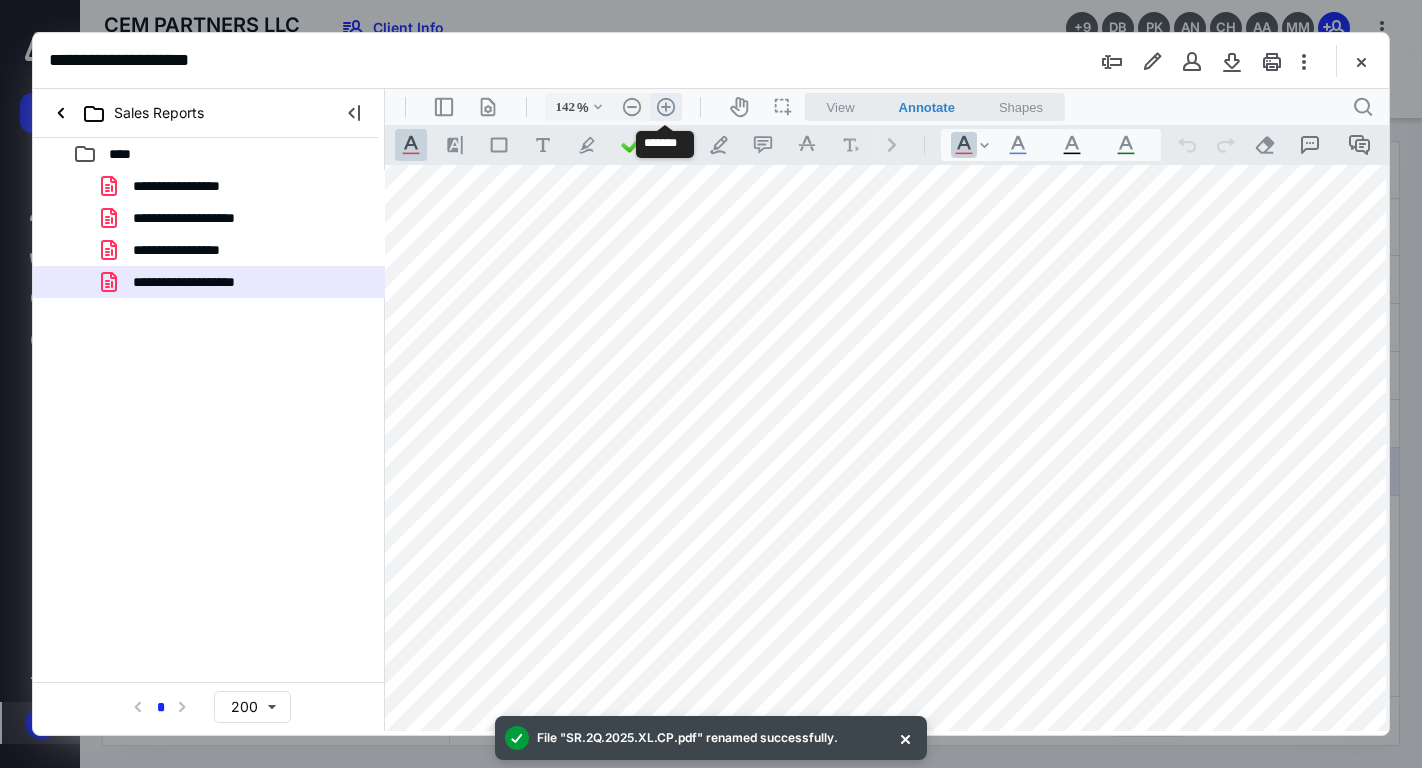 click on ".cls-1{fill:#abb0c4;} icon - header - zoom - in - line" at bounding box center (666, 107) 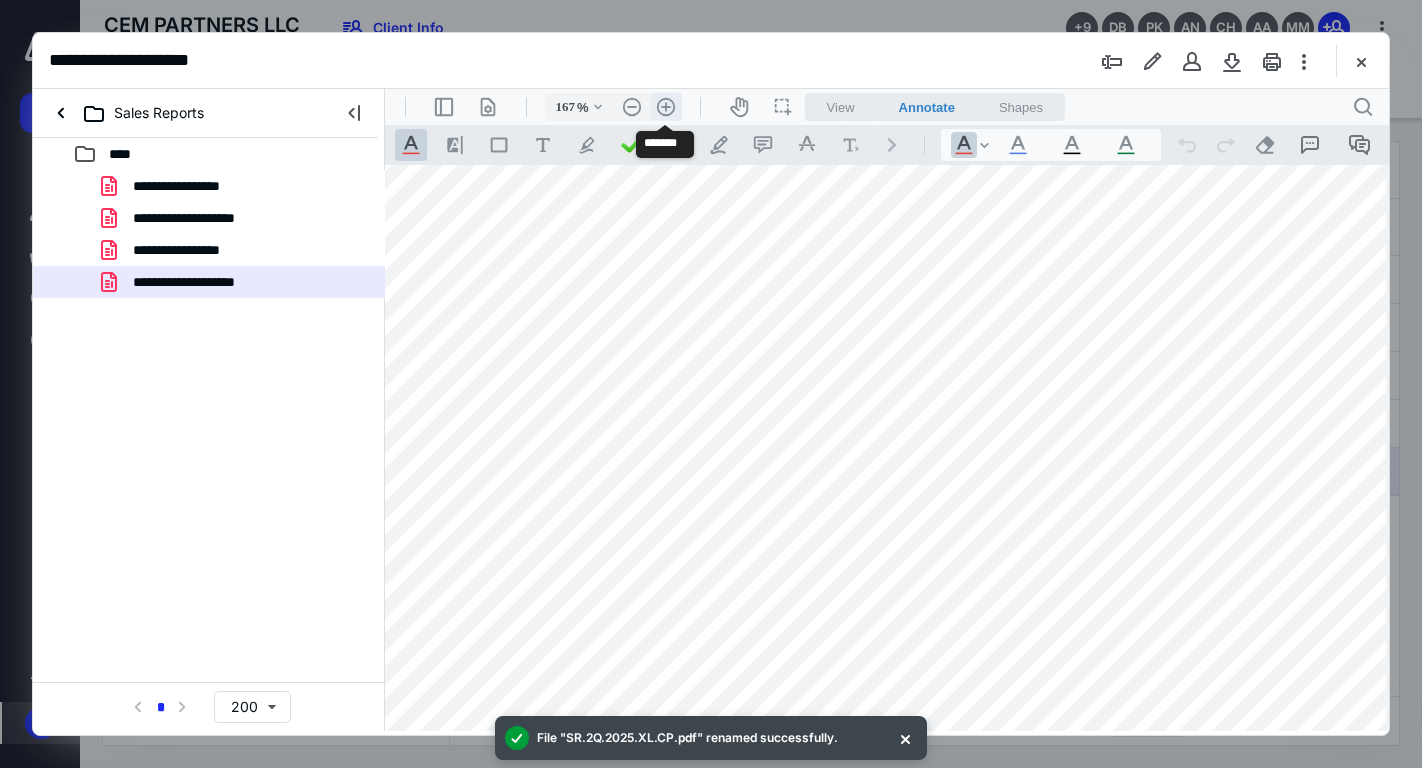 scroll, scrollTop: 201, scrollLeft: 172, axis: both 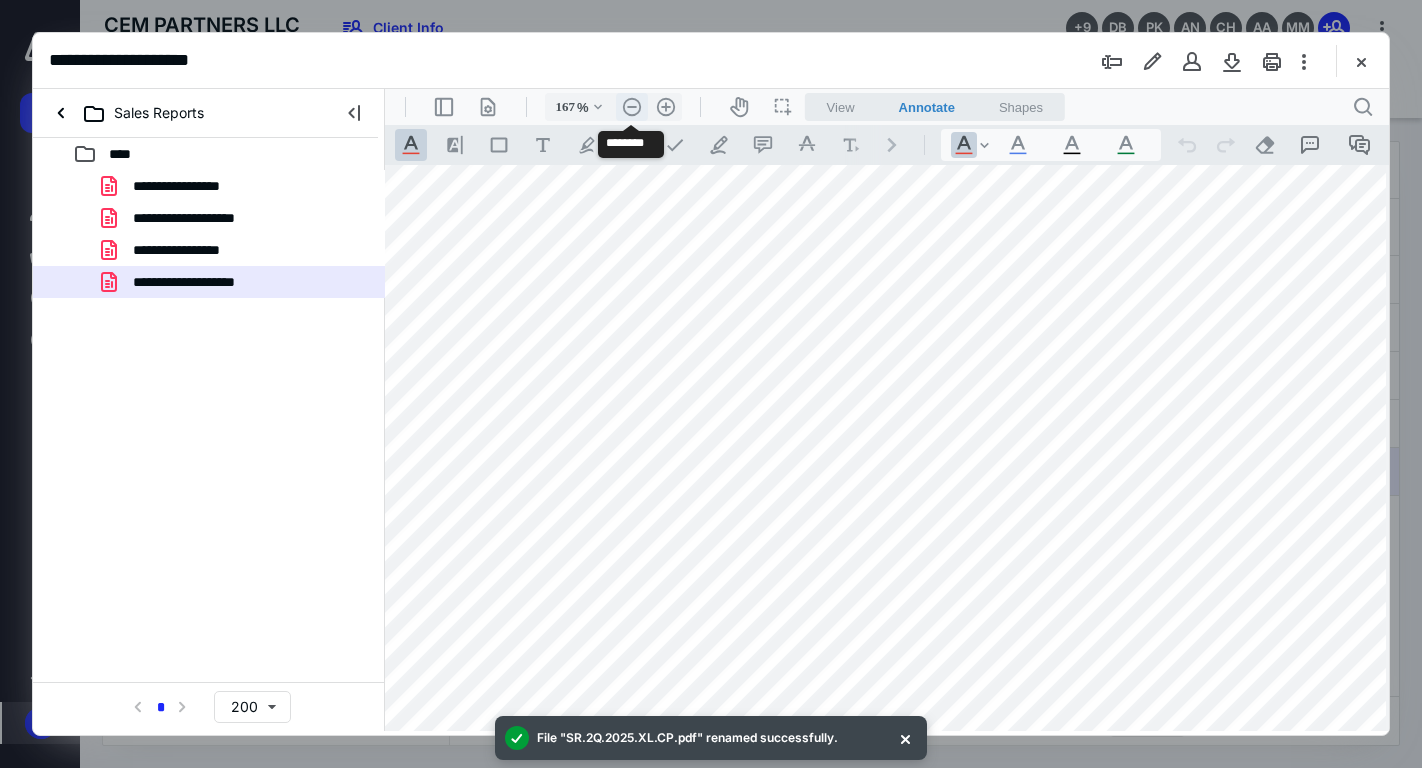 click on ".cls-1{fill:#abb0c4;} icon - header - zoom - out - line" at bounding box center [632, 107] 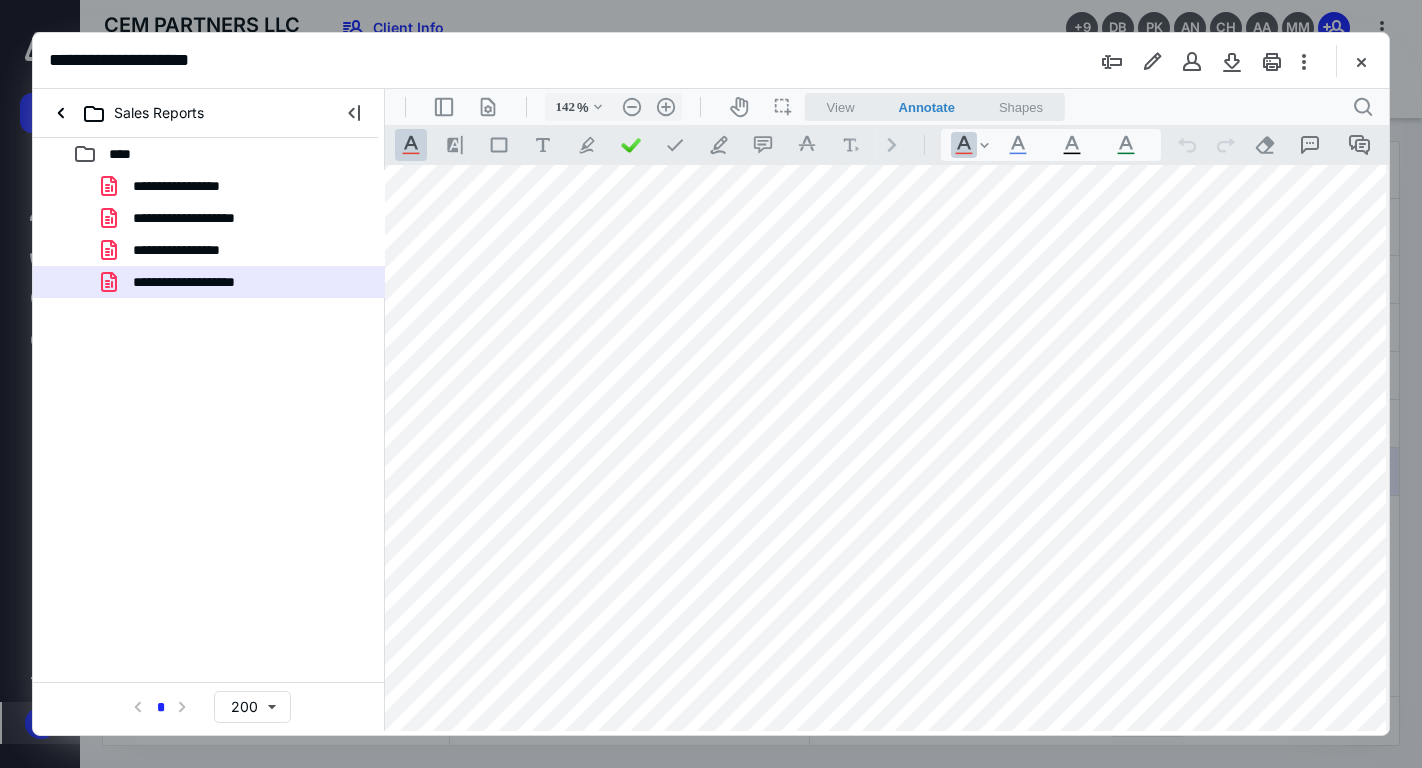 scroll, scrollTop: 18, scrollLeft: 70, axis: both 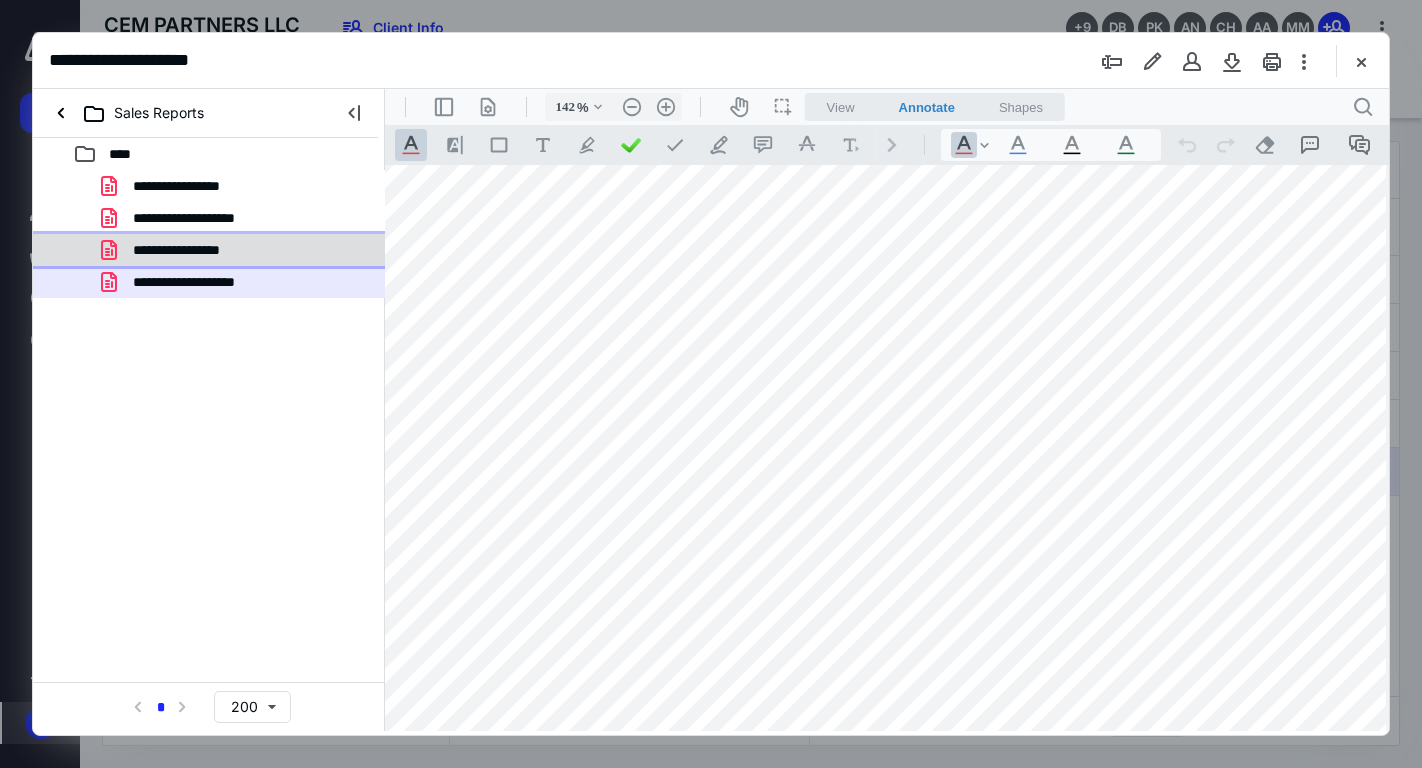 click on "**********" at bounding box center (237, 250) 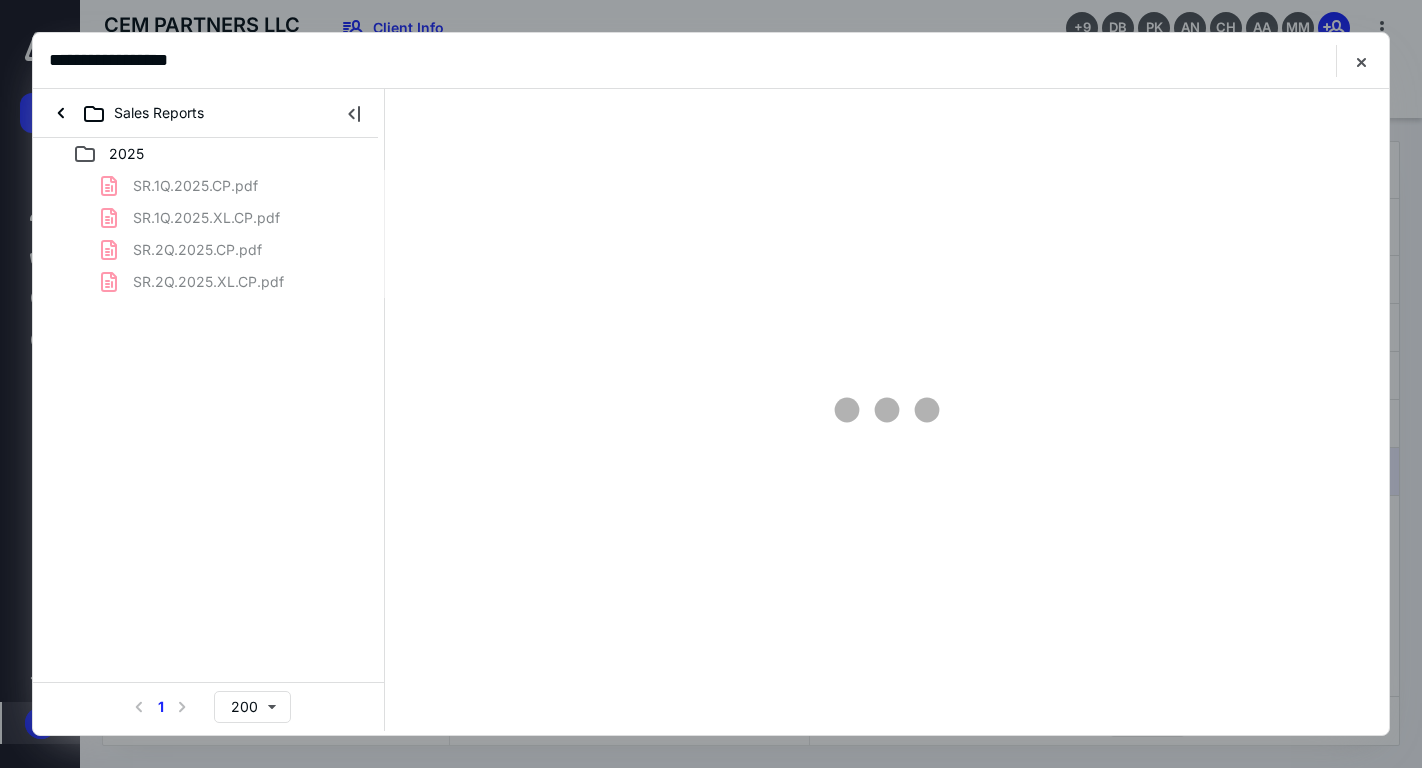 scroll, scrollTop: 0, scrollLeft: 0, axis: both 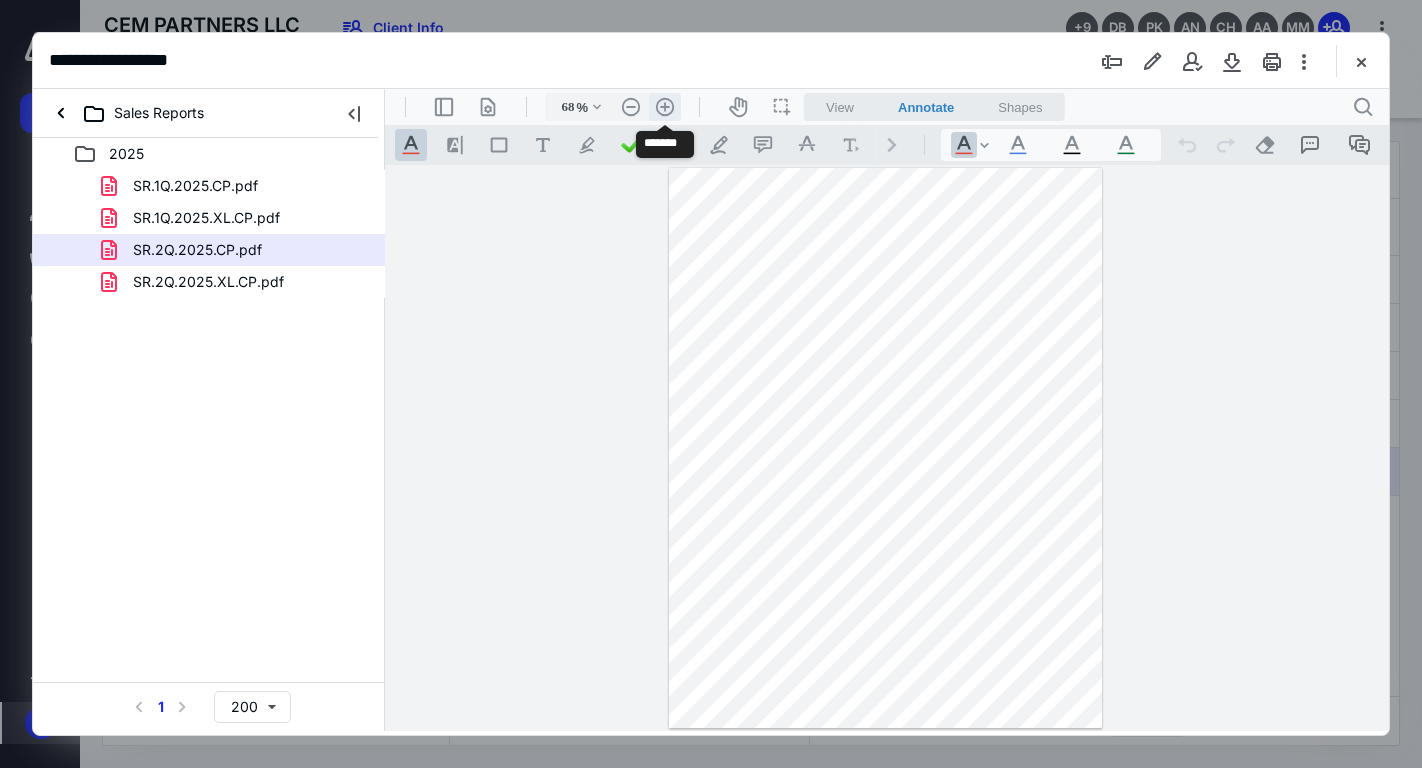 click on ".cls-1{fill:#abb0c4;} icon - header - zoom - in - line" at bounding box center (665, 107) 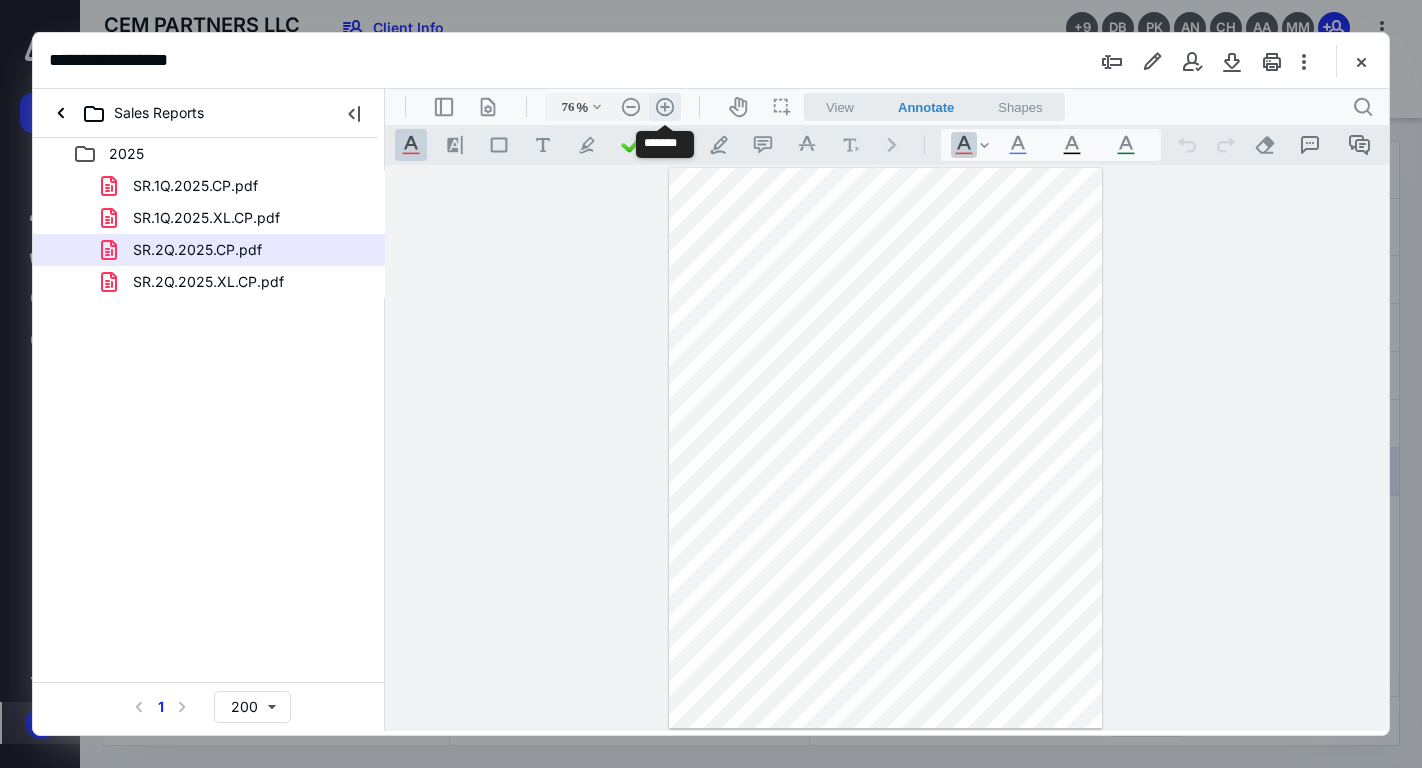 click on ".cls-1{fill:#abb0c4;} icon - header - zoom - in - line" at bounding box center (665, 107) 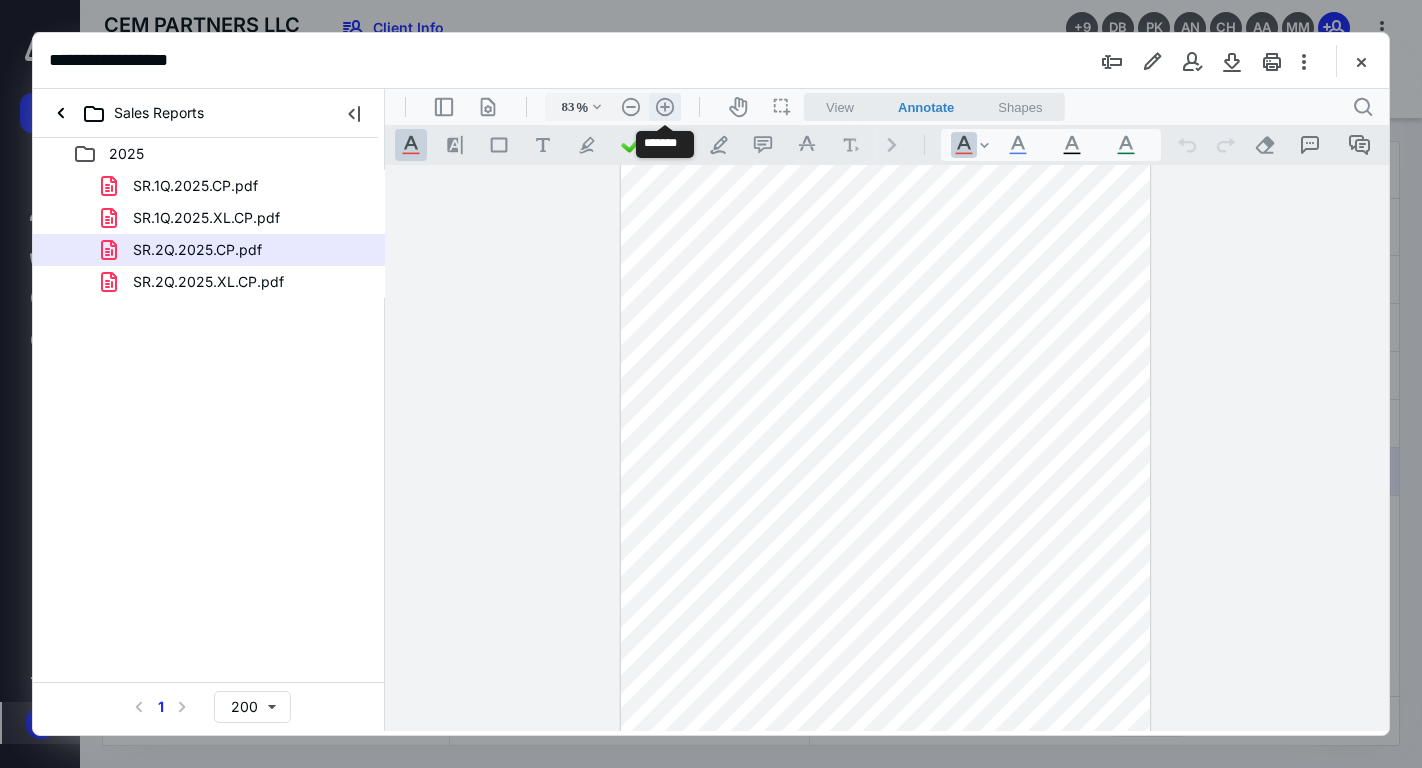 click on ".cls-1{fill:#abb0c4;} icon - header - zoom - in - line" at bounding box center (665, 107) 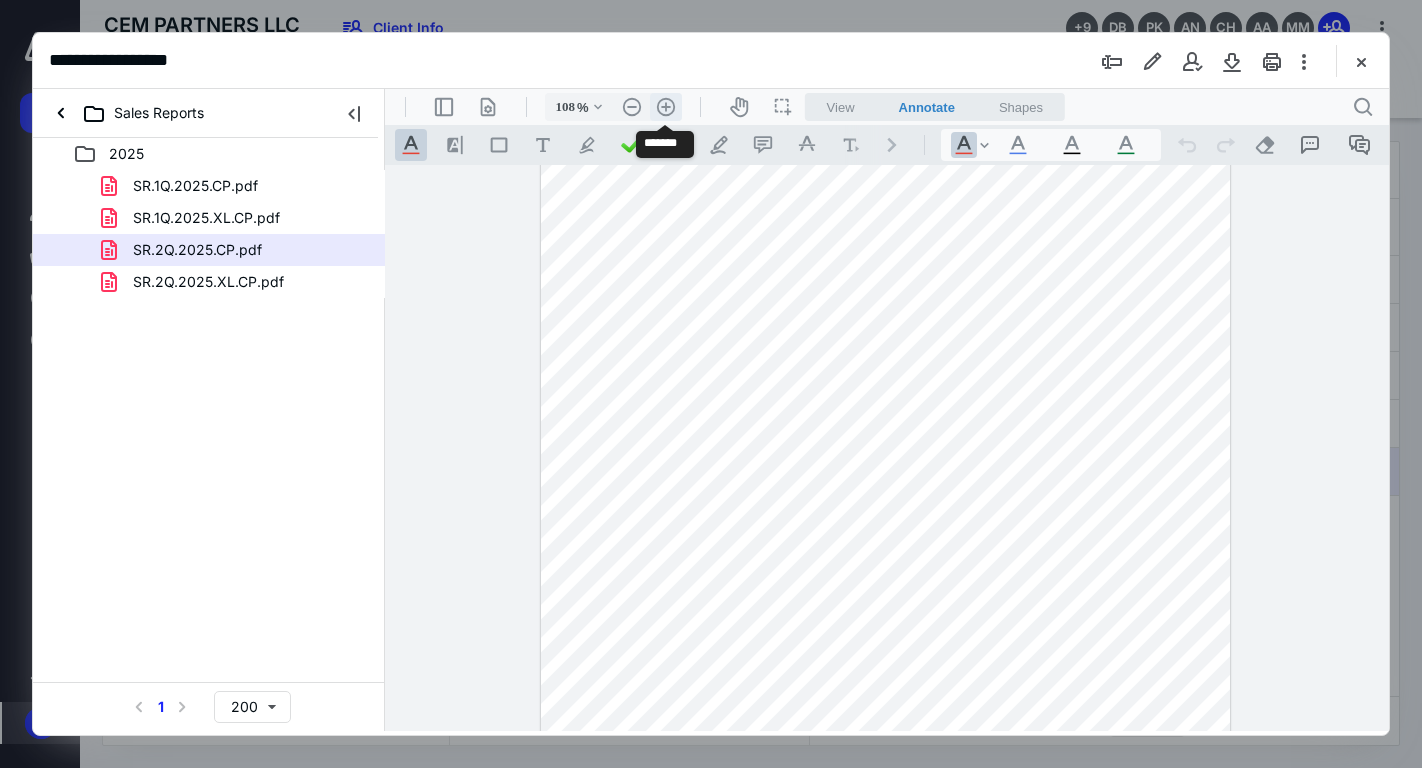 click on ".cls-1{fill:#abb0c4;} icon - header - zoom - in - line" at bounding box center (666, 107) 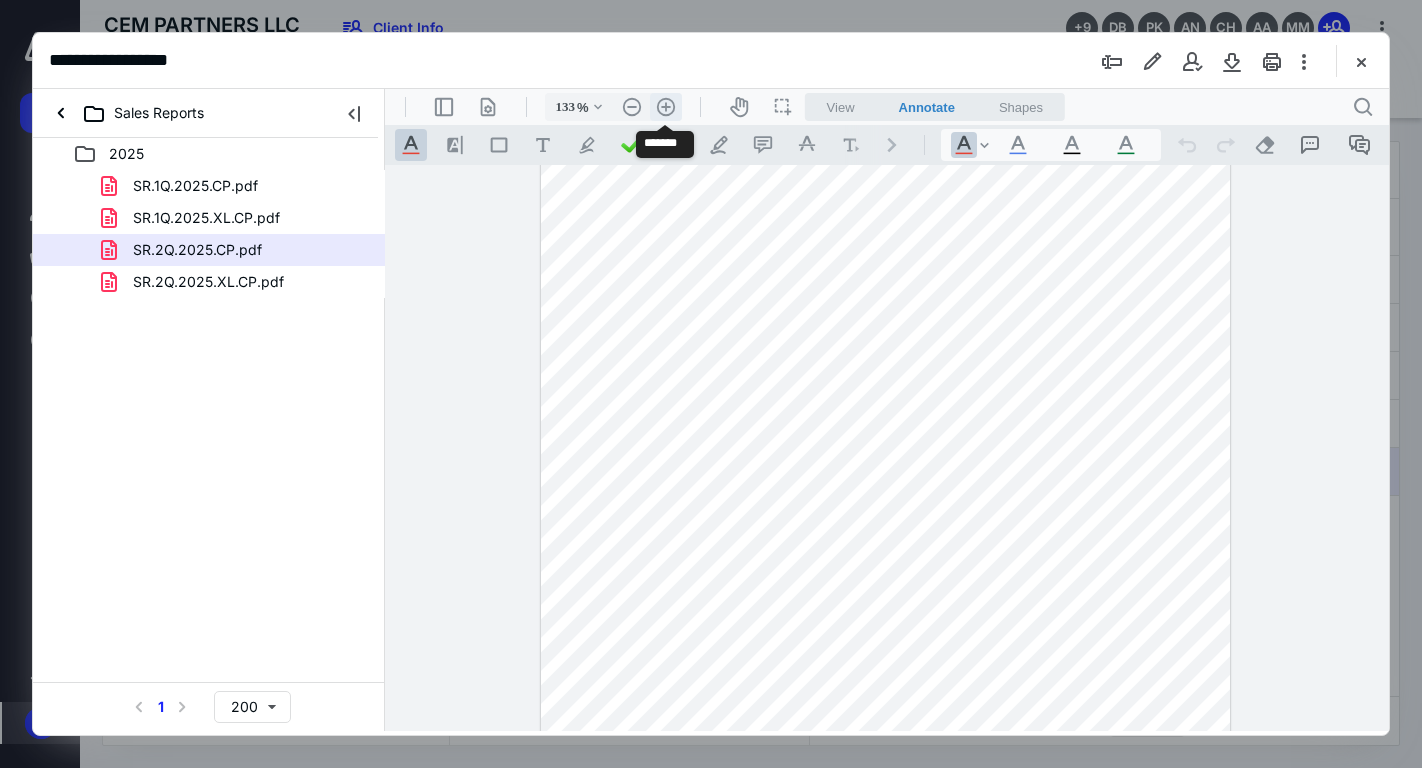 scroll, scrollTop: 234, scrollLeft: 0, axis: vertical 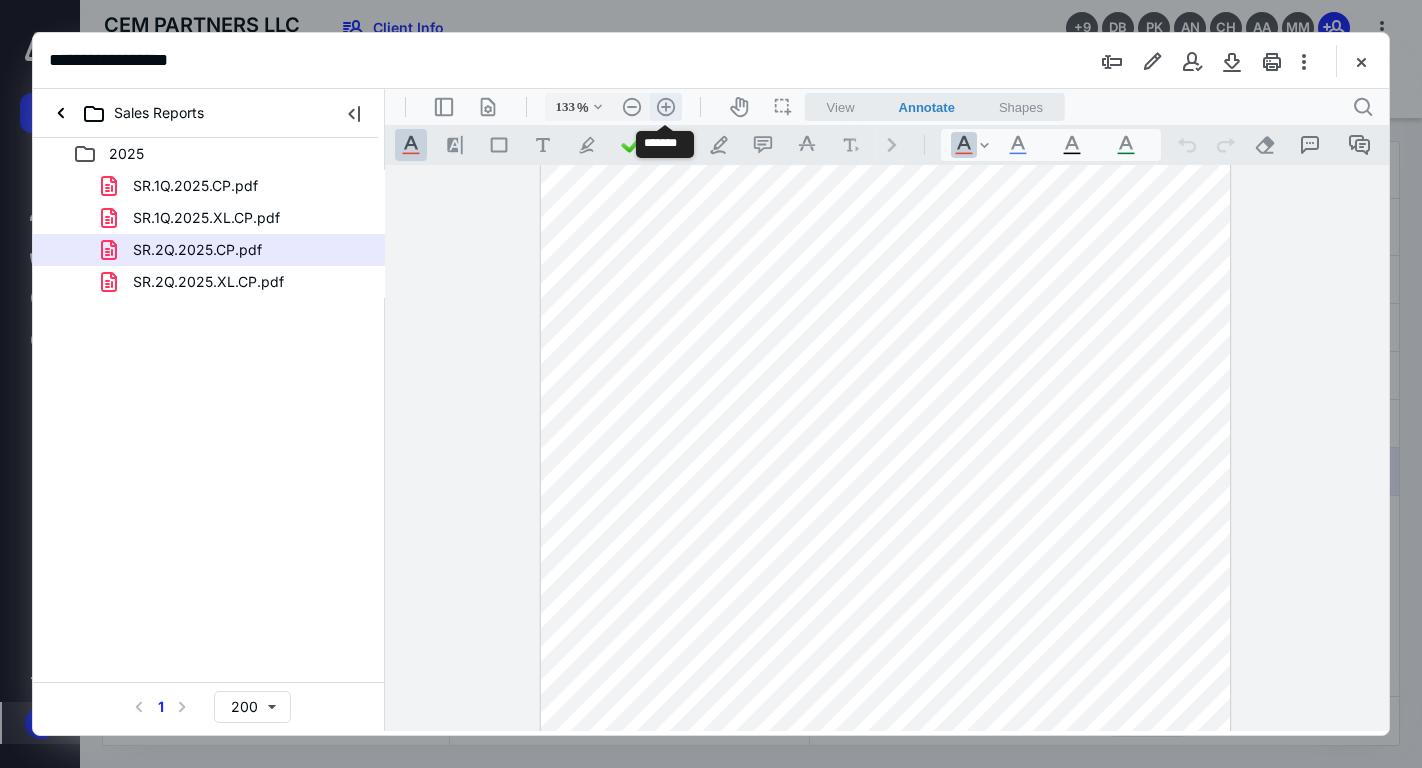 click on ".cls-1{fill:#abb0c4;} icon - header - zoom - in - line" at bounding box center (666, 107) 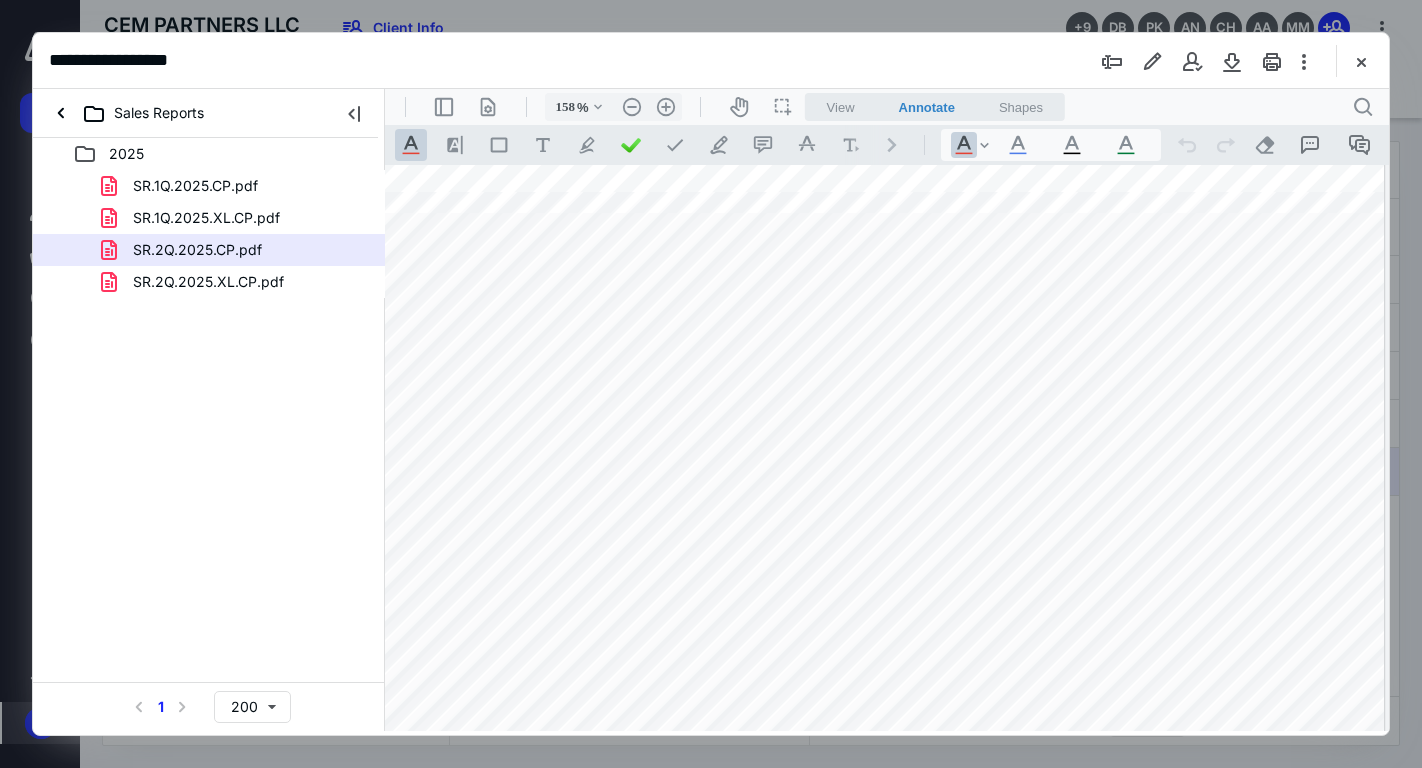 scroll, scrollTop: 225, scrollLeft: 15, axis: both 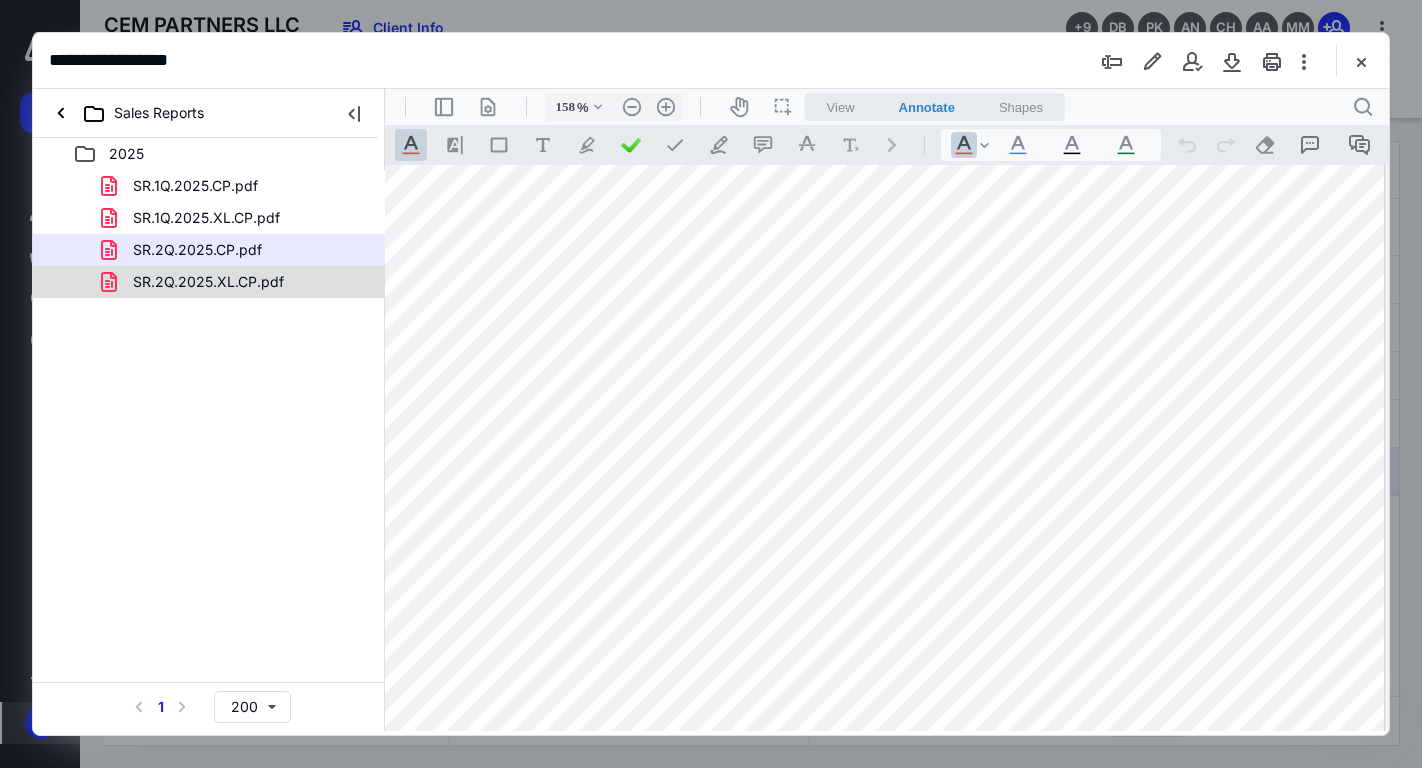 click on "SR.2Q.2025.XL.CP.pdf" at bounding box center [237, 282] 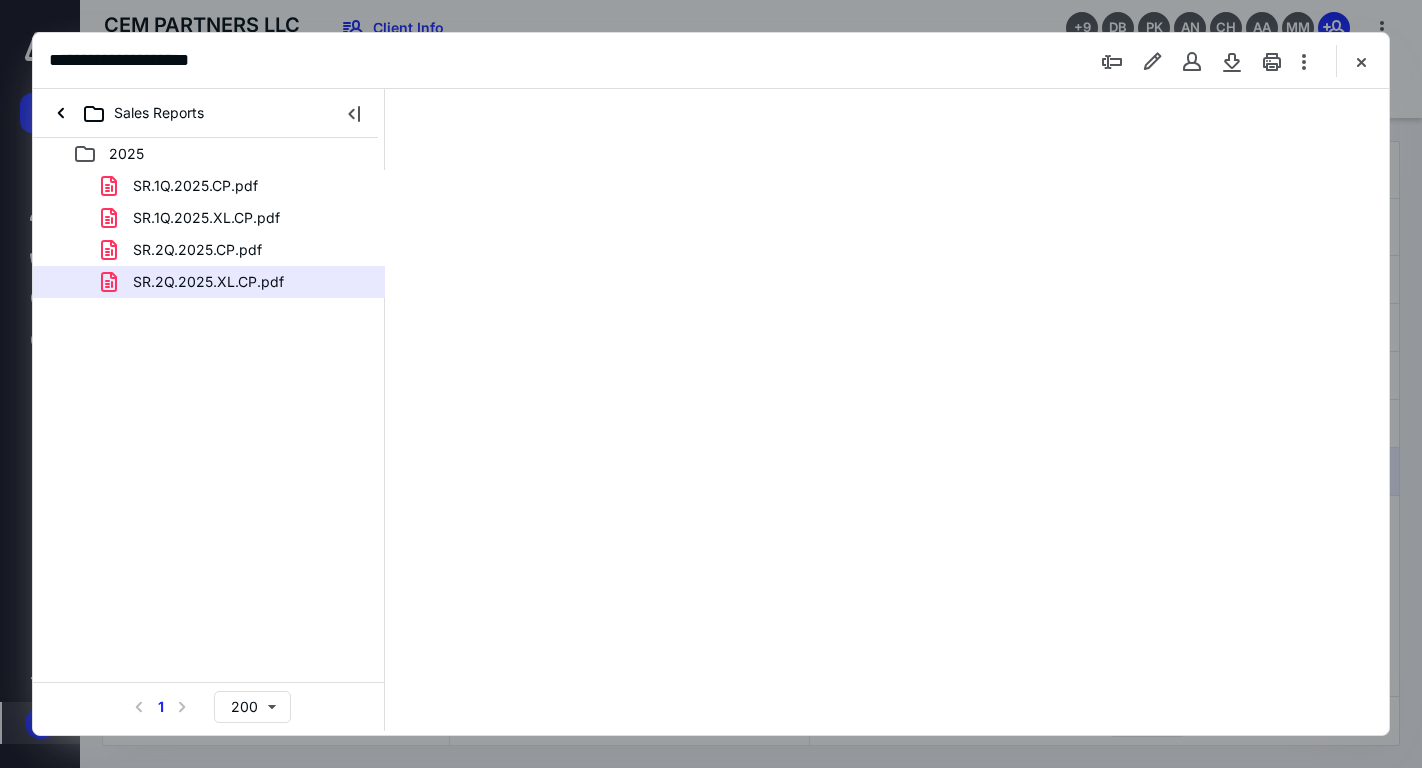 scroll, scrollTop: 0, scrollLeft: 0, axis: both 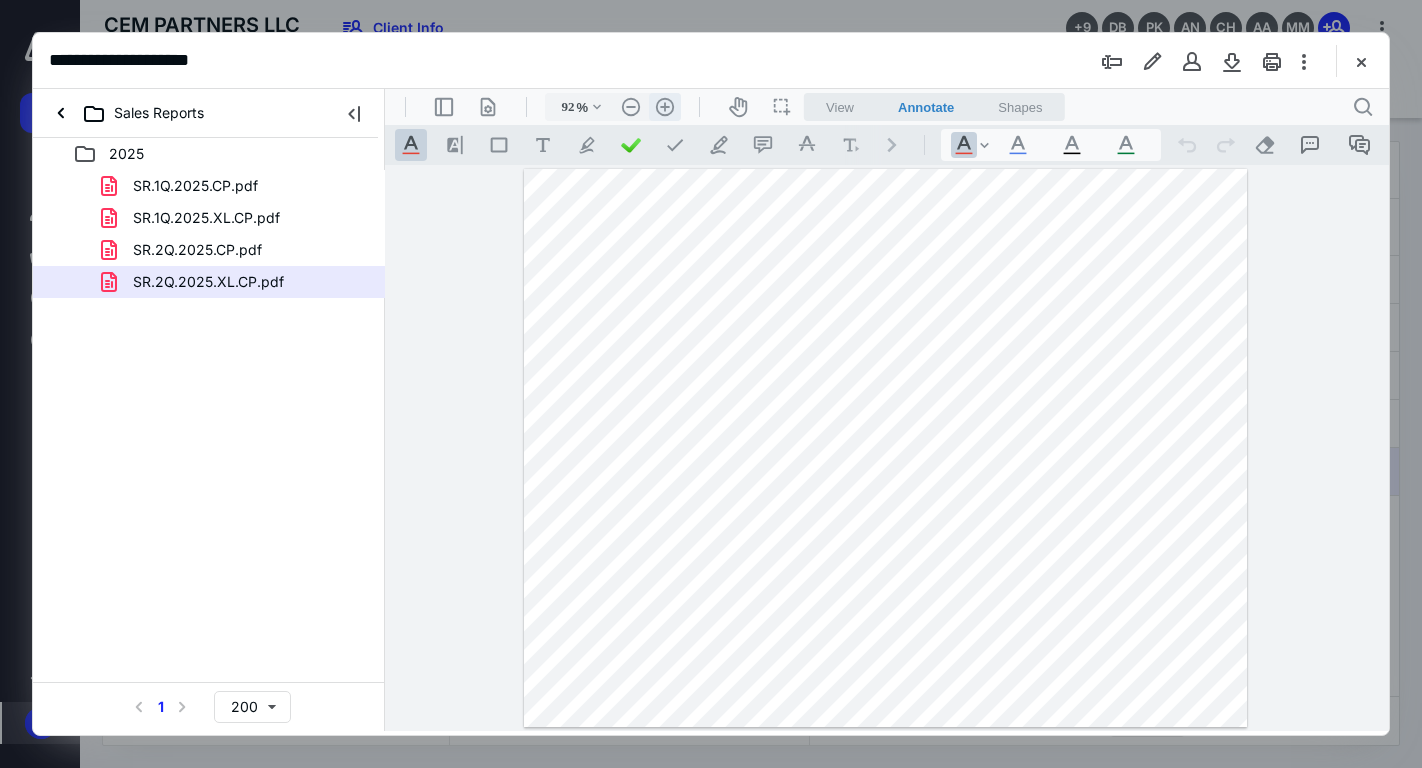 click on ".cls-1{fill:#abb0c4;} icon - header - zoom - in - line" at bounding box center [665, 107] 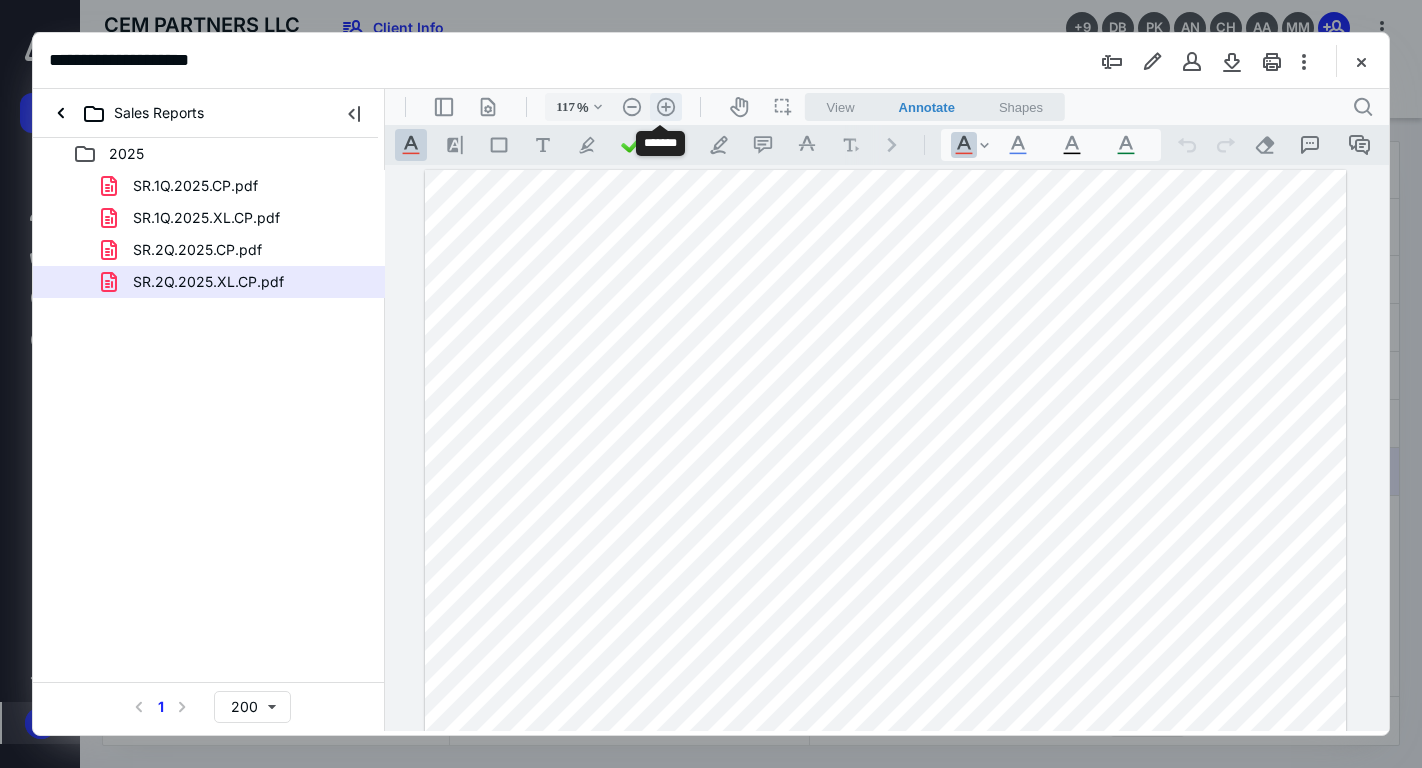 scroll, scrollTop: 67, scrollLeft: 0, axis: vertical 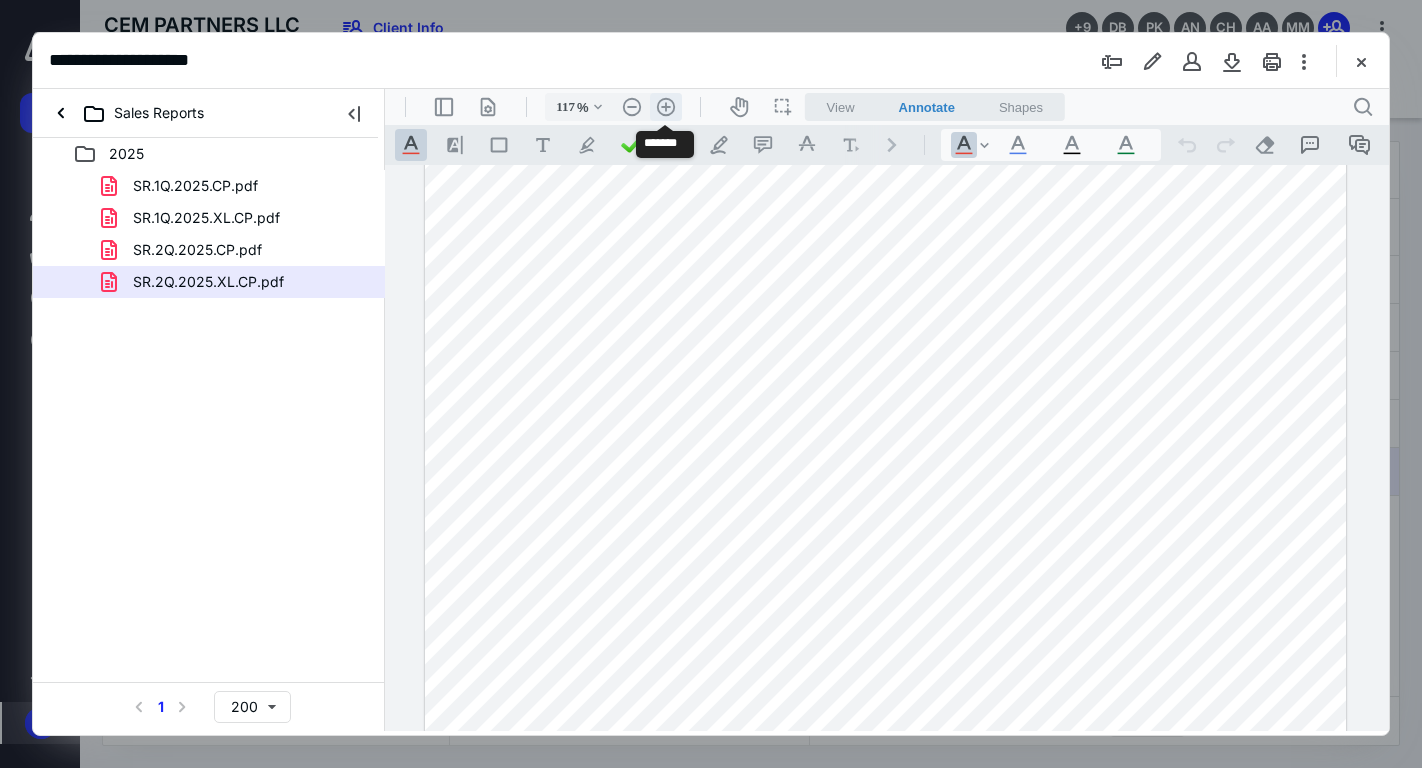 click on ".cls-1{fill:#abb0c4;} icon - header - zoom - in - line" at bounding box center [666, 107] 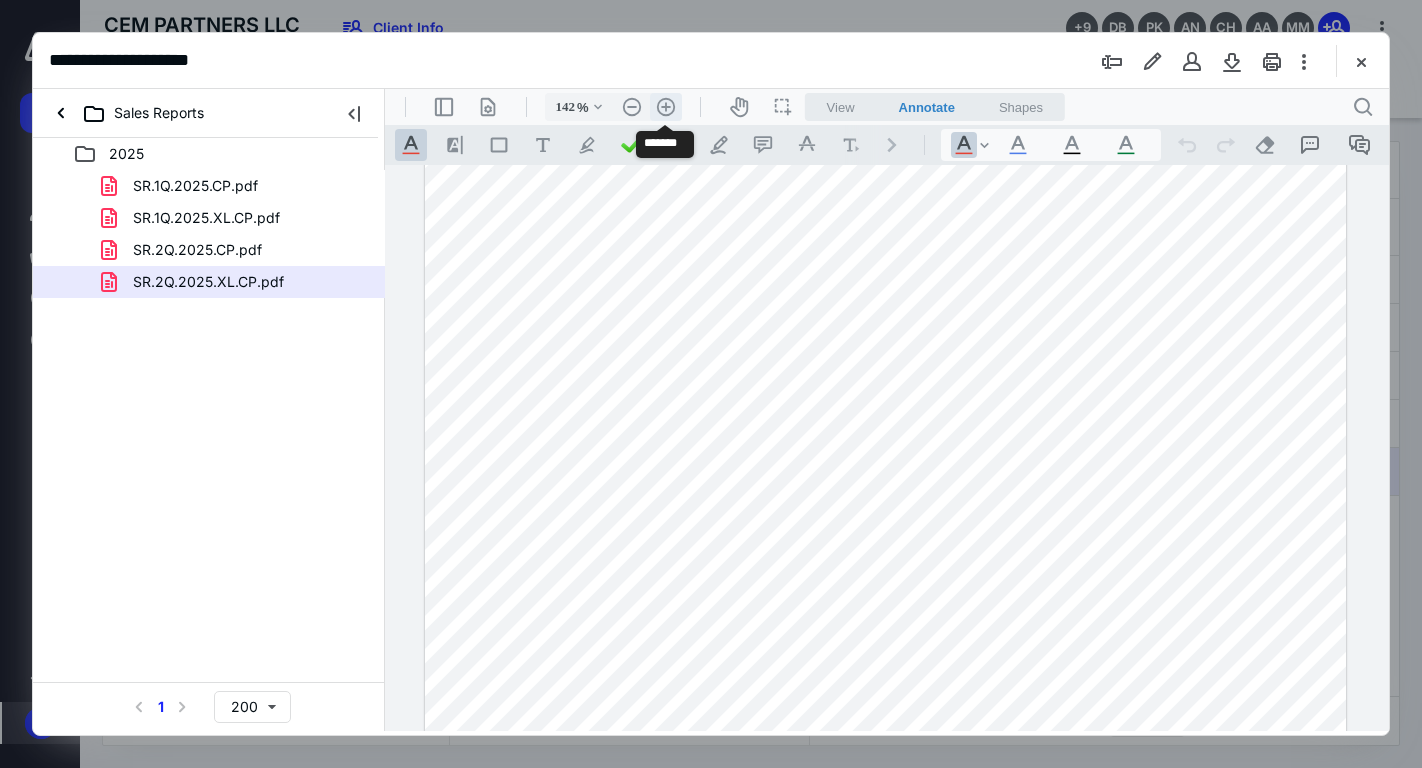 click on ".cls-1{fill:#abb0c4;} icon - header - zoom - in - line" at bounding box center (666, 107) 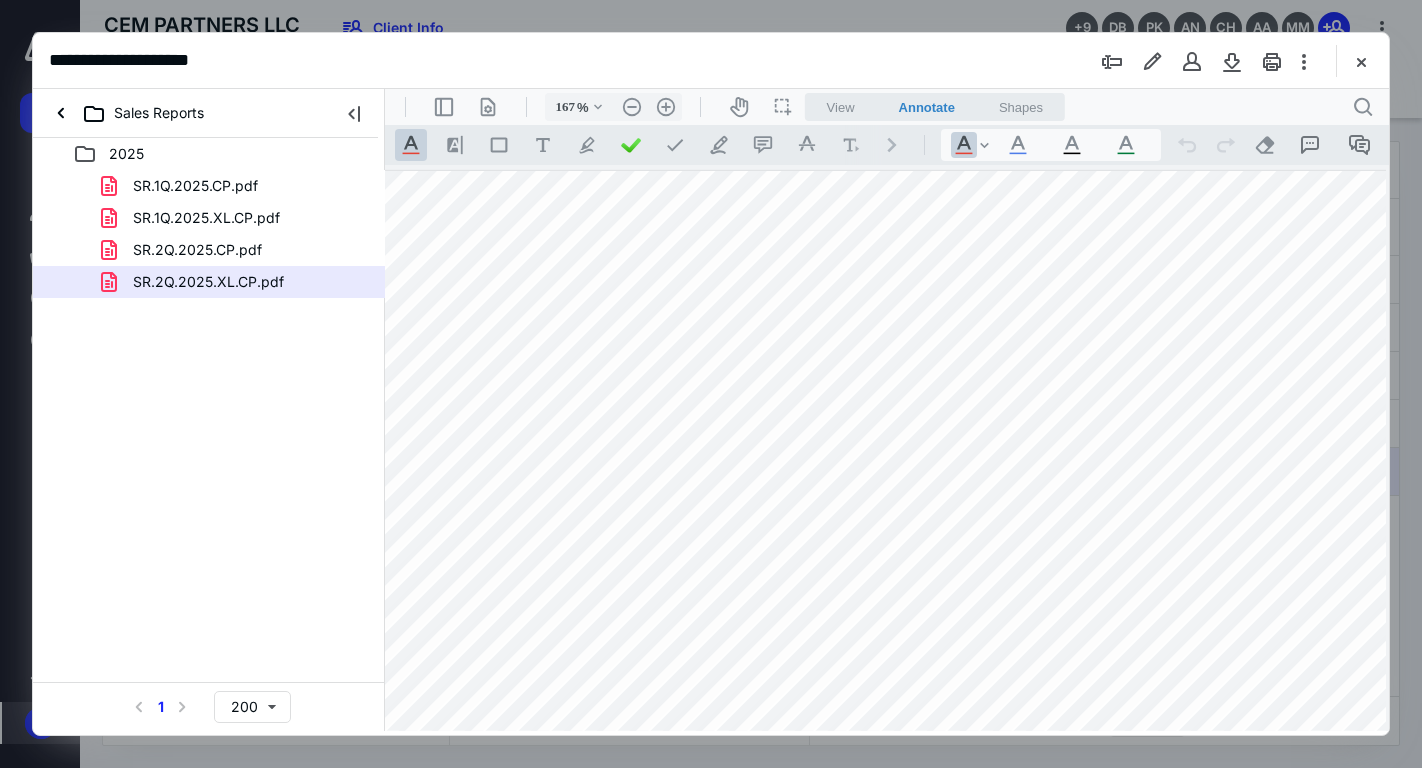 scroll, scrollTop: 0, scrollLeft: 160, axis: horizontal 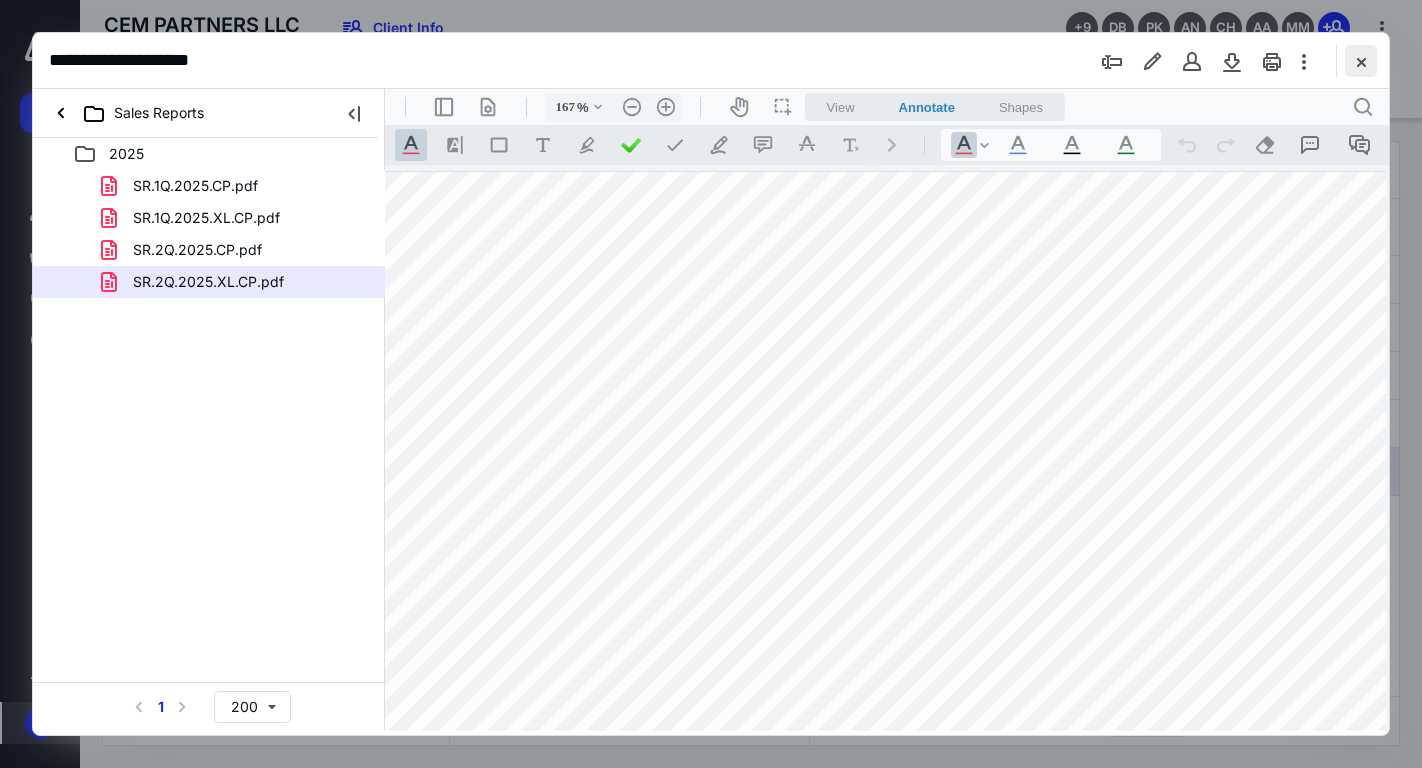 click at bounding box center (1361, 61) 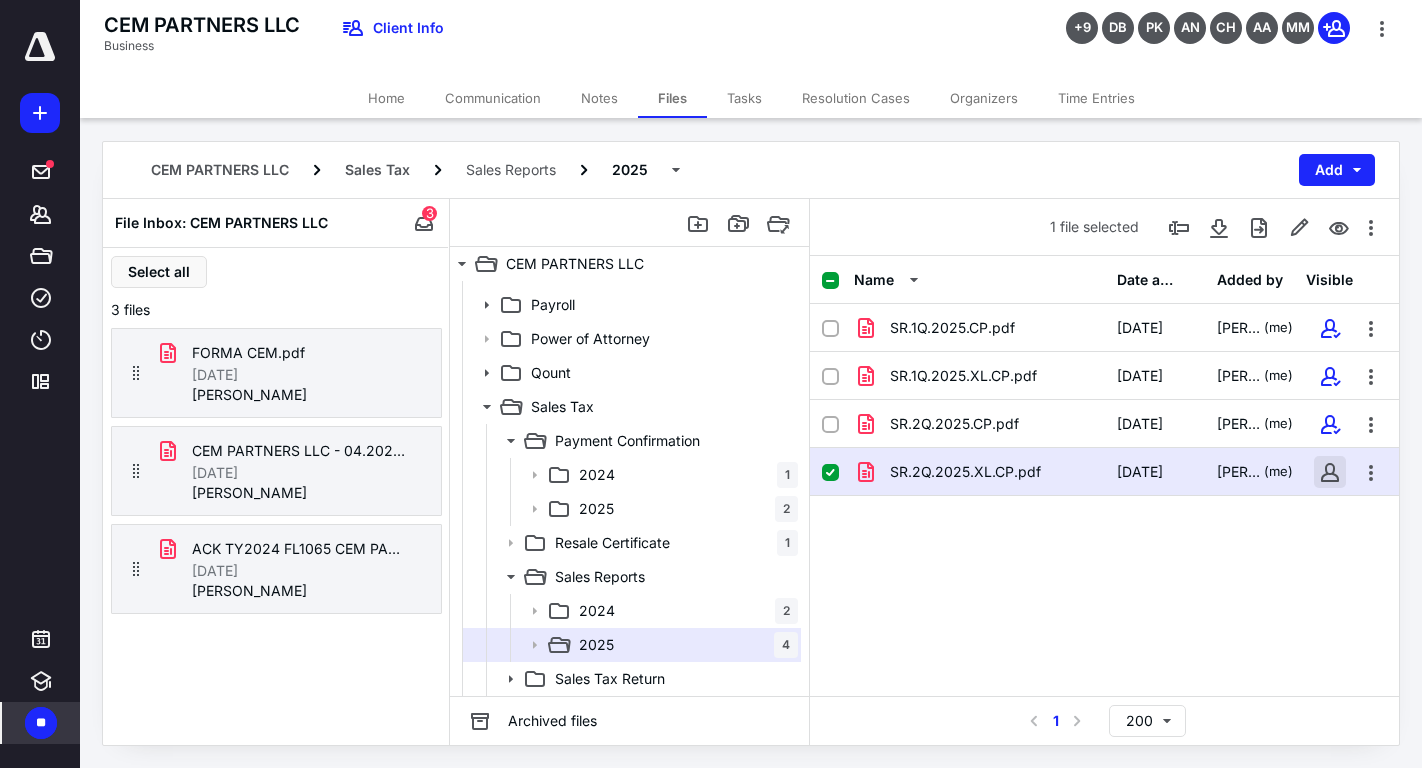 click at bounding box center [1330, 472] 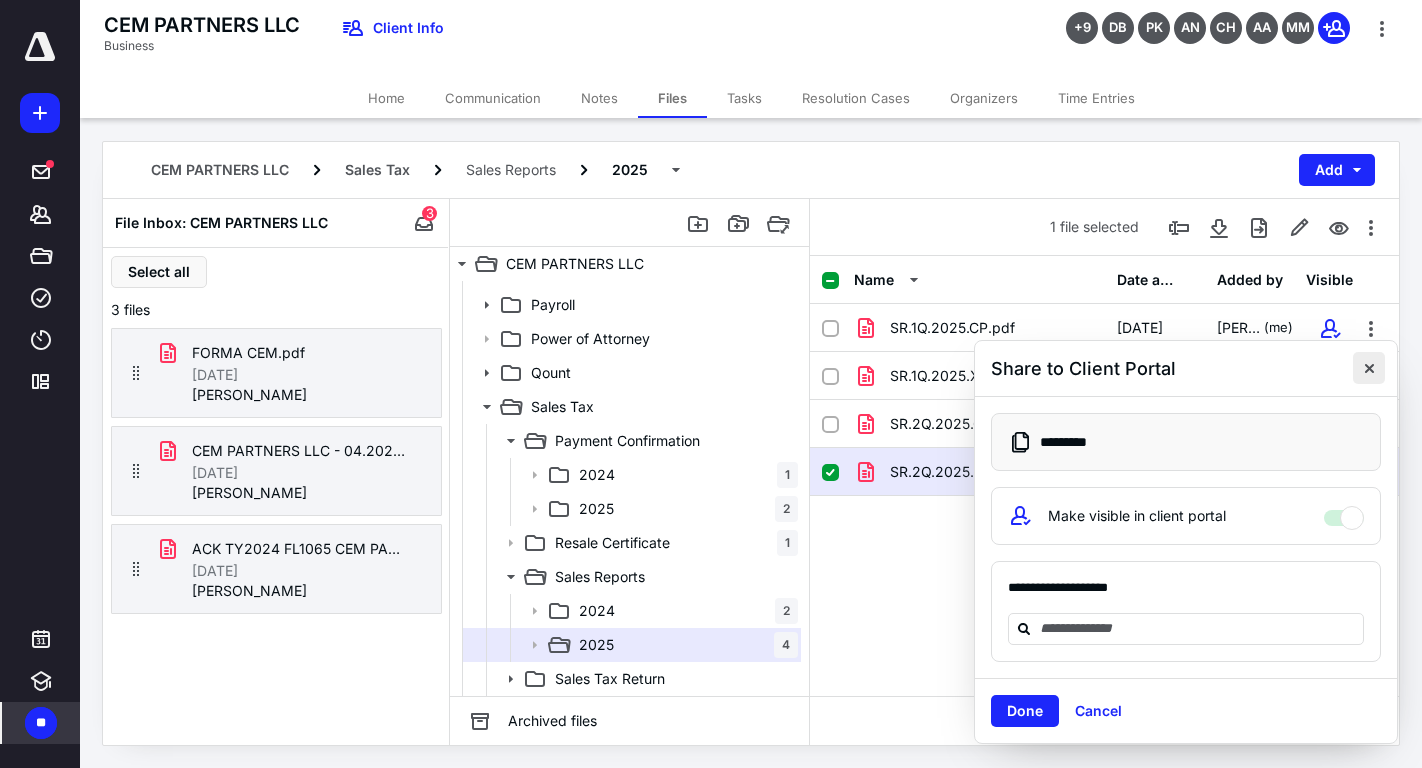 click at bounding box center (1369, 368) 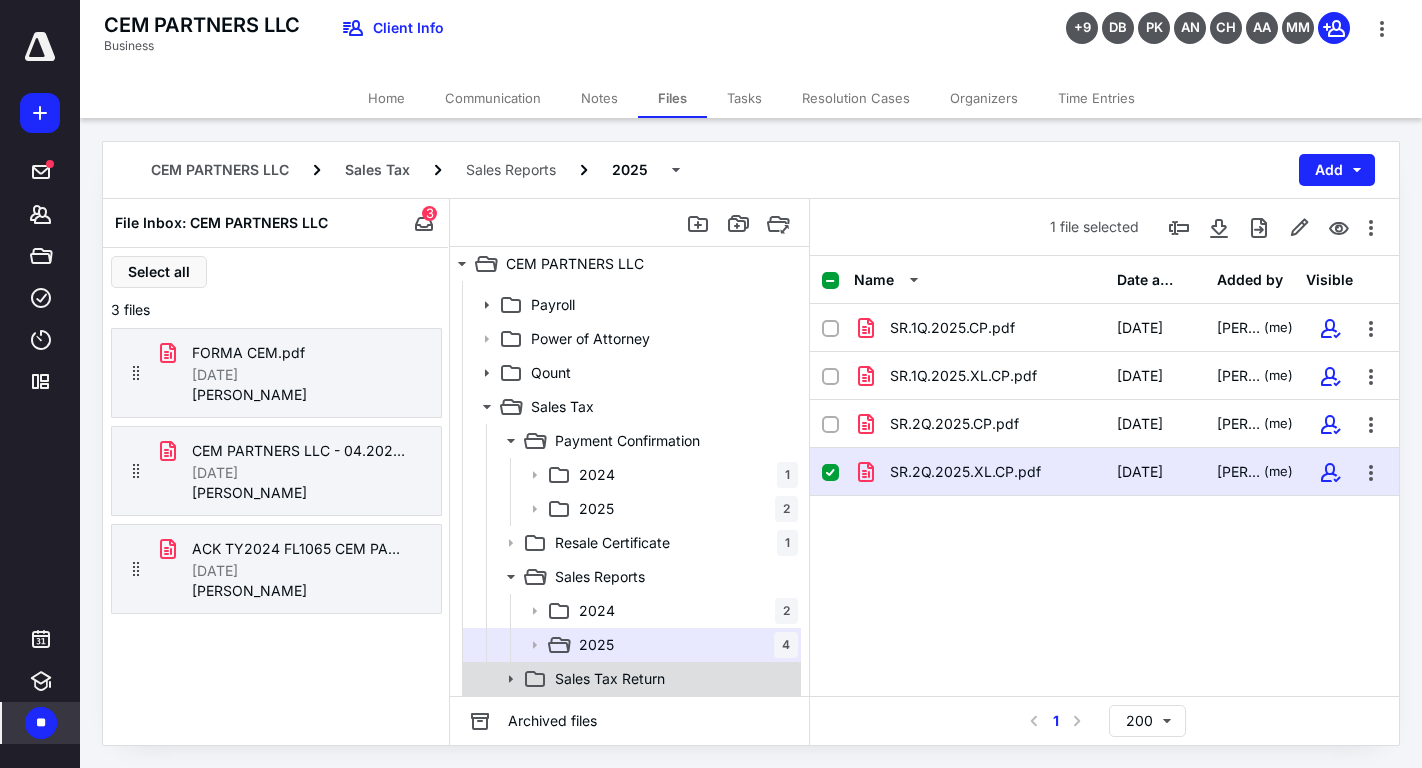 click on "Sales Tax Return" at bounding box center (672, 679) 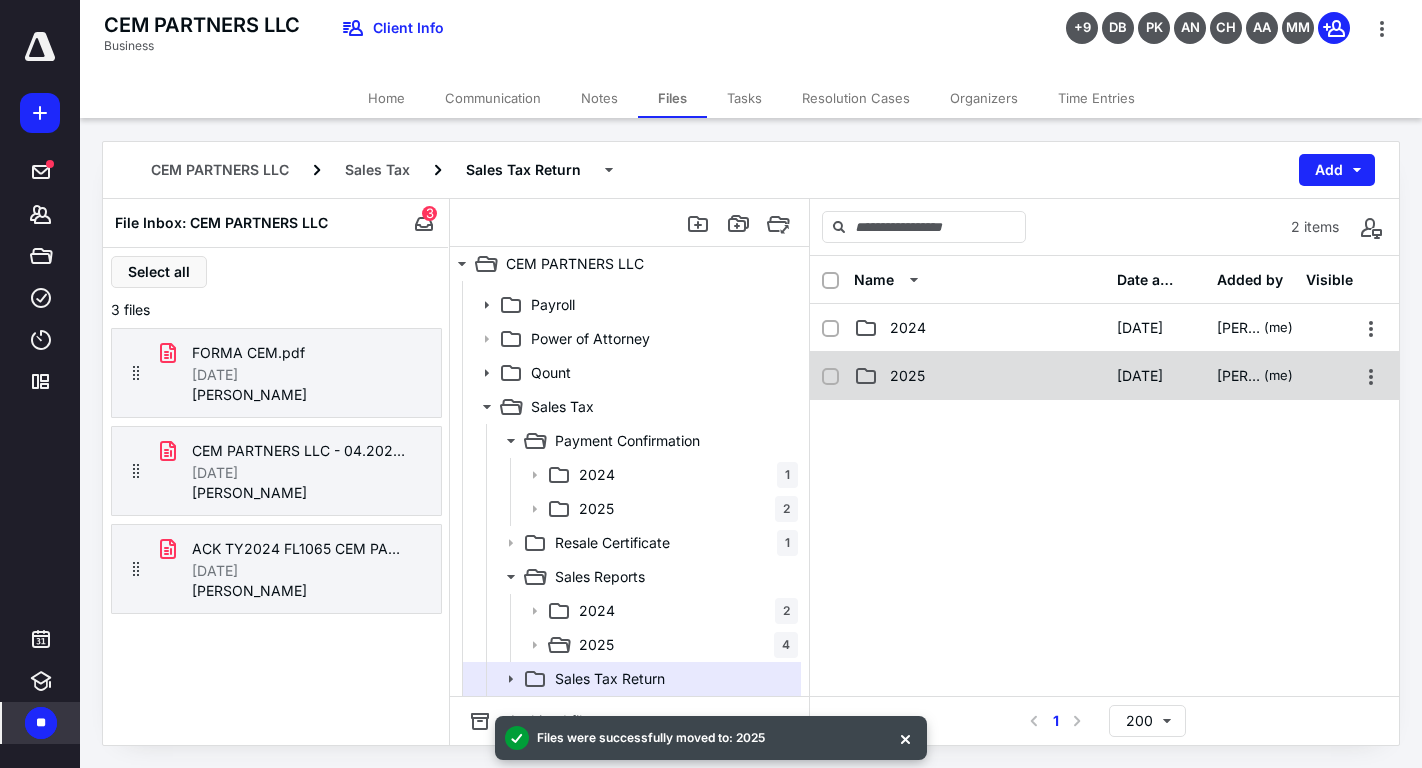 click on "2025" at bounding box center [979, 376] 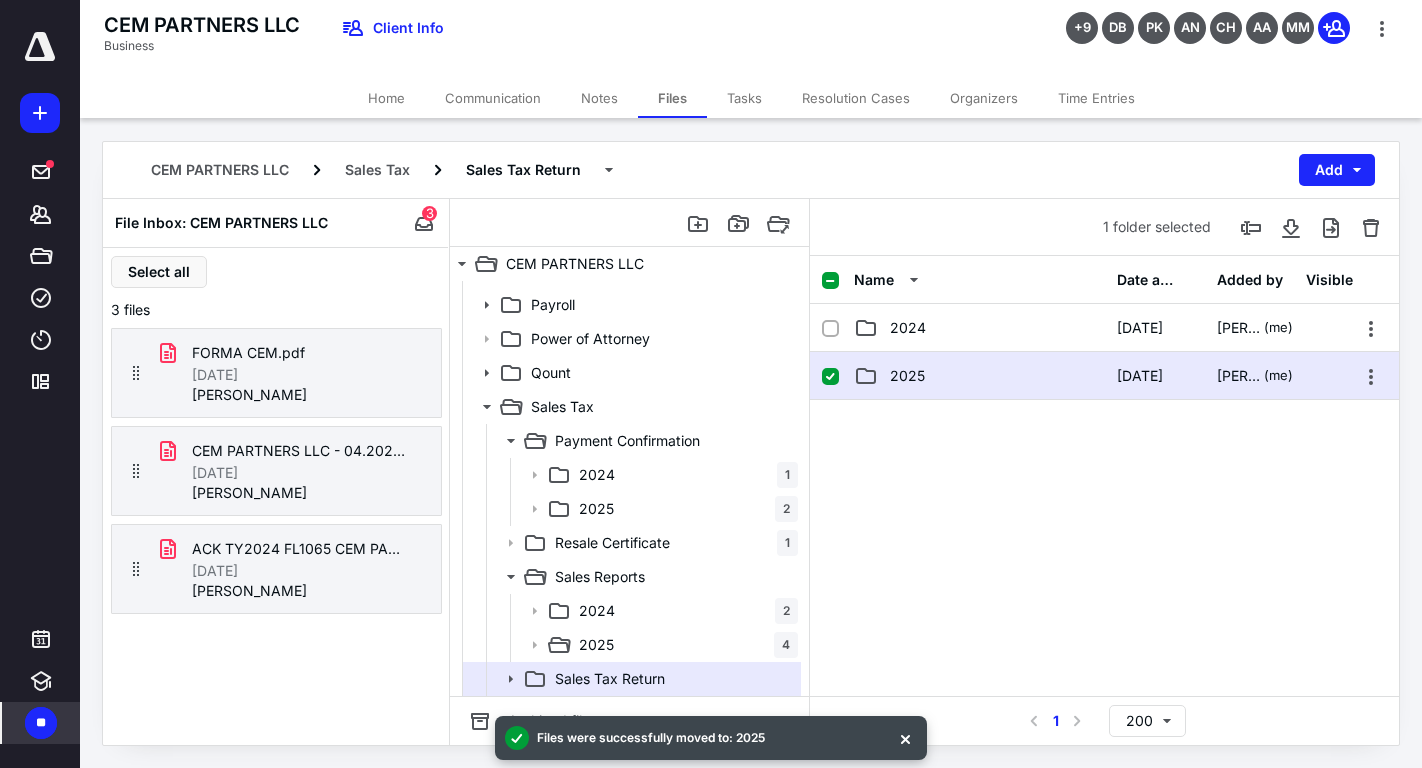 click on "2025" at bounding box center [979, 376] 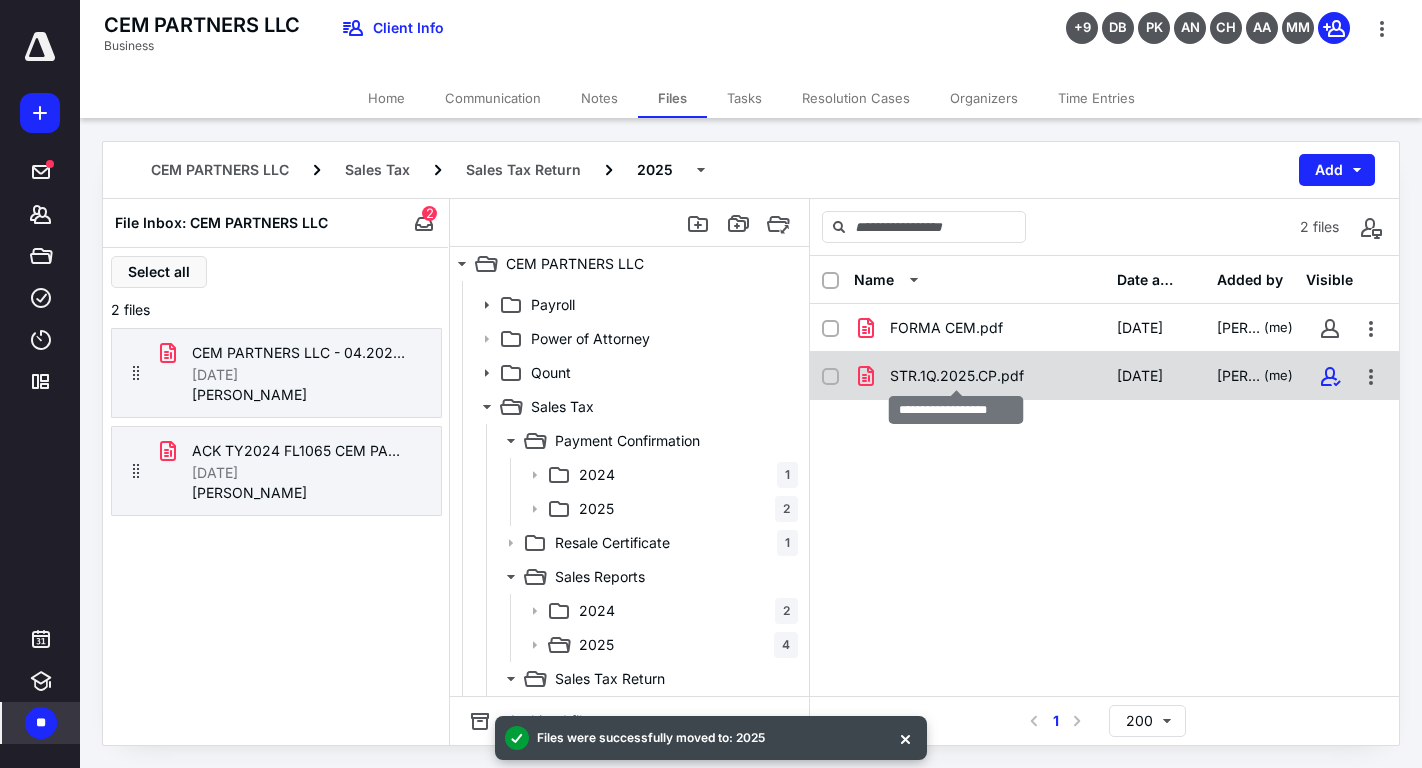 checkbox on "true" 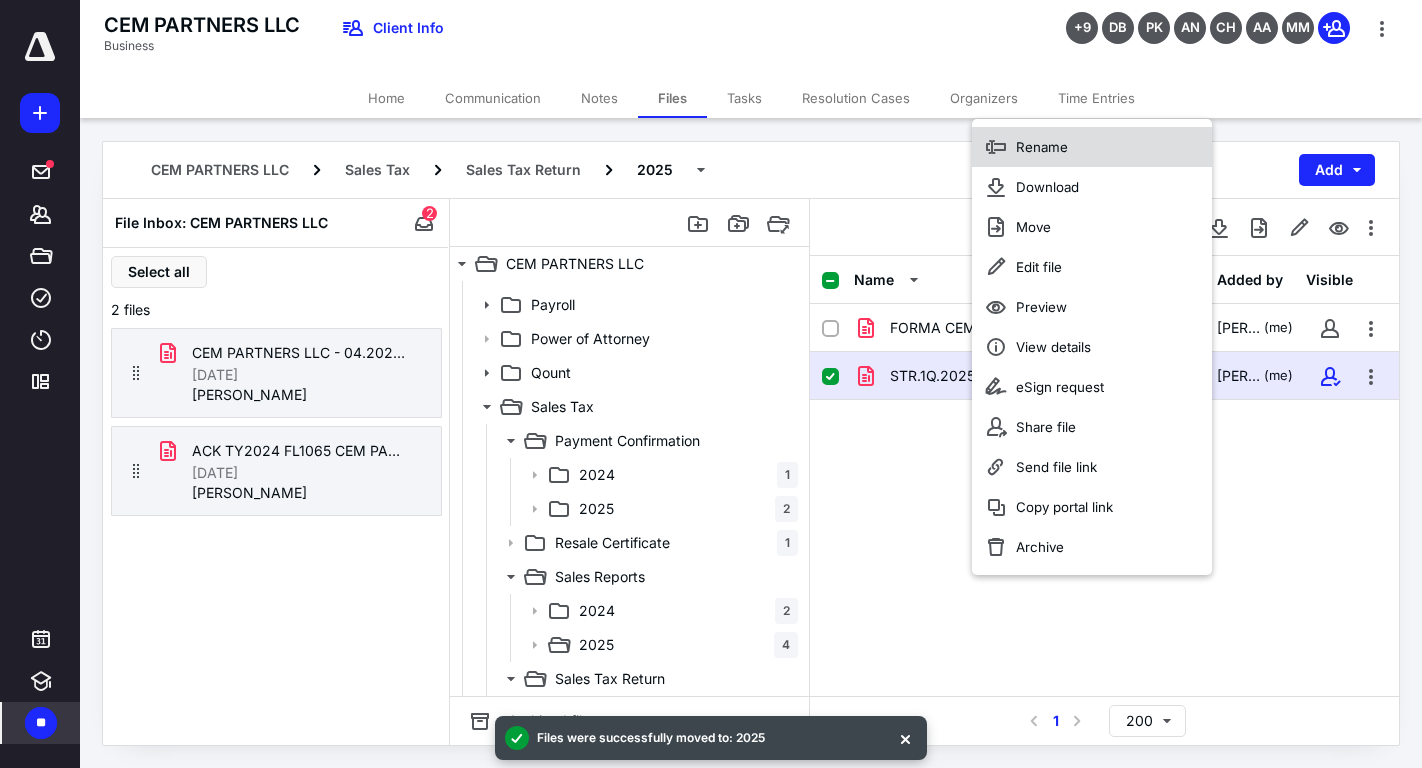 click on "Rename" at bounding box center [1092, 147] 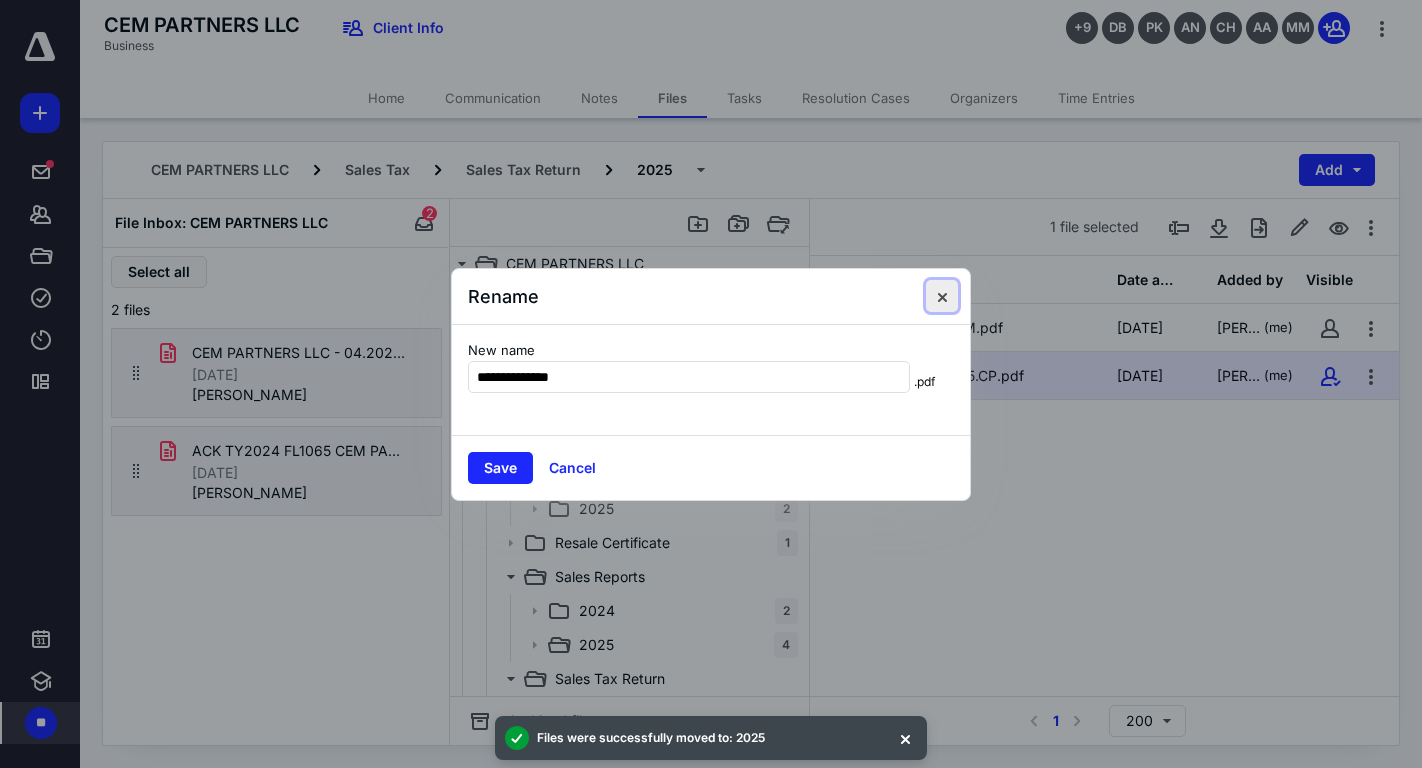 click at bounding box center (942, 296) 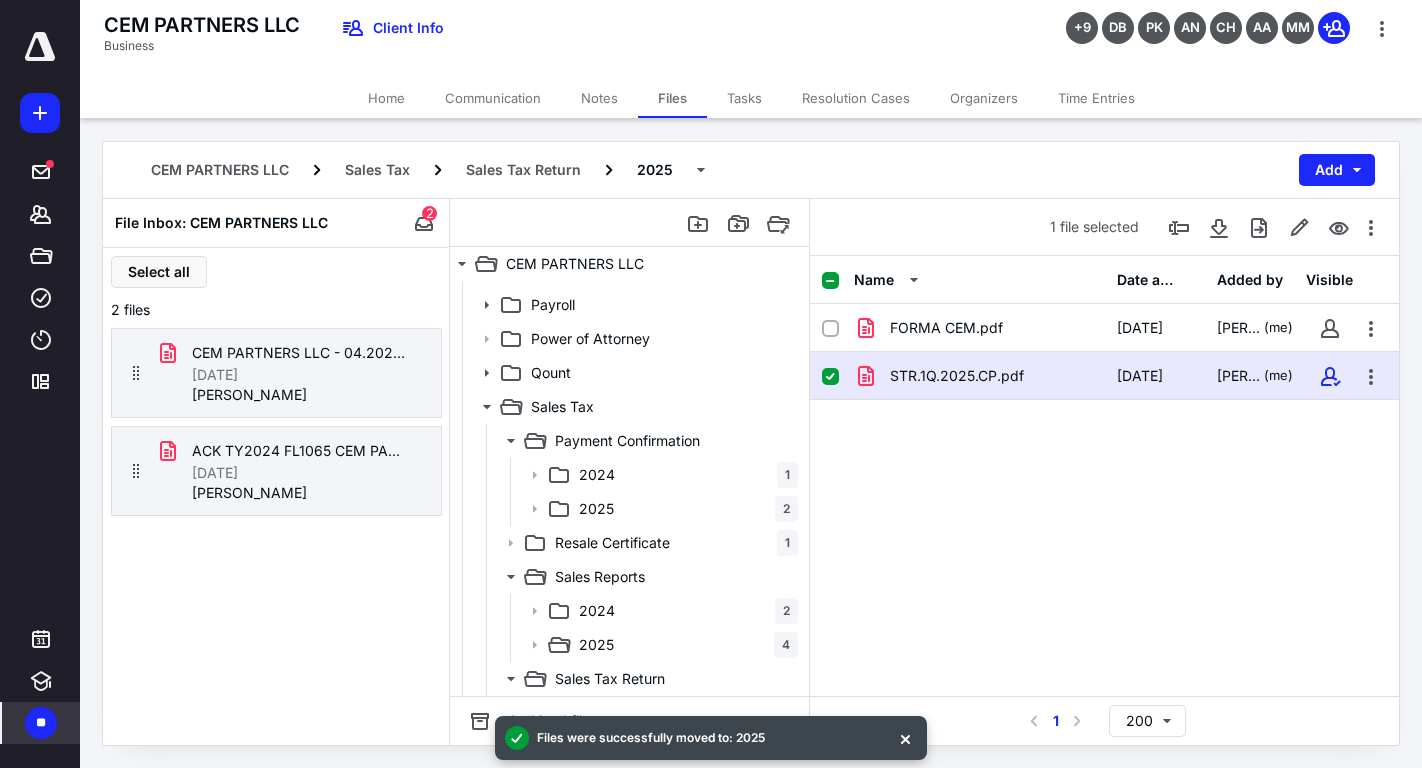 click on "FORMA CEM.pdf" at bounding box center [946, 328] 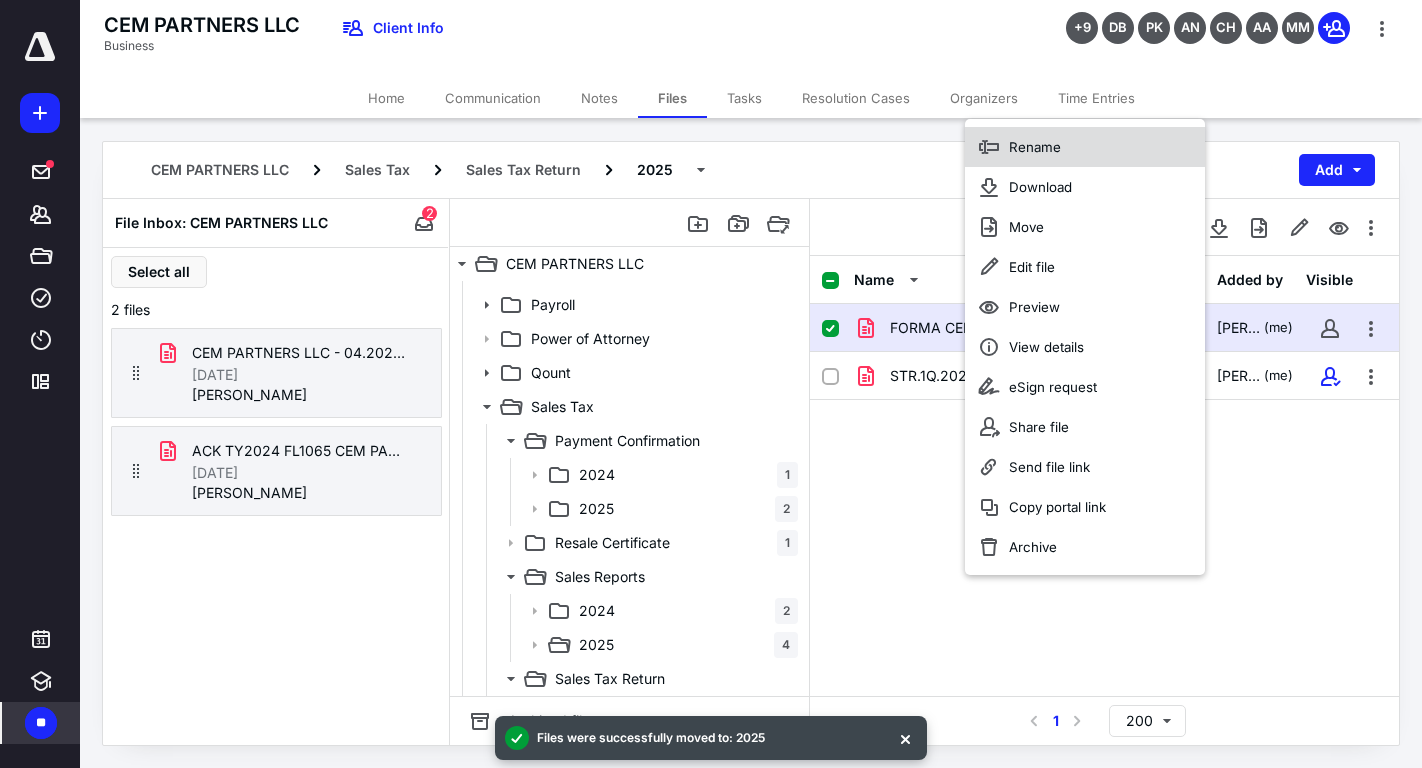click on "Rename" at bounding box center (1085, 147) 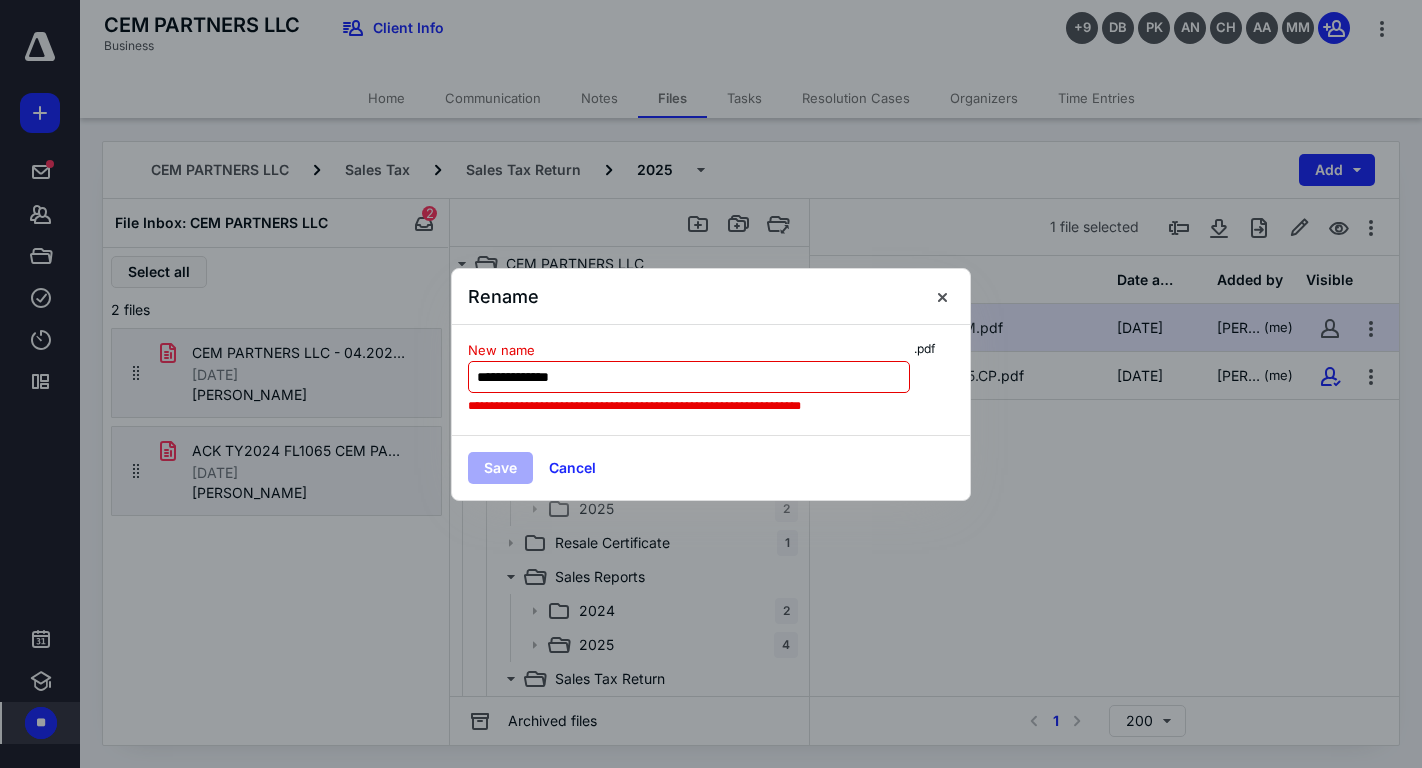 click on "**********" at bounding box center [689, 377] 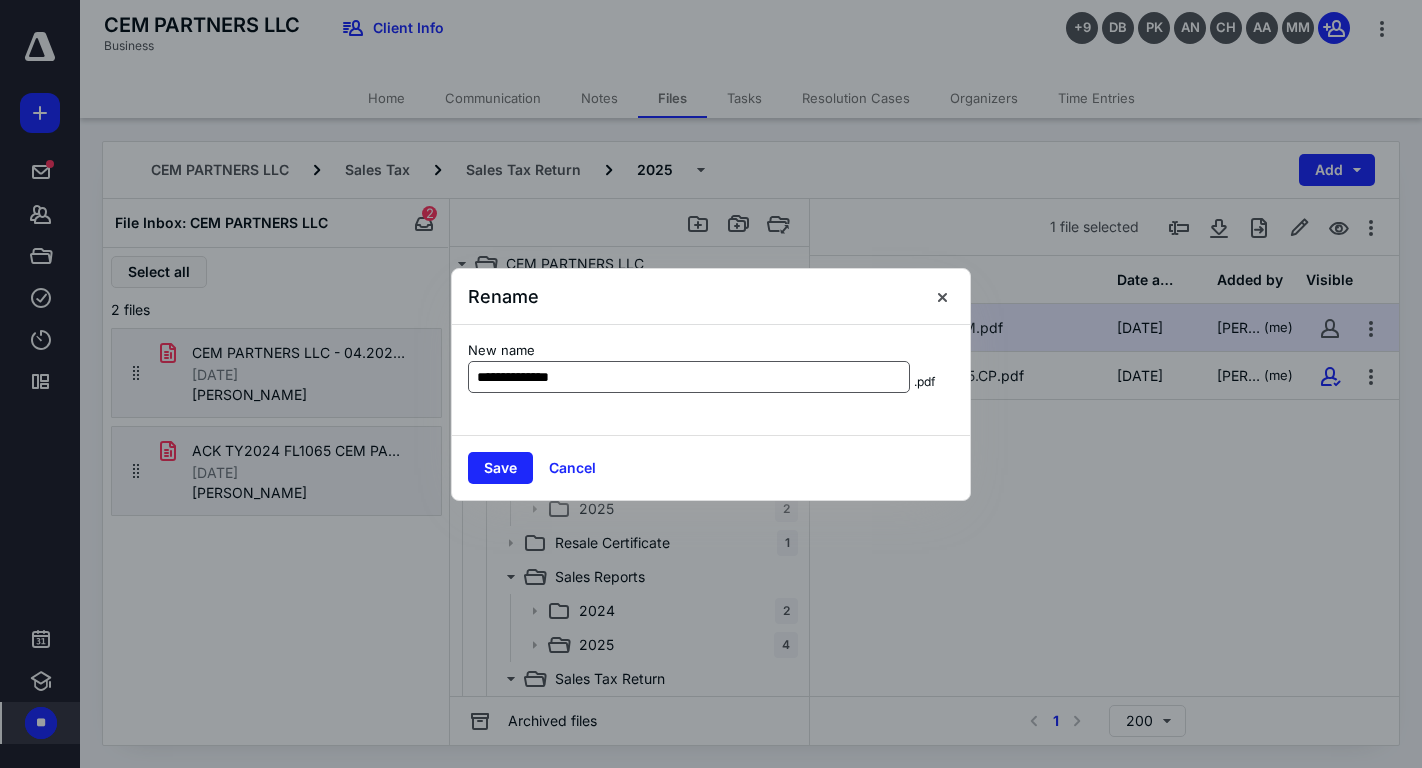 type on "**********" 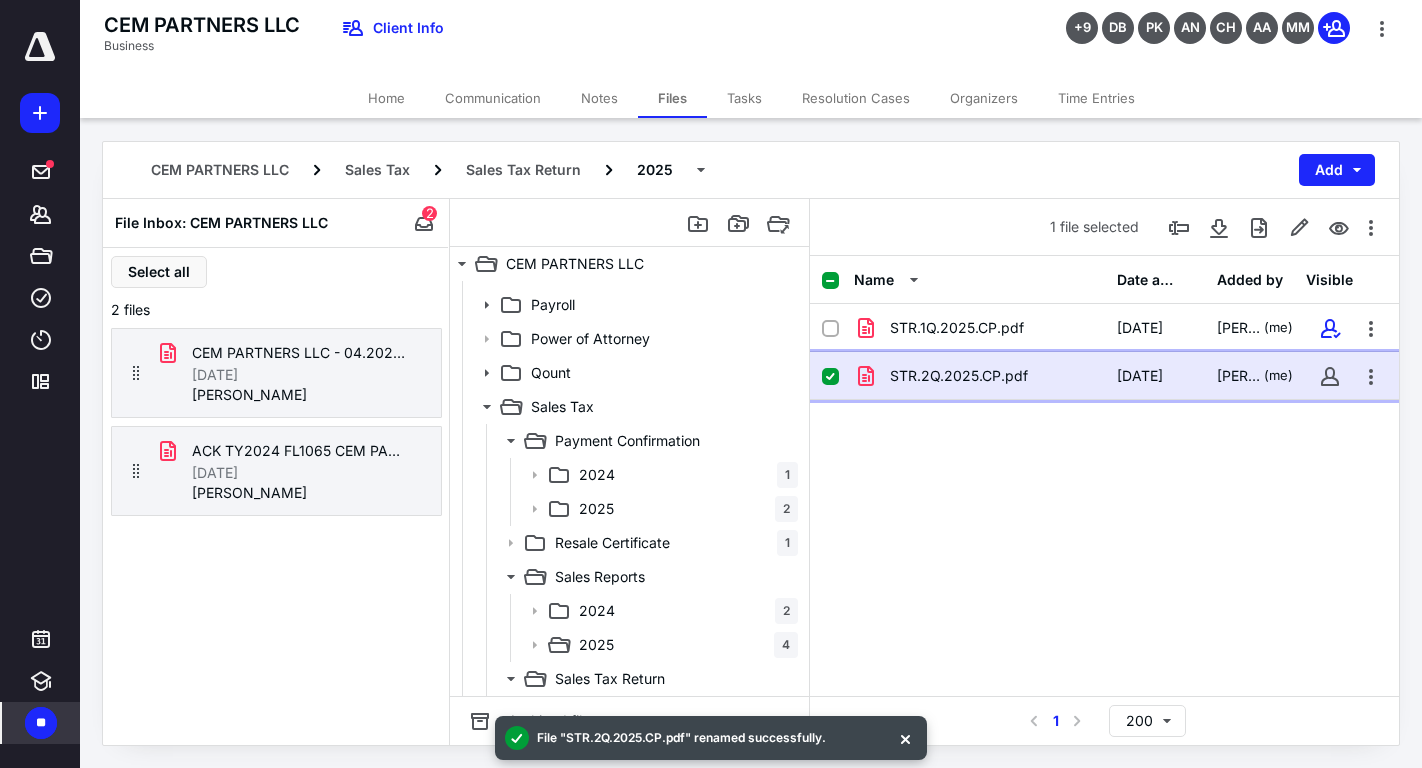 click on "STR.2Q.2025.CP.pdf" at bounding box center [979, 376] 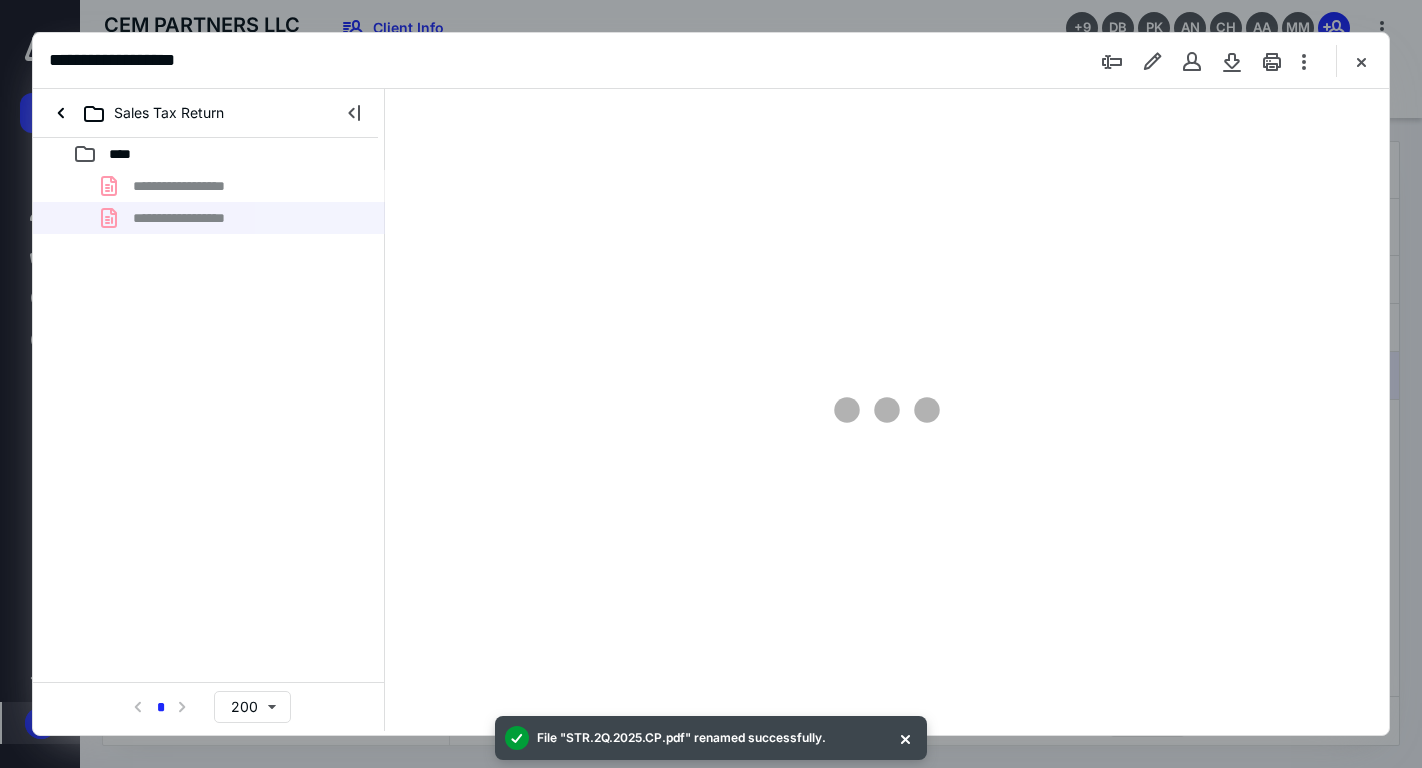 scroll, scrollTop: 0, scrollLeft: 0, axis: both 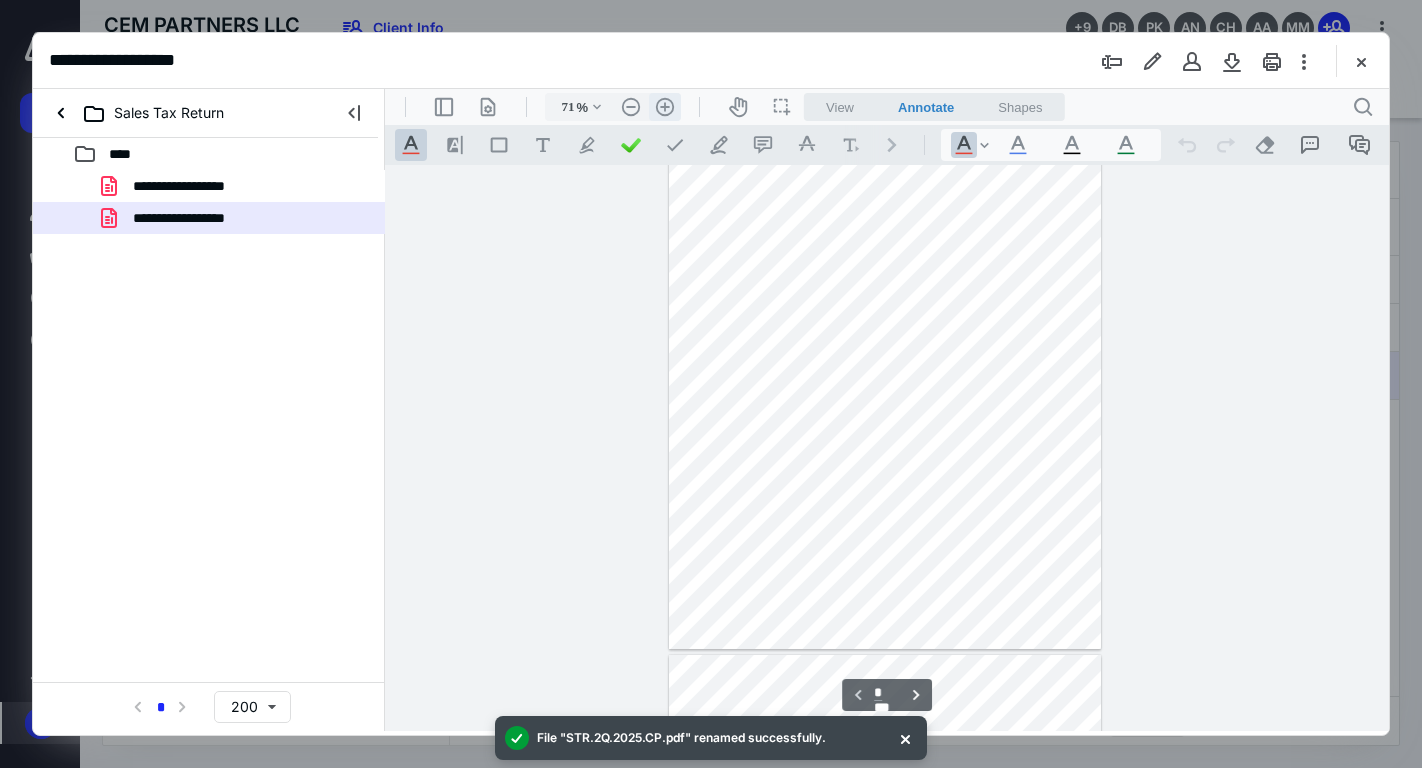 click on ".cls-1{fill:#abb0c4;} icon - header - zoom - in - line" at bounding box center (665, 107) 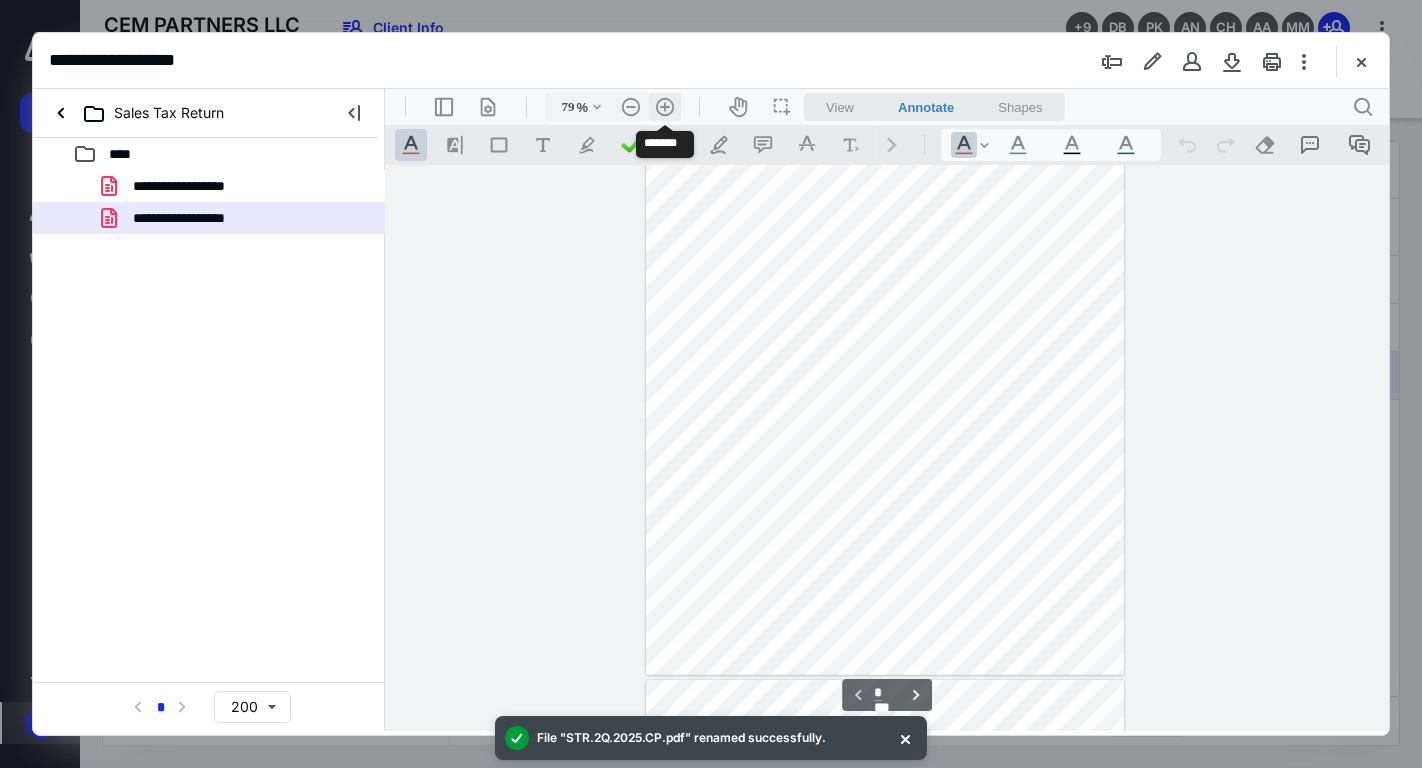 click on ".cls-1{fill:#abb0c4;} icon - header - zoom - in - line" at bounding box center [665, 107] 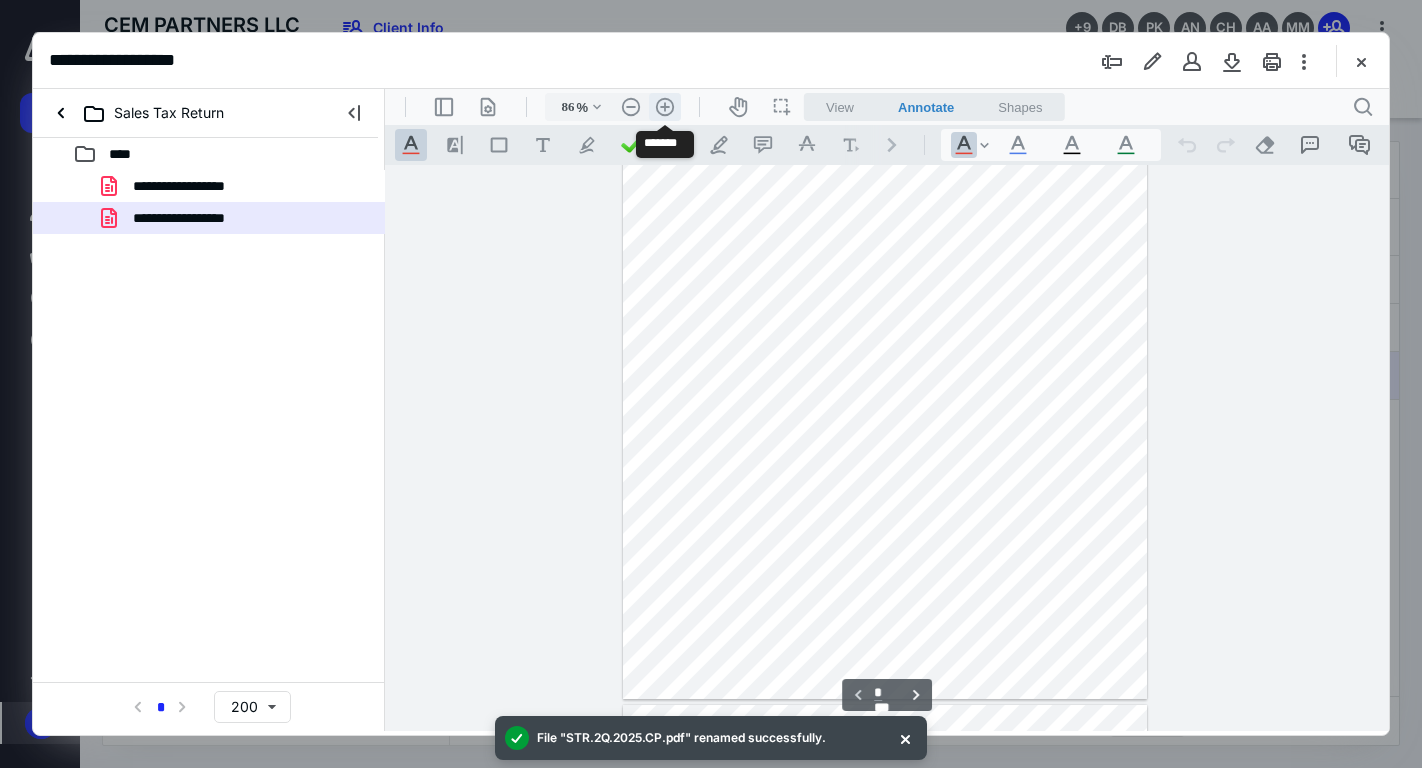 click on ".cls-1{fill:#abb0c4;} icon - header - zoom - in - line" at bounding box center [665, 107] 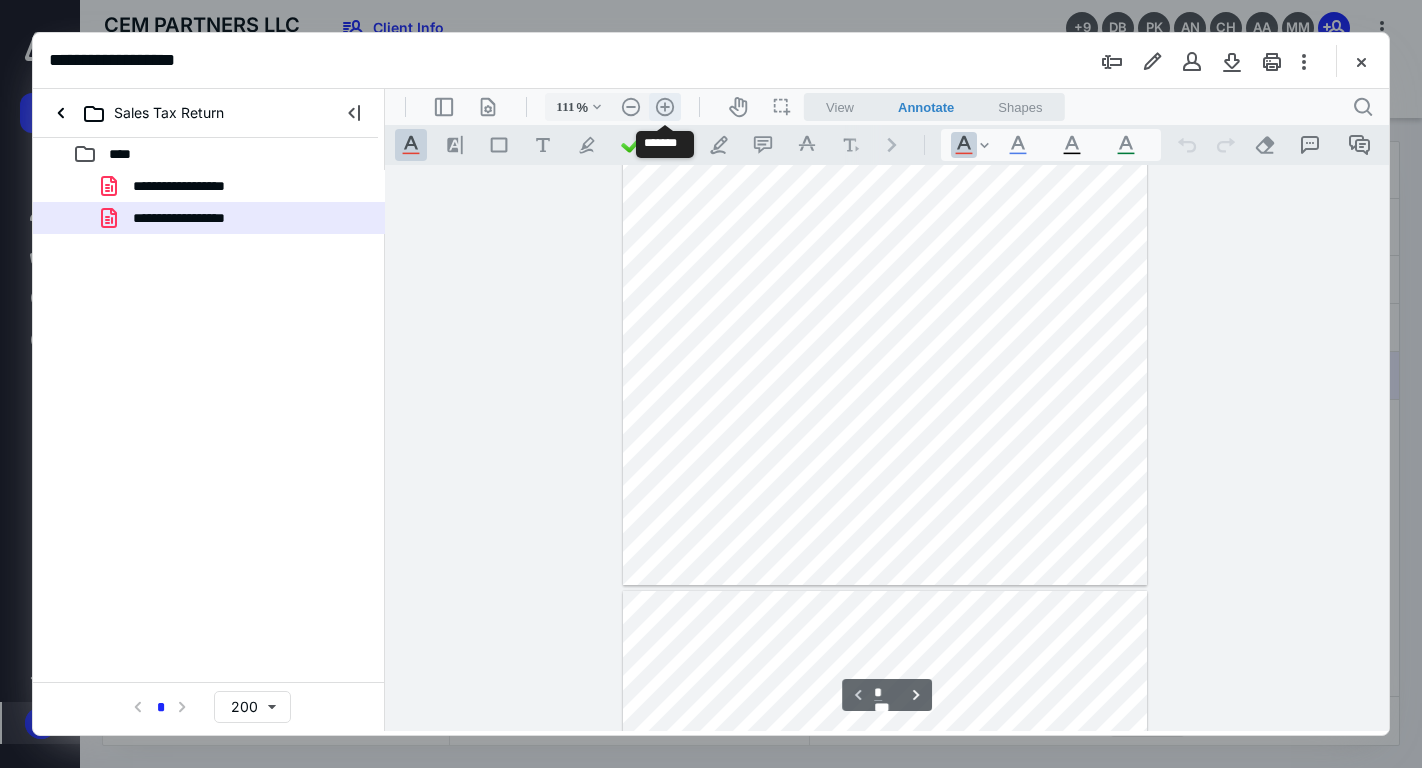 click on ".cls-1{fill:#abb0c4;} icon - header - zoom - in - line" at bounding box center [665, 107] 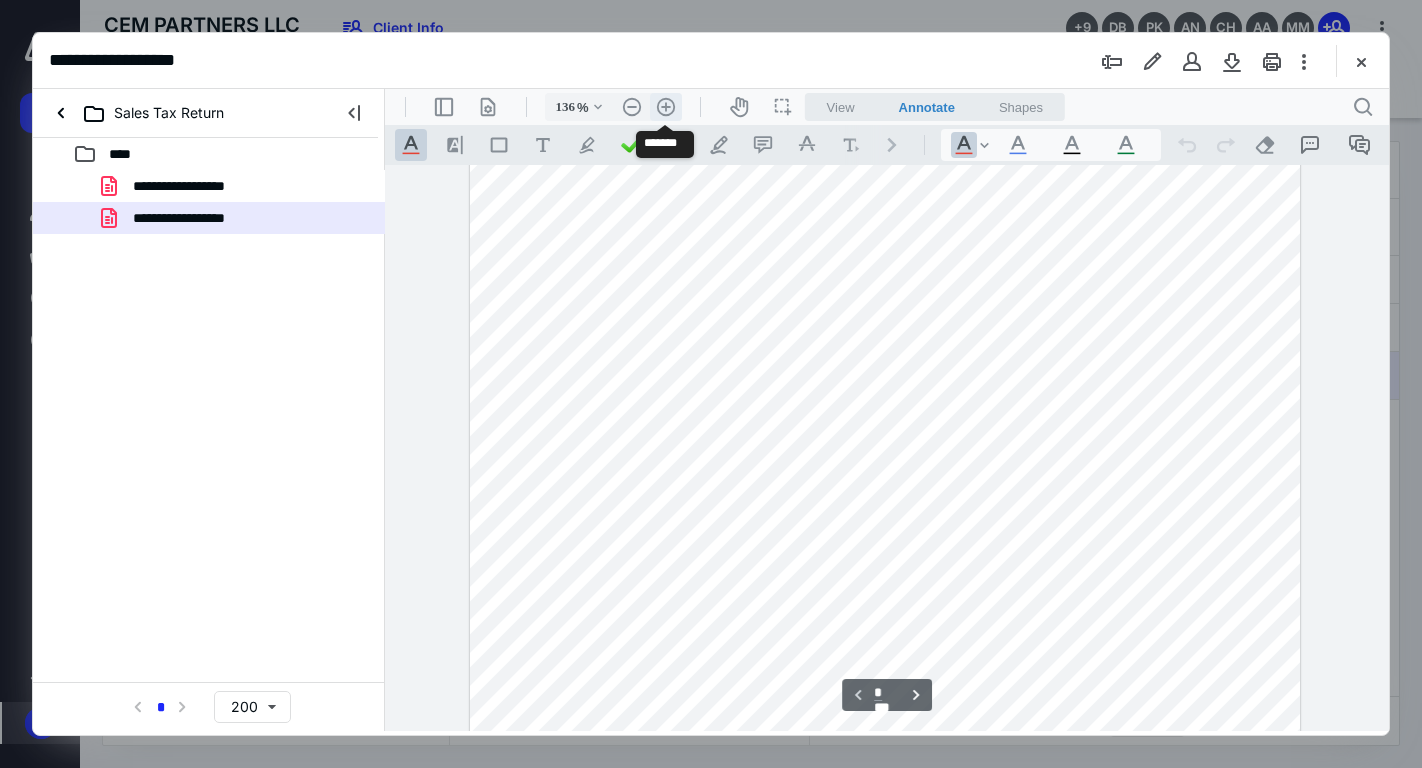 scroll, scrollTop: 377, scrollLeft: 0, axis: vertical 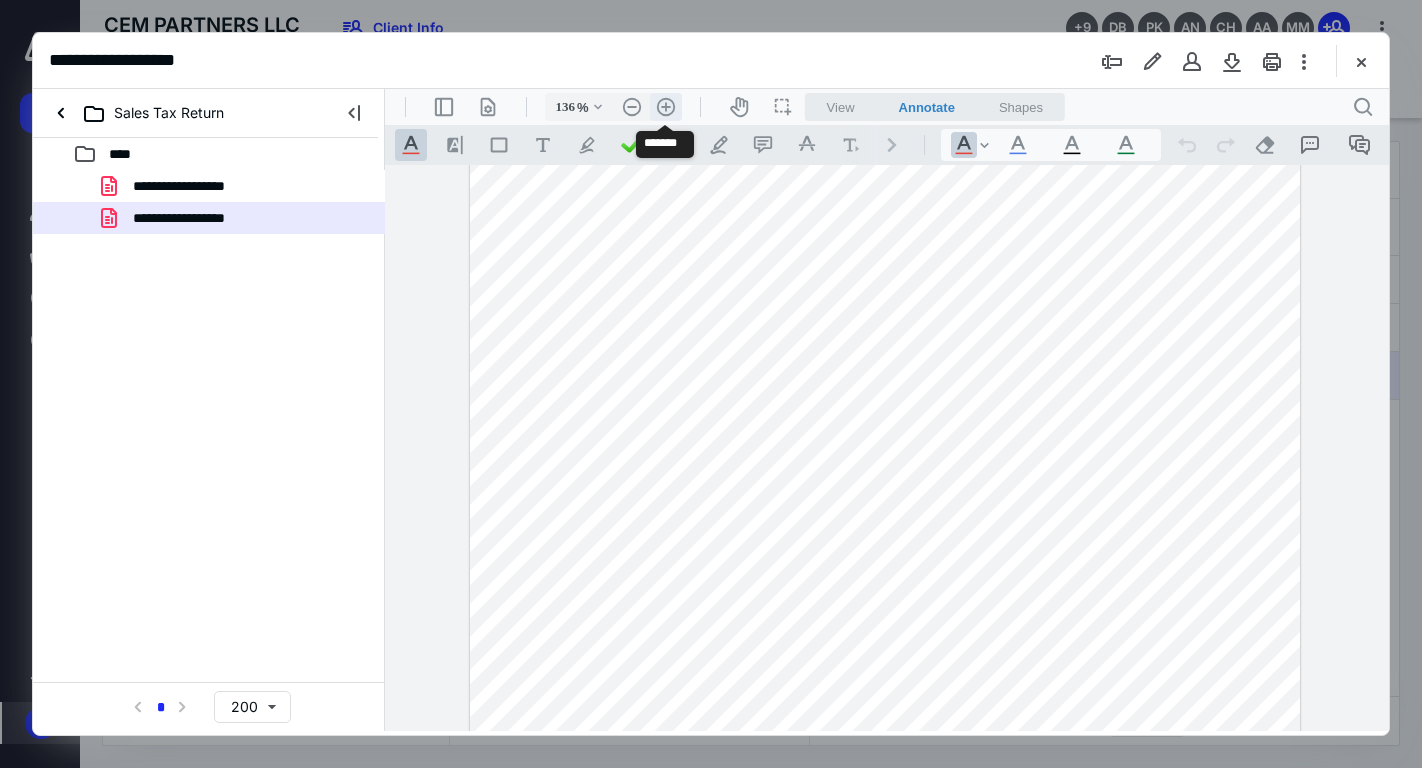 click on ".cls-1{fill:#abb0c4;} icon - header - zoom - in - line" at bounding box center (666, 107) 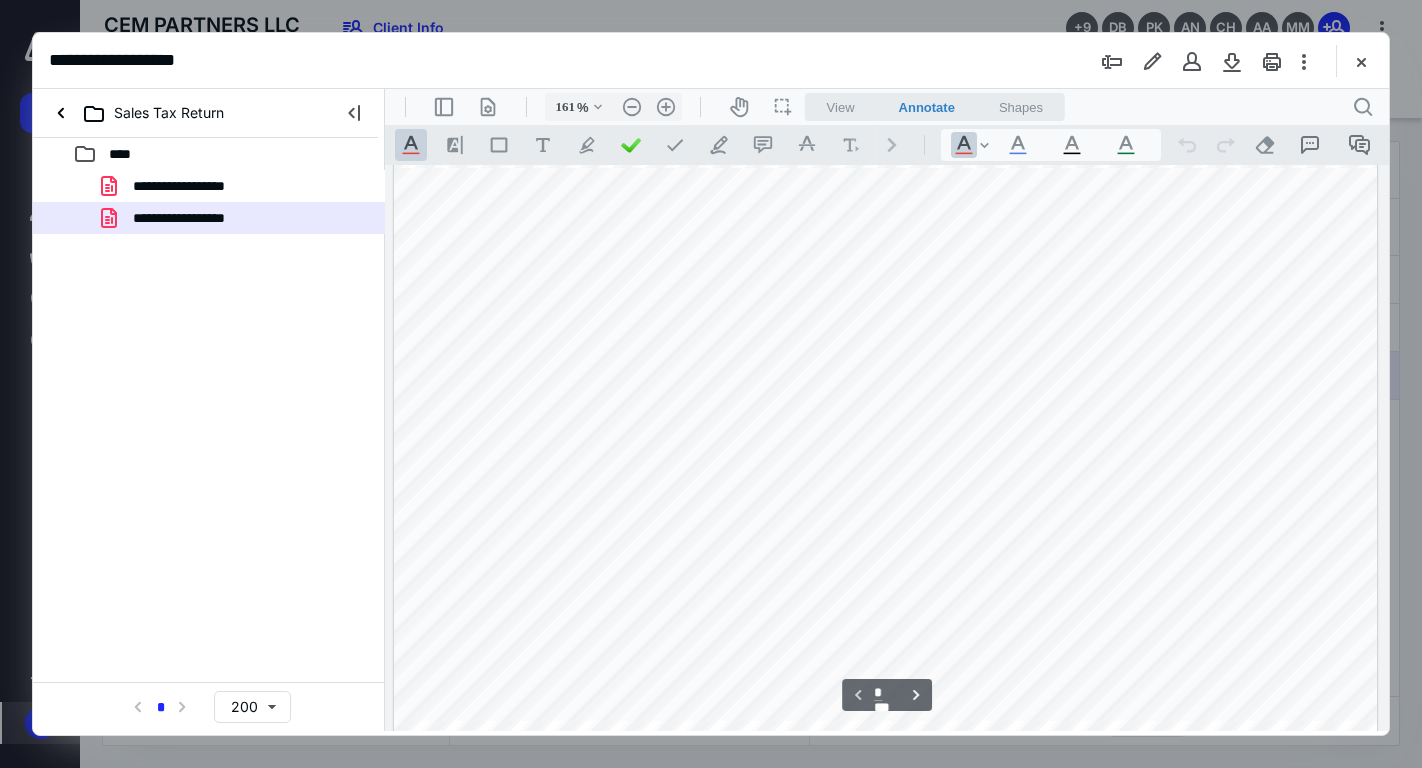 scroll, scrollTop: 382, scrollLeft: 1, axis: both 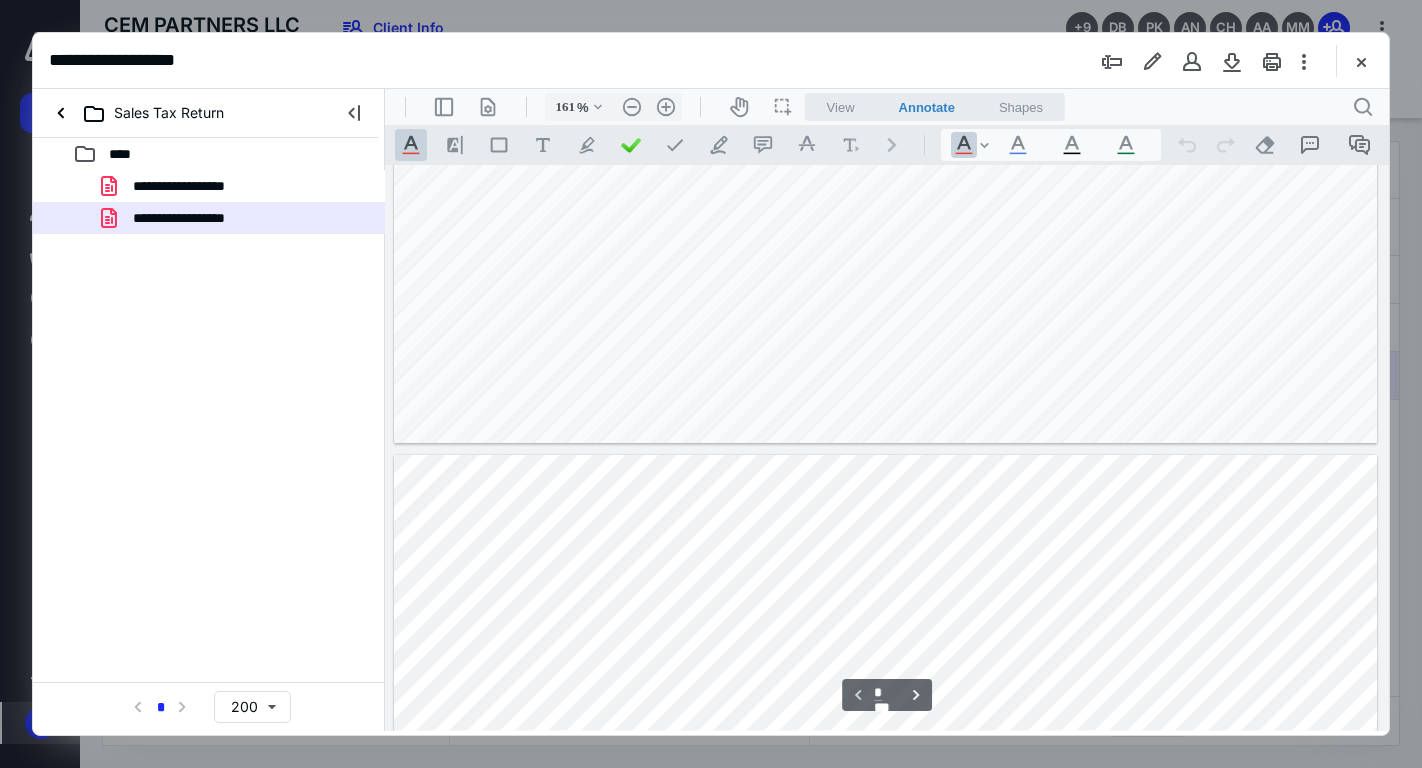 type on "*" 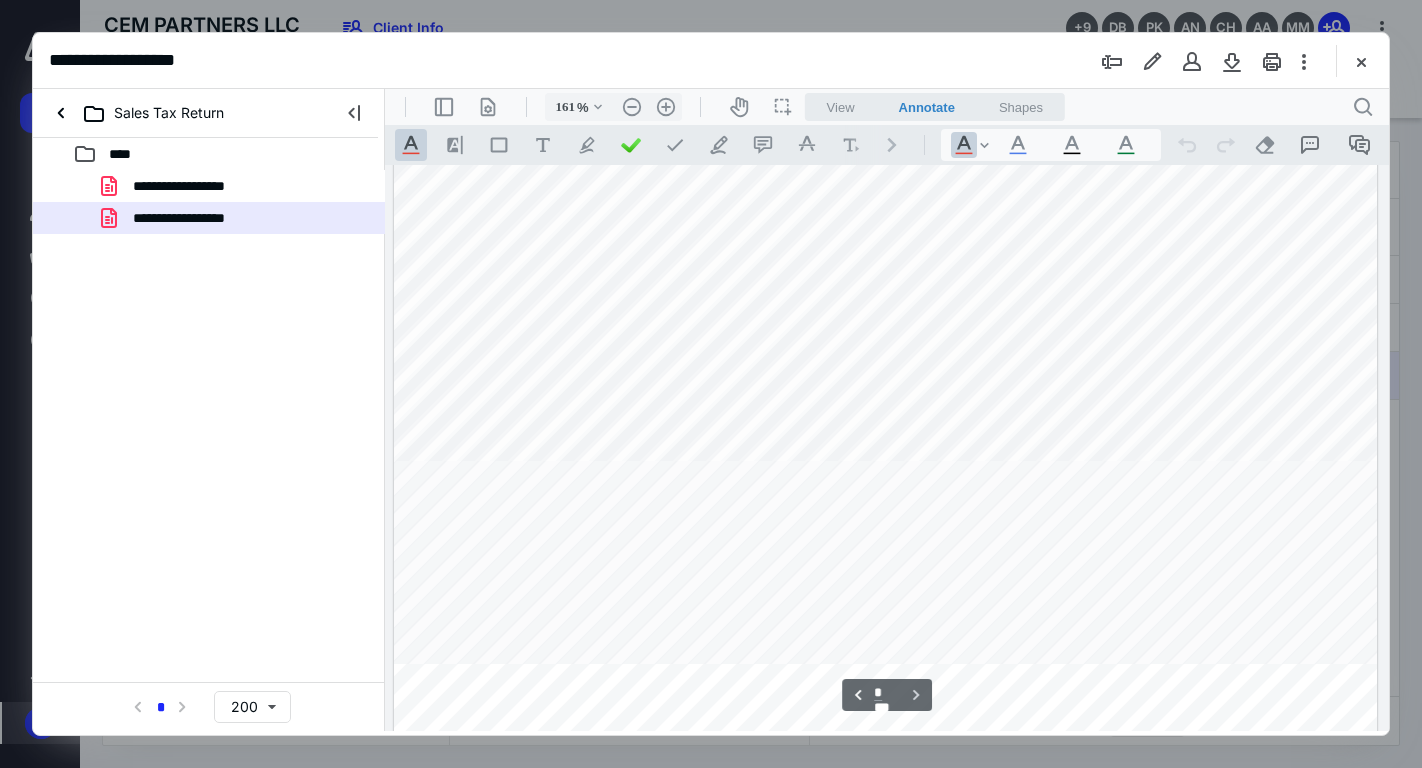 scroll, scrollTop: 2011, scrollLeft: 1, axis: both 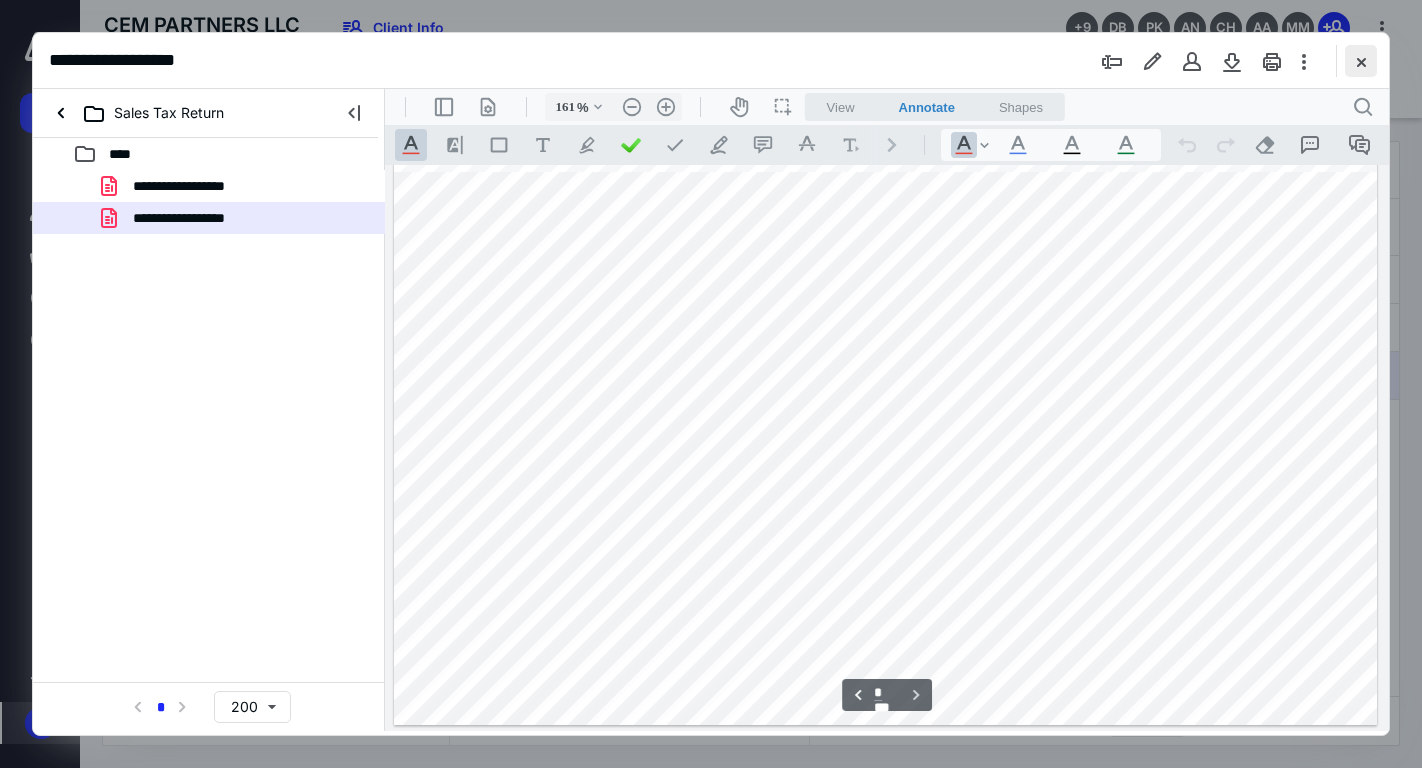 click at bounding box center [1361, 61] 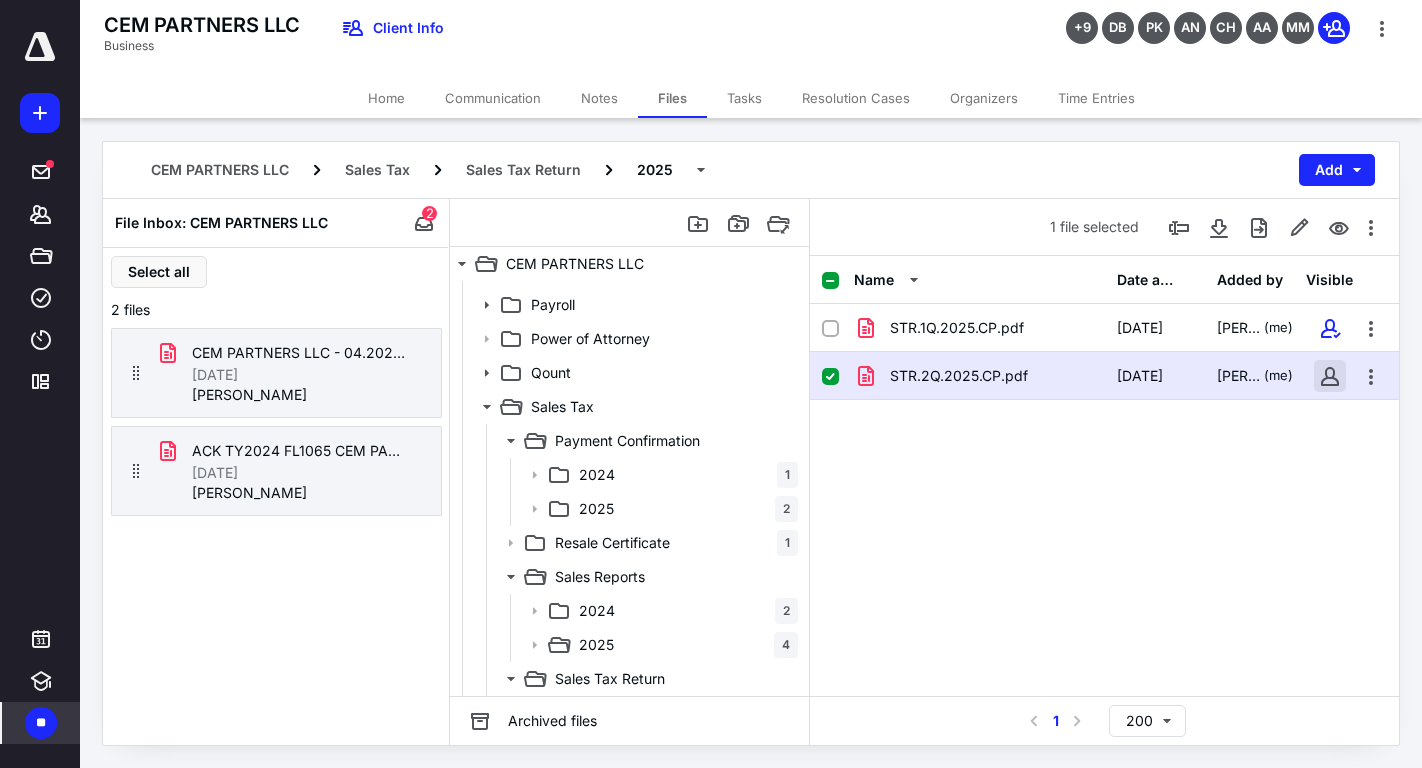 click at bounding box center (1330, 376) 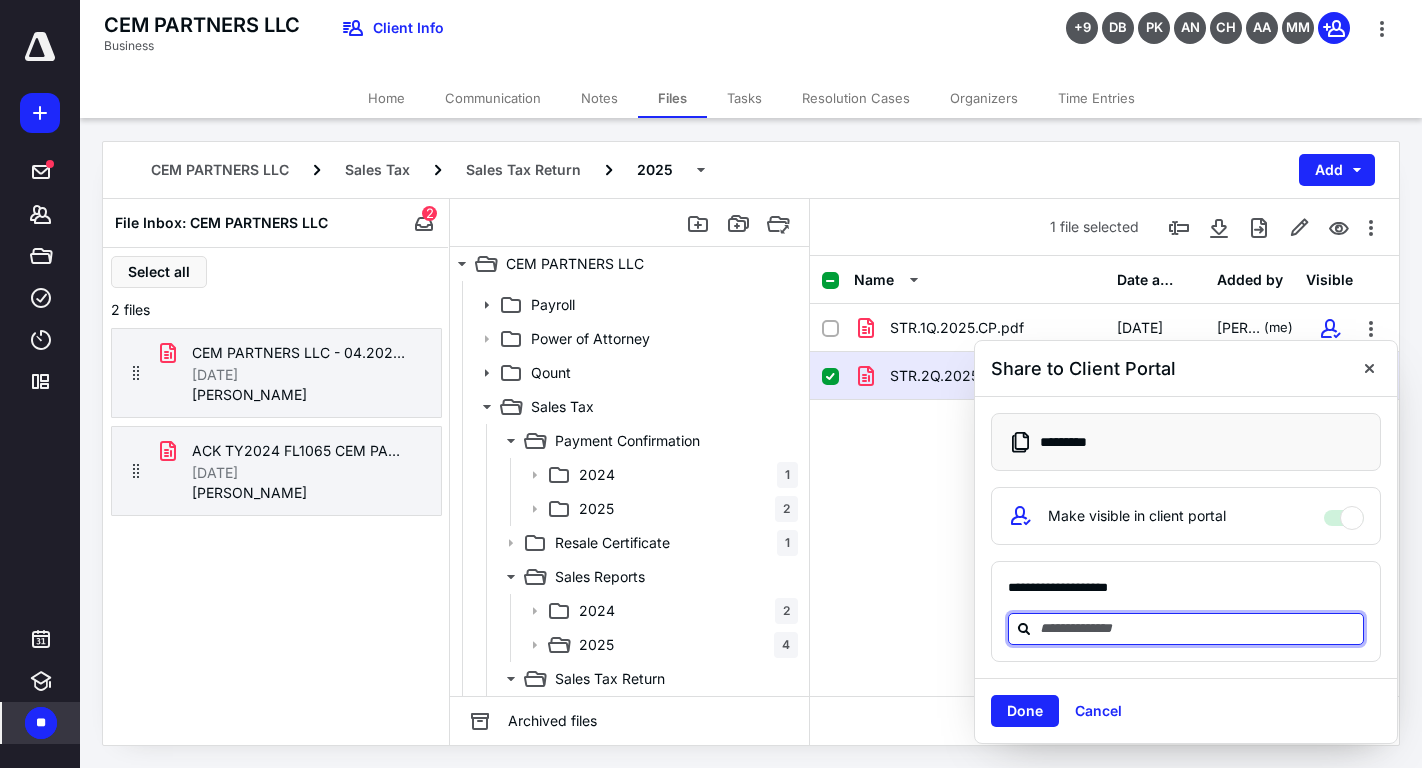 click at bounding box center [1198, 628] 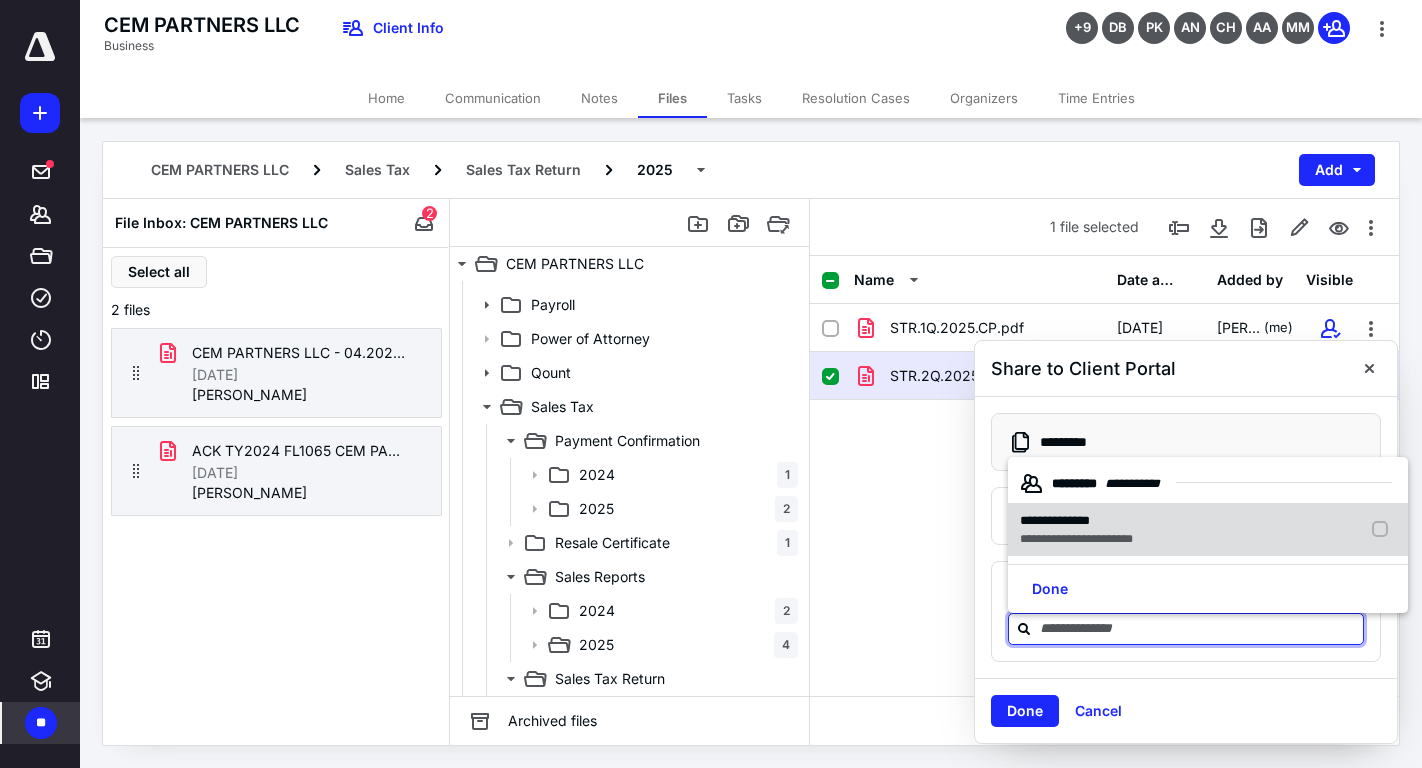 click on "**********" at bounding box center [1076, 539] 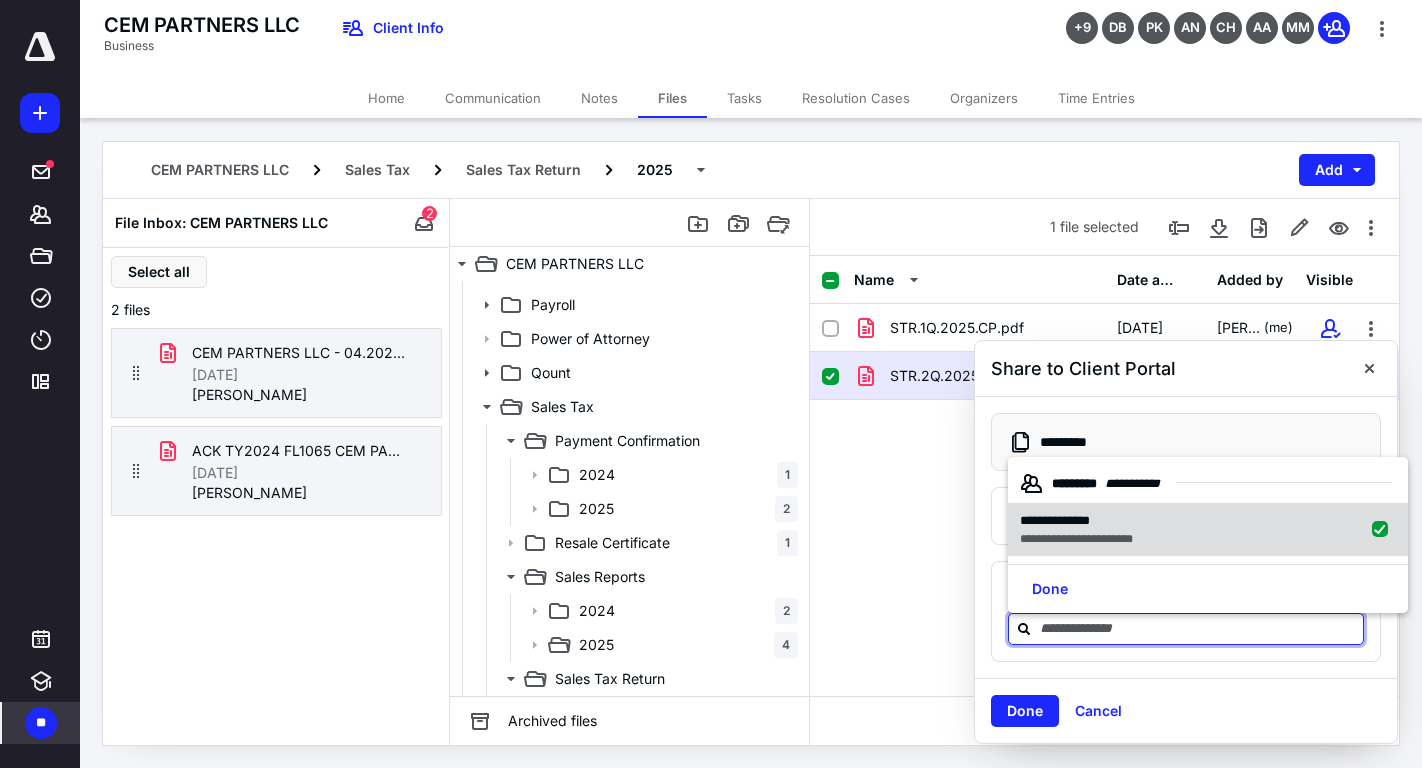 checkbox on "true" 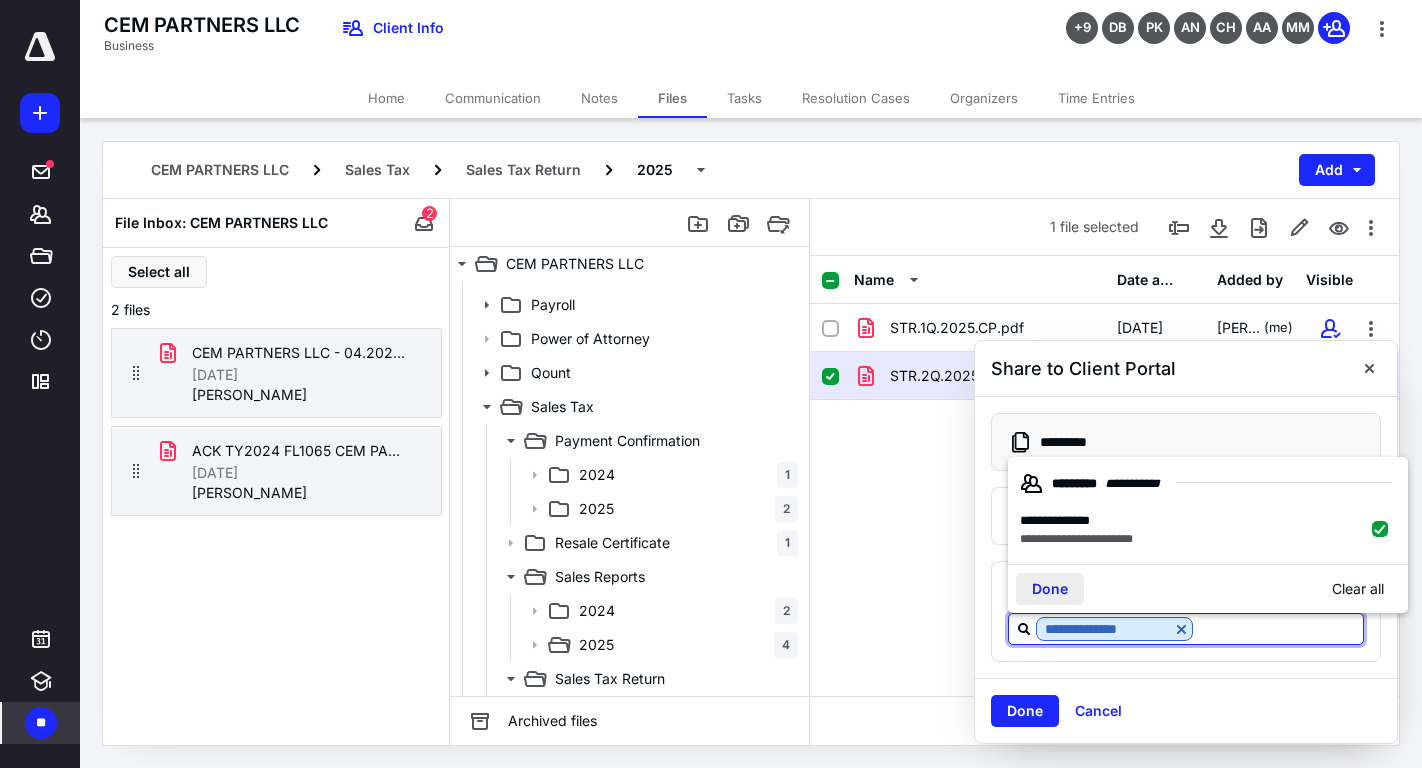 click on "Done" at bounding box center (1050, 589) 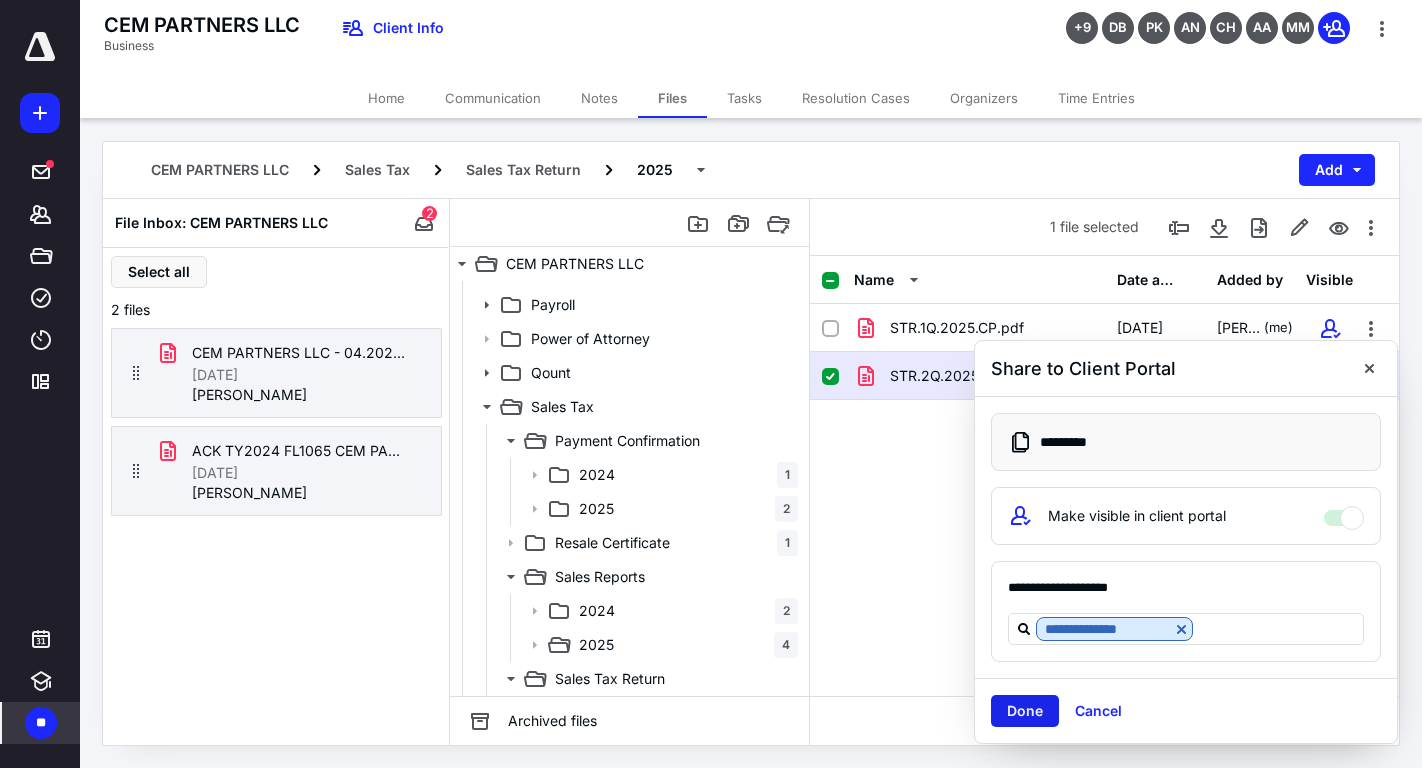 click on "Done" at bounding box center [1025, 711] 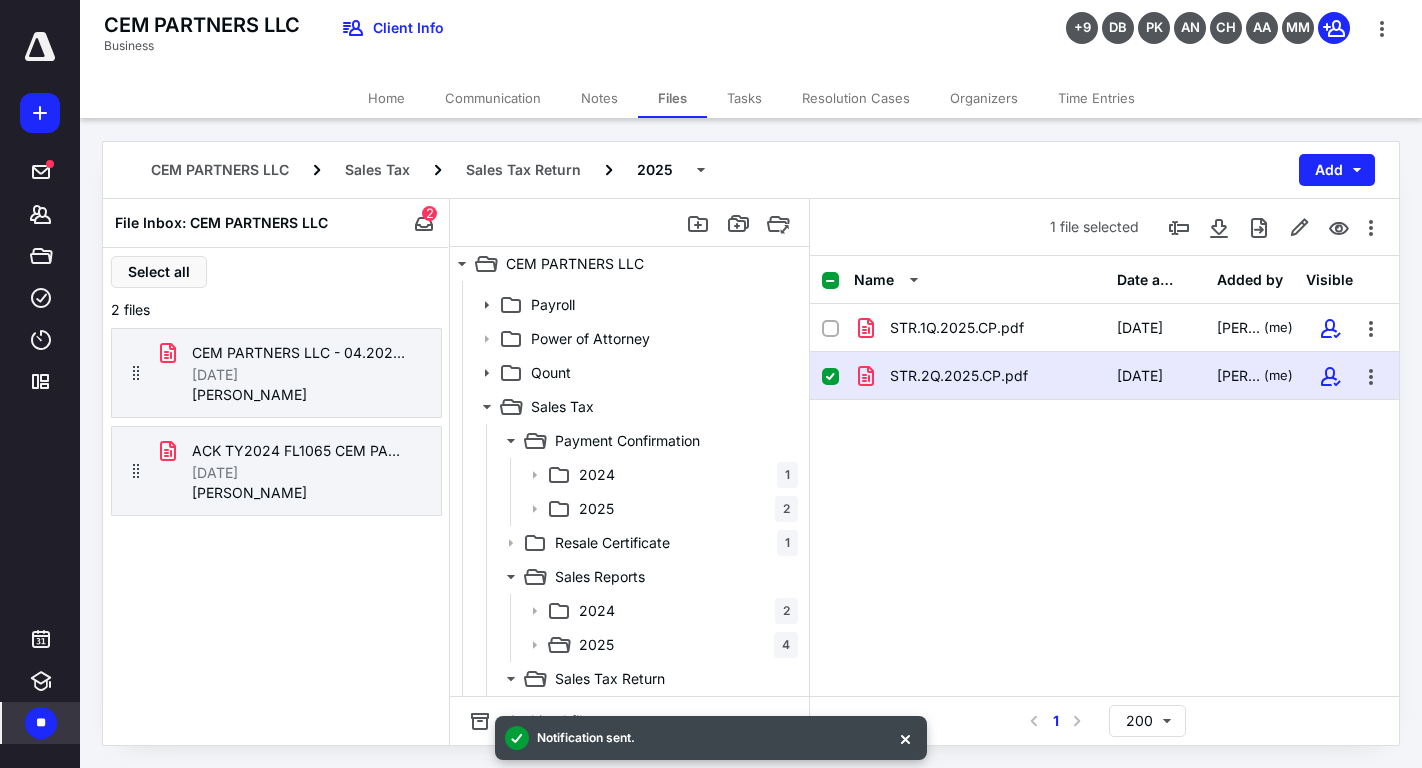 click on "Tasks" at bounding box center [744, 98] 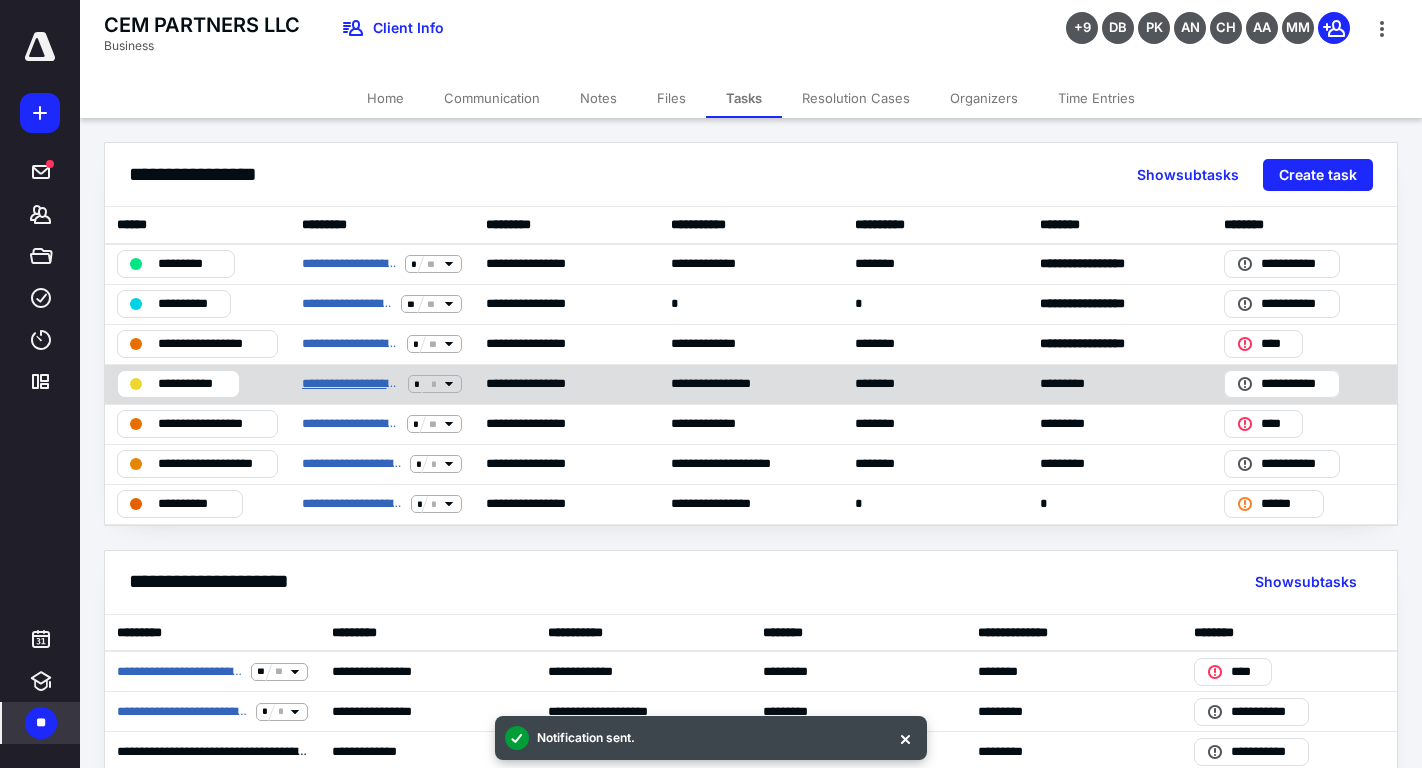 click on "**********" at bounding box center [351, 384] 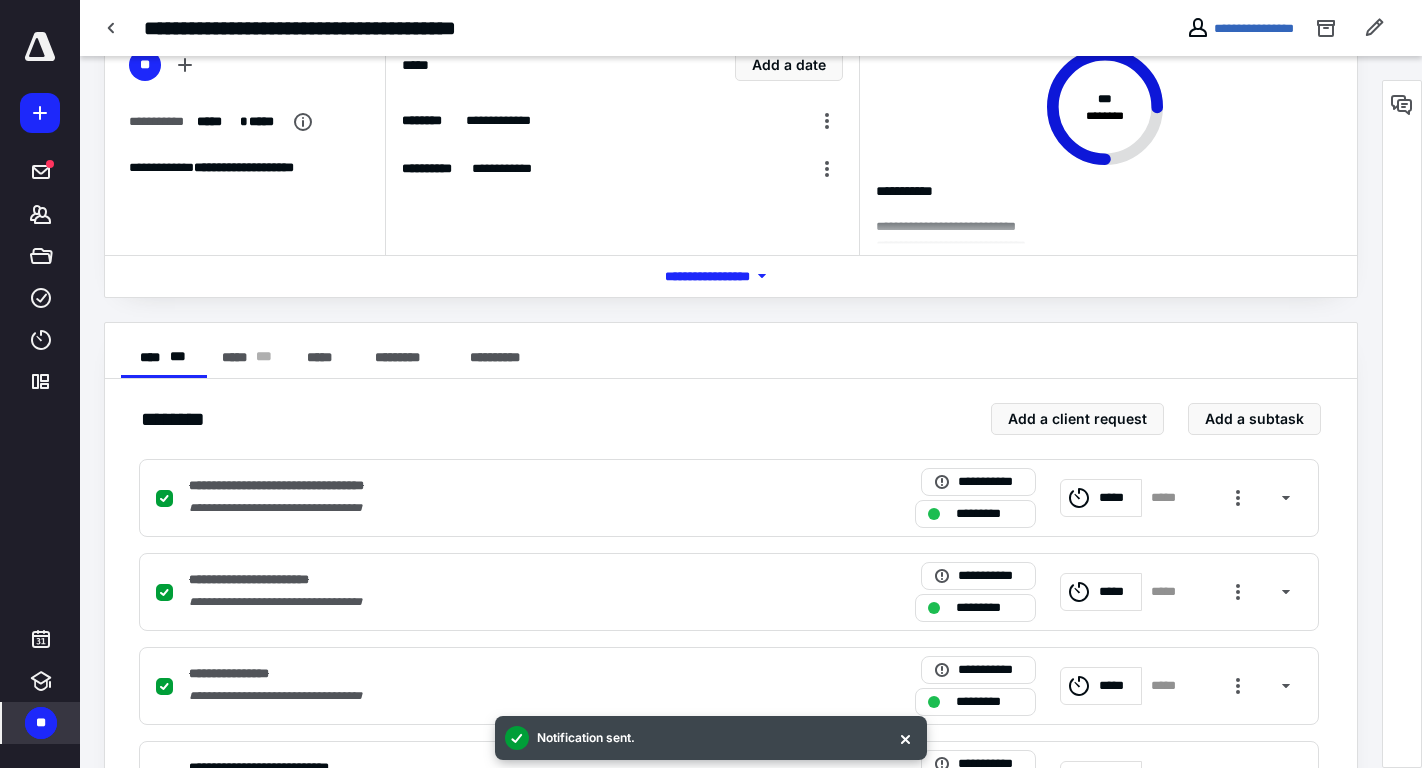 scroll, scrollTop: 219, scrollLeft: 0, axis: vertical 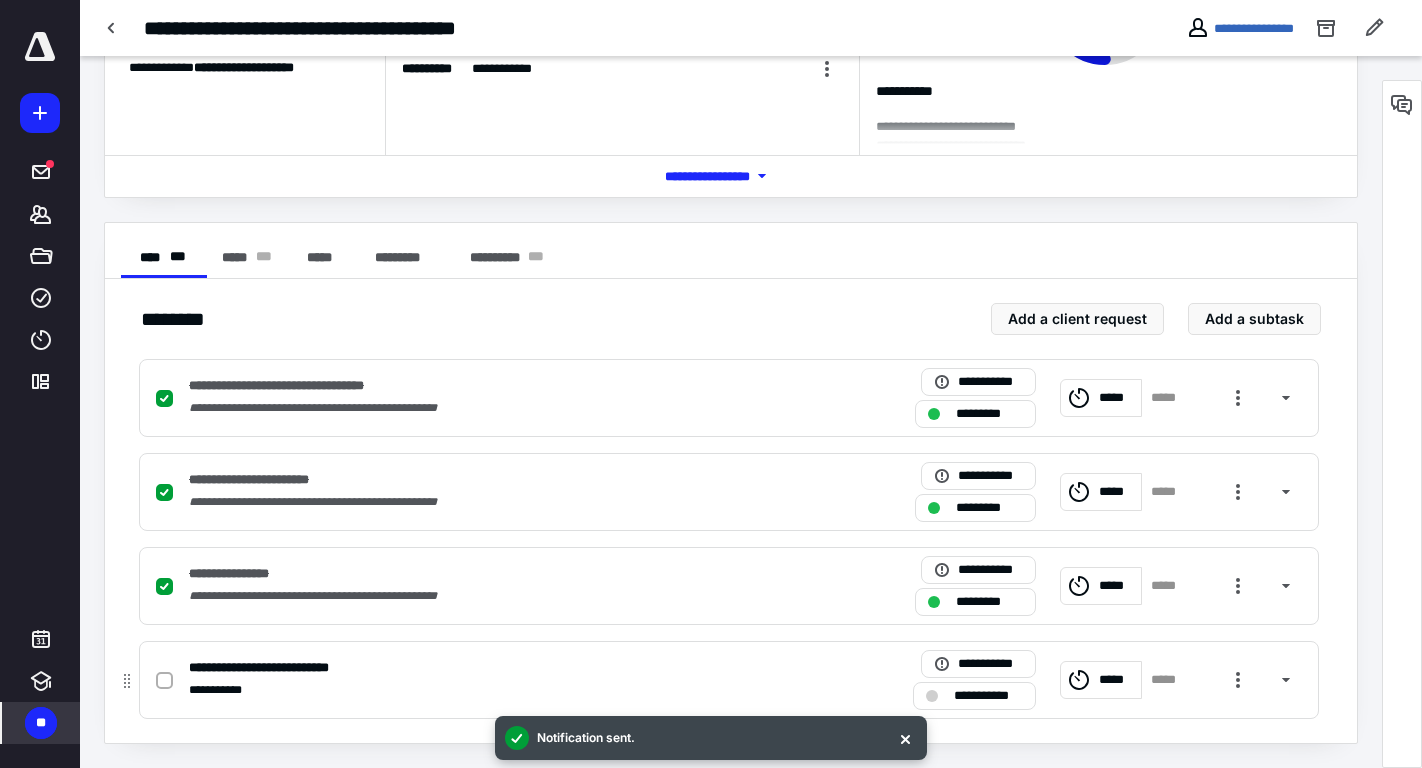click at bounding box center [164, 681] 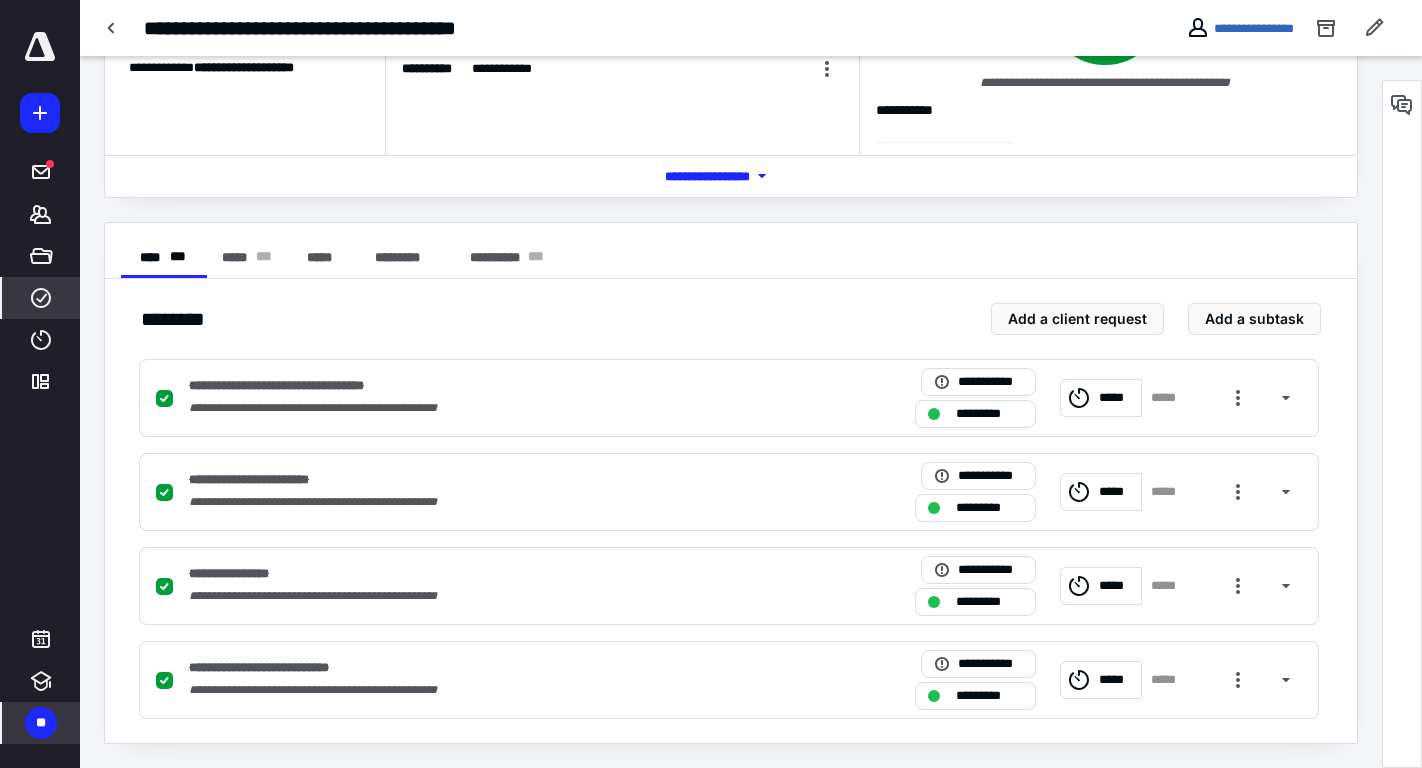 click on "****" at bounding box center (41, 298) 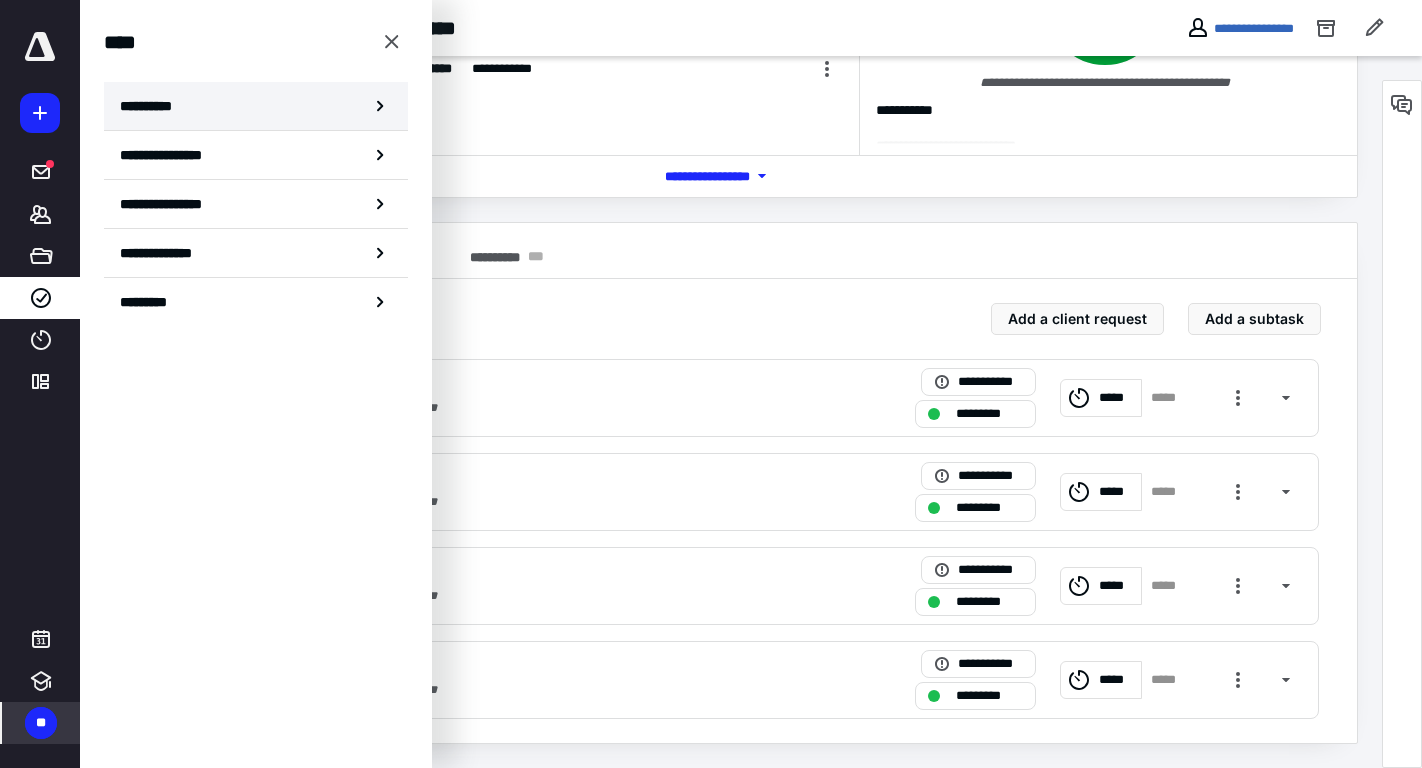 click on "**********" at bounding box center [256, 106] 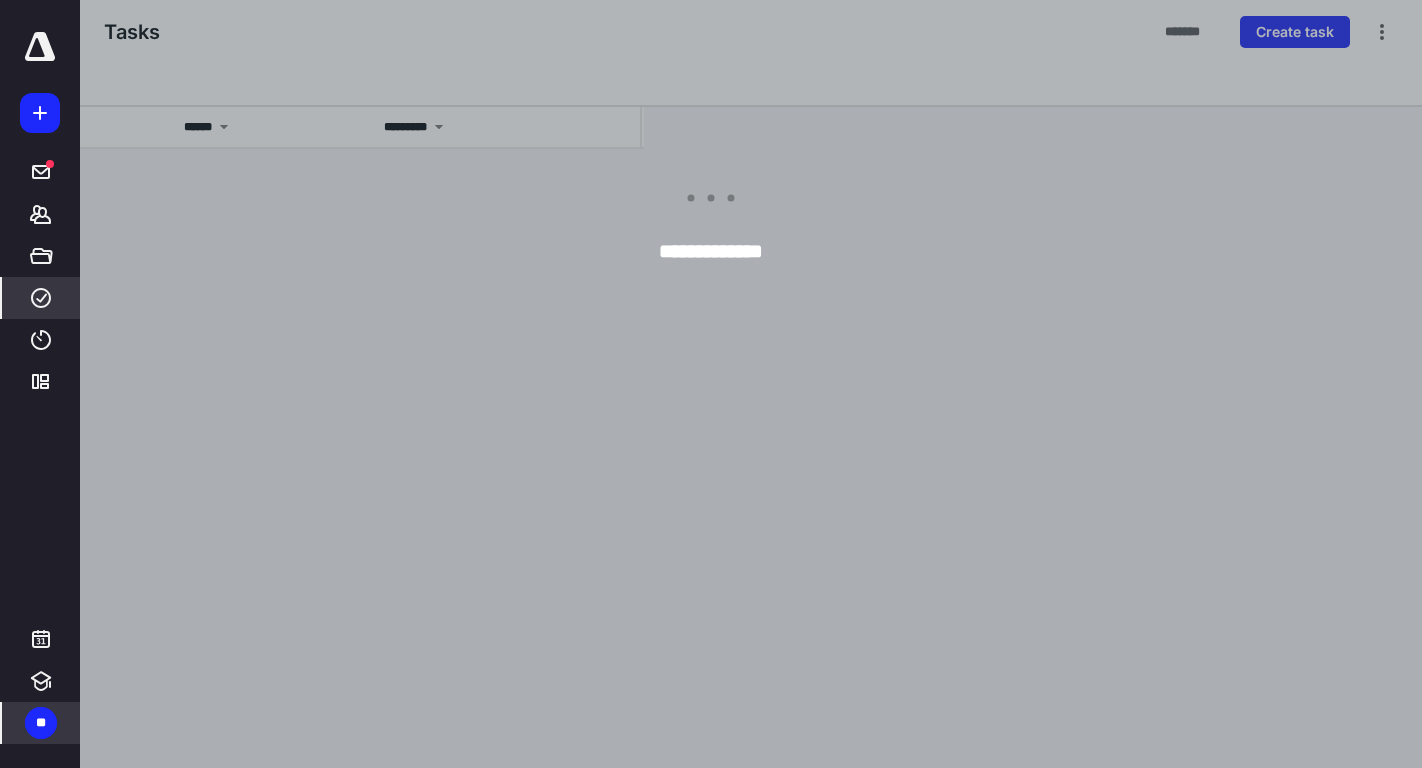 scroll, scrollTop: 0, scrollLeft: 0, axis: both 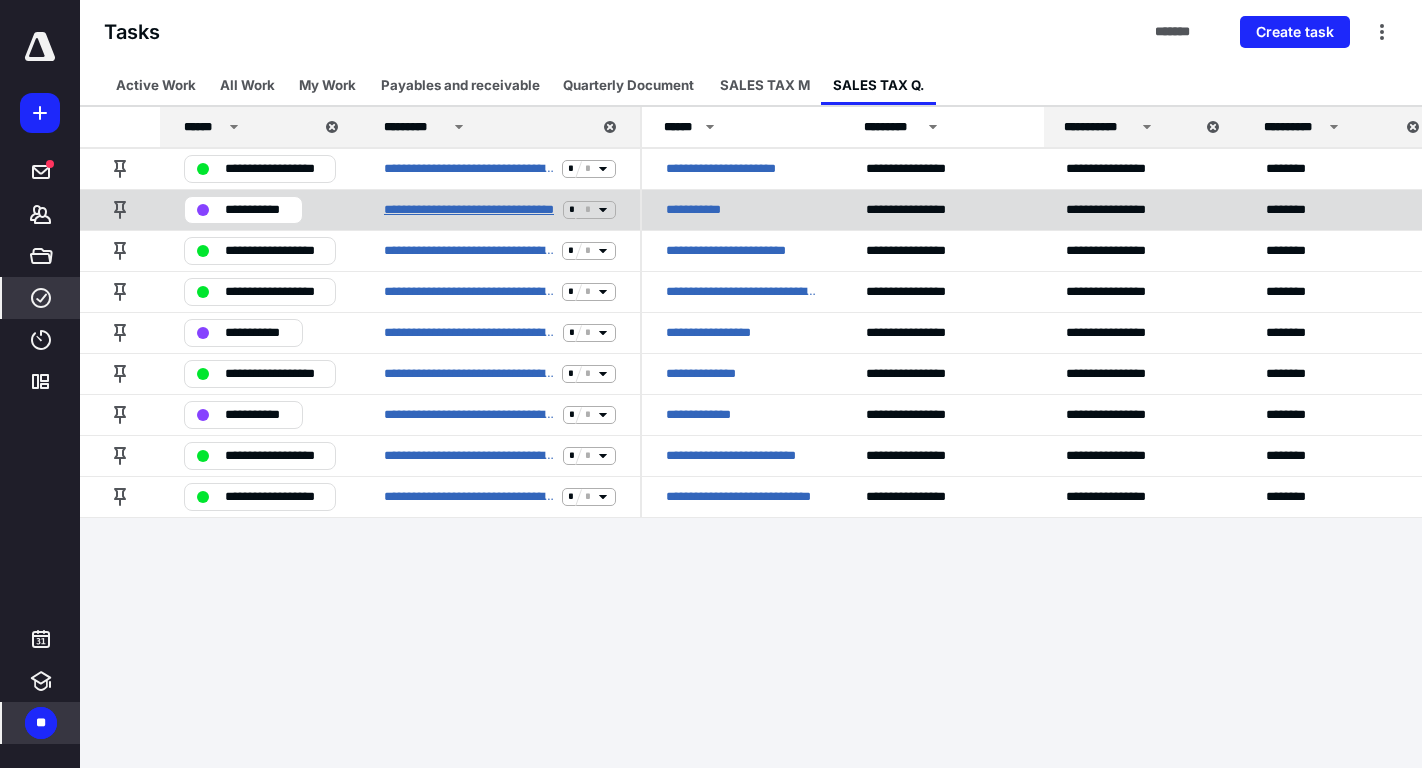 click on "**********" at bounding box center [469, 210] 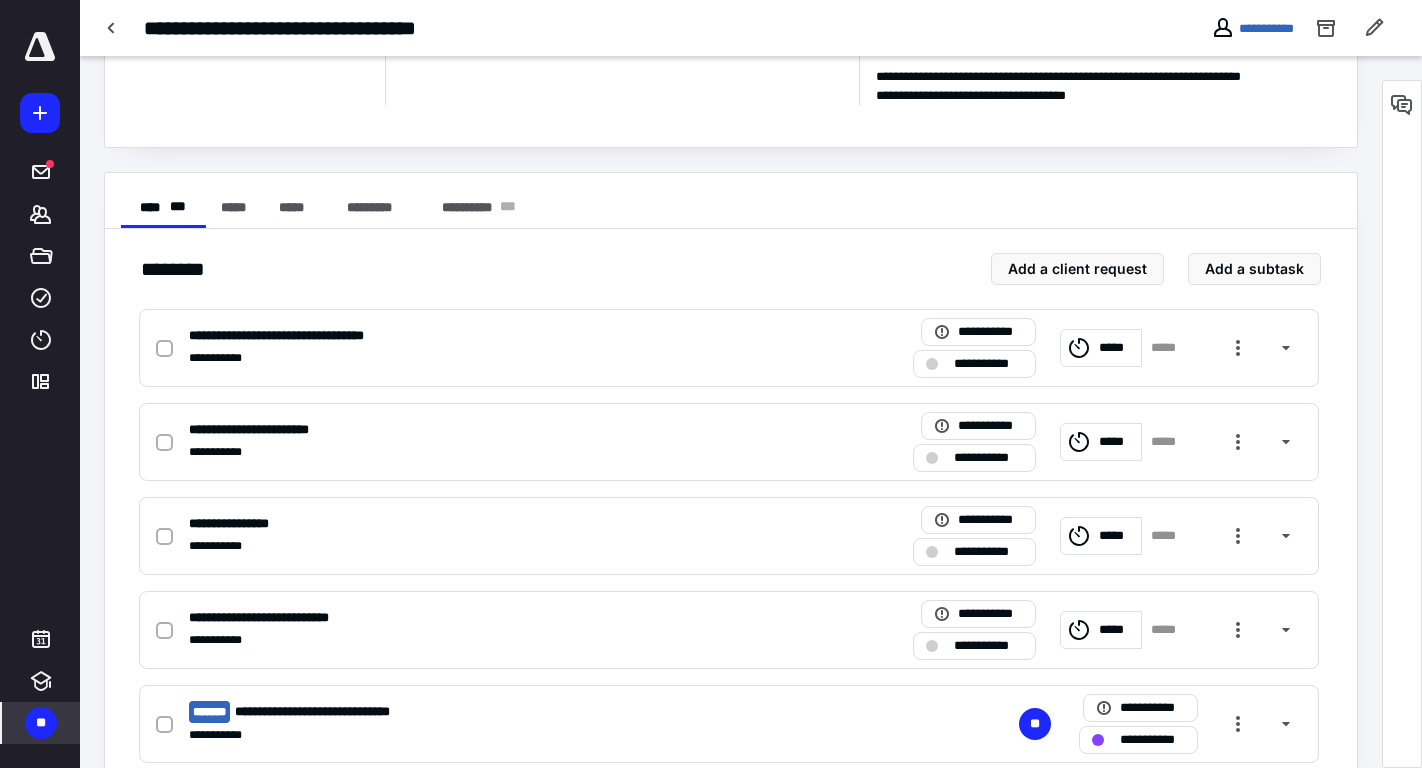 scroll, scrollTop: 313, scrollLeft: 0, axis: vertical 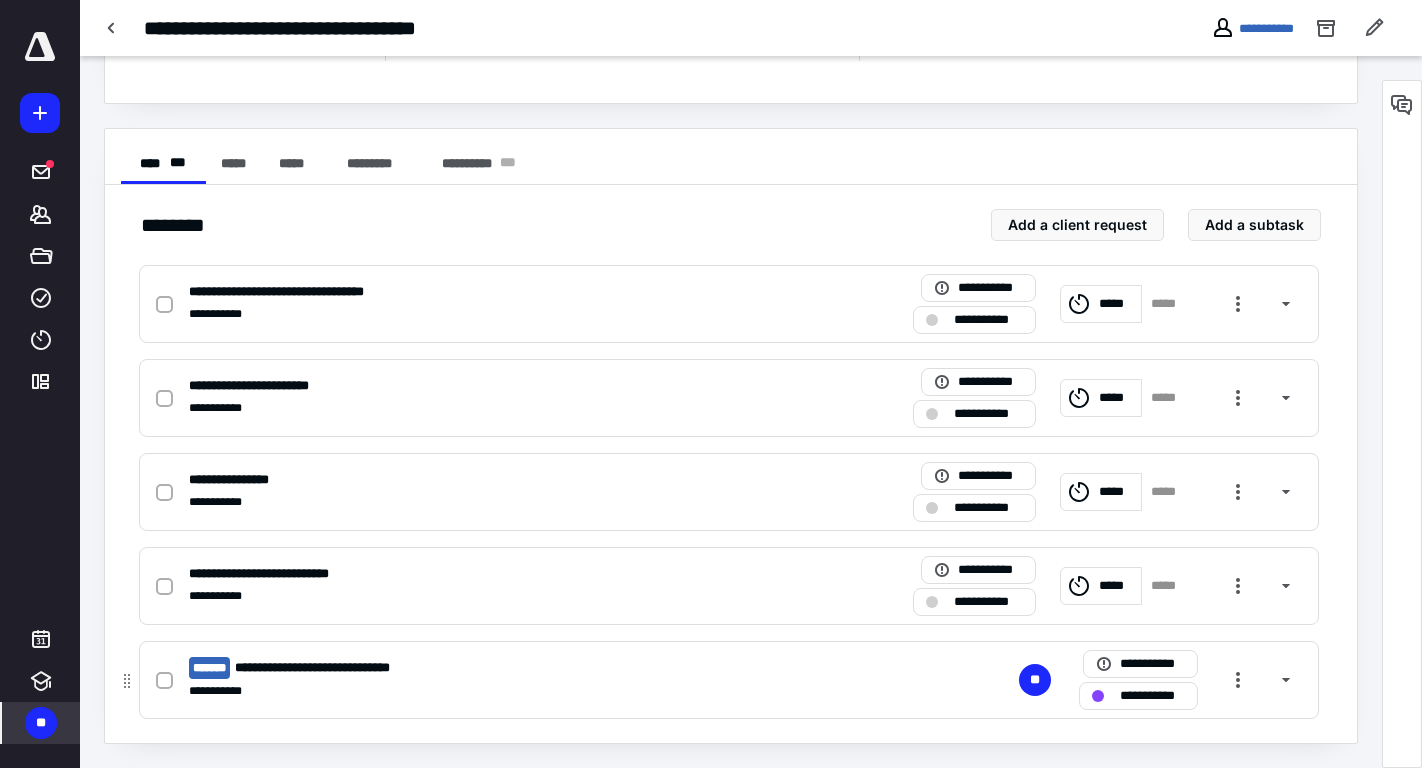 click on "**********" at bounding box center (466, 691) 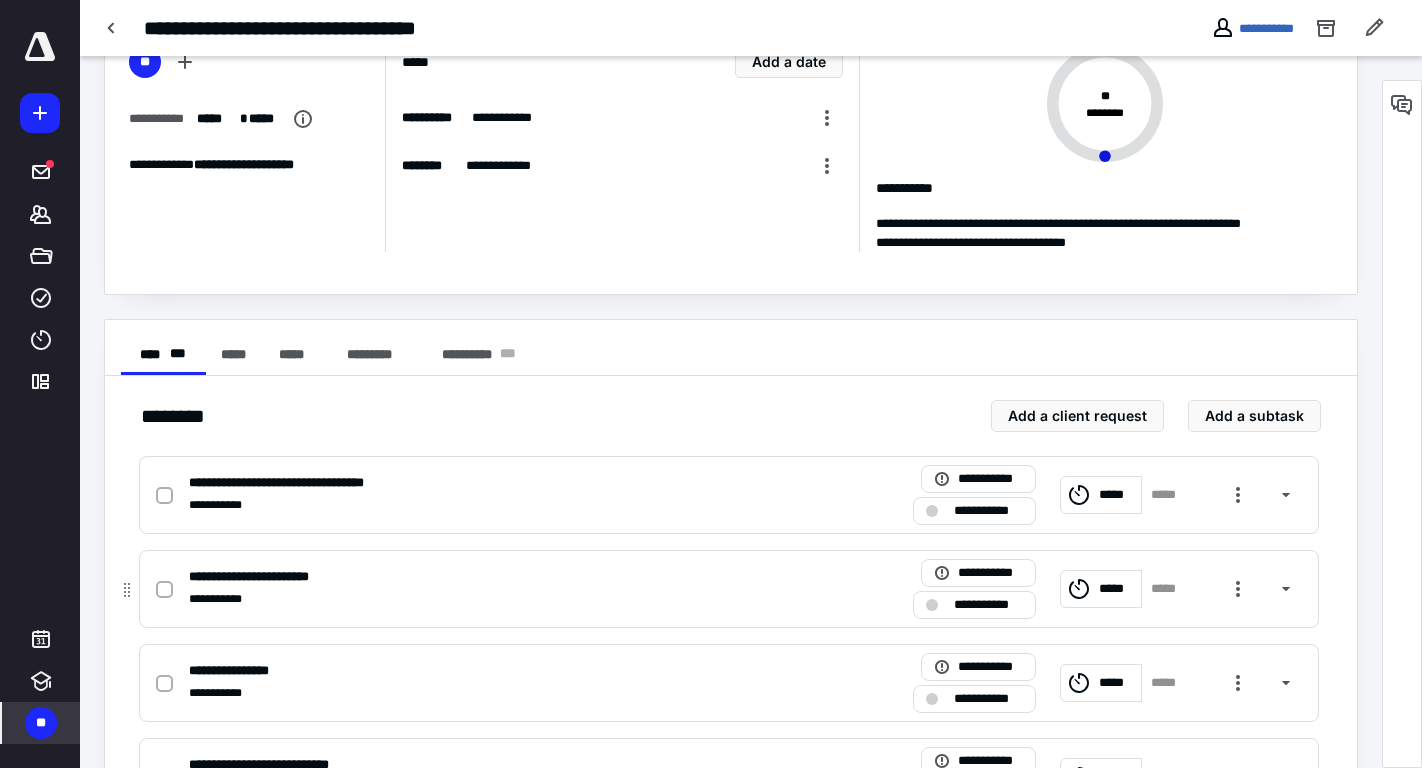 scroll, scrollTop: 0, scrollLeft: 0, axis: both 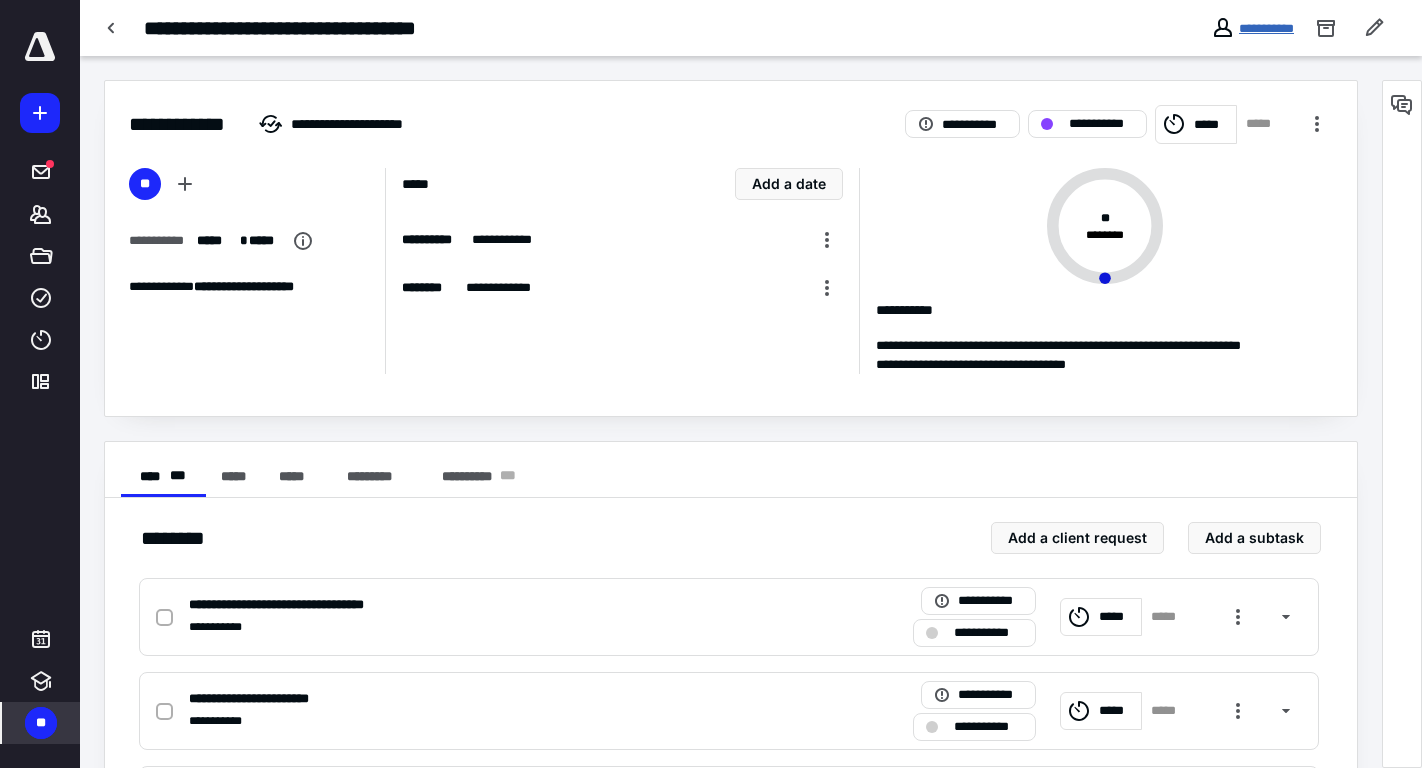 click on "**********" at bounding box center (1266, 28) 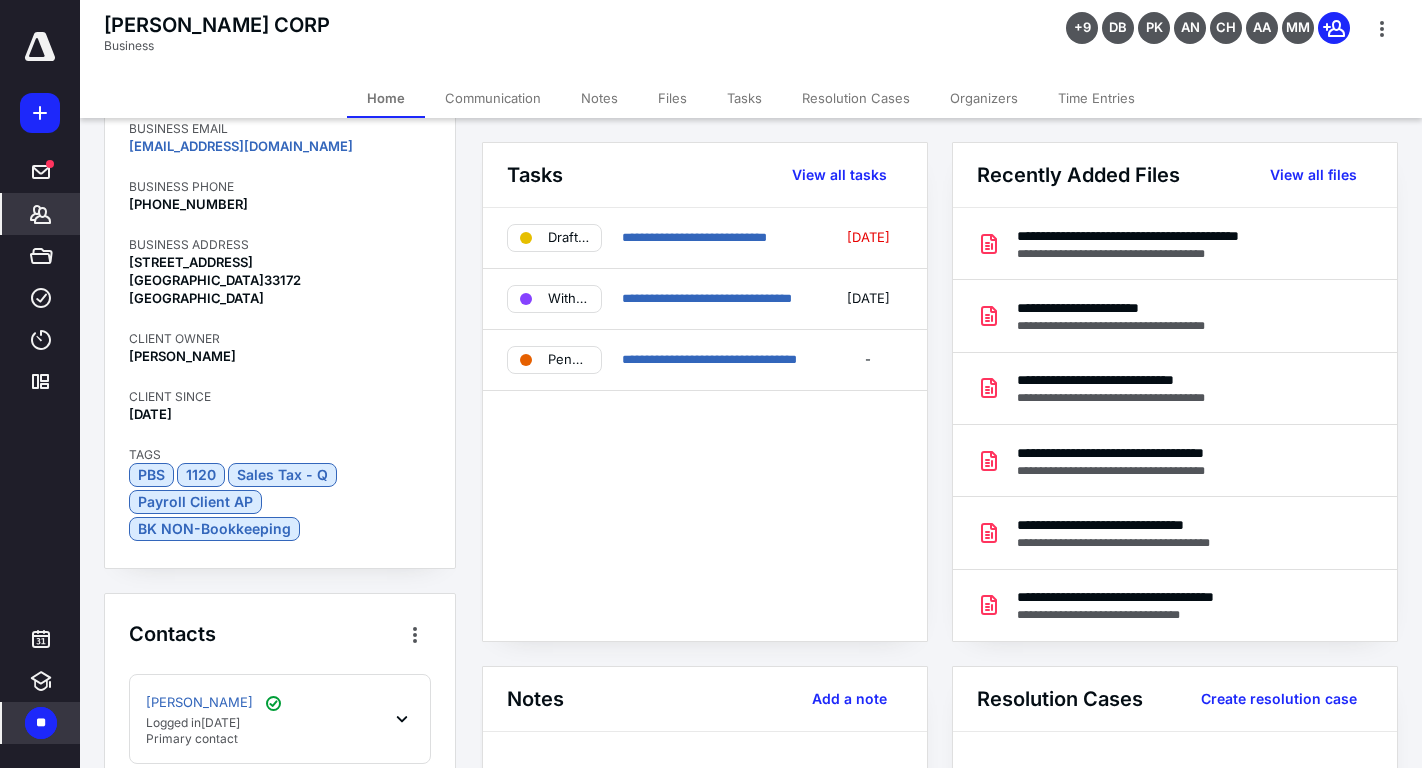 scroll, scrollTop: 324, scrollLeft: 0, axis: vertical 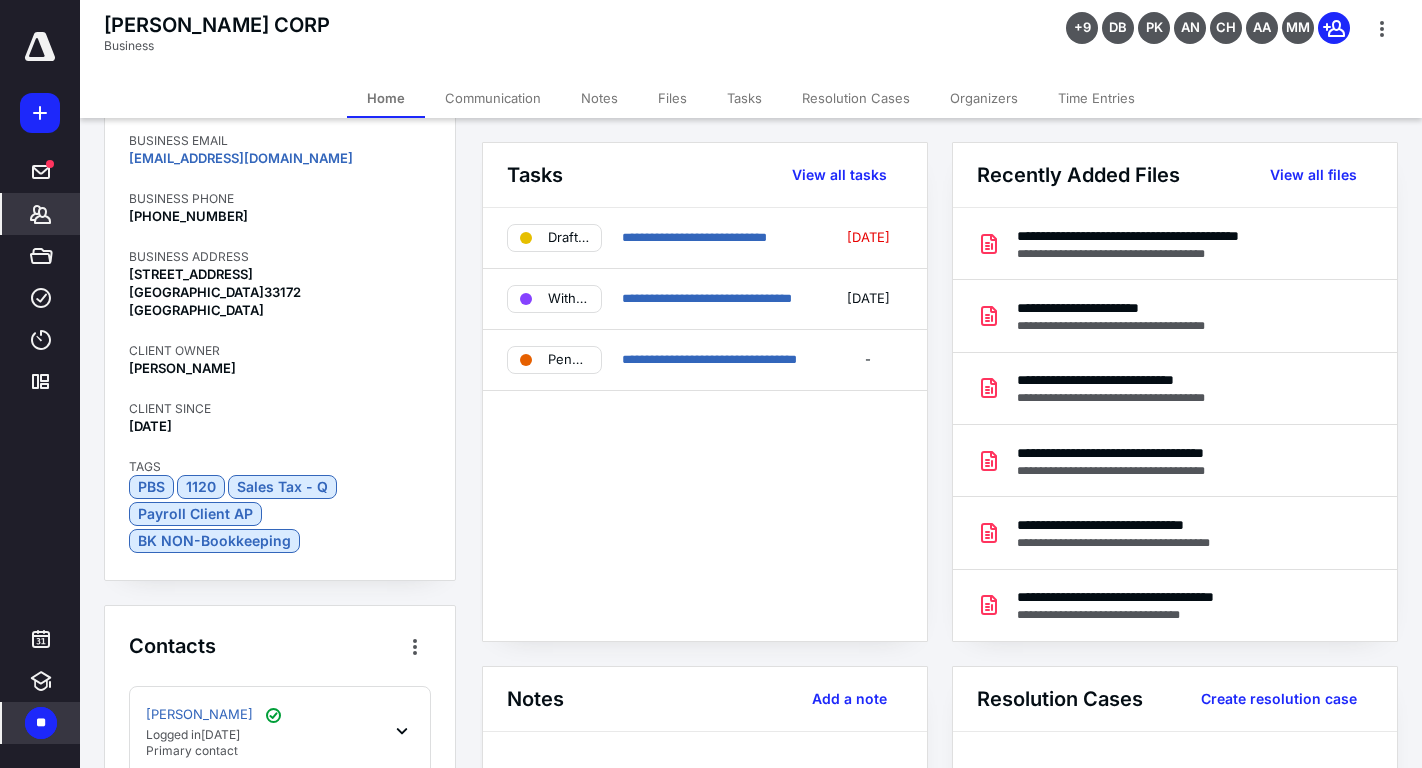 click on "Tasks" at bounding box center [744, 98] 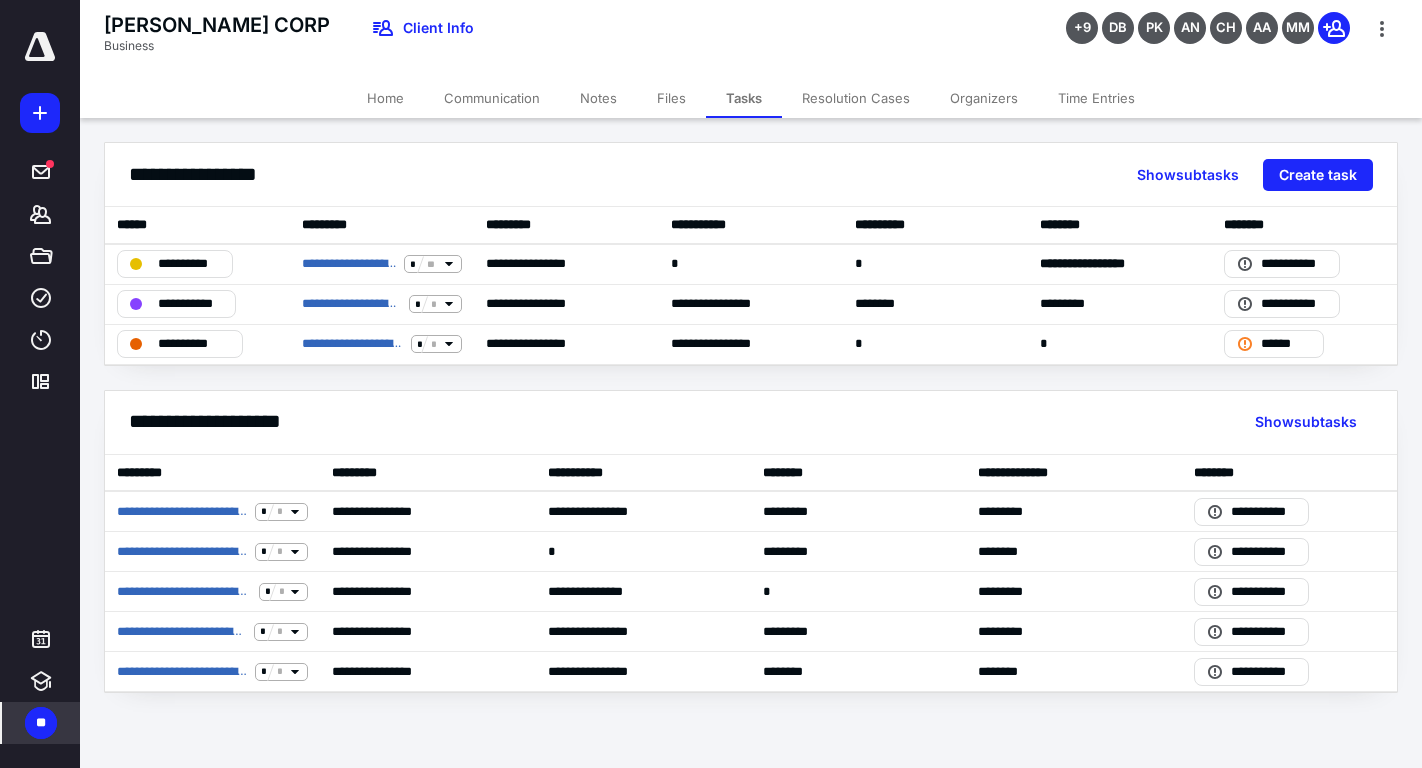 click on "Files" at bounding box center (671, 98) 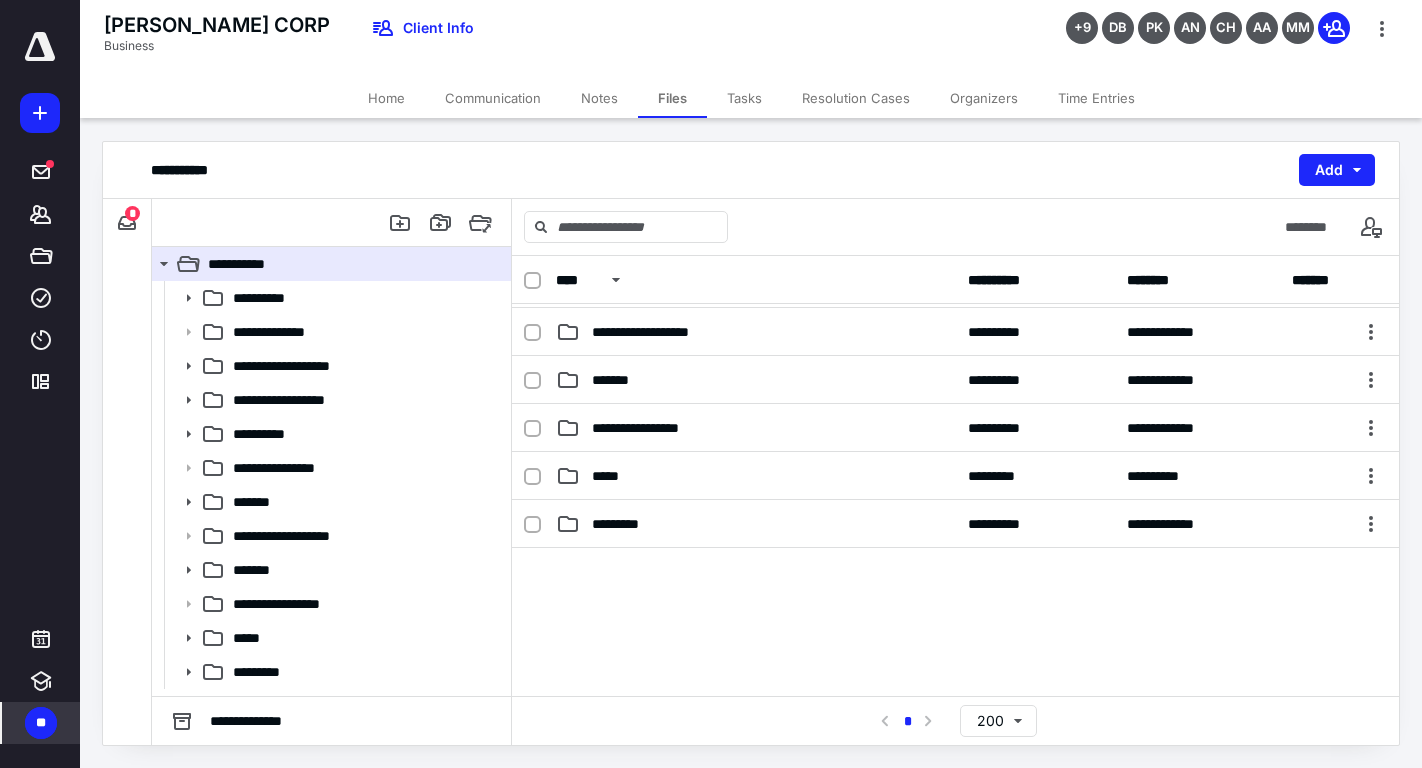 scroll, scrollTop: 338, scrollLeft: 0, axis: vertical 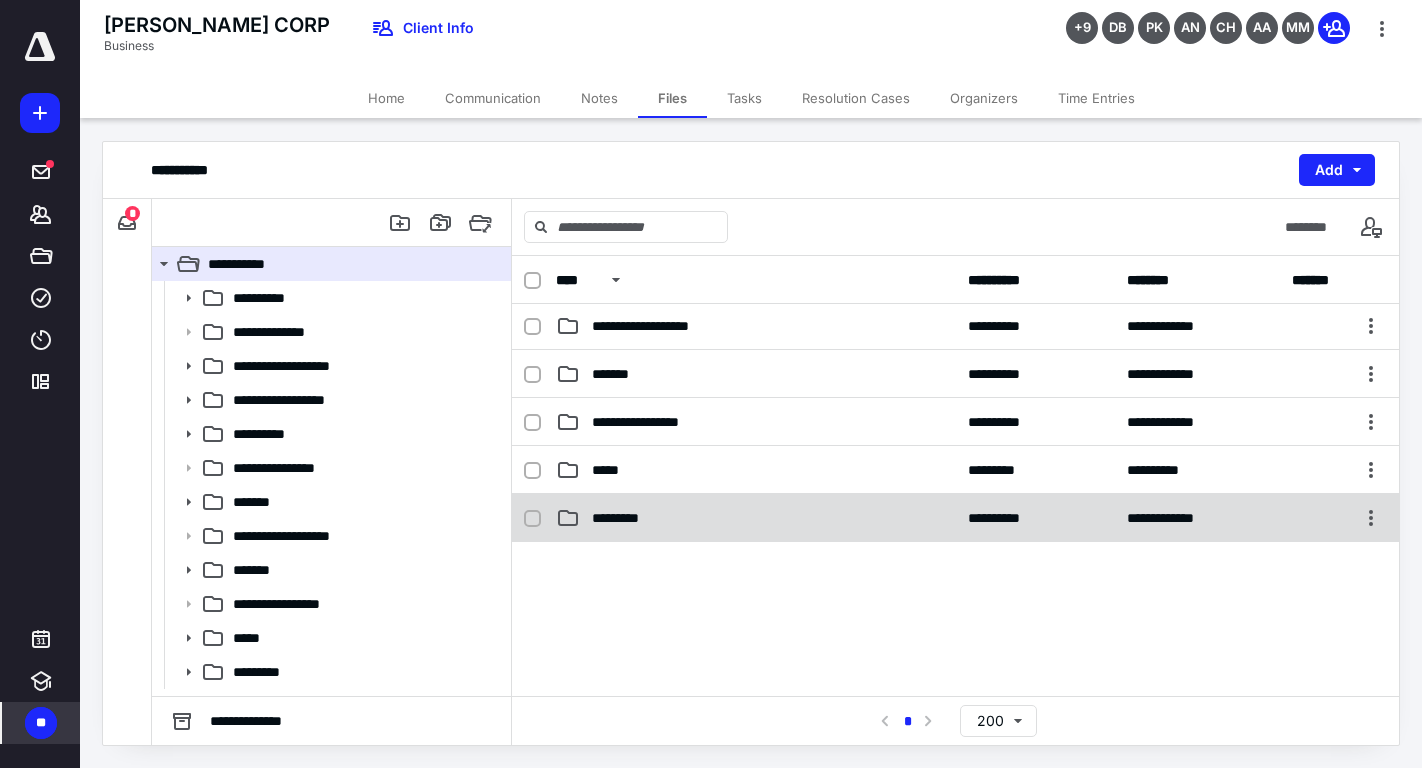 click on "*********" at bounding box center (623, 518) 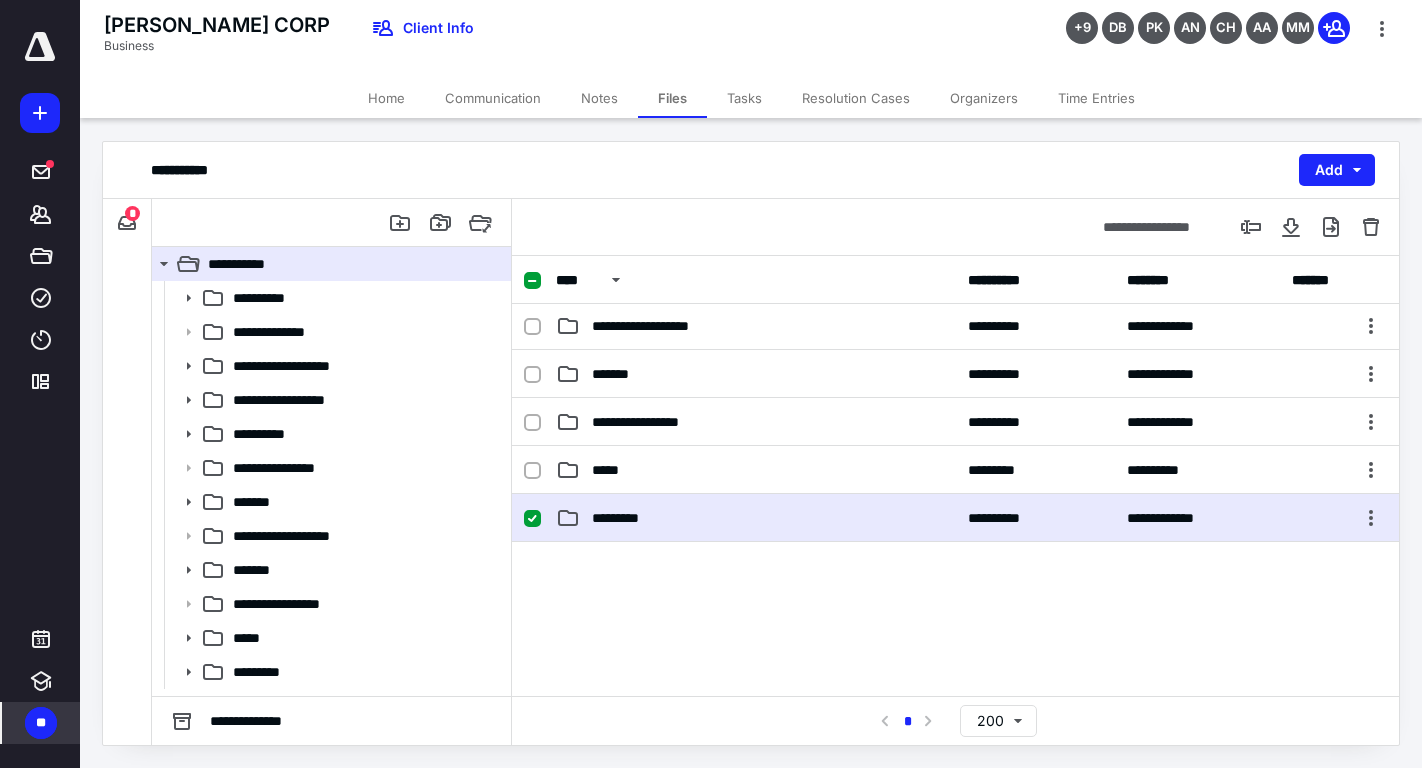 click on "*********" at bounding box center [623, 518] 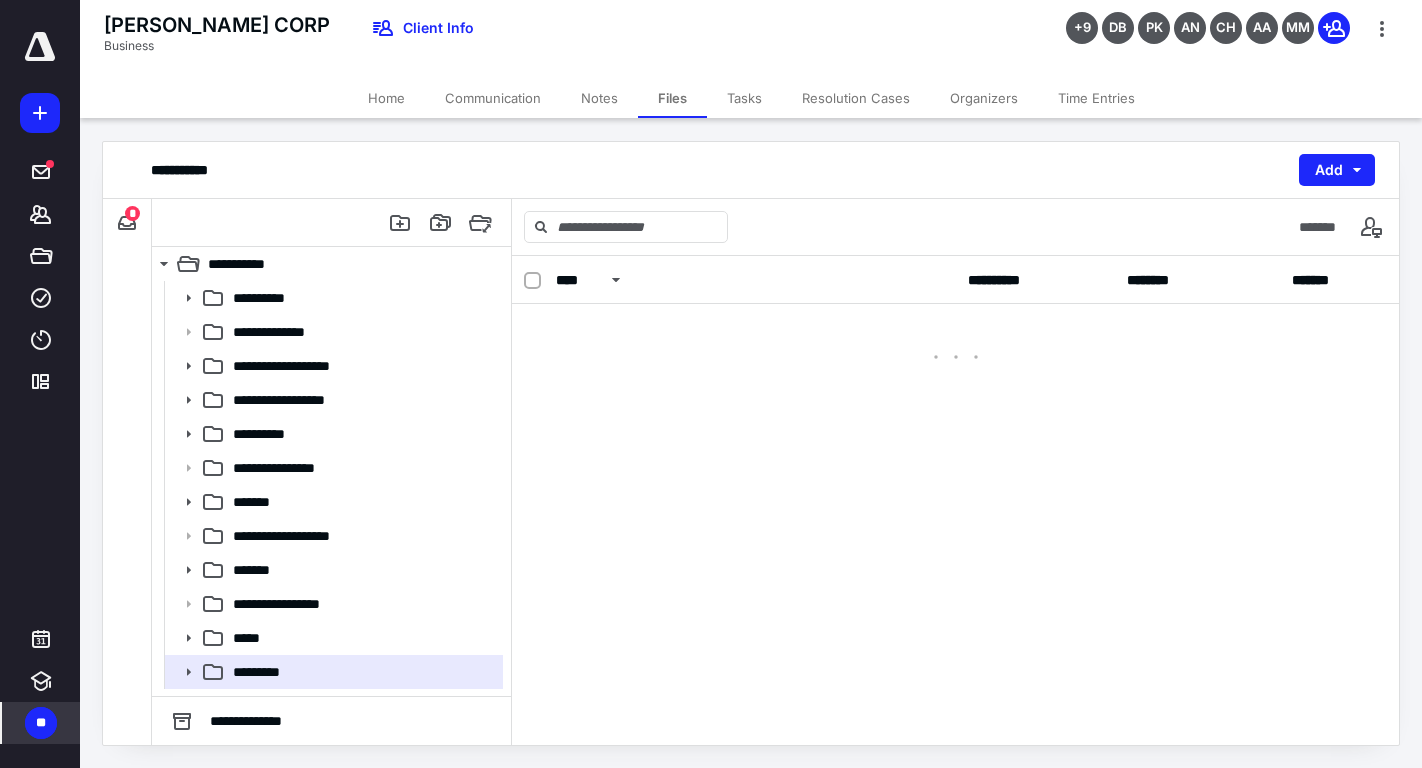 scroll, scrollTop: 0, scrollLeft: 0, axis: both 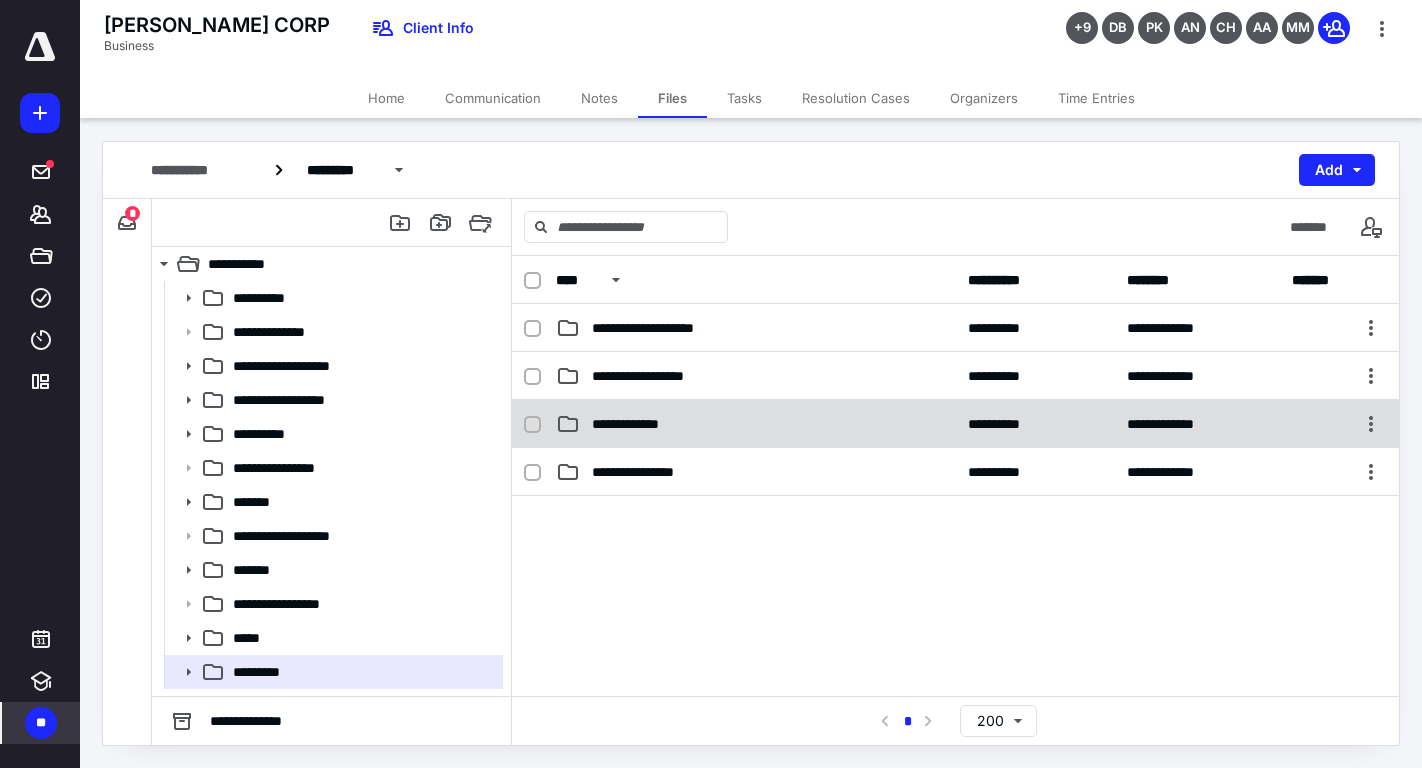 click on "**********" at bounding box center [637, 424] 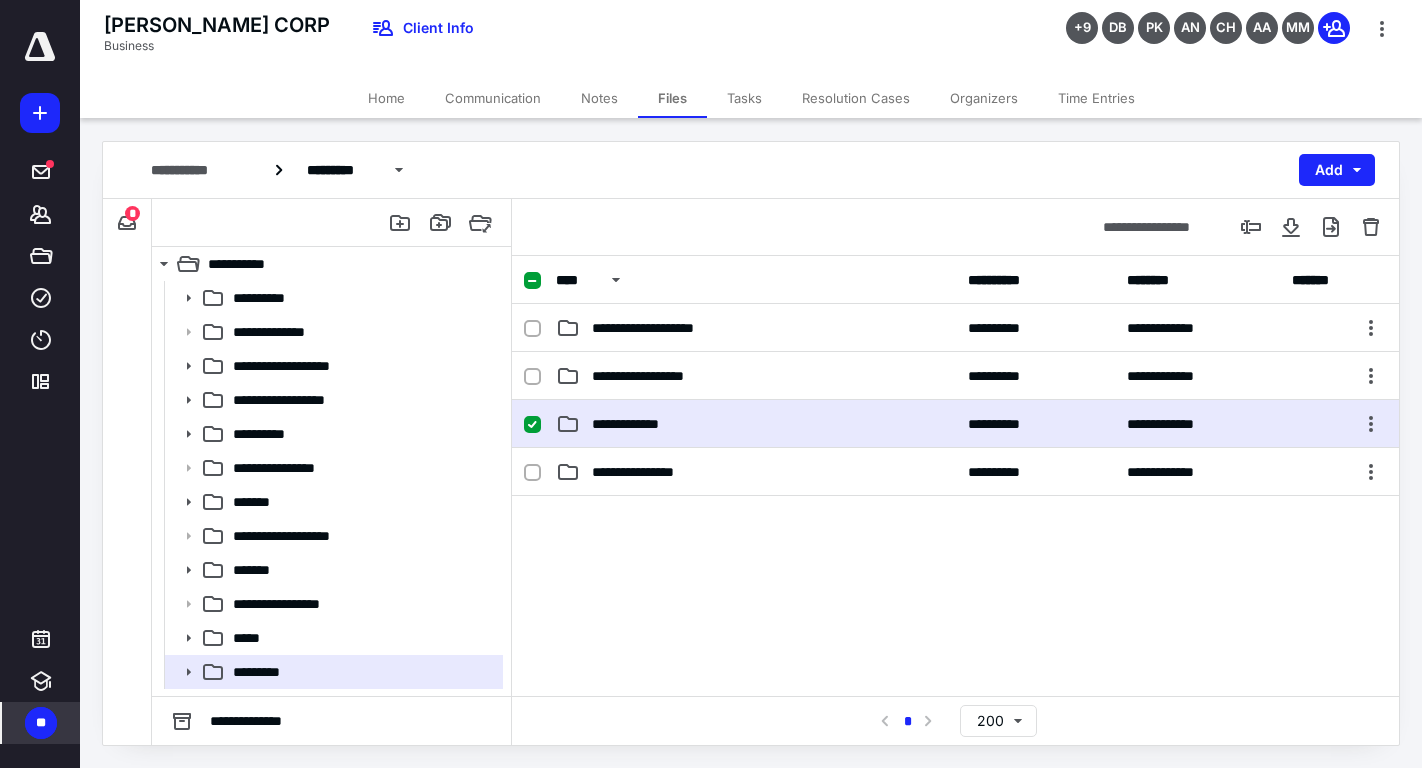 click on "**********" at bounding box center (637, 424) 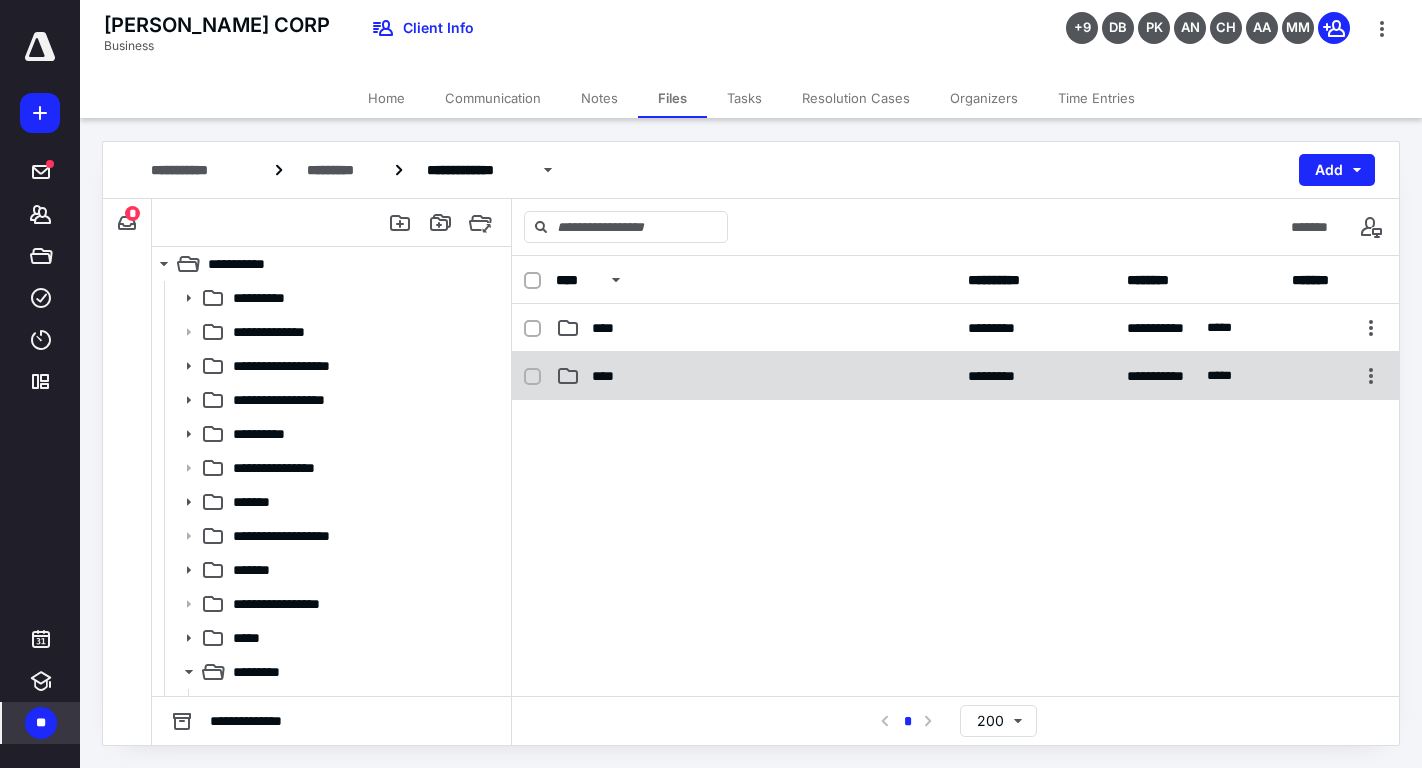 click on "****" at bounding box center (756, 376) 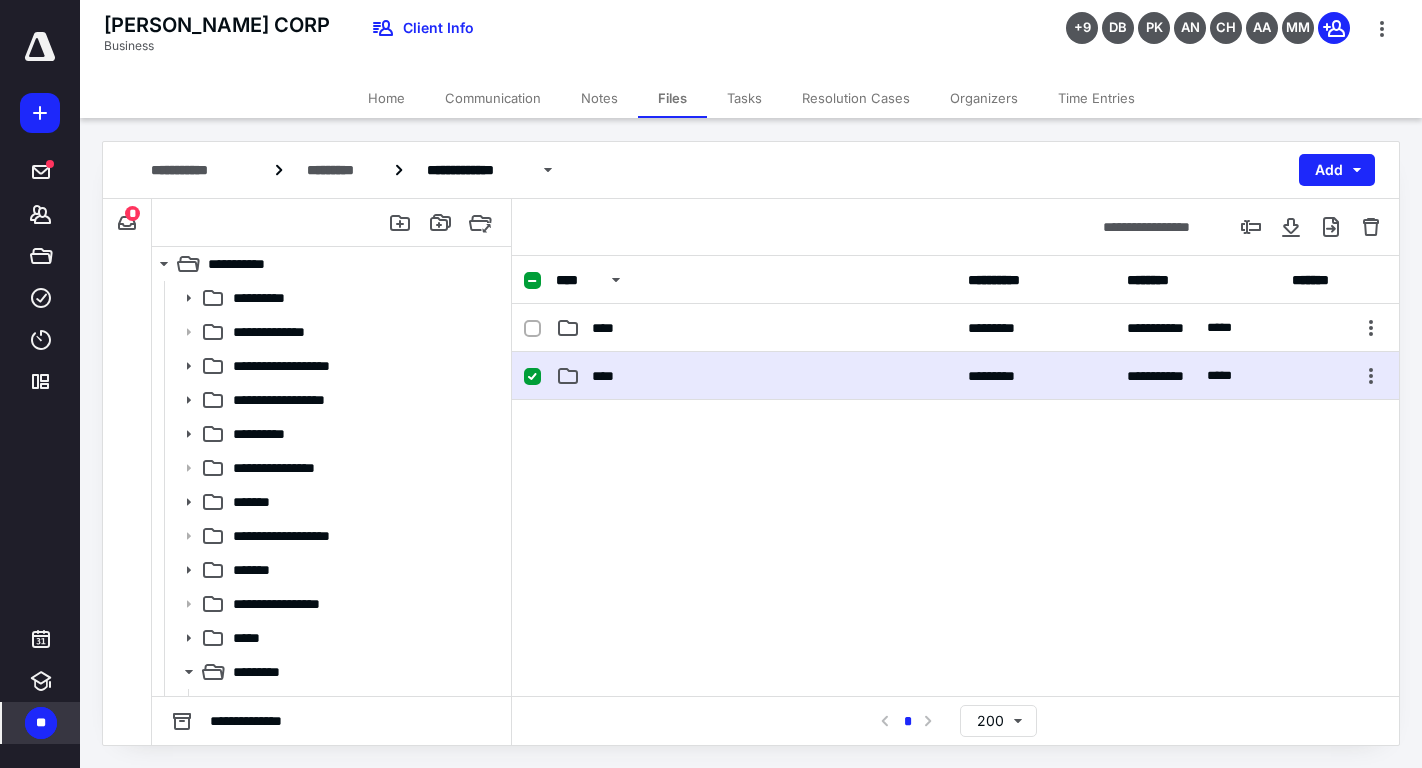 click on "****" at bounding box center [756, 376] 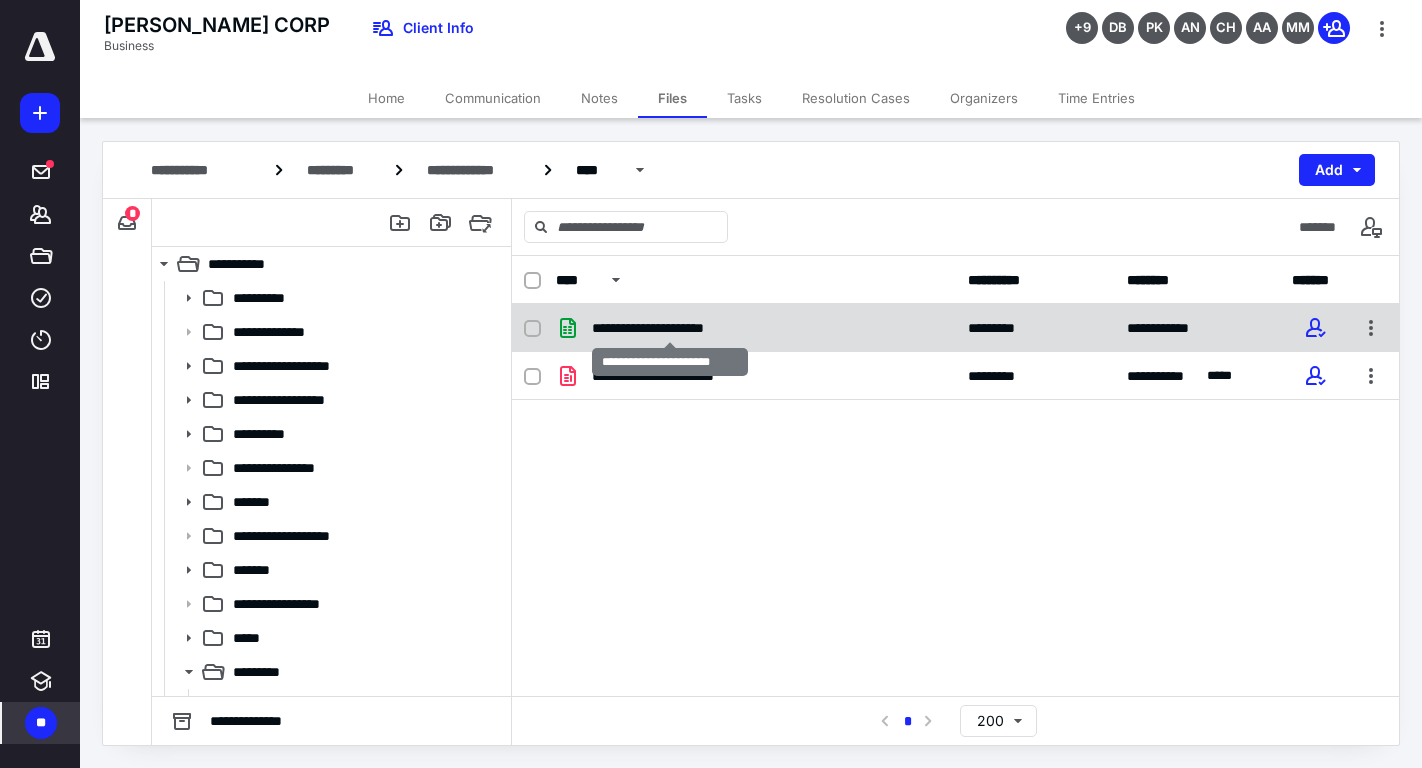 click on "**********" at bounding box center [669, 328] 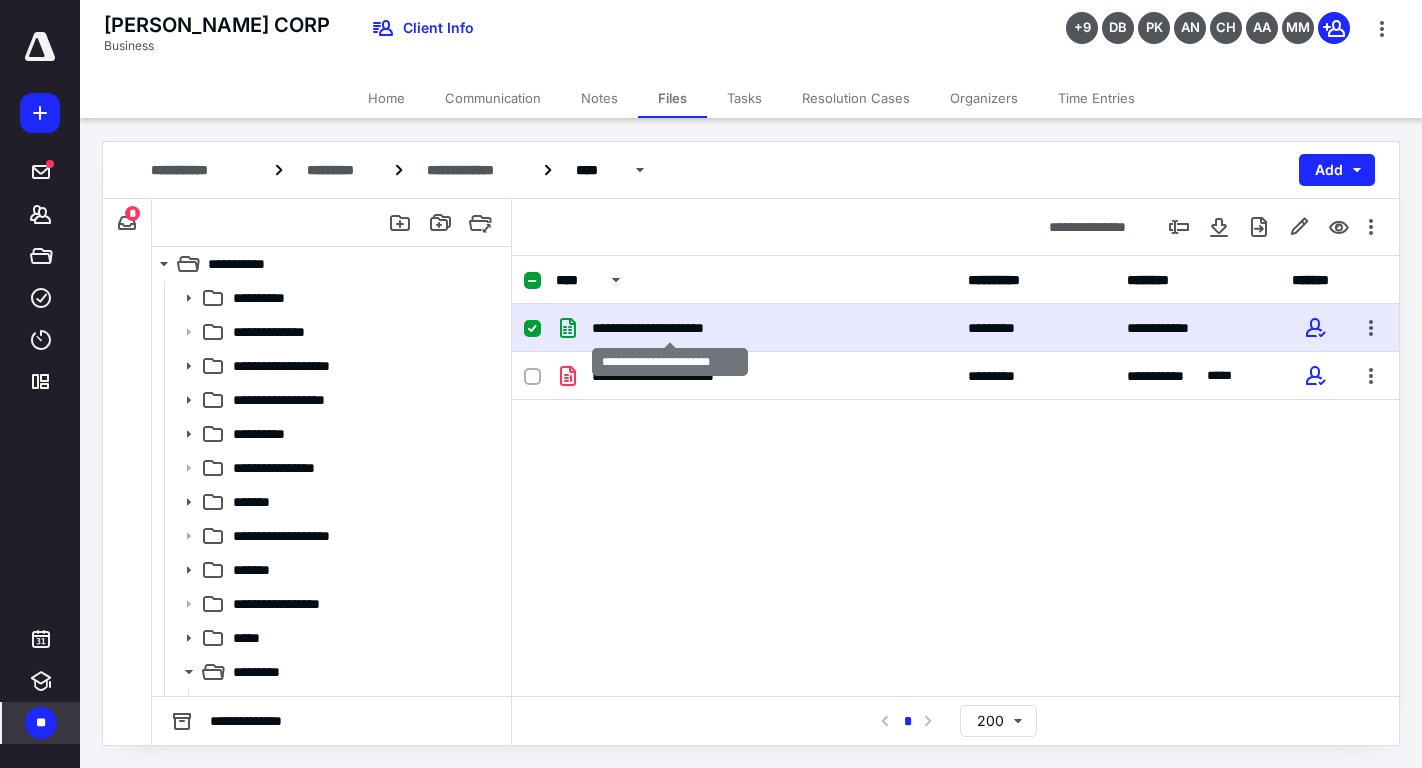 click on "**********" at bounding box center (669, 328) 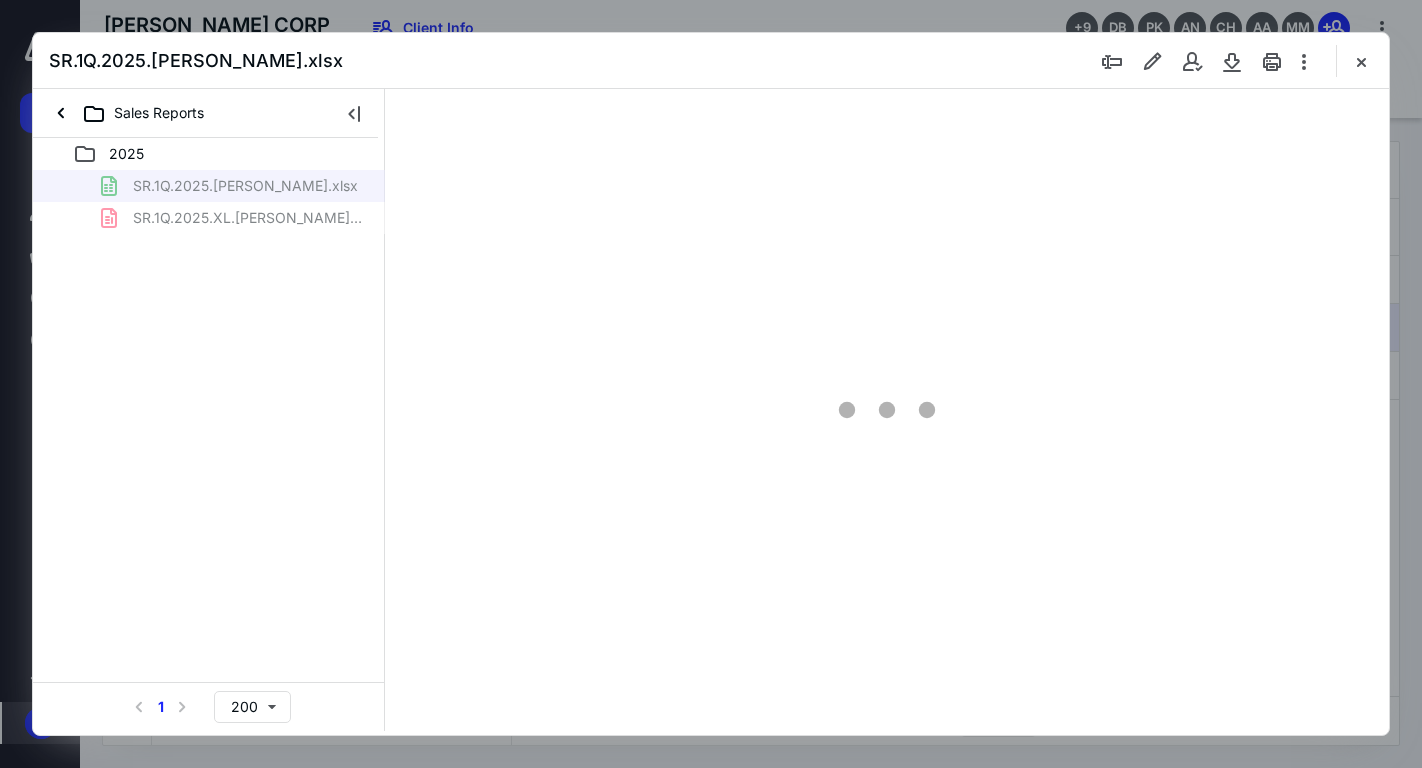 scroll, scrollTop: 0, scrollLeft: 0, axis: both 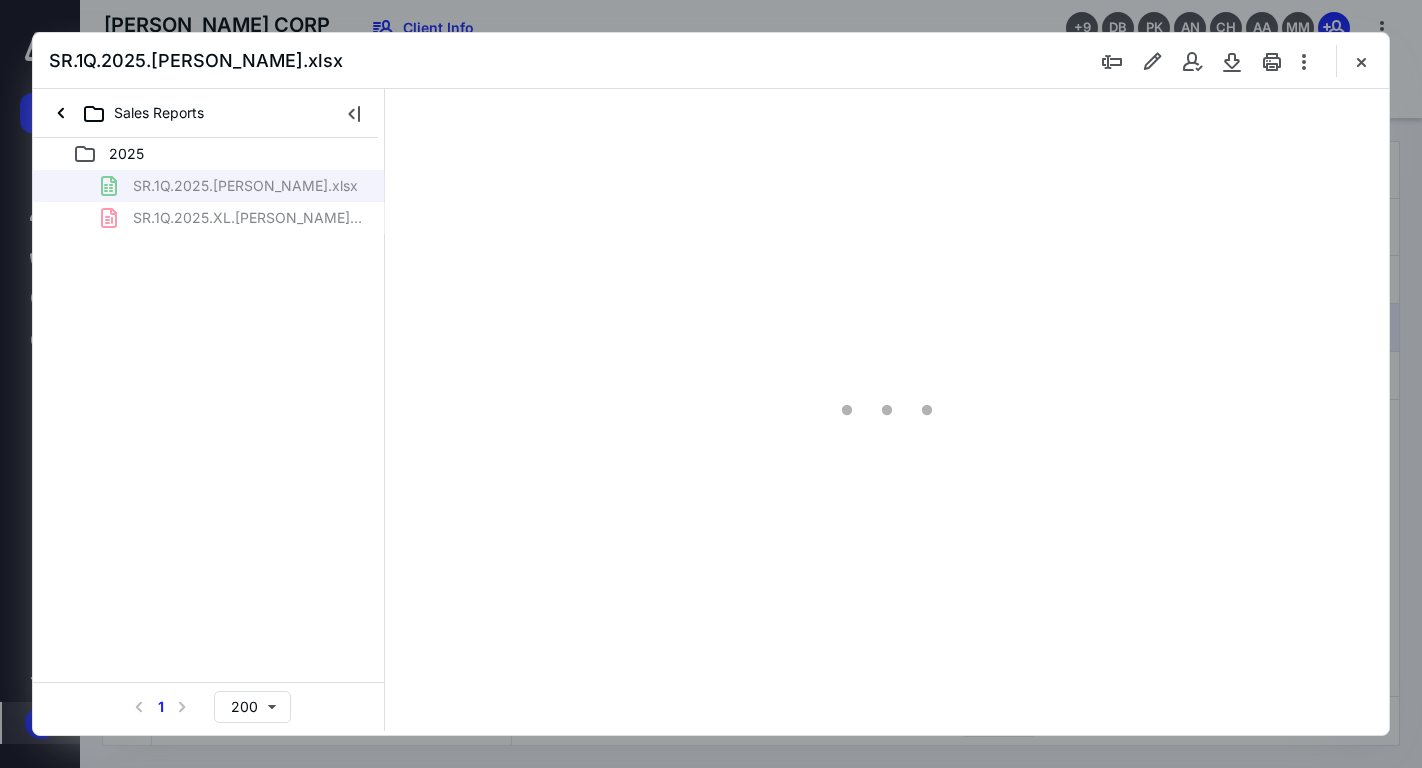 type on "71" 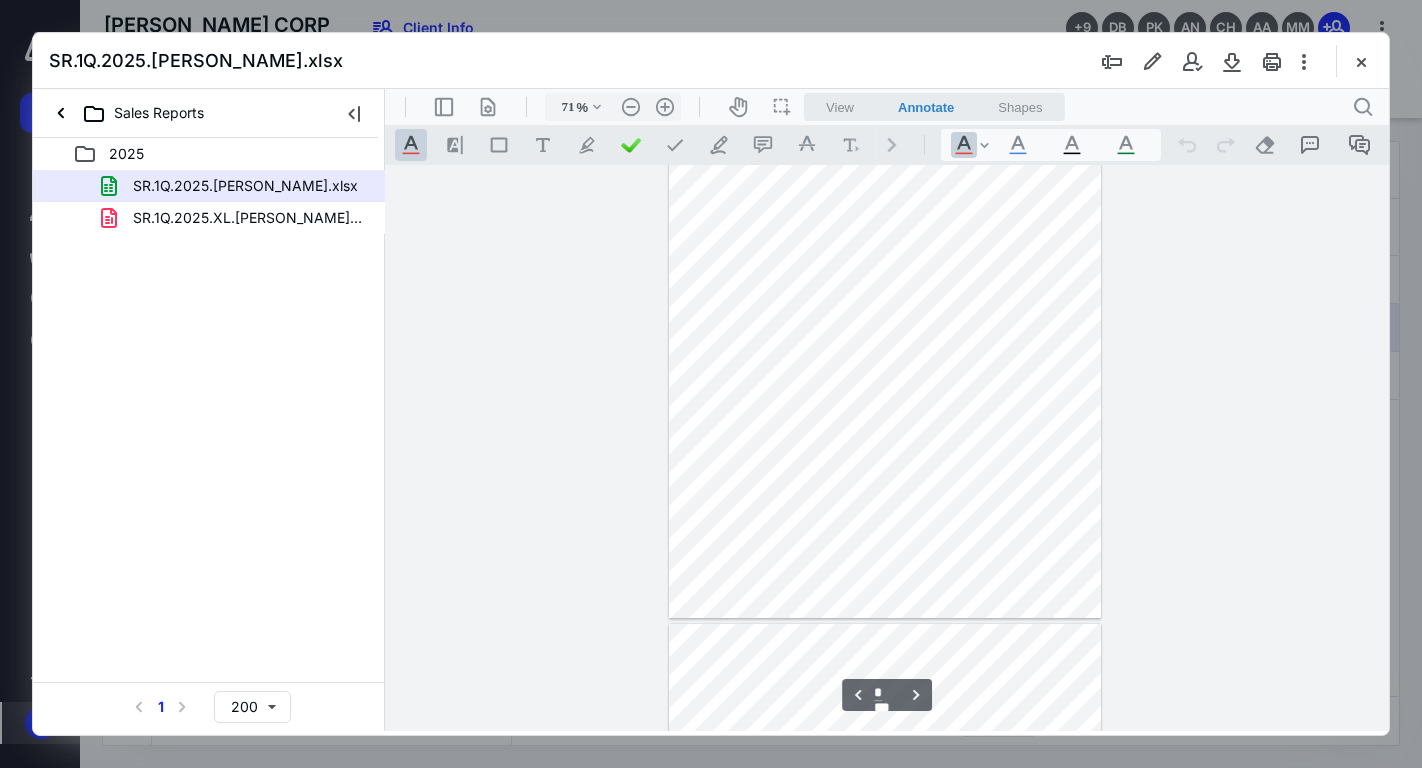 type on "*" 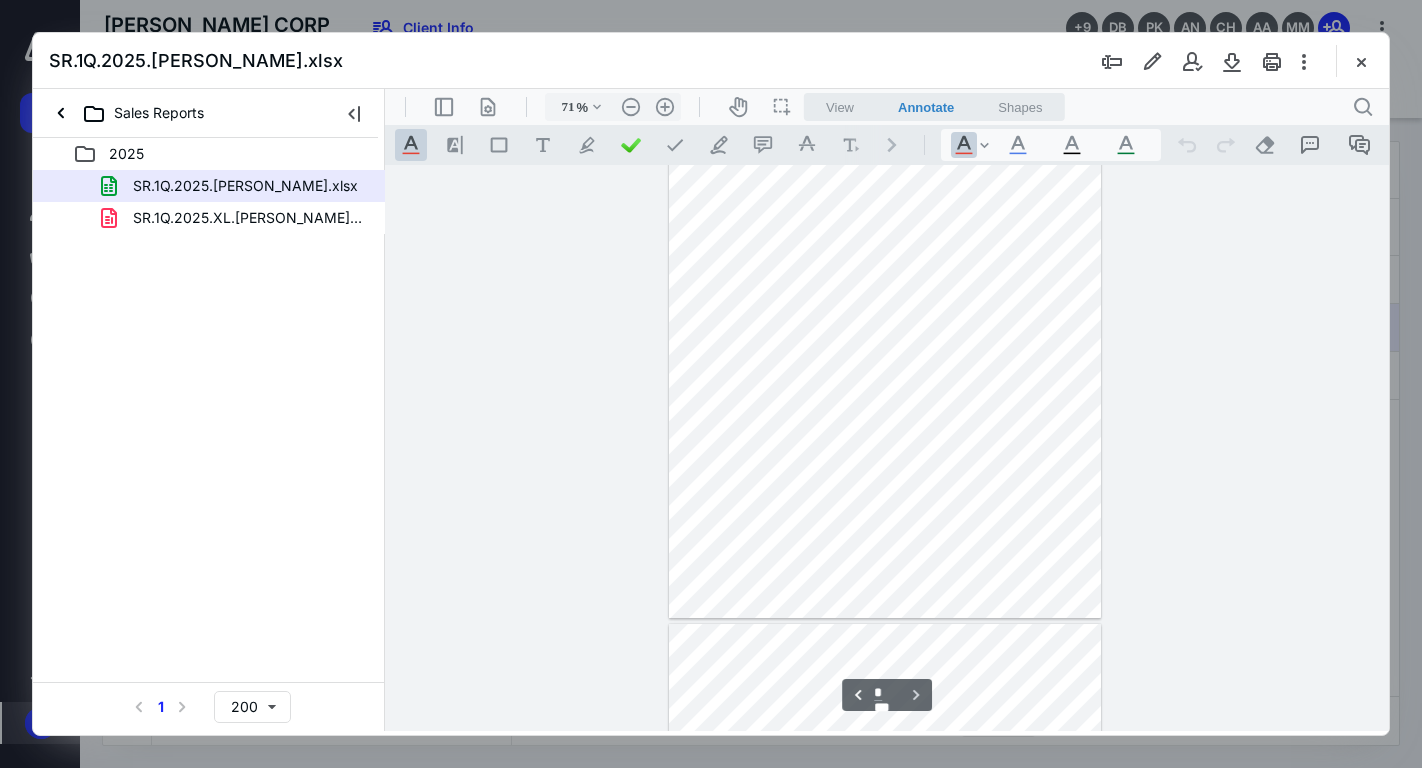 scroll, scrollTop: 3962, scrollLeft: 0, axis: vertical 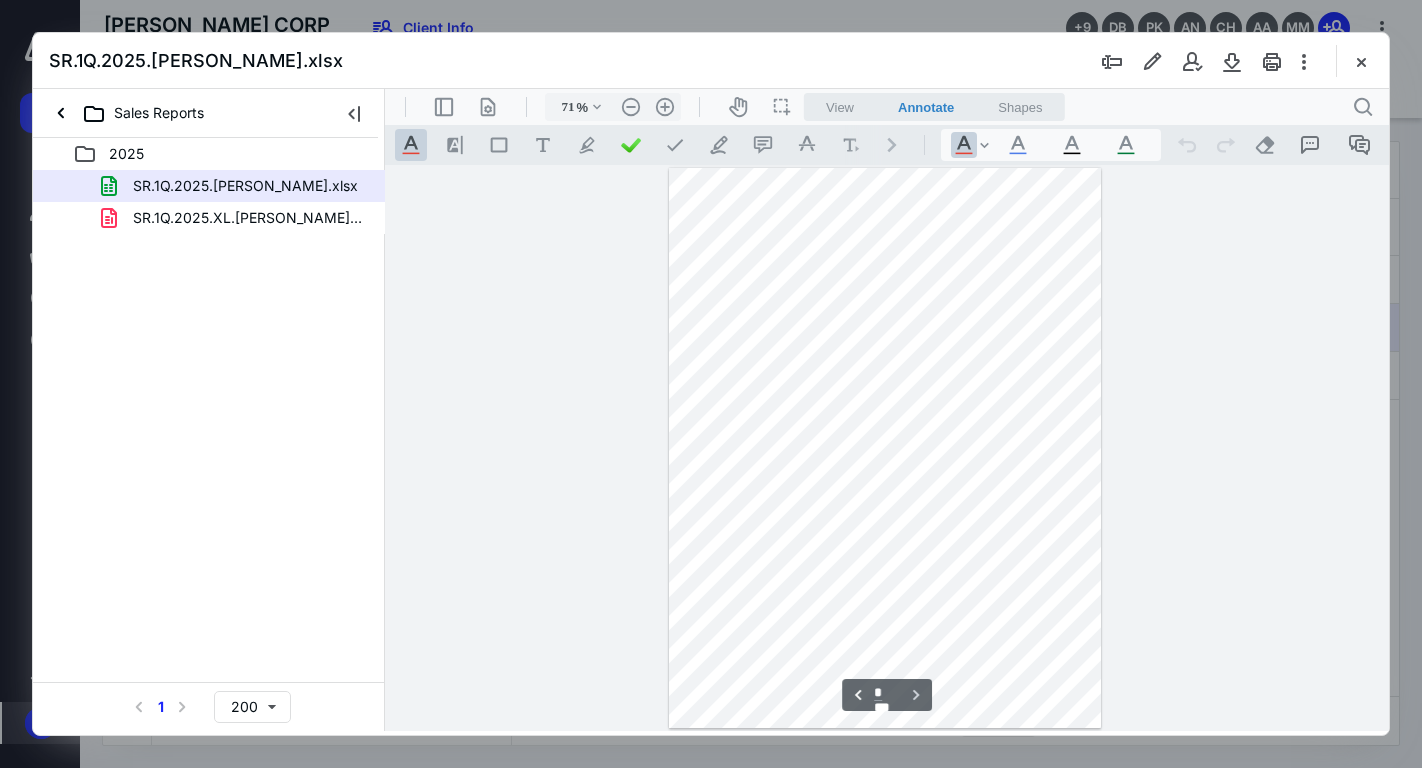 click on "SR.1Q.2025.Lockey.xlsx" at bounding box center (711, 61) 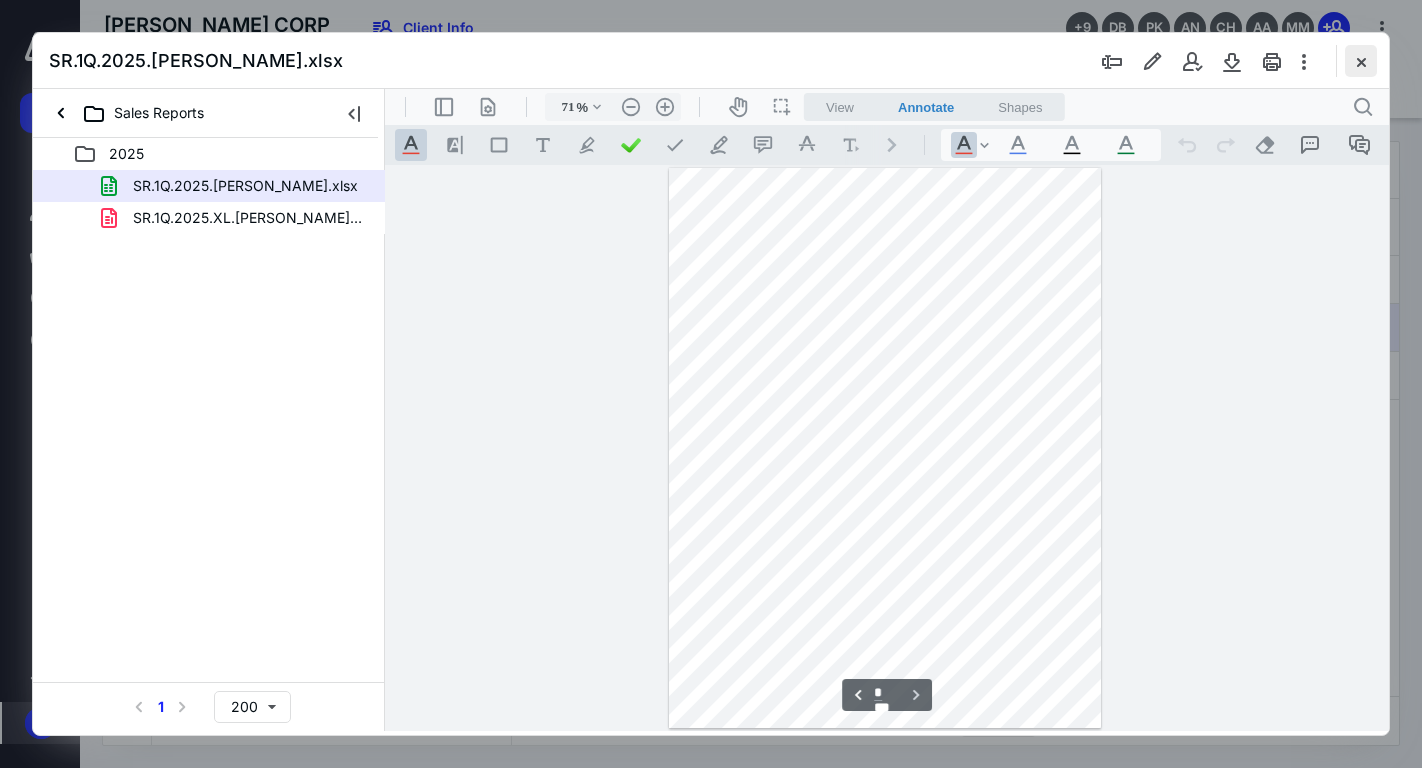 click at bounding box center [1361, 61] 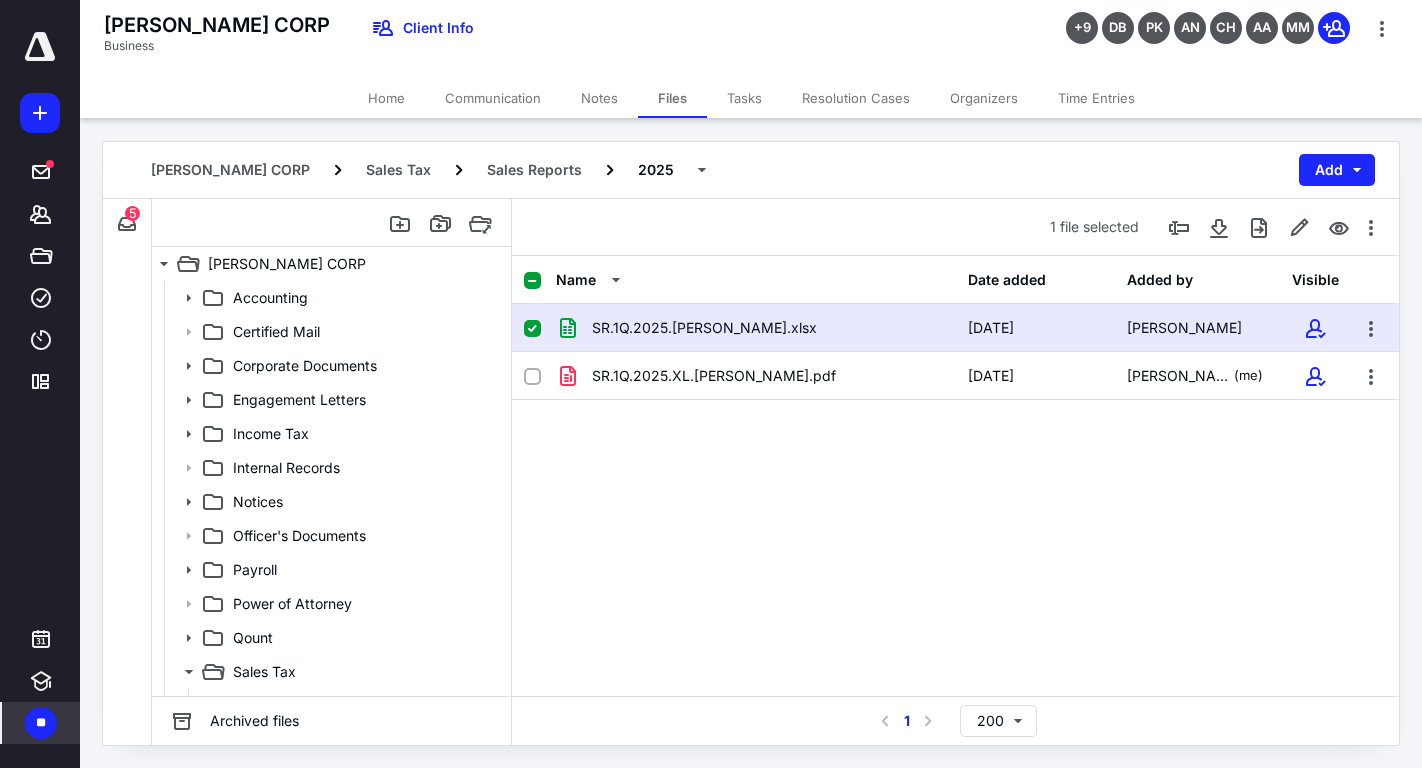 click on "Tasks" at bounding box center [744, 98] 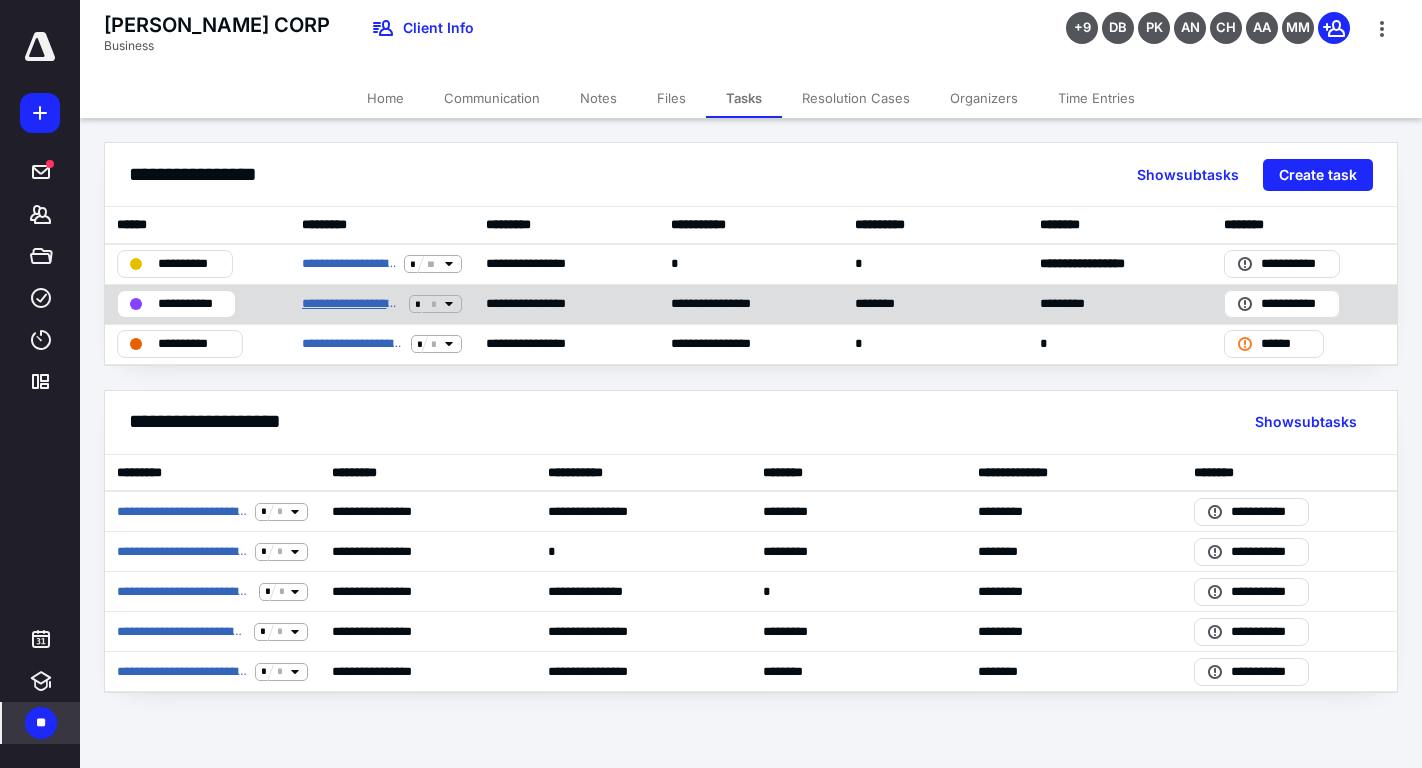 click on "**********" at bounding box center [351, 304] 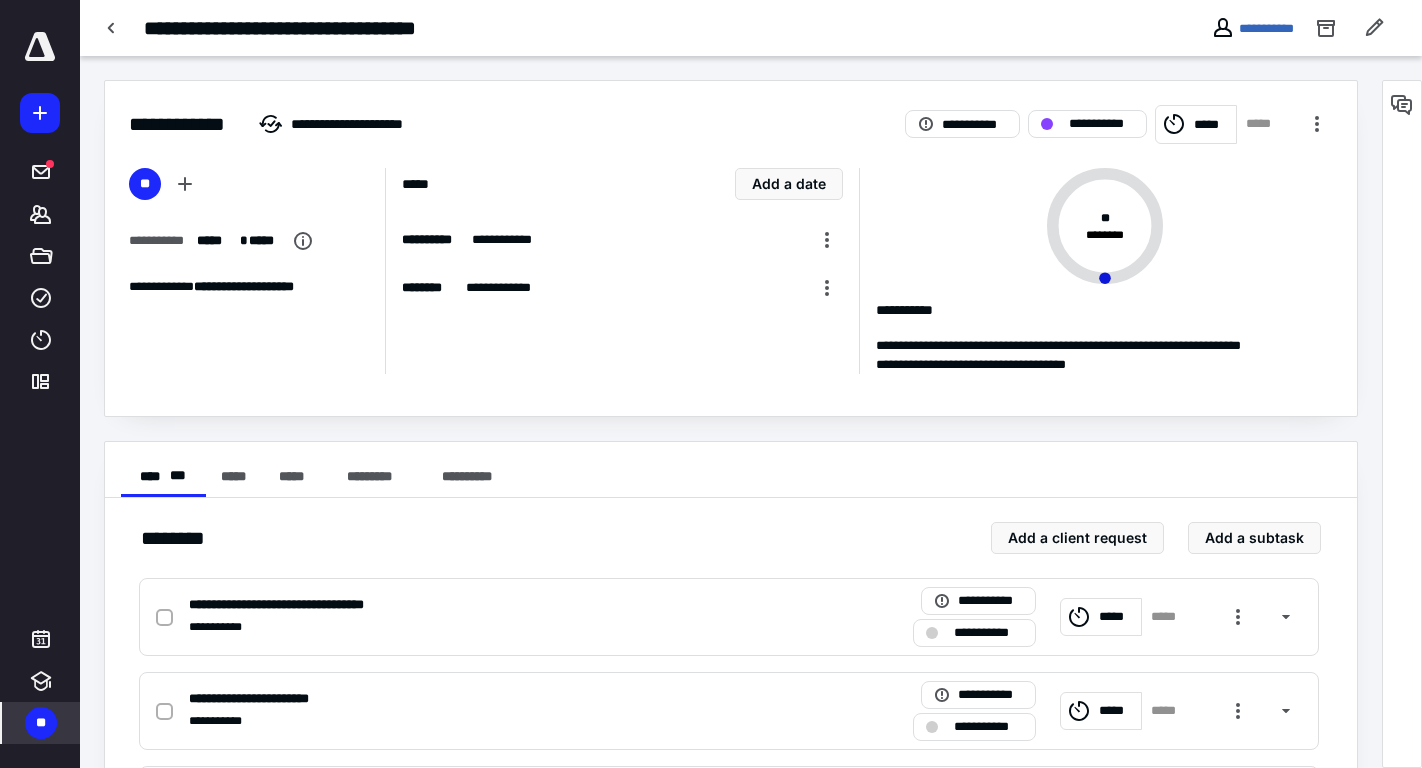 scroll, scrollTop: 313, scrollLeft: 0, axis: vertical 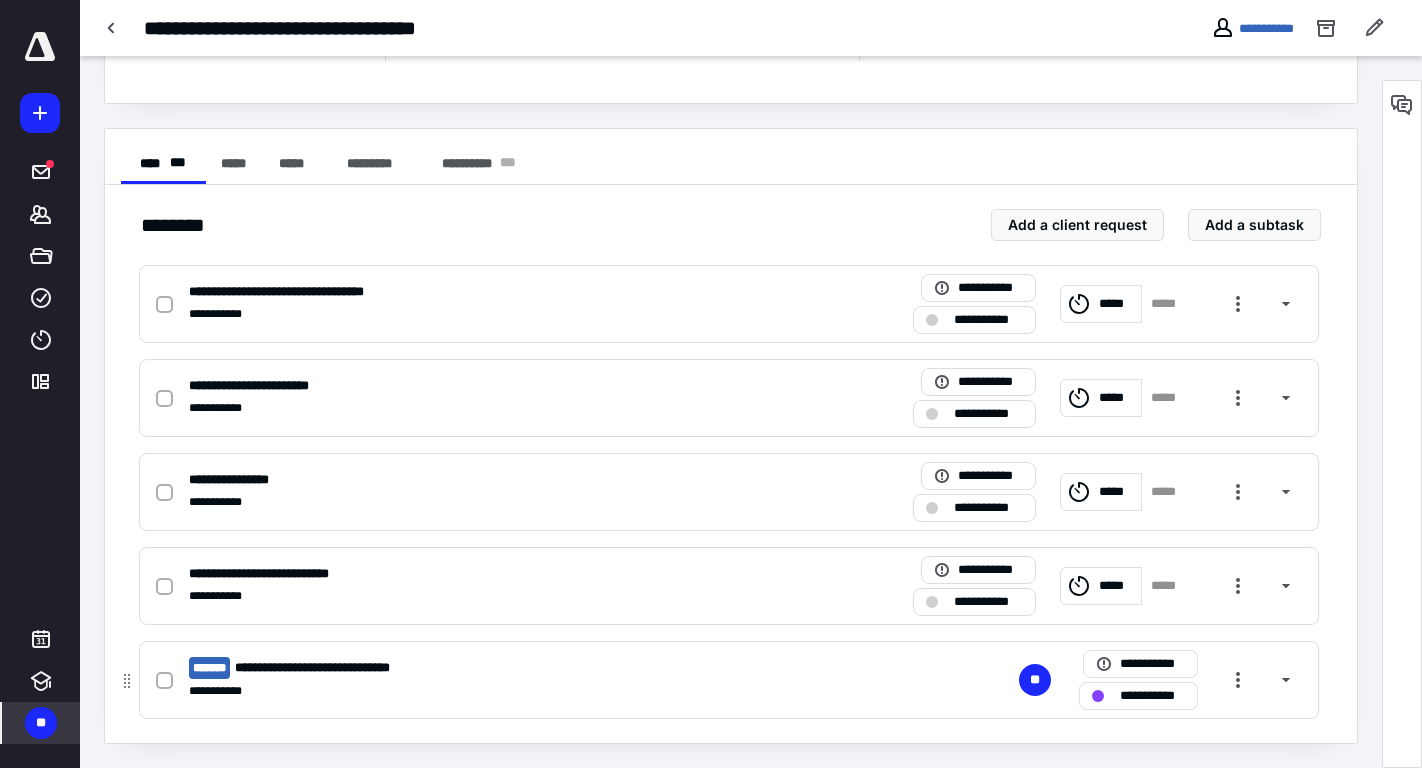 click on "**********" at bounding box center (466, 691) 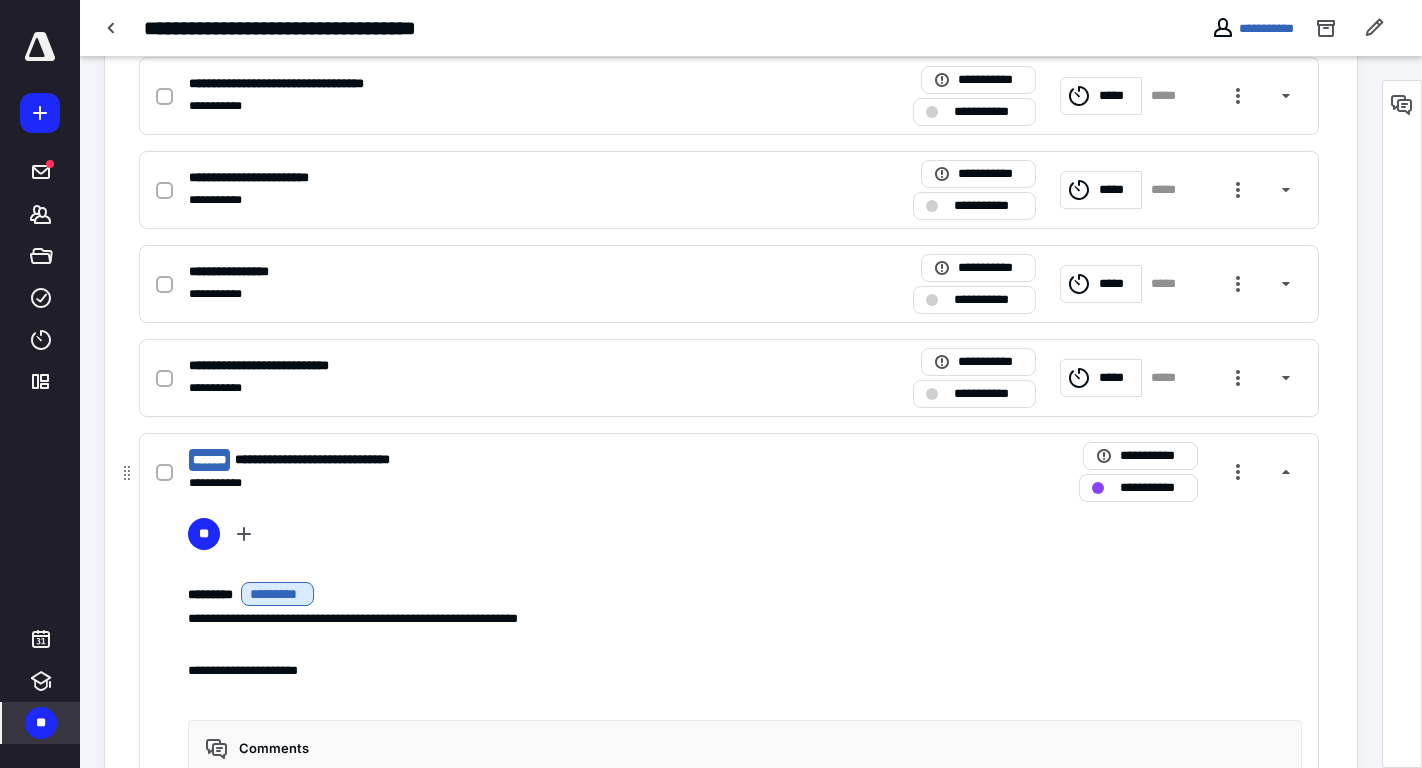 scroll, scrollTop: 839, scrollLeft: 0, axis: vertical 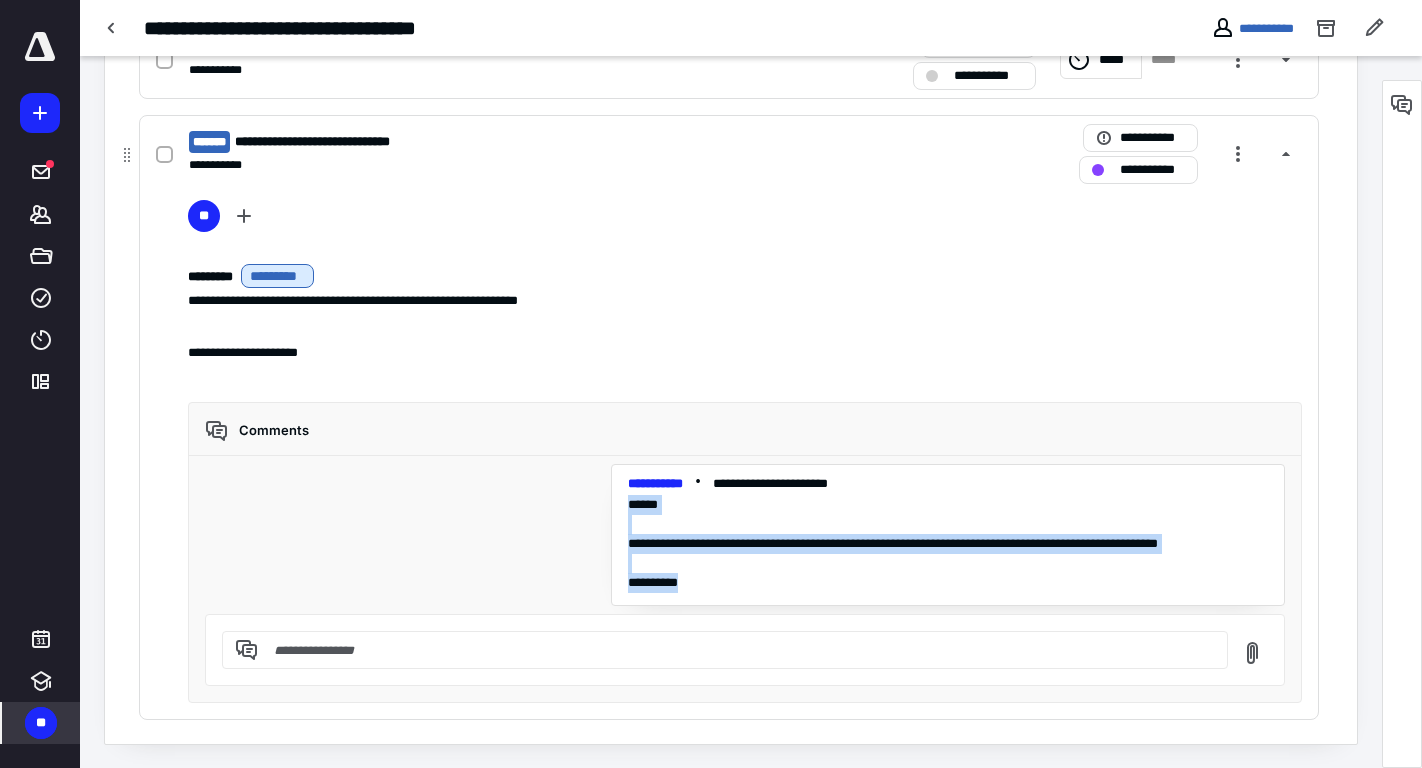 drag, startPoint x: 631, startPoint y: 506, endPoint x: 695, endPoint y: 596, distance: 110.4355 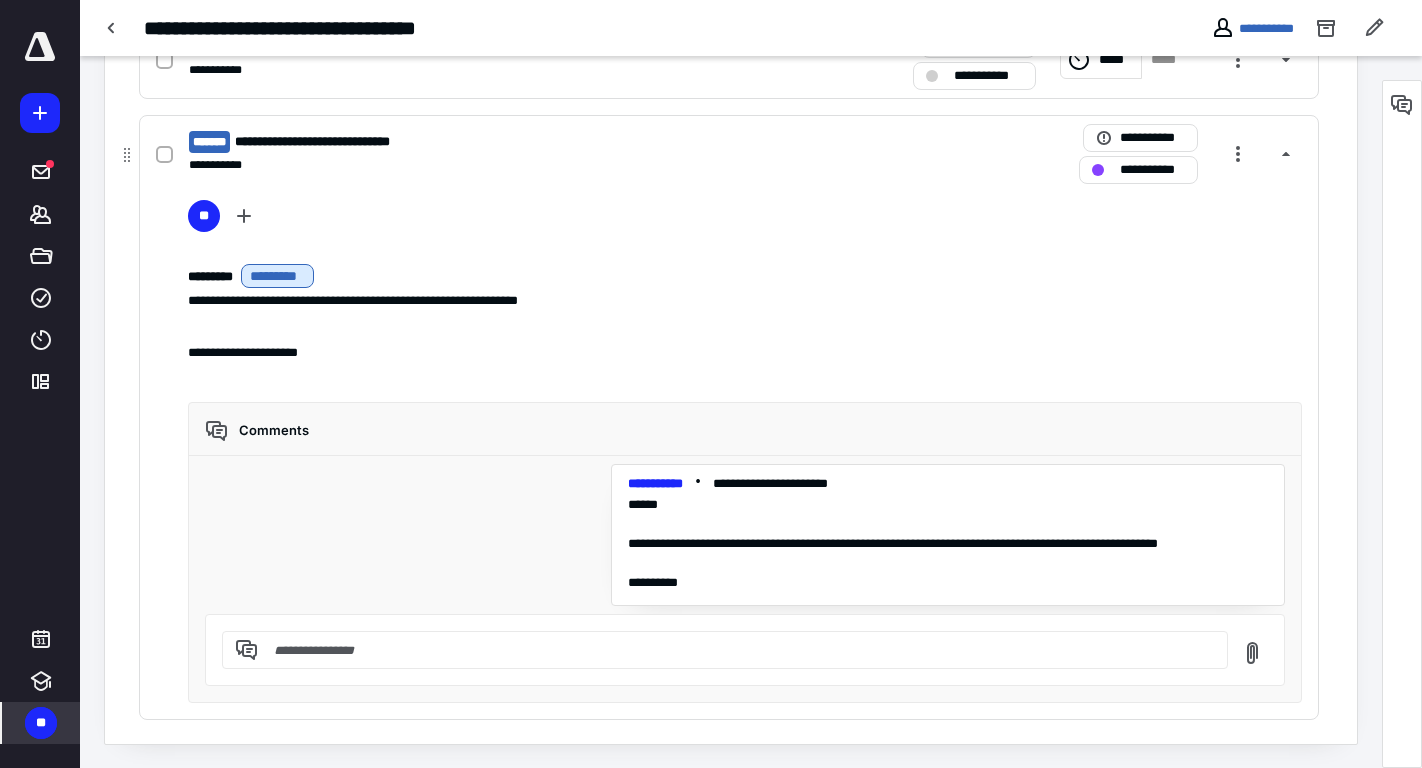 click at bounding box center (737, 650) 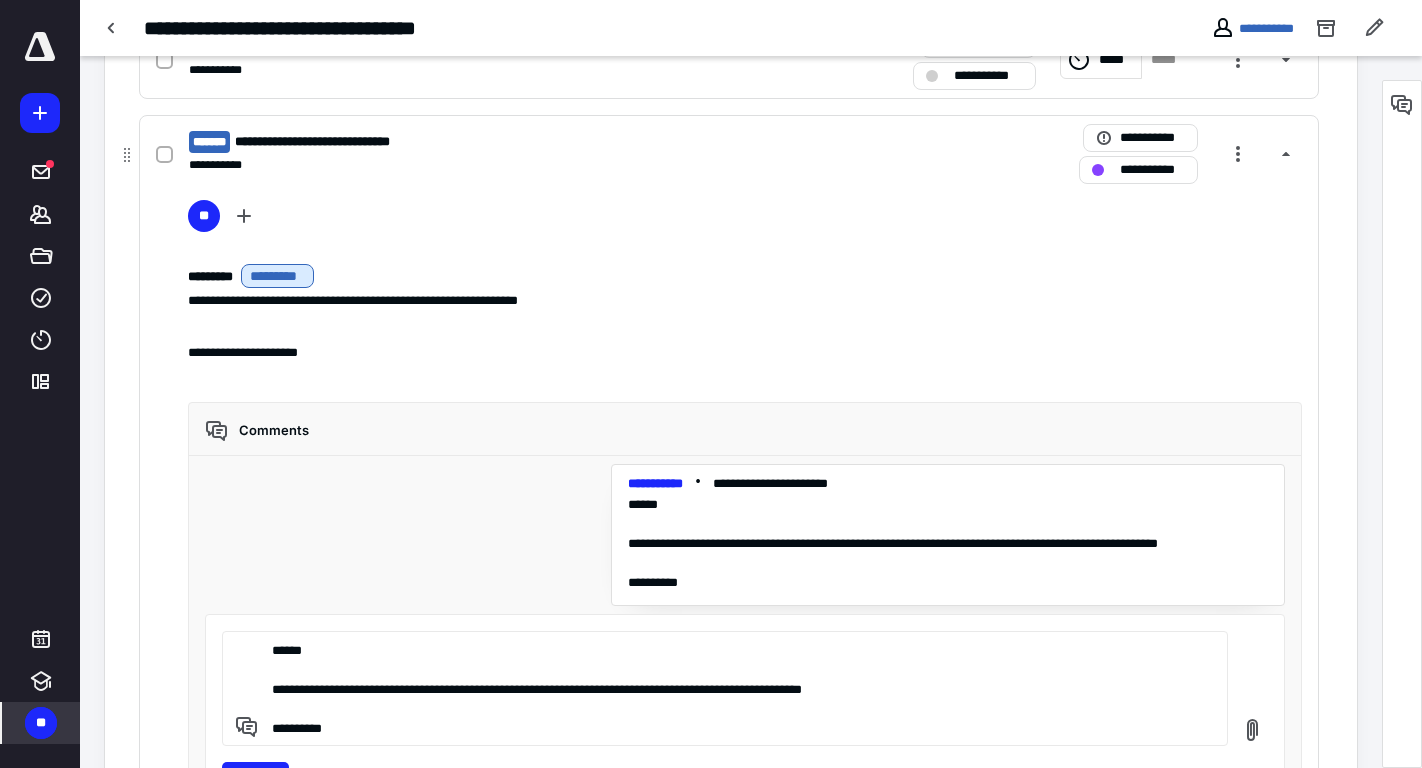 scroll, scrollTop: 964, scrollLeft: 0, axis: vertical 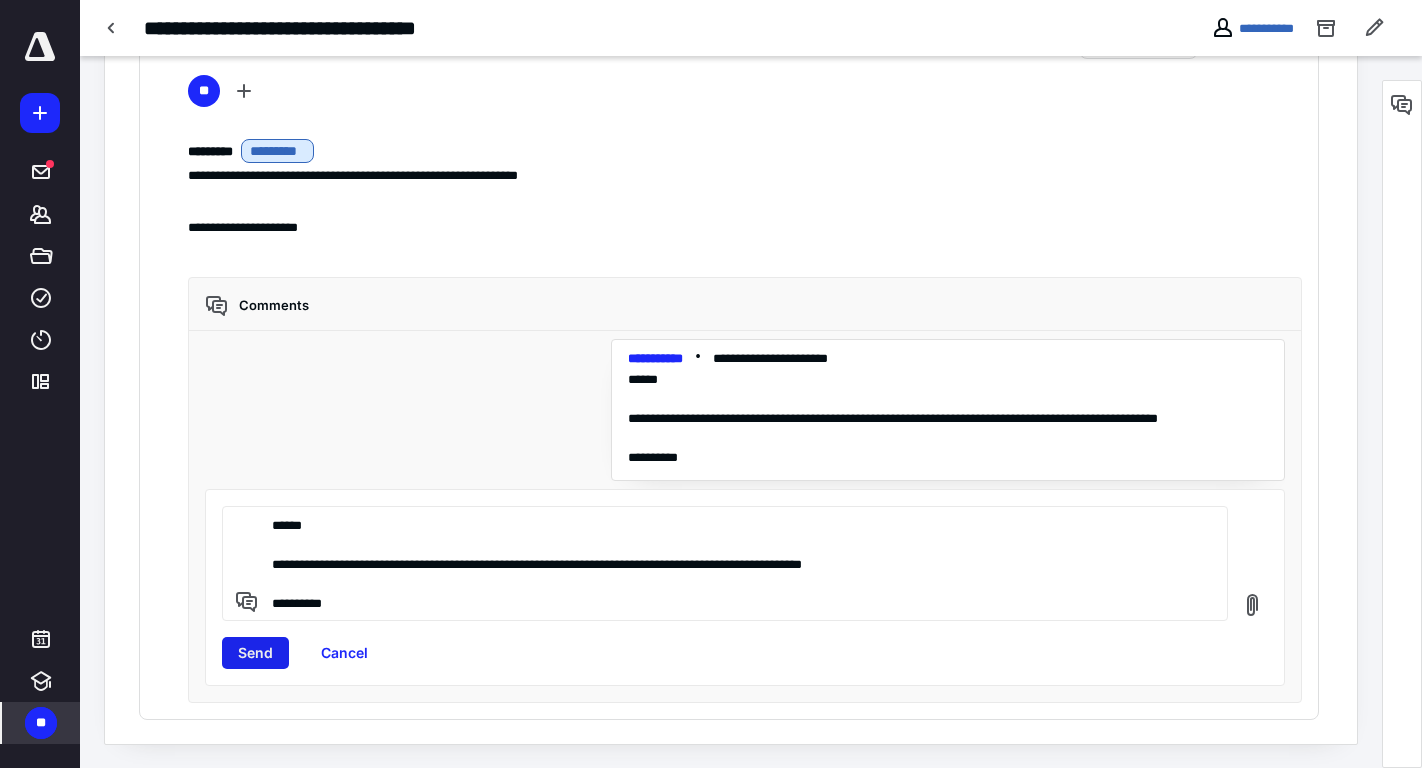 type on "**********" 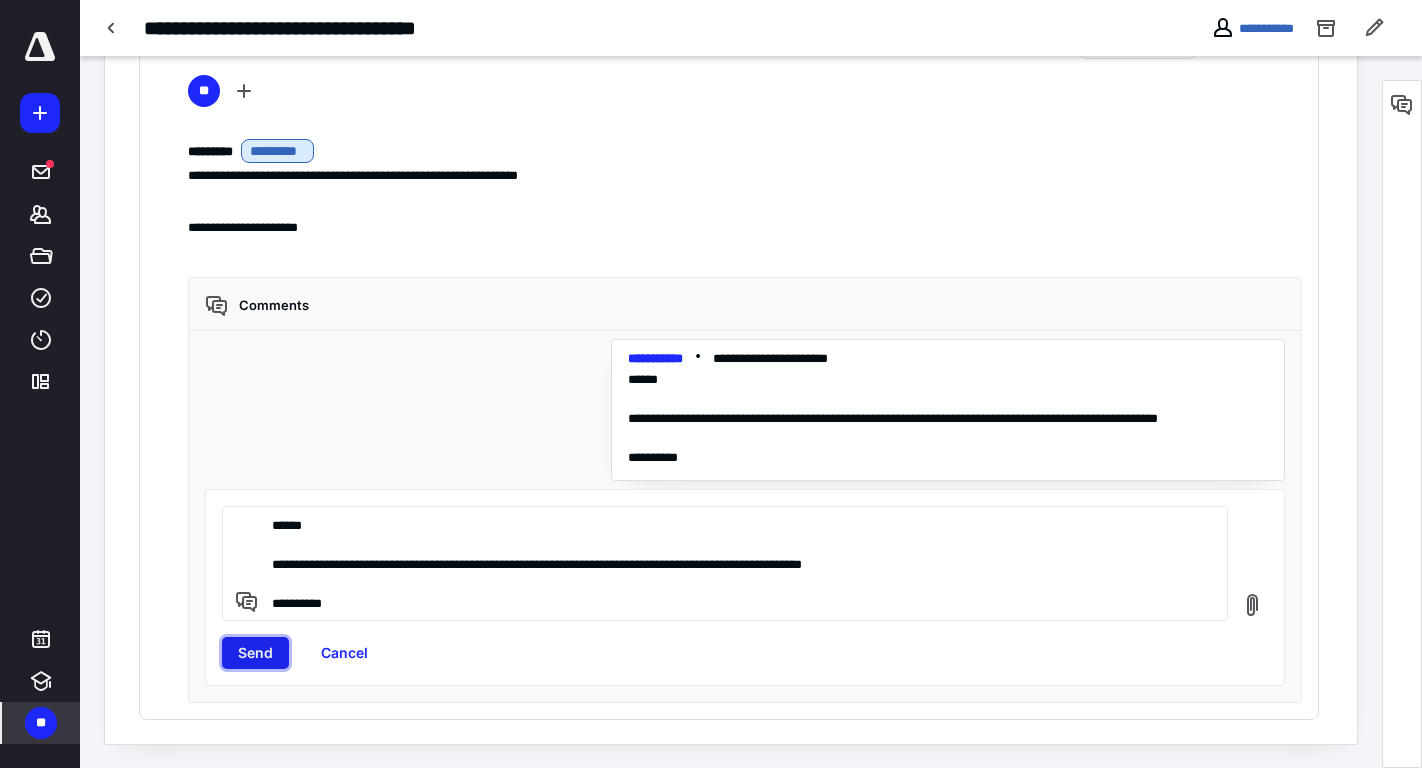 click on "Send" at bounding box center [255, 653] 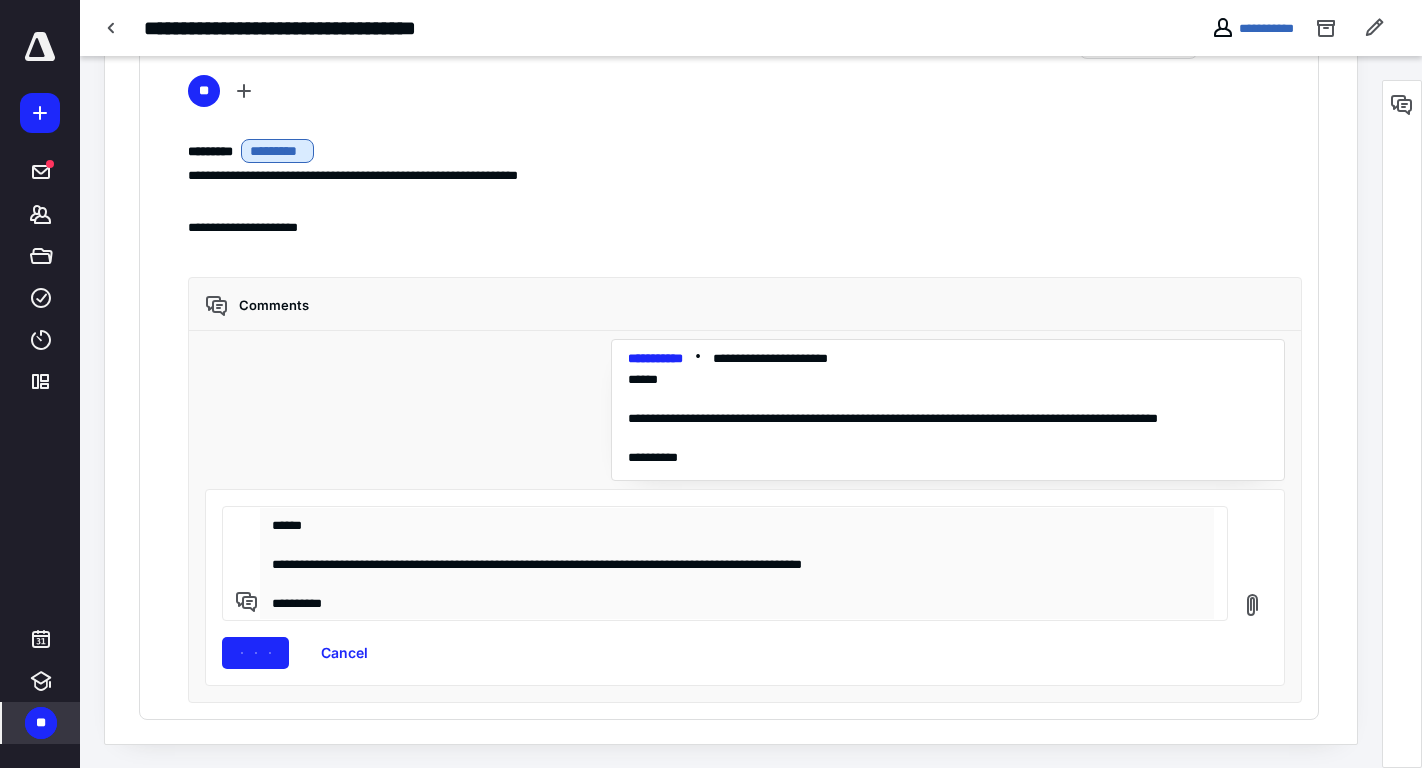 type 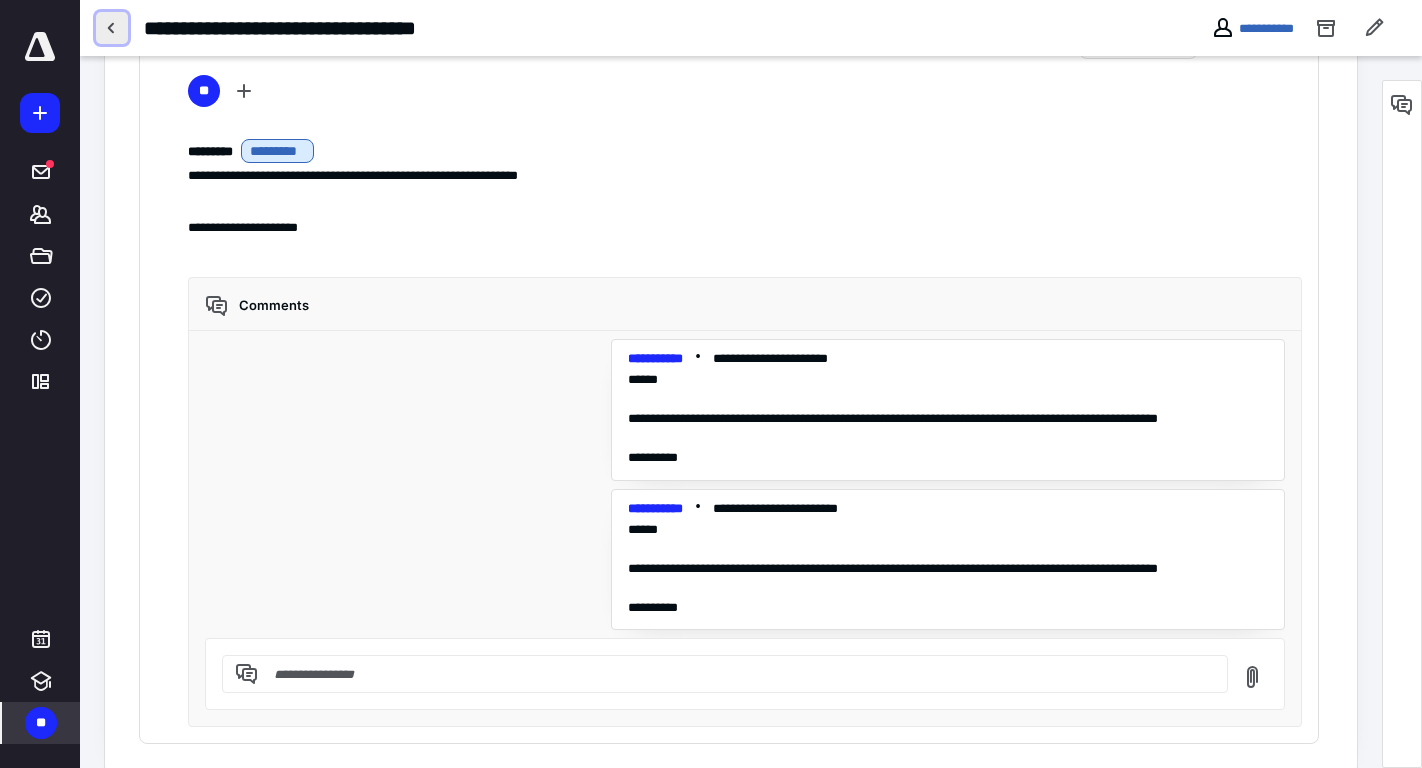 click at bounding box center (112, 28) 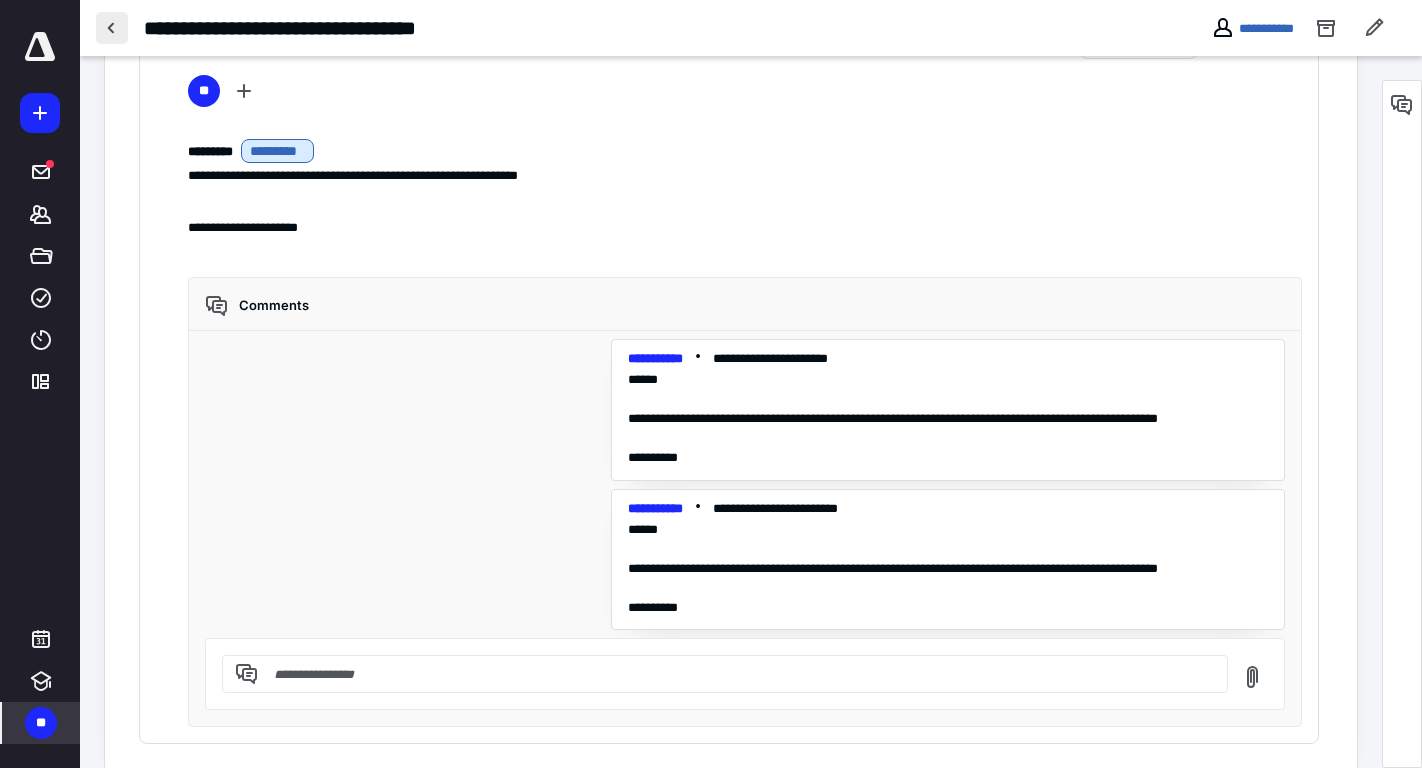 scroll, scrollTop: 0, scrollLeft: 0, axis: both 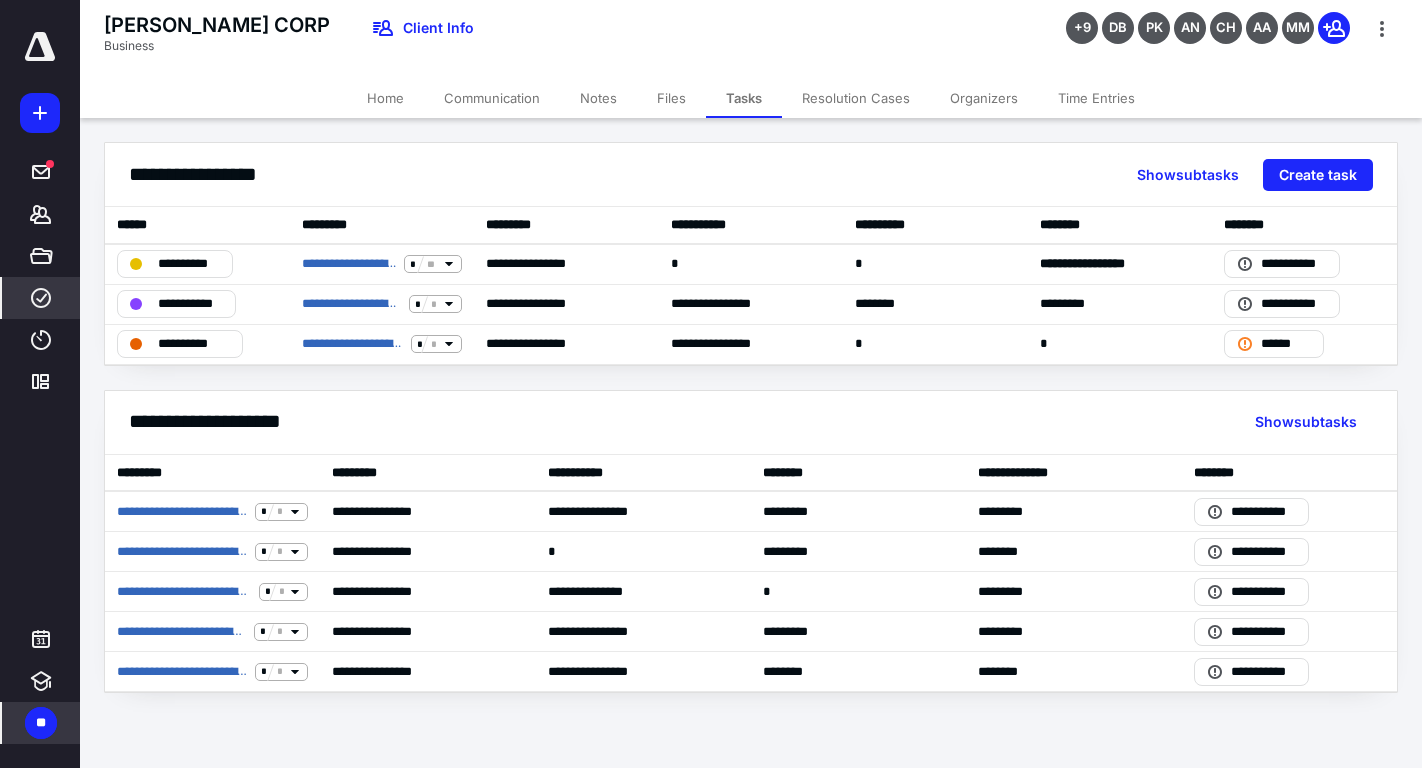 click 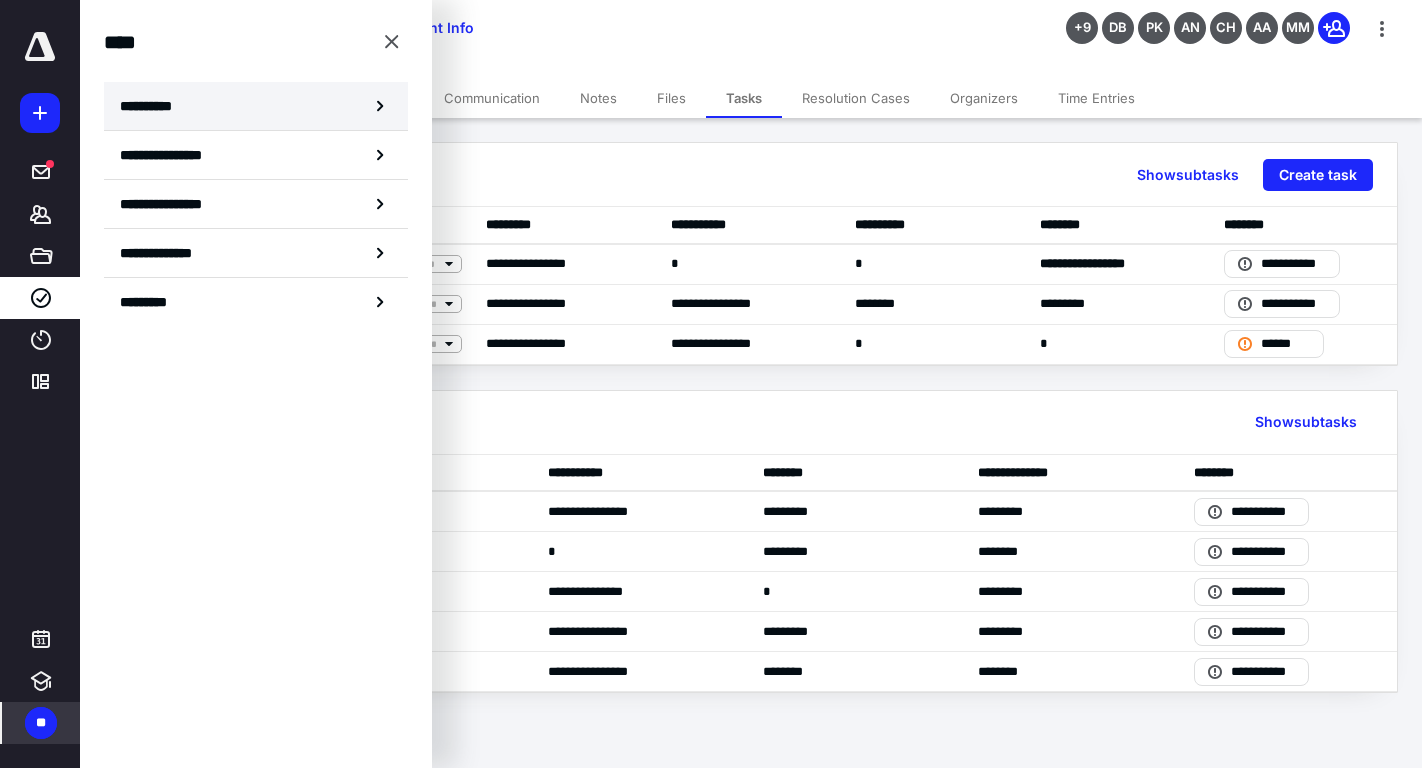 click on "**********" at bounding box center (256, 106) 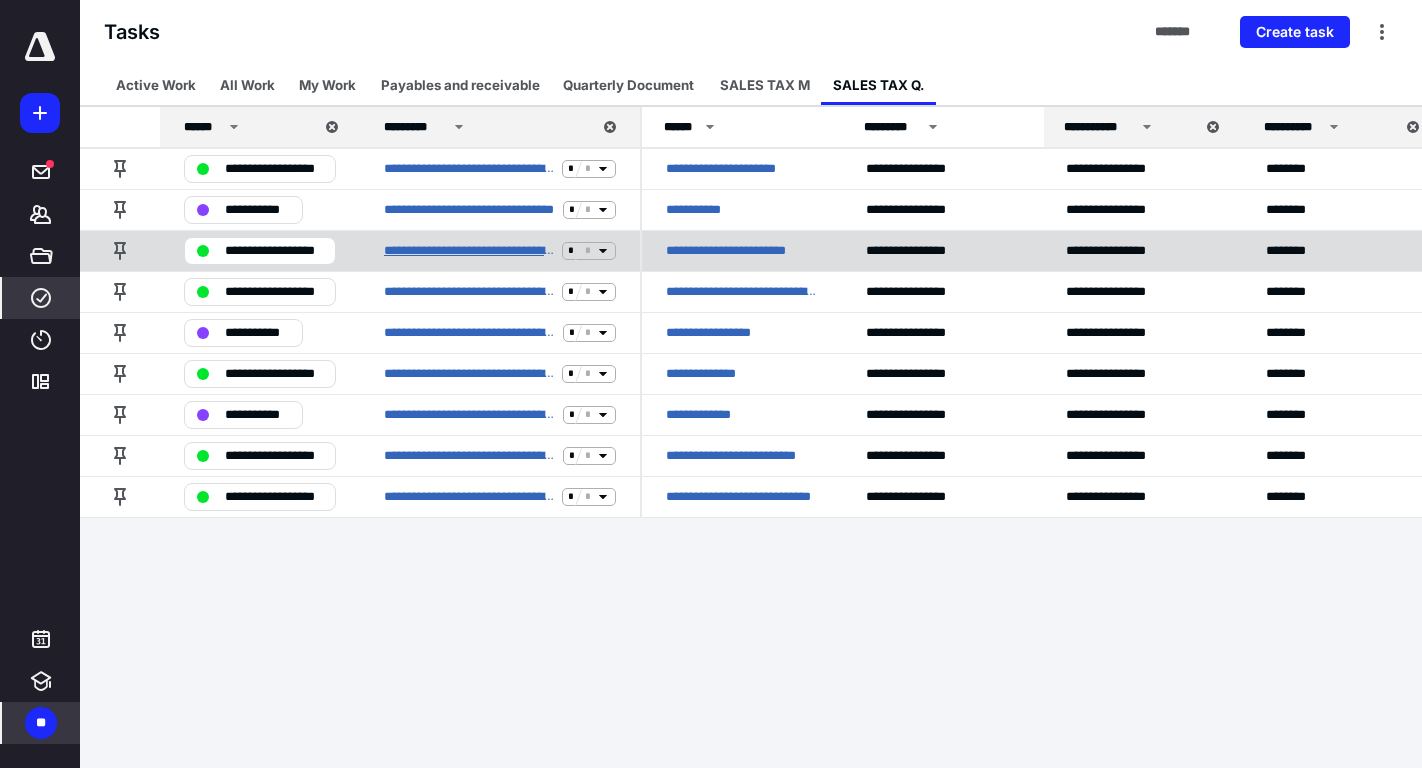 click on "**********" at bounding box center (469, 251) 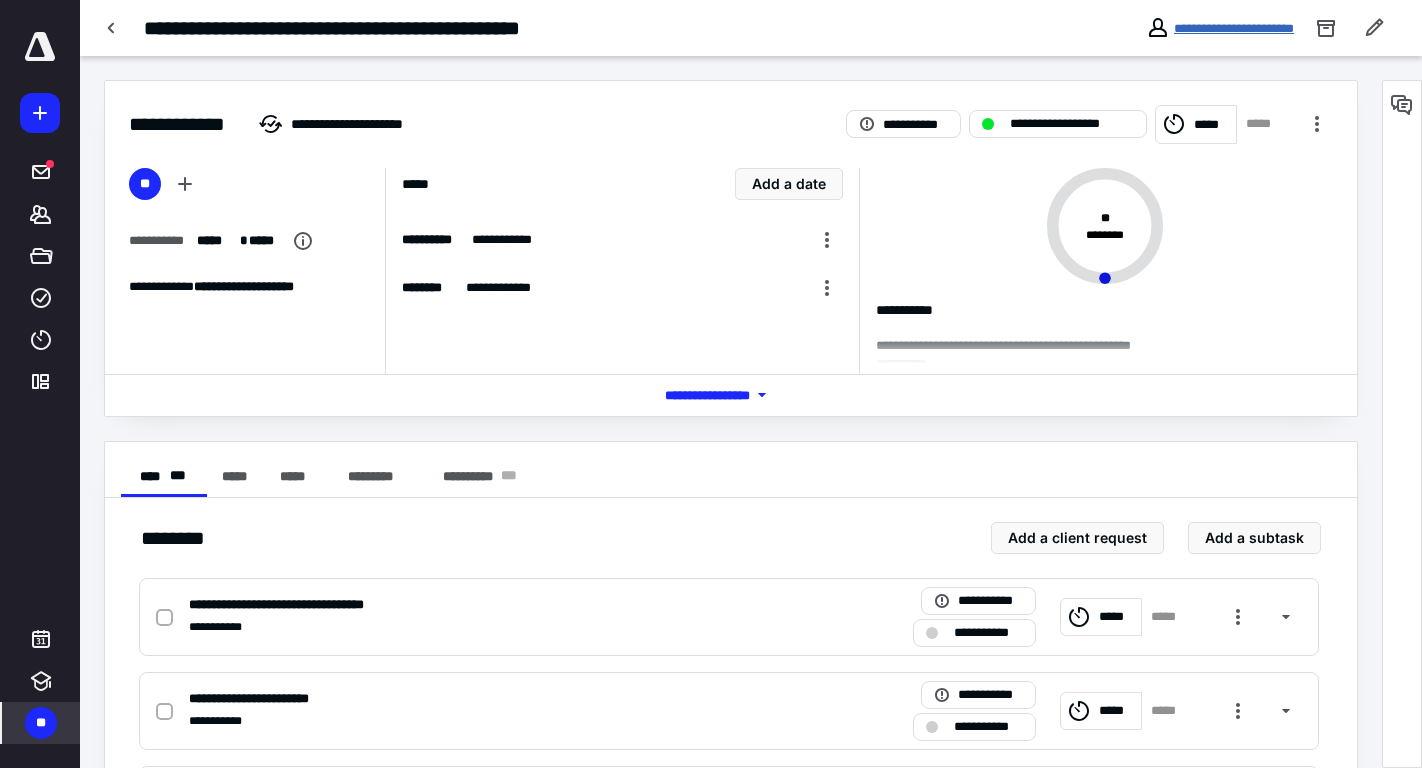 click on "**********" at bounding box center [1234, 28] 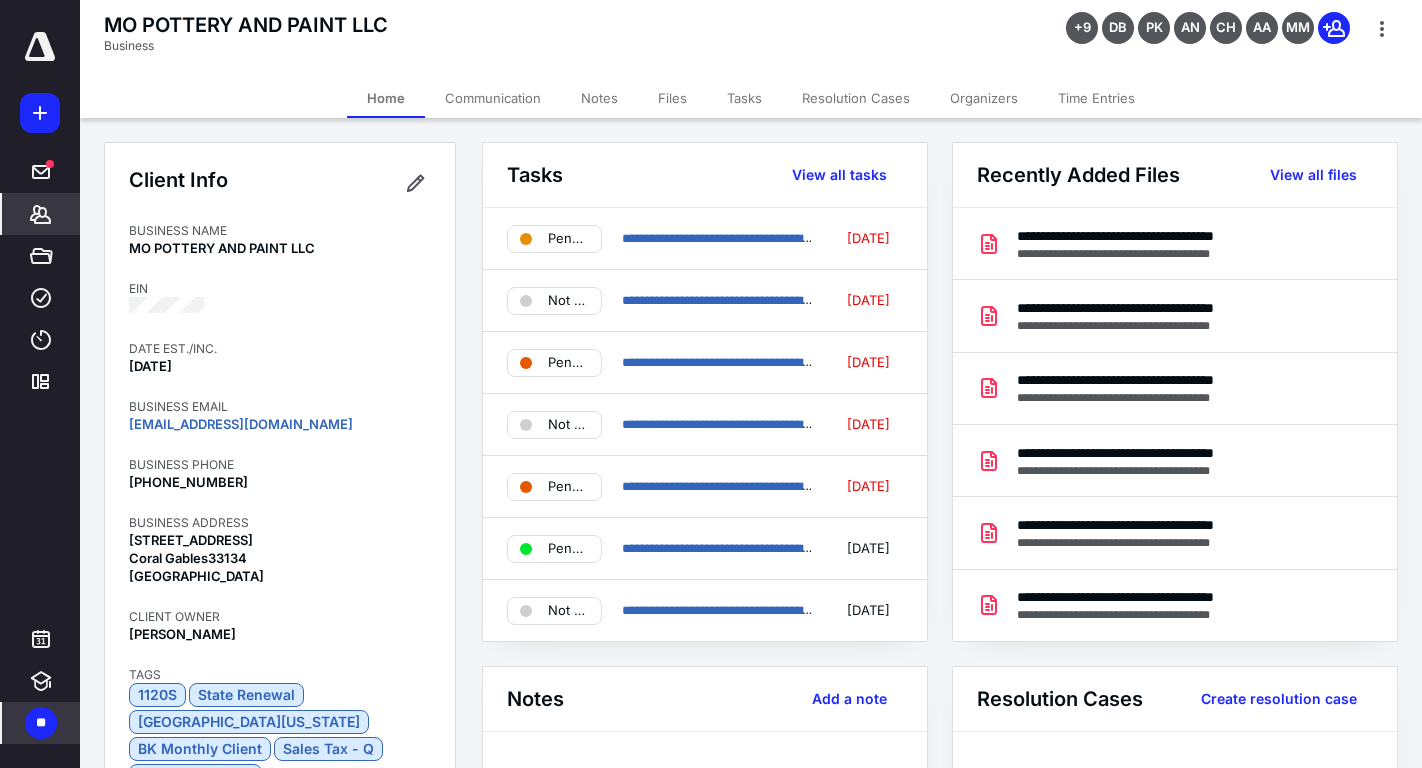 click on "Files" at bounding box center (672, 98) 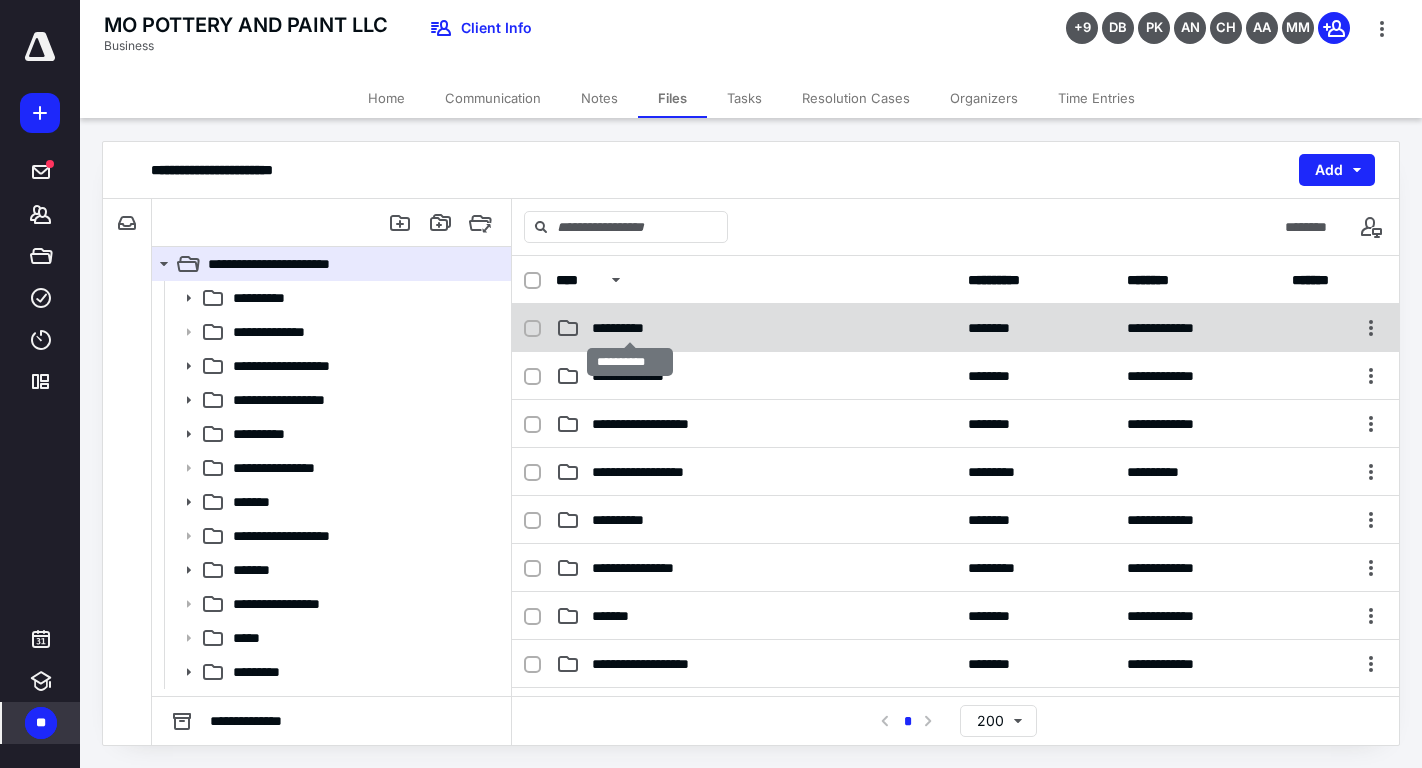 click on "**********" at bounding box center [629, 328] 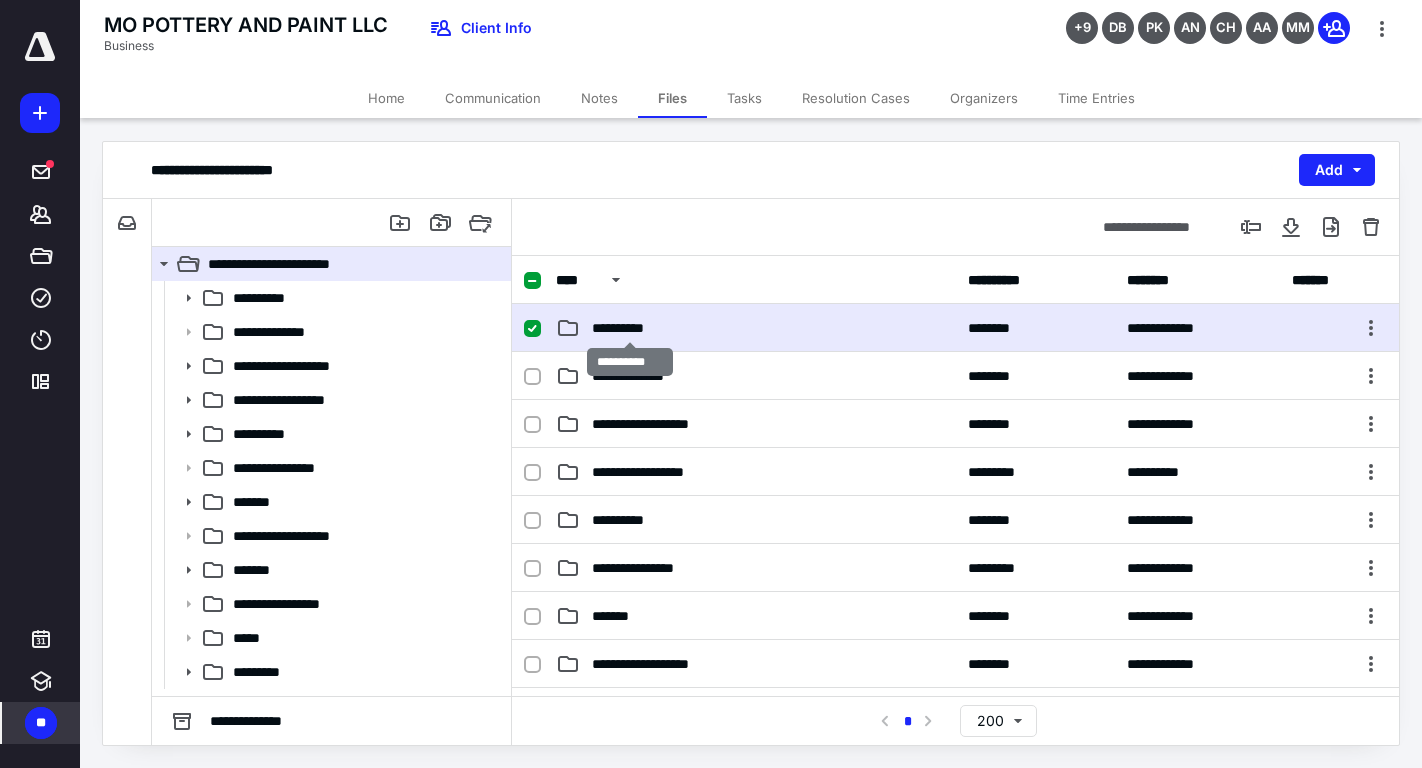 click on "**********" at bounding box center [629, 328] 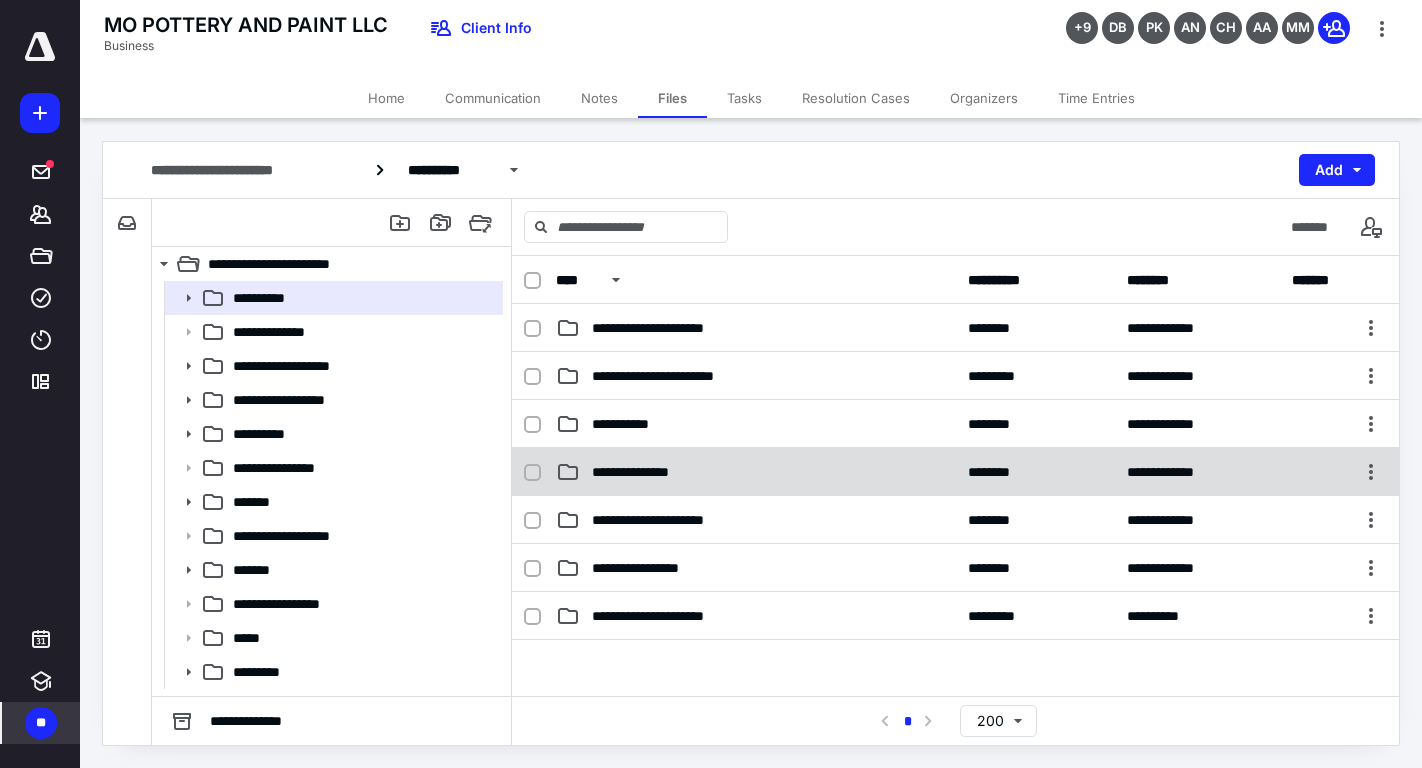 click on "**********" at bounding box center (648, 472) 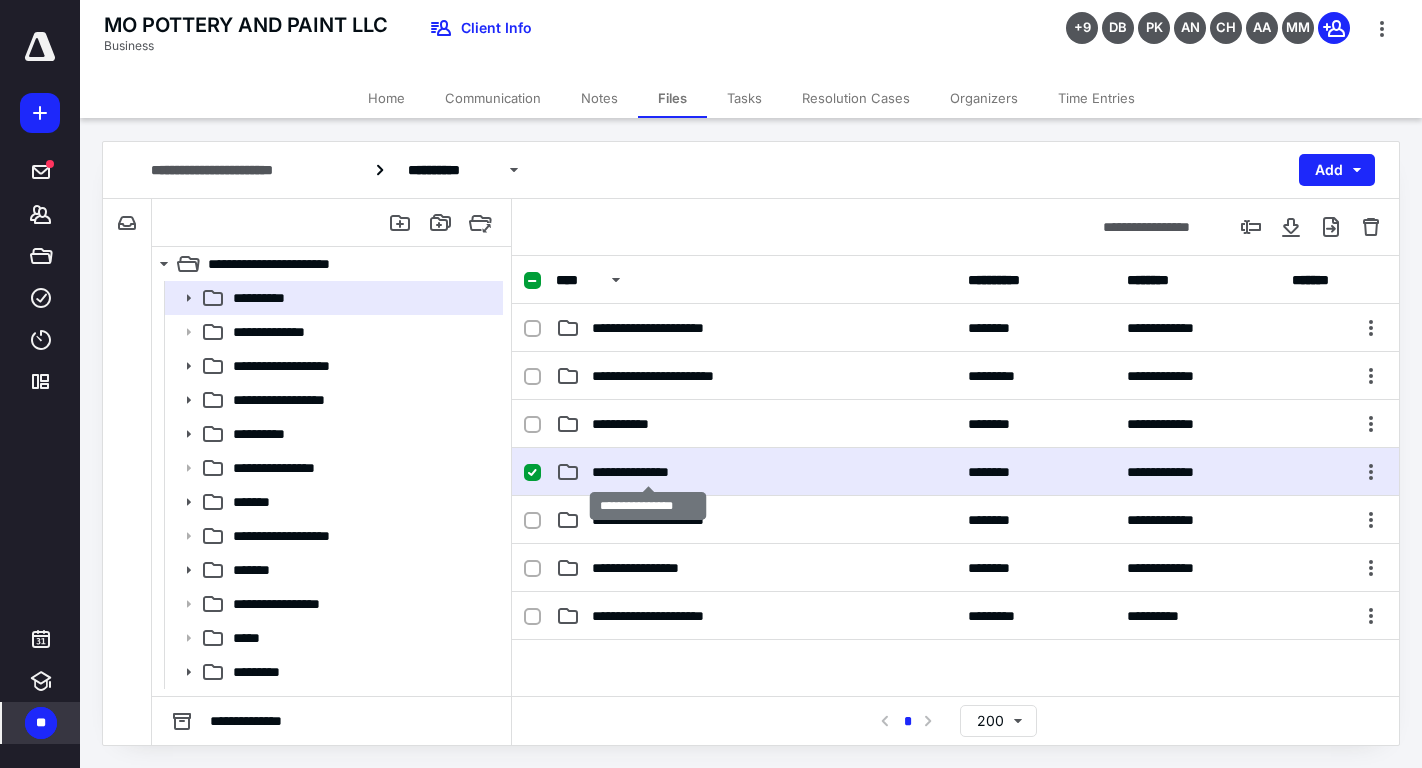 click on "**********" at bounding box center (648, 472) 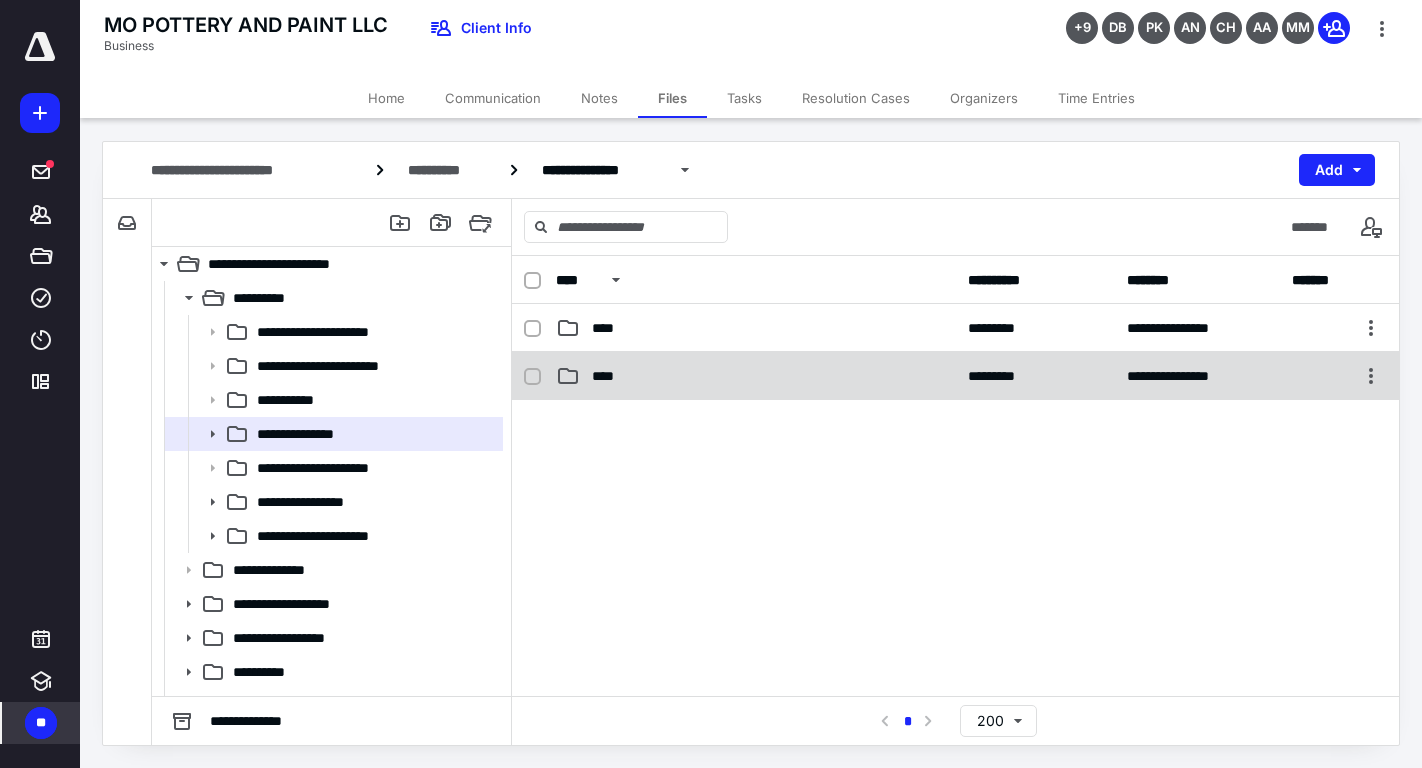 click on "****" at bounding box center (756, 376) 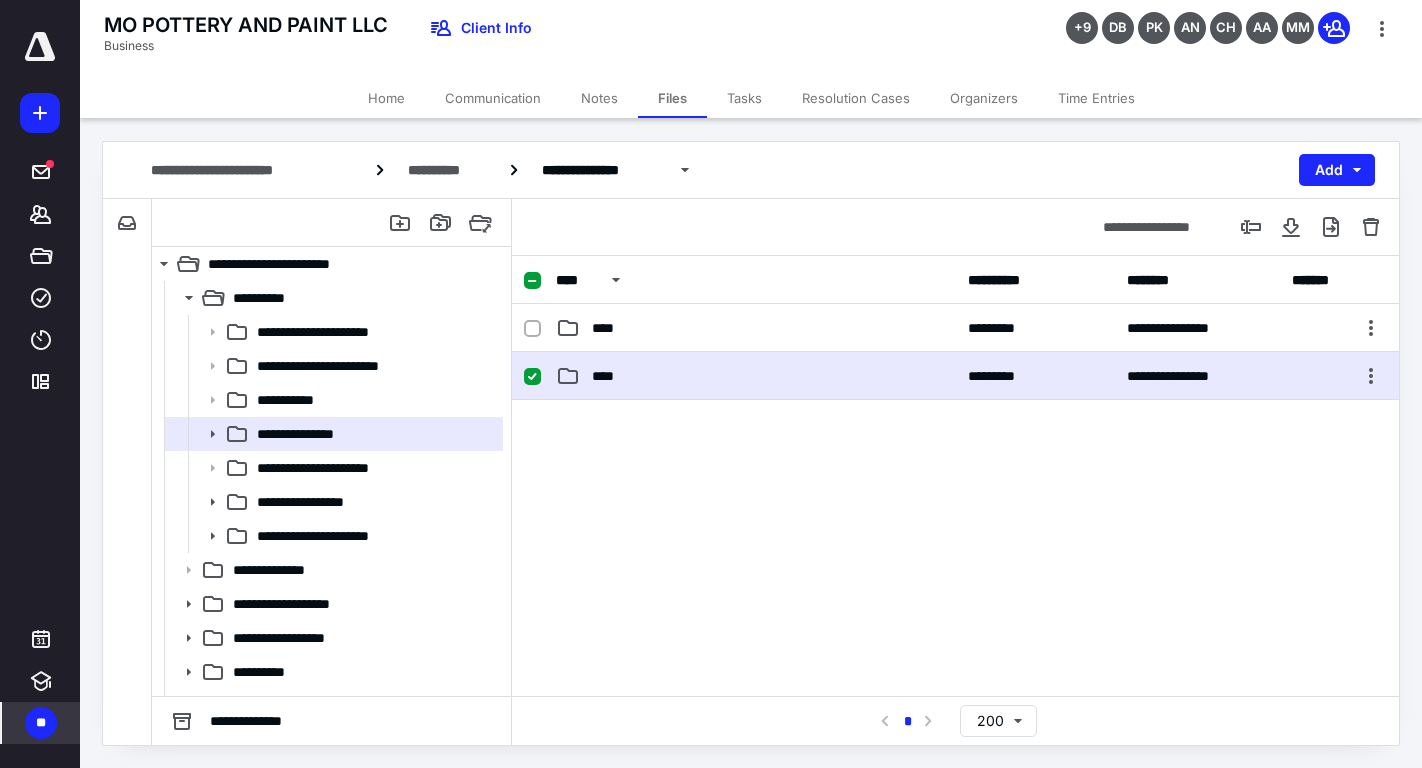 click on "****" at bounding box center [756, 376] 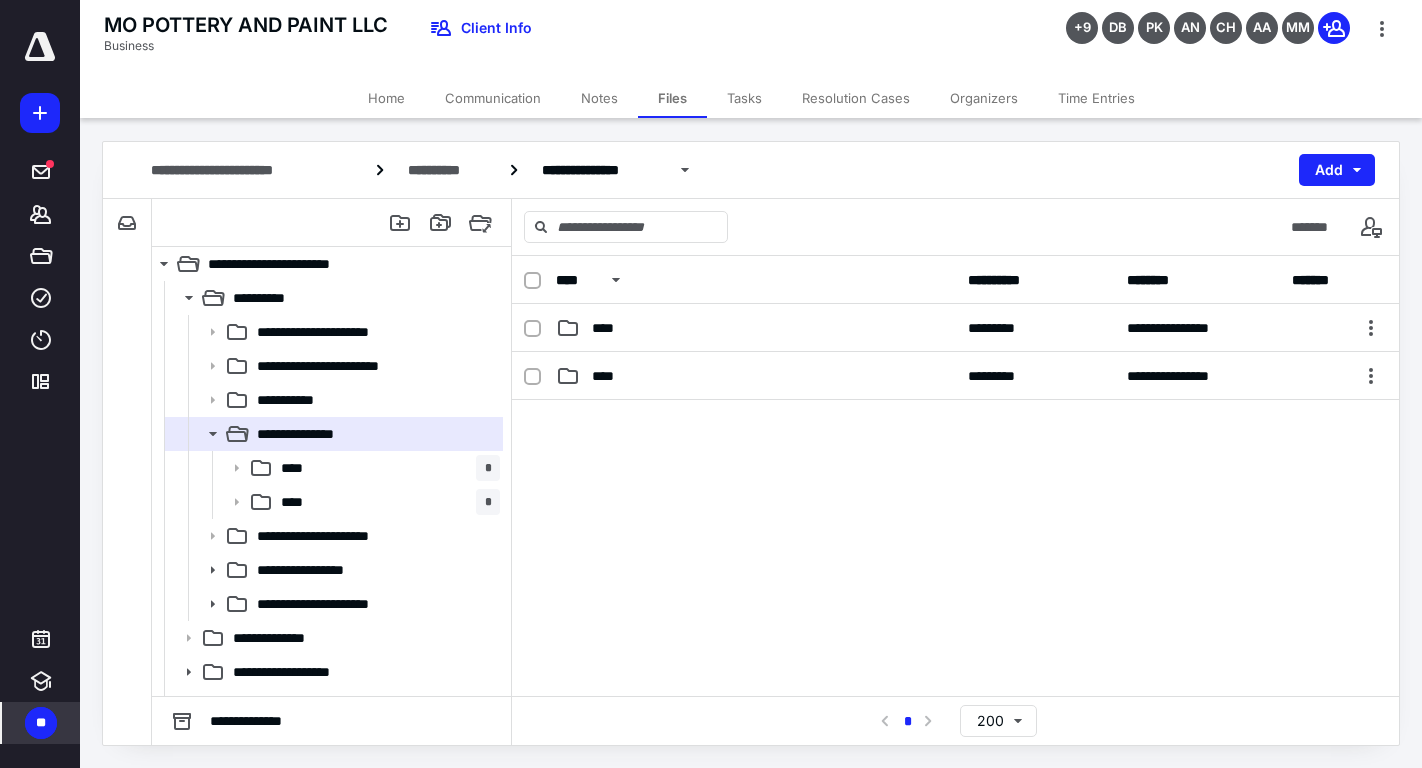 click on "Home" at bounding box center (386, 98) 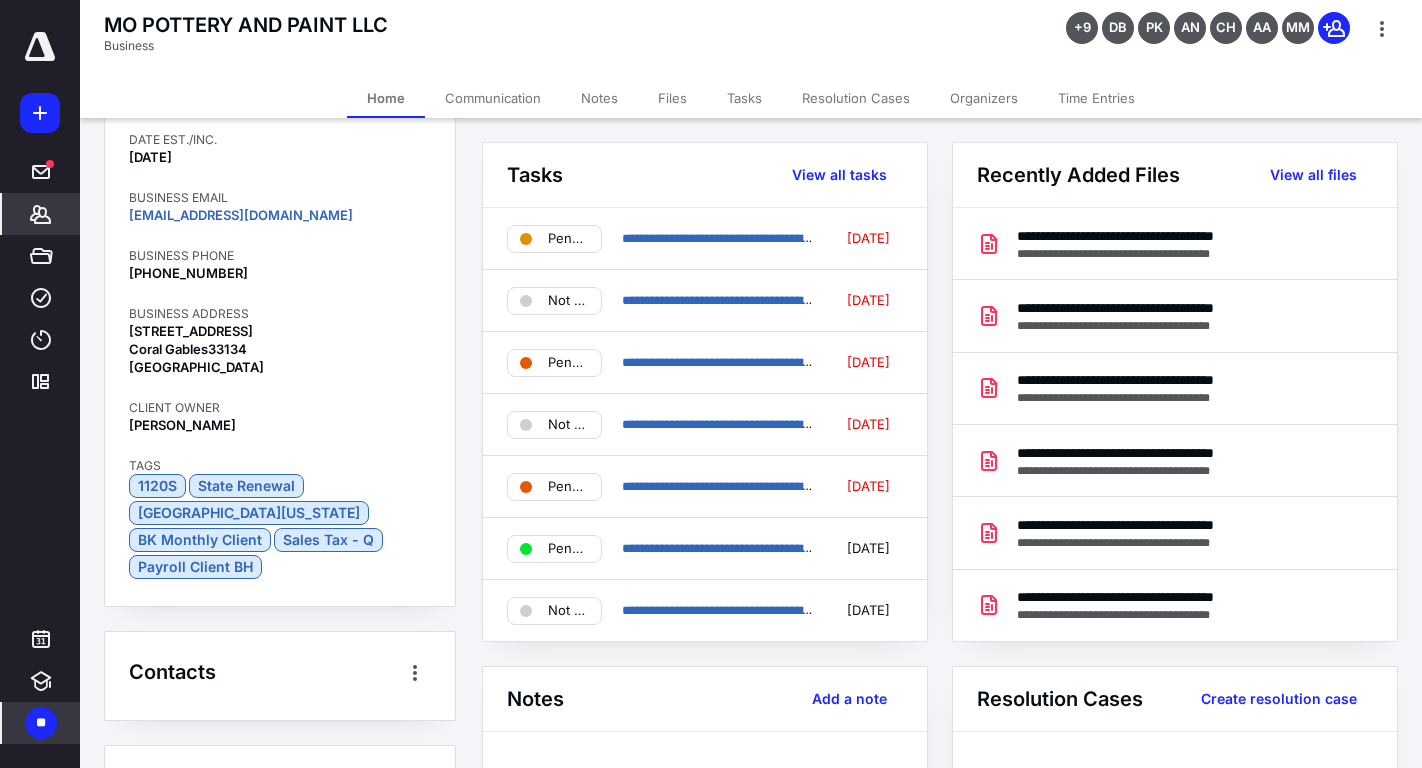 scroll, scrollTop: 263, scrollLeft: 0, axis: vertical 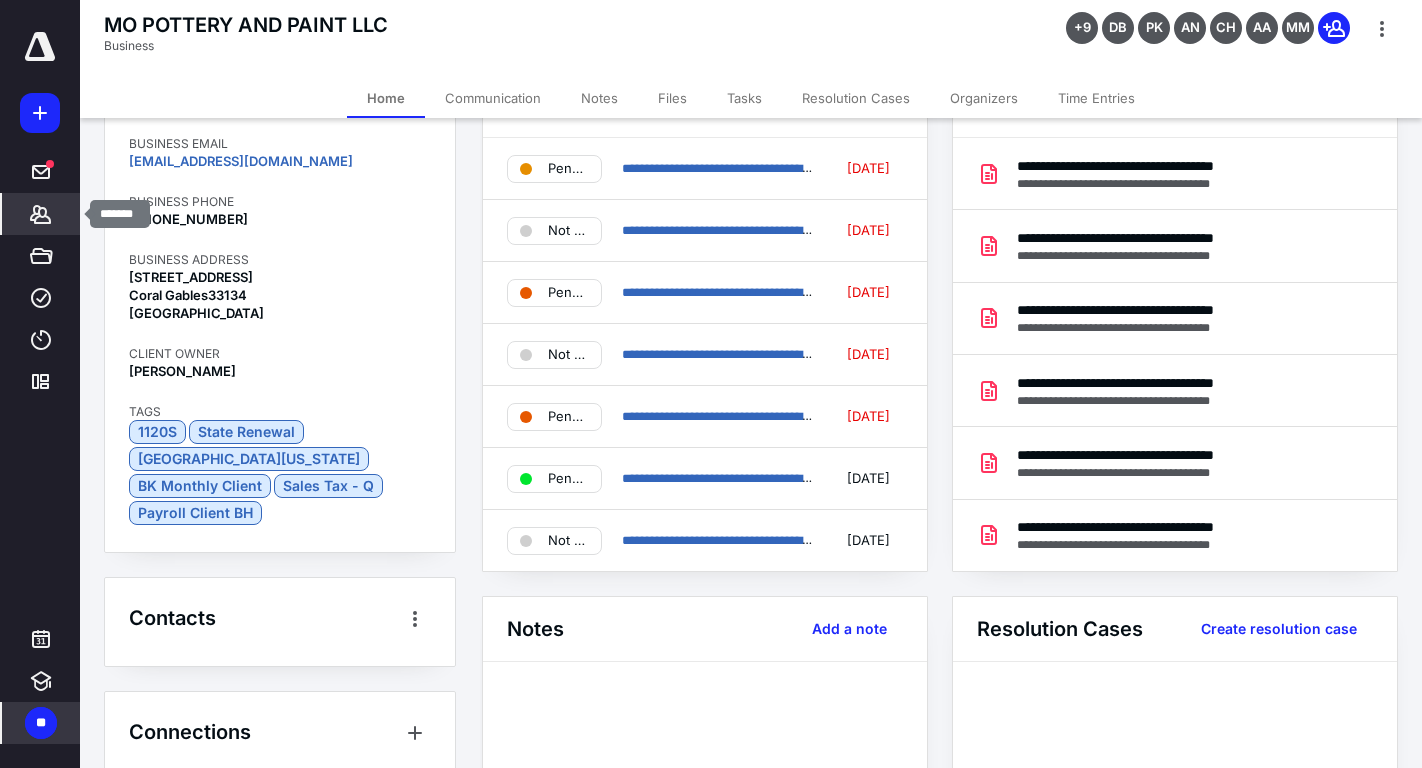 click 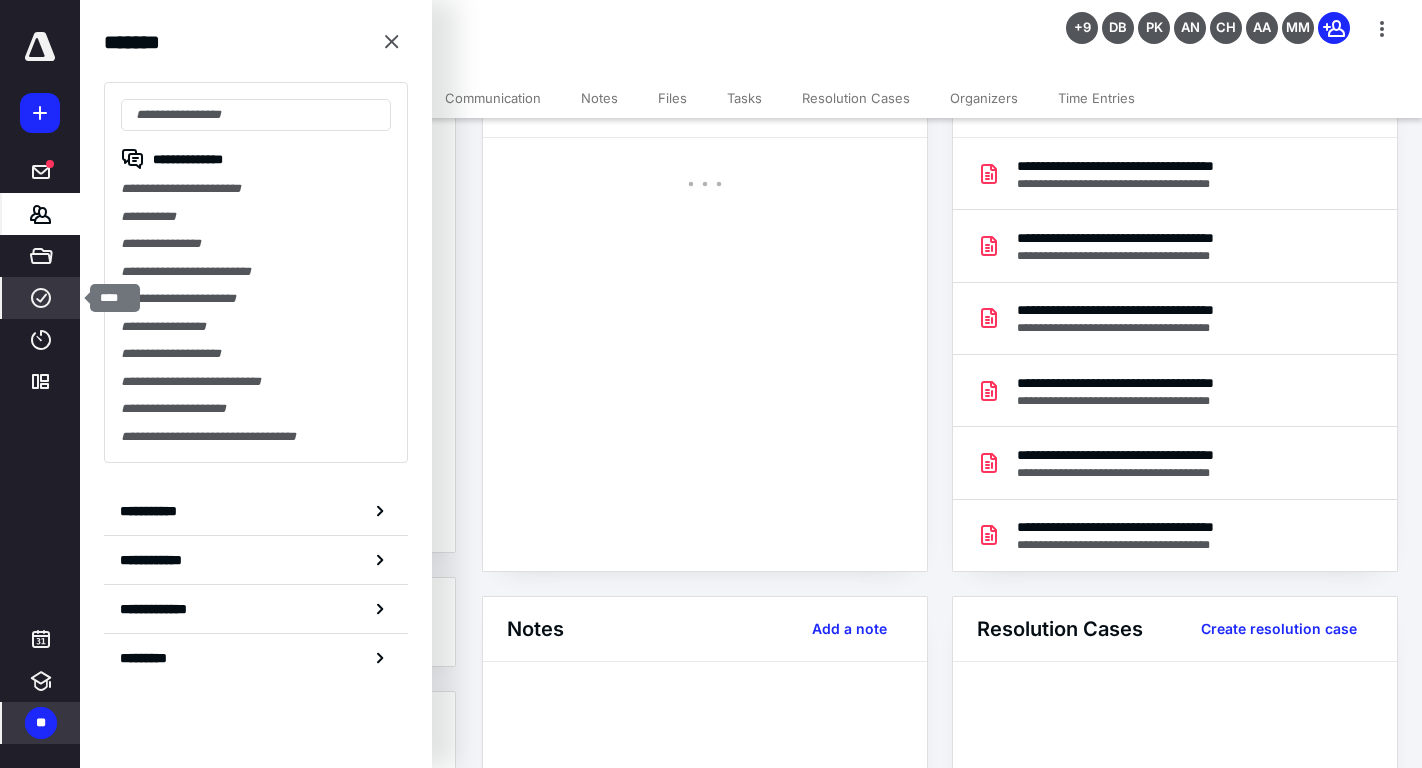 click 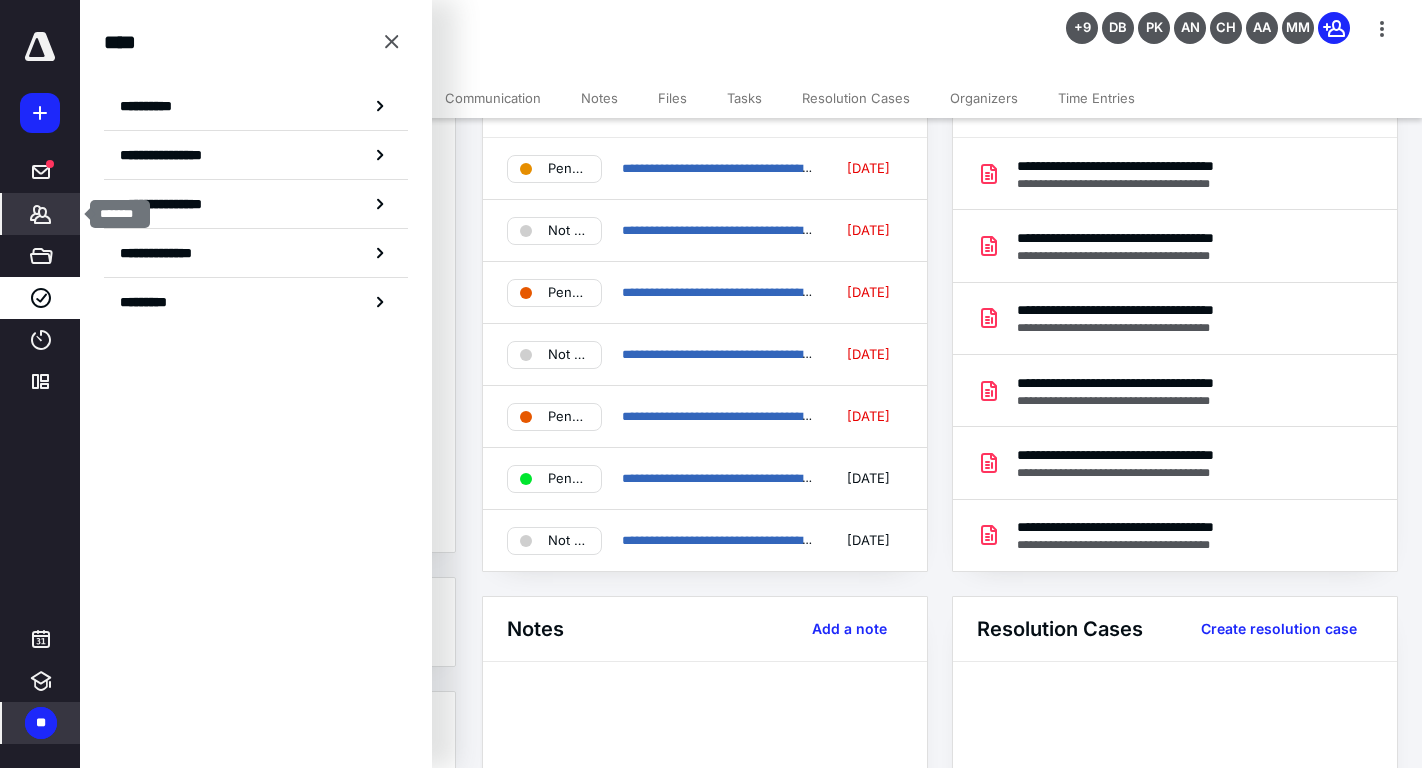click 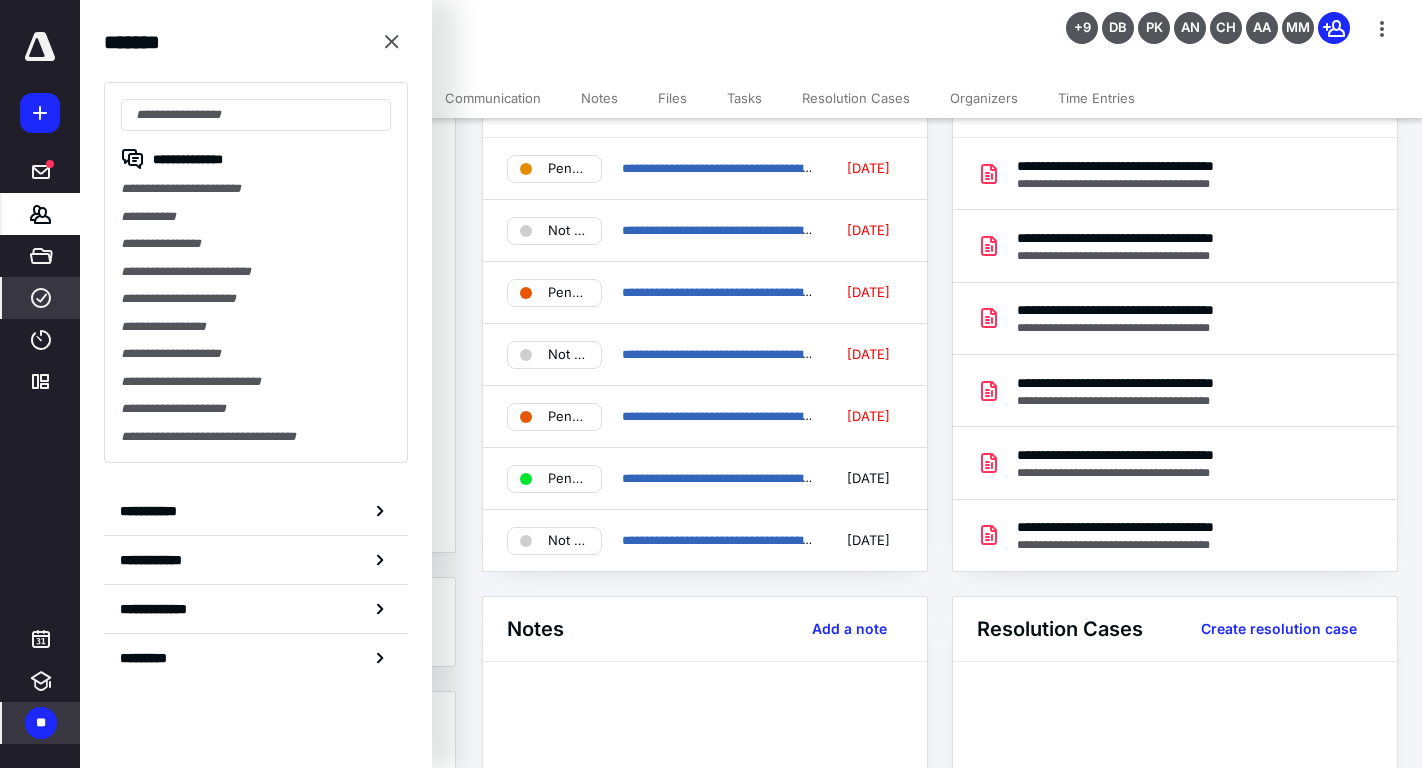click 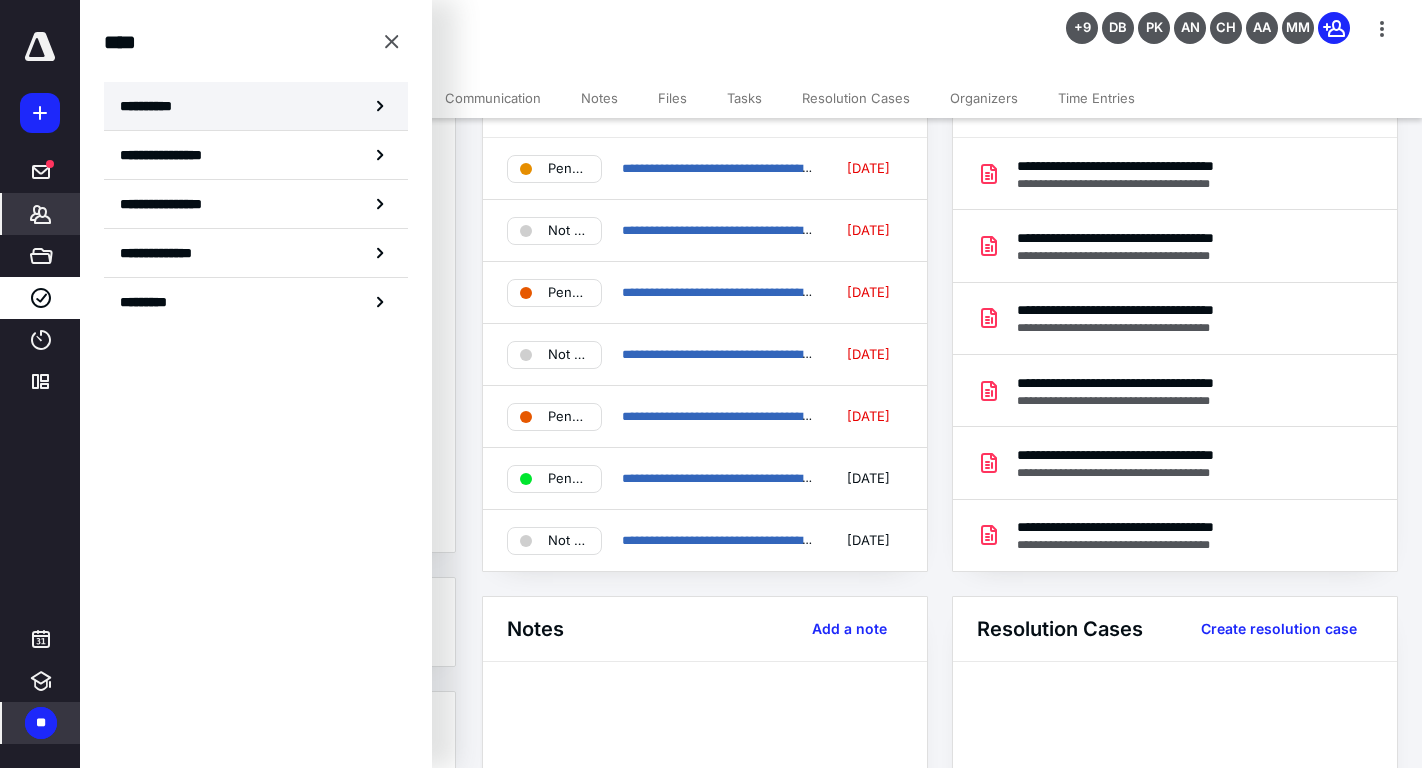 click on "**********" at bounding box center (256, 106) 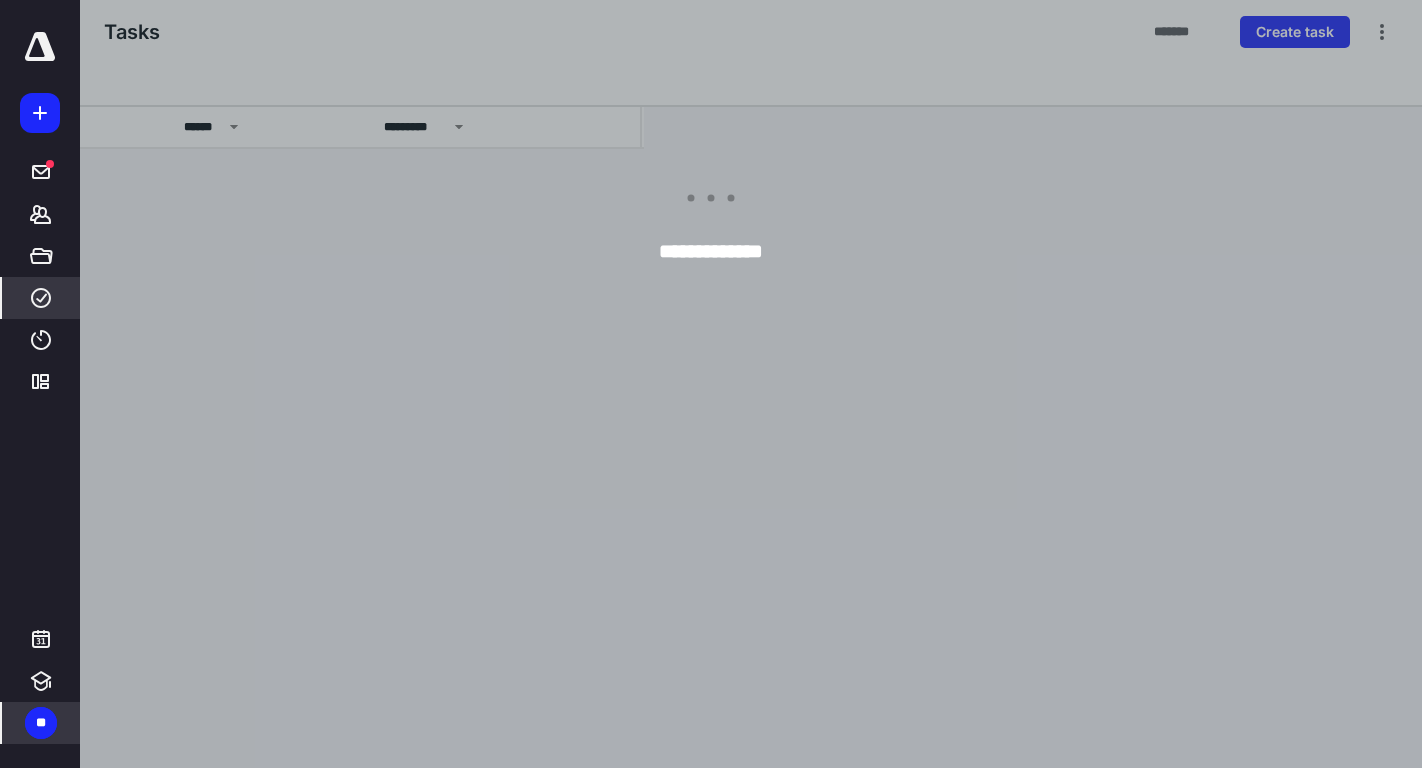 scroll, scrollTop: 0, scrollLeft: 0, axis: both 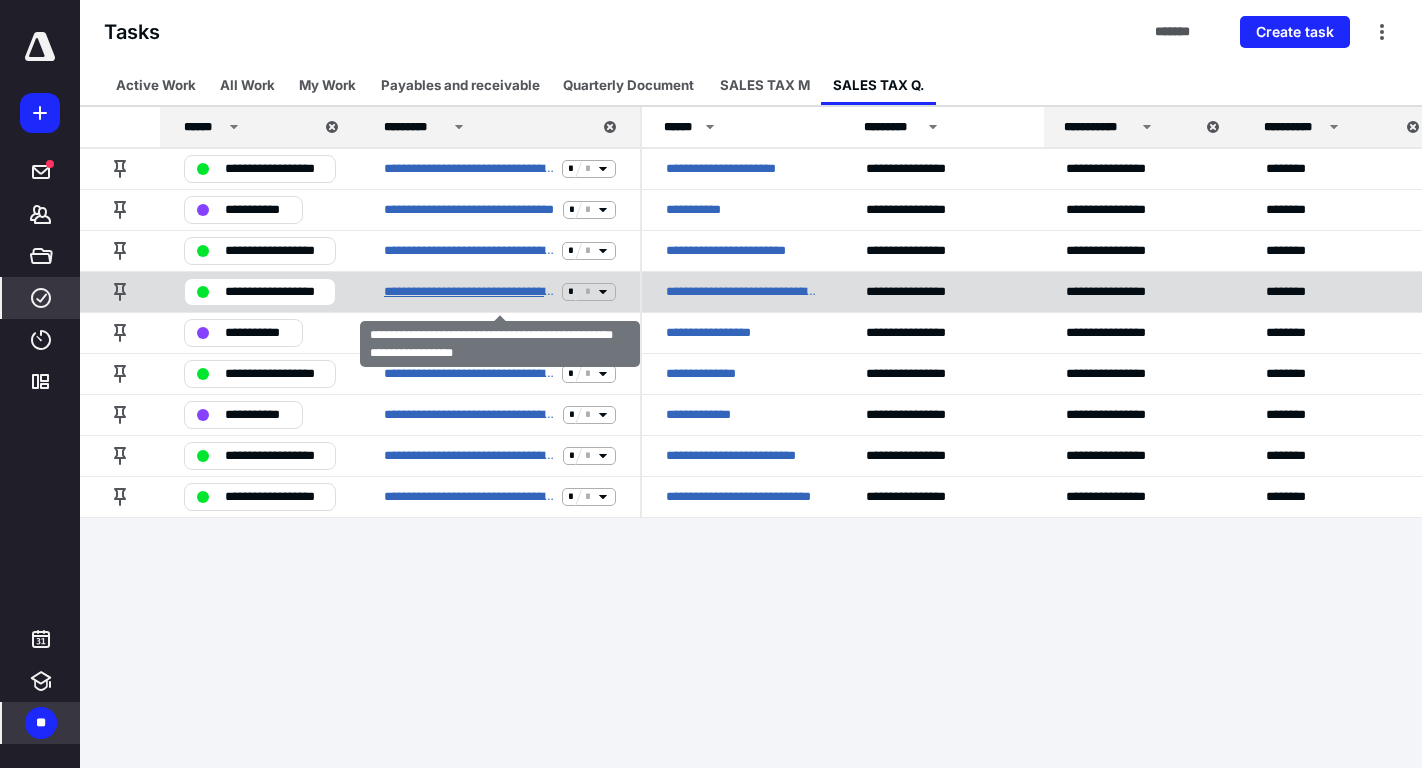 click on "**********" at bounding box center (469, 292) 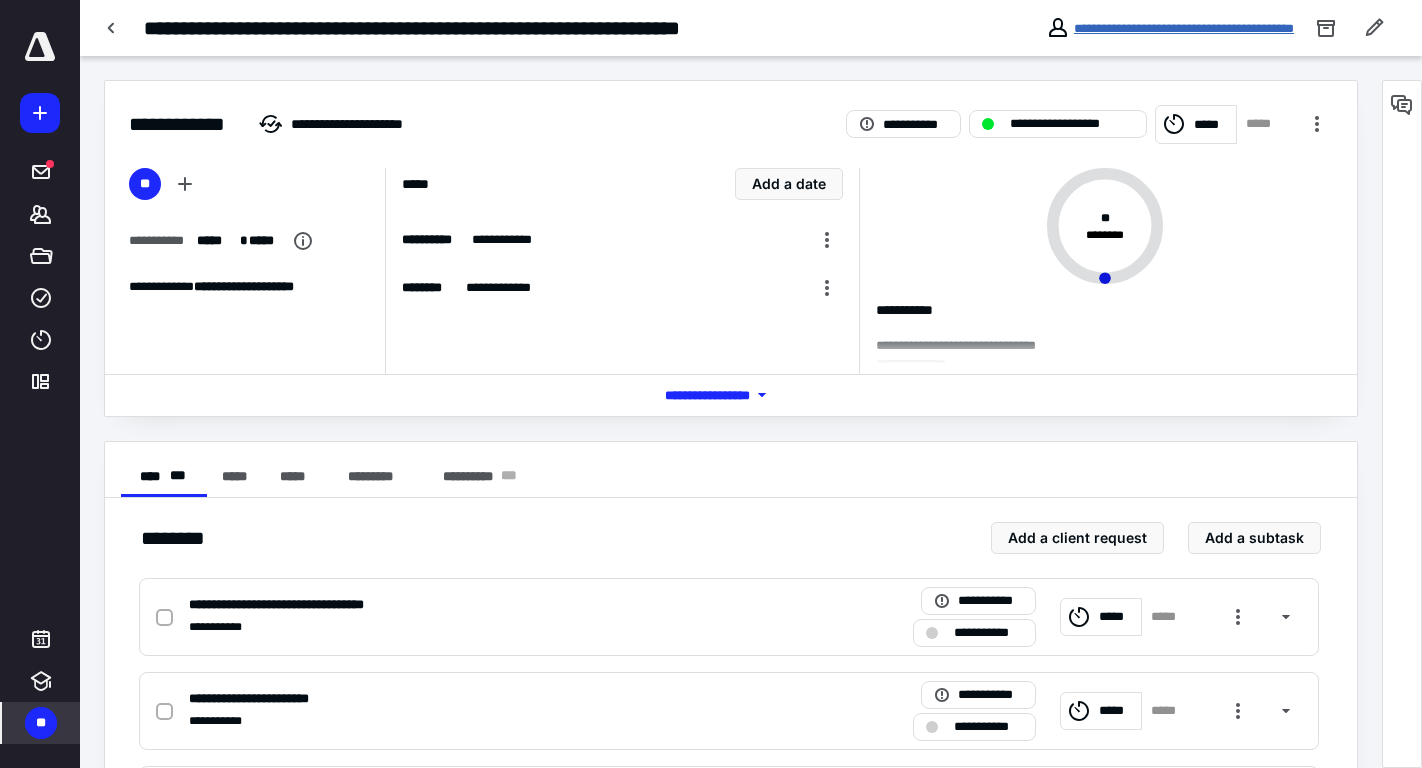click on "**********" at bounding box center [1184, 28] 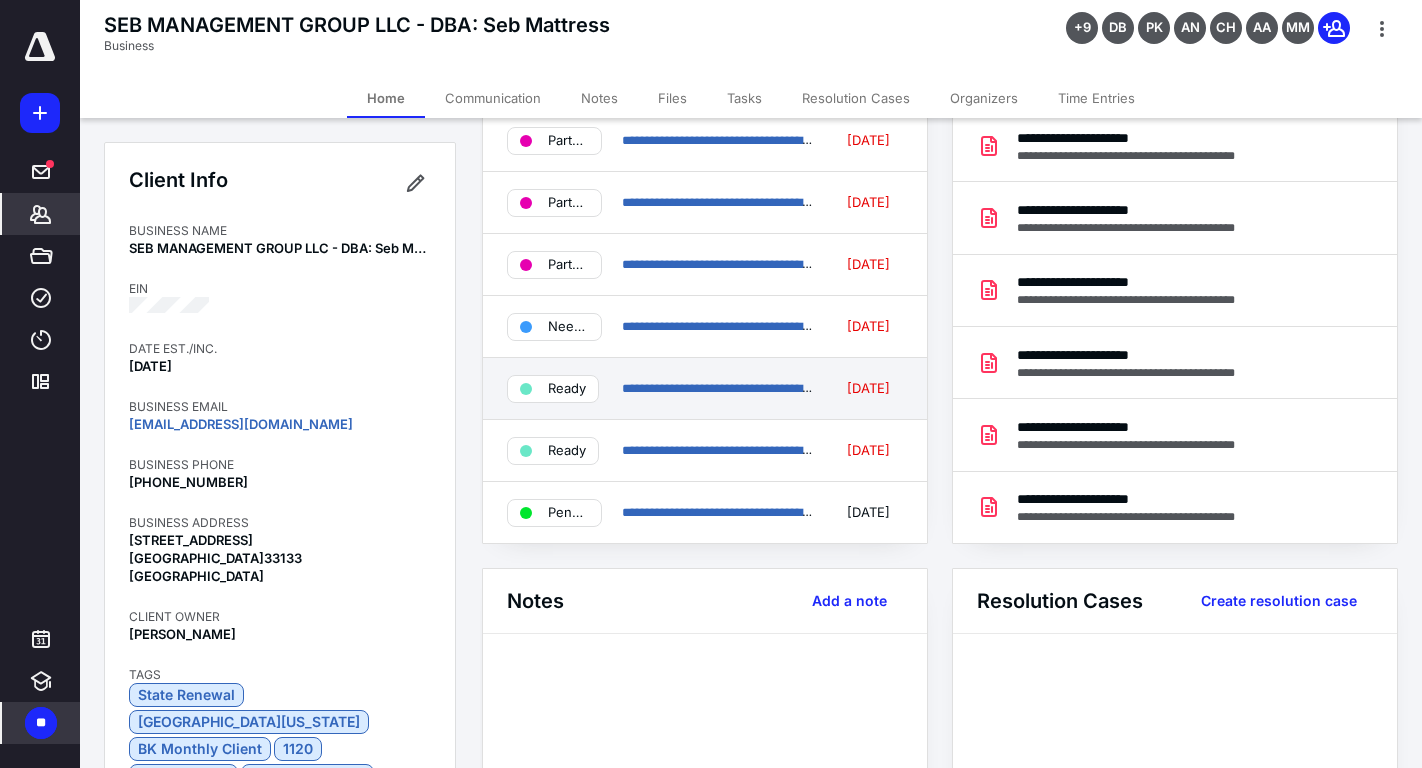 scroll, scrollTop: 0, scrollLeft: 0, axis: both 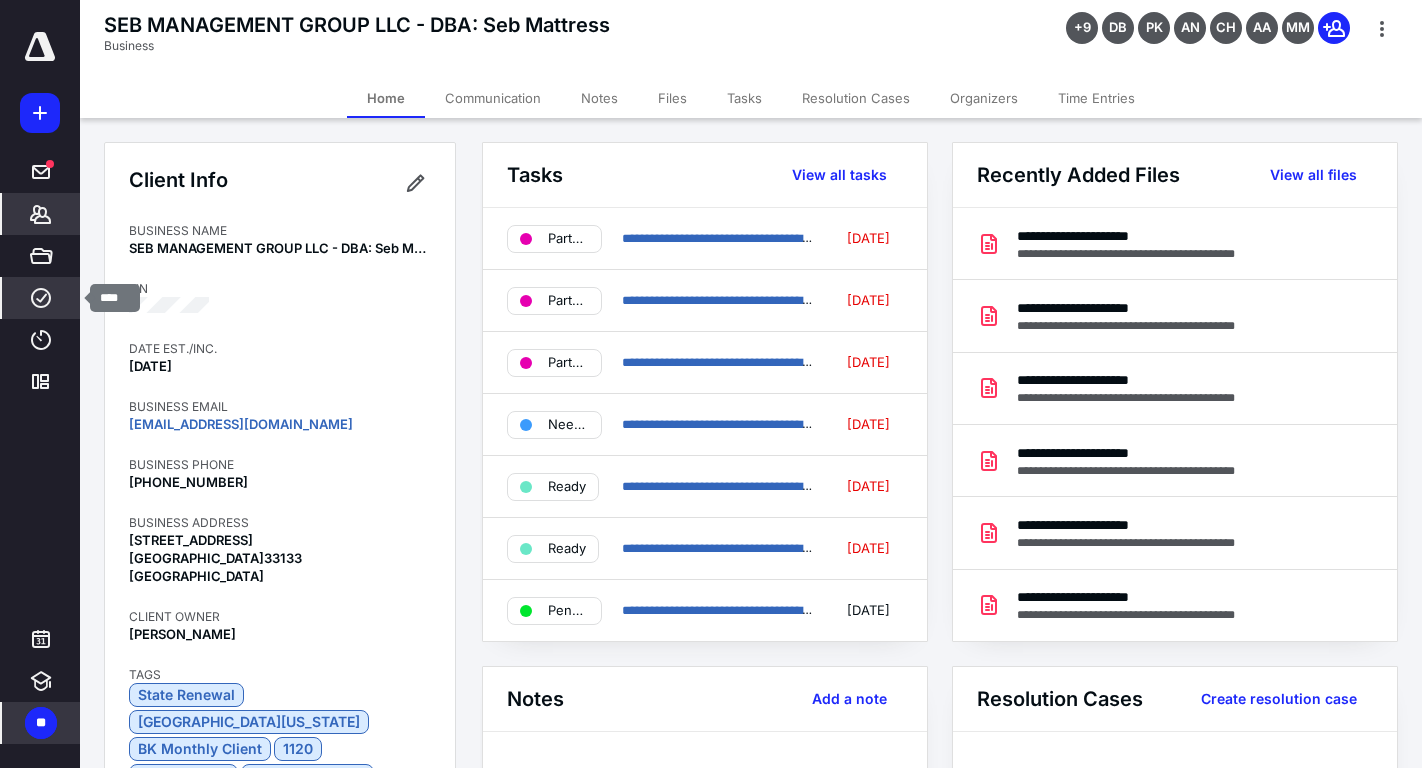 click 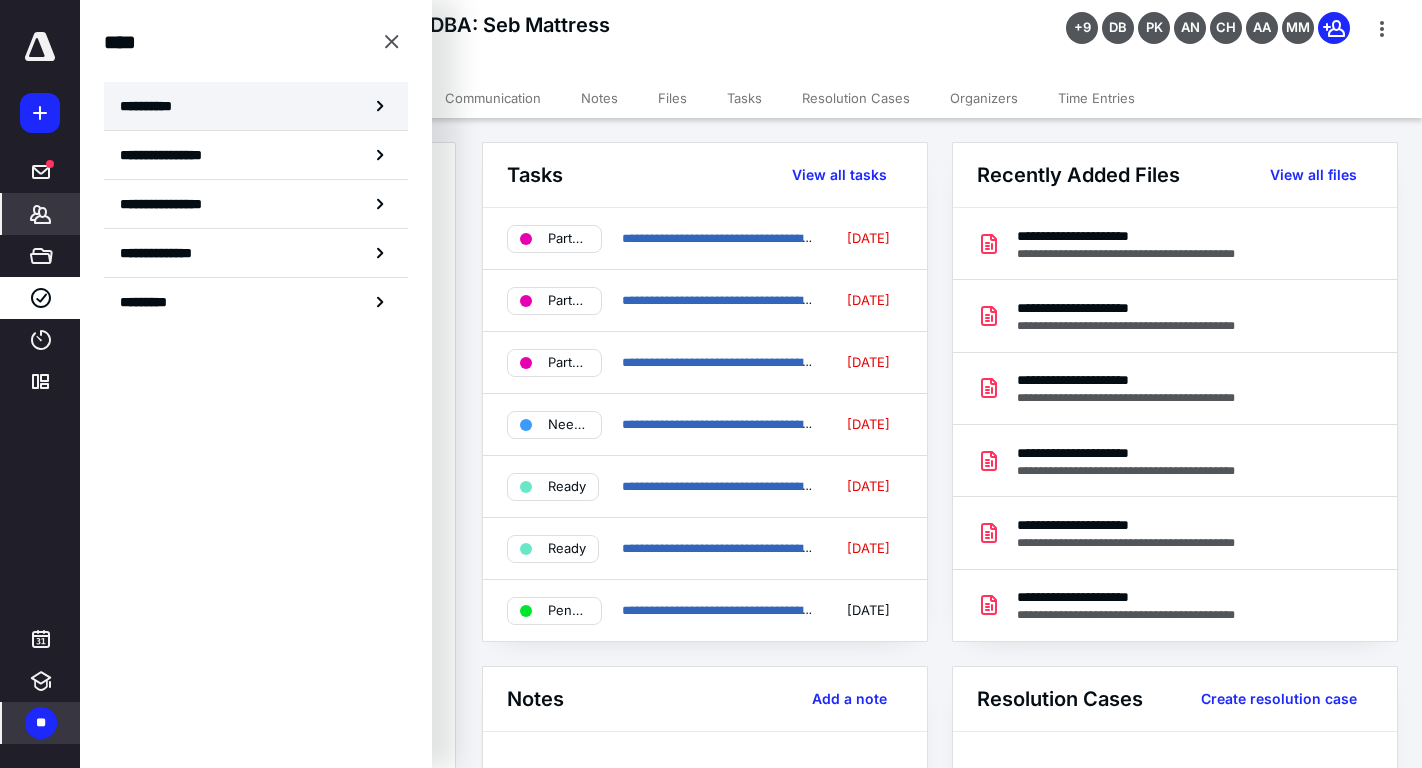 click on "**********" at bounding box center [256, 106] 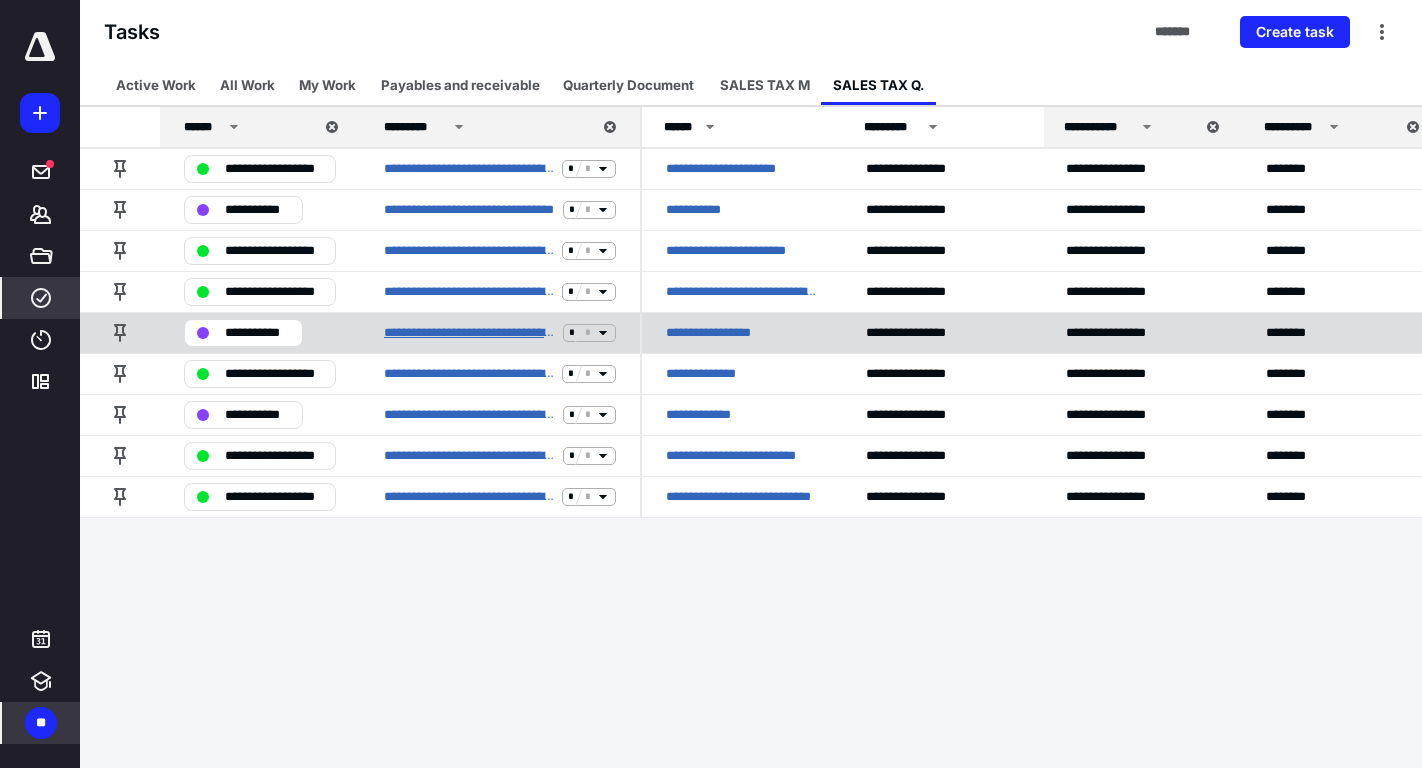 click on "**********" at bounding box center (469, 333) 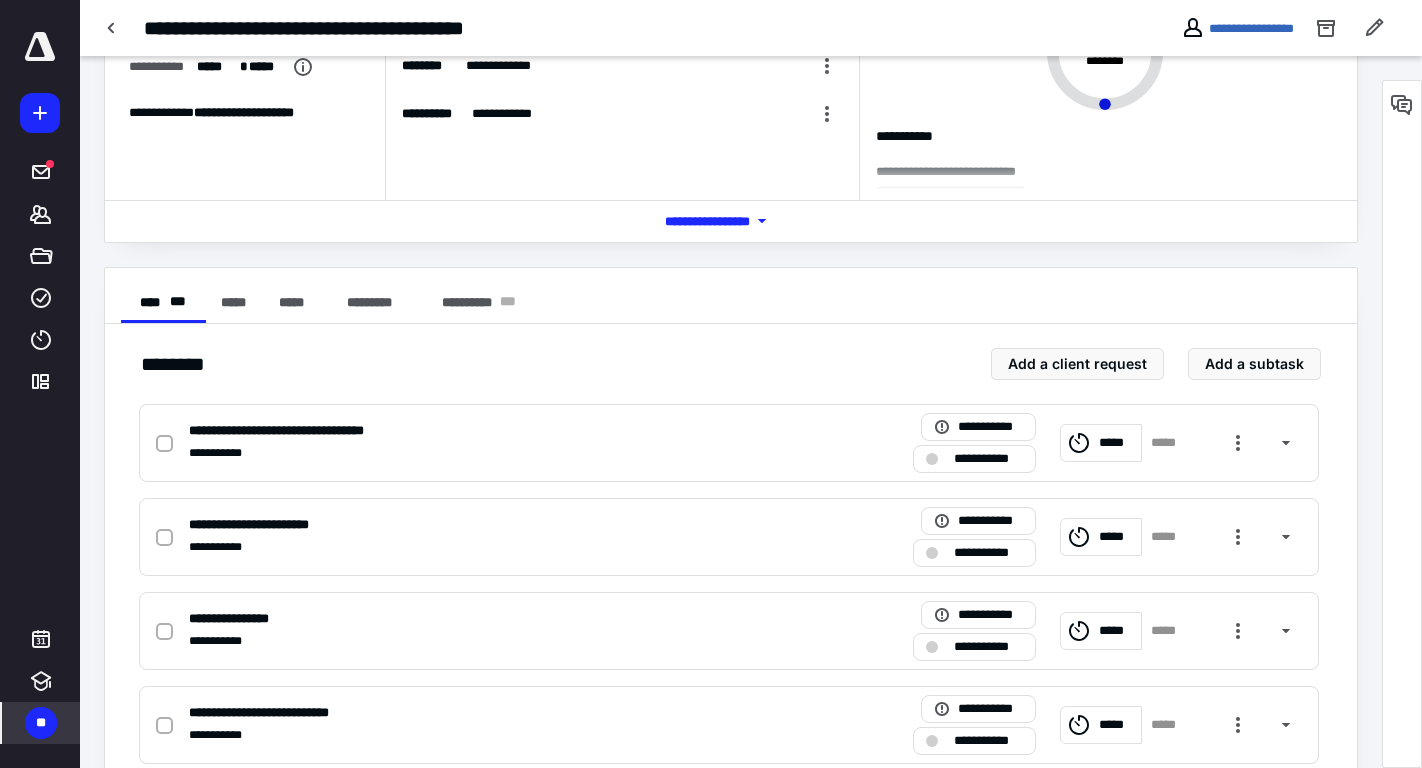 scroll, scrollTop: 313, scrollLeft: 0, axis: vertical 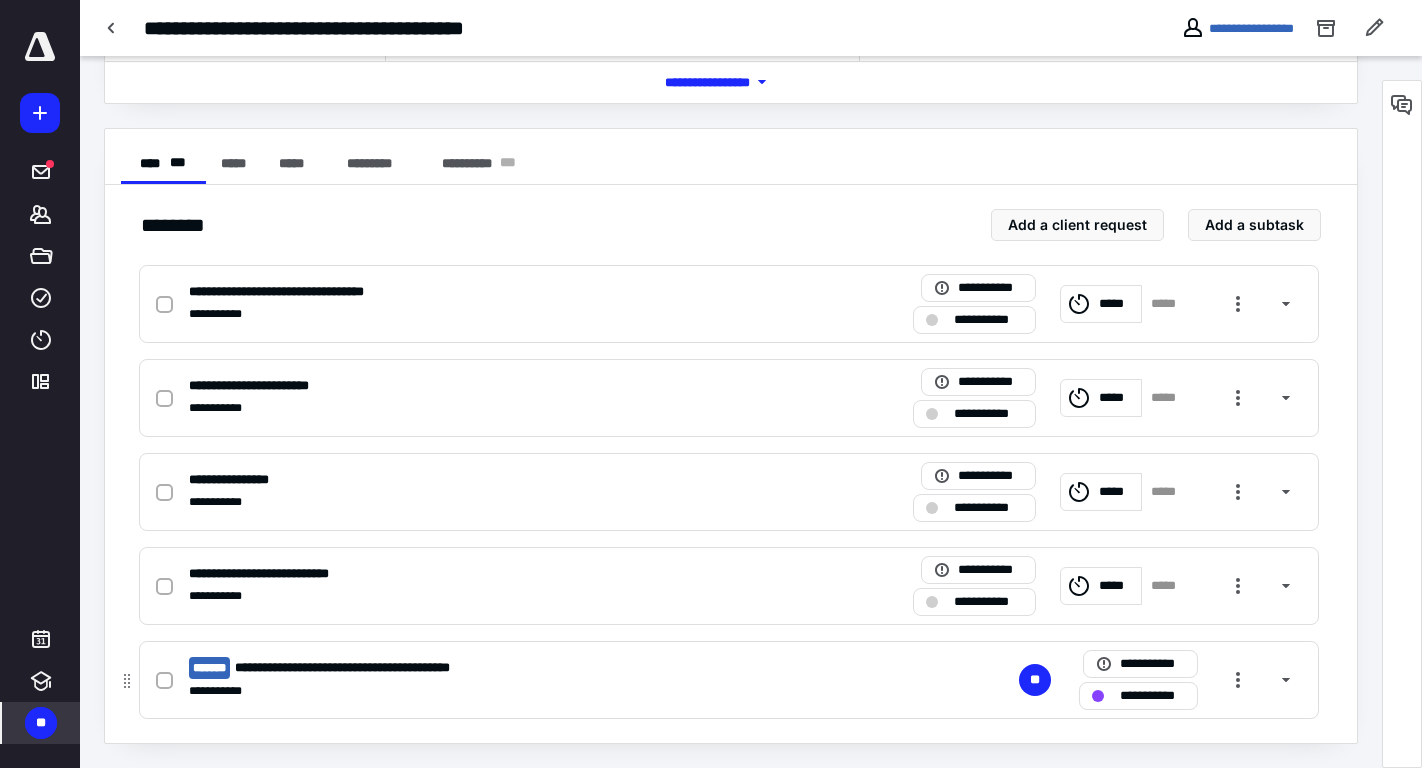 click on "**********" at bounding box center (466, 668) 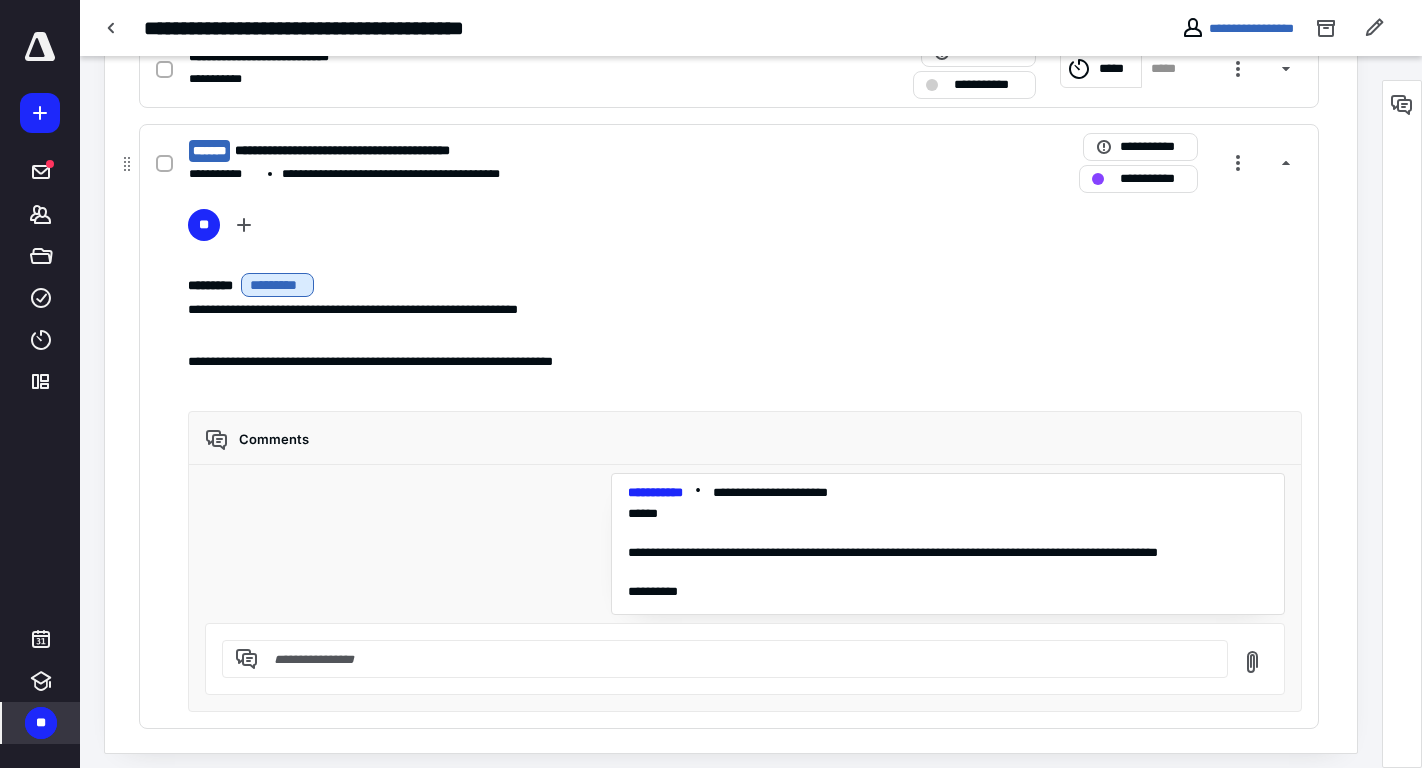 scroll, scrollTop: 835, scrollLeft: 0, axis: vertical 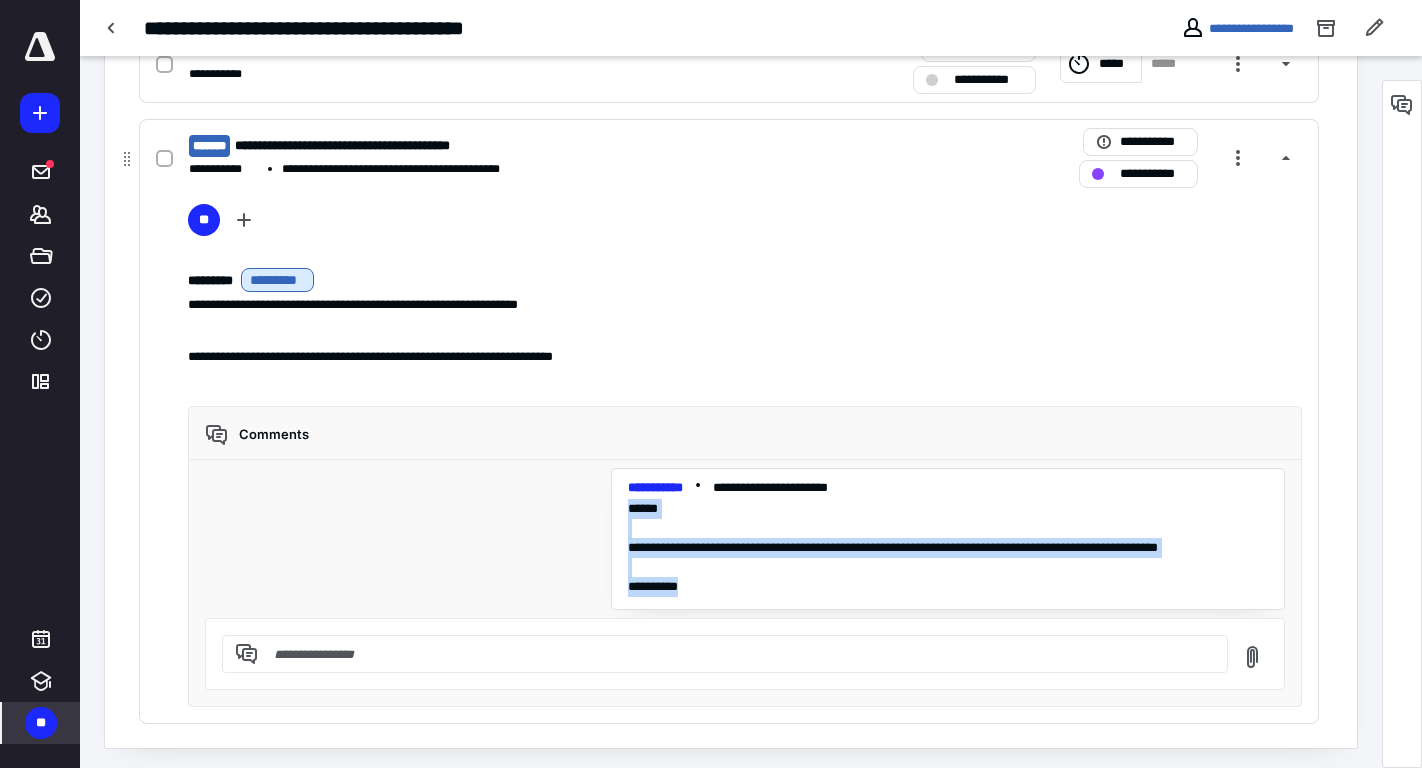 drag, startPoint x: 631, startPoint y: 510, endPoint x: 693, endPoint y: 607, distance: 115.12167 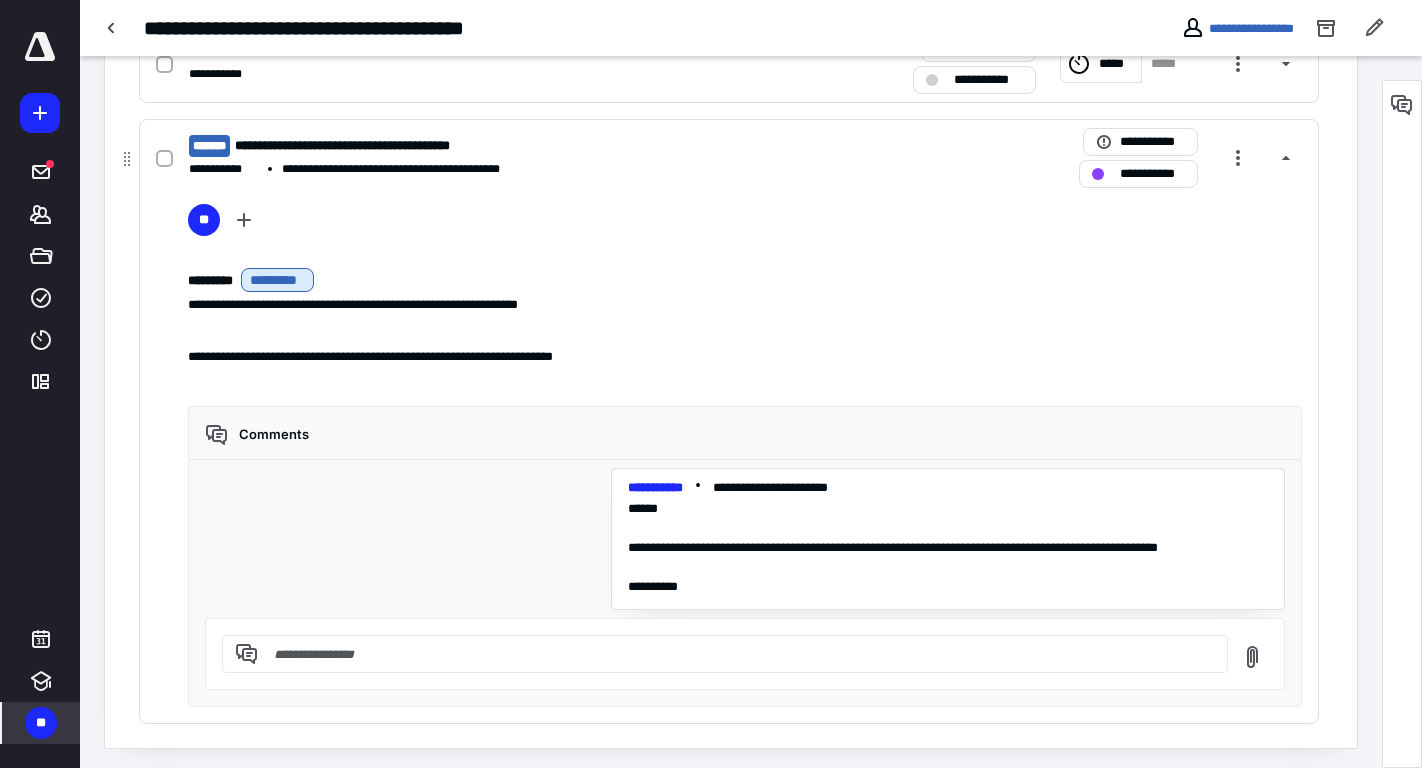 click on "**********" at bounding box center (948, 539) 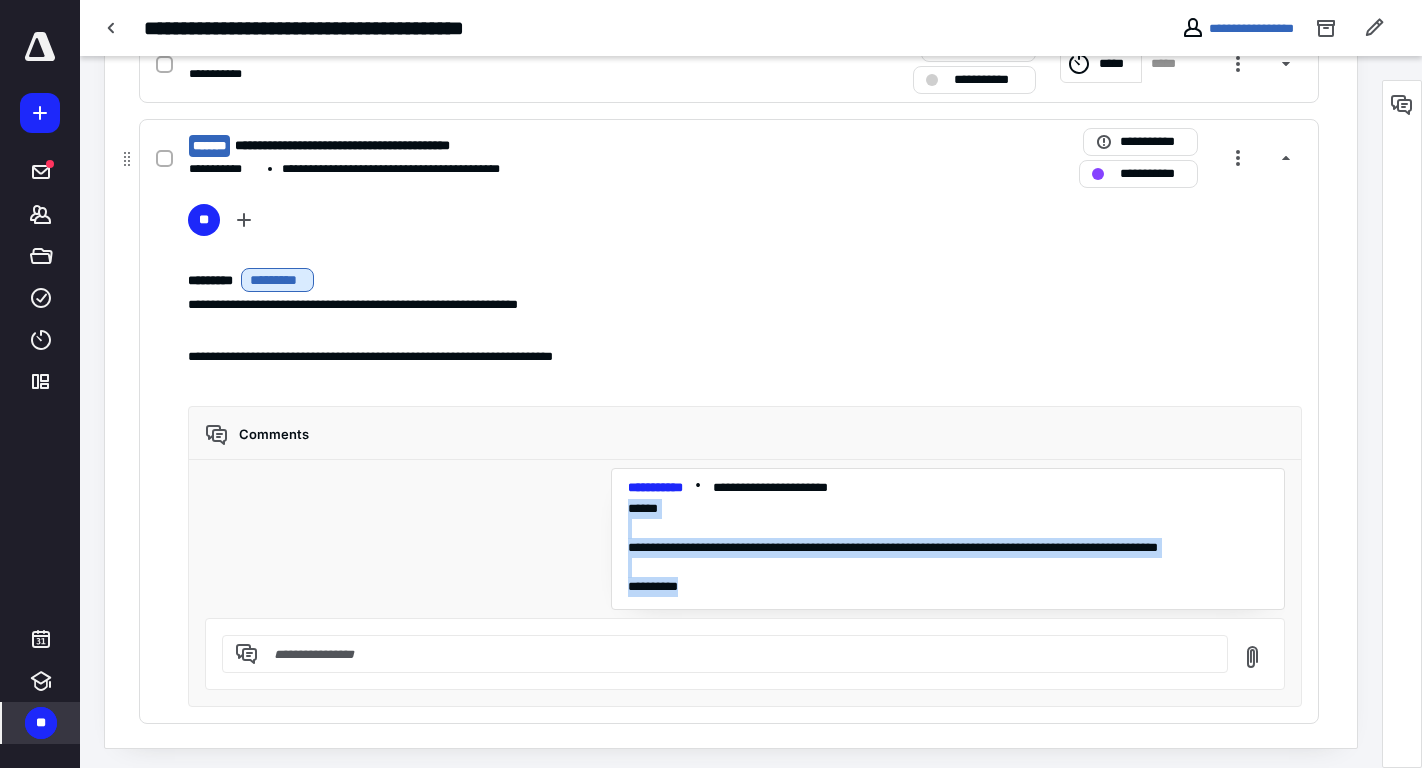 drag, startPoint x: 628, startPoint y: 506, endPoint x: 702, endPoint y: 614, distance: 130.91983 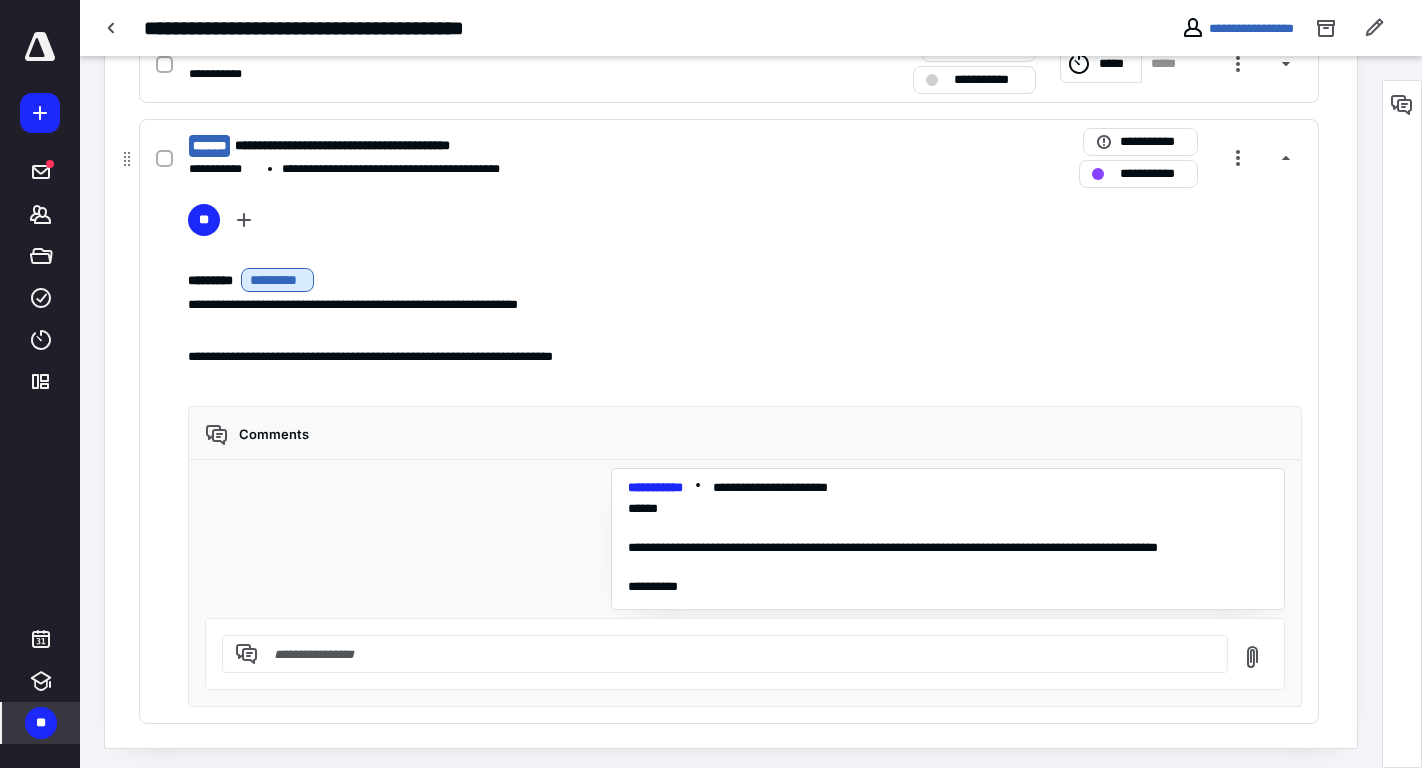 paste on "**********" 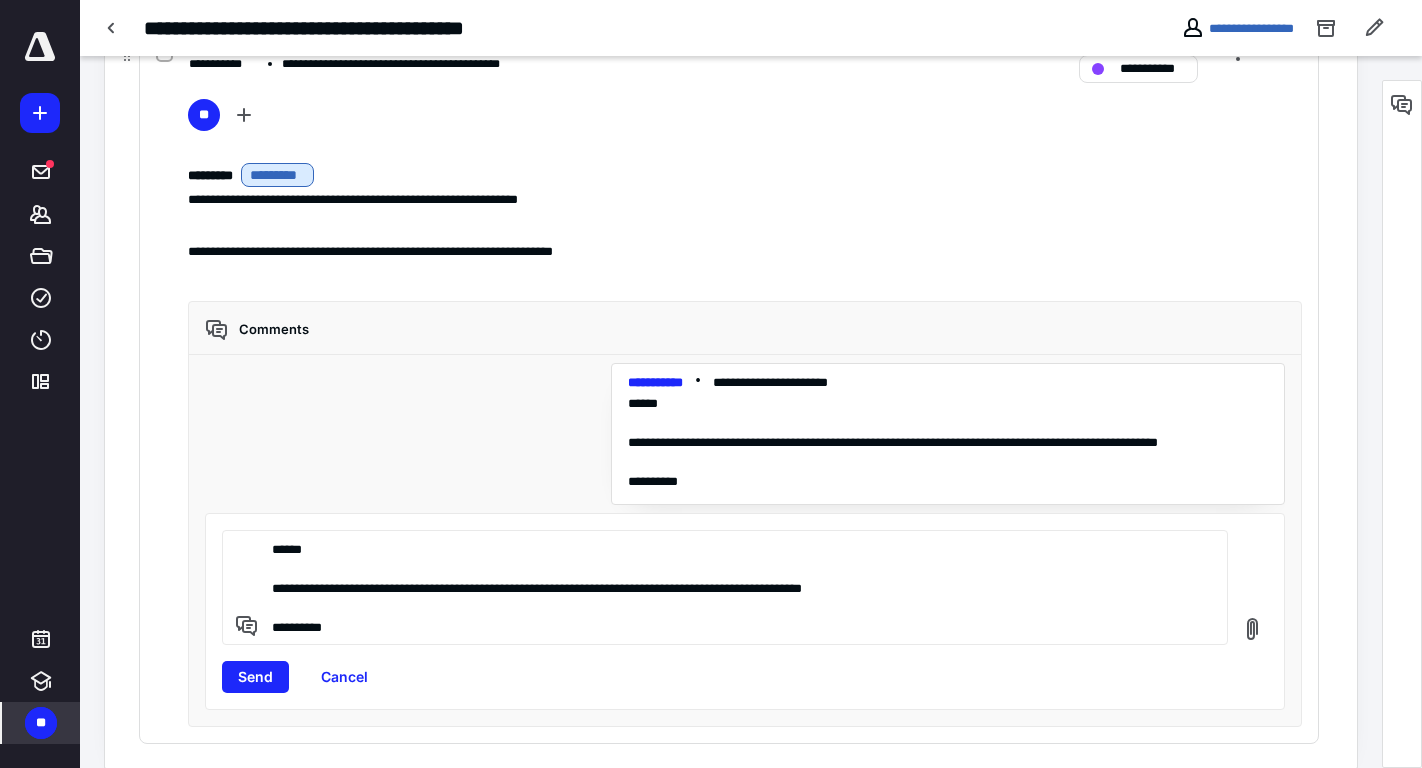 scroll, scrollTop: 964, scrollLeft: 0, axis: vertical 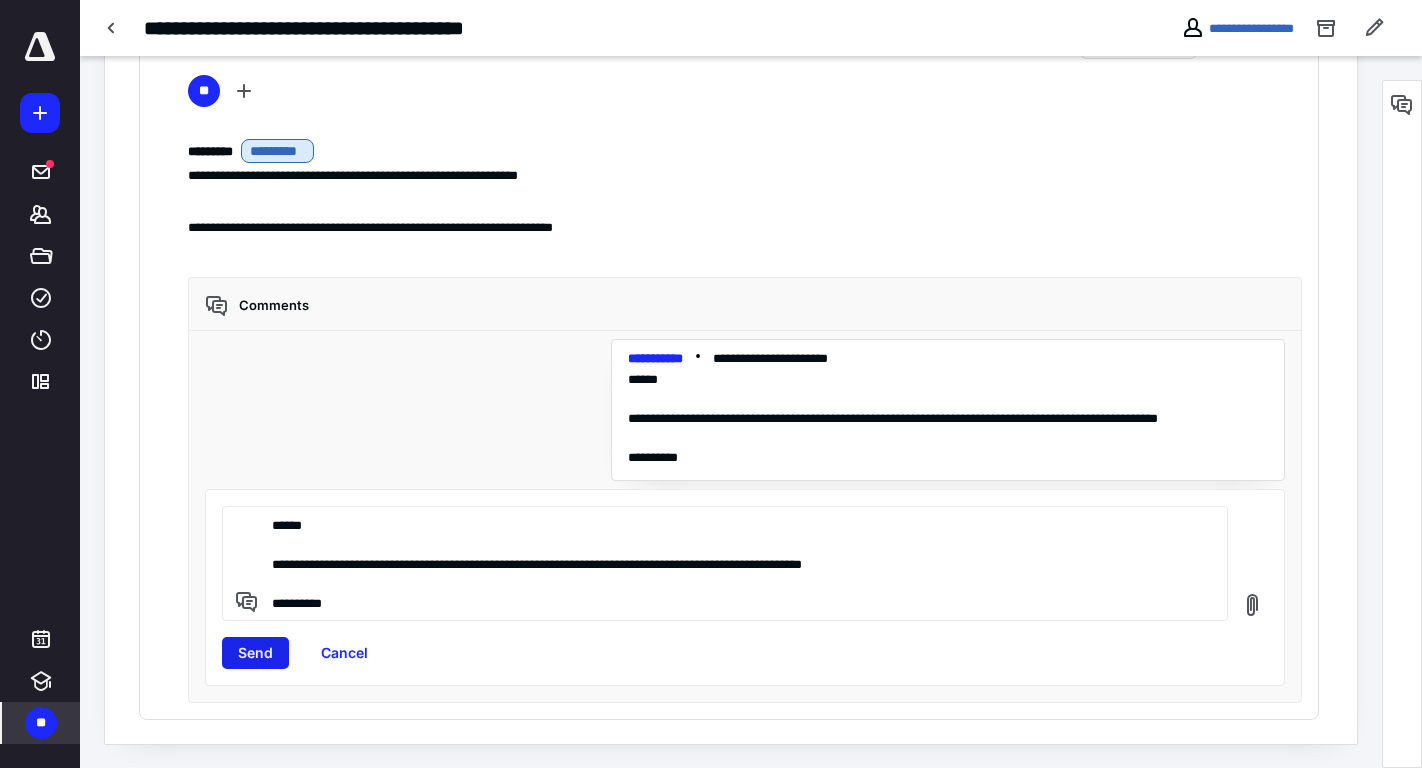 type on "**********" 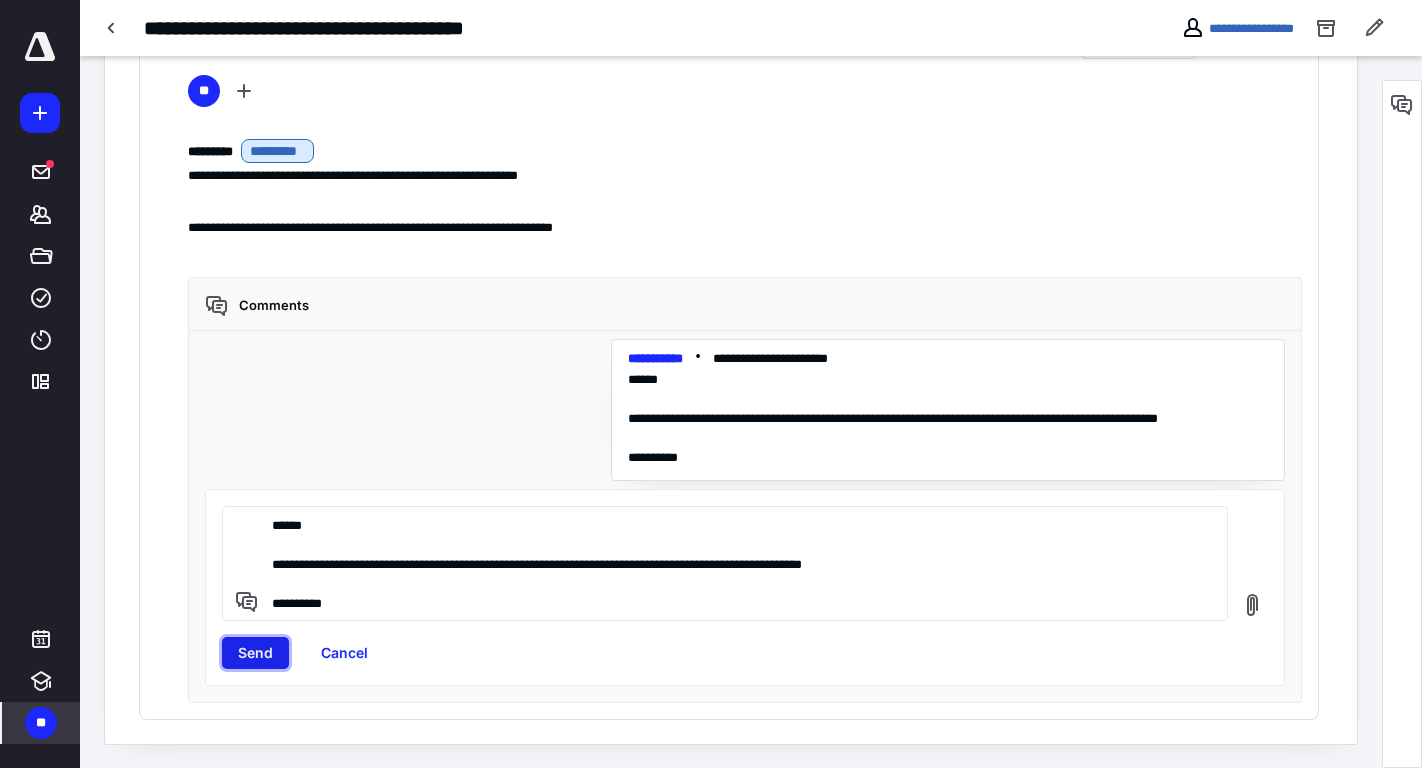 click on "Send" at bounding box center [255, 653] 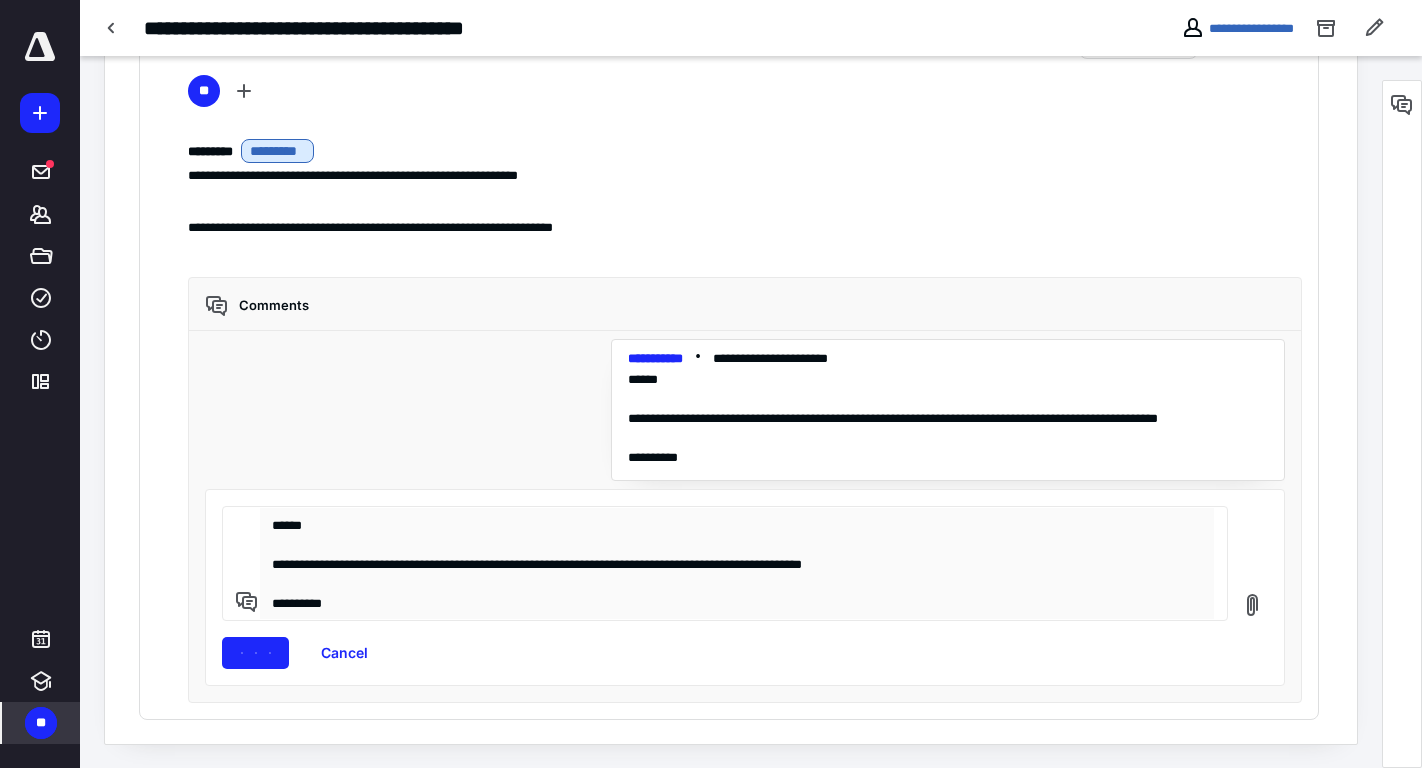 type 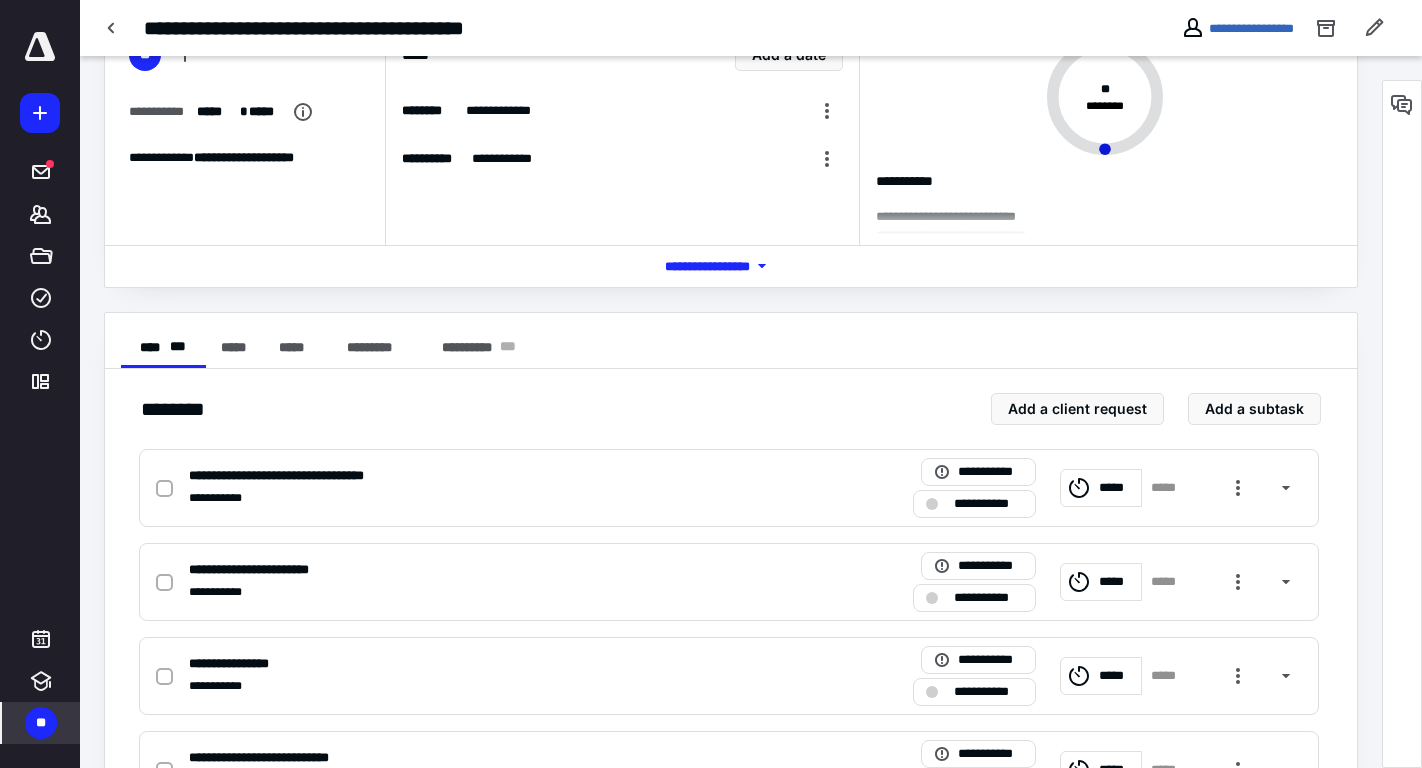 scroll, scrollTop: 0, scrollLeft: 0, axis: both 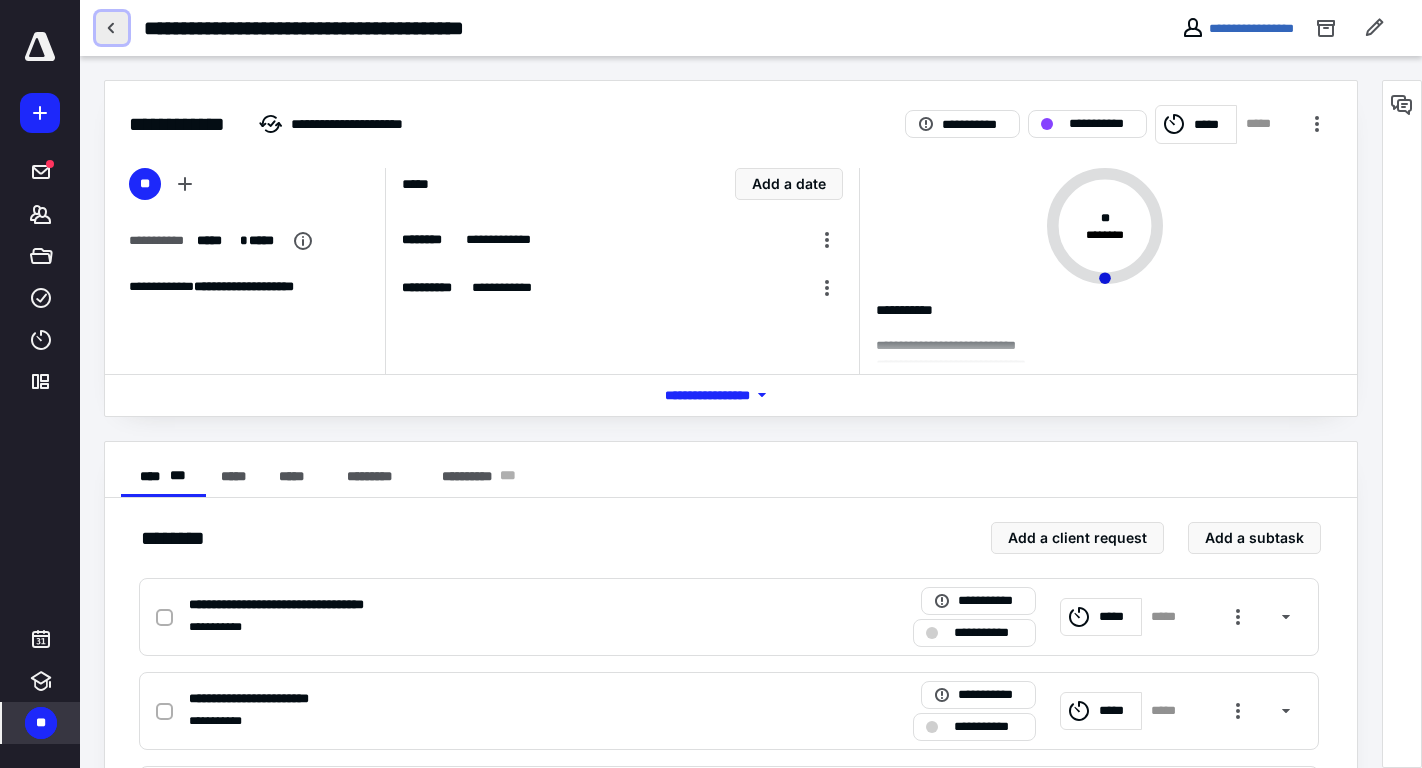 click at bounding box center [112, 28] 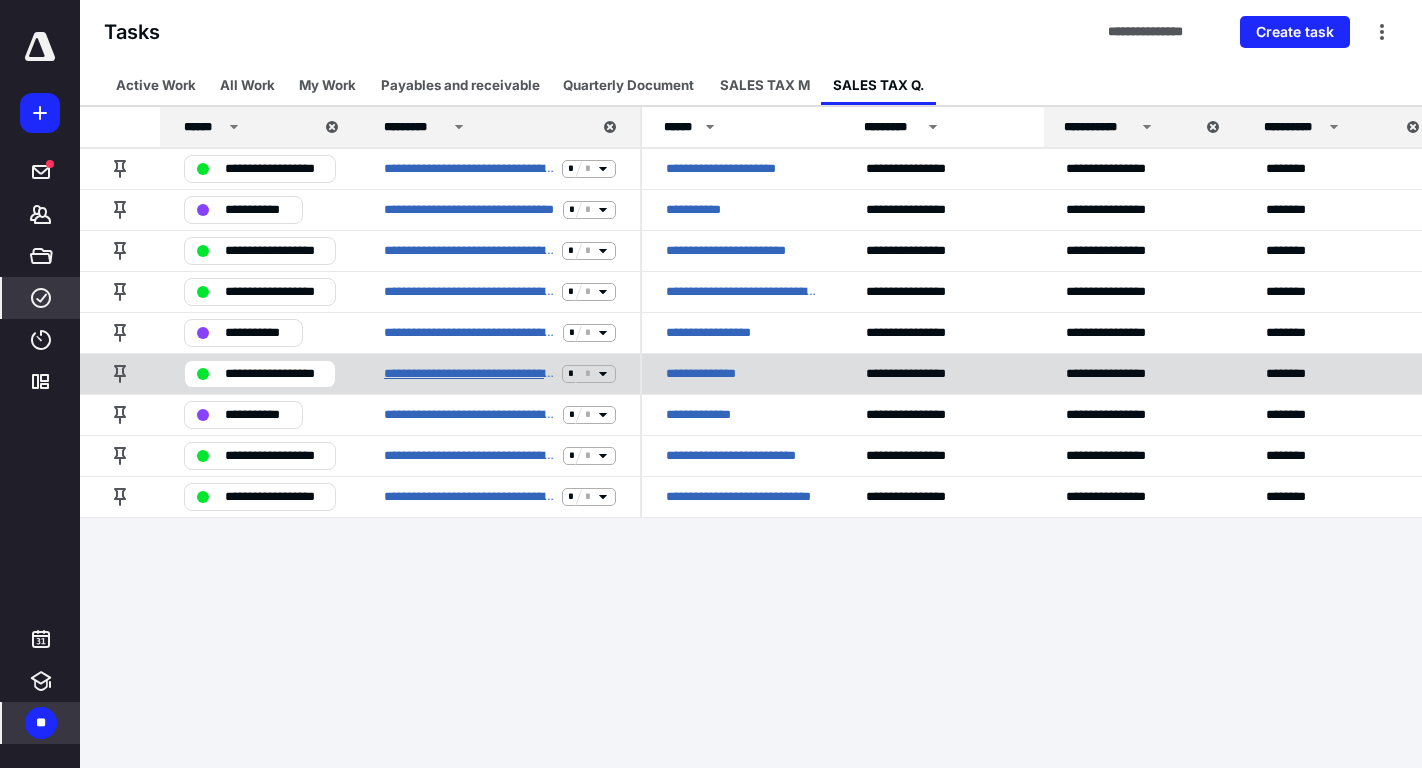 click on "**********" at bounding box center (469, 374) 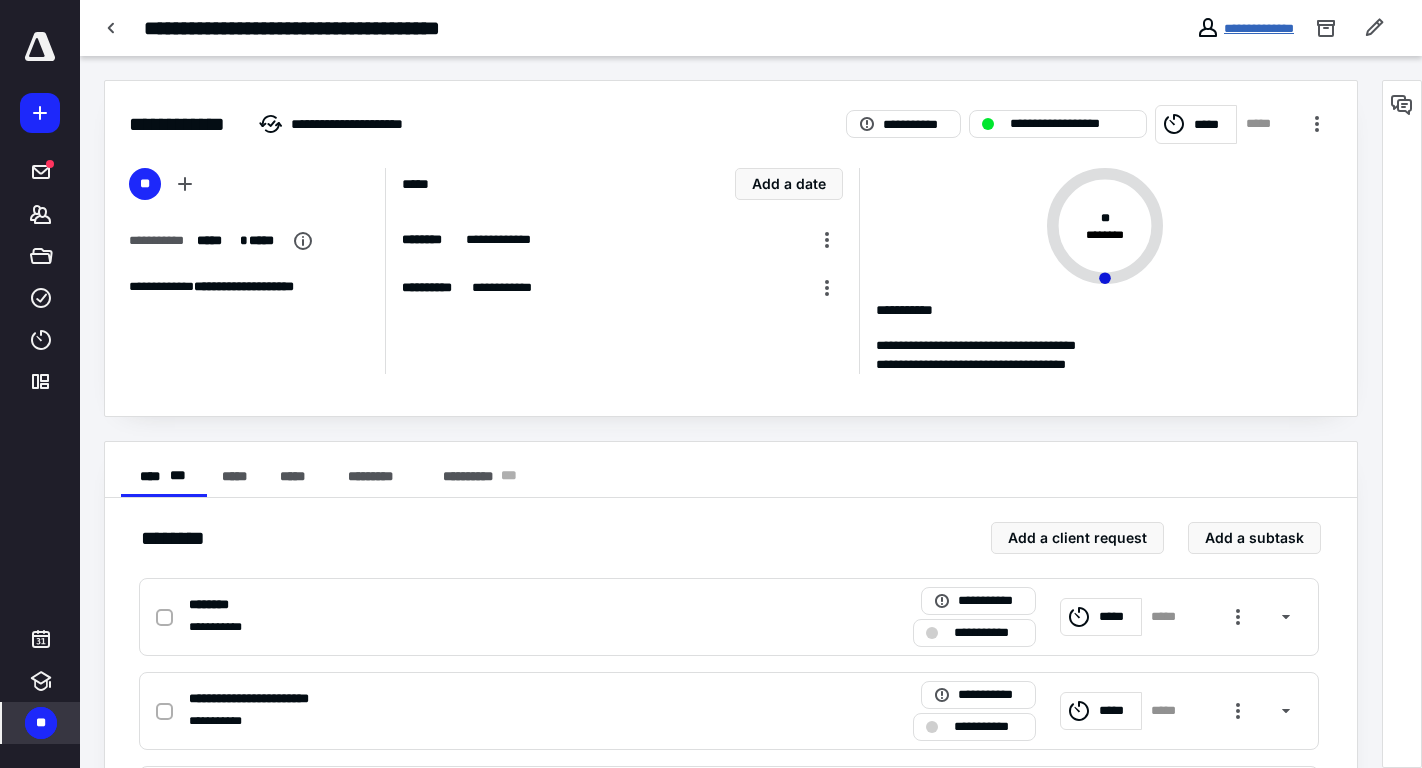 click on "**********" at bounding box center (1259, 28) 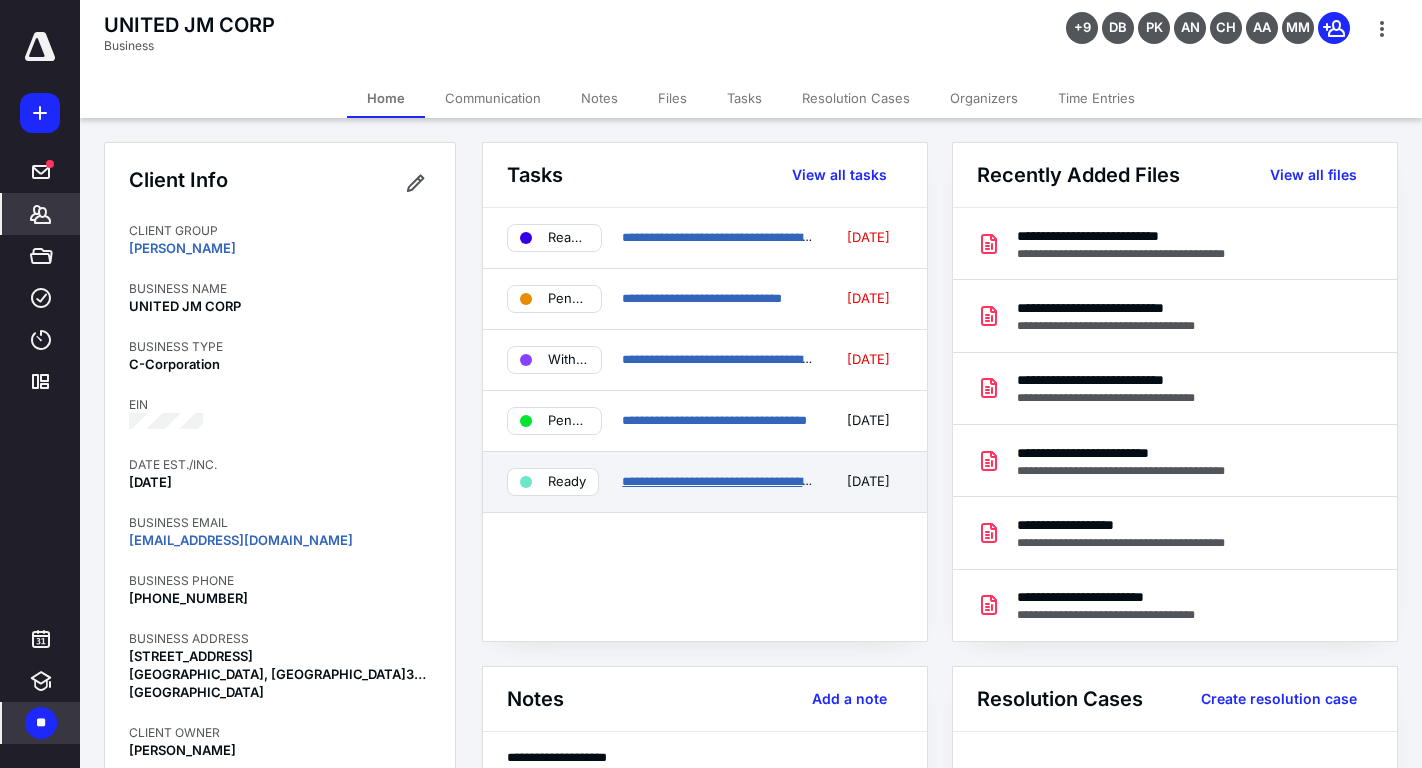click on "**********" at bounding box center (767, 481) 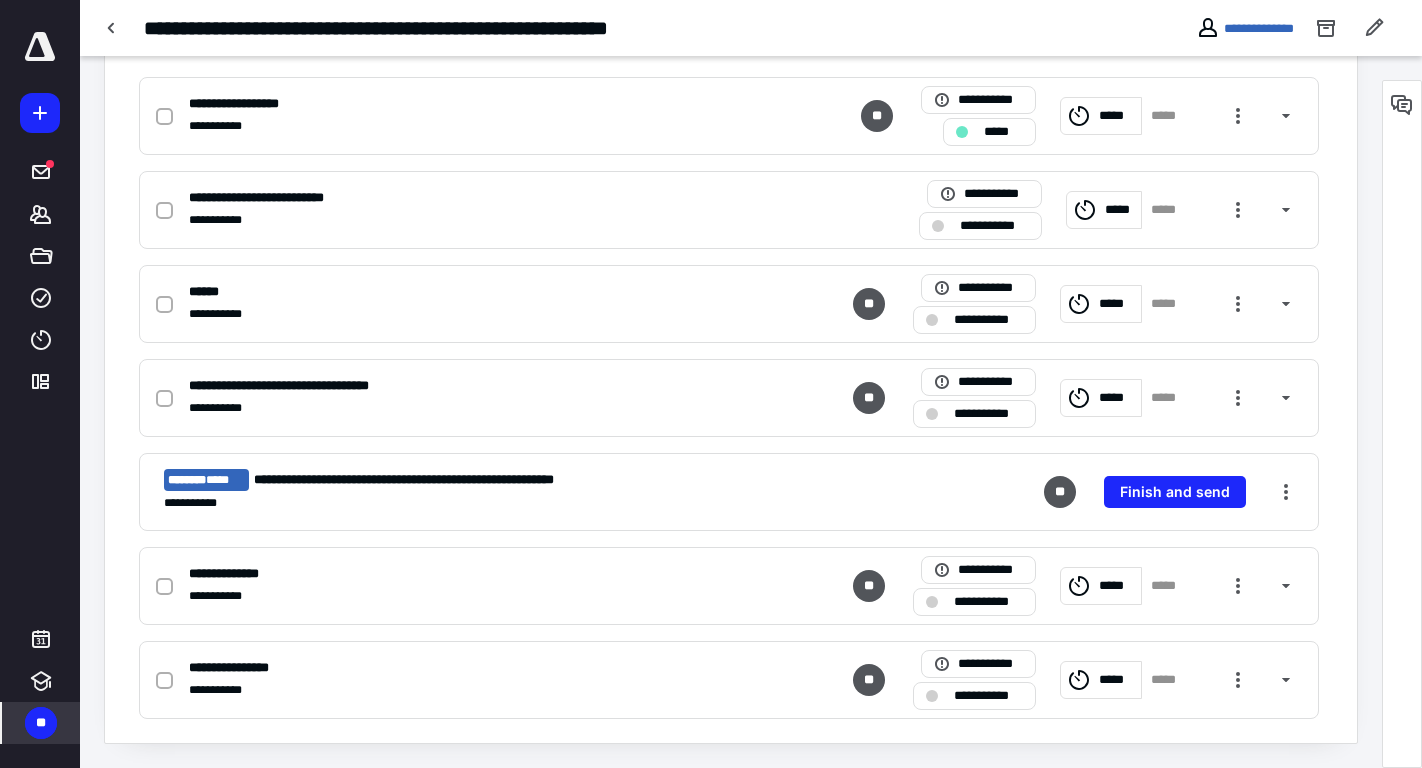 scroll, scrollTop: 0, scrollLeft: 0, axis: both 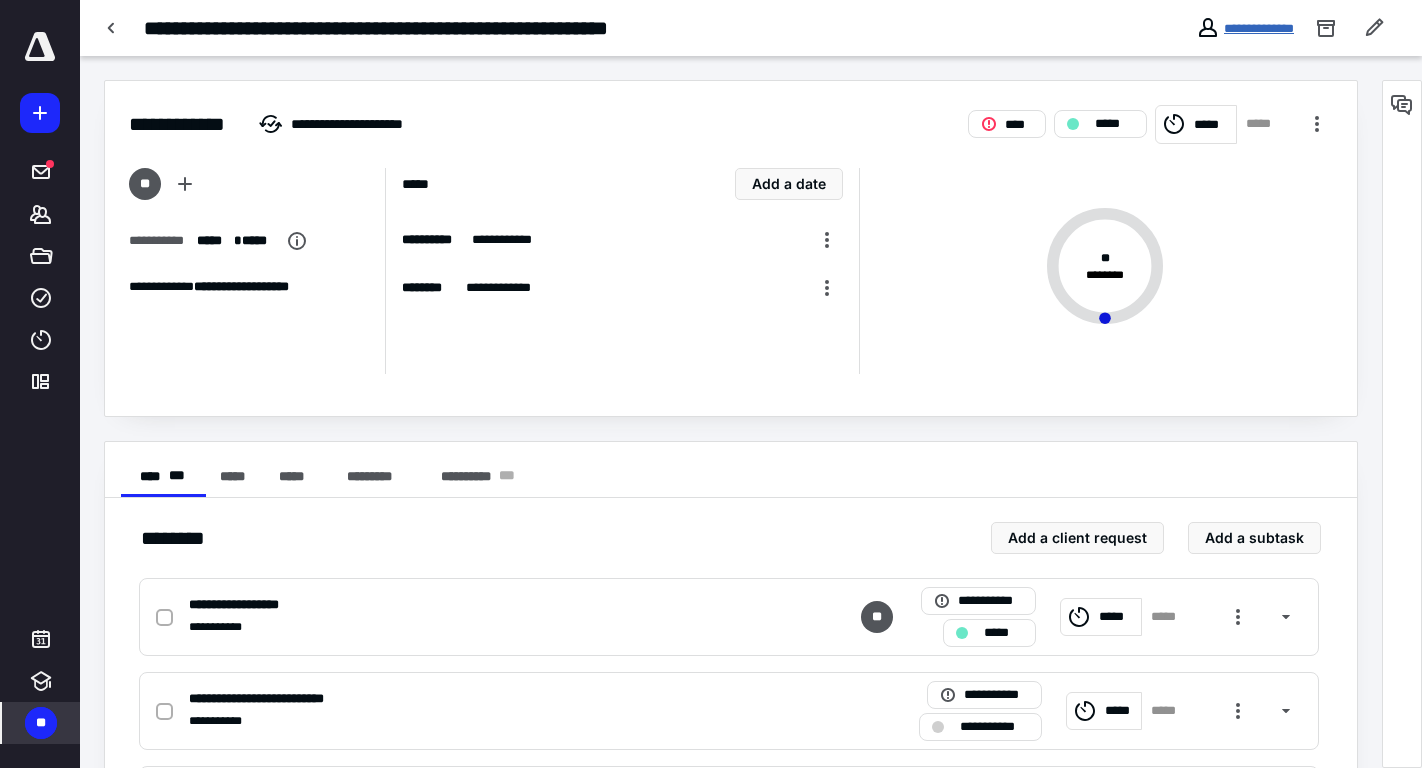 click on "**********" at bounding box center (1259, 28) 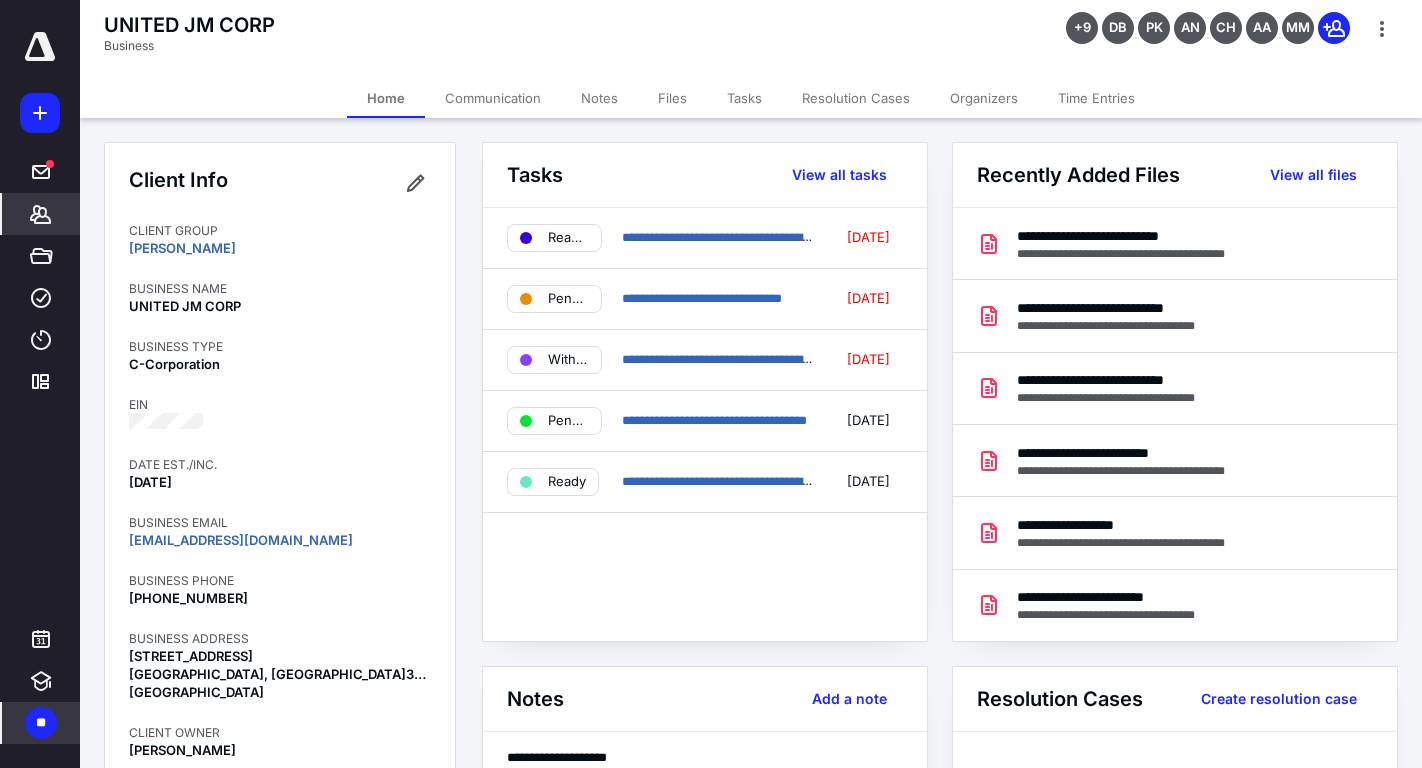 click on "Files" at bounding box center (672, 98) 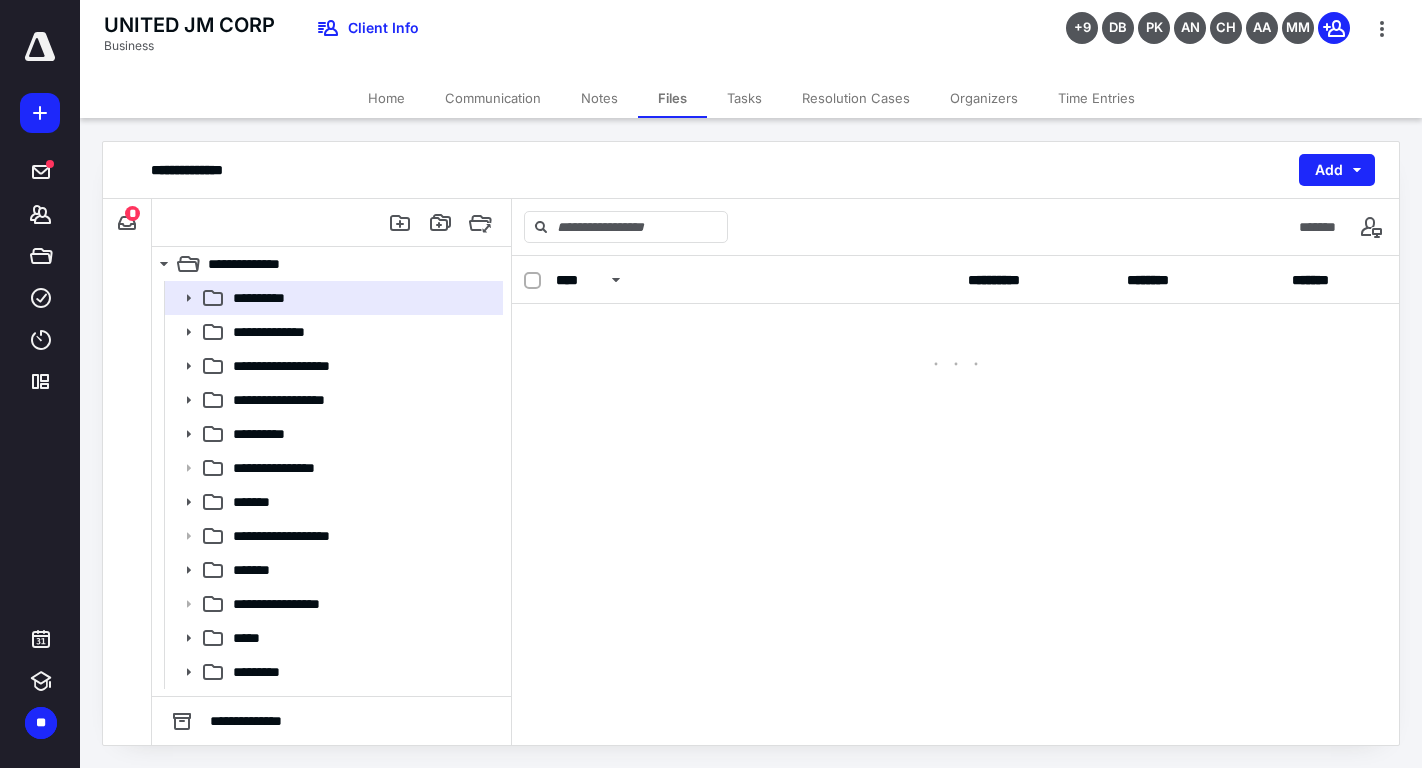 scroll, scrollTop: 0, scrollLeft: 0, axis: both 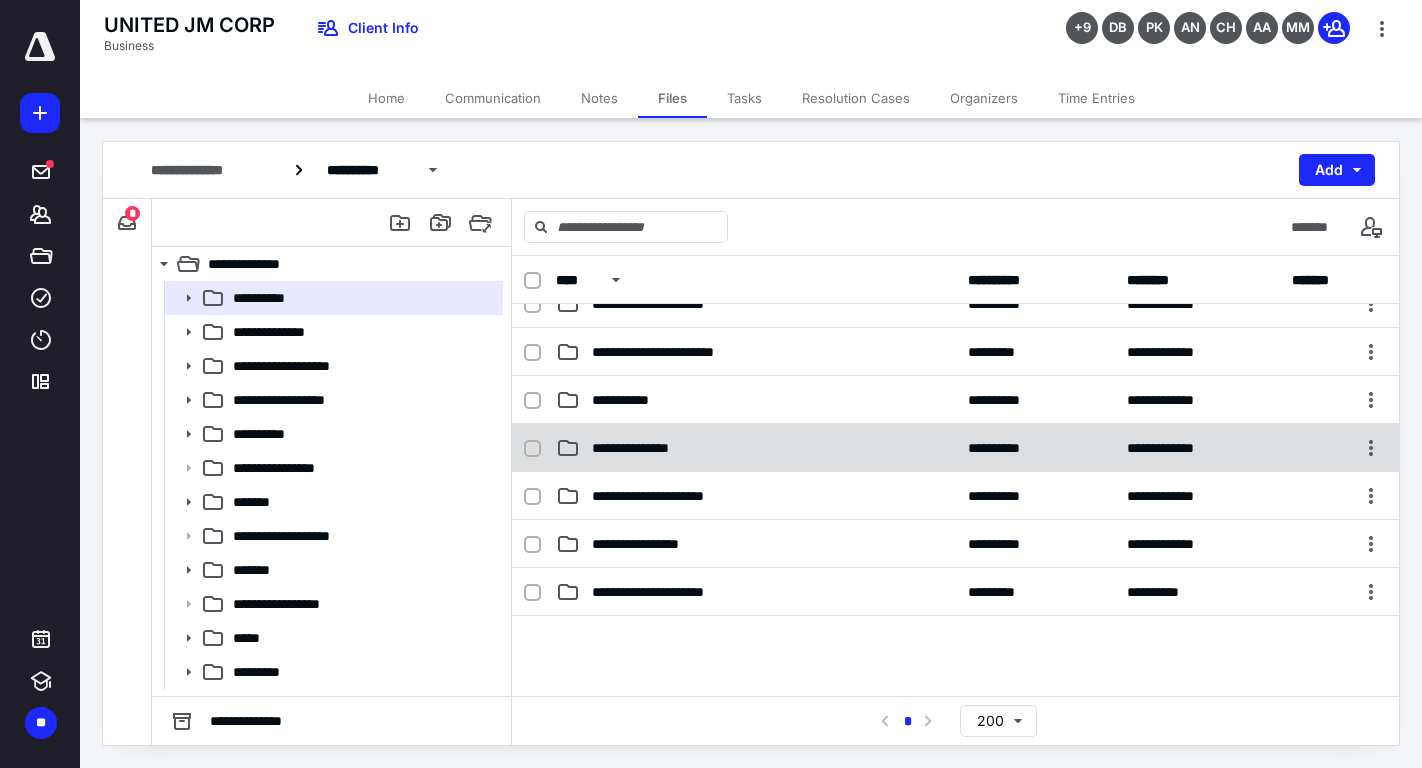 click on "**********" at bounding box center [955, 448] 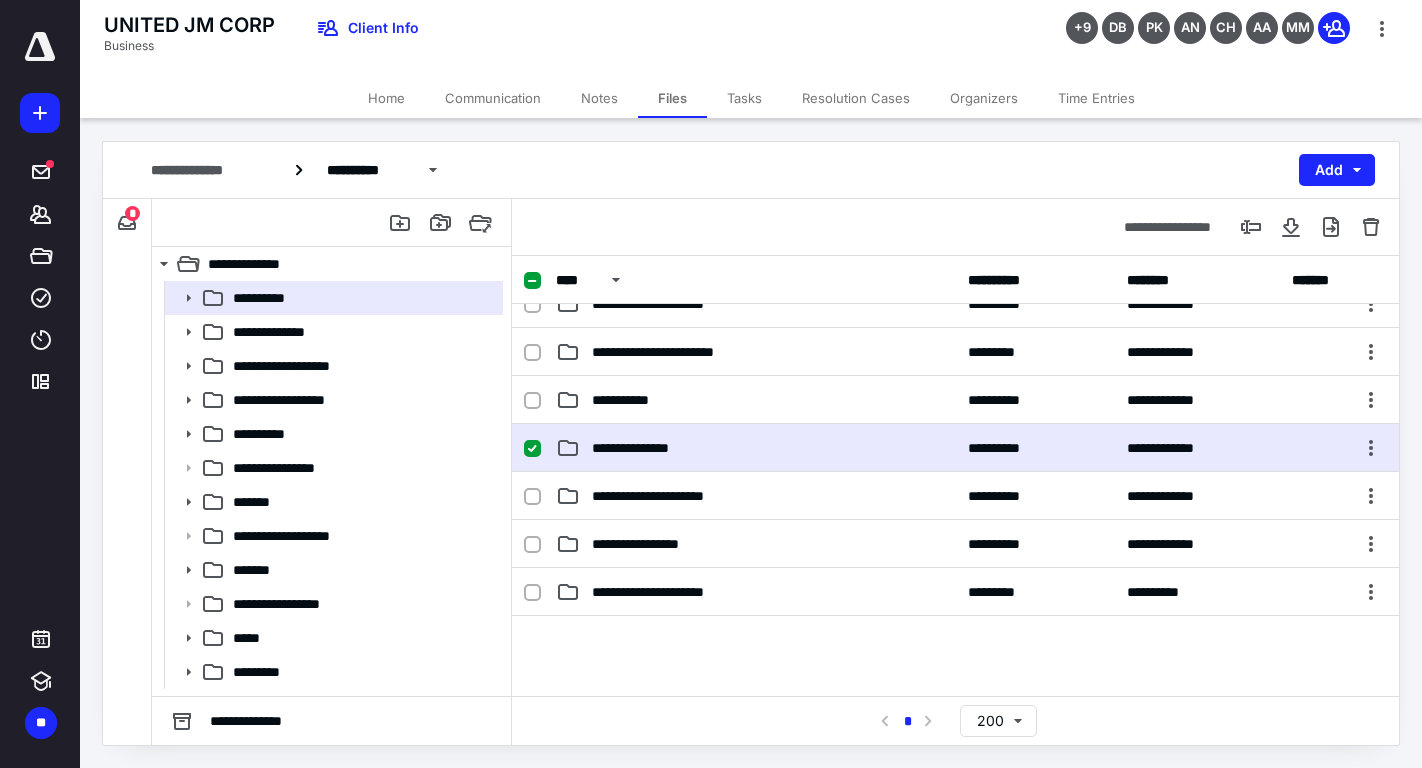 checkbox on "true" 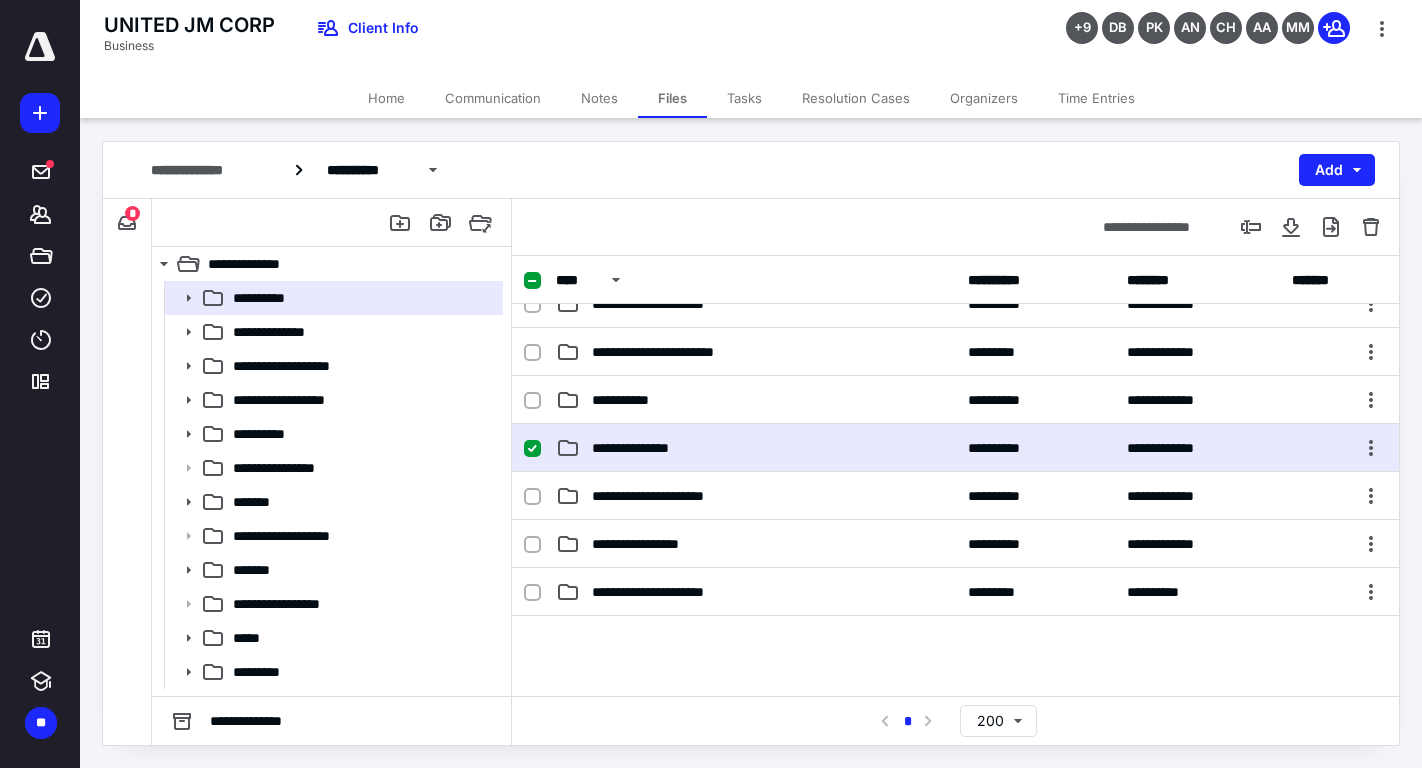 click on "**********" at bounding box center [955, 448] 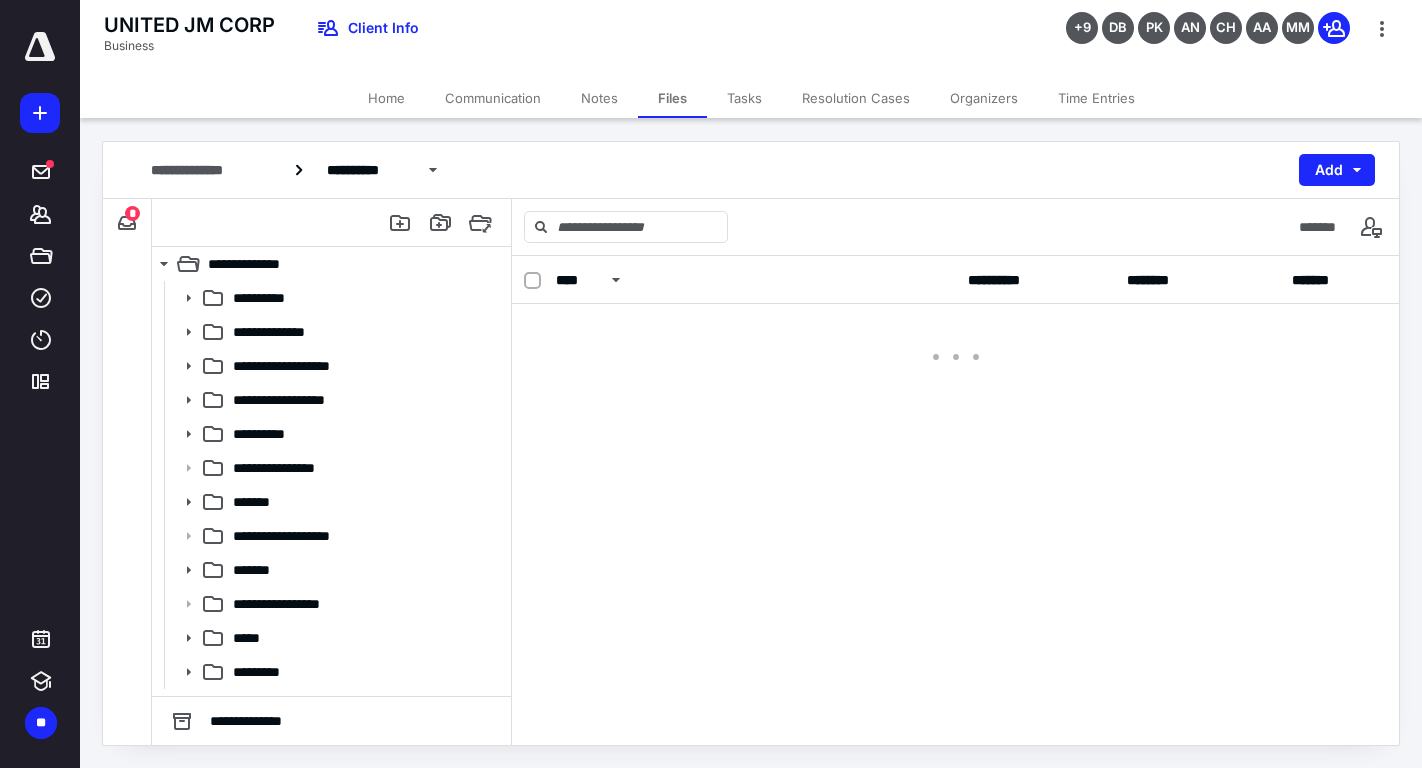 scroll, scrollTop: 0, scrollLeft: 0, axis: both 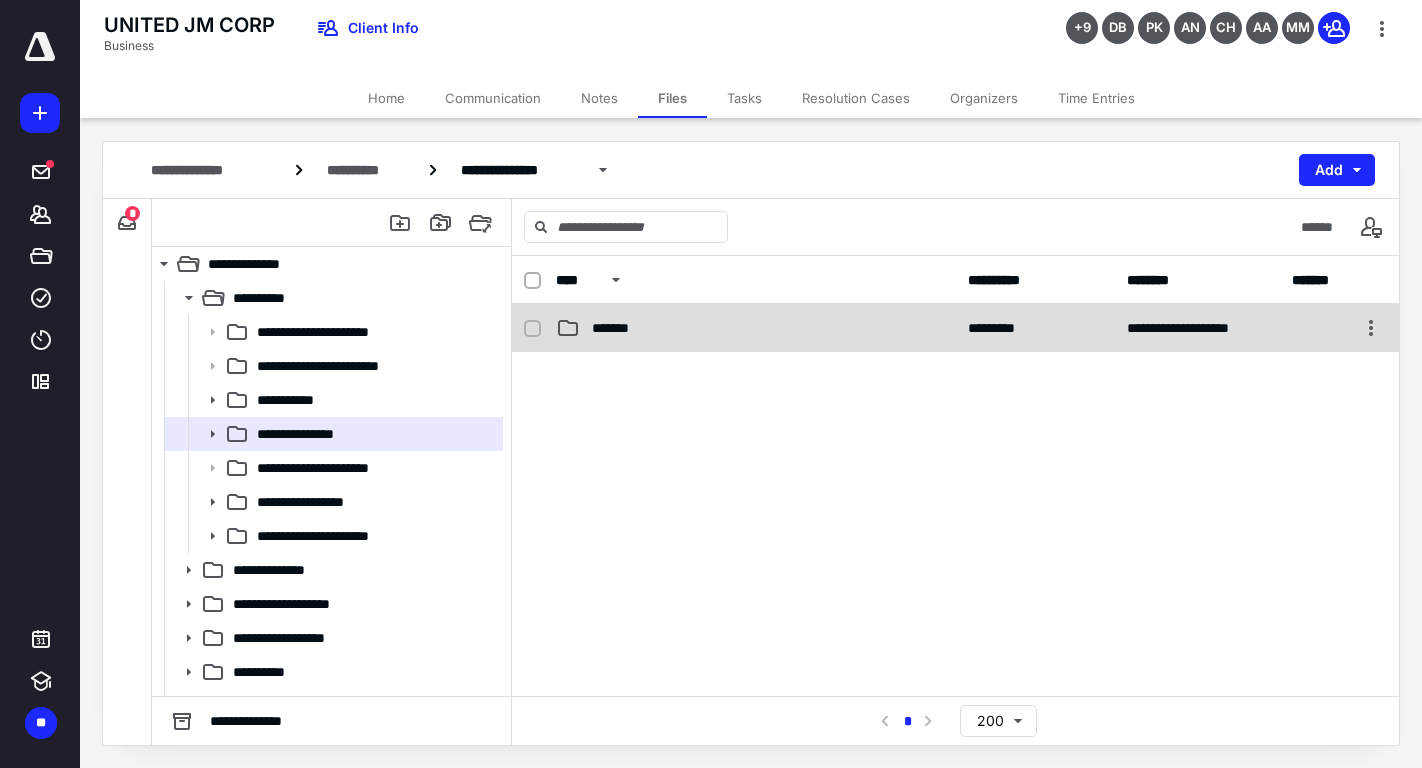 click on "*******" at bounding box center (756, 328) 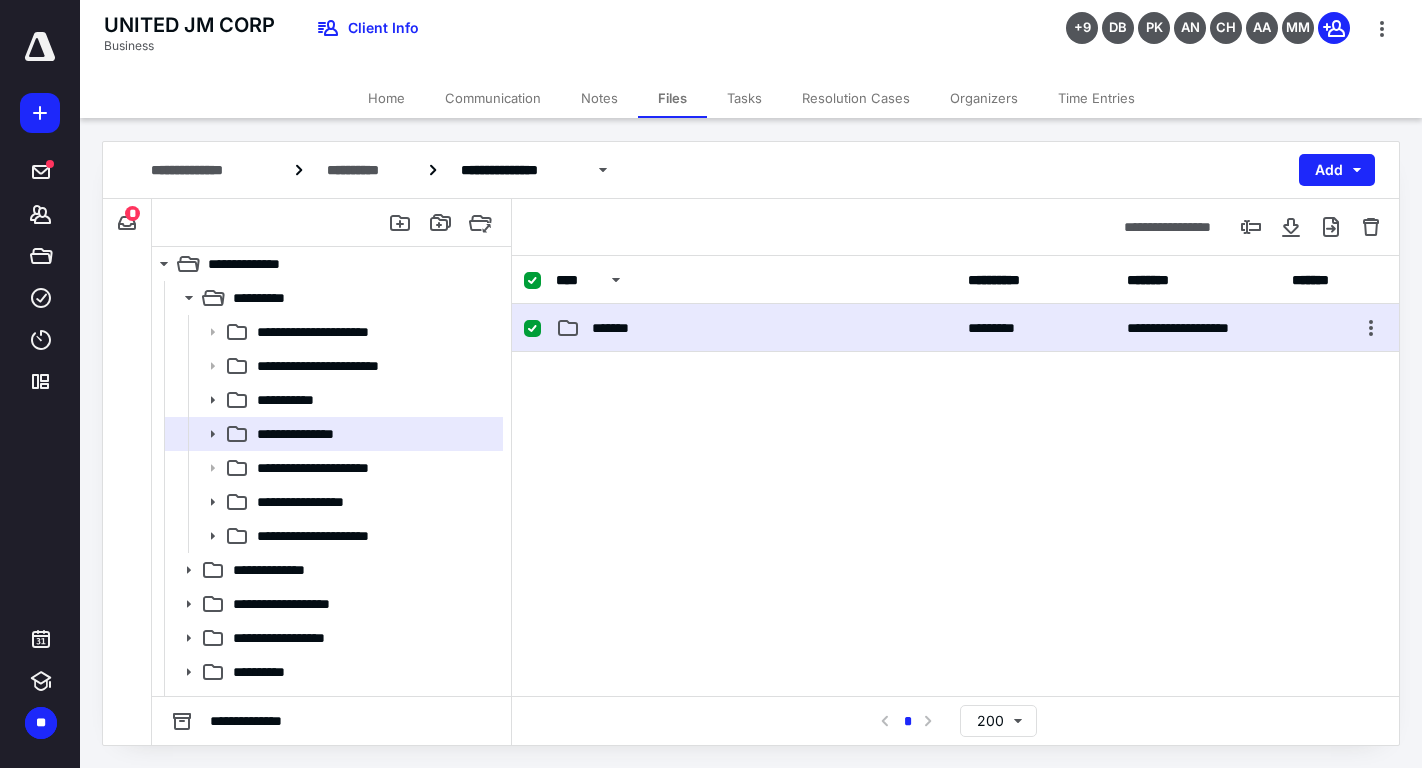 click on "*******" at bounding box center (756, 328) 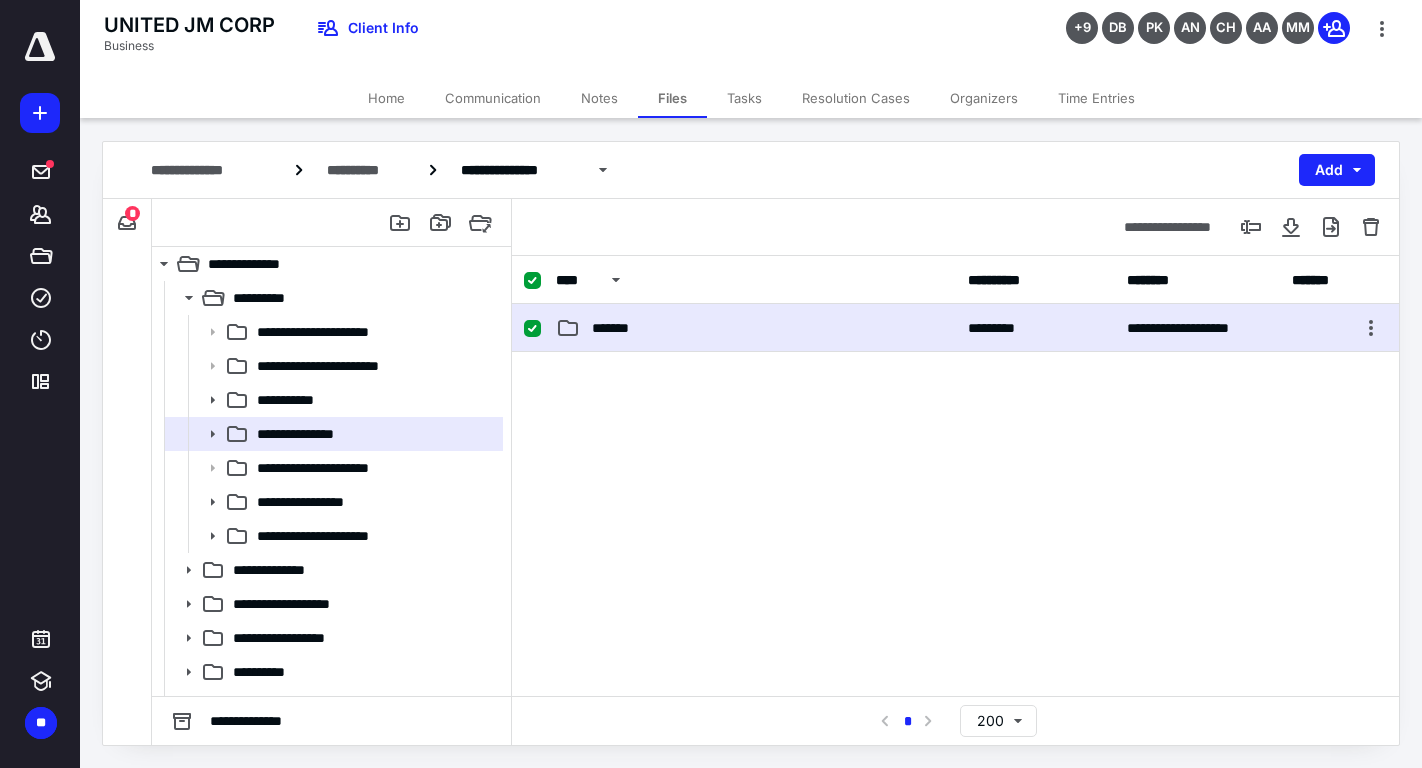checkbox on "false" 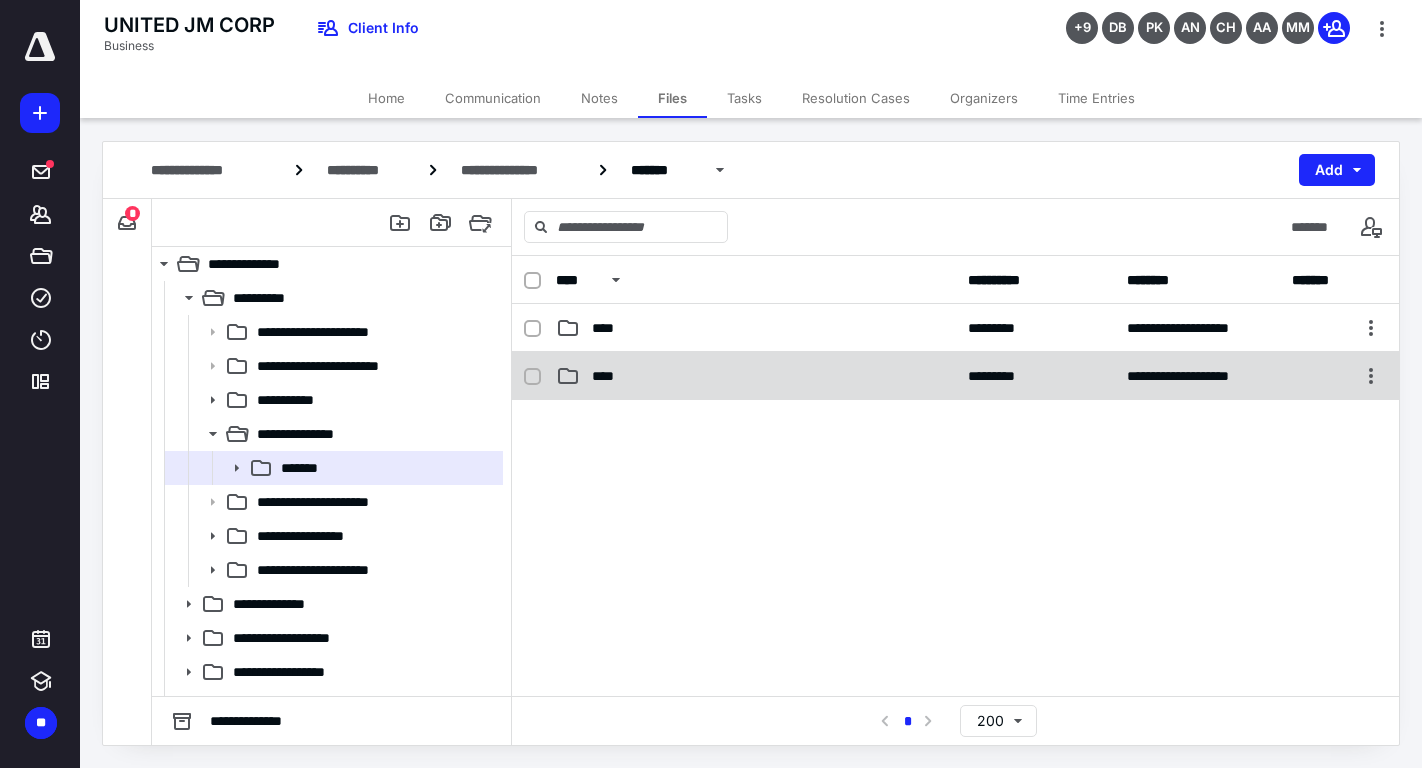 click on "****" at bounding box center (756, 376) 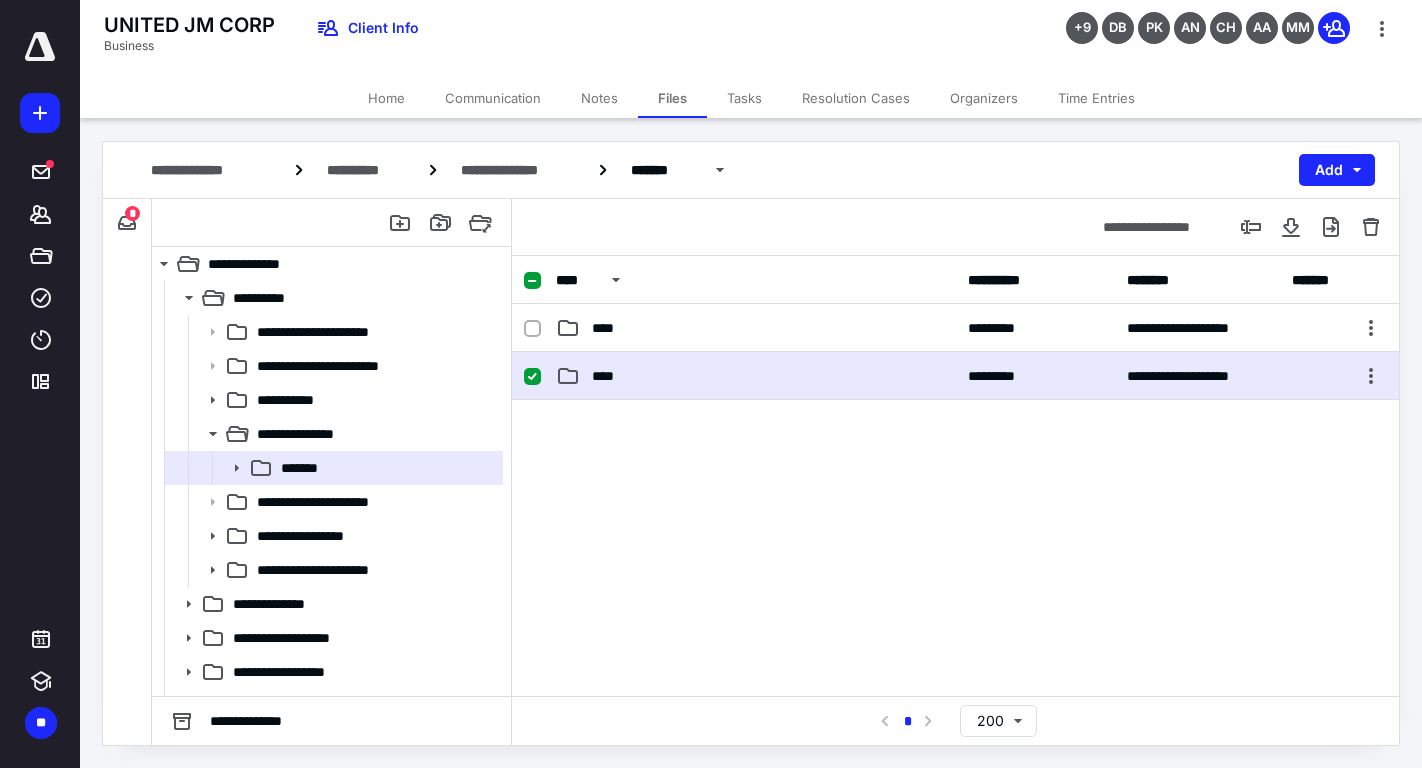click on "****" at bounding box center (756, 376) 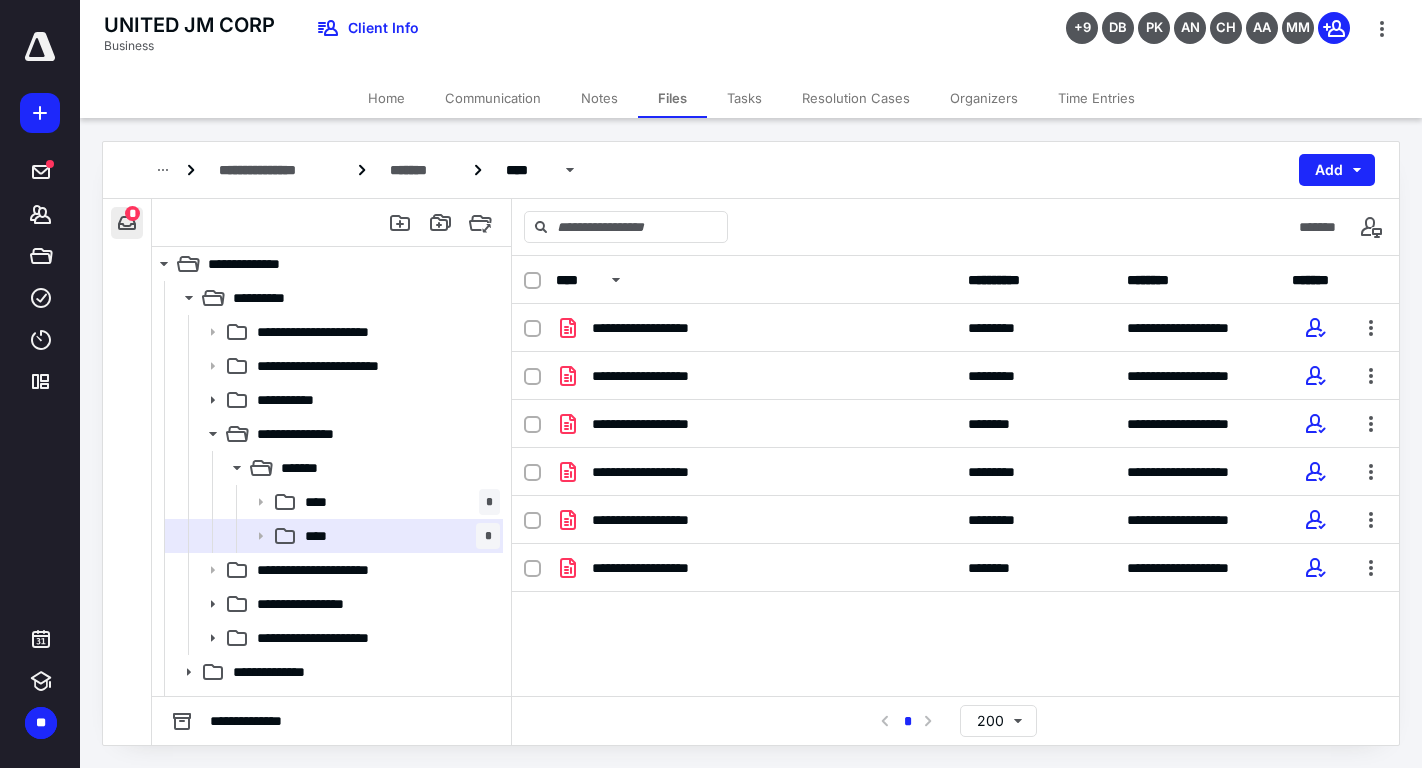 click at bounding box center (127, 223) 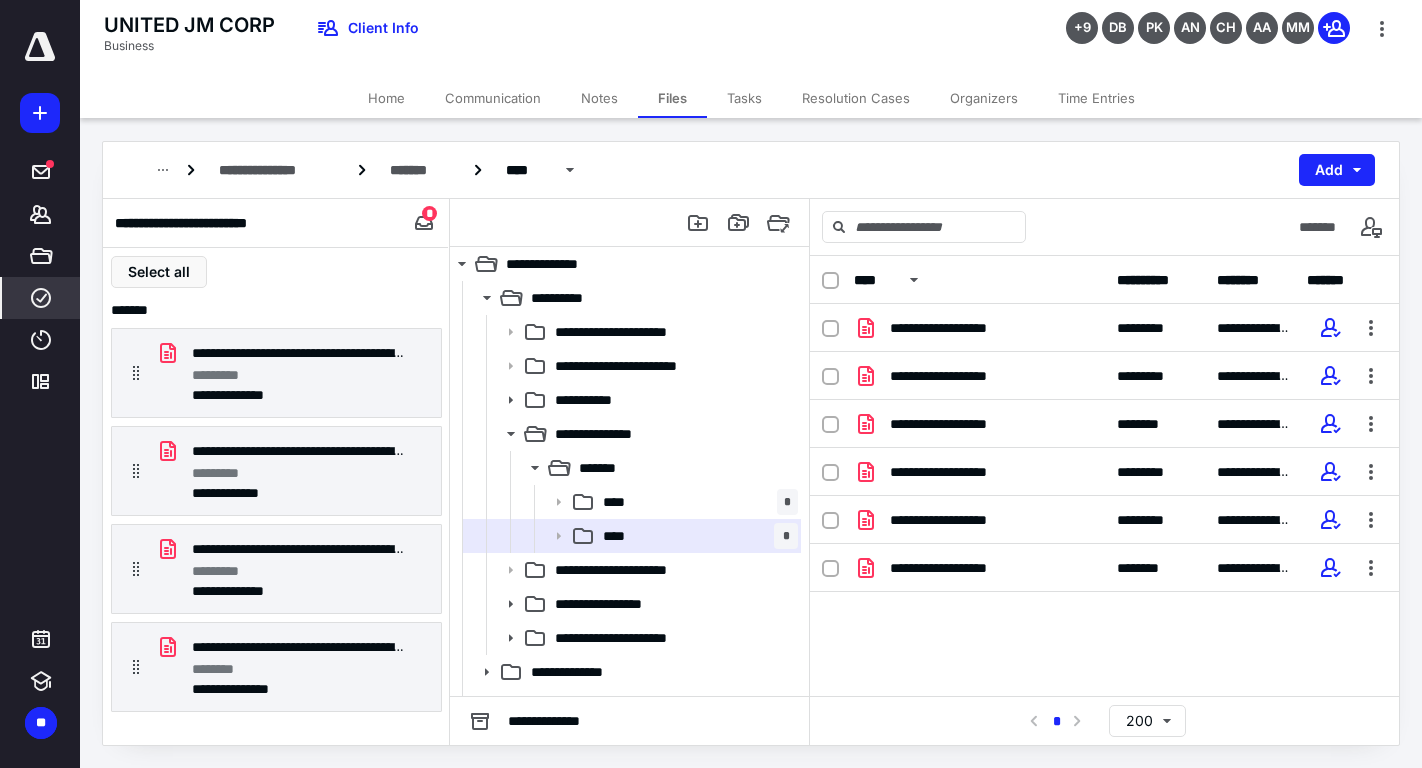 click 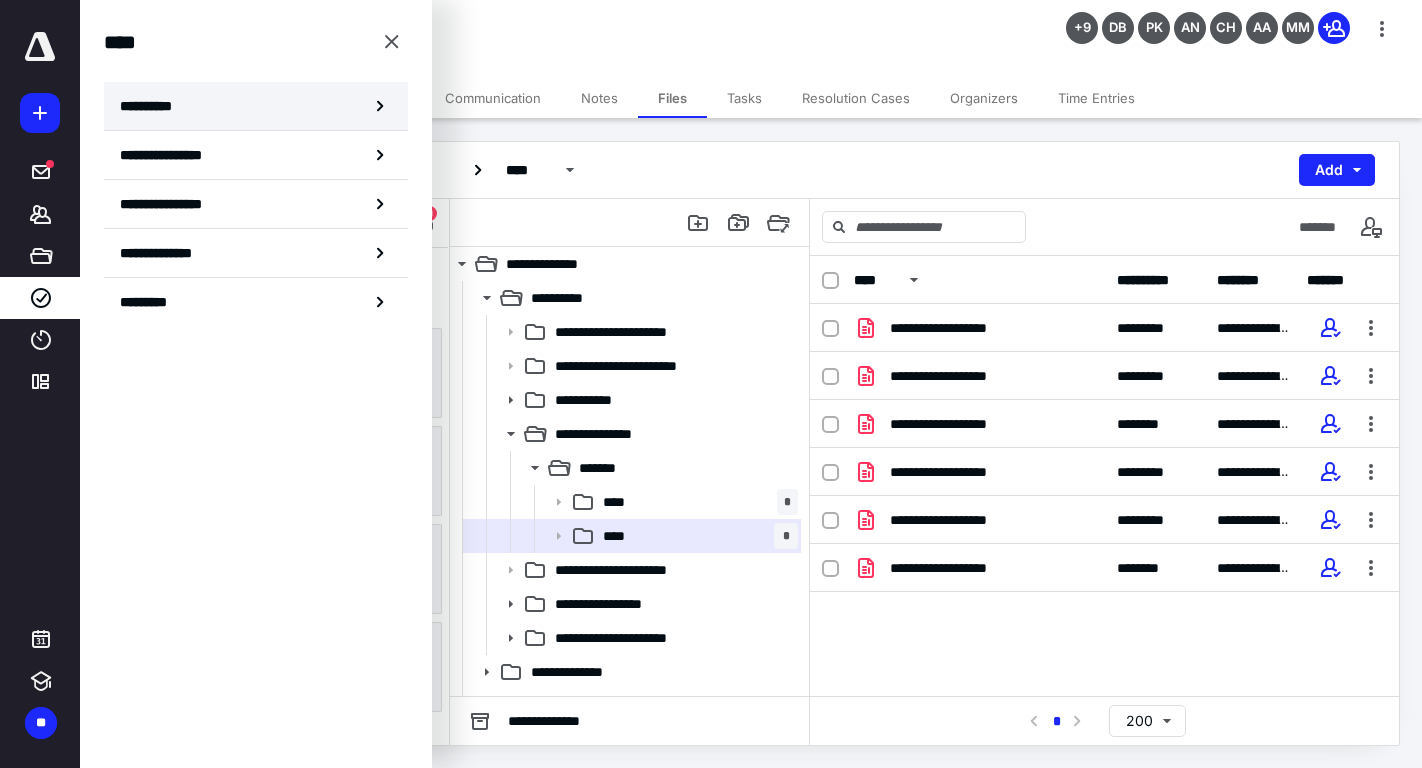 click on "**********" at bounding box center [256, 106] 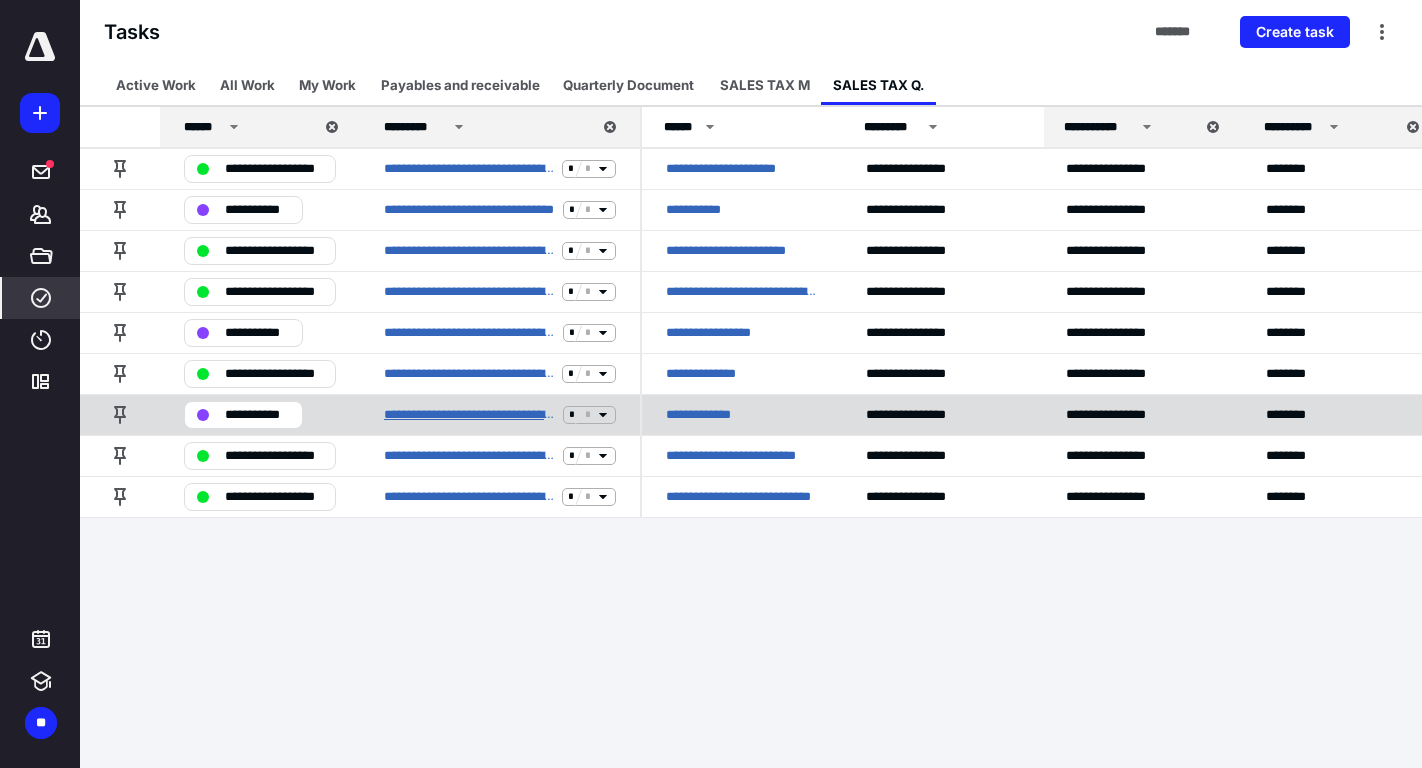 click on "**********" at bounding box center (469, 415) 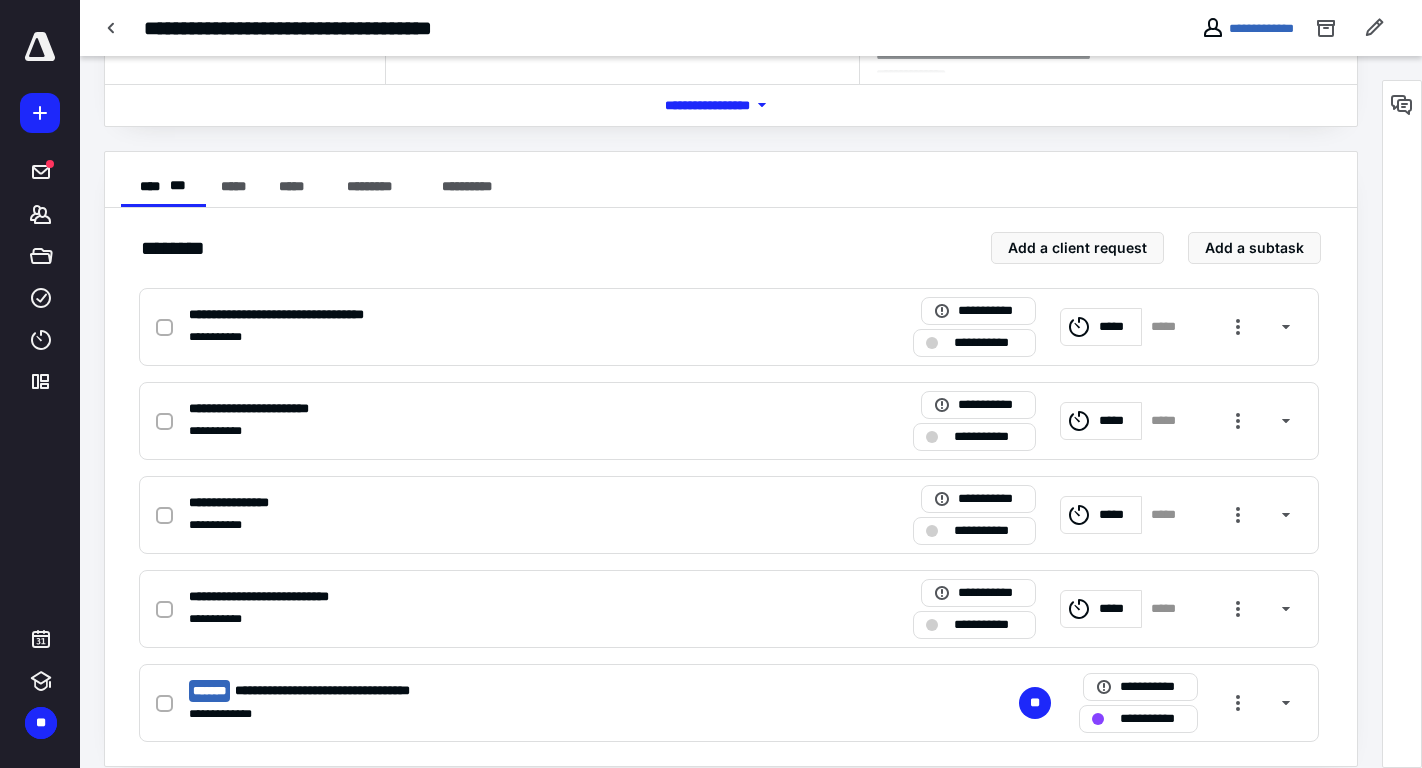 scroll, scrollTop: 313, scrollLeft: 0, axis: vertical 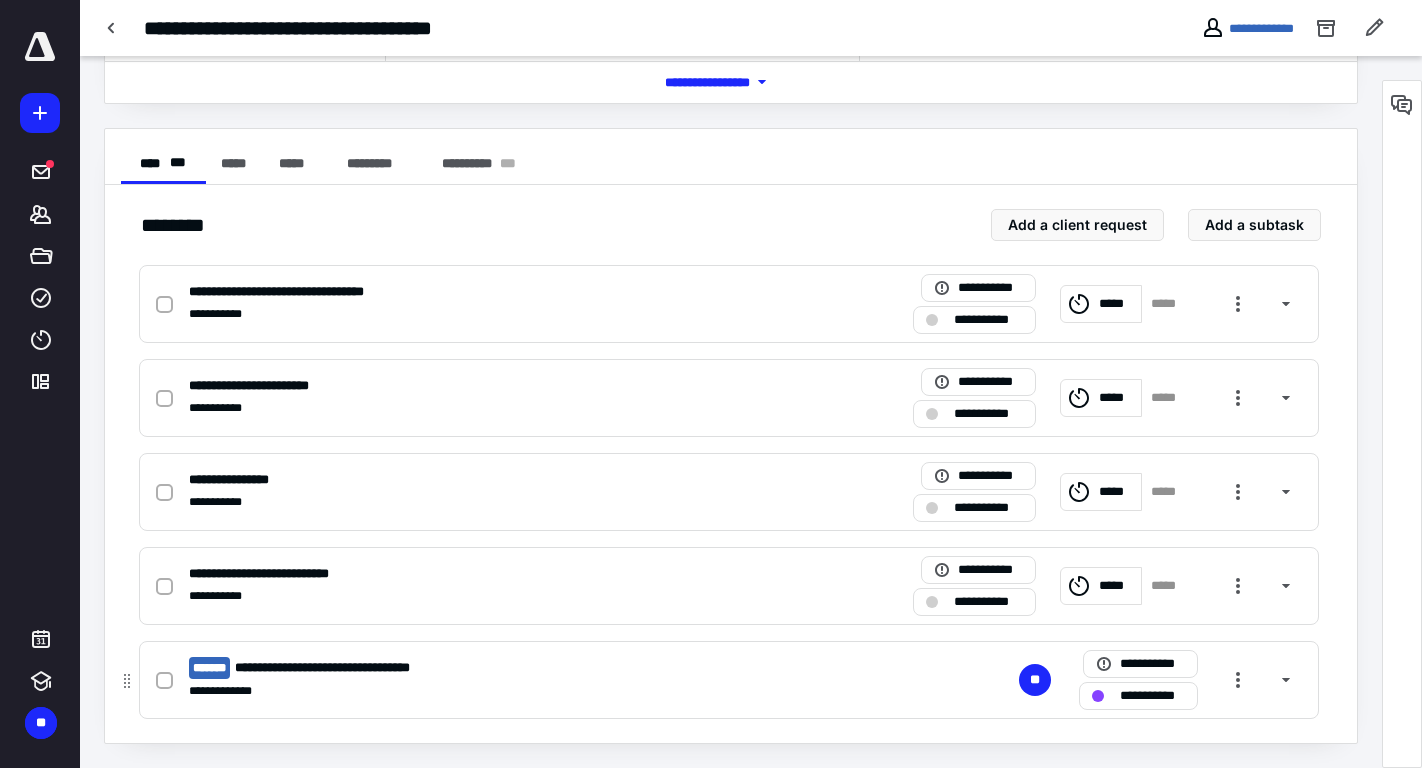 click on "**********" at bounding box center (729, 680) 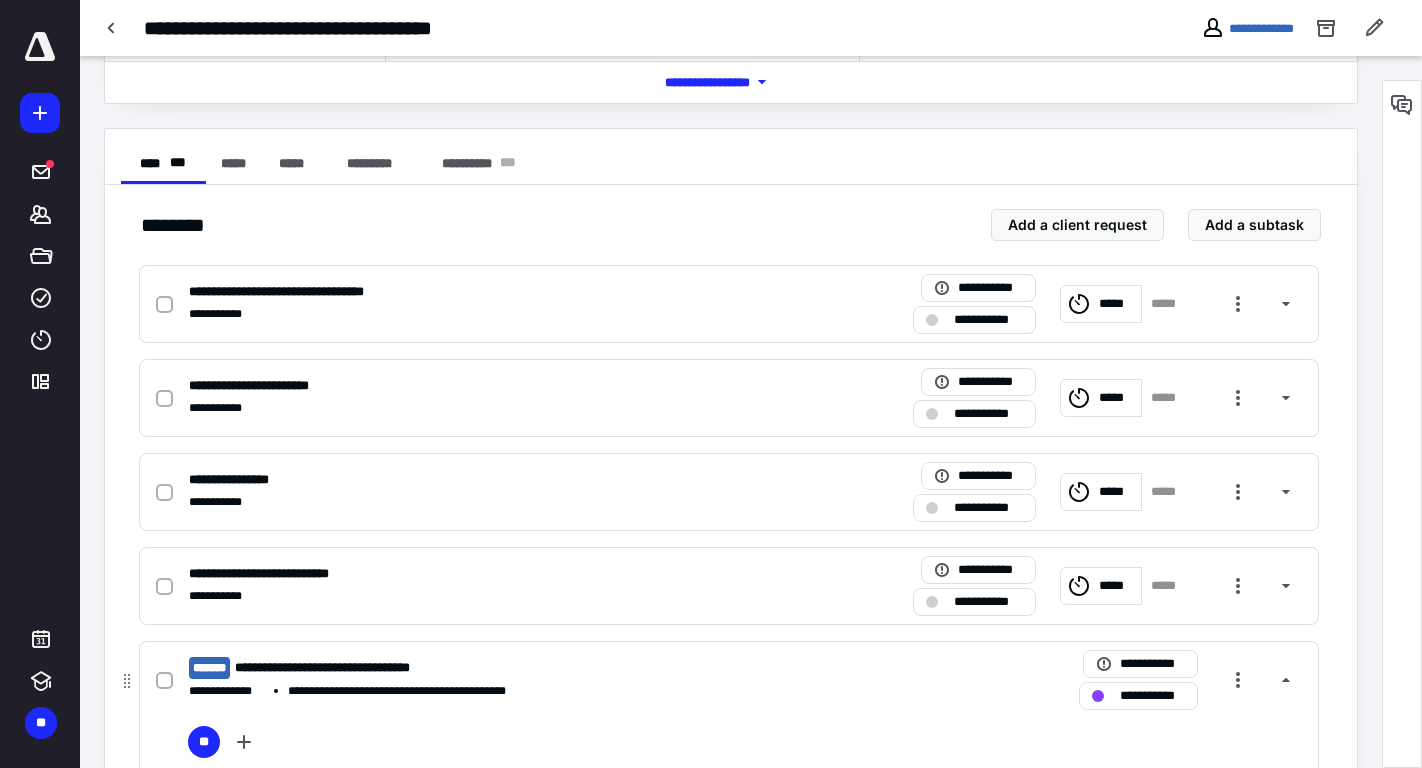 scroll, scrollTop: 726, scrollLeft: 0, axis: vertical 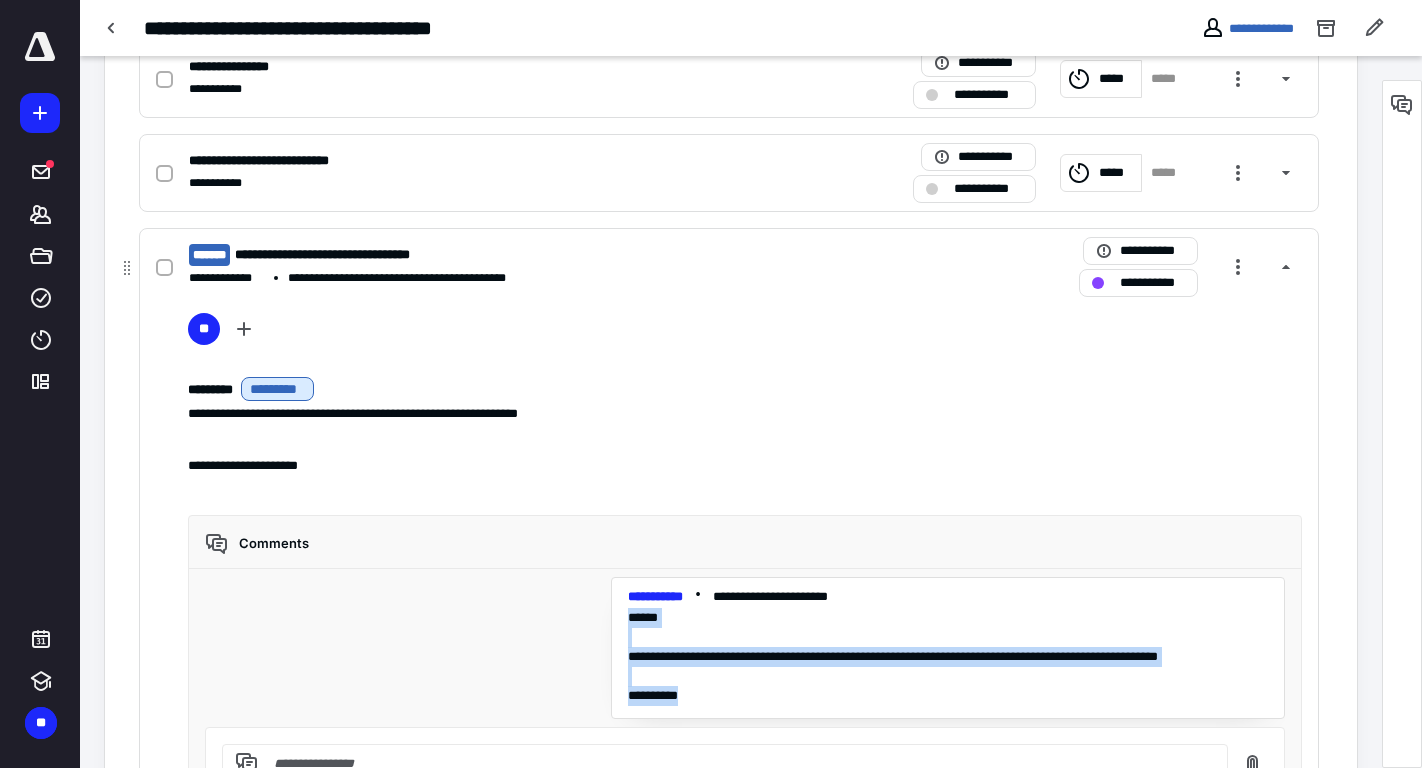 drag, startPoint x: 631, startPoint y: 618, endPoint x: 687, endPoint y: 709, distance: 106.850365 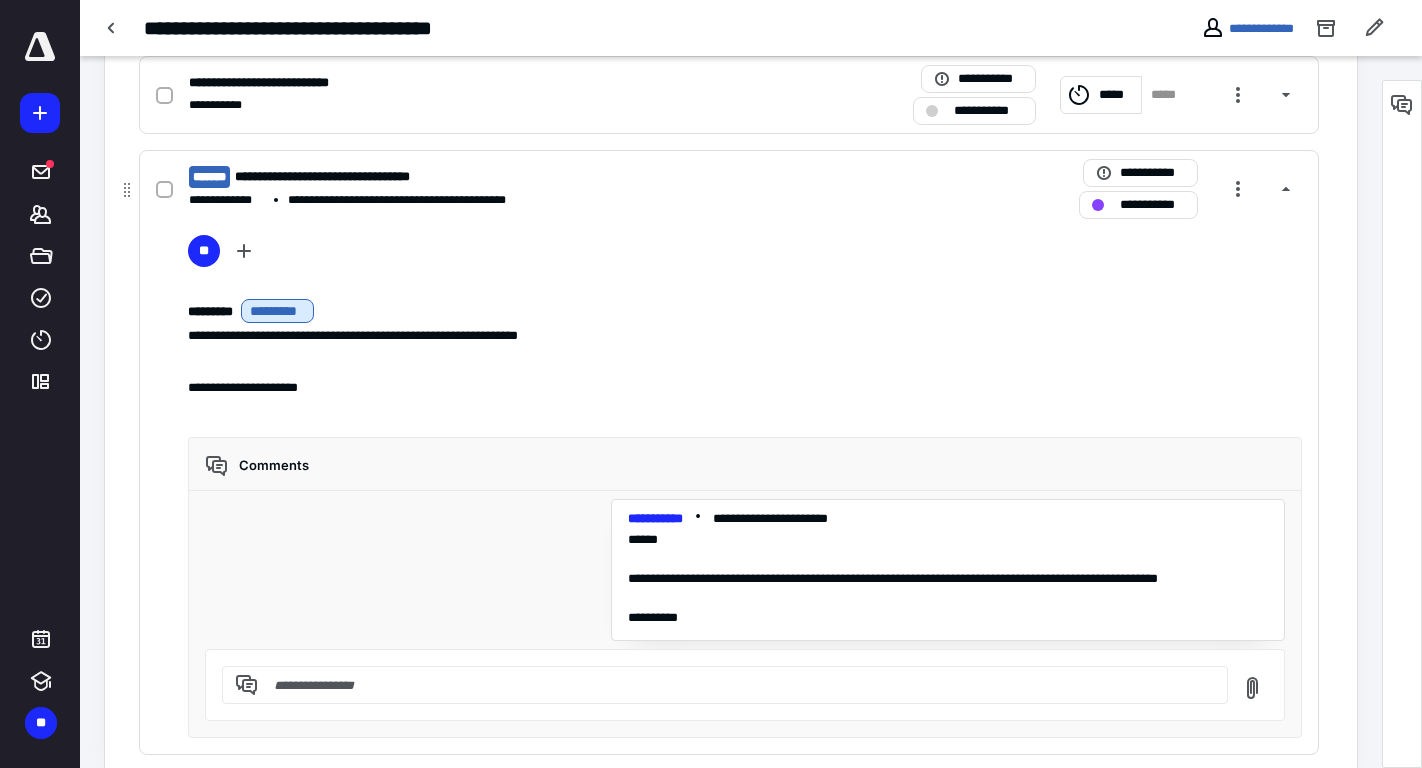scroll, scrollTop: 839, scrollLeft: 0, axis: vertical 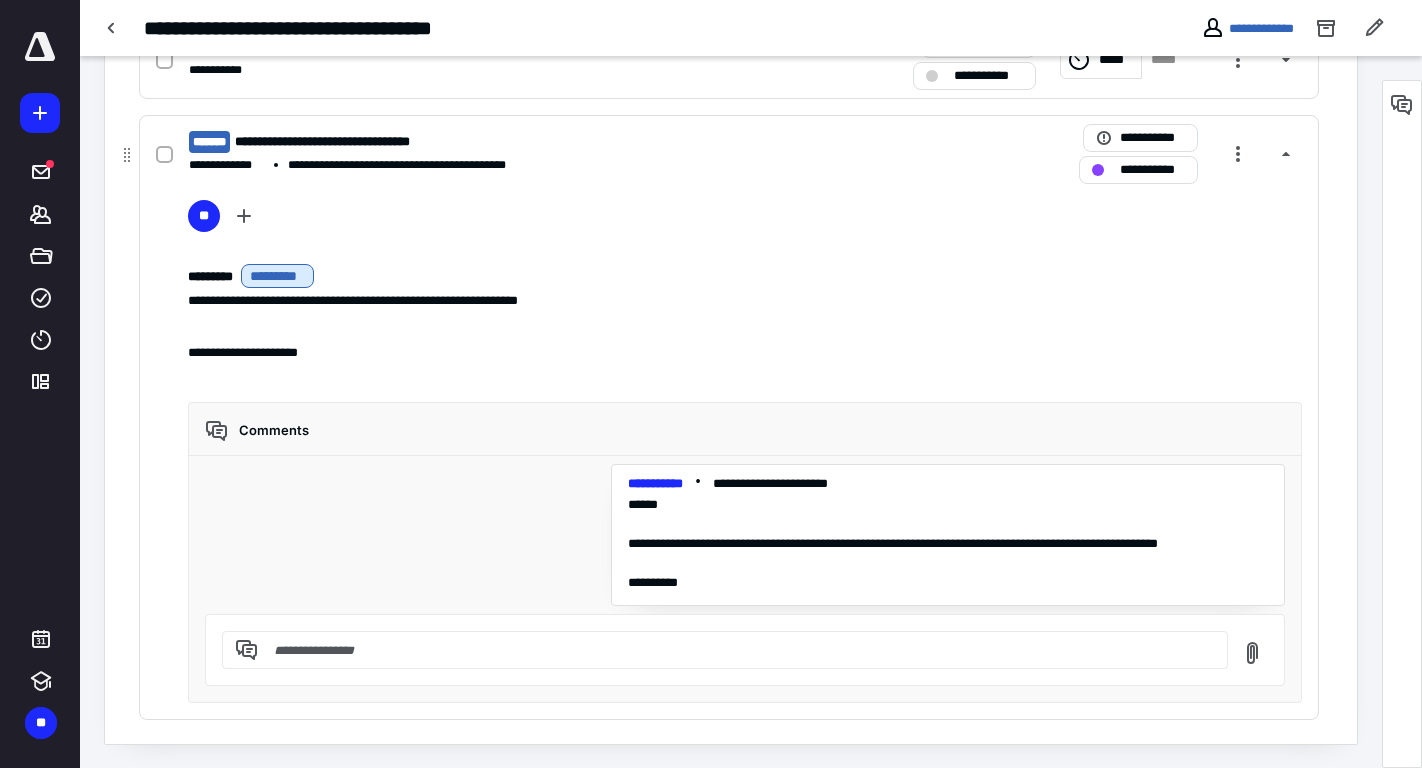 click at bounding box center [737, 650] 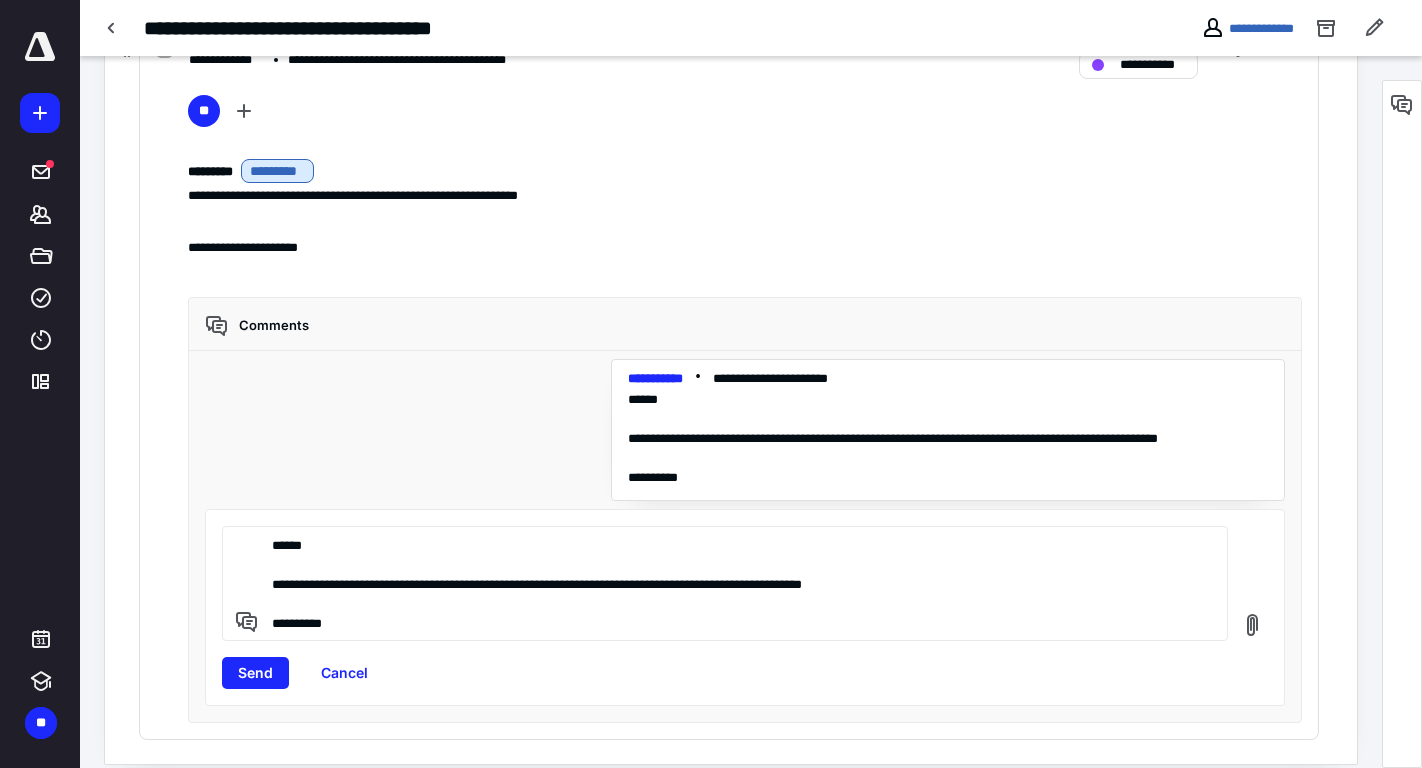 scroll, scrollTop: 964, scrollLeft: 0, axis: vertical 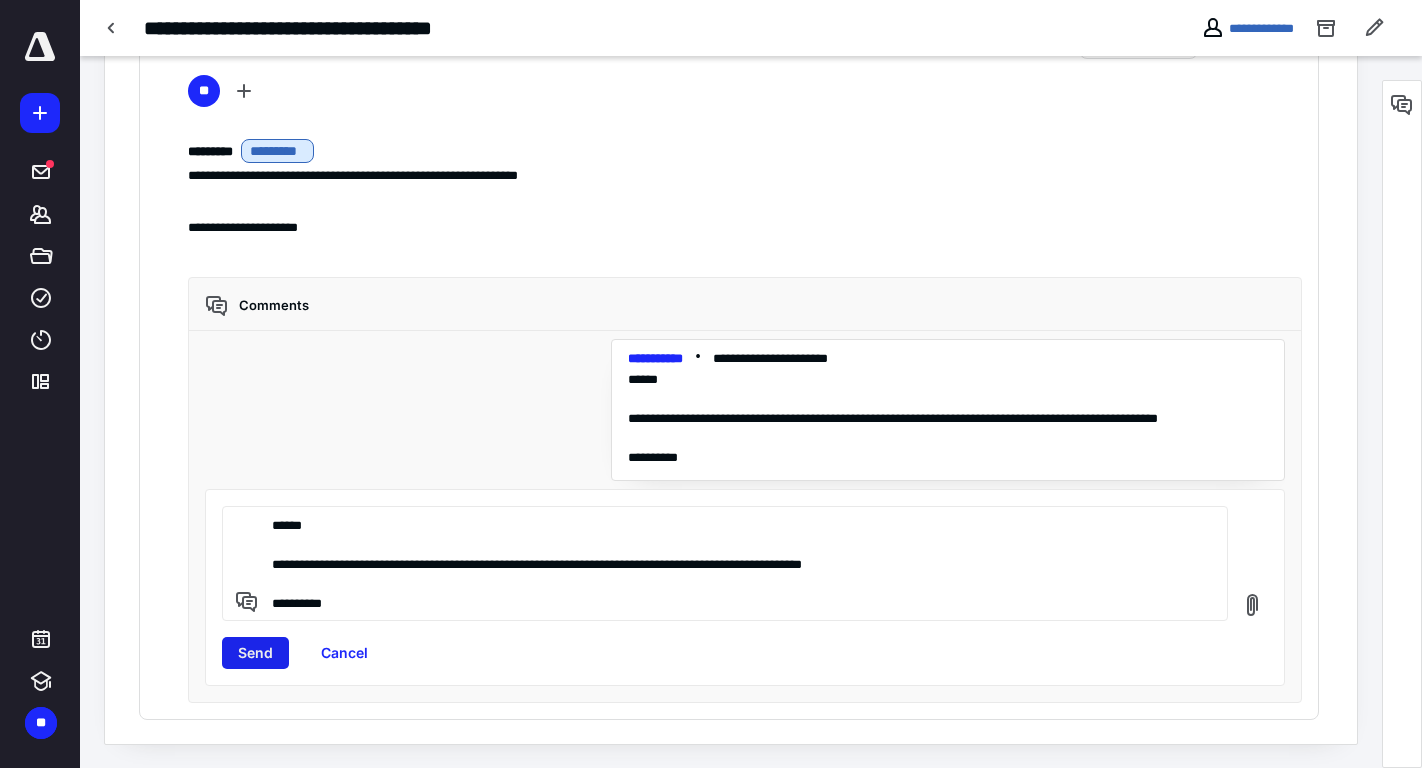 type on "**********" 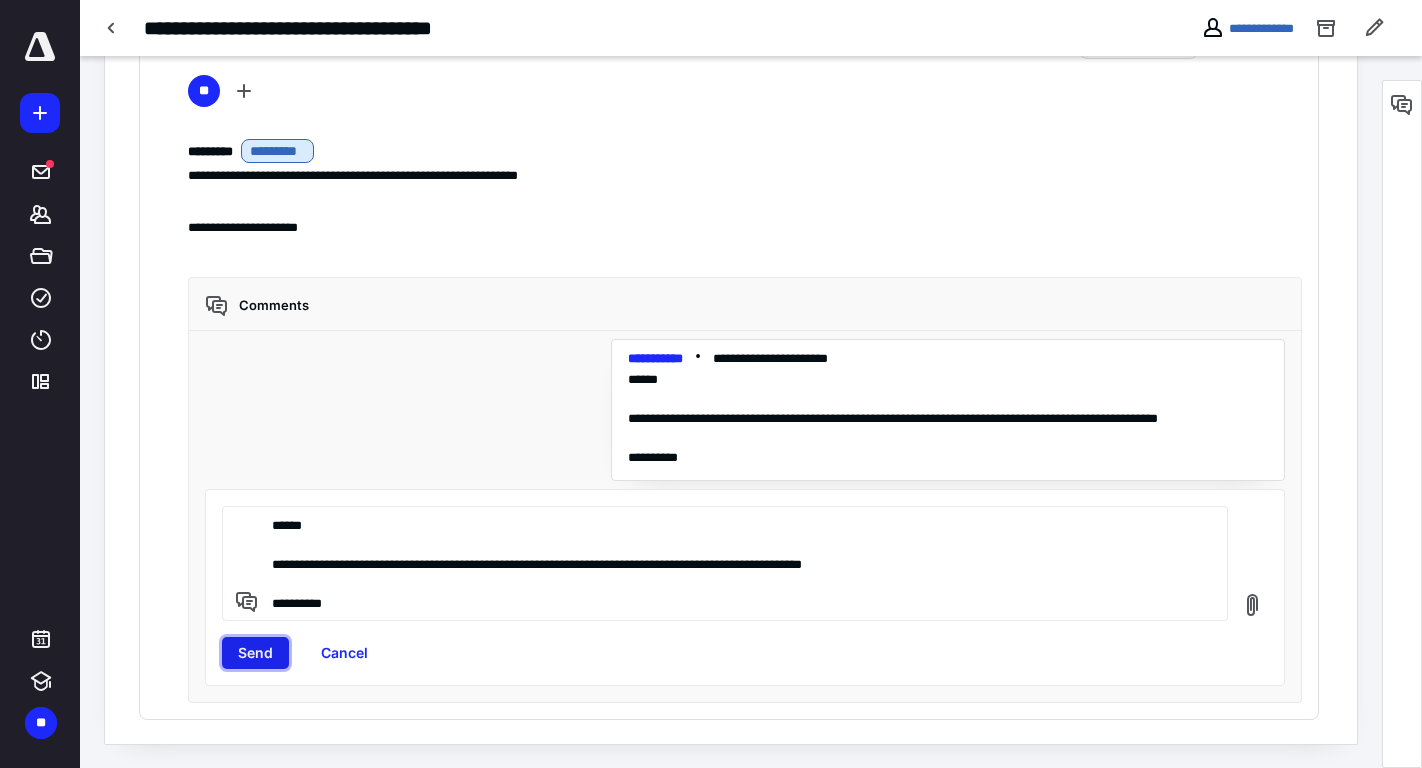 click on "Send" at bounding box center [255, 653] 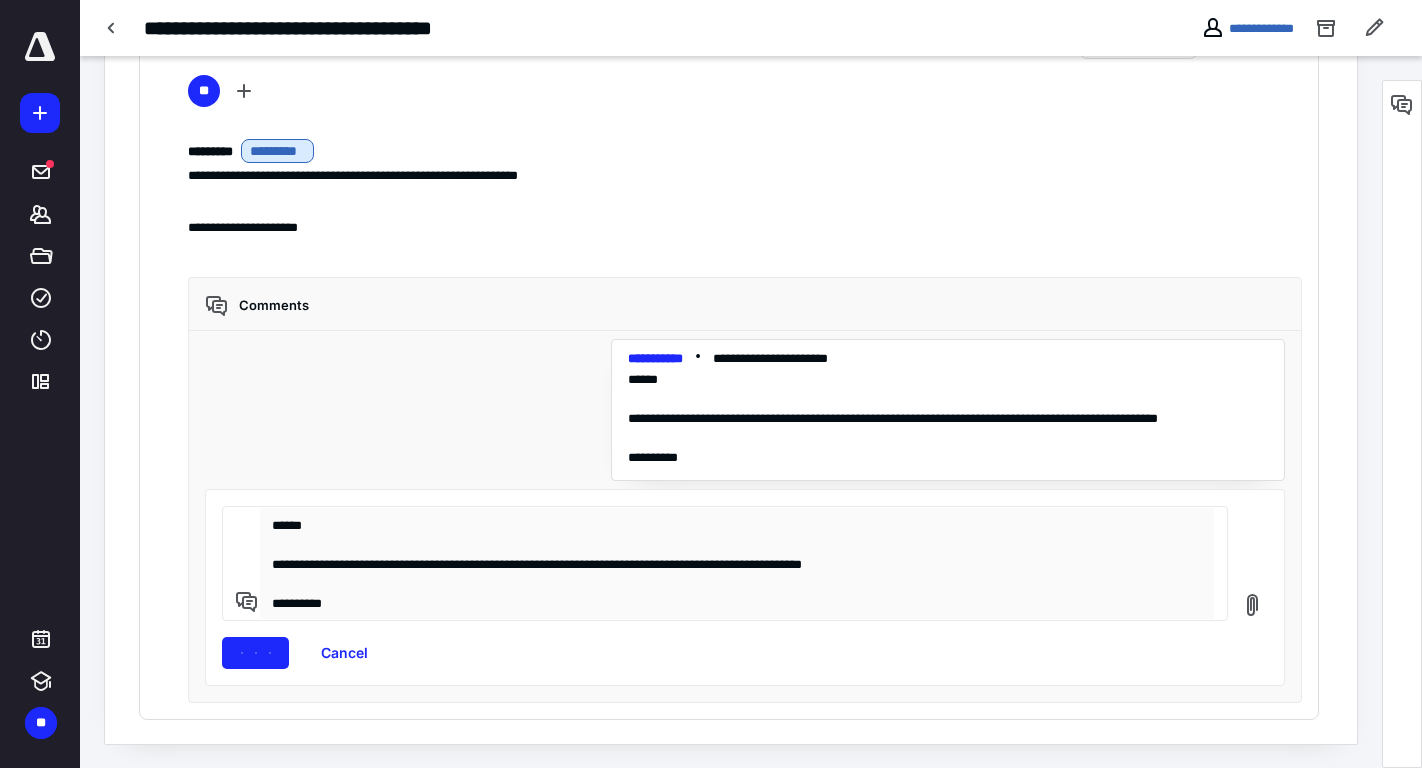 type 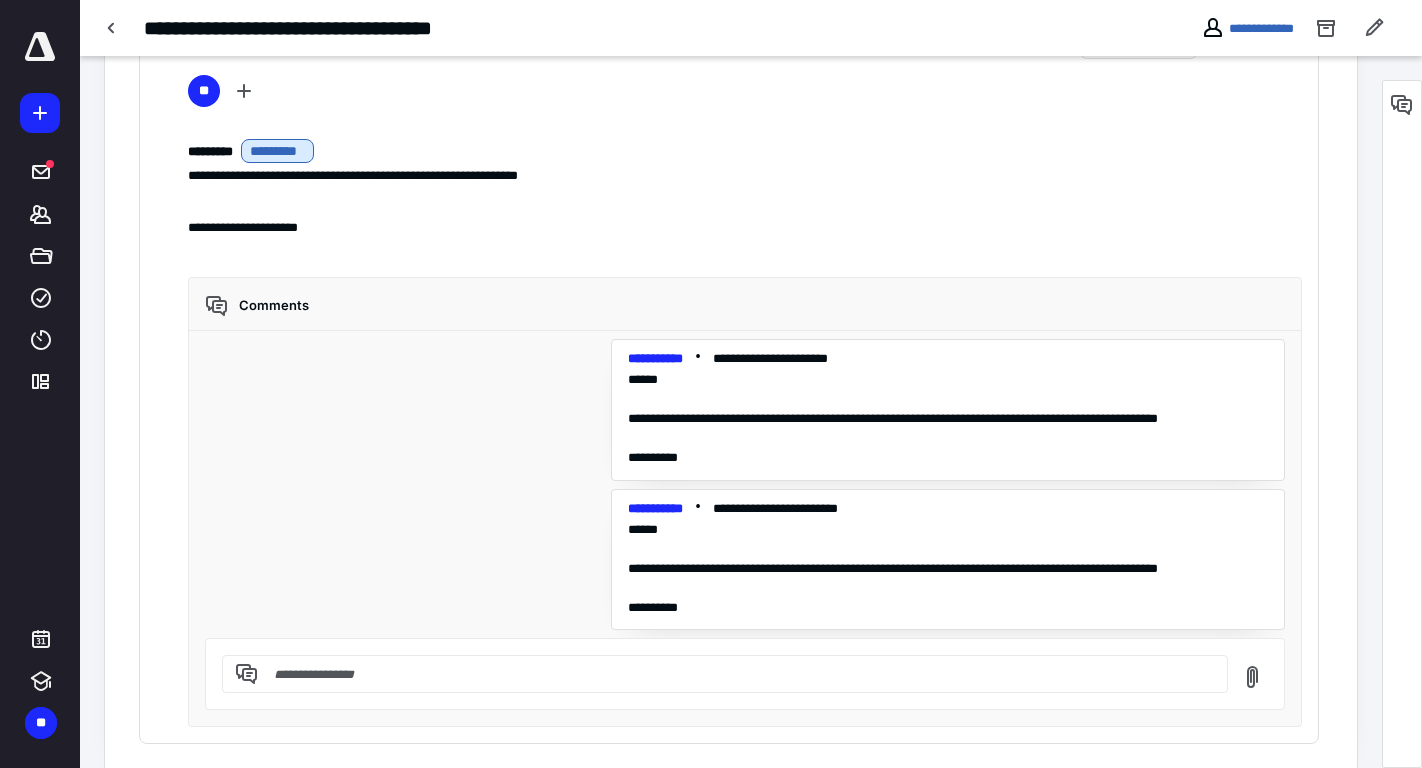 scroll, scrollTop: 989, scrollLeft: 0, axis: vertical 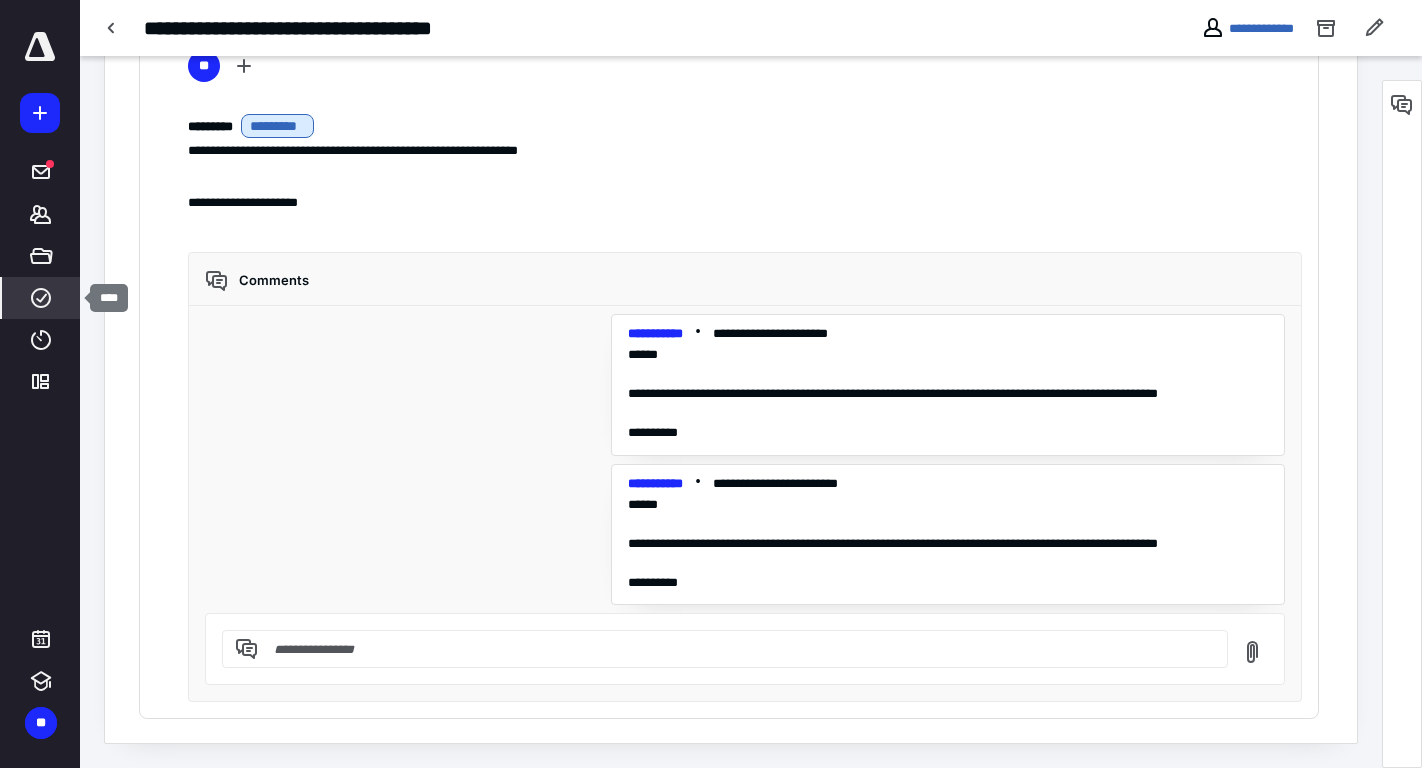 click 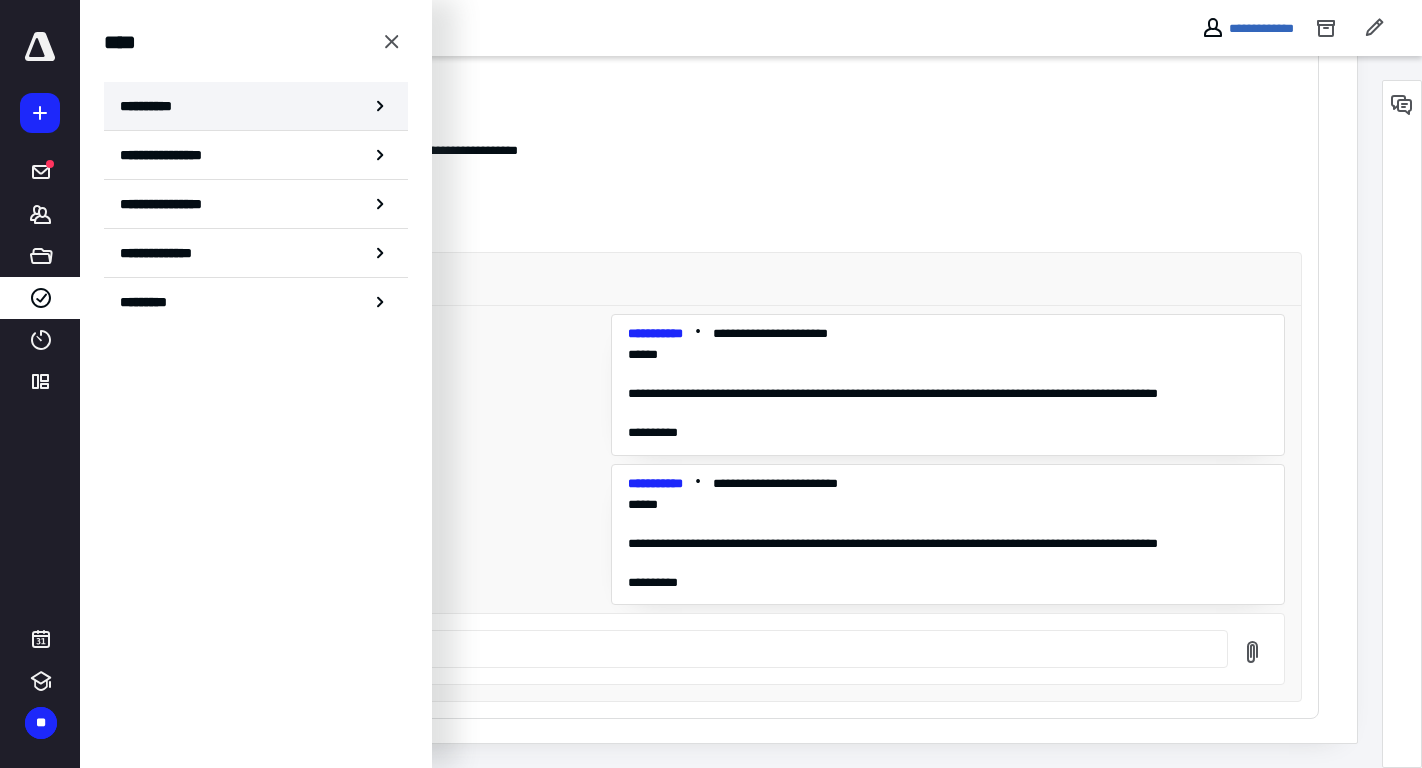 click on "**********" at bounding box center (256, 106) 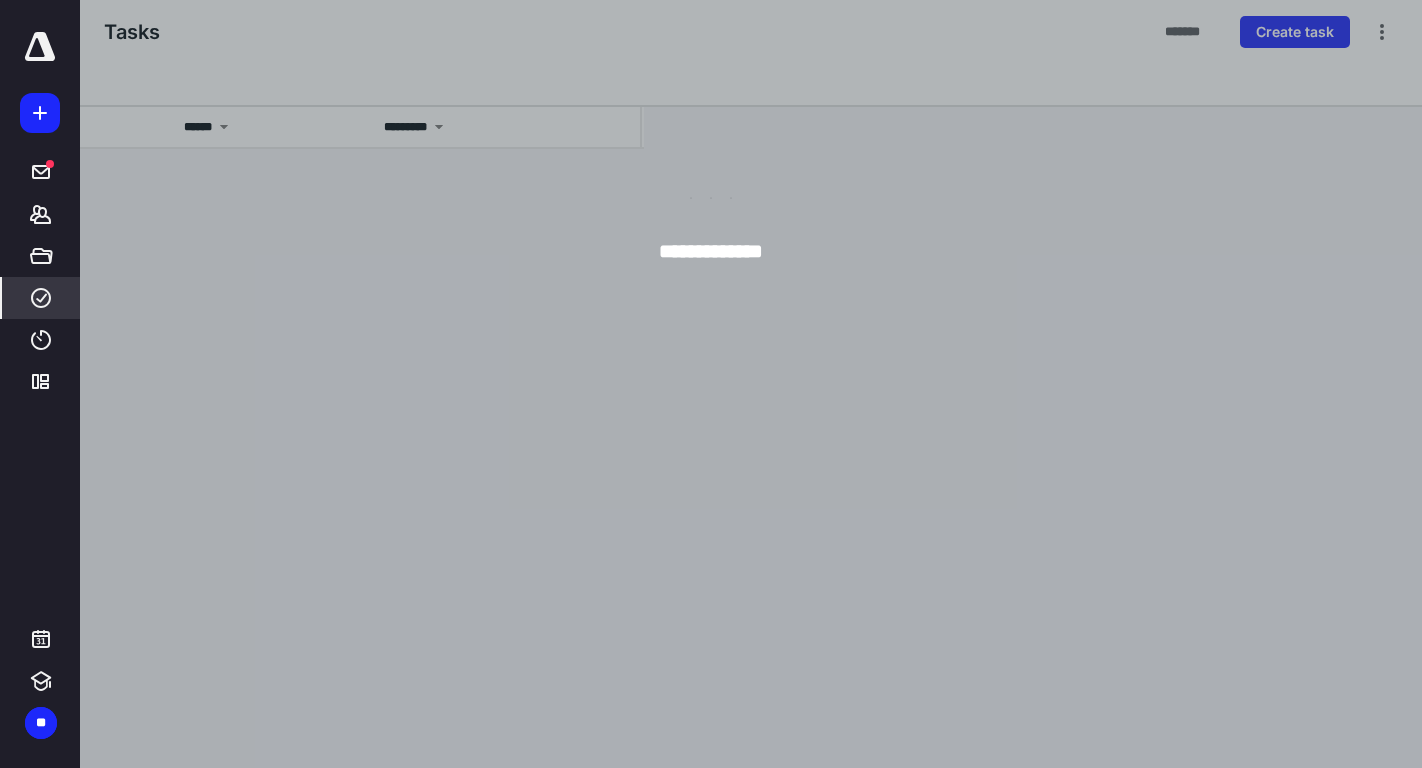 scroll, scrollTop: 0, scrollLeft: 0, axis: both 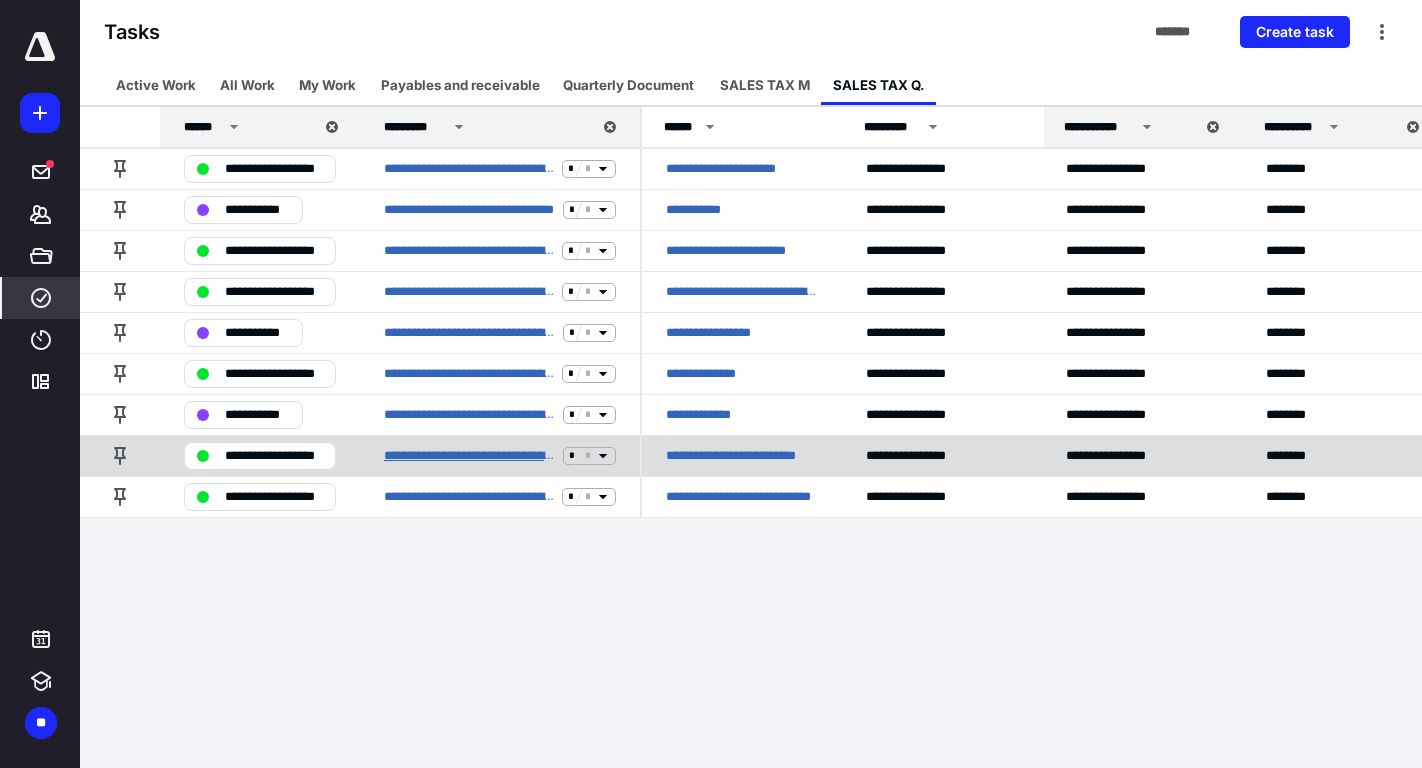 click on "**********" at bounding box center [469, 456] 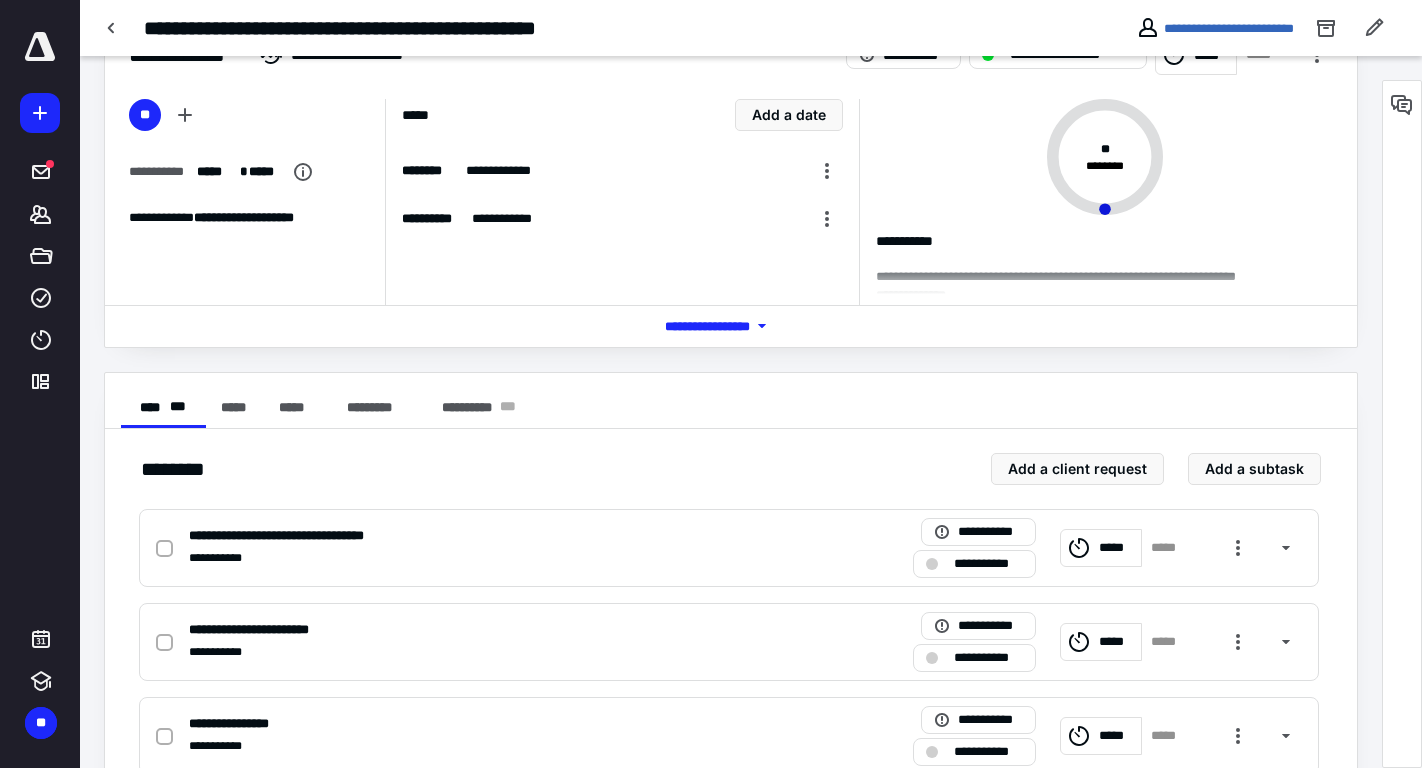 scroll, scrollTop: 0, scrollLeft: 0, axis: both 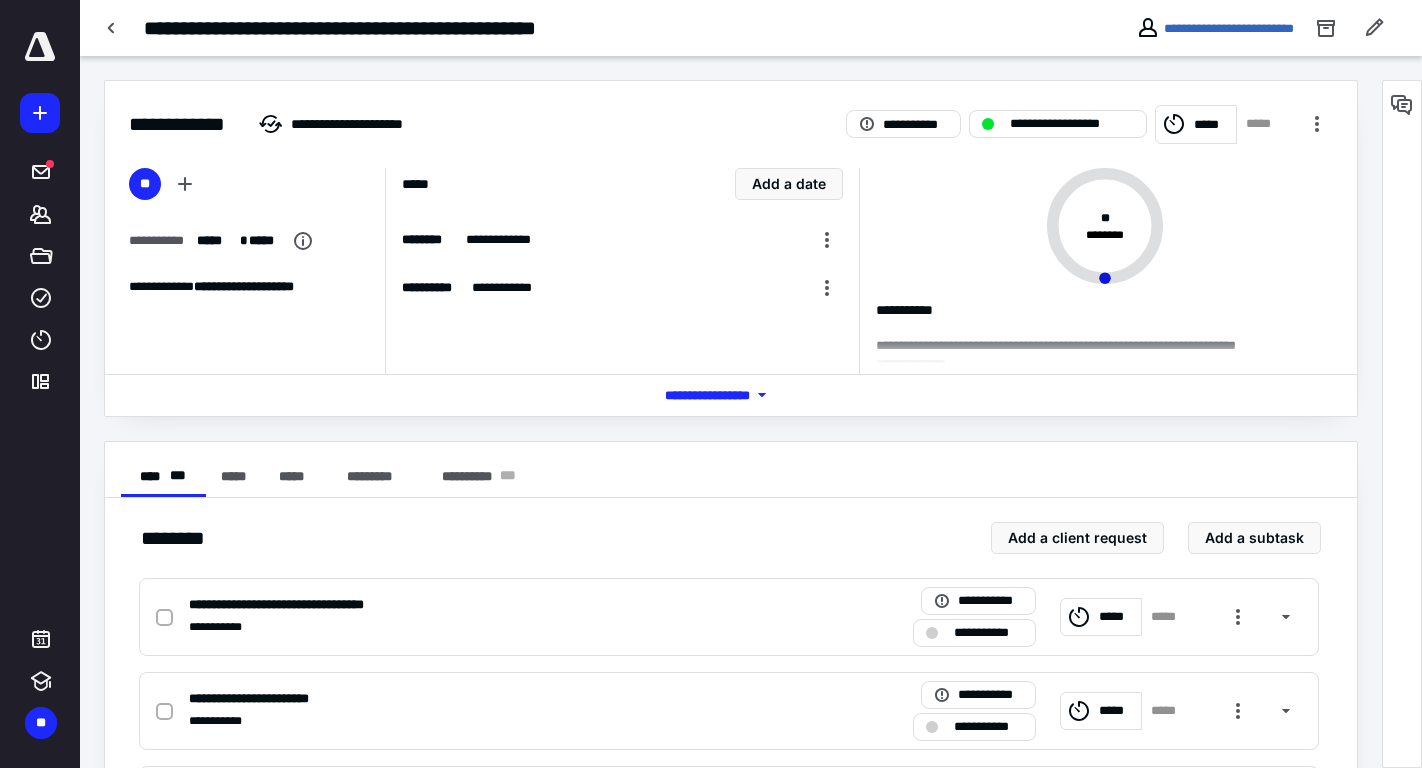click on "*** **** *******" at bounding box center (731, 395) 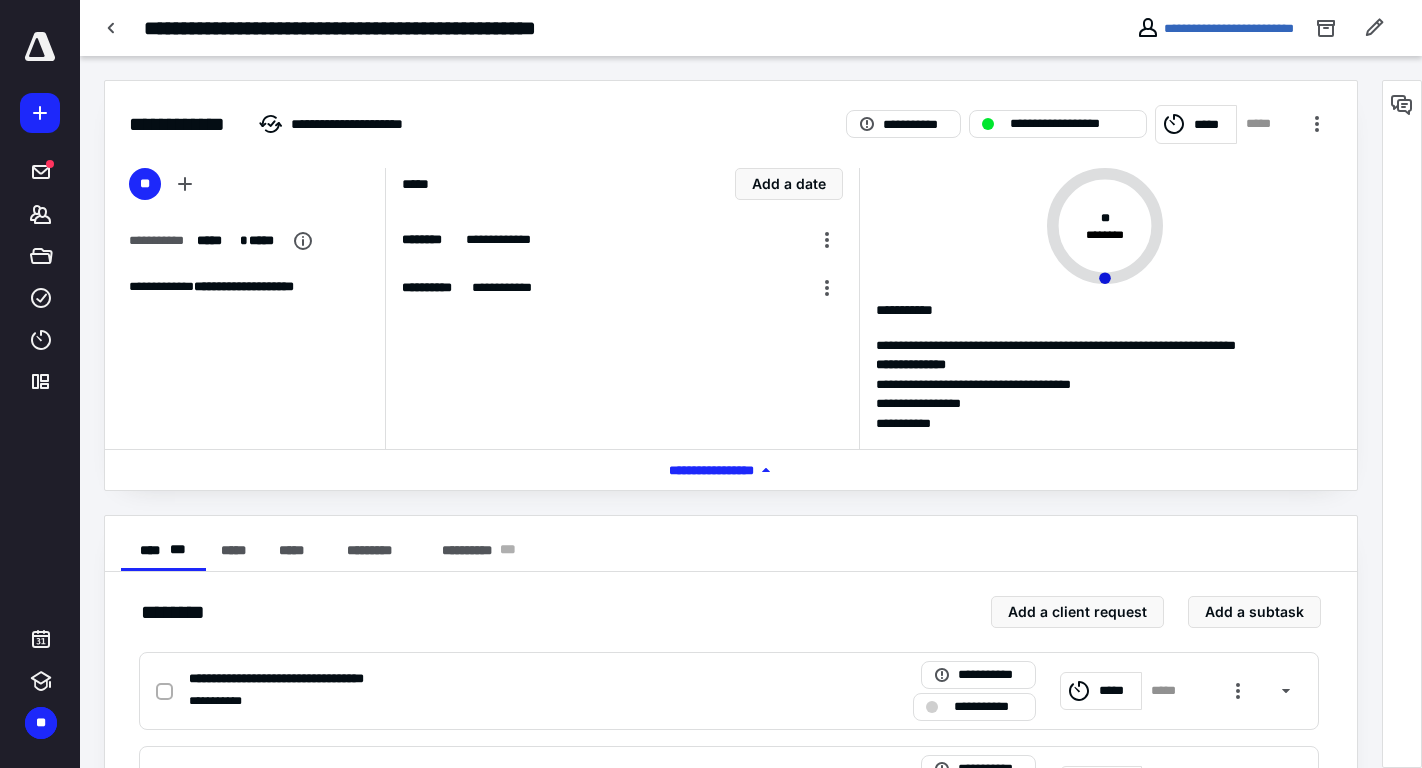 click on "**********" at bounding box center (1215, 28) 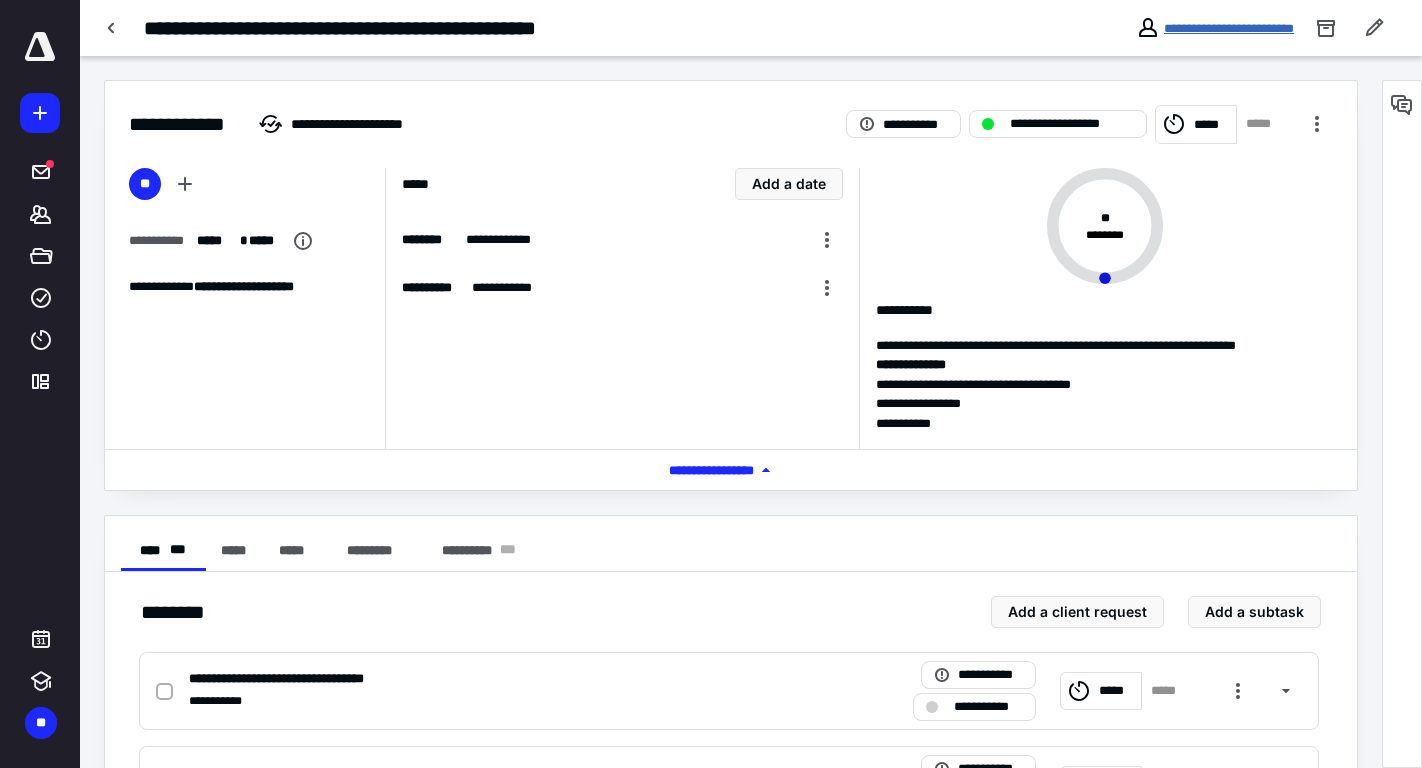 click on "**********" at bounding box center (1229, 28) 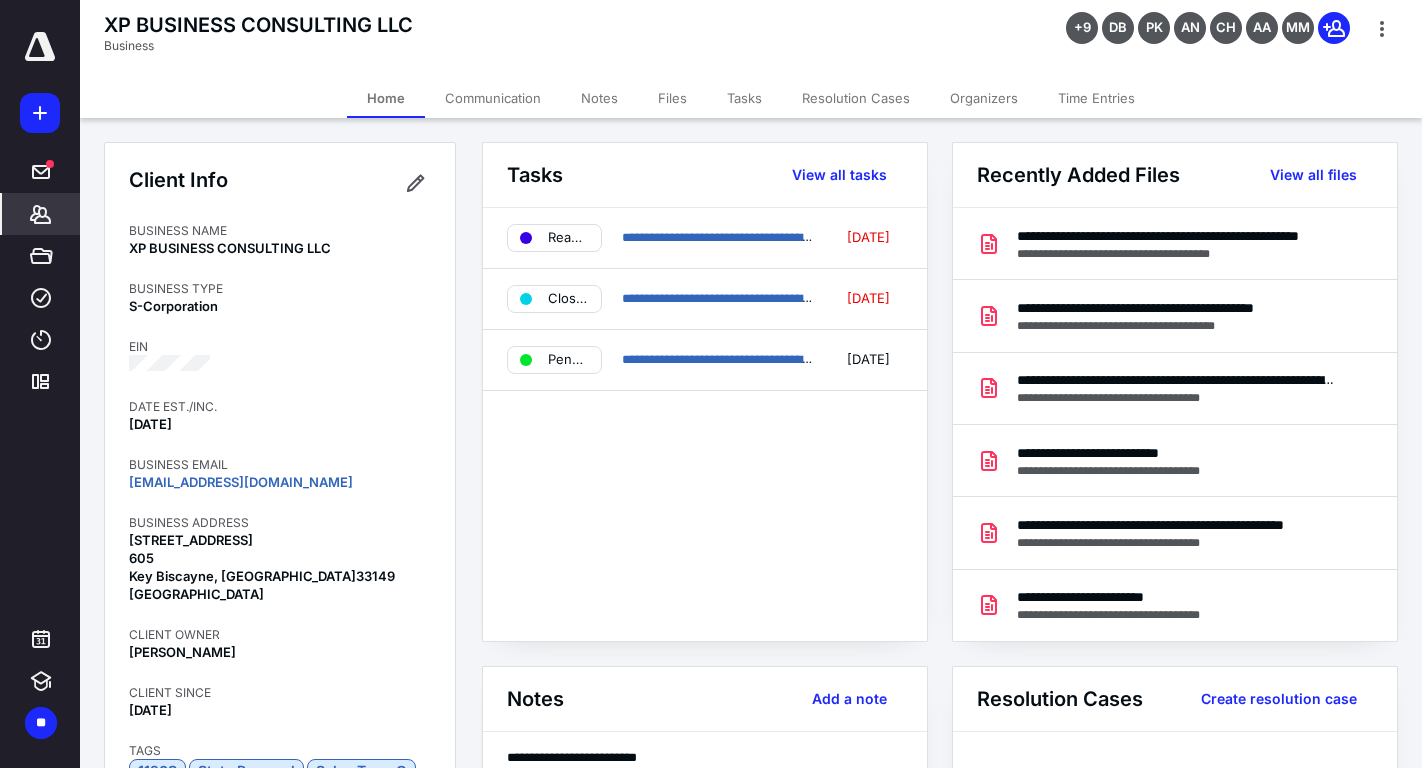 click on "Tasks" at bounding box center (744, 98) 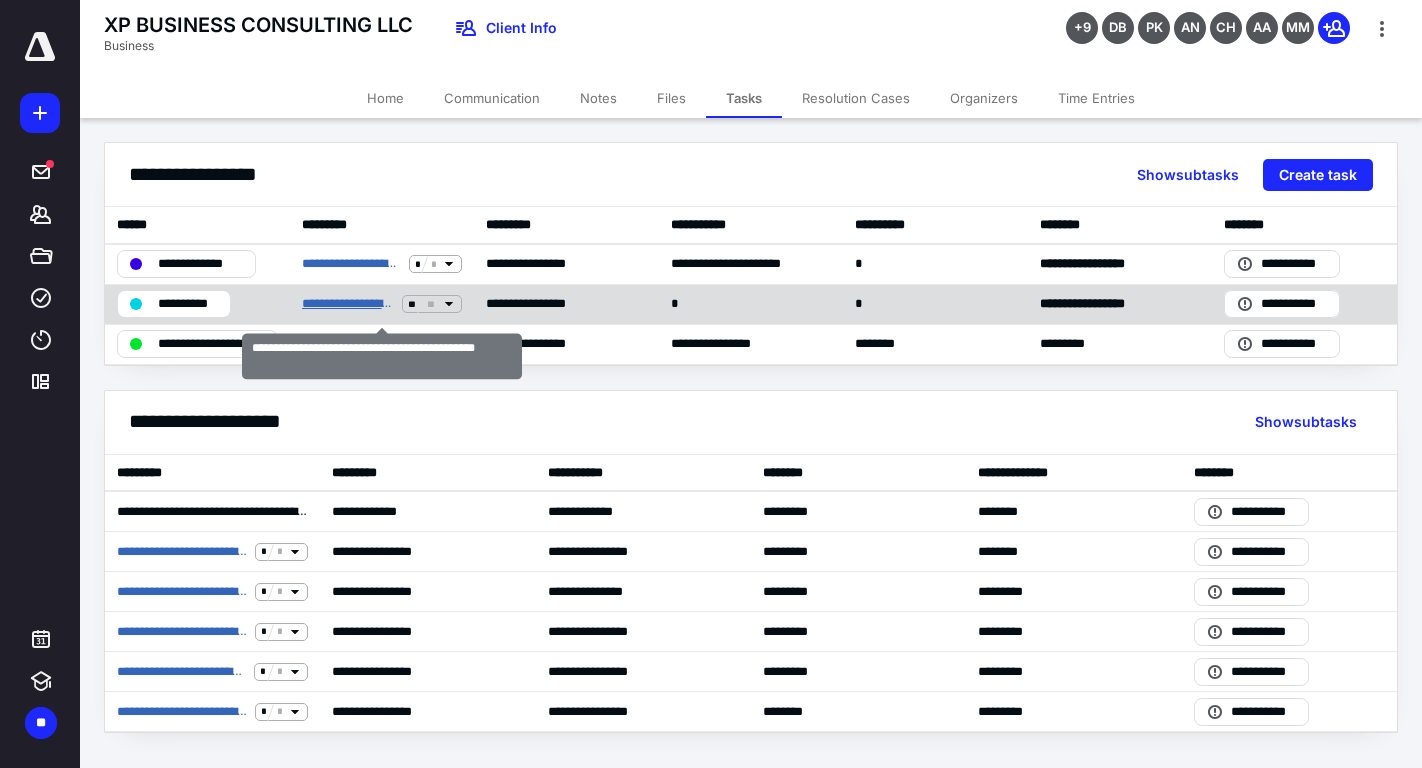 click on "**********" at bounding box center (348, 304) 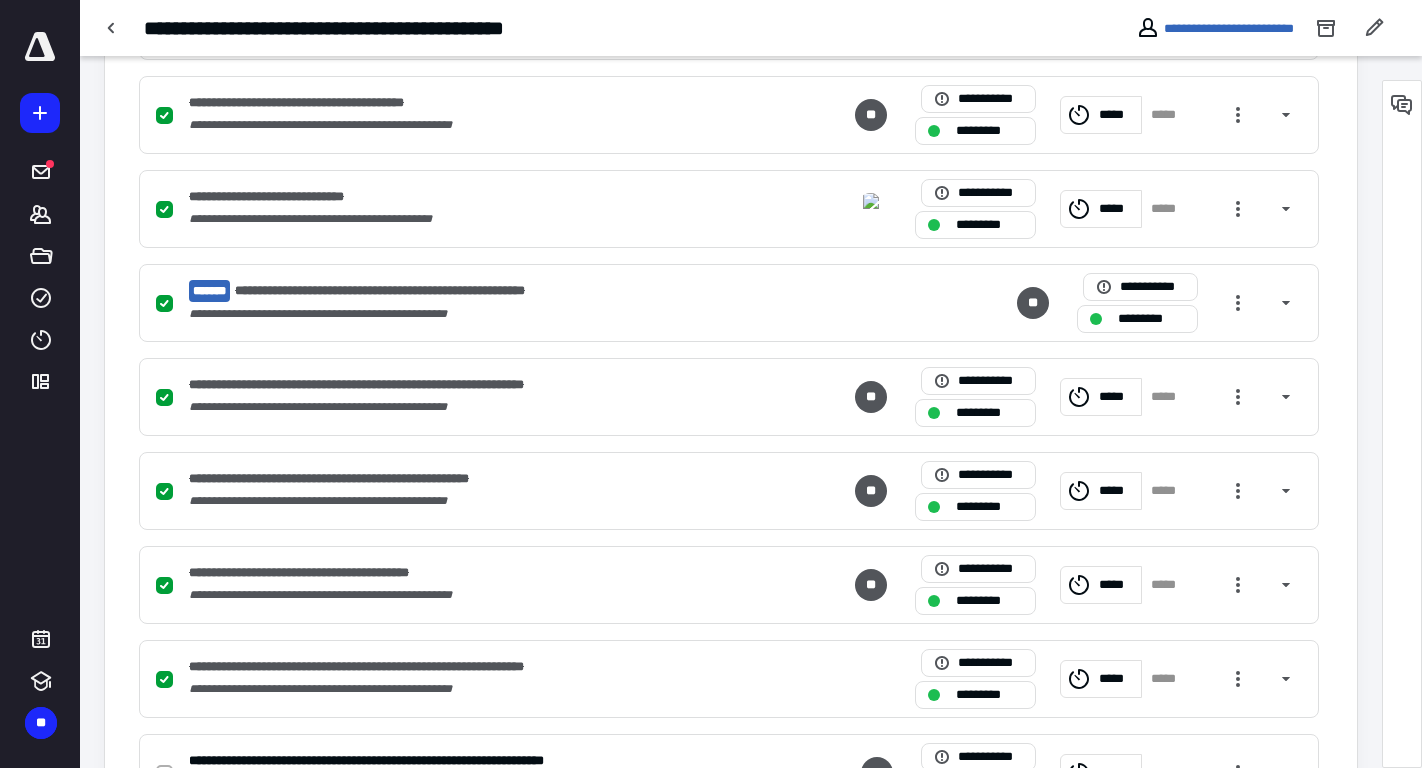 scroll, scrollTop: 0, scrollLeft: 0, axis: both 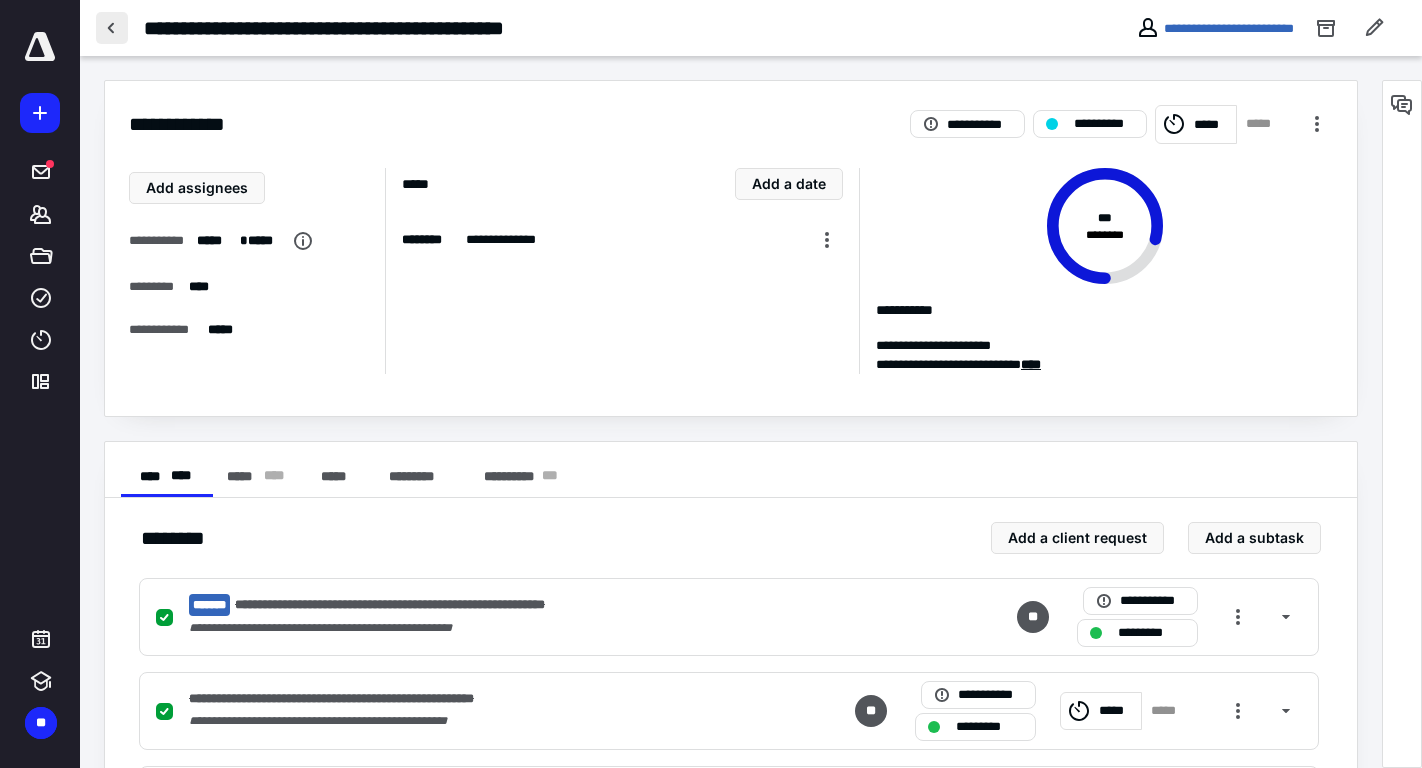 click at bounding box center (112, 28) 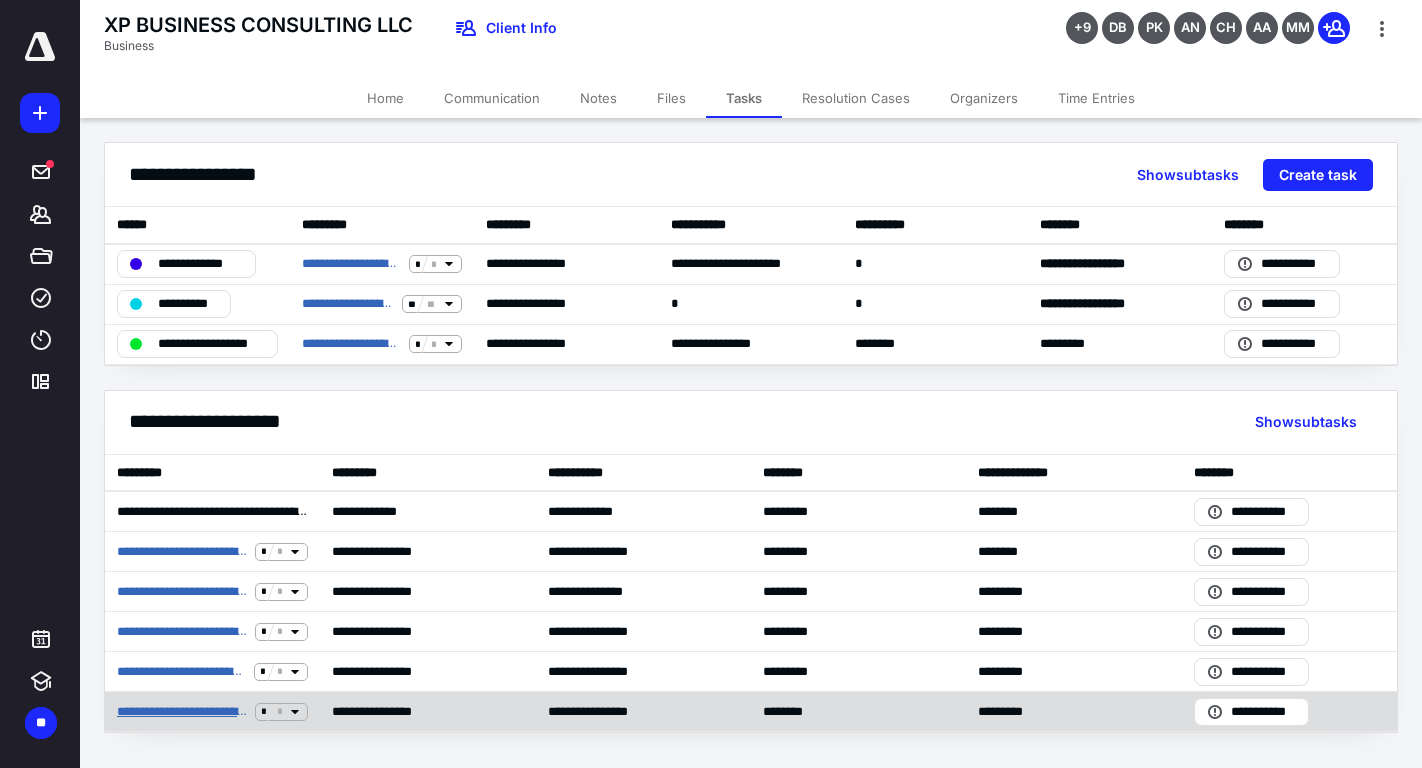 click on "**********" at bounding box center (182, 712) 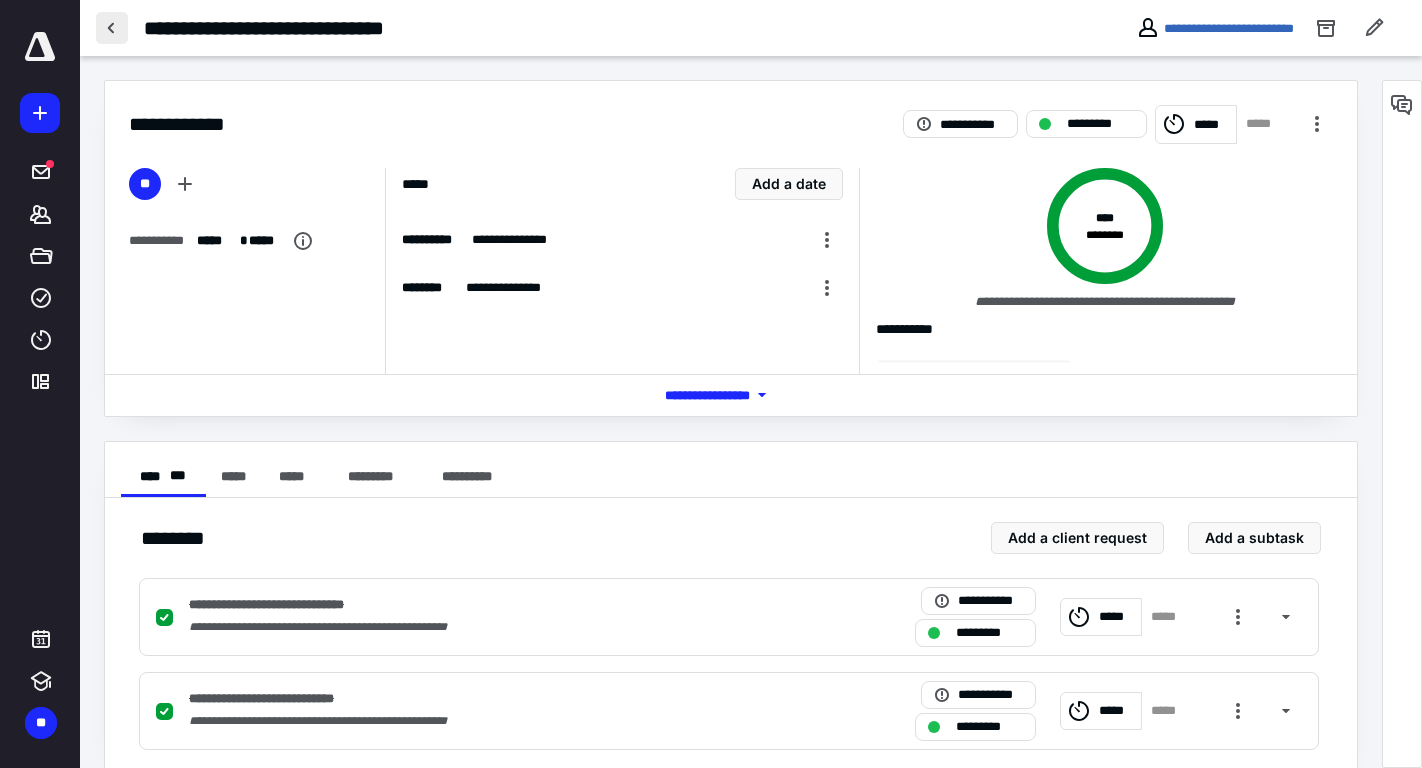 click at bounding box center (112, 28) 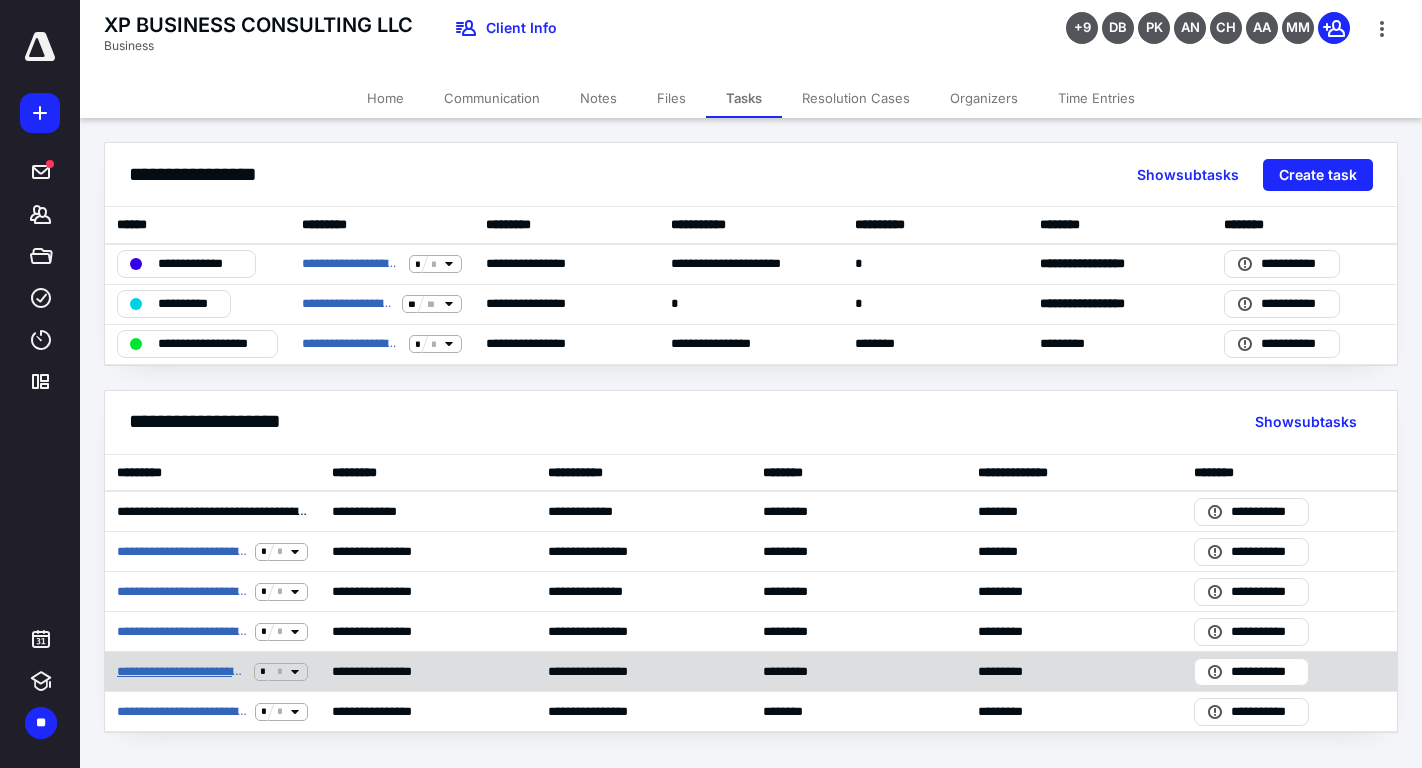 click on "**********" at bounding box center (181, 672) 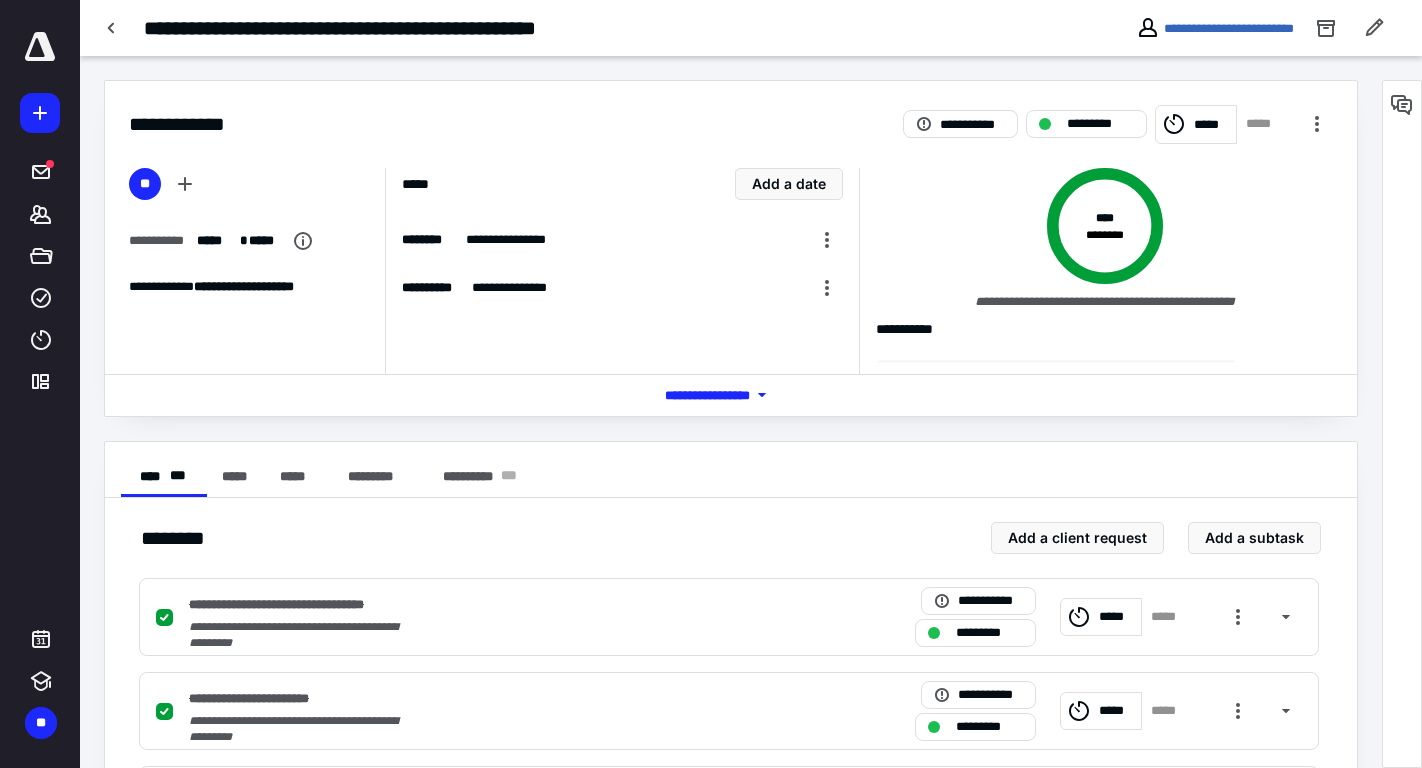 scroll, scrollTop: 219, scrollLeft: 0, axis: vertical 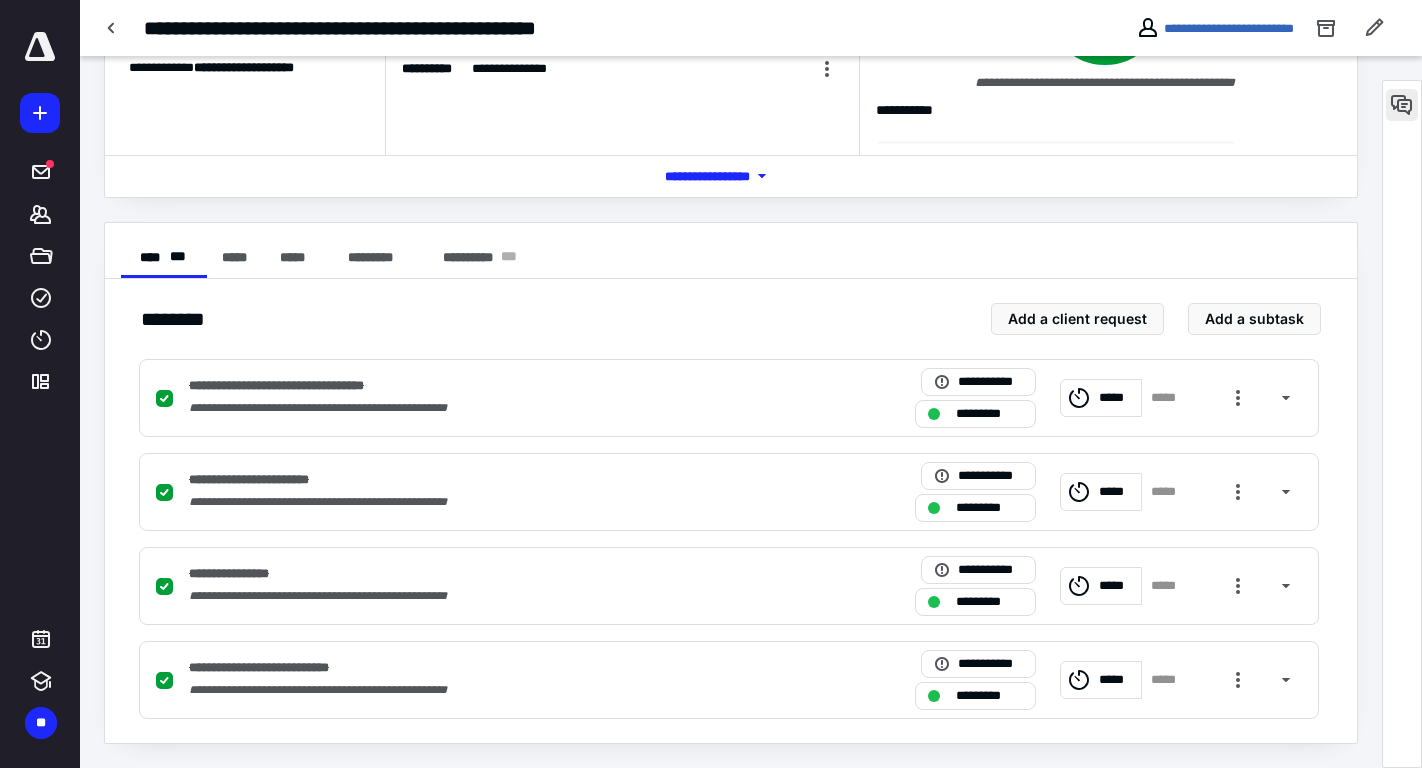 click at bounding box center (1402, 105) 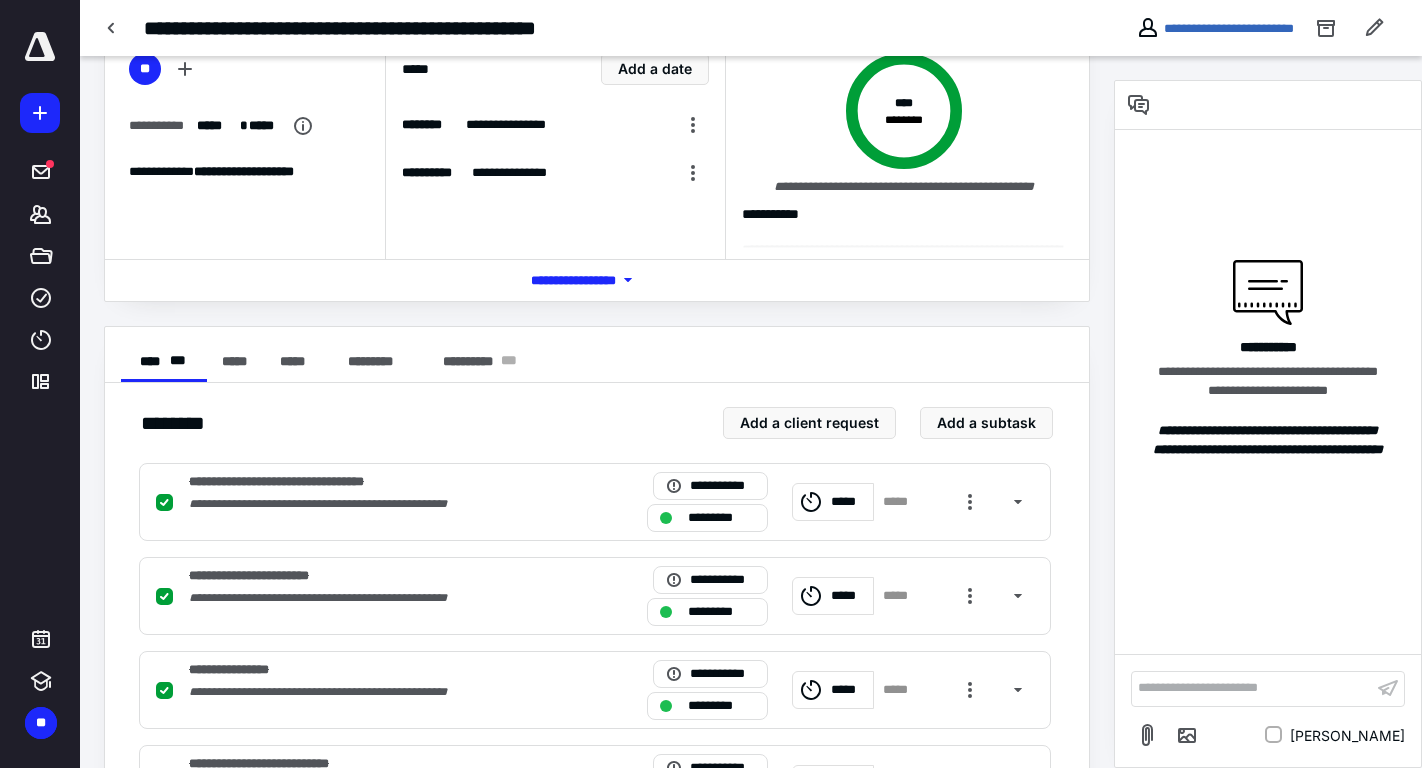 scroll, scrollTop: 71, scrollLeft: 0, axis: vertical 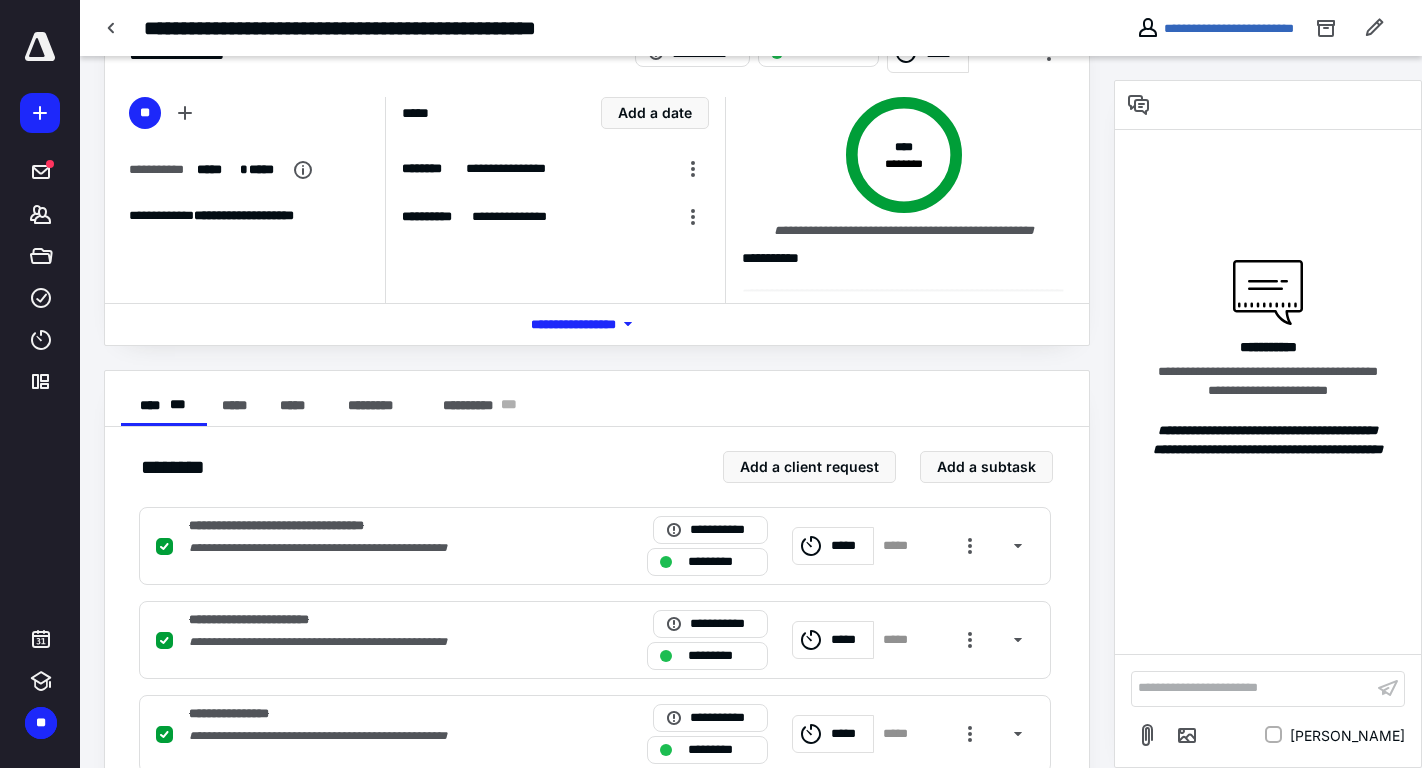 click on "*** **** *******" at bounding box center [597, 324] 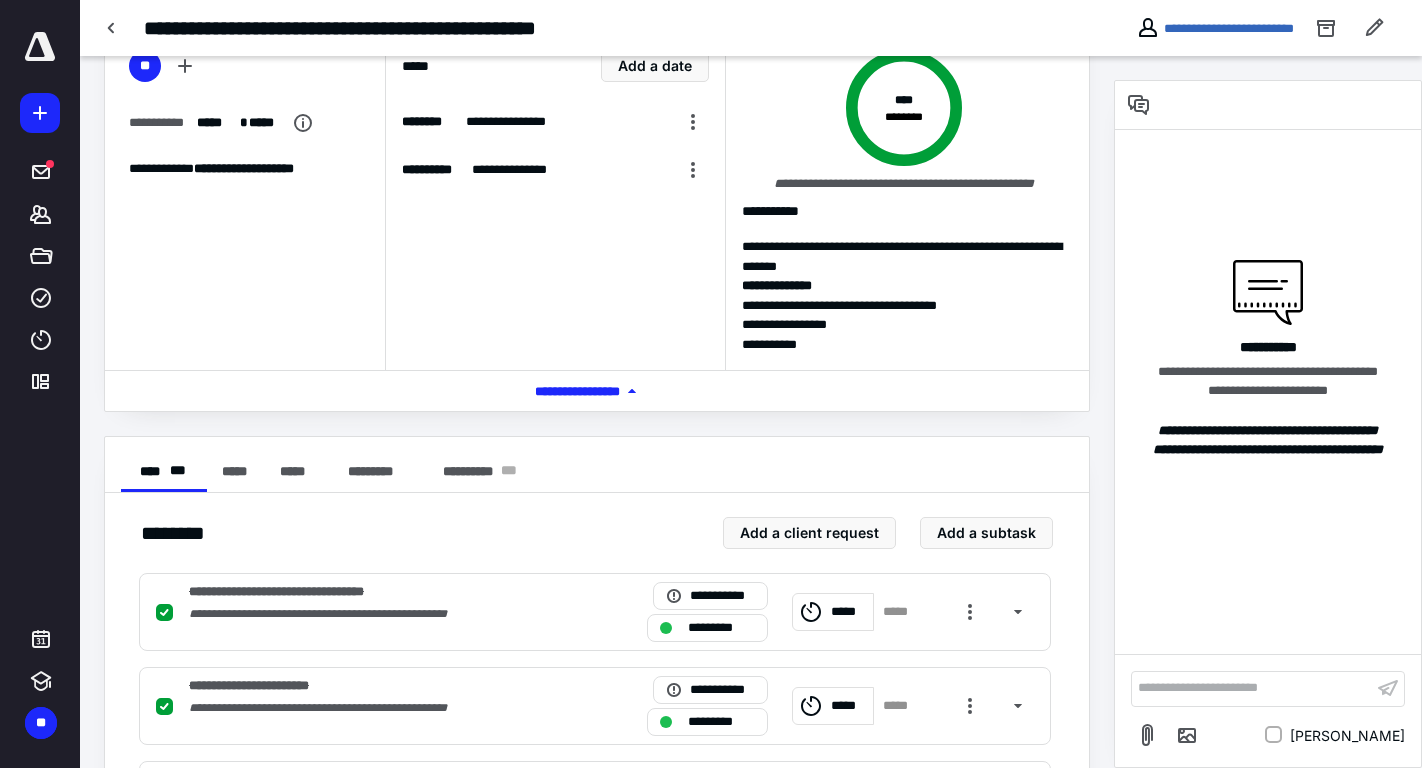 scroll, scrollTop: 0, scrollLeft: 0, axis: both 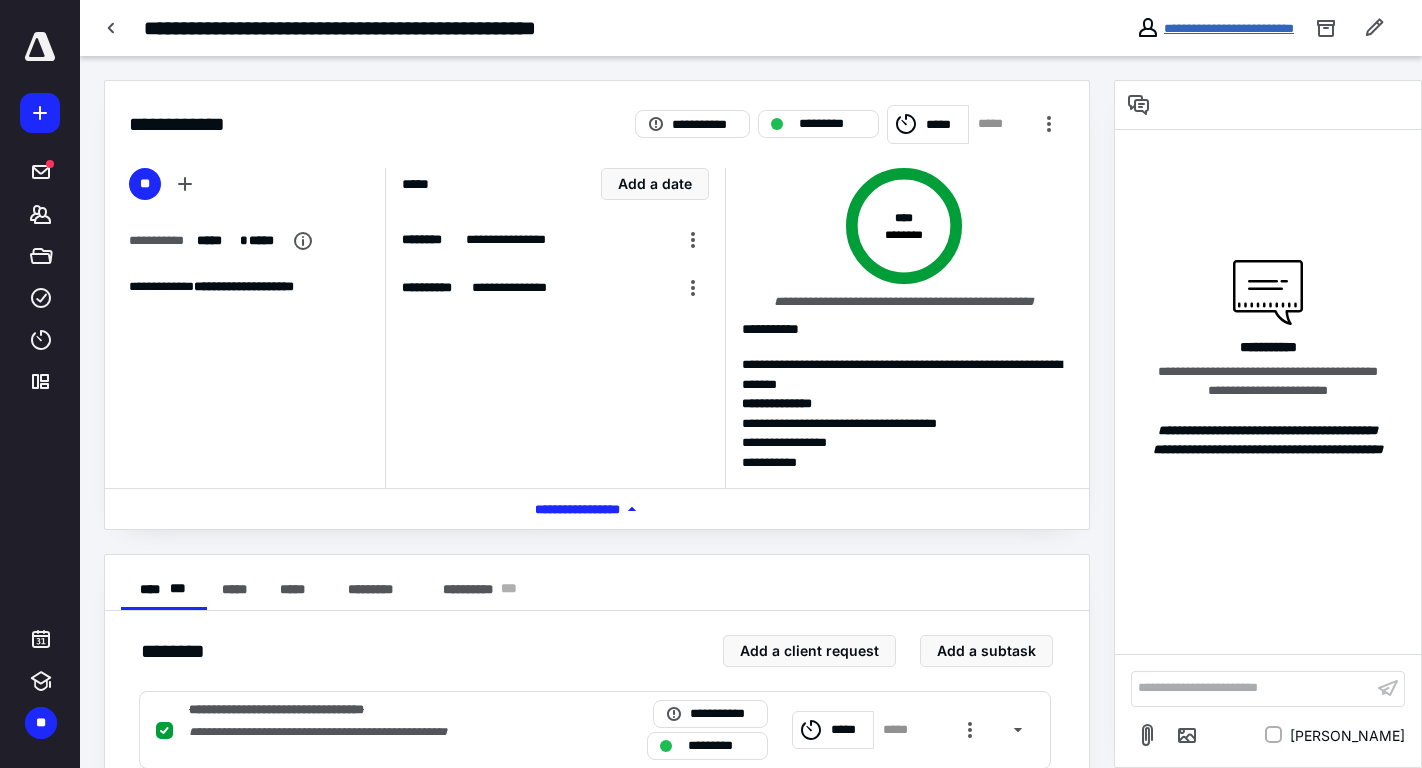 click on "**********" at bounding box center (1229, 28) 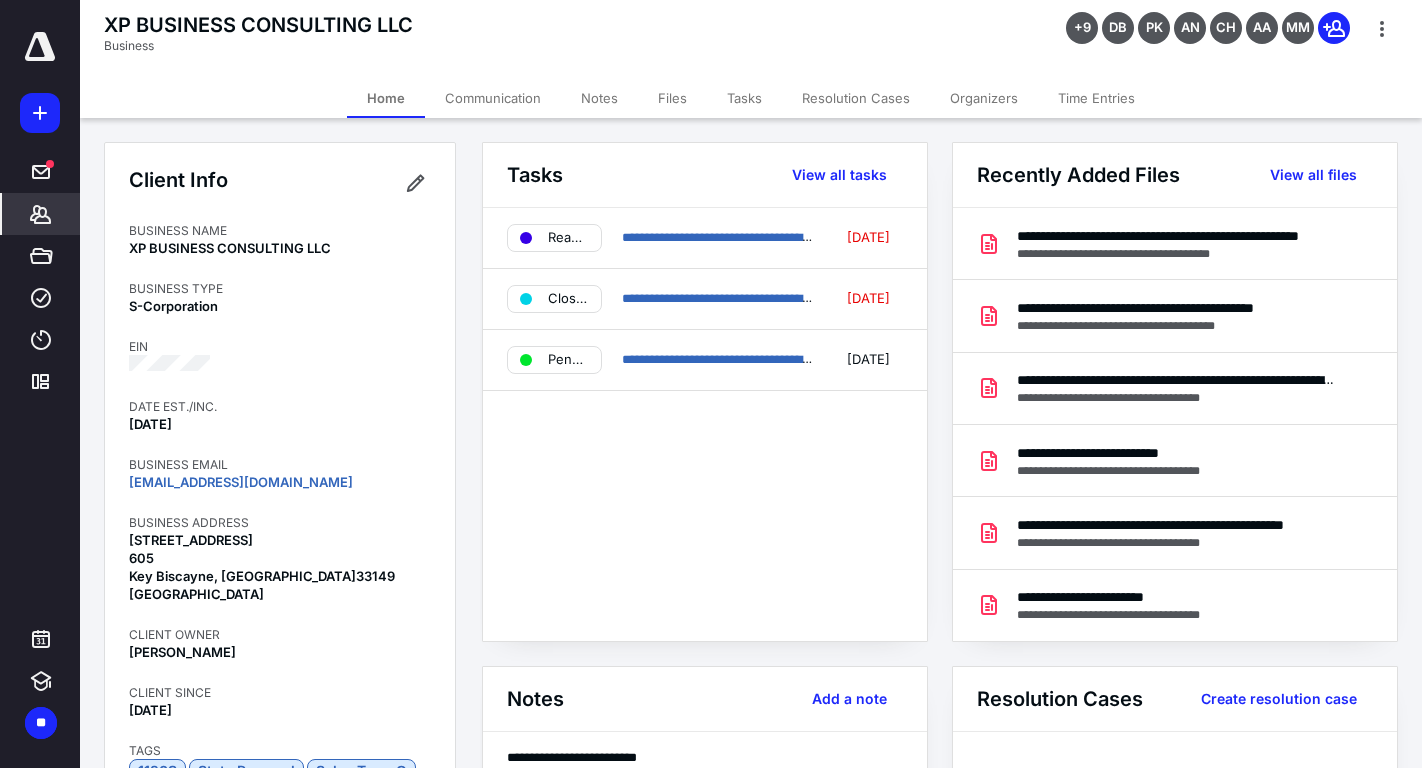 click on "Files" at bounding box center (672, 98) 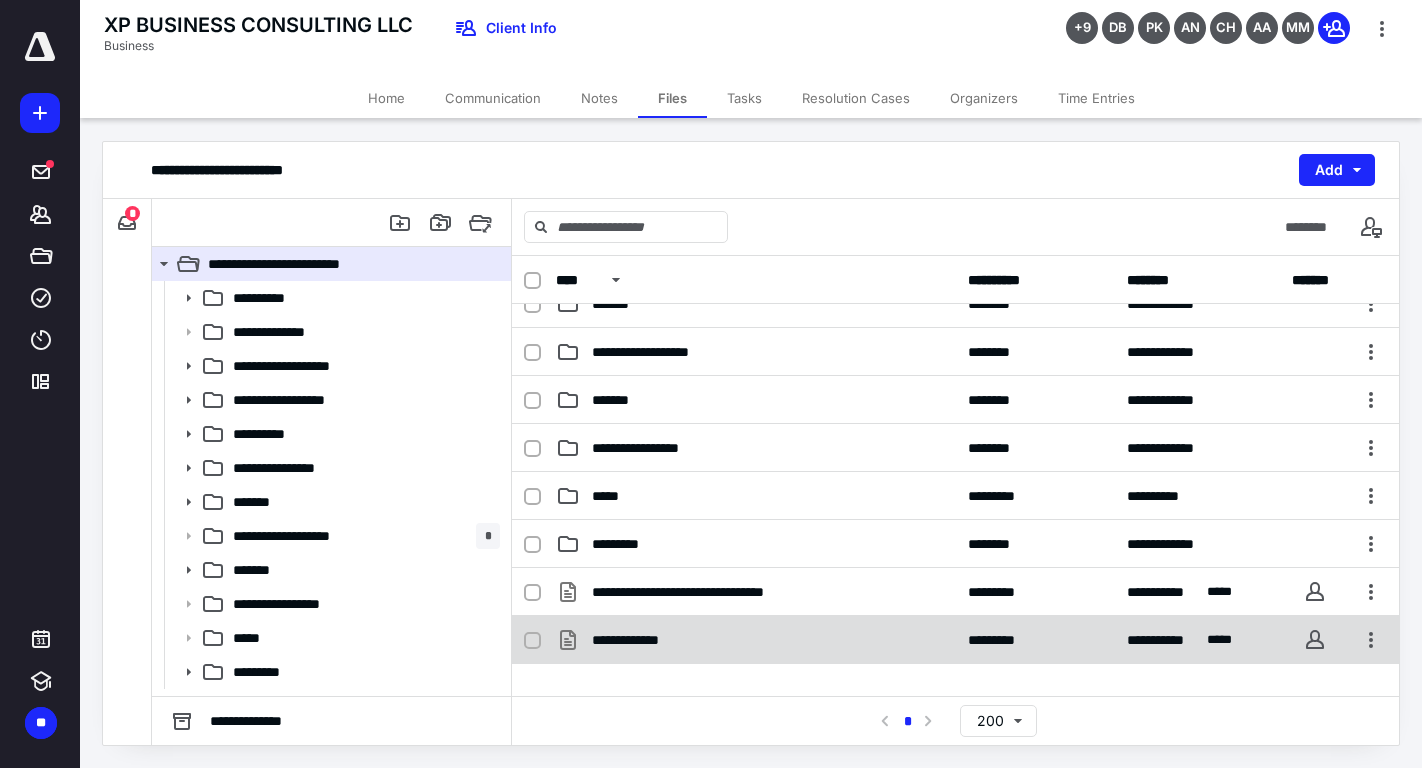 scroll, scrollTop: 484, scrollLeft: 0, axis: vertical 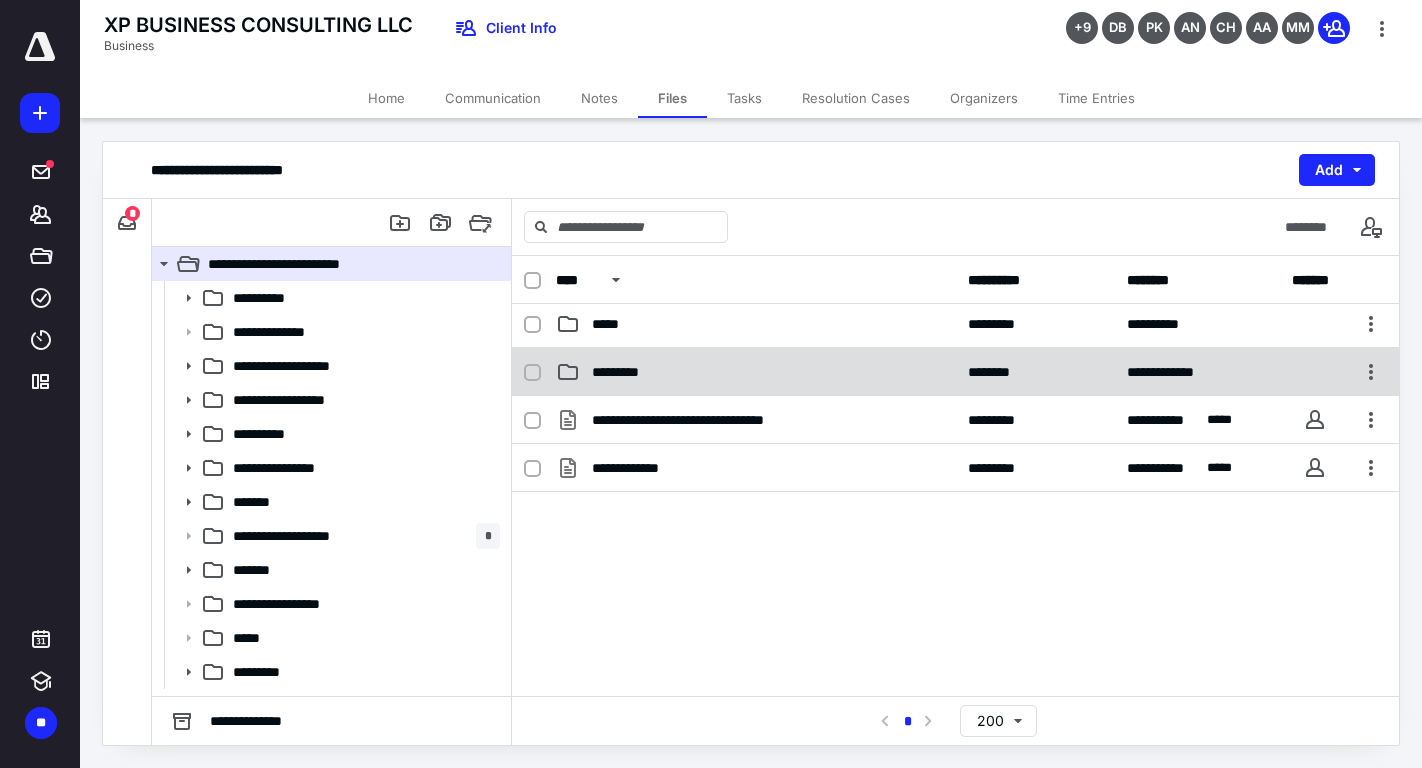 click on "*********" at bounding box center (756, 372) 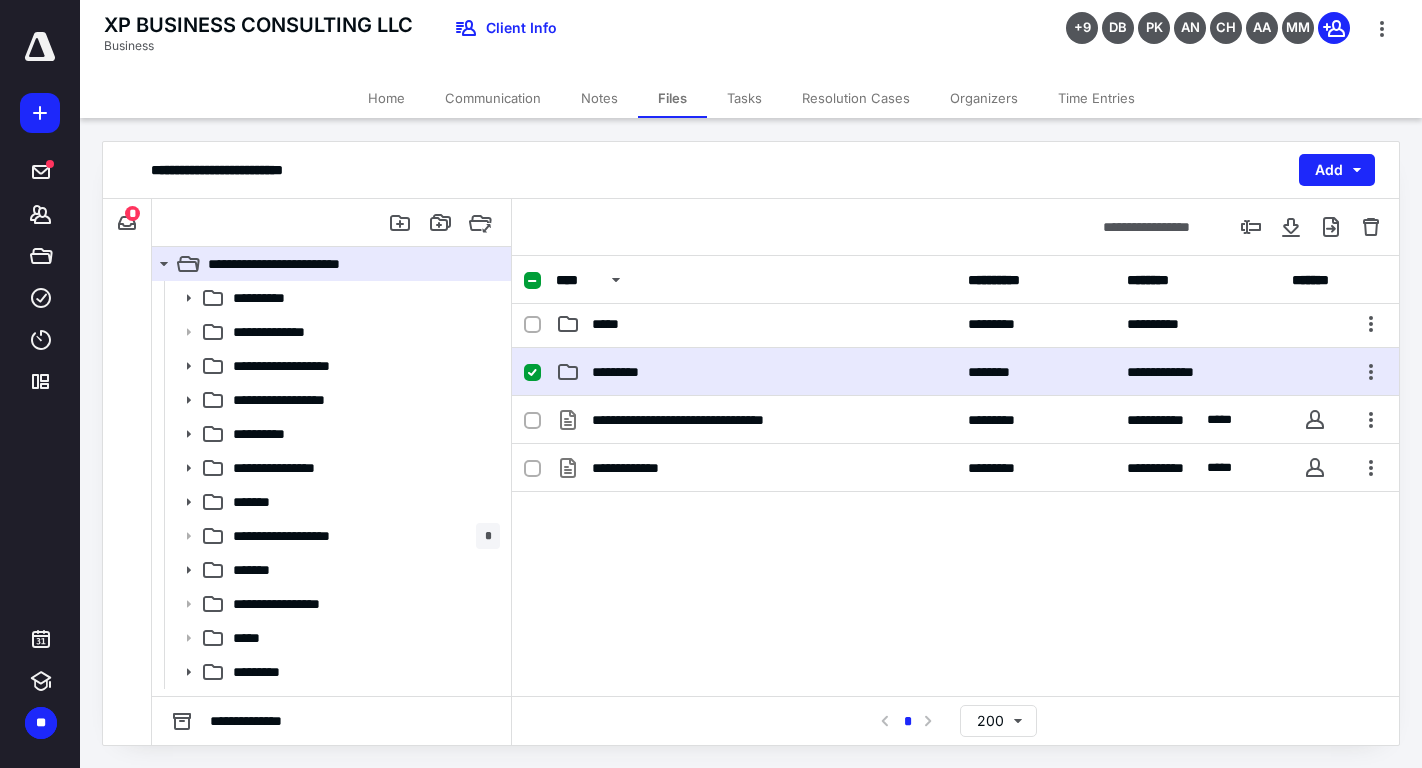 click on "*********" at bounding box center [756, 372] 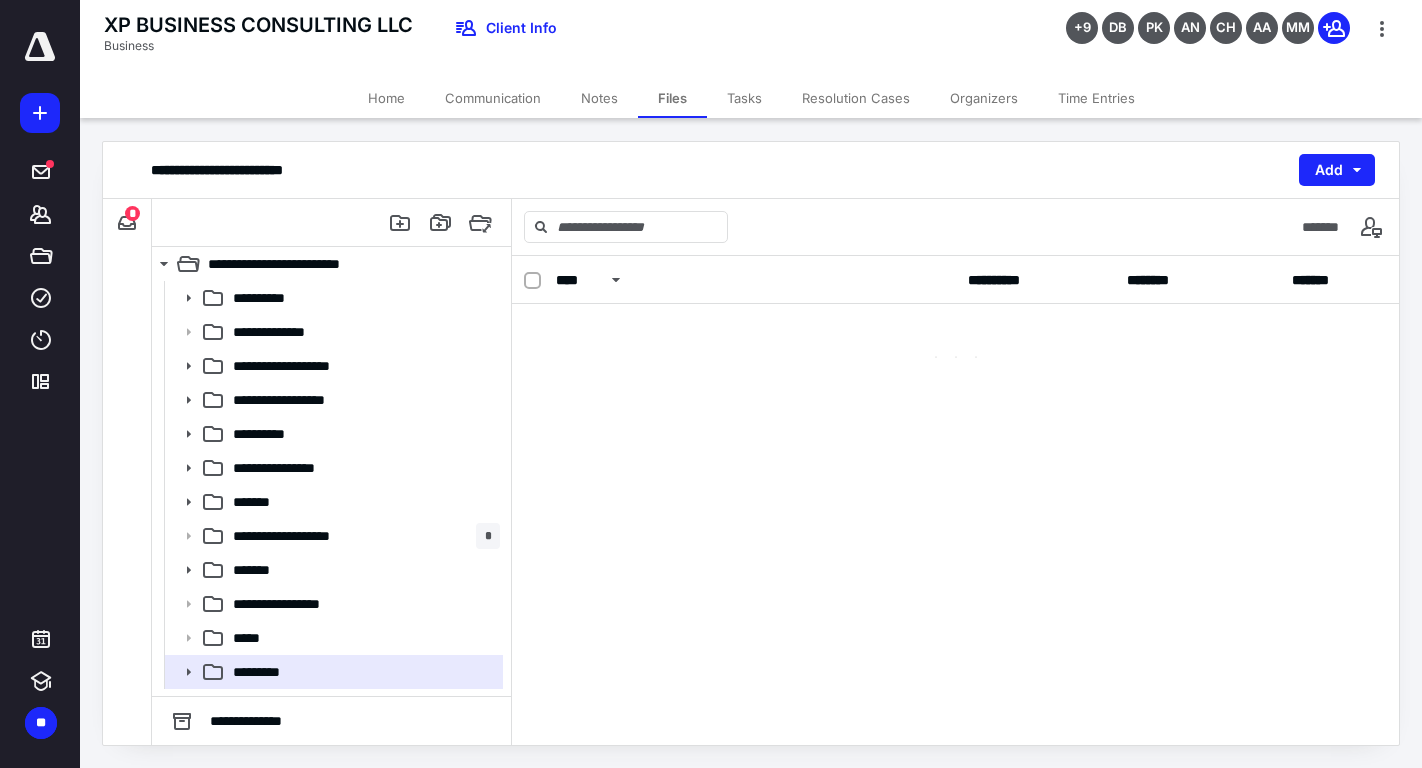 scroll, scrollTop: 0, scrollLeft: 0, axis: both 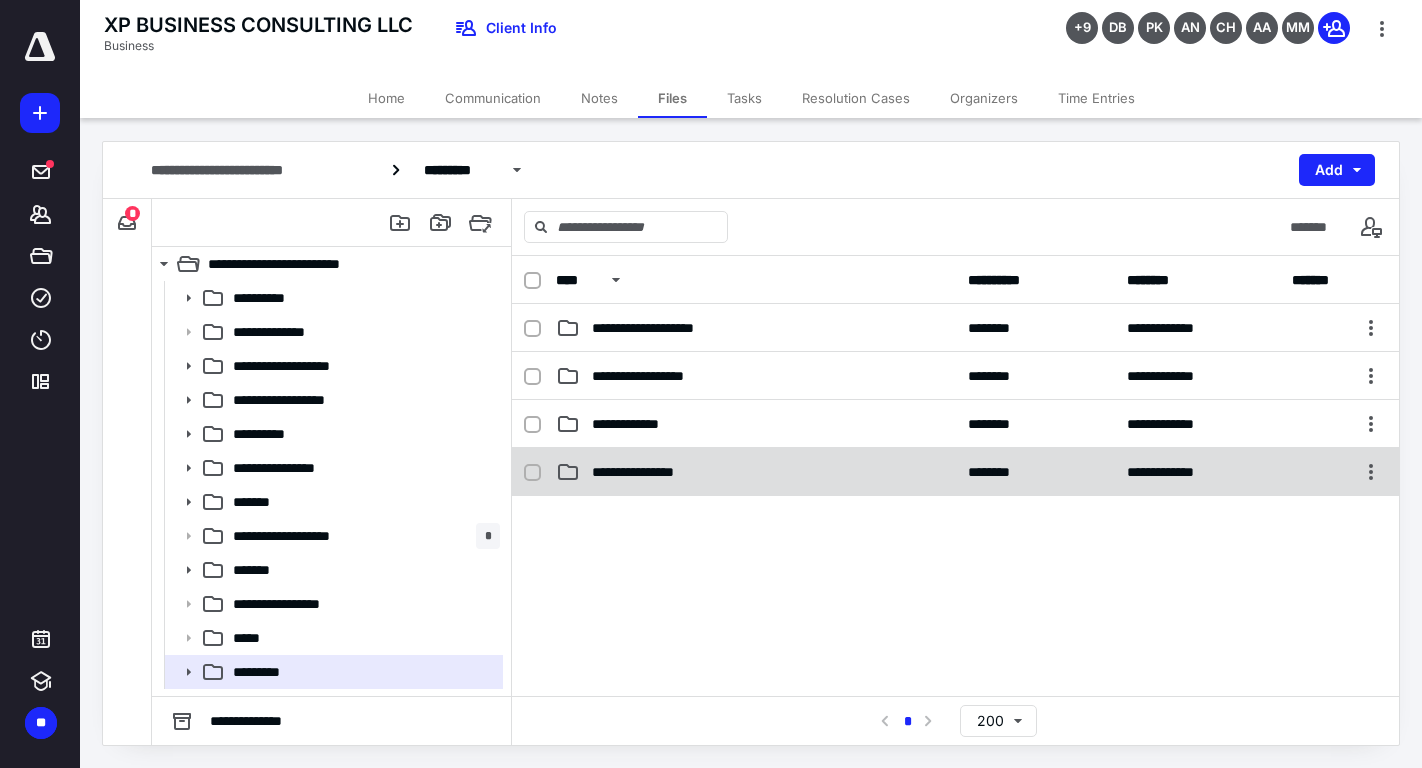 click on "**********" at bounding box center [756, 472] 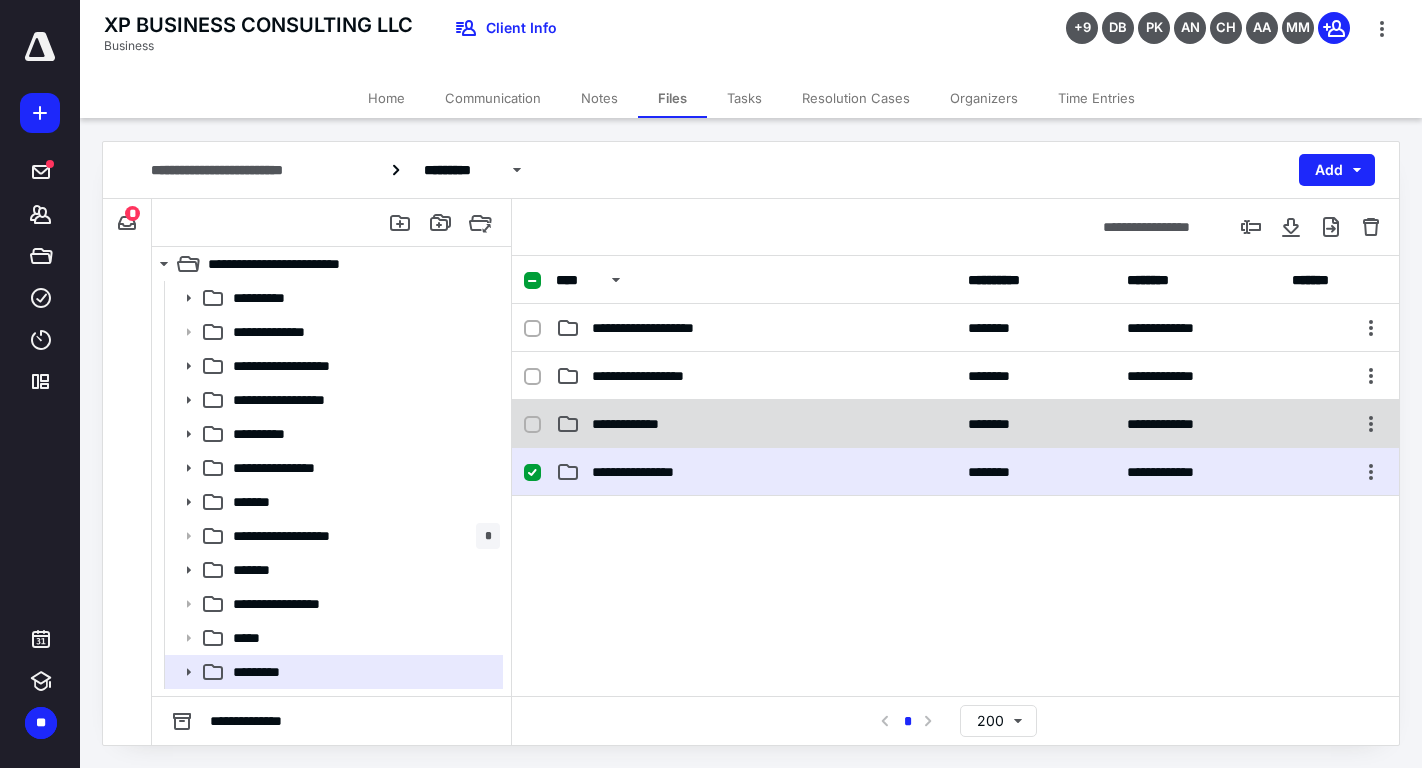 click on "**********" at bounding box center [756, 424] 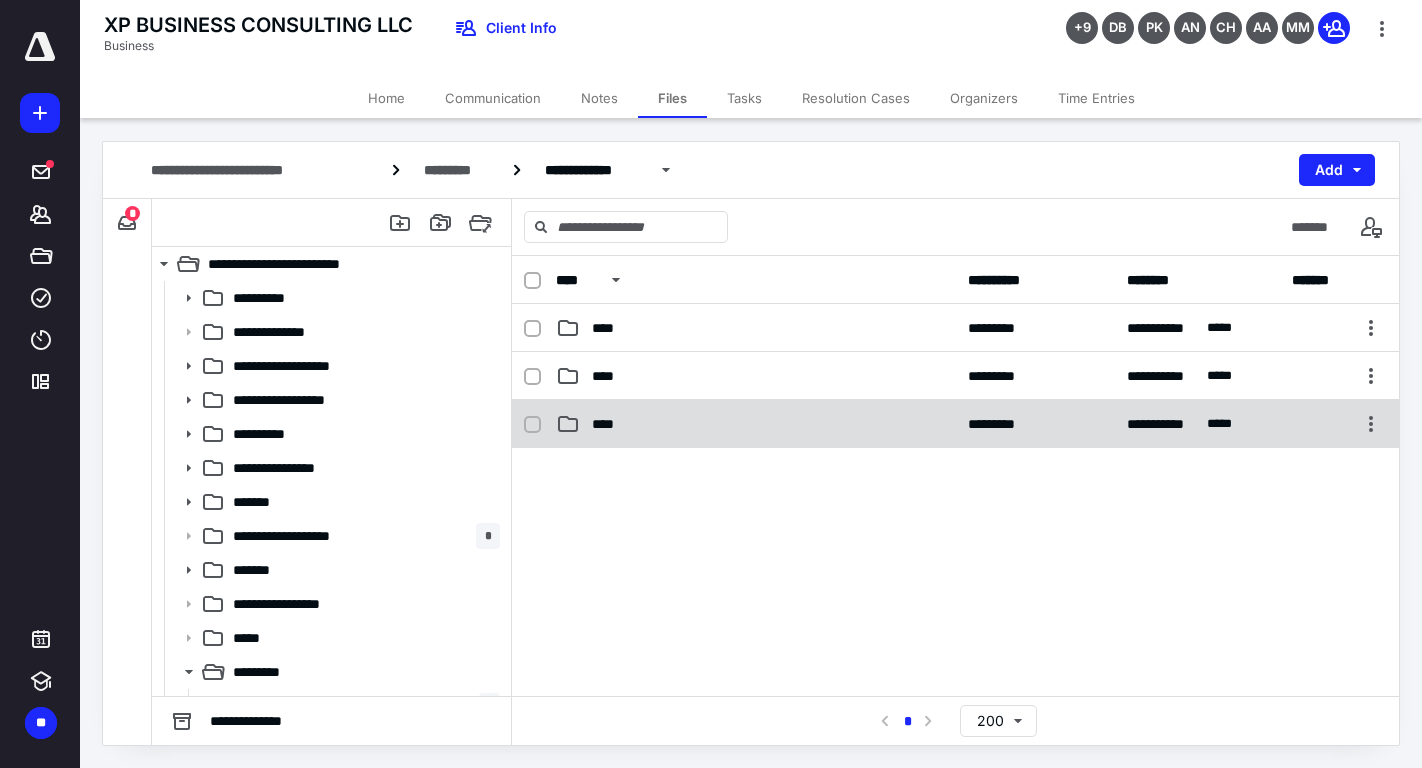 click on "****" at bounding box center [756, 424] 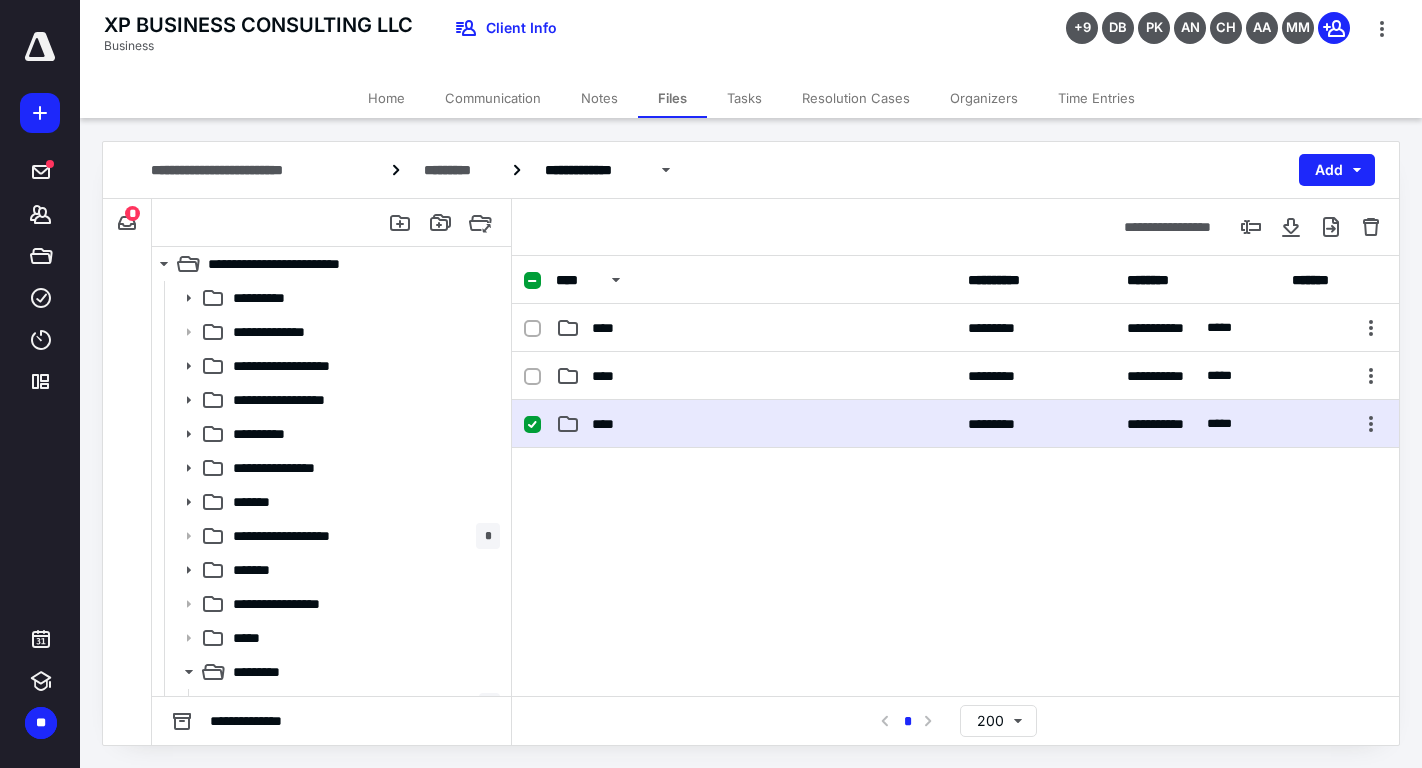 click on "****" at bounding box center [756, 424] 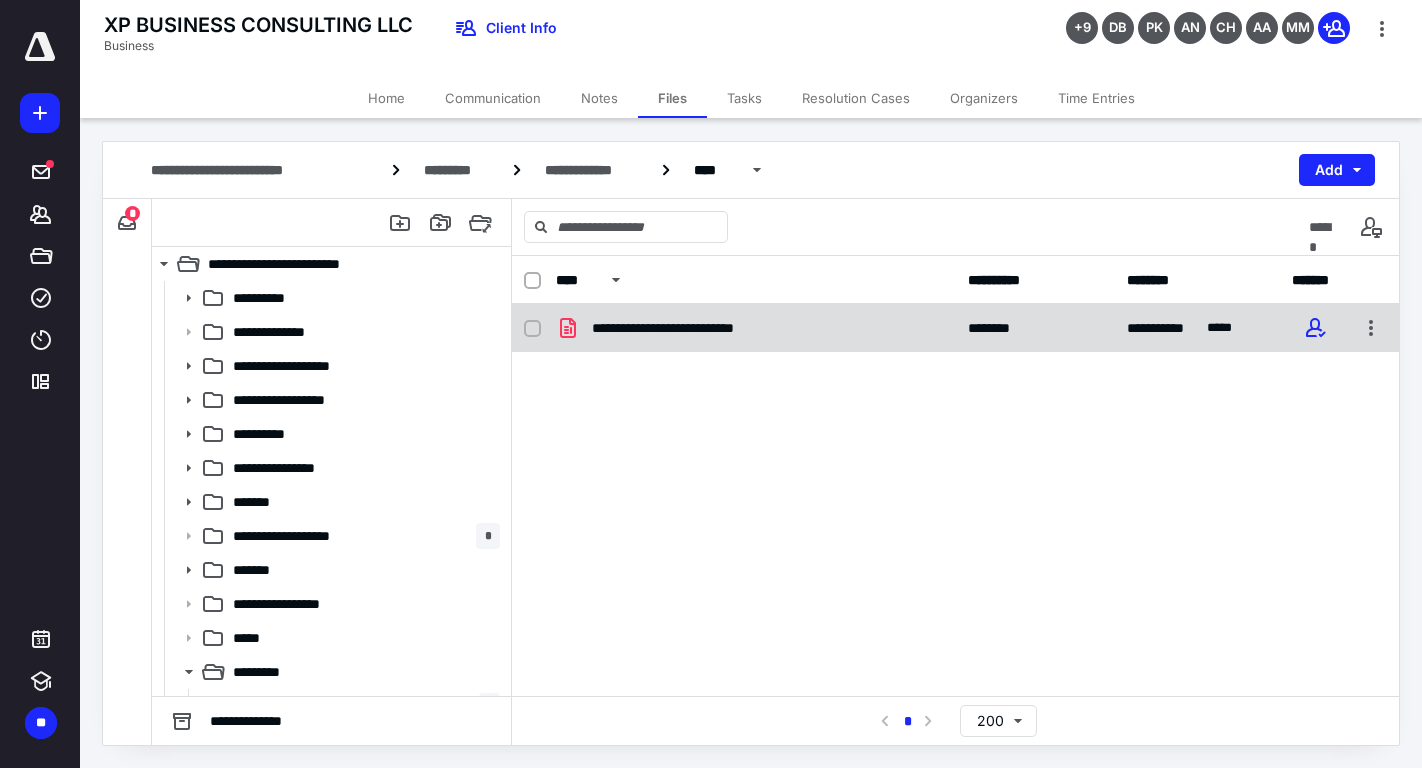 click on "**********" at bounding box center [955, 328] 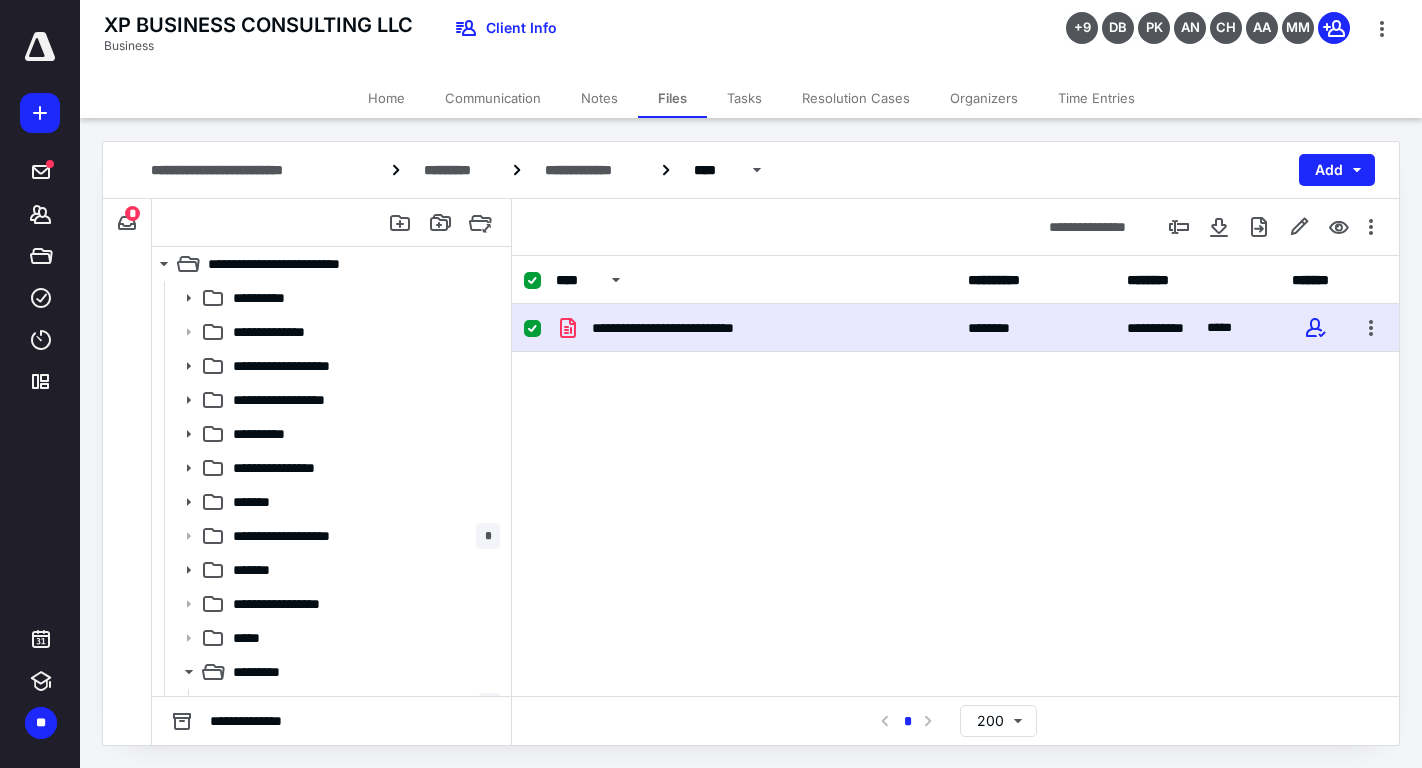 click on "**********" at bounding box center [955, 328] 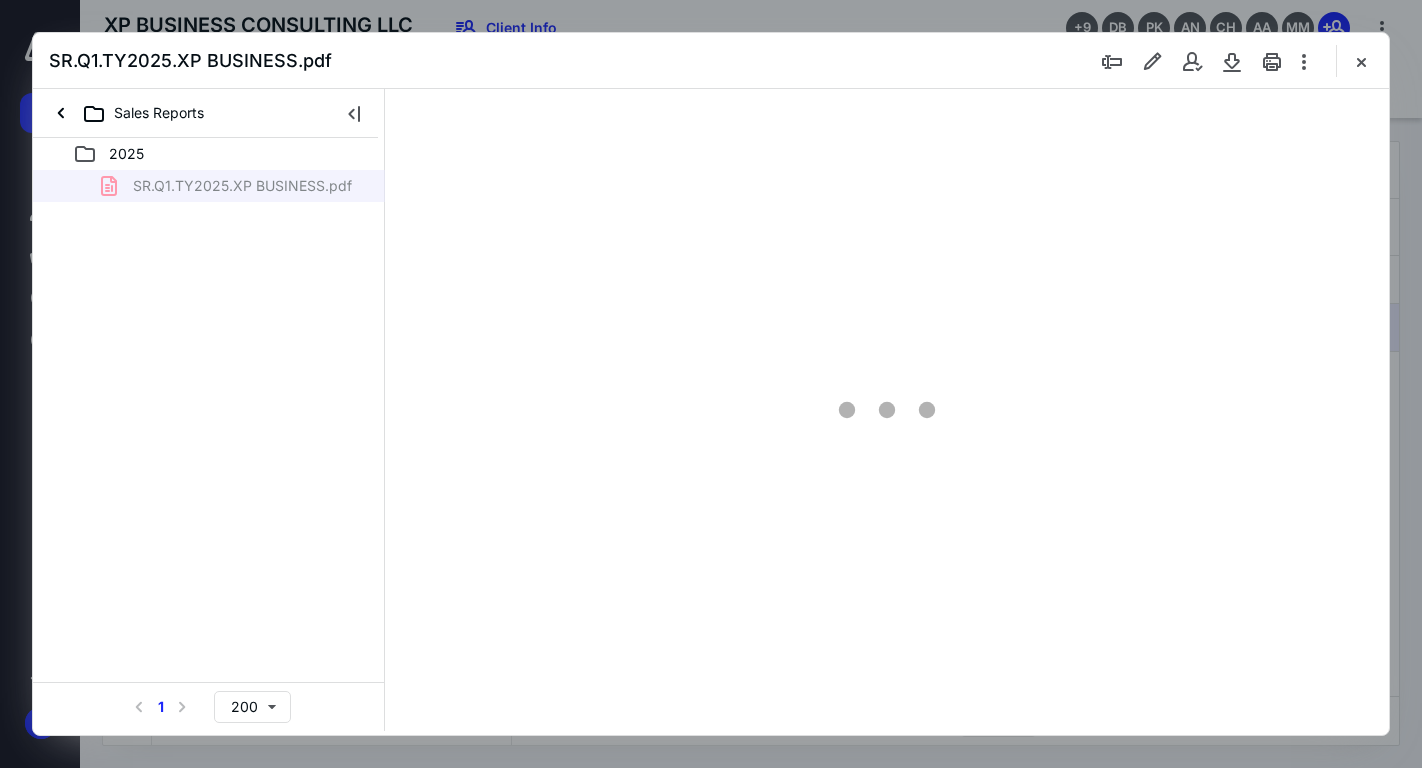 scroll, scrollTop: 0, scrollLeft: 0, axis: both 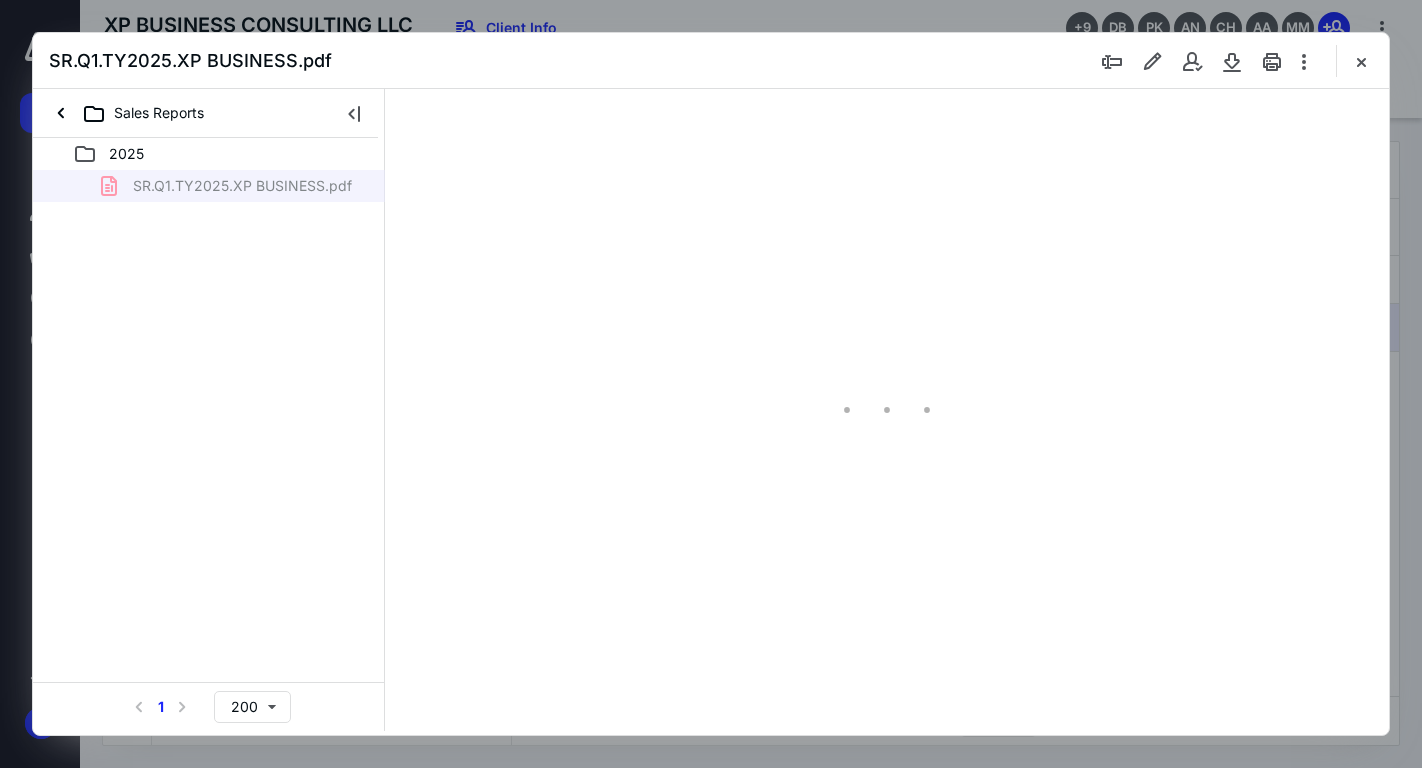 type on "71" 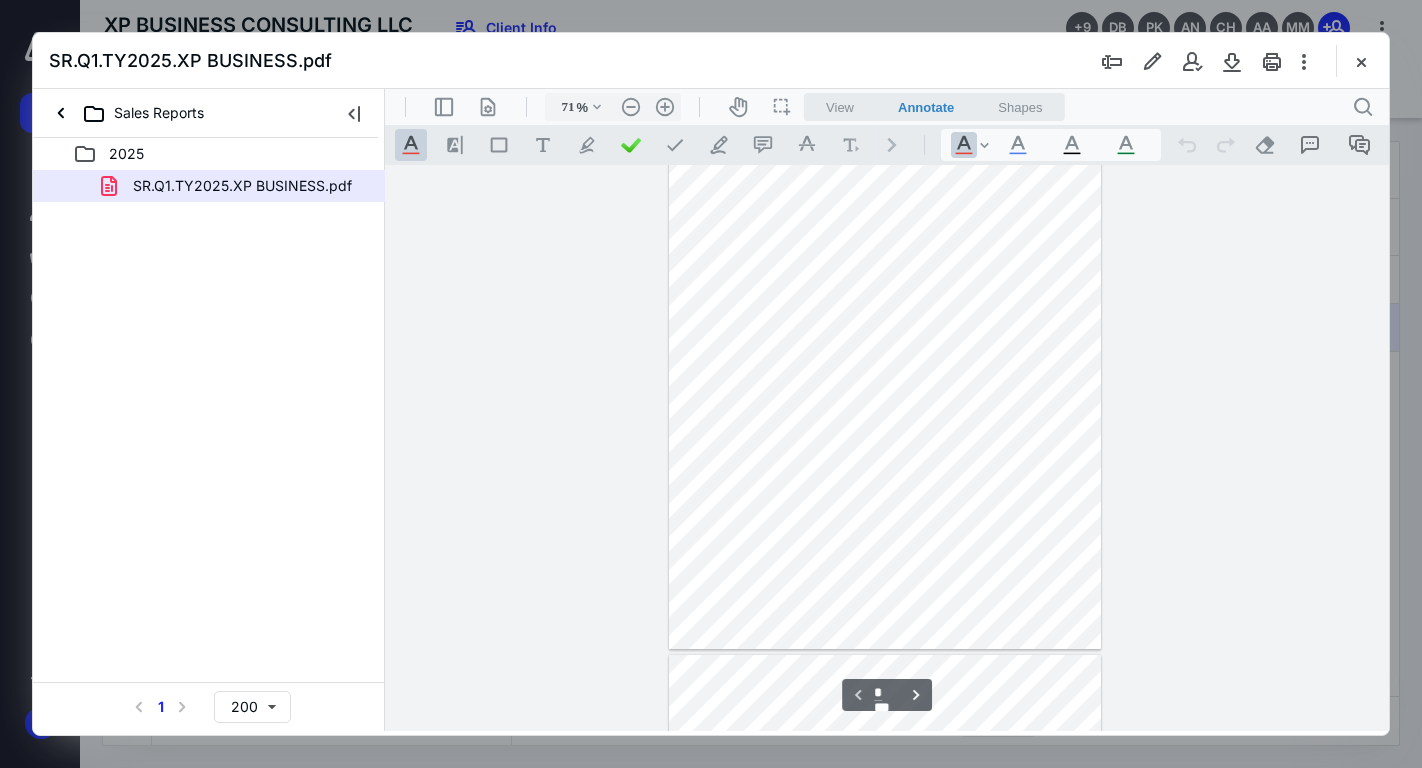 scroll, scrollTop: 0, scrollLeft: 0, axis: both 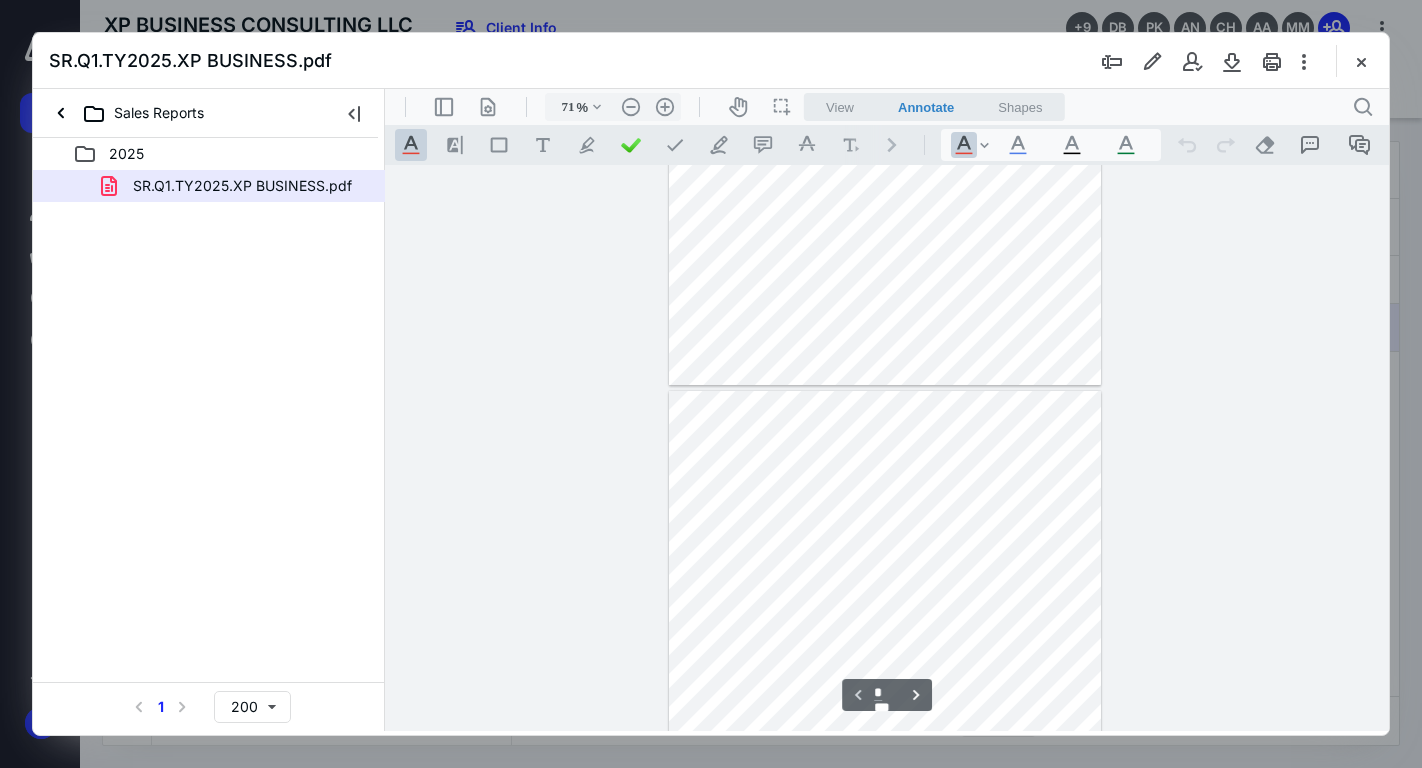 type on "*" 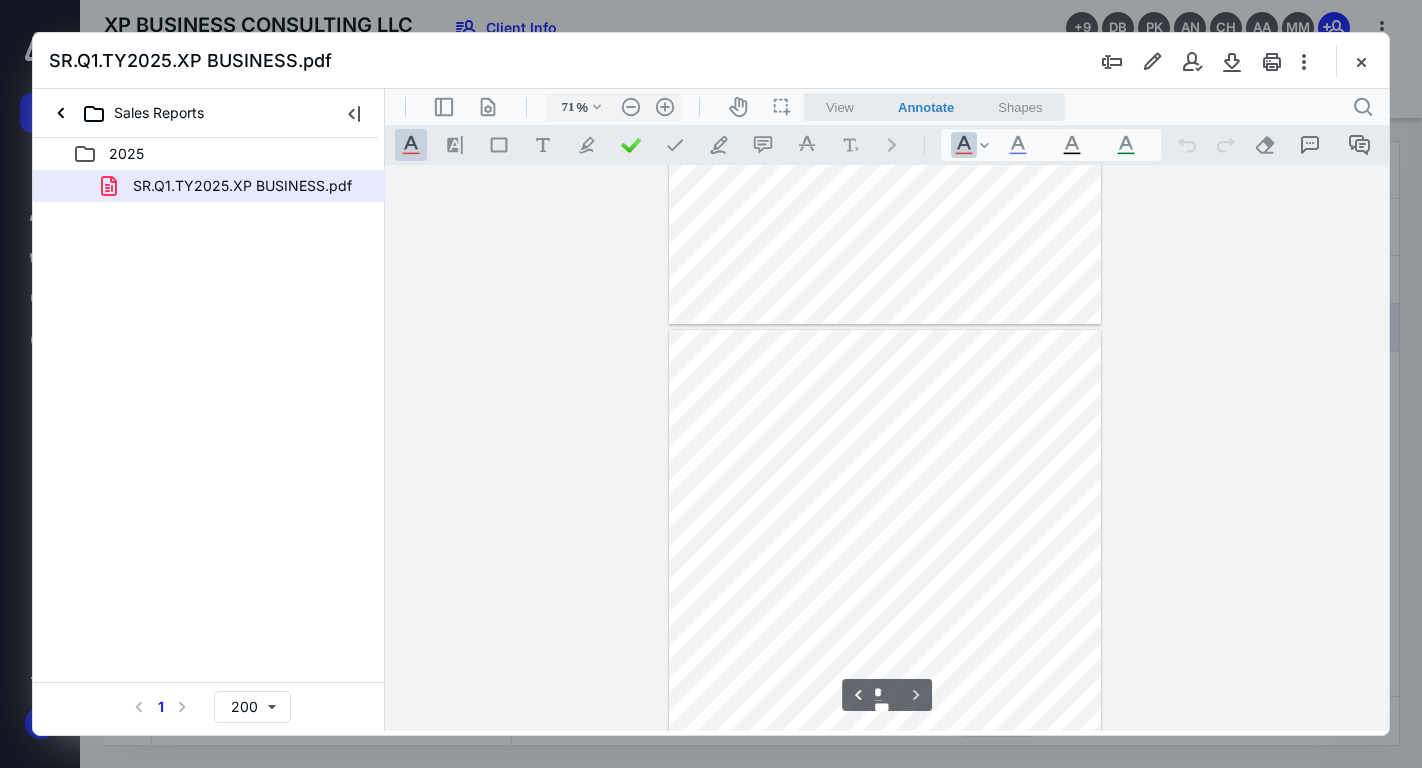 scroll, scrollTop: 566, scrollLeft: 0, axis: vertical 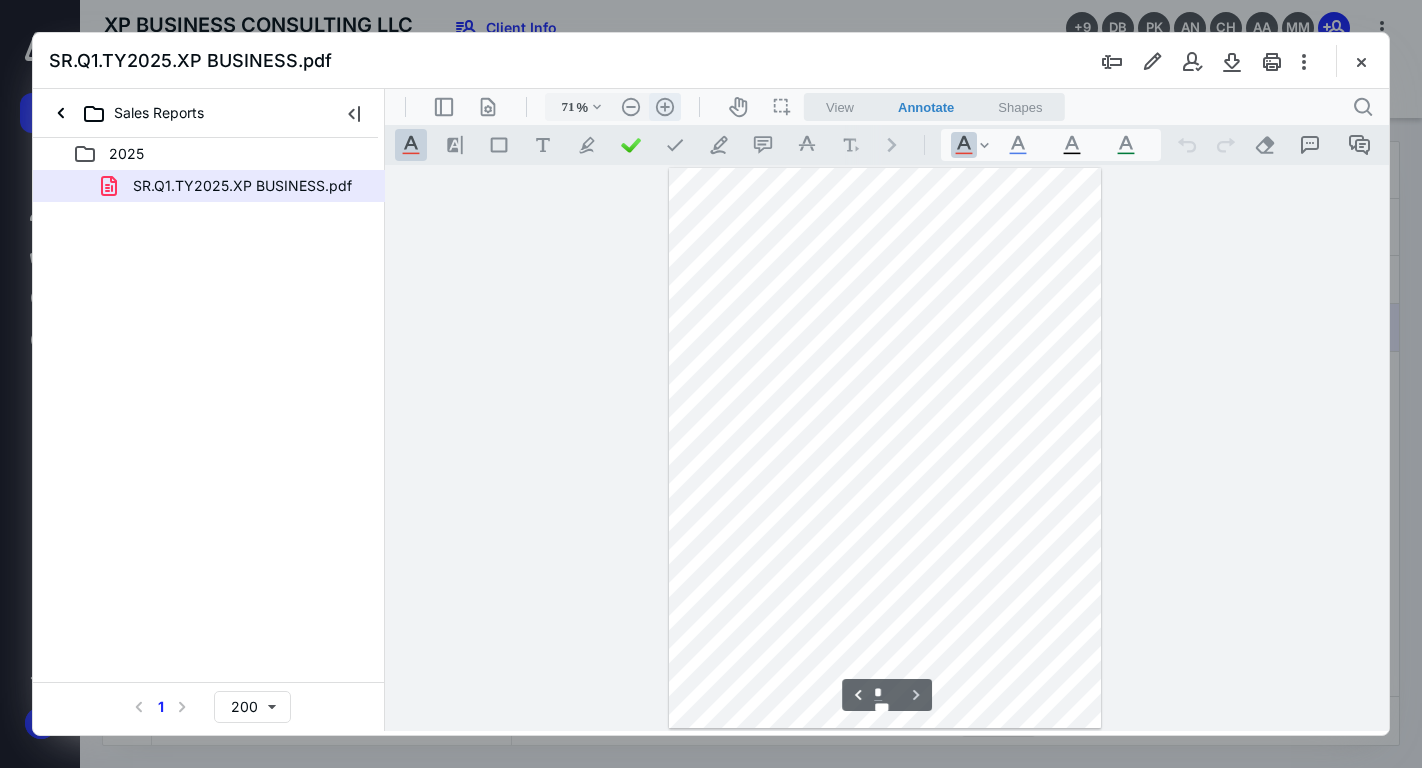 click on ".cls-1{fill:#abb0c4;} icon - header - zoom - in - line" at bounding box center (665, 107) 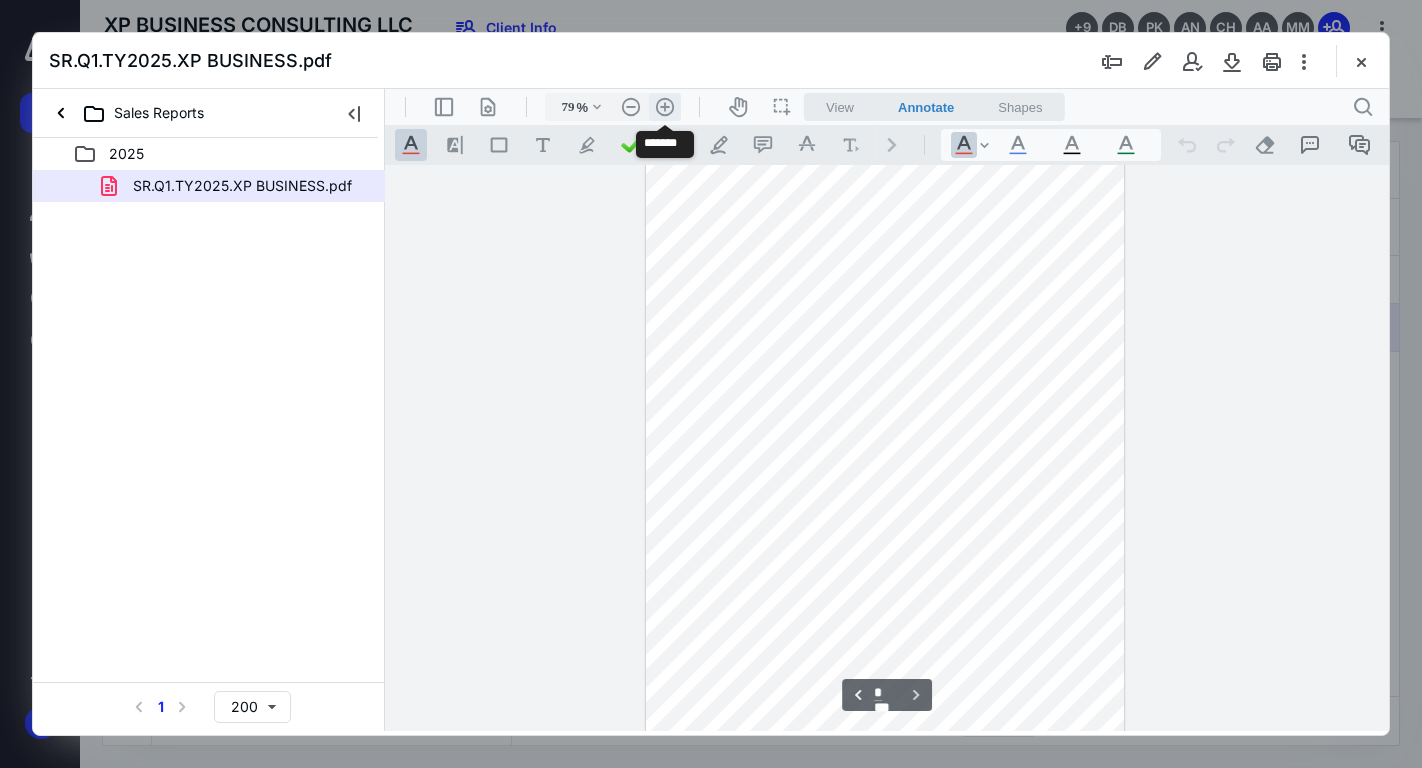 click on ".cls-1{fill:#abb0c4;} icon - header - zoom - in - line" at bounding box center (665, 107) 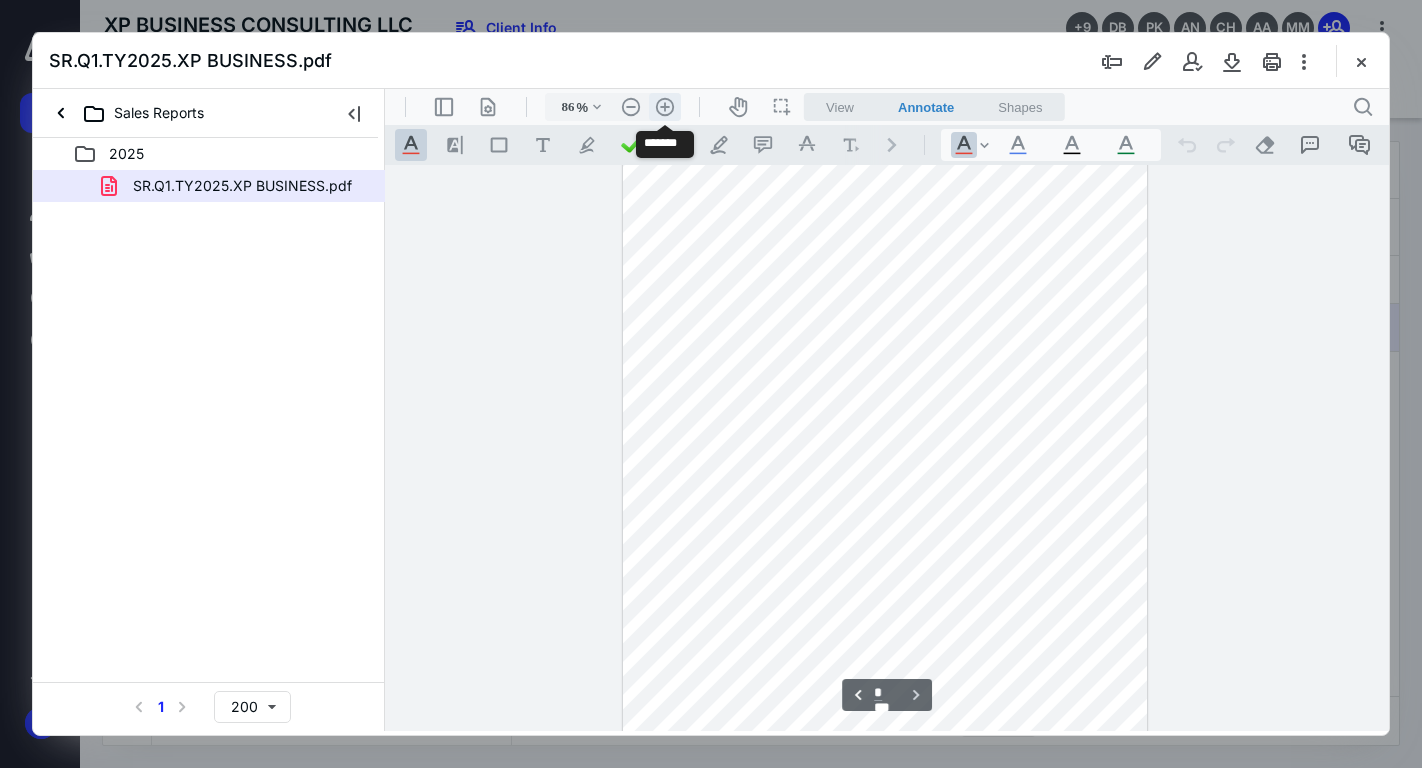 click on ".cls-1{fill:#abb0c4;} icon - header - zoom - in - line" at bounding box center [665, 107] 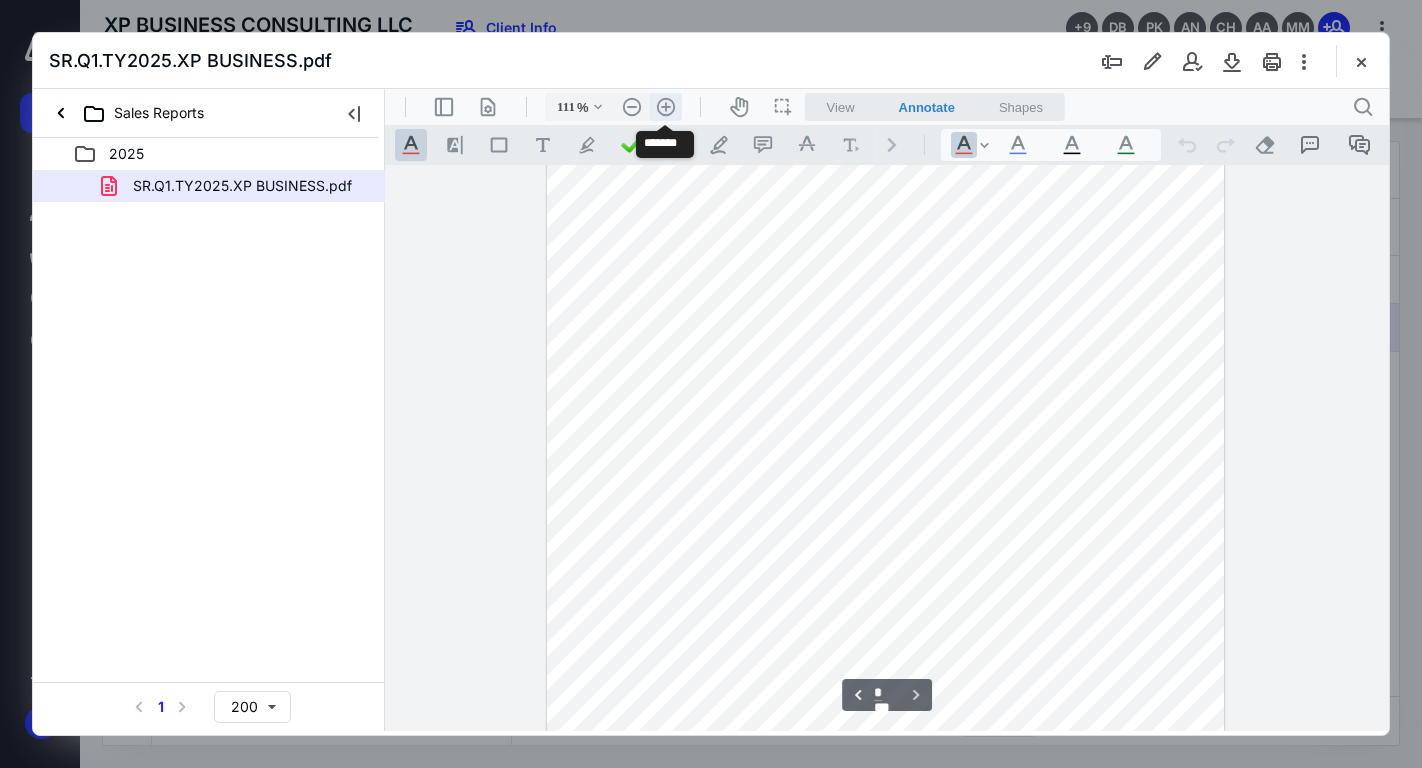 click on ".cls-1{fill:#abb0c4;} icon - header - zoom - in - line" at bounding box center [666, 107] 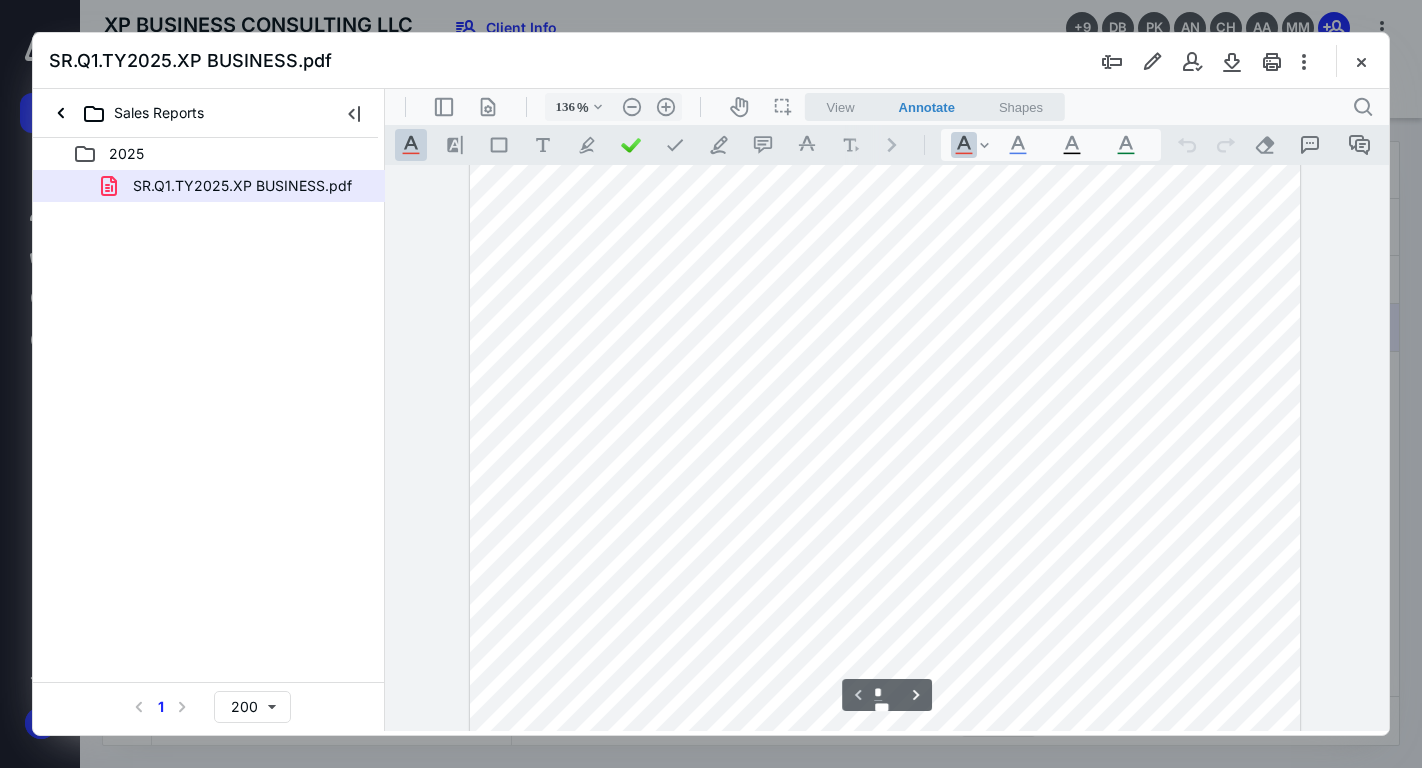 scroll, scrollTop: 0, scrollLeft: 0, axis: both 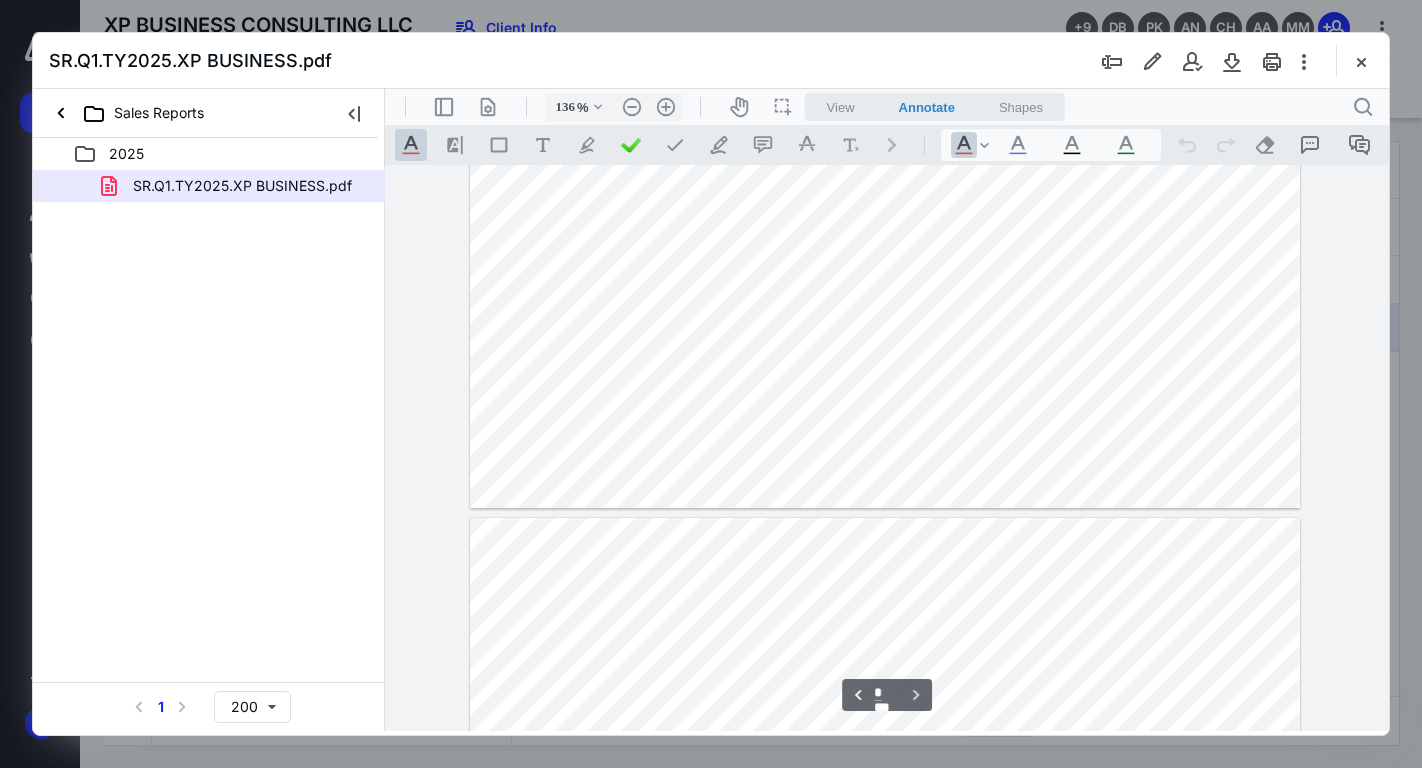 type on "*" 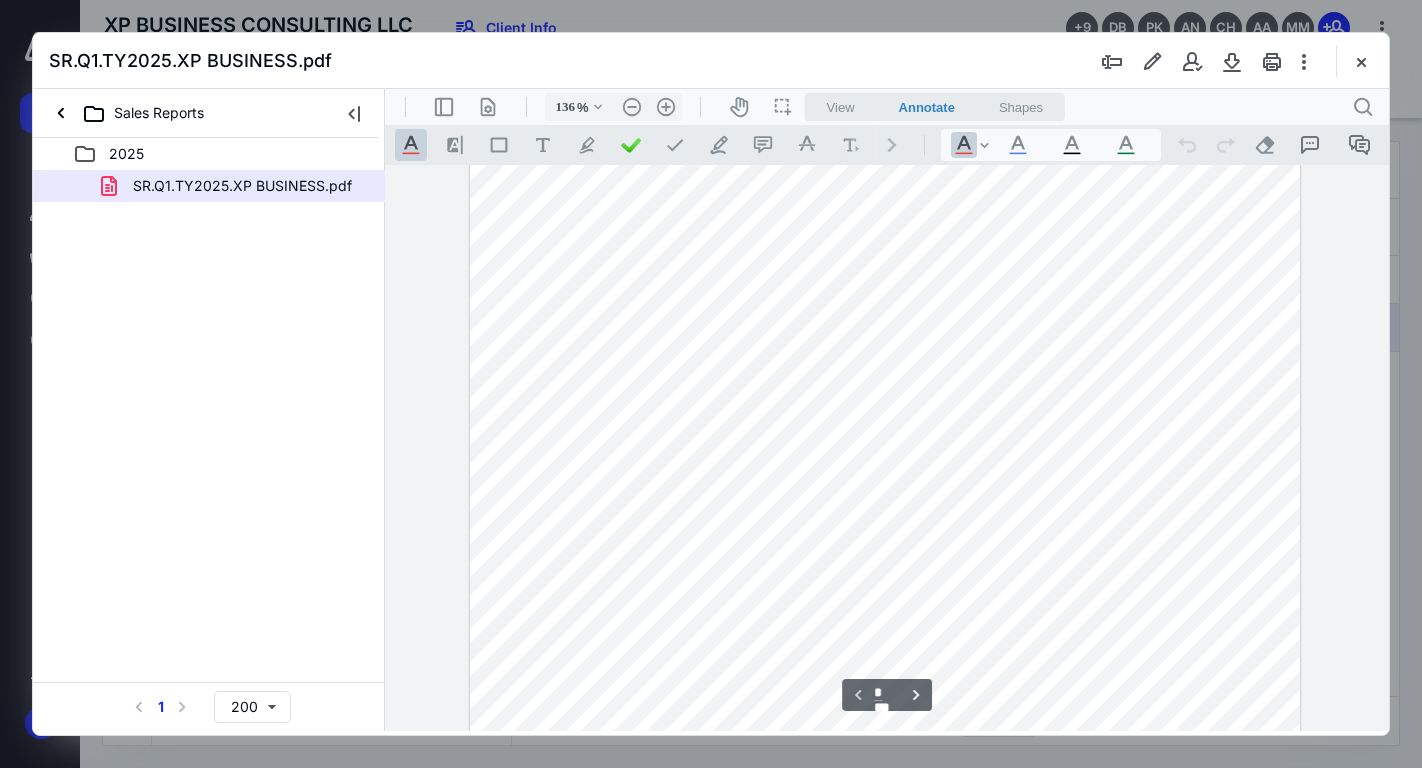 scroll, scrollTop: 0, scrollLeft: 0, axis: both 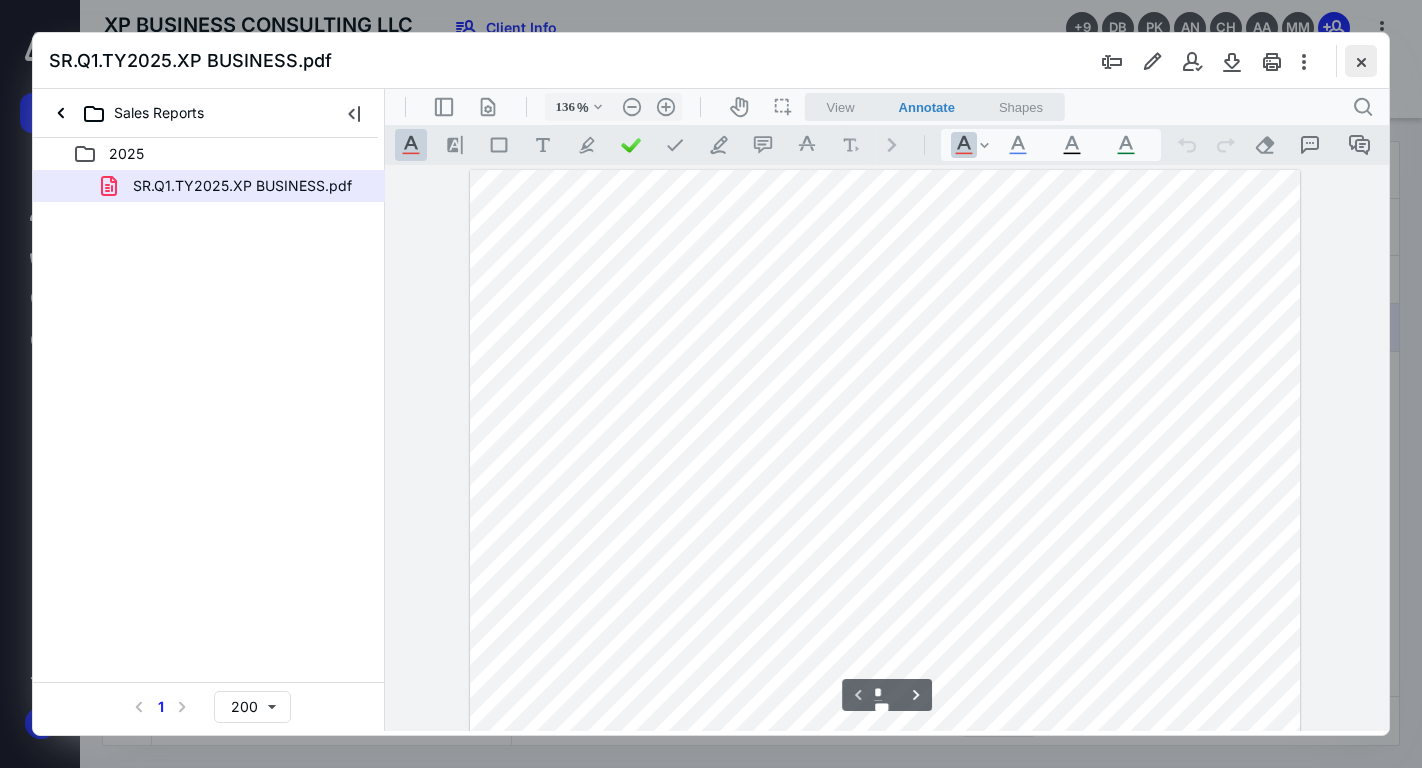 click at bounding box center (1361, 61) 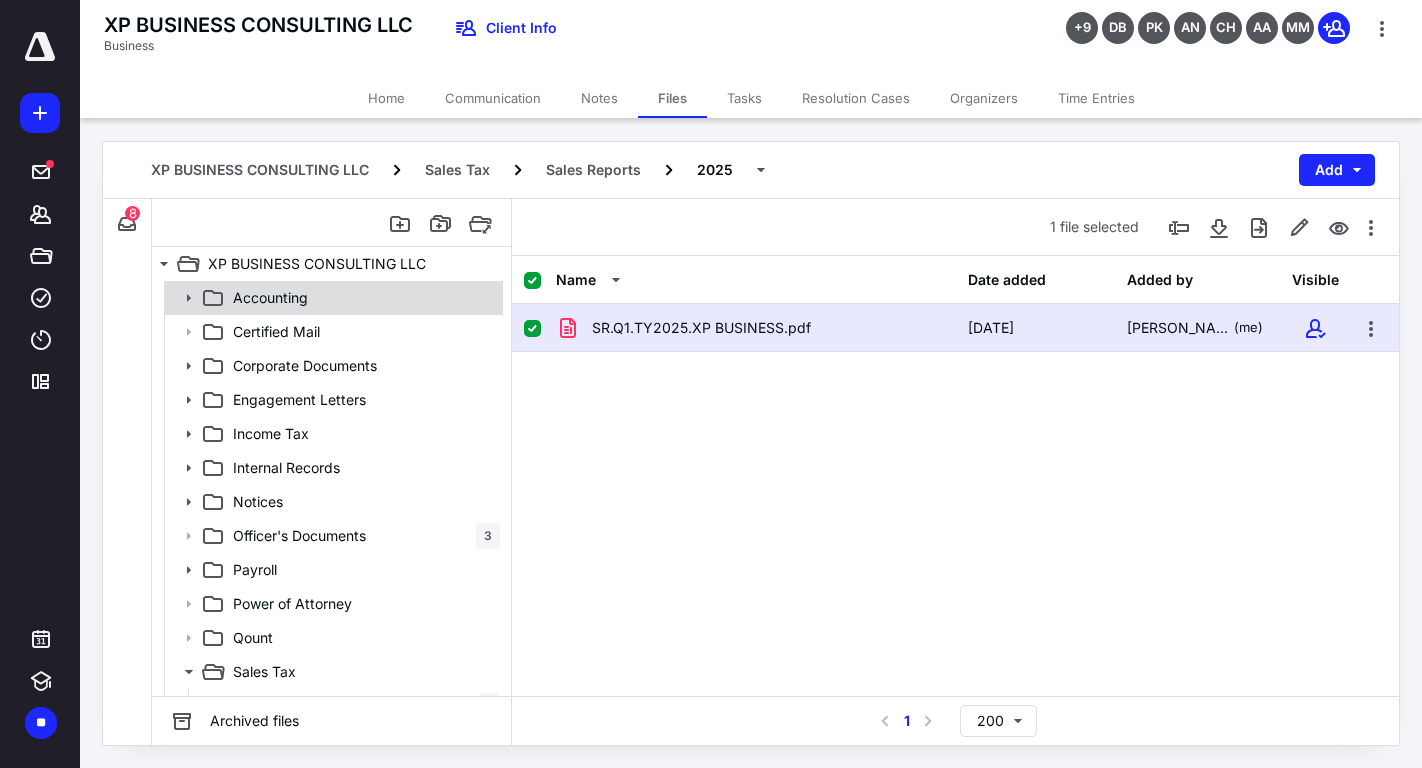 click on "Accounting" at bounding box center (332, 298) 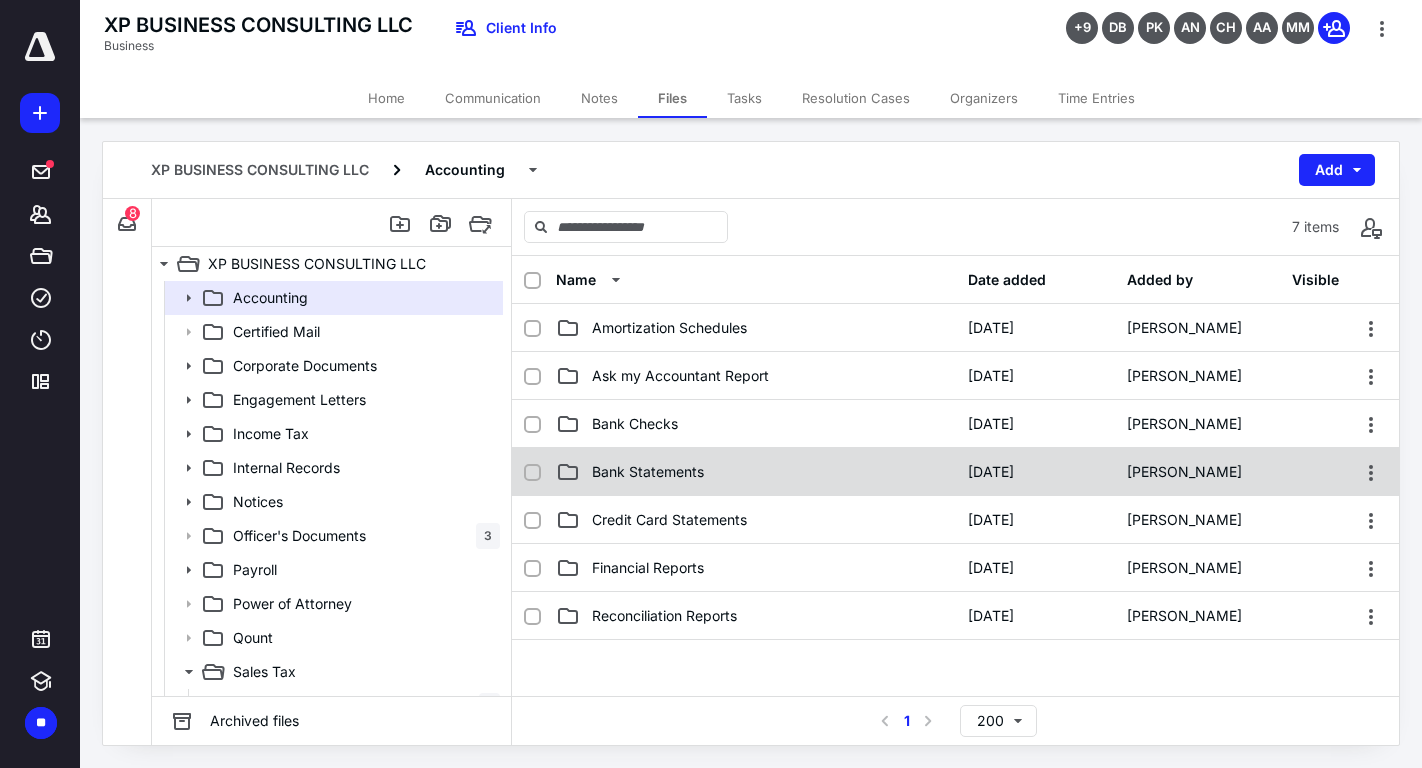 click on "Bank Statements" at bounding box center (648, 472) 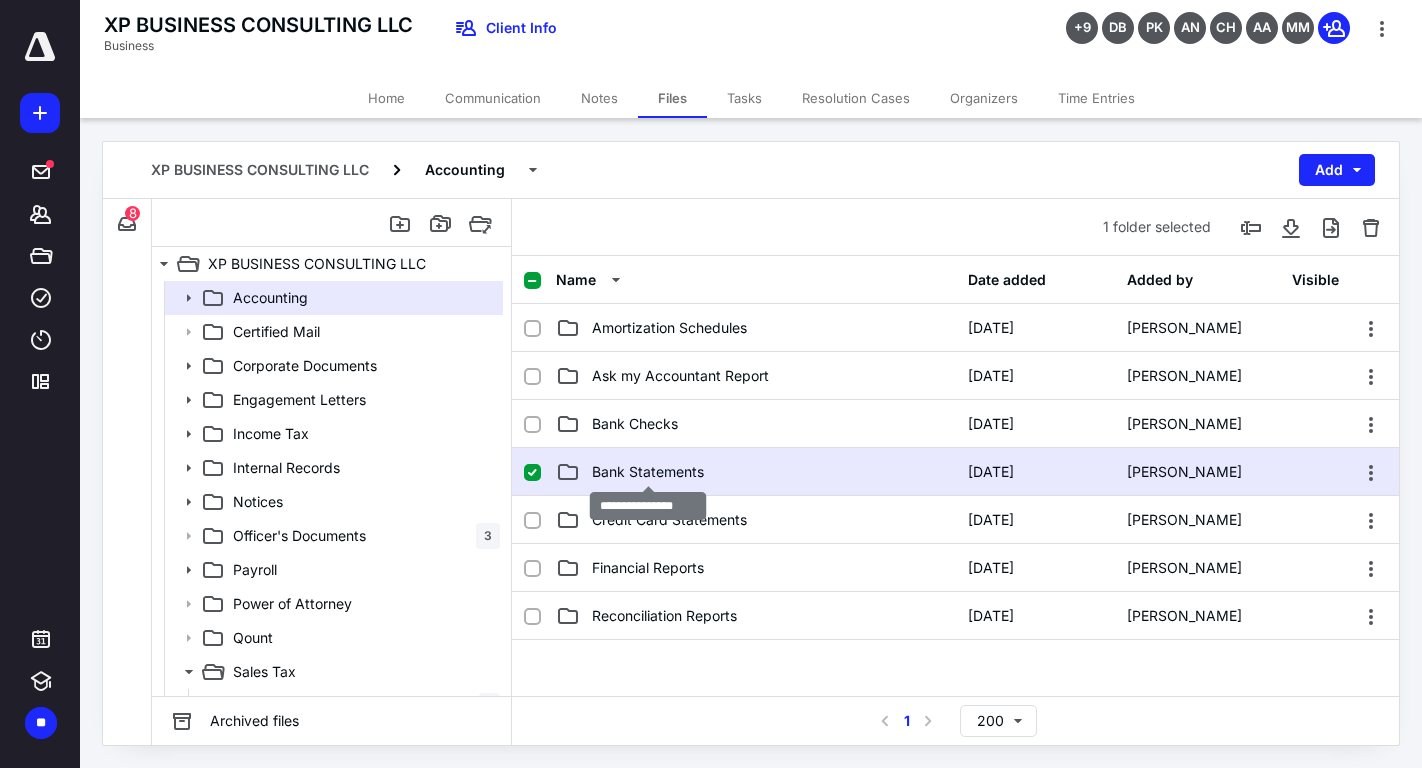 click on "Bank Statements" at bounding box center (648, 472) 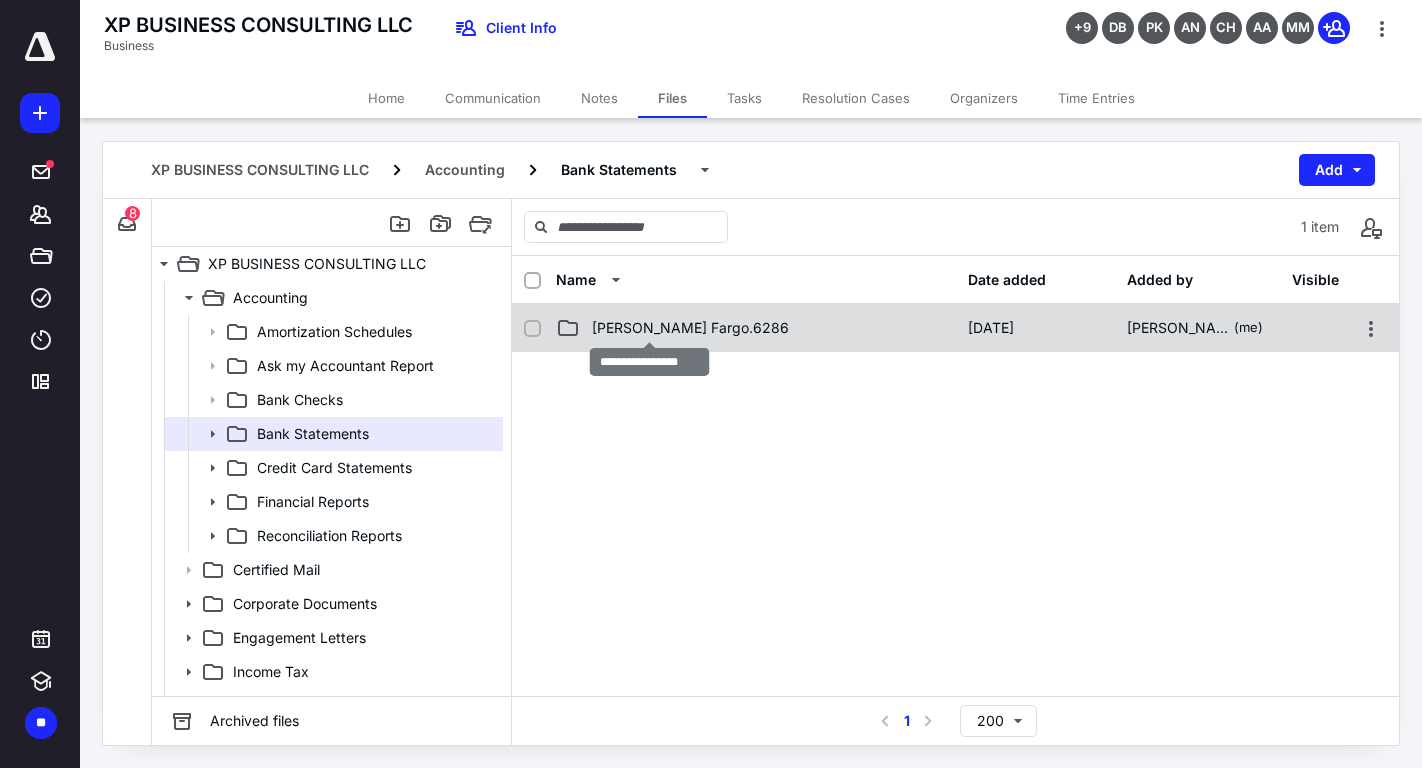 click on "[PERSON_NAME] Fargo.6286" at bounding box center [690, 328] 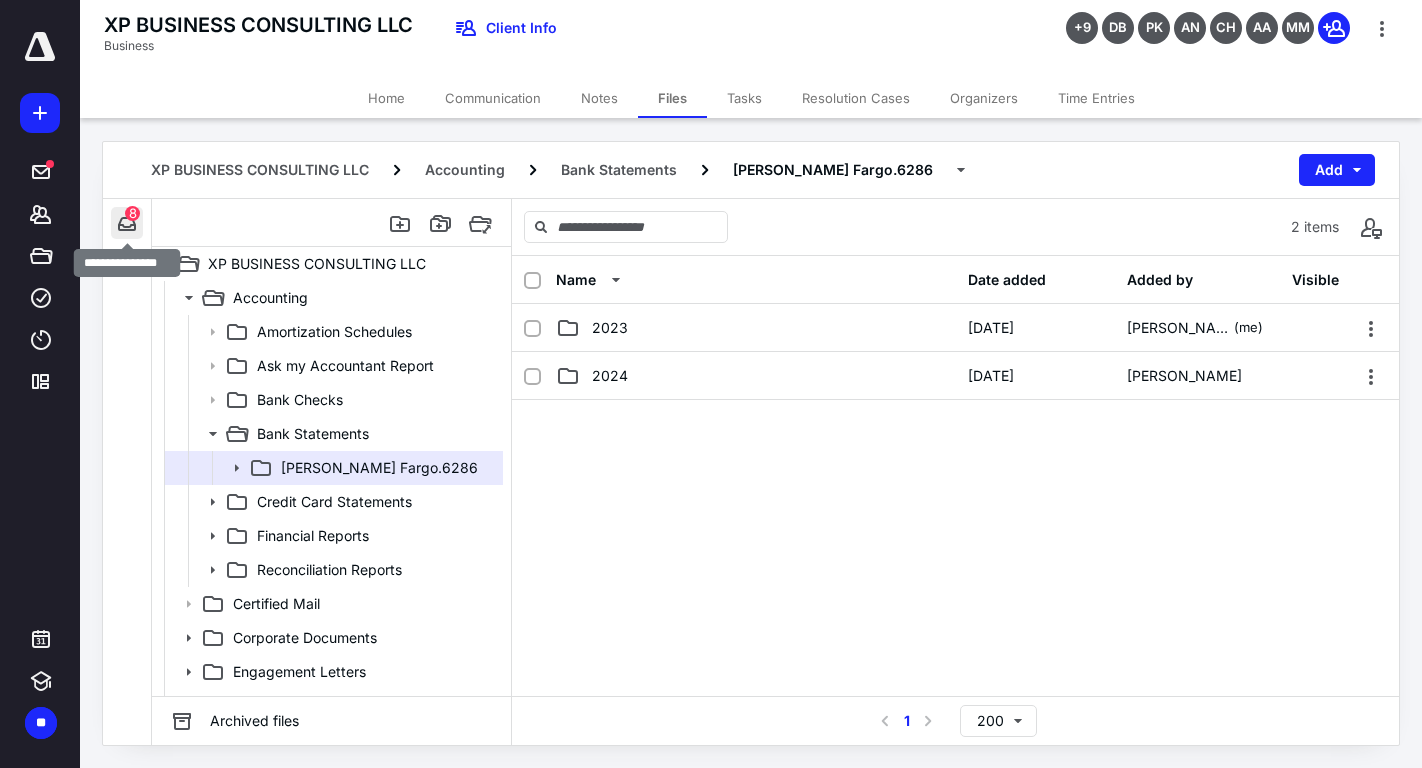 click at bounding box center (127, 223) 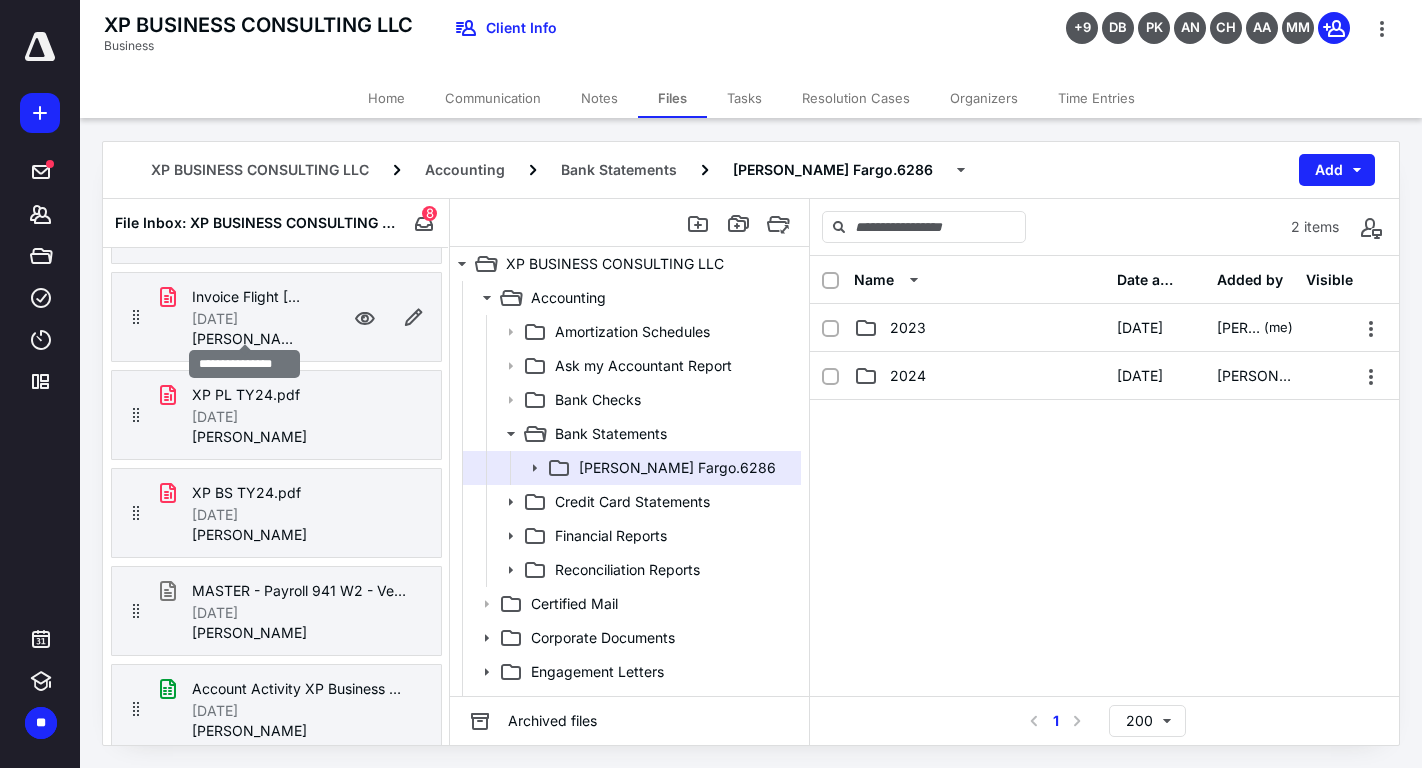 scroll, scrollTop: 359, scrollLeft: 0, axis: vertical 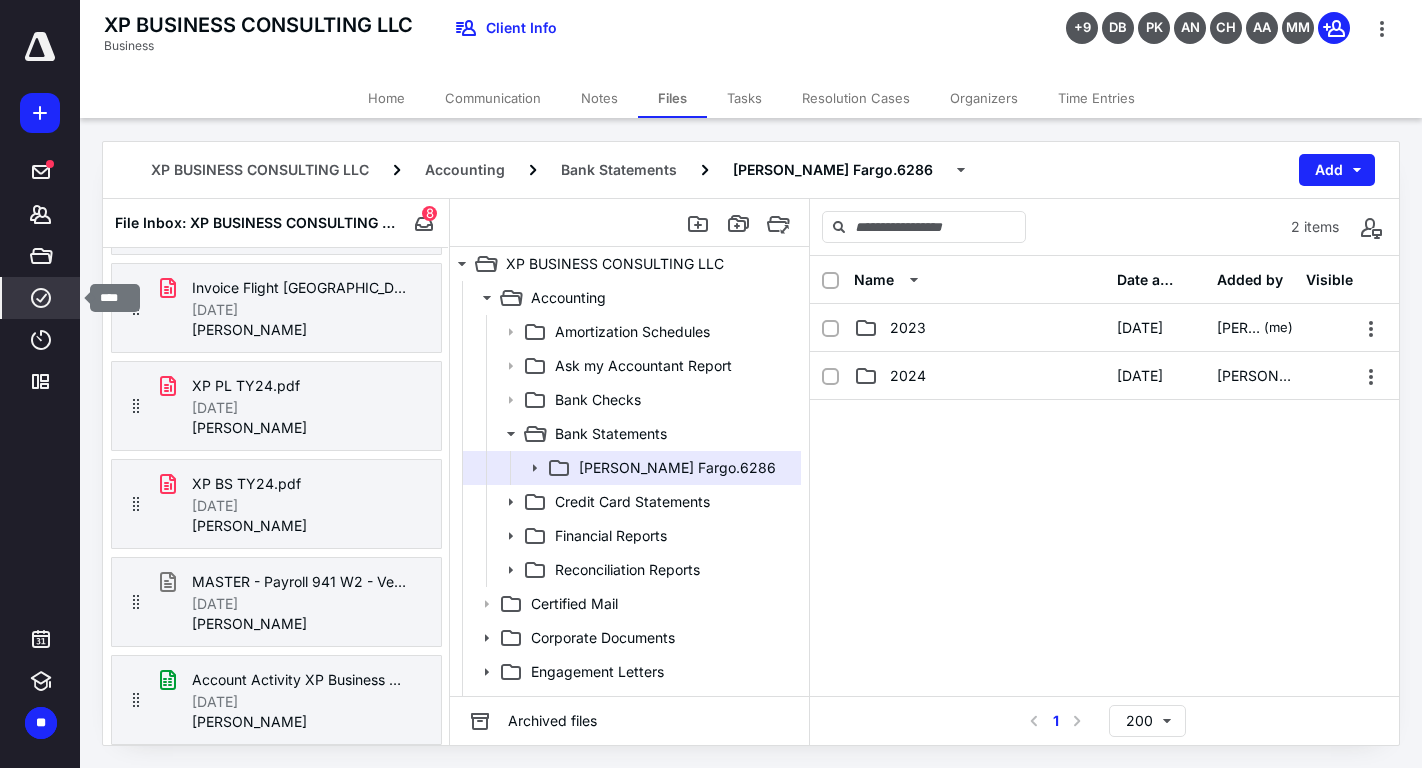 click 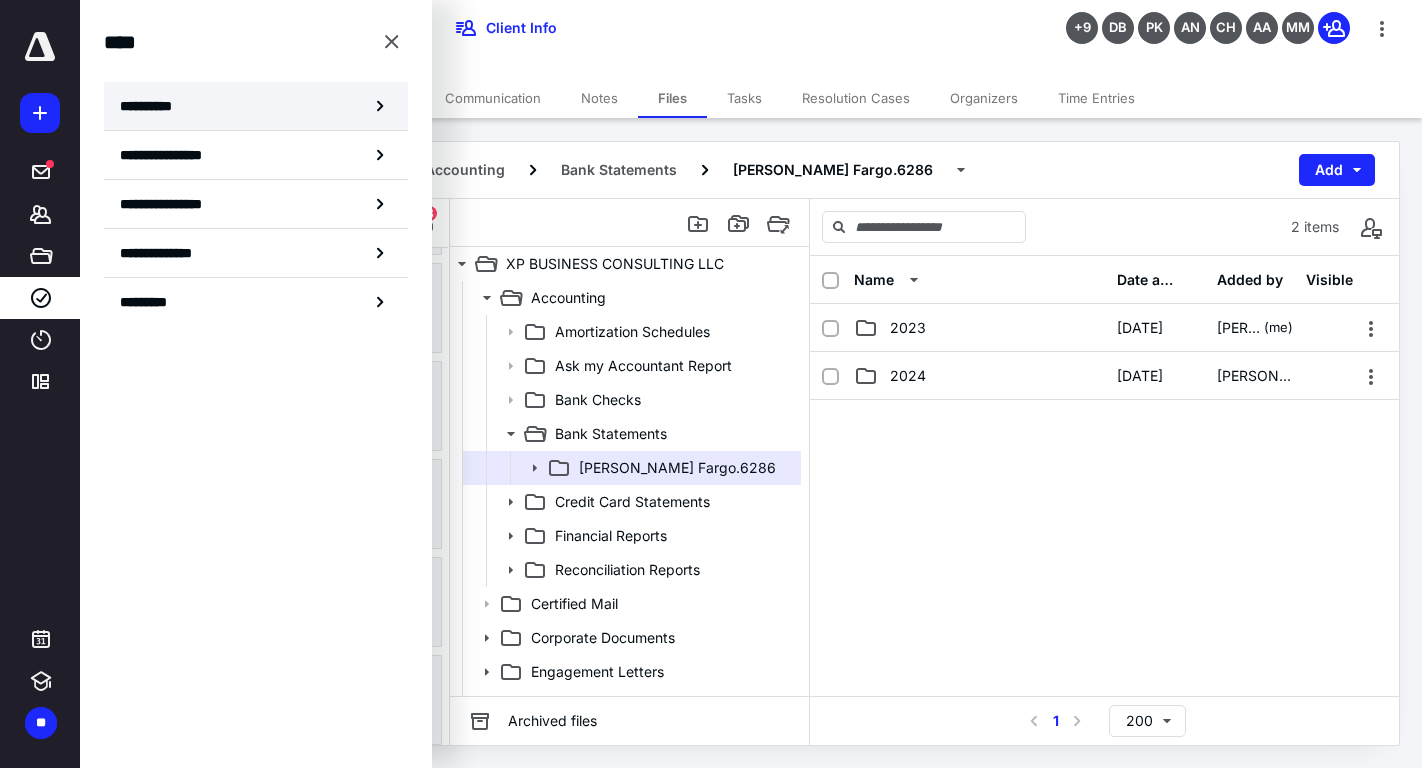 click on "**********" at bounding box center (256, 106) 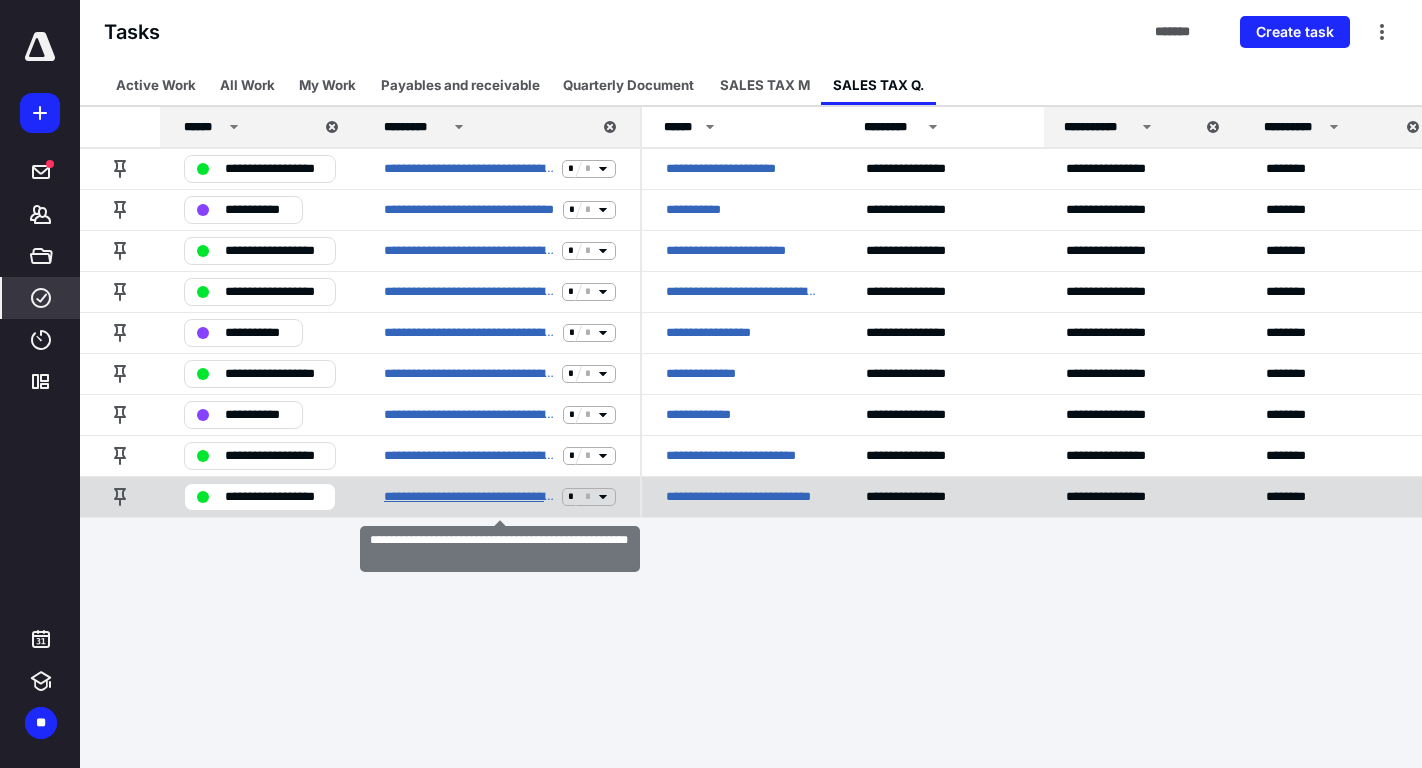 click on "**********" at bounding box center (469, 497) 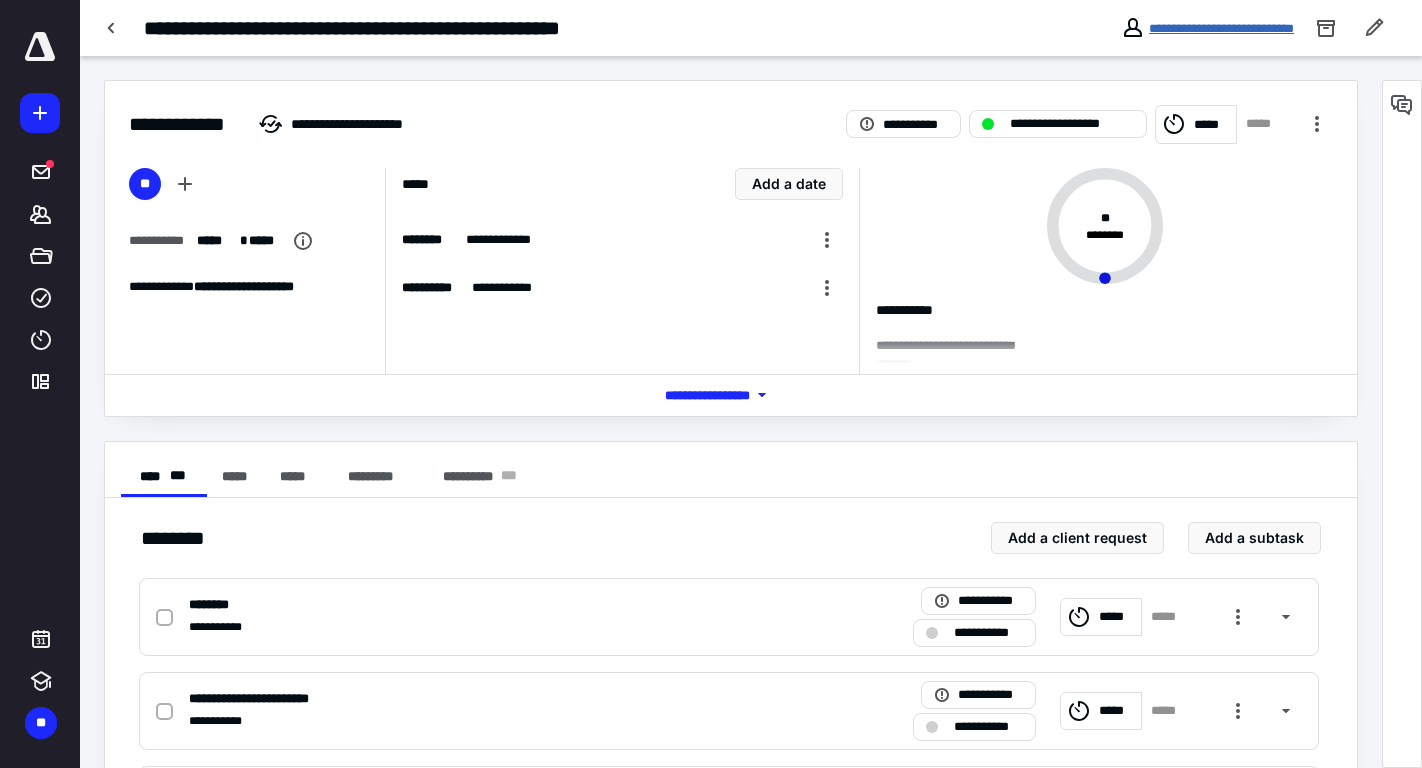click on "**********" at bounding box center [1221, 28] 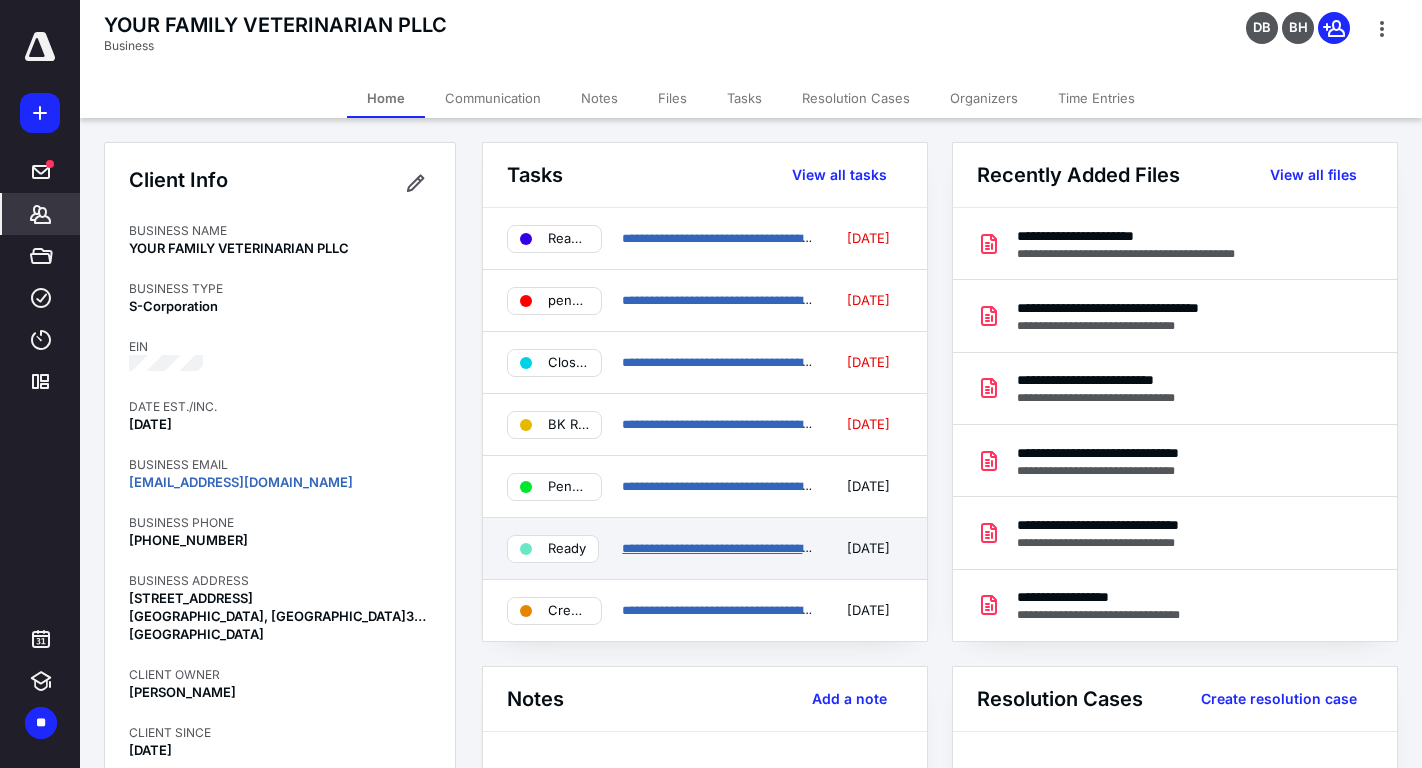 click on "**********" at bounding box center [797, 548] 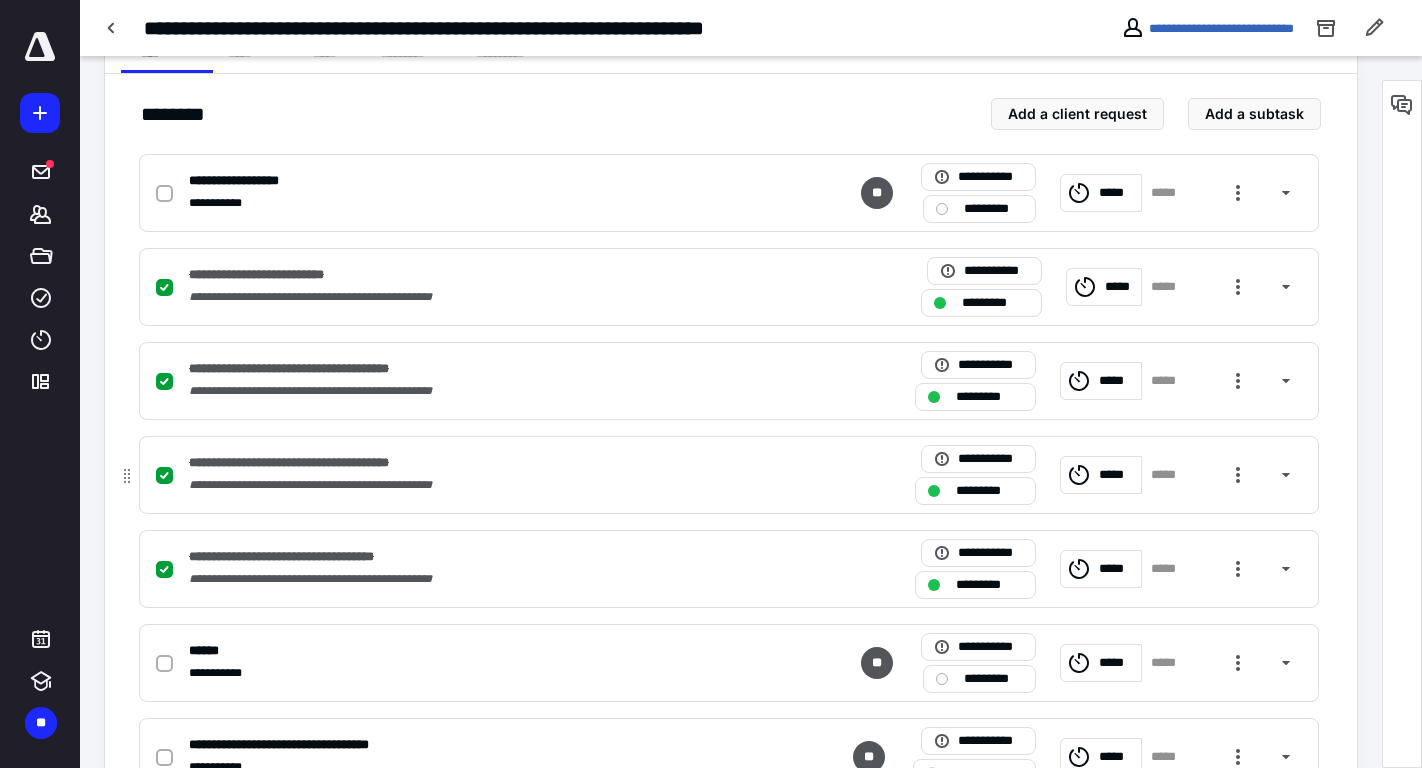 scroll, scrollTop: 0, scrollLeft: 0, axis: both 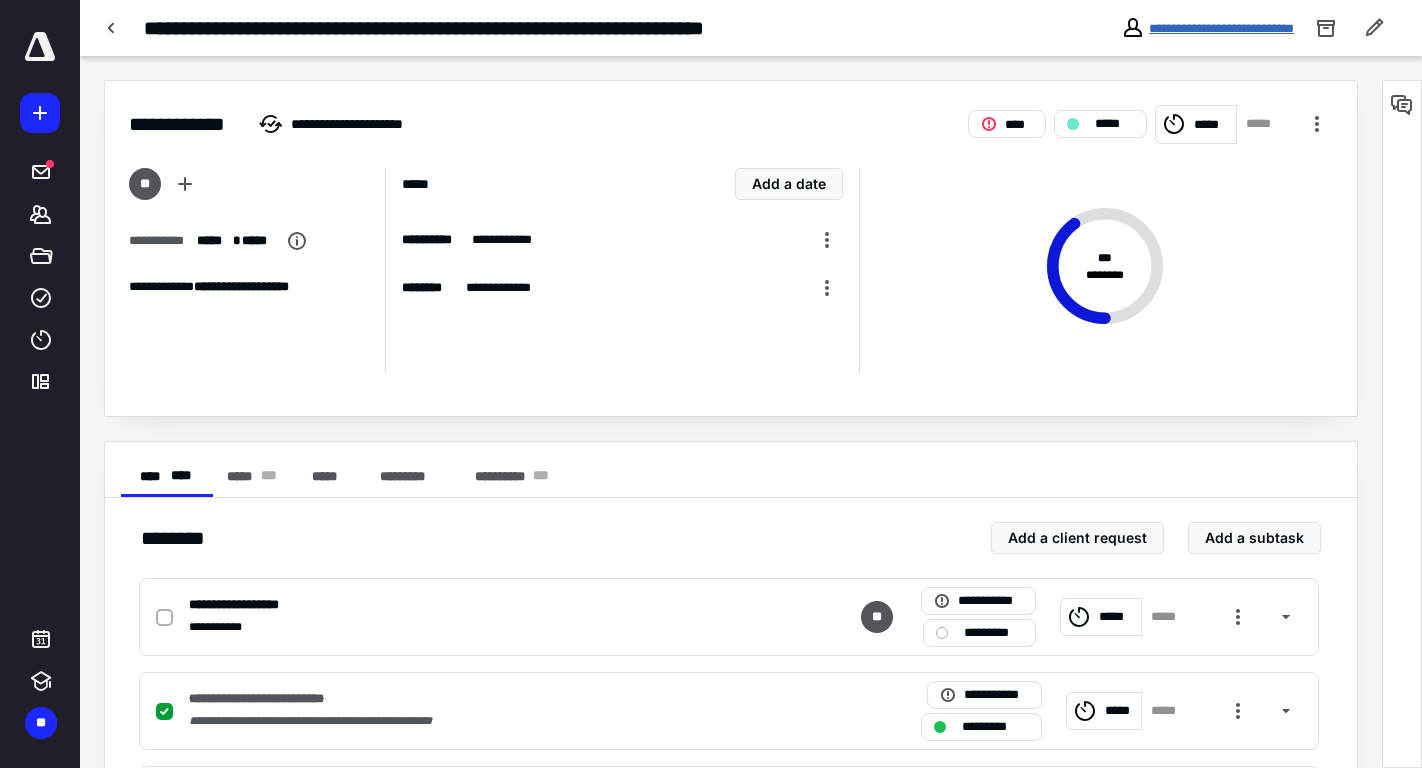 click on "**********" at bounding box center [1221, 28] 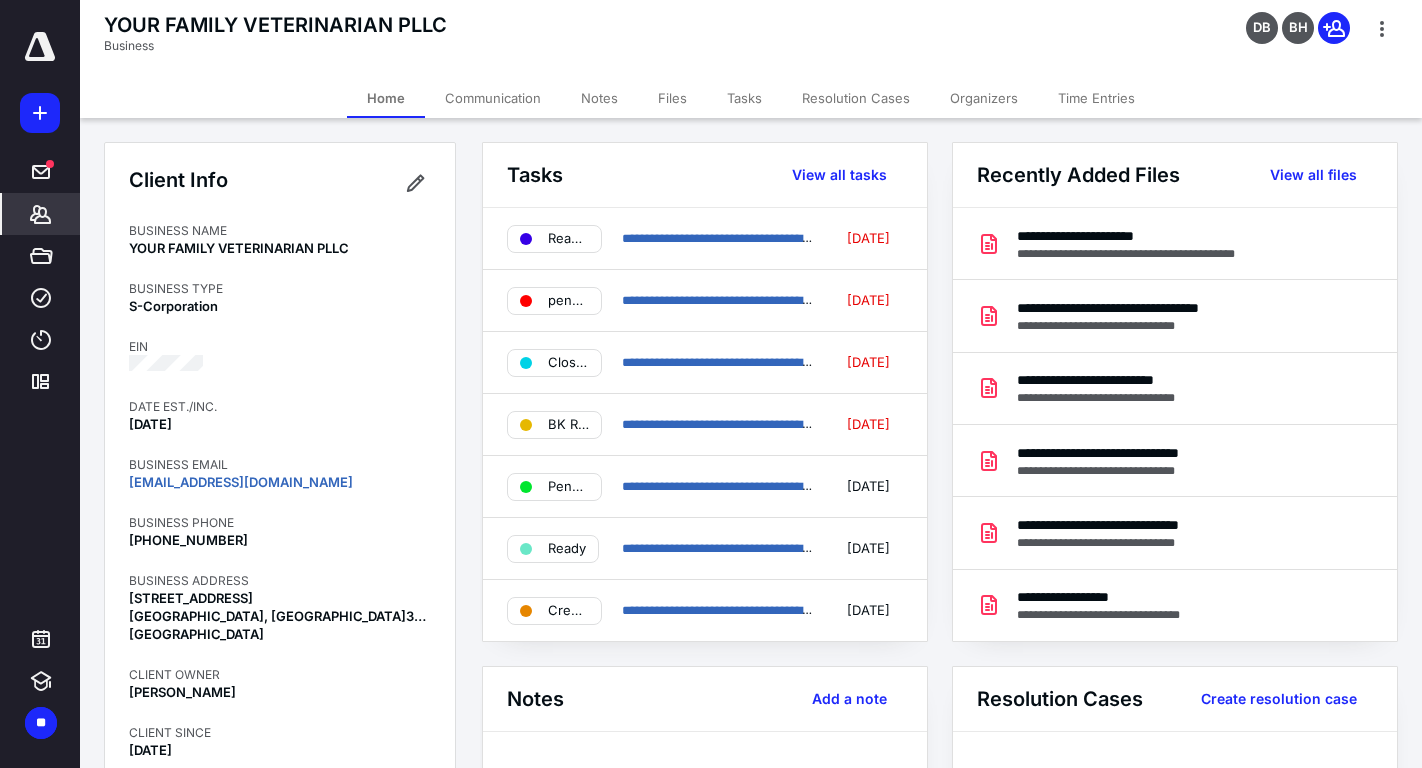 click on "Files" at bounding box center [672, 98] 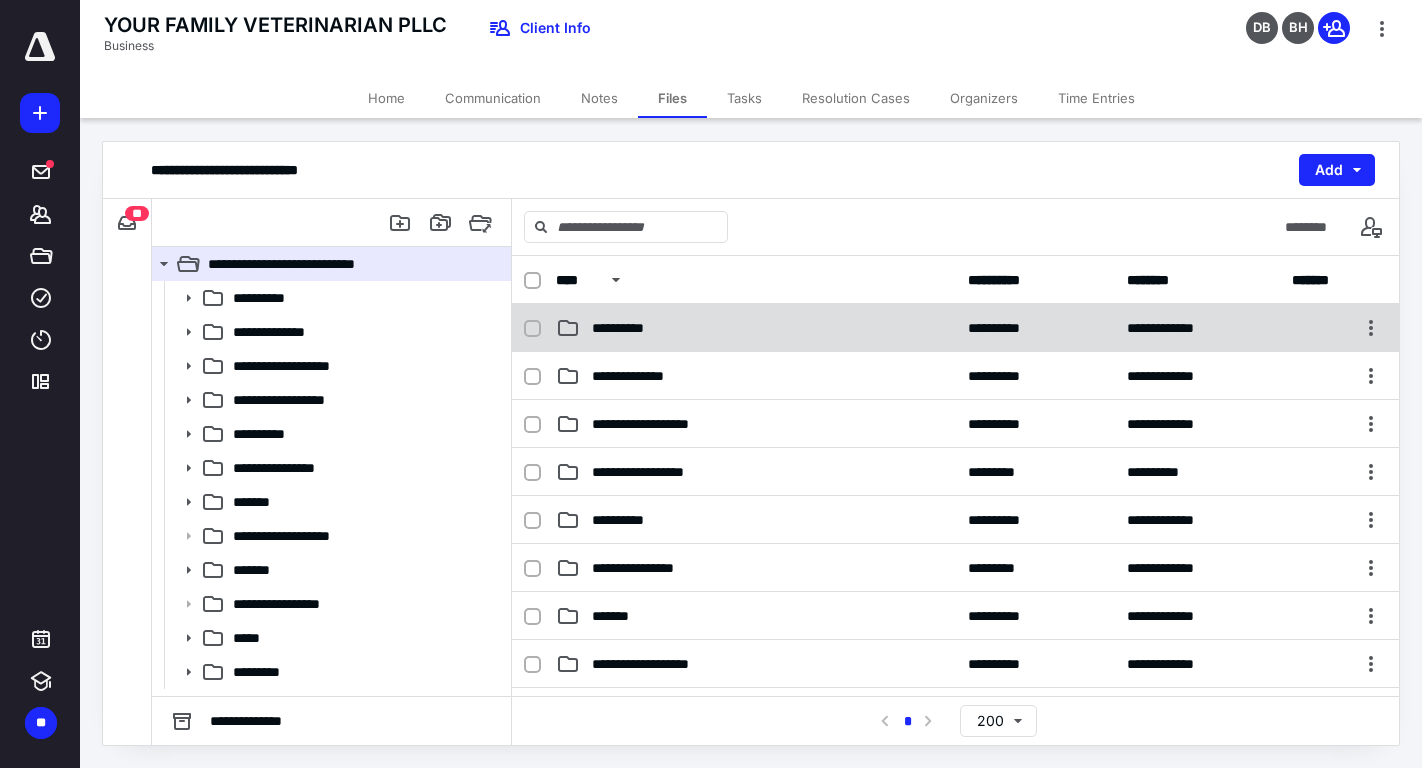 click on "**********" at bounding box center (756, 328) 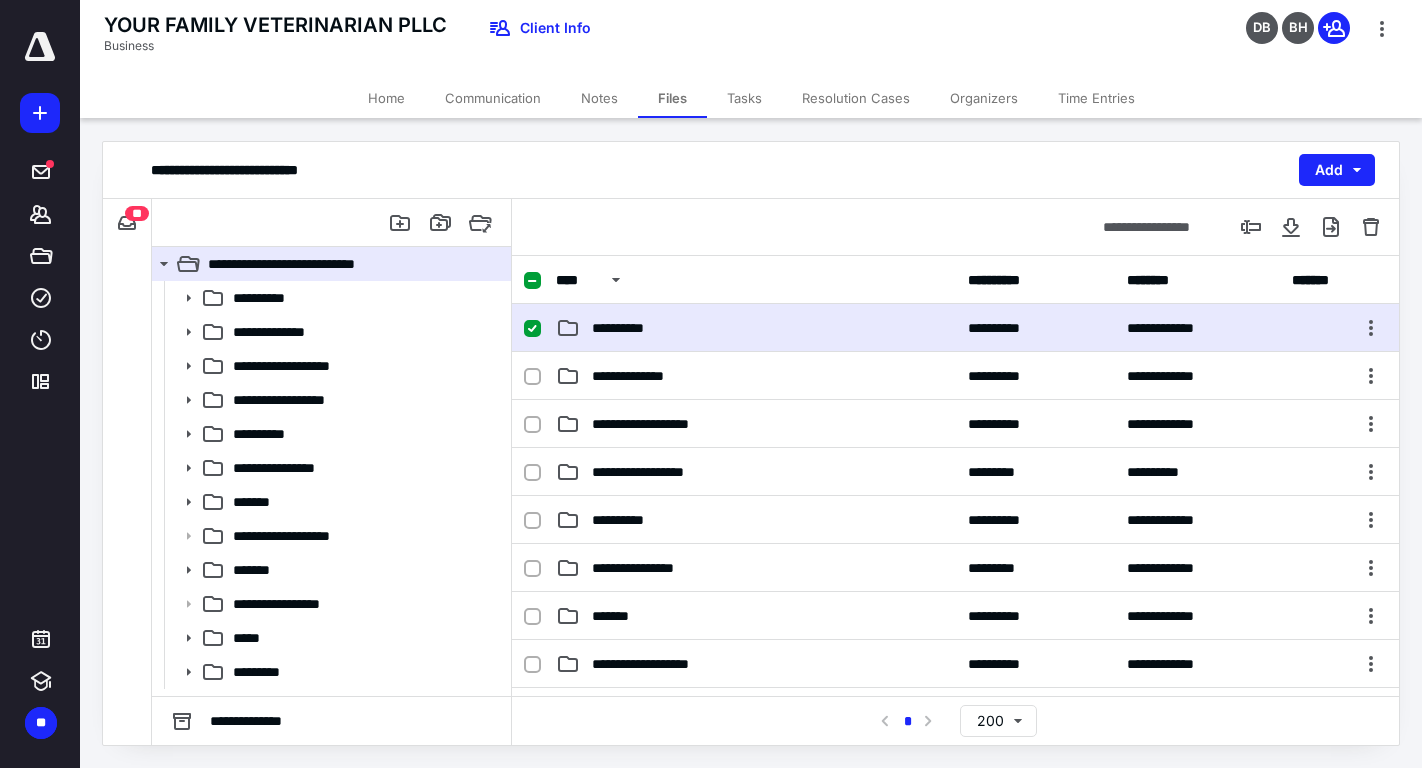 click on "**********" at bounding box center (756, 328) 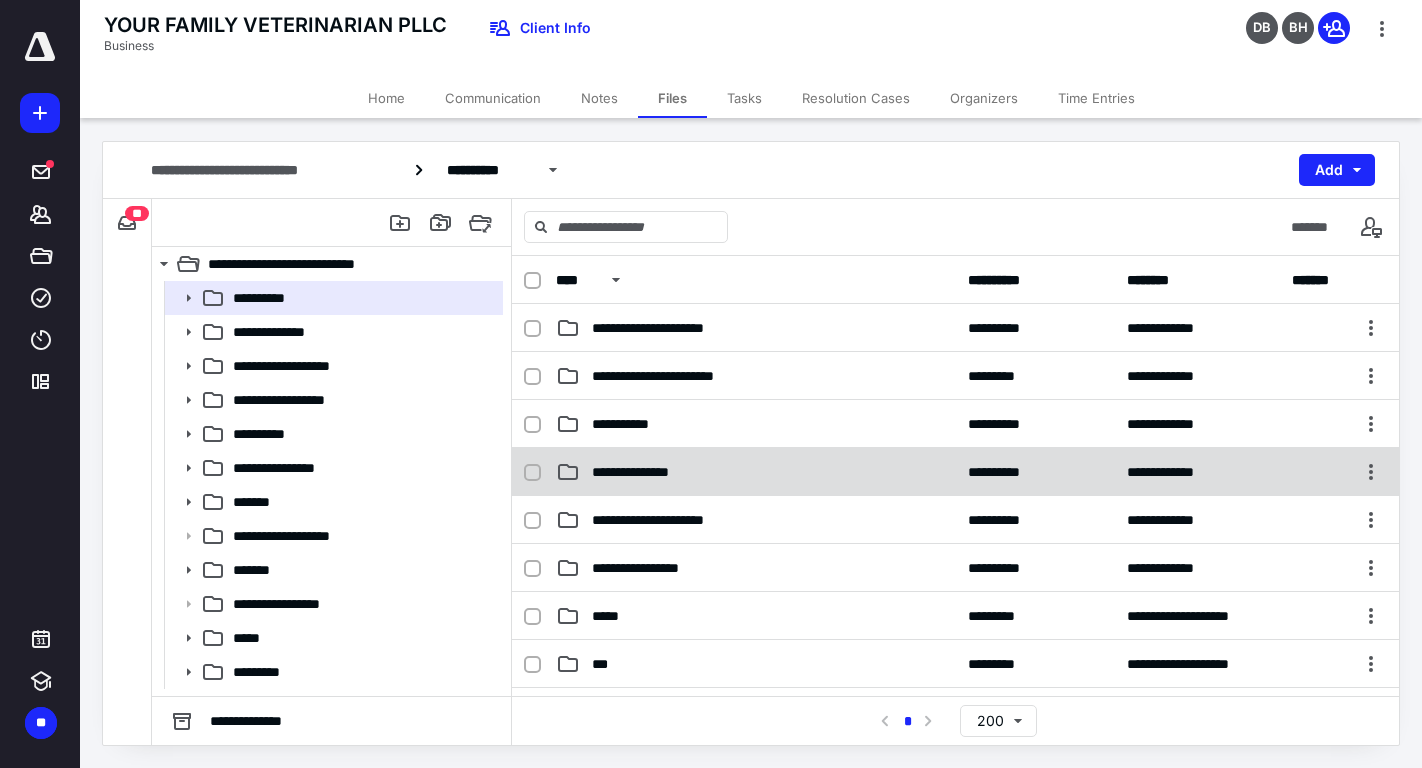 click on "**********" at bounding box center [648, 472] 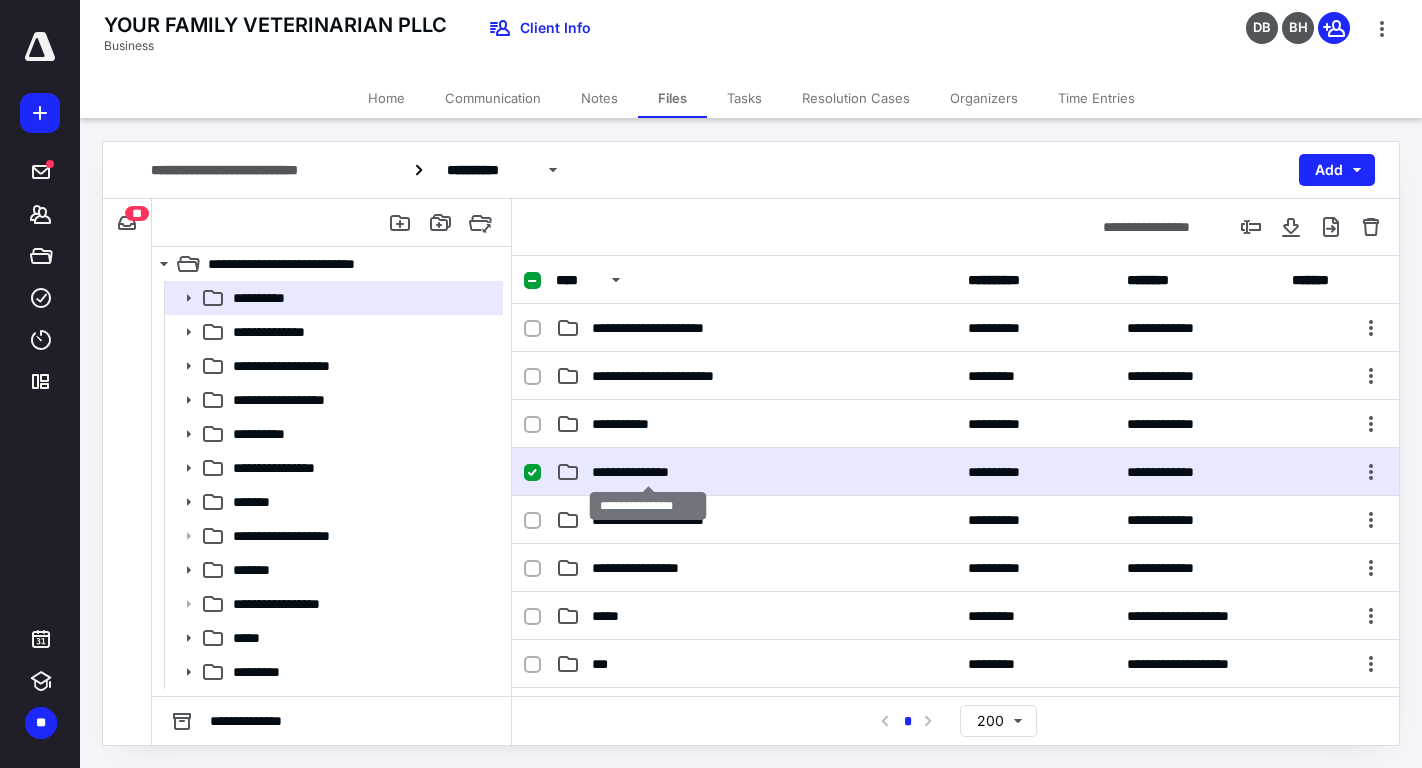 click on "**********" at bounding box center (648, 472) 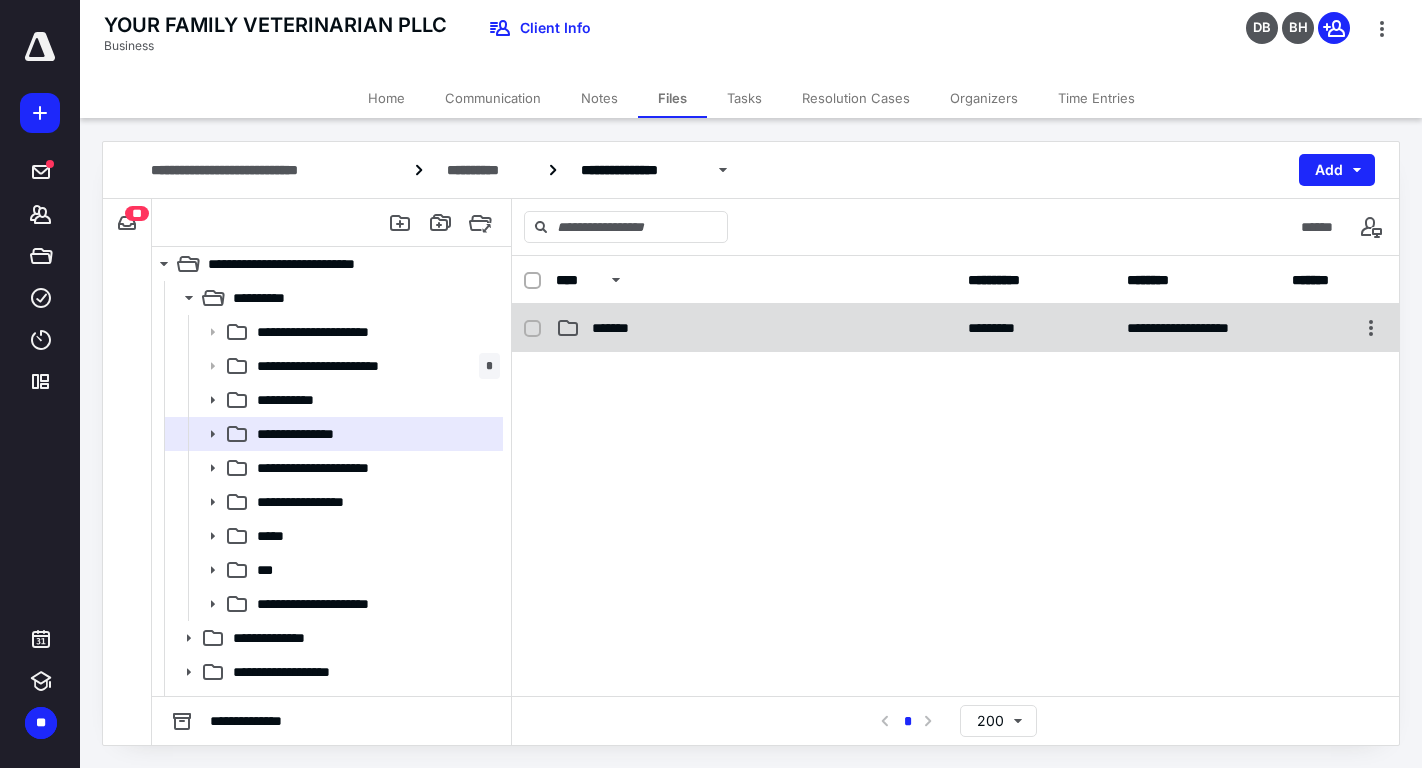 click on "*******" at bounding box center (756, 328) 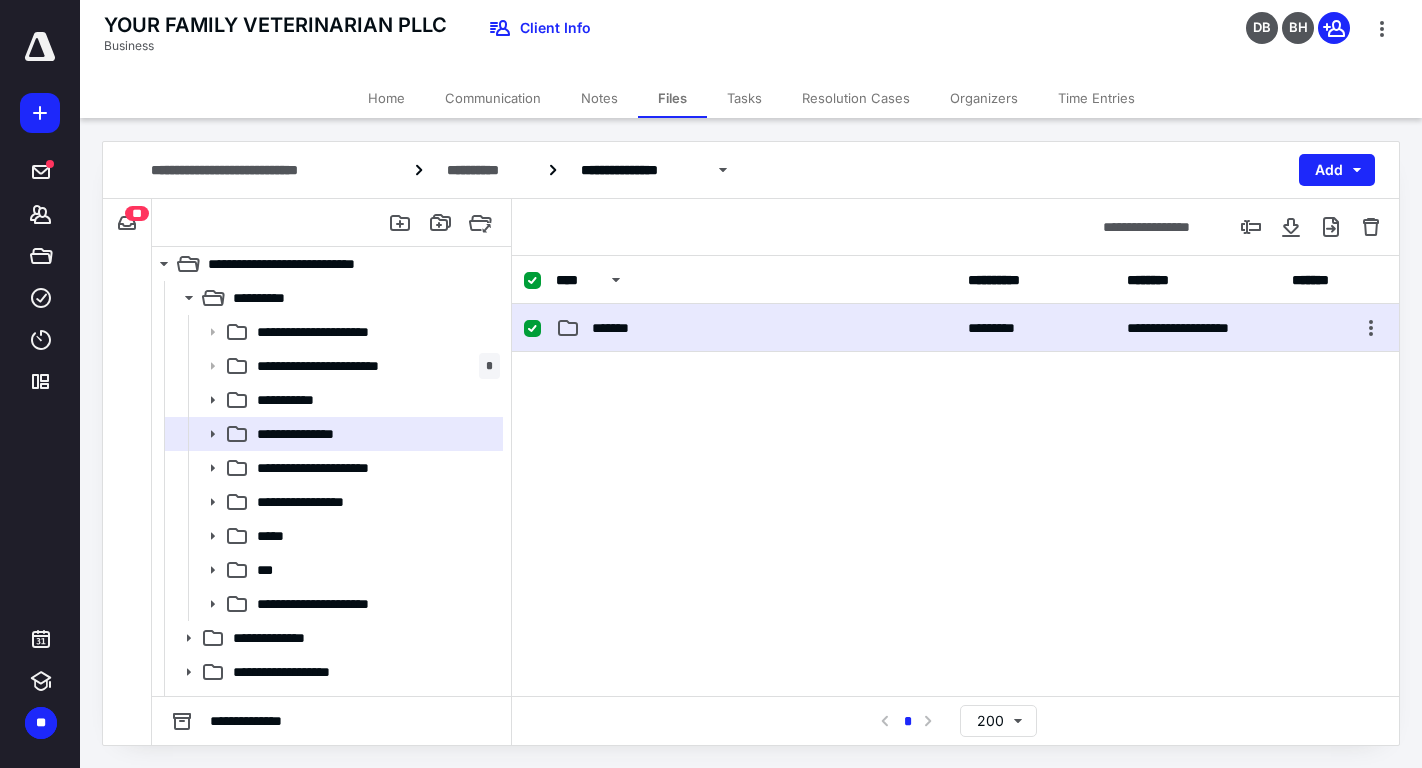 click on "*******" at bounding box center (756, 328) 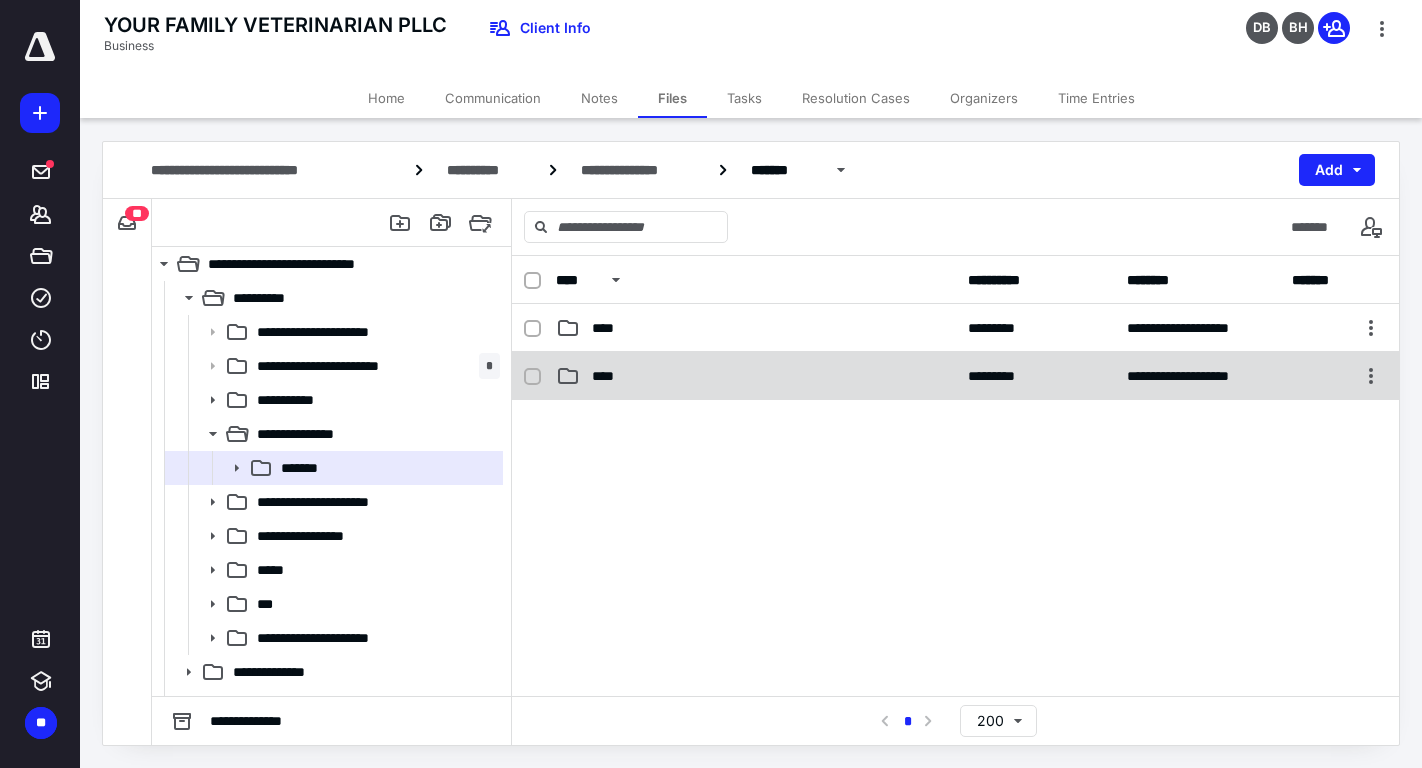 click on "****" at bounding box center [756, 376] 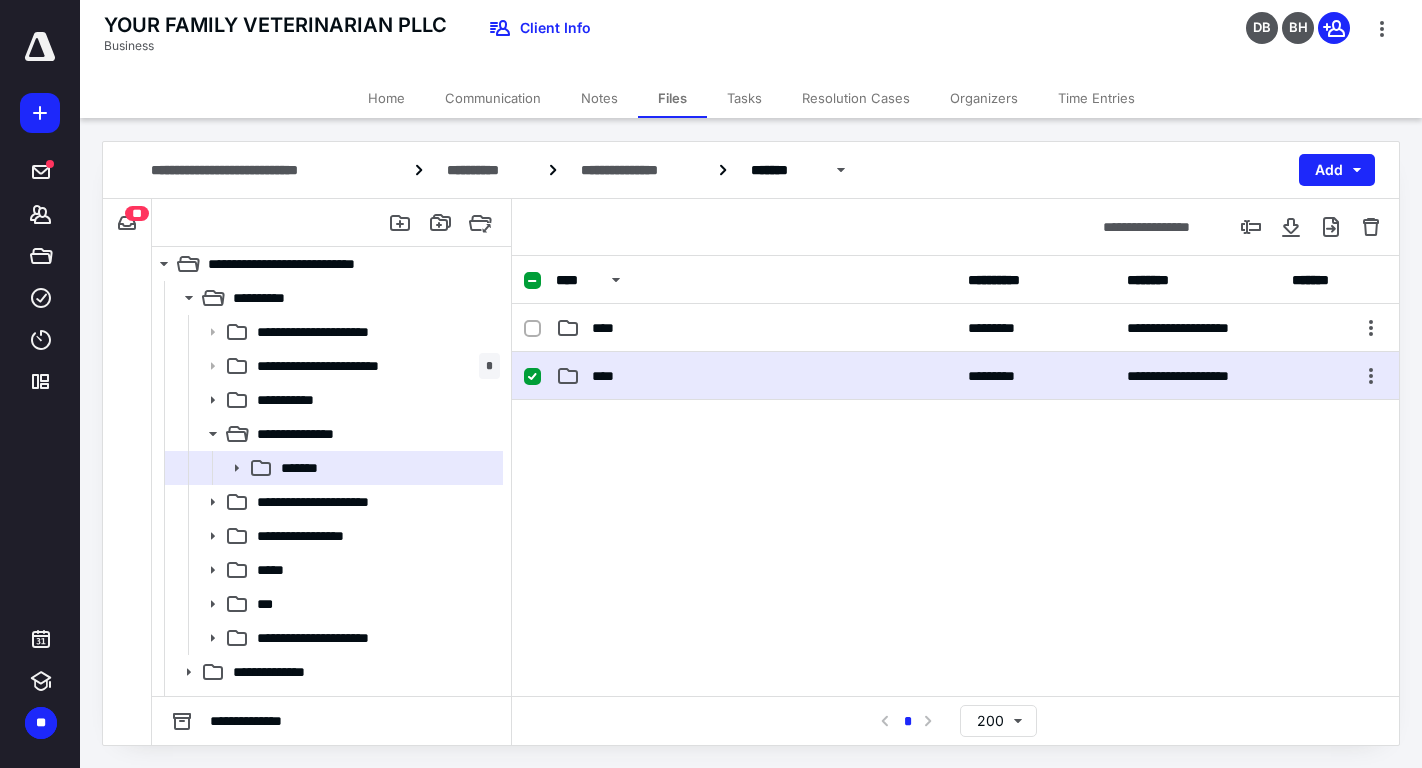click on "****" at bounding box center (756, 376) 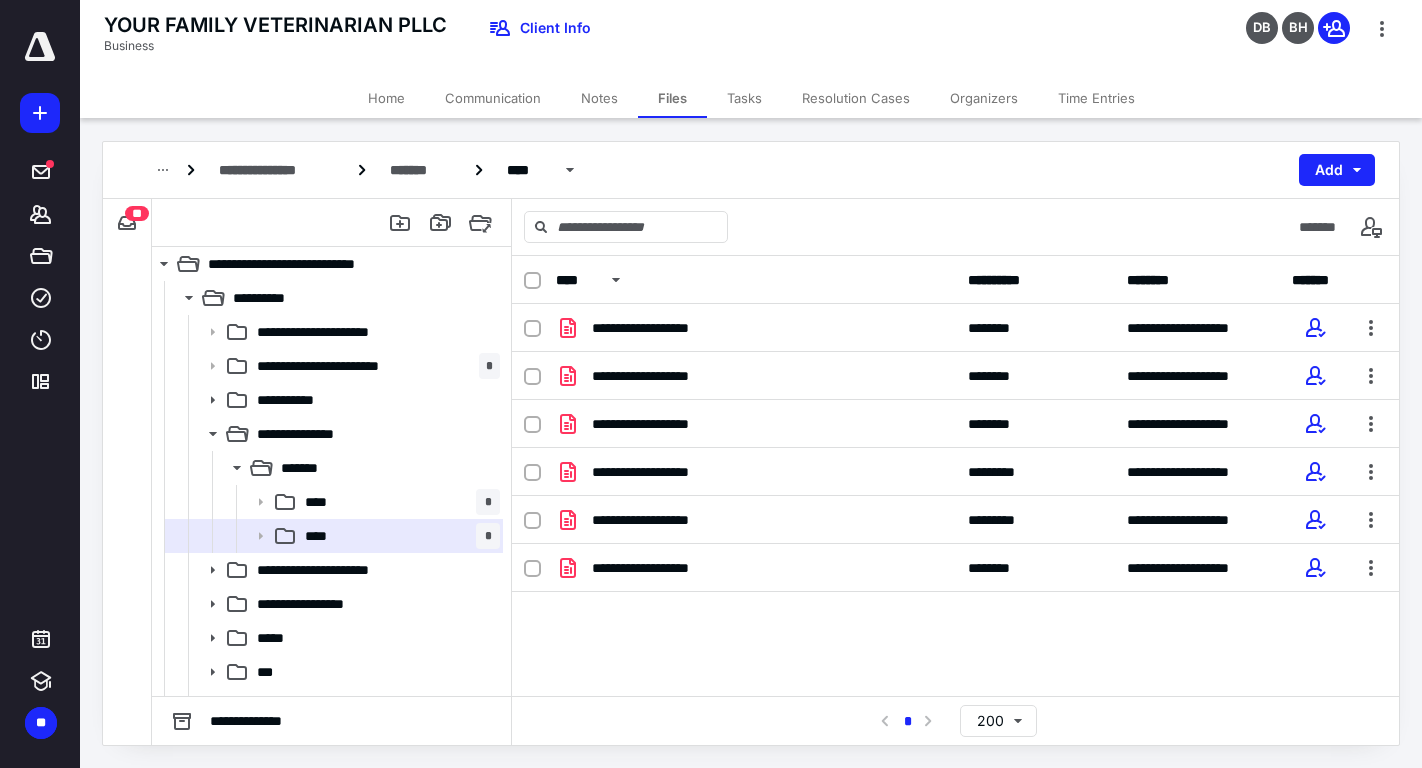 scroll, scrollTop: 401, scrollLeft: 0, axis: vertical 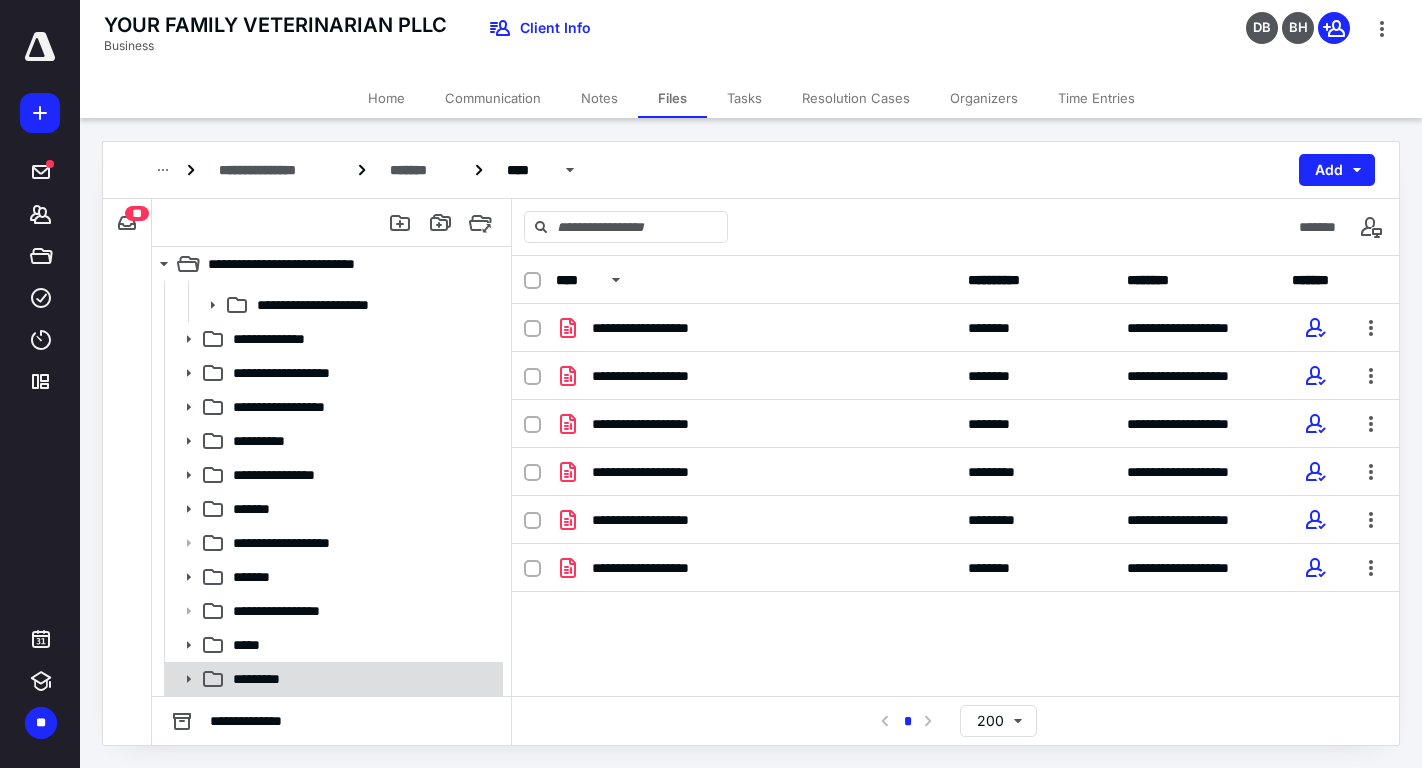 click on "*********" at bounding box center (264, 679) 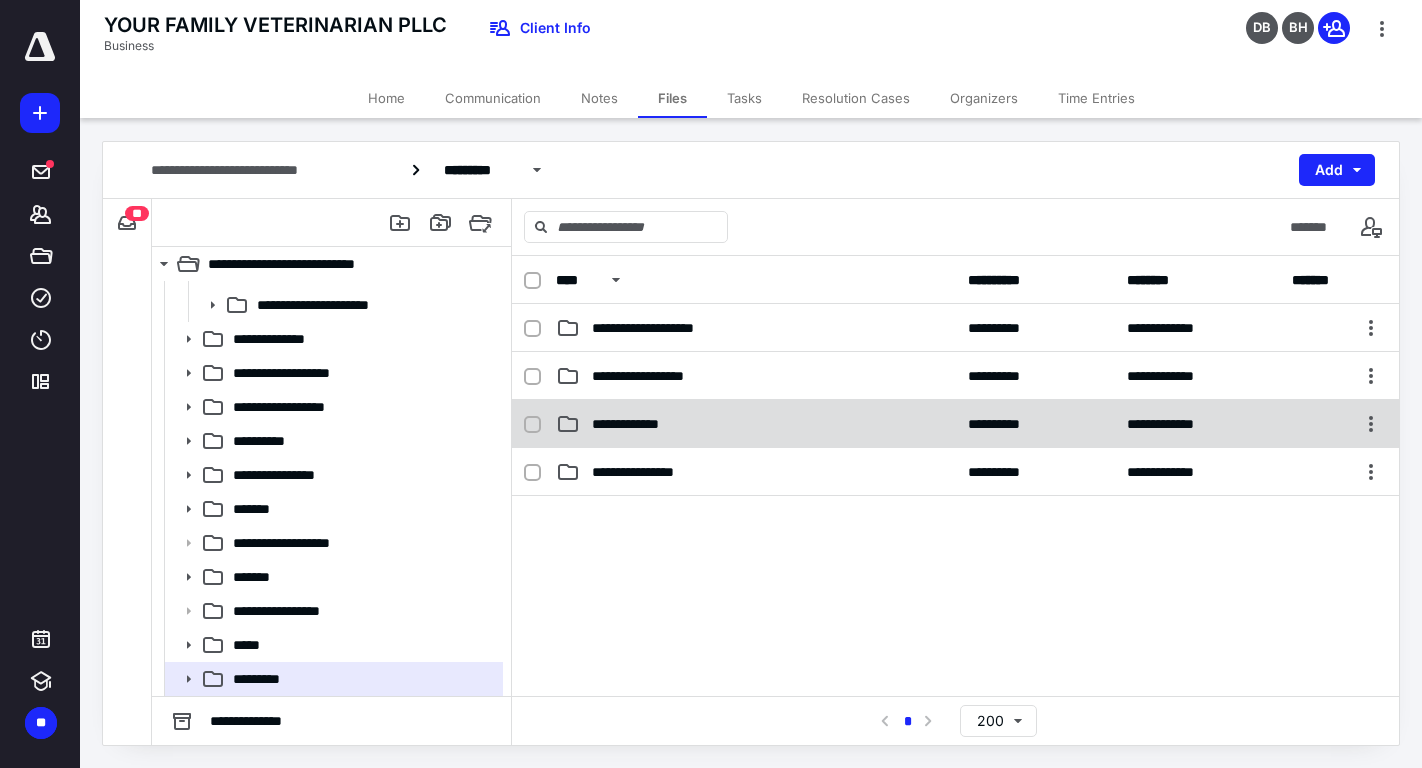 click on "**********" at bounding box center (637, 424) 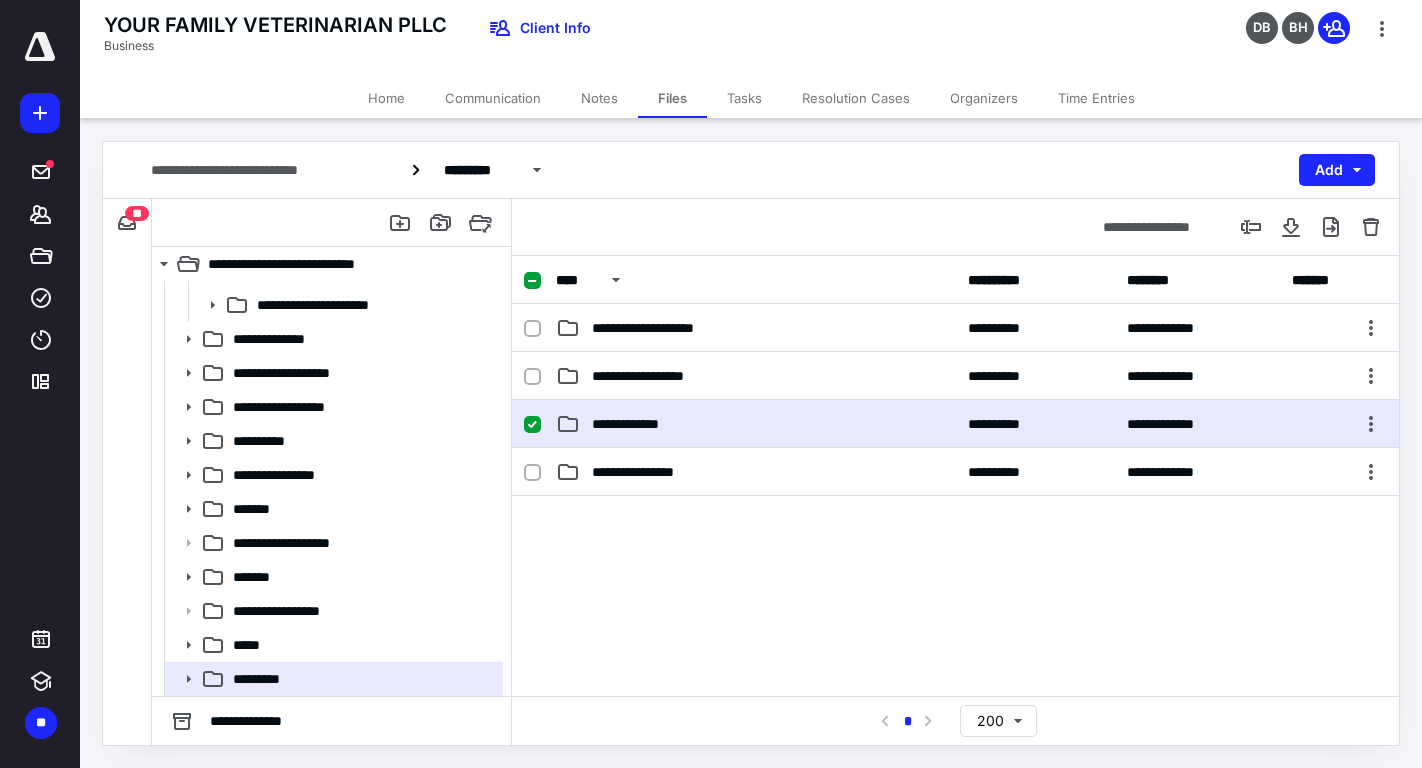click on "**********" at bounding box center (637, 424) 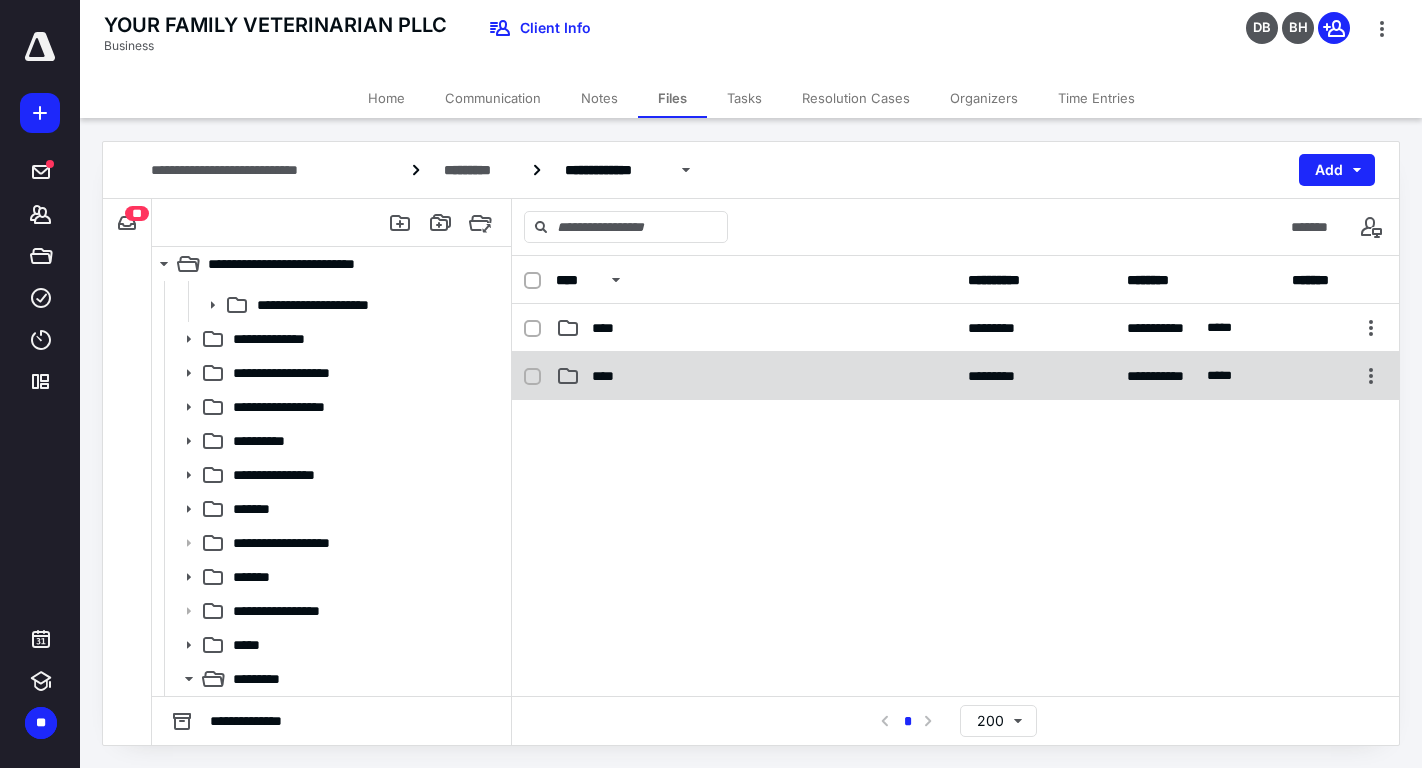 click on "****" at bounding box center (756, 376) 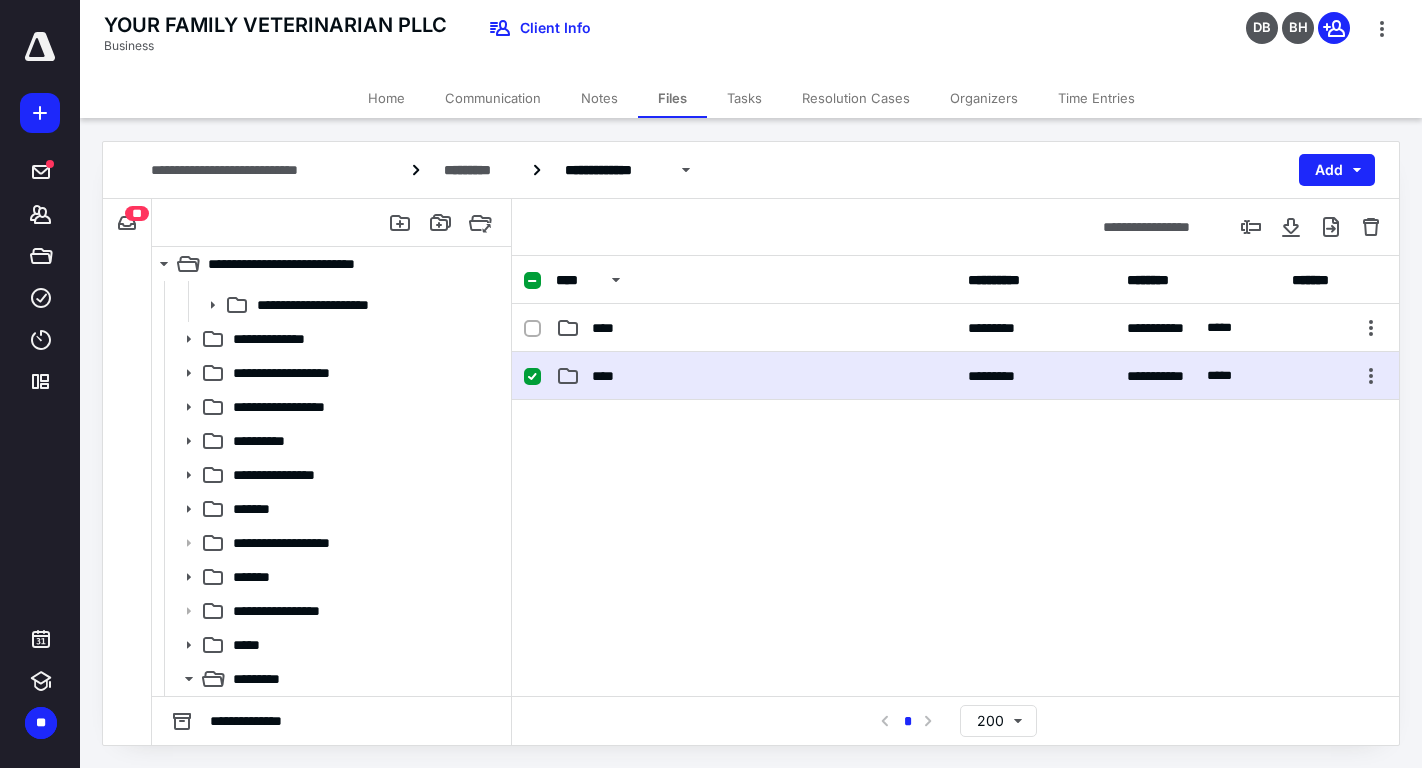 click on "****" at bounding box center [756, 376] 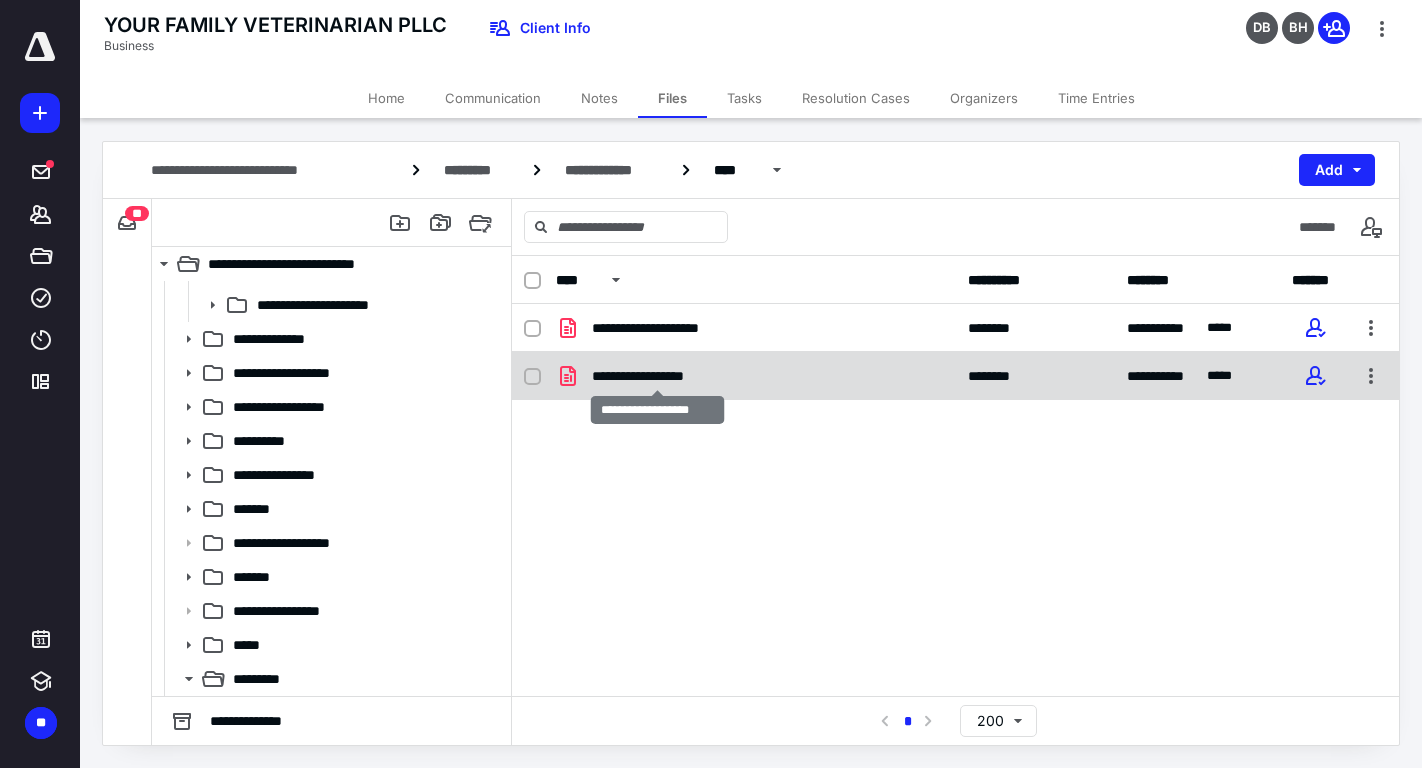 click on "**********" at bounding box center (657, 376) 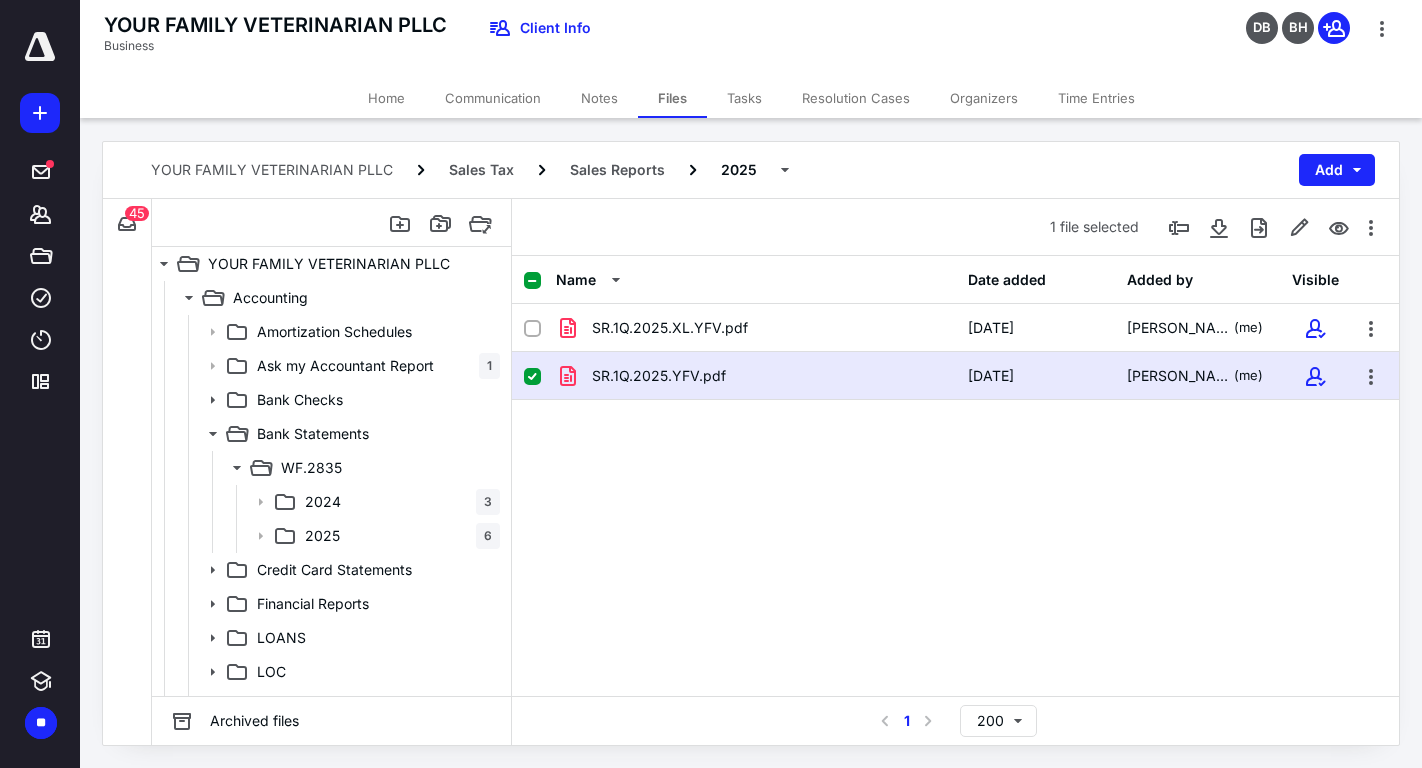 scroll, scrollTop: 401, scrollLeft: 0, axis: vertical 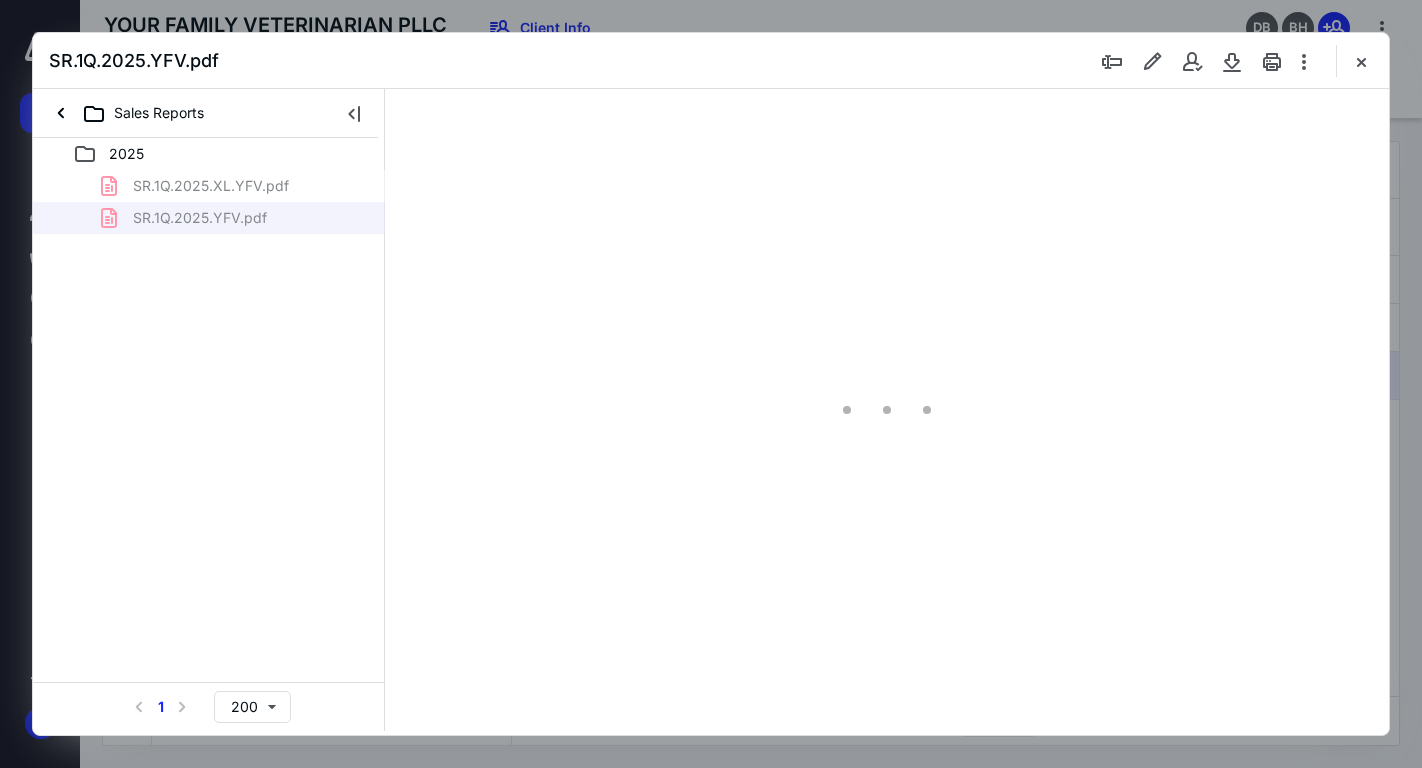 type on "71" 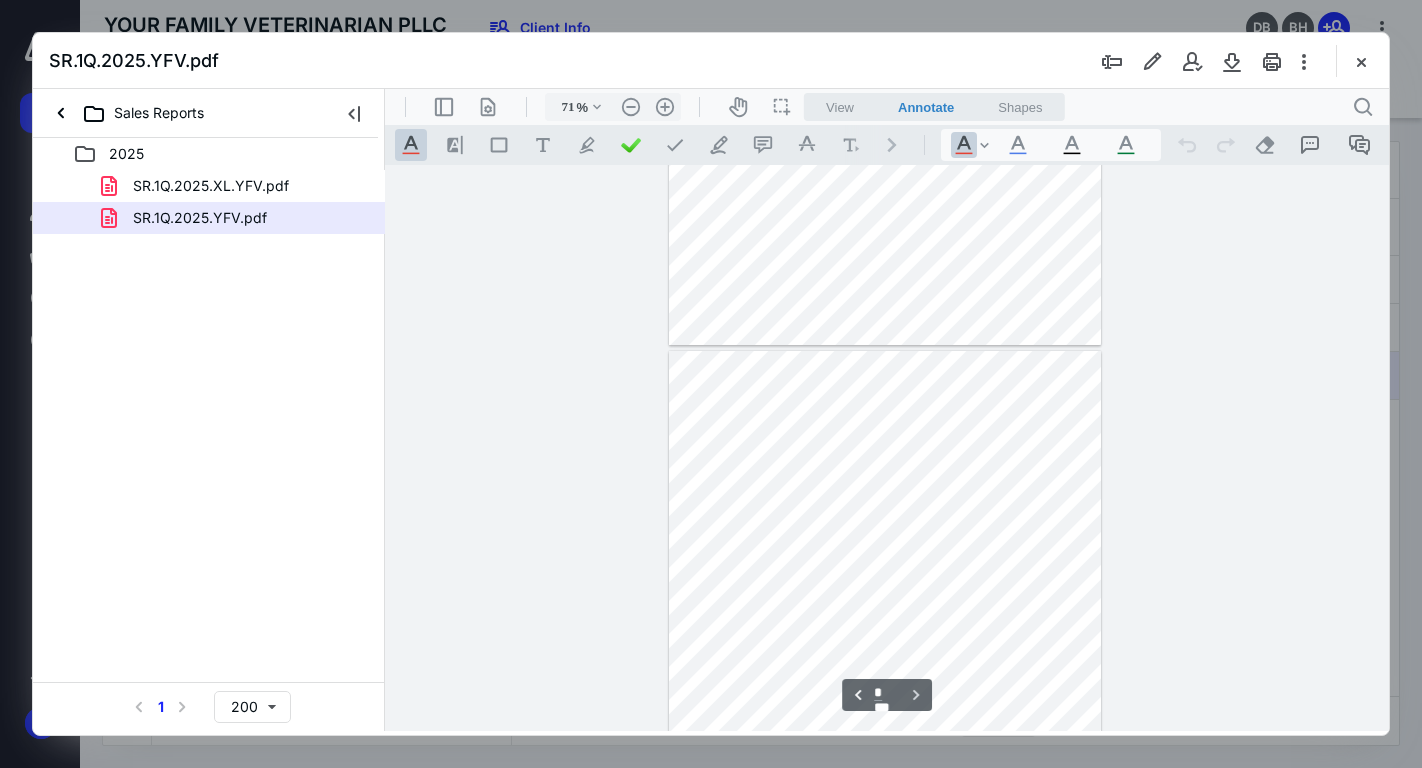 scroll, scrollTop: 566, scrollLeft: 0, axis: vertical 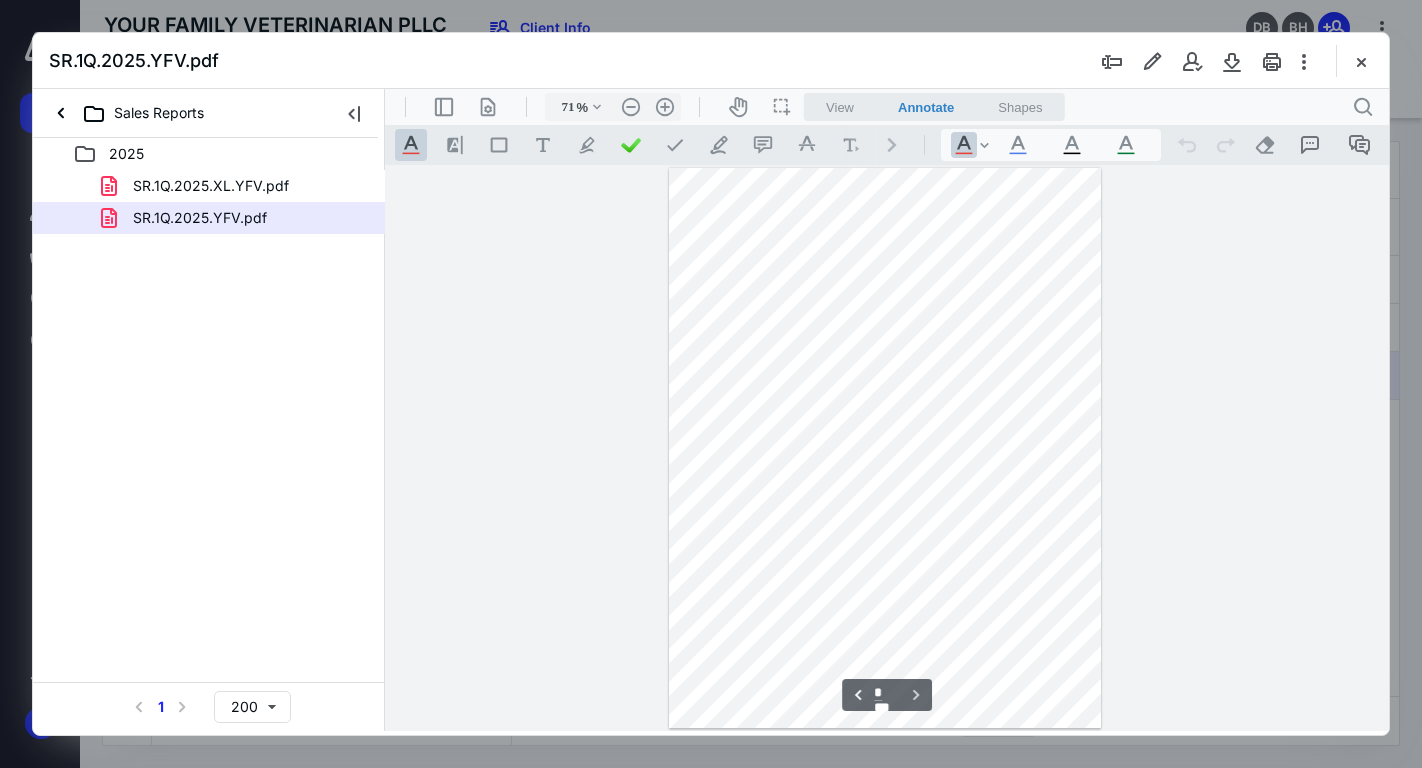 type on "*" 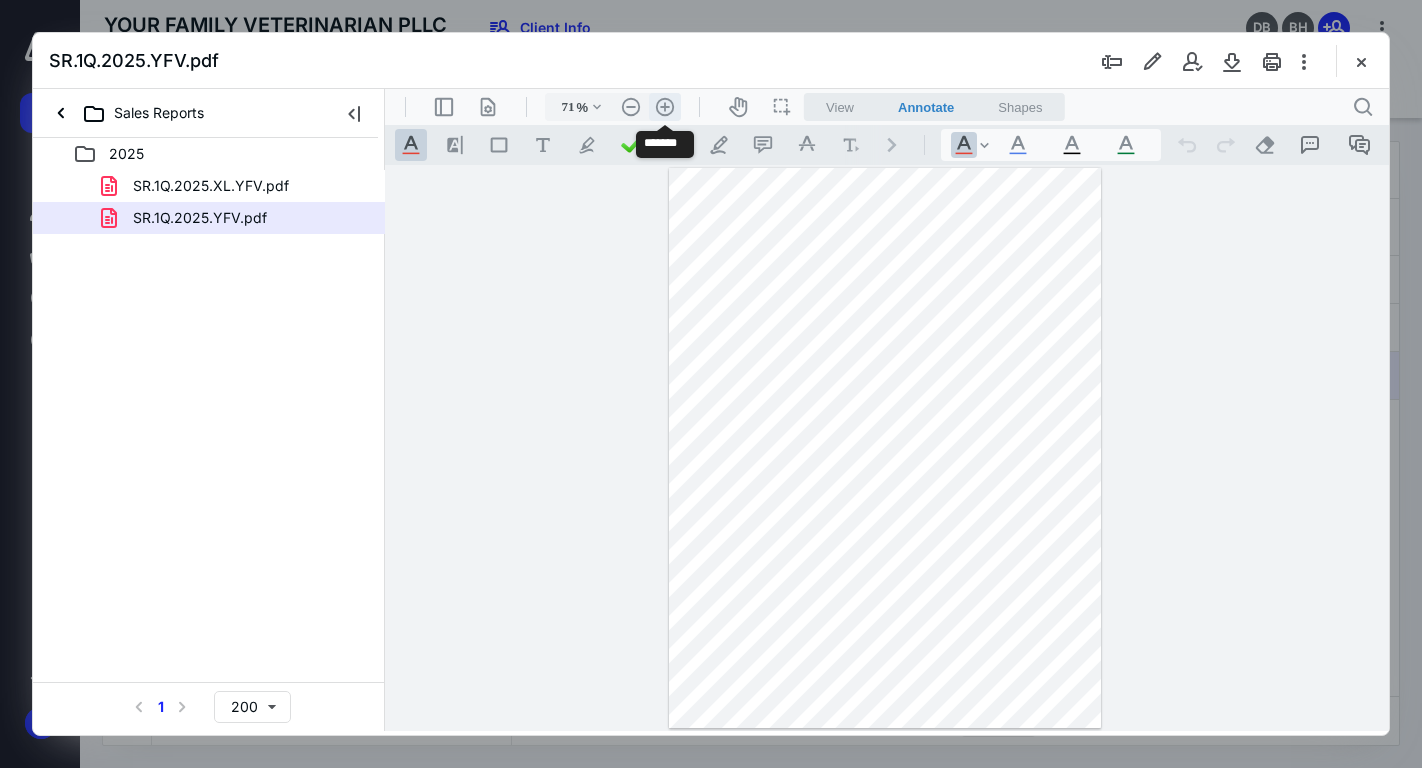 click on ".cls-1{fill:#abb0c4;} icon - header - zoom - in - line" at bounding box center [665, 107] 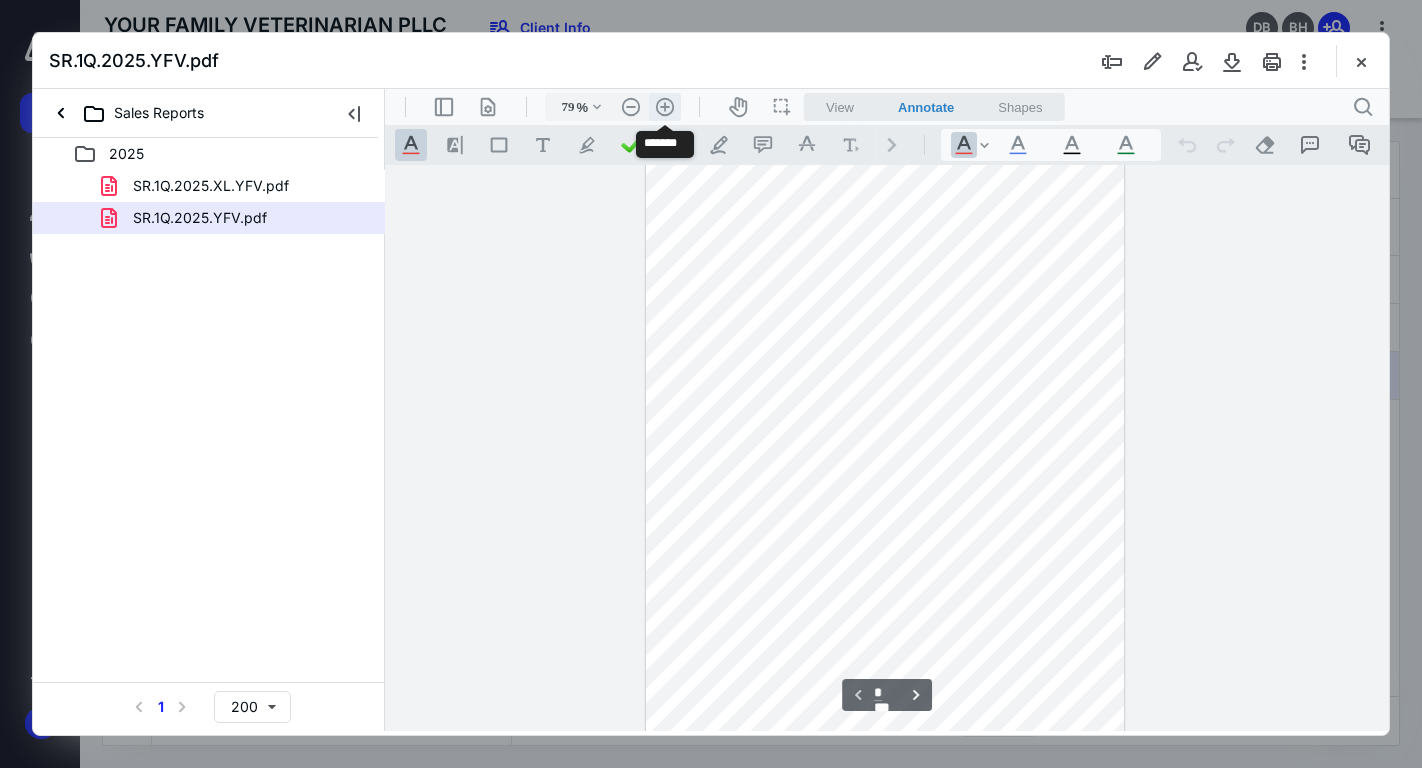 click on ".cls-1{fill:#abb0c4;} icon - header - zoom - in - line" at bounding box center (665, 107) 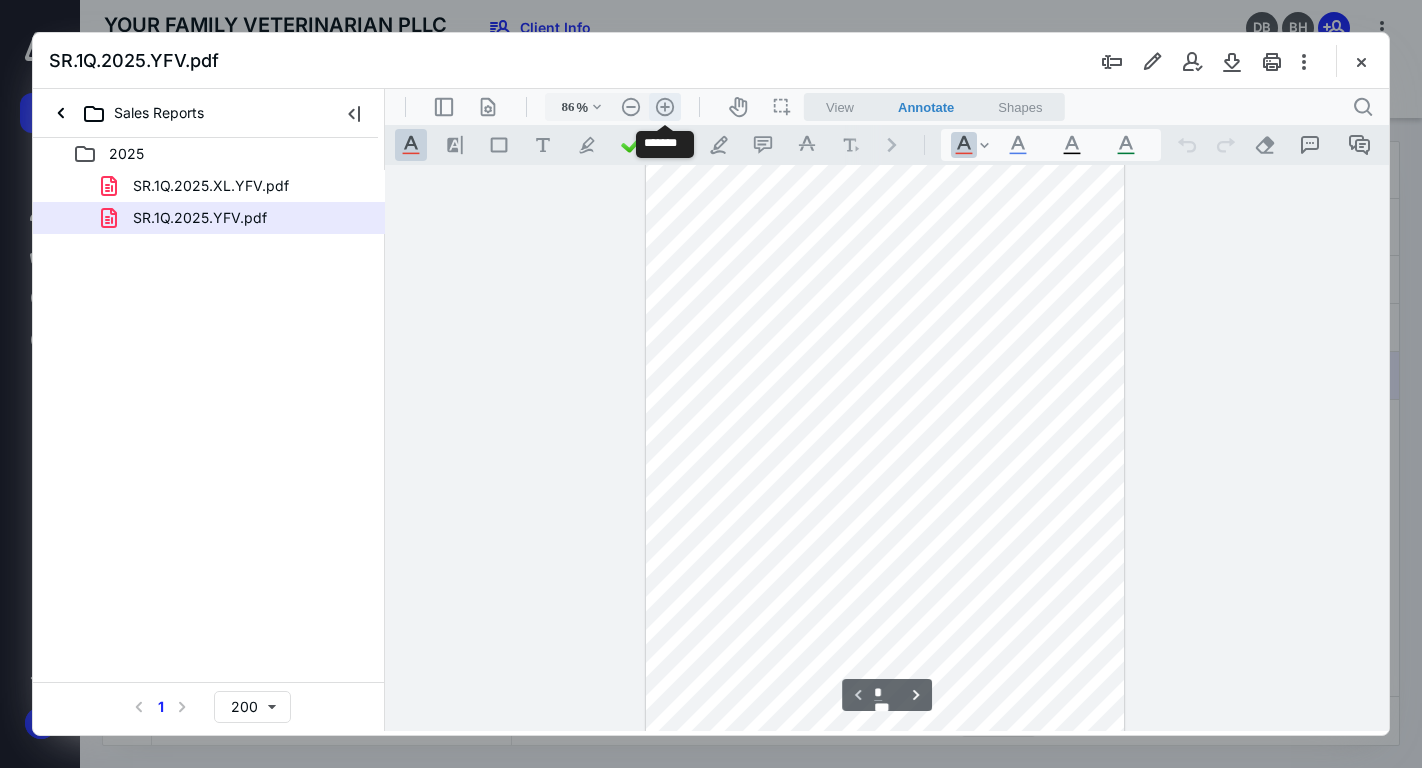 click on ".cls-1{fill:#abb0c4;} icon - header - zoom - in - line" at bounding box center [665, 107] 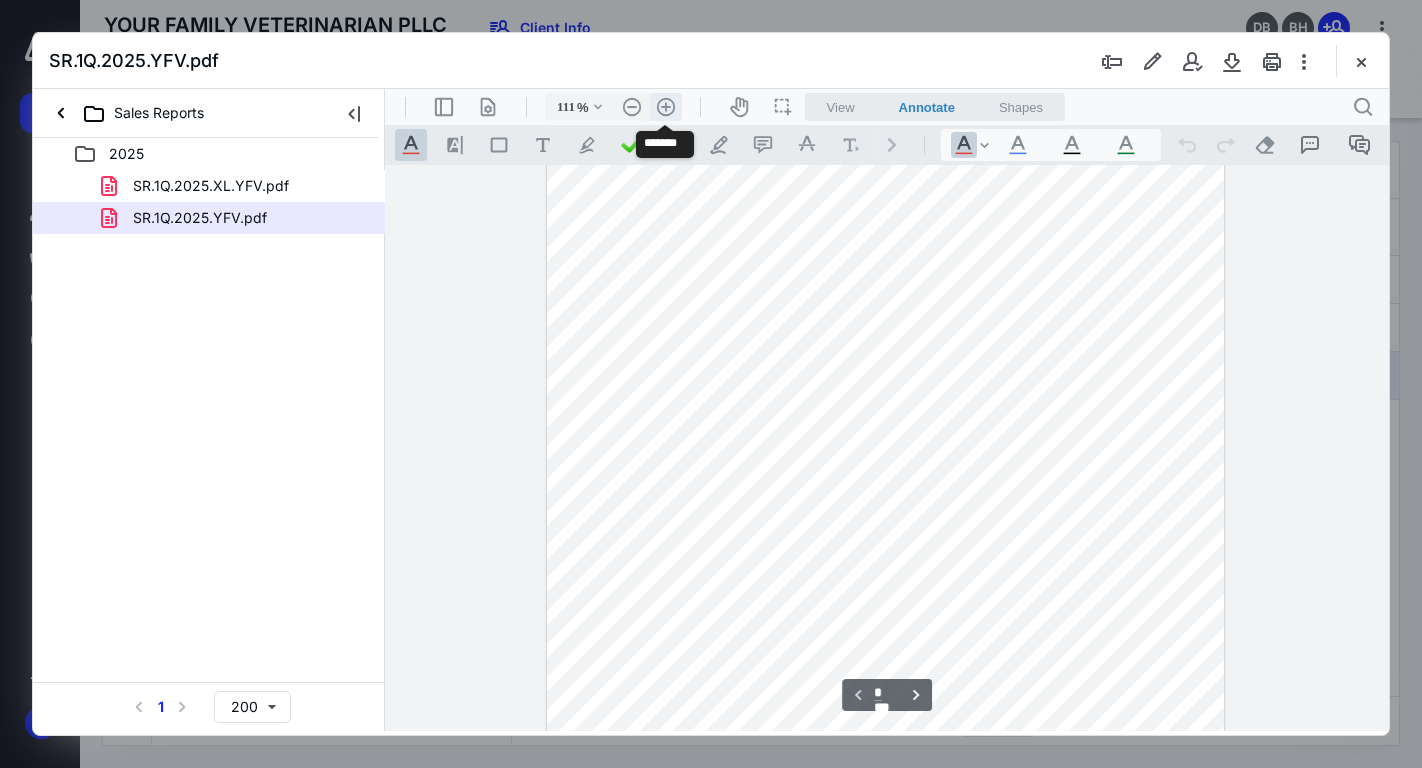 click on ".cls-1{fill:#abb0c4;} icon - header - zoom - in - line" at bounding box center (666, 107) 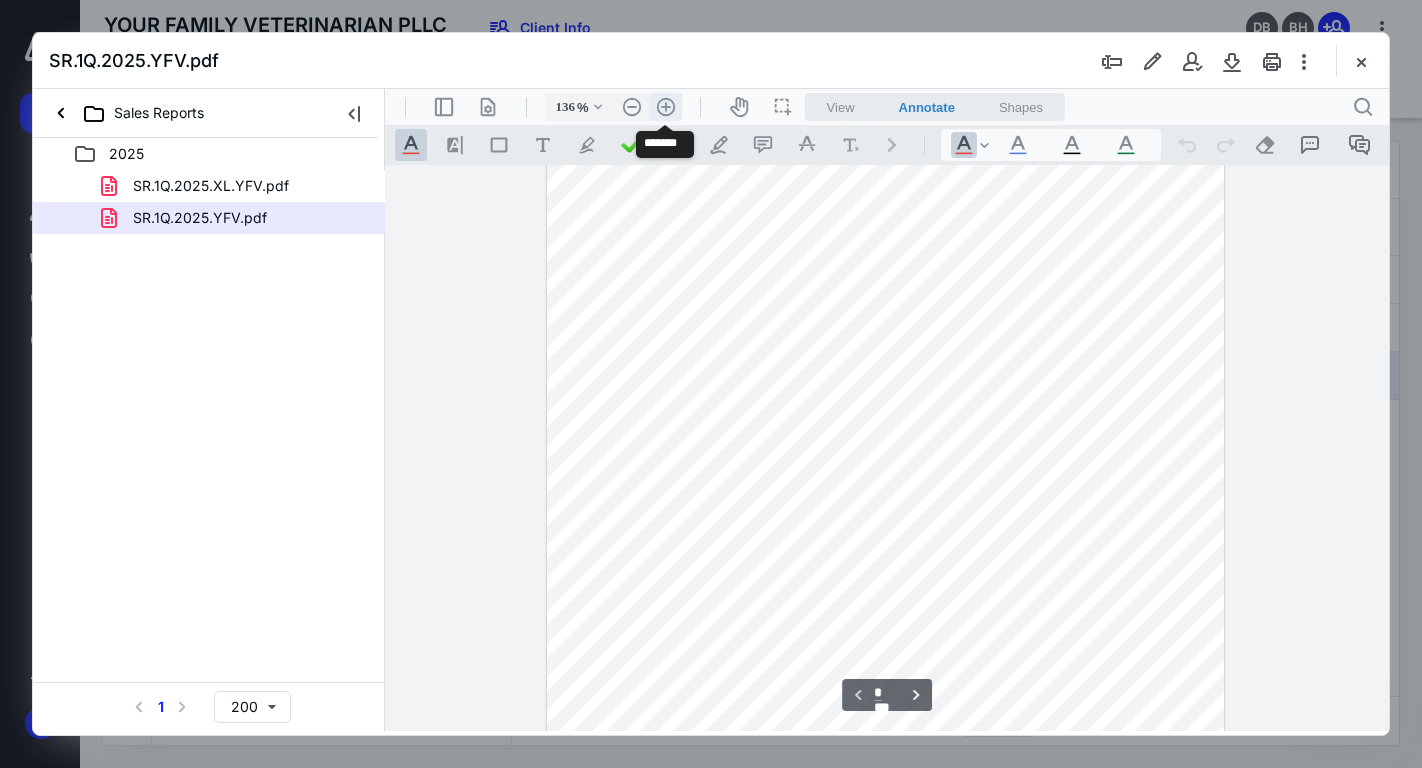 scroll, scrollTop: 225, scrollLeft: 0, axis: vertical 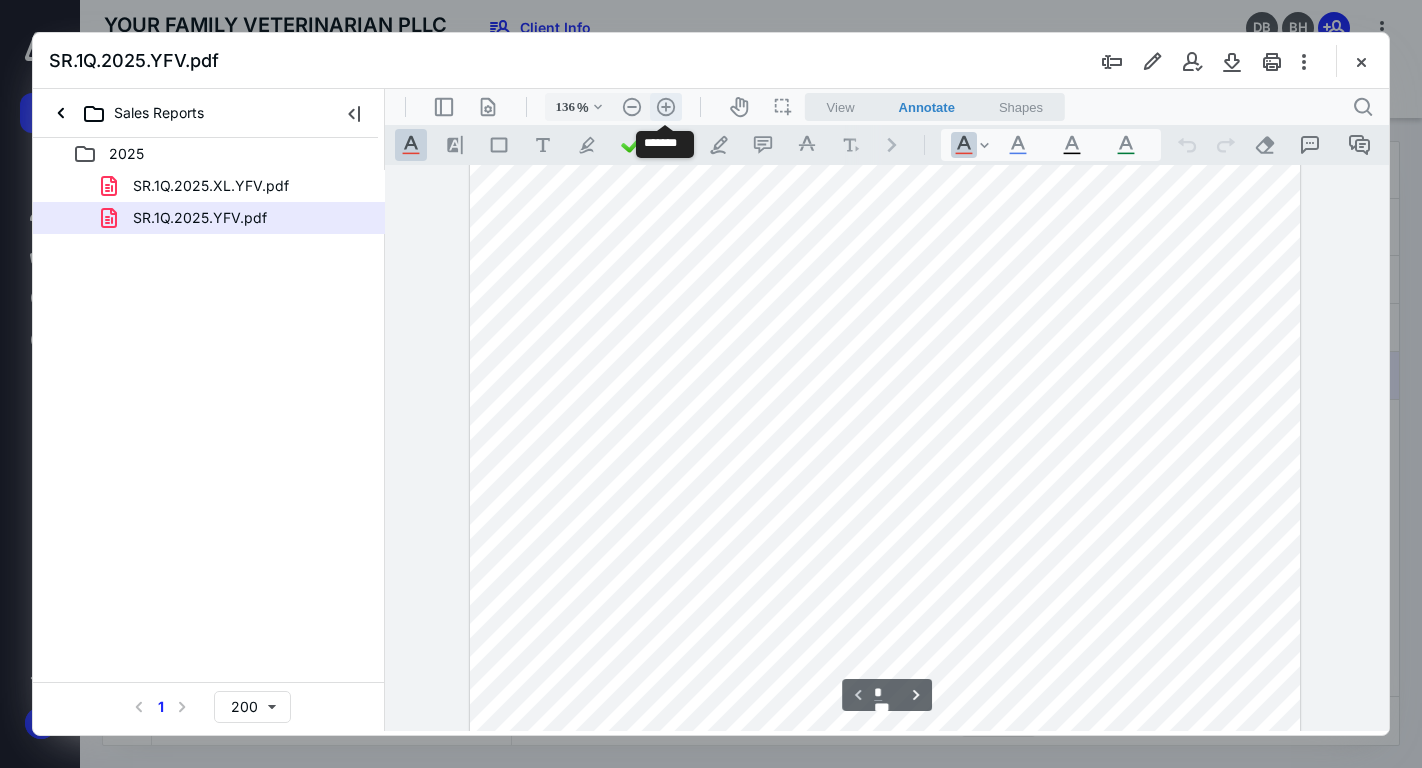 click on ".cls-1{fill:#abb0c4;} icon - header - zoom - in - line" at bounding box center [666, 107] 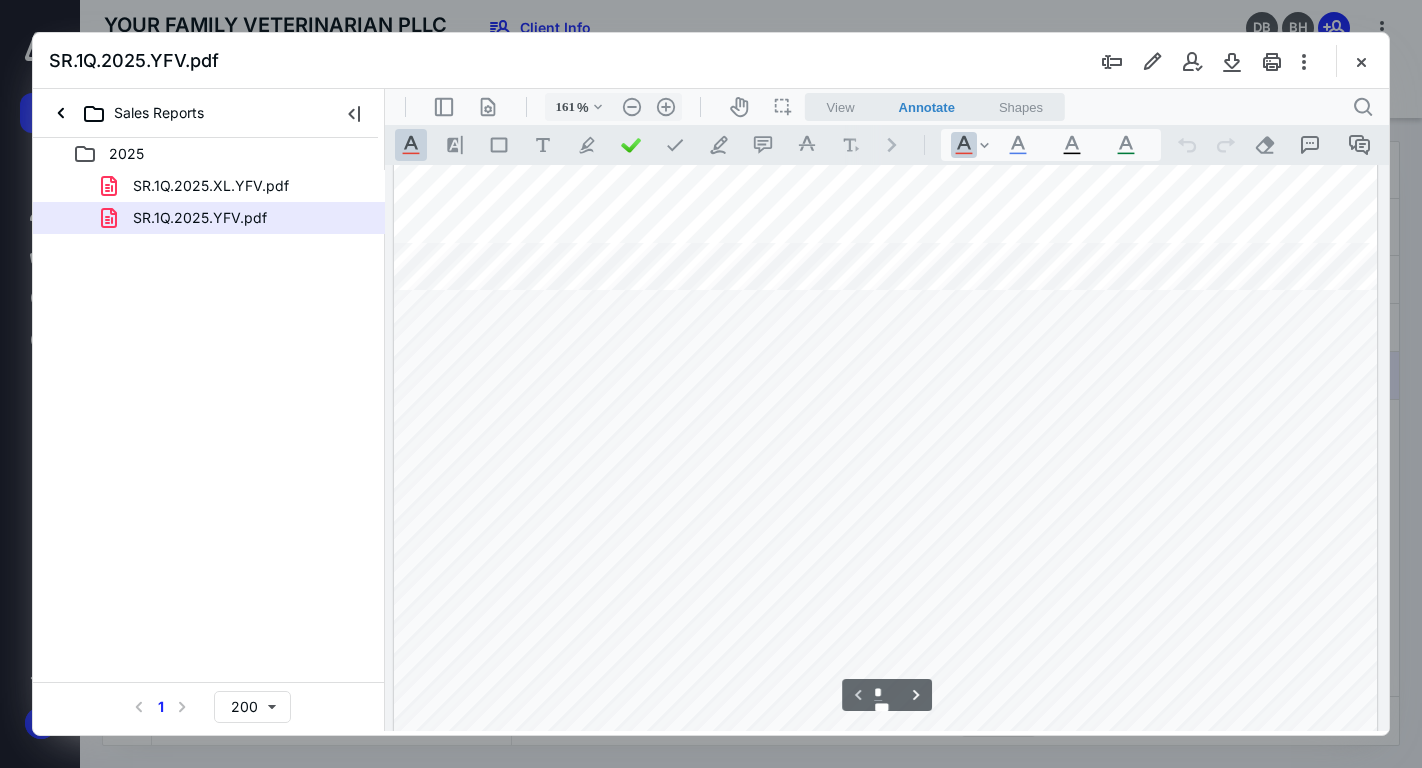 scroll, scrollTop: 337, scrollLeft: 1, axis: both 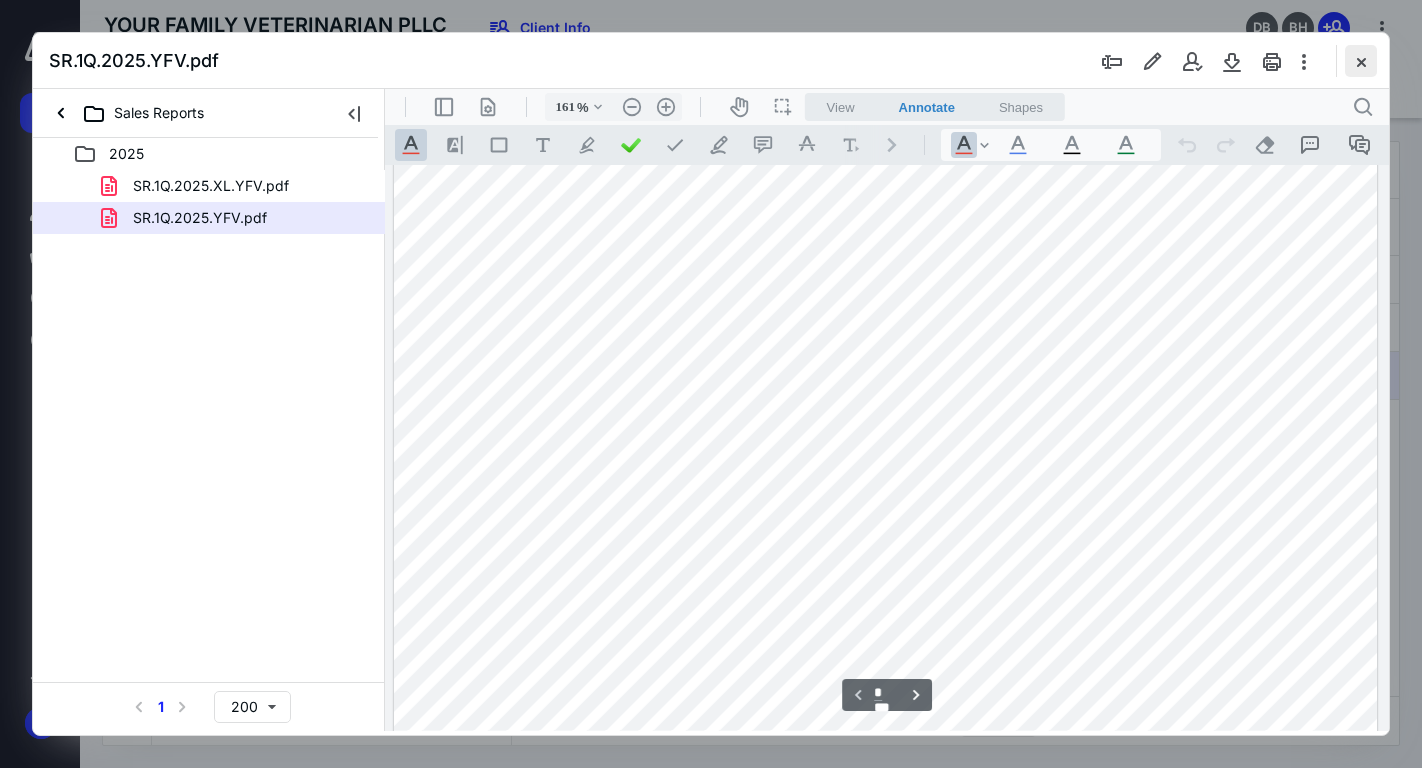 click at bounding box center (1361, 61) 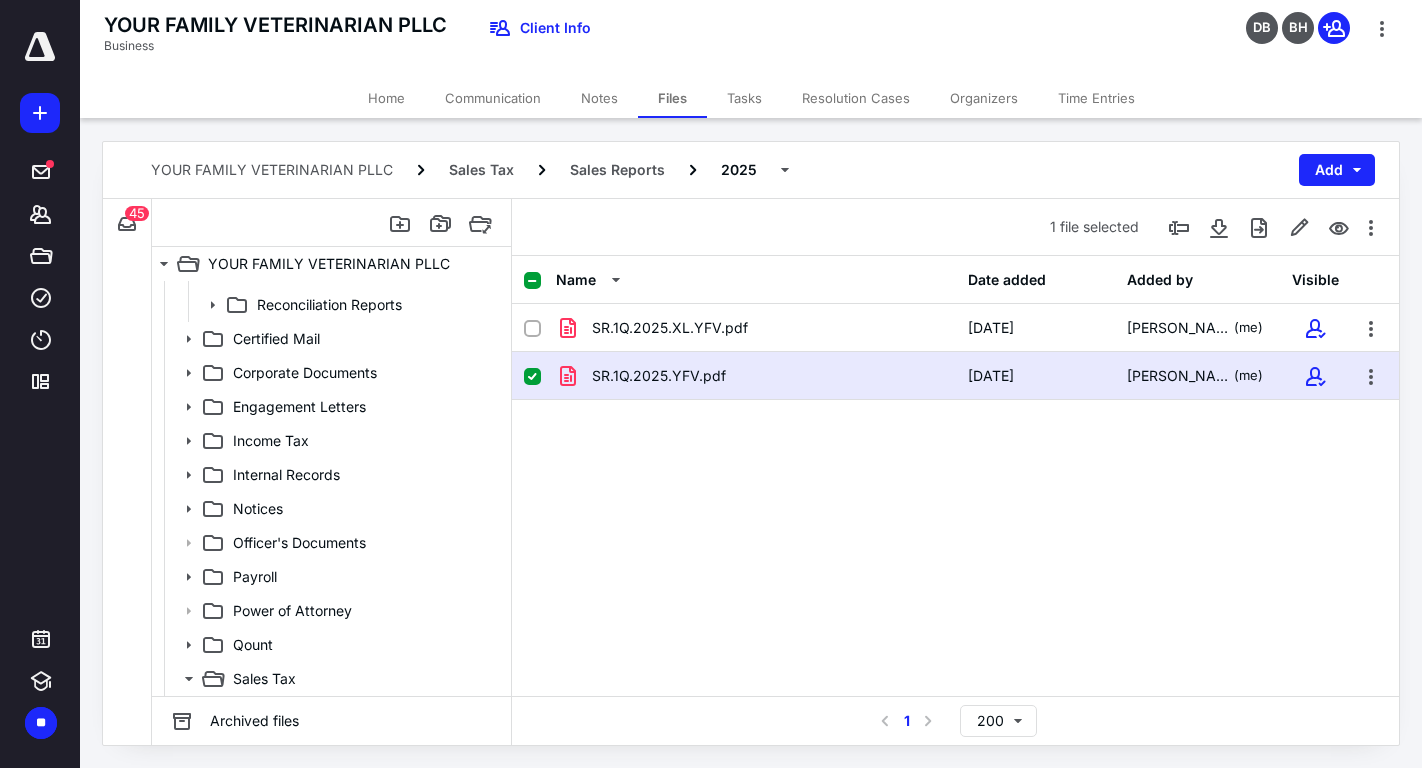 click on "Tasks" at bounding box center [744, 98] 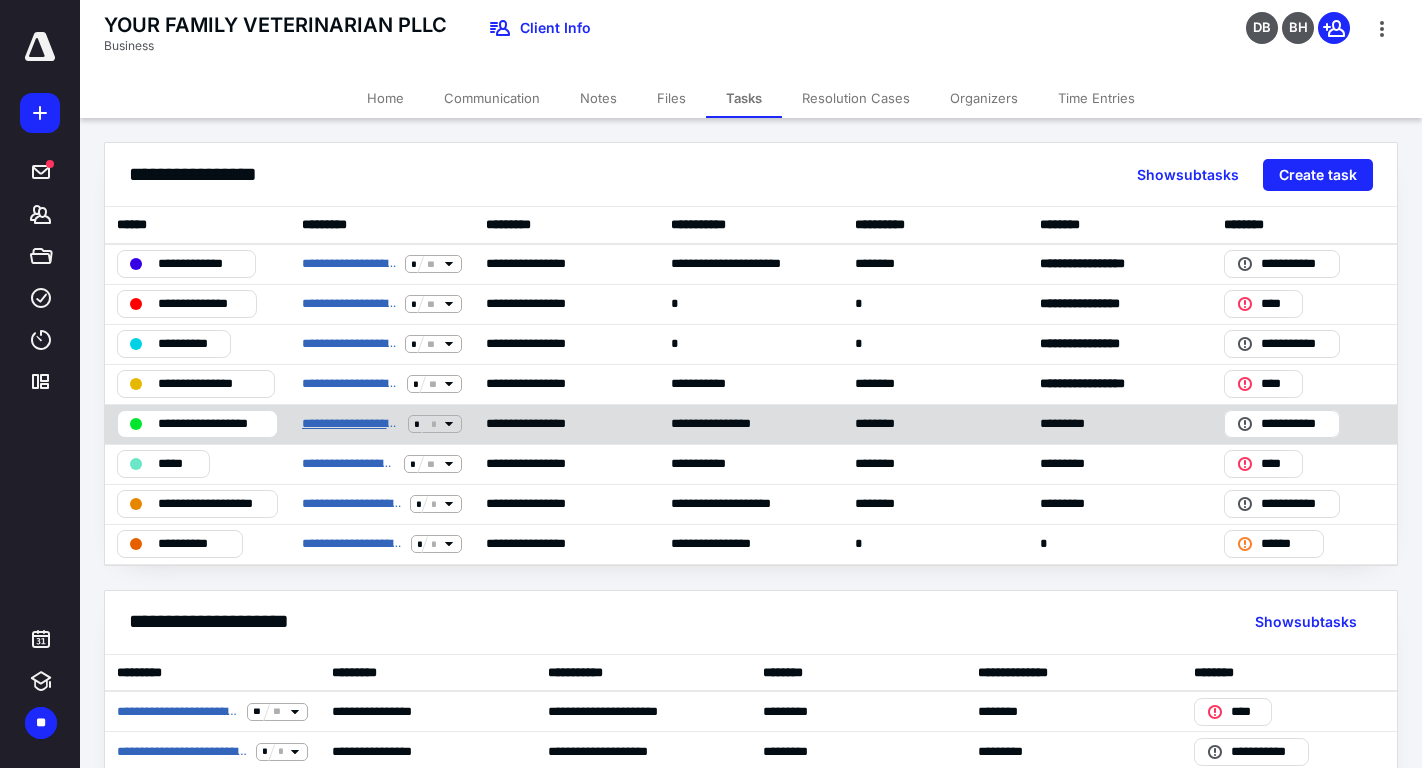 click on "**********" at bounding box center (351, 424) 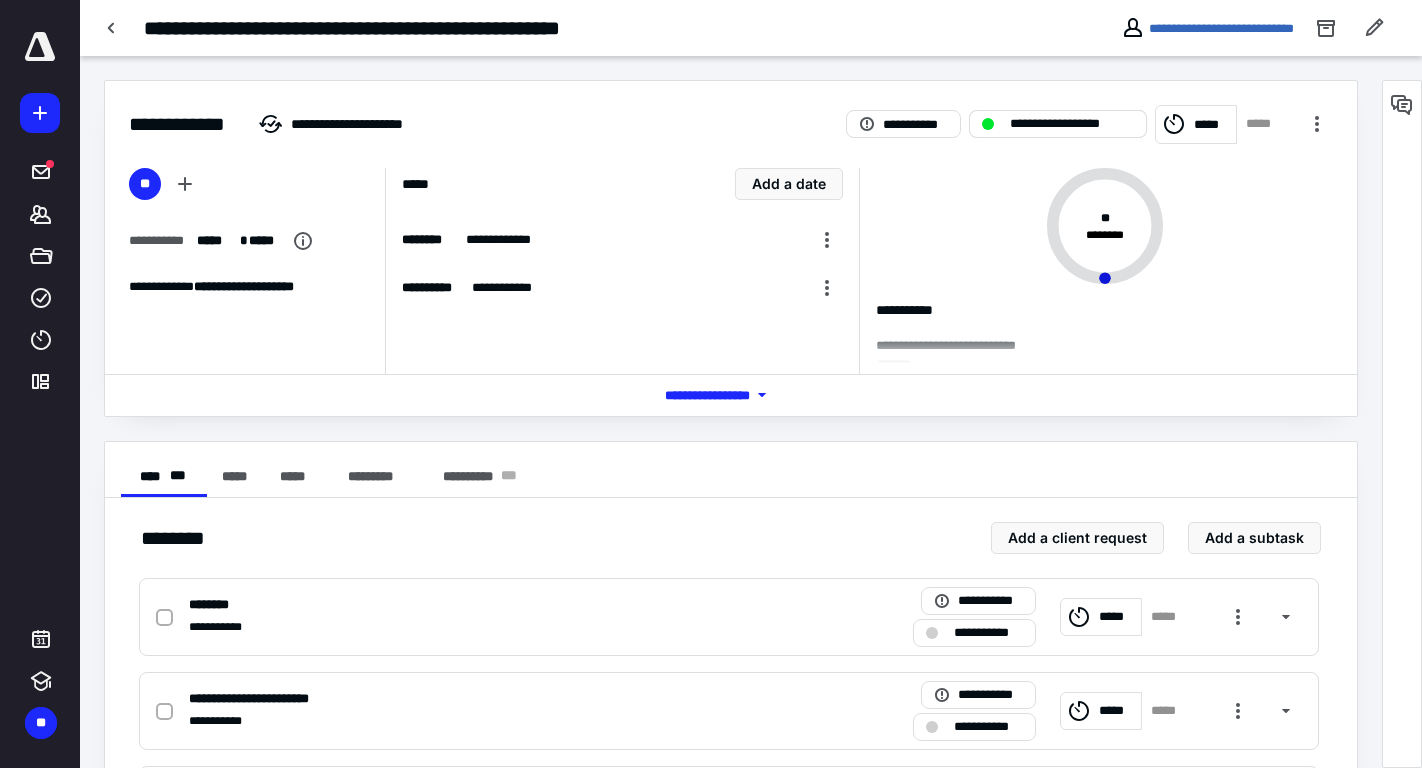 click on "**********" at bounding box center (1072, 124) 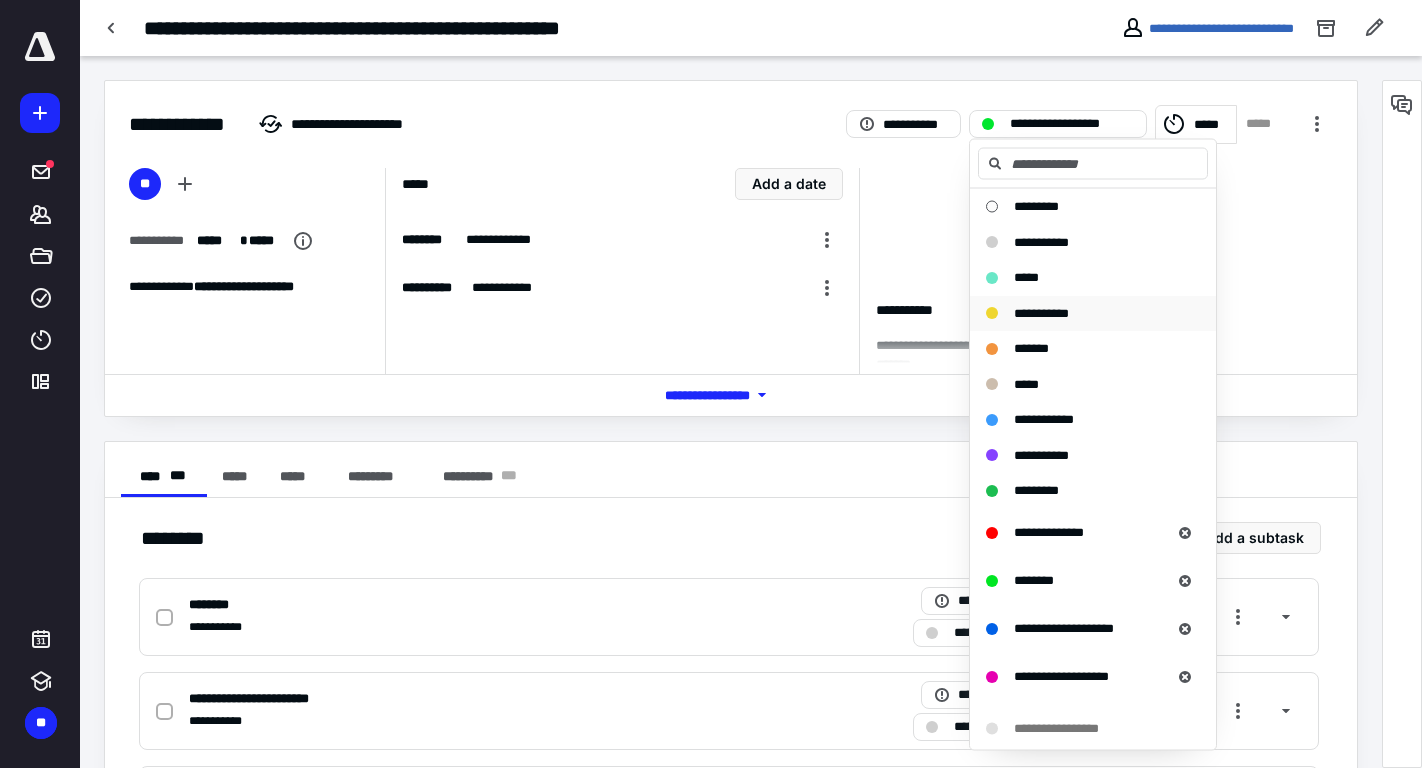 click on "**********" at bounding box center [1081, 313] 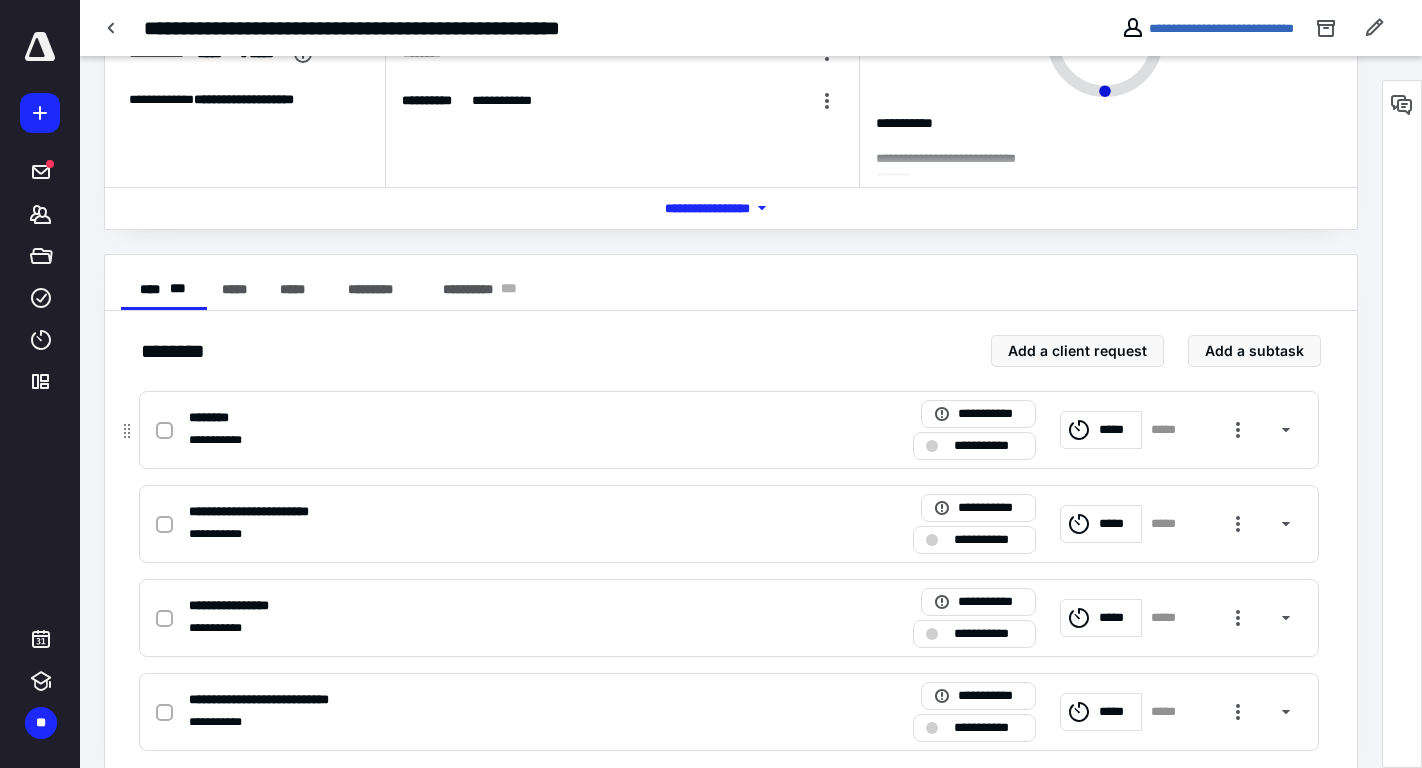 click on "**********" at bounding box center (466, 440) 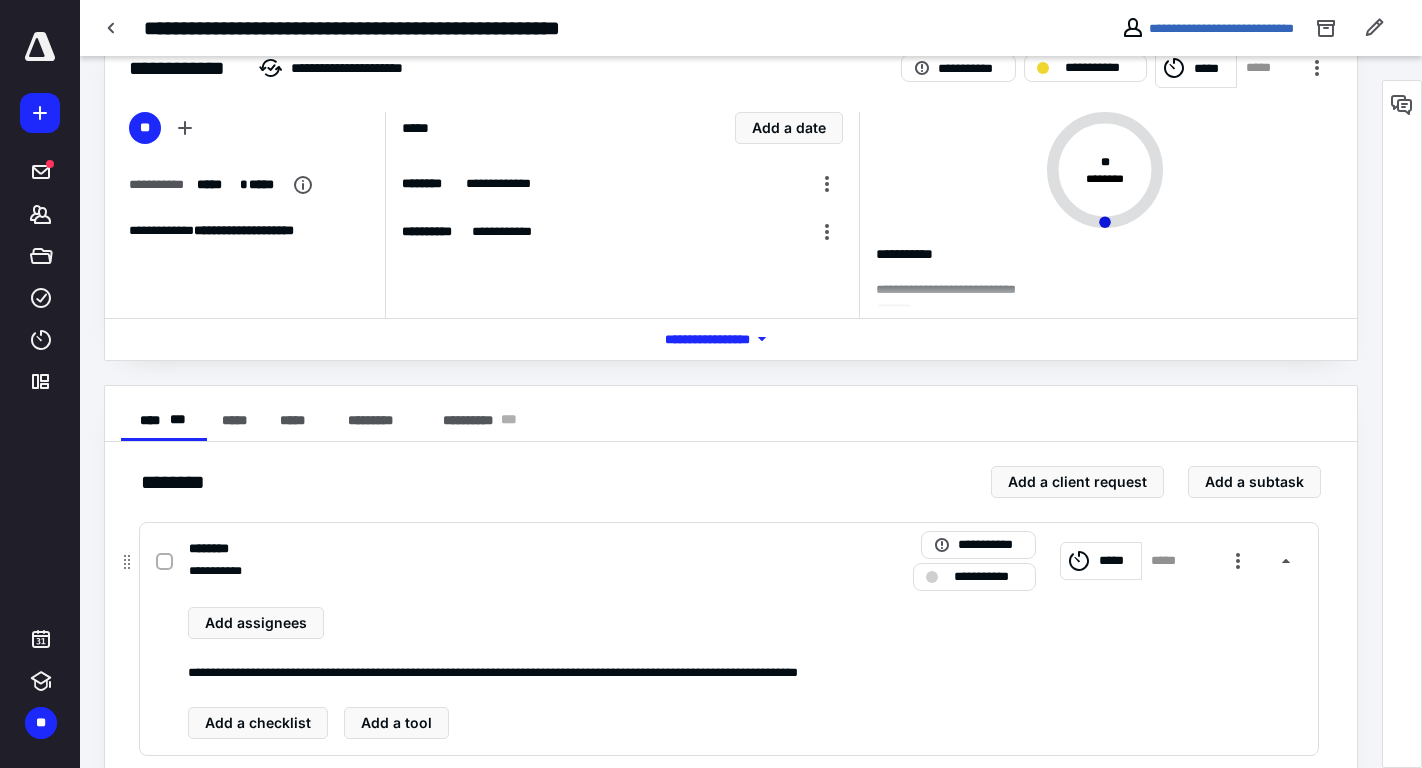 scroll, scrollTop: 54, scrollLeft: 0, axis: vertical 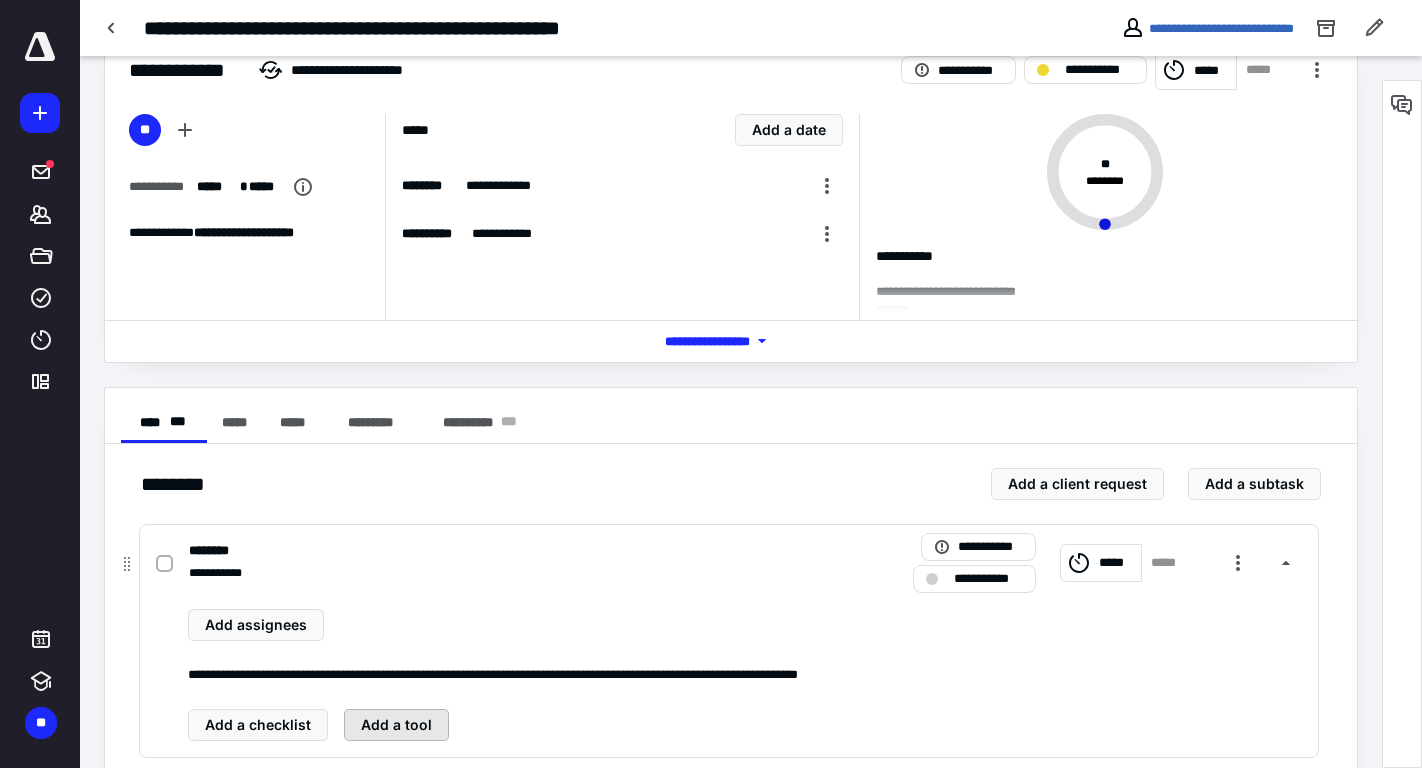 click on "Add a tool" at bounding box center (396, 725) 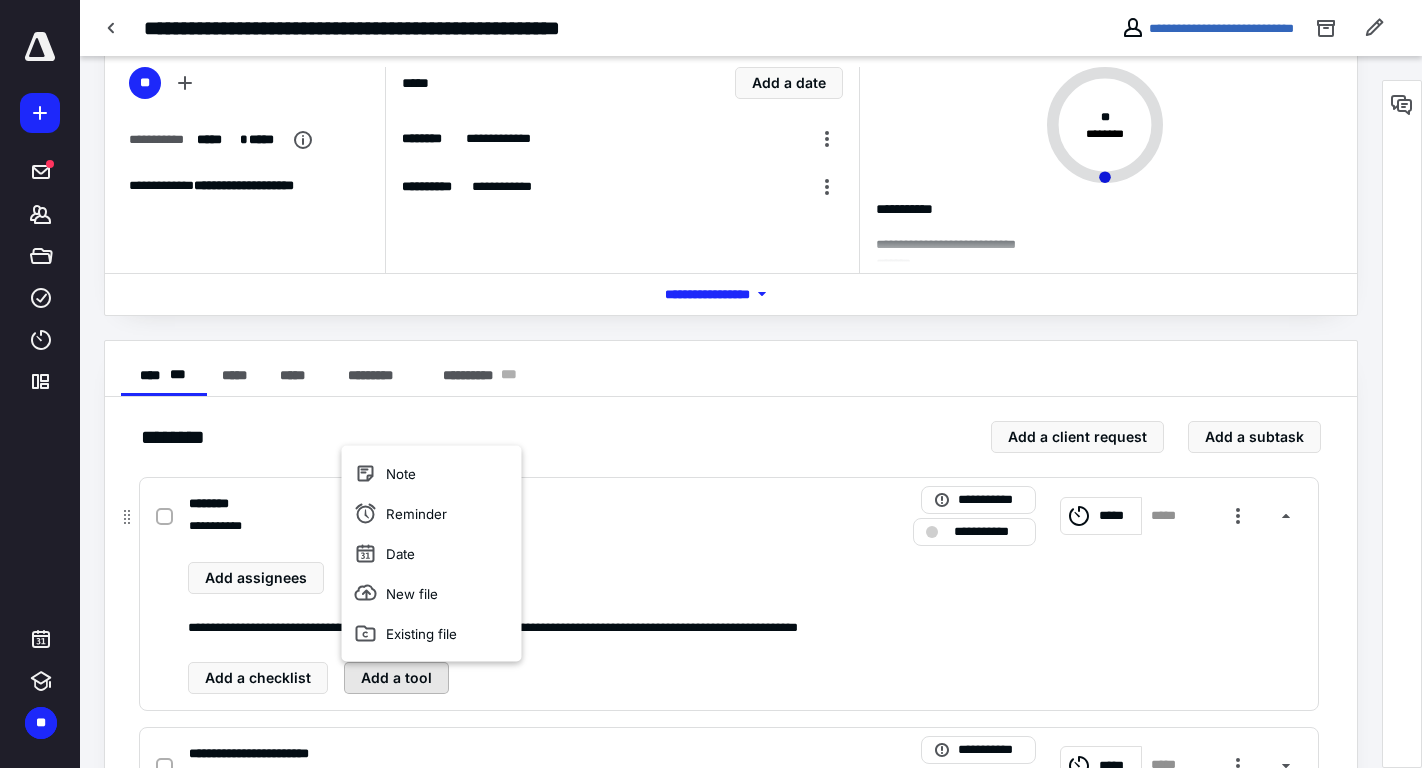 scroll, scrollTop: 110, scrollLeft: 0, axis: vertical 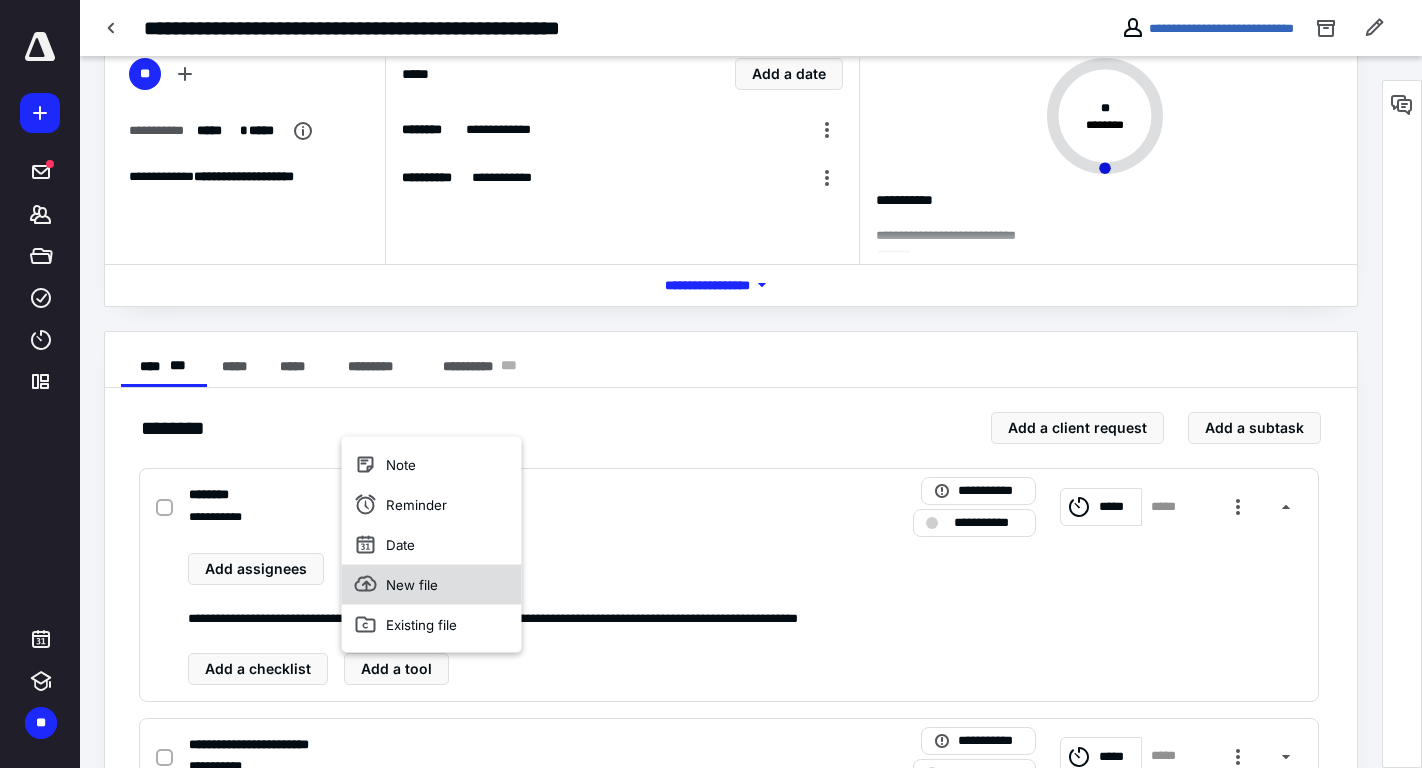 click on "New file" at bounding box center [432, 584] 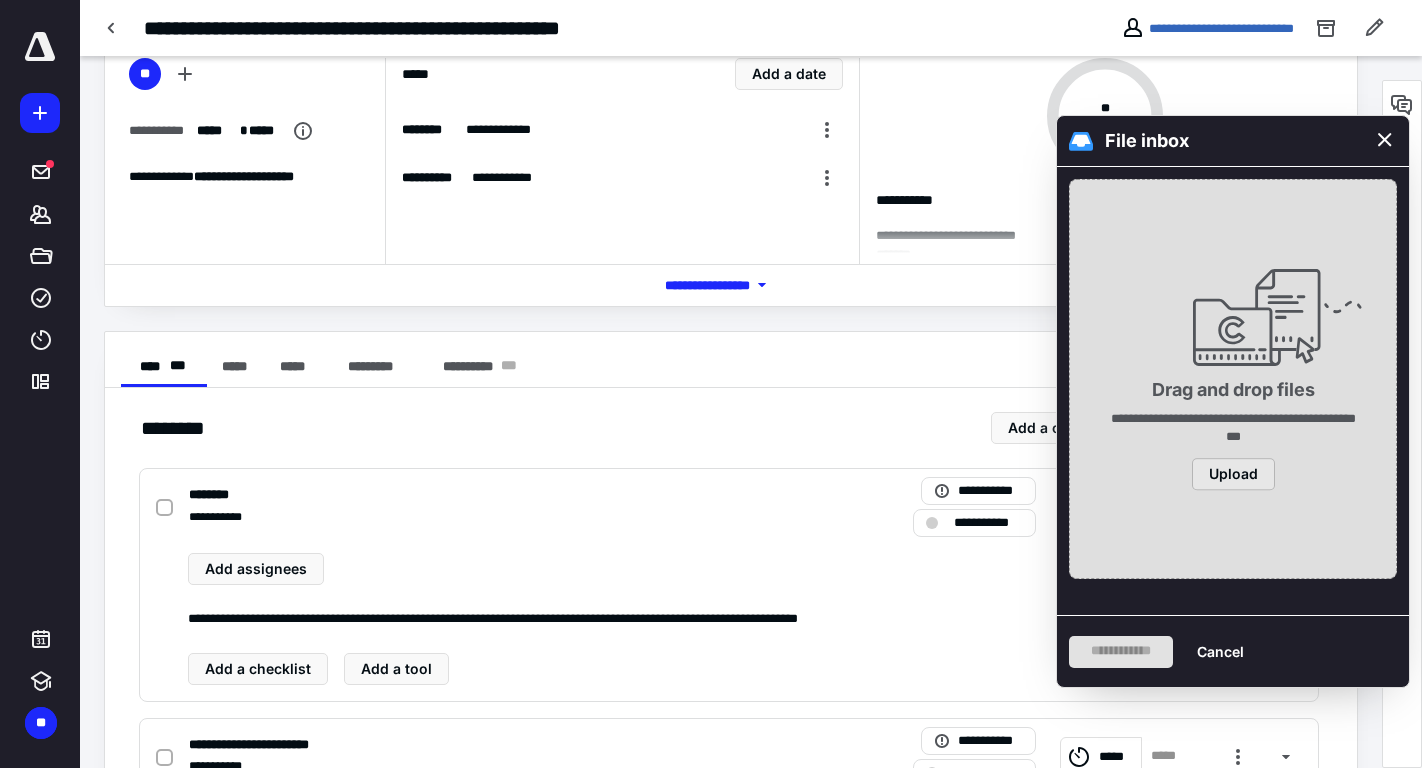 click on "Upload" at bounding box center [1233, 474] 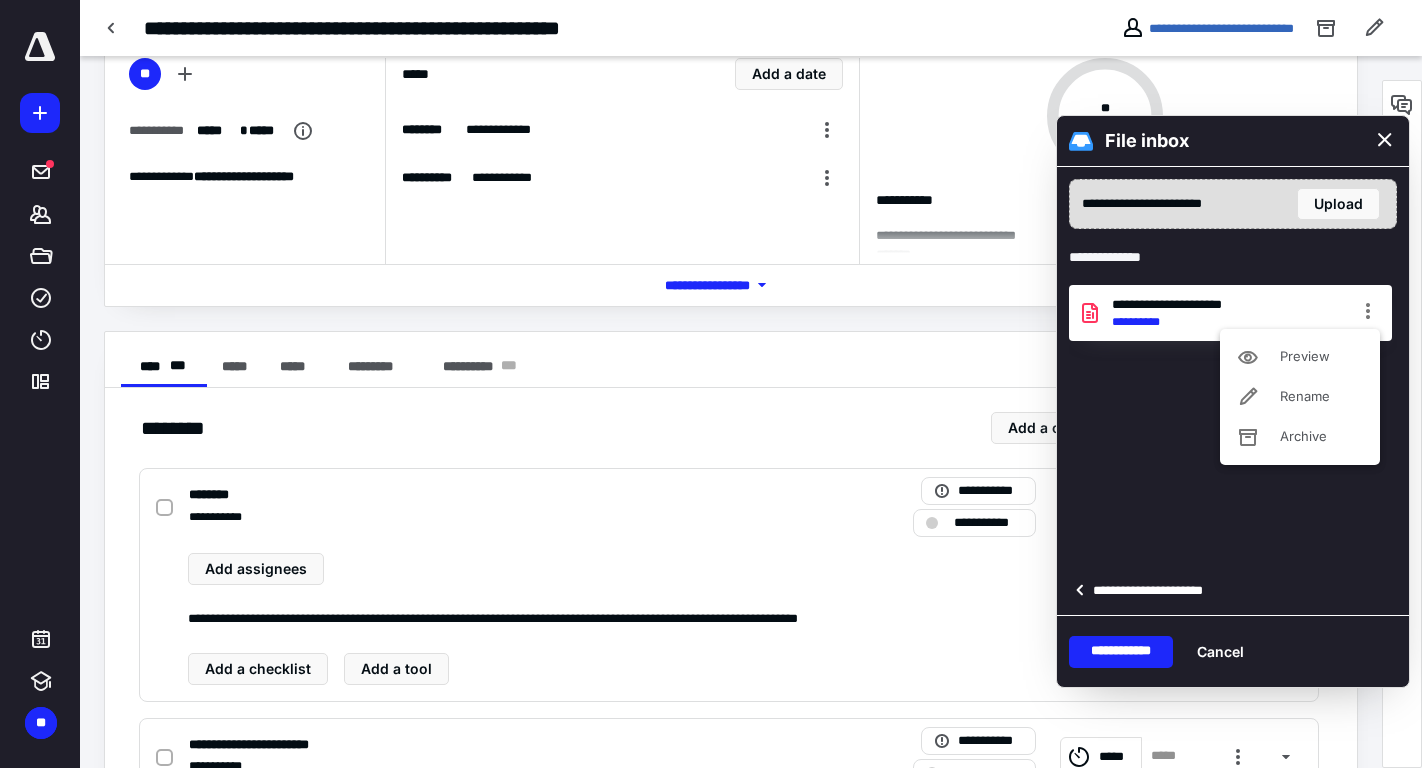 click at bounding box center (1368, 313) 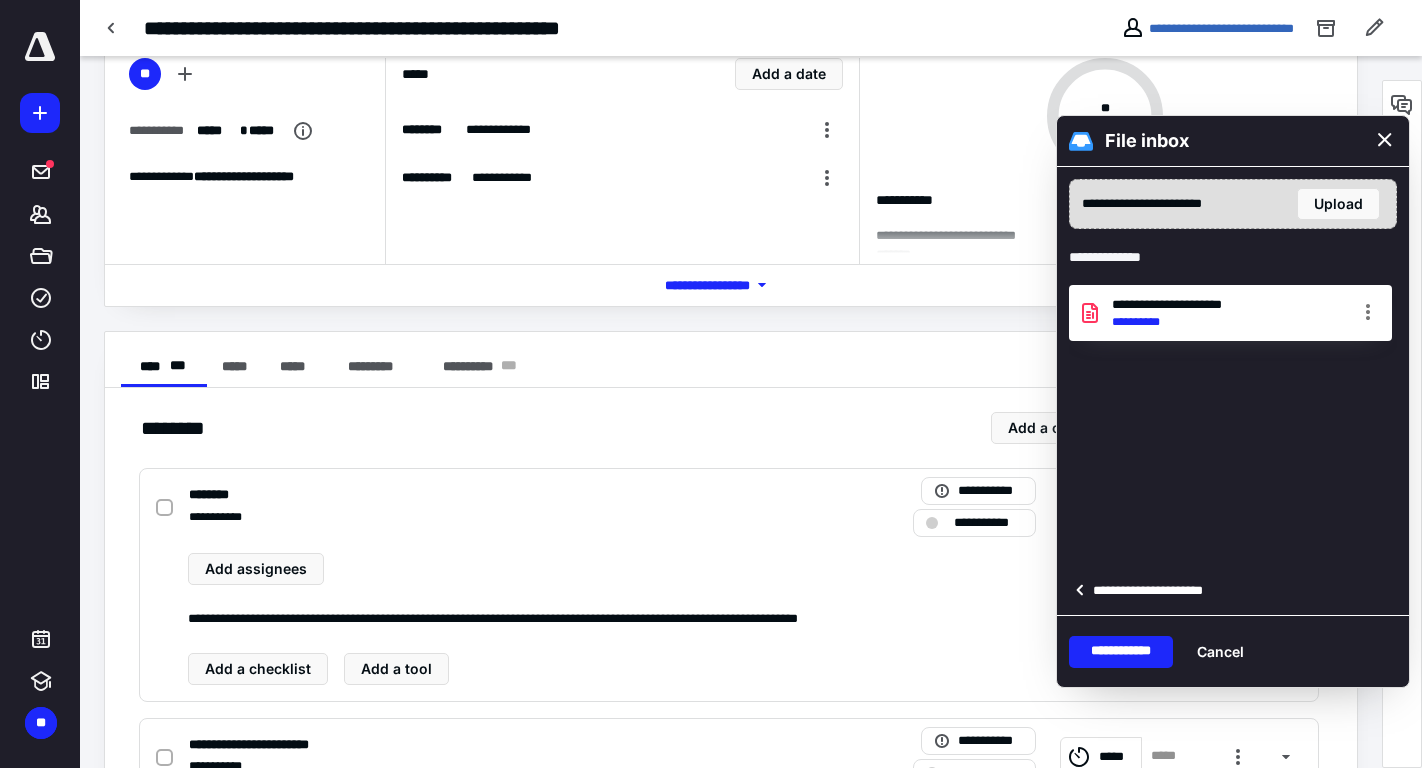click on "**********" at bounding box center [1233, 381] 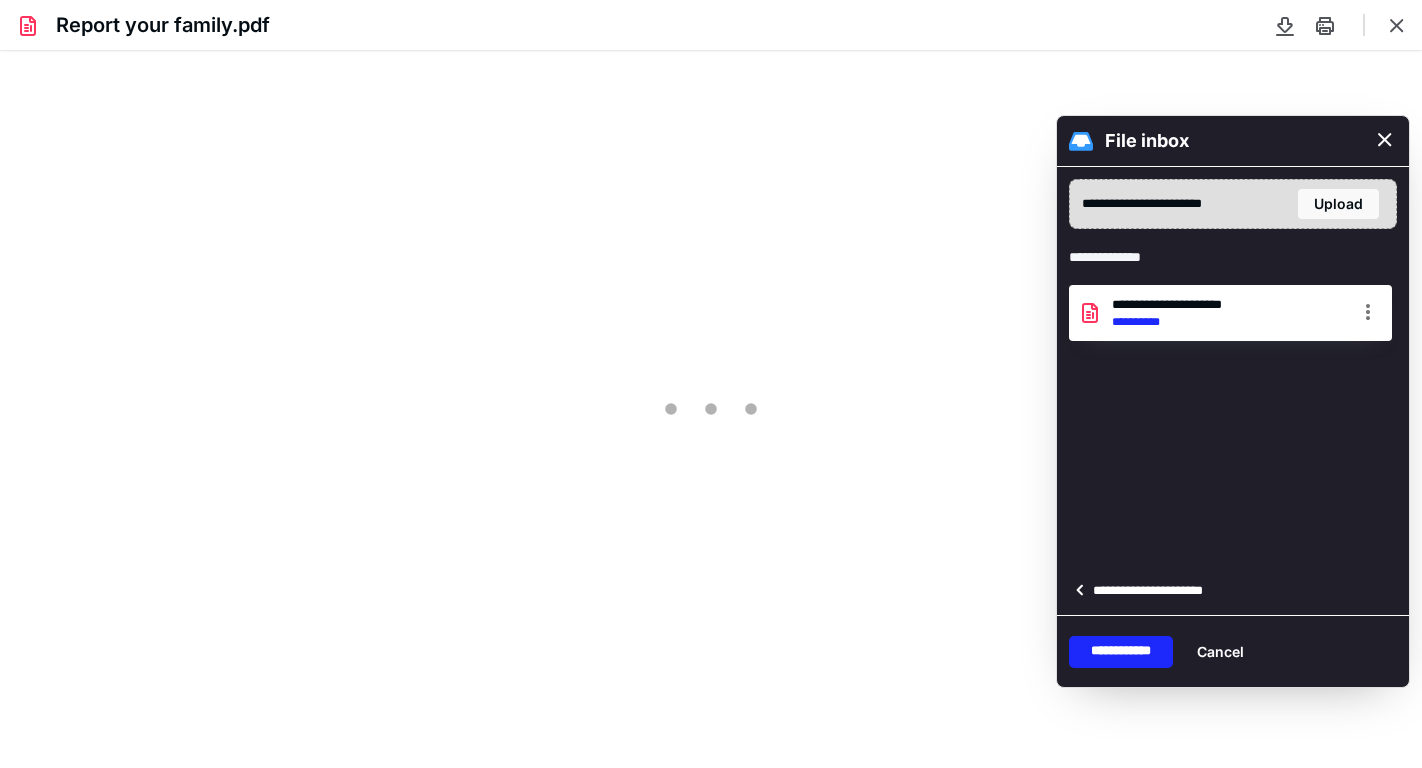 scroll, scrollTop: 0, scrollLeft: 0, axis: both 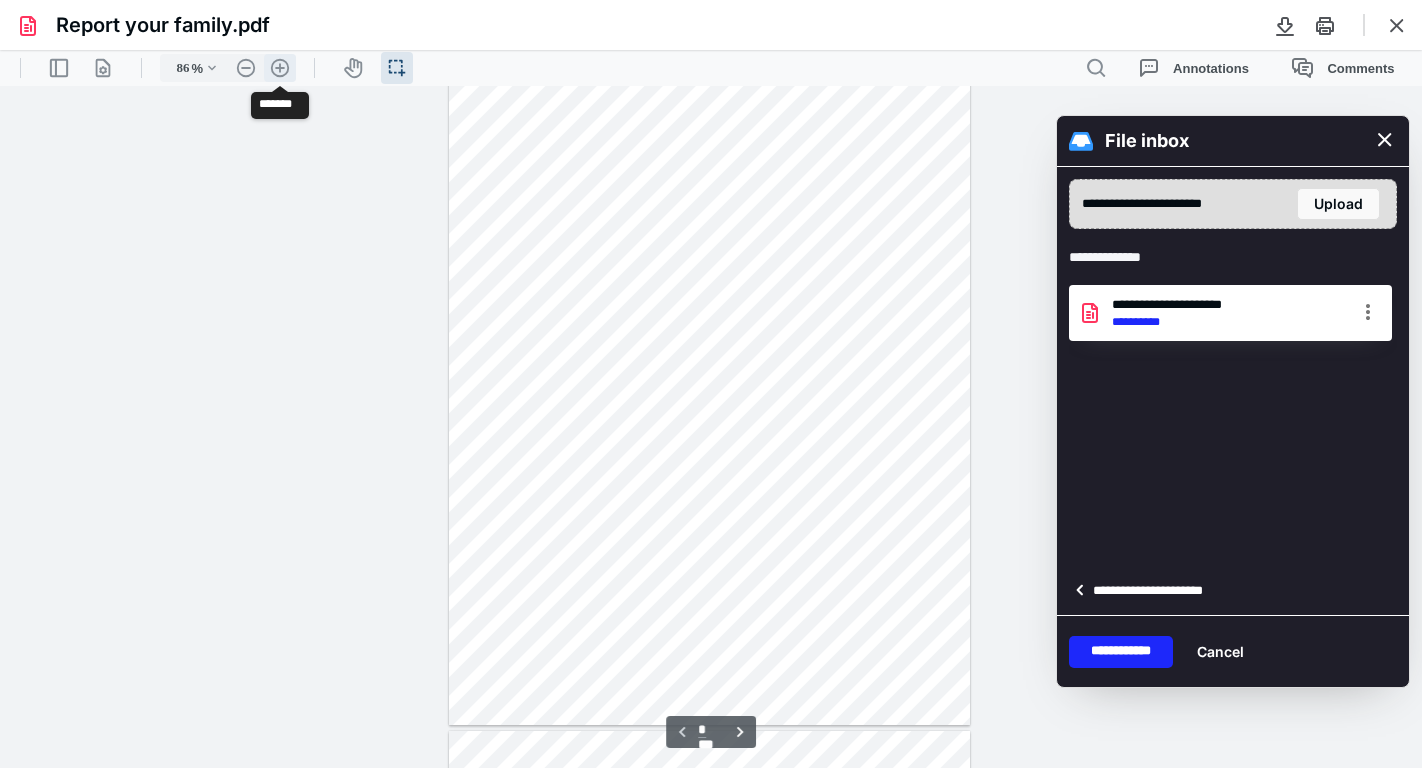 click on ".cls-1{fill:#abb0c4;} icon - header - zoom - in - line" at bounding box center [280, 68] 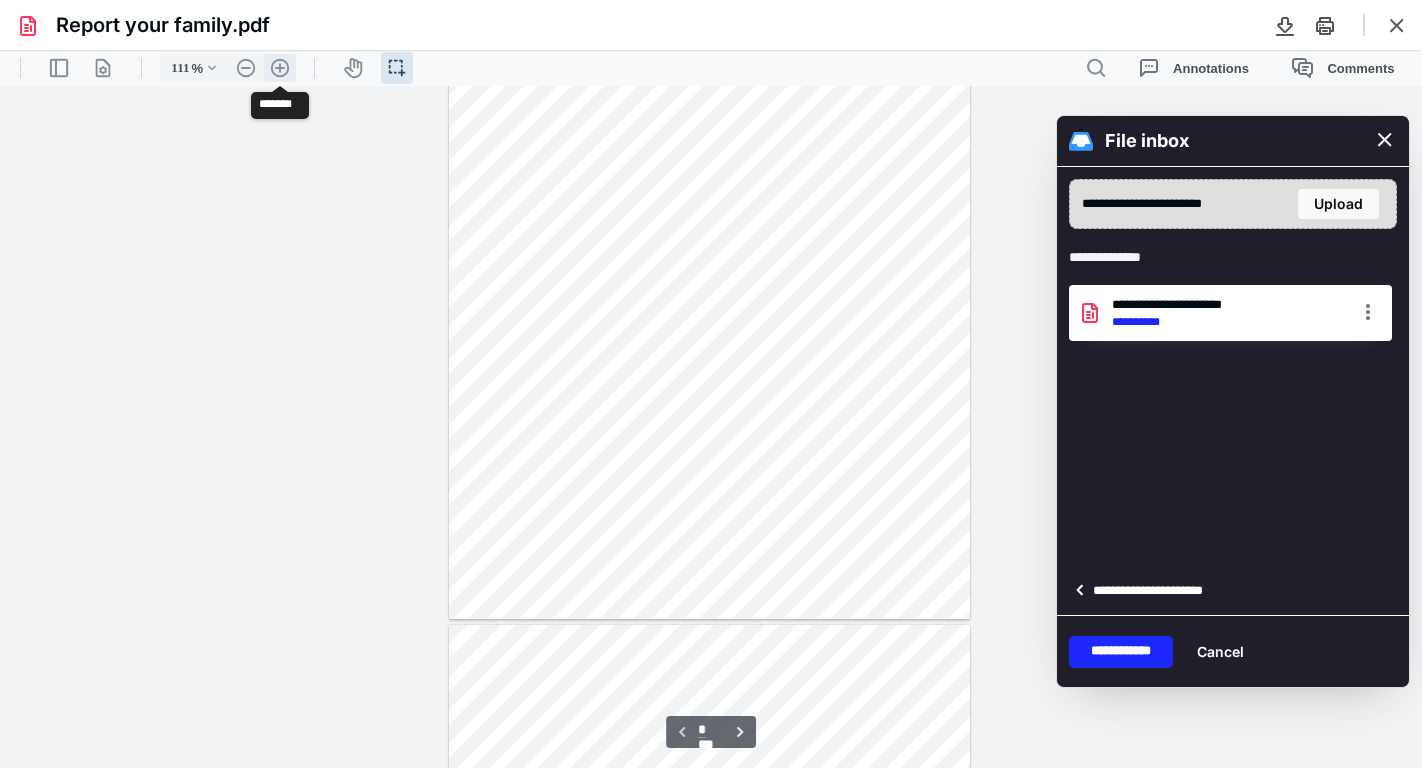 click on ".cls-1{fill:#abb0c4;} icon - header - zoom - in - line" at bounding box center [280, 68] 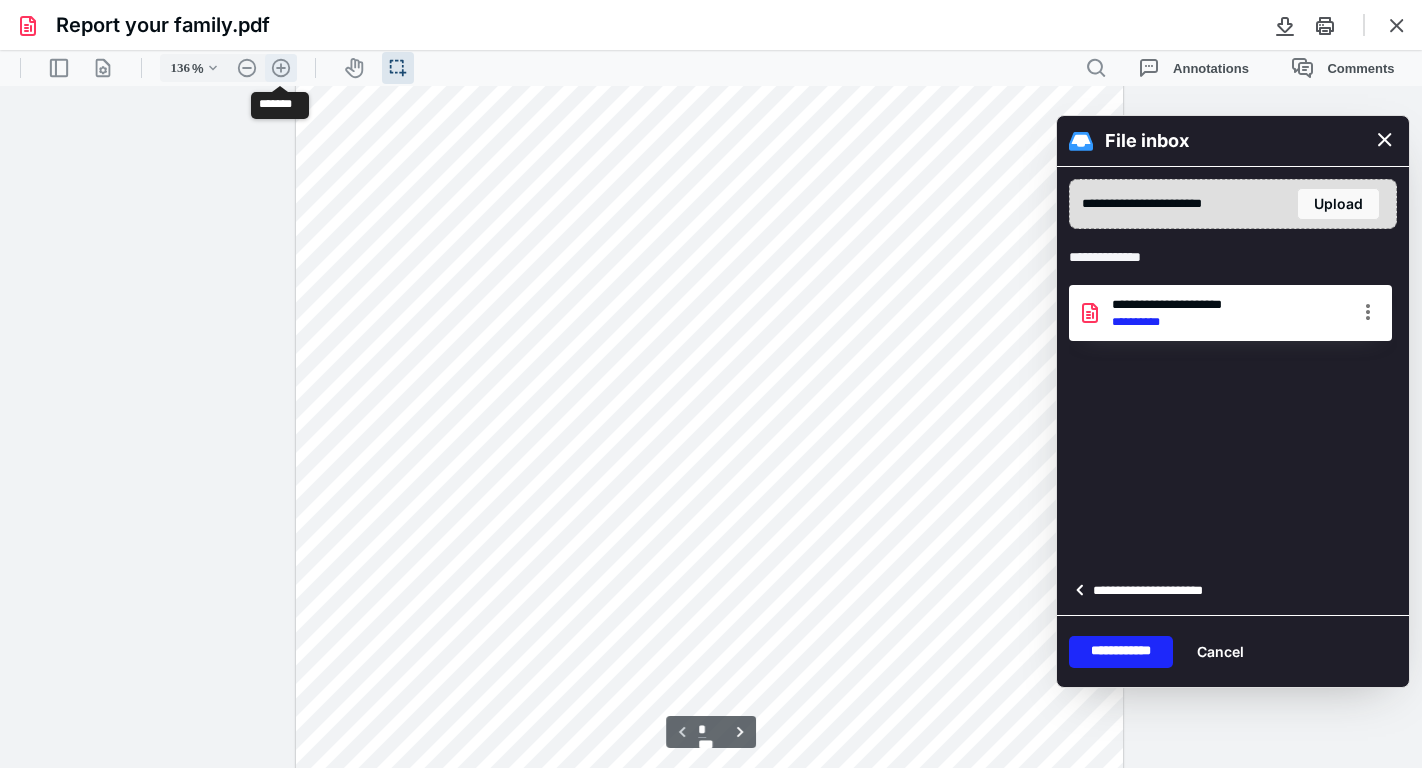 click on ".cls-1{fill:#abb0c4;} icon - header - zoom - in - line" at bounding box center [281, 68] 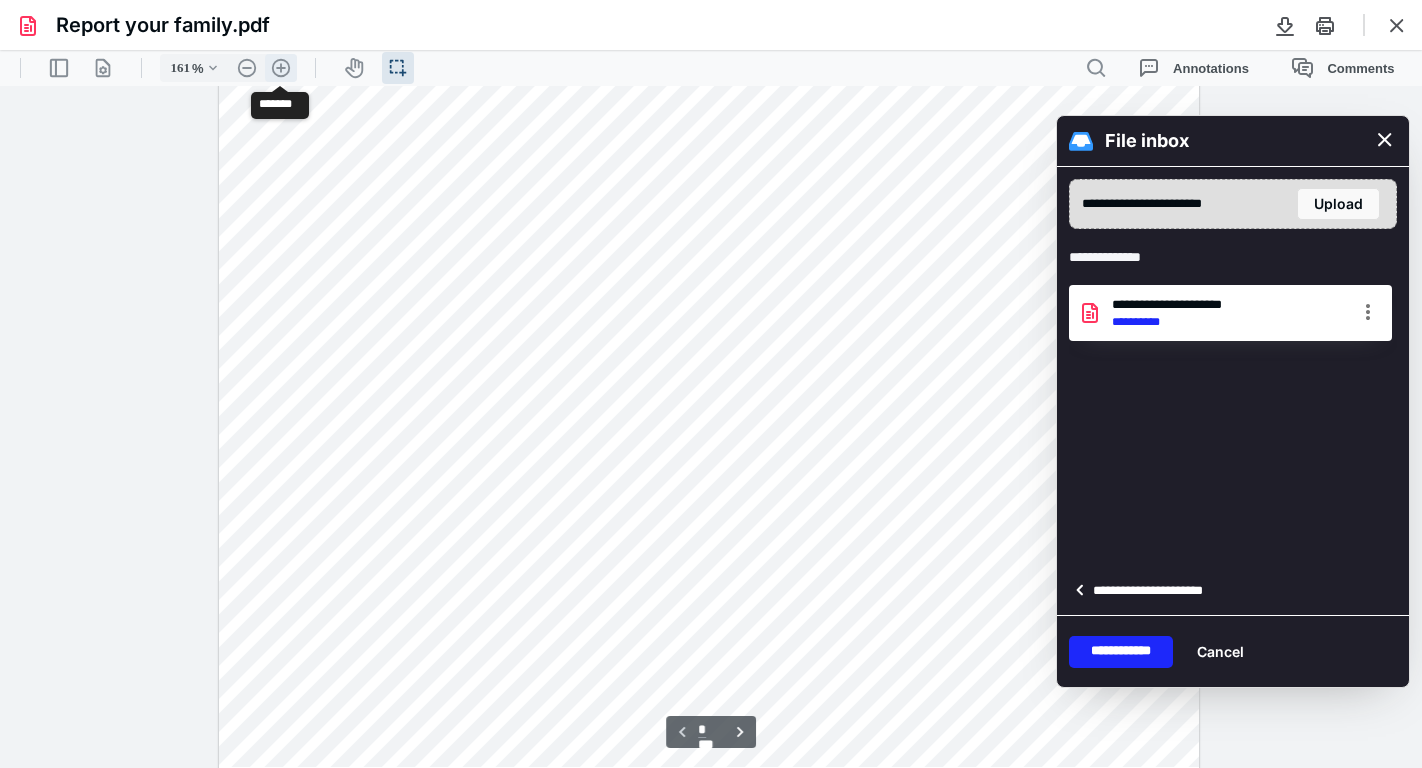 click on ".cls-1{fill:#abb0c4;} icon - header - zoom - in - line" at bounding box center [281, 68] 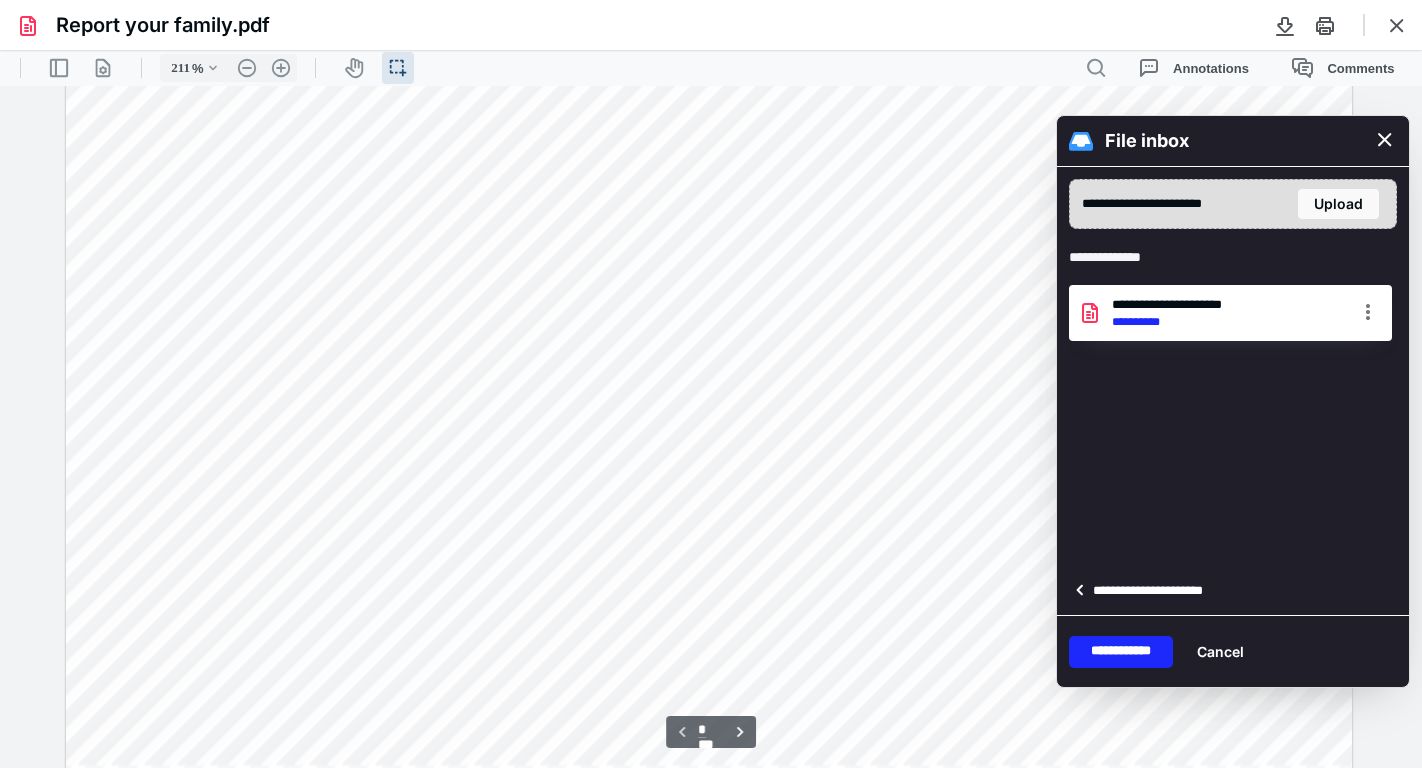 scroll, scrollTop: 30, scrollLeft: 0, axis: vertical 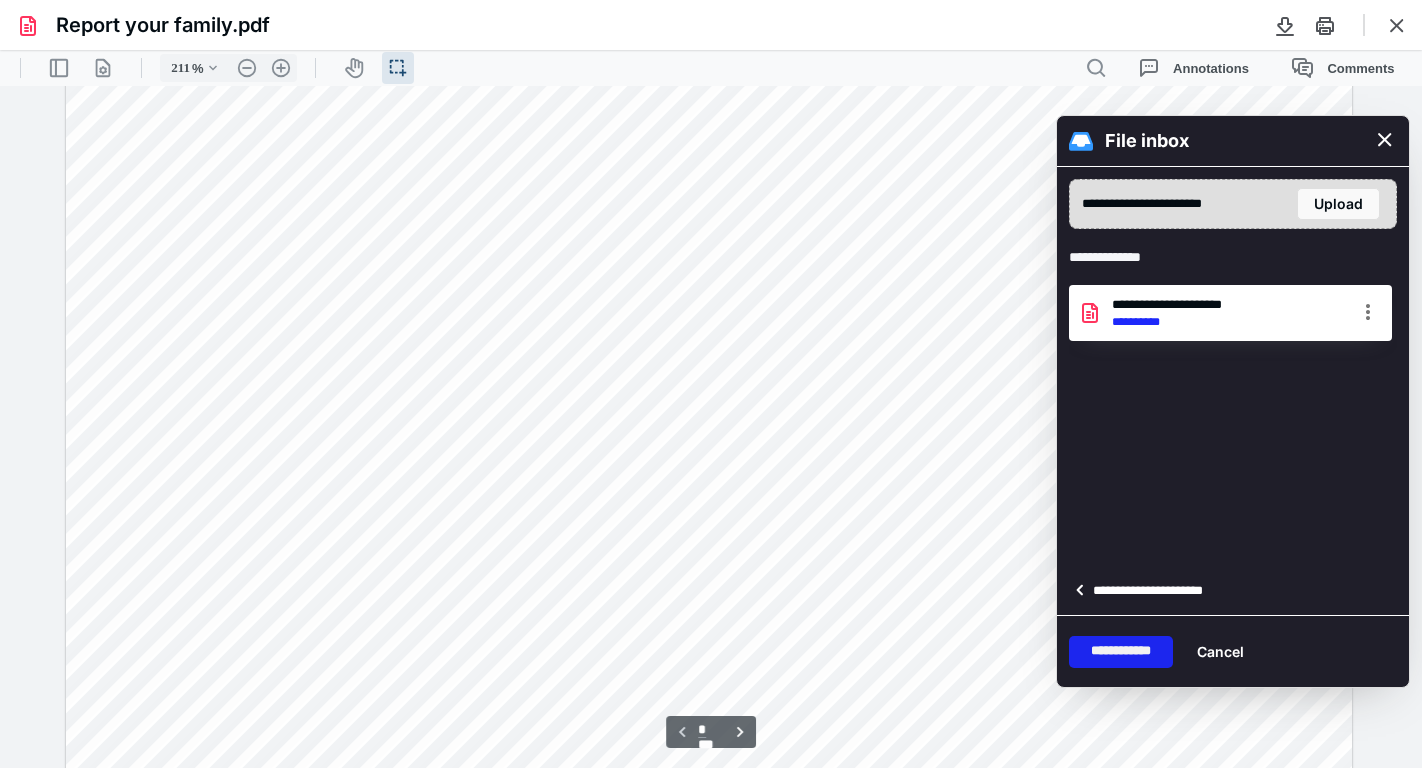 click on "**********" at bounding box center [1121, 652] 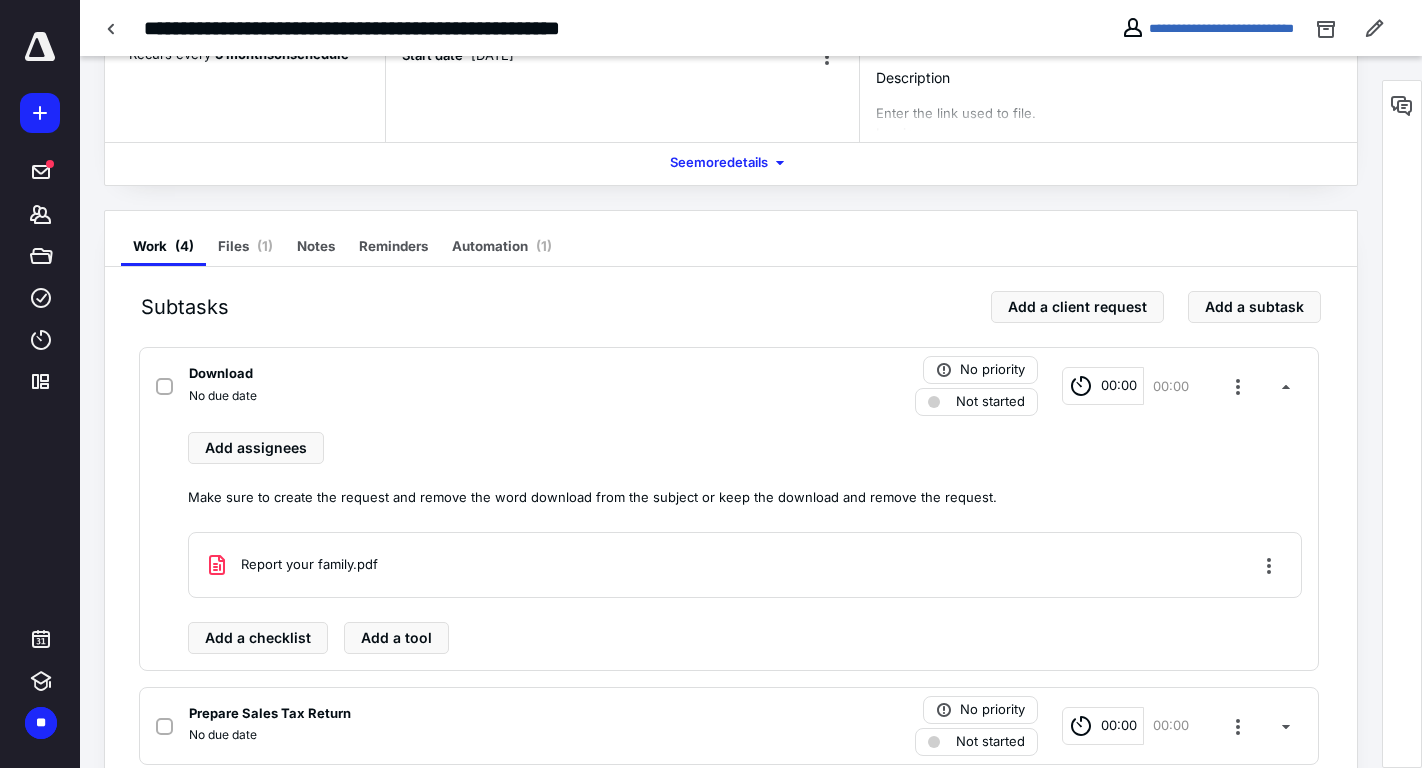 scroll, scrollTop: 233, scrollLeft: 0, axis: vertical 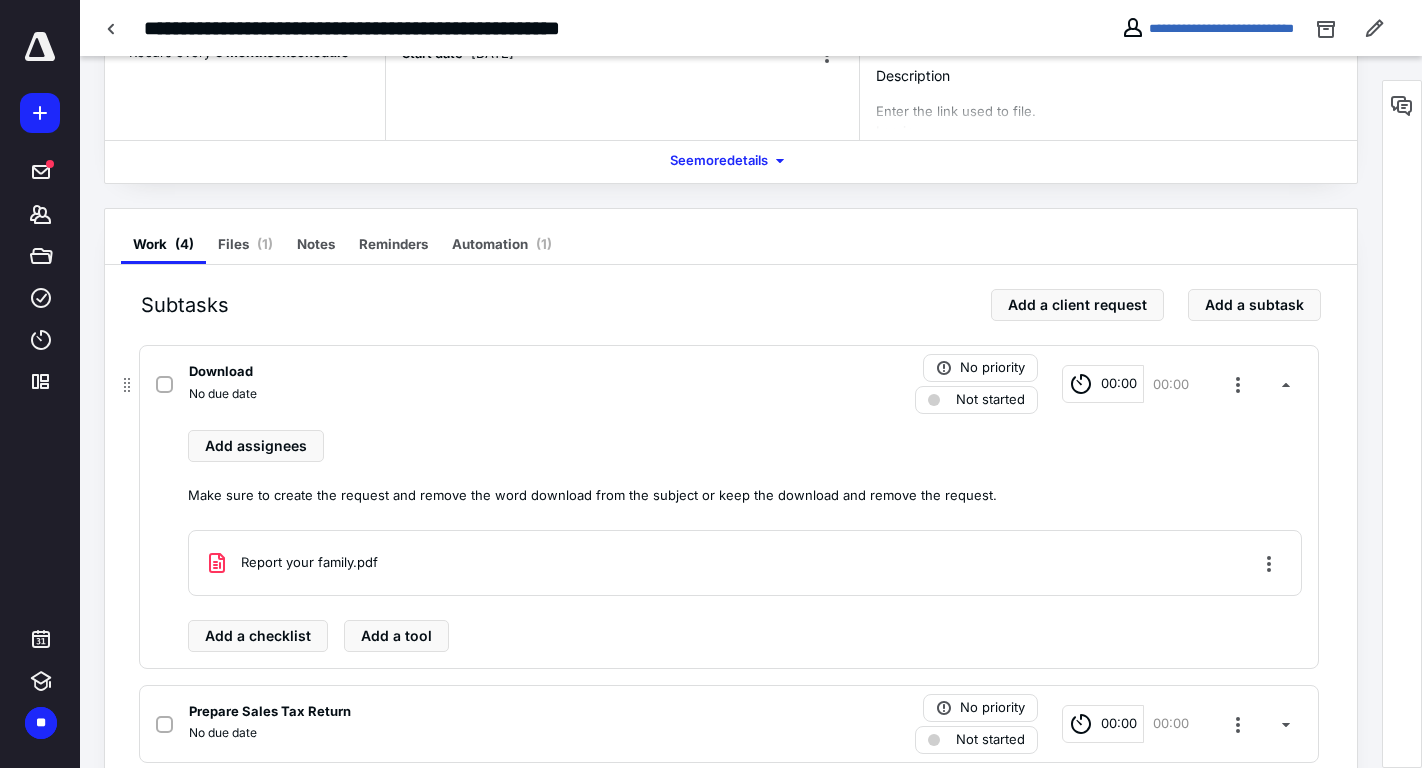 click 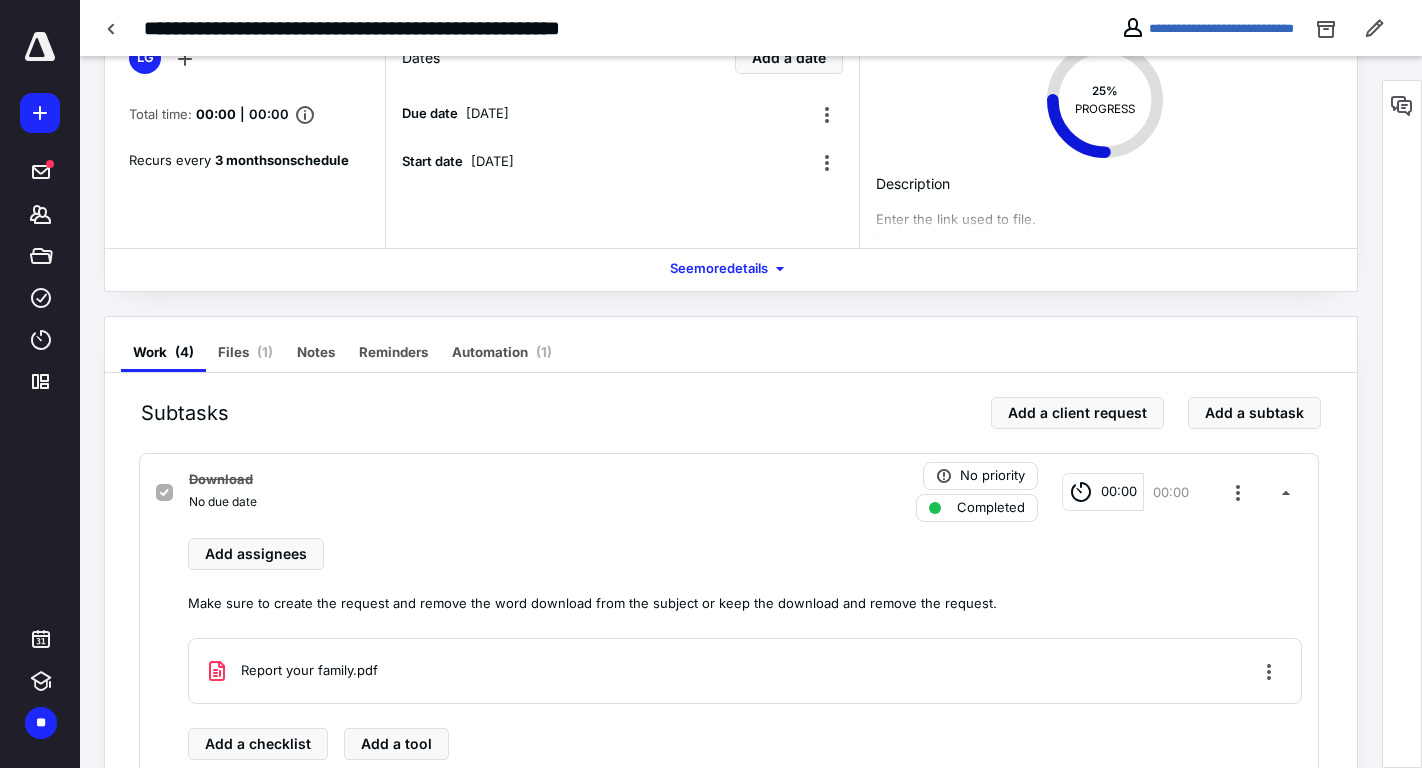 scroll, scrollTop: 0, scrollLeft: 0, axis: both 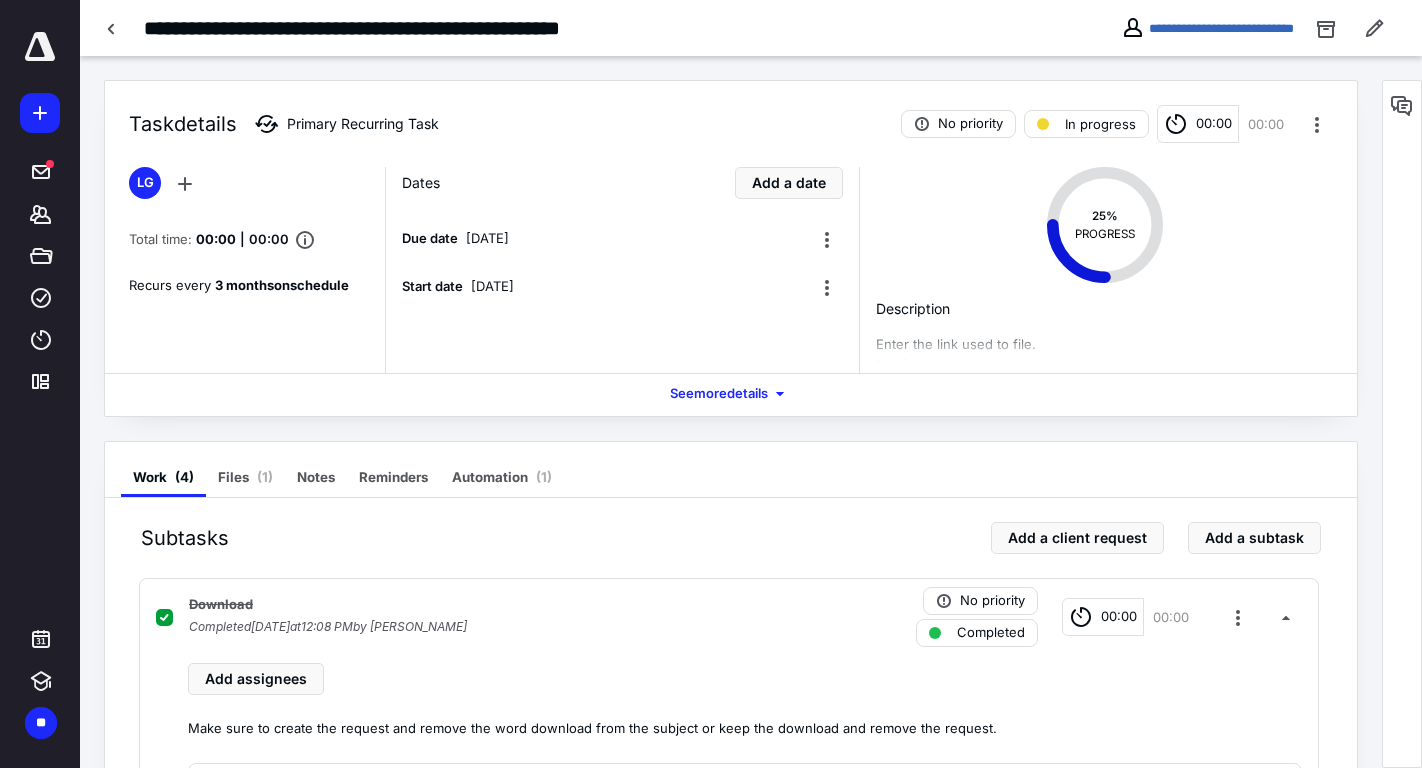click on "00:00" at bounding box center (1214, 124) 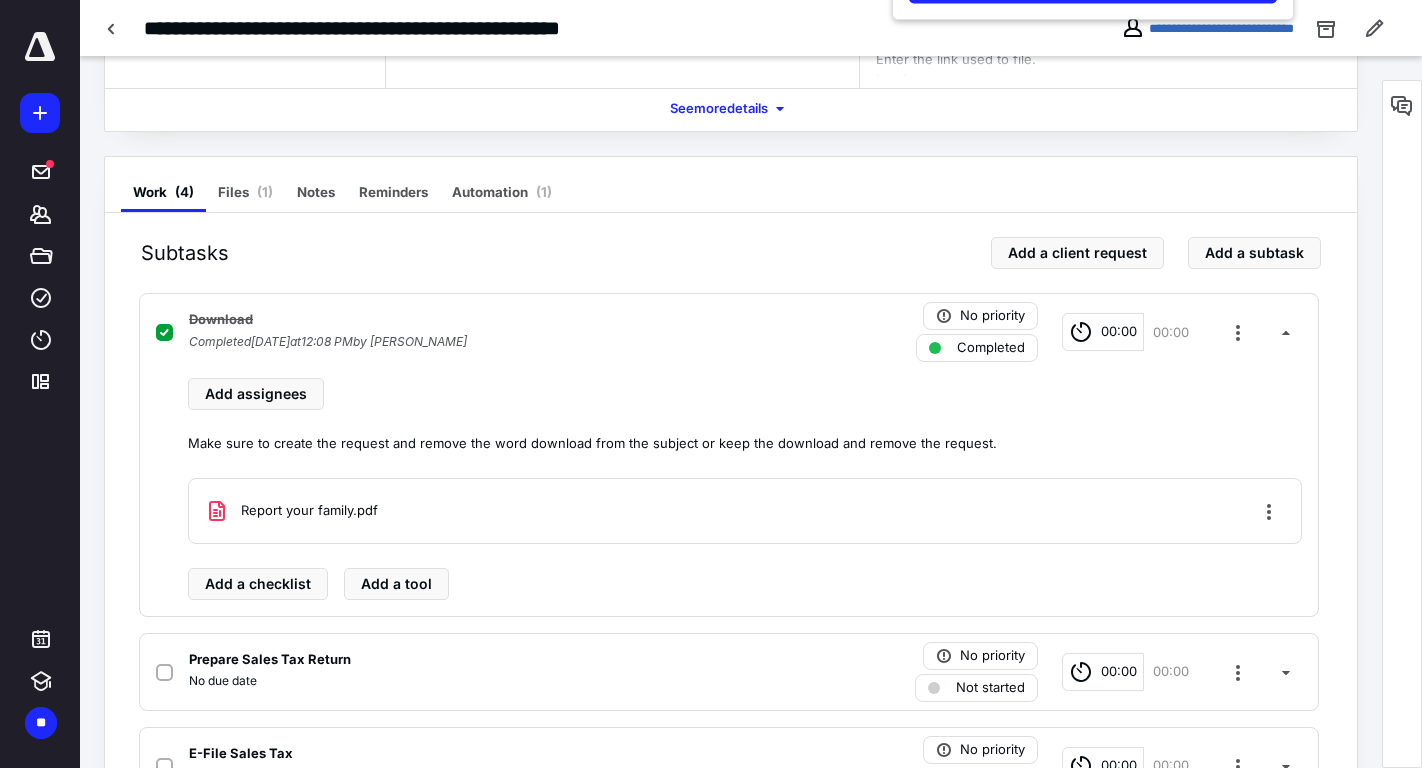 scroll, scrollTop: 296, scrollLeft: 0, axis: vertical 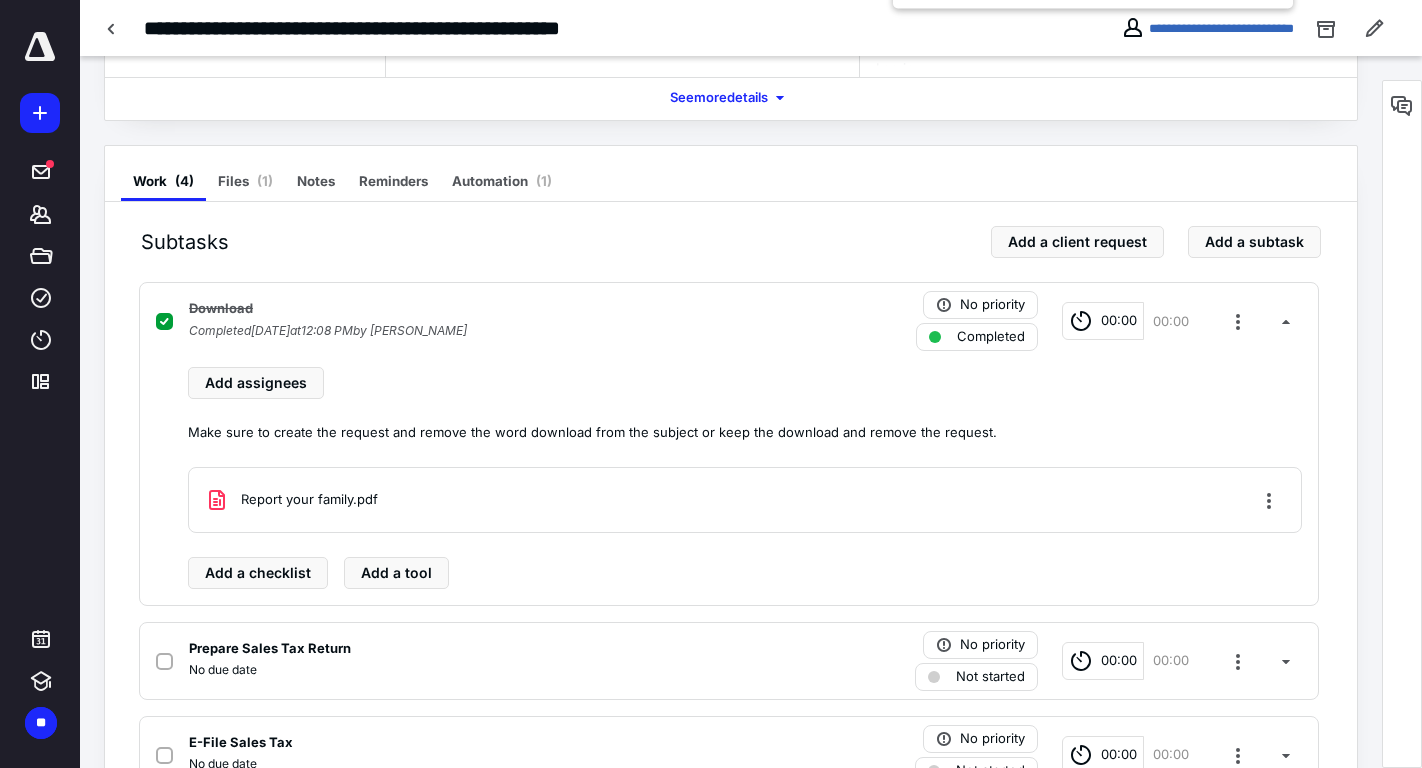 click at bounding box center (711, 384) 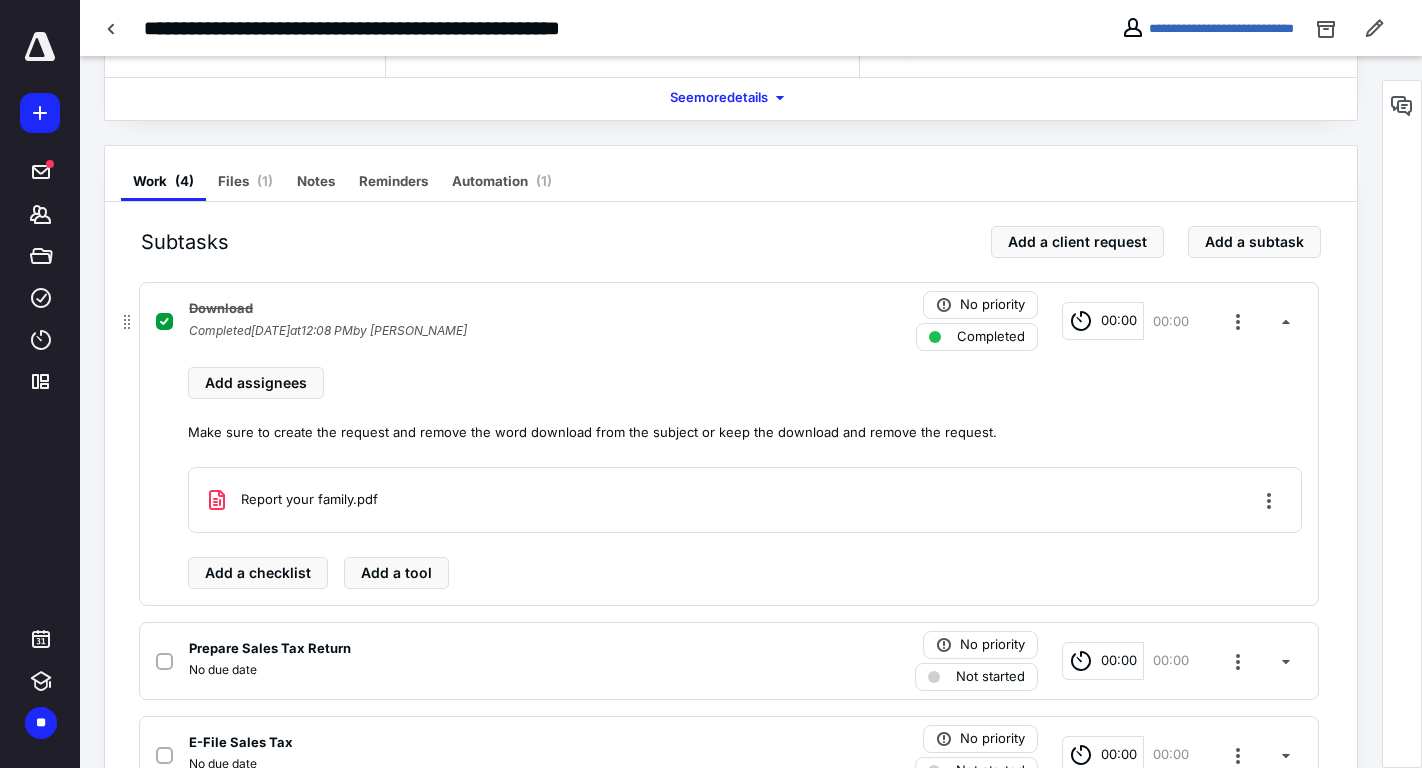 click on "Report your family.pdf" at bounding box center [309, 500] 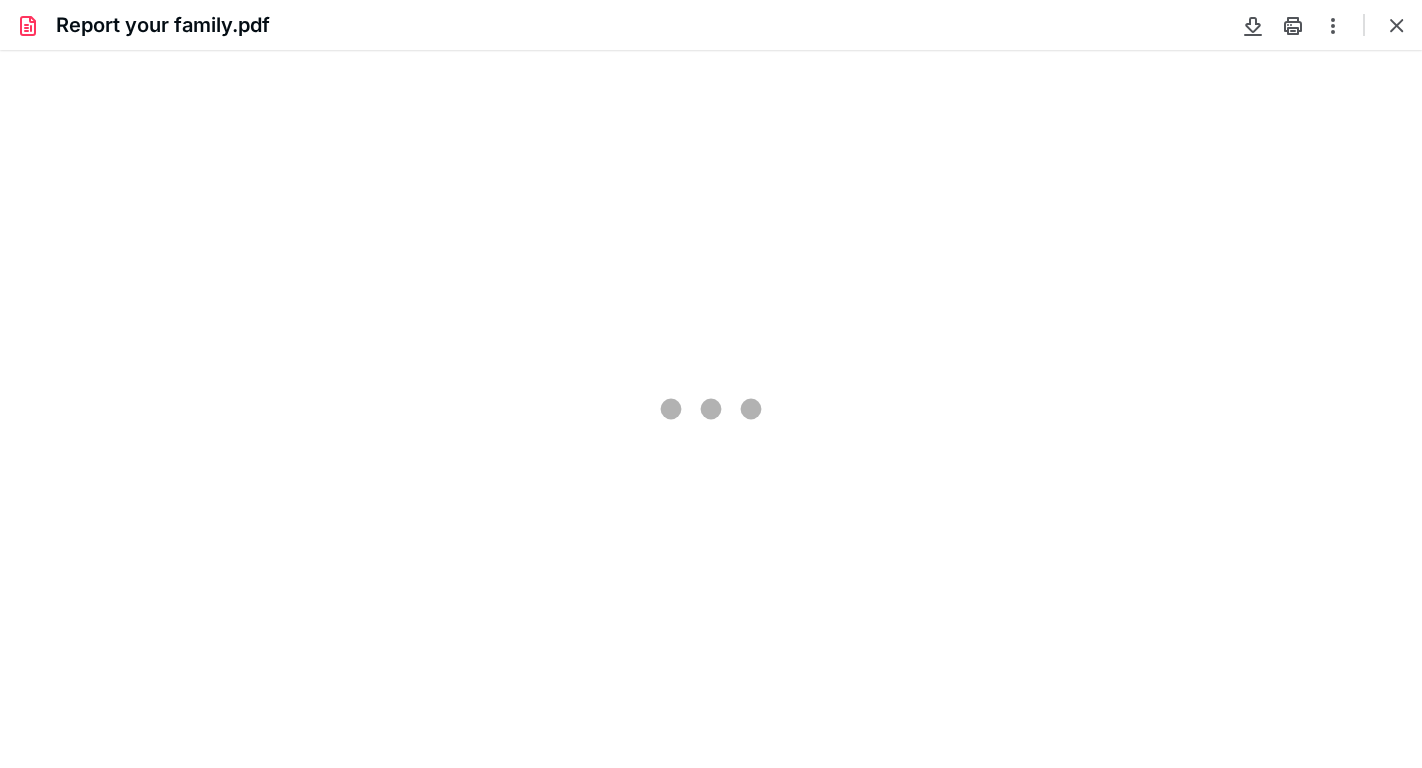 scroll, scrollTop: 0, scrollLeft: 0, axis: both 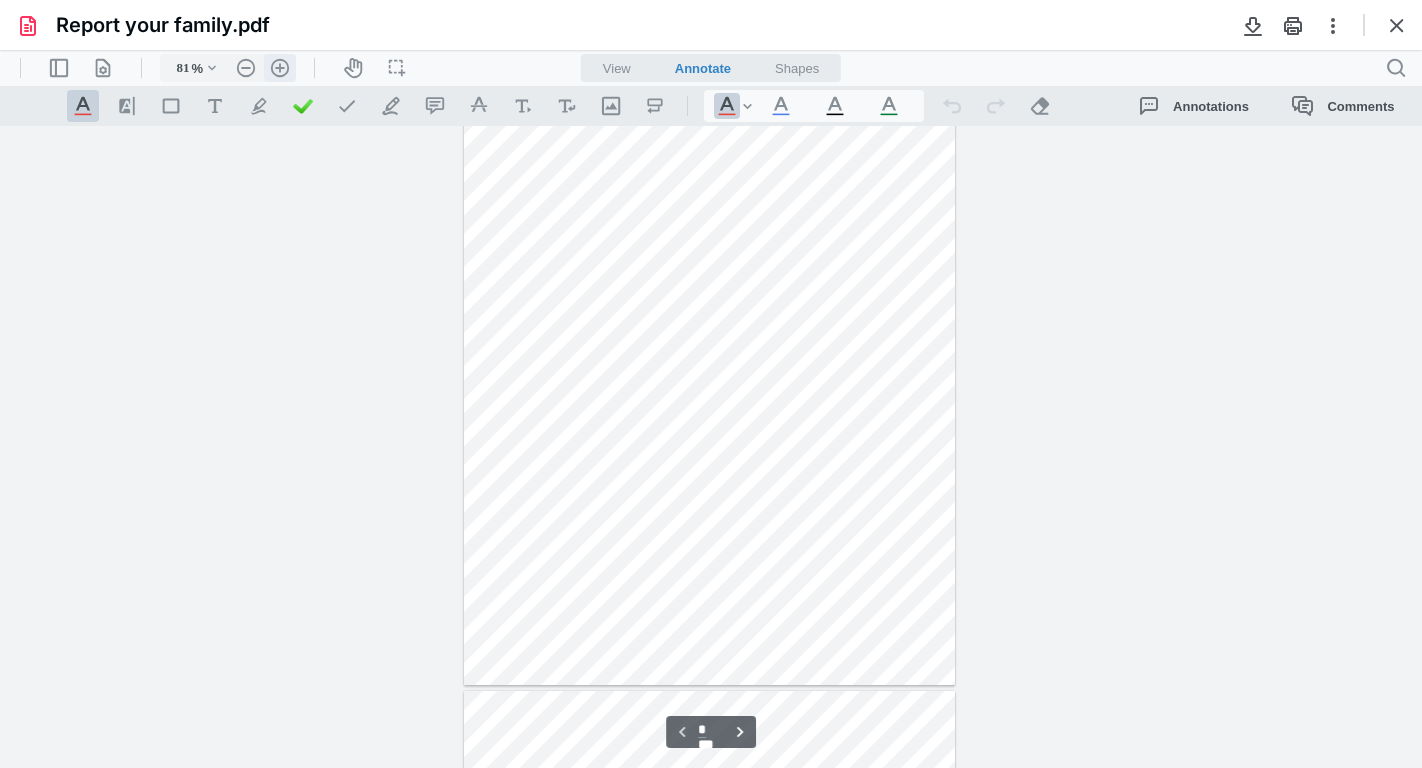 click on ".cls-1{fill:#abb0c4;} icon - header - zoom - in - line" at bounding box center [280, 68] 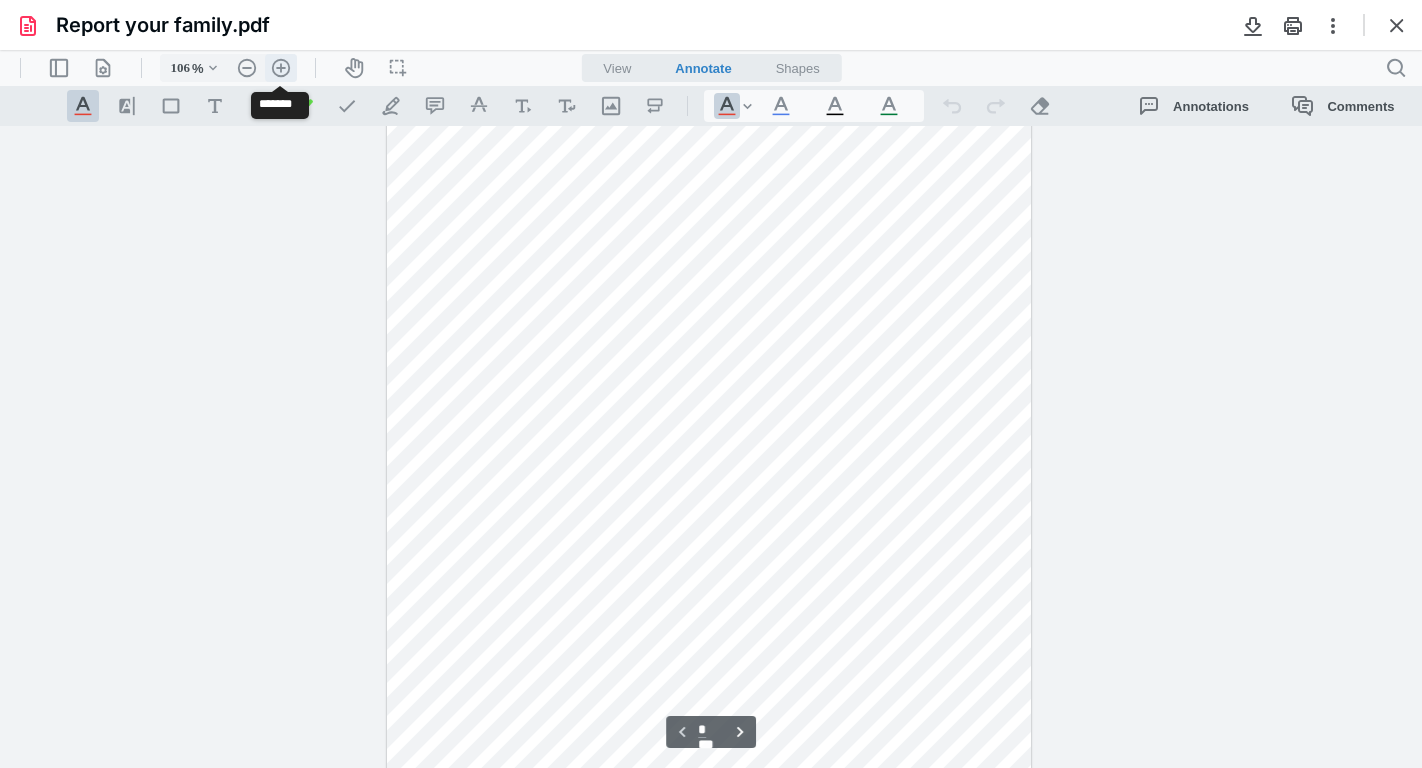 click on ".cls-1{fill:#abb0c4;} icon - header - zoom - in - line" at bounding box center (281, 68) 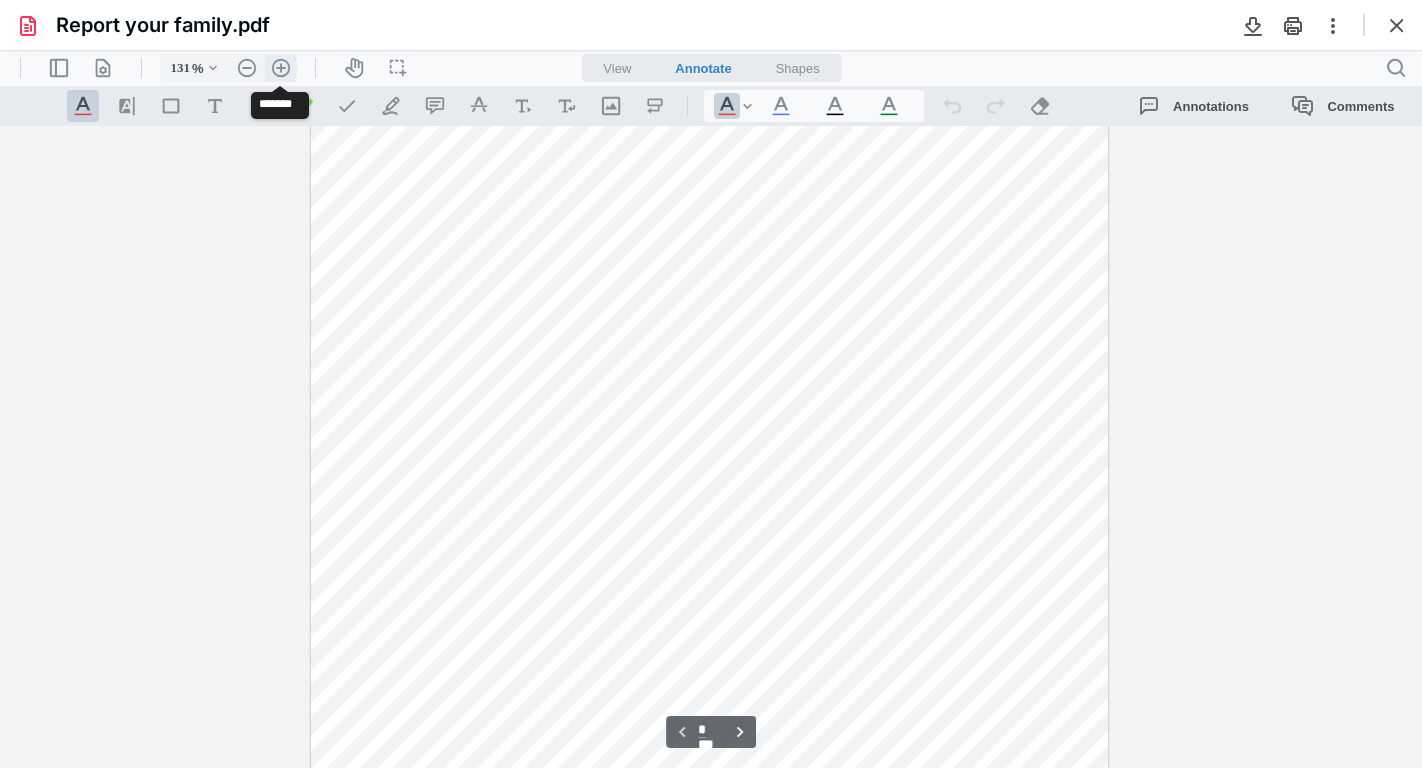 click on ".cls-1{fill:#abb0c4;} icon - header - zoom - in - line" at bounding box center [281, 68] 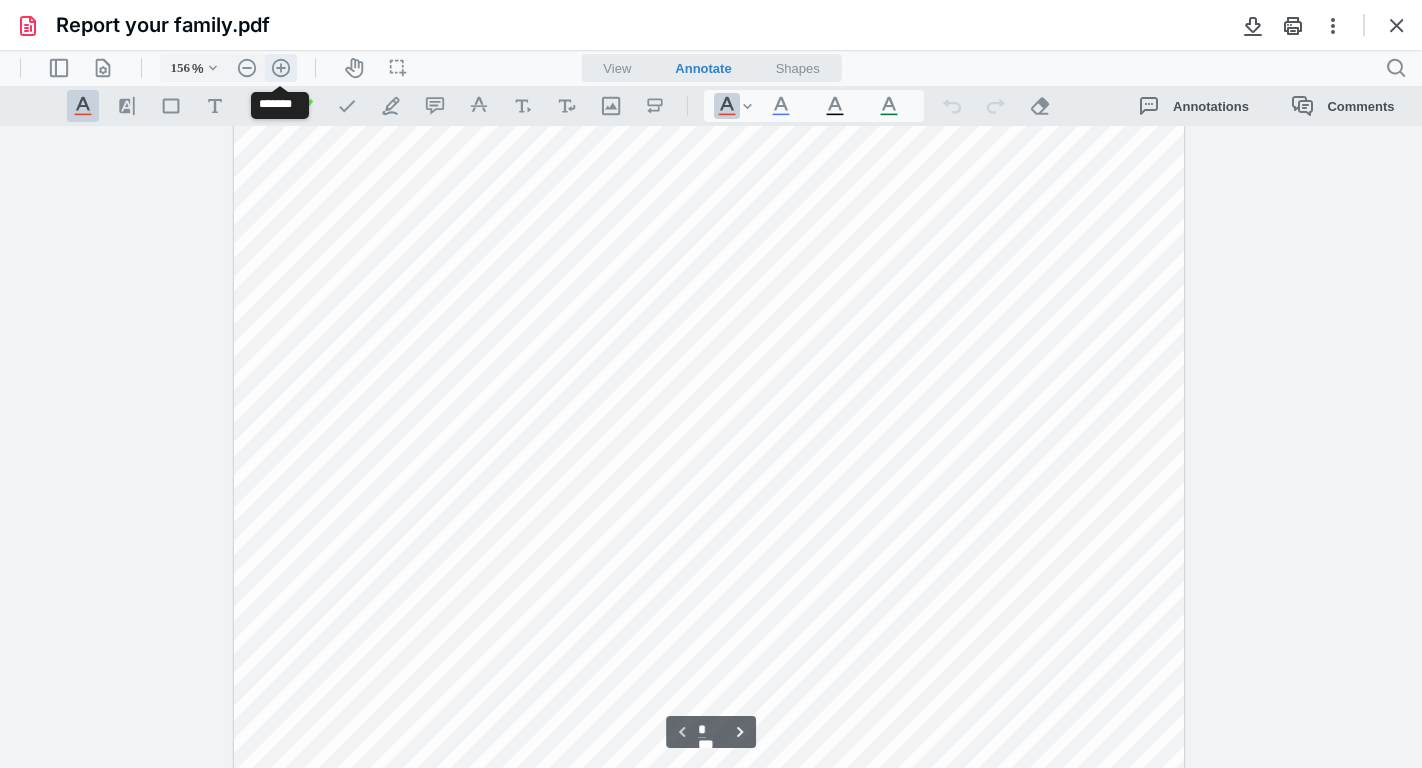 click on ".cls-1{fill:#abb0c4;} icon - header - zoom - in - line" at bounding box center [281, 68] 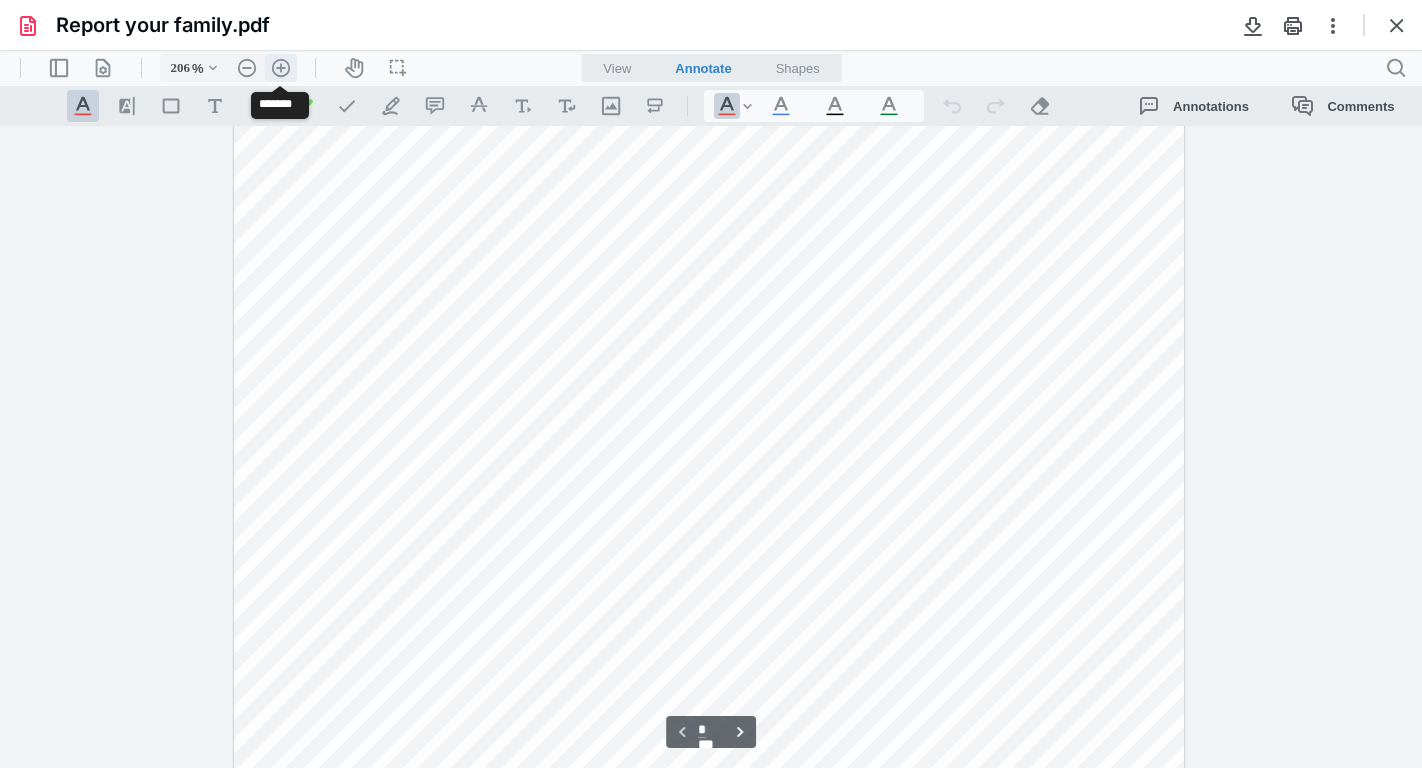 scroll, scrollTop: 644, scrollLeft: 0, axis: vertical 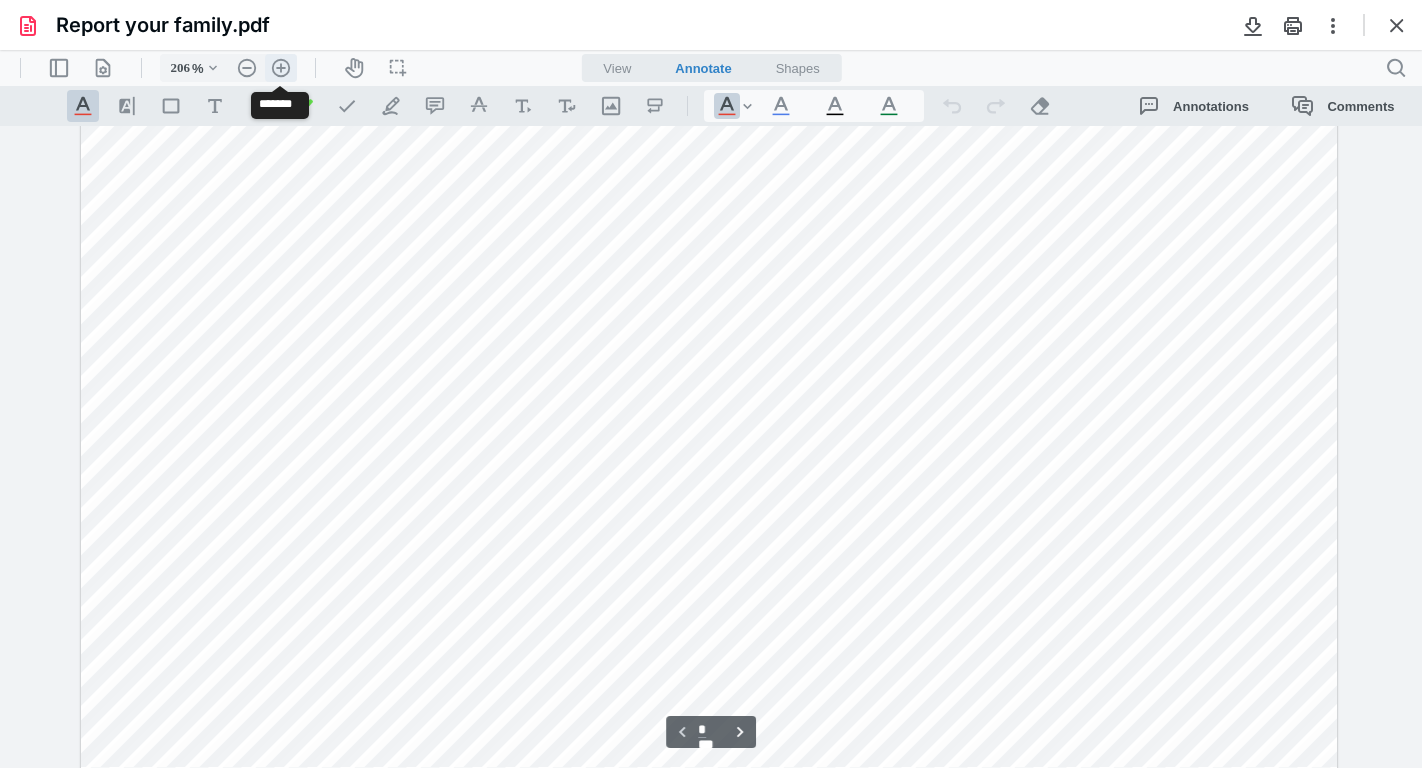 click on ".cls-1{fill:#abb0c4;} icon - header - zoom - in - line" at bounding box center [281, 68] 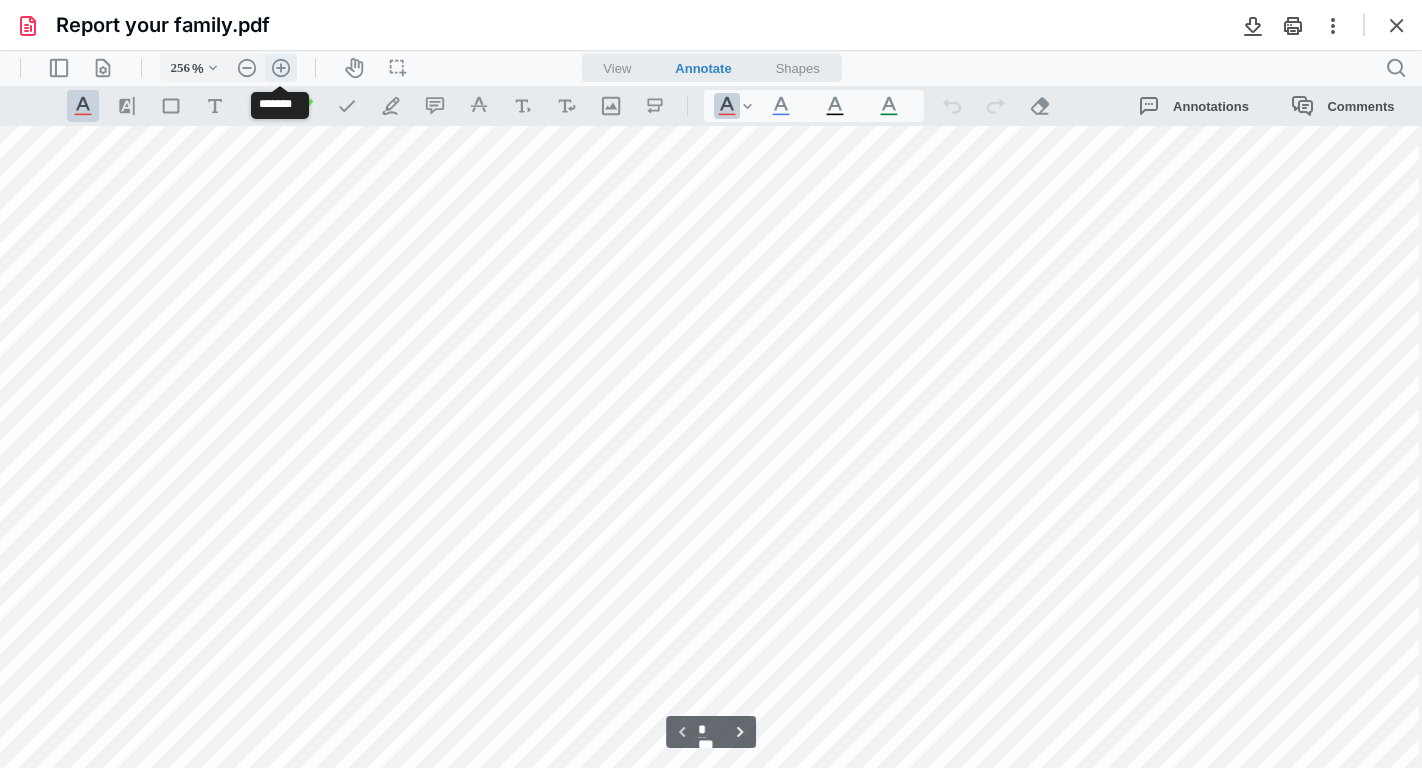 click on ".cls-1{fill:#abb0c4;} icon - header - zoom - in - line" at bounding box center (281, 68) 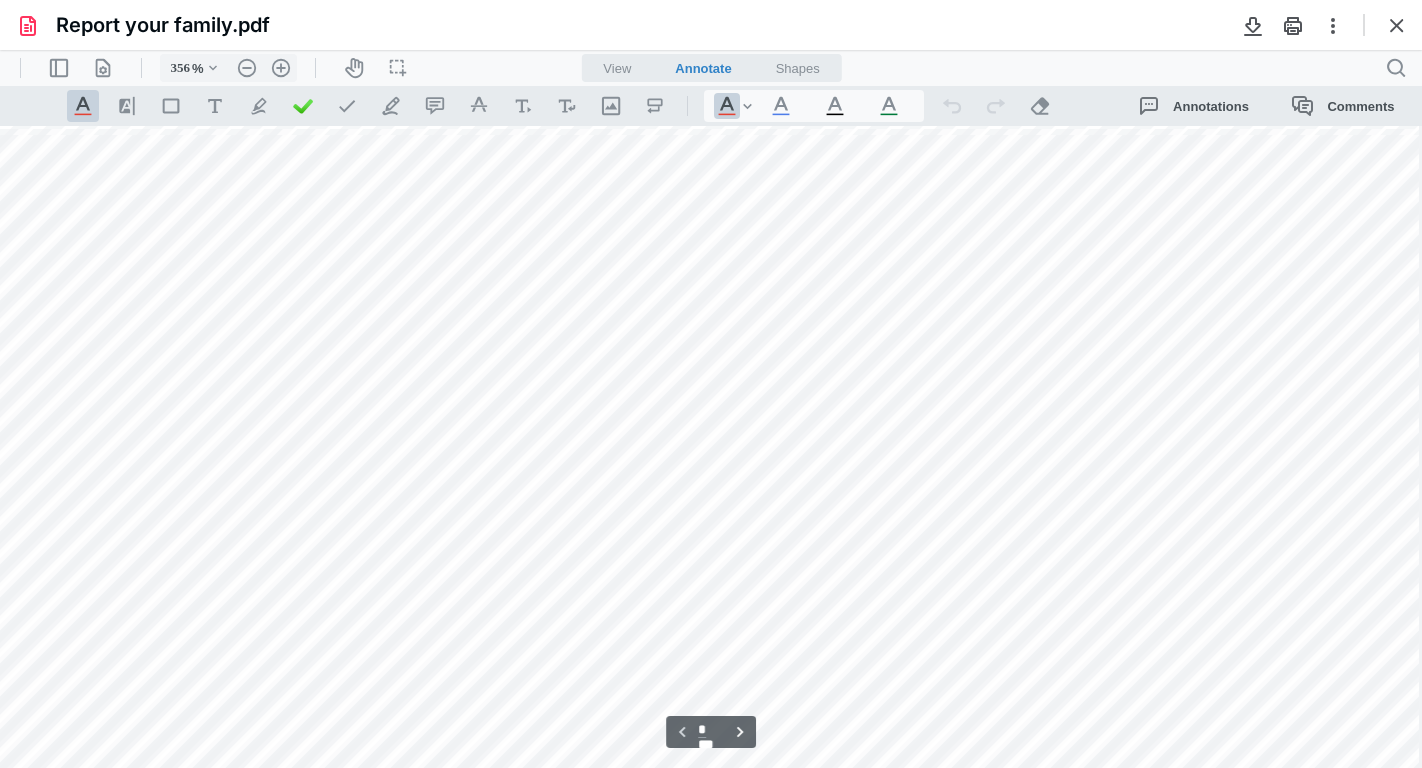scroll, scrollTop: 286, scrollLeft: 398, axis: both 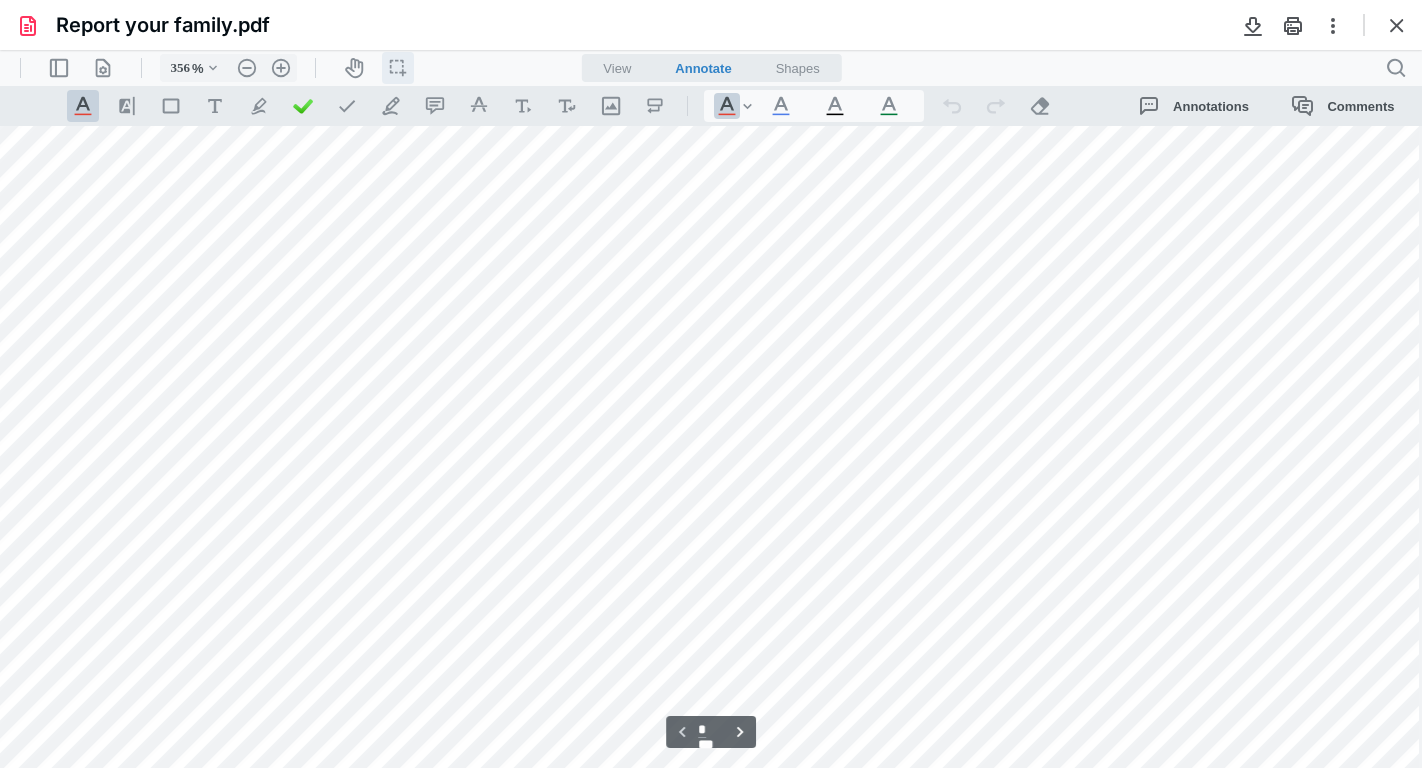 click on "icon / operation / multi select" at bounding box center [398, 68] 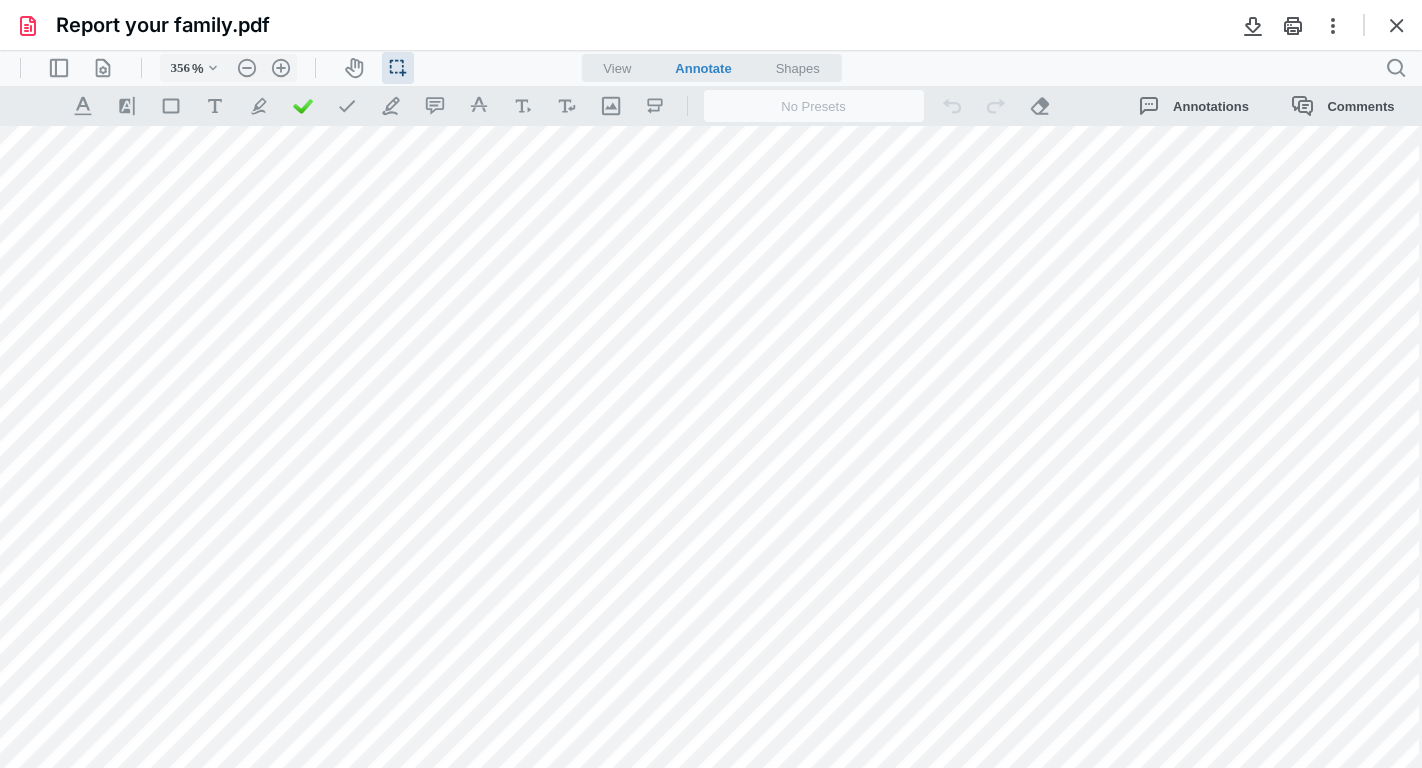drag, startPoint x: 1214, startPoint y: 385, endPoint x: 1349, endPoint y: 392, distance: 135.18137 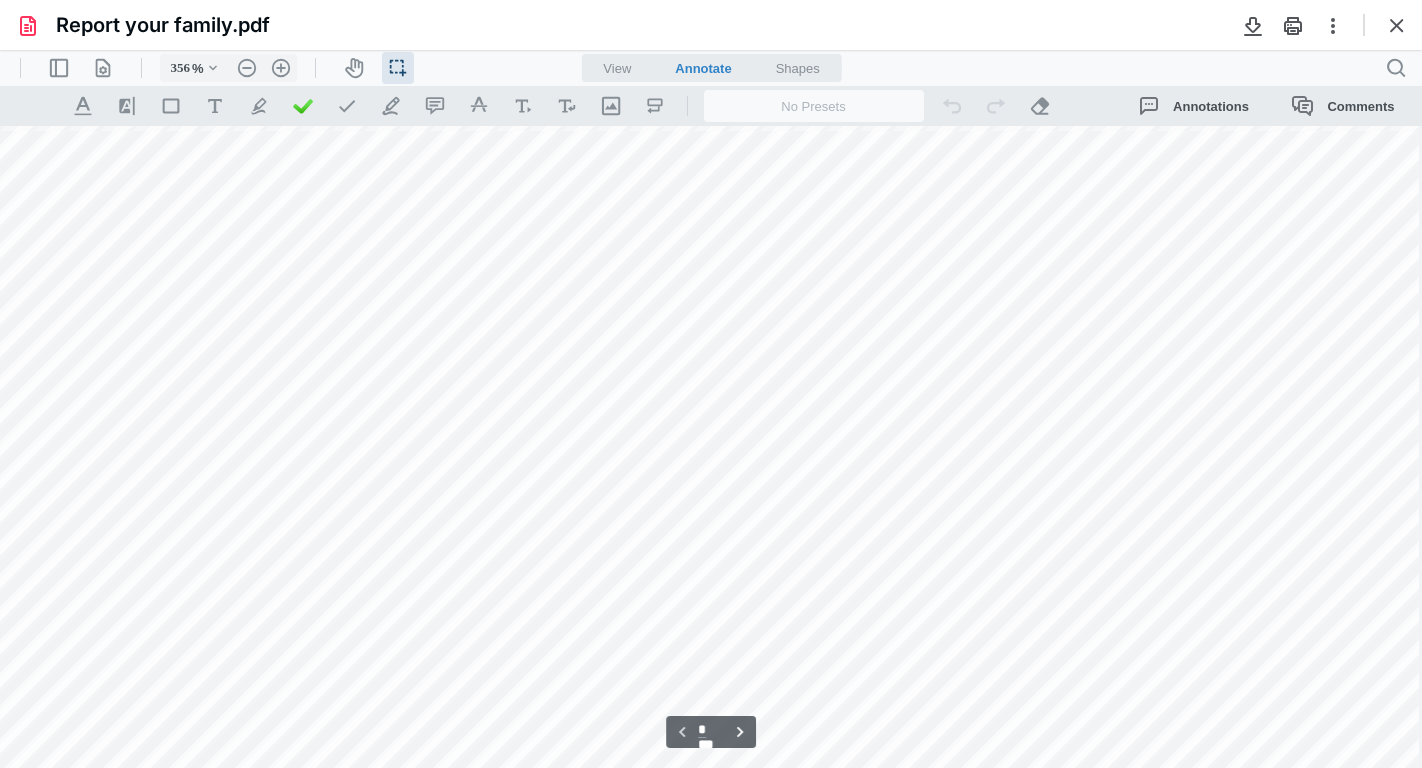 scroll, scrollTop: 0, scrollLeft: 398, axis: horizontal 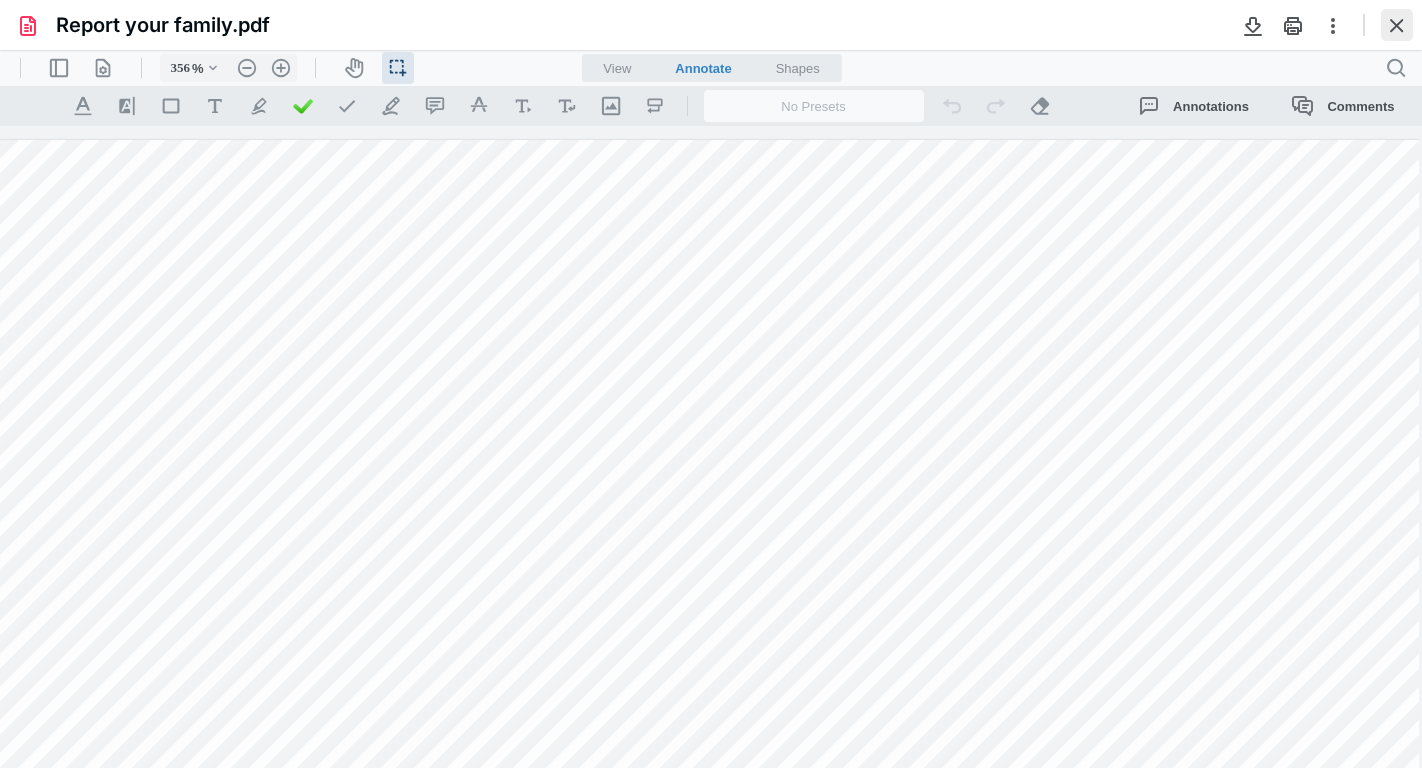 click at bounding box center [1397, 25] 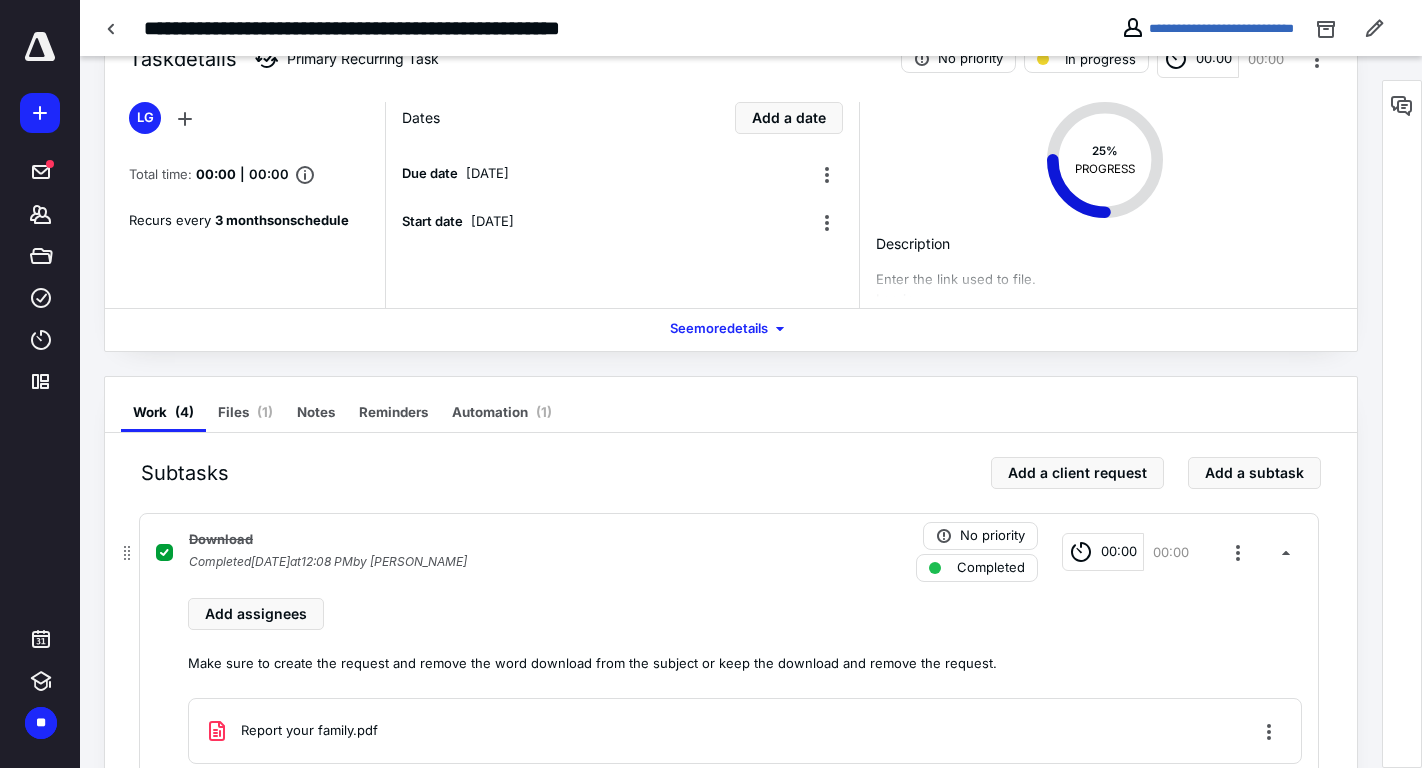 scroll, scrollTop: 0, scrollLeft: 0, axis: both 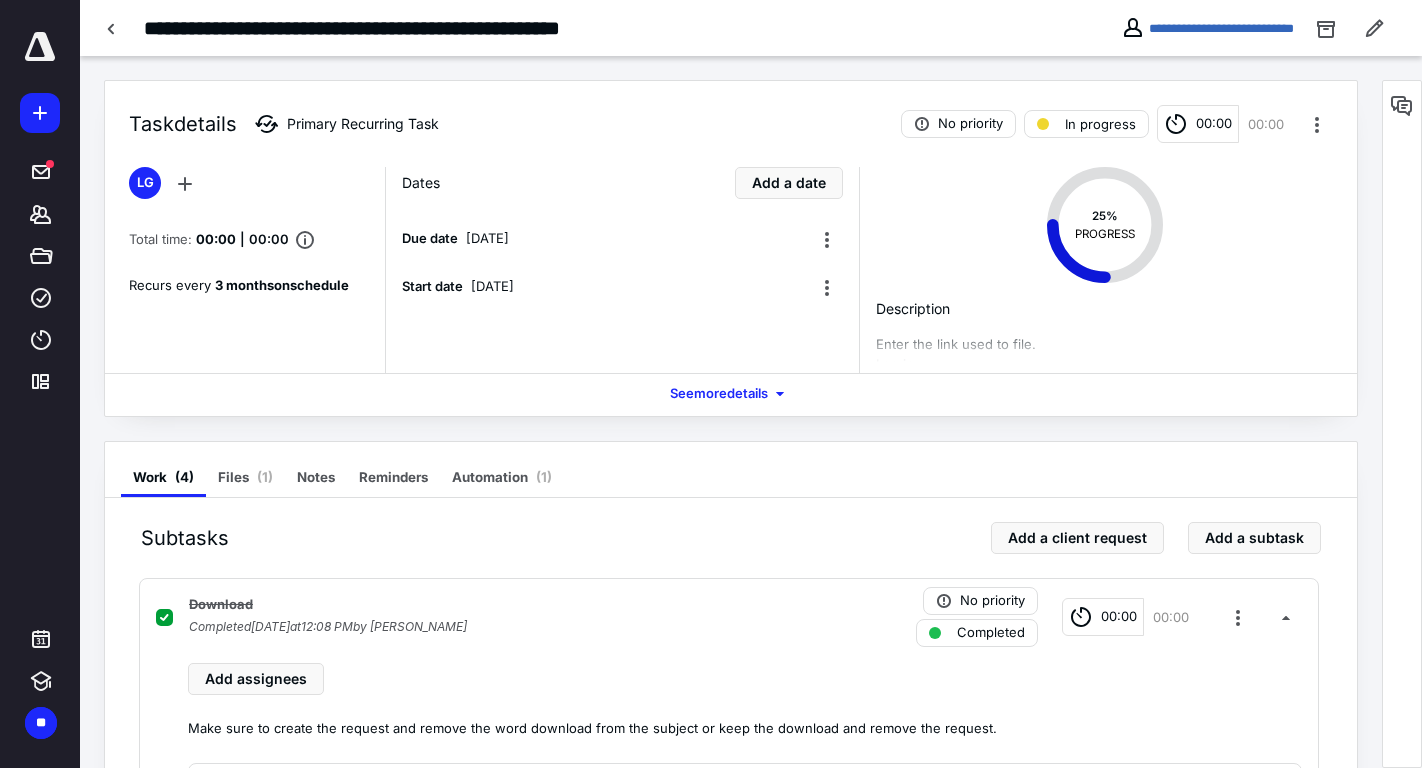 click on "00:00" at bounding box center (1198, 124) 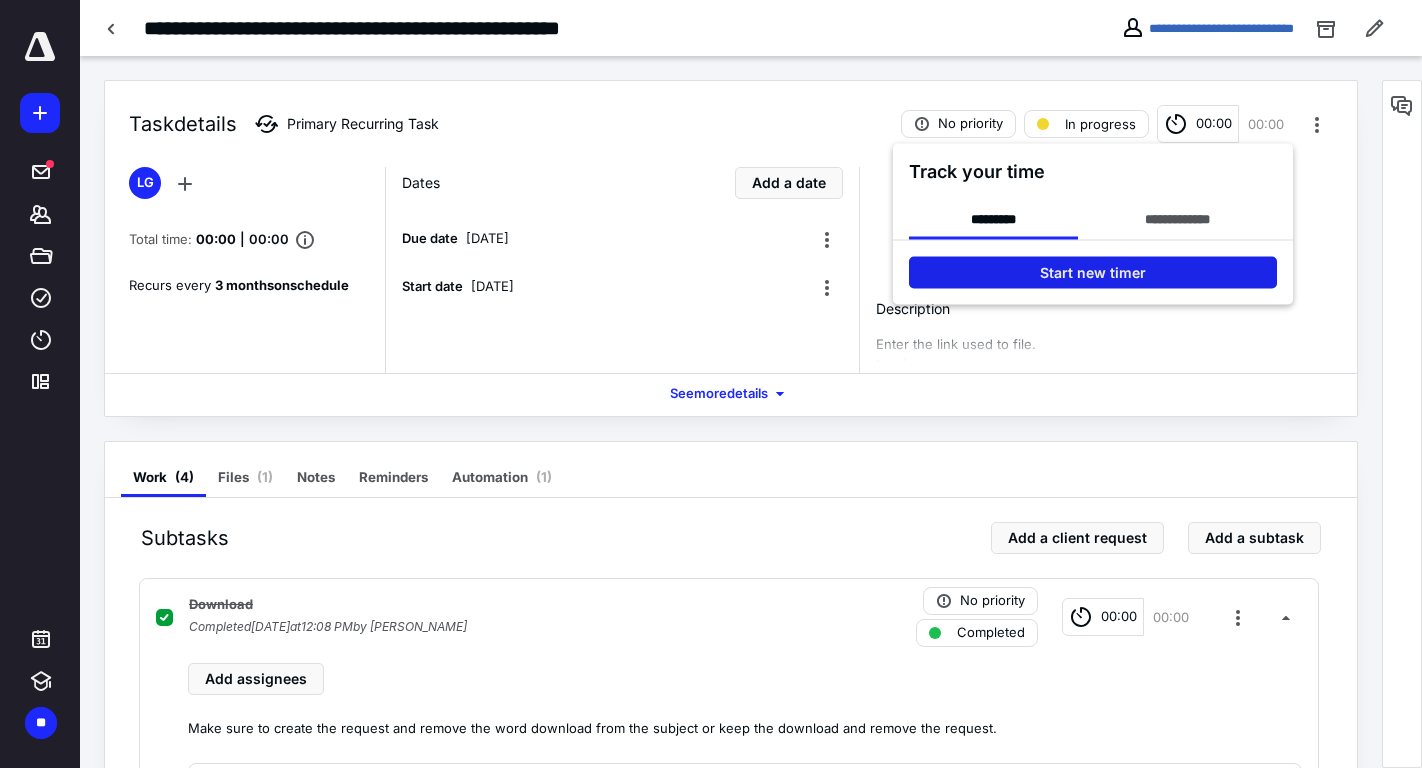 click on "Start new timer" at bounding box center (1093, 273) 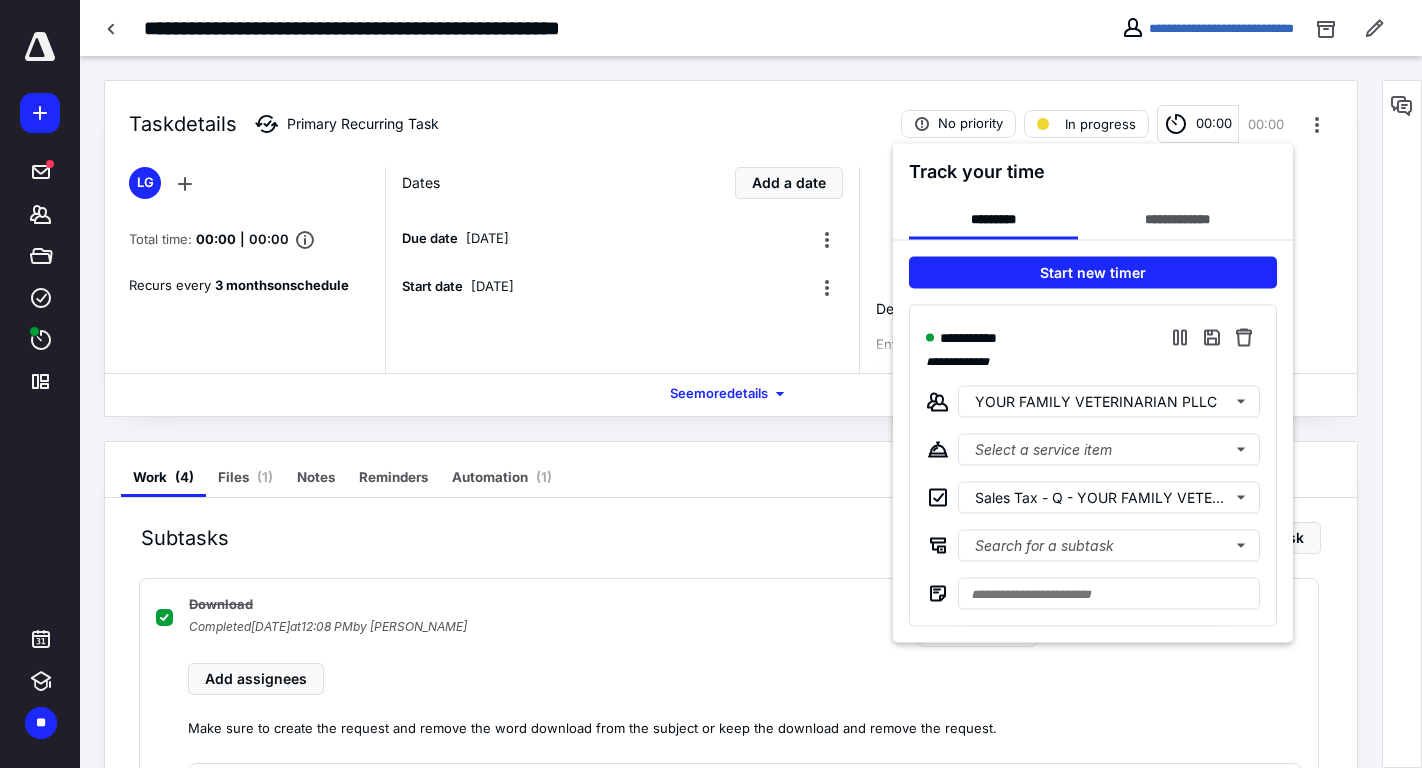 click at bounding box center [711, 384] 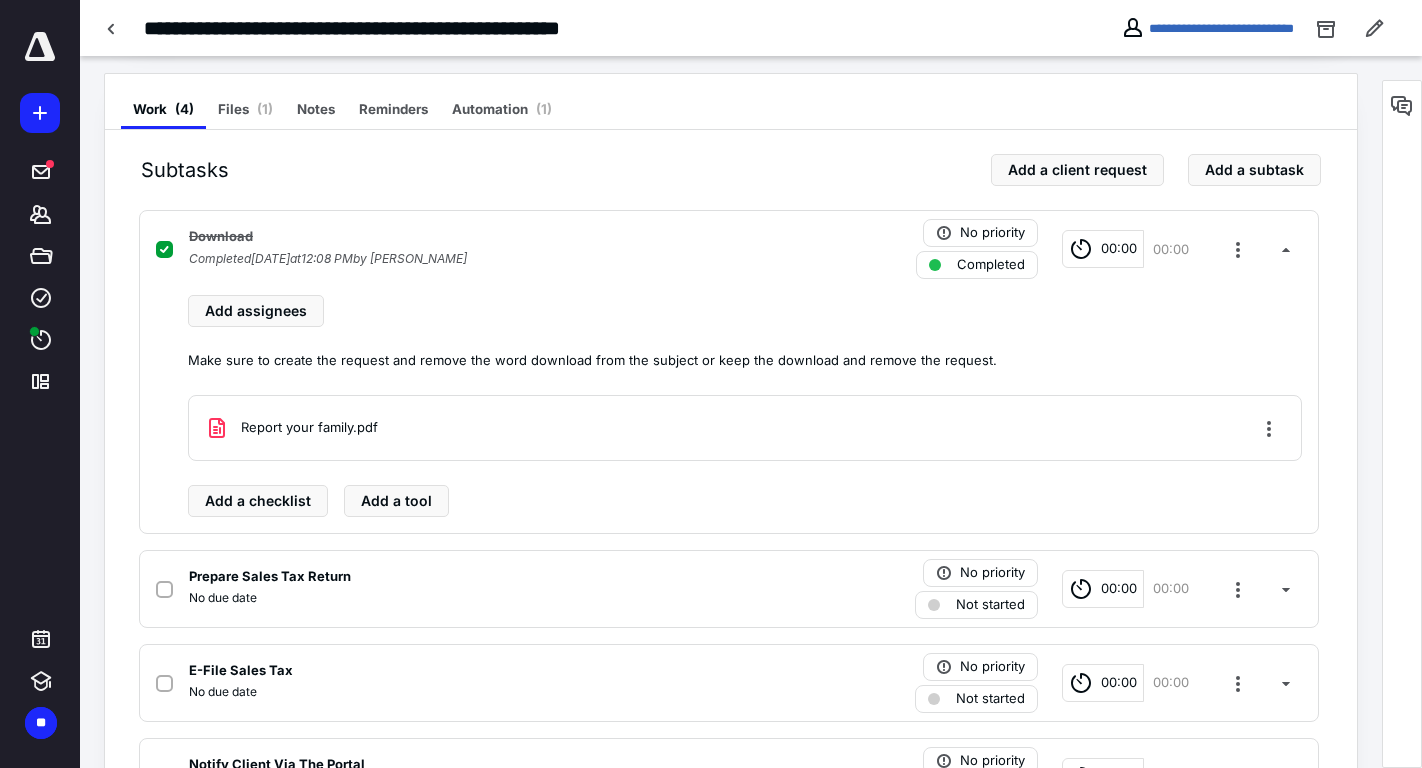 scroll, scrollTop: 347, scrollLeft: 0, axis: vertical 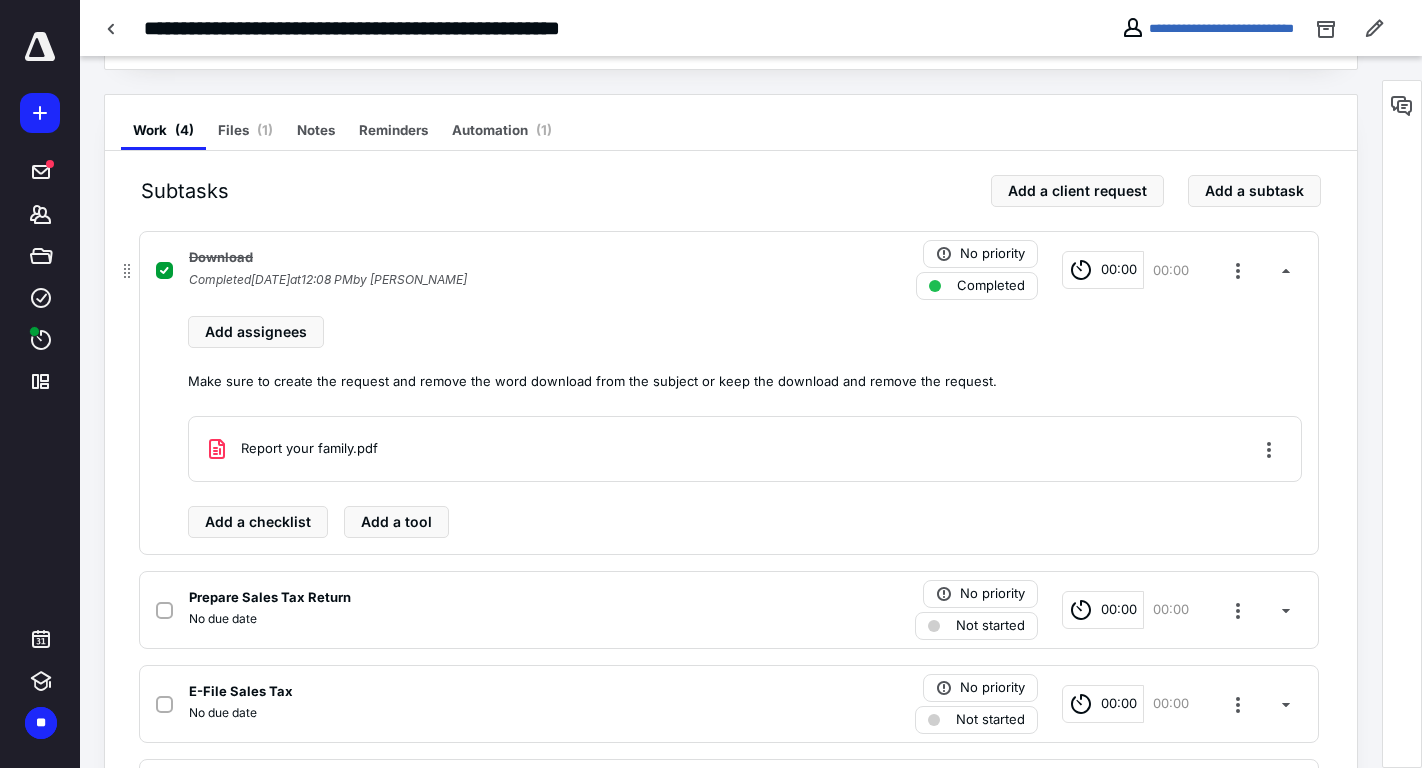 click on "Report your family.pdf" at bounding box center (745, 449) 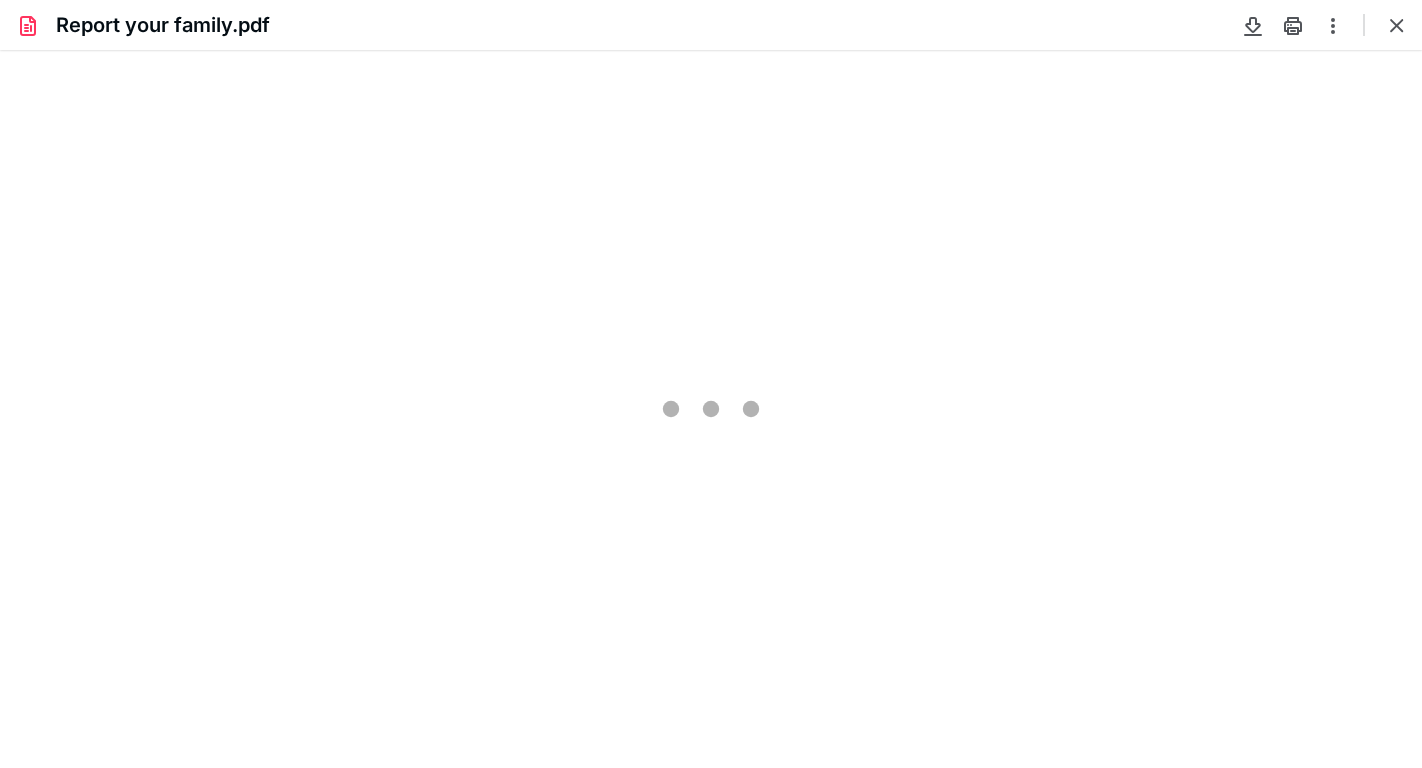 scroll, scrollTop: 0, scrollLeft: 0, axis: both 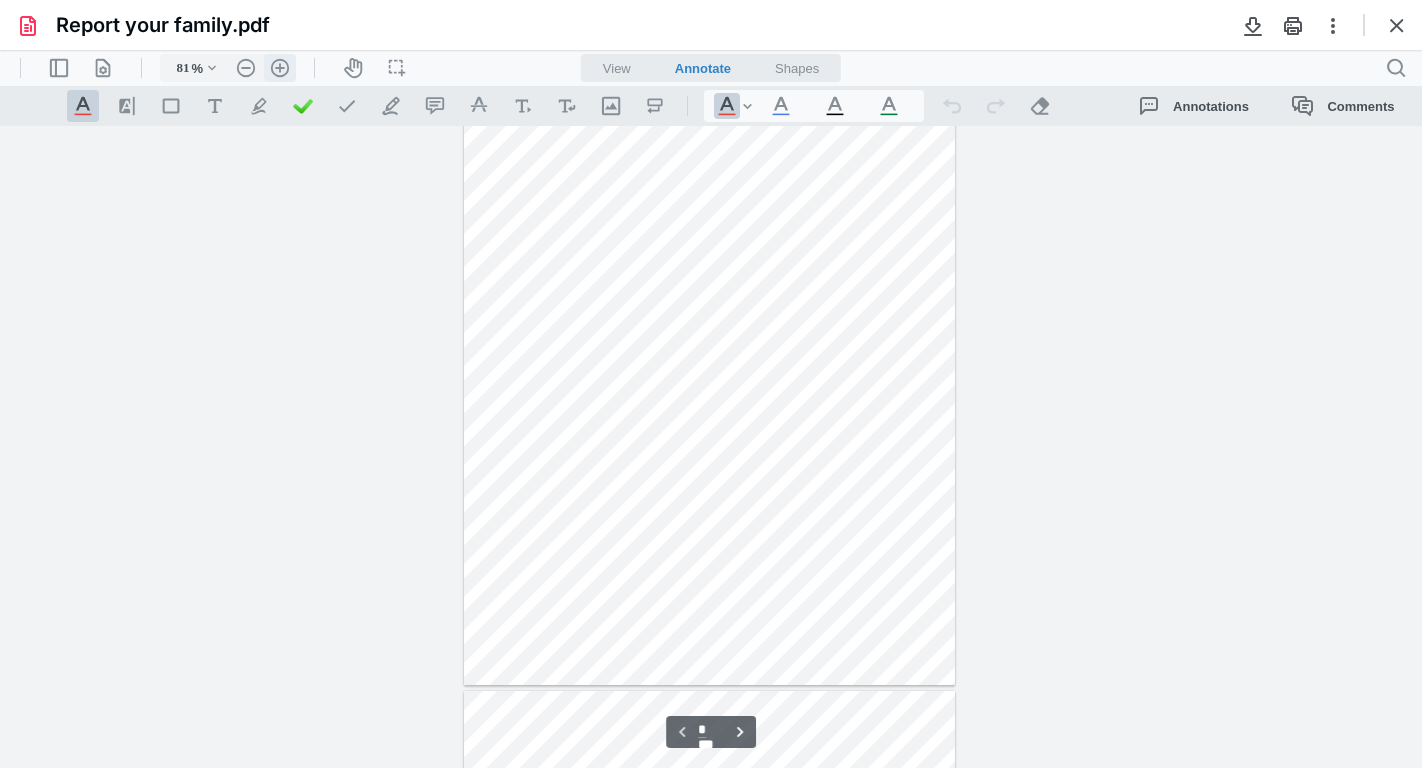 click on ".cls-1{fill:#abb0c4;} icon - header - zoom - in - line" at bounding box center [280, 68] 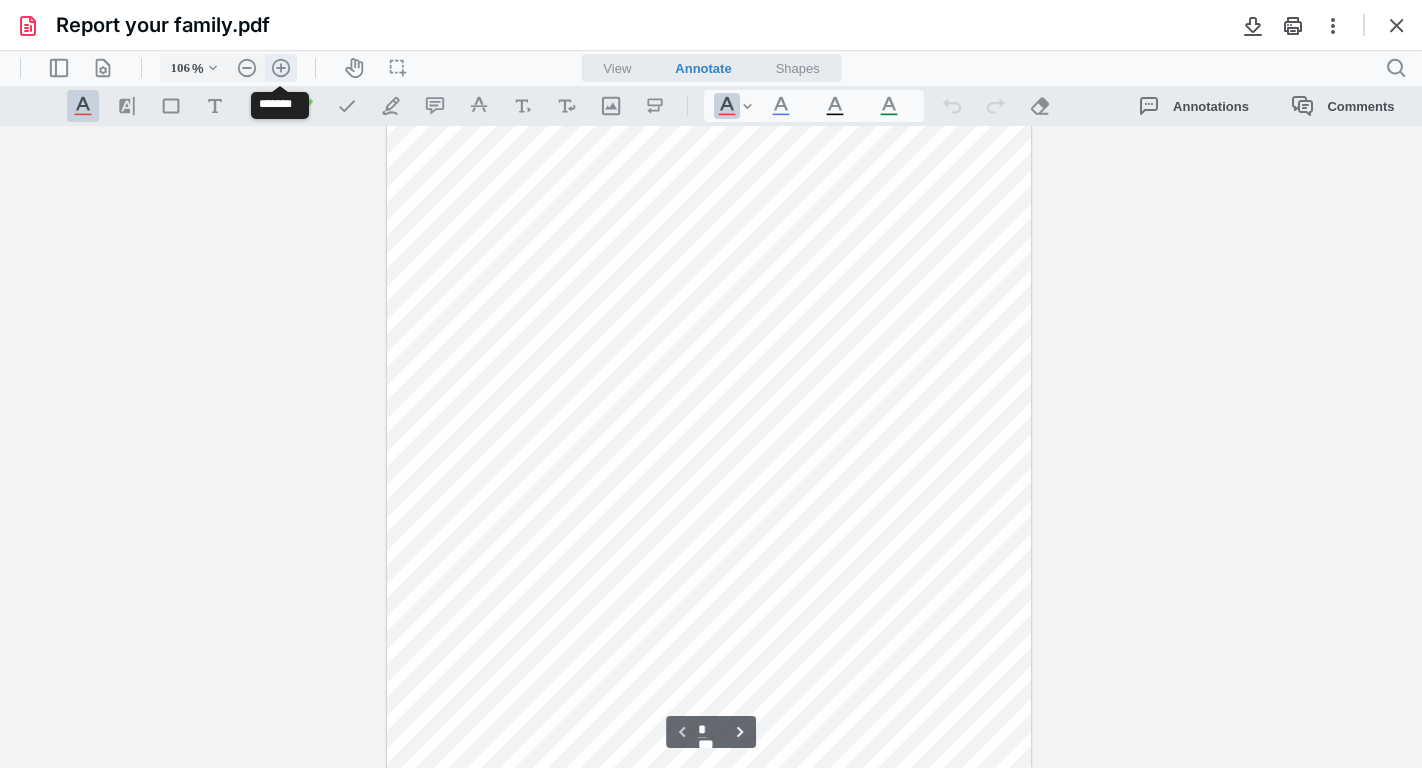 click on ".cls-1{fill:#abb0c4;} icon - header - zoom - in - line" at bounding box center [281, 68] 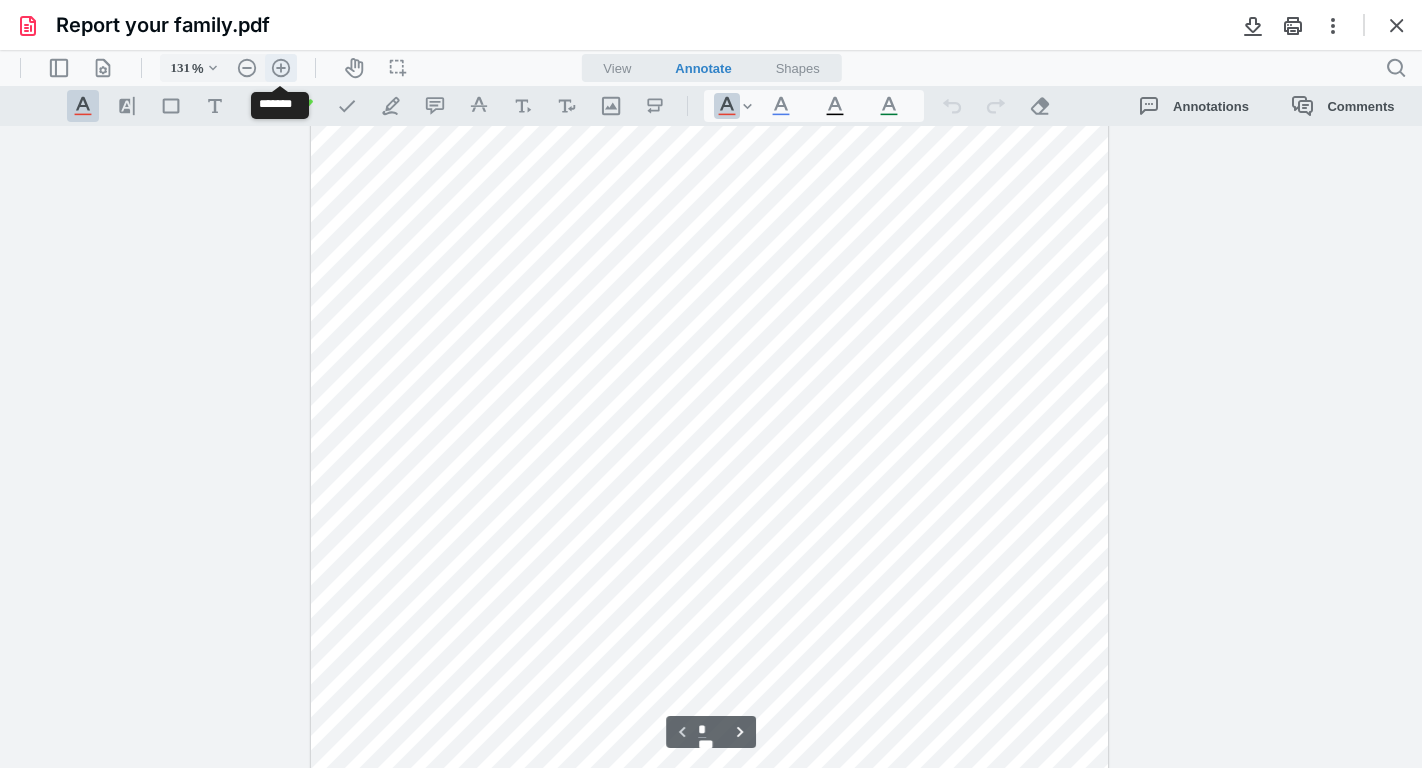click on ".cls-1{fill:#abb0c4;} icon - header - zoom - in - line" at bounding box center (281, 68) 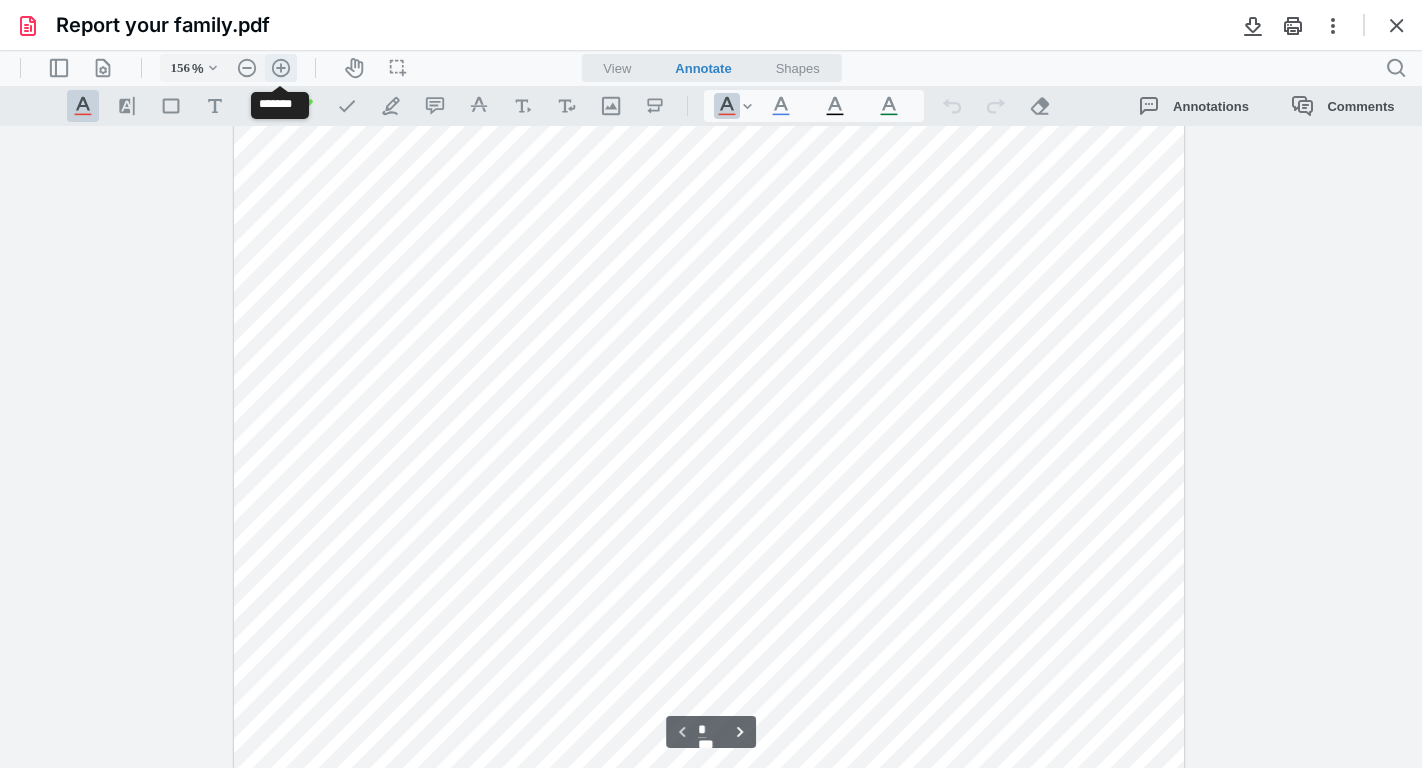 click on ".cls-1{fill:#abb0c4;} icon - header - zoom - in - line" at bounding box center [281, 68] 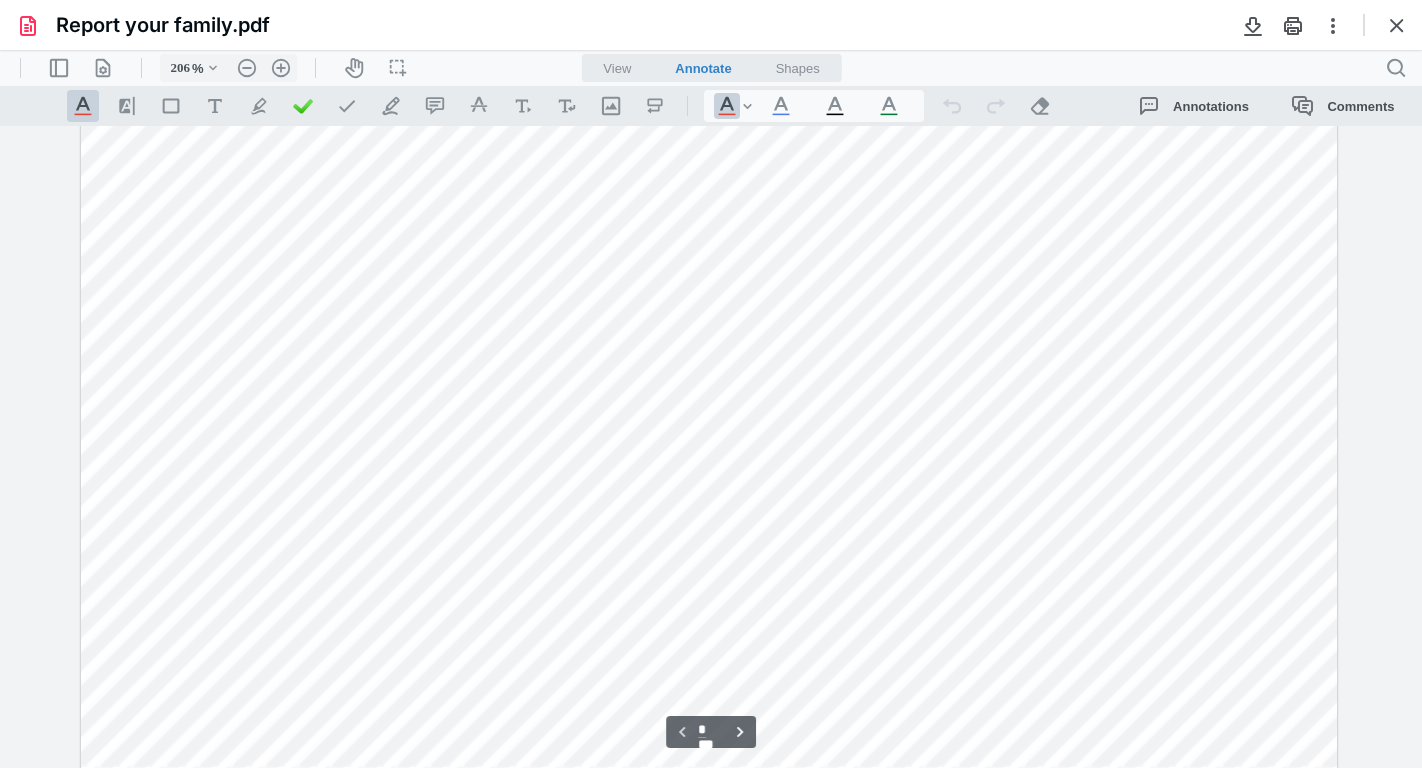 scroll, scrollTop: 12, scrollLeft: 0, axis: vertical 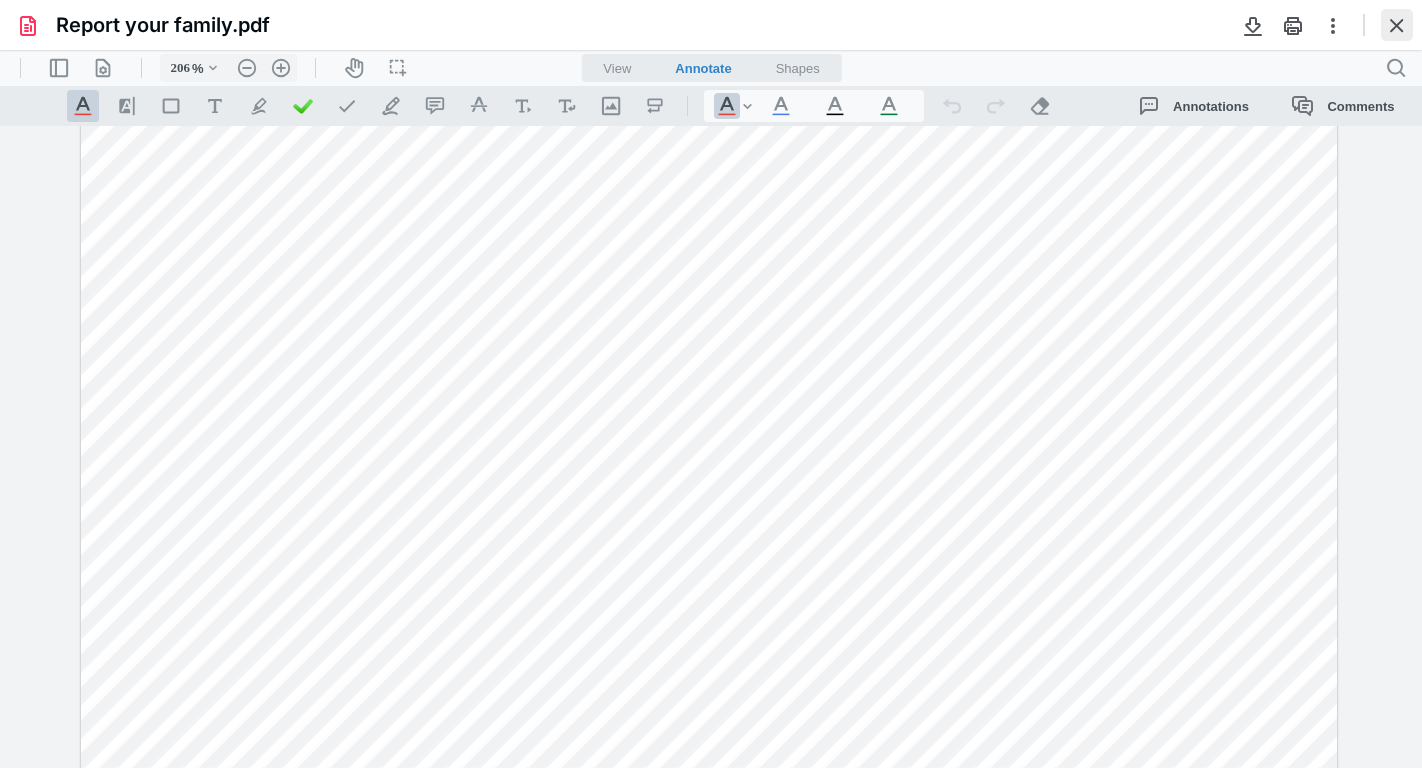 click at bounding box center [1397, 25] 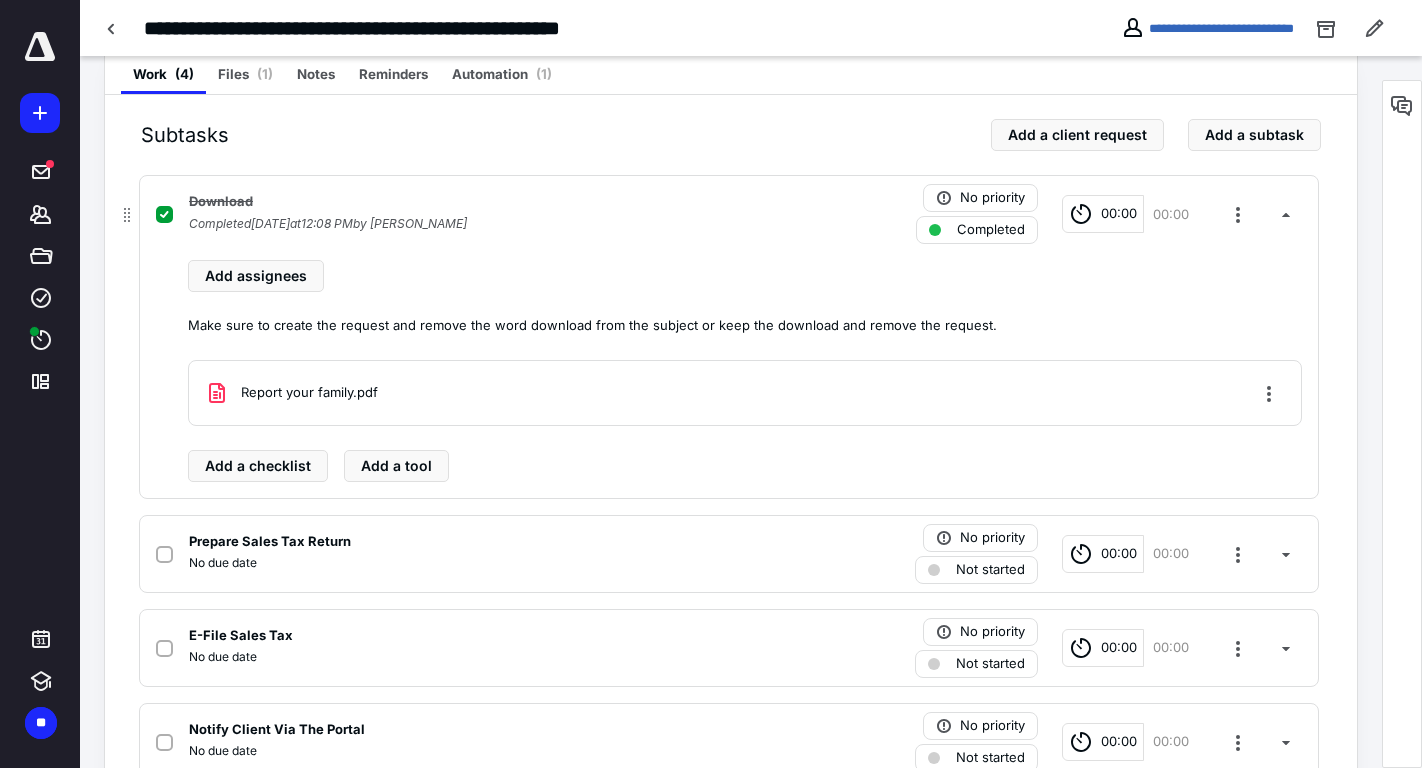 scroll, scrollTop: 464, scrollLeft: 0, axis: vertical 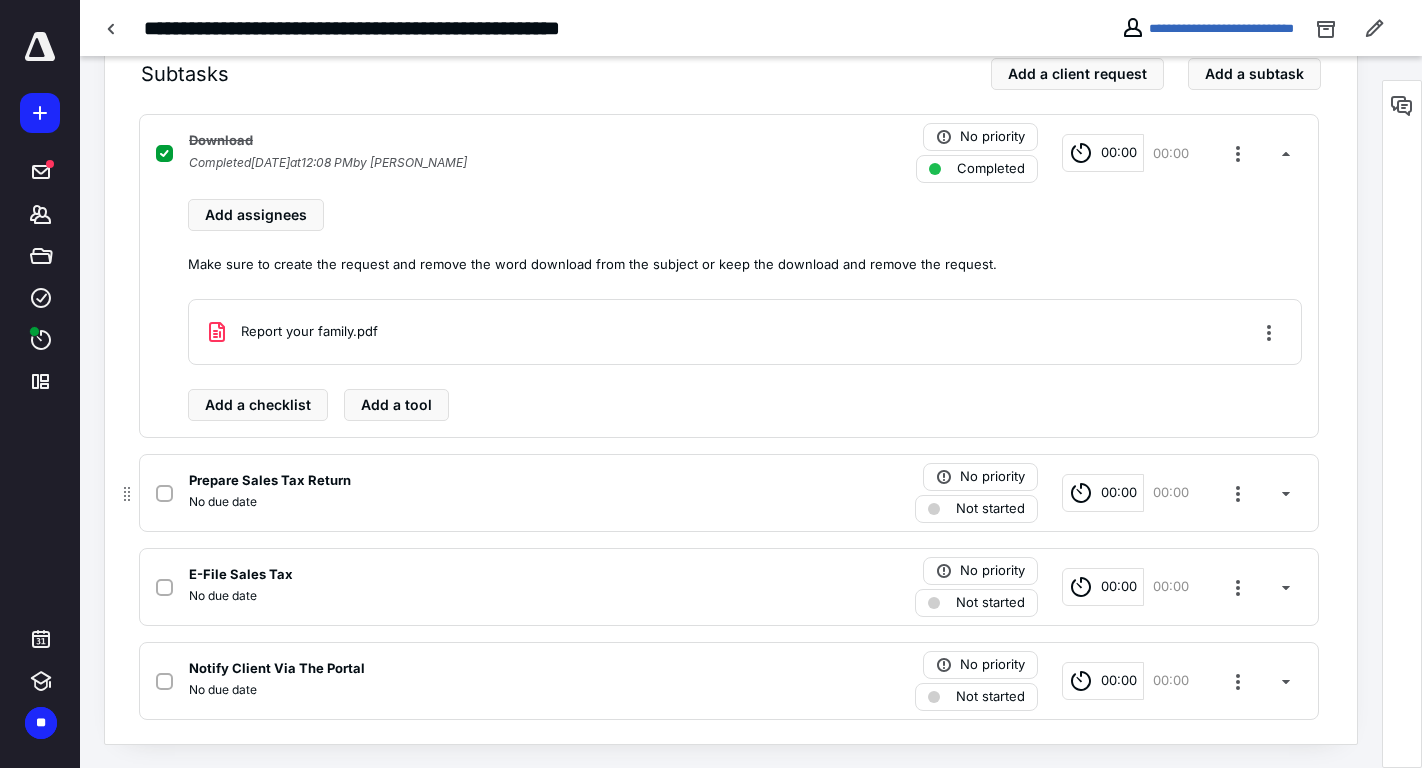 click at bounding box center (168, 492) 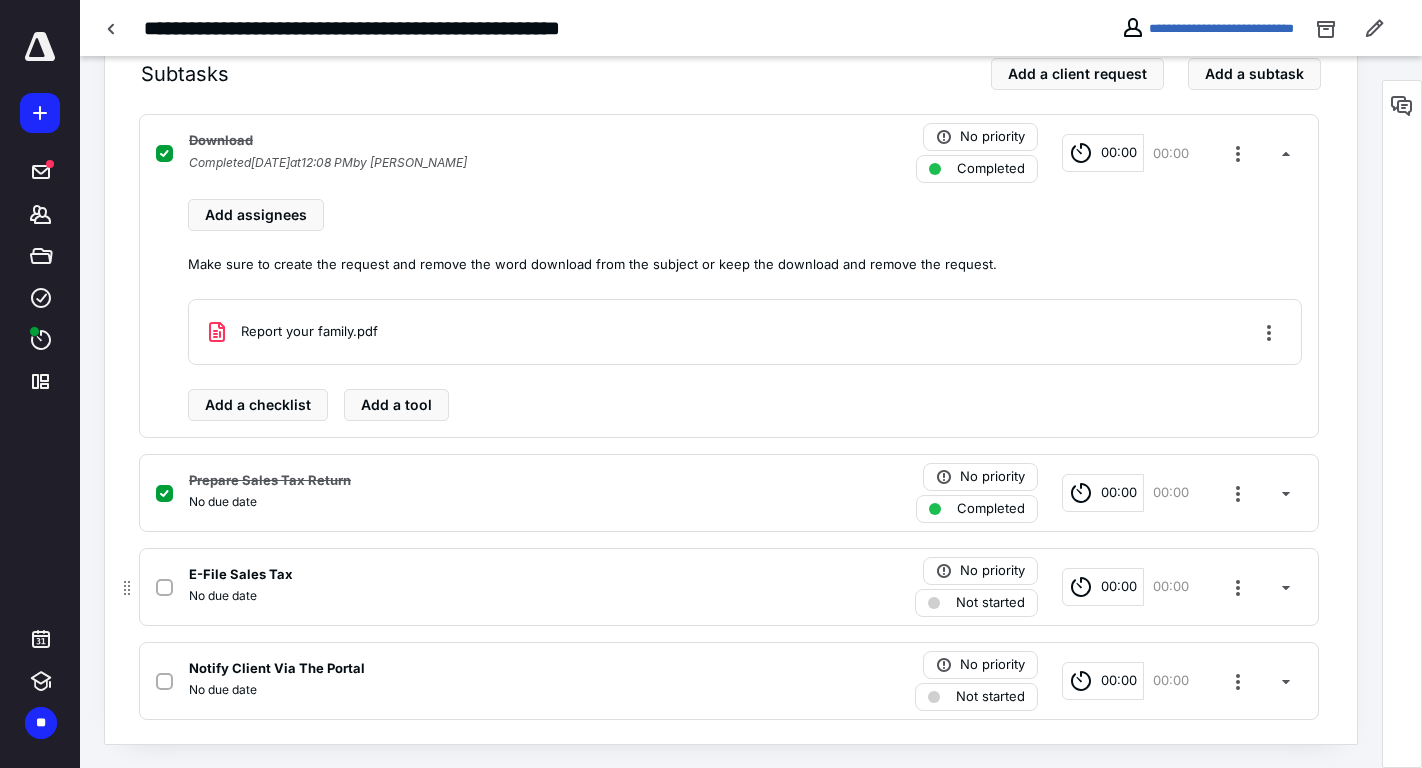 click on "E-File Sales Tax" at bounding box center [466, 575] 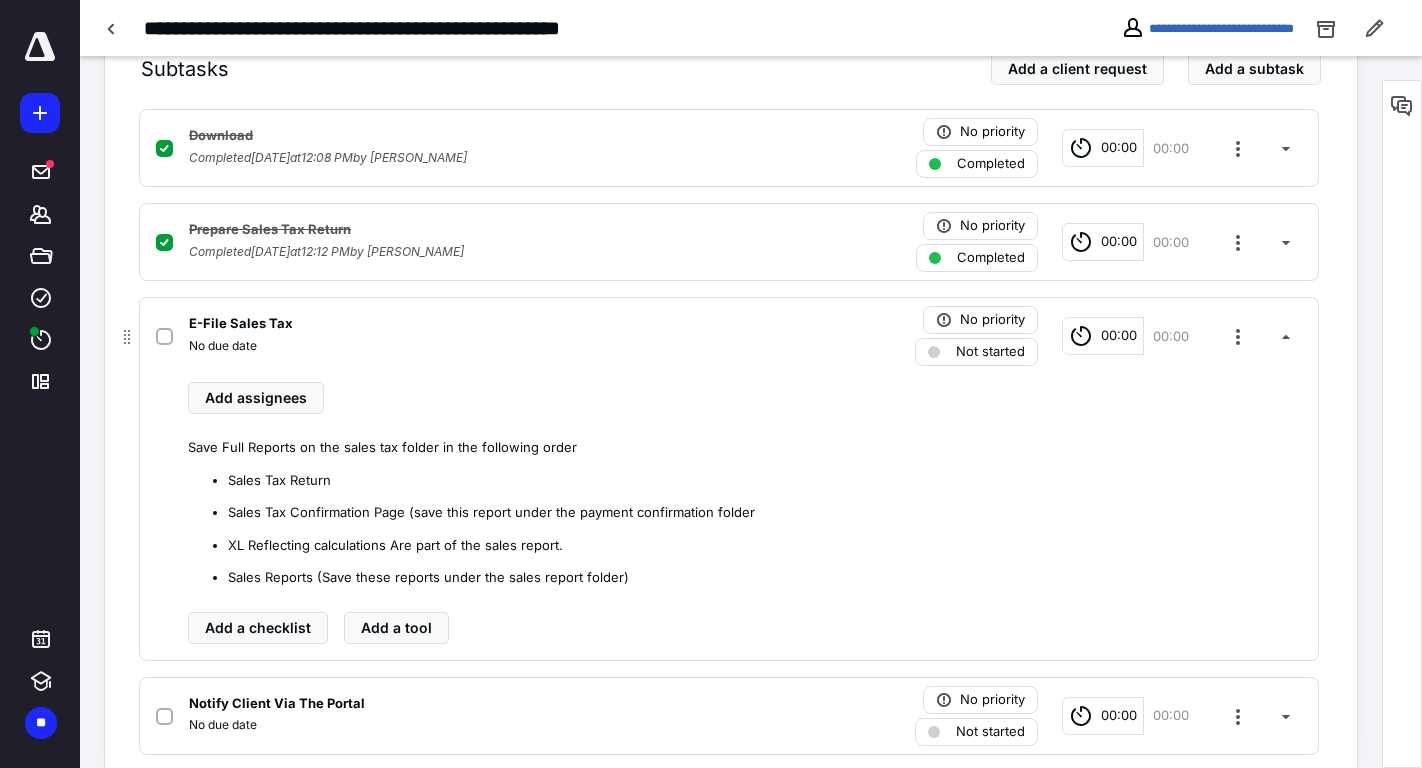scroll, scrollTop: 504, scrollLeft: 0, axis: vertical 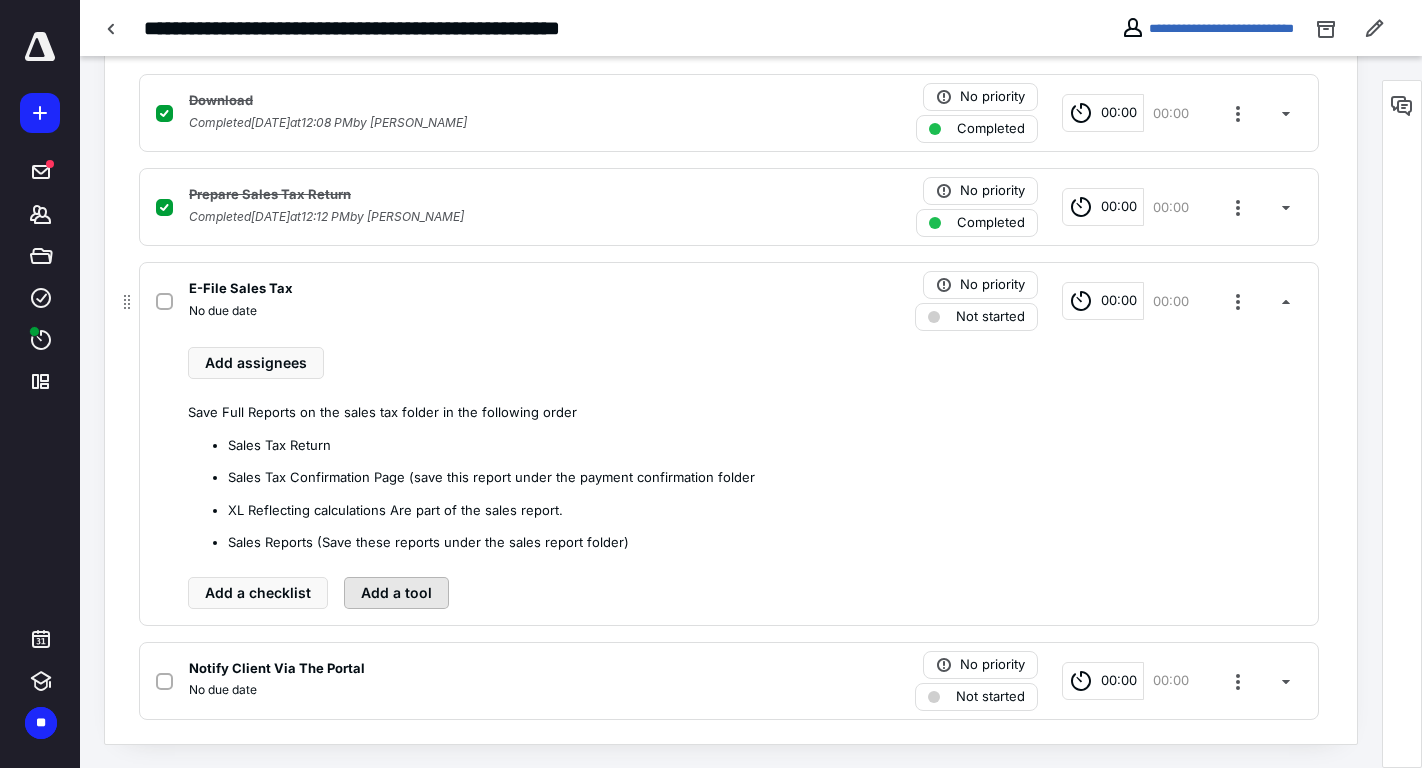 click on "Add a tool" at bounding box center [396, 593] 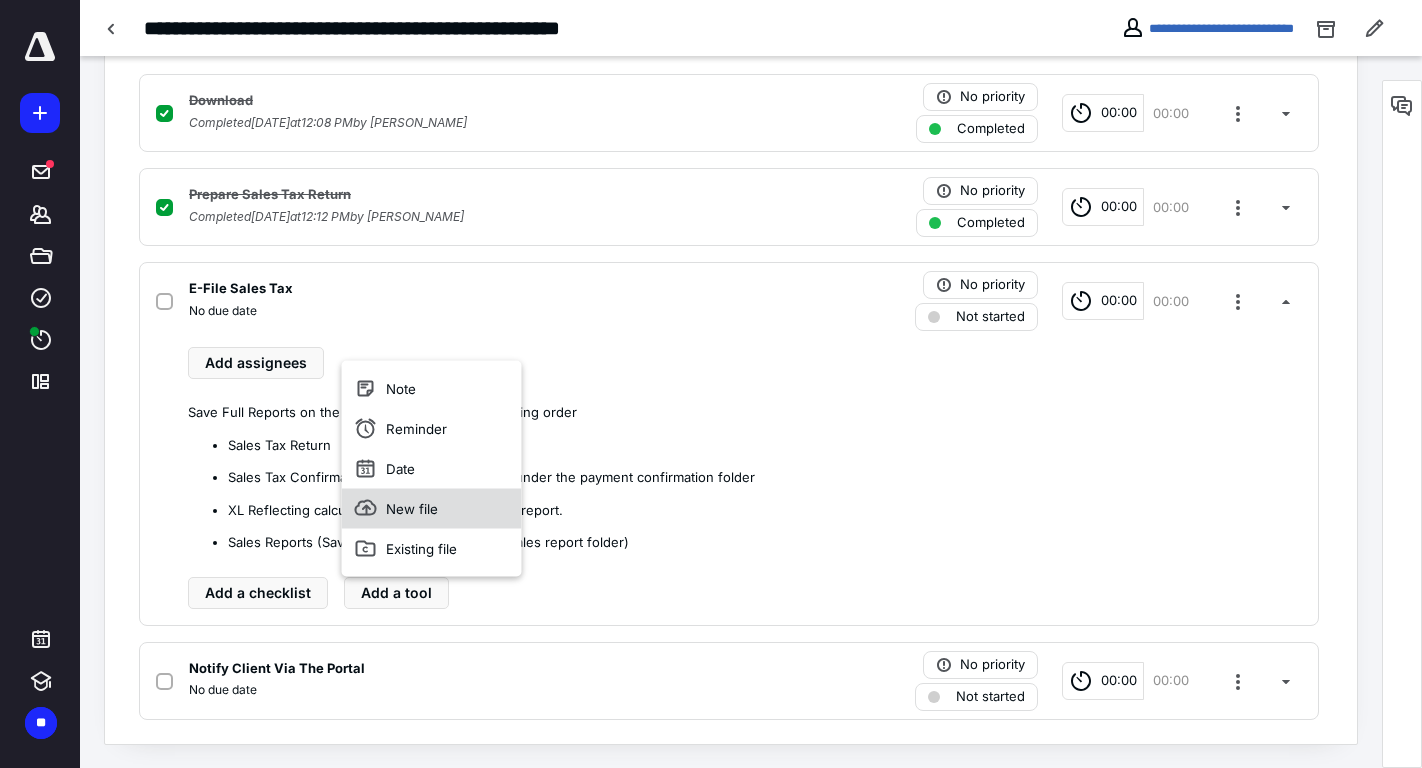 click on "New file" at bounding box center [432, 508] 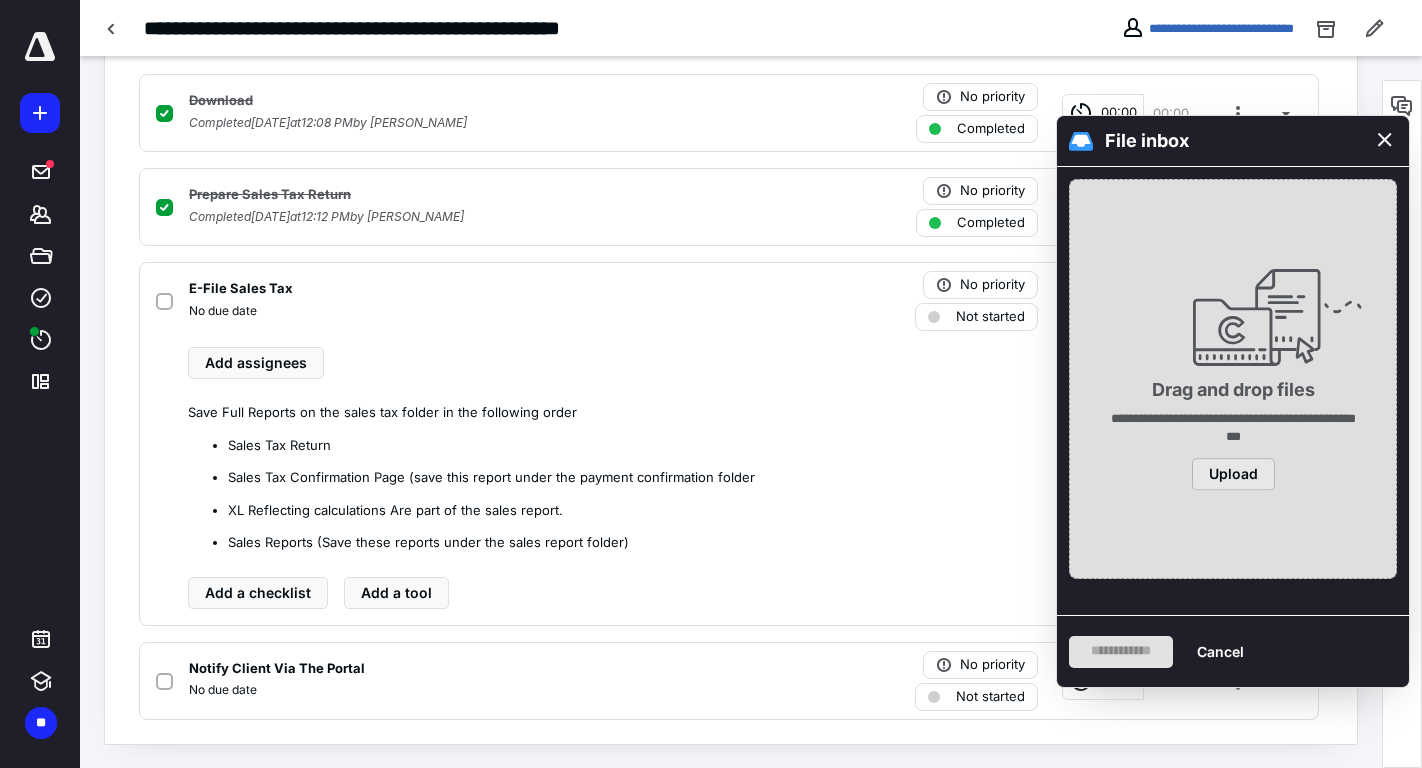 click on "Upload" at bounding box center [1233, 474] 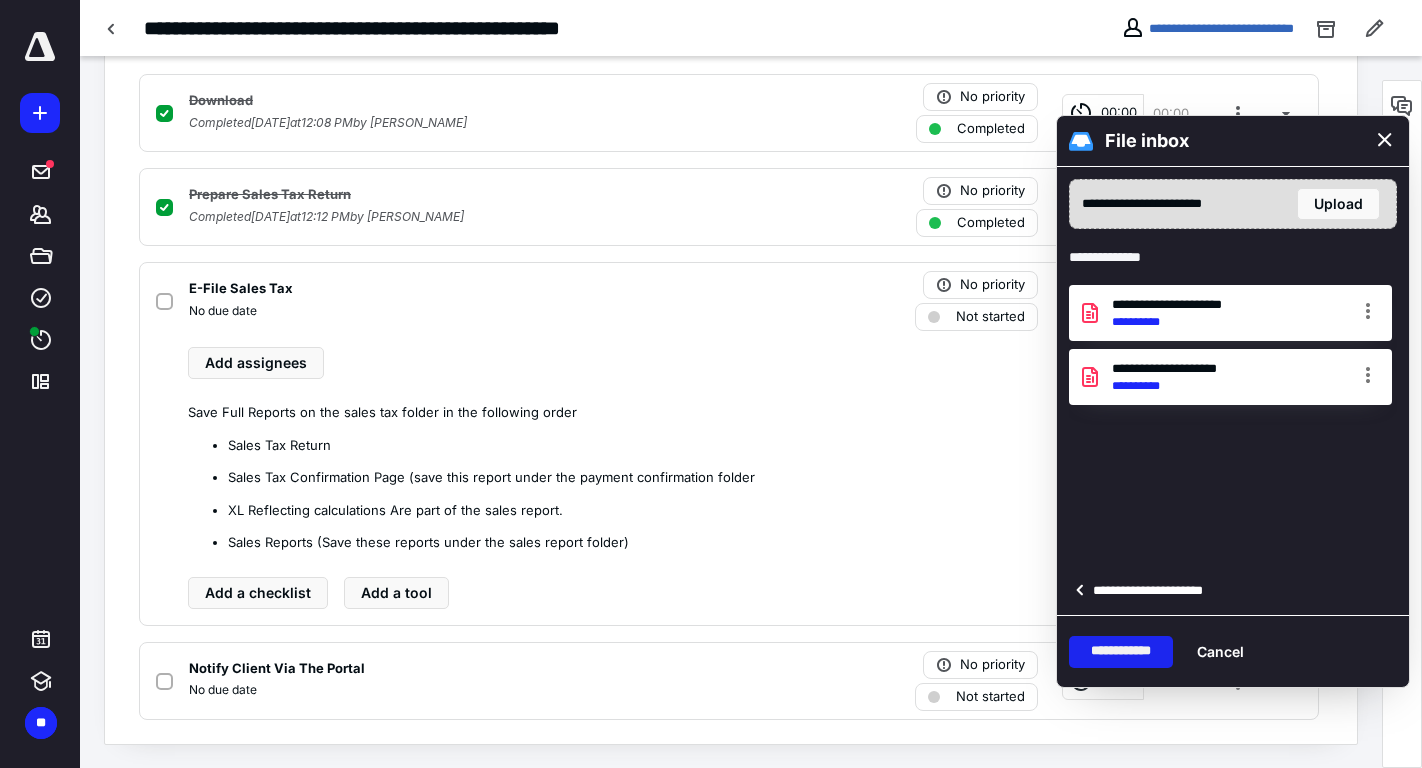 click on "**********" at bounding box center (1121, 652) 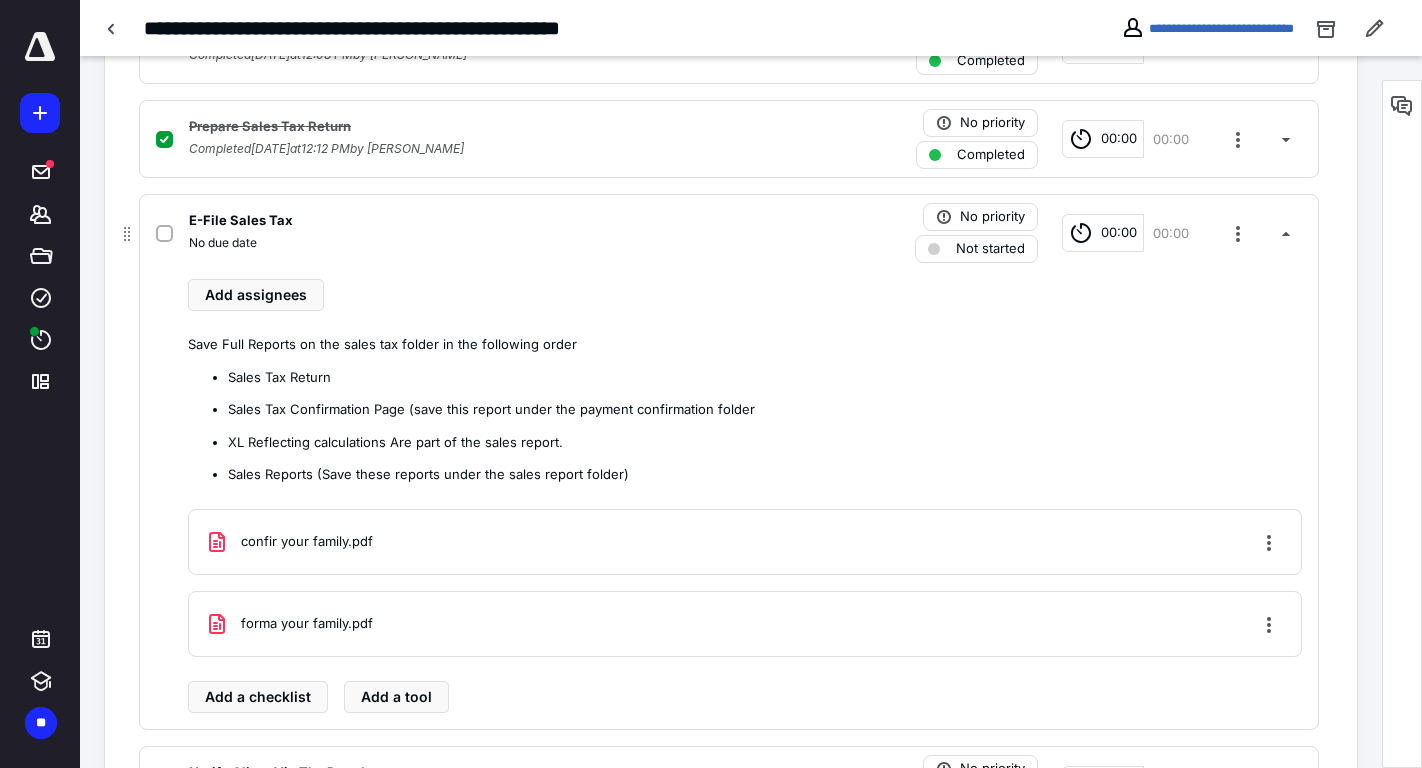 scroll, scrollTop: 605, scrollLeft: 0, axis: vertical 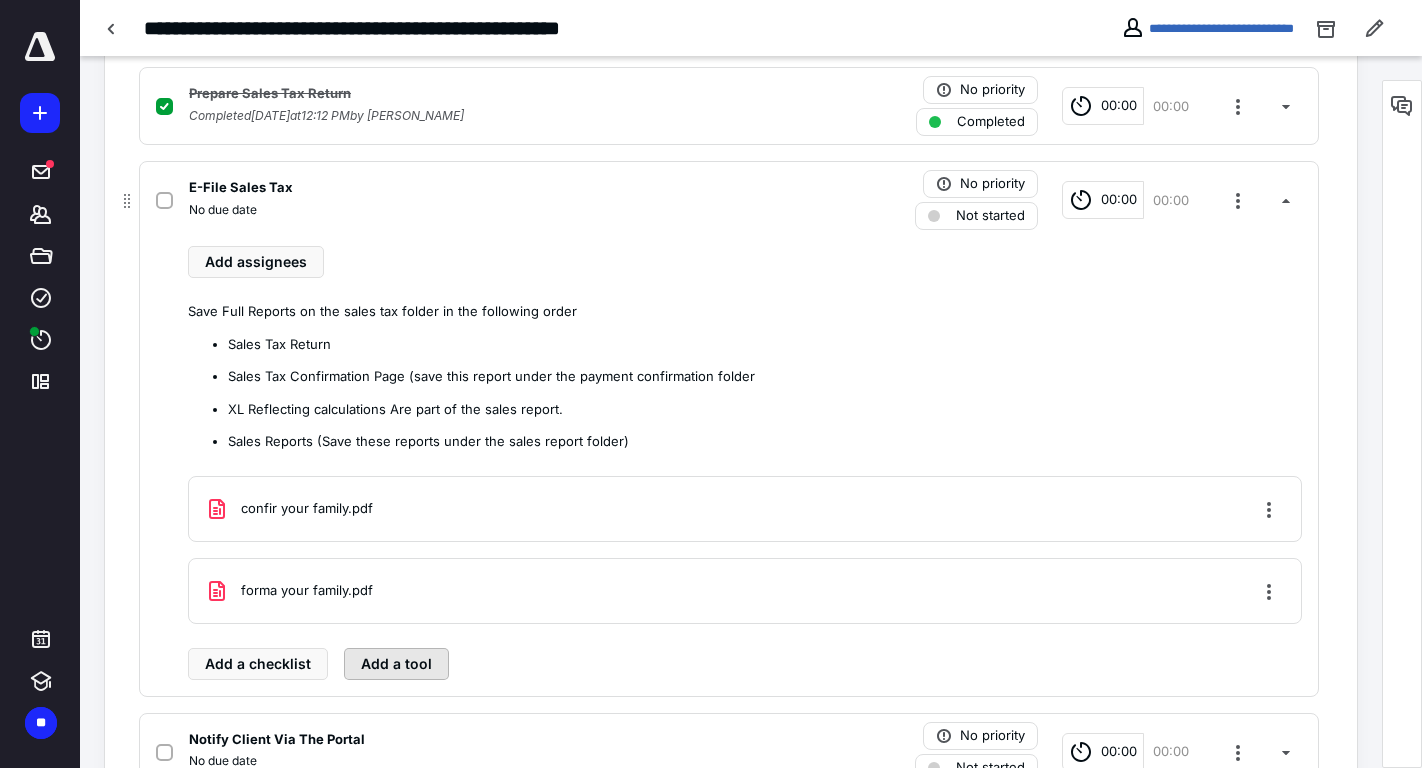 click on "Add a tool" at bounding box center [396, 664] 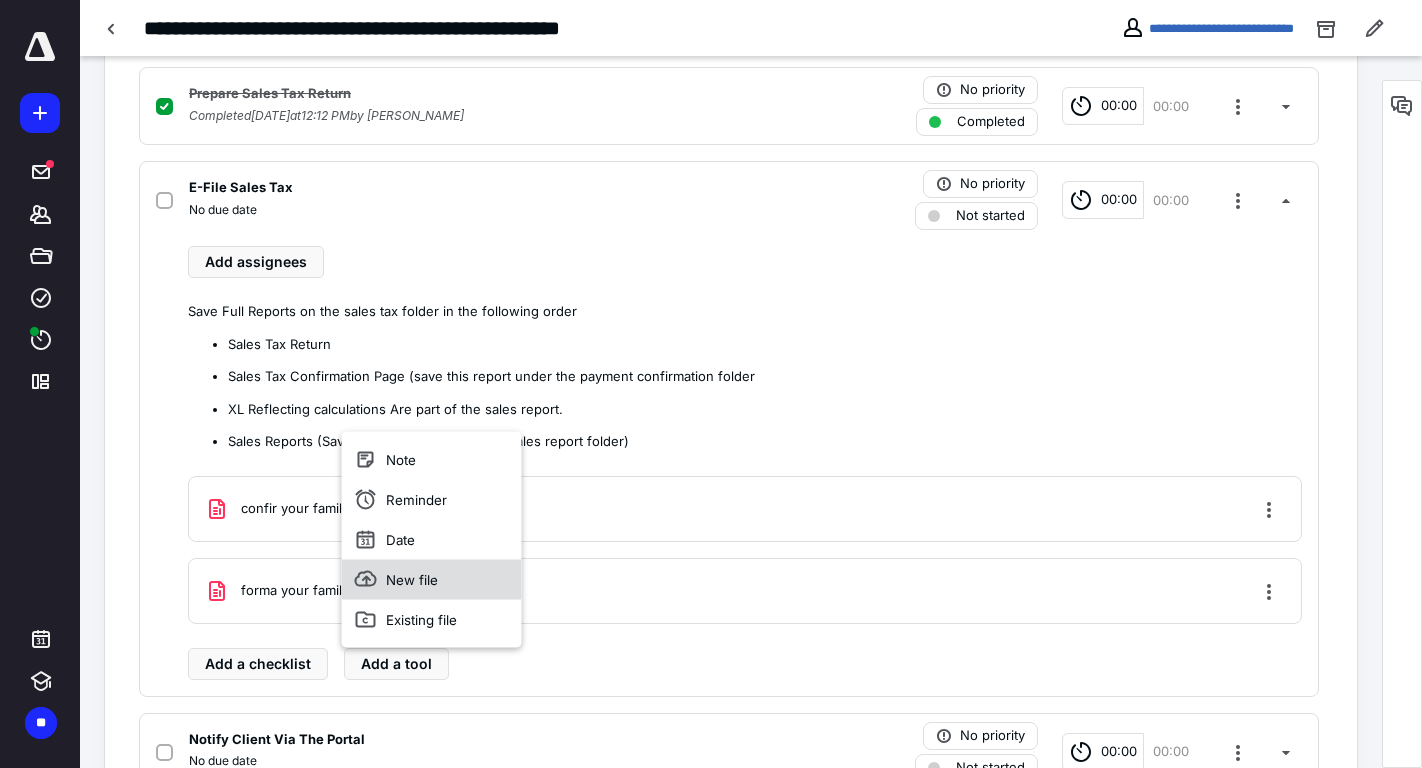 click on "New file" at bounding box center [432, 579] 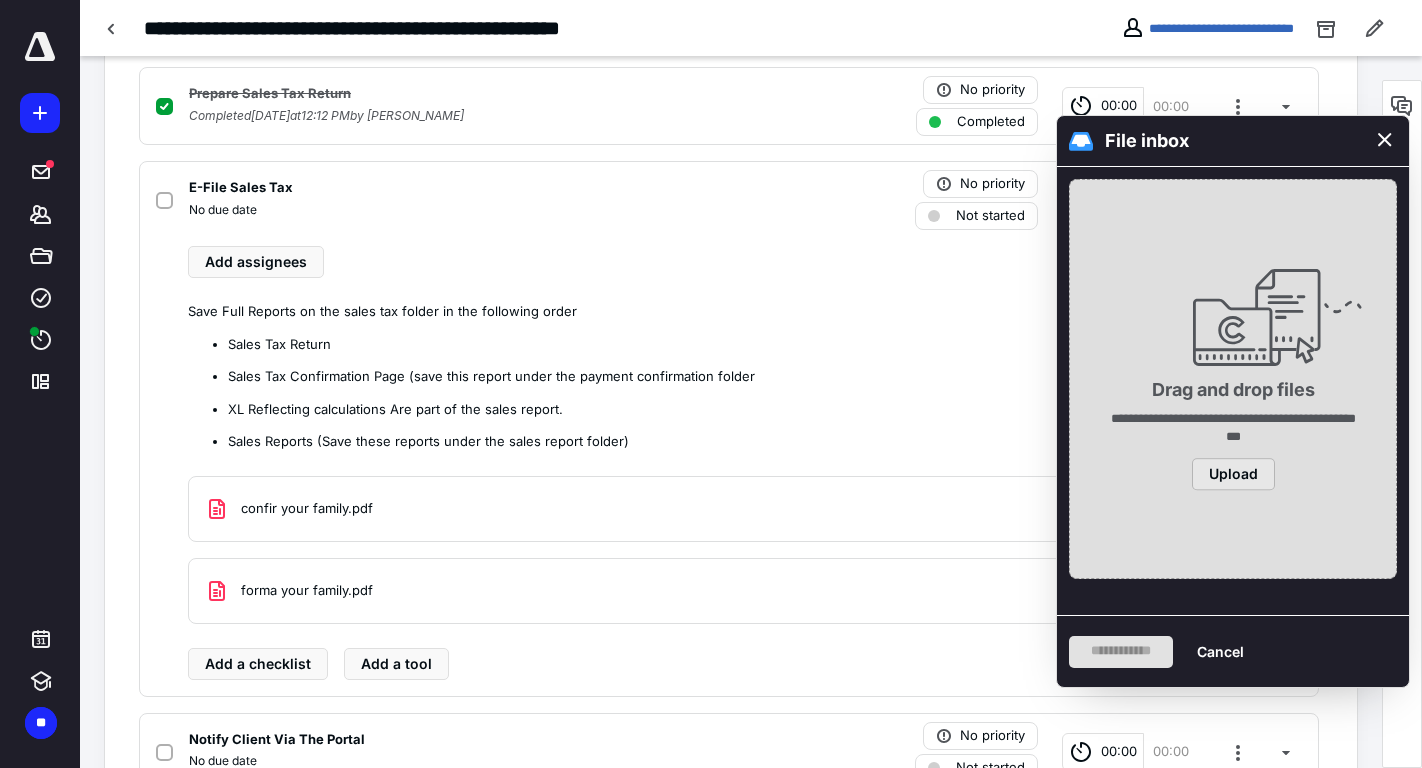 click on "Upload" at bounding box center (1233, 474) 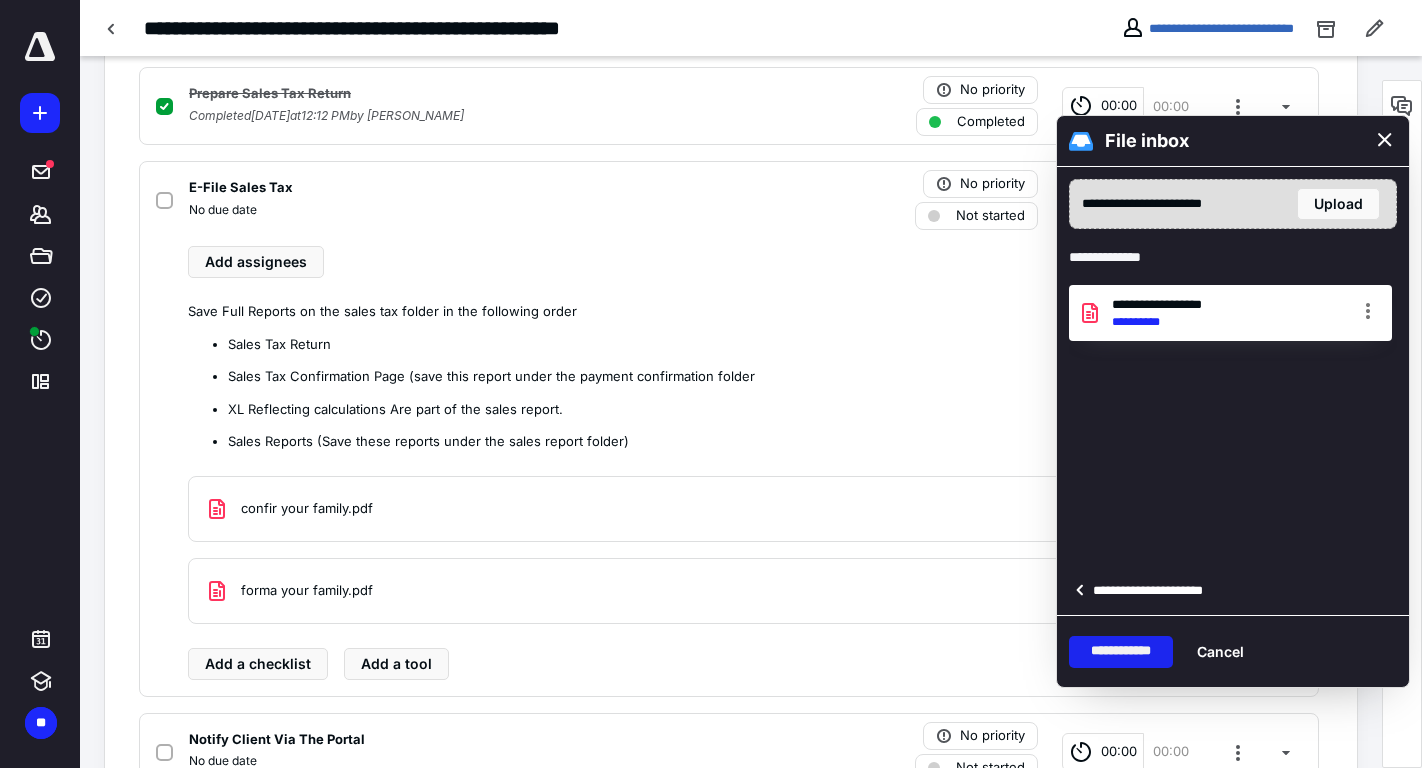 click on "**********" at bounding box center (1121, 652) 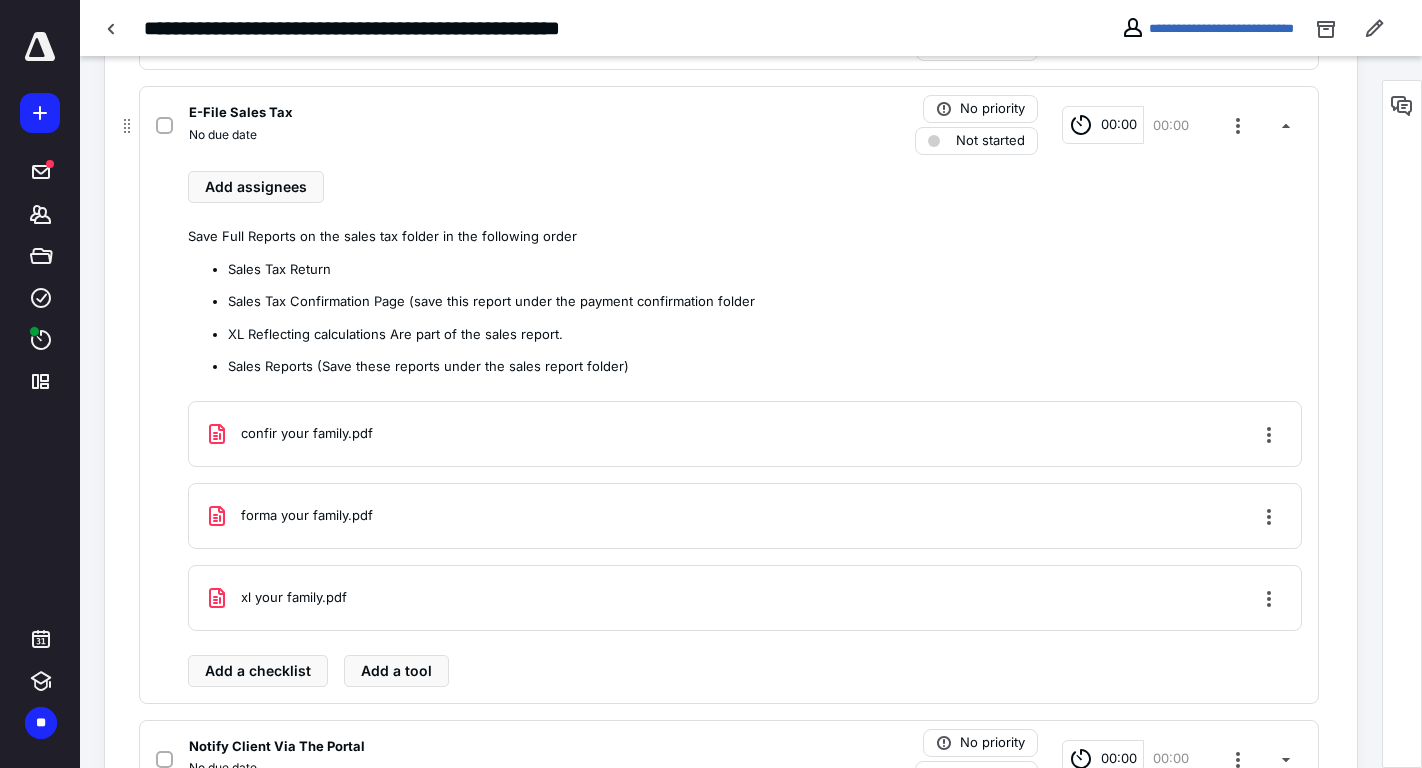 scroll, scrollTop: 675, scrollLeft: 0, axis: vertical 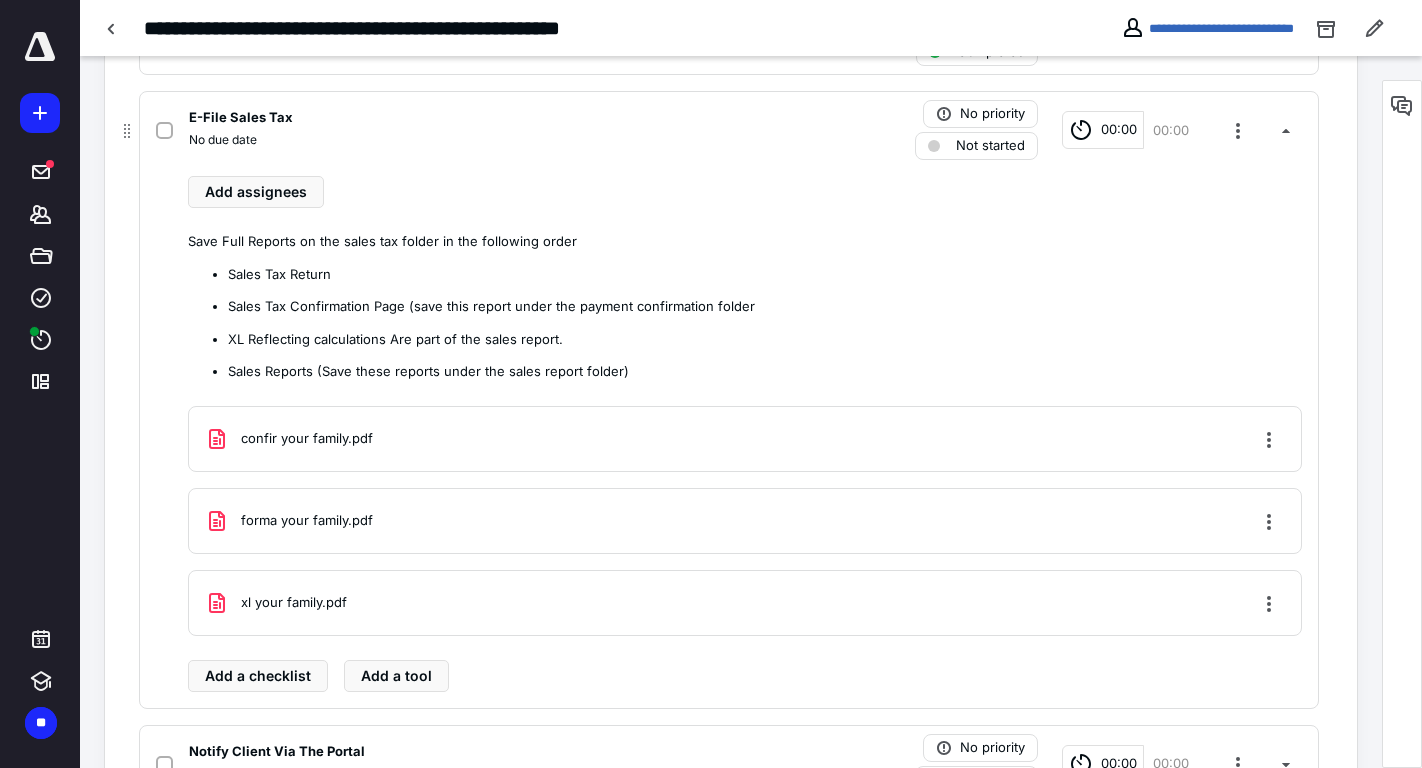 click at bounding box center [164, 131] 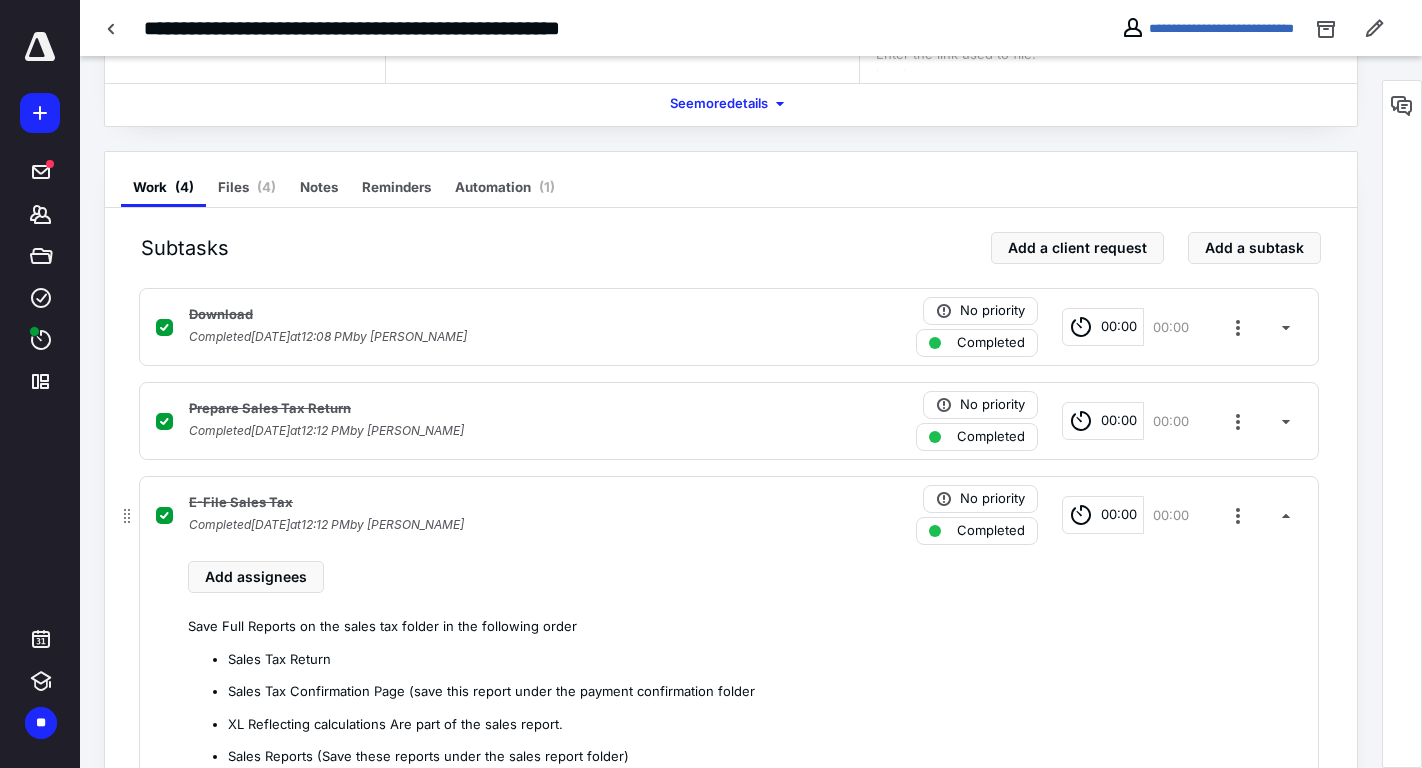 scroll, scrollTop: 0, scrollLeft: 0, axis: both 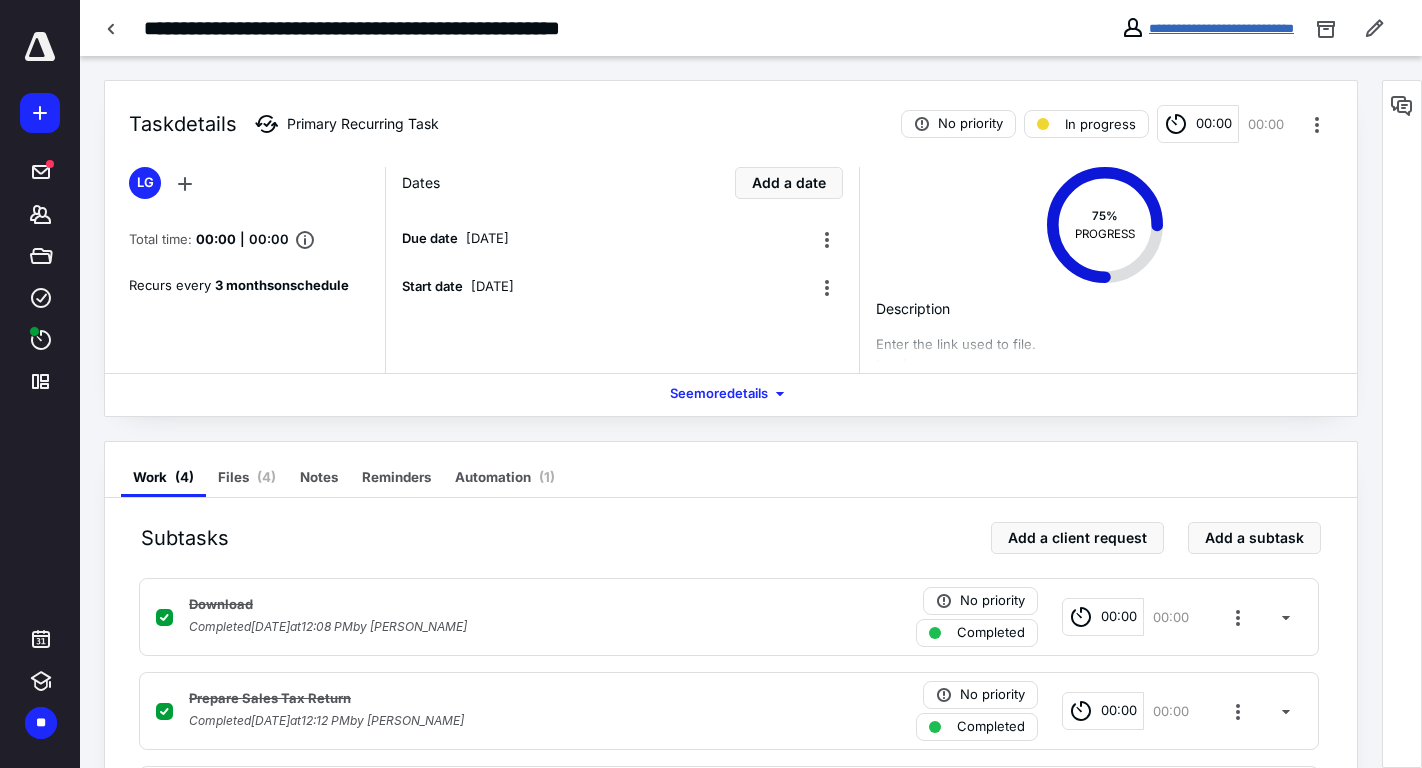 click on "**********" at bounding box center [1221, 28] 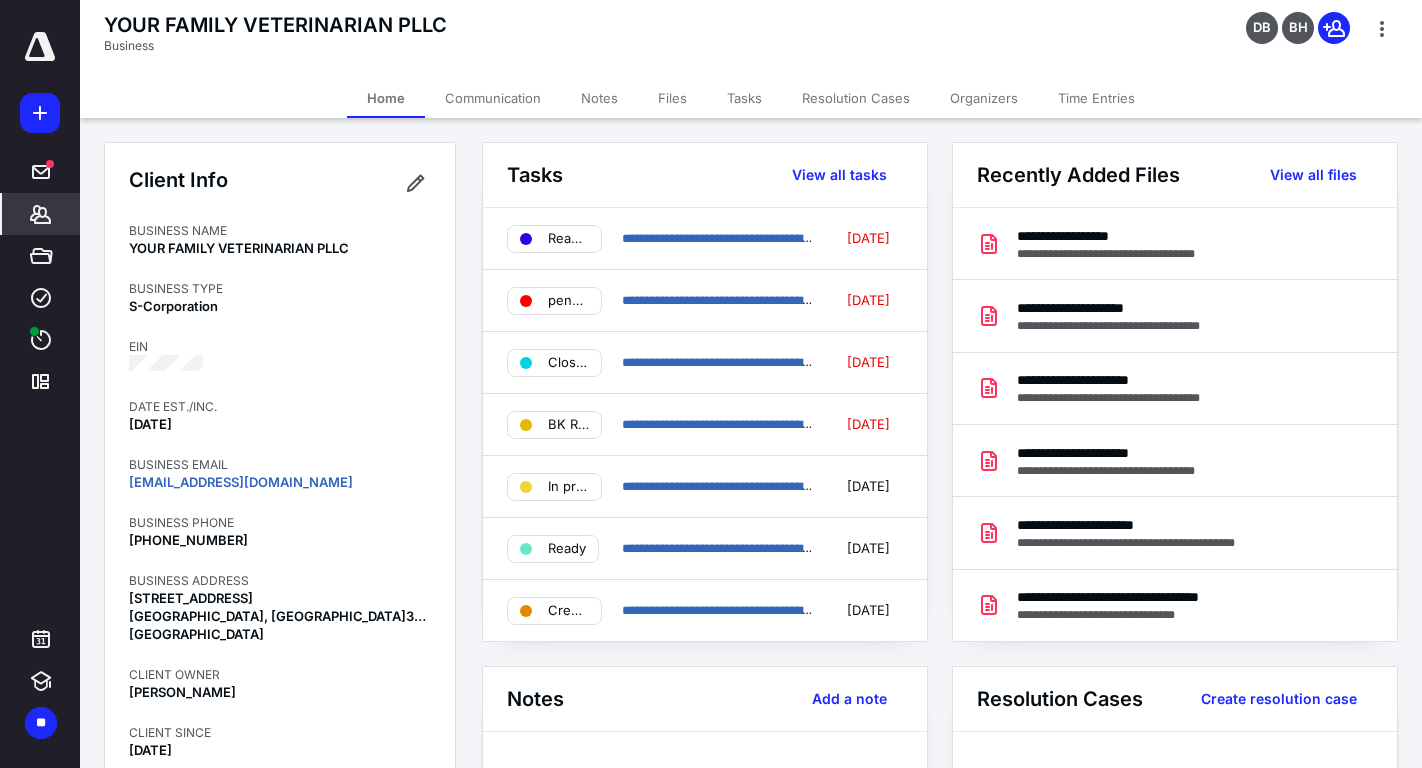 click on "Tasks" at bounding box center [744, 98] 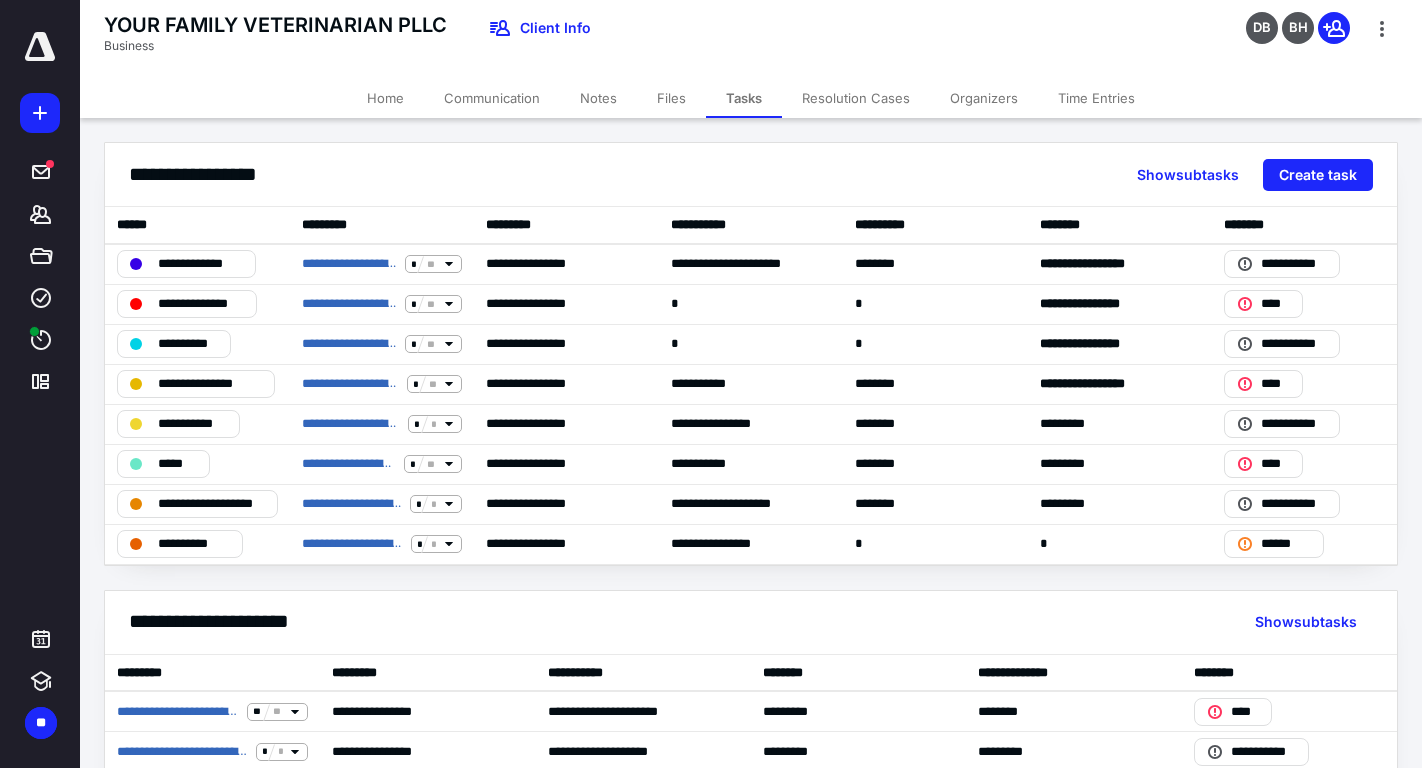 click on "Files" at bounding box center [671, 98] 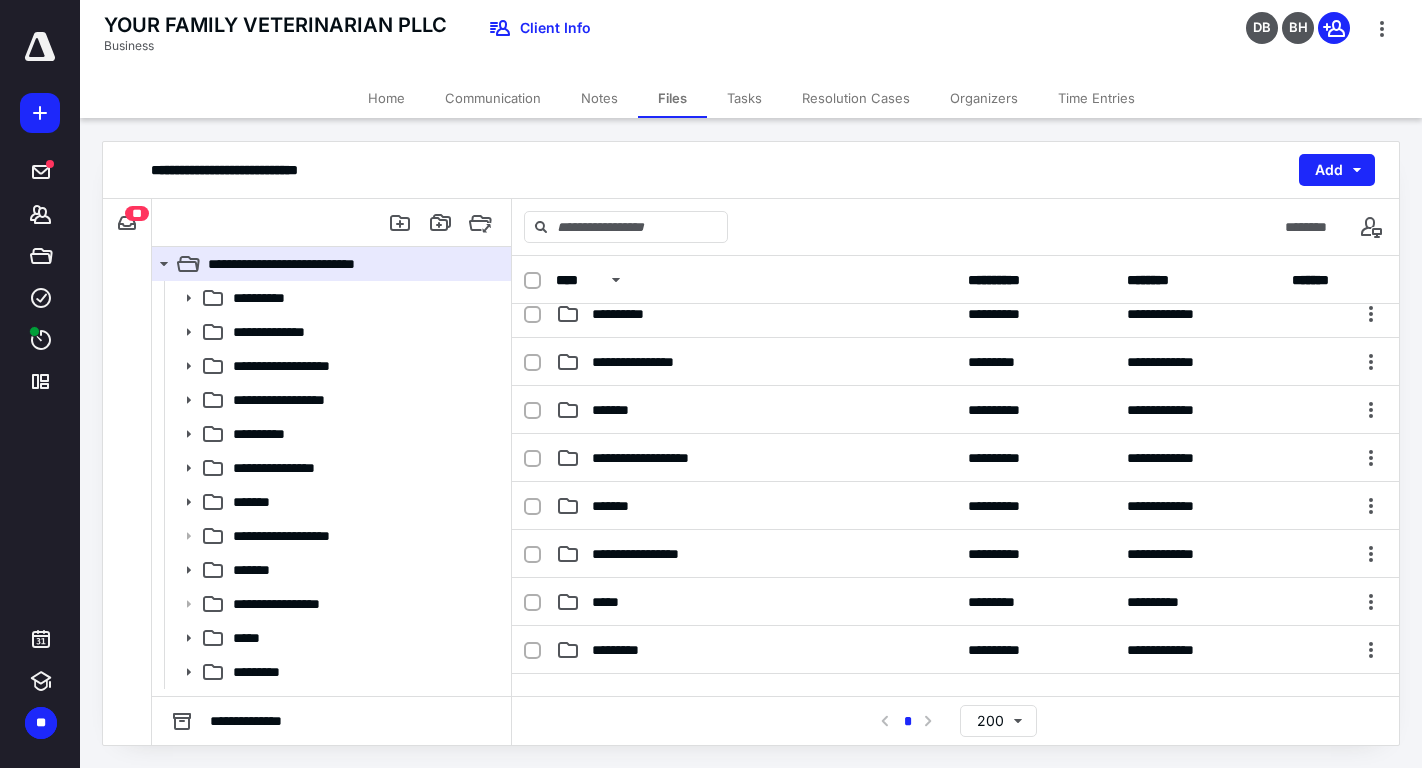 scroll, scrollTop: 484, scrollLeft: 0, axis: vertical 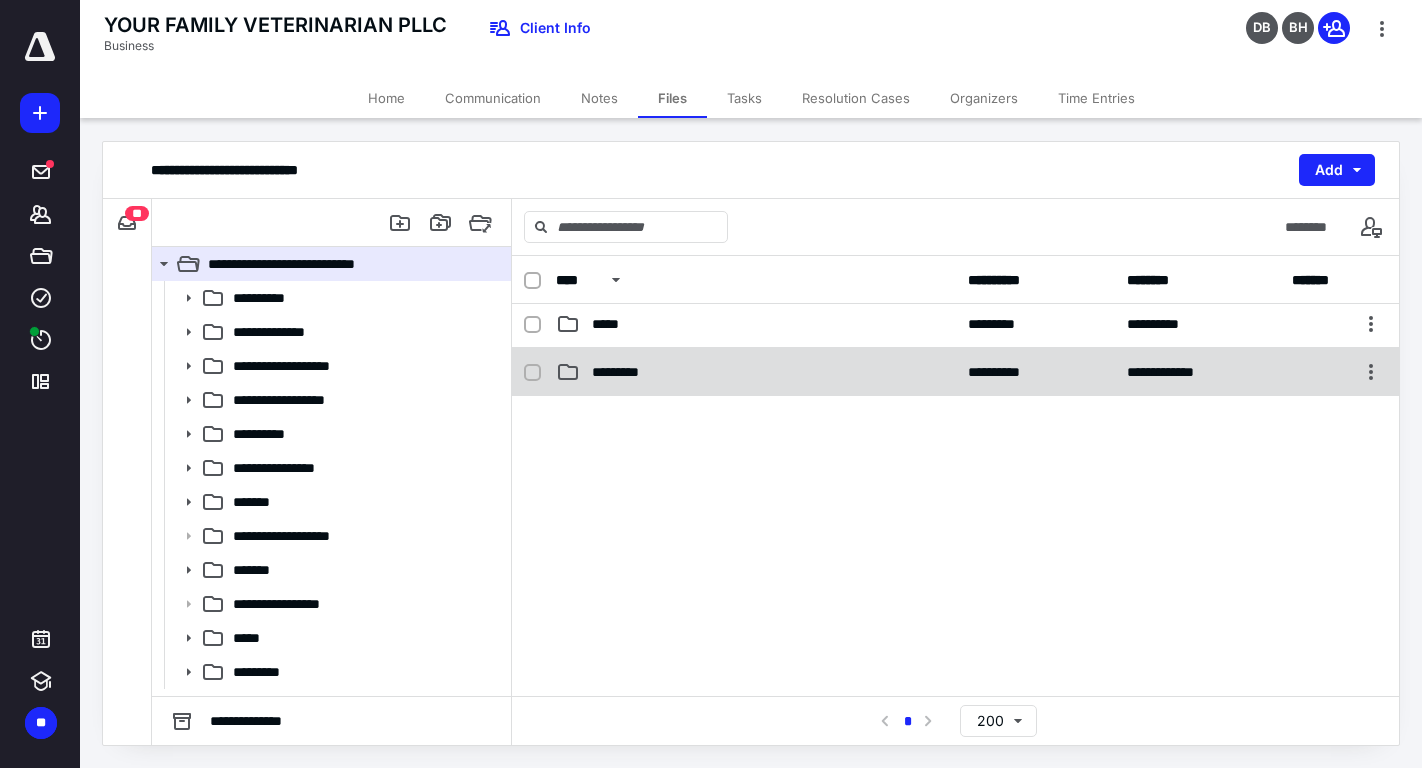 click on "*********" at bounding box center (623, 372) 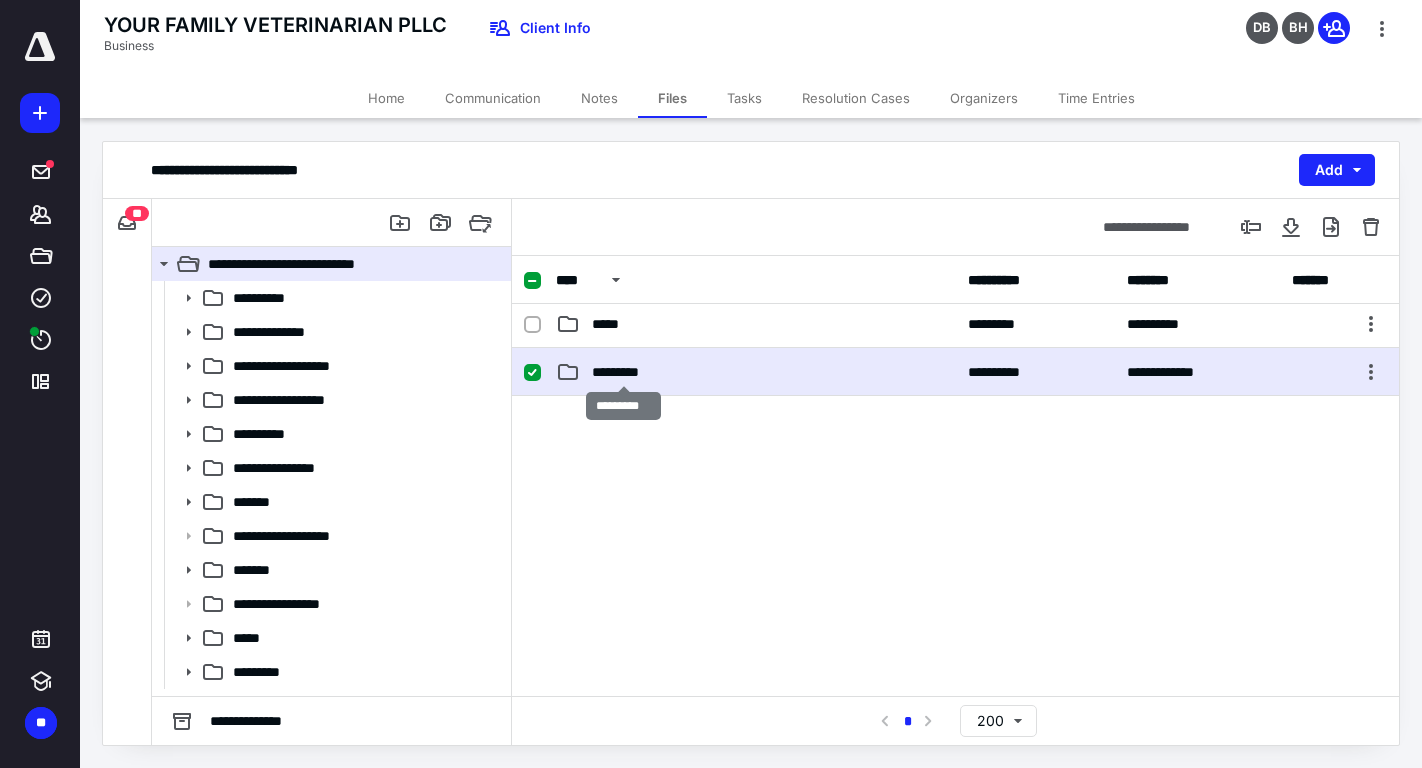 click on "*********" at bounding box center [623, 372] 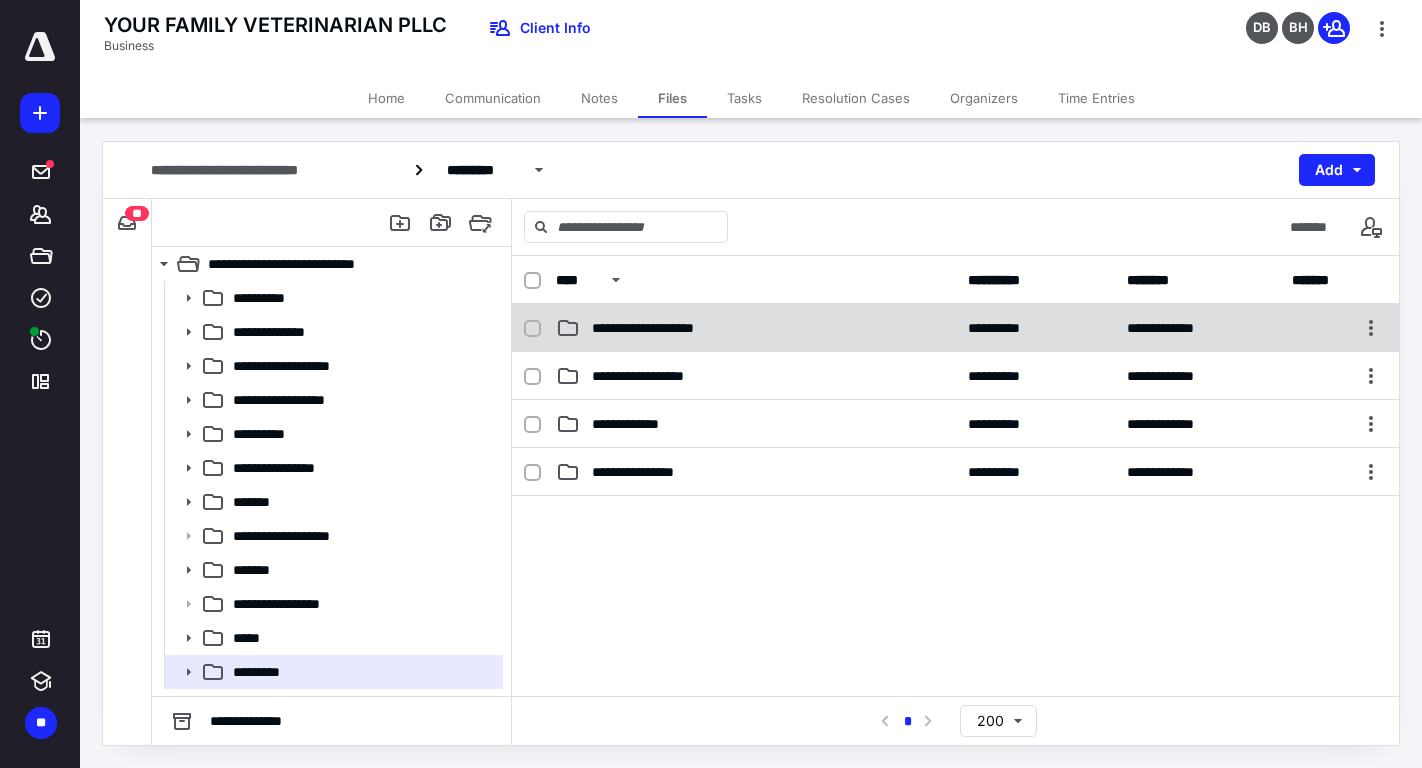 click on "**********" at bounding box center [665, 328] 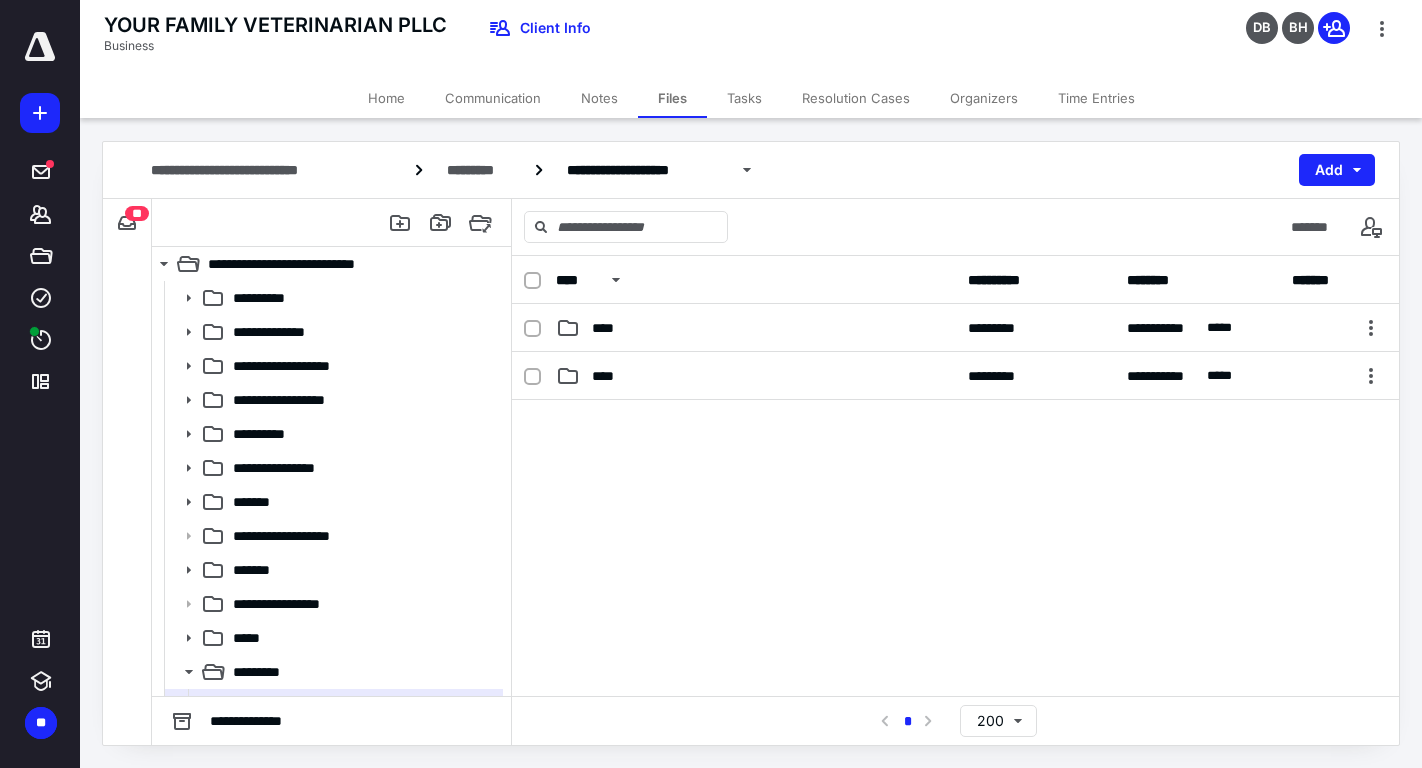 scroll, scrollTop: 4, scrollLeft: 0, axis: vertical 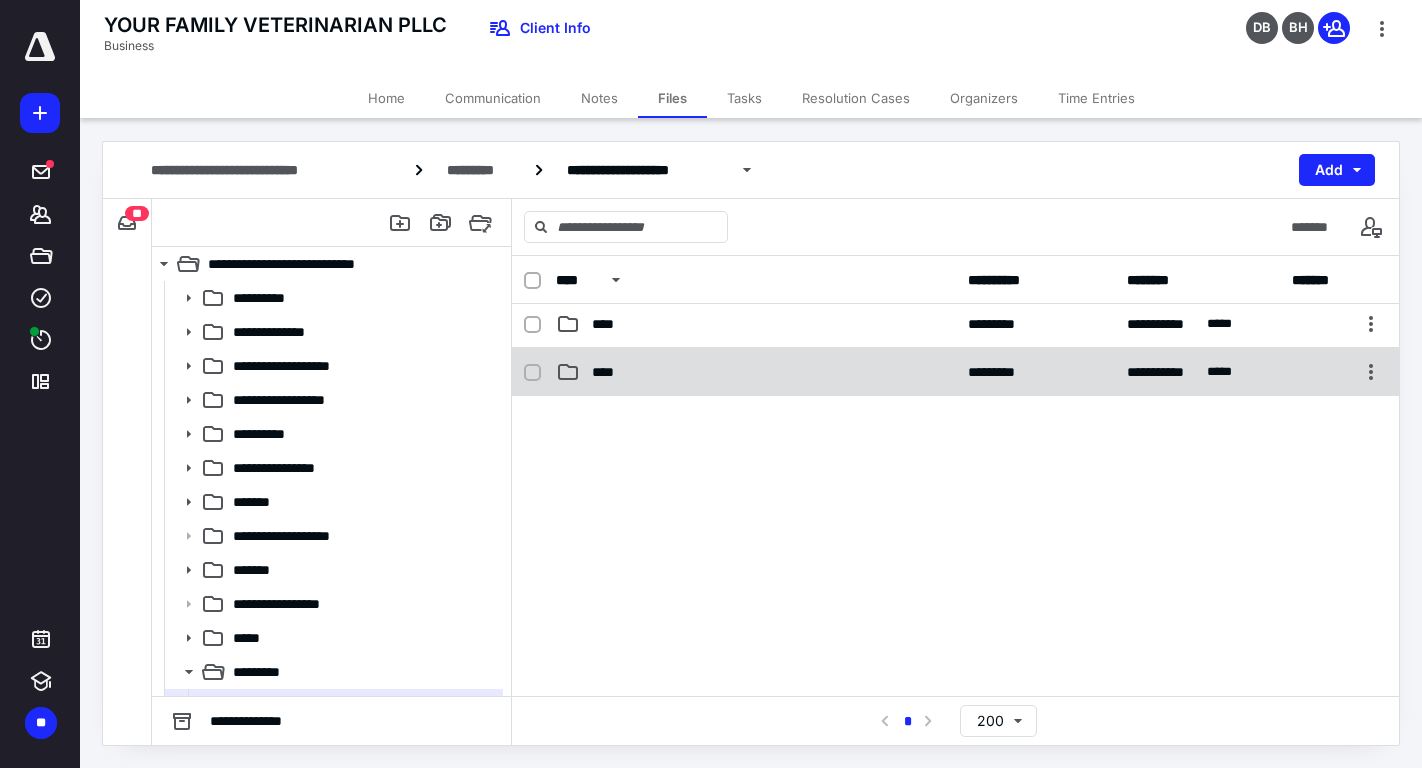 click on "****" at bounding box center (756, 372) 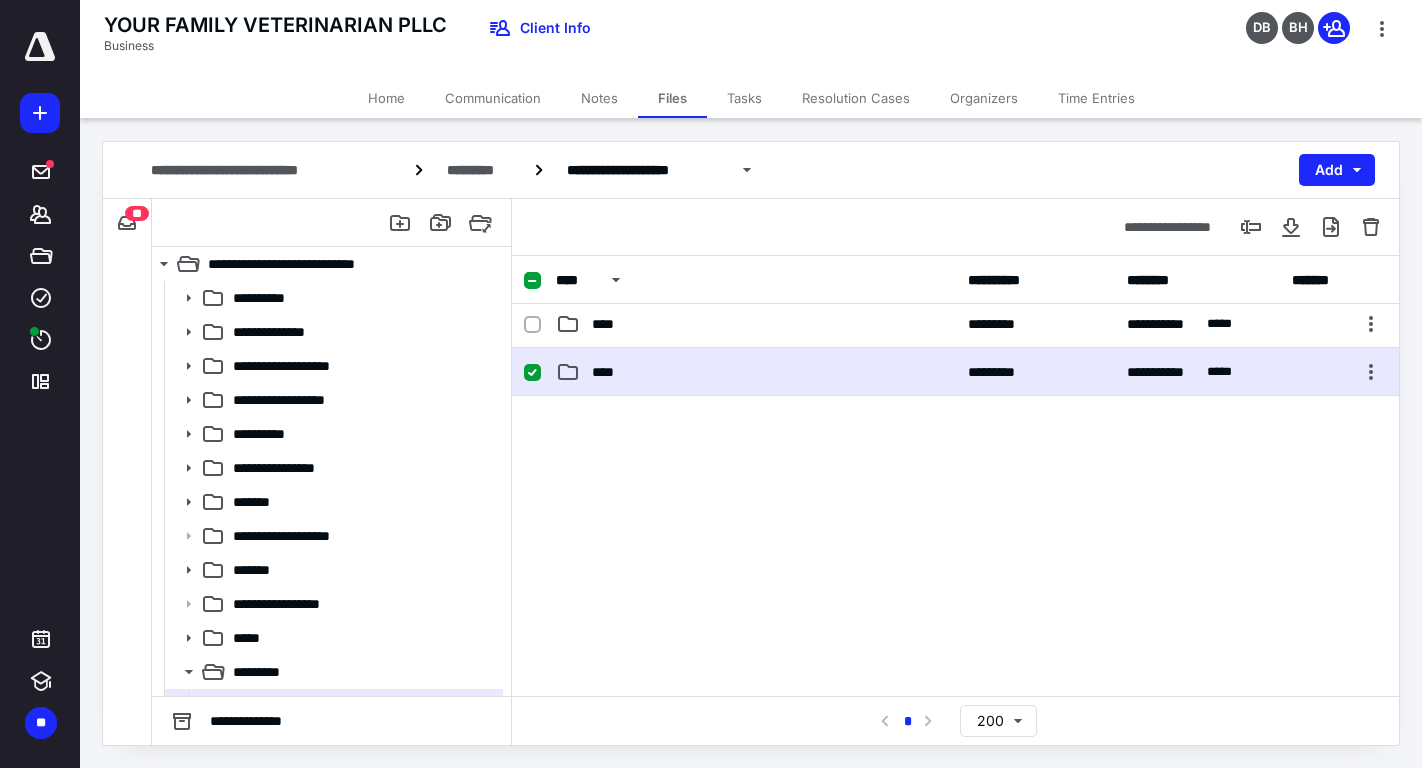 click on "****" at bounding box center (756, 372) 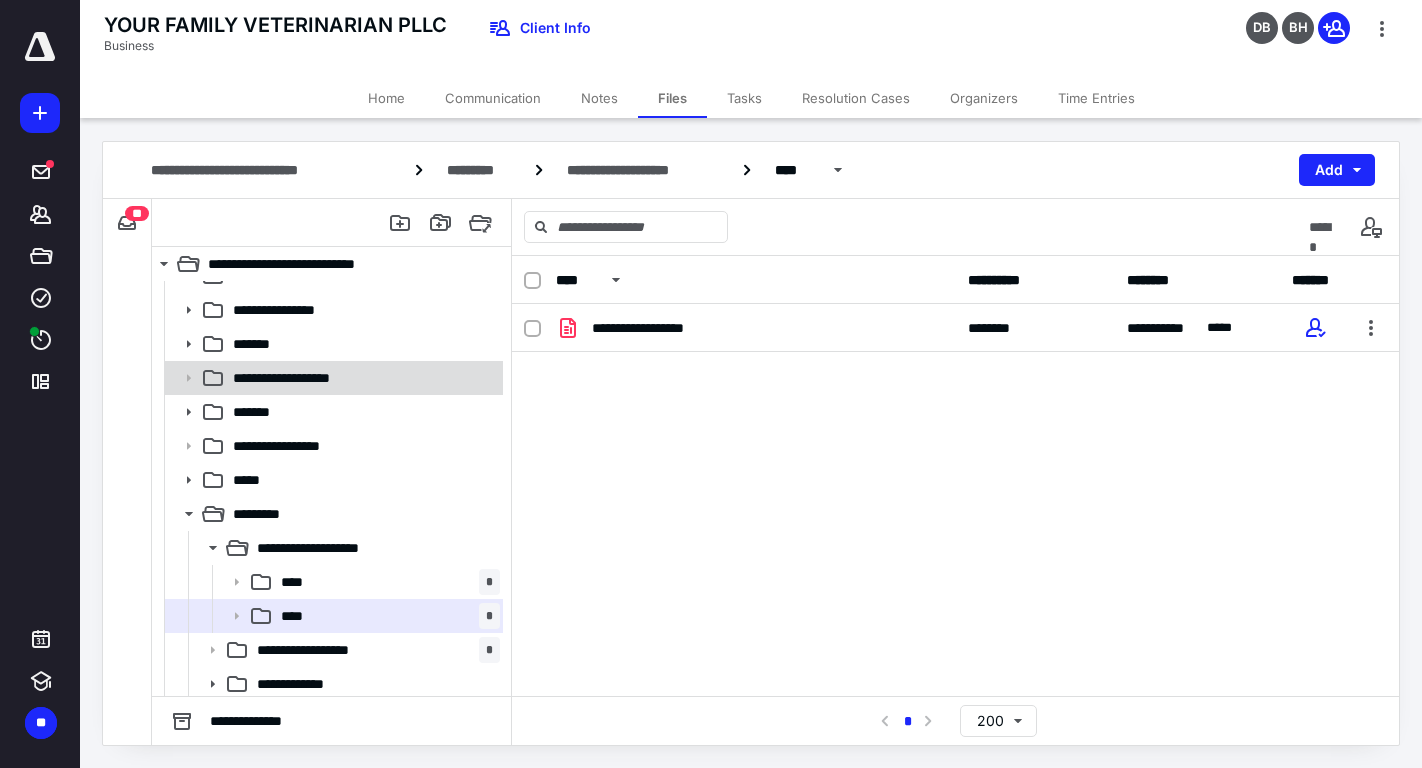 scroll, scrollTop: 197, scrollLeft: 0, axis: vertical 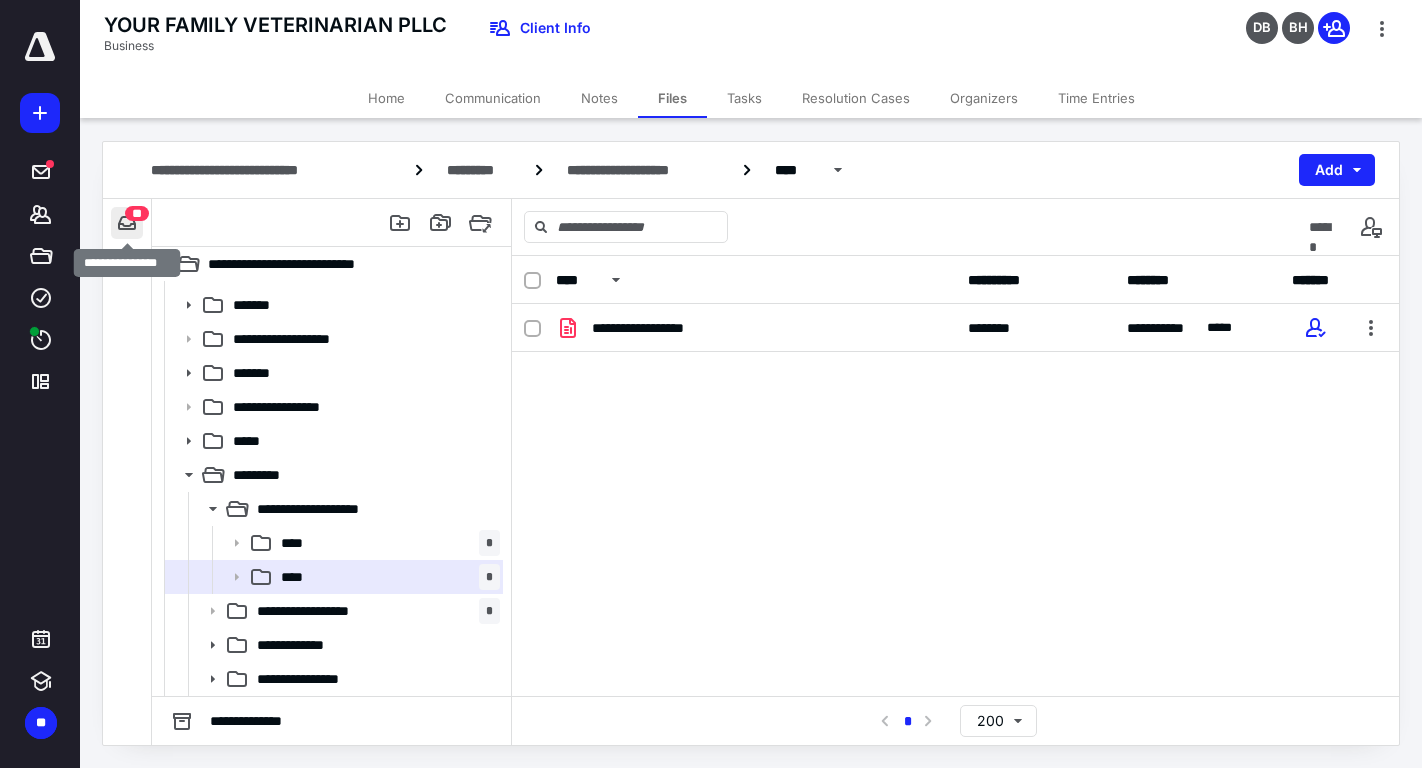 click at bounding box center [127, 223] 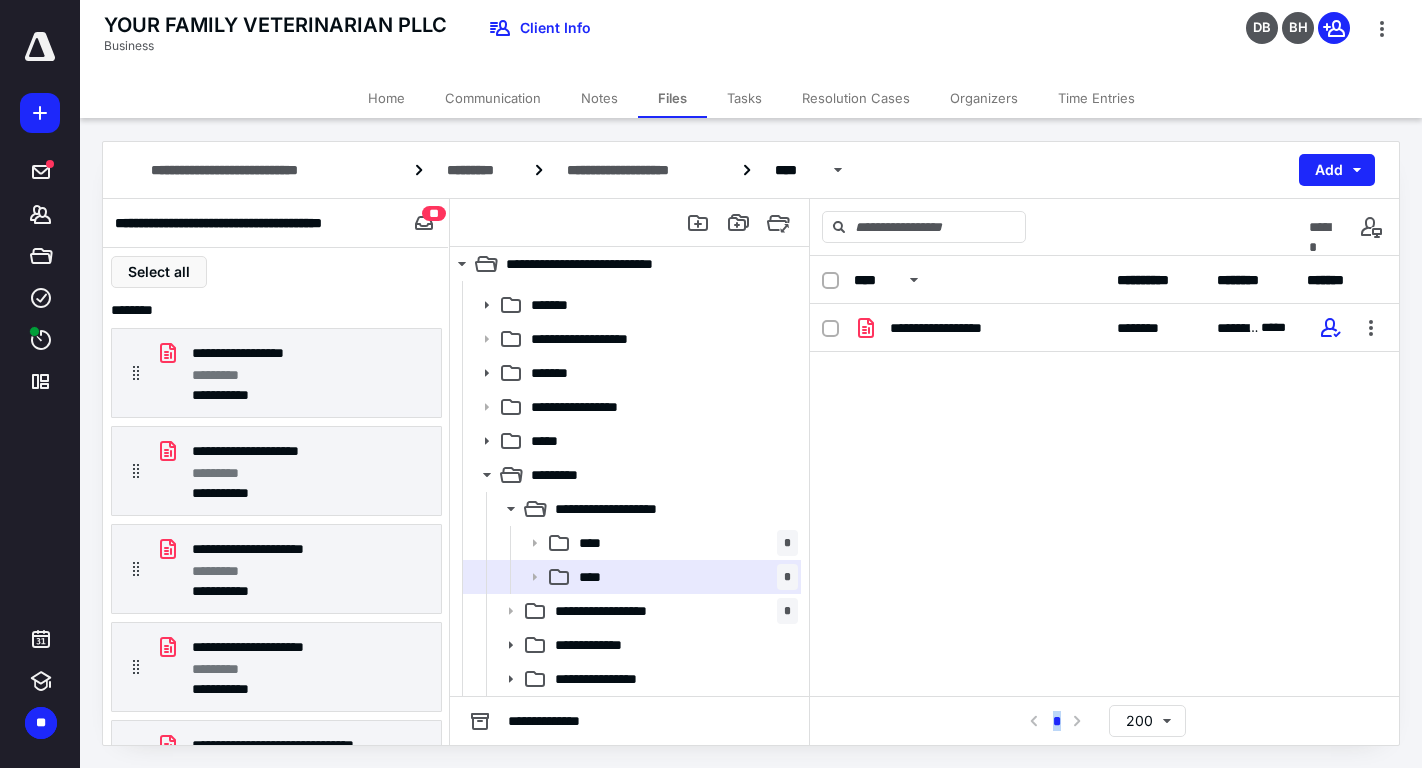 drag, startPoint x: 242, startPoint y: 574, endPoint x: 927, endPoint y: 413, distance: 703.66614 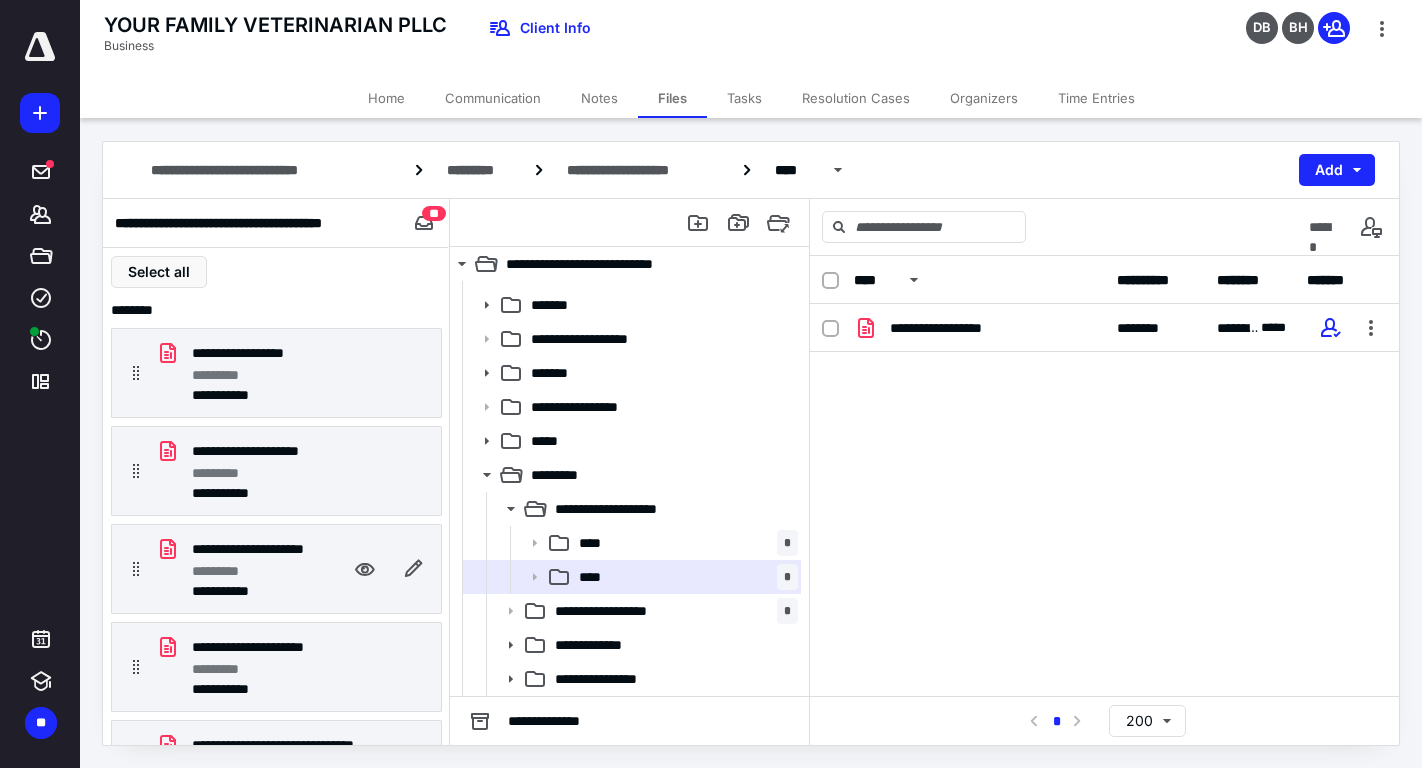 click on "**********" at bounding box center (1104, 454) 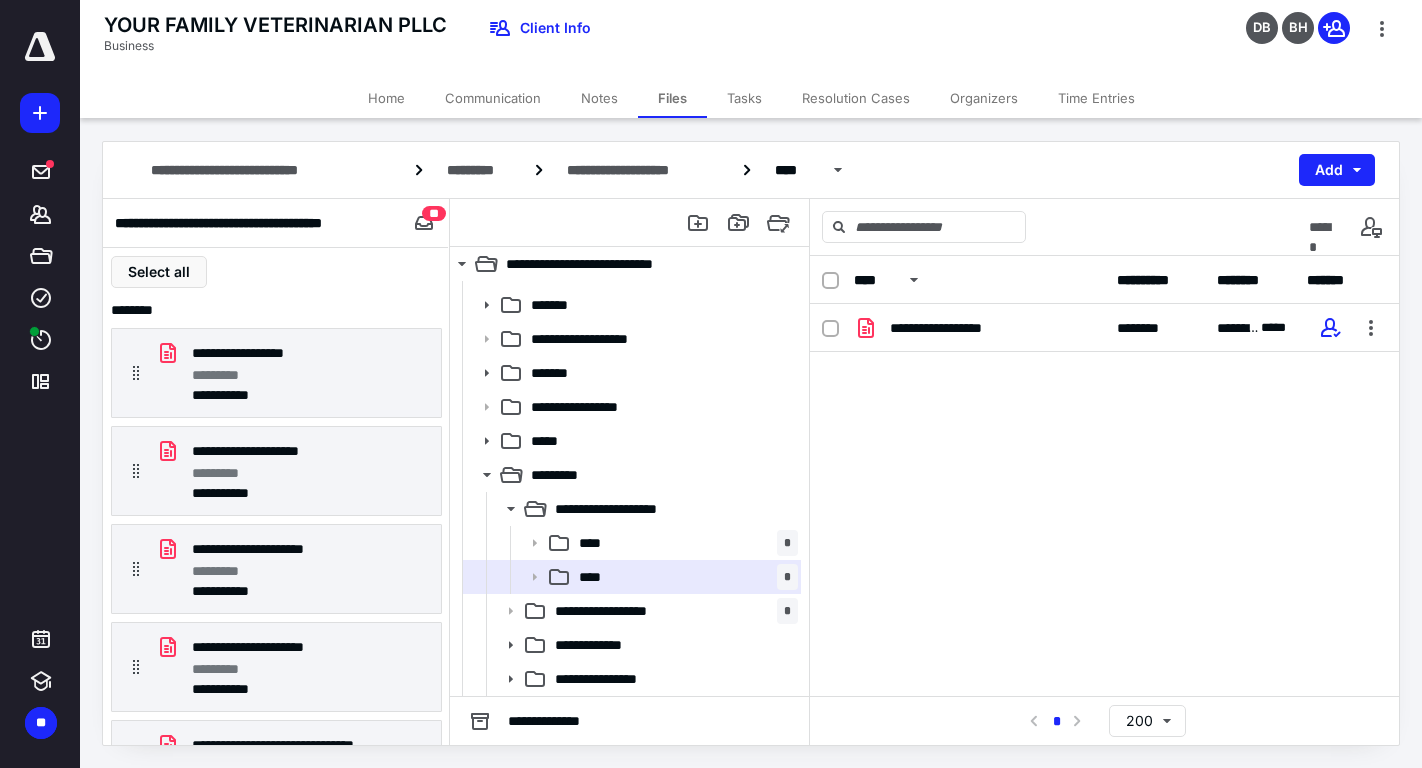 click on "**********" at bounding box center [1104, 454] 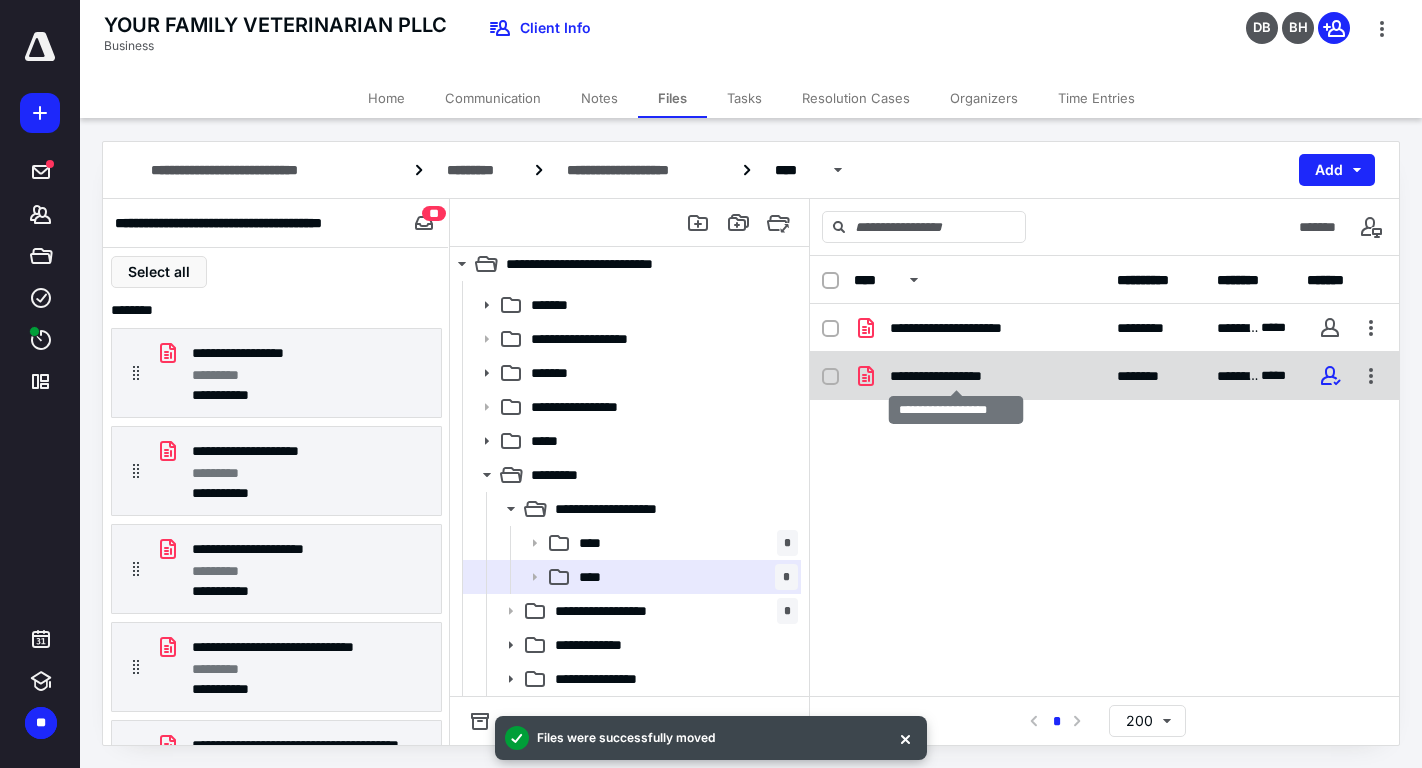 checkbox on "true" 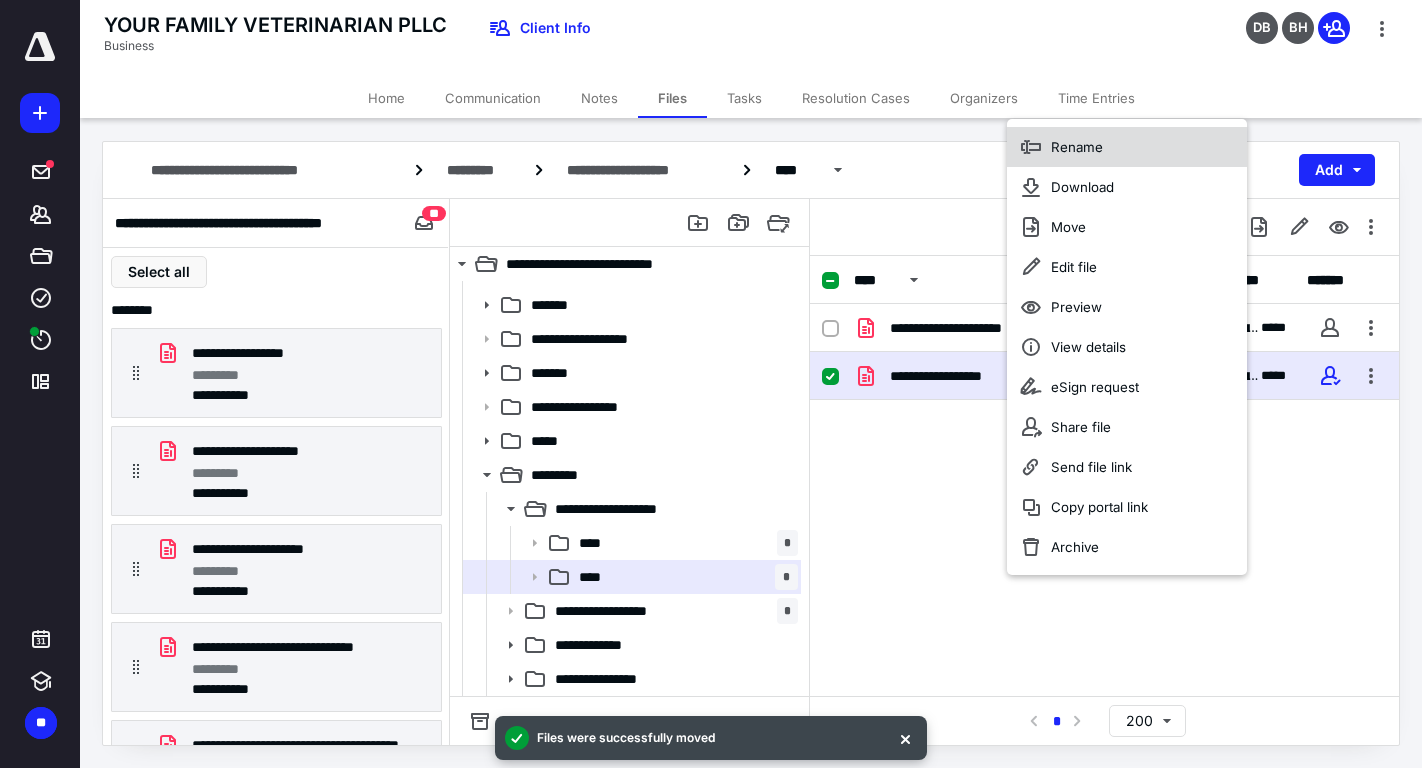 click on "Rename" at bounding box center (1127, 147) 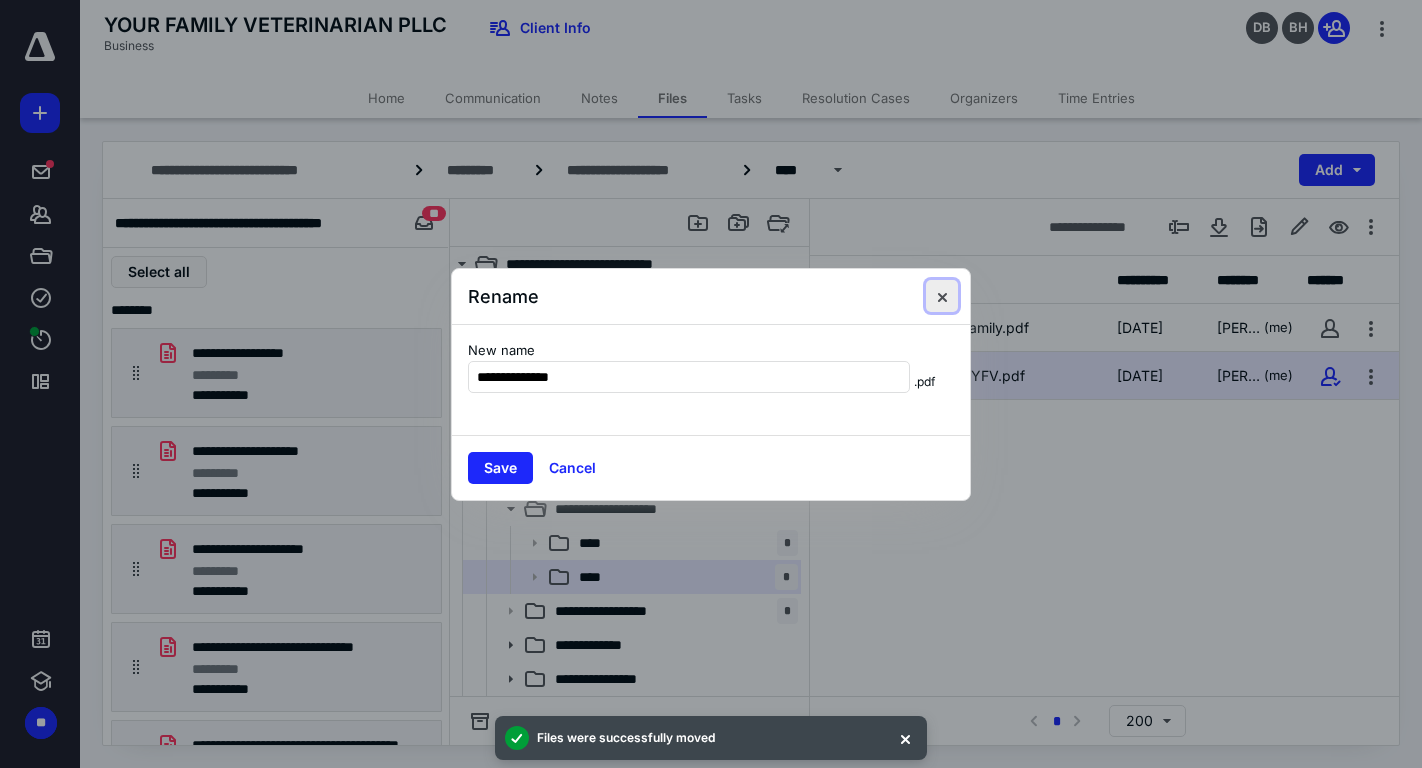 click at bounding box center [942, 296] 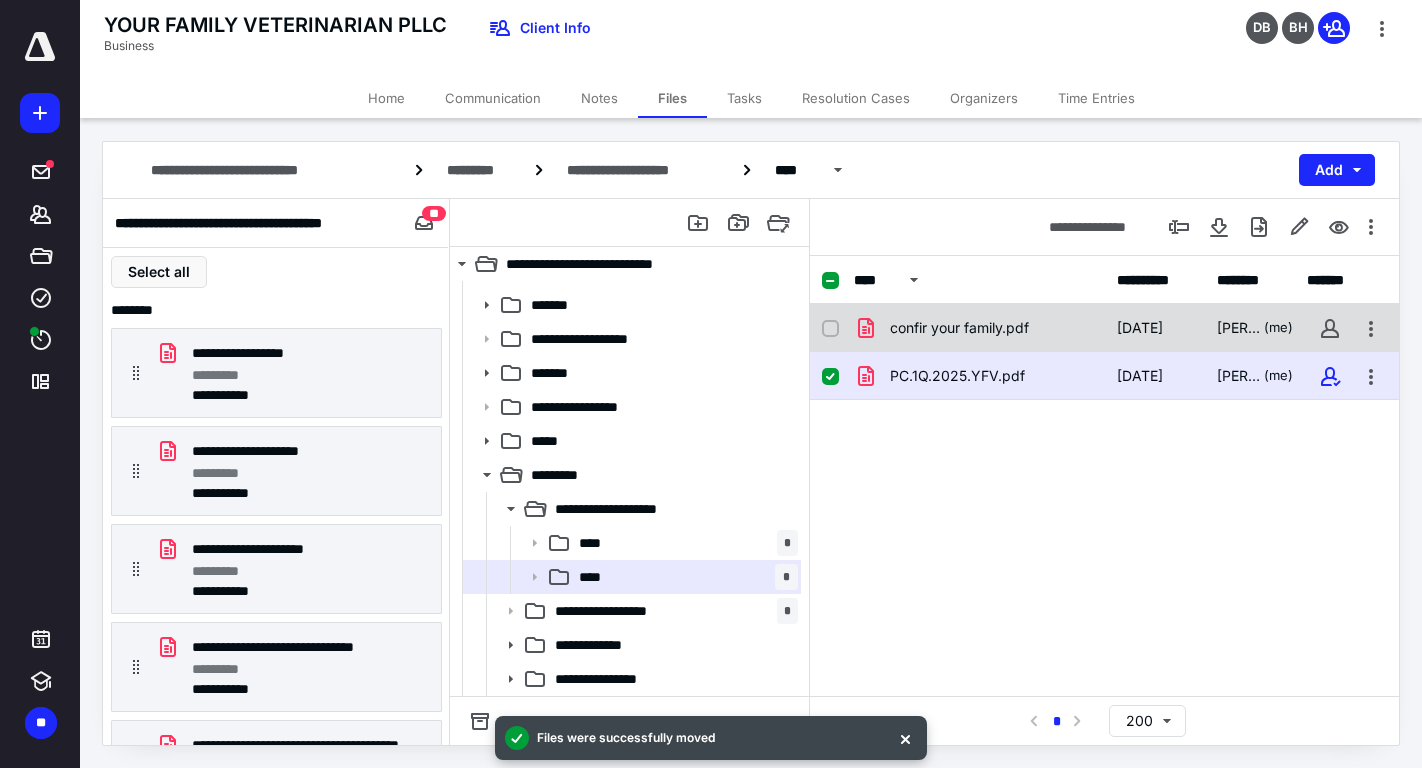 click on "confir your family.pdf" at bounding box center (959, 328) 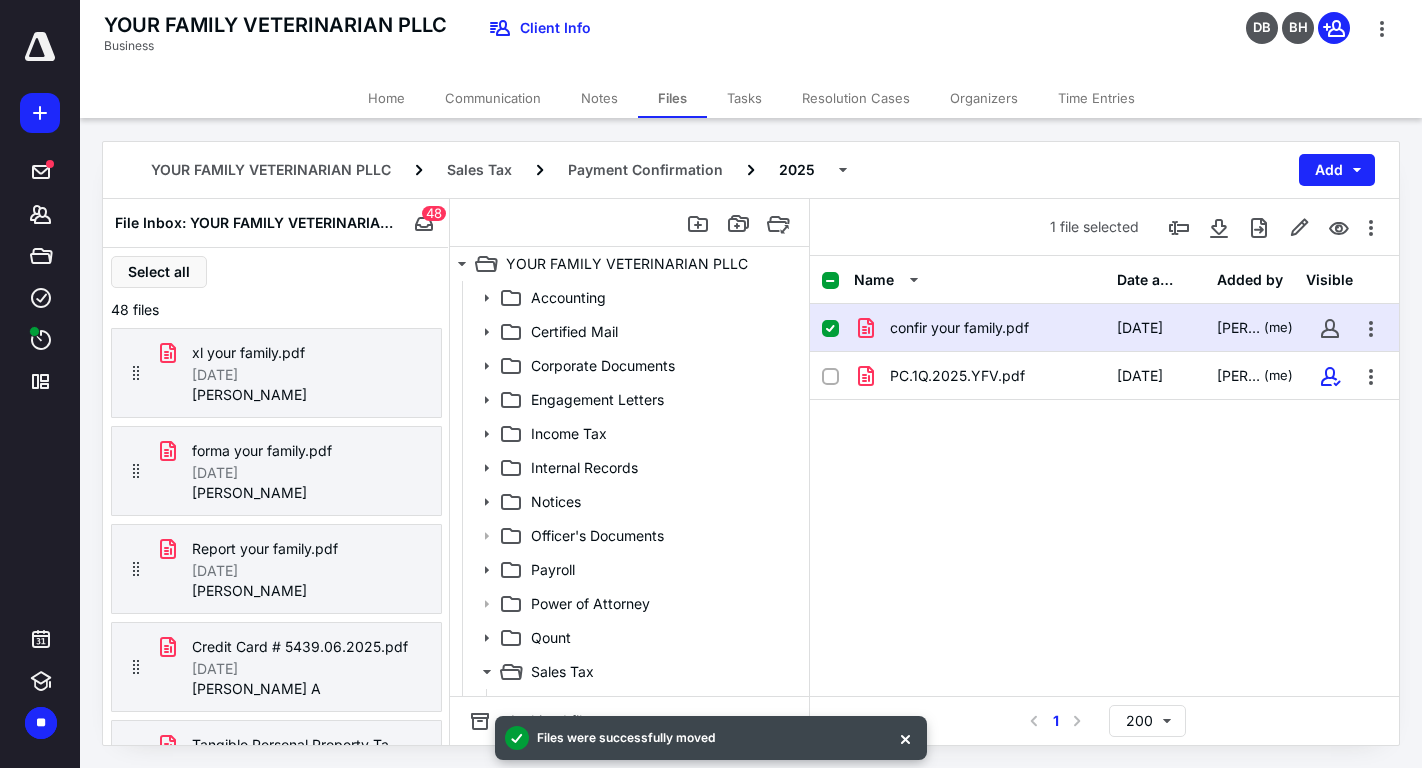 scroll, scrollTop: 197, scrollLeft: 0, axis: vertical 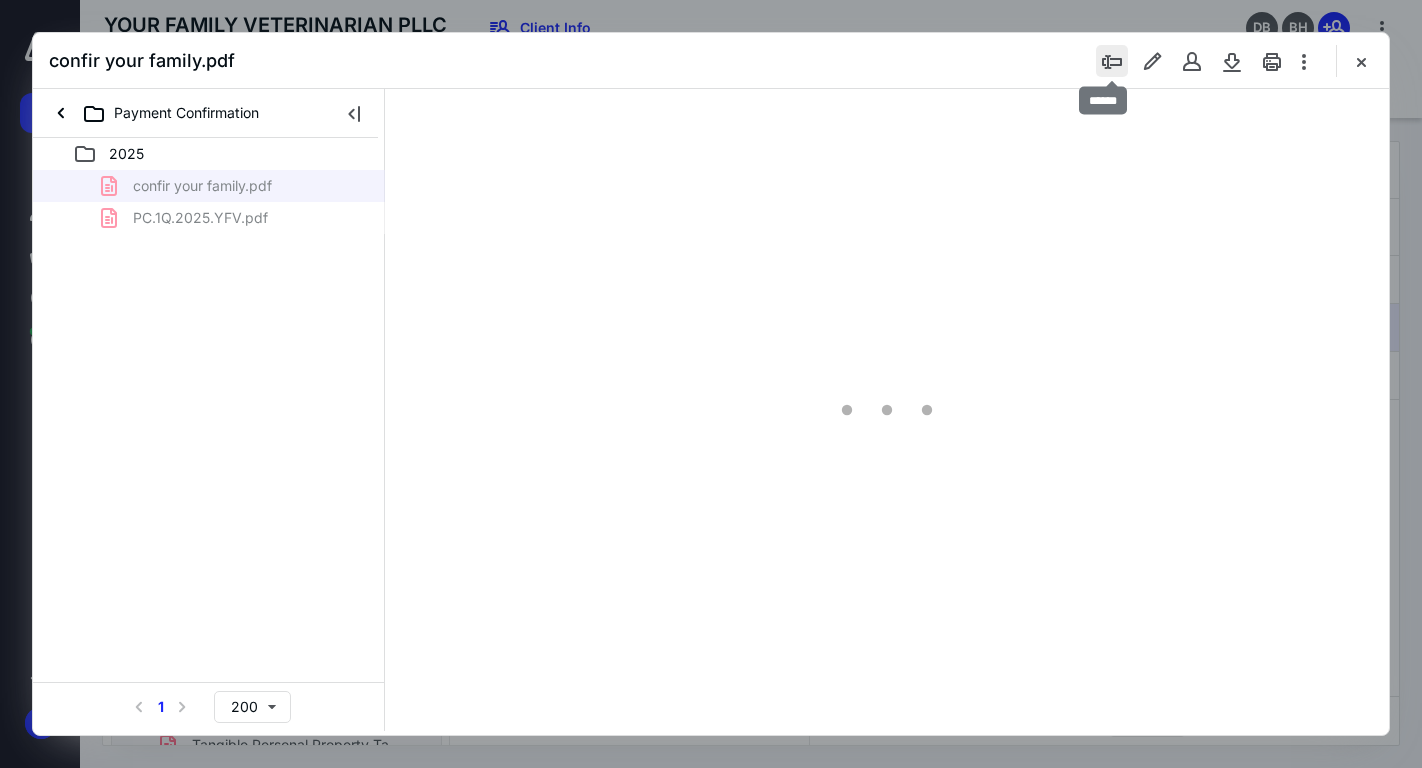 click at bounding box center (1112, 61) 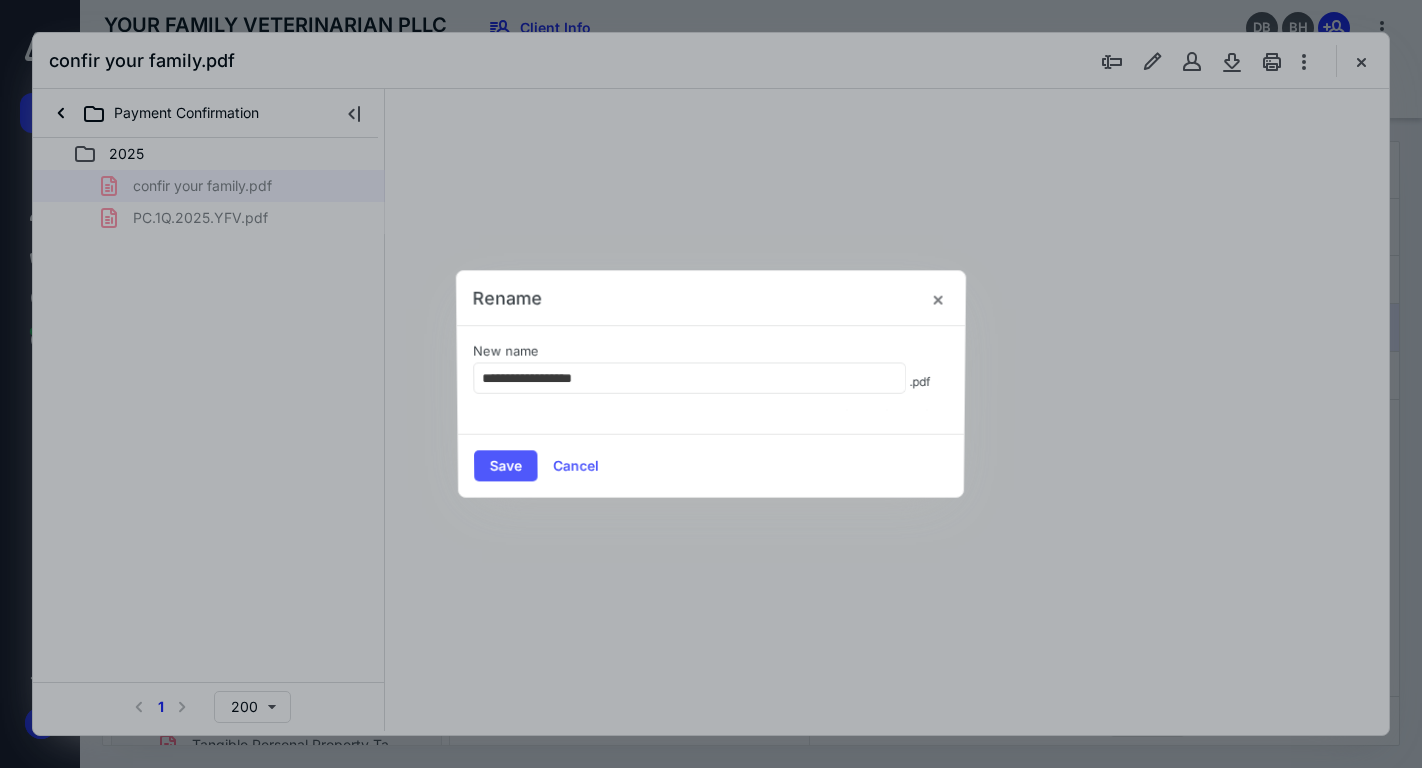 scroll, scrollTop: 0, scrollLeft: 0, axis: both 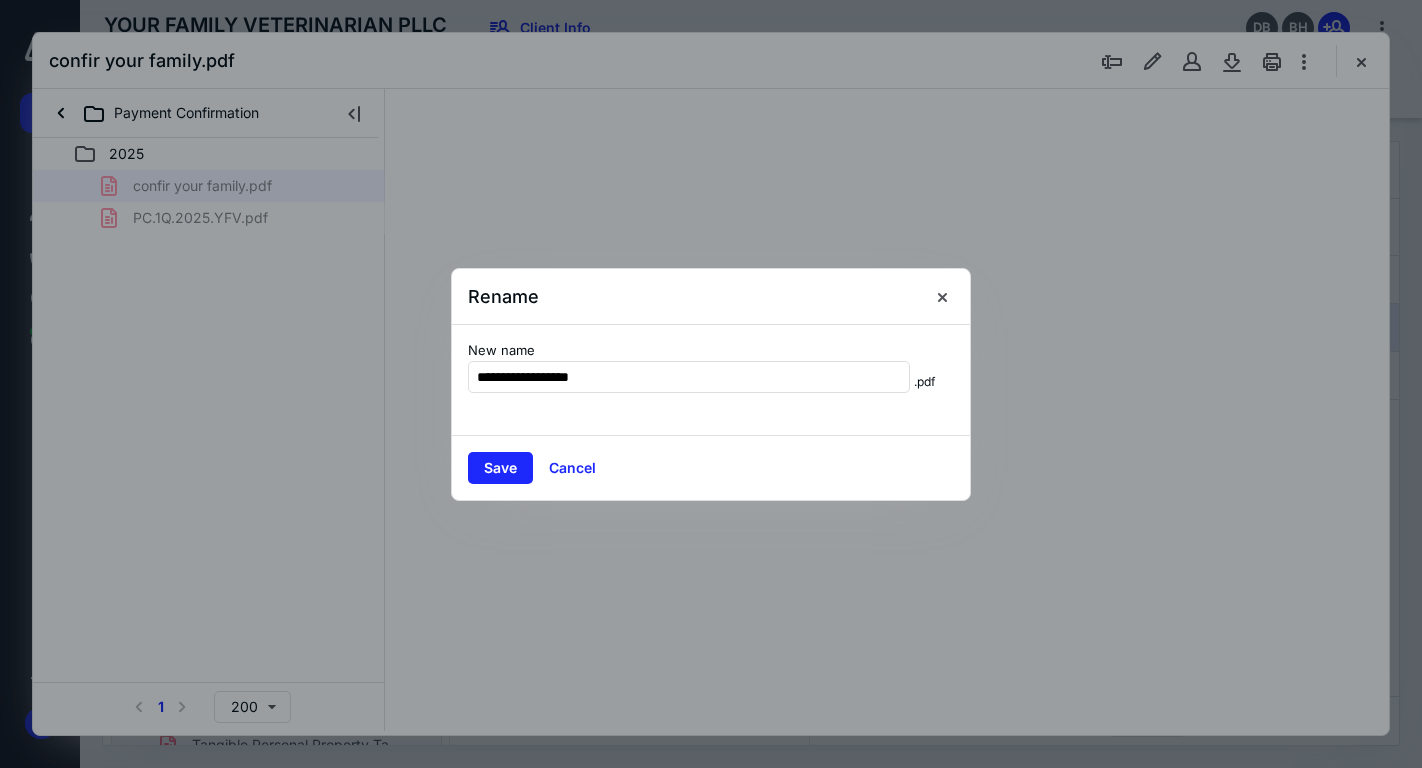 type on "**********" 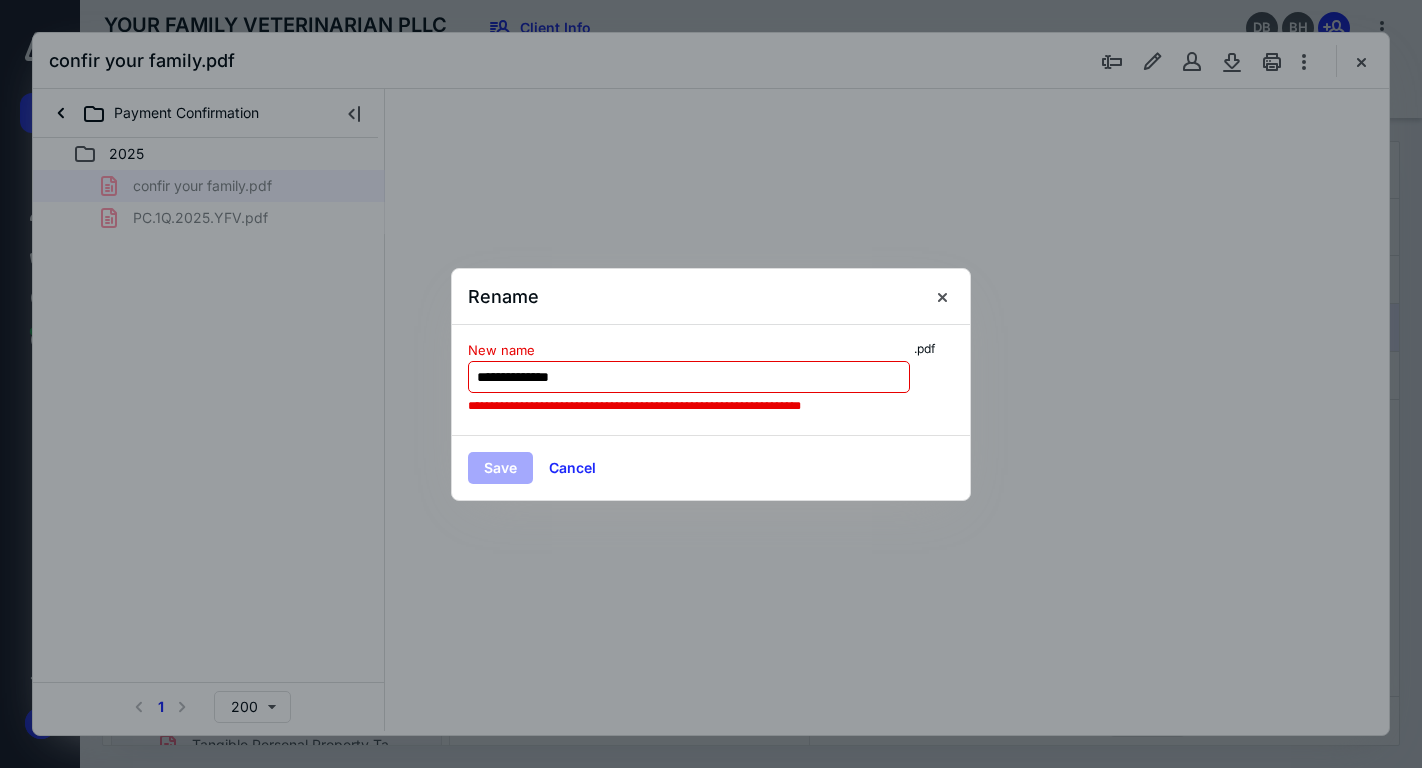 type on "67" 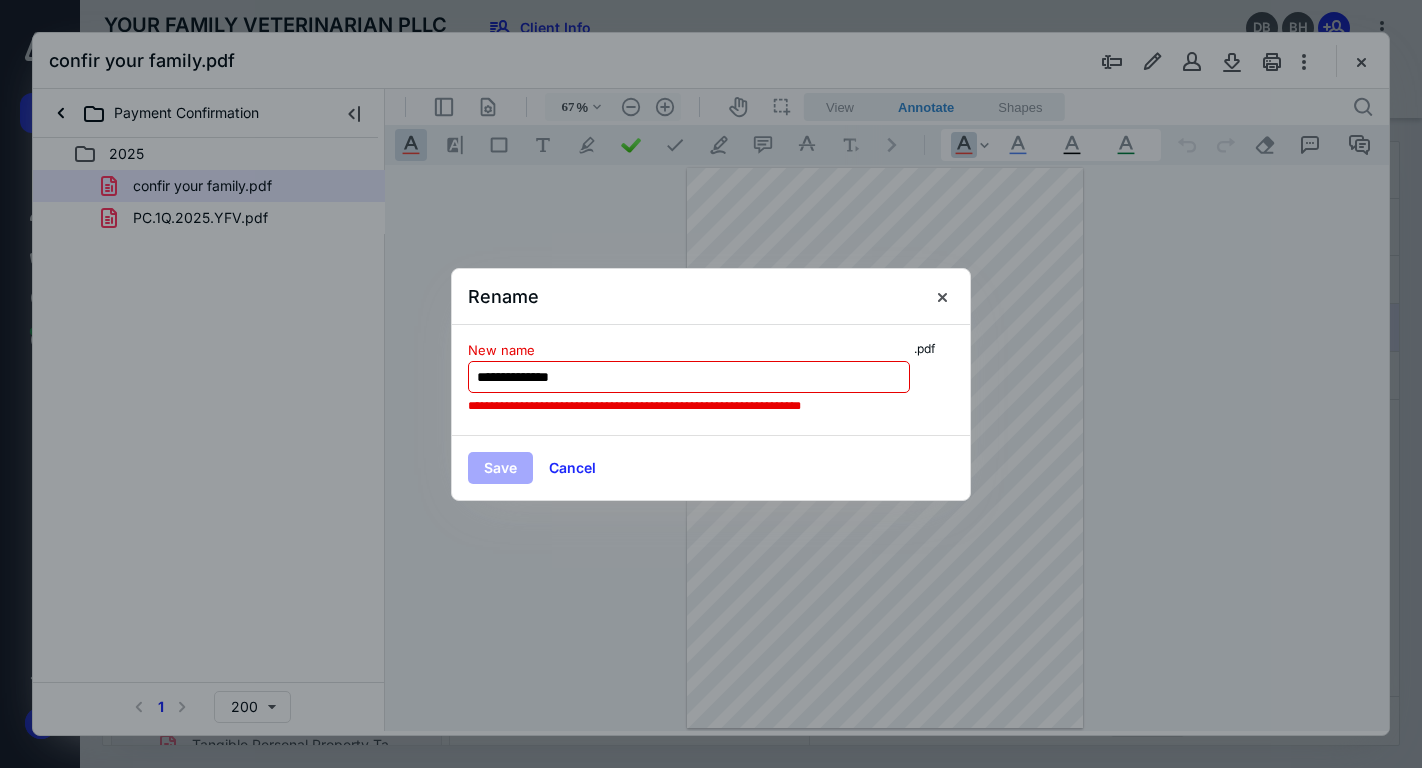 click on "**********" at bounding box center (689, 377) 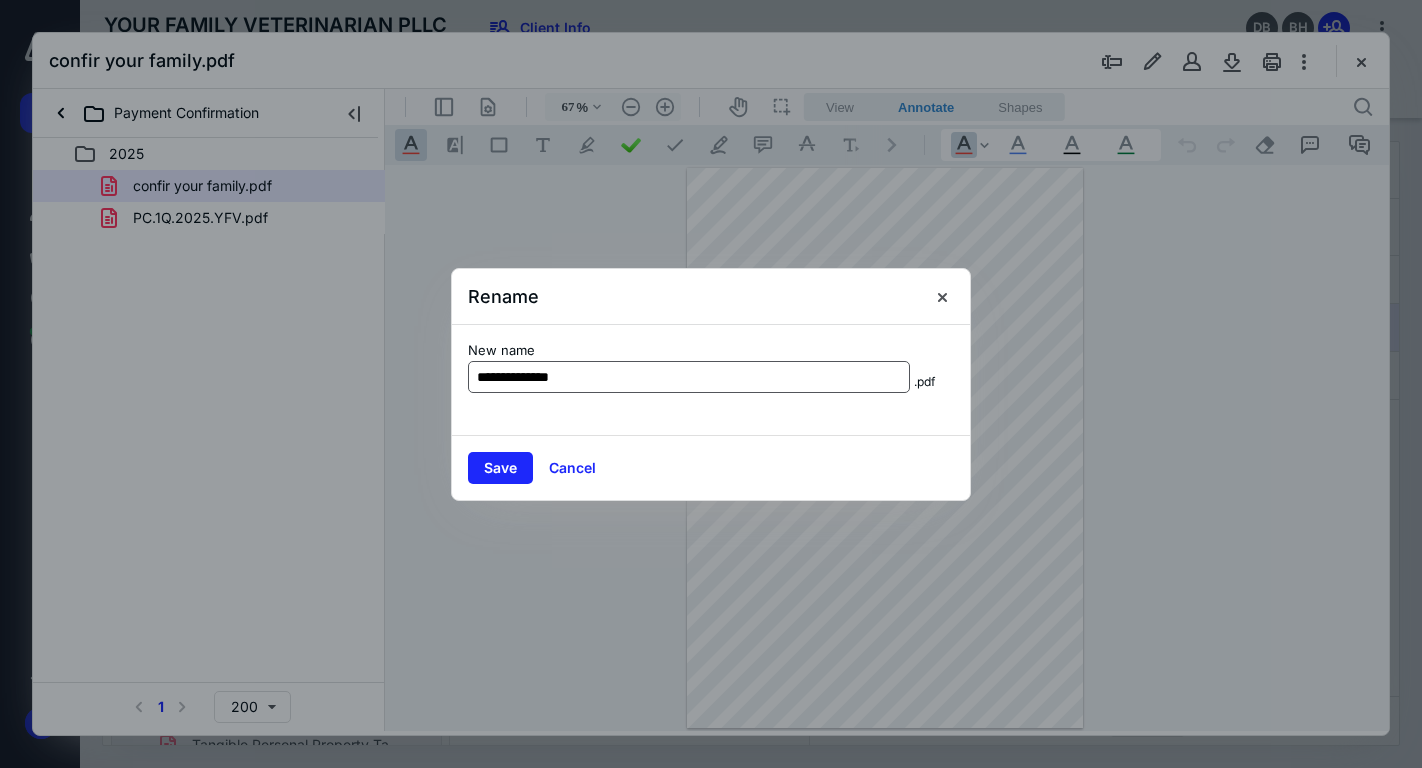 type on "**********" 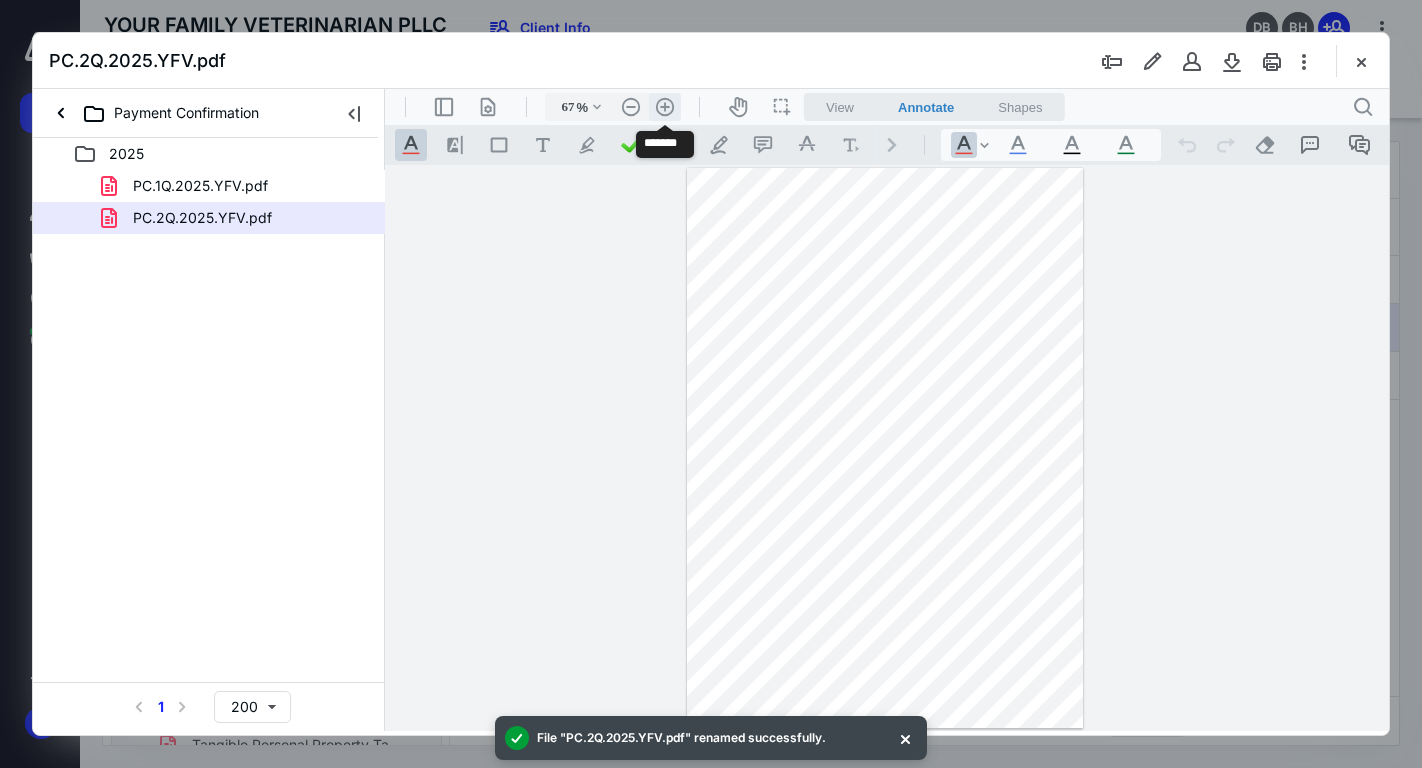 click on ".cls-1{fill:#abb0c4;} icon - header - zoom - in - line" at bounding box center [665, 107] 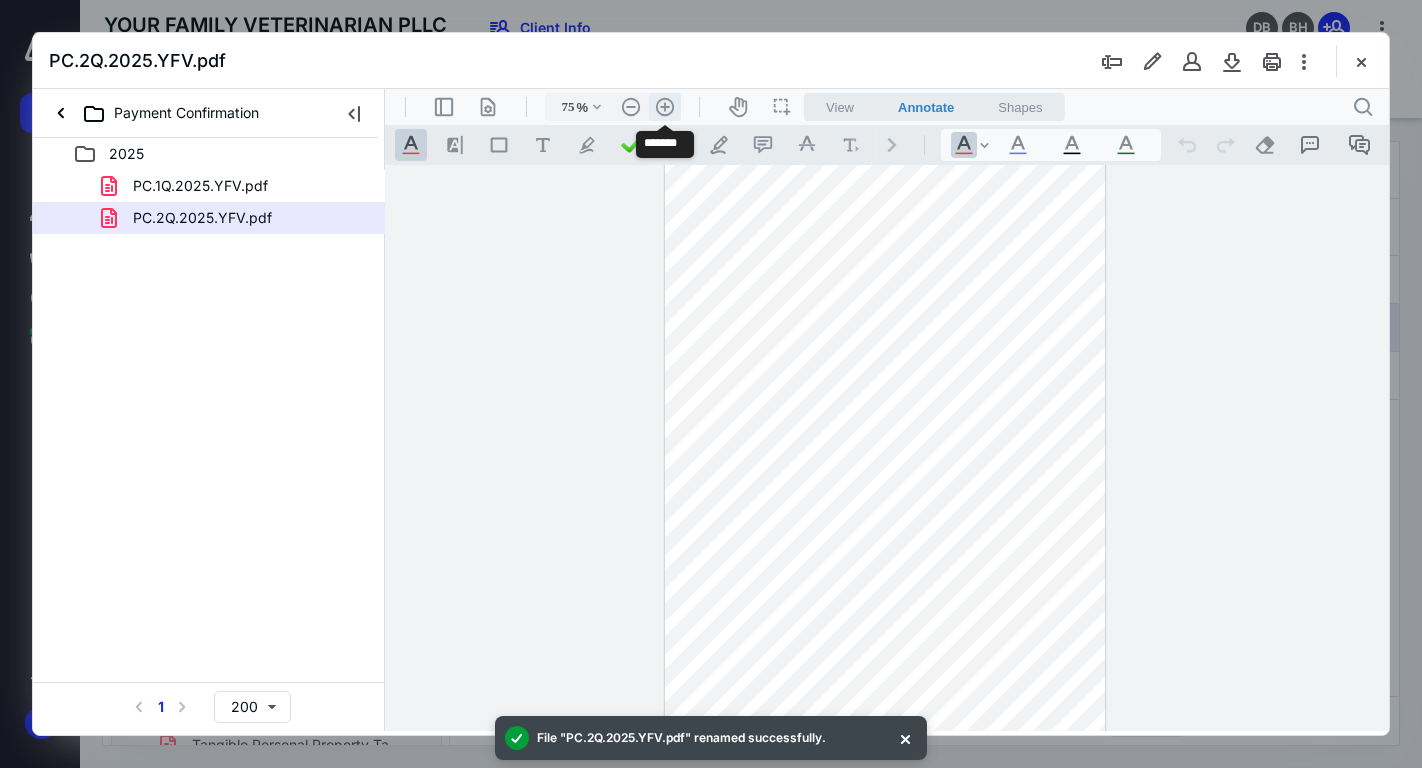 click on ".cls-1{fill:#abb0c4;} icon - header - zoom - in - line" at bounding box center [665, 107] 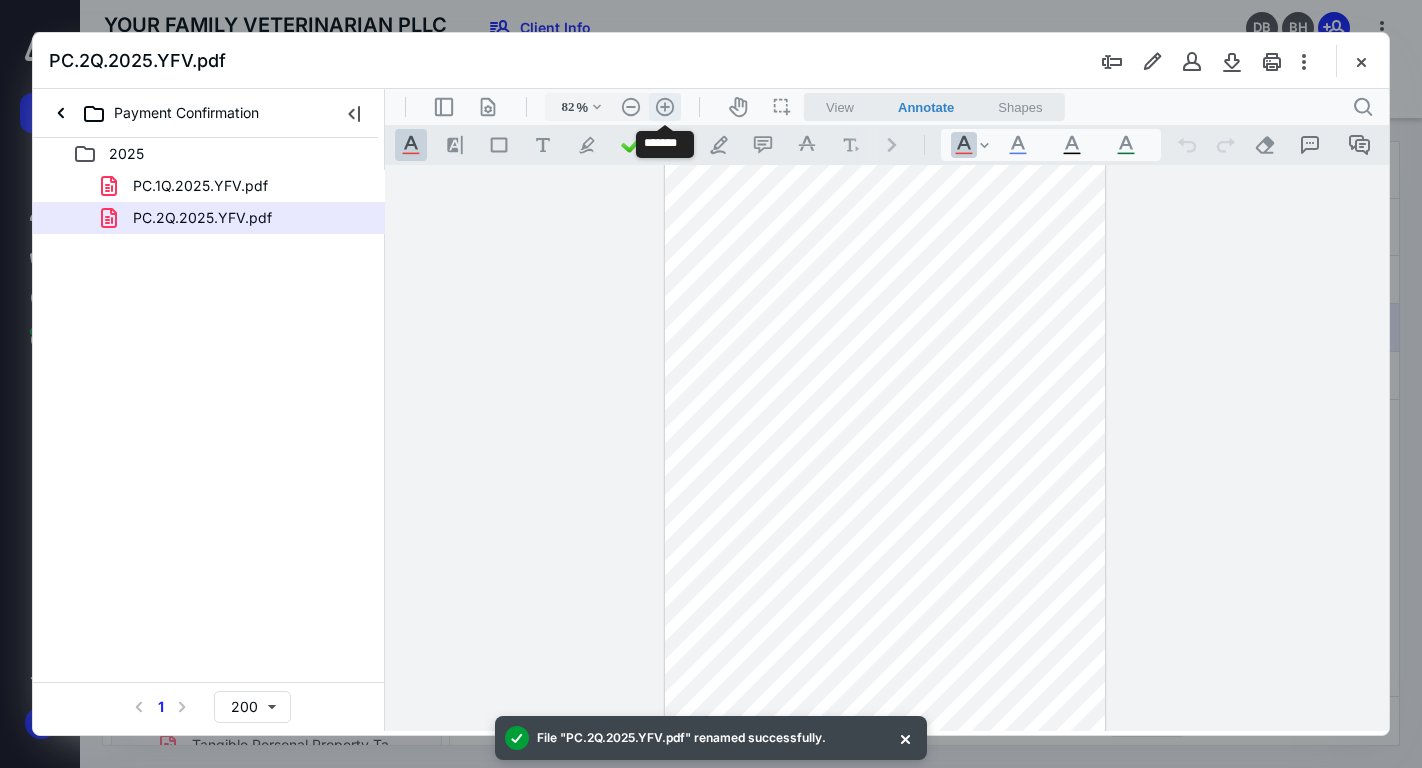 click on ".cls-1{fill:#abb0c4;} icon - header - zoom - in - line" at bounding box center [665, 107] 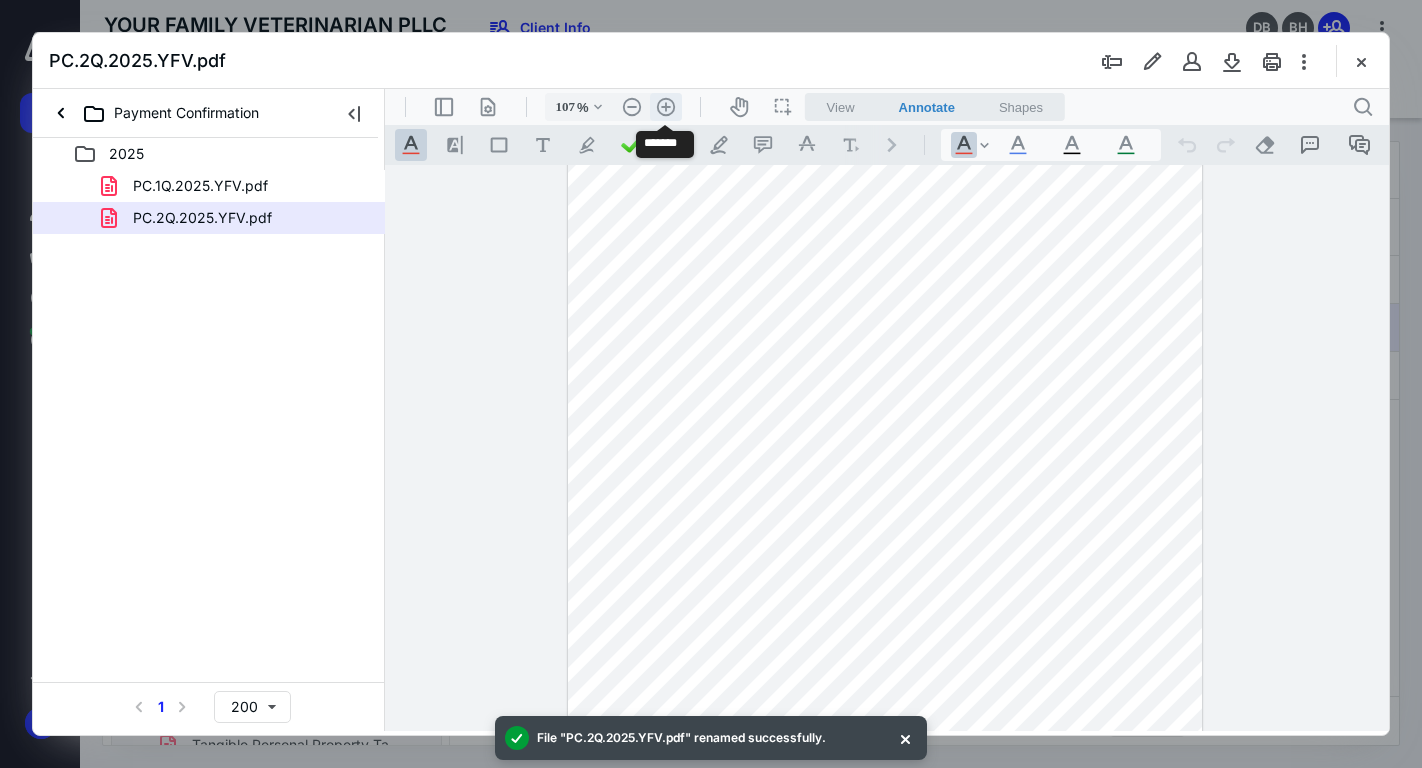 click on ".cls-1{fill:#abb0c4;} icon - header - zoom - in - line" at bounding box center (666, 107) 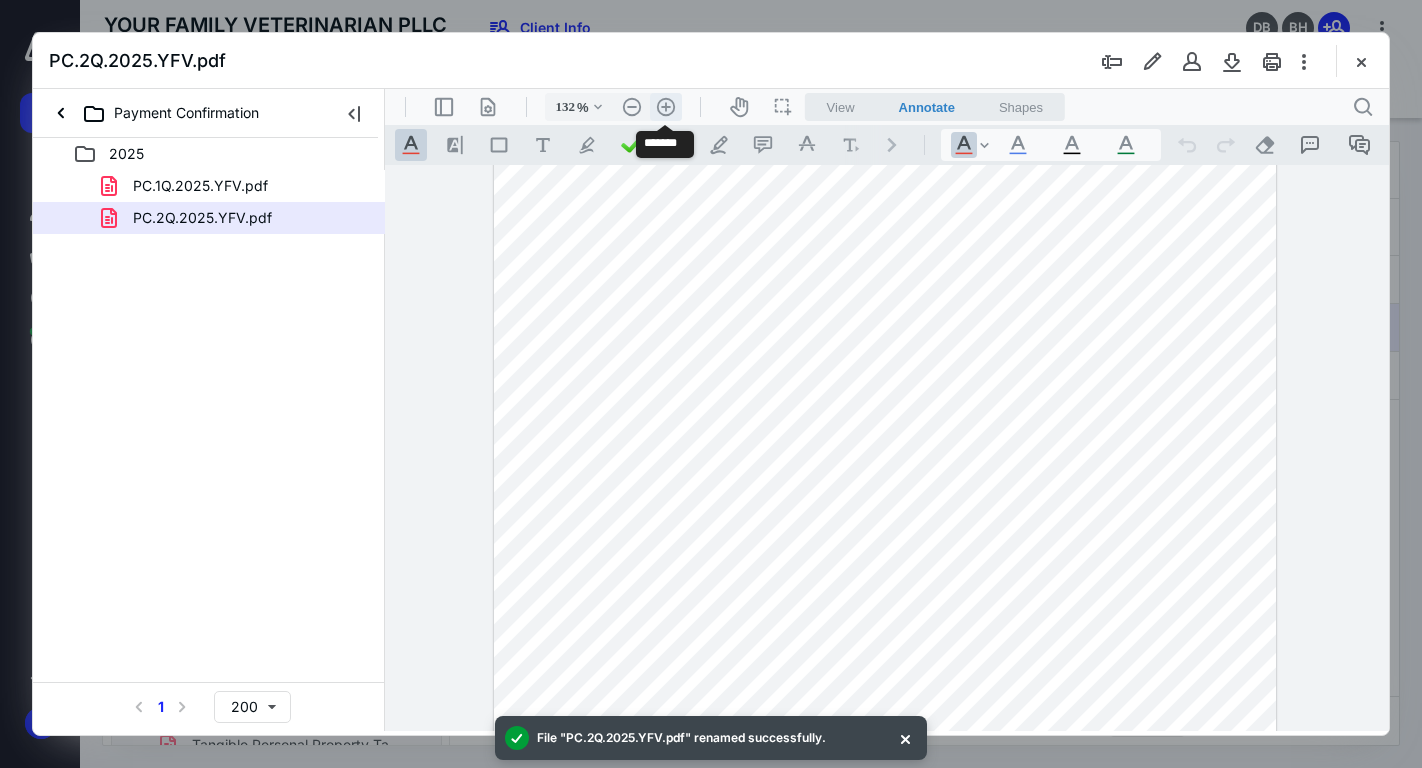 click on ".cls-1{fill:#abb0c4;} icon - header - zoom - in - line" at bounding box center (666, 107) 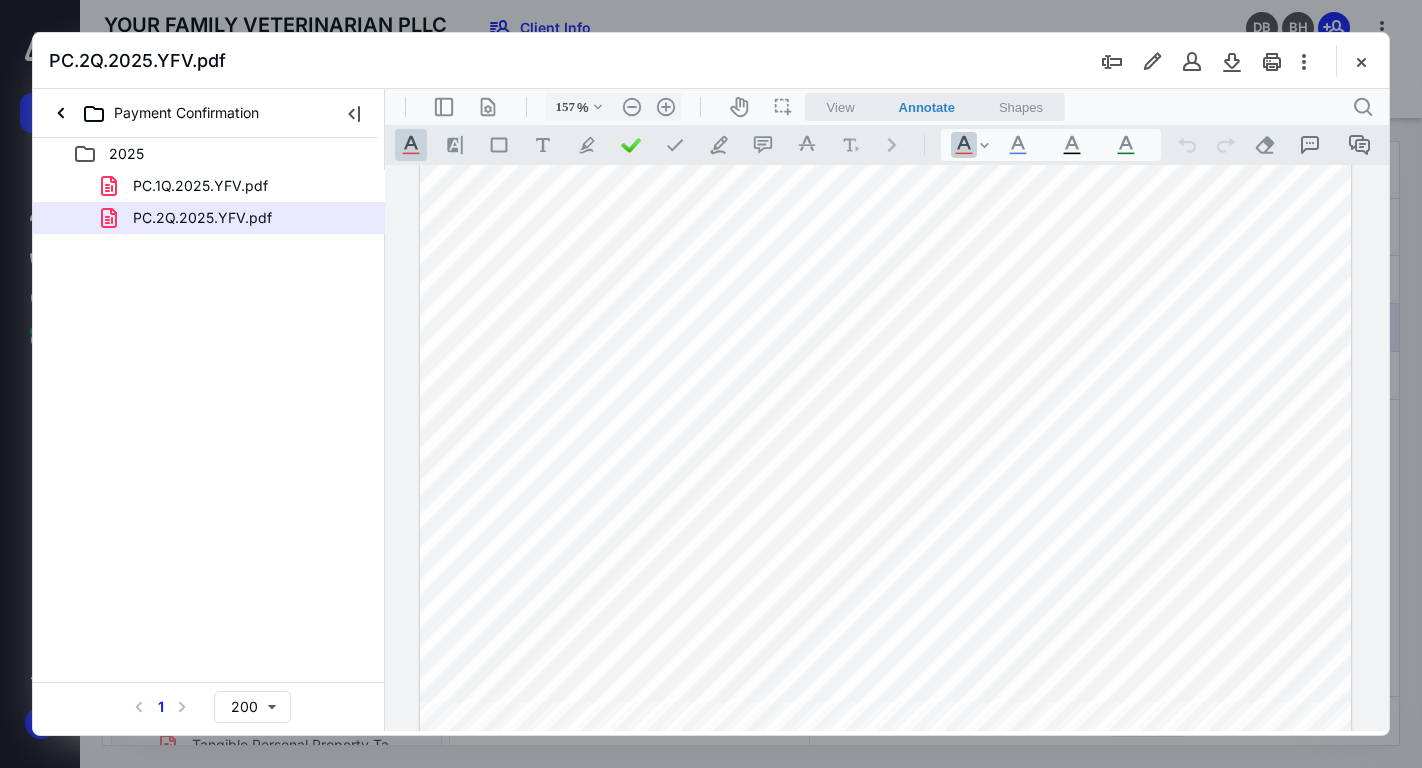 scroll, scrollTop: 413, scrollLeft: 0, axis: vertical 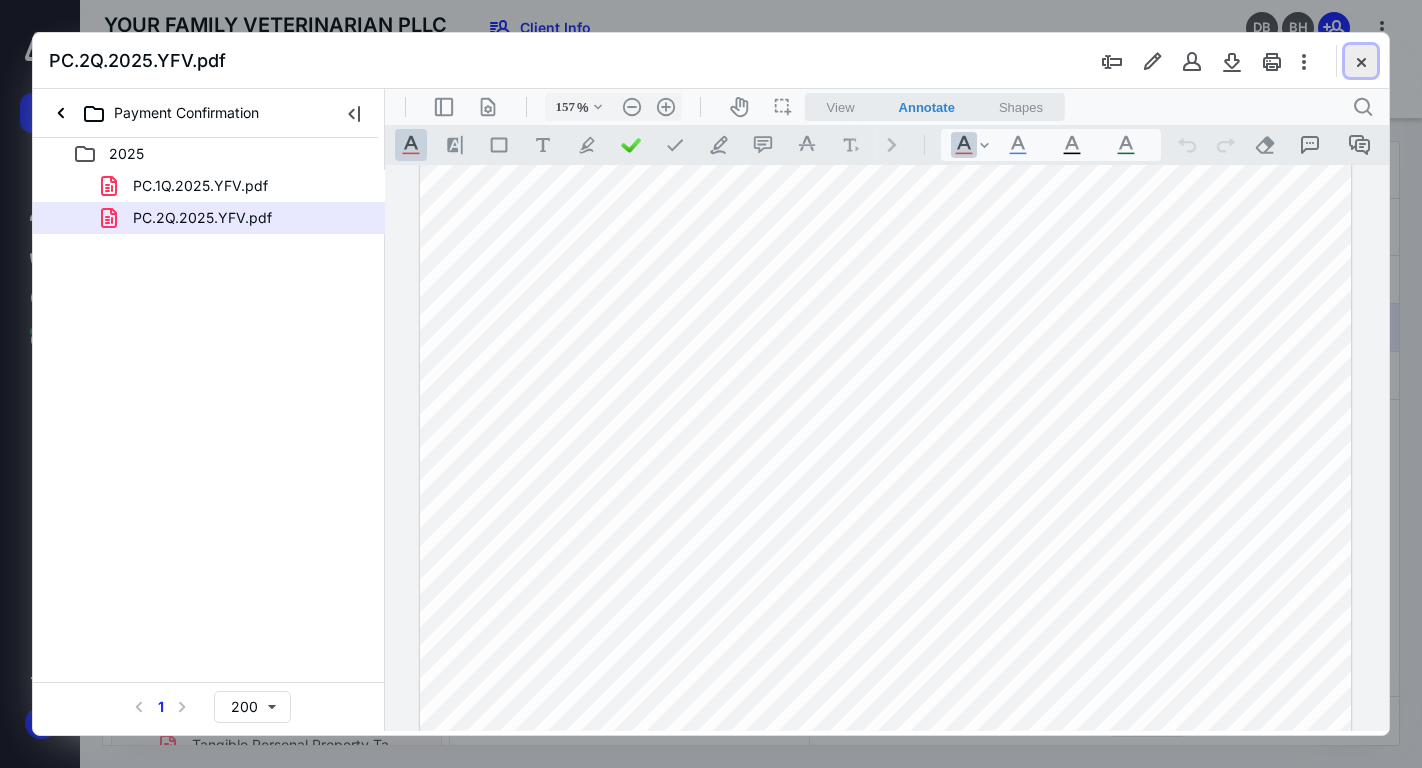 click at bounding box center [1361, 61] 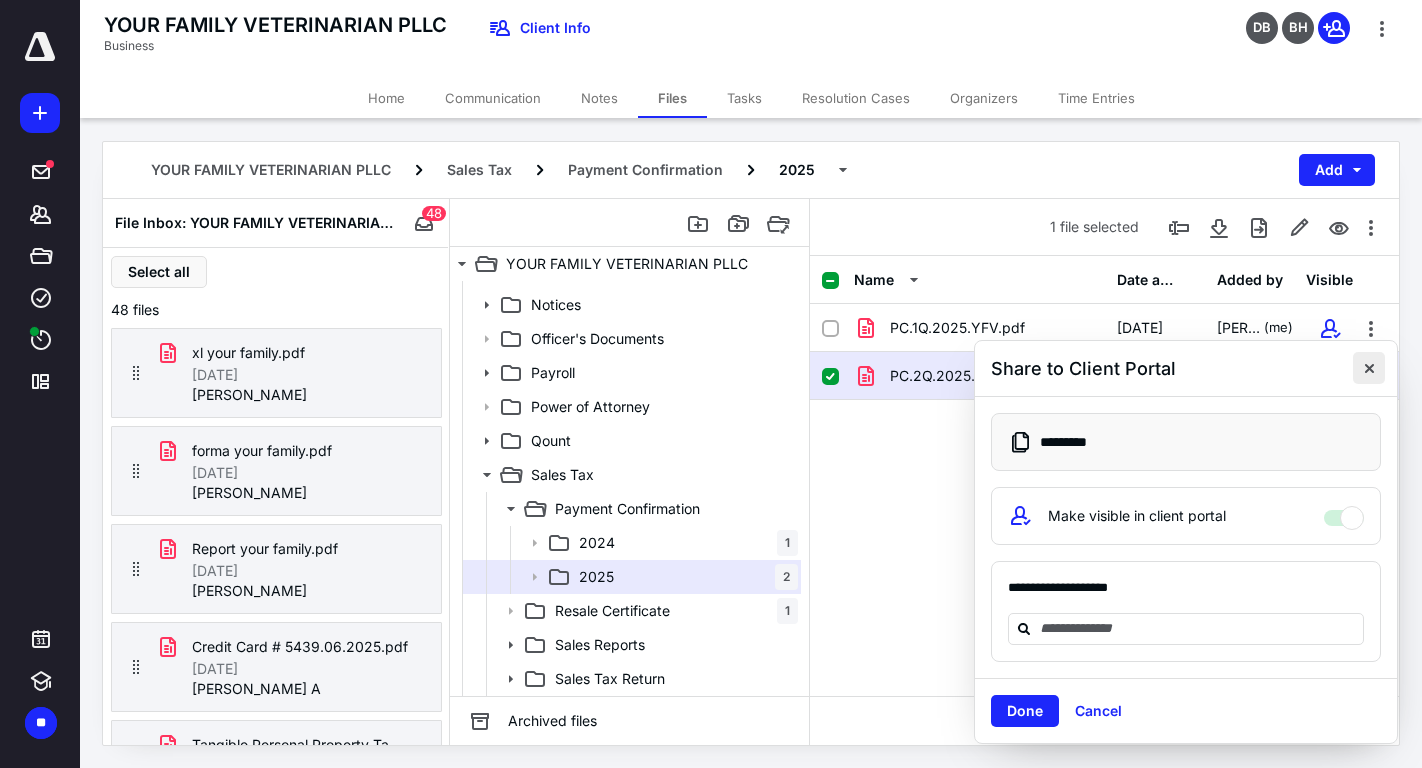 click at bounding box center (1369, 368) 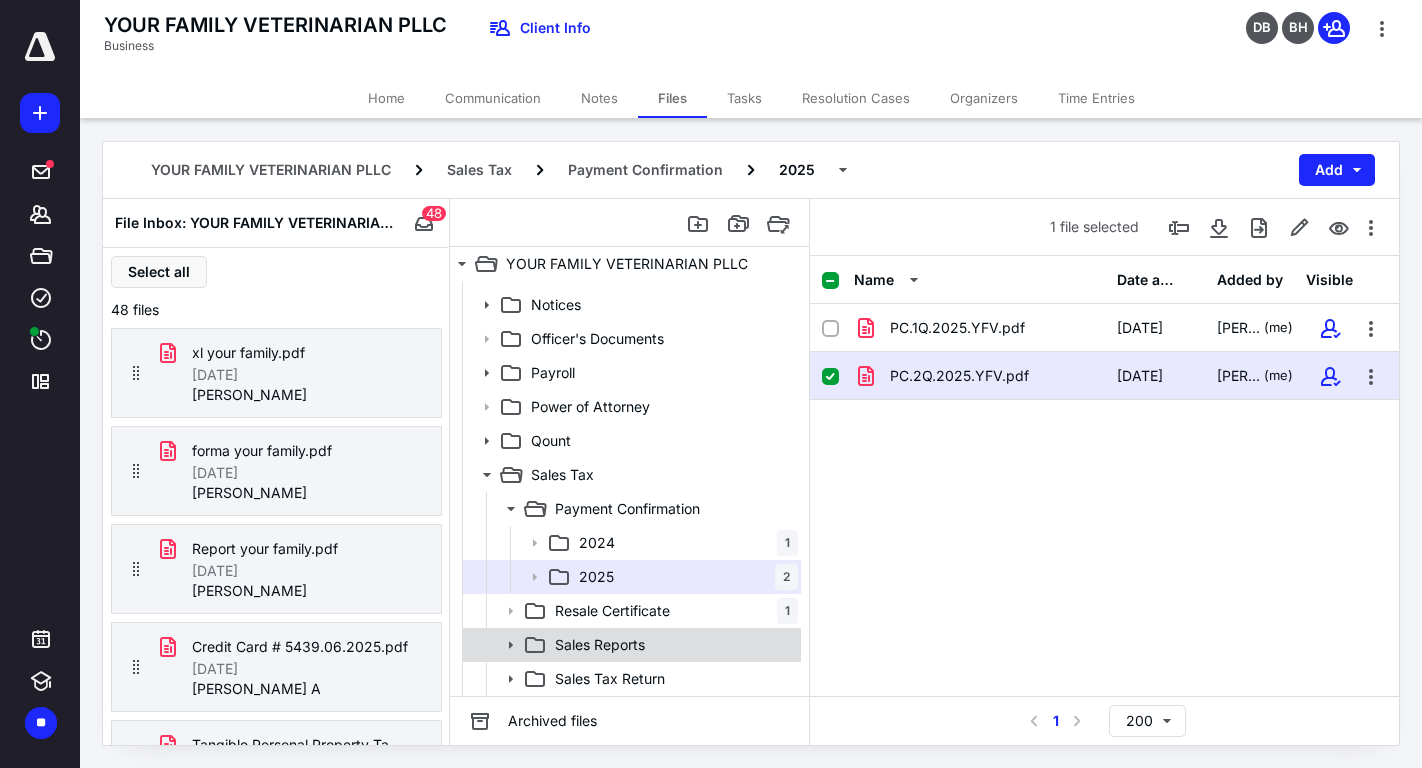 click on "Sales Reports" at bounding box center [672, 645] 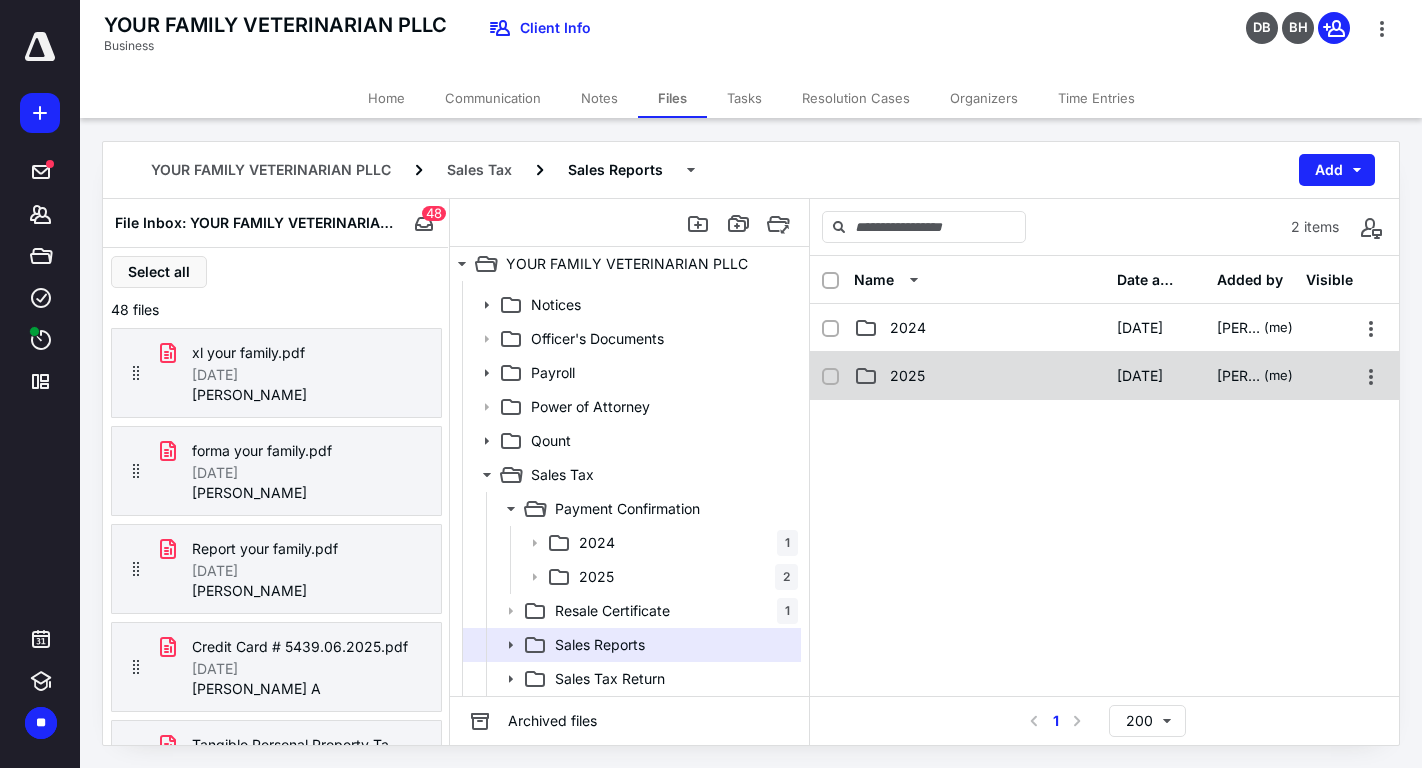 click on "2025" at bounding box center [979, 376] 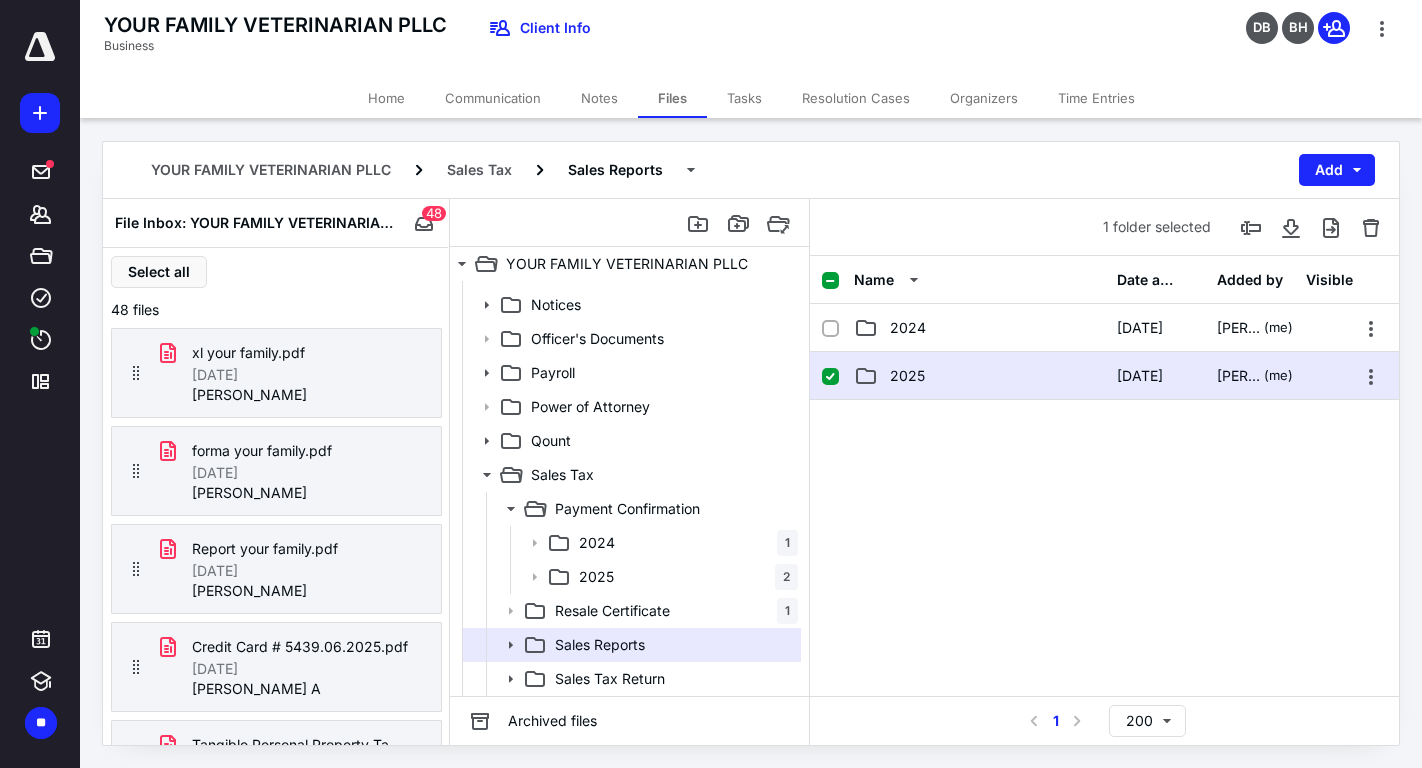 click on "2025" at bounding box center (979, 376) 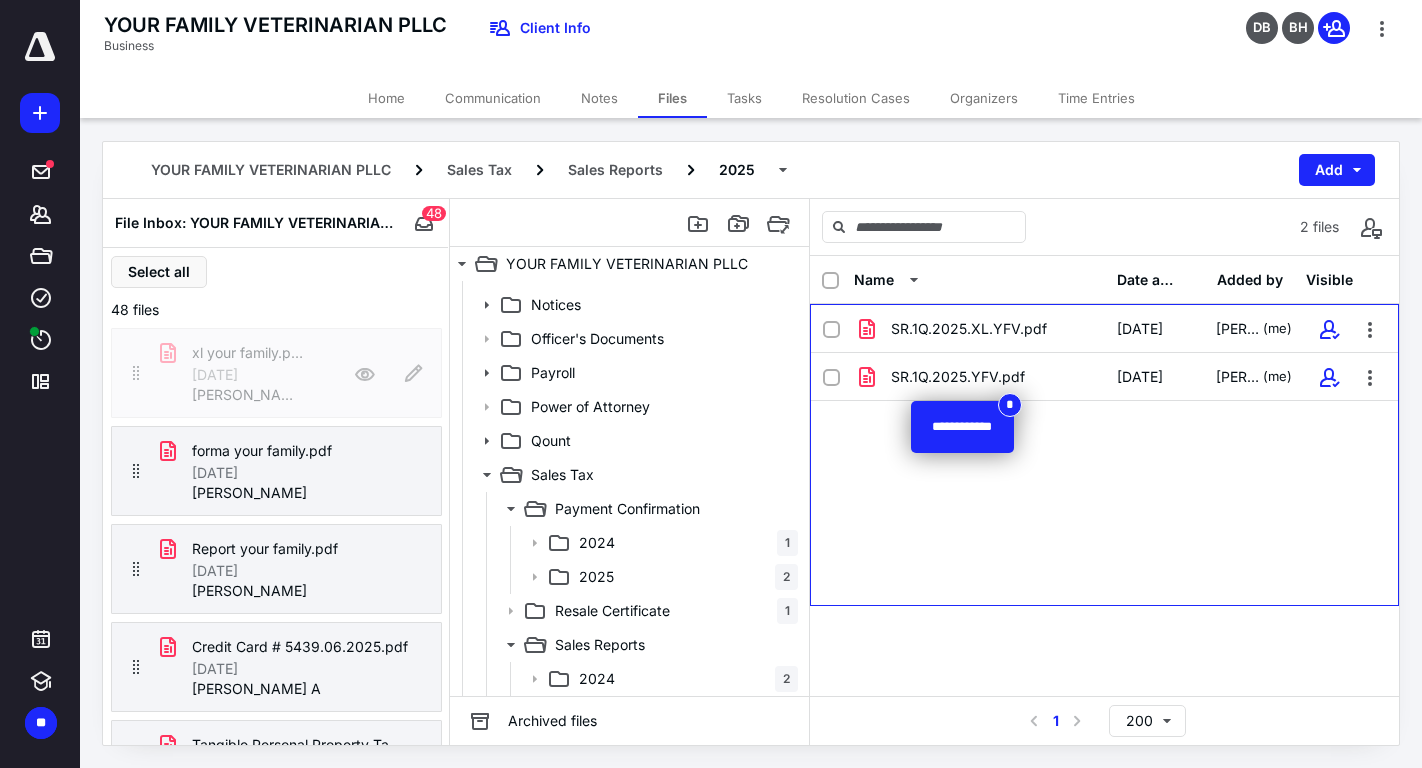 drag, startPoint x: 235, startPoint y: 374, endPoint x: 935, endPoint y: 404, distance: 700.6426 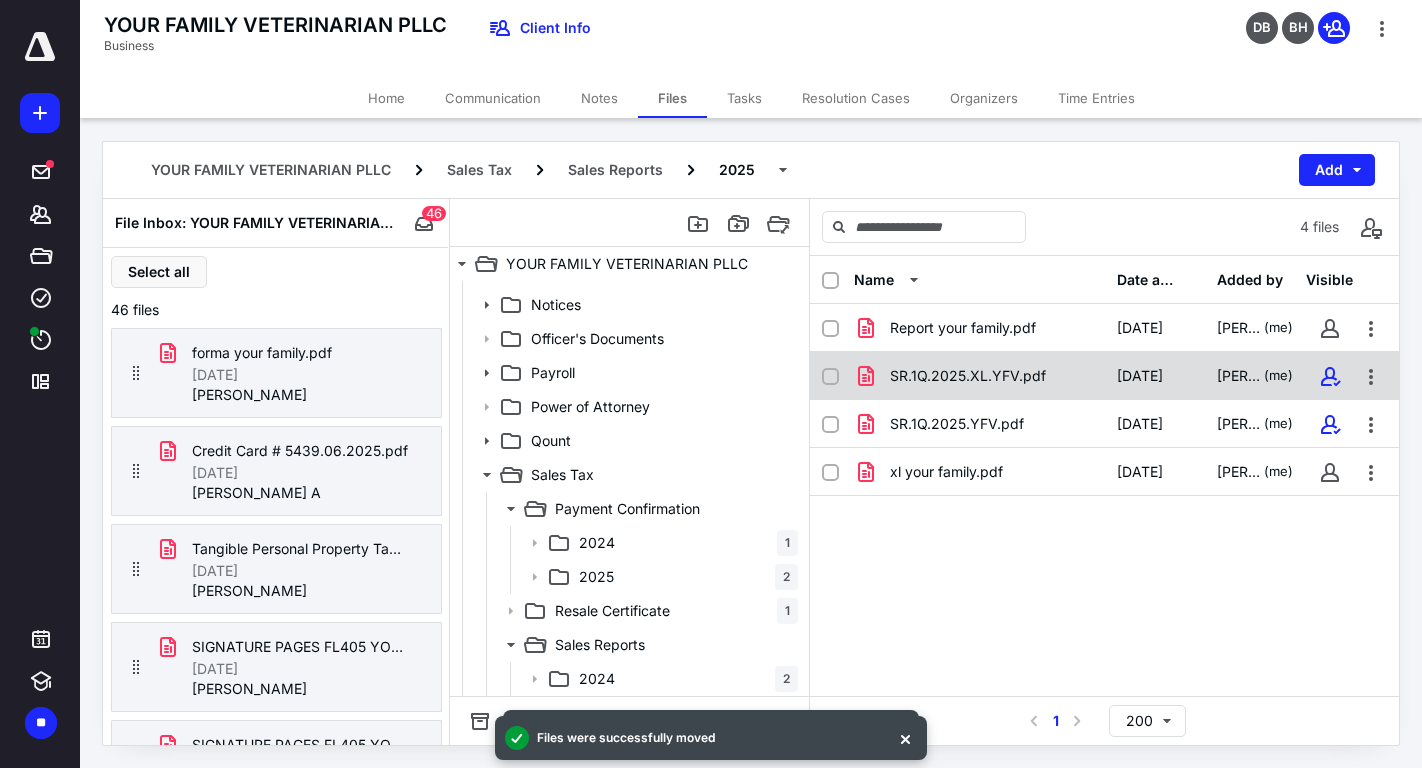 checkbox on "true" 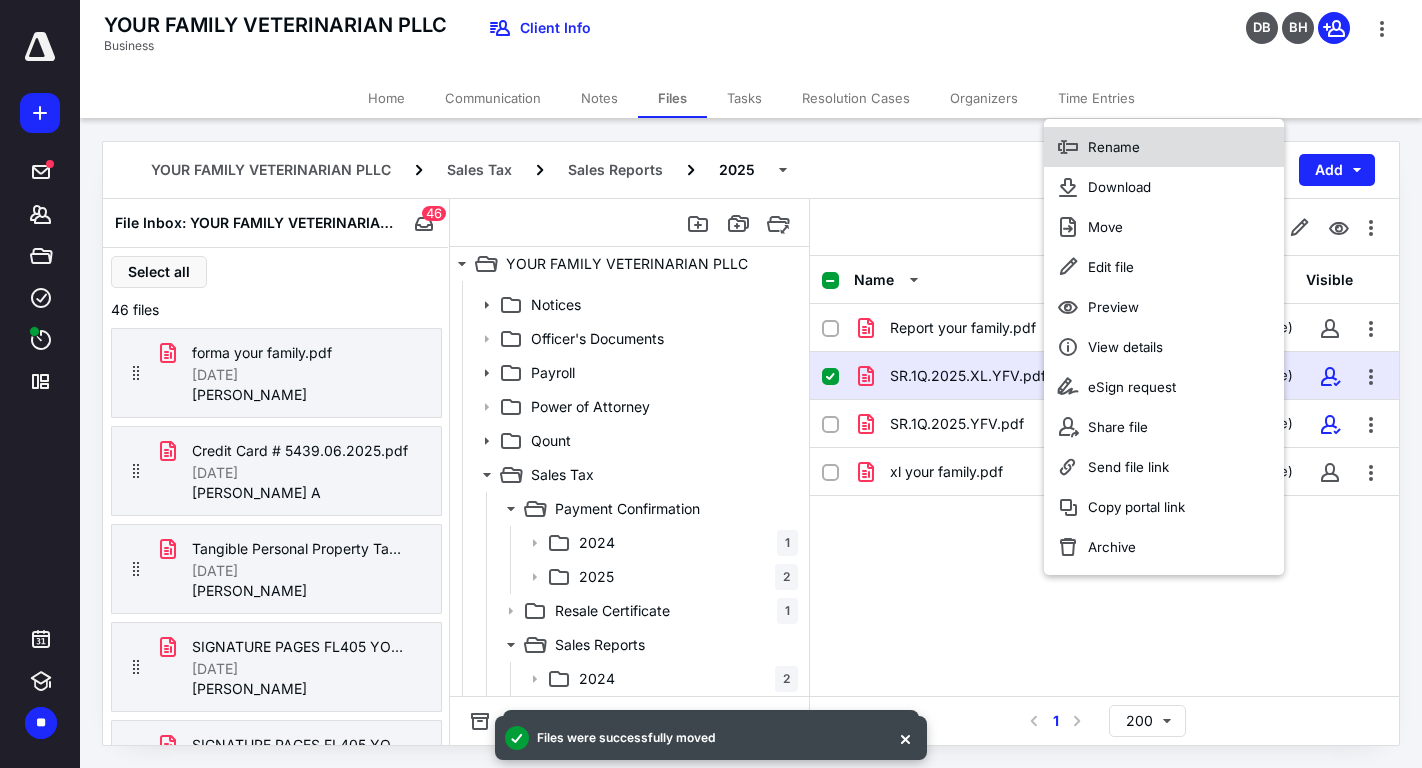 click on "Rename" at bounding box center [1114, 147] 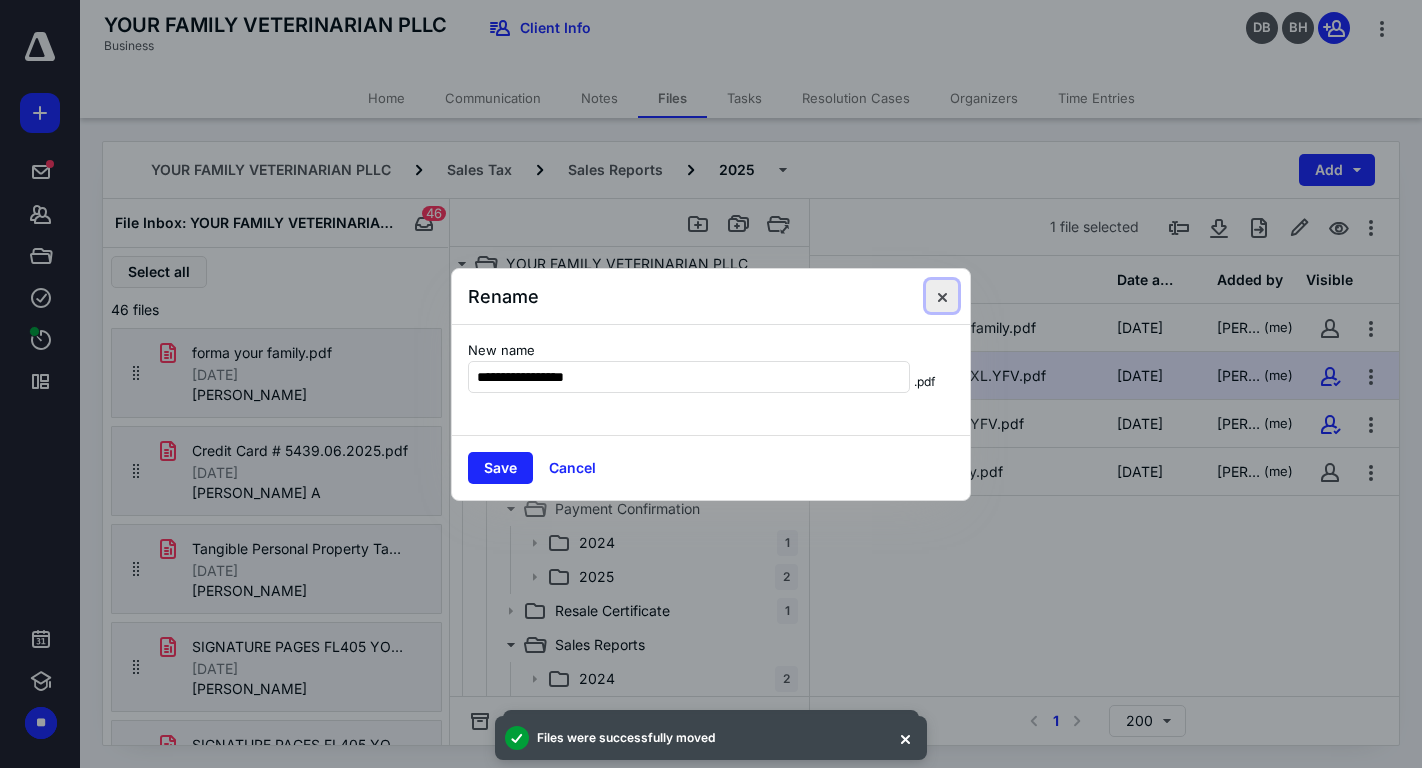click at bounding box center [942, 296] 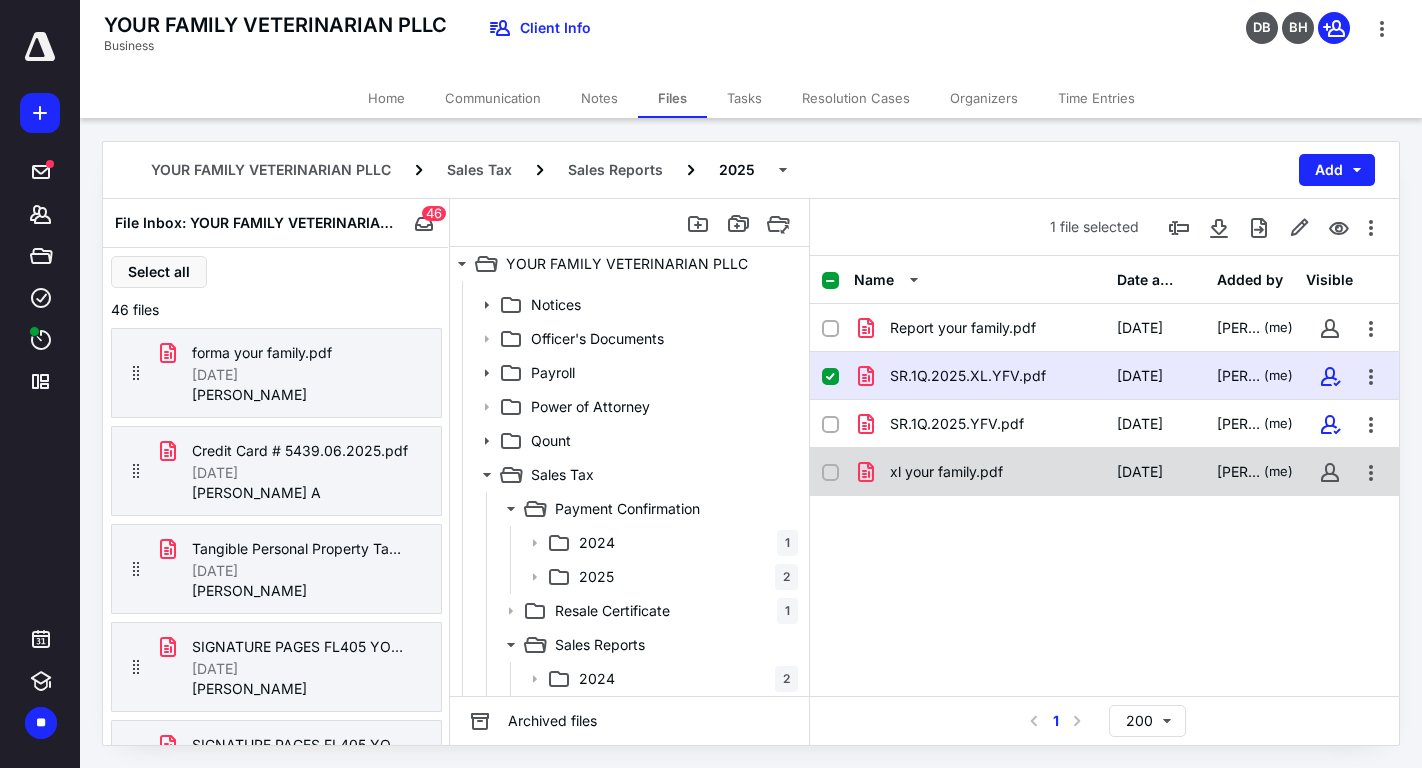 checkbox on "false" 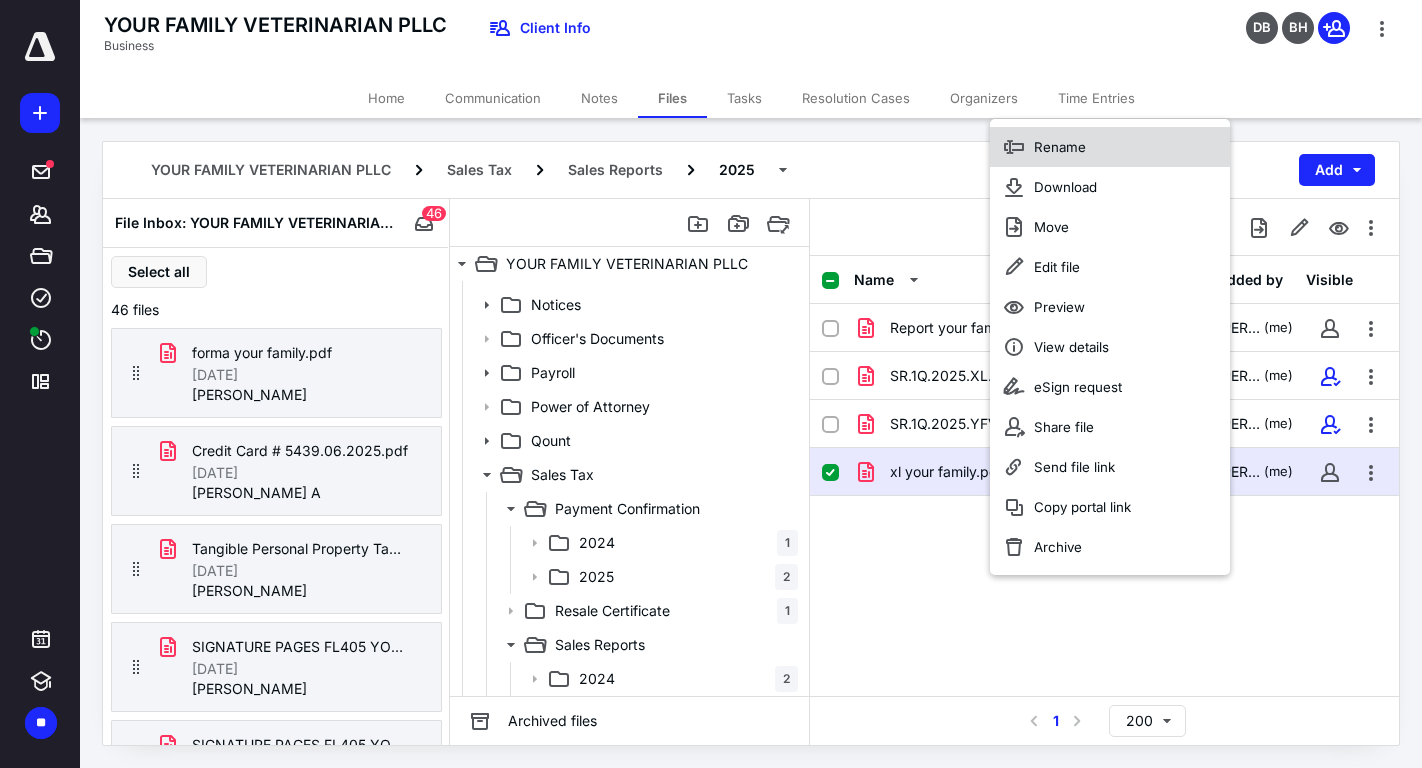 click on "Rename" at bounding box center [1060, 147] 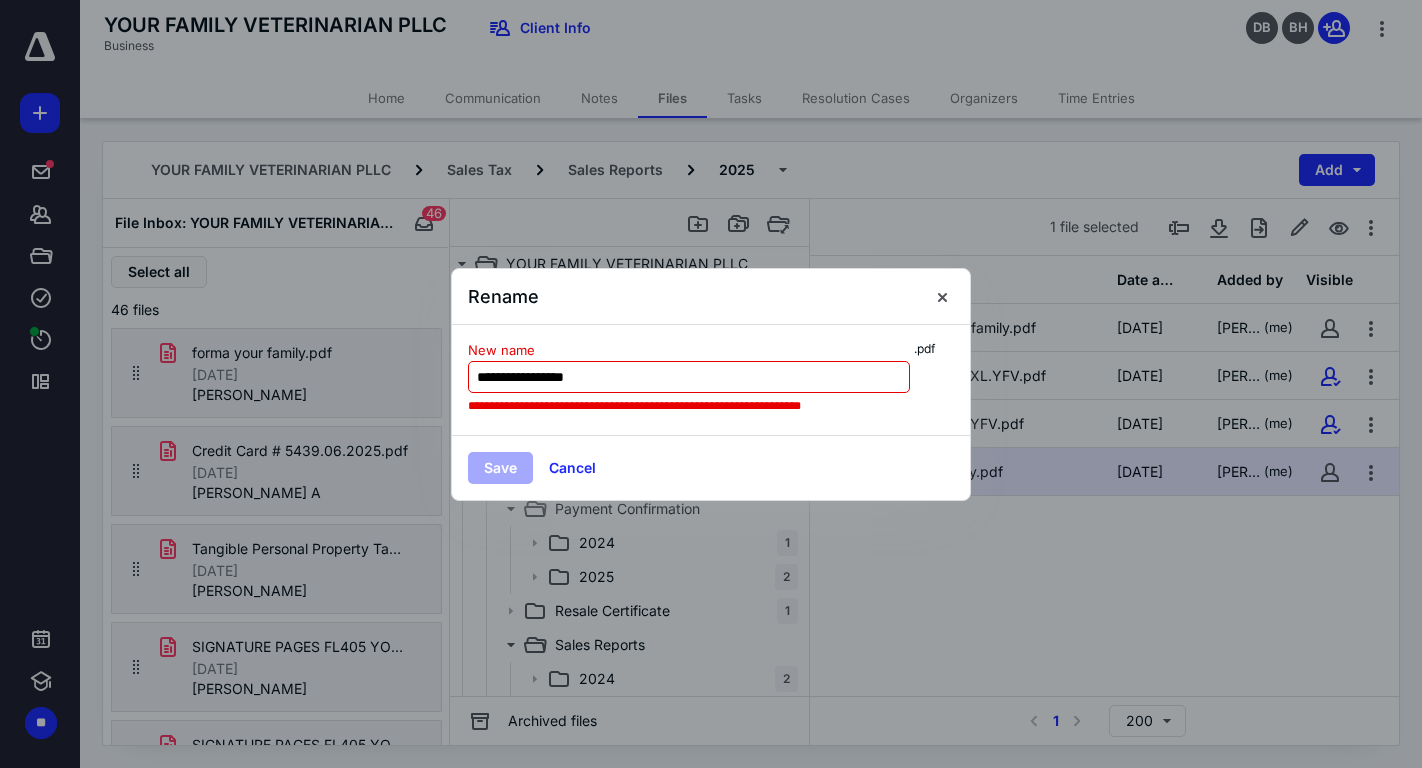 click on "**********" at bounding box center [689, 377] 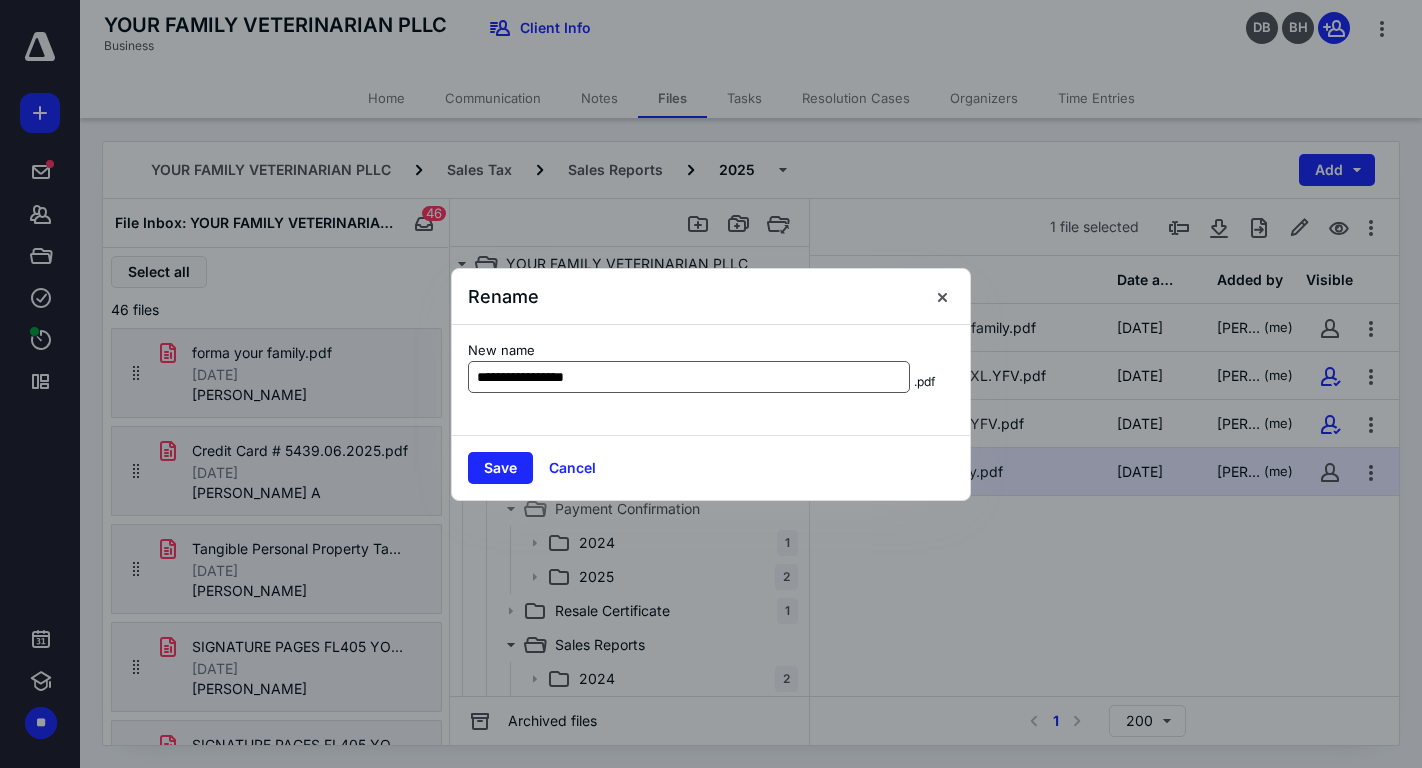 type on "**********" 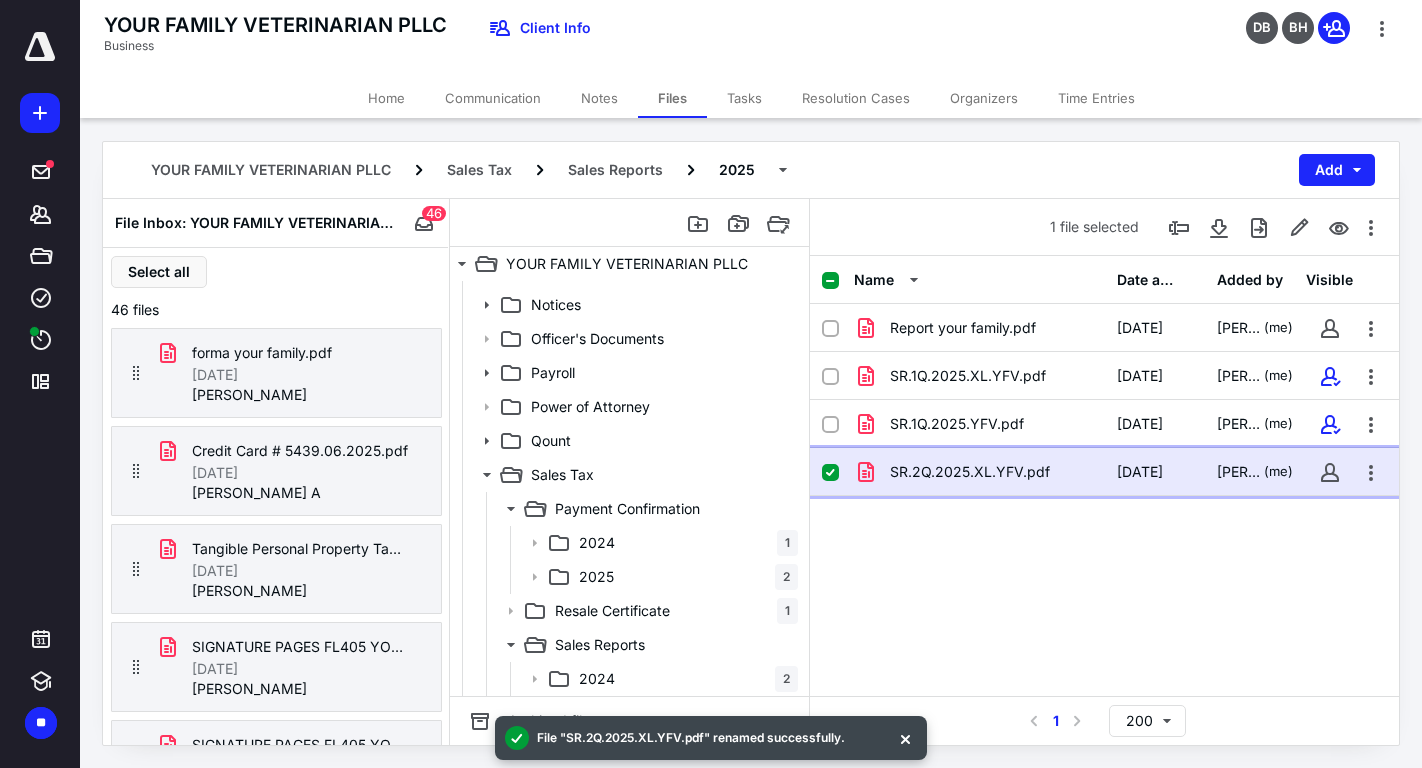 click on "SR.2Q.2025.XL.YFV.pdf" at bounding box center [979, 472] 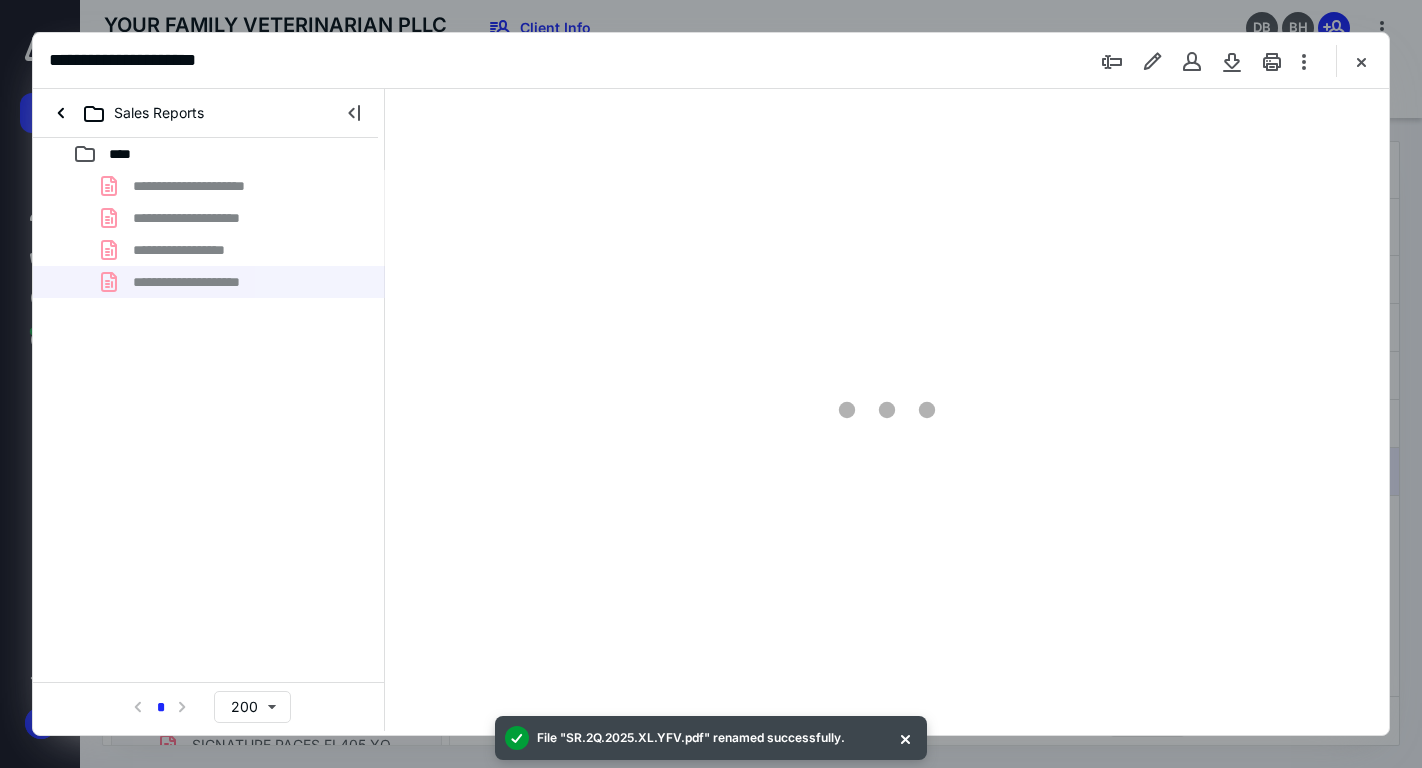 scroll, scrollTop: 0, scrollLeft: 0, axis: both 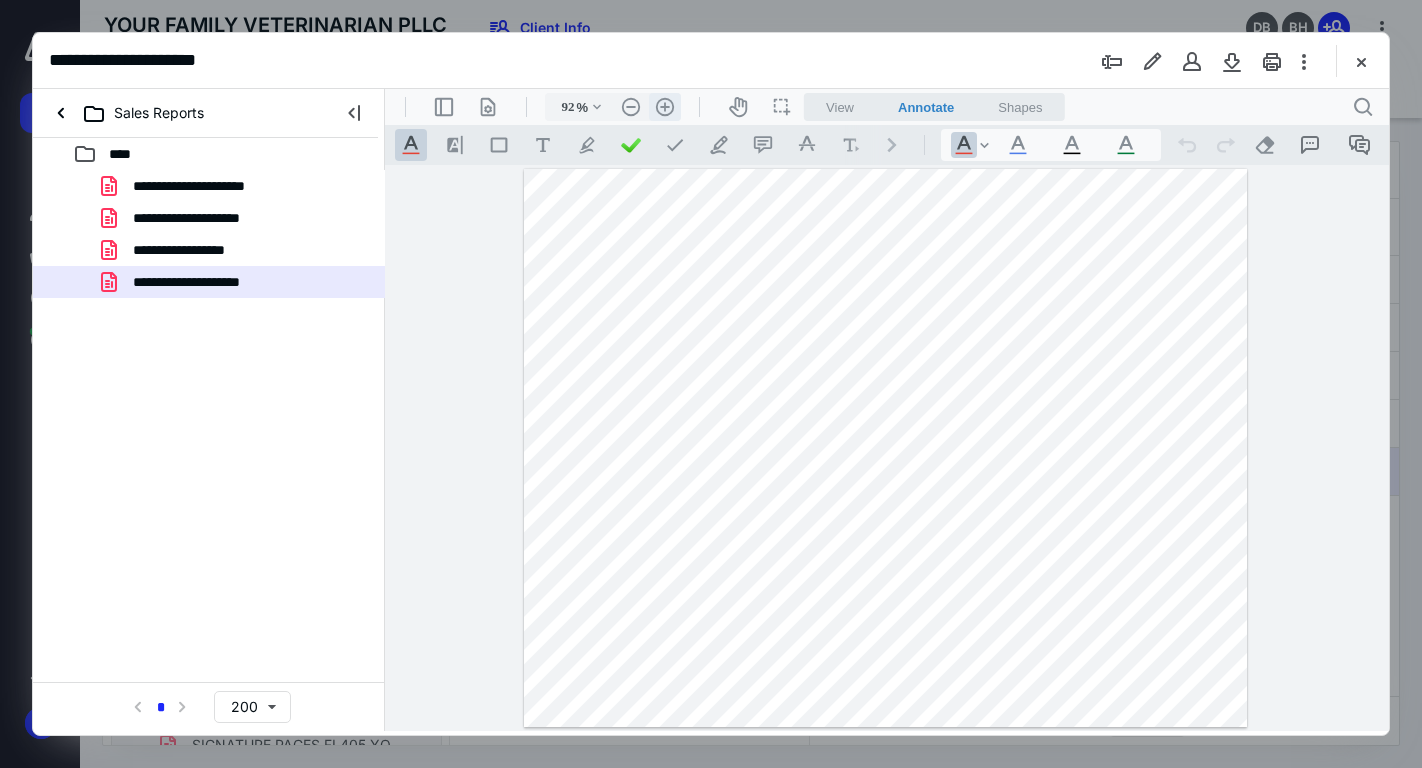 click on ".cls-1{fill:#abb0c4;} icon - header - zoom - in - line" at bounding box center [665, 107] 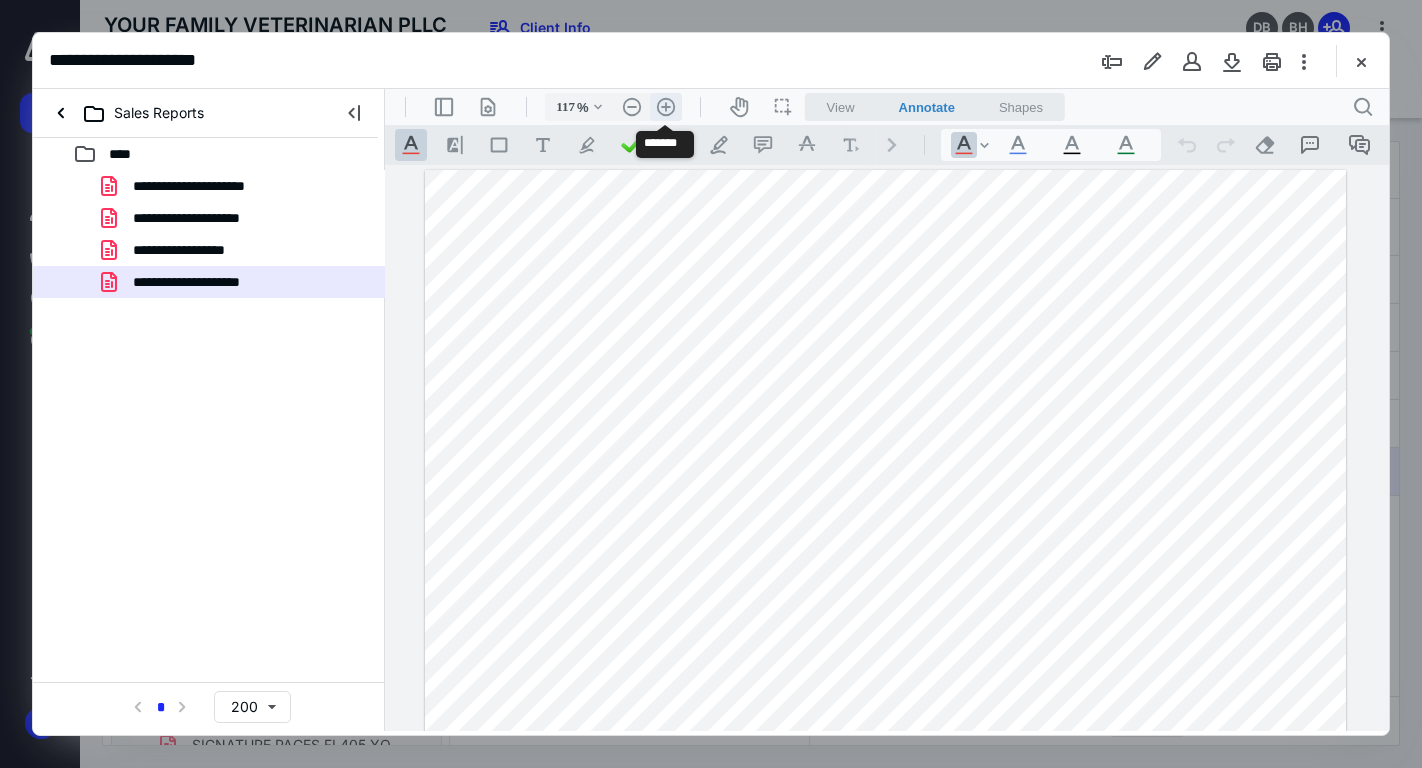 scroll, scrollTop: 67, scrollLeft: 0, axis: vertical 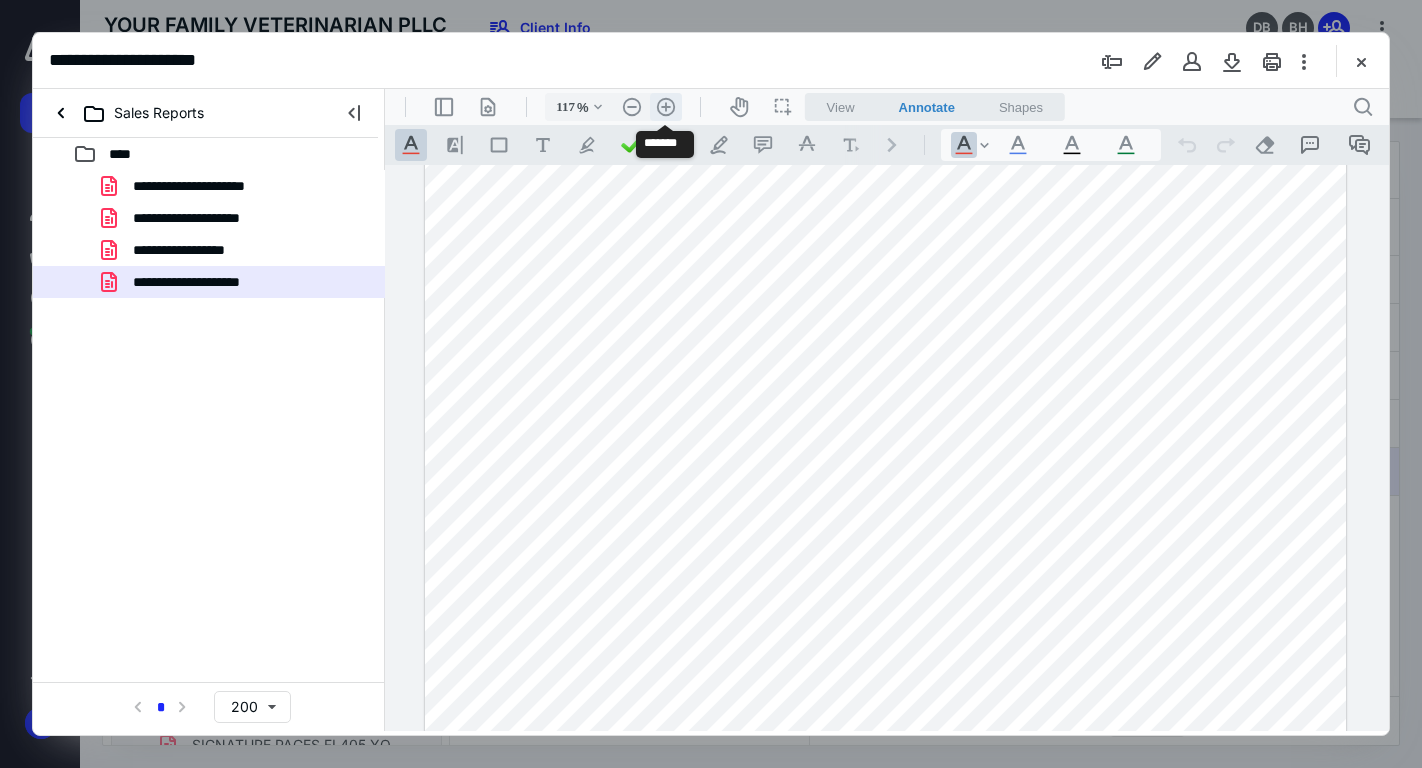 click on ".cls-1{fill:#abb0c4;} icon - header - zoom - in - line" at bounding box center (666, 107) 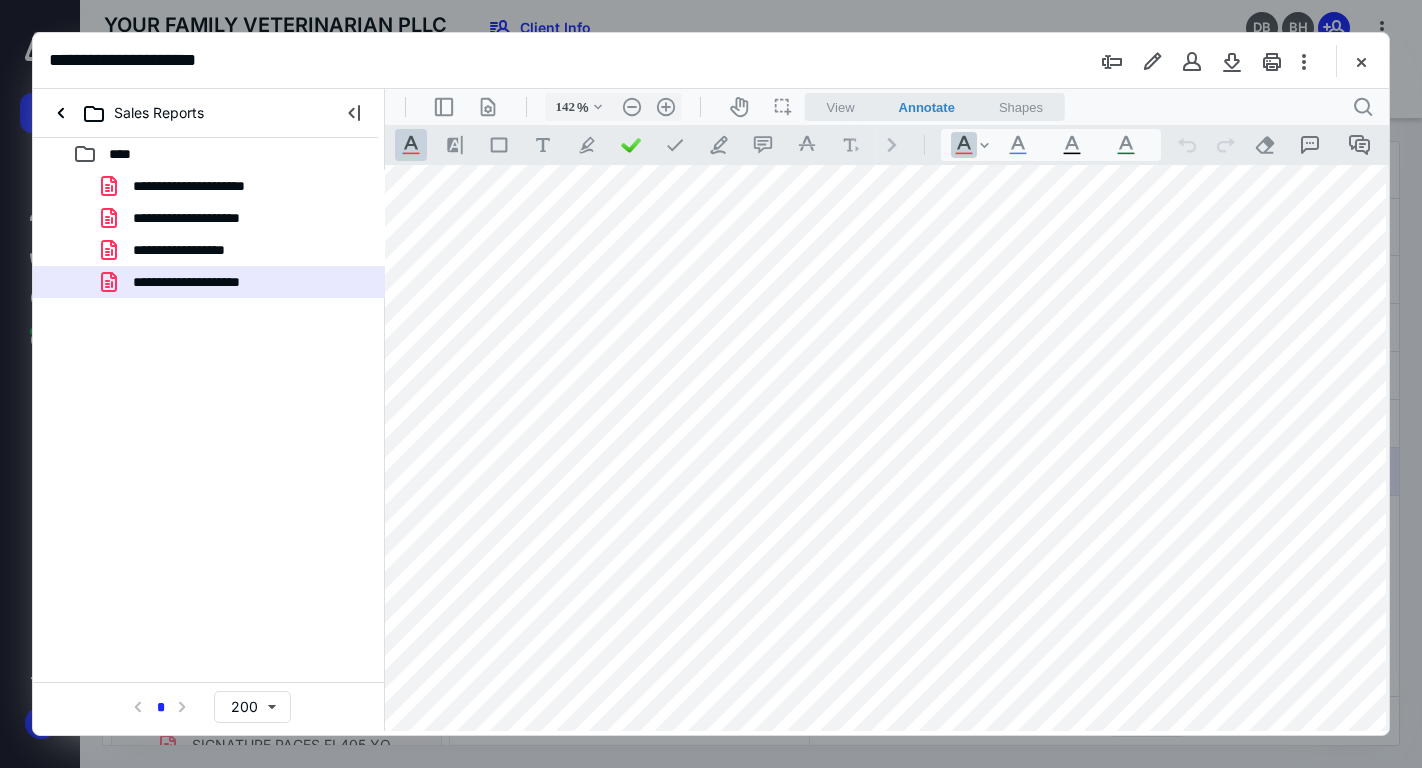 scroll, scrollTop: 0, scrollLeft: 70, axis: horizontal 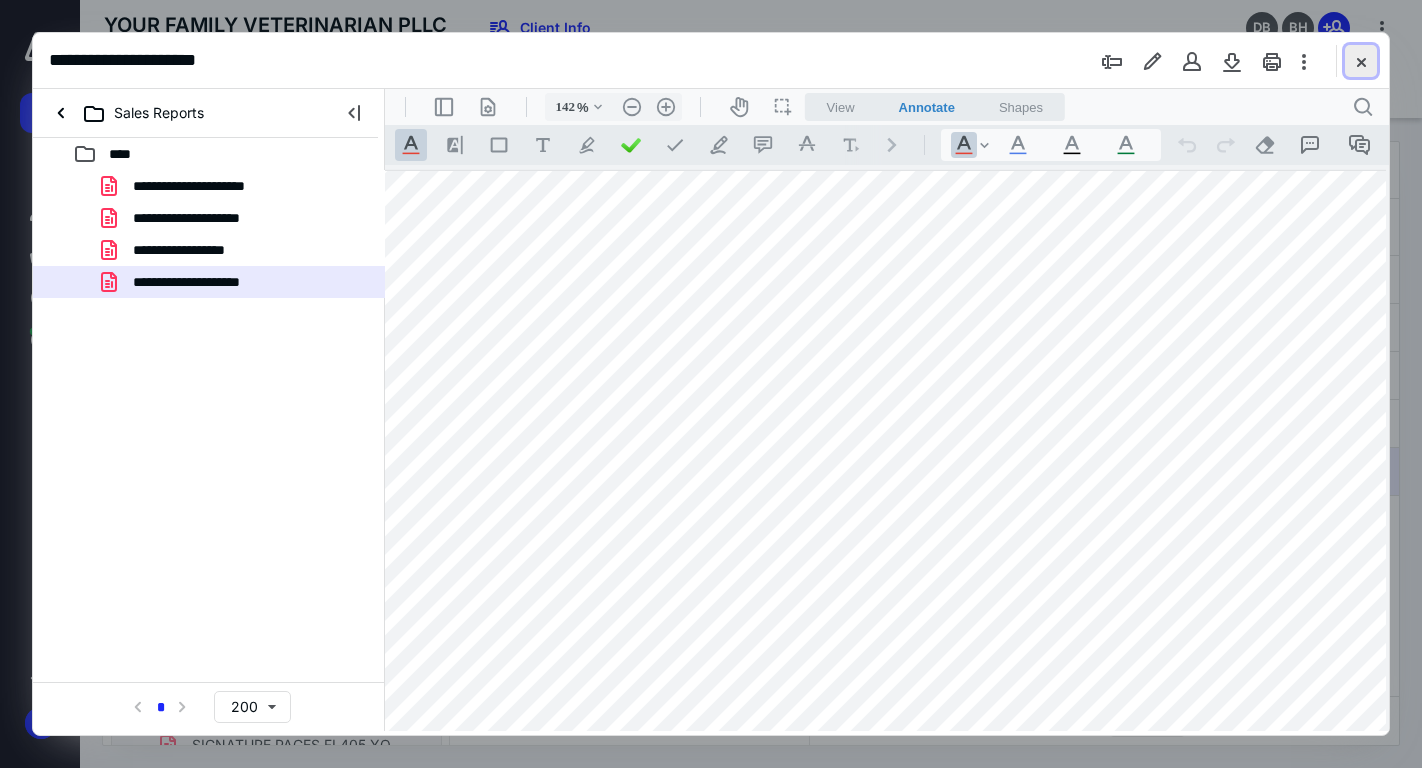 click at bounding box center (1361, 61) 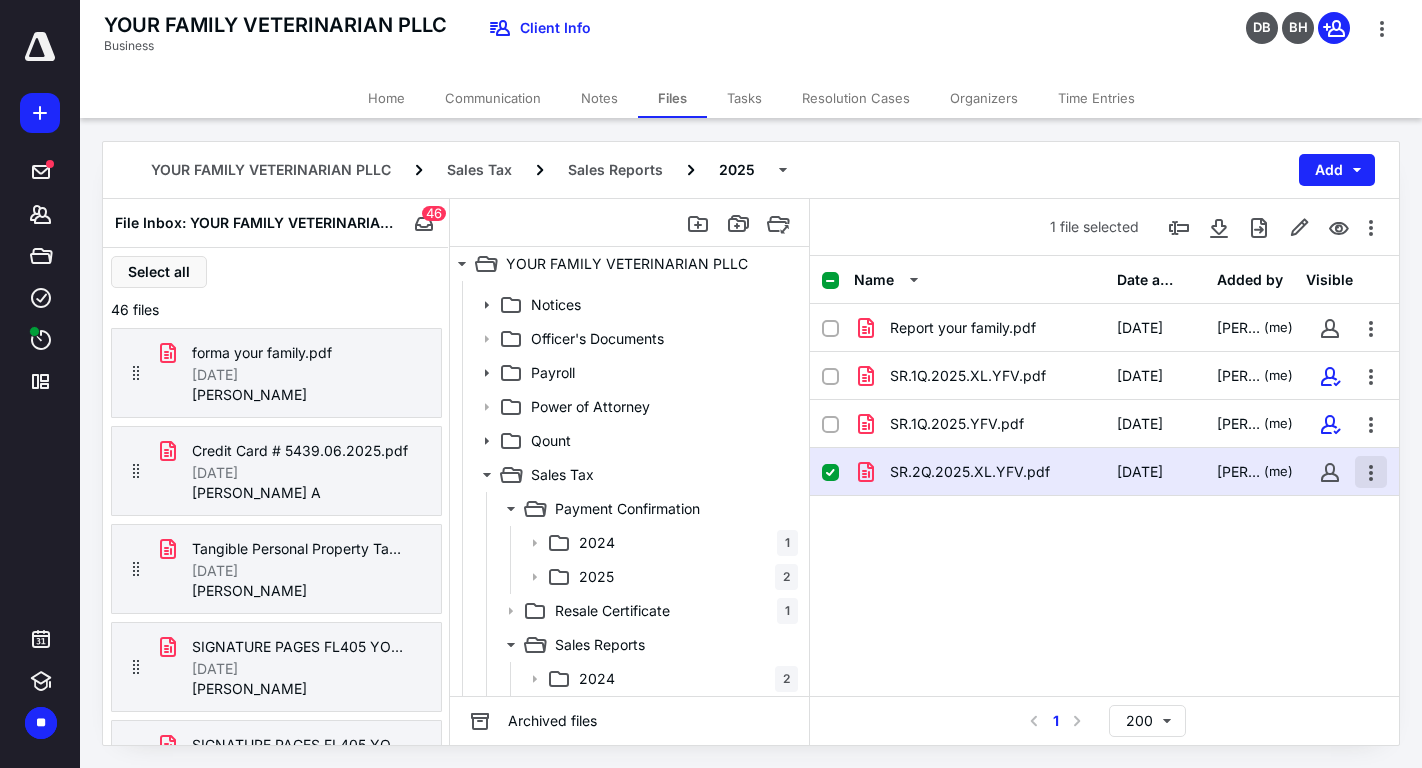 click at bounding box center (1371, 472) 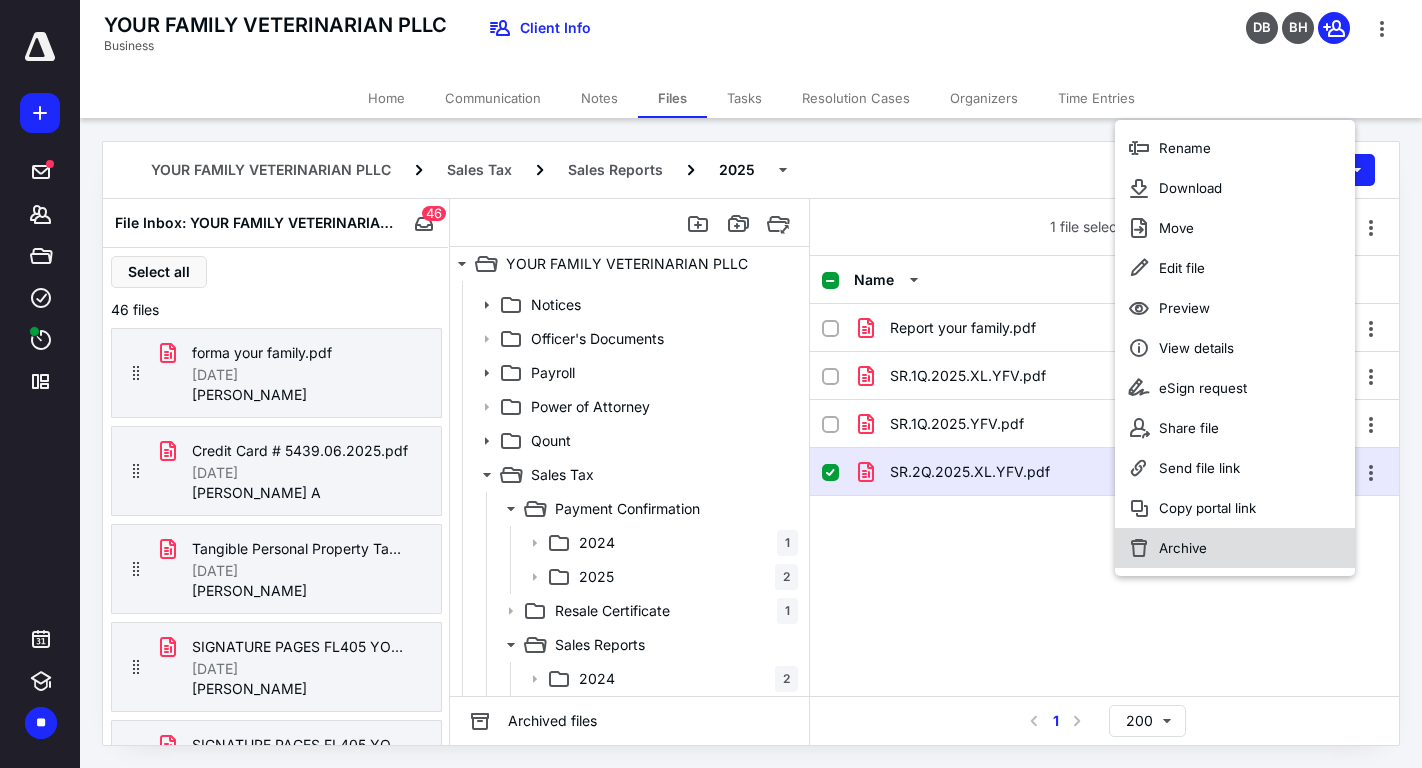 click on "Archive" at bounding box center (1235, 548) 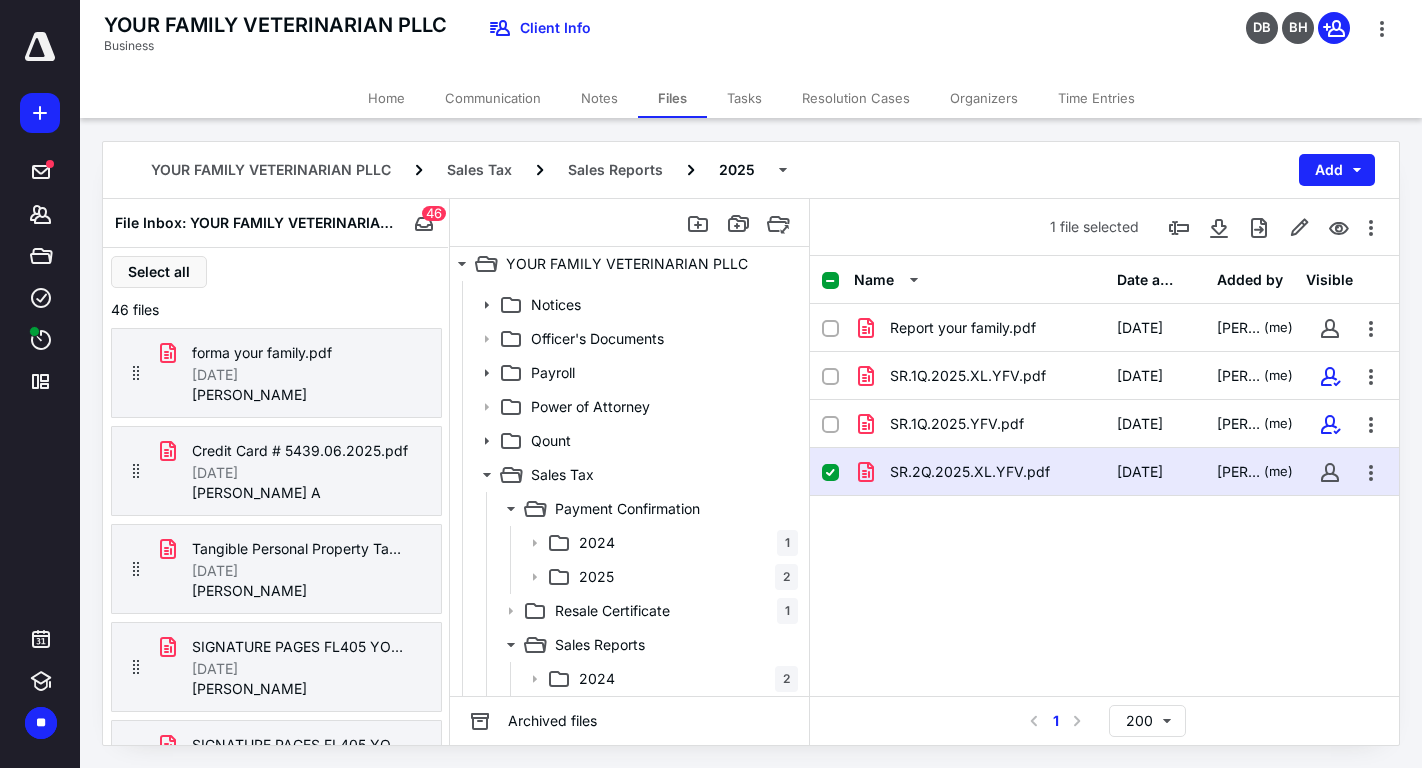 checkbox on "false" 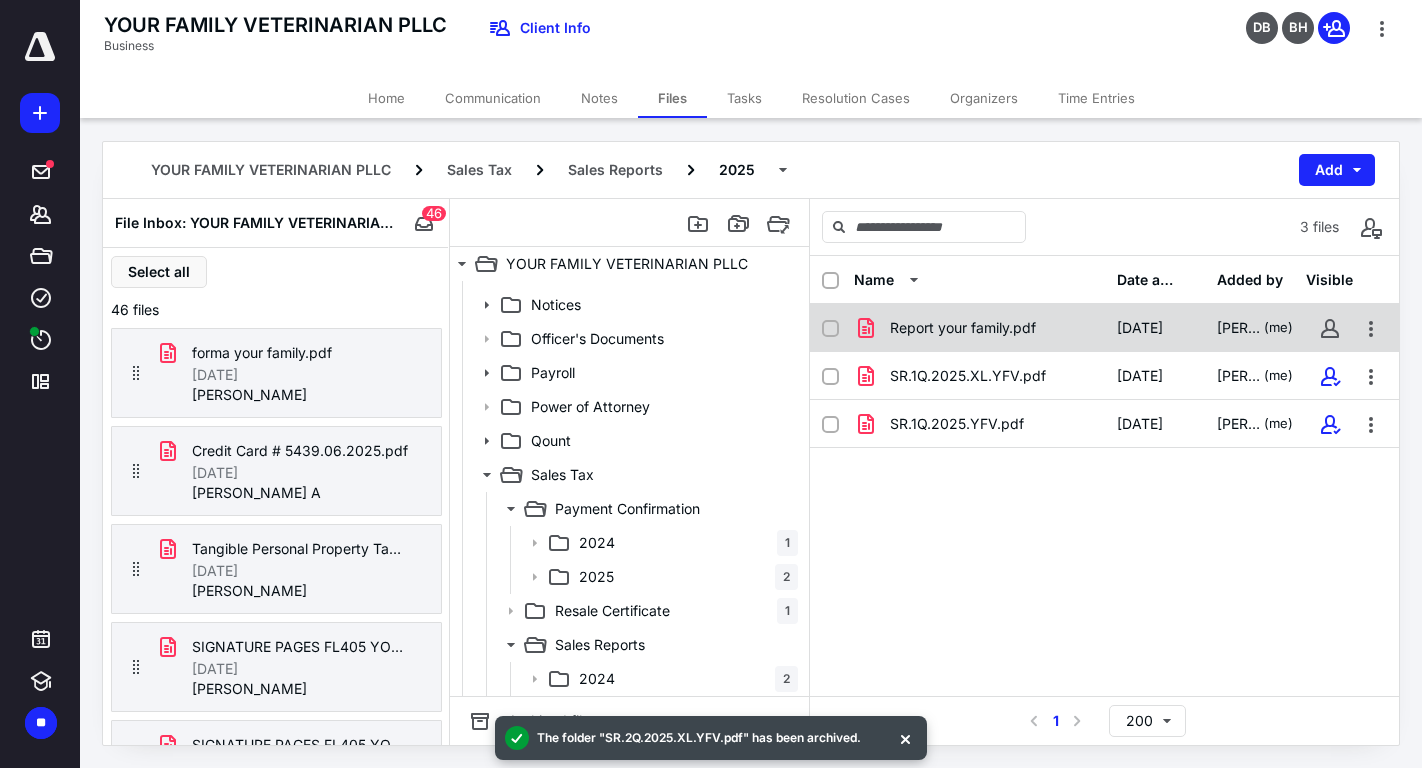 click on "Report your family.pdf" at bounding box center [979, 328] 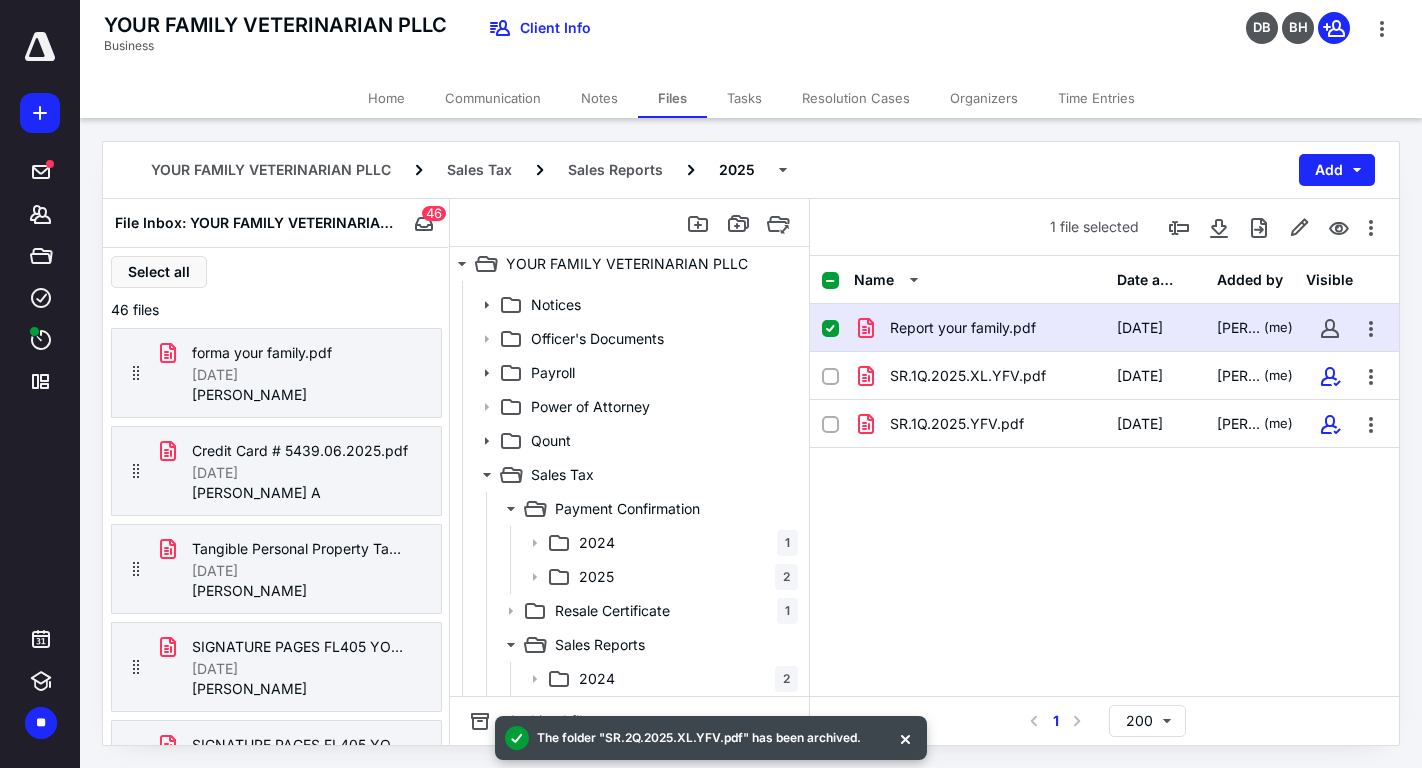 click on "Report your family.pdf" at bounding box center (979, 328) 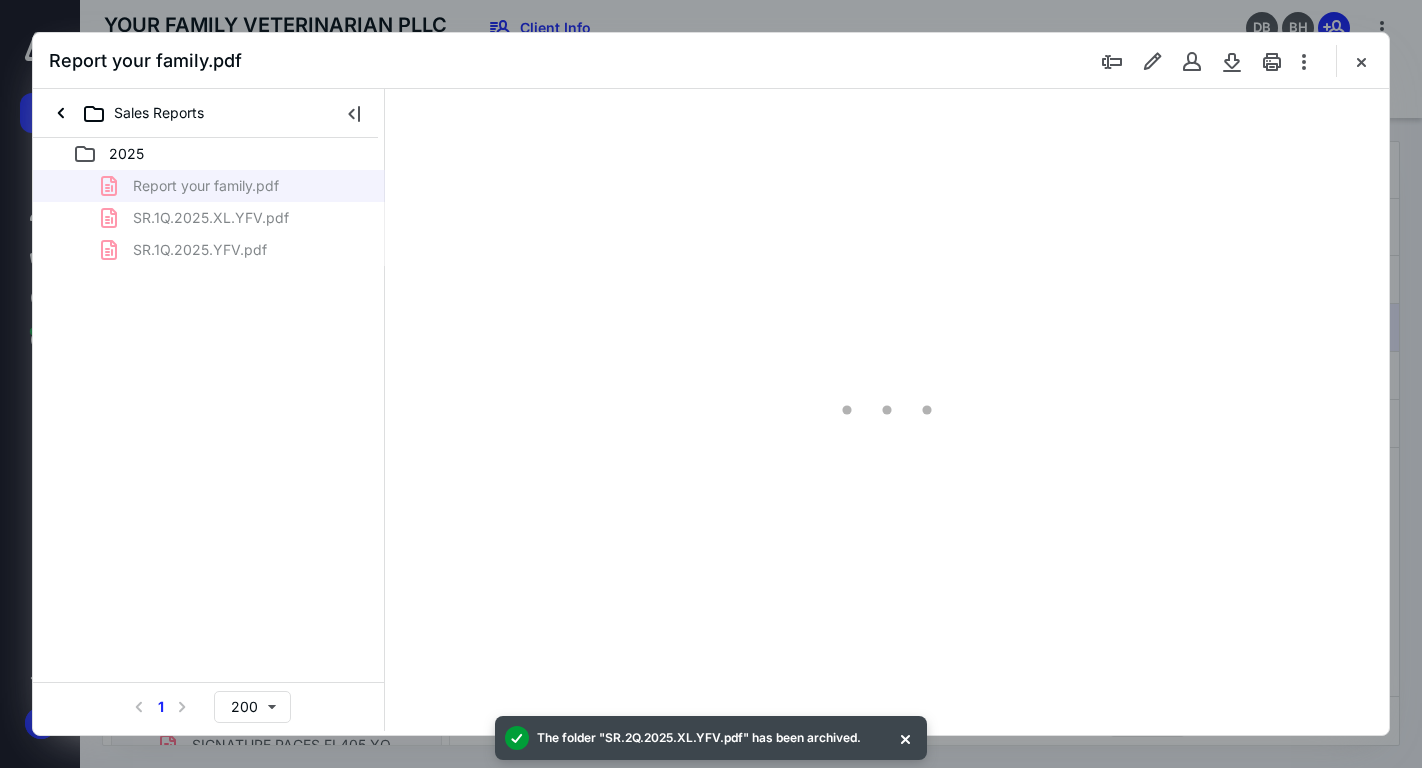scroll, scrollTop: 0, scrollLeft: 0, axis: both 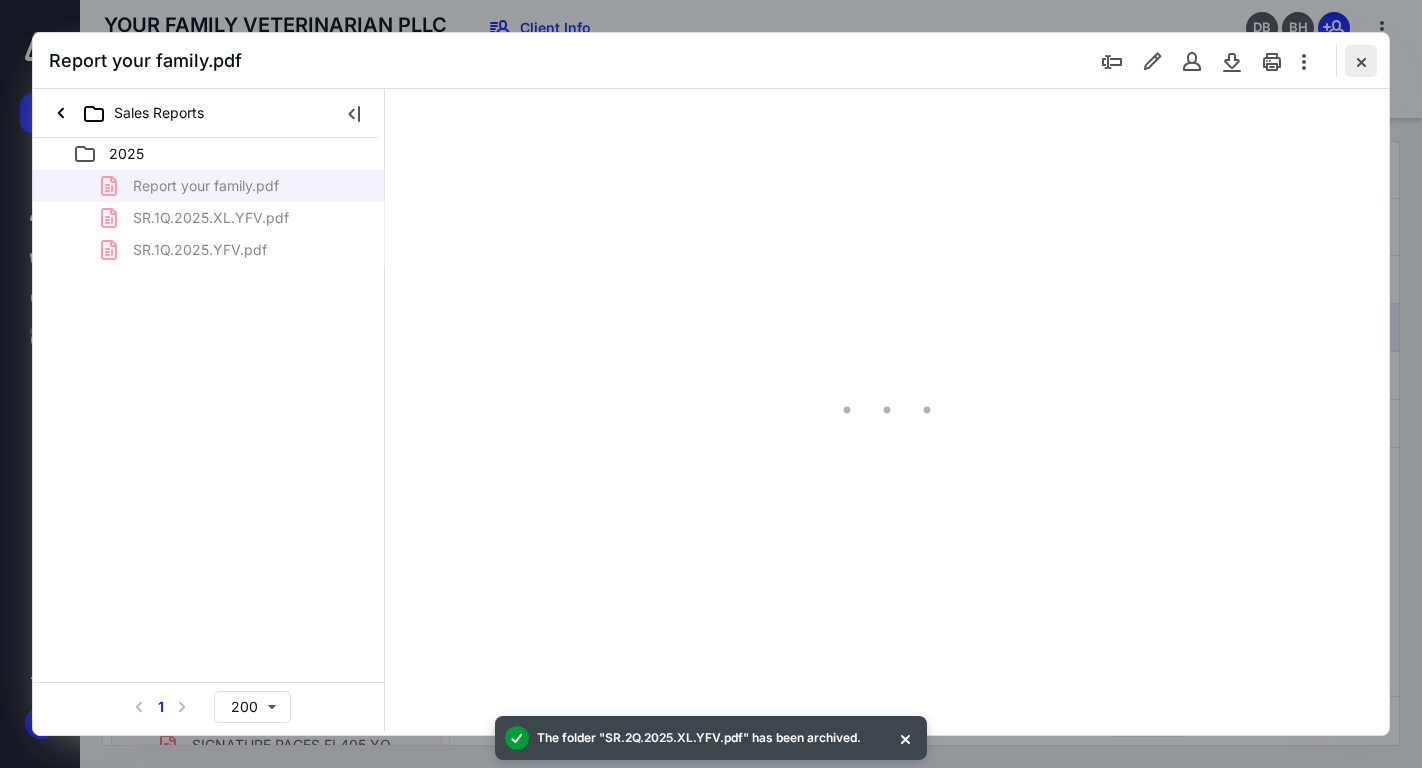 click at bounding box center [1361, 61] 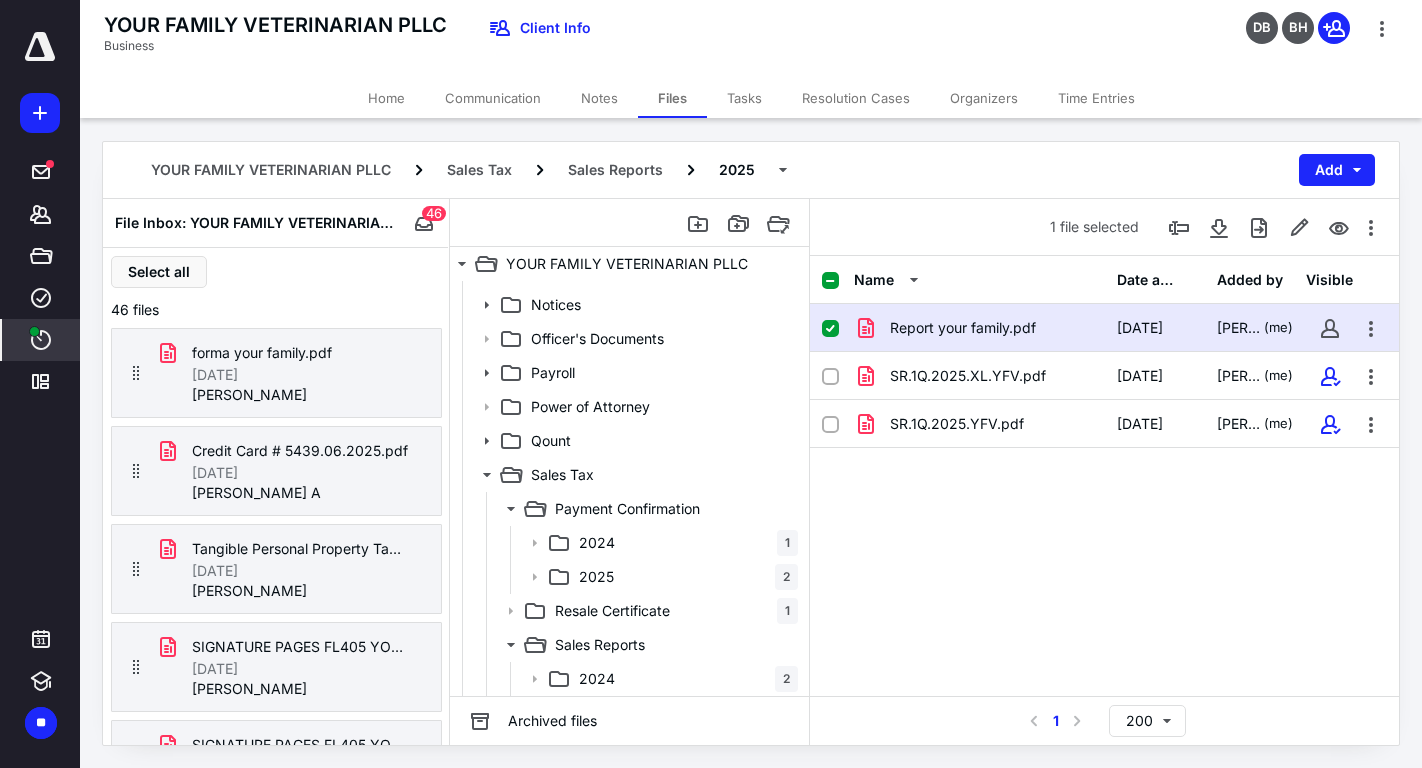 click 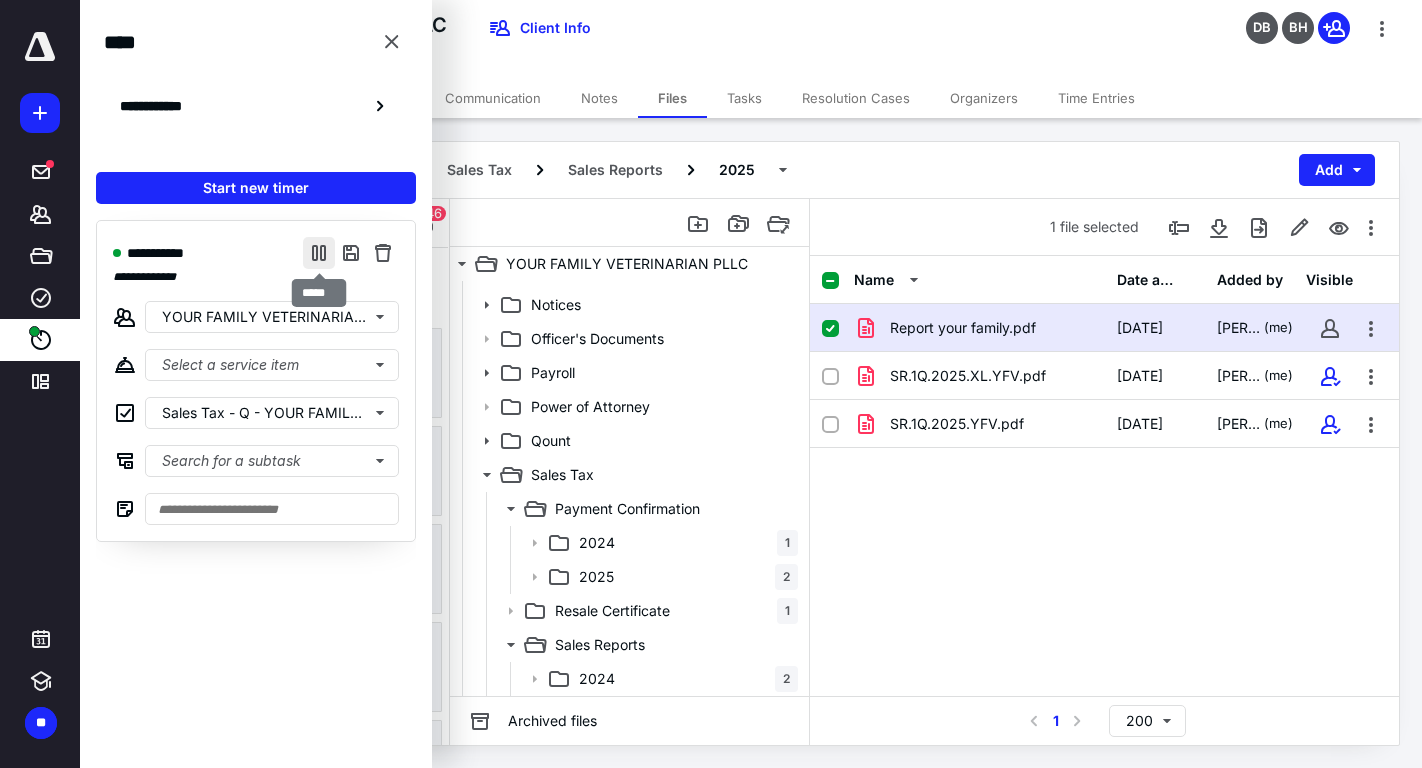 click at bounding box center [319, 253] 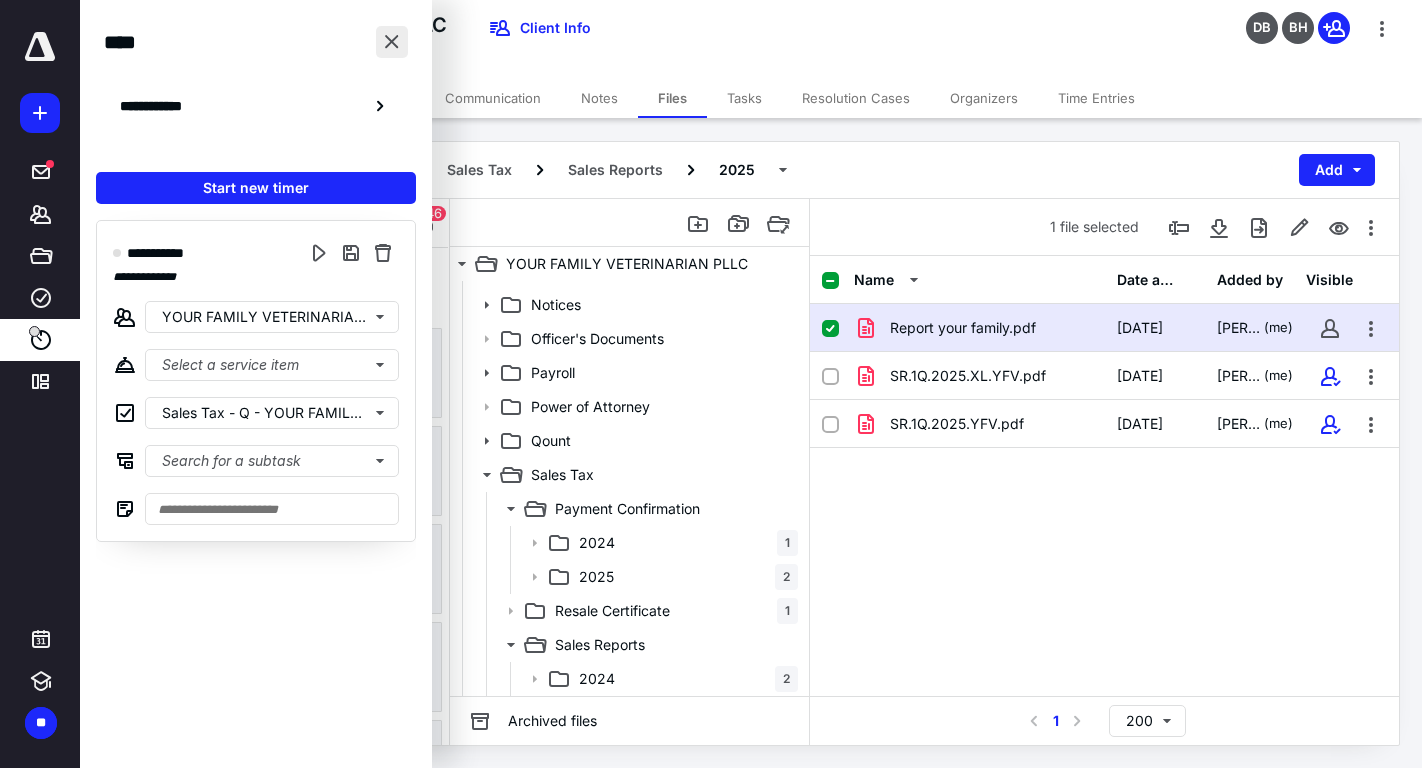 click at bounding box center [392, 42] 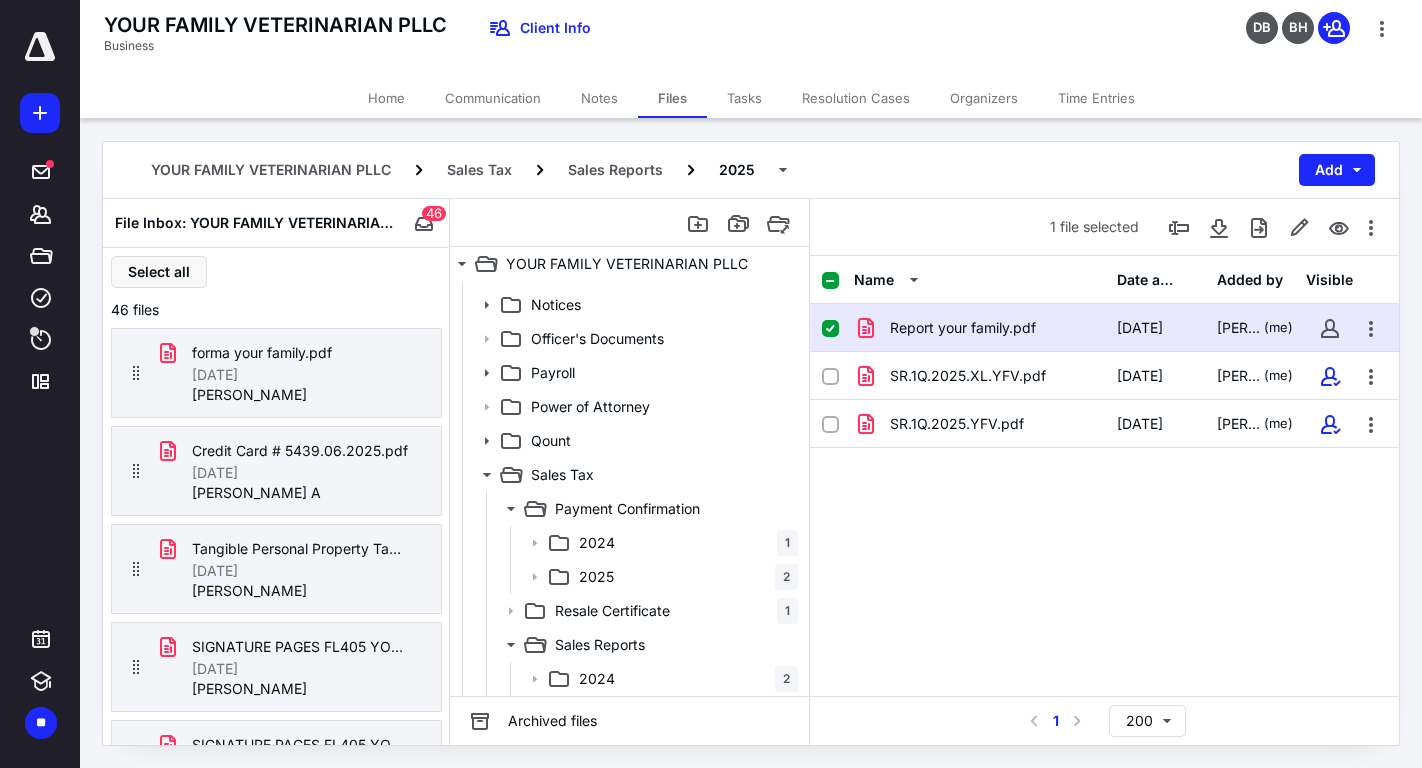 checkbox on "false" 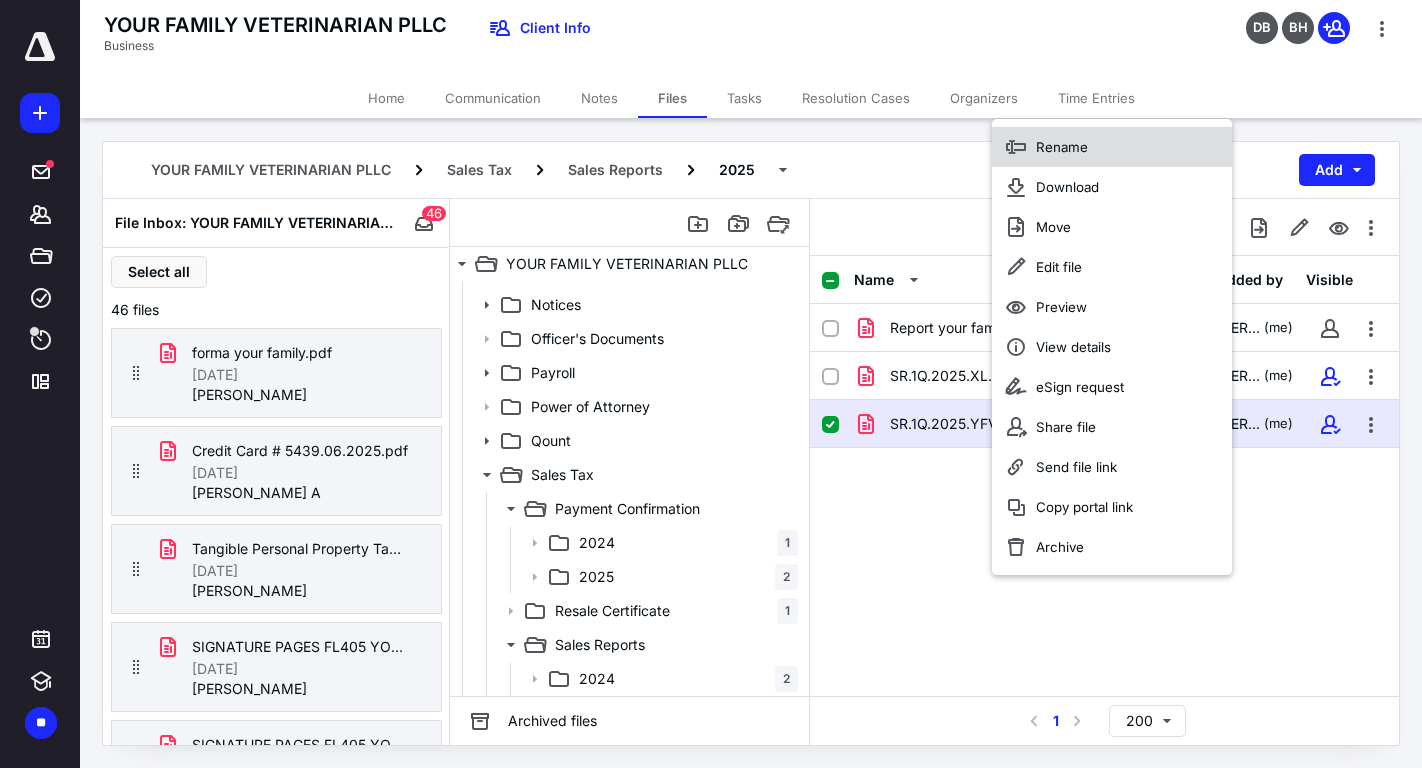 click on "Rename" at bounding box center [1062, 147] 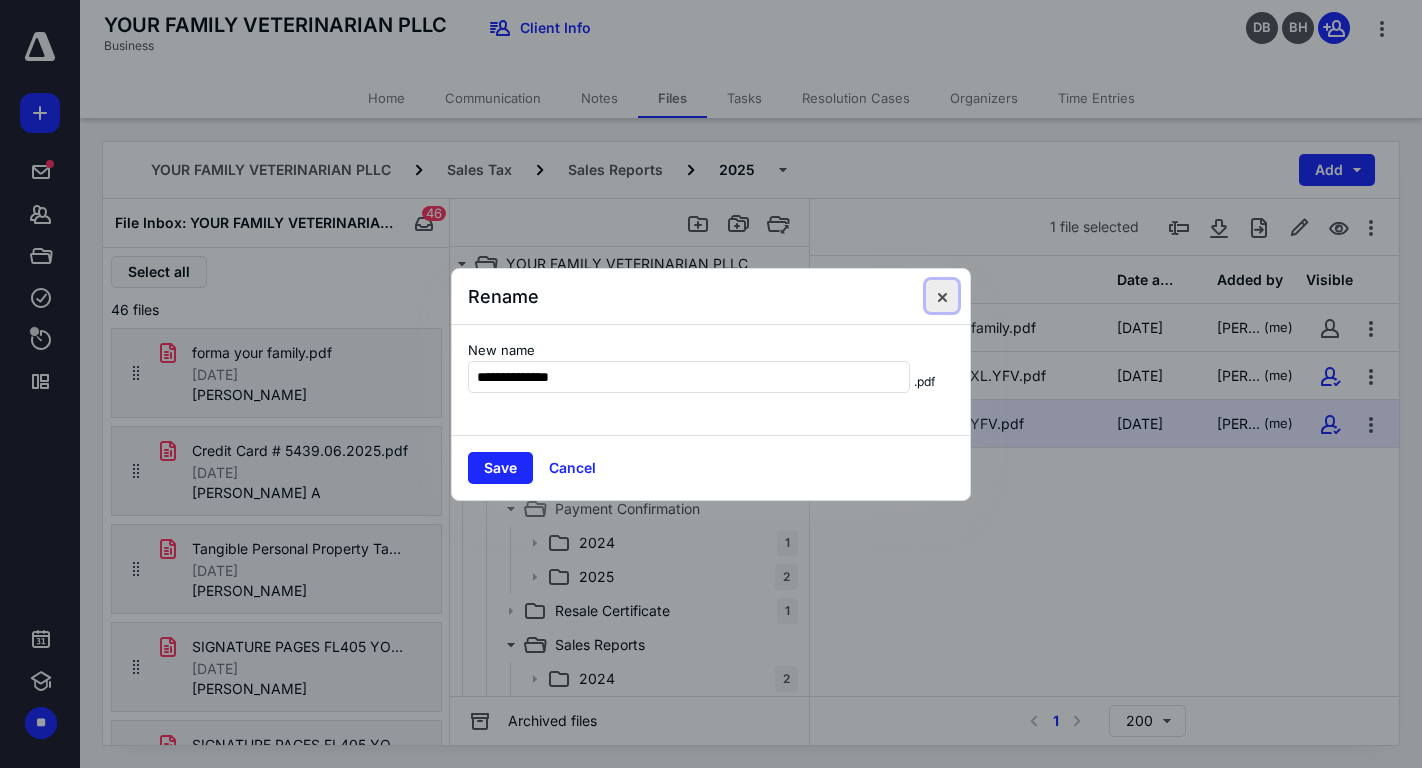 click at bounding box center [942, 296] 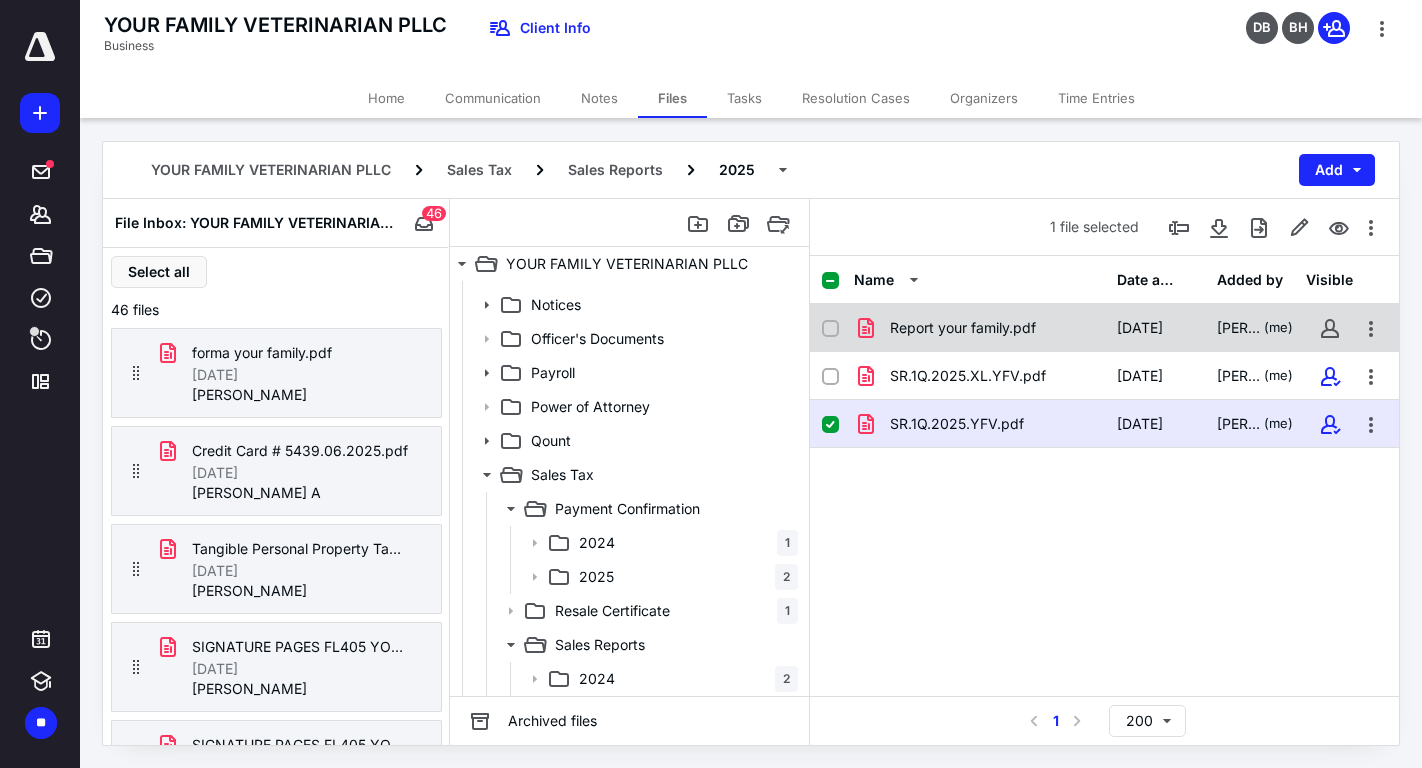 click on "Report your family.pdf" at bounding box center [963, 328] 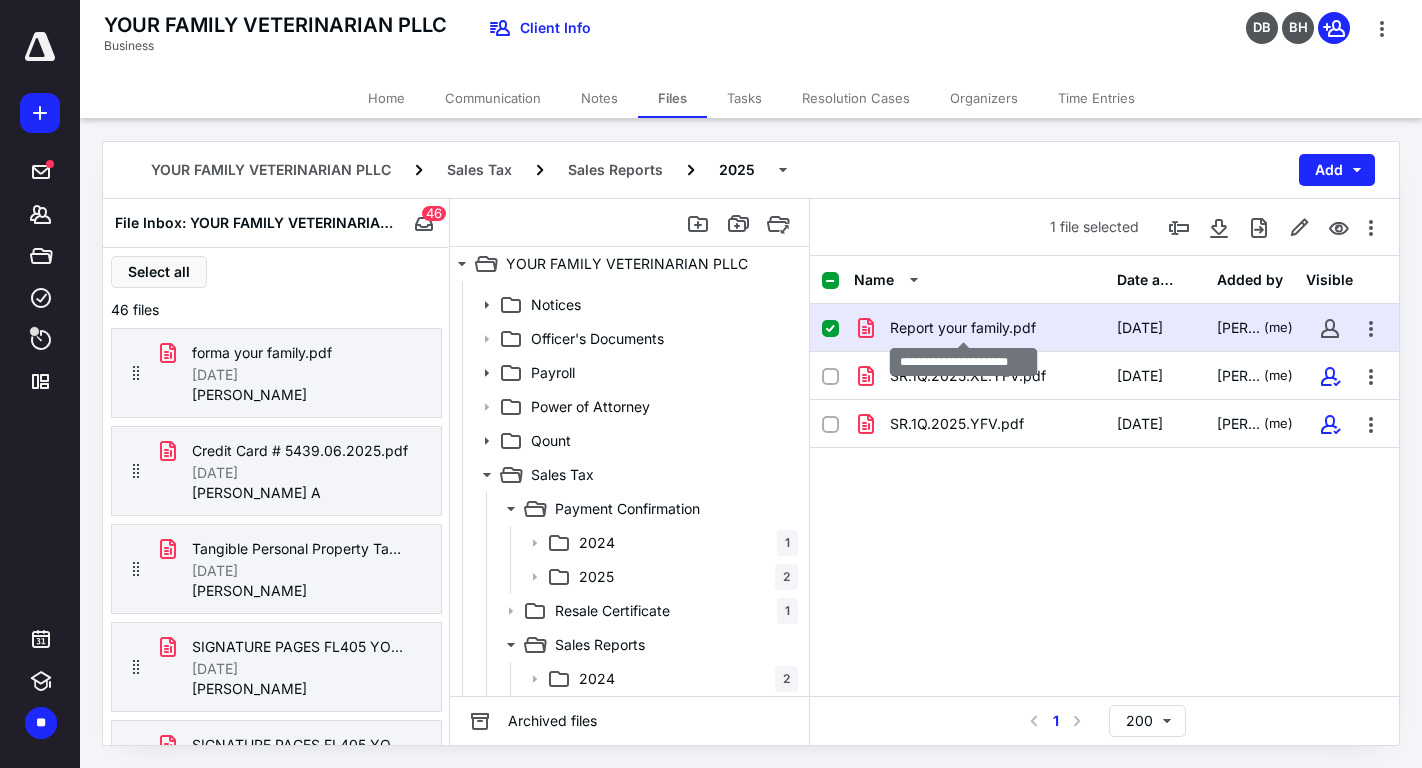 click on "Report your family.pdf" at bounding box center [963, 328] 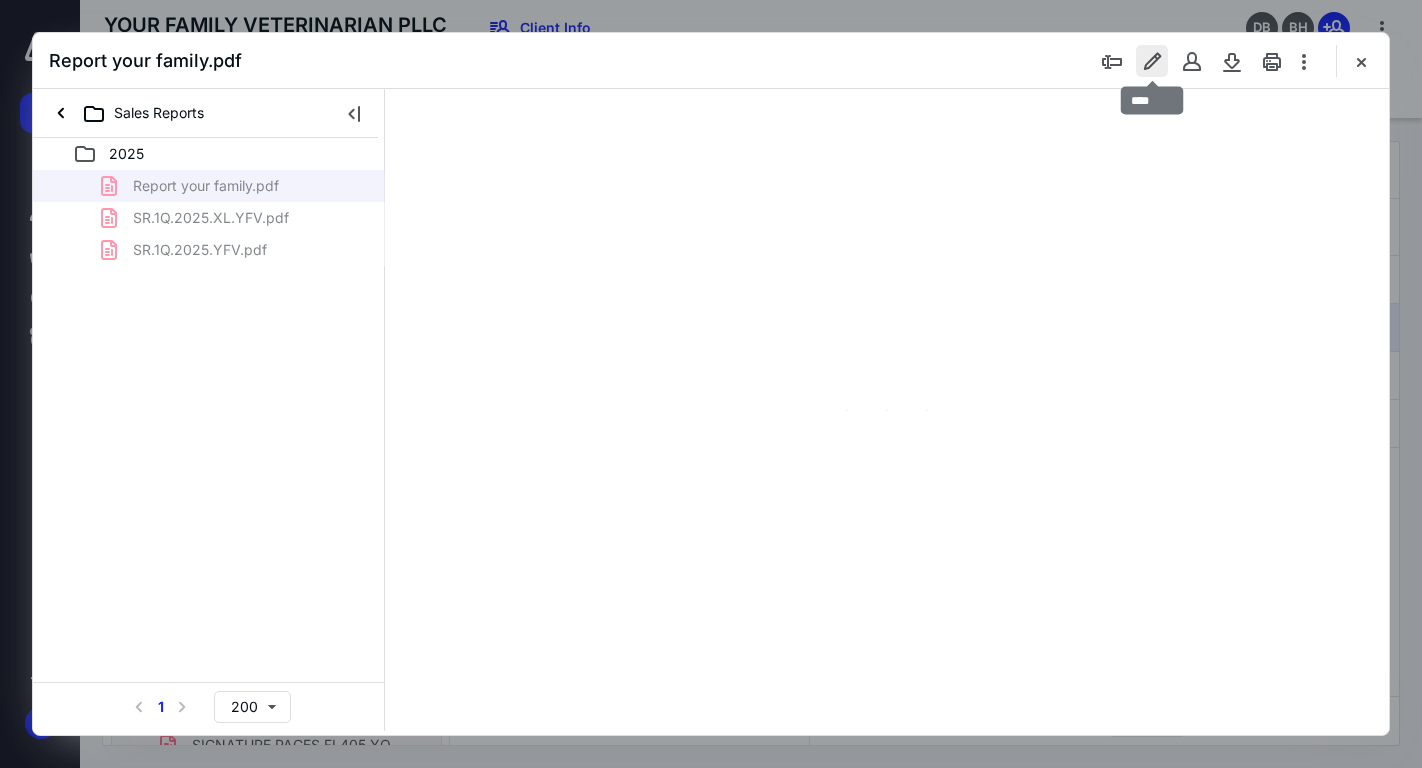 click at bounding box center (1152, 61) 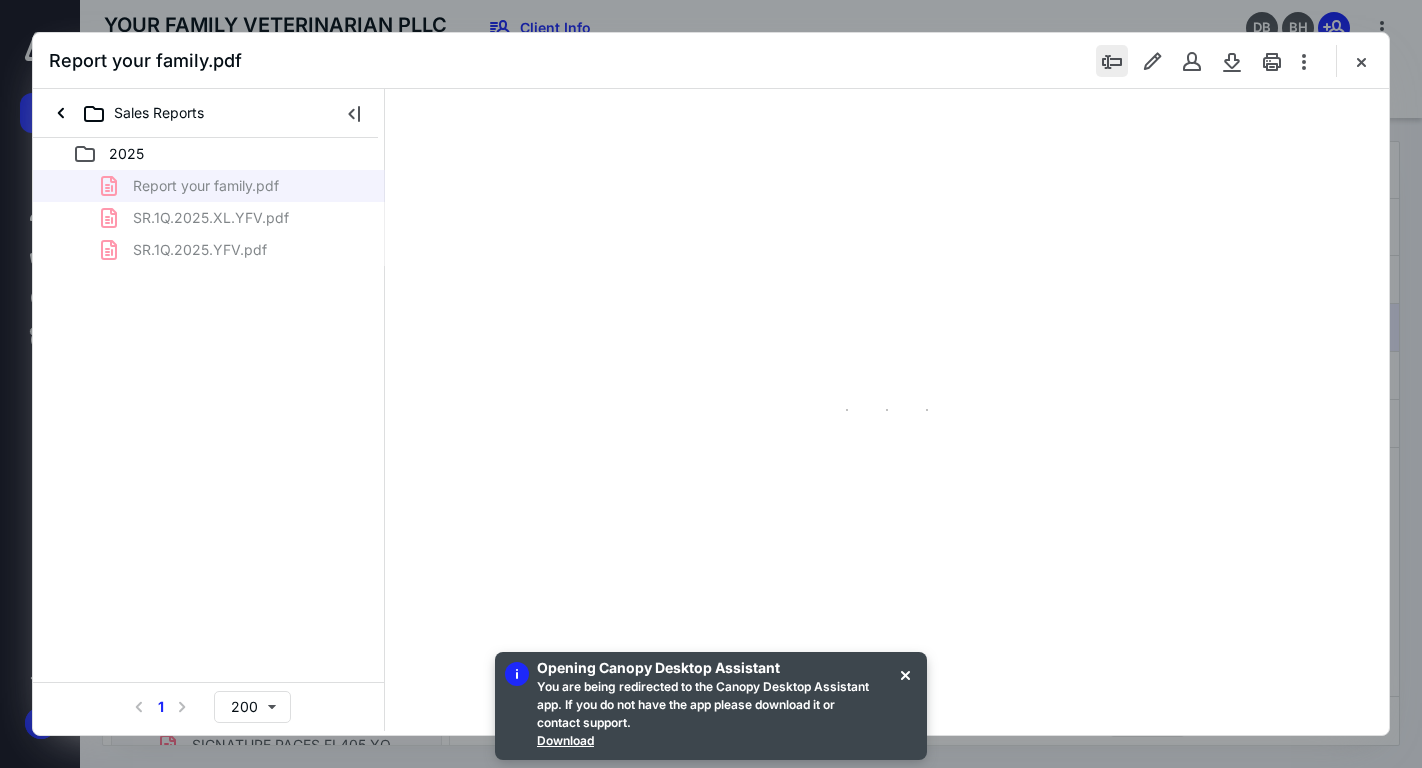click at bounding box center (1112, 61) 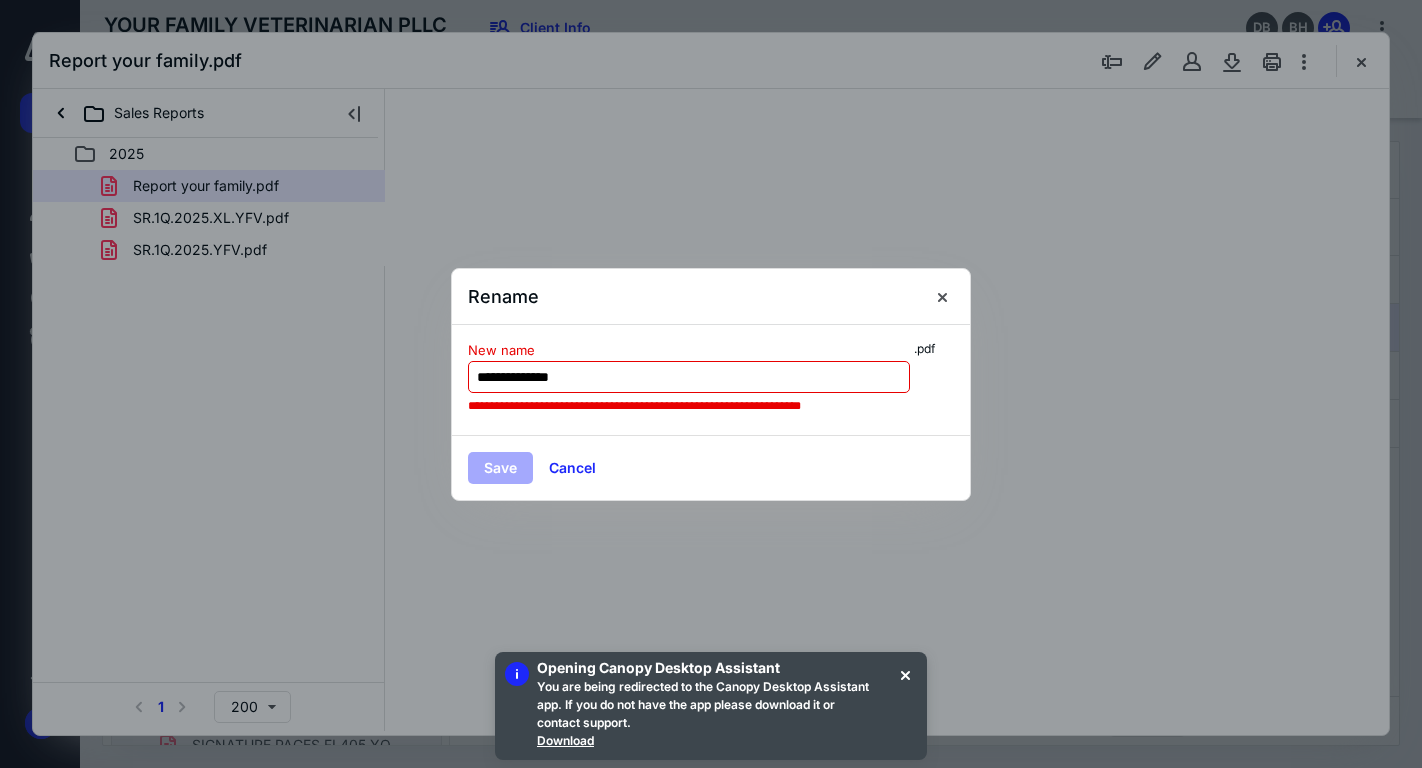 click on "**********" at bounding box center (689, 377) 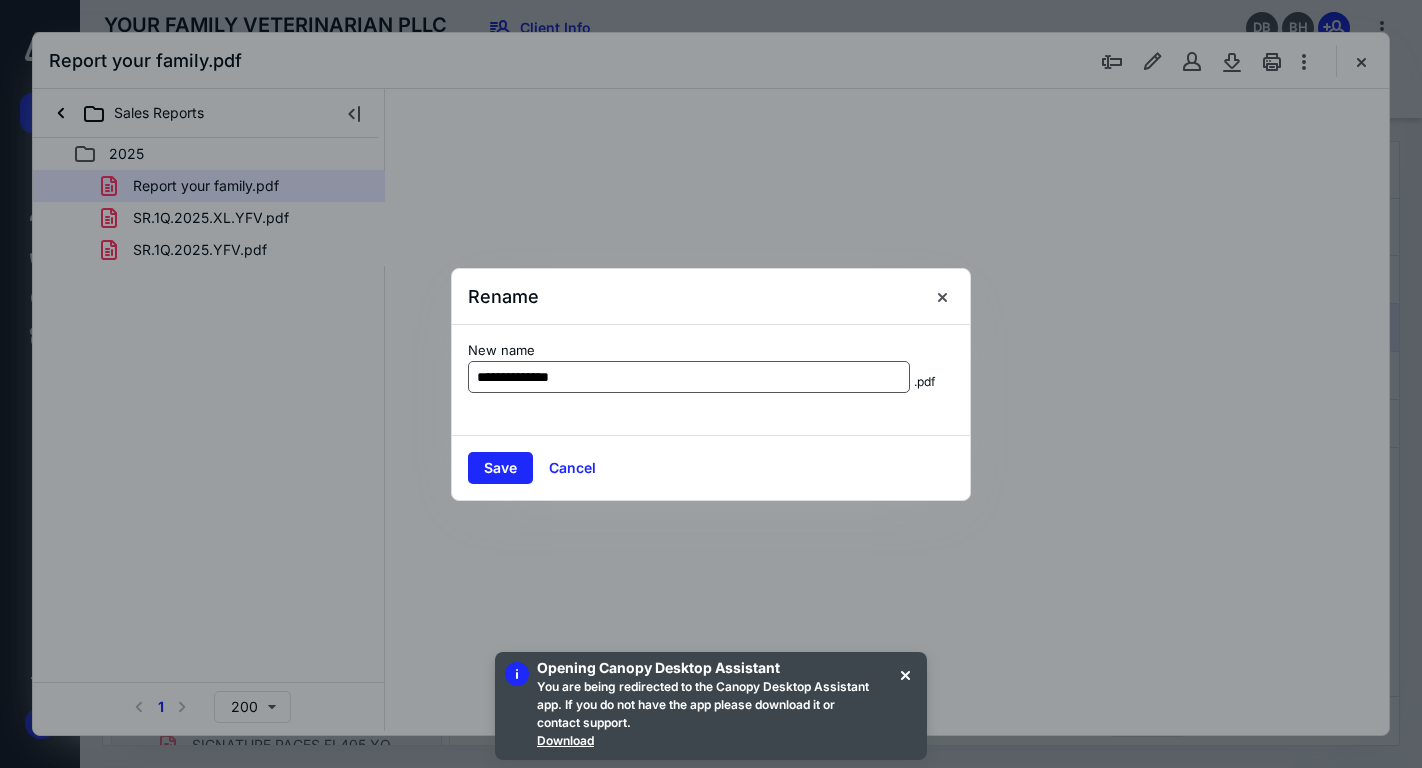 type on "**********" 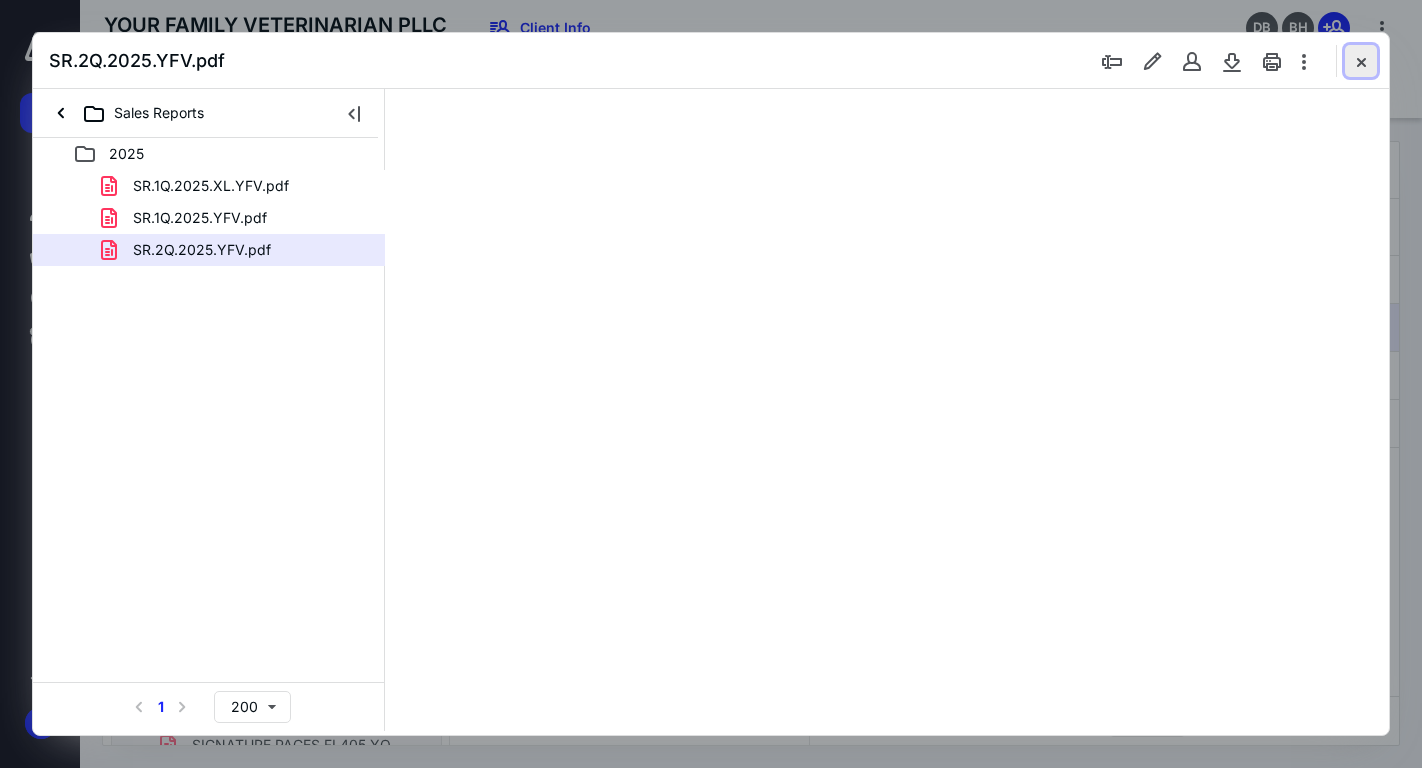 click at bounding box center (1361, 61) 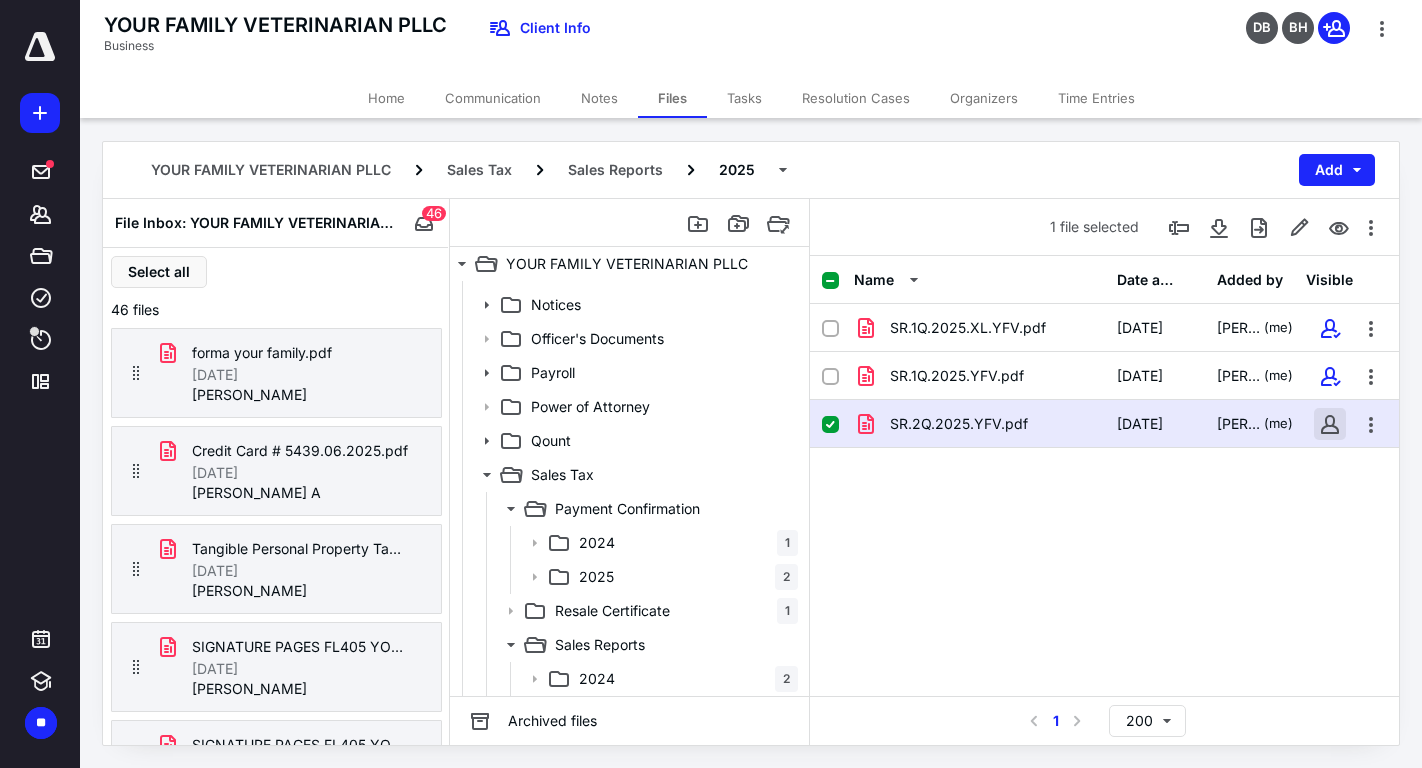 click at bounding box center (1330, 424) 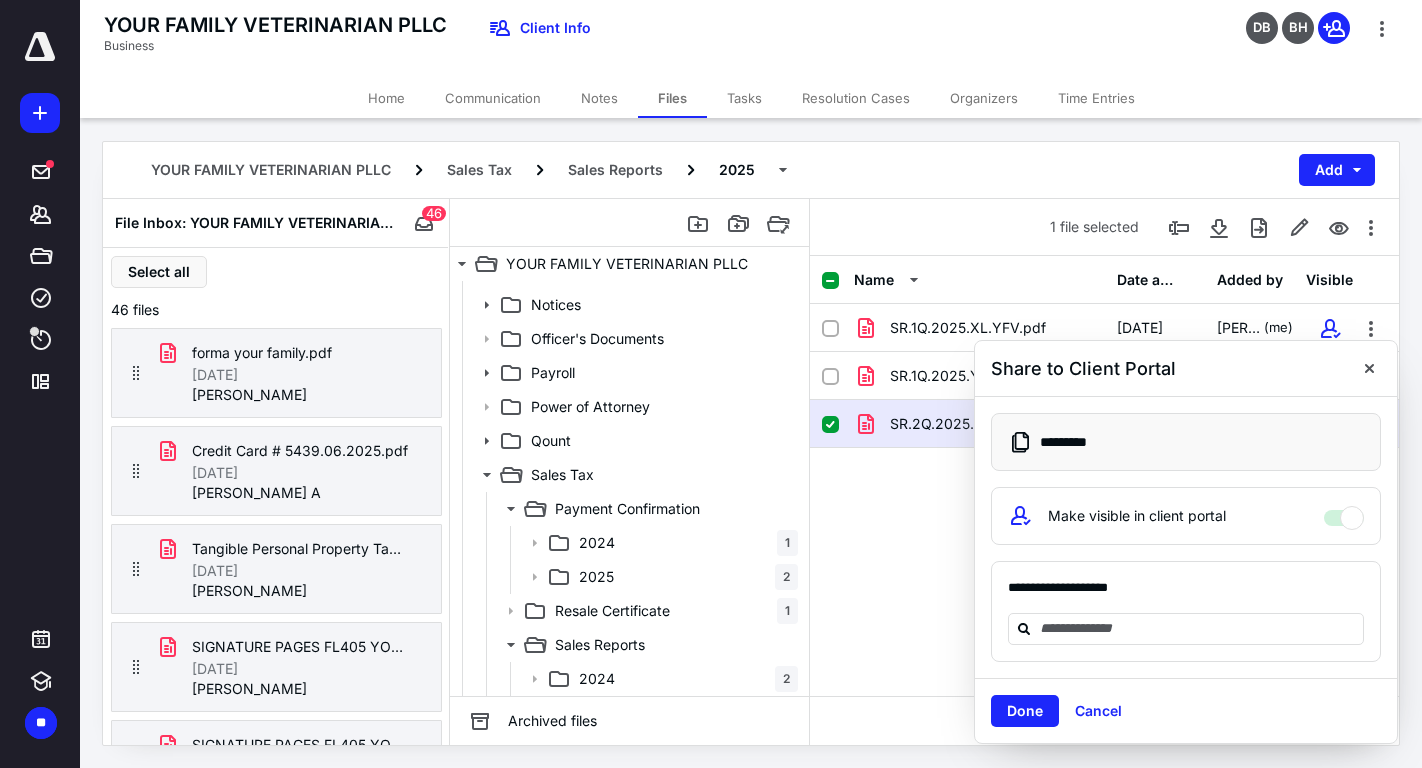 click on "Share to Client Portal" at bounding box center [1186, 369] 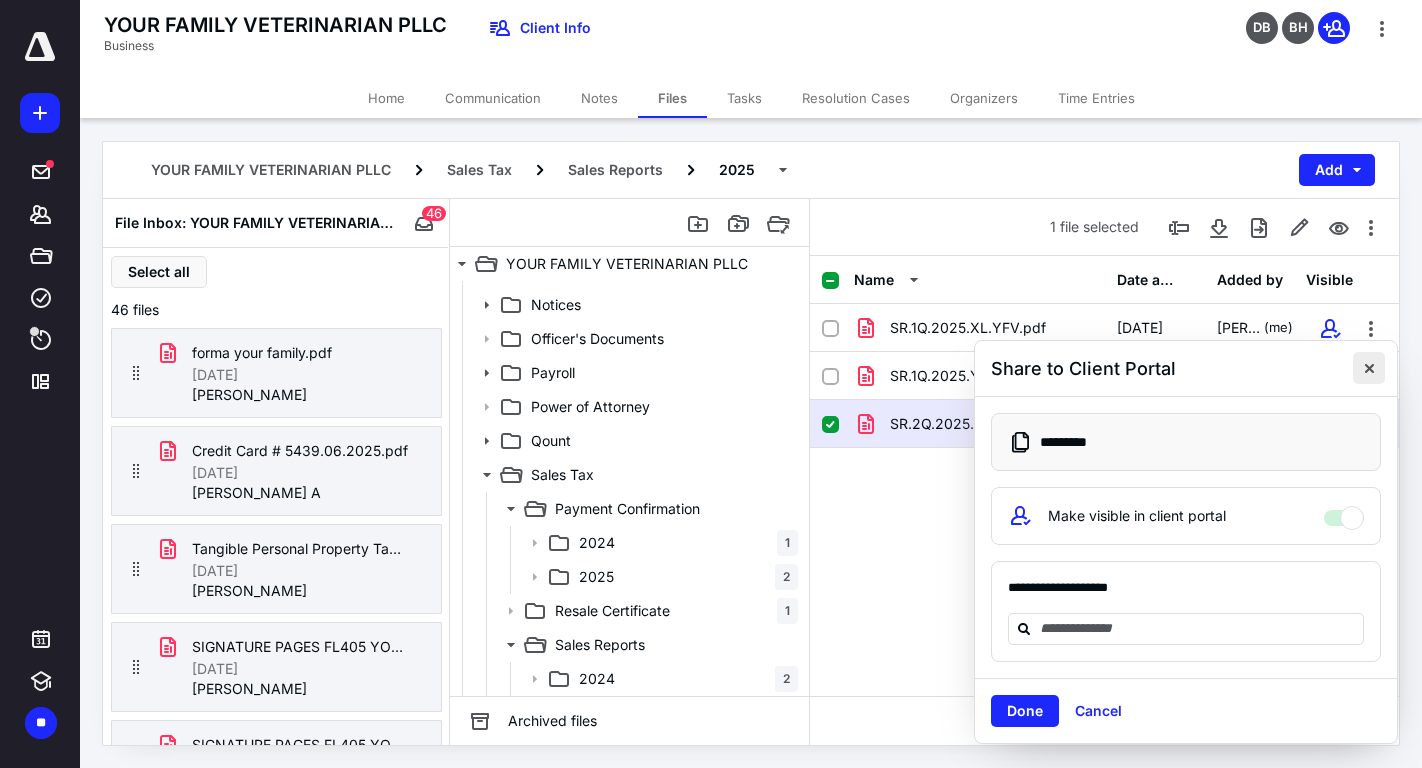 click at bounding box center (1369, 368) 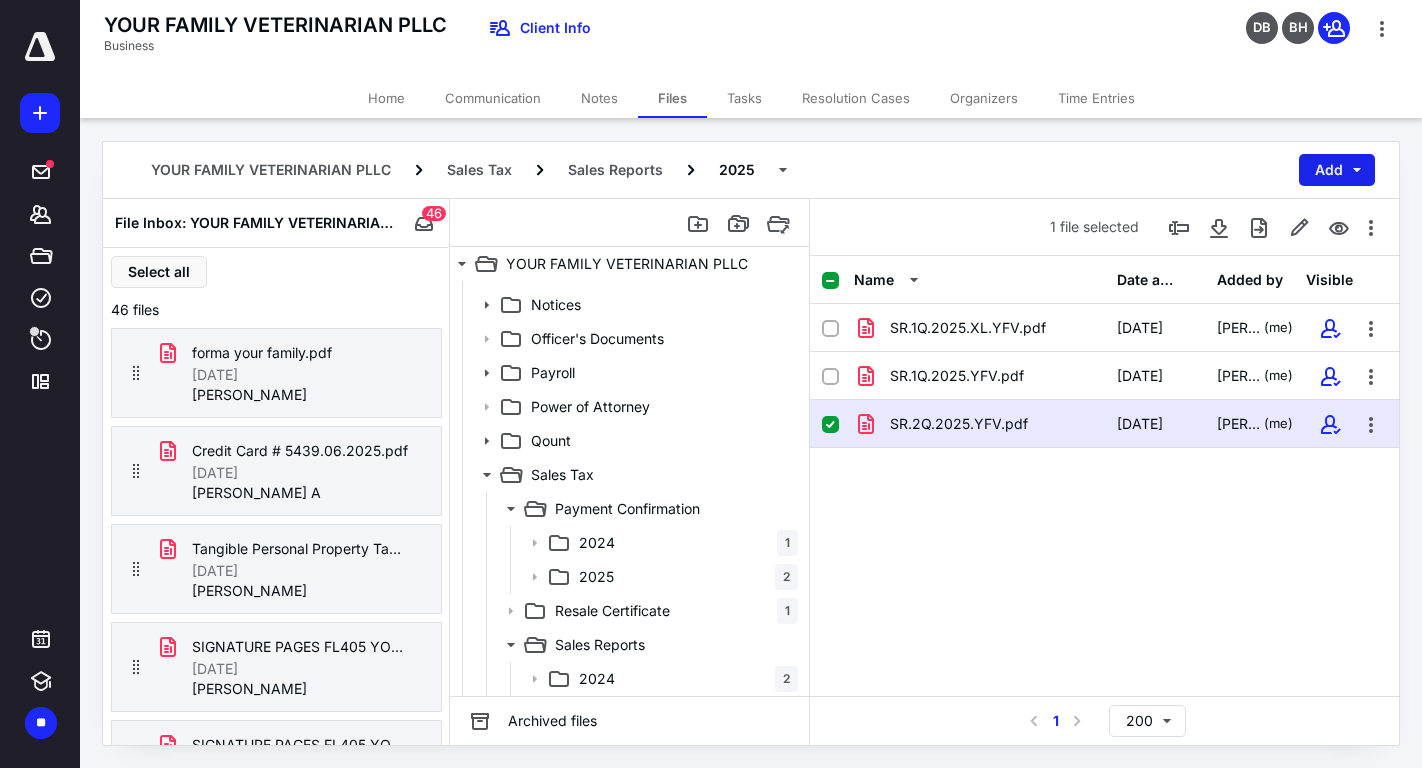 click on "Add" at bounding box center [1337, 170] 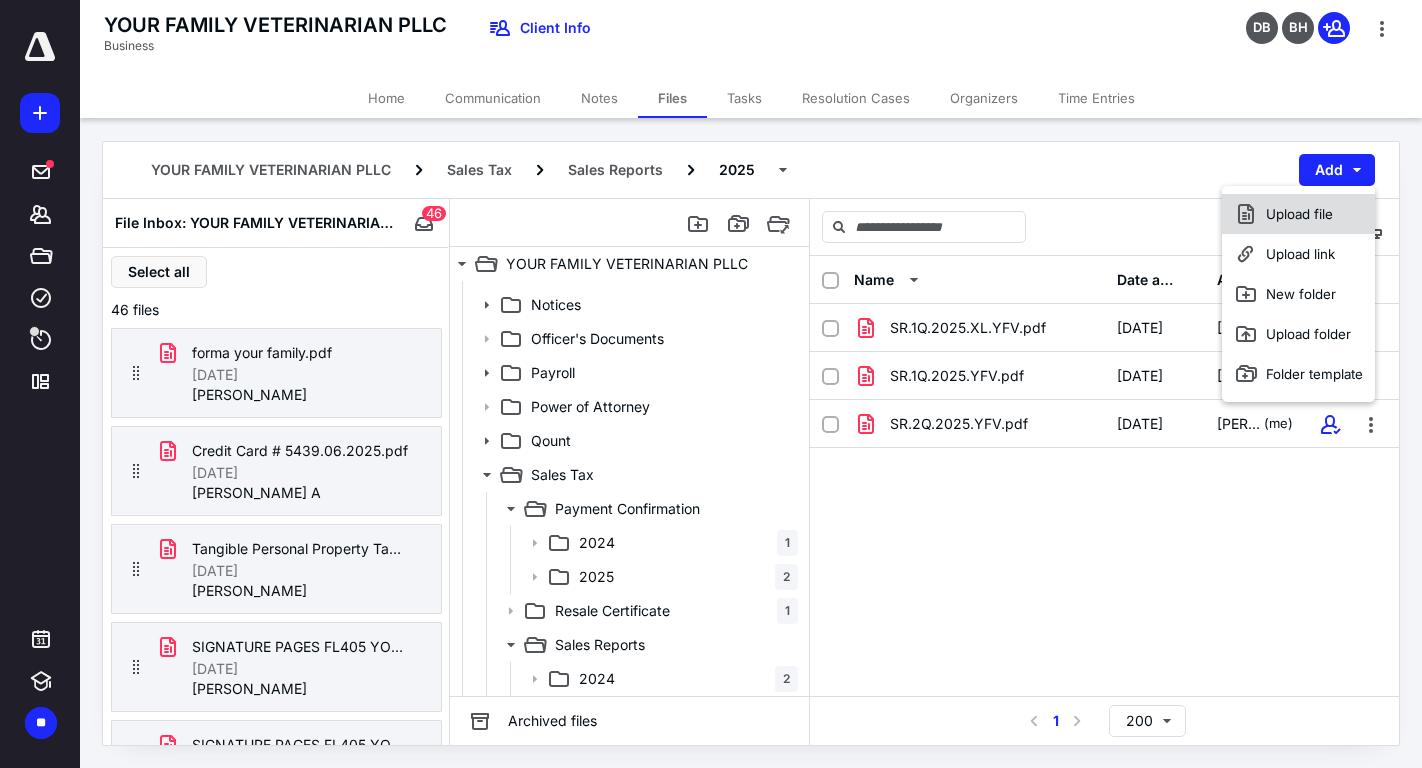 click on "Upload file" at bounding box center (1298, 214) 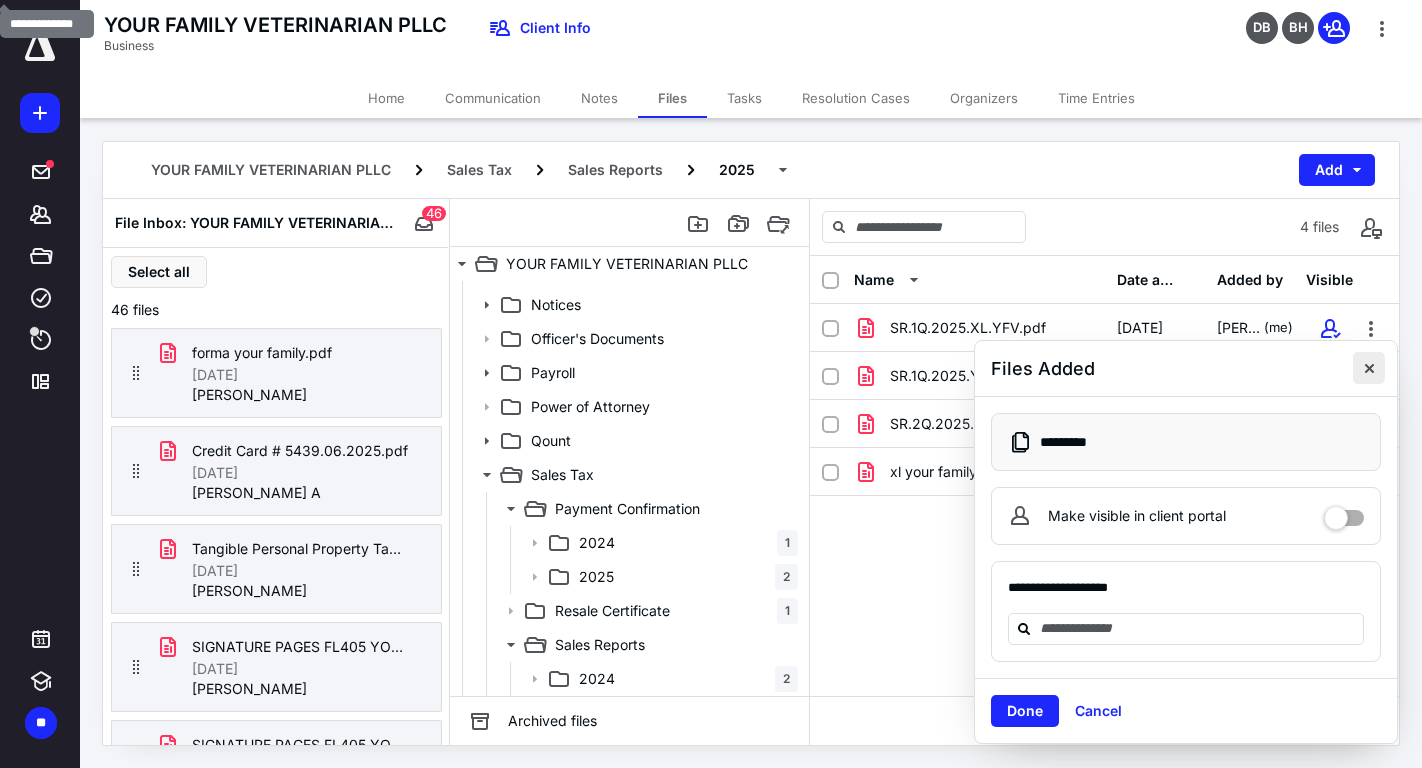 click at bounding box center (1369, 368) 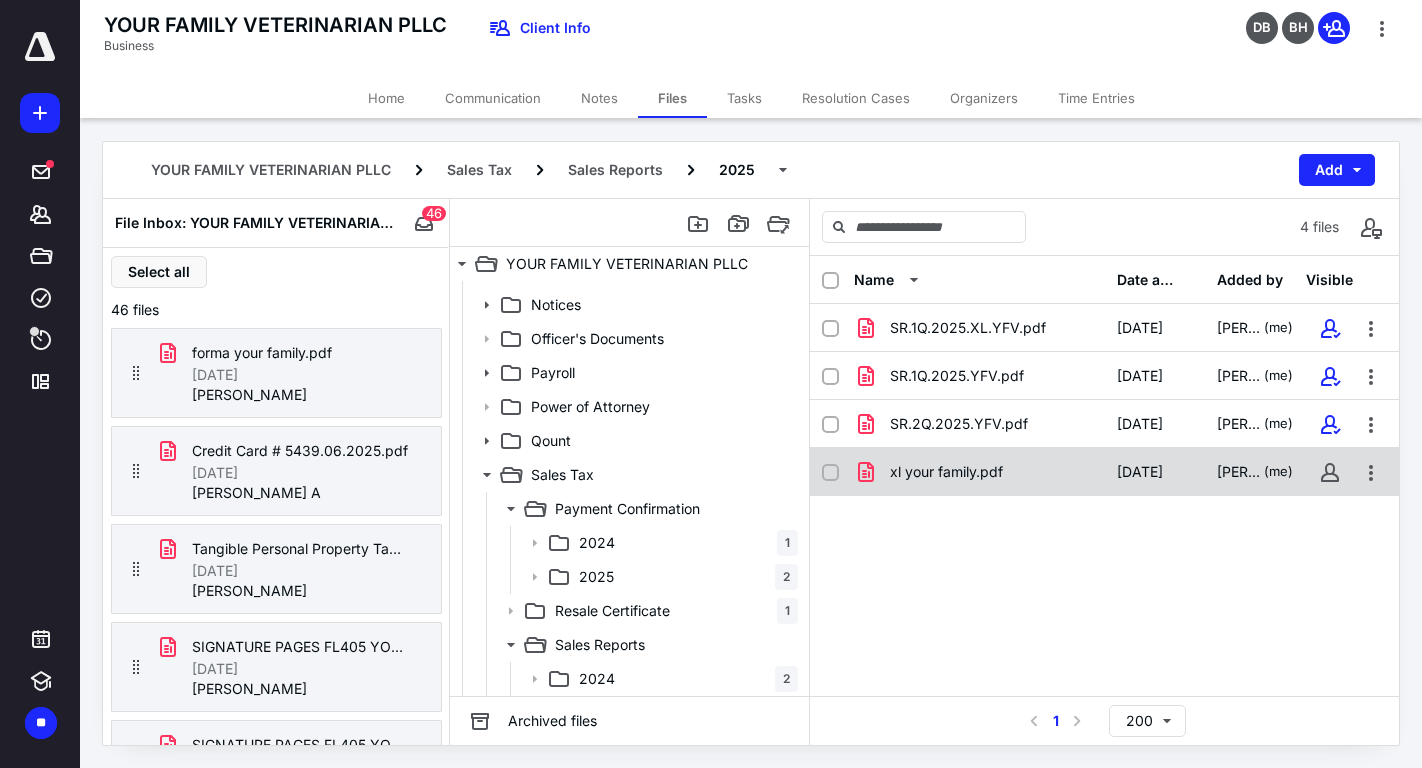 click on "xl your family.pdf" at bounding box center [979, 472] 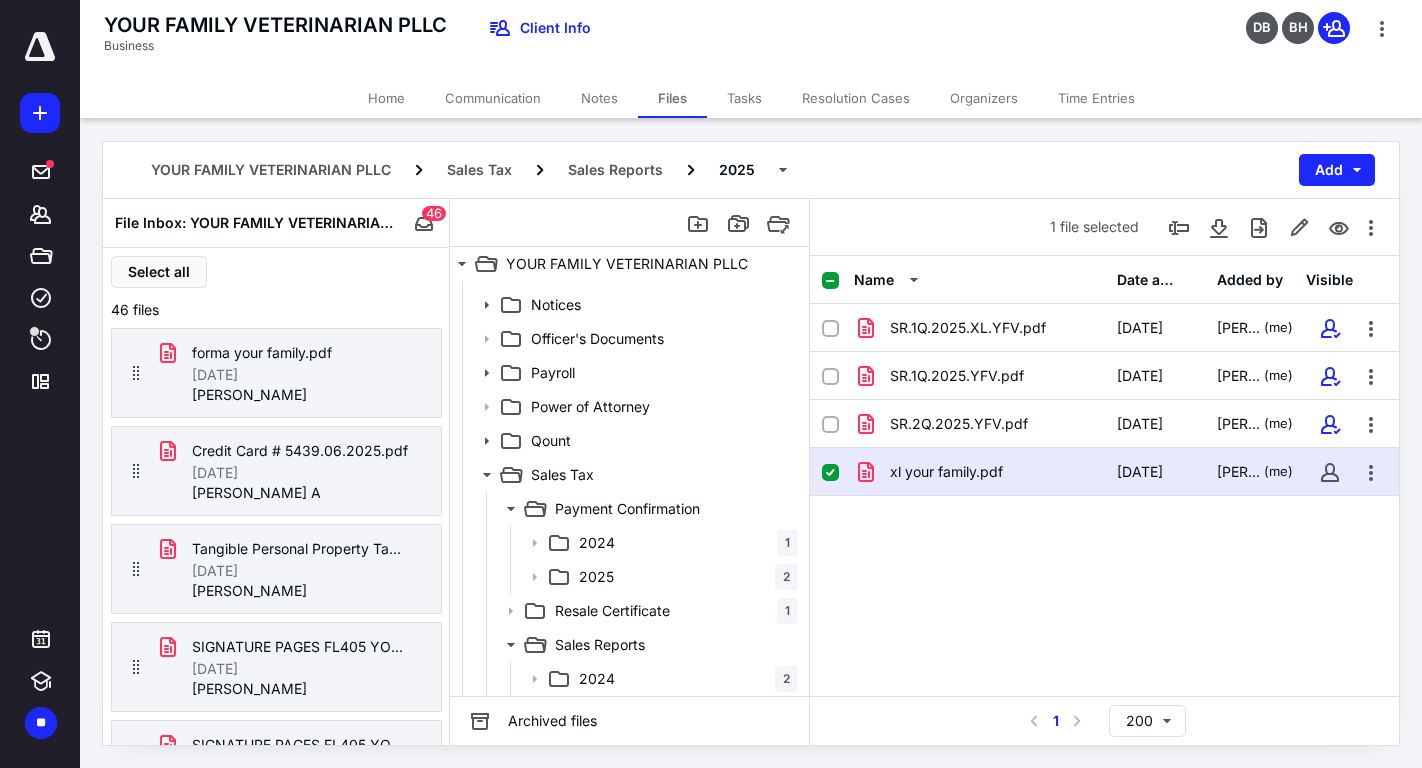 click on "xl your family.pdf" at bounding box center [979, 472] 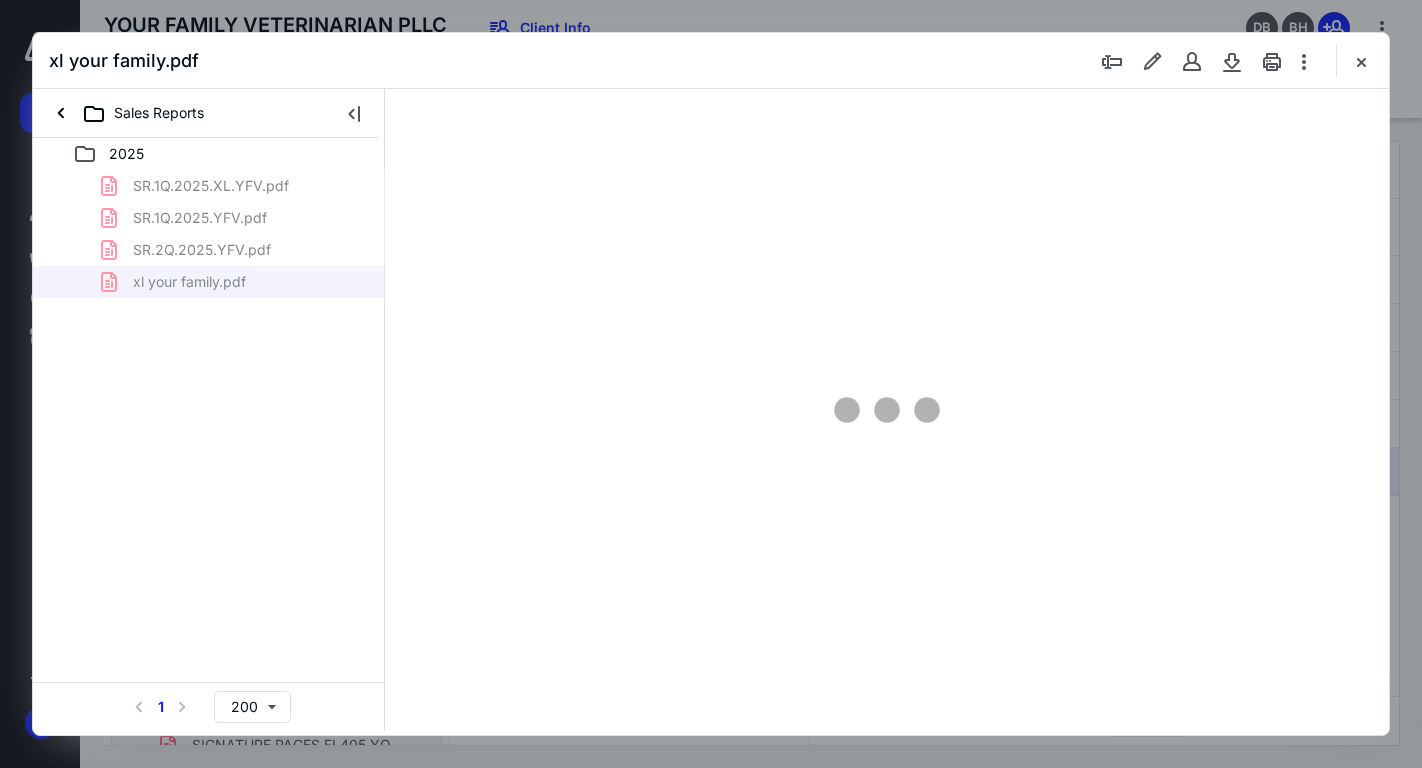 scroll, scrollTop: 0, scrollLeft: 0, axis: both 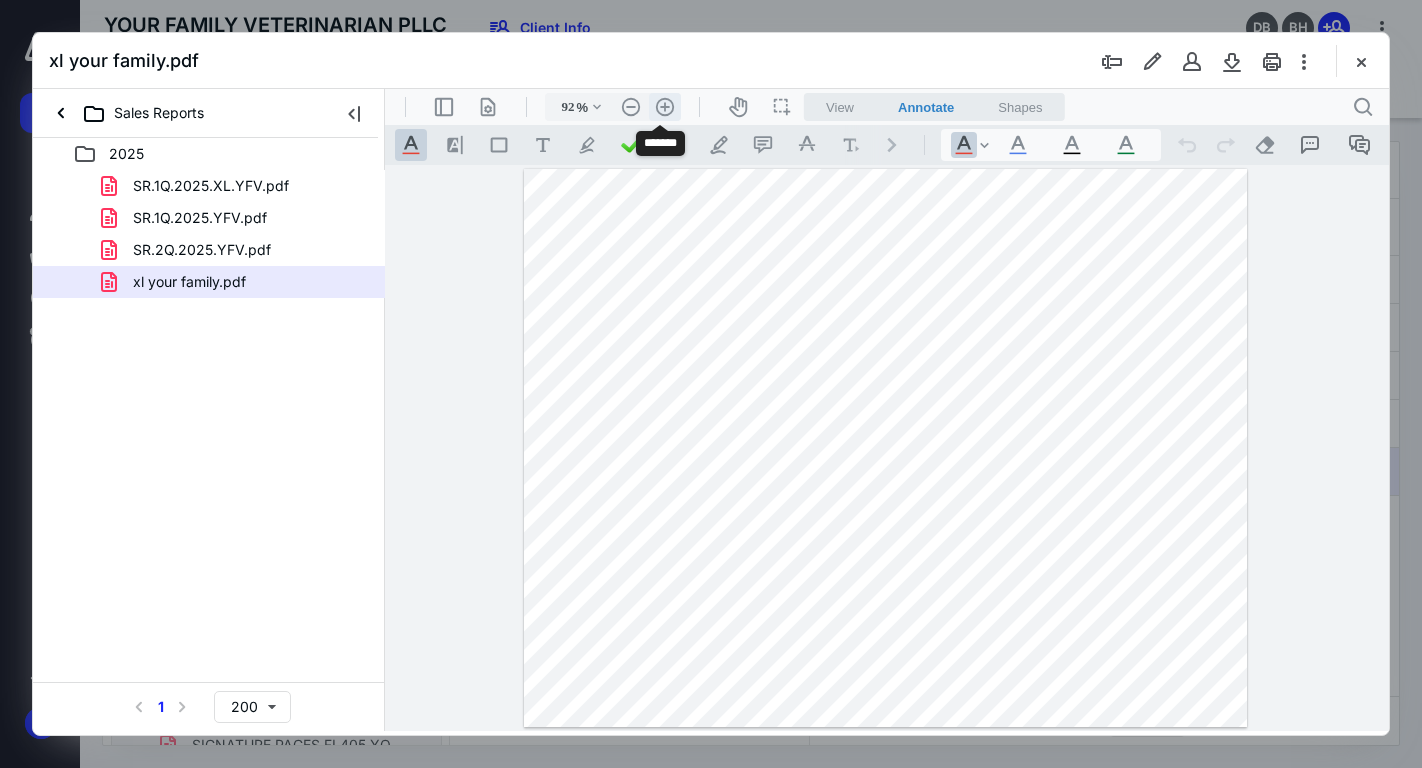click on ".cls-1{fill:#abb0c4;} icon - header - zoom - in - line" at bounding box center [665, 107] 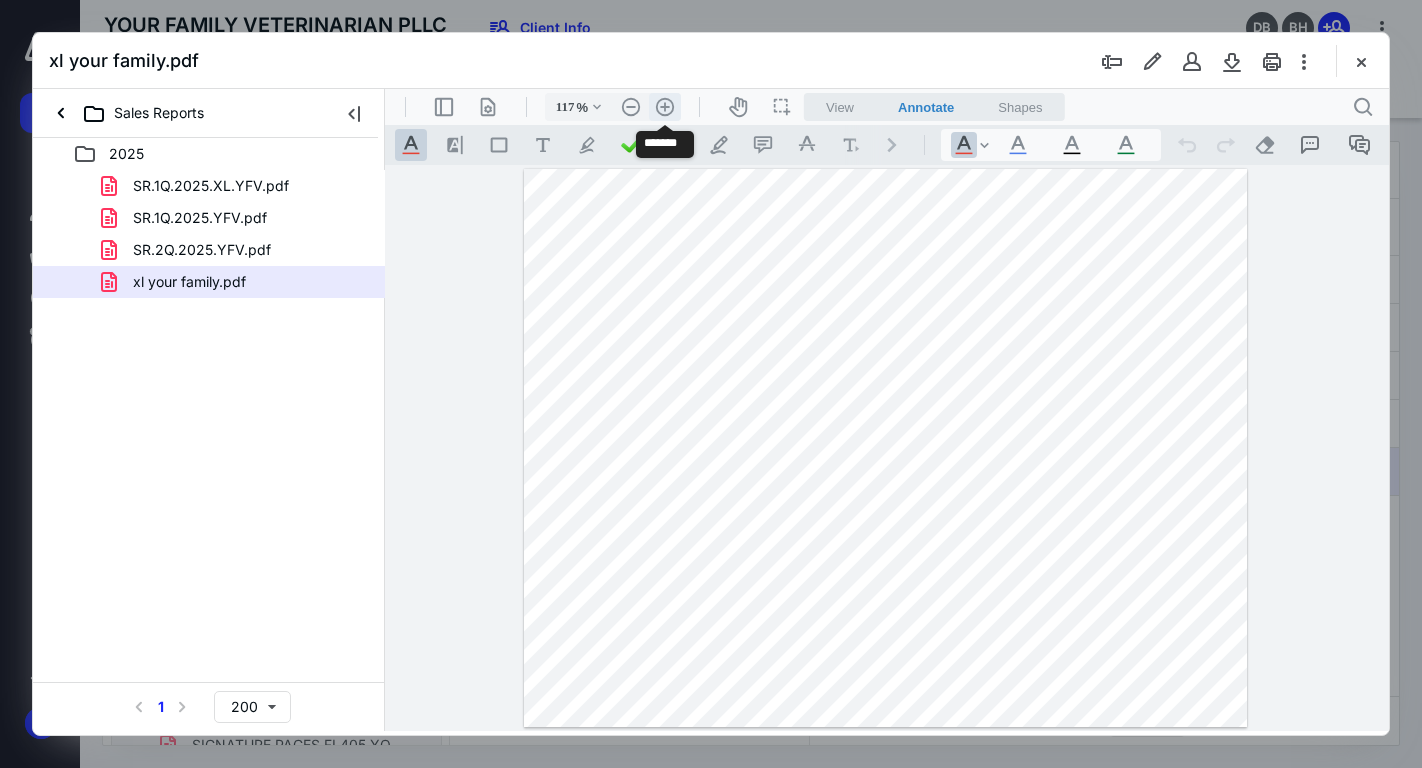 scroll, scrollTop: 67, scrollLeft: 0, axis: vertical 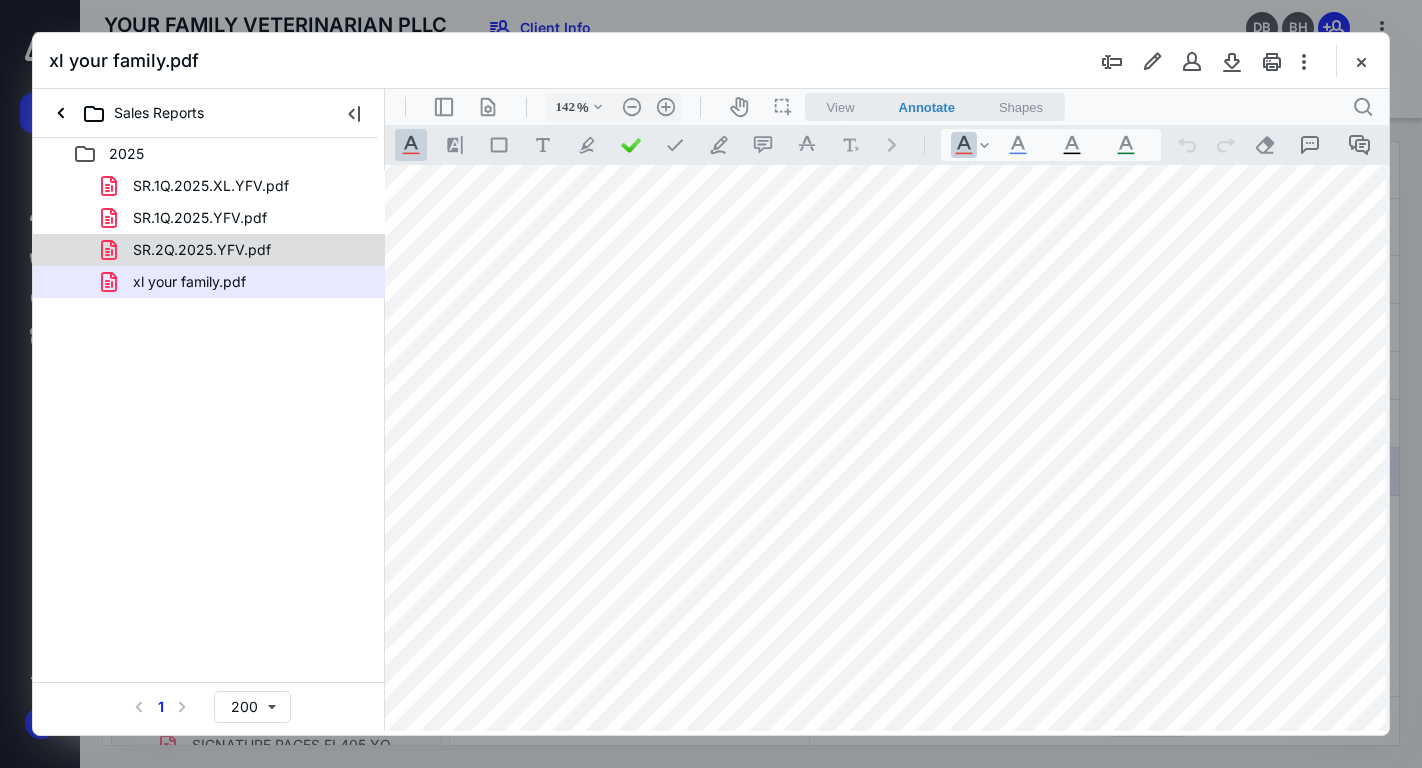 click on "SR.2Q.2025.YFV.pdf" at bounding box center (202, 250) 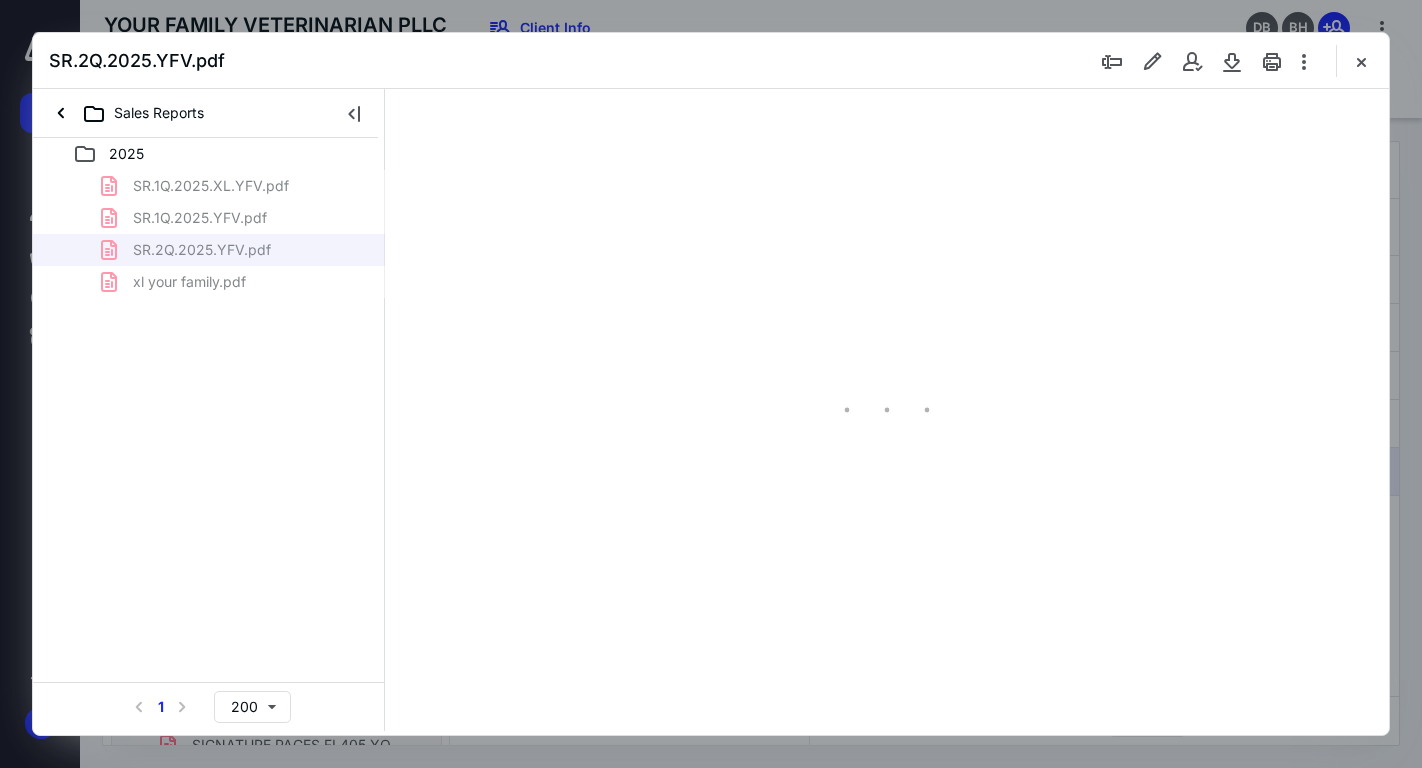 type on "71" 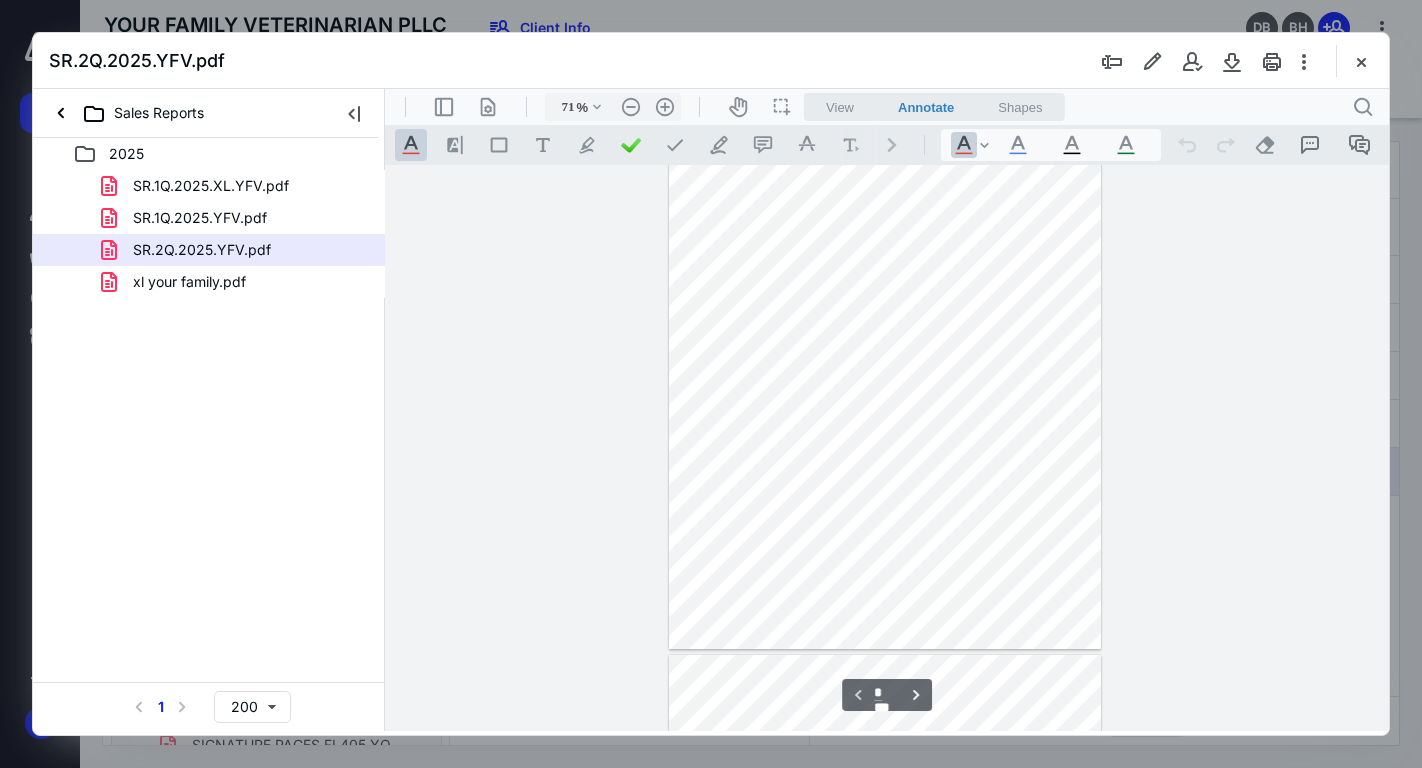 scroll, scrollTop: 0, scrollLeft: 0, axis: both 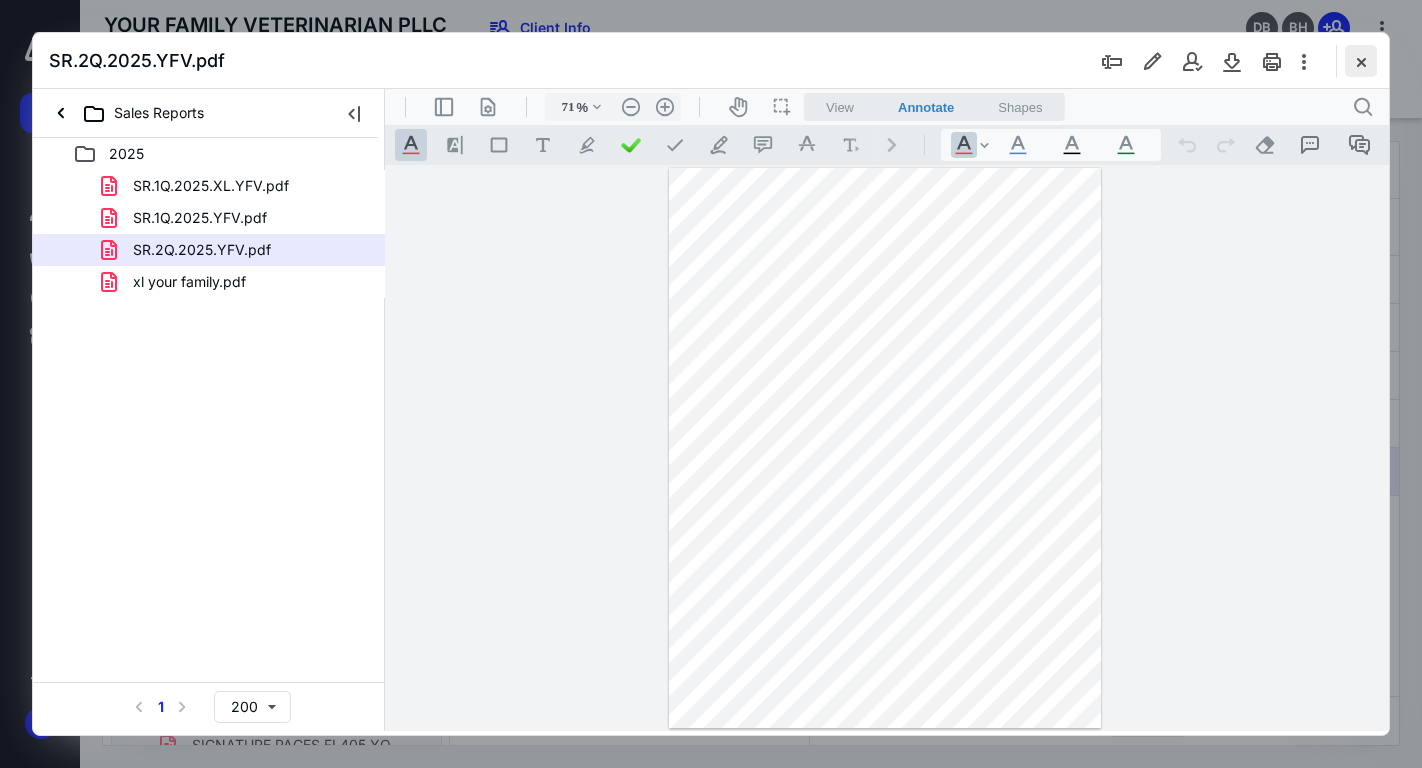 click at bounding box center (1361, 61) 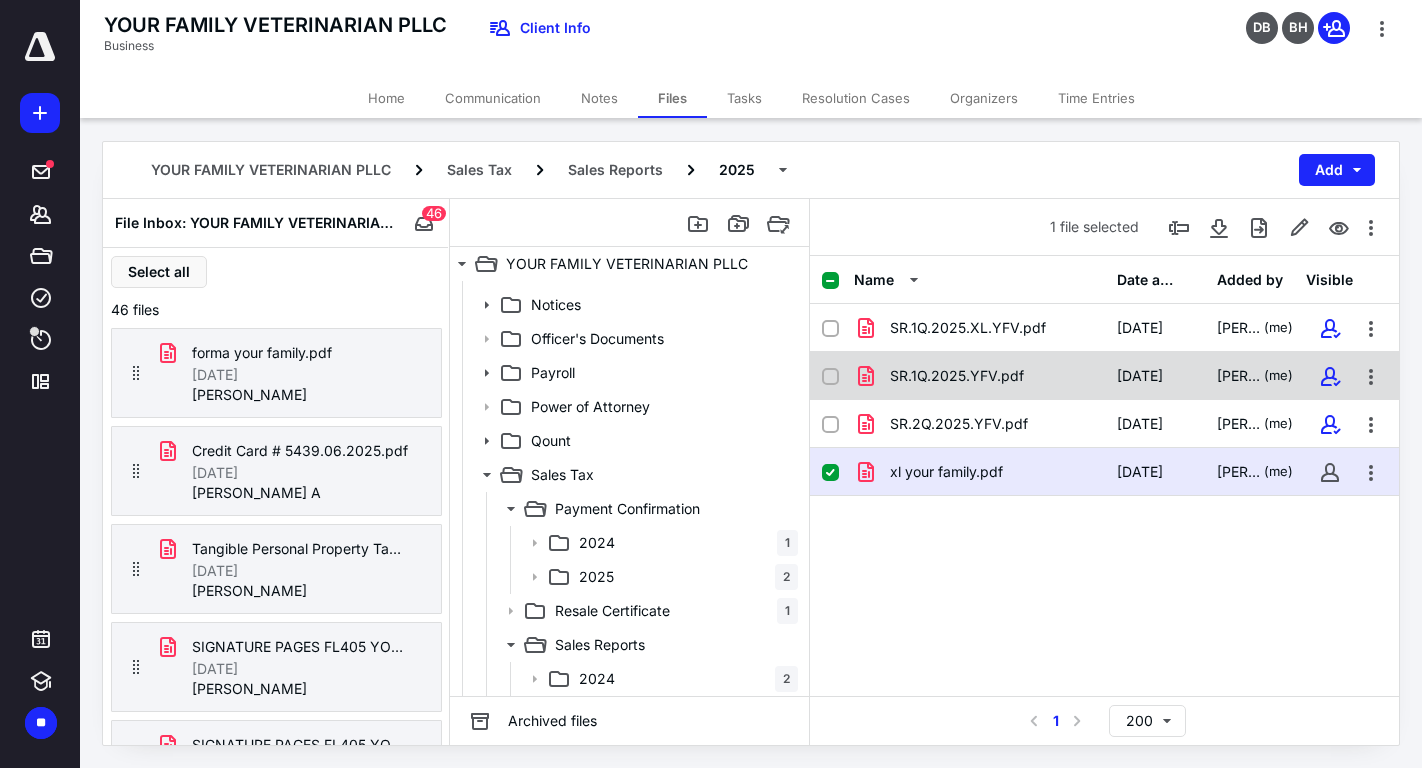checkbox on "true" 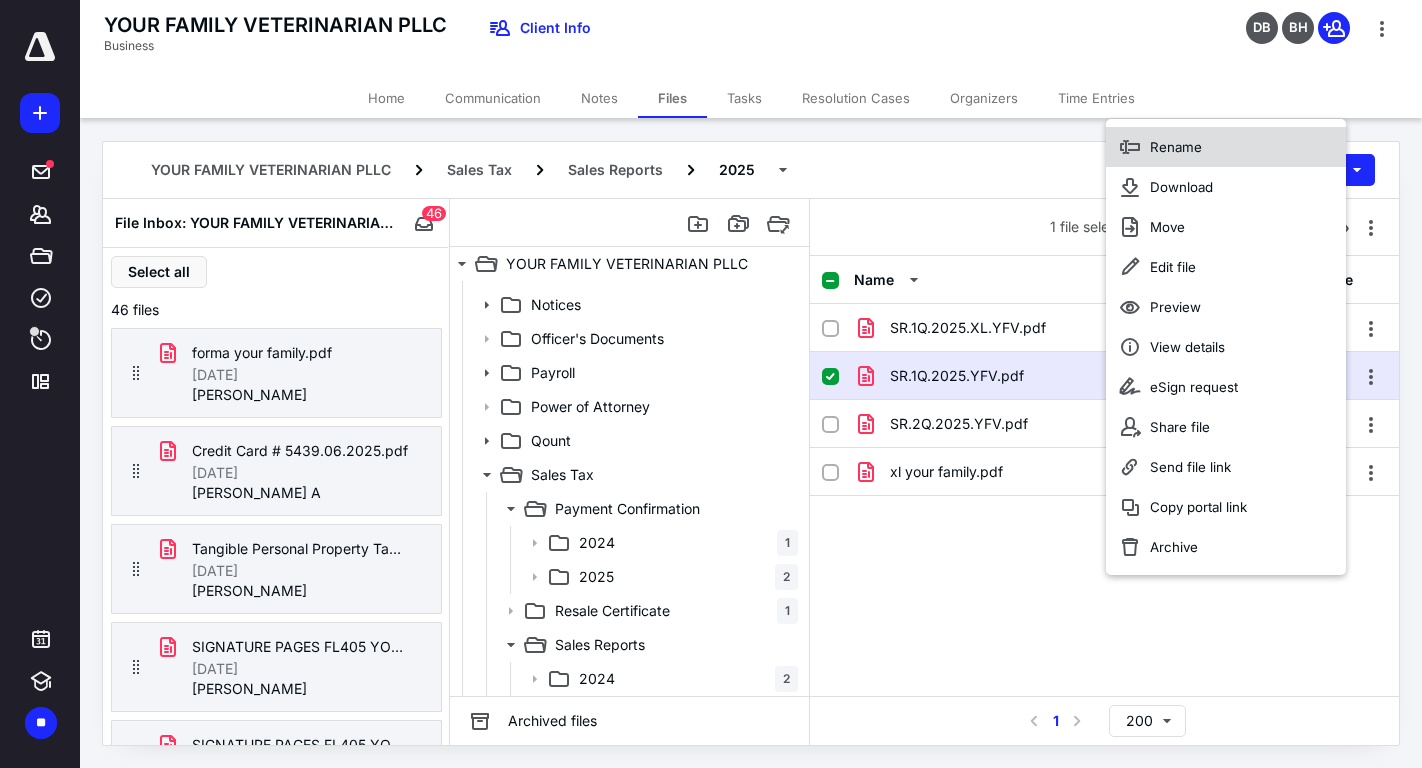 click on "Rename" at bounding box center [1176, 147] 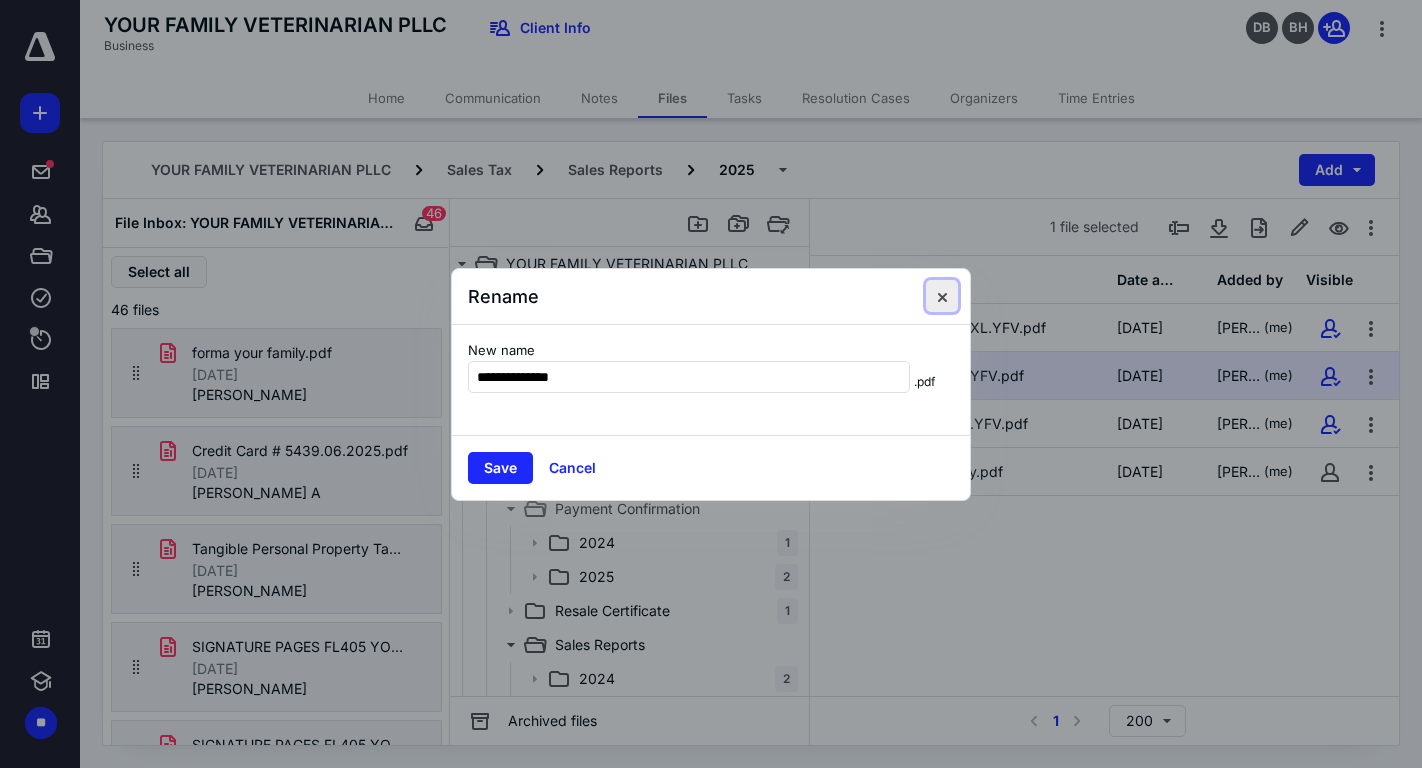 click at bounding box center (942, 296) 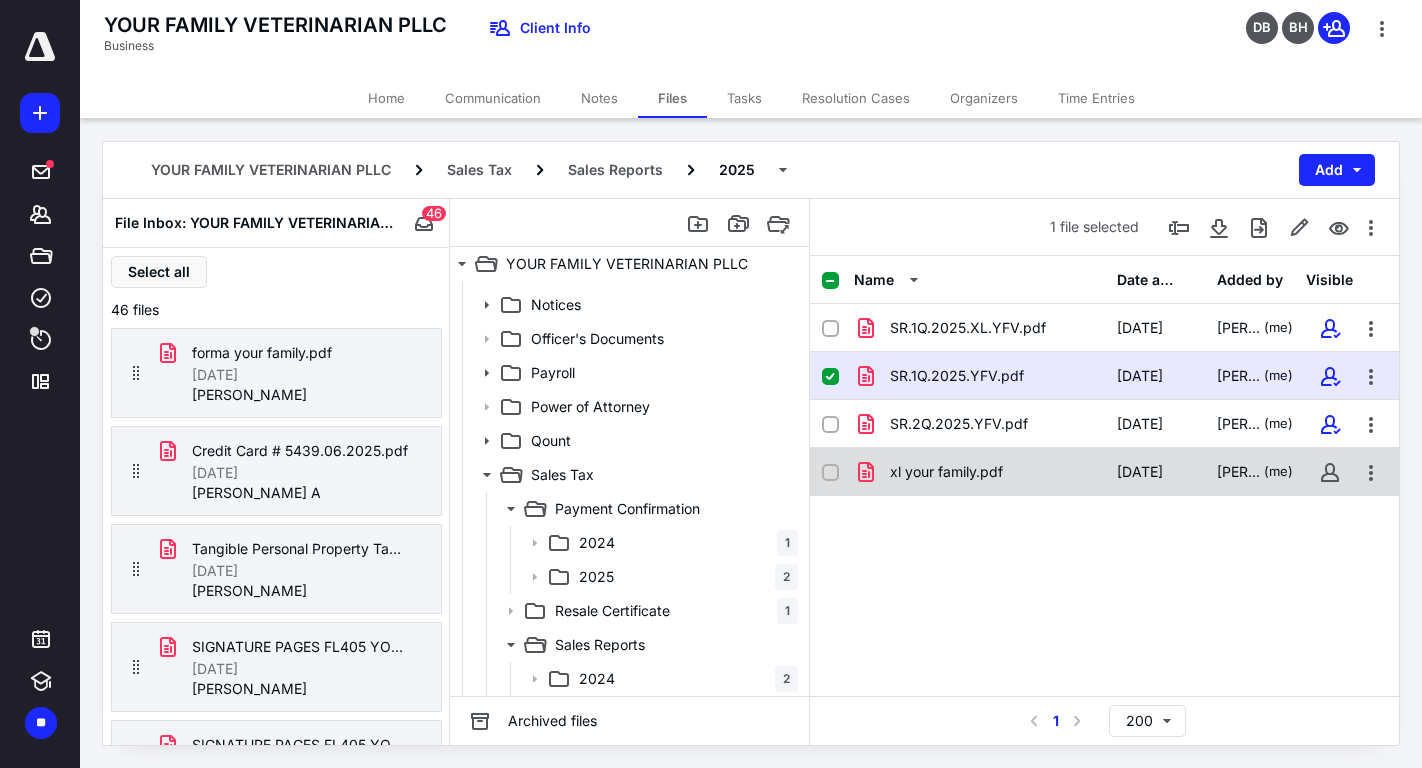 checkbox on "false" 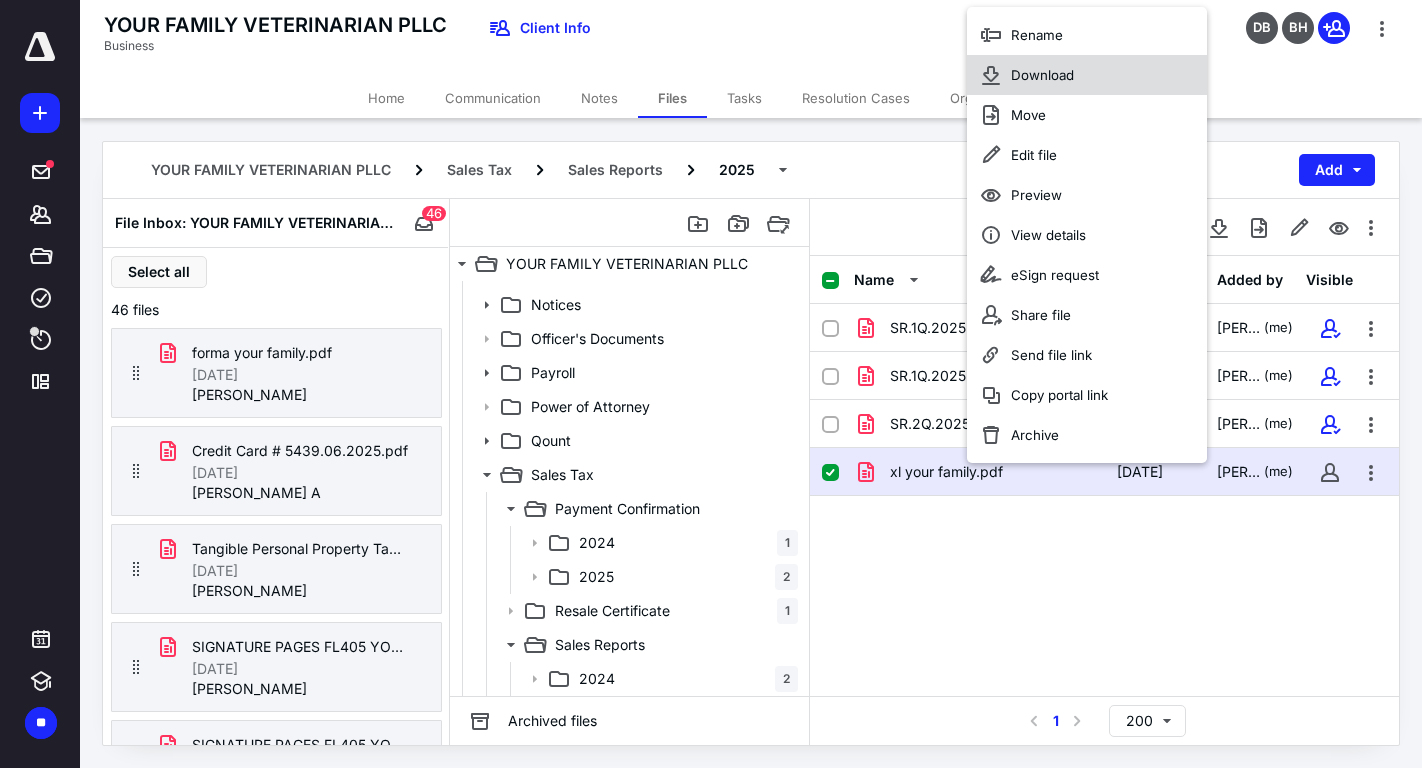 click on "Download" at bounding box center (1087, 75) 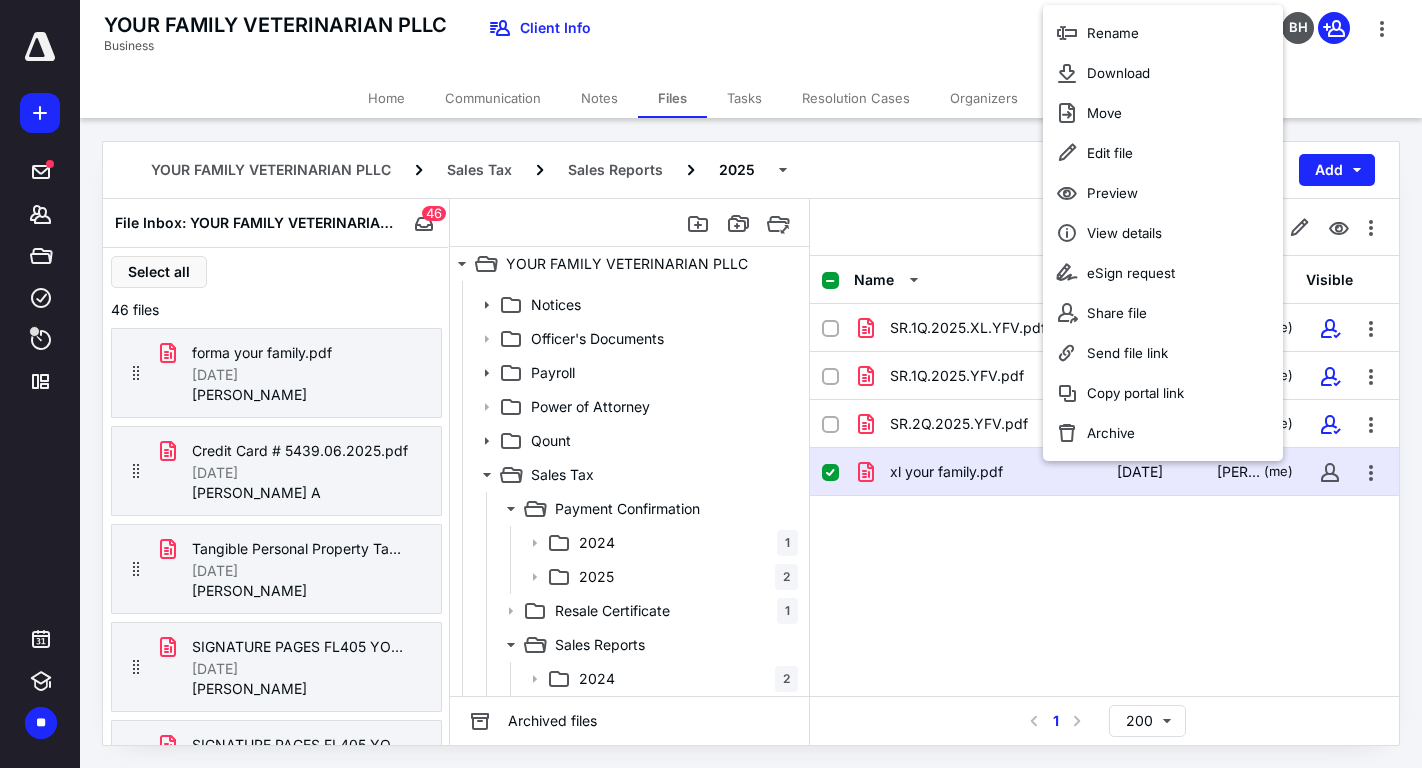 click on "YOUR FAMILY VETERINARIAN PLLC Sales Tax Sales Reports 2025   Add" at bounding box center [751, 170] 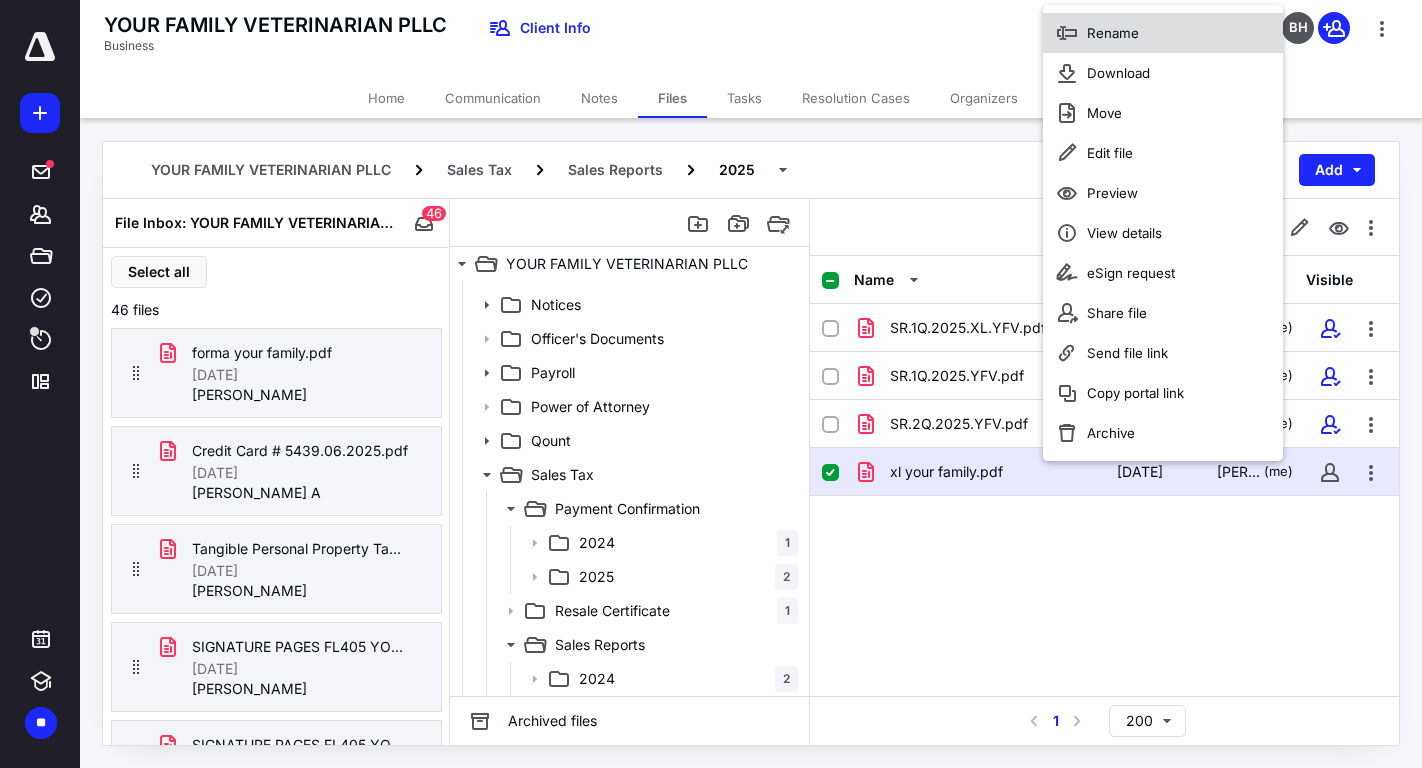 click on "Rename" at bounding box center (1113, 33) 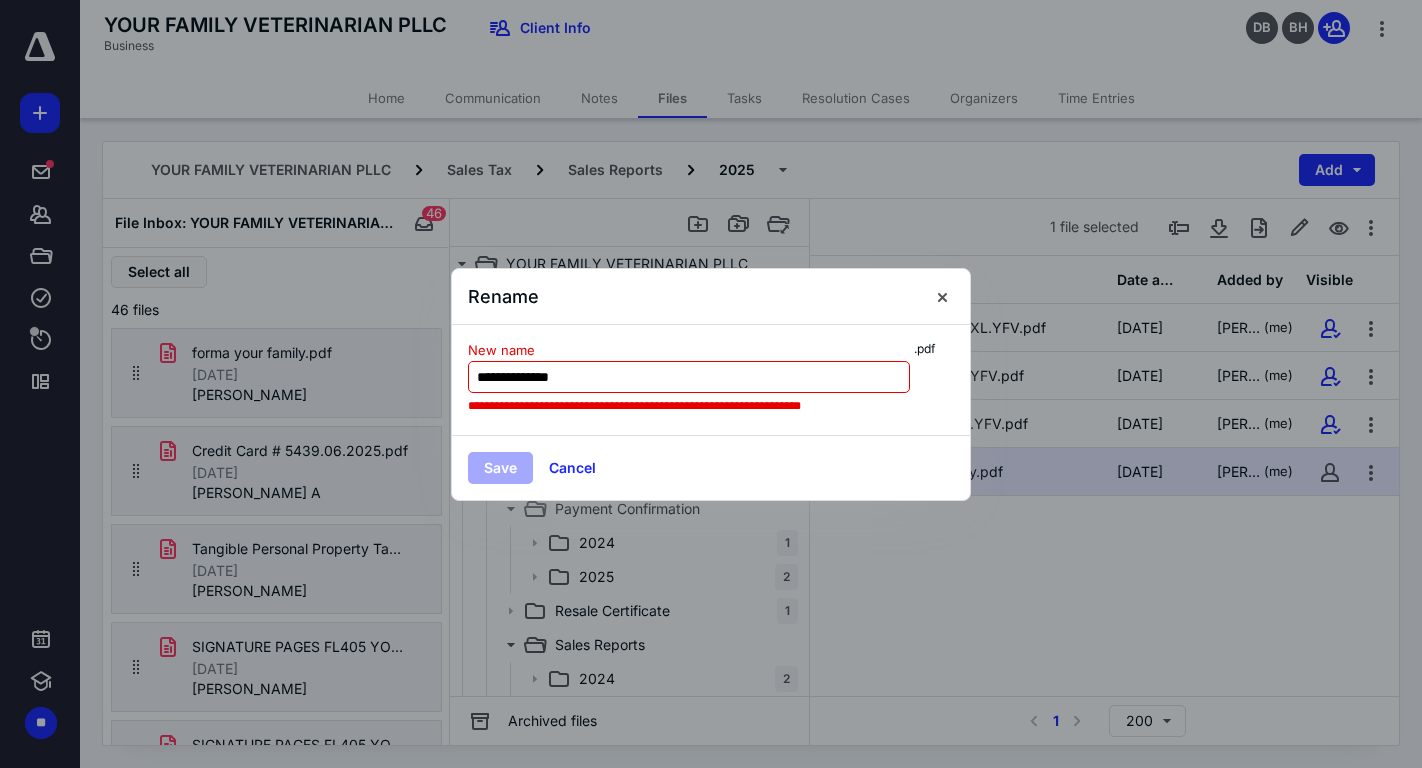 click on "**********" at bounding box center [689, 377] 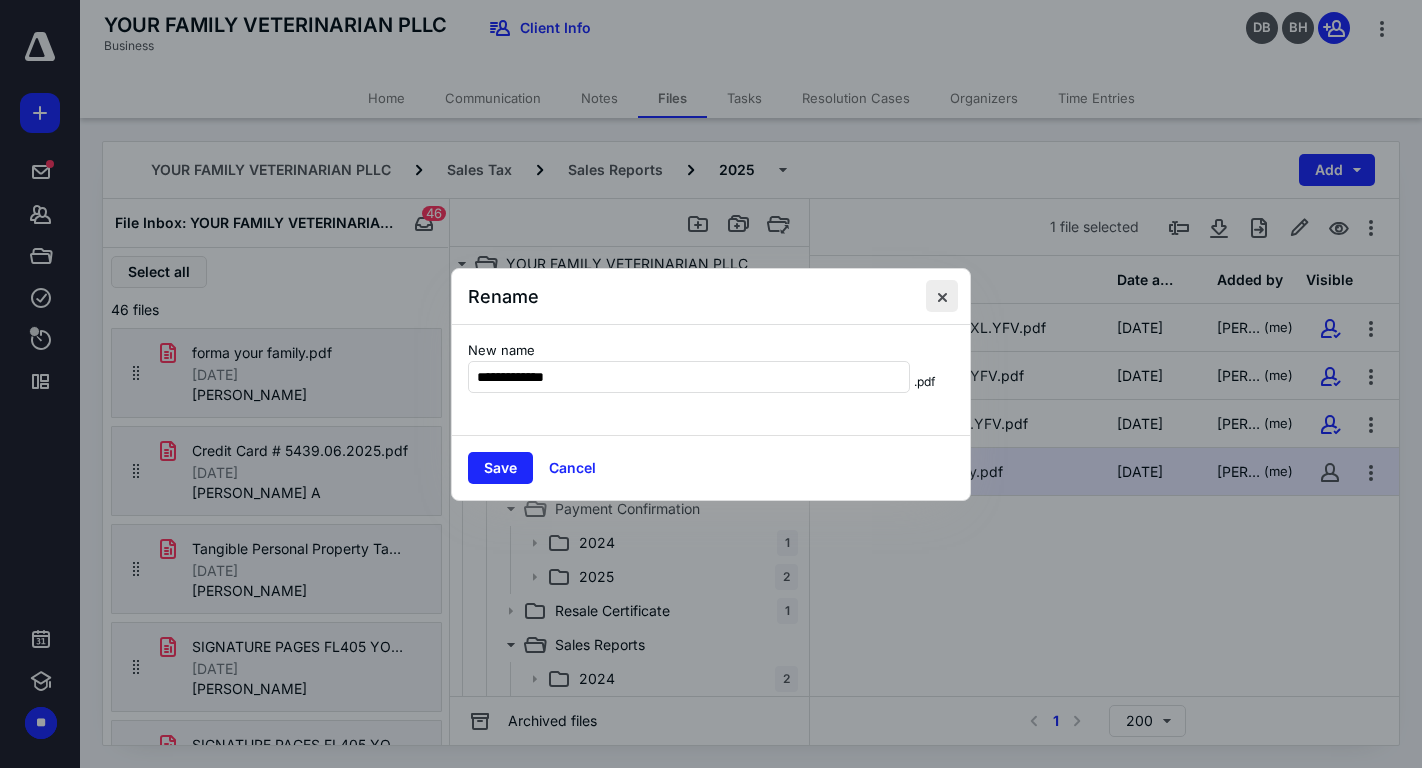 type on "**********" 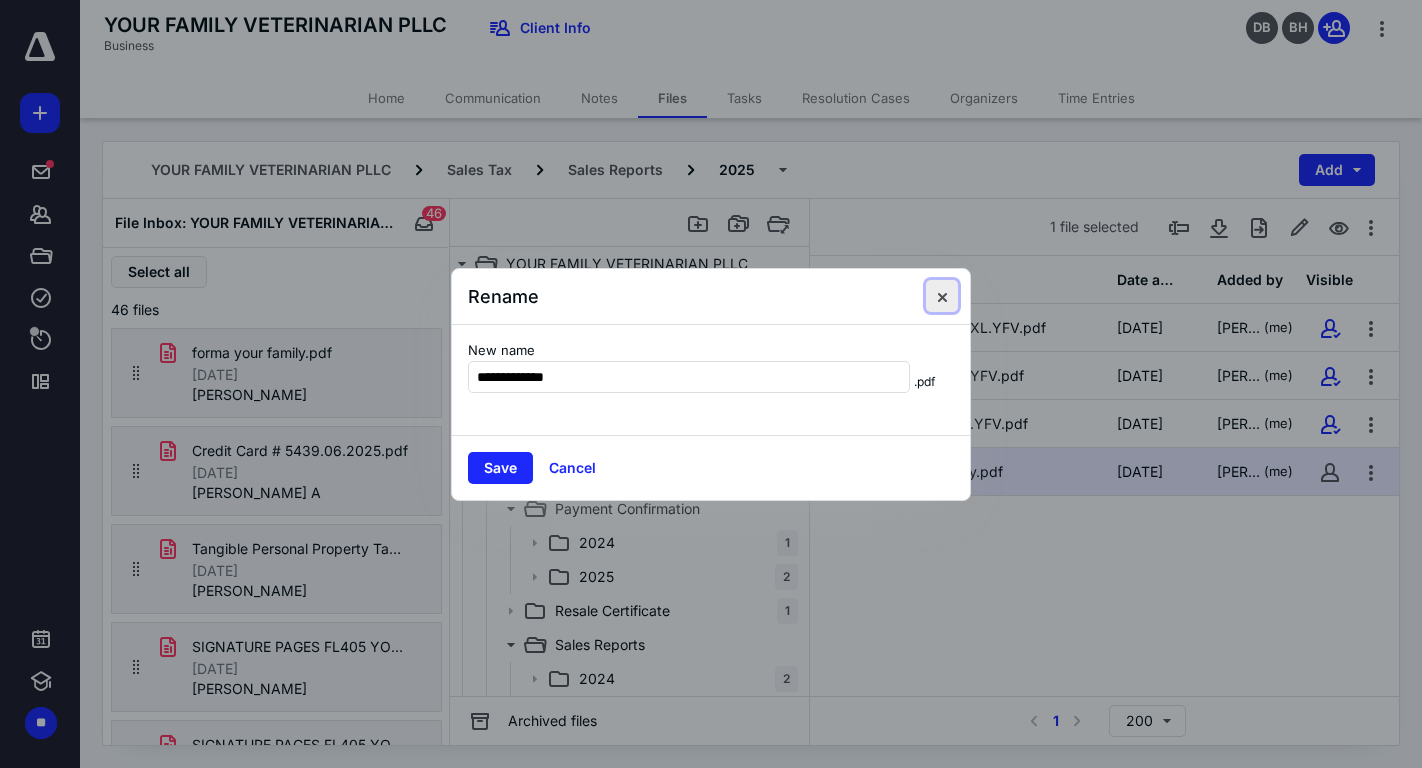 click at bounding box center (942, 296) 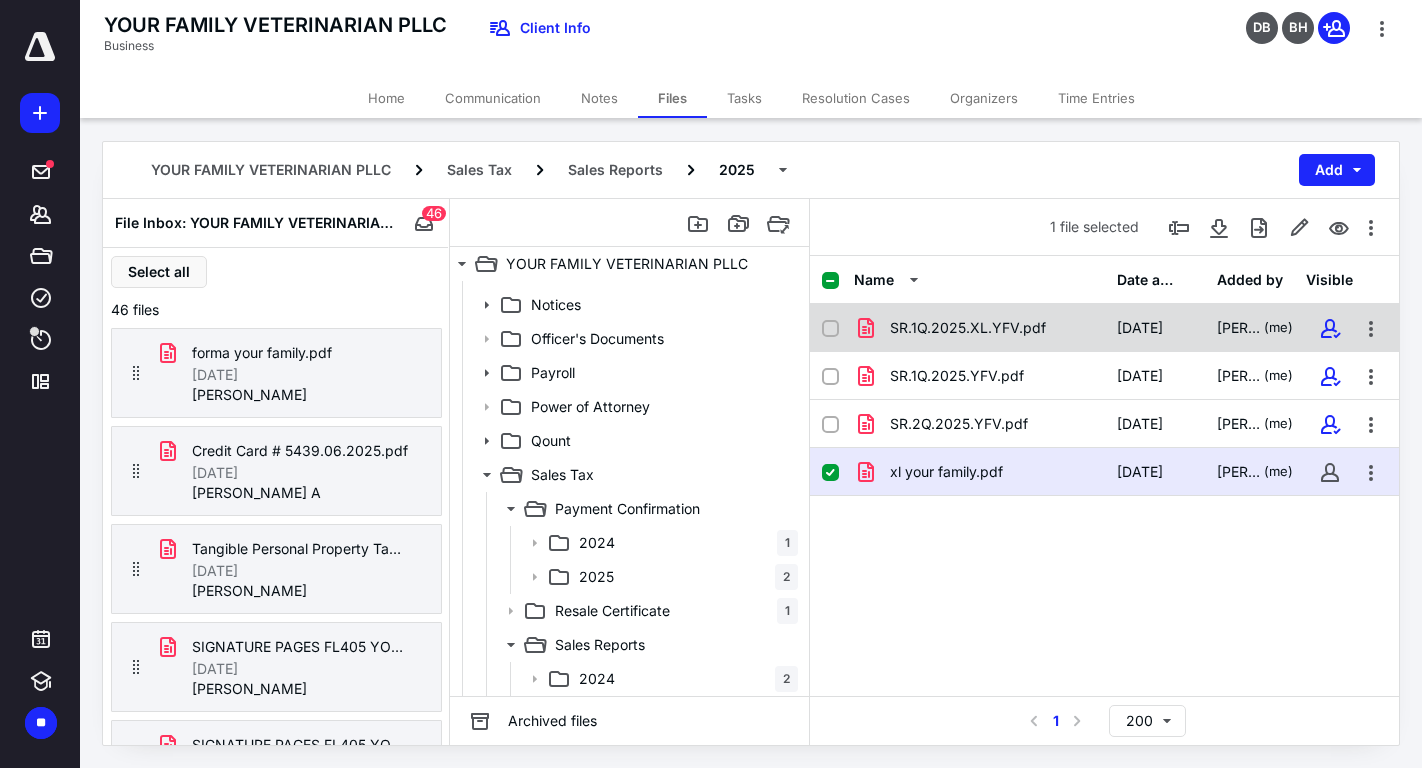 checkbox on "true" 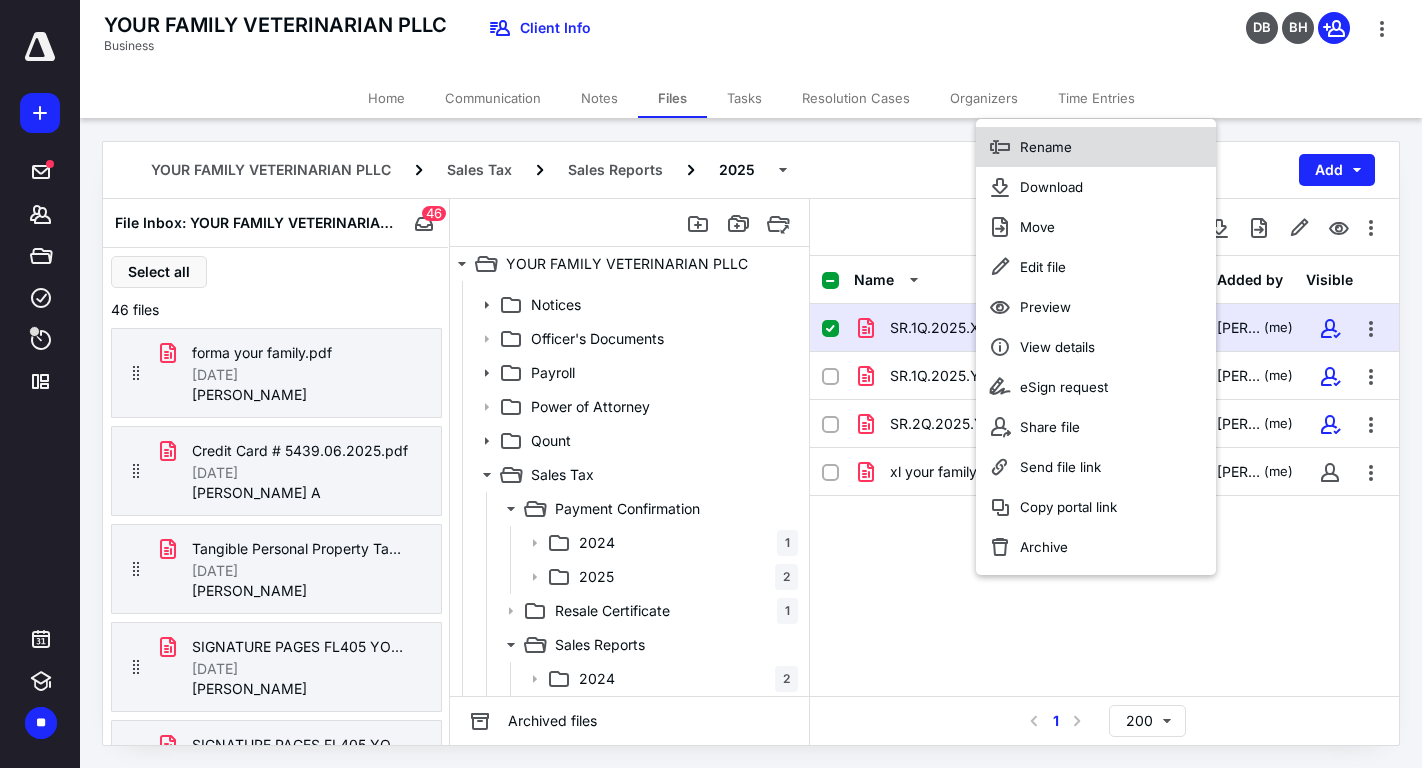 click on "Rename" at bounding box center [1046, 147] 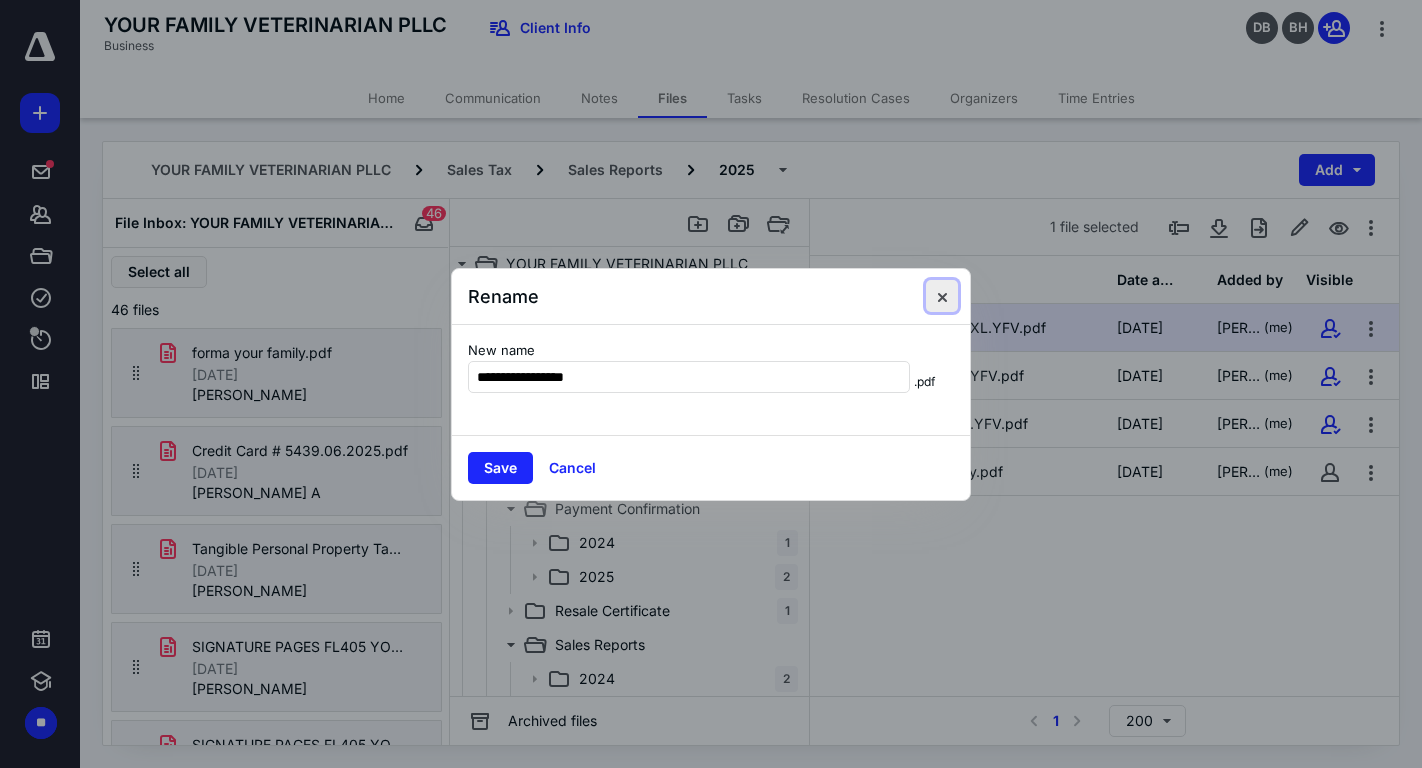 click at bounding box center [942, 296] 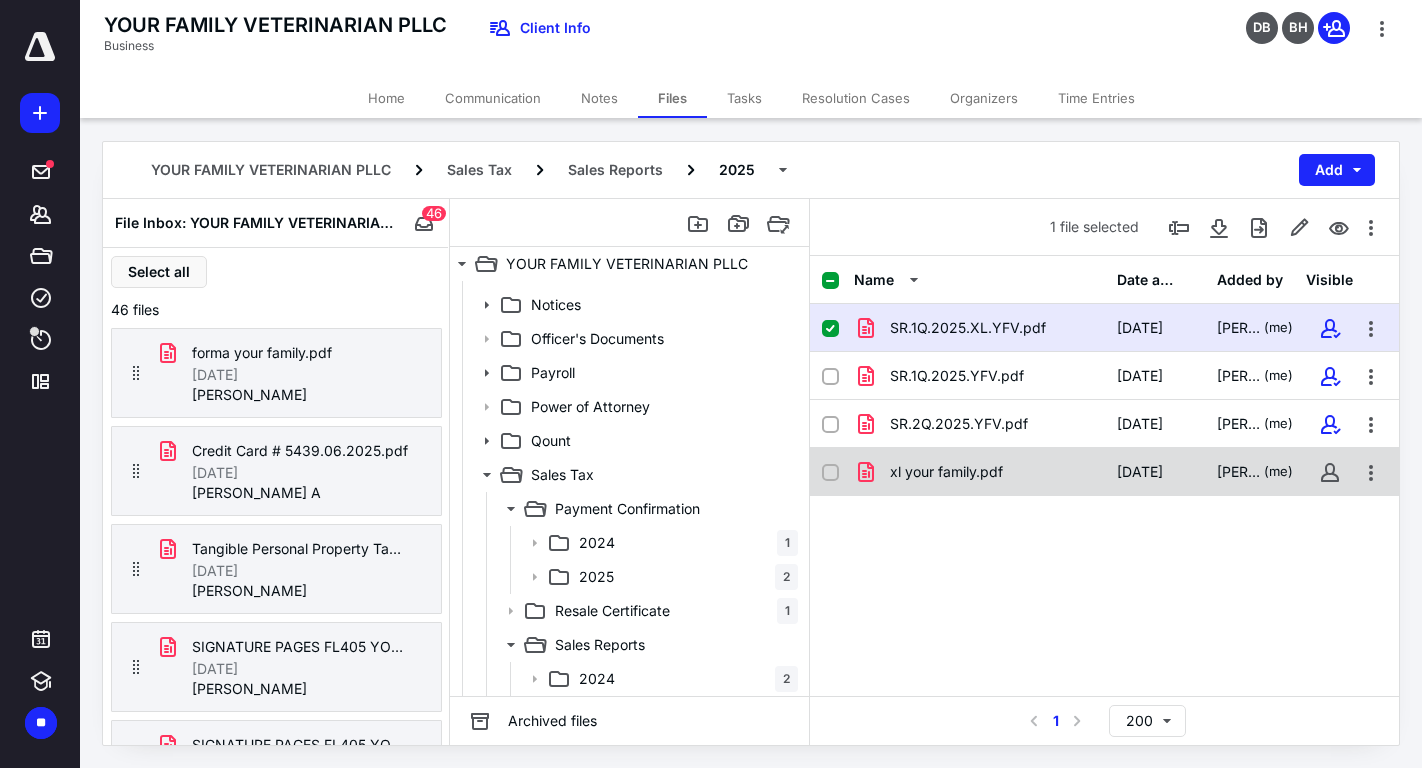 click on "xl your family.pdf" at bounding box center (946, 472) 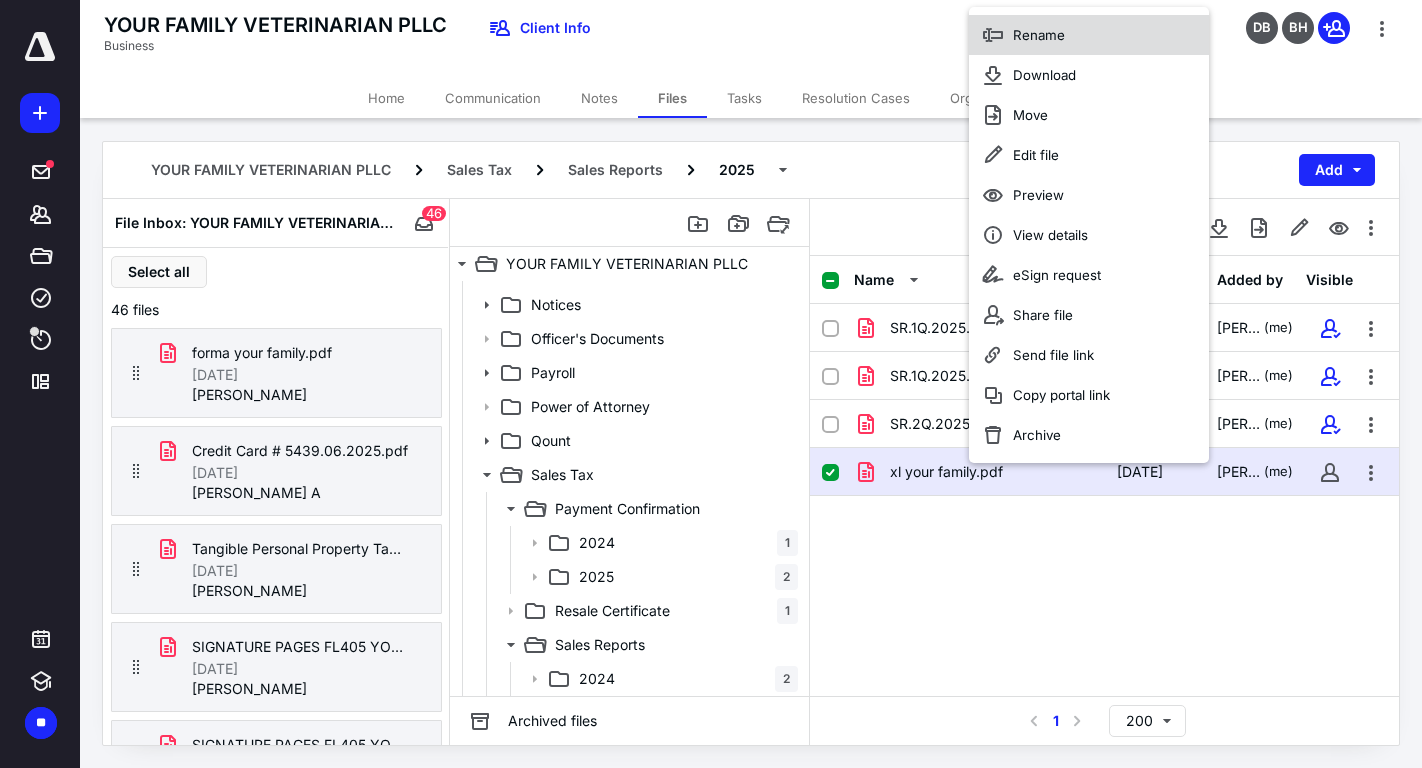 click on "Rename" at bounding box center (1039, 35) 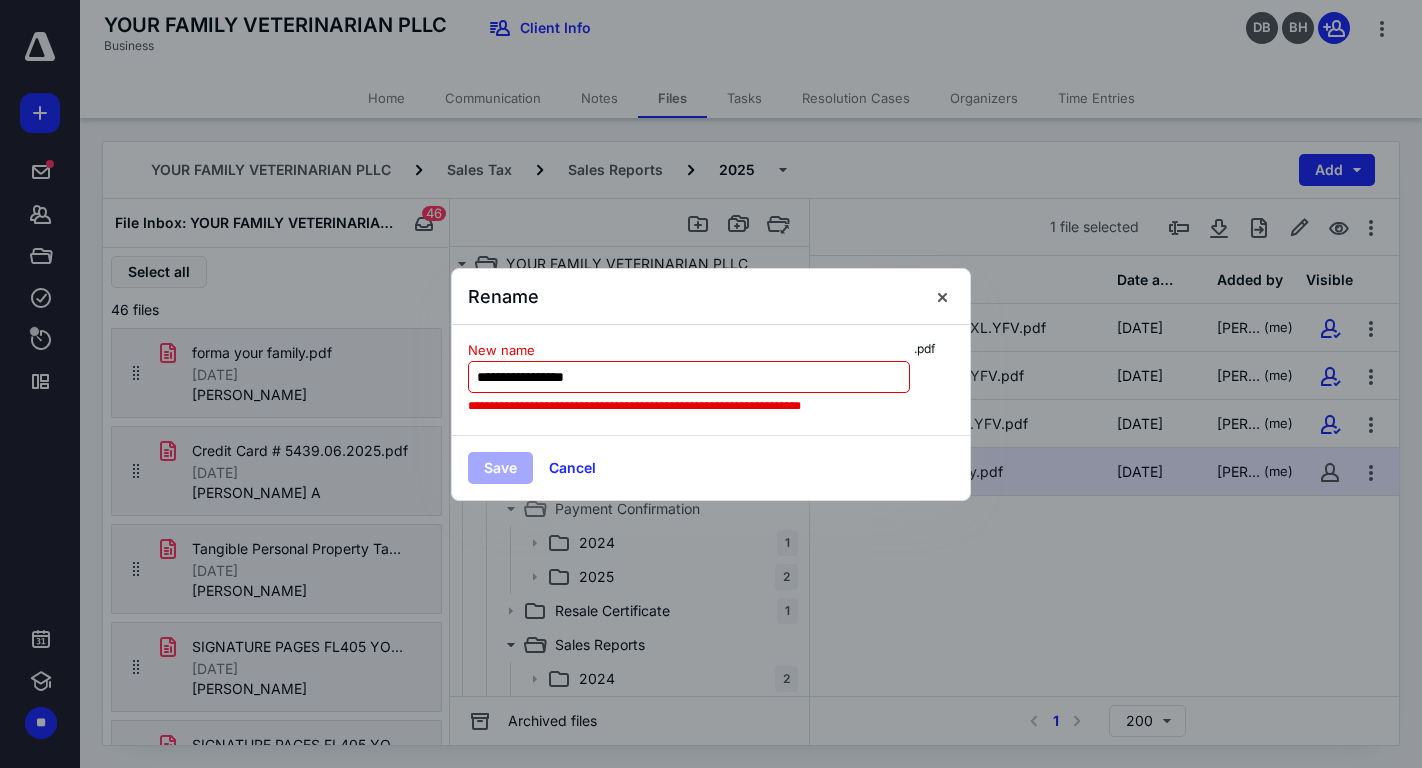 click on "**********" at bounding box center [689, 377] 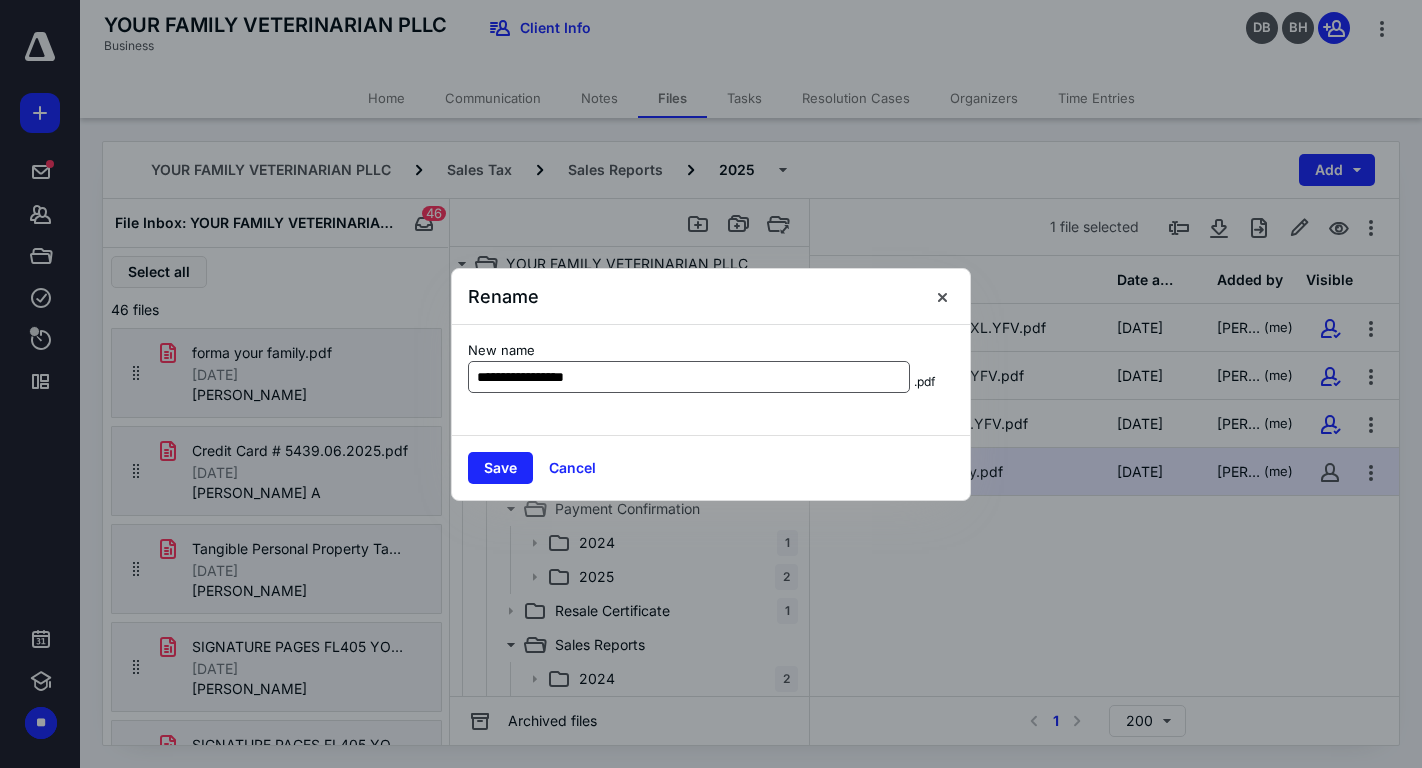 type on "**********" 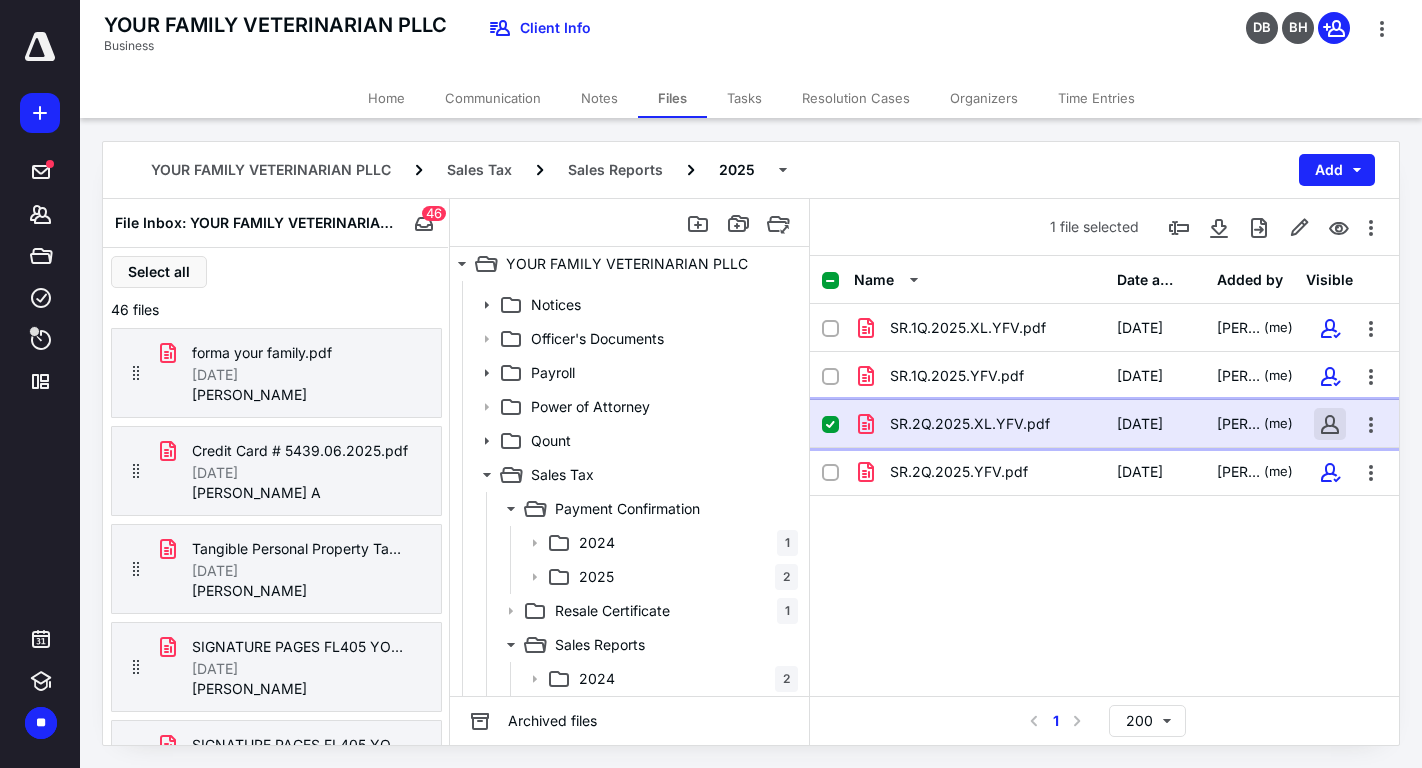 click at bounding box center (1330, 424) 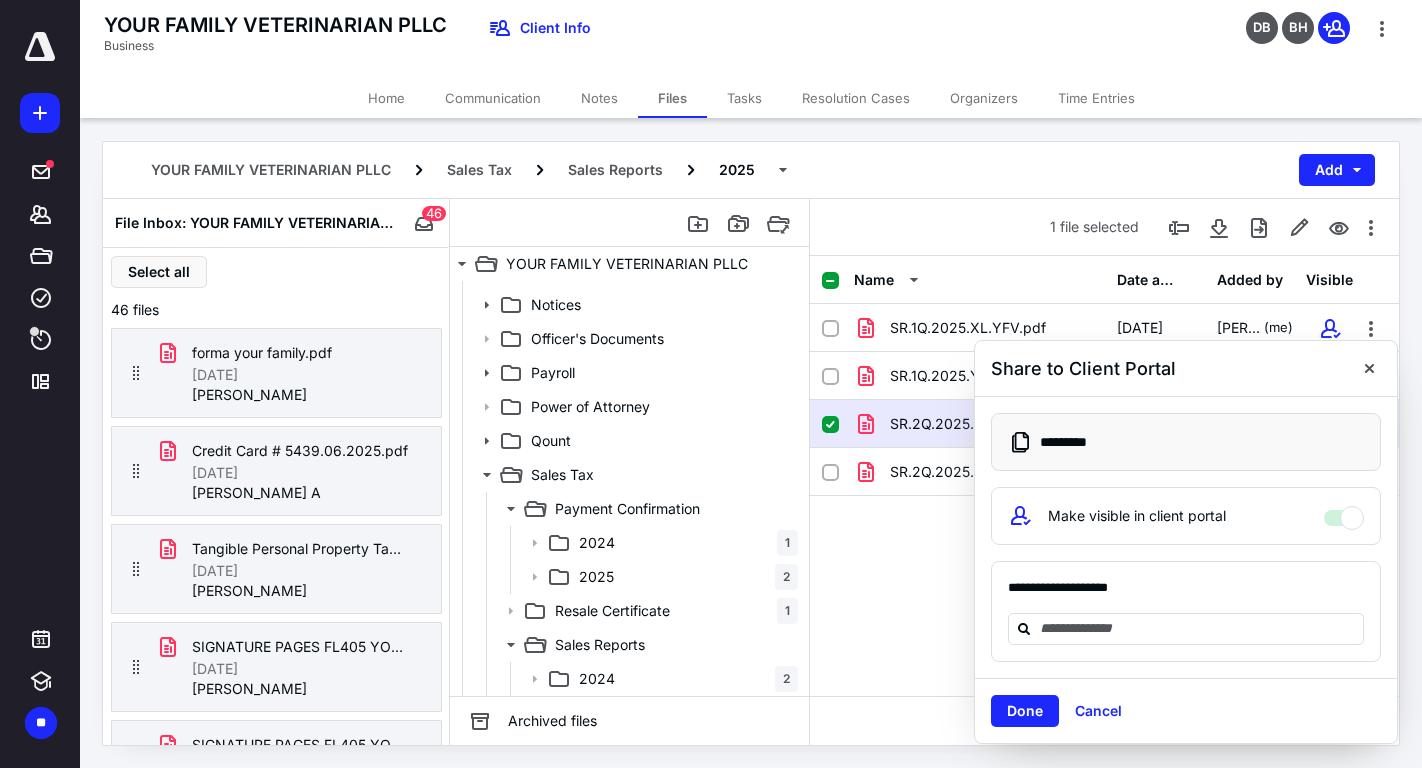 click on "Share to Client Portal" at bounding box center (1186, 369) 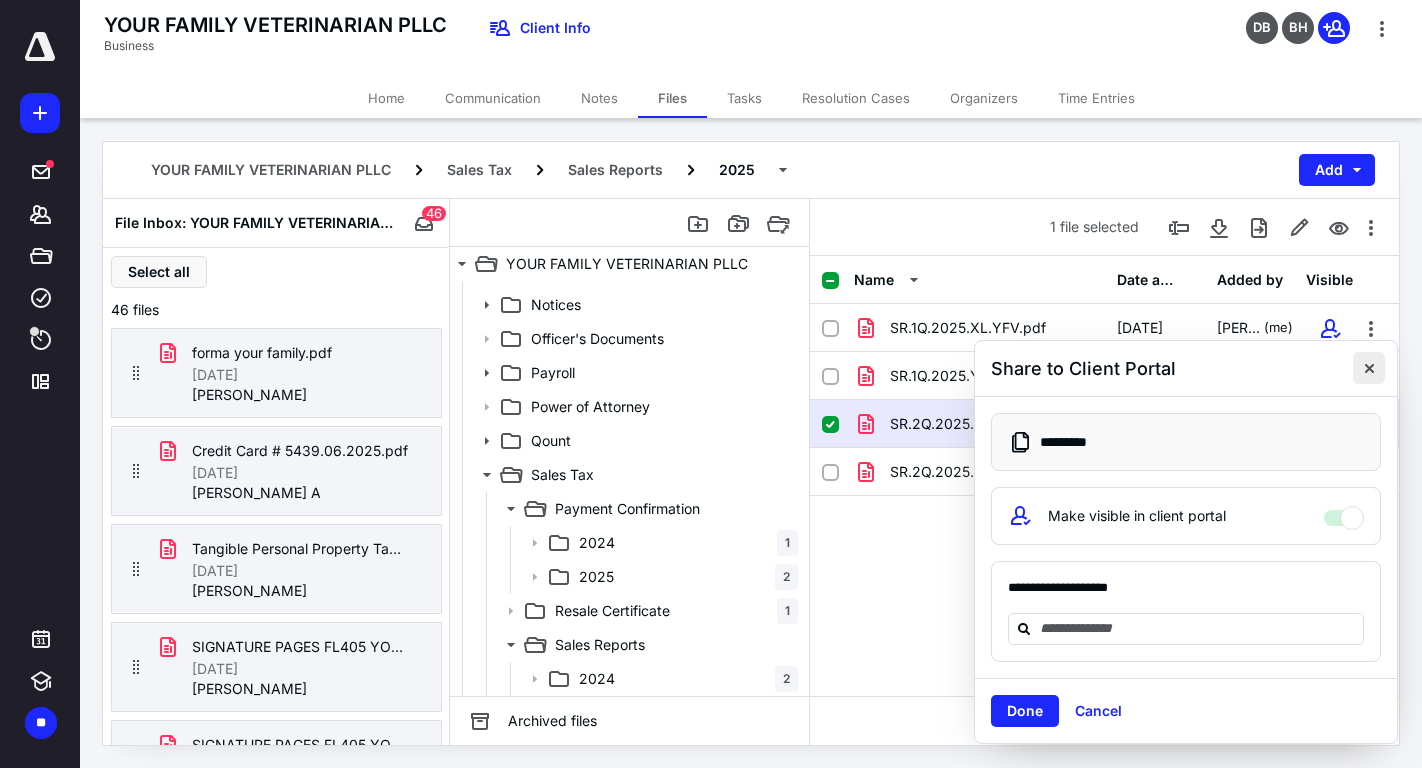 click at bounding box center [1369, 368] 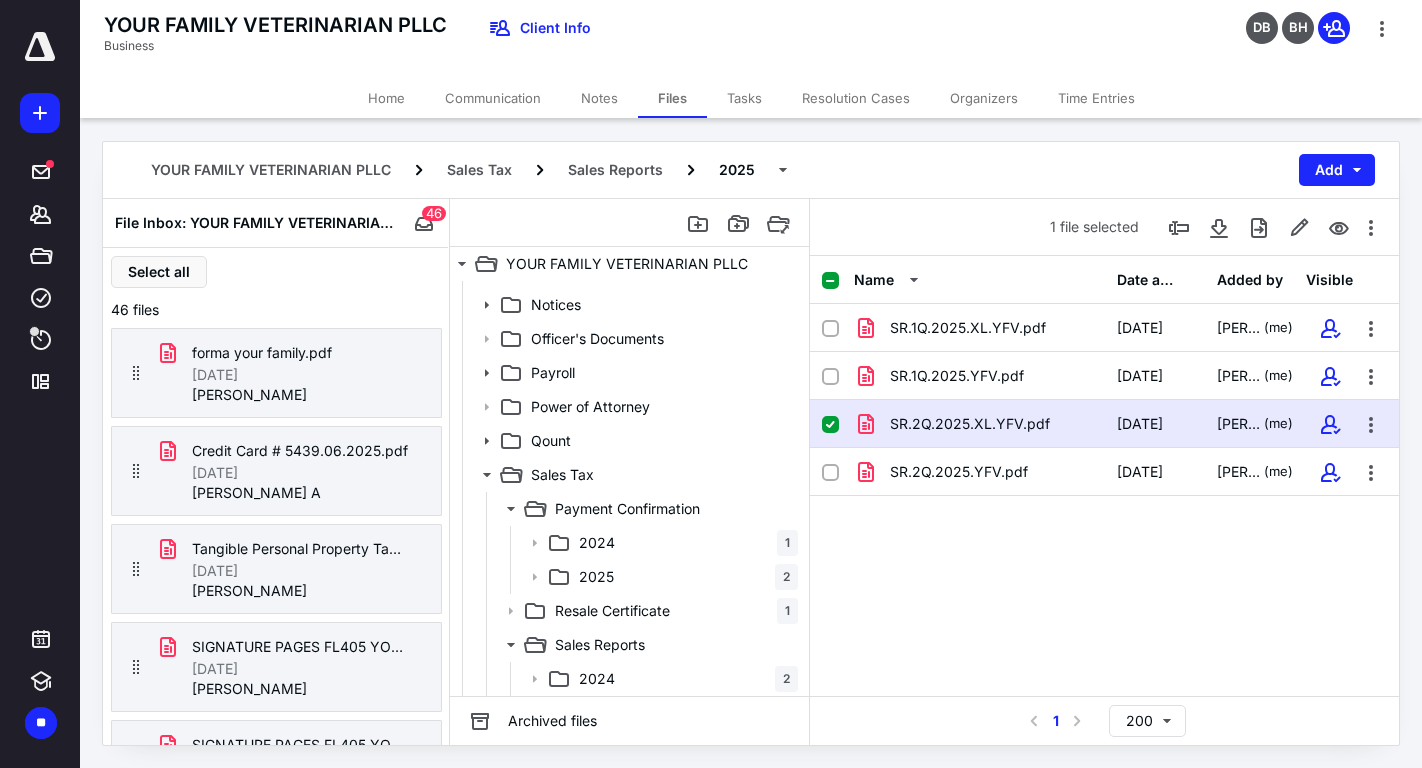 click on "SR.2Q.2025.XL.YFV.pdf" at bounding box center [970, 424] 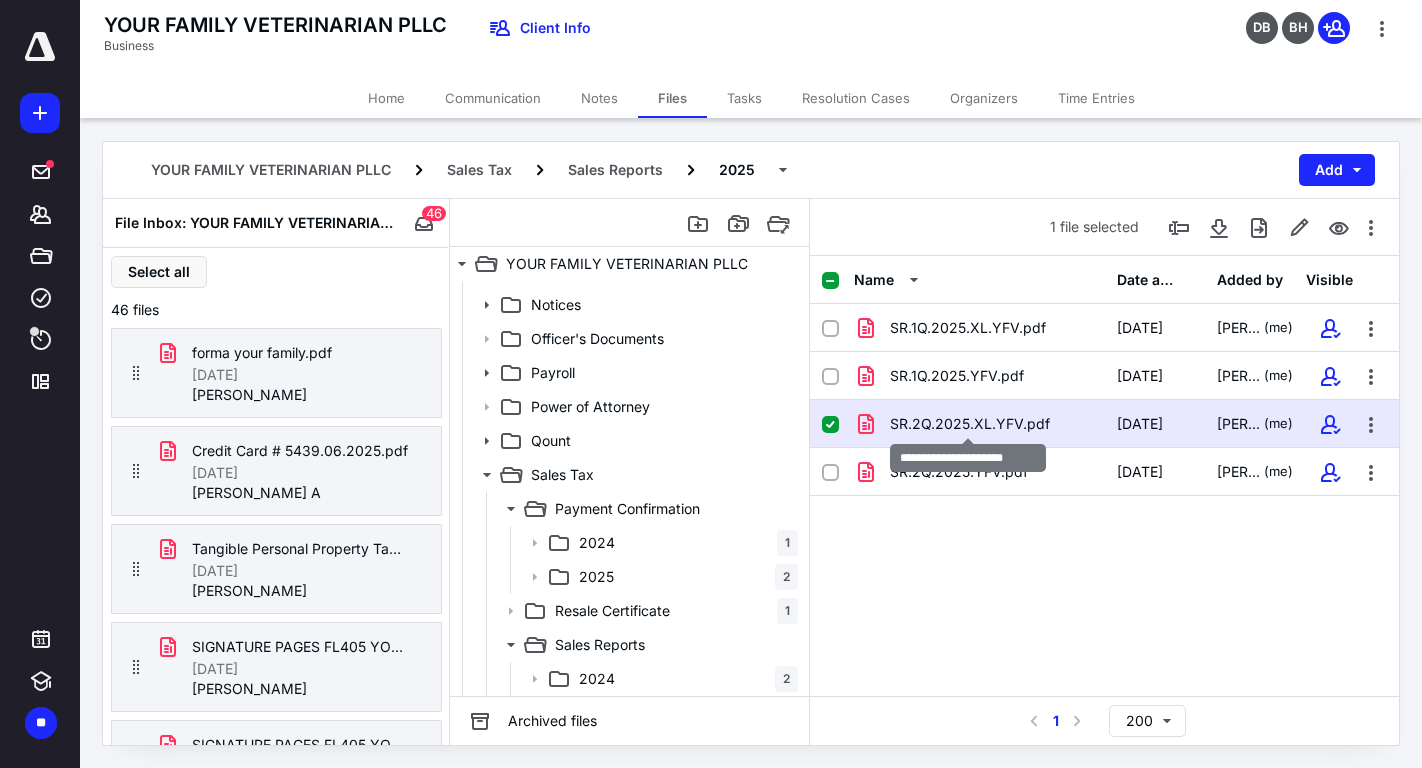 click on "SR.2Q.2025.XL.YFV.pdf" at bounding box center (970, 424) 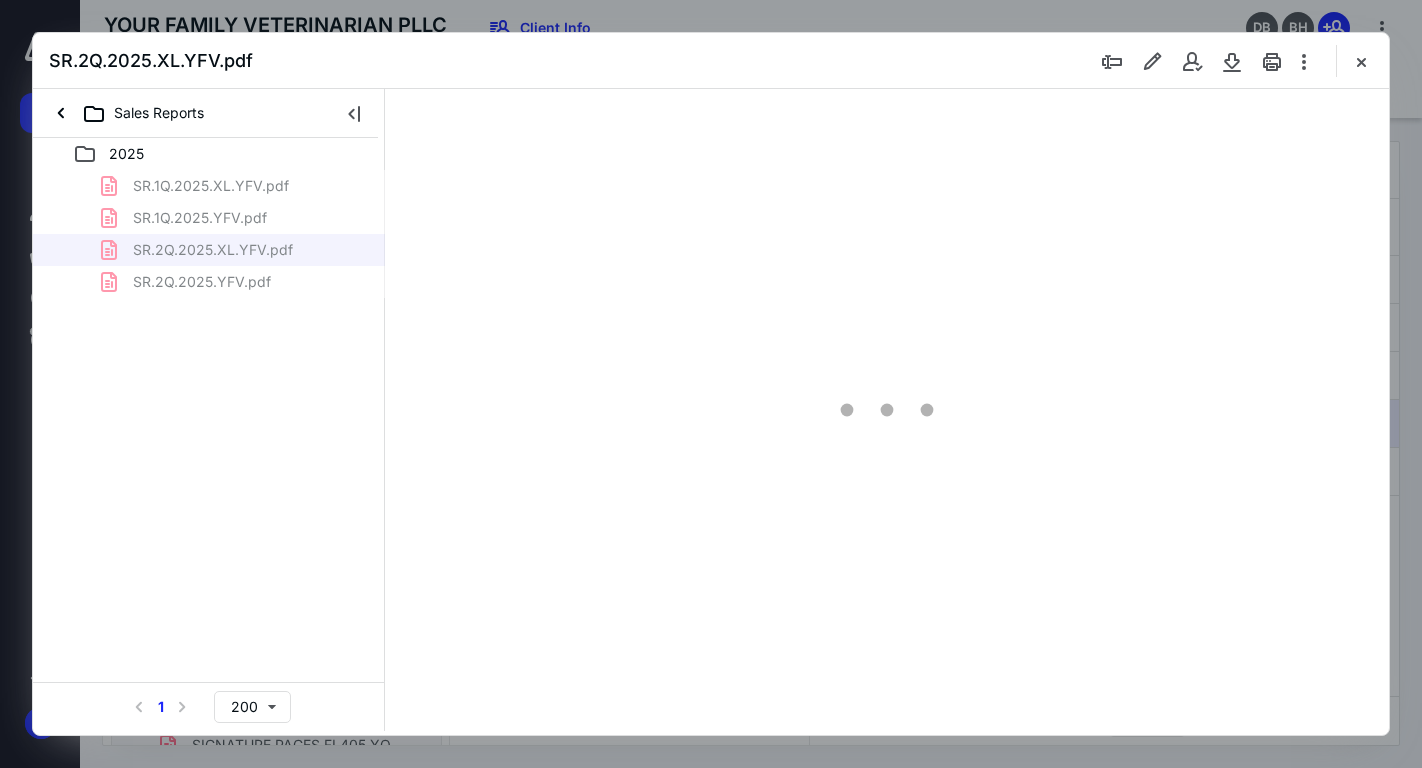 scroll, scrollTop: 0, scrollLeft: 0, axis: both 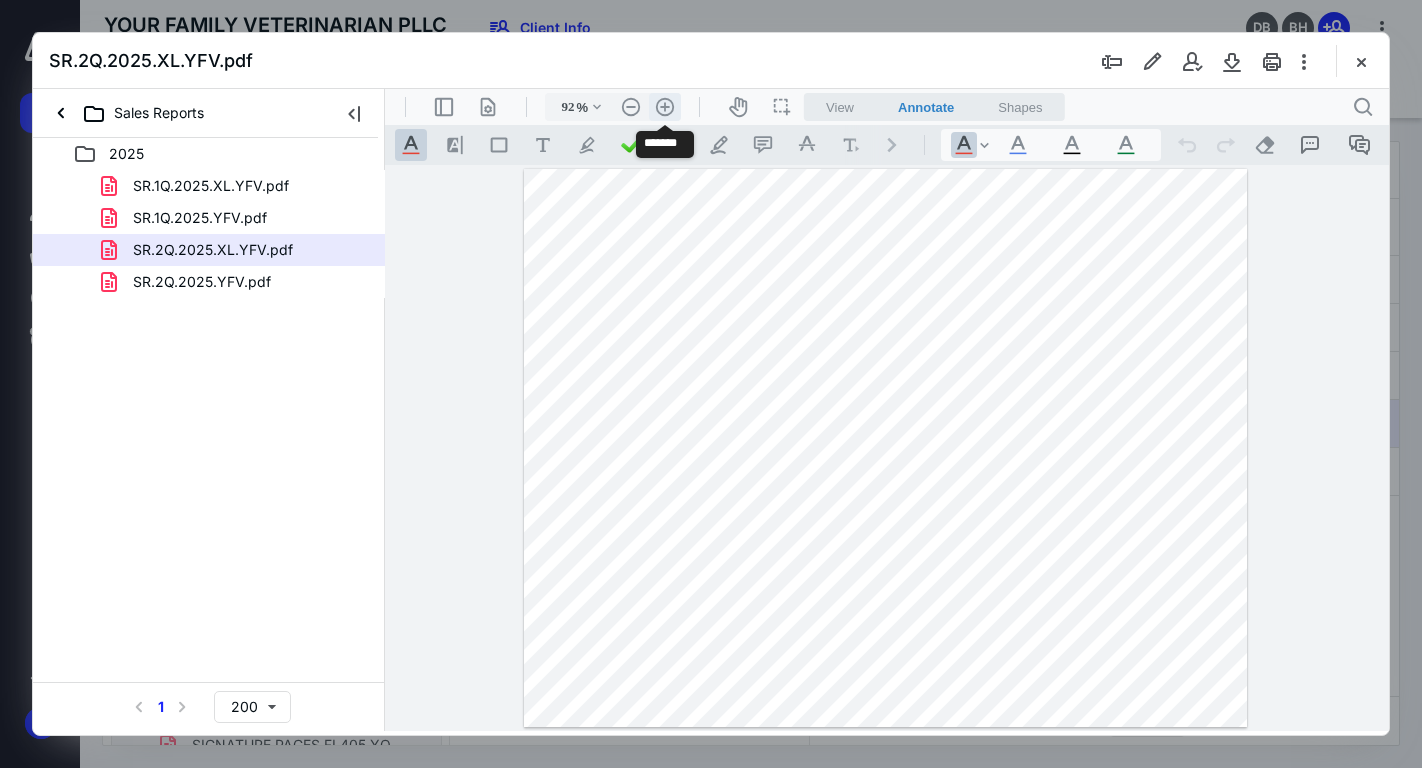 click on ".cls-1{fill:#abb0c4;} icon - header - zoom - in - line" at bounding box center (665, 107) 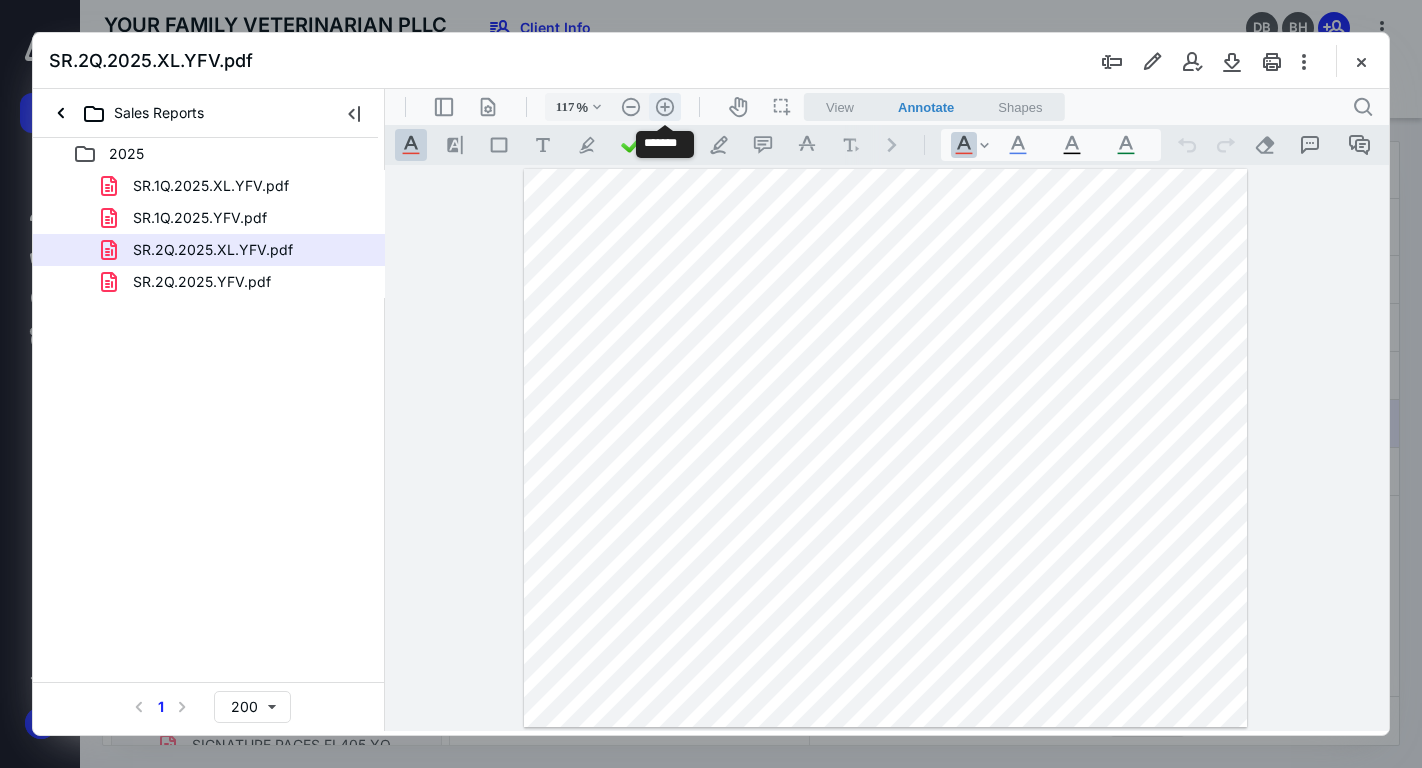 scroll, scrollTop: 67, scrollLeft: 0, axis: vertical 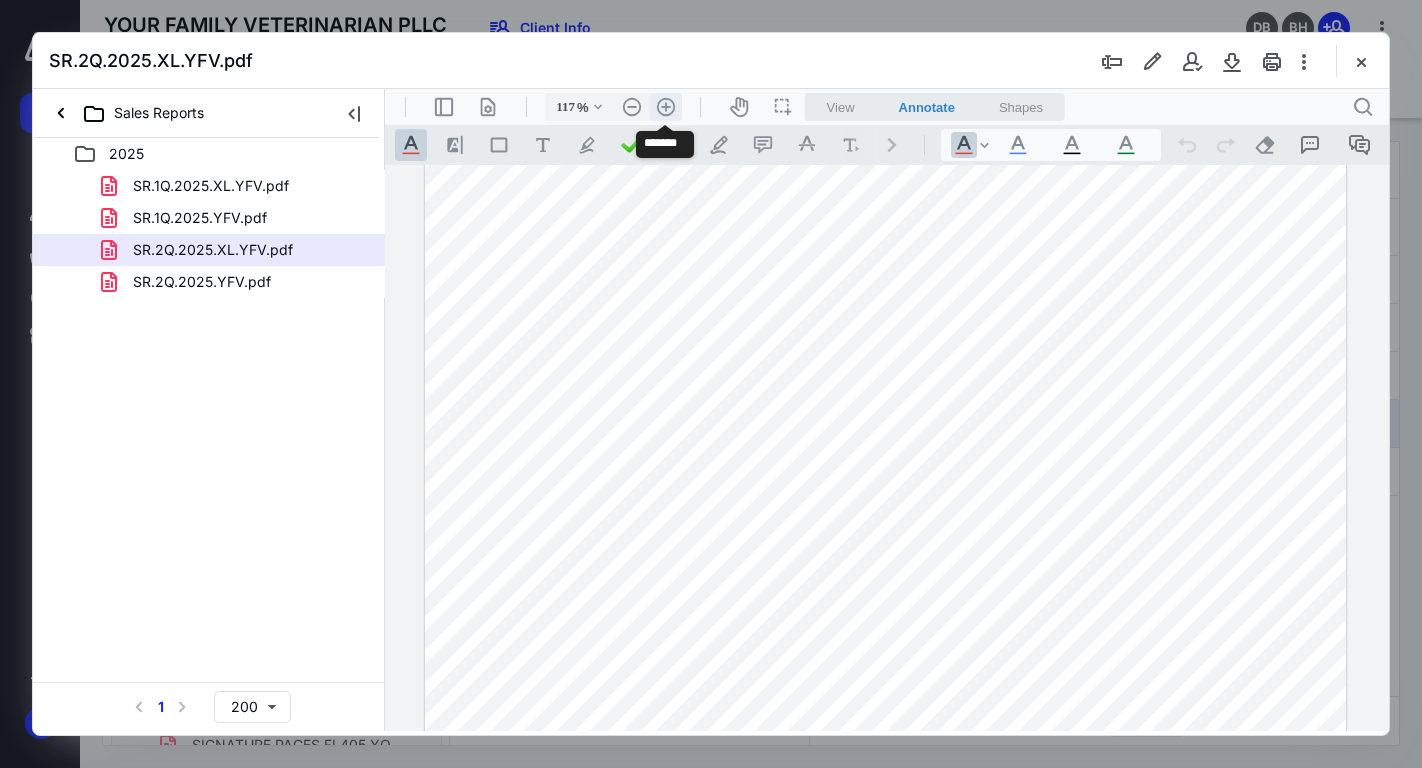 click on ".cls-1{fill:#abb0c4;} icon - header - zoom - in - line" at bounding box center (666, 107) 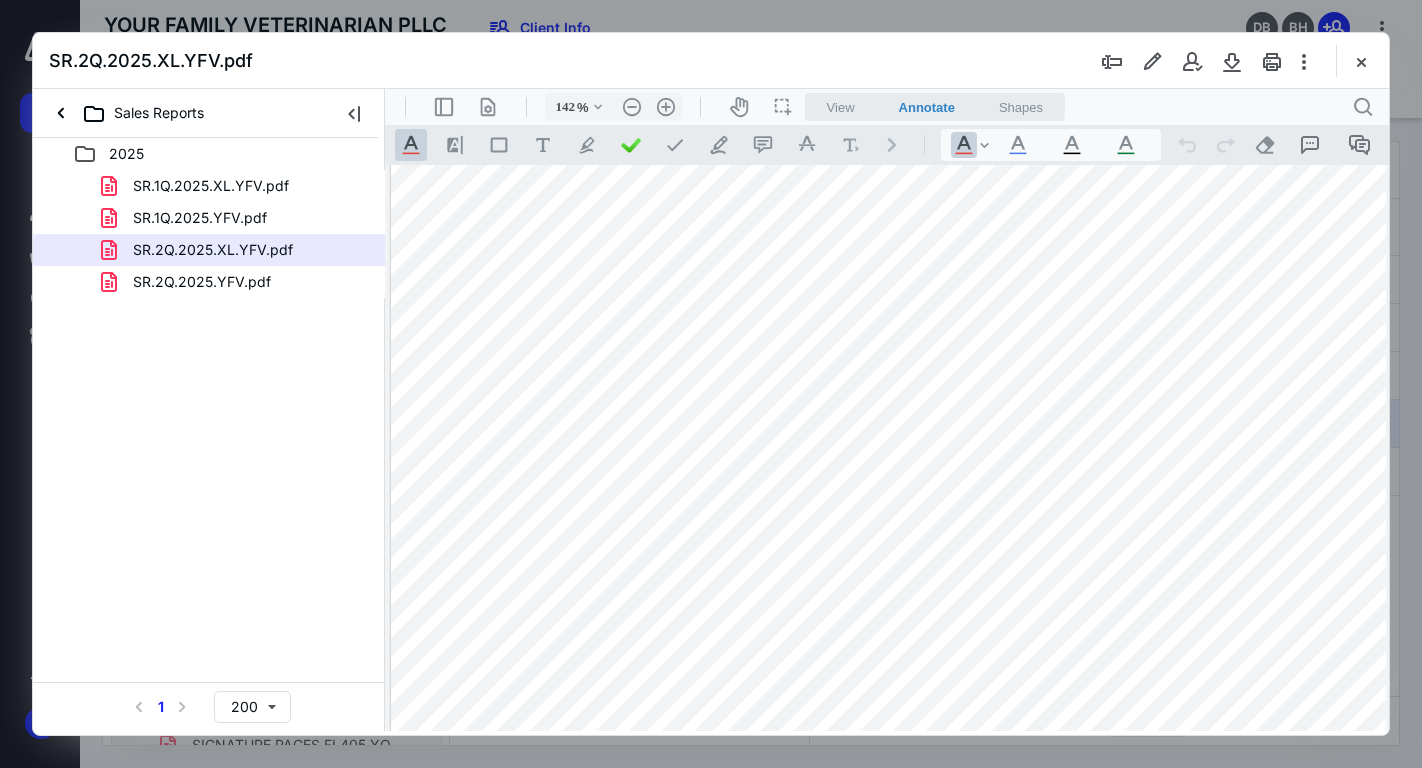 scroll, scrollTop: 185, scrollLeft: 0, axis: vertical 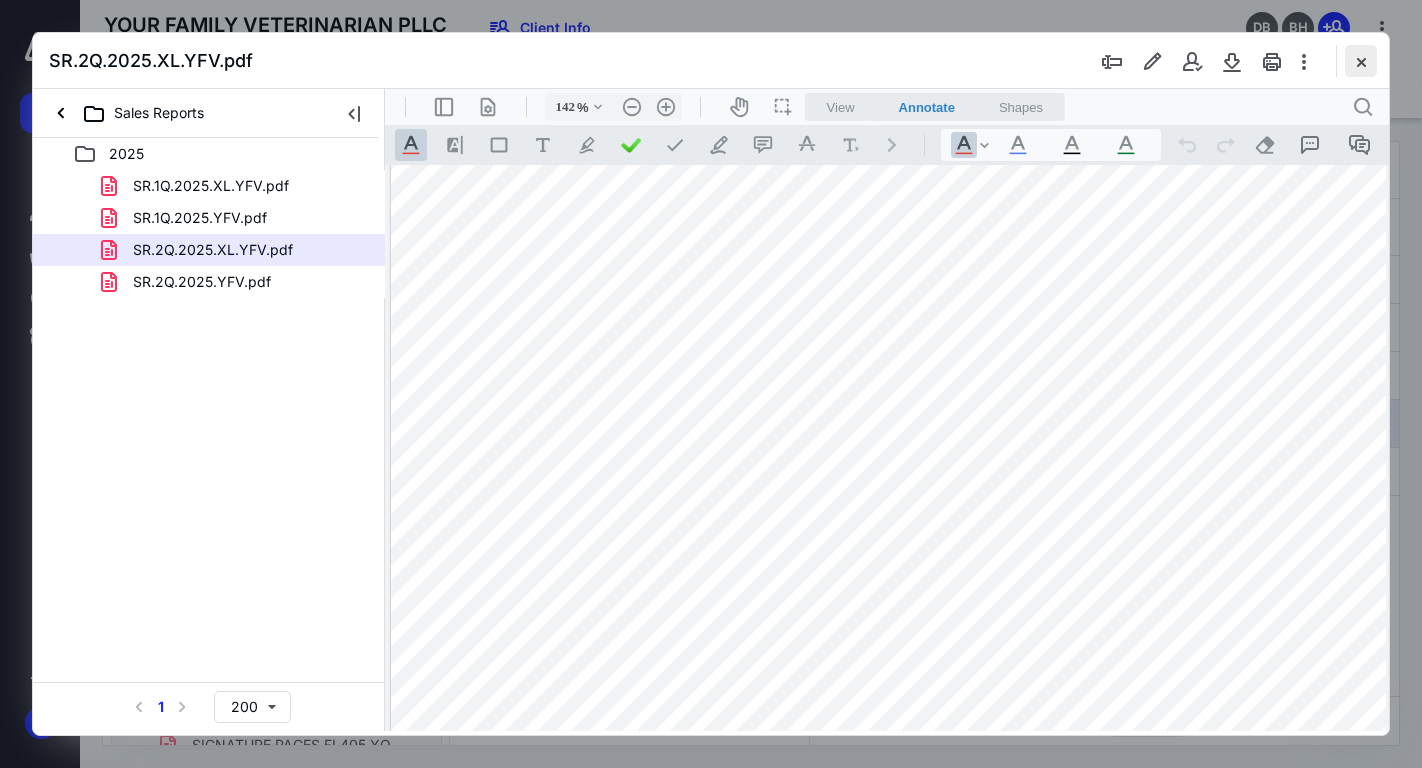 click at bounding box center [1361, 61] 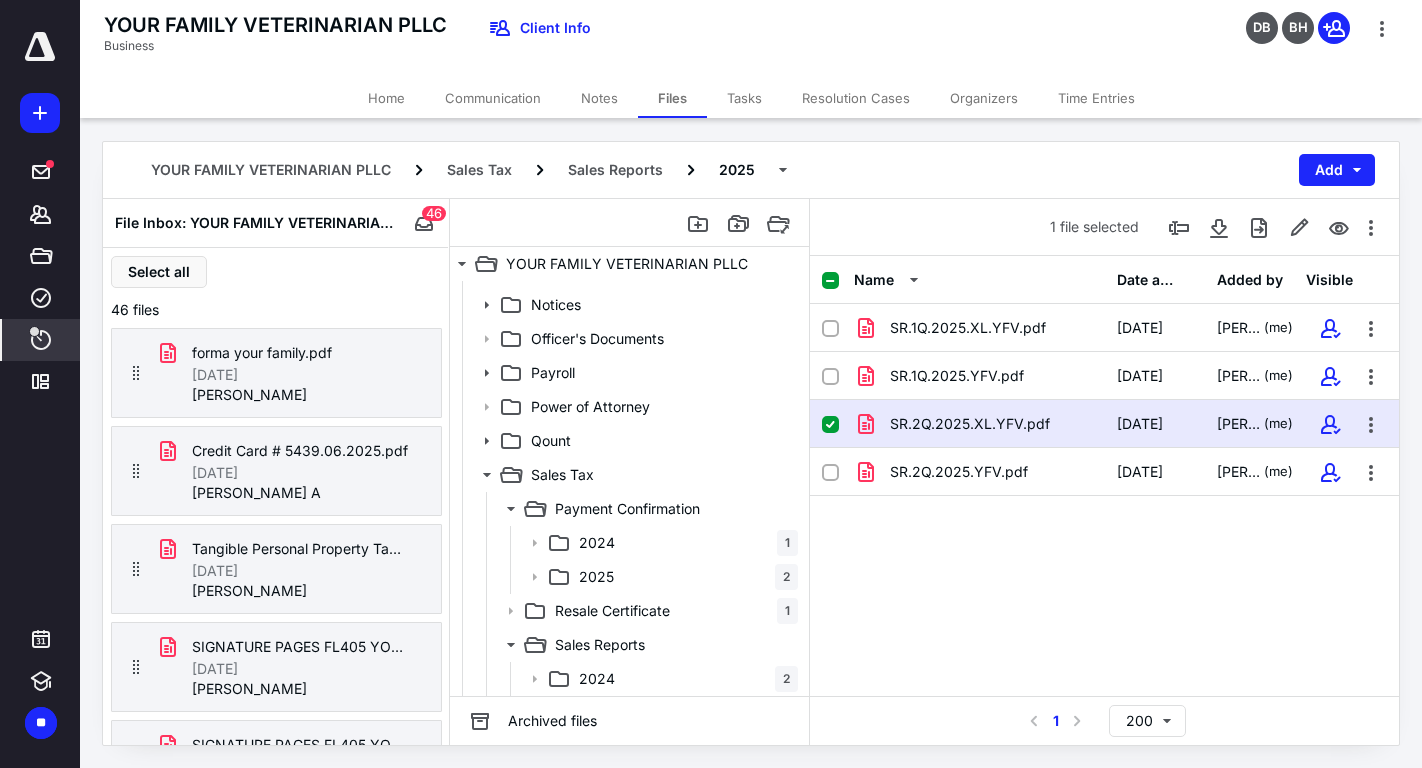 click 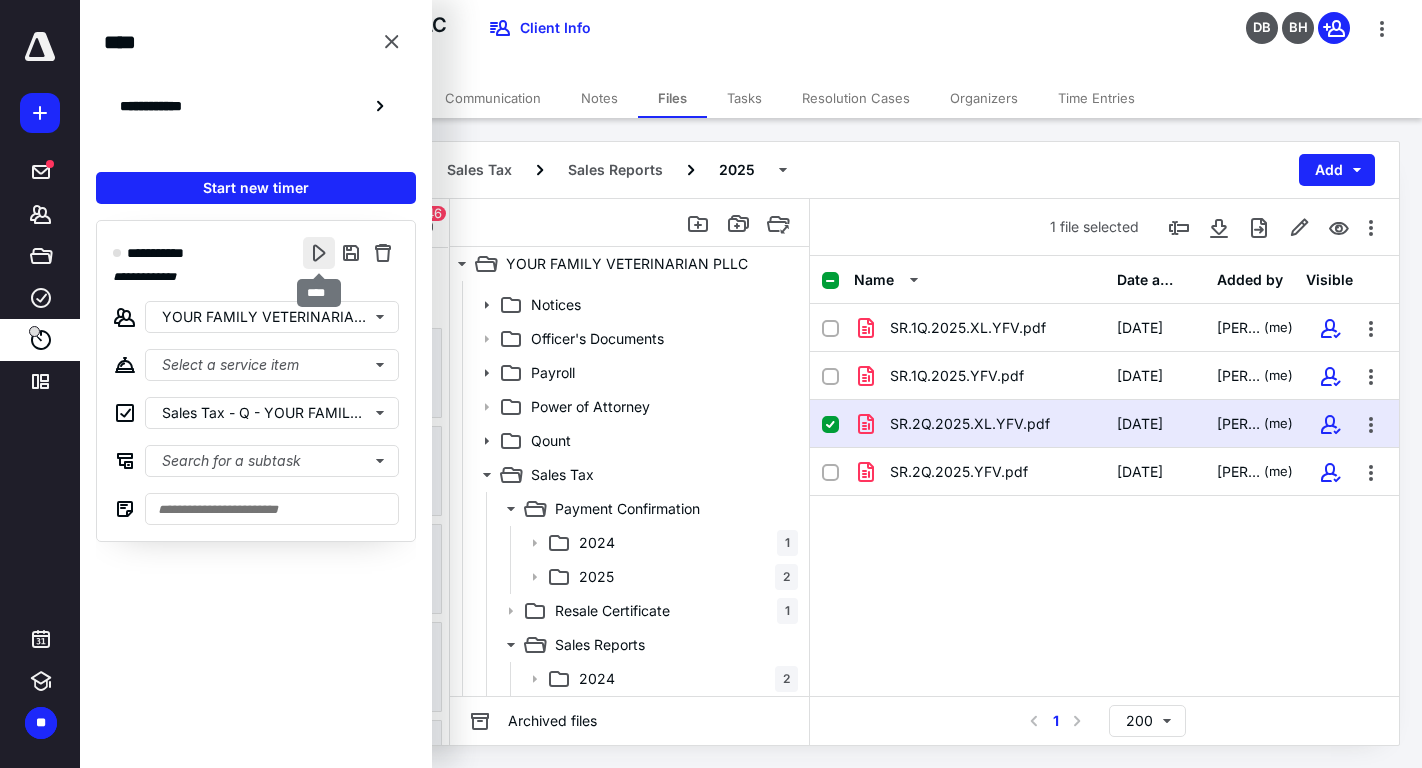 click at bounding box center [319, 253] 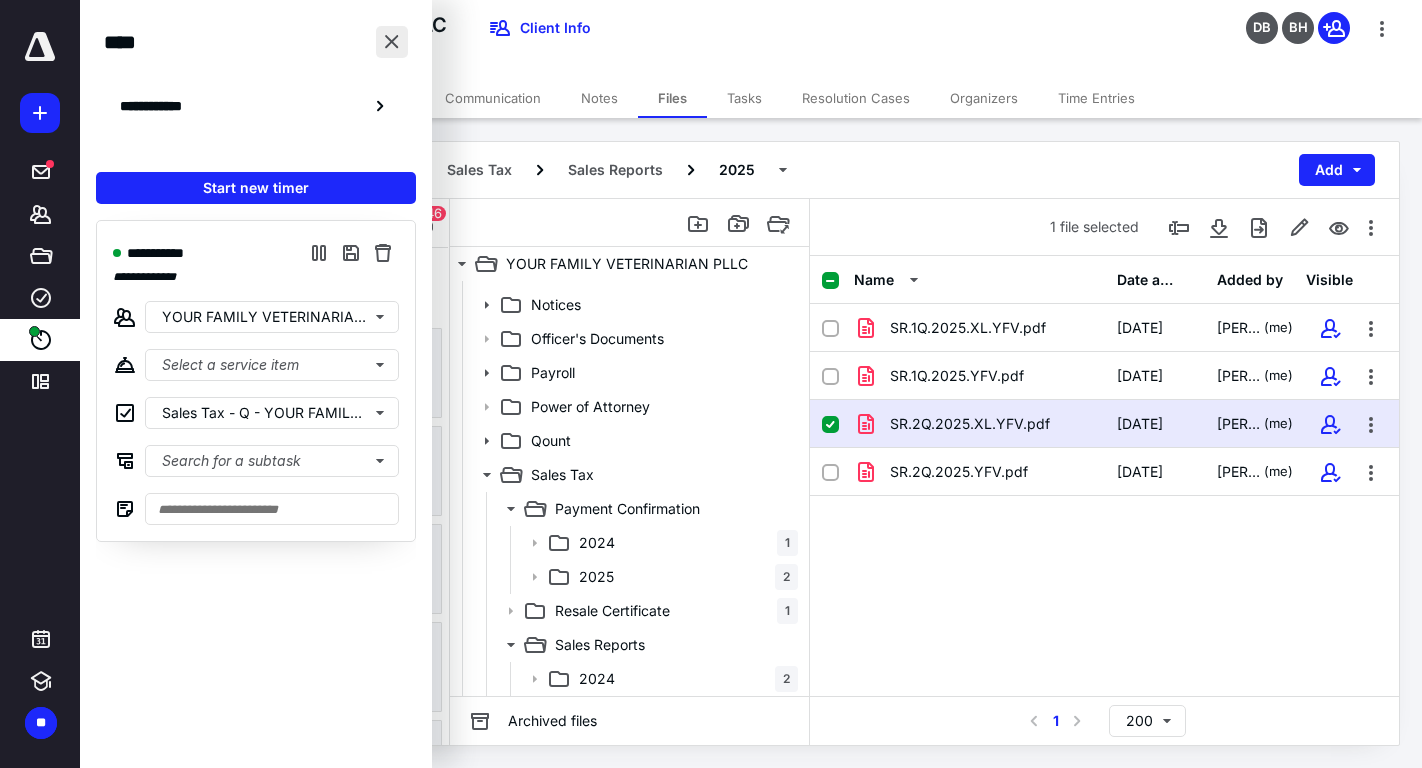 click at bounding box center (392, 42) 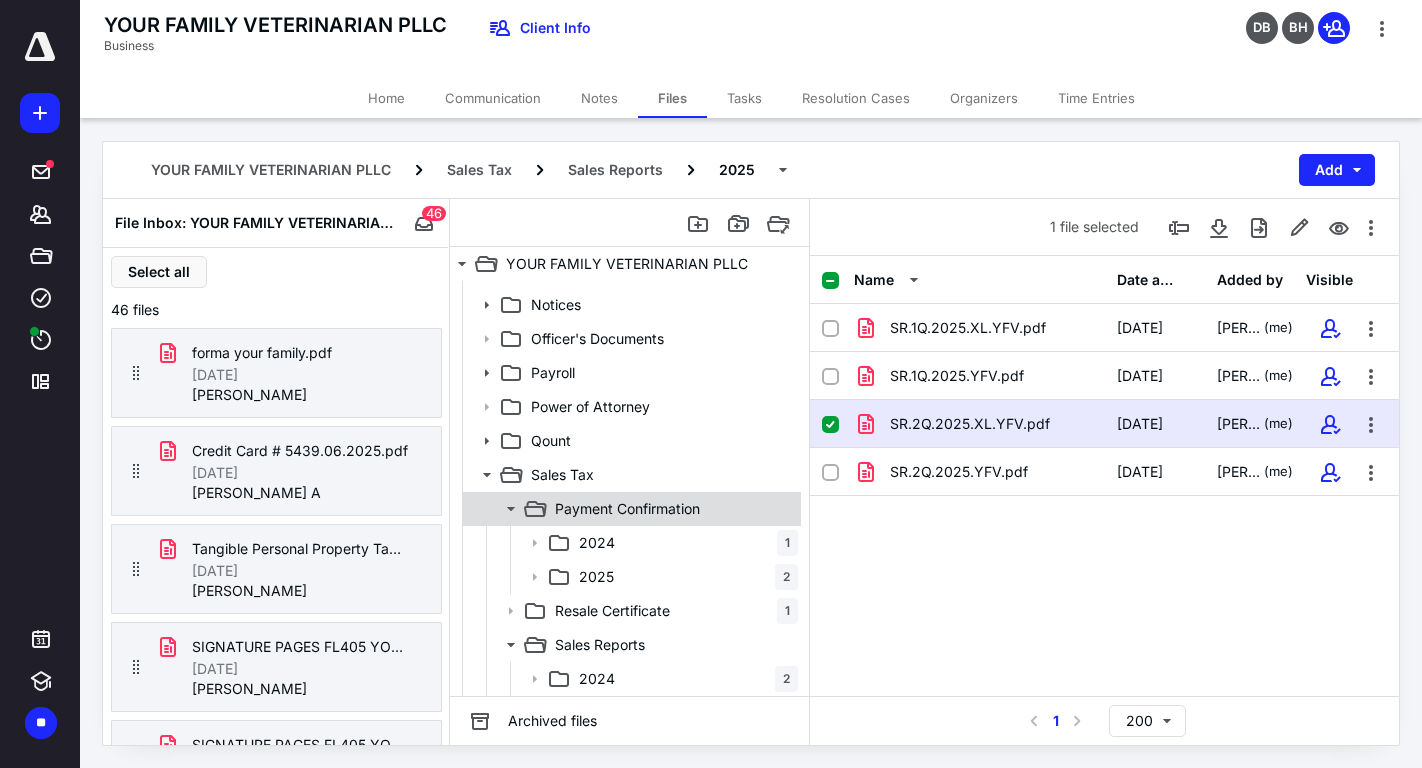 scroll, scrollTop: 265, scrollLeft: 0, axis: vertical 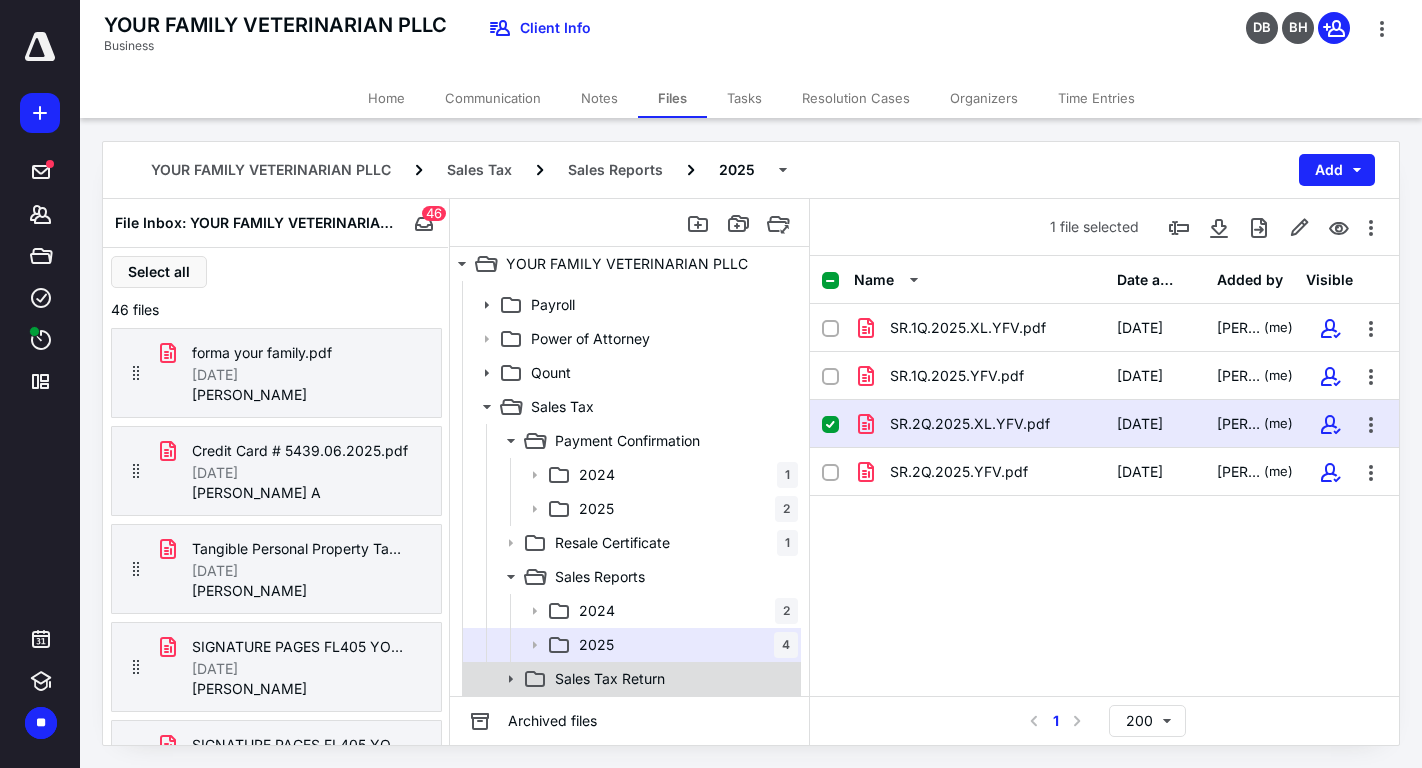 click on "Sales Tax Return" at bounding box center (672, 679) 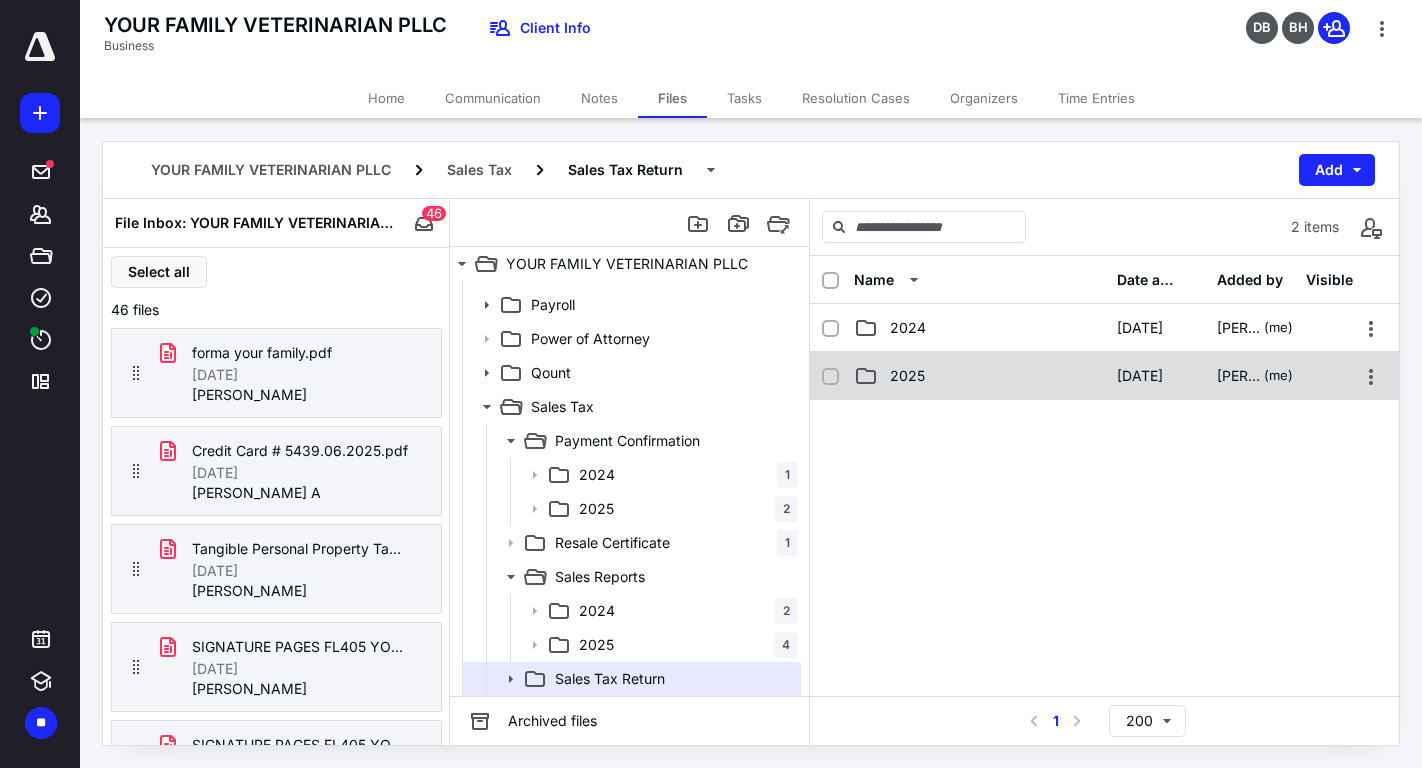 click on "2025" at bounding box center (979, 376) 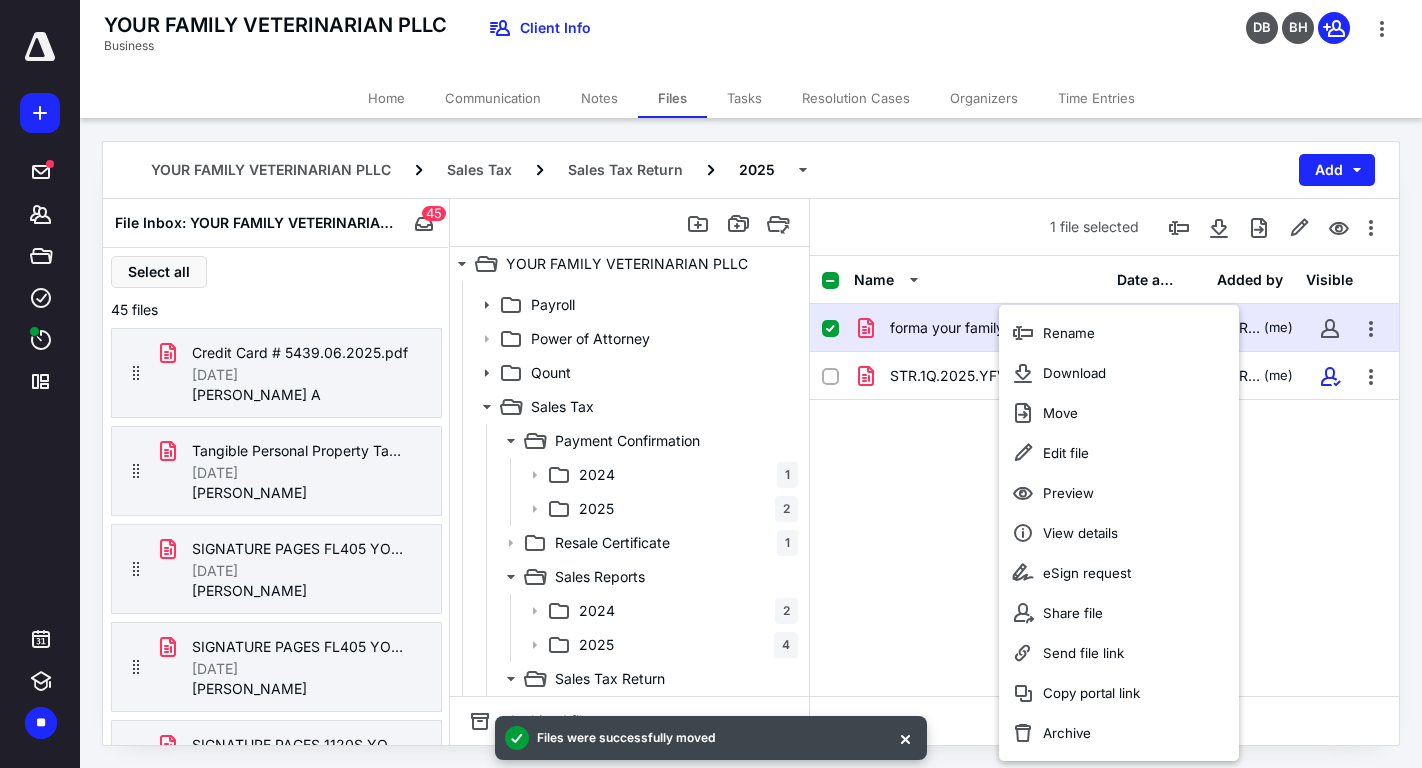 click on "forma your family.pdf [DATE] [PERSON_NAME]  (me) STR.1Q.2025.YFV.pdf [DATE] [PERSON_NAME]  (me)" at bounding box center [1104, 454] 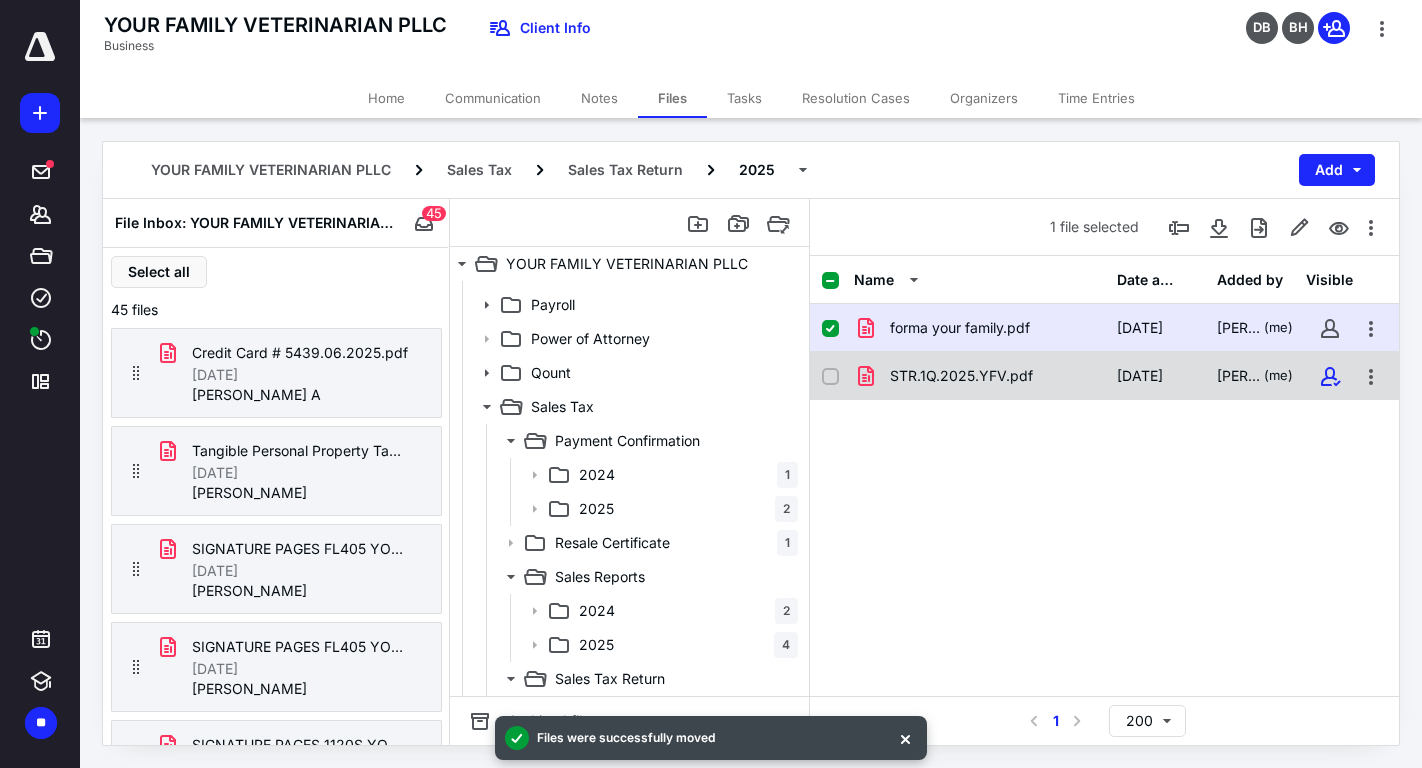 checkbox on "false" 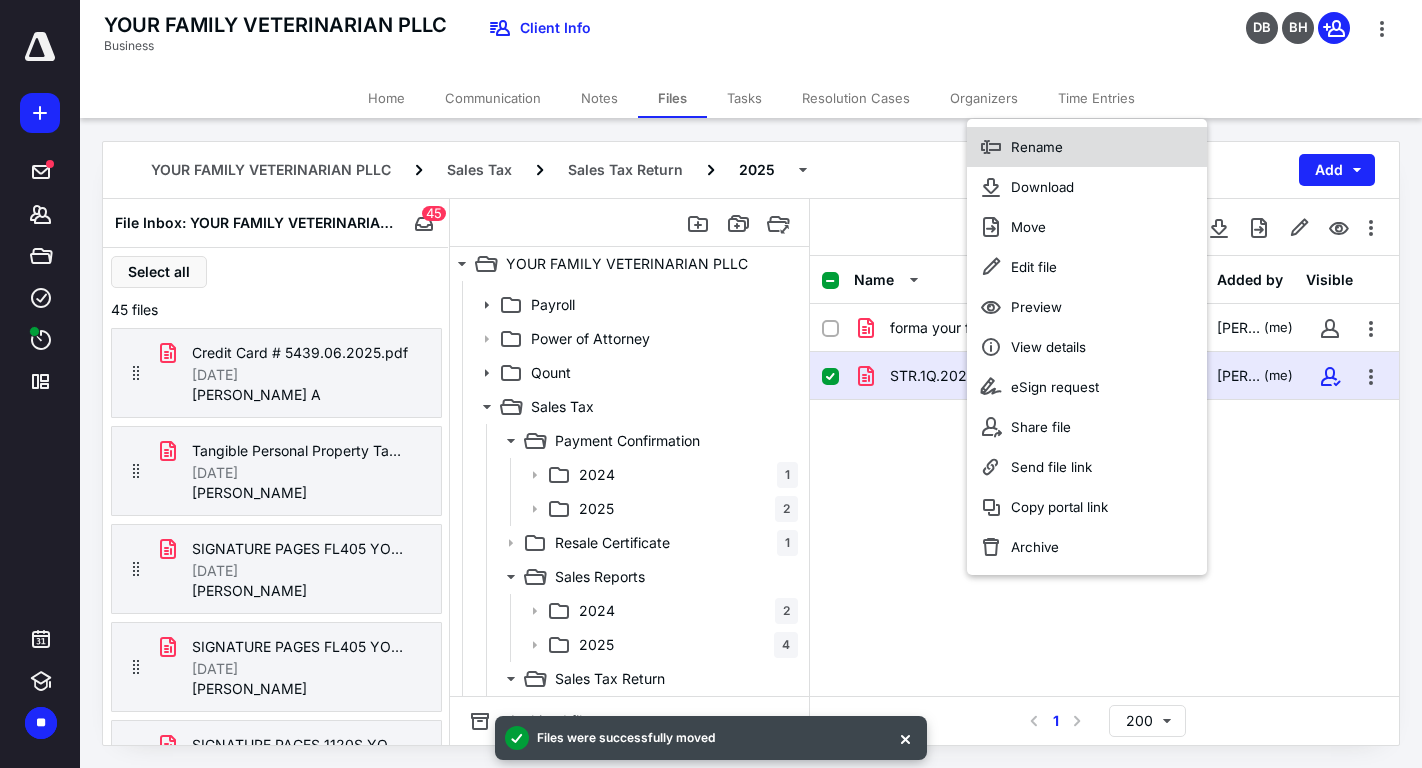 click on "Rename" at bounding box center [1087, 147] 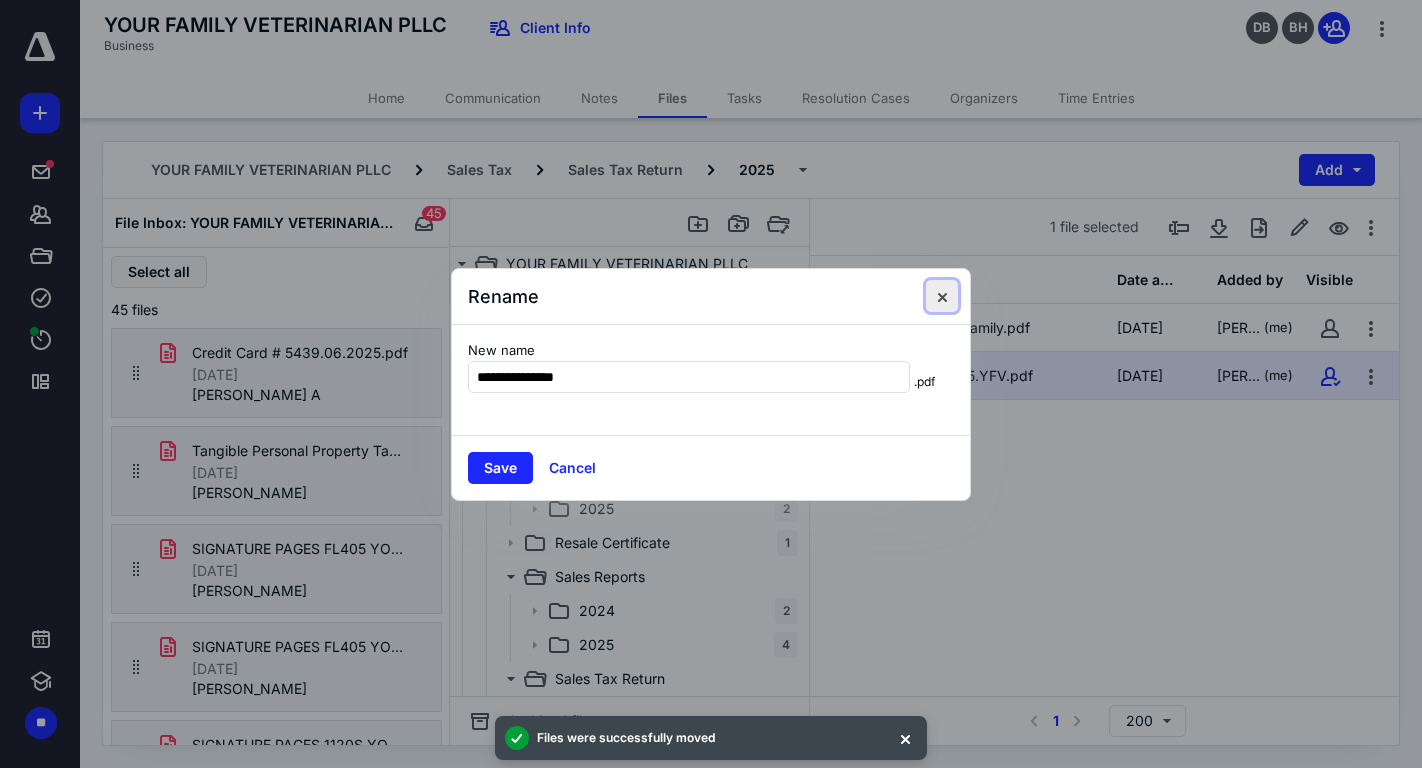 click at bounding box center [942, 296] 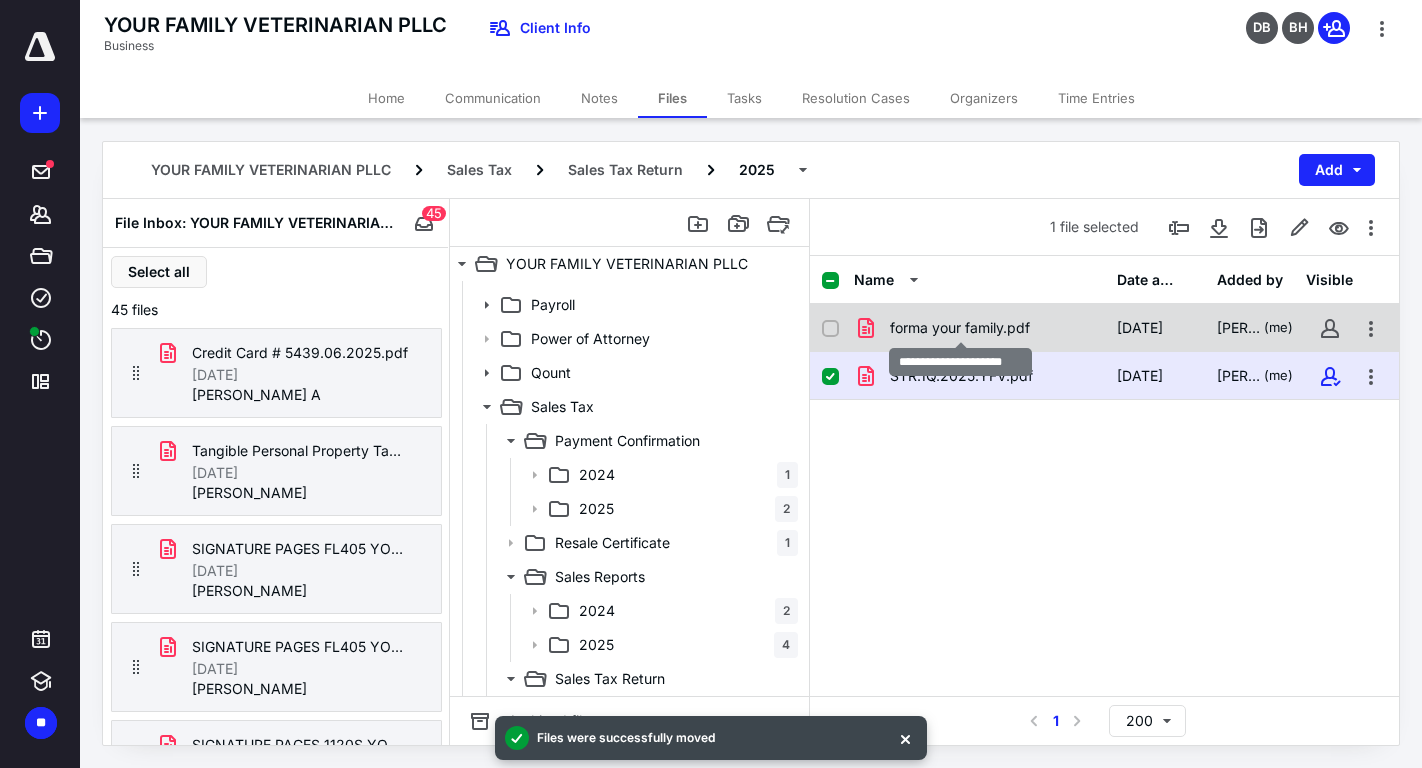 click on "forma your family.pdf" at bounding box center [960, 328] 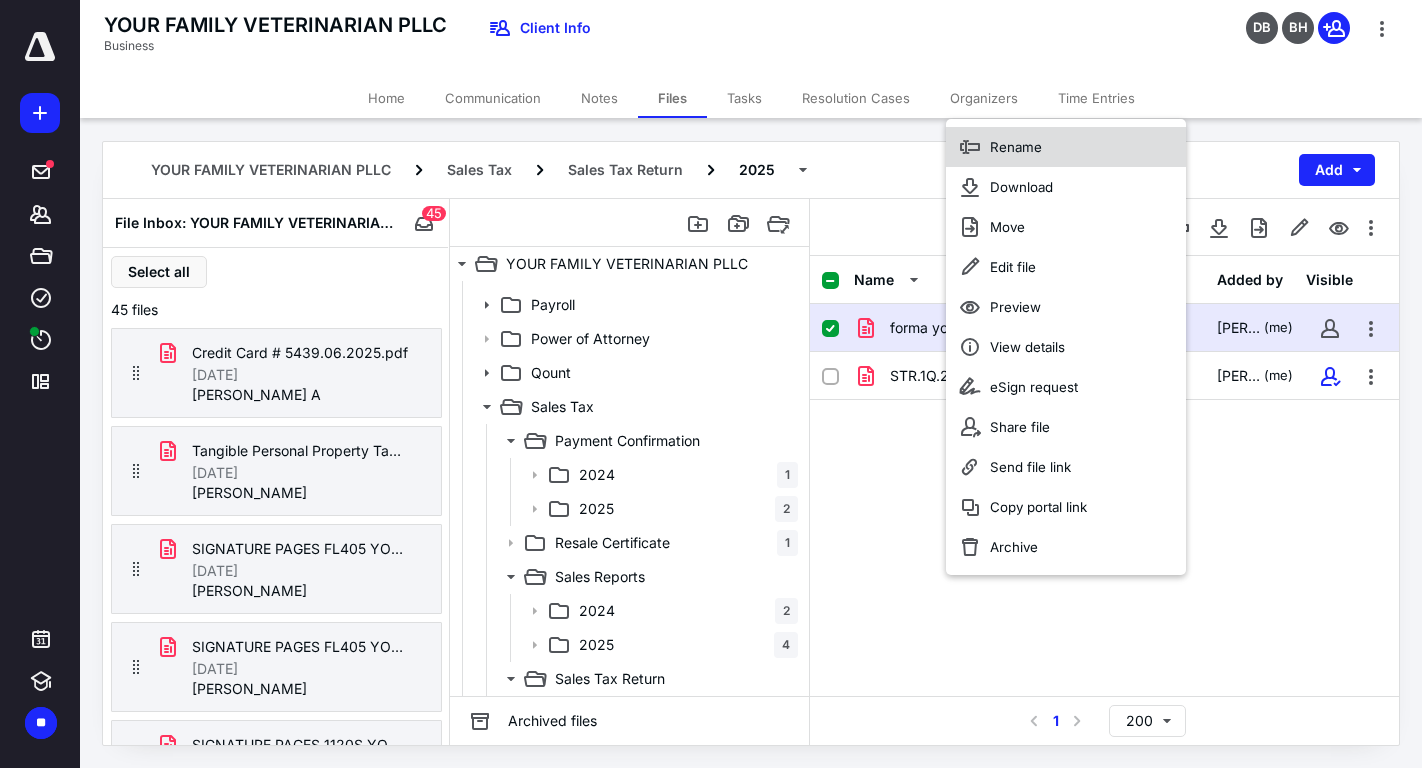 click on "Rename" at bounding box center (1066, 147) 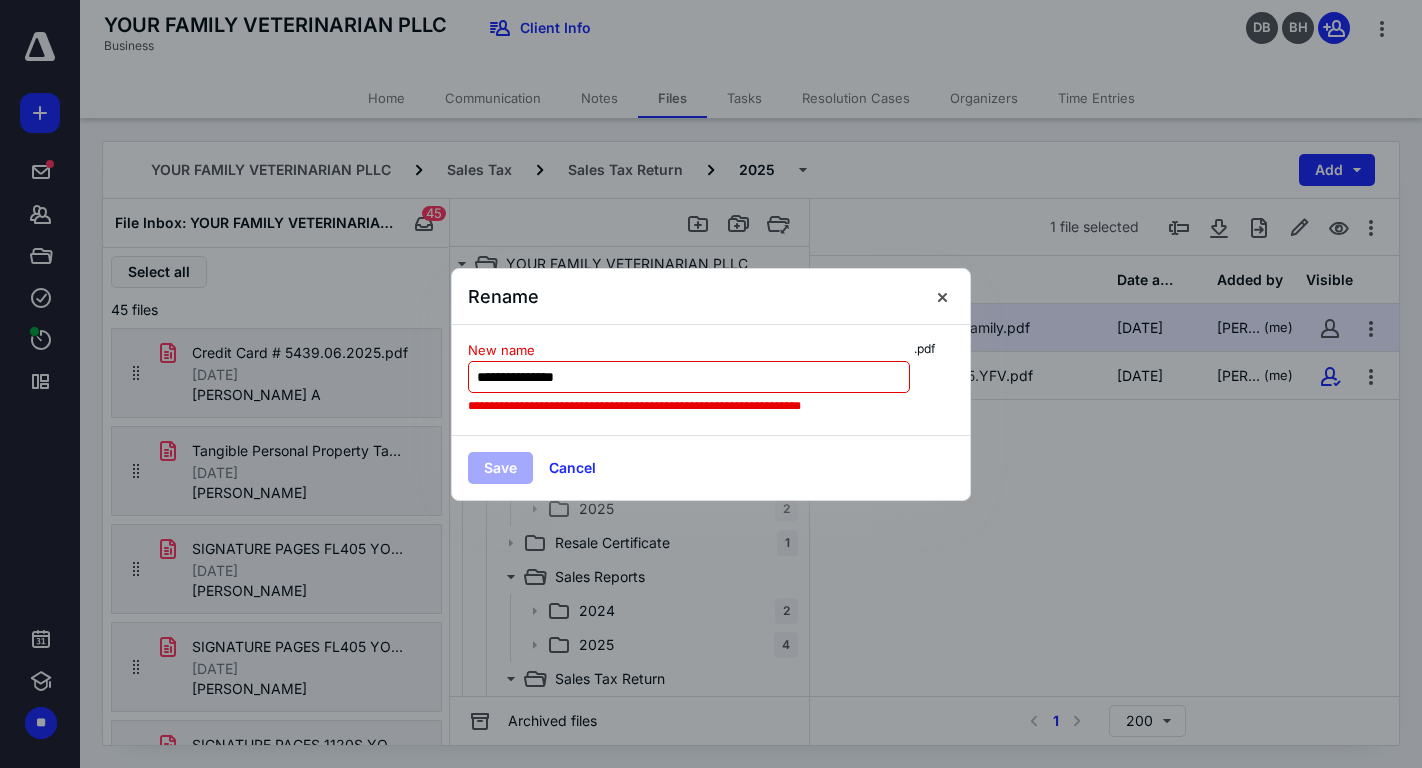 click on "**********" at bounding box center [689, 377] 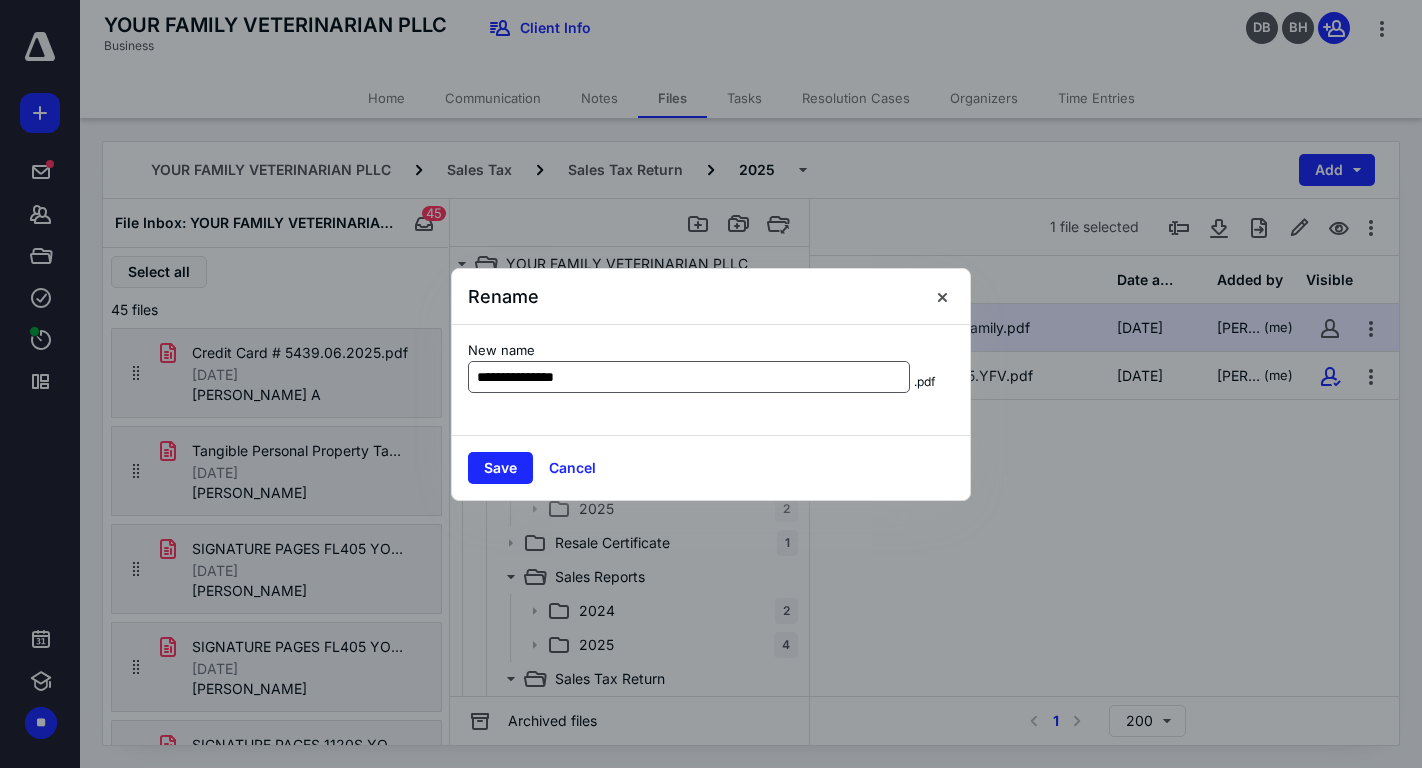 type on "**********" 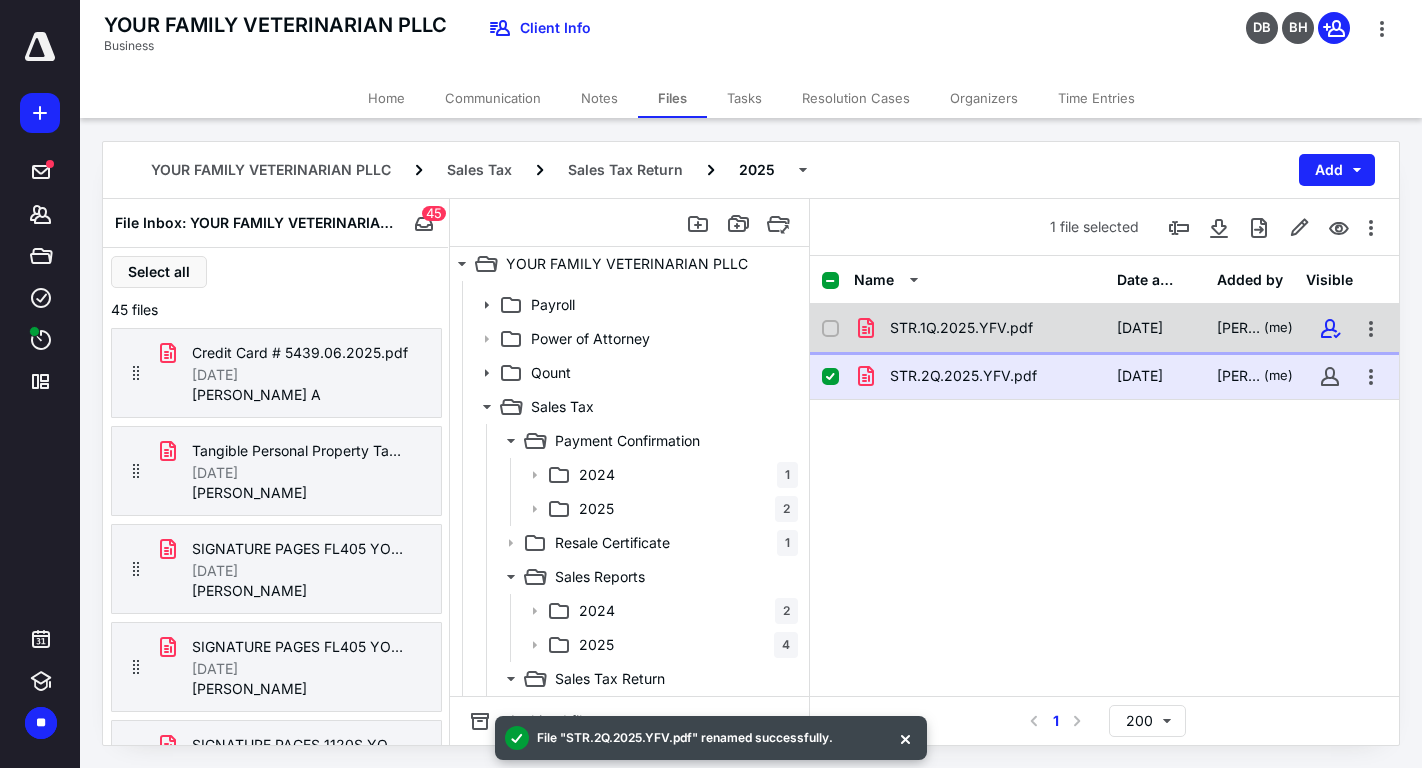 click on "STR.1Q.2025.YFV.pdf" at bounding box center (979, 328) 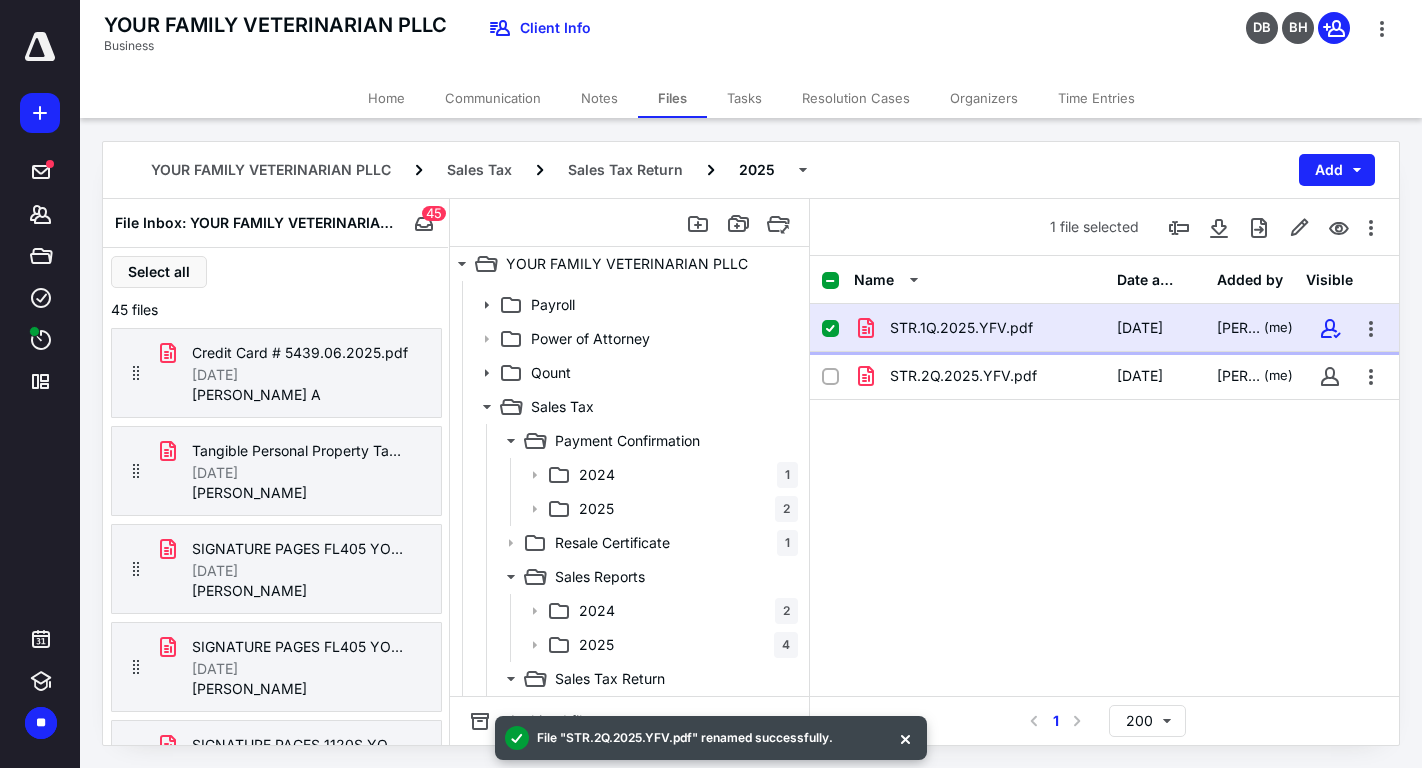 click on "STR.1Q.2025.YFV.pdf" at bounding box center [979, 328] 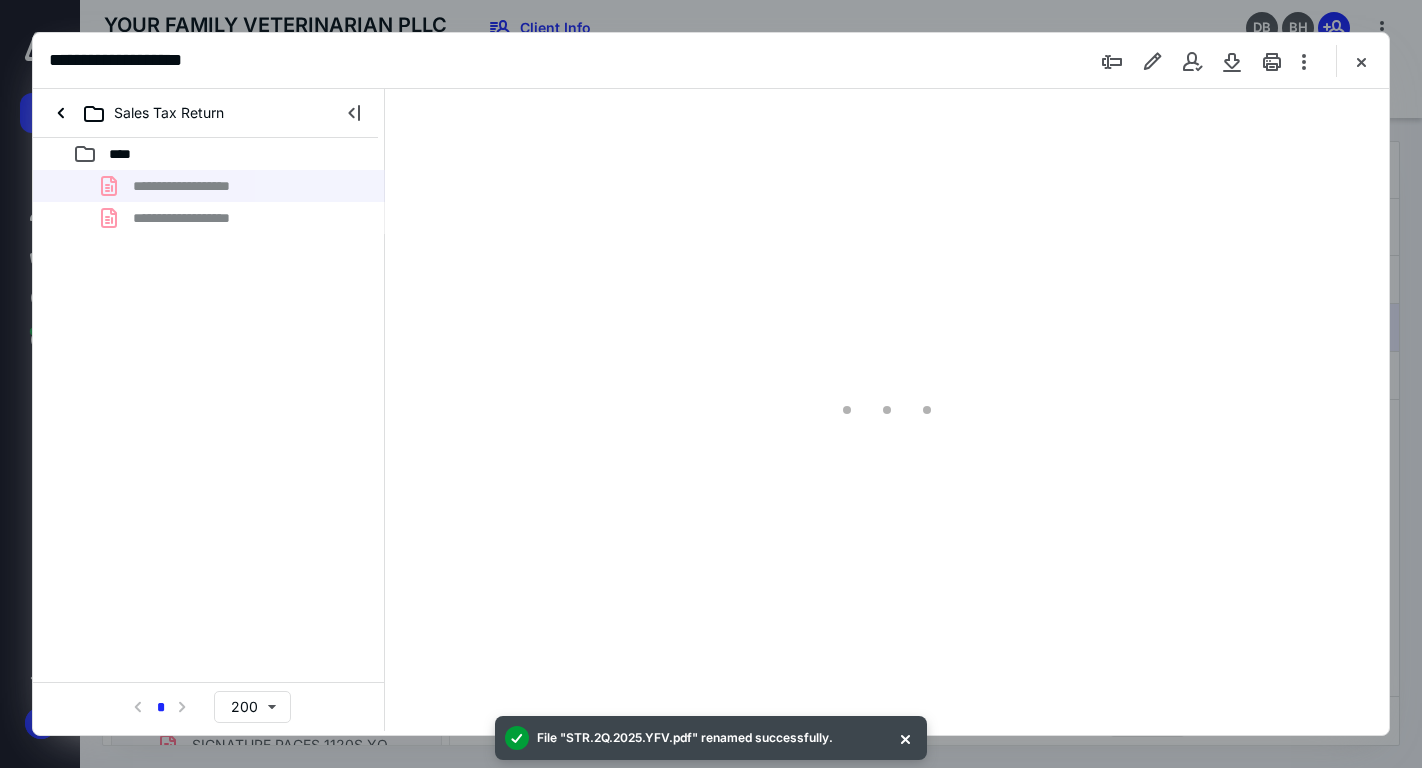 scroll, scrollTop: 0, scrollLeft: 0, axis: both 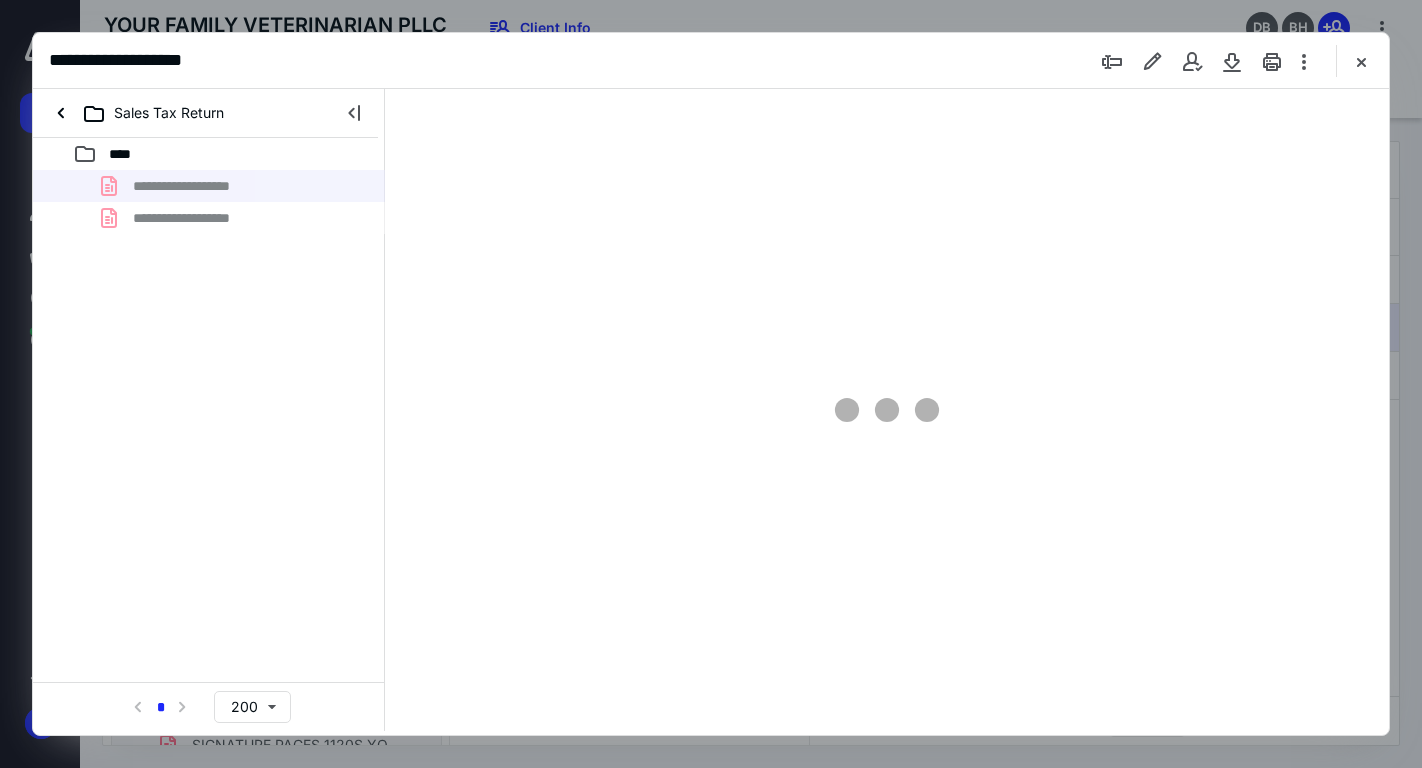 type on "71" 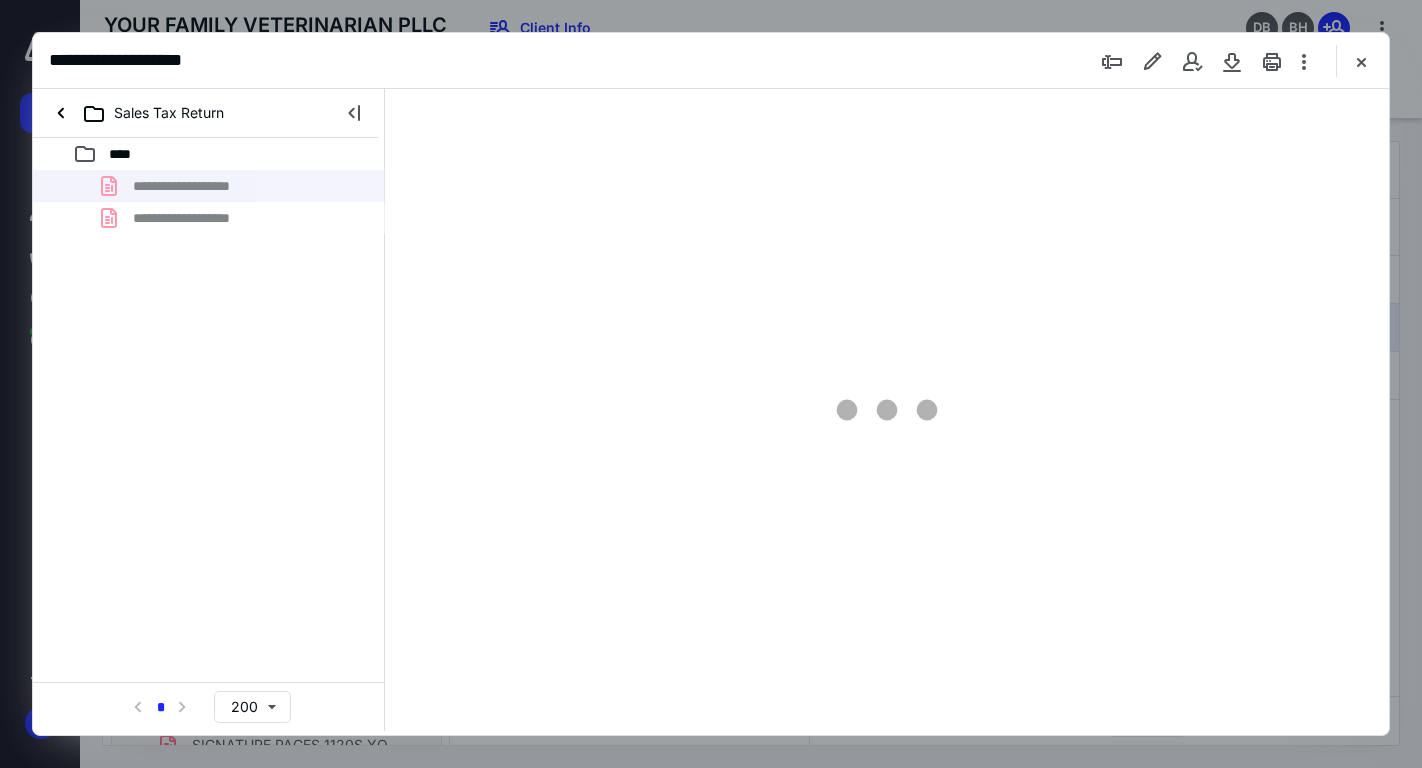 scroll, scrollTop: 79, scrollLeft: 0, axis: vertical 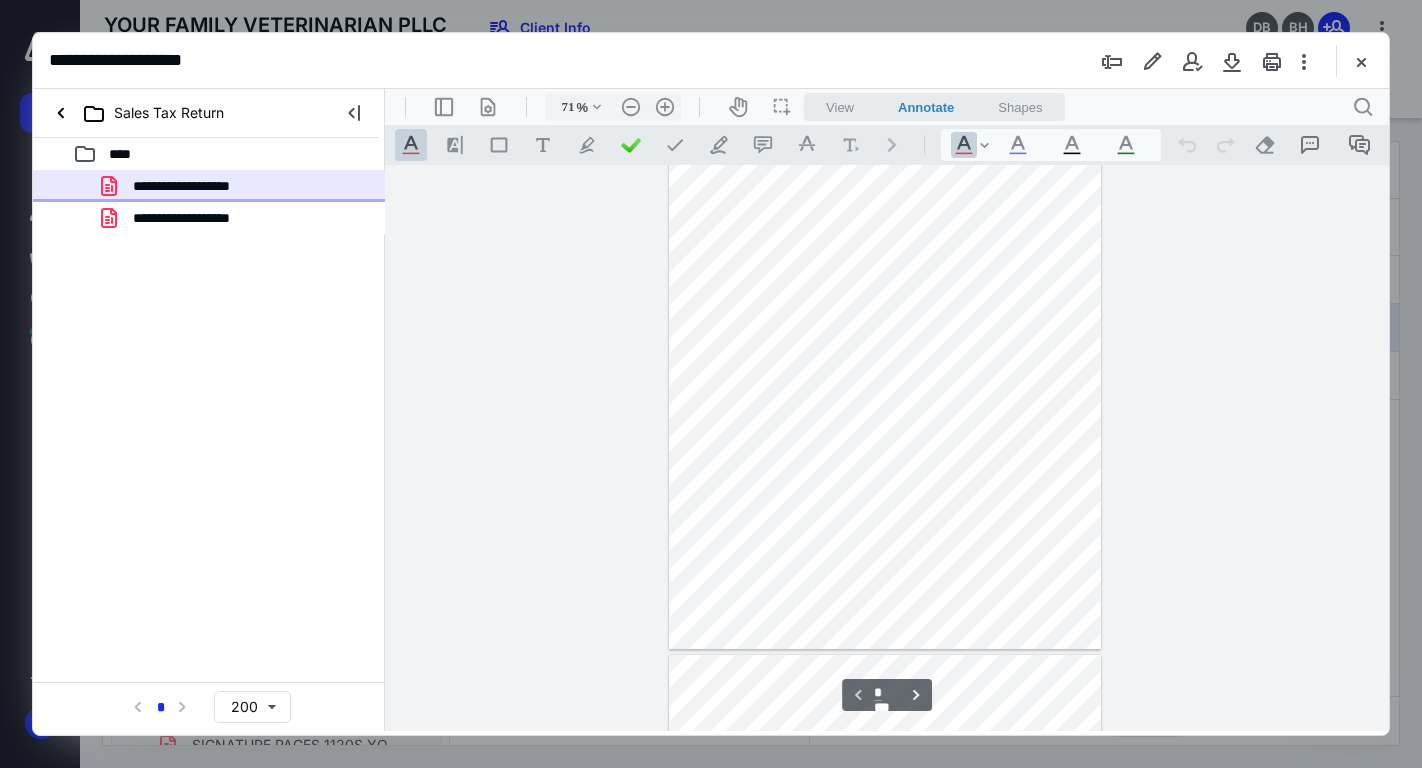 click on "**********" at bounding box center [237, 218] 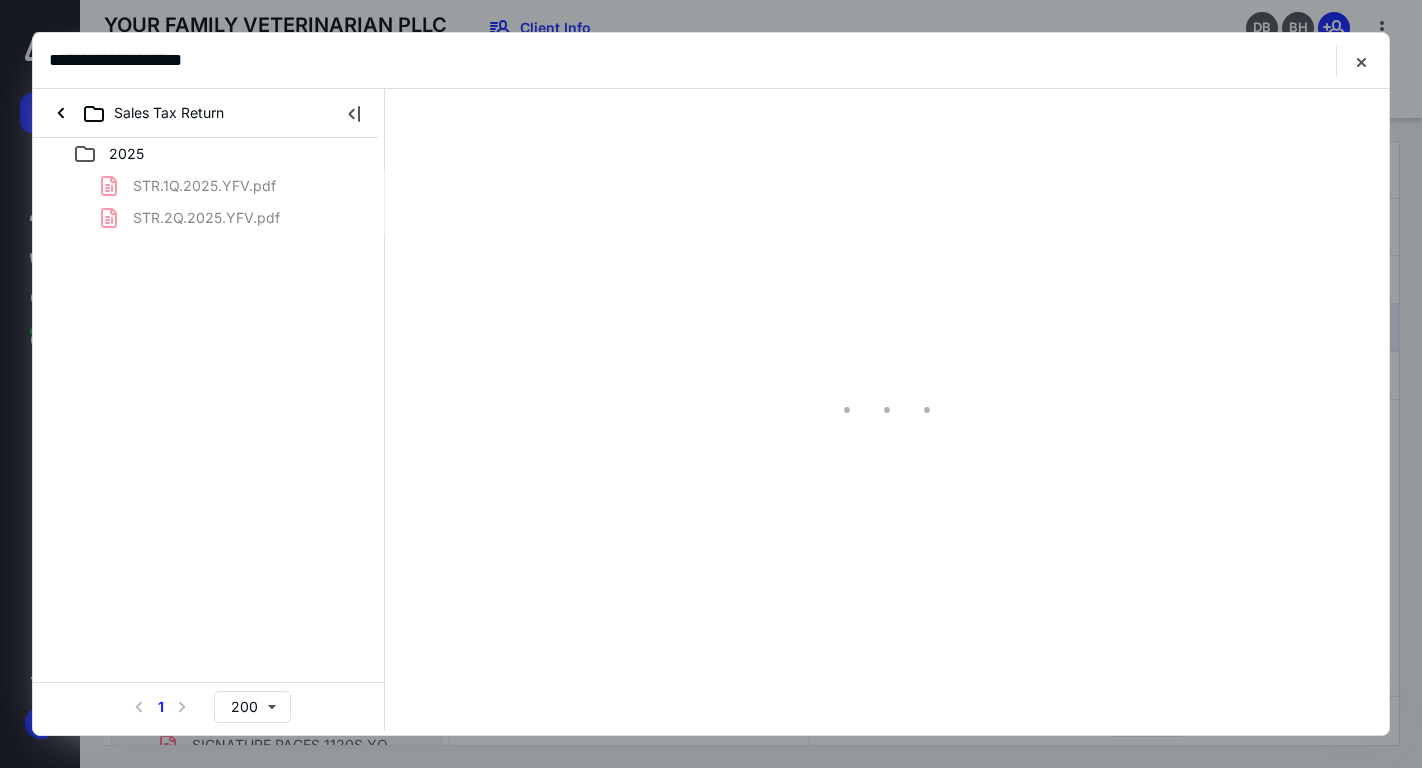 scroll, scrollTop: 0, scrollLeft: 0, axis: both 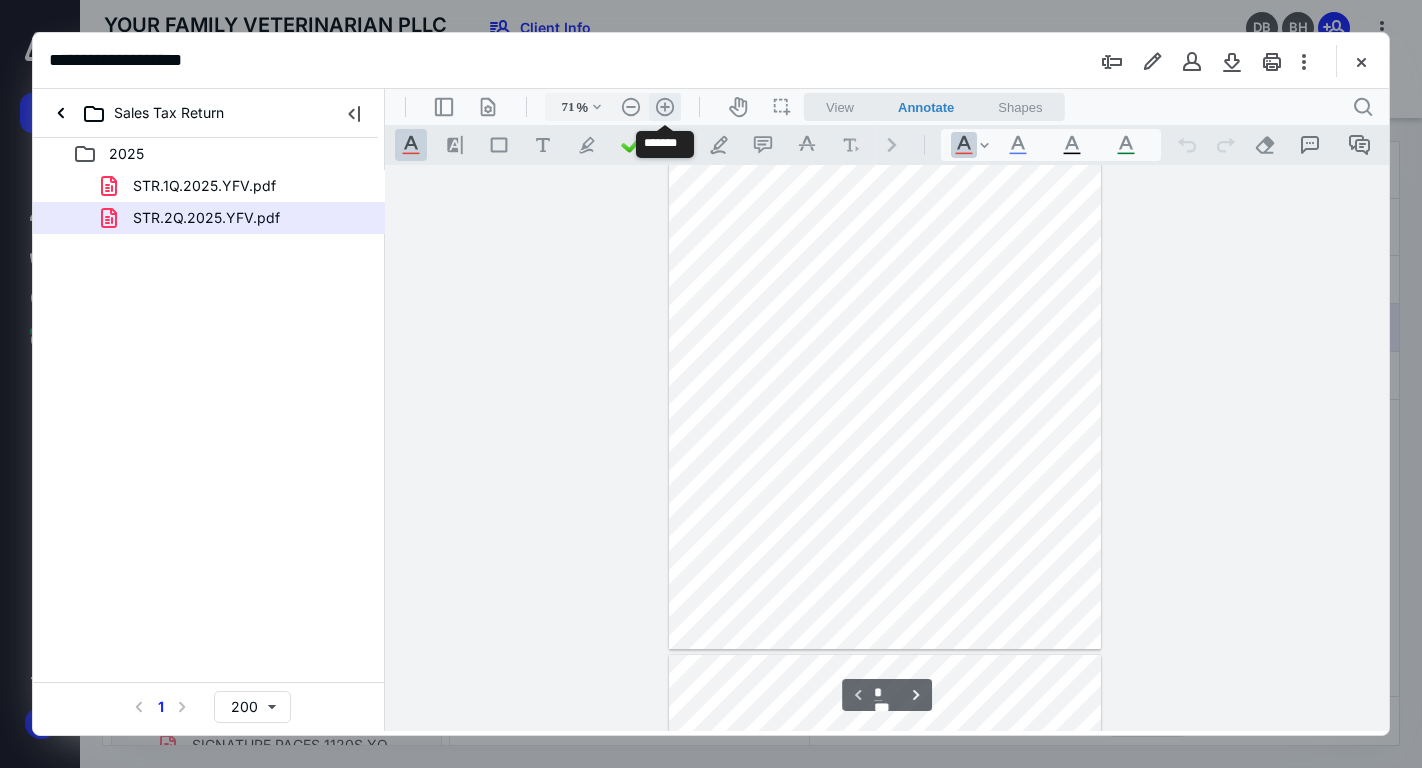 click on ".cls-1{fill:#abb0c4;} icon - header - zoom - in - line" at bounding box center (665, 107) 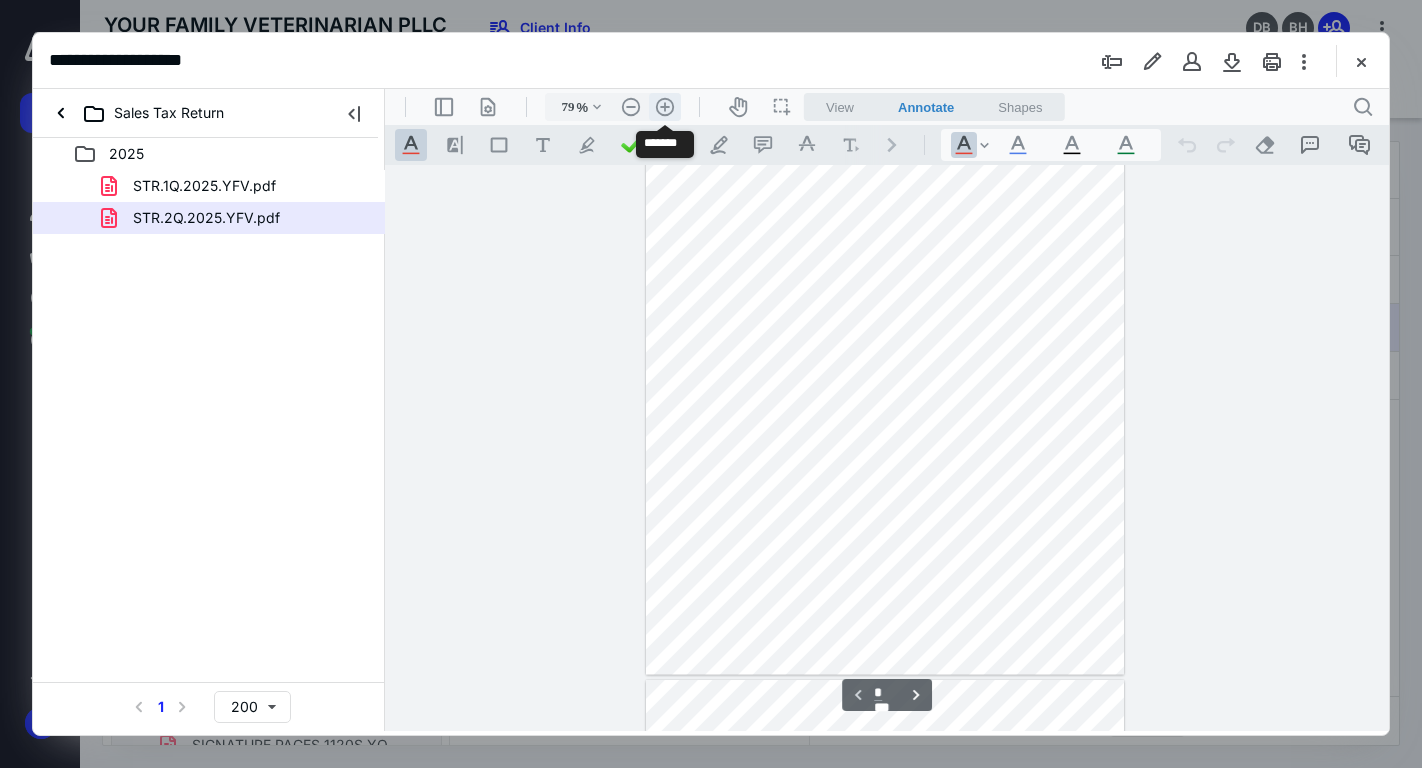 click on ".cls-1{fill:#abb0c4;} icon - header - zoom - in - line" at bounding box center (665, 107) 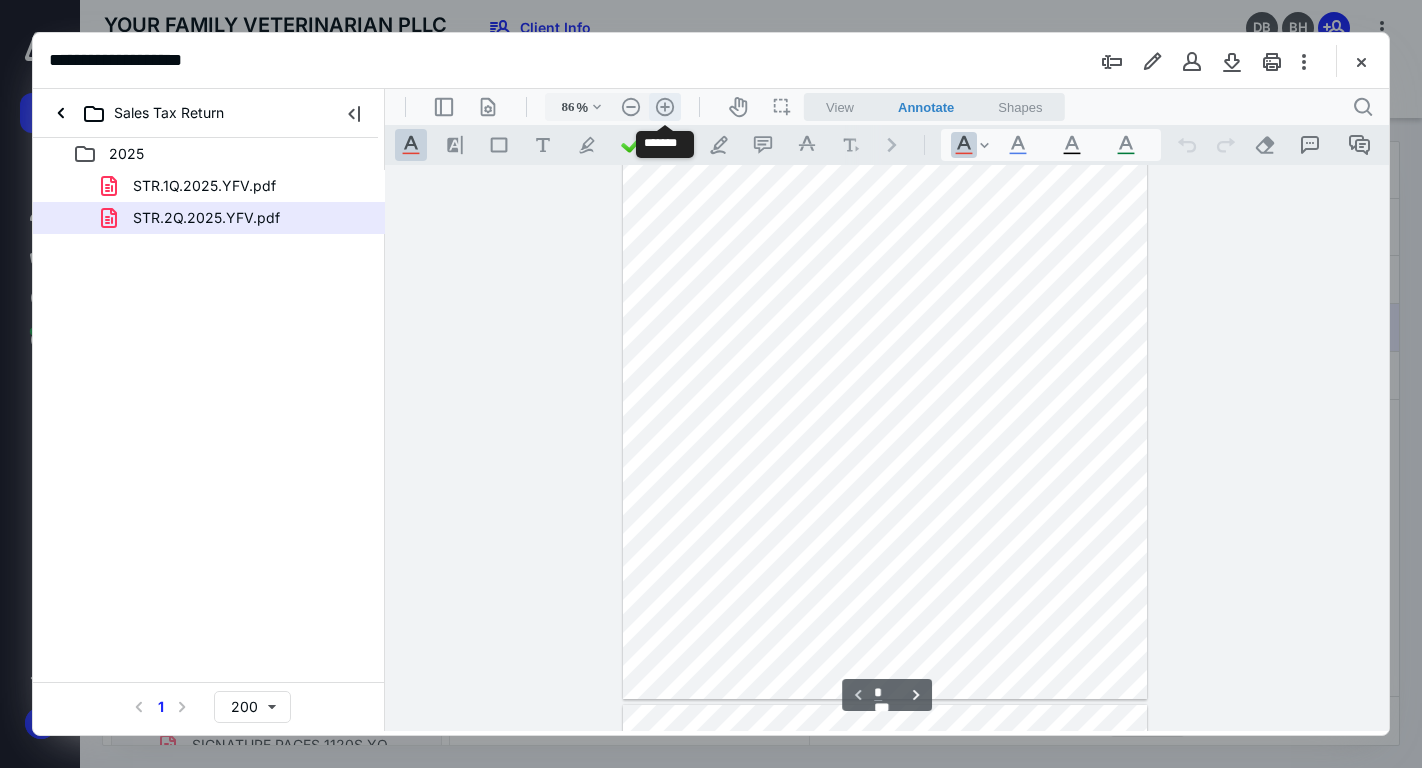 click on ".cls-1{fill:#abb0c4;} icon - header - zoom - in - line" at bounding box center (665, 107) 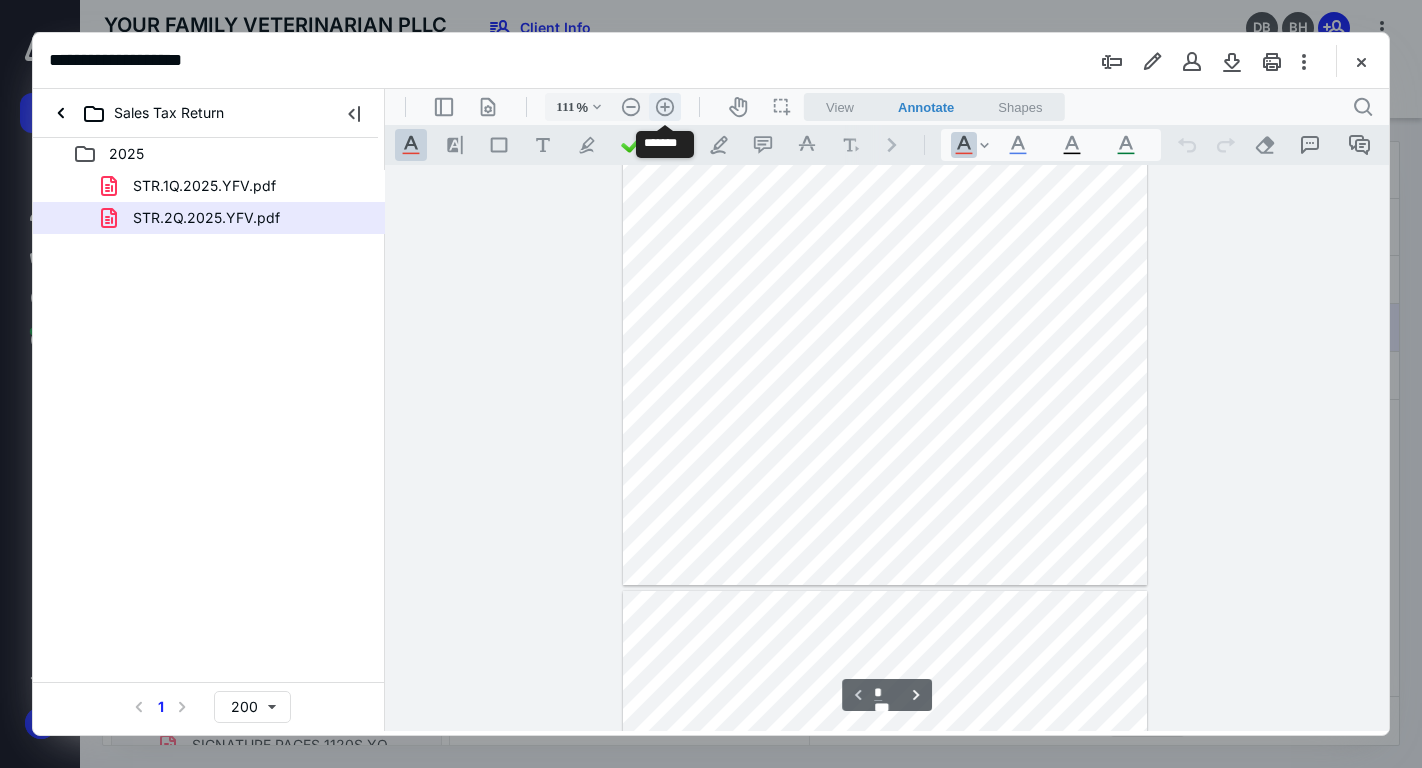 click on ".cls-1{fill:#abb0c4;} icon - header - zoom - in - line" at bounding box center (665, 107) 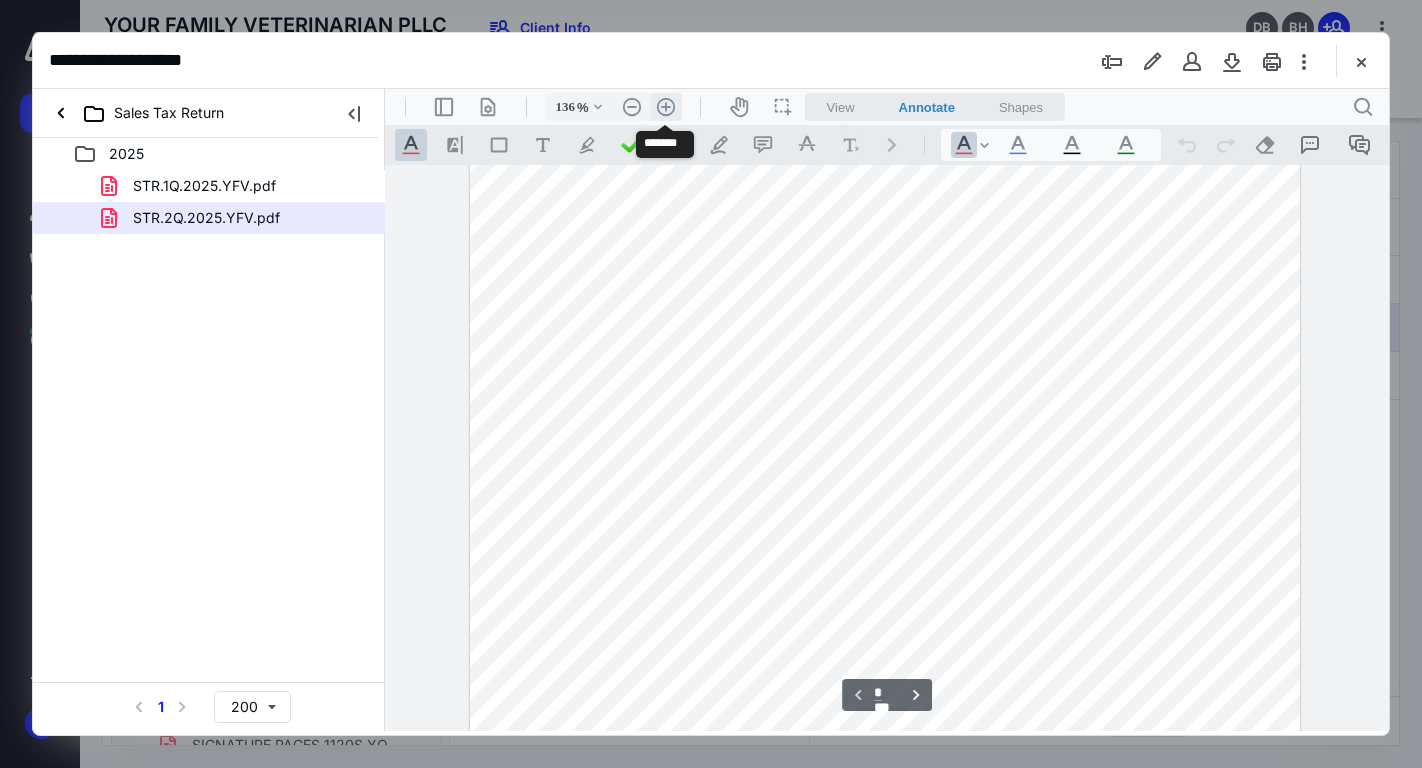 scroll, scrollTop: 377, scrollLeft: 0, axis: vertical 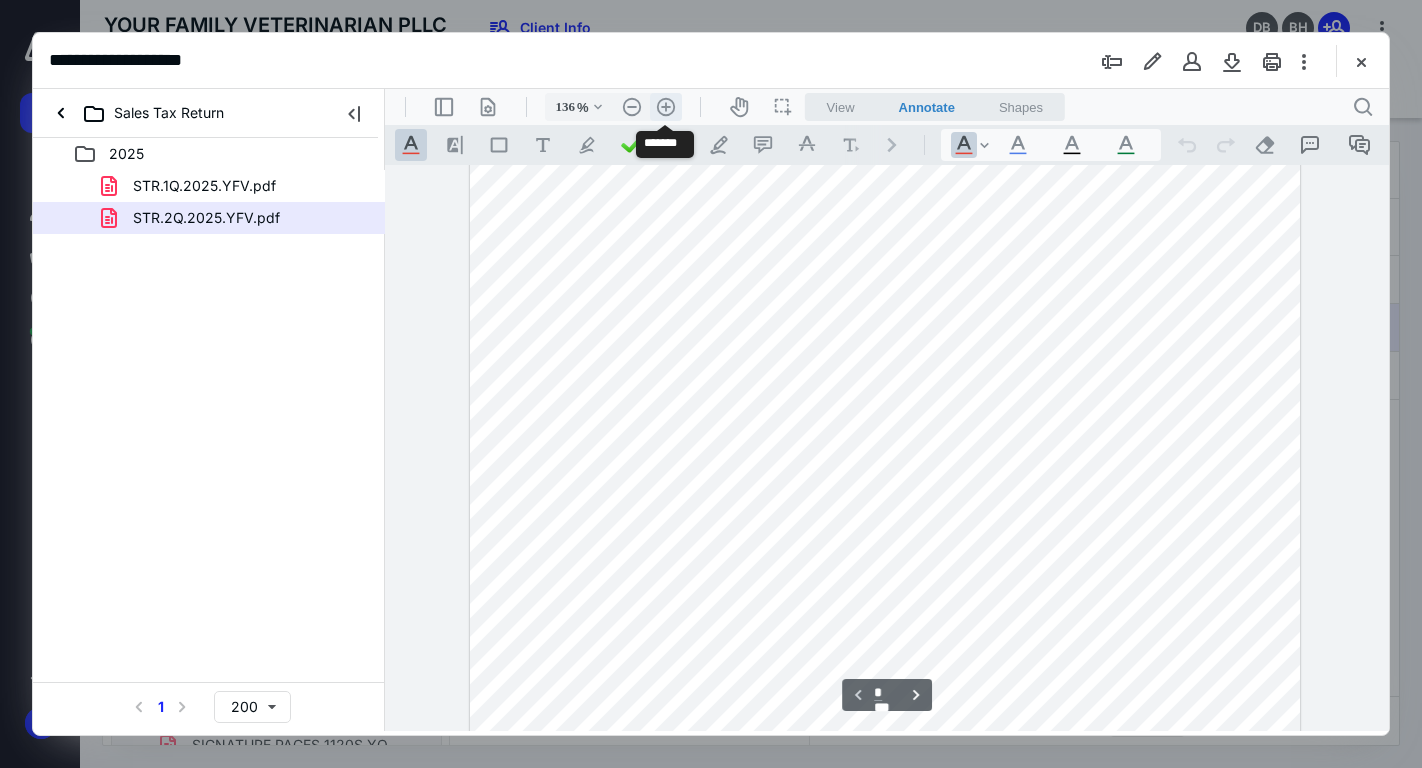 click on ".cls-1{fill:#abb0c4;} icon - header - zoom - in - line" at bounding box center (666, 107) 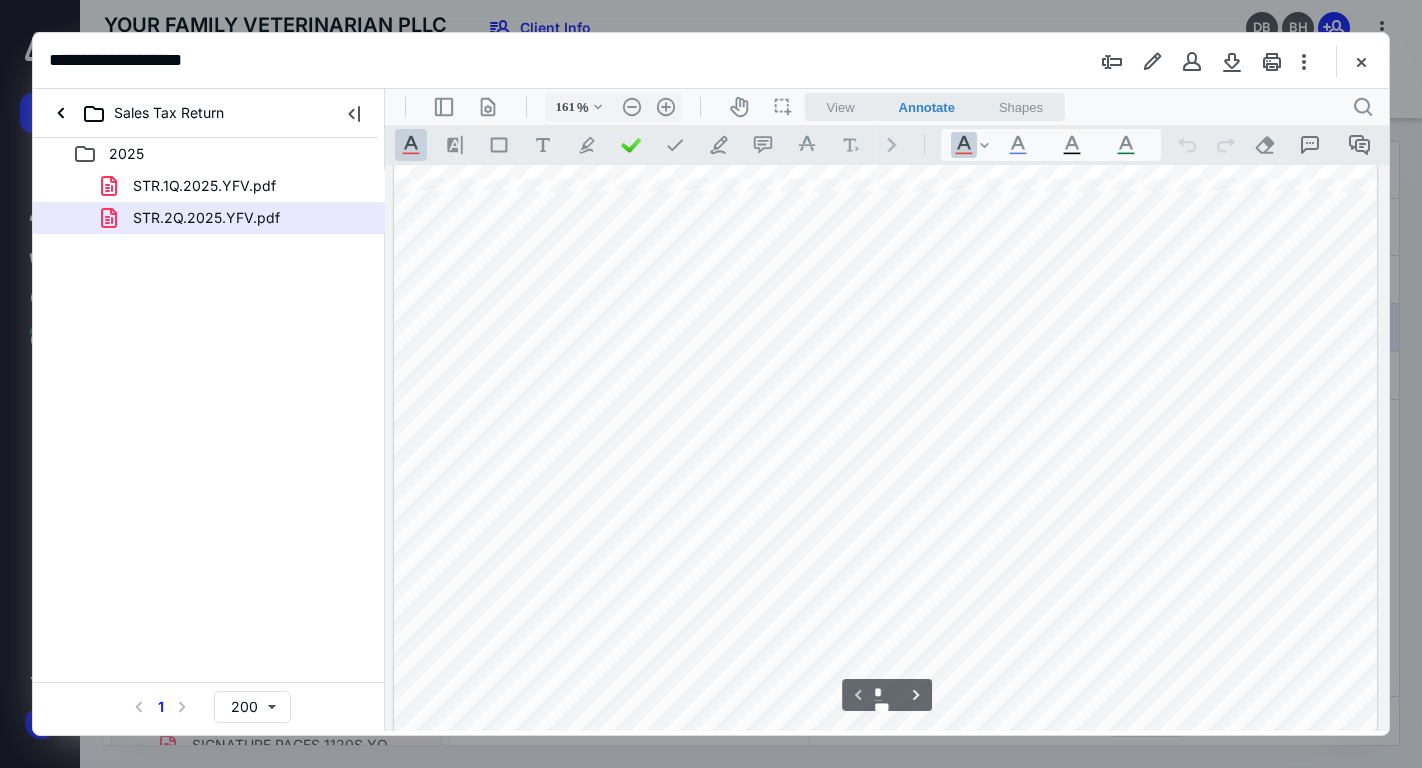 scroll, scrollTop: 472, scrollLeft: 1, axis: both 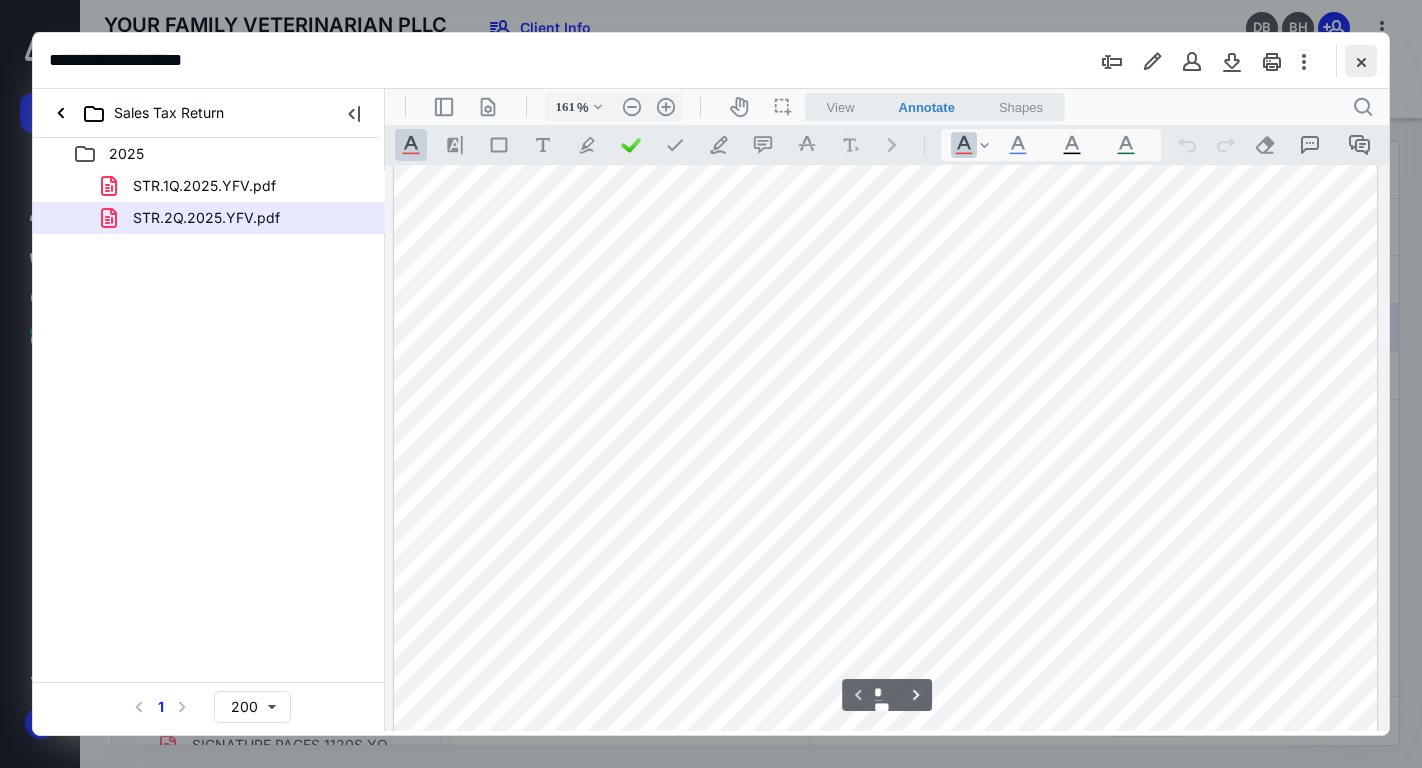 click at bounding box center (1361, 61) 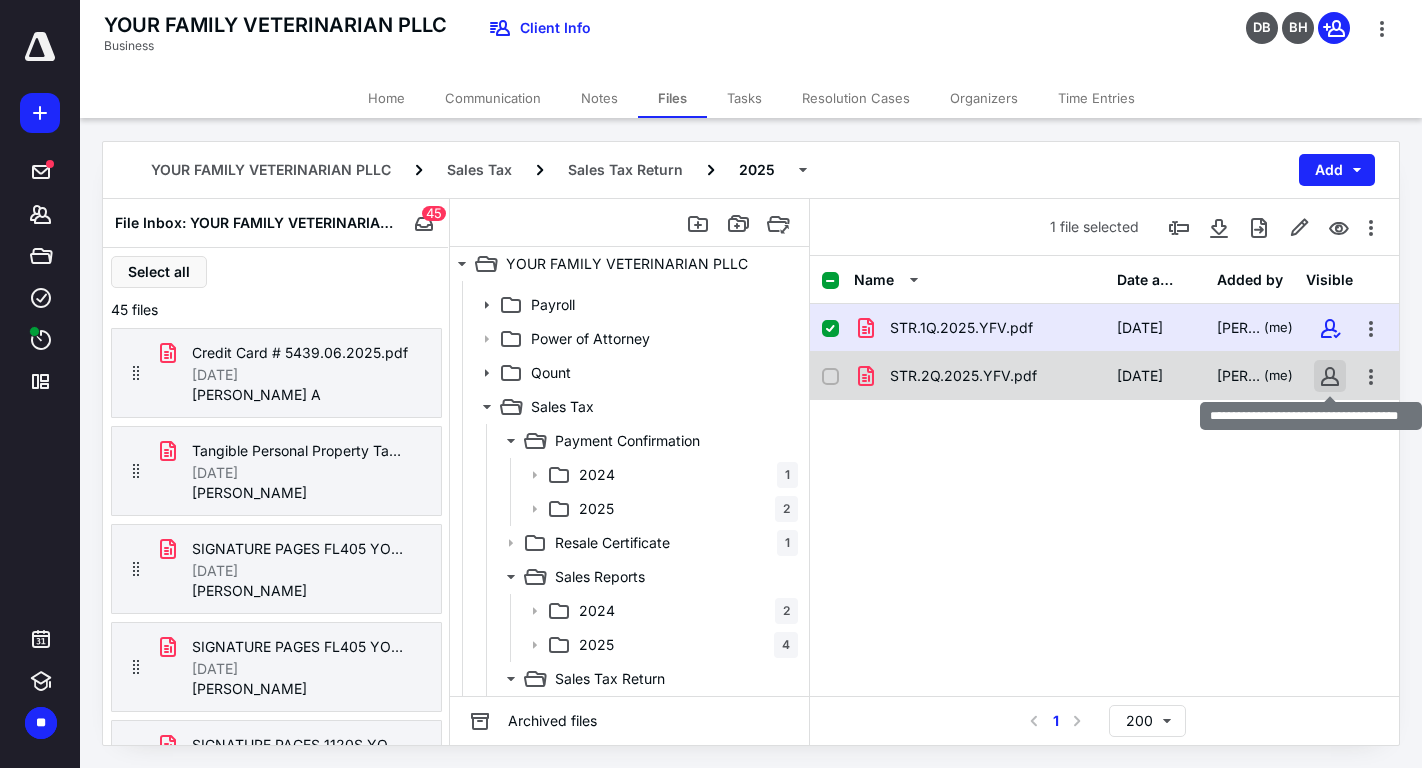 click at bounding box center (1330, 376) 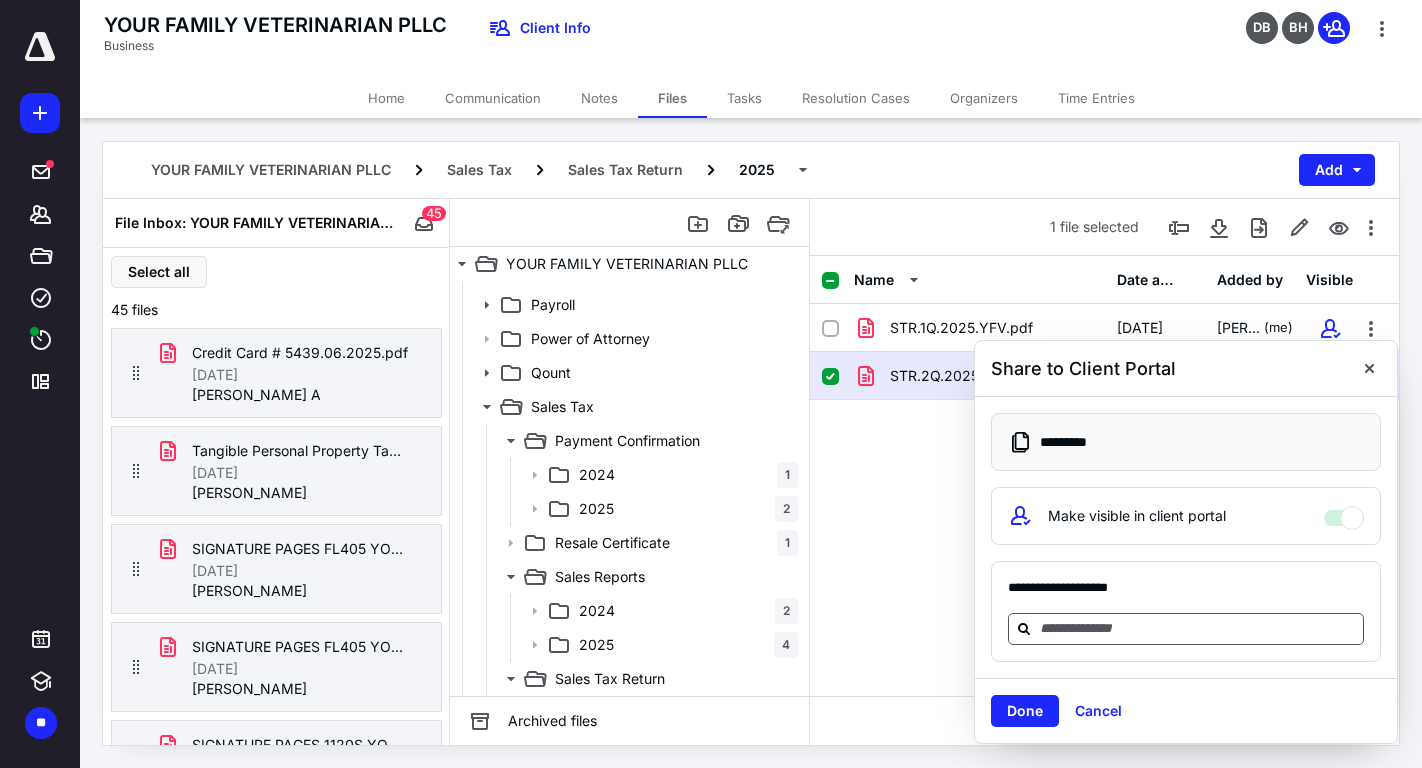 click at bounding box center [1198, 628] 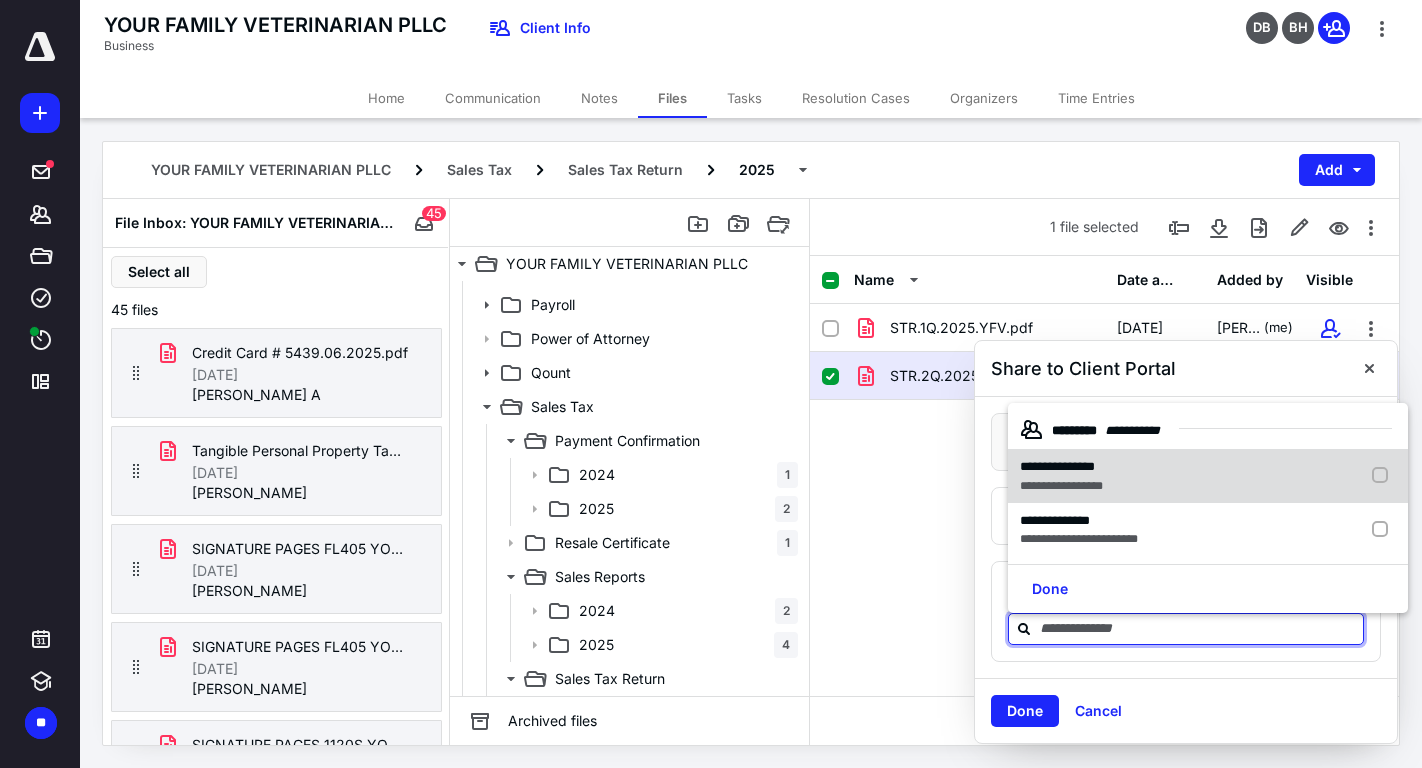 click on "**********" at bounding box center (1061, 486) 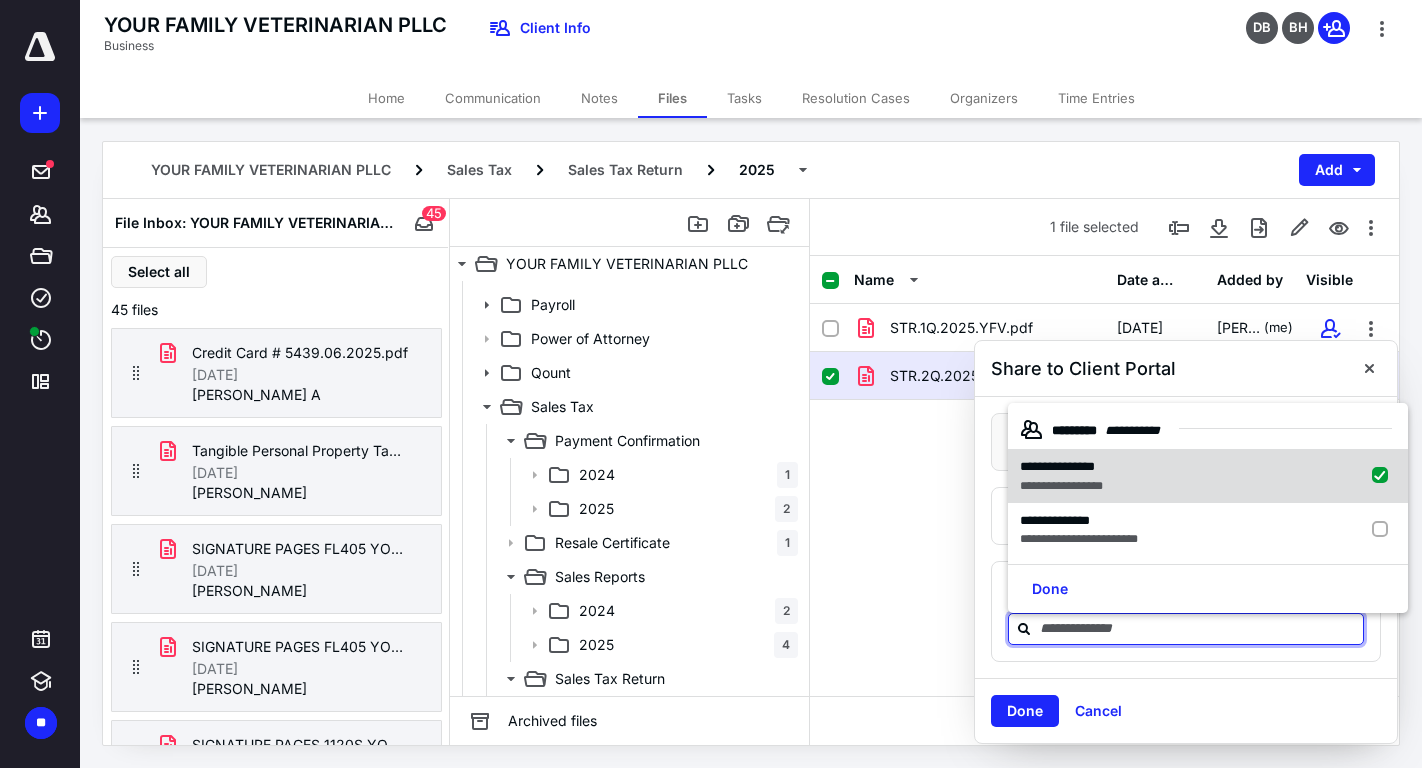 checkbox on "true" 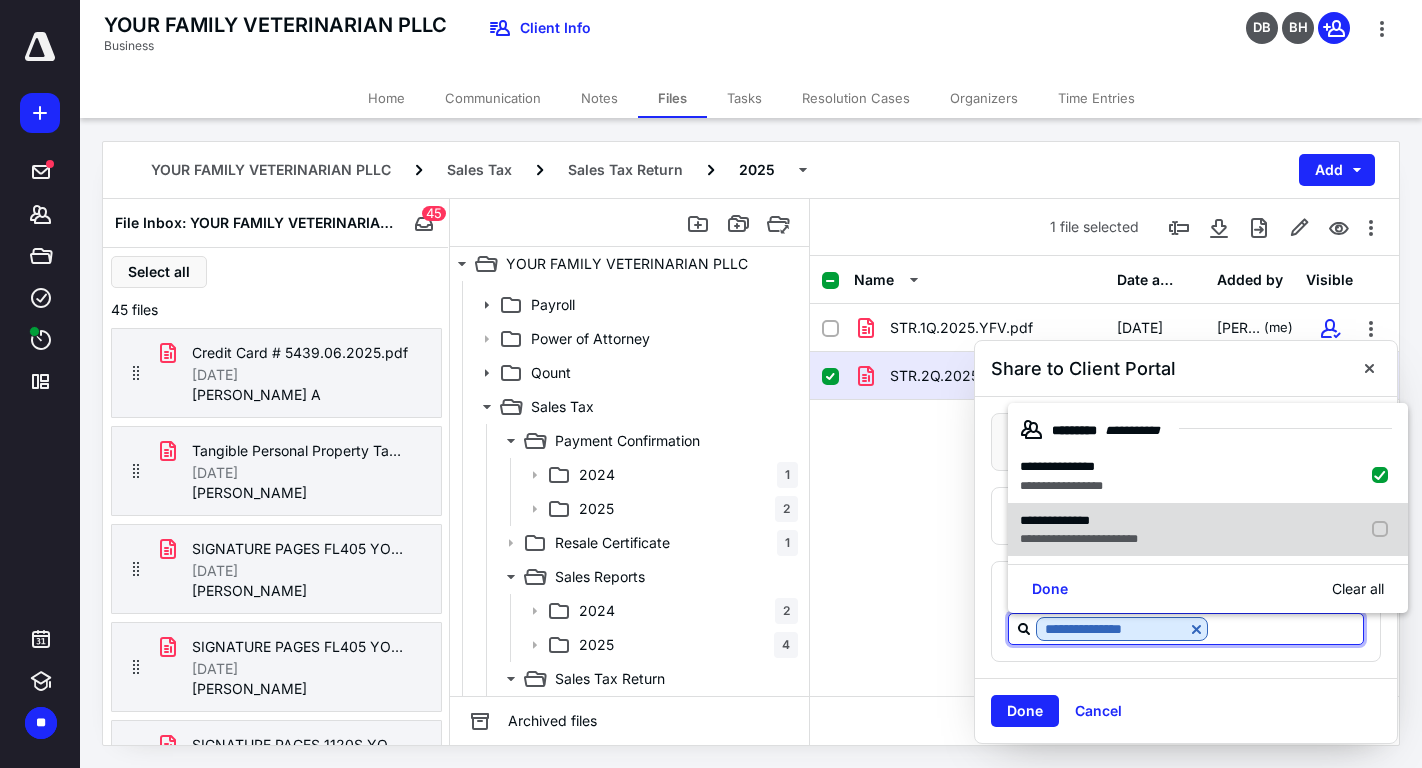 click on "**********" at bounding box center [1055, 520] 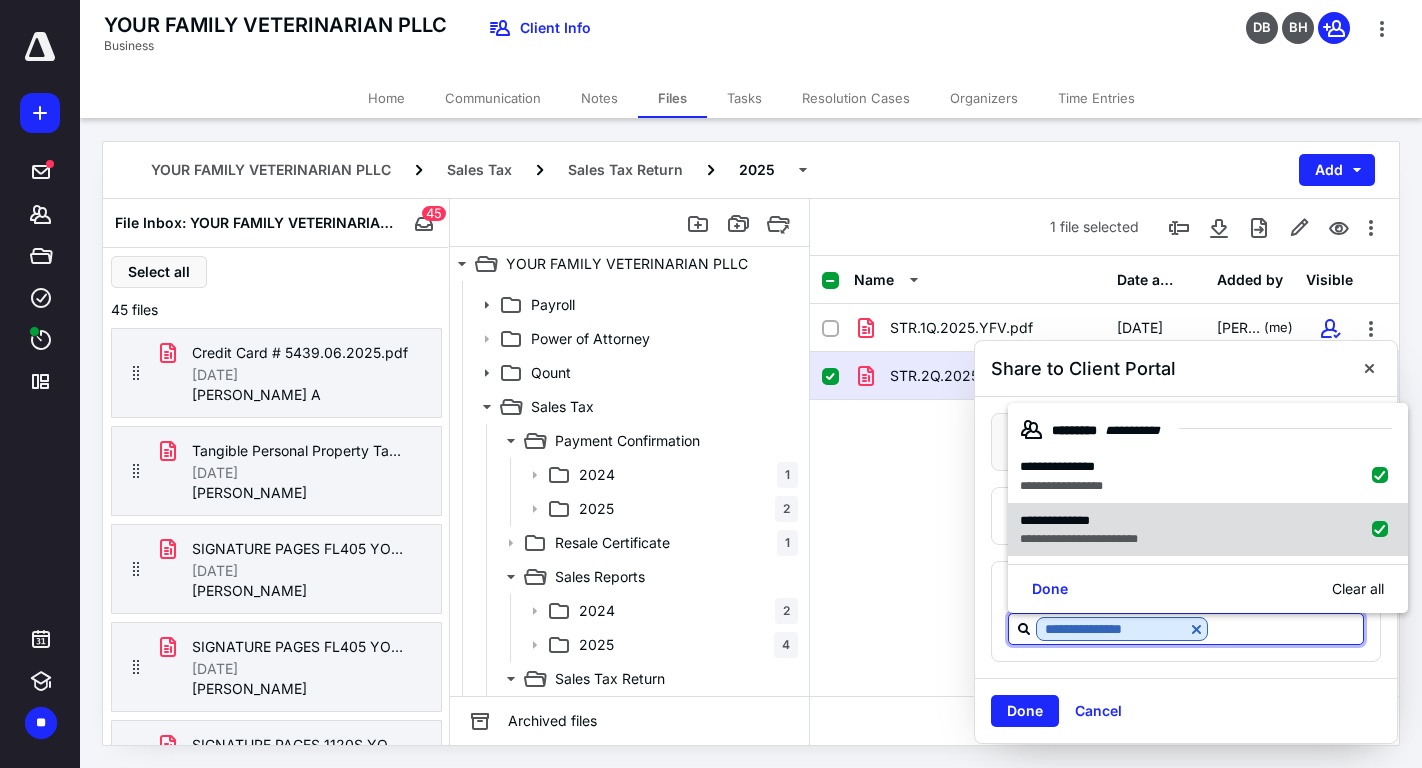 checkbox on "true" 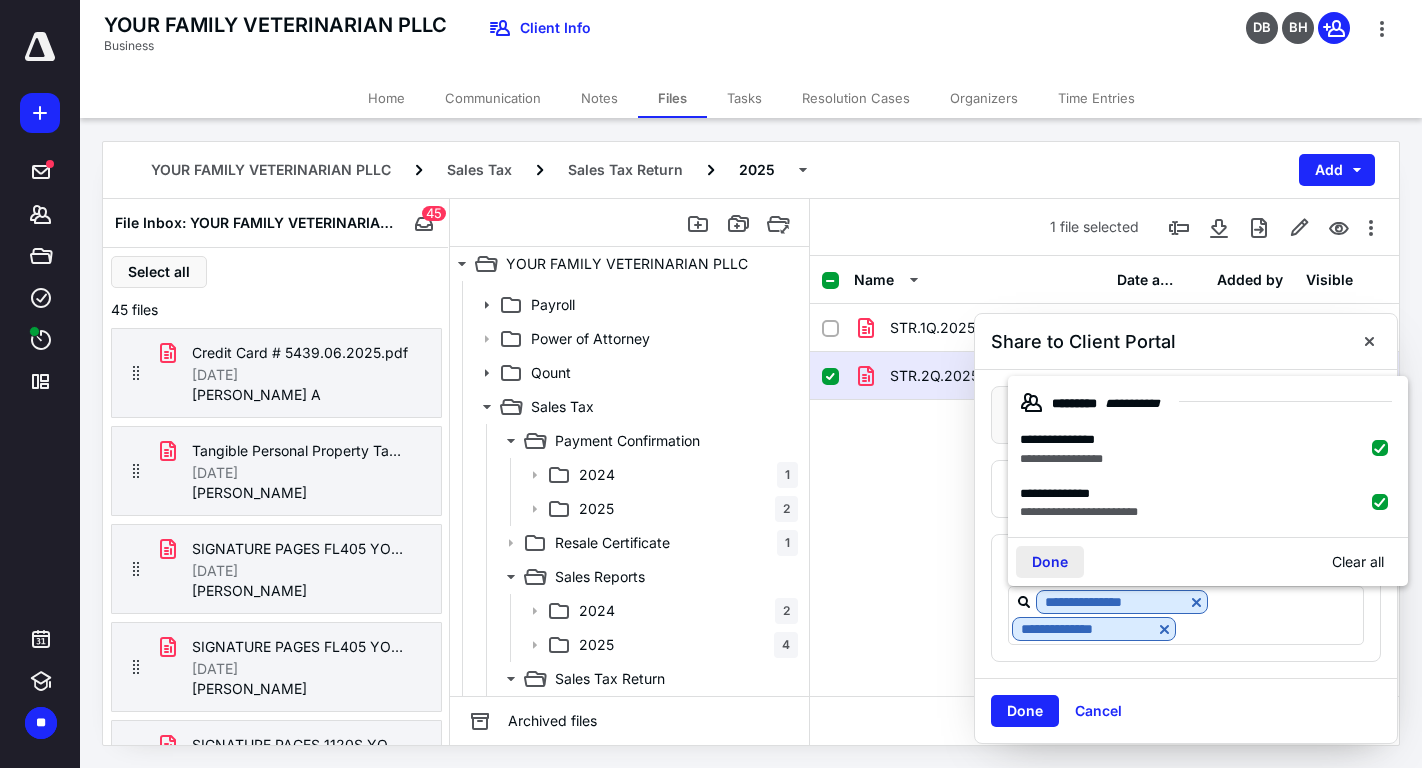 click on "Done" at bounding box center [1050, 562] 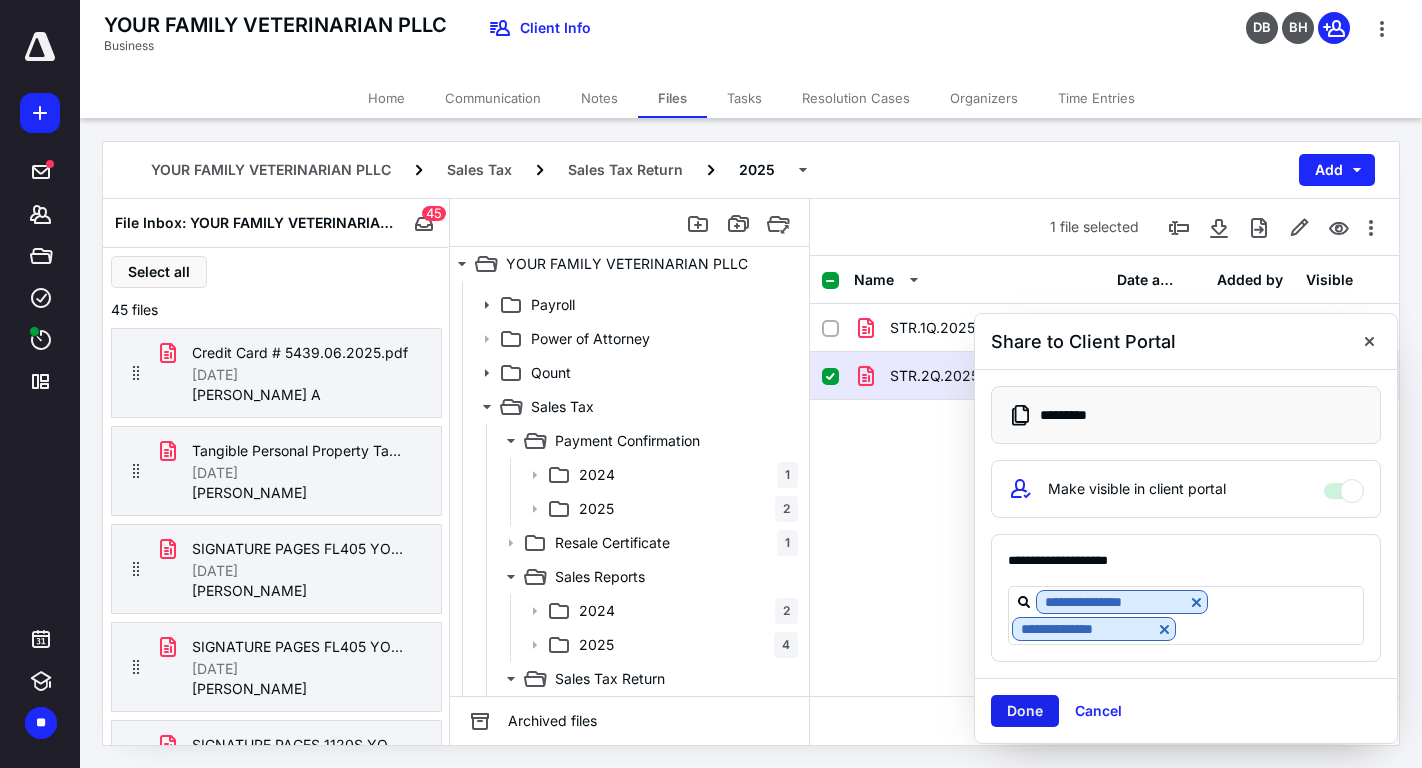 click on "Done" at bounding box center [1025, 711] 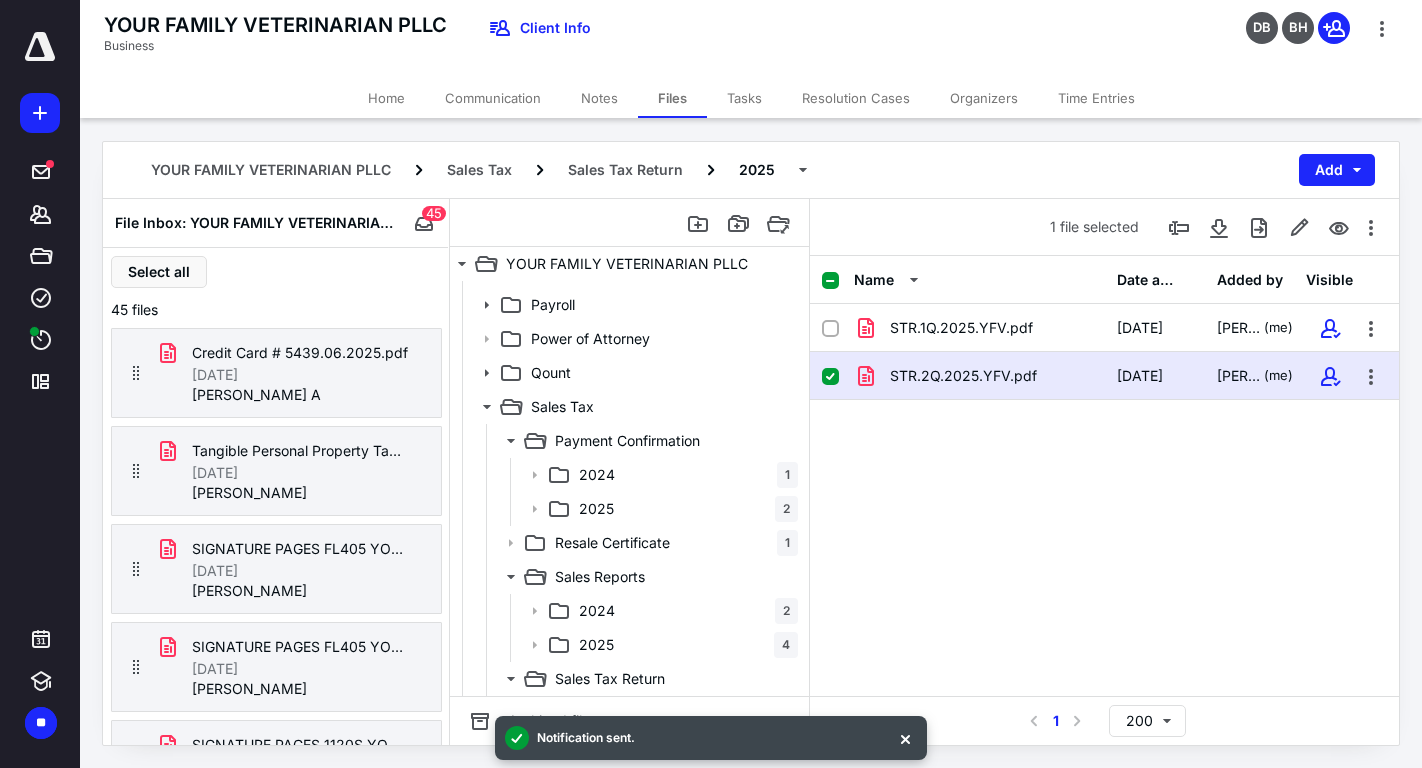 click on "Tasks" at bounding box center (744, 98) 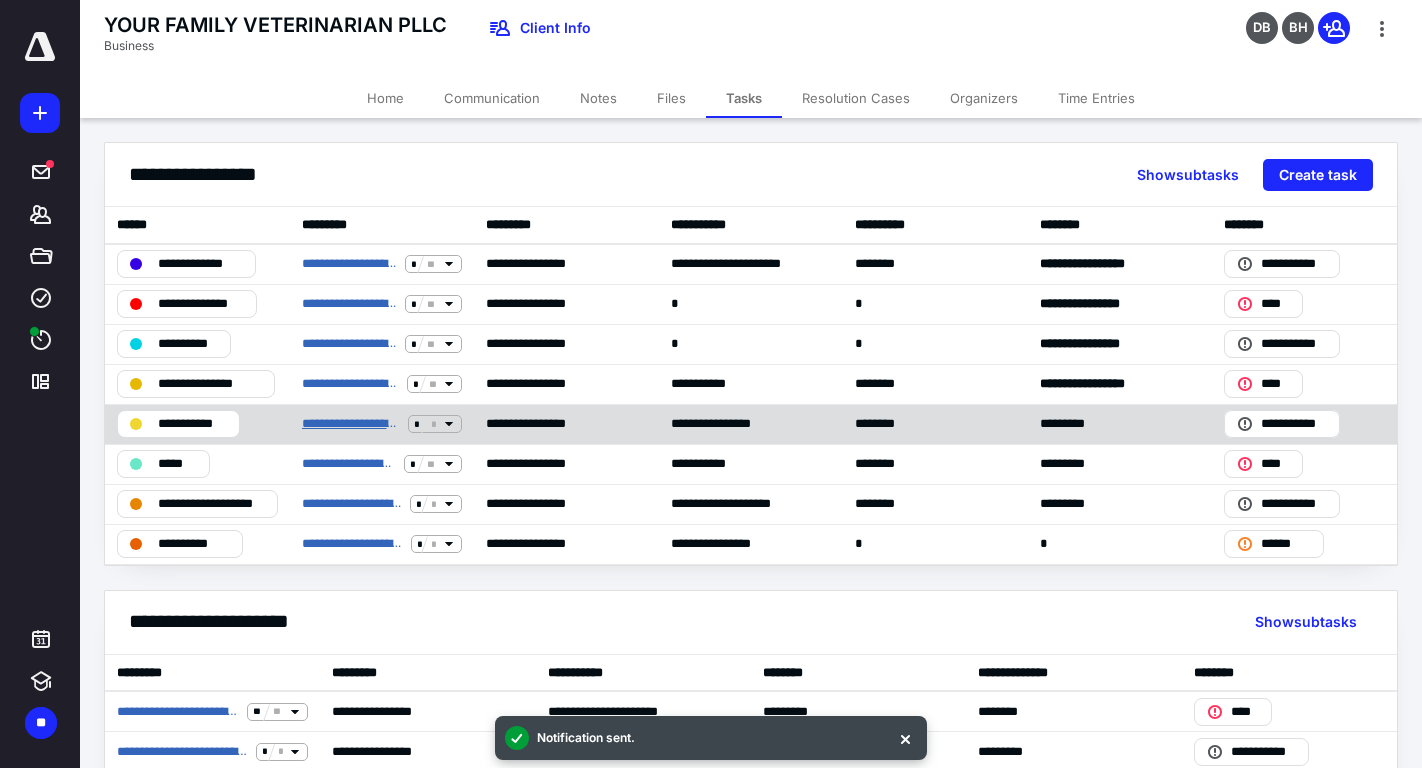 click on "**********" at bounding box center [351, 424] 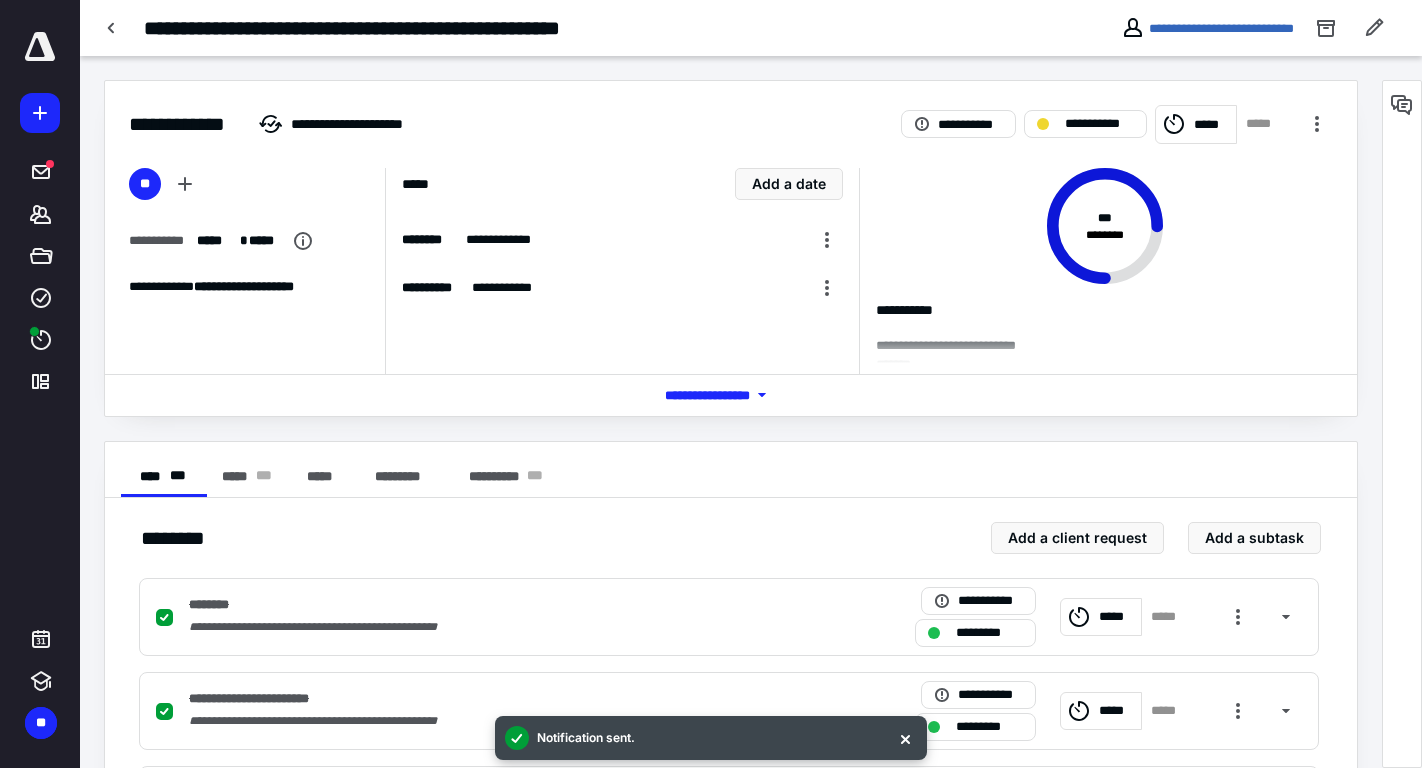 scroll, scrollTop: 219, scrollLeft: 0, axis: vertical 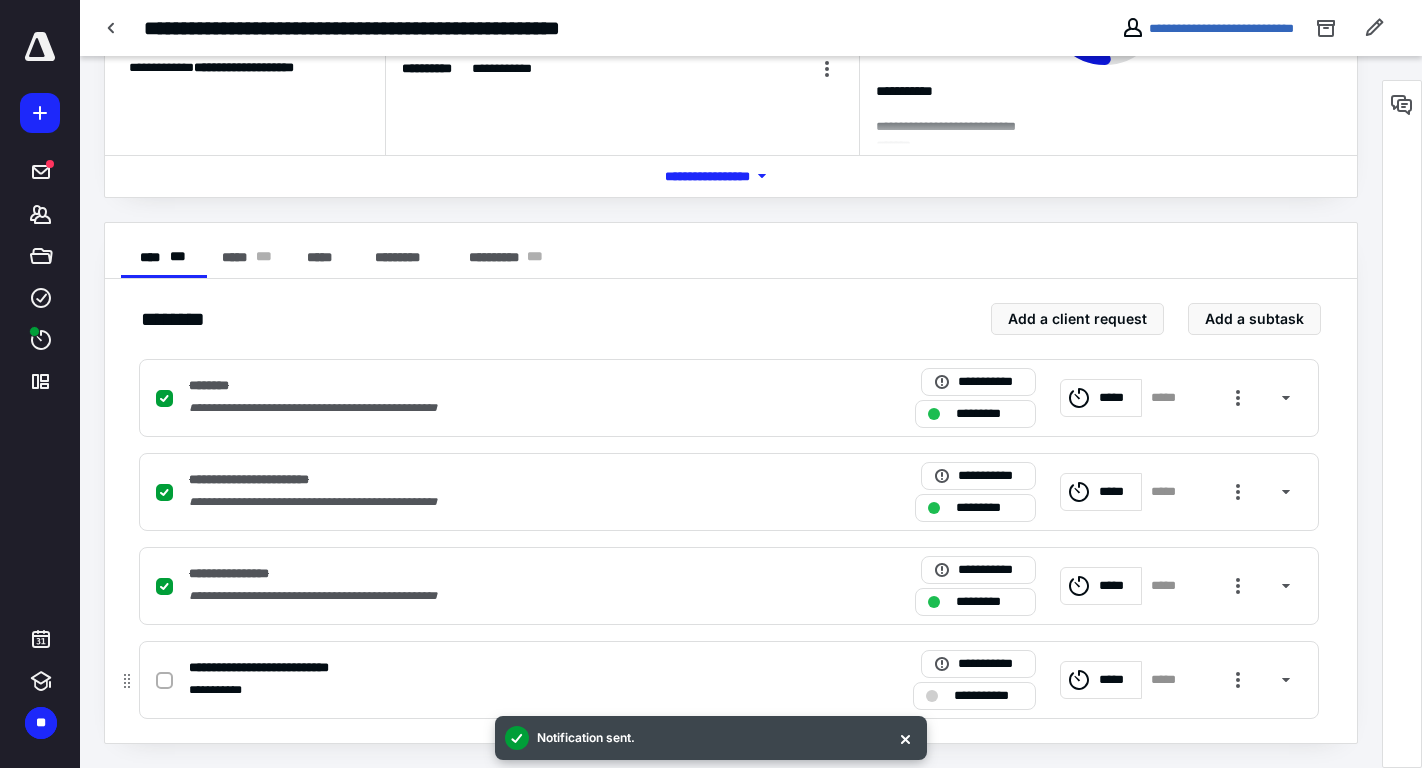 click at bounding box center [168, 680] 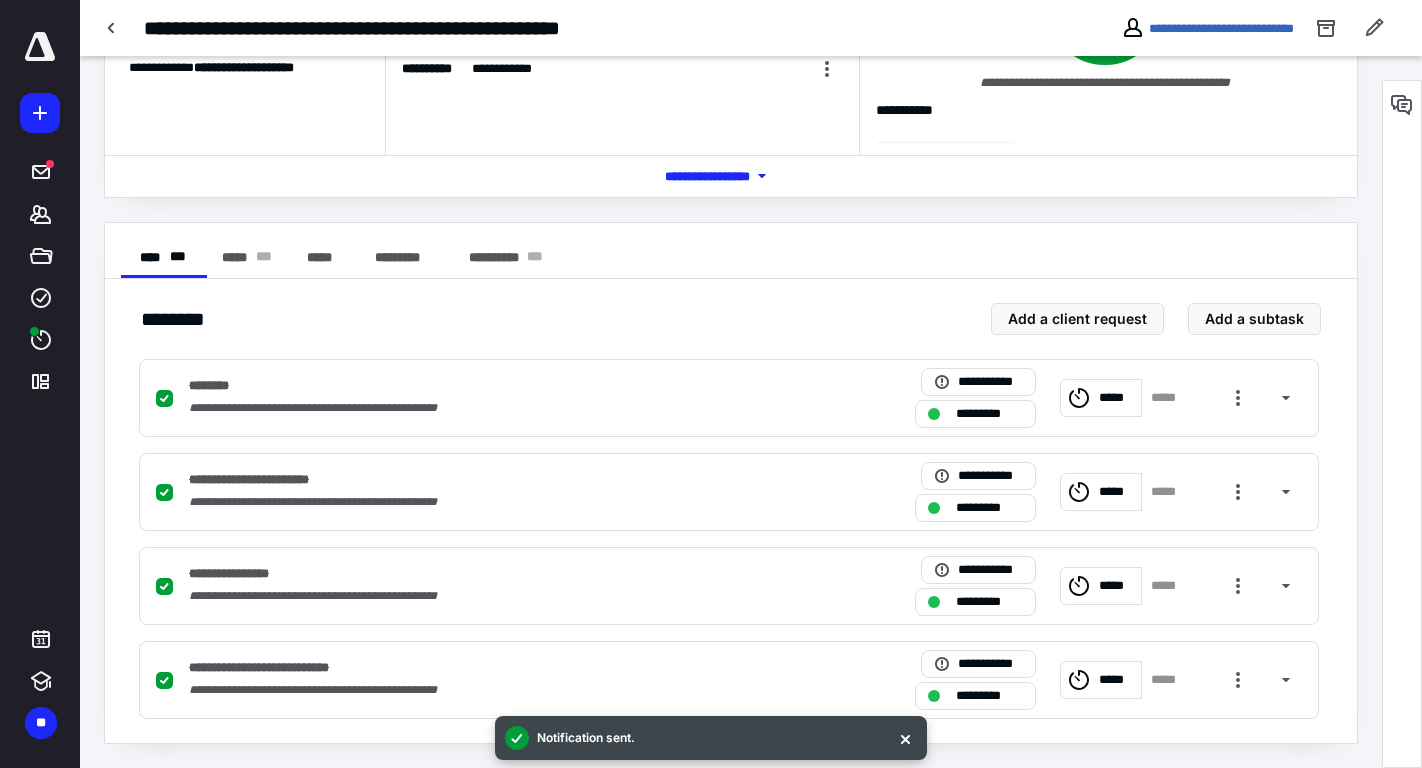 scroll, scrollTop: 0, scrollLeft: 0, axis: both 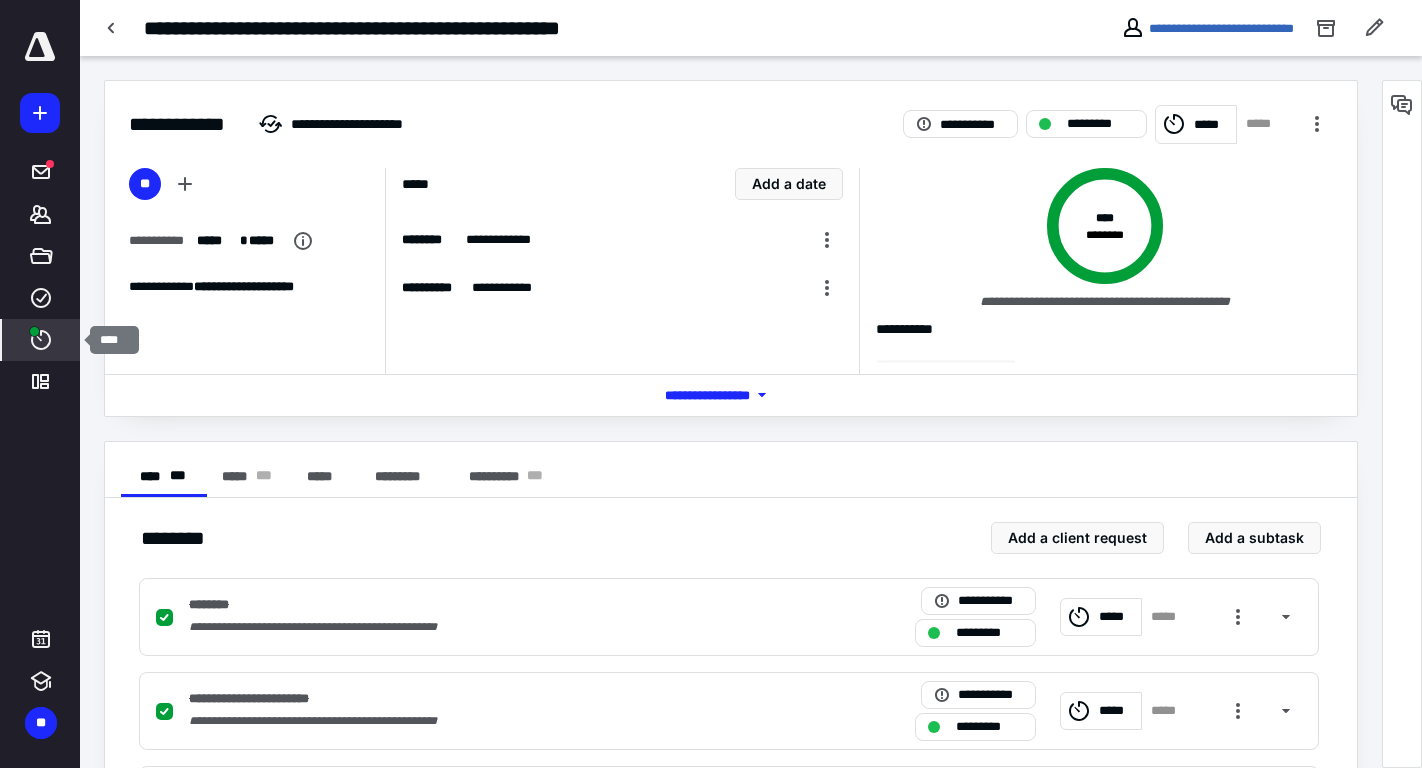 click 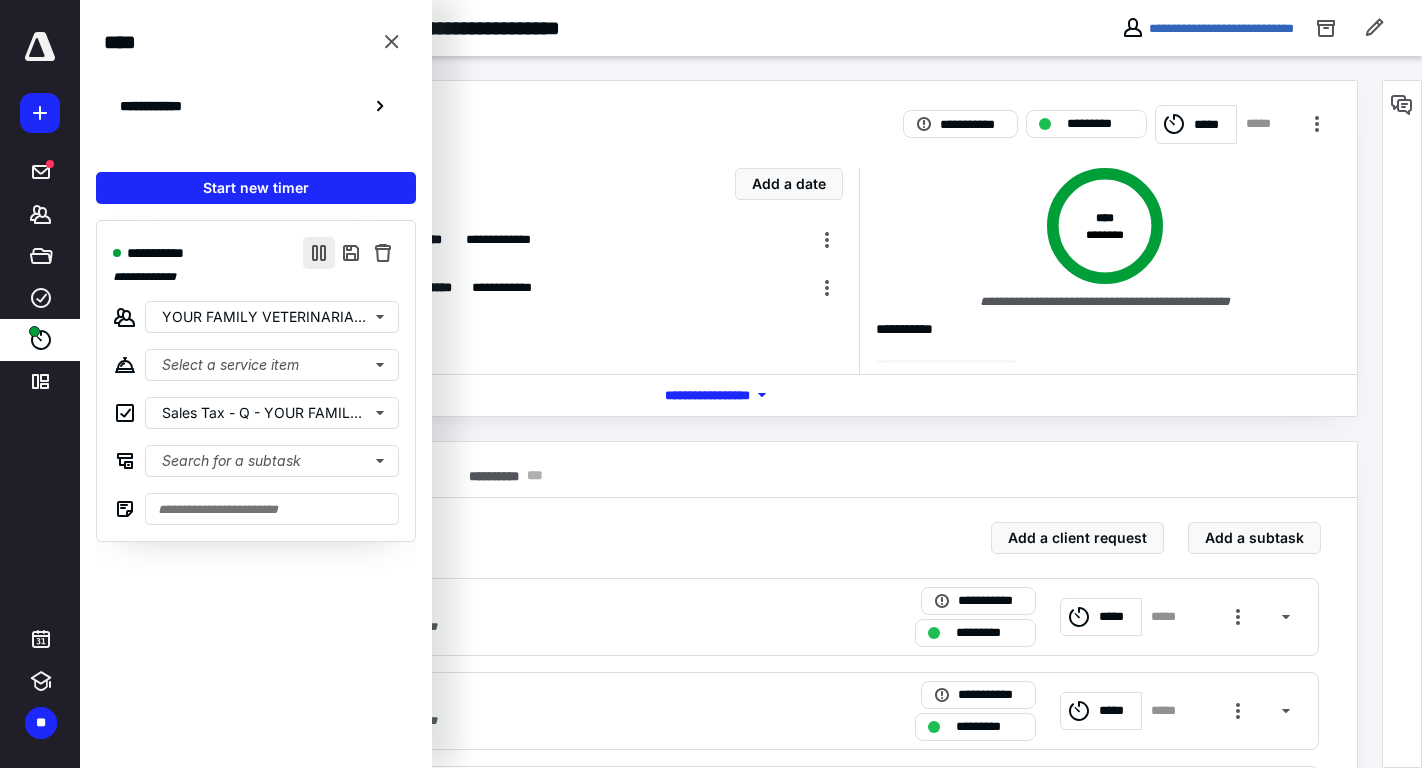 click at bounding box center (319, 253) 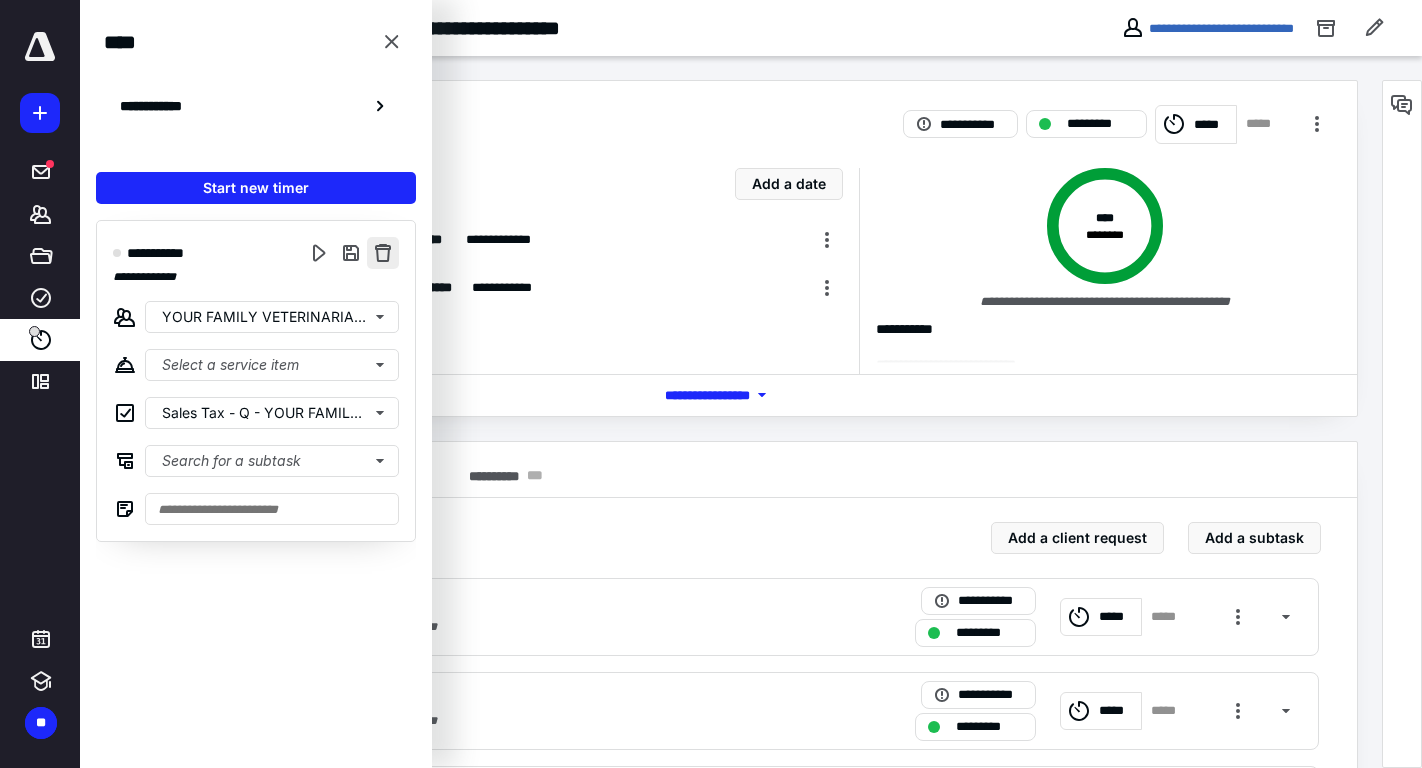 click at bounding box center (383, 253) 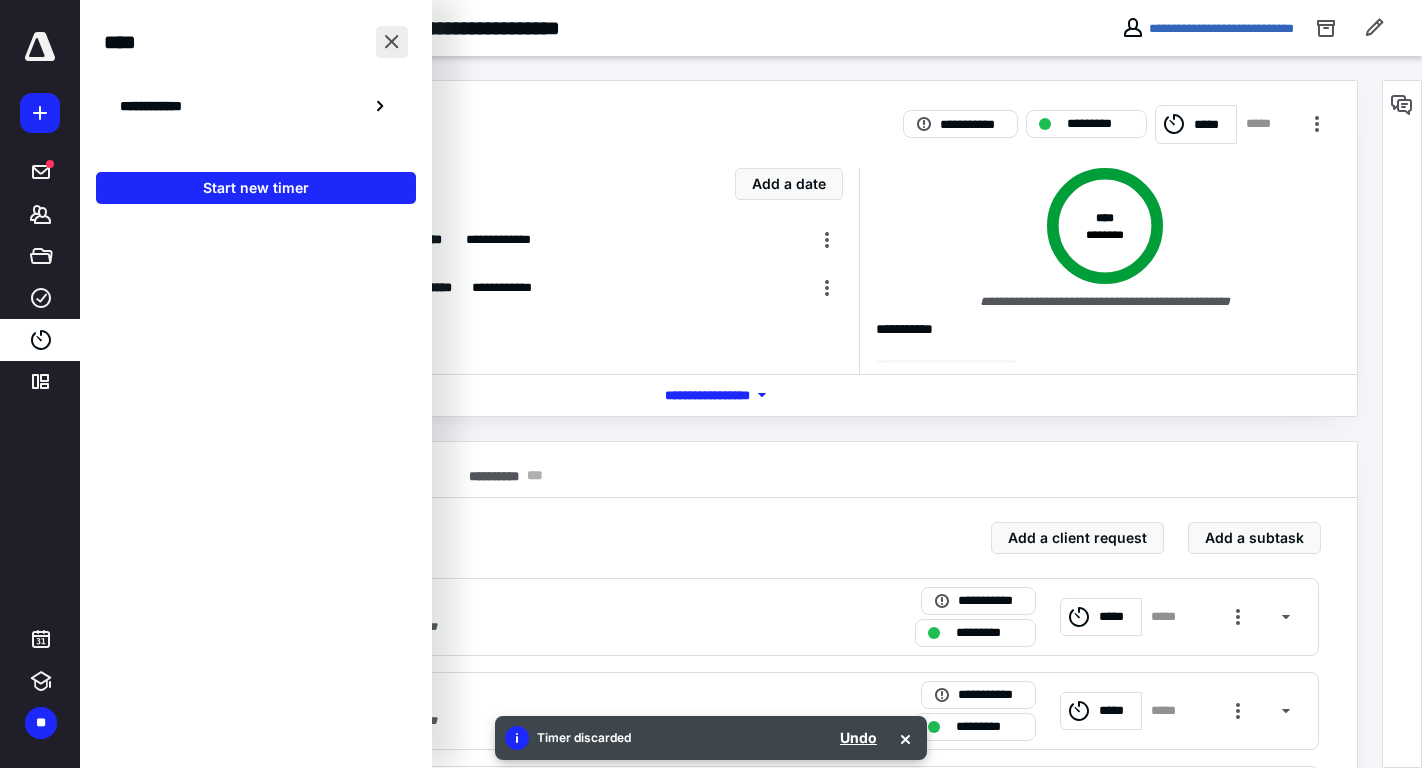 click at bounding box center (392, 42) 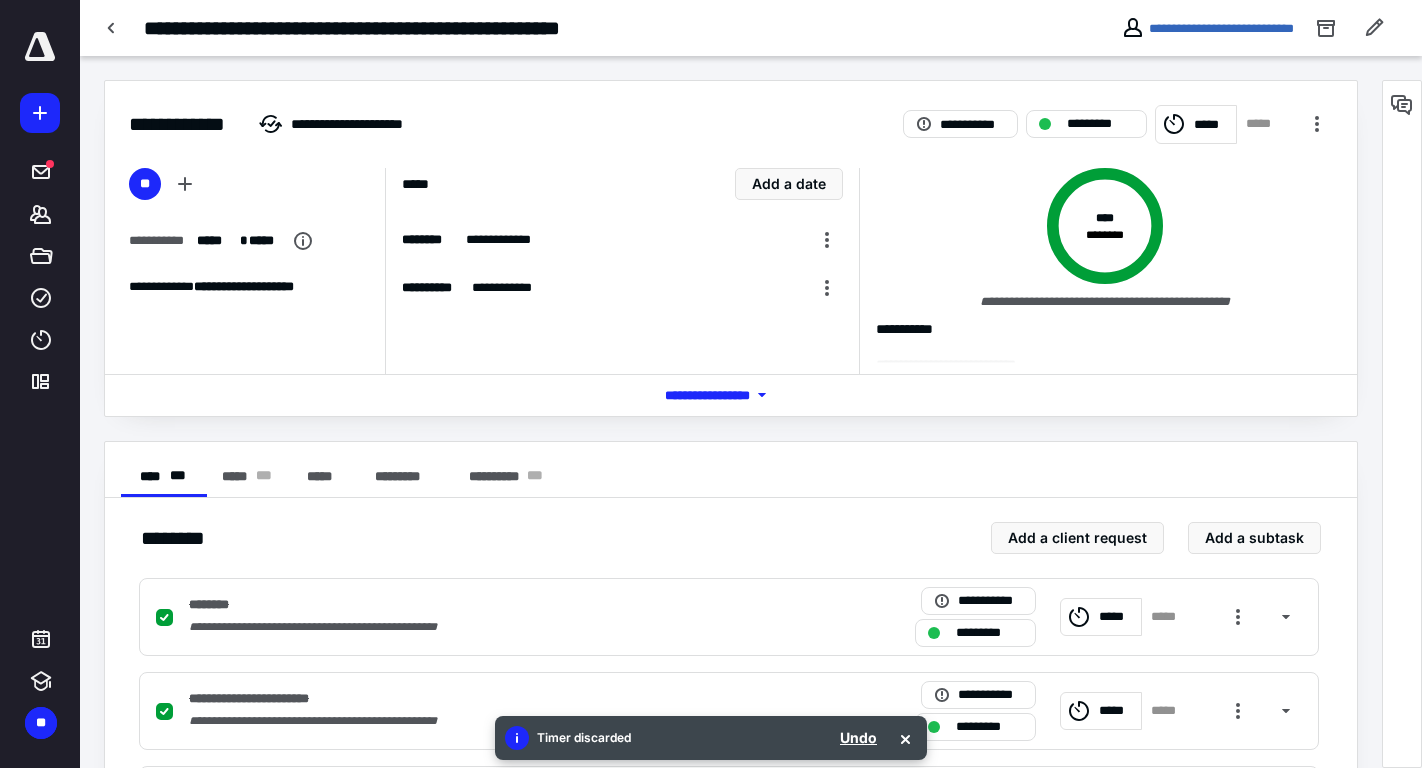 click on "*****" at bounding box center (1212, 125) 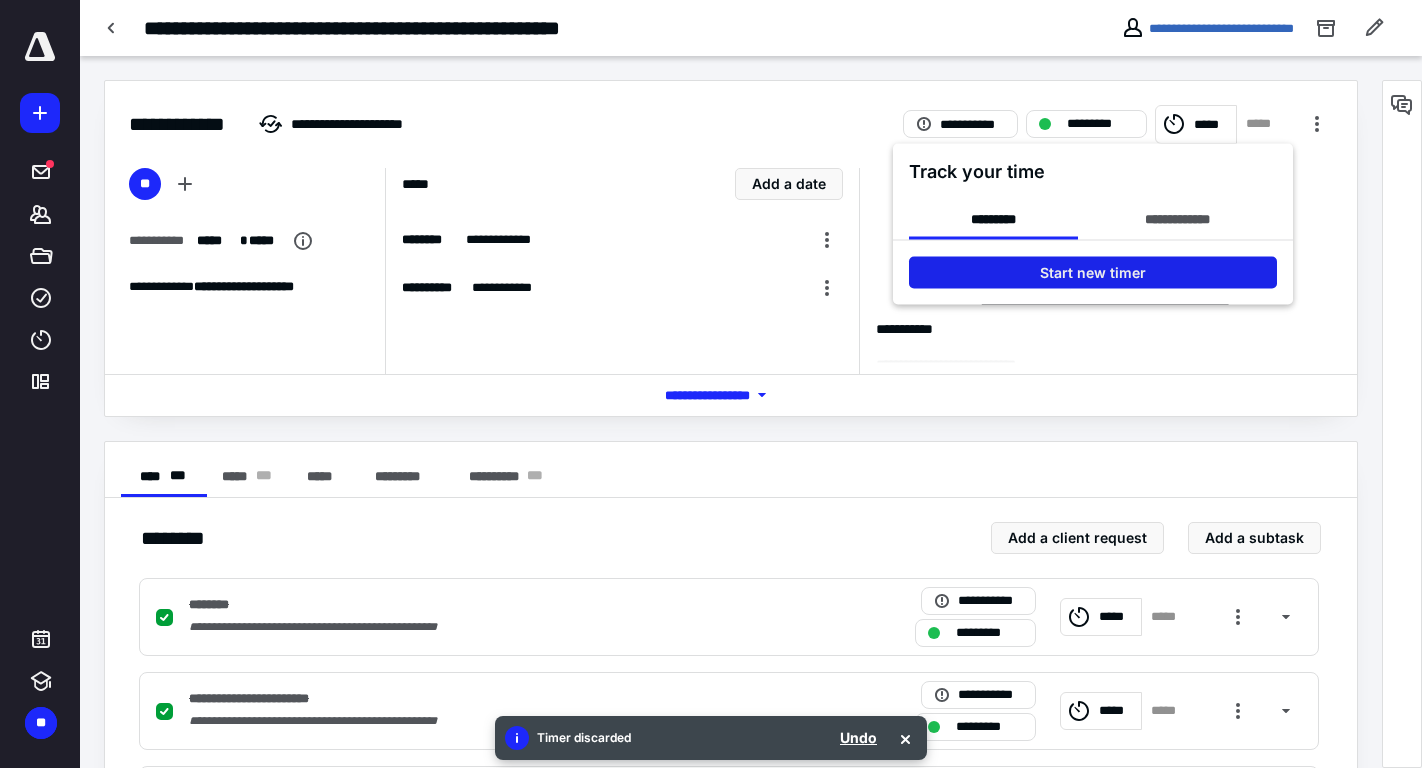 click on "Start new timer" at bounding box center [1093, 273] 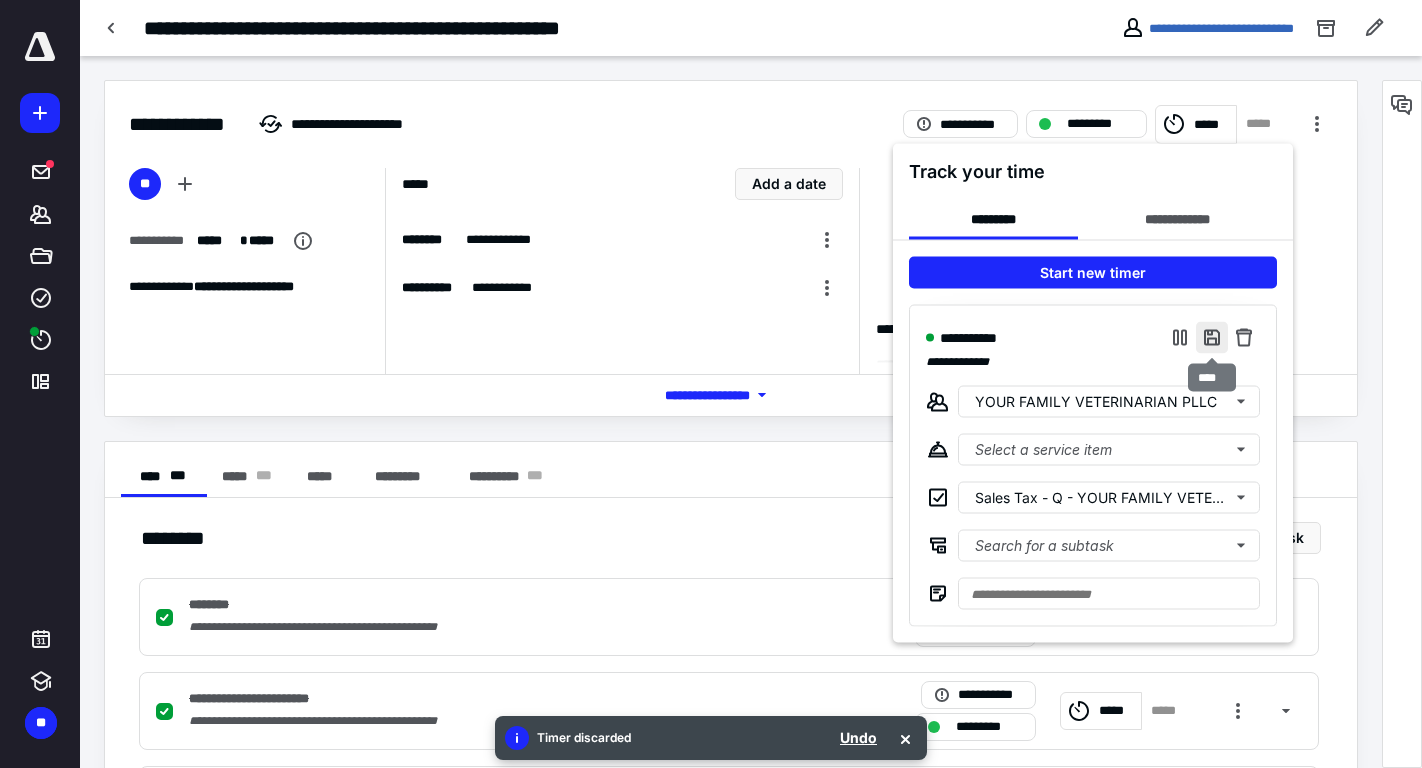 click at bounding box center [1212, 338] 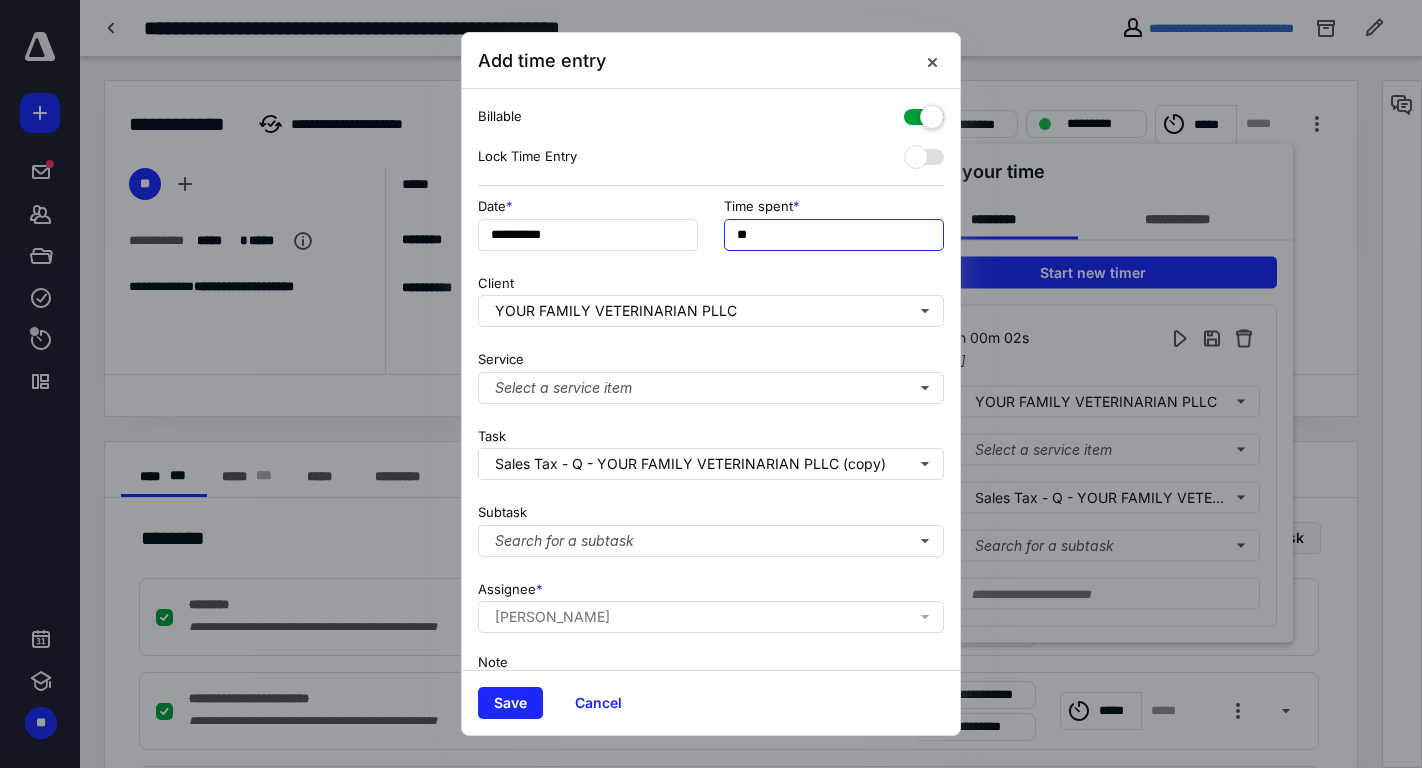 click on "**" at bounding box center [834, 235] 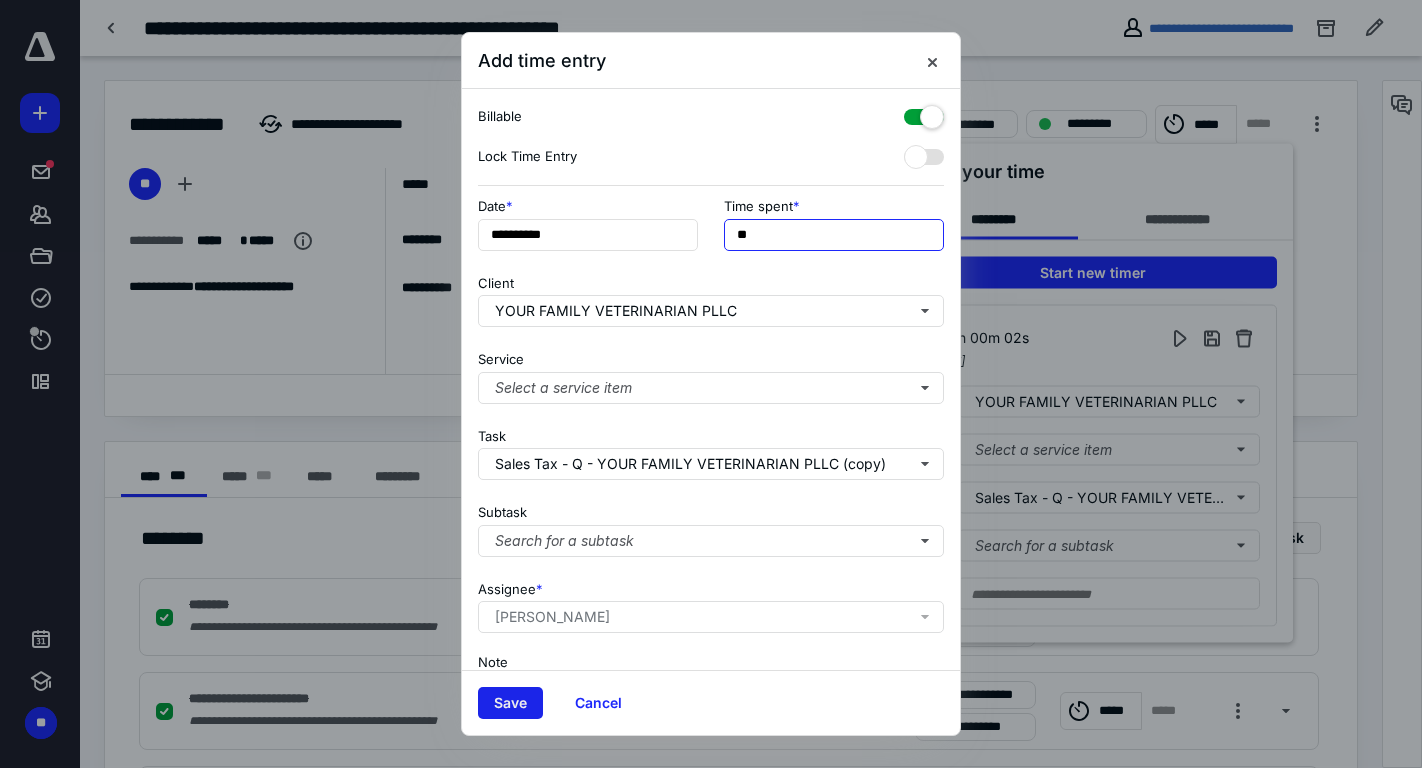 type on "**" 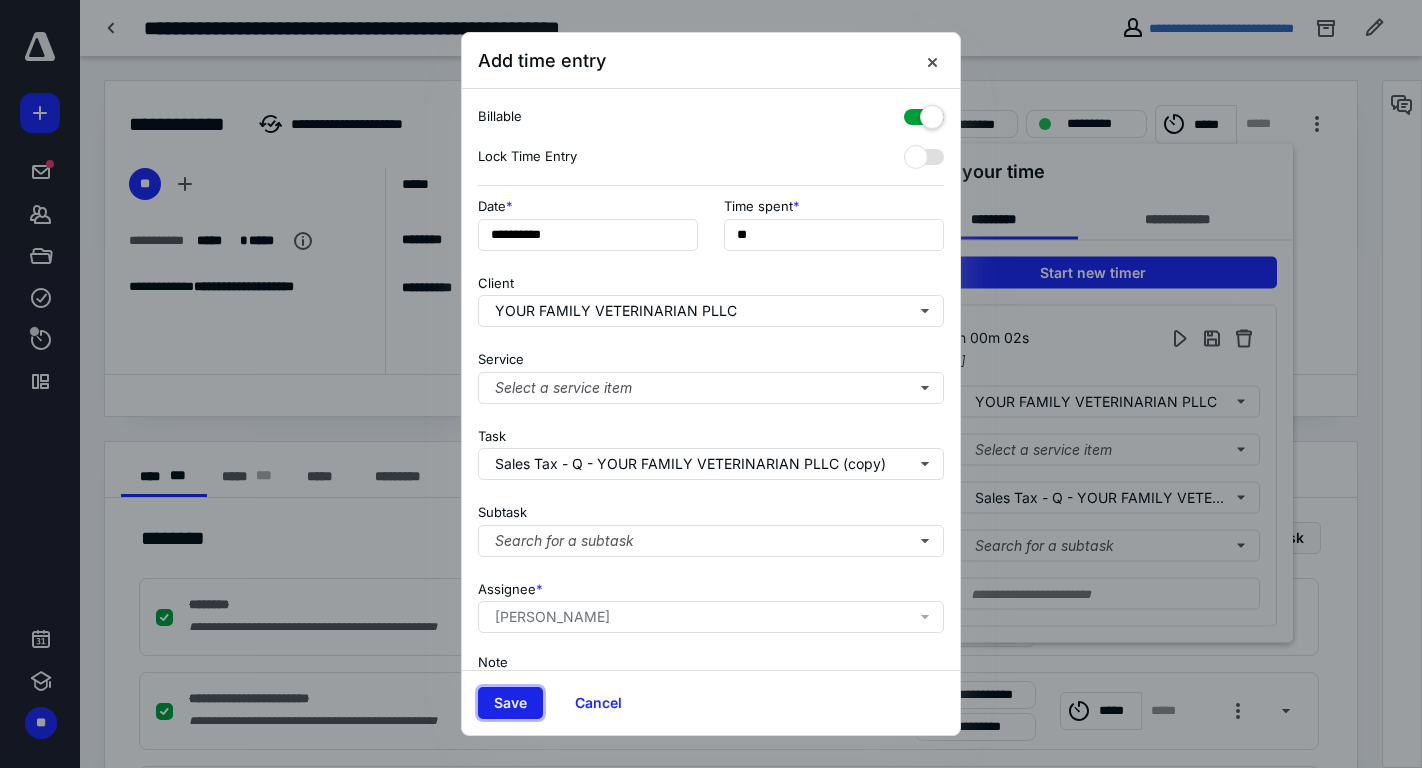 click on "Save" at bounding box center [510, 703] 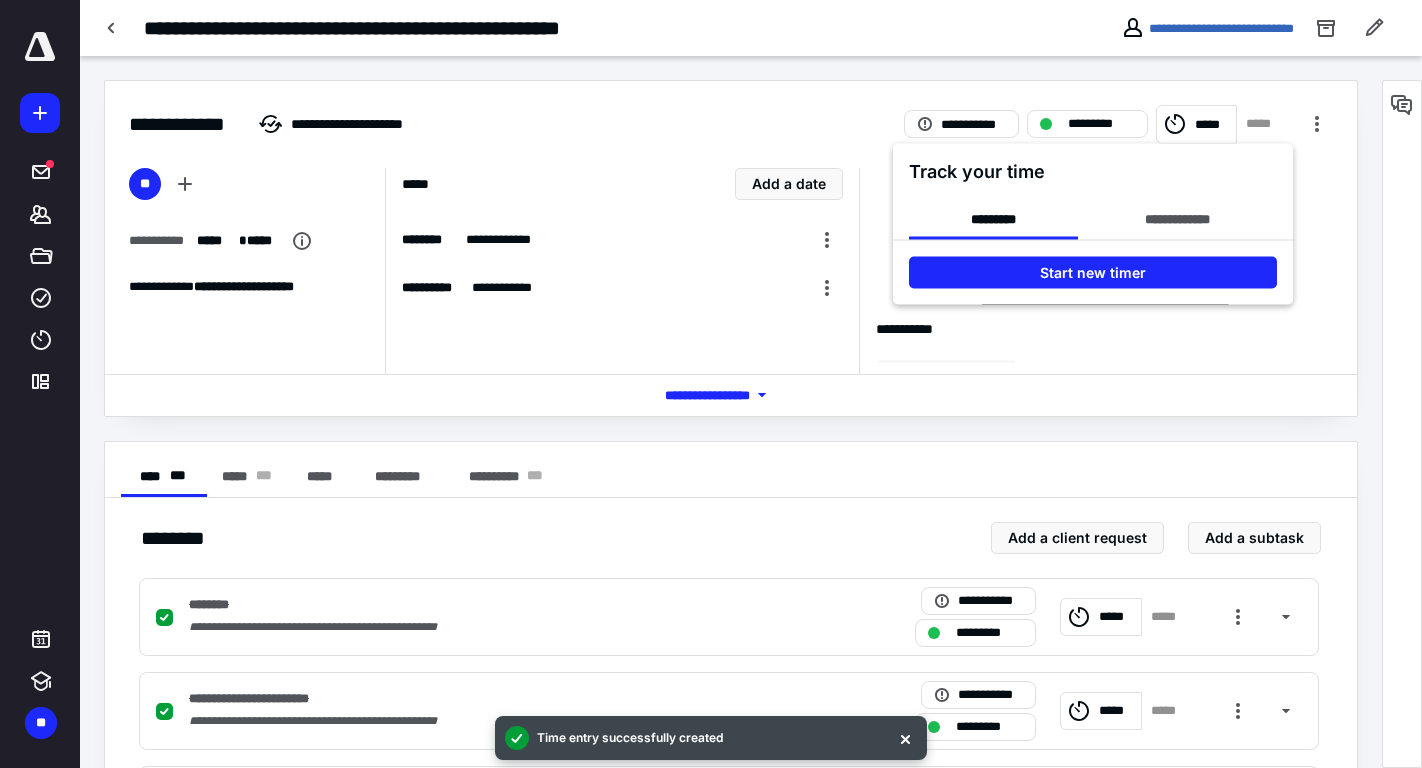 click at bounding box center (711, 384) 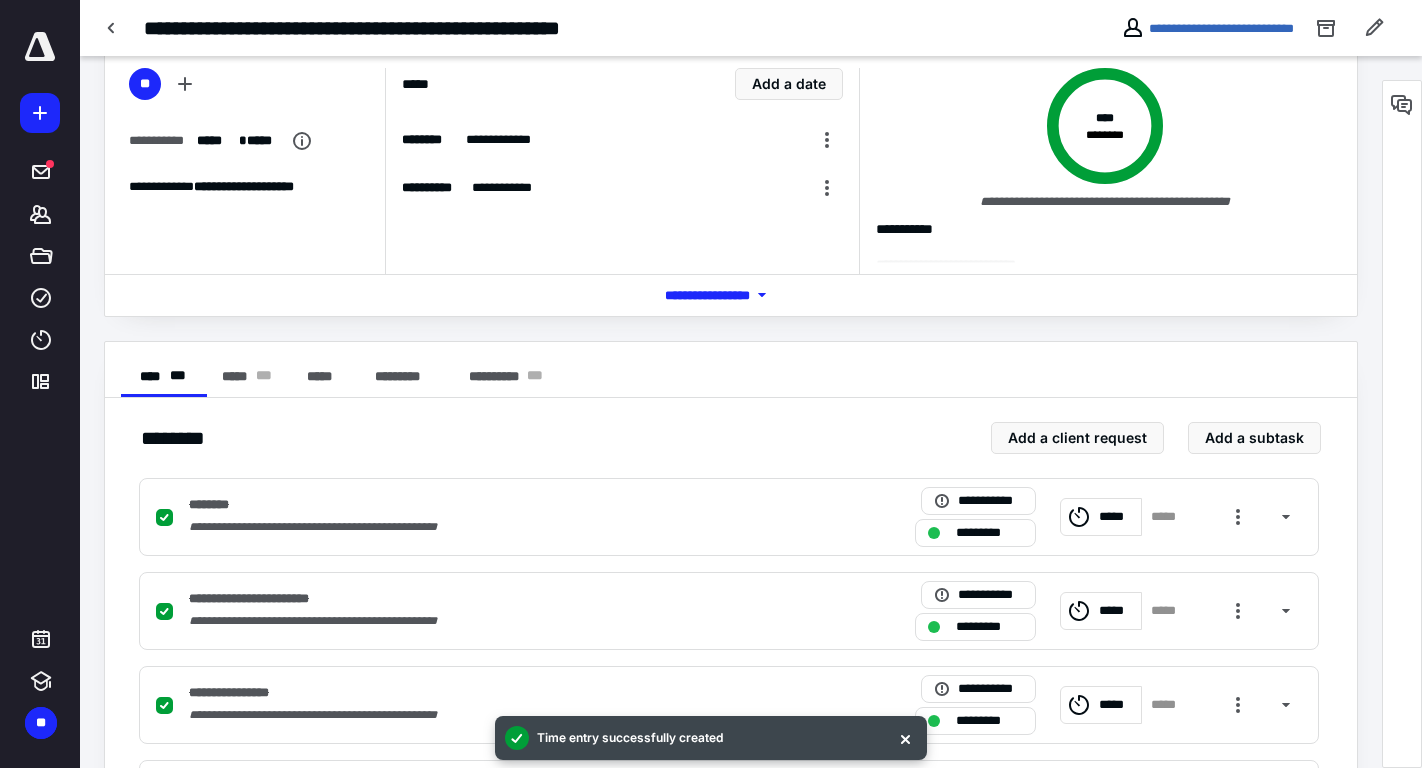 scroll, scrollTop: 0, scrollLeft: 0, axis: both 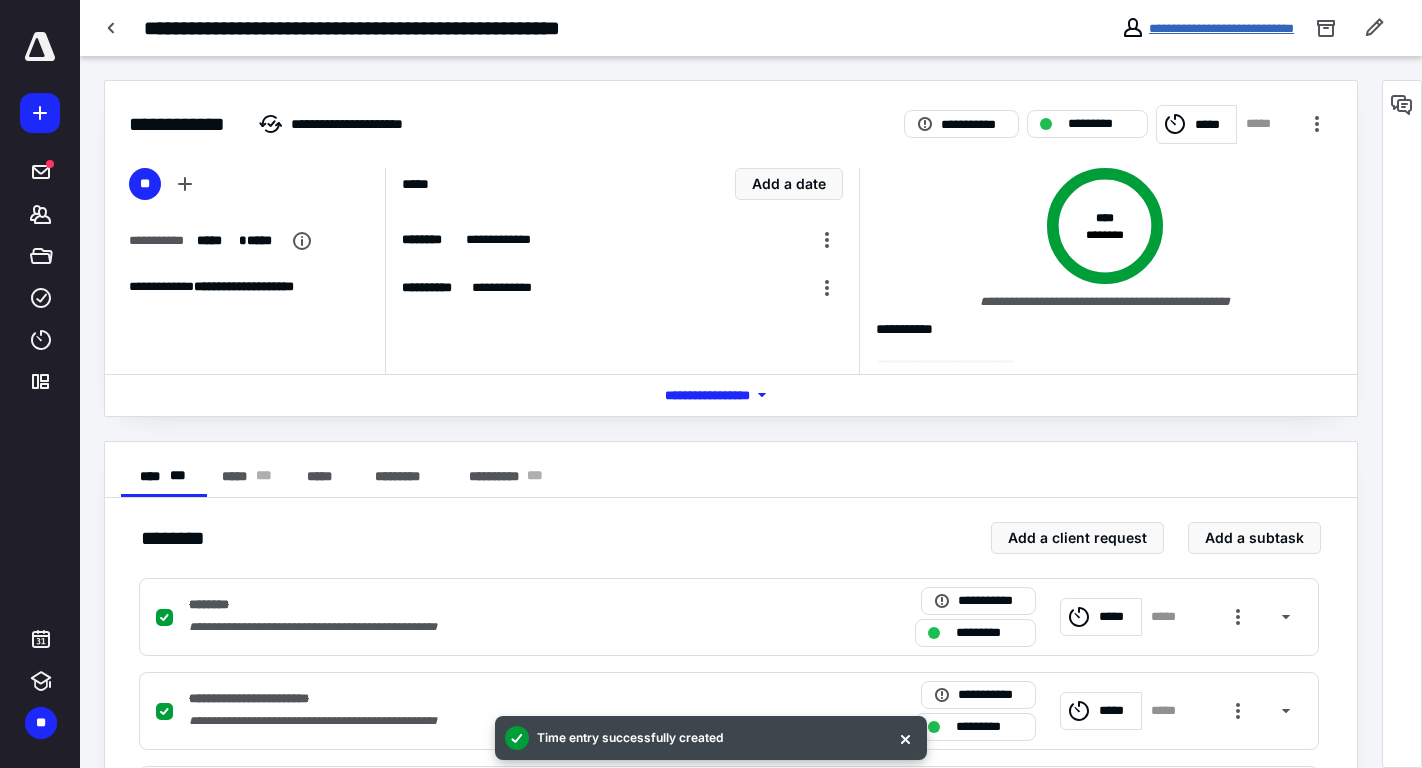 click on "**********" at bounding box center (1221, 28) 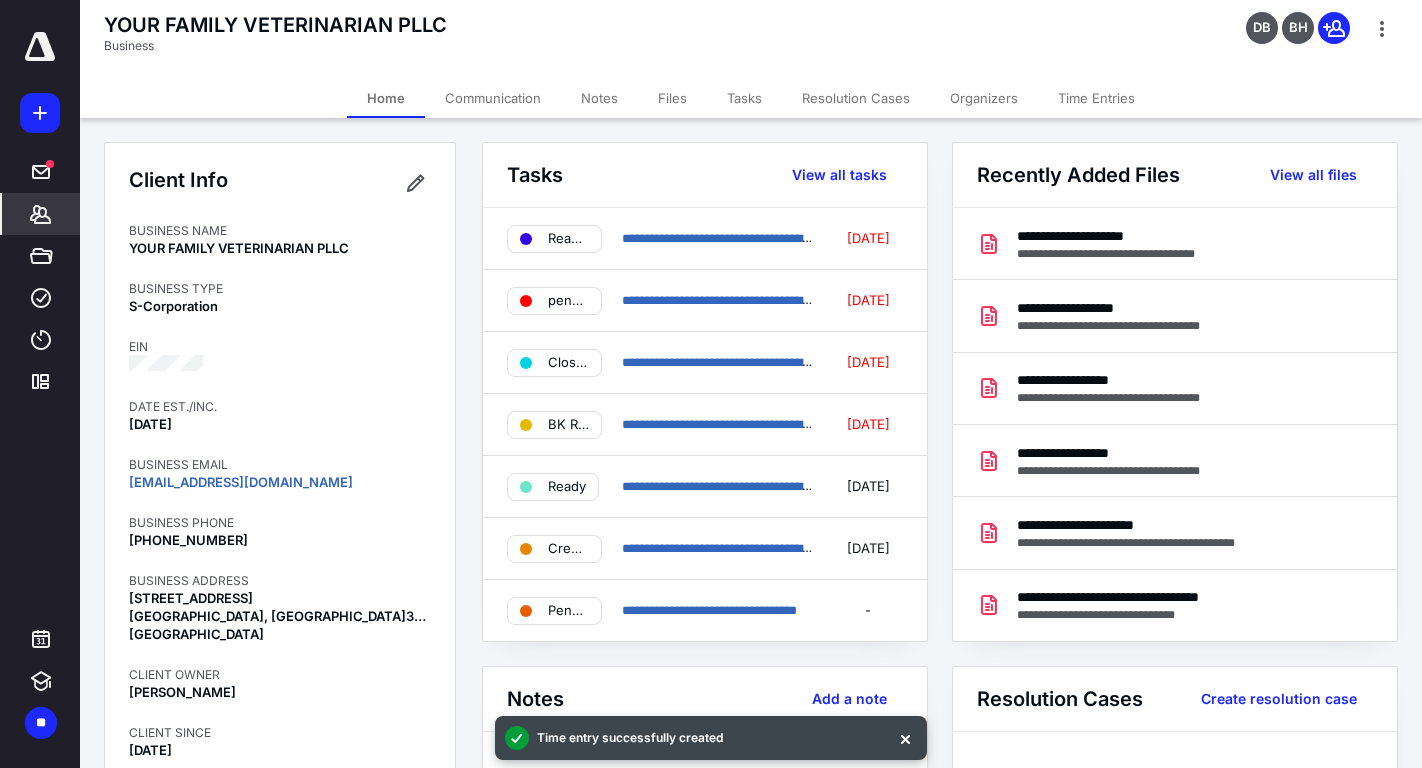 click on "Files" at bounding box center [672, 98] 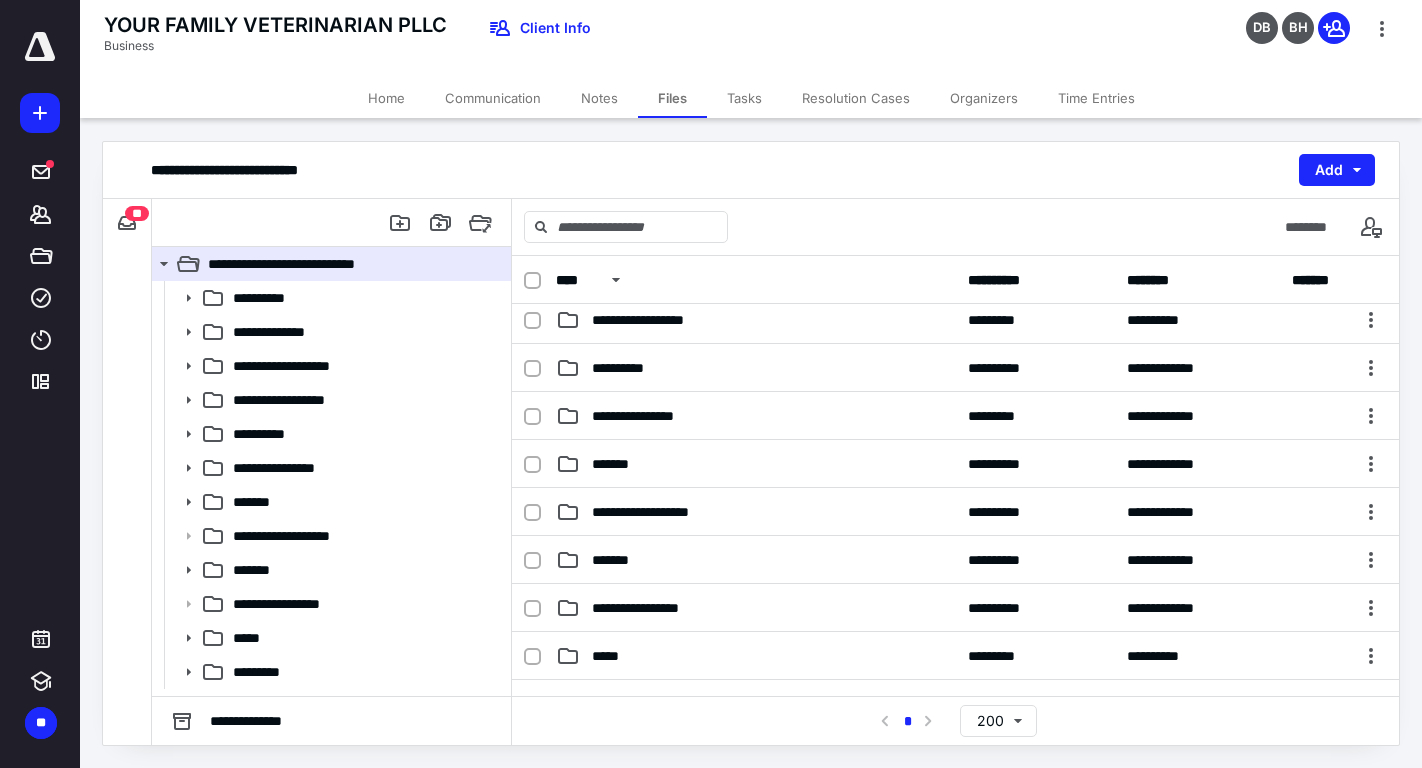 scroll, scrollTop: 198, scrollLeft: 0, axis: vertical 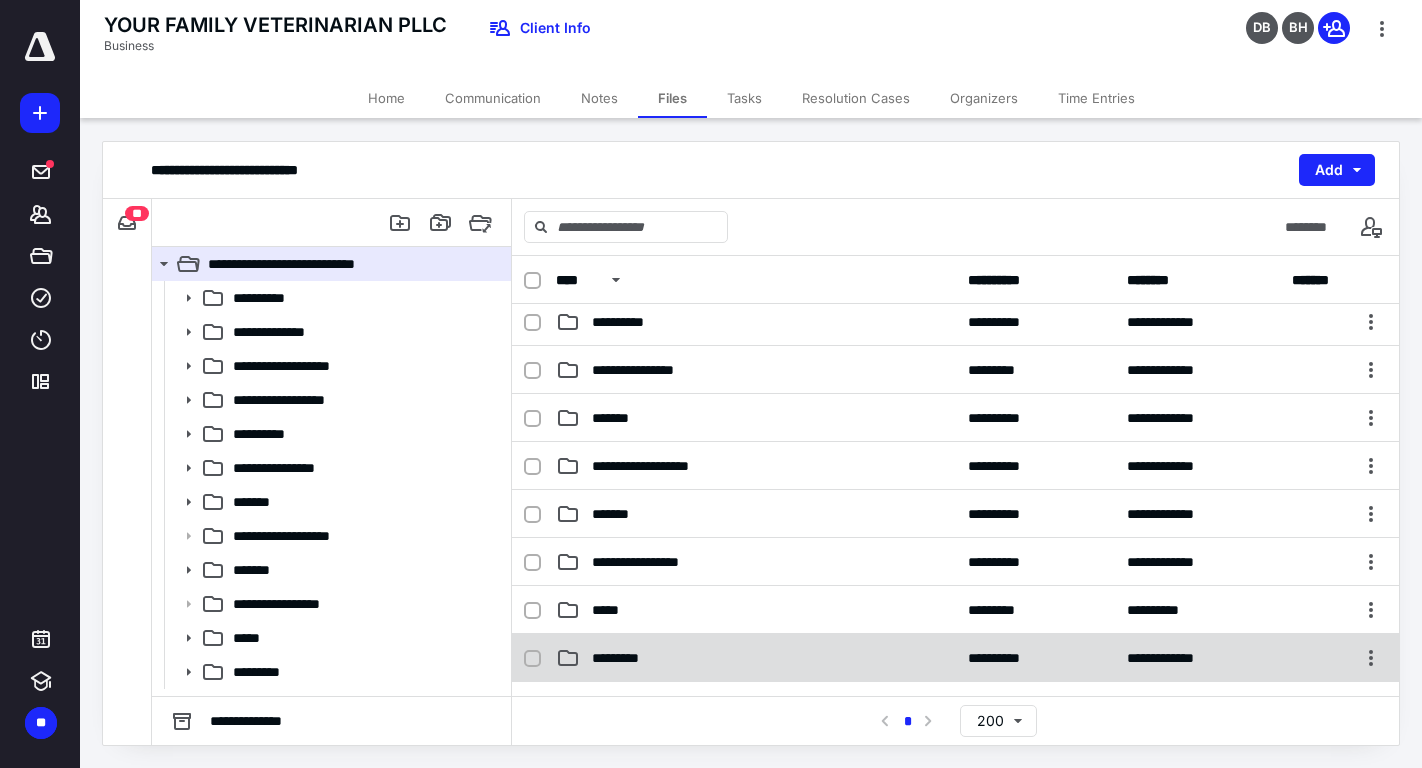 click on "*********" at bounding box center [623, 658] 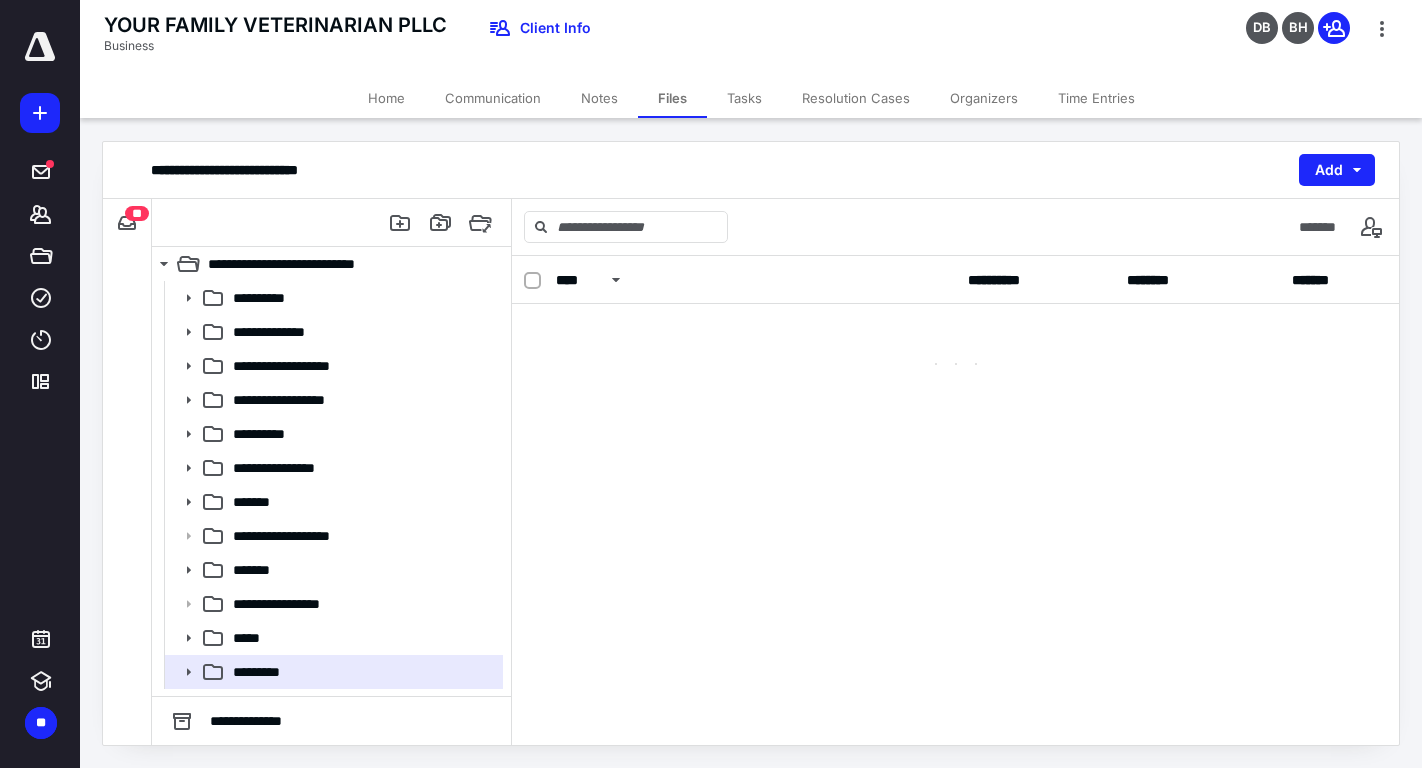 scroll, scrollTop: 0, scrollLeft: 0, axis: both 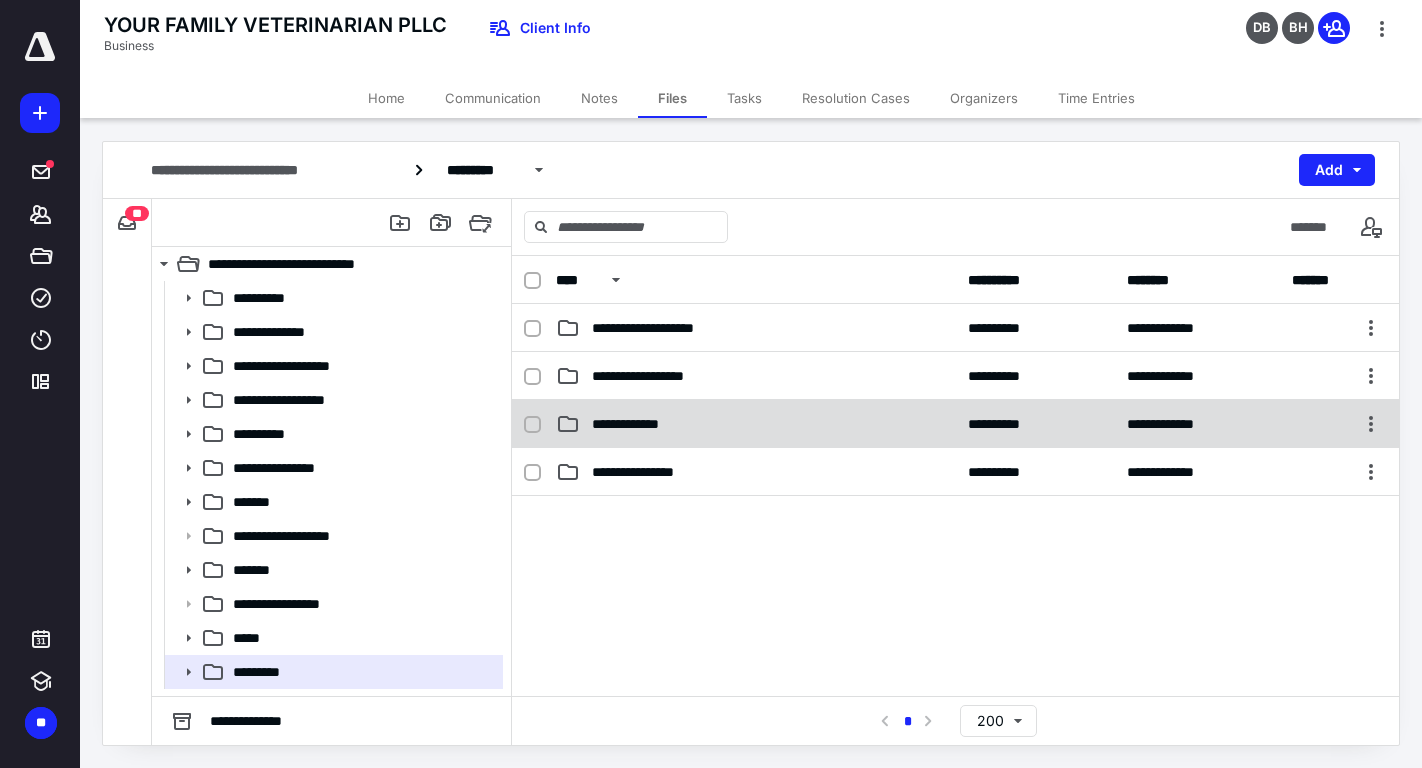 click on "**********" at bounding box center [955, 424] 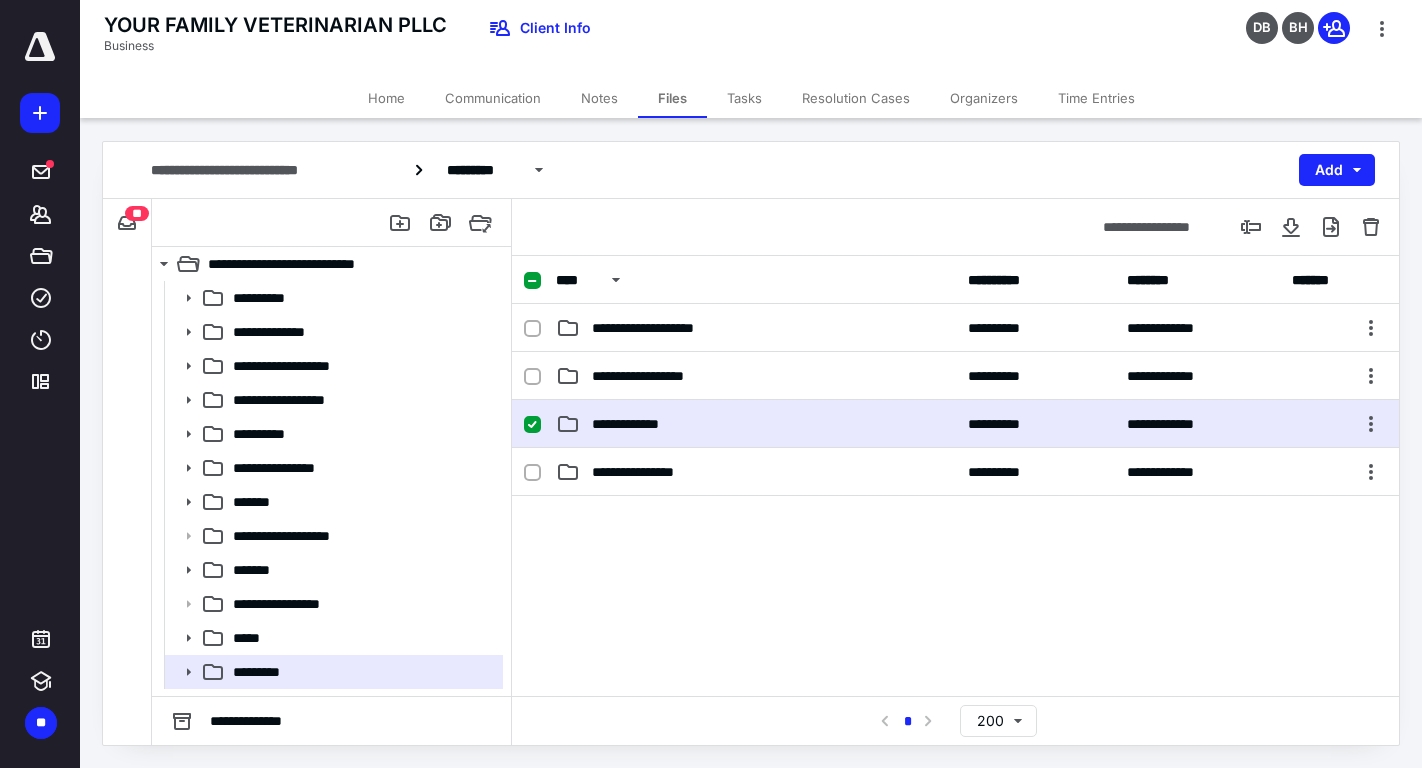 click on "**********" at bounding box center [955, 424] 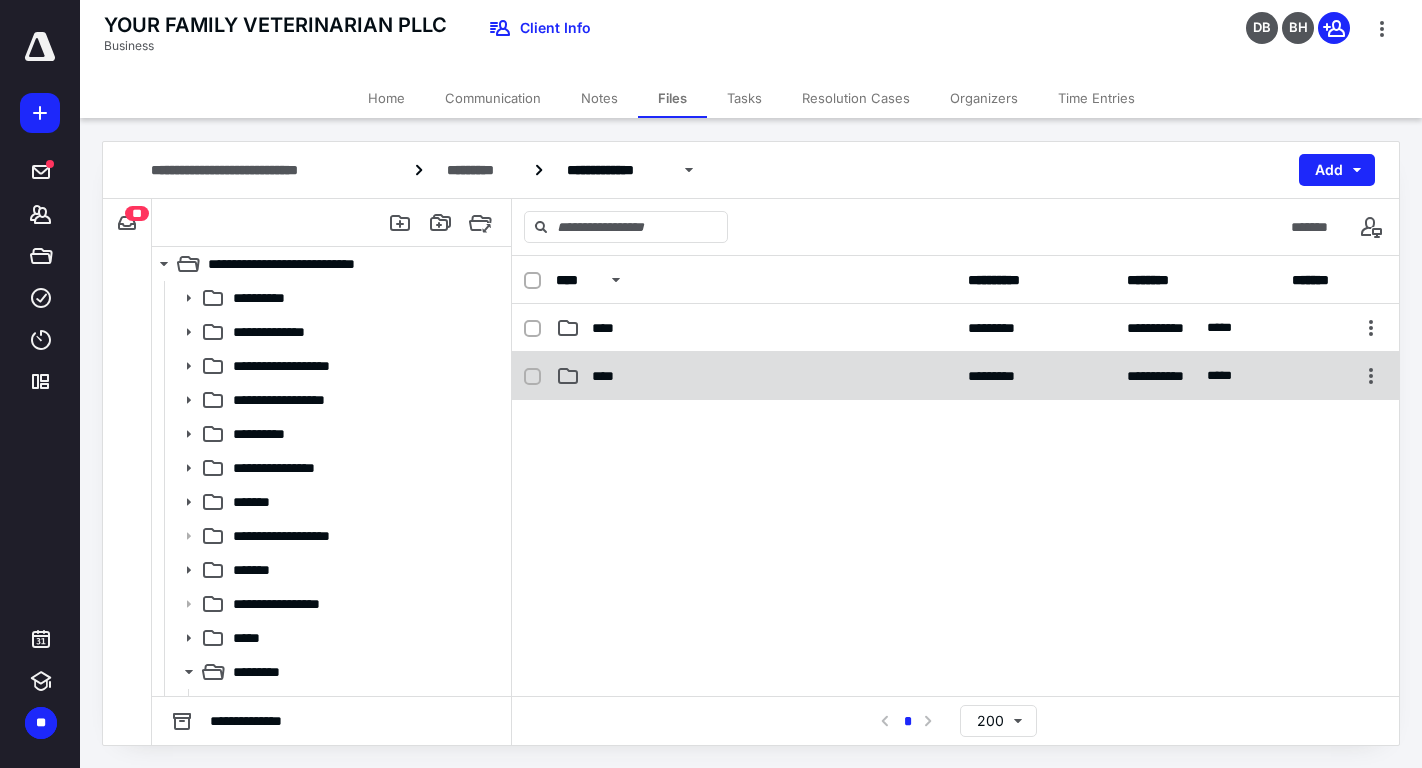 click on "****" at bounding box center (756, 376) 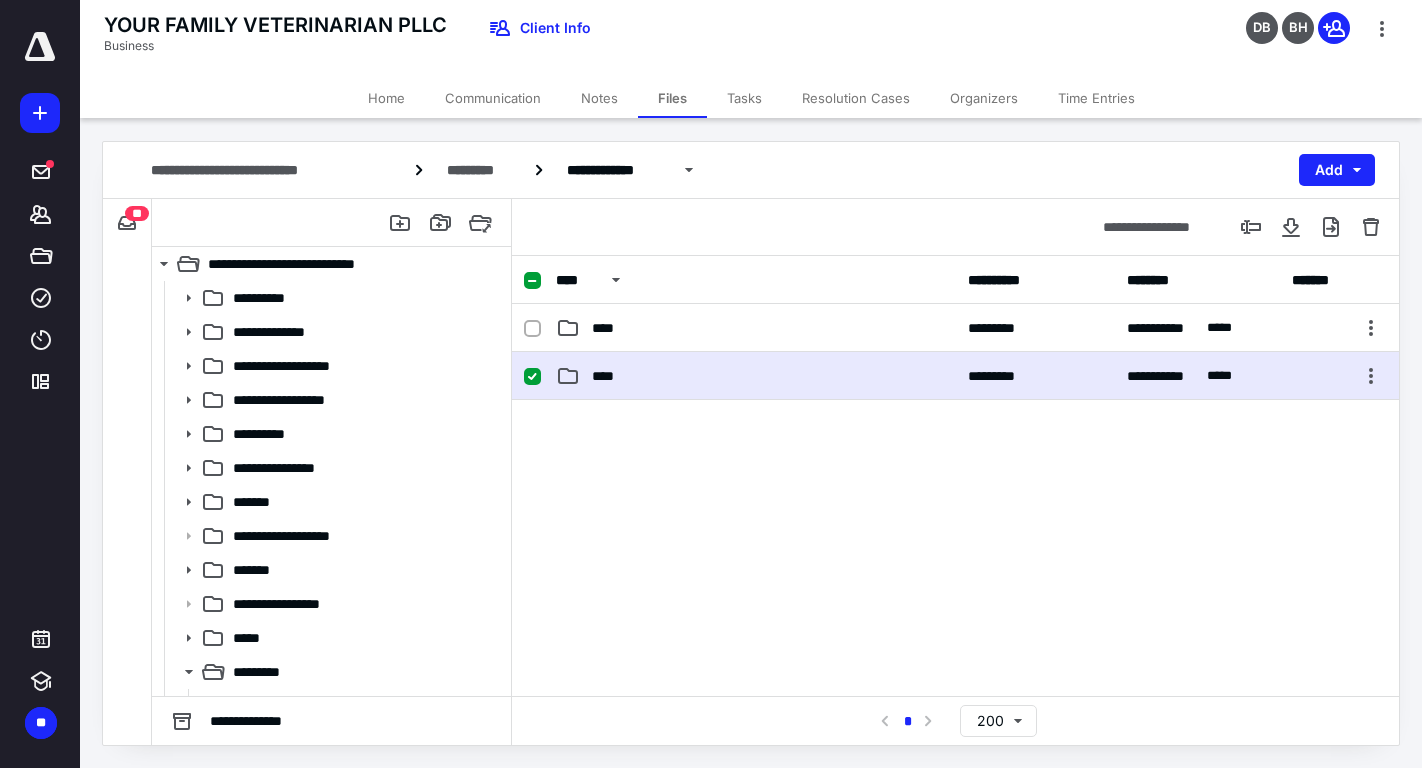 click on "****" at bounding box center (756, 376) 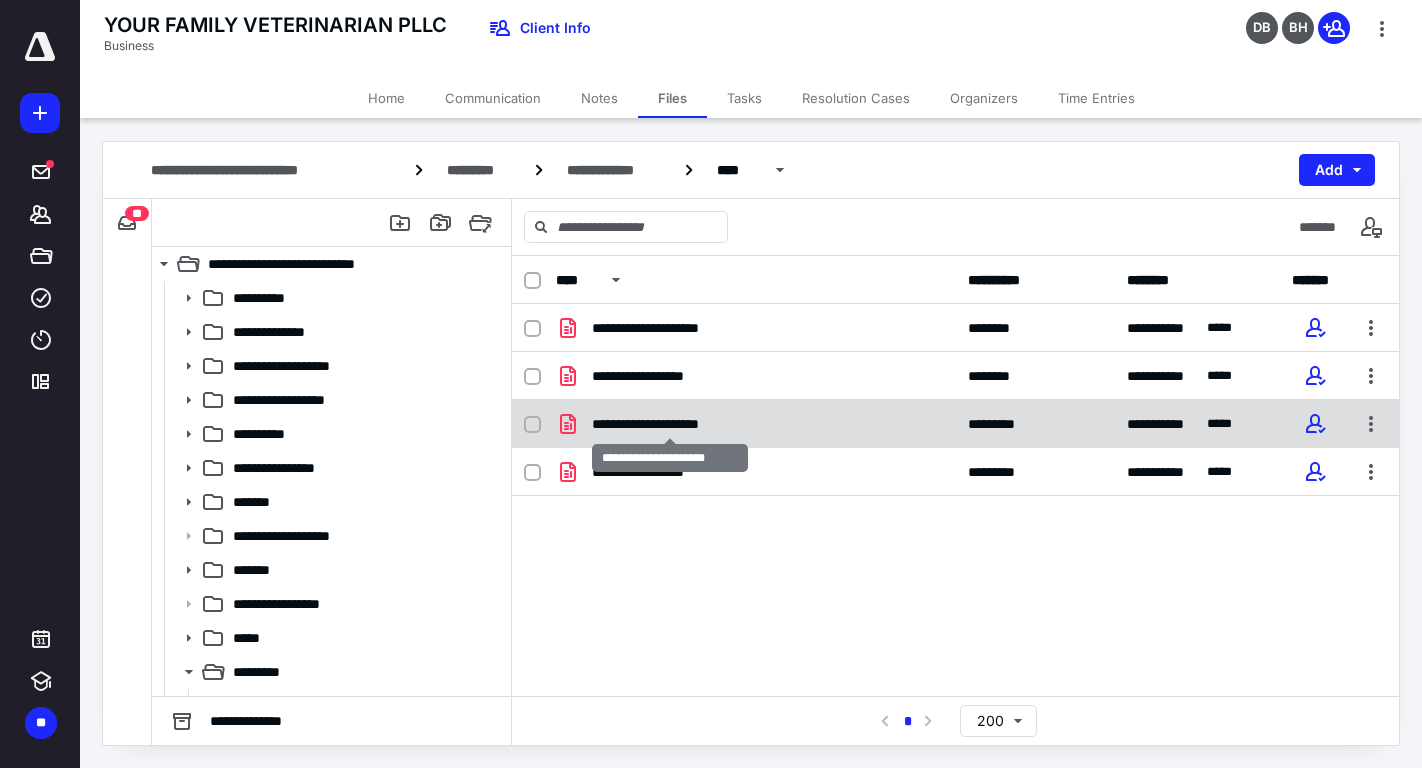 click on "**********" at bounding box center [670, 424] 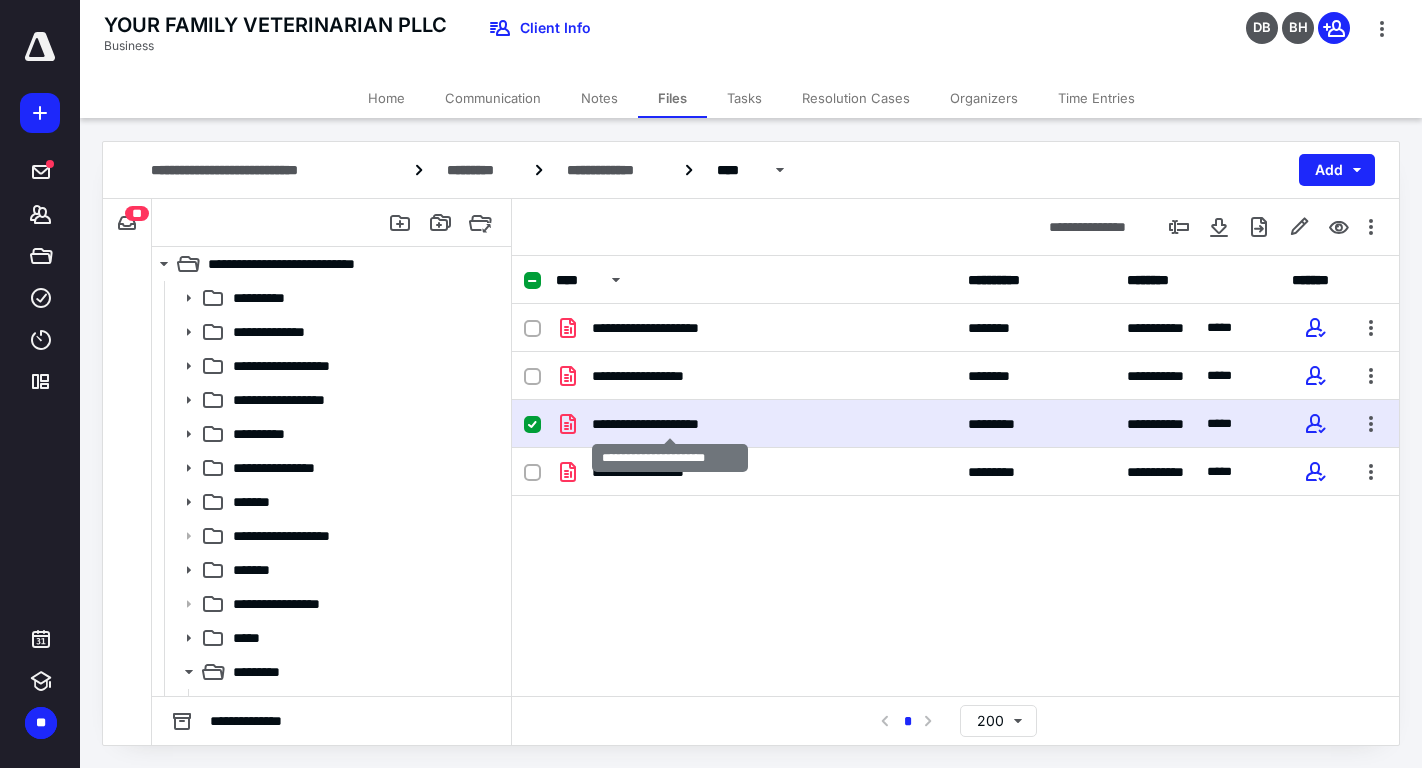 click on "**********" at bounding box center [670, 424] 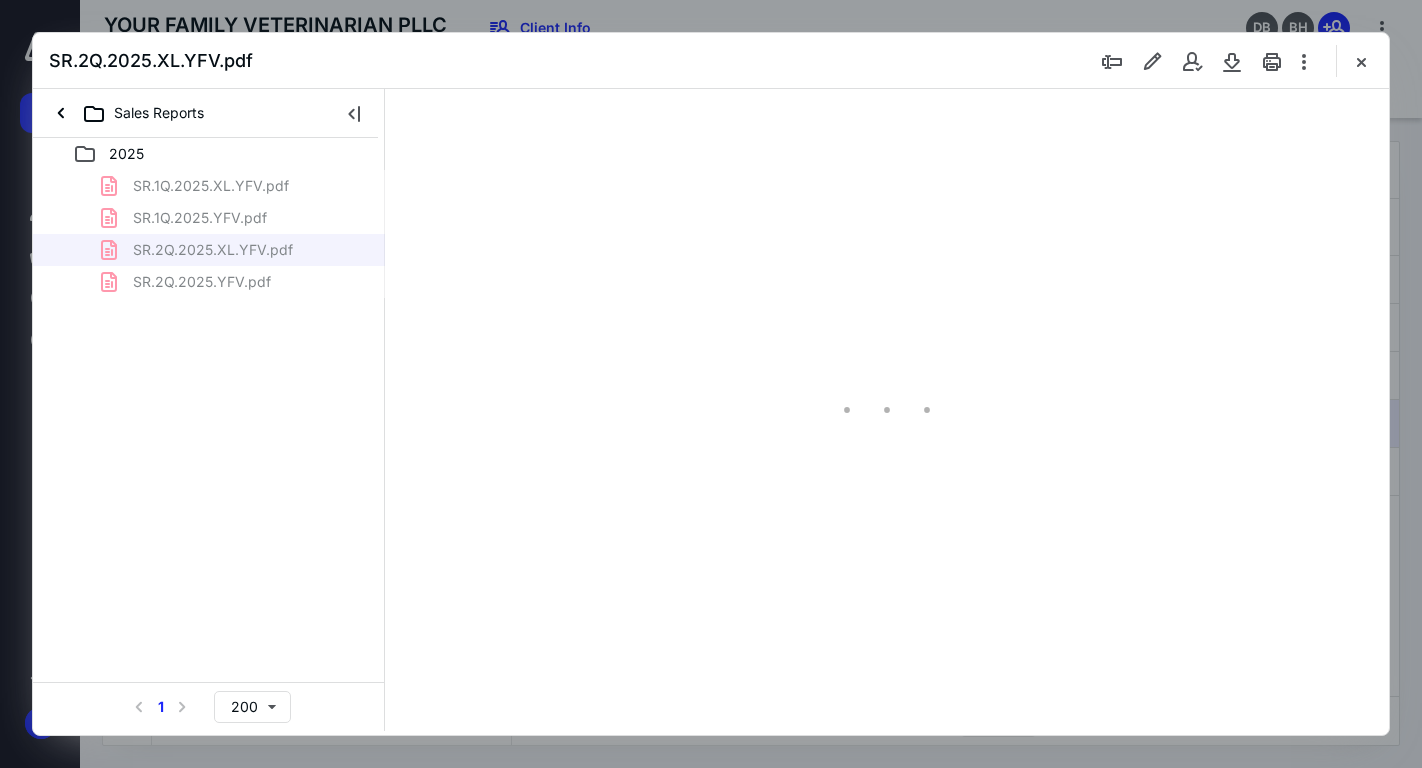 scroll, scrollTop: 0, scrollLeft: 0, axis: both 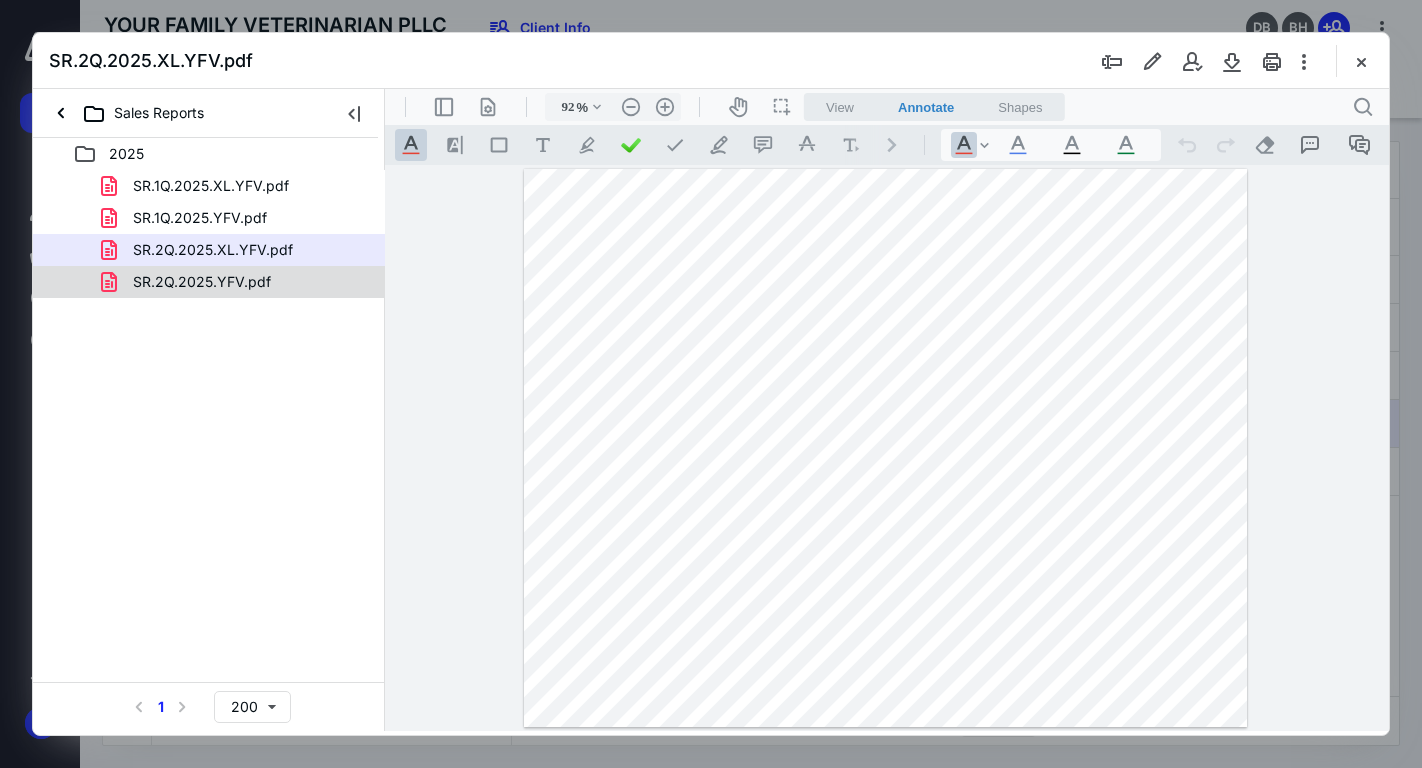 click on "SR.2Q.2025.YFV.pdf" at bounding box center (237, 282) 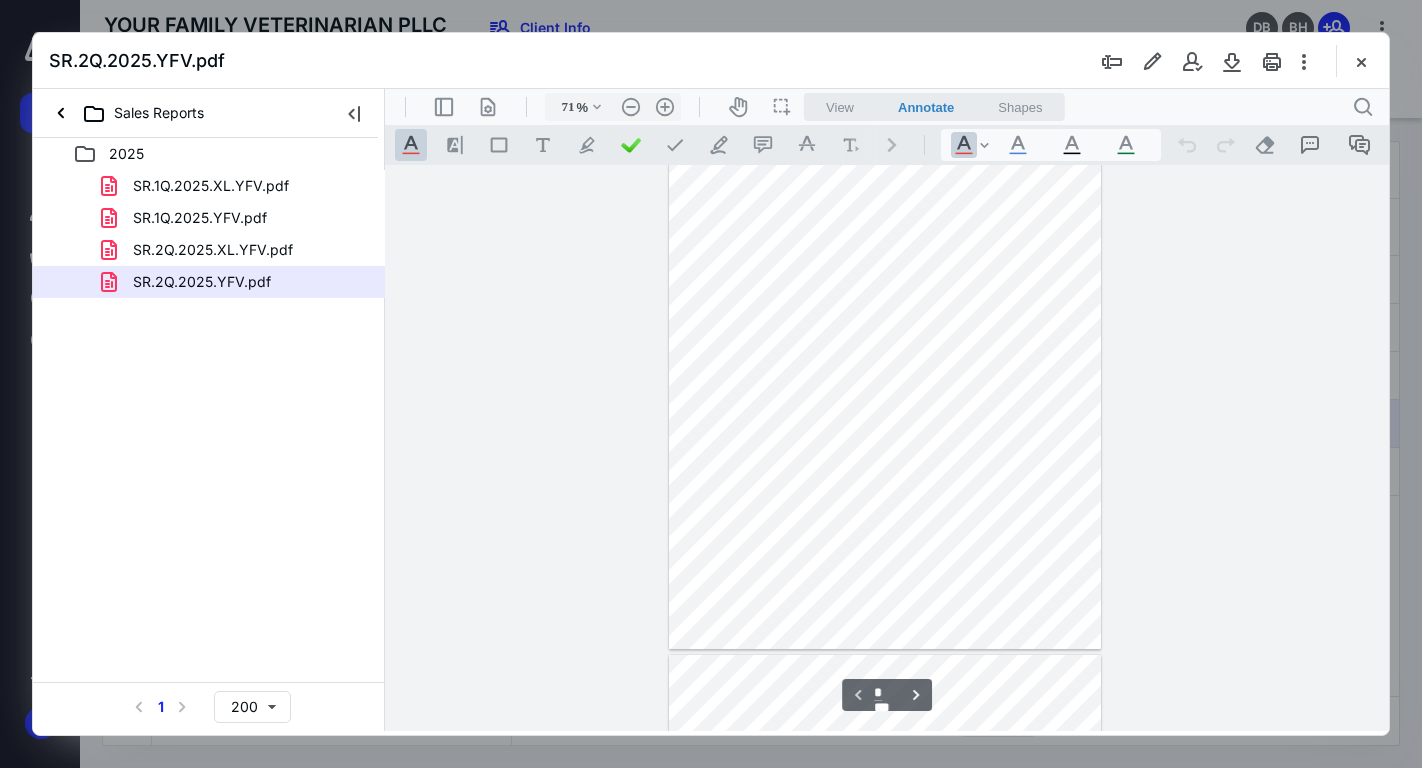 scroll, scrollTop: 0, scrollLeft: 0, axis: both 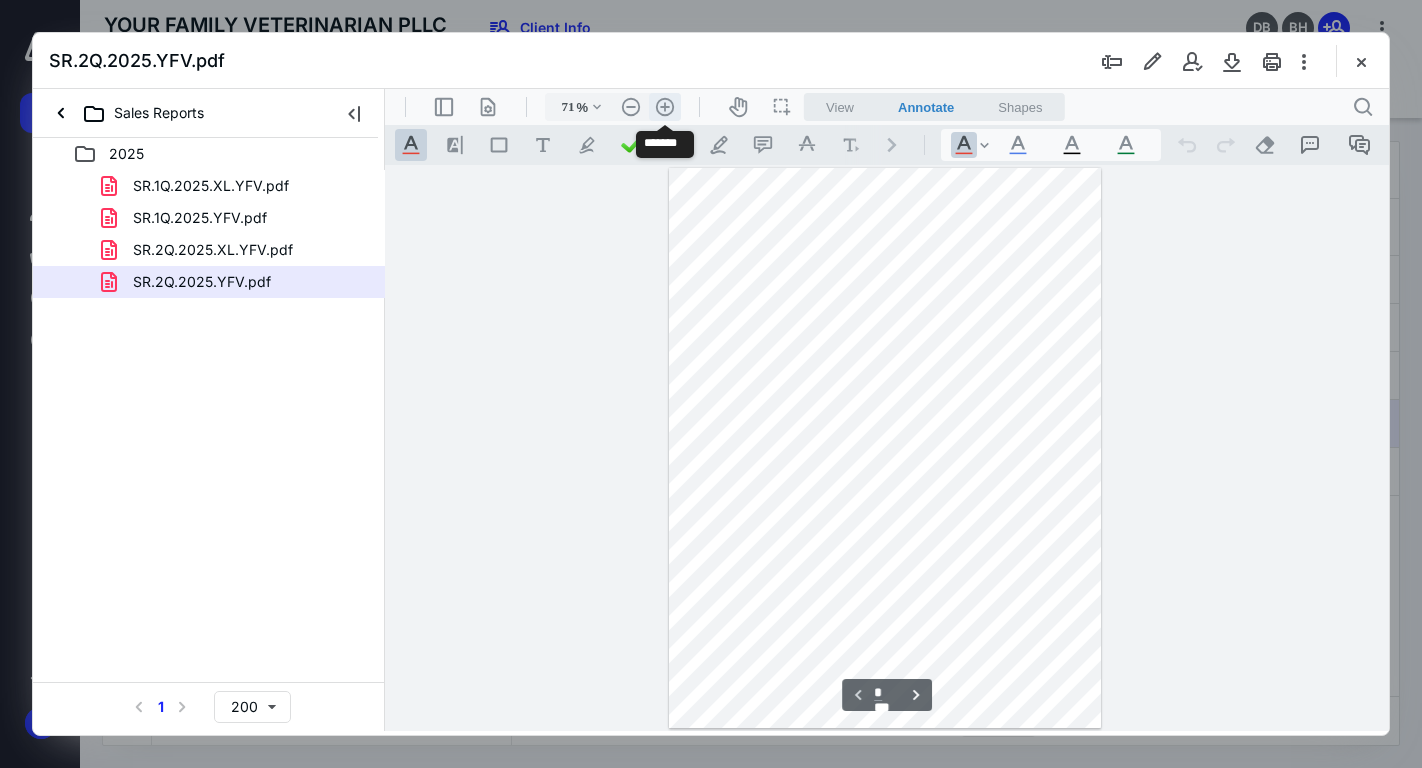 click on ".cls-1{fill:#abb0c4;} icon - header - zoom - in - line" at bounding box center [665, 107] 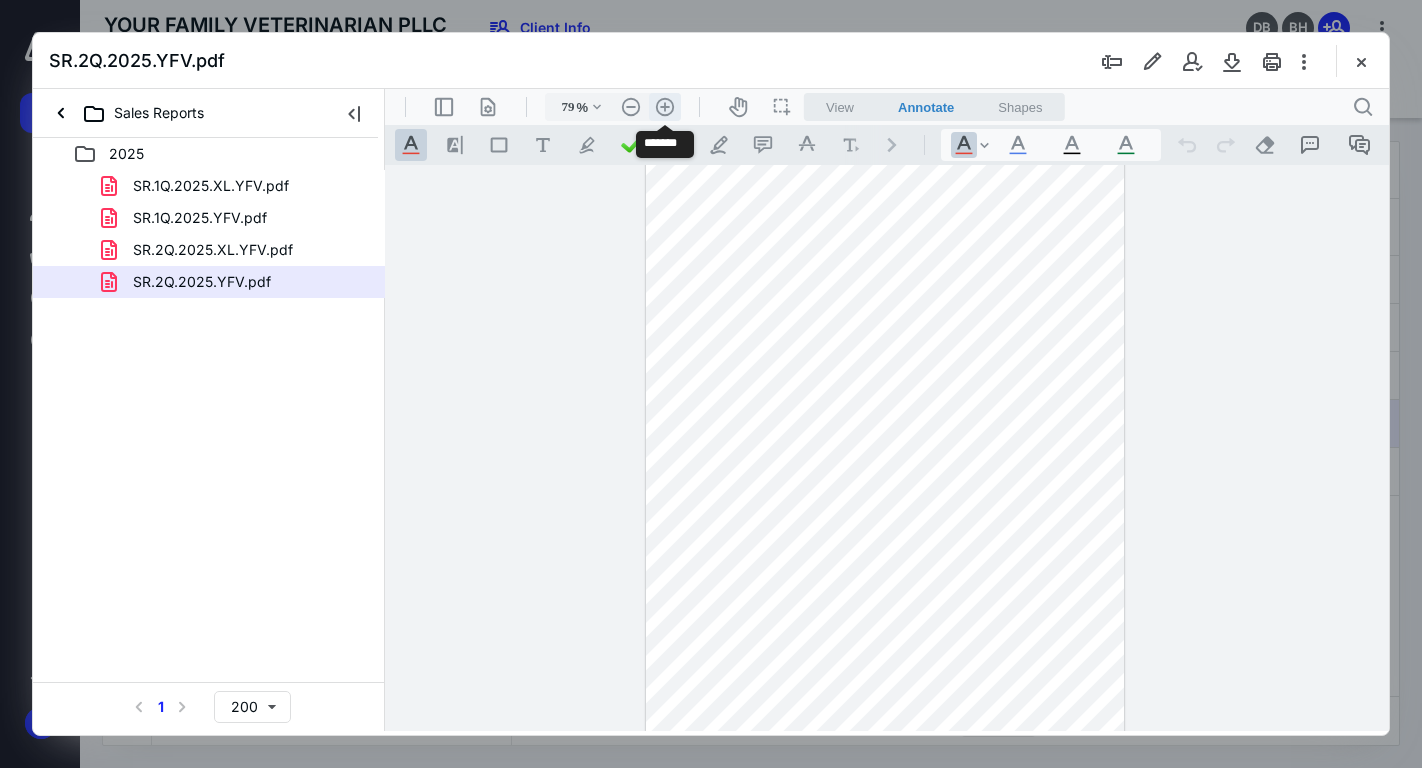 click on ".cls-1{fill:#abb0c4;} icon - header - zoom - in - line" at bounding box center (665, 107) 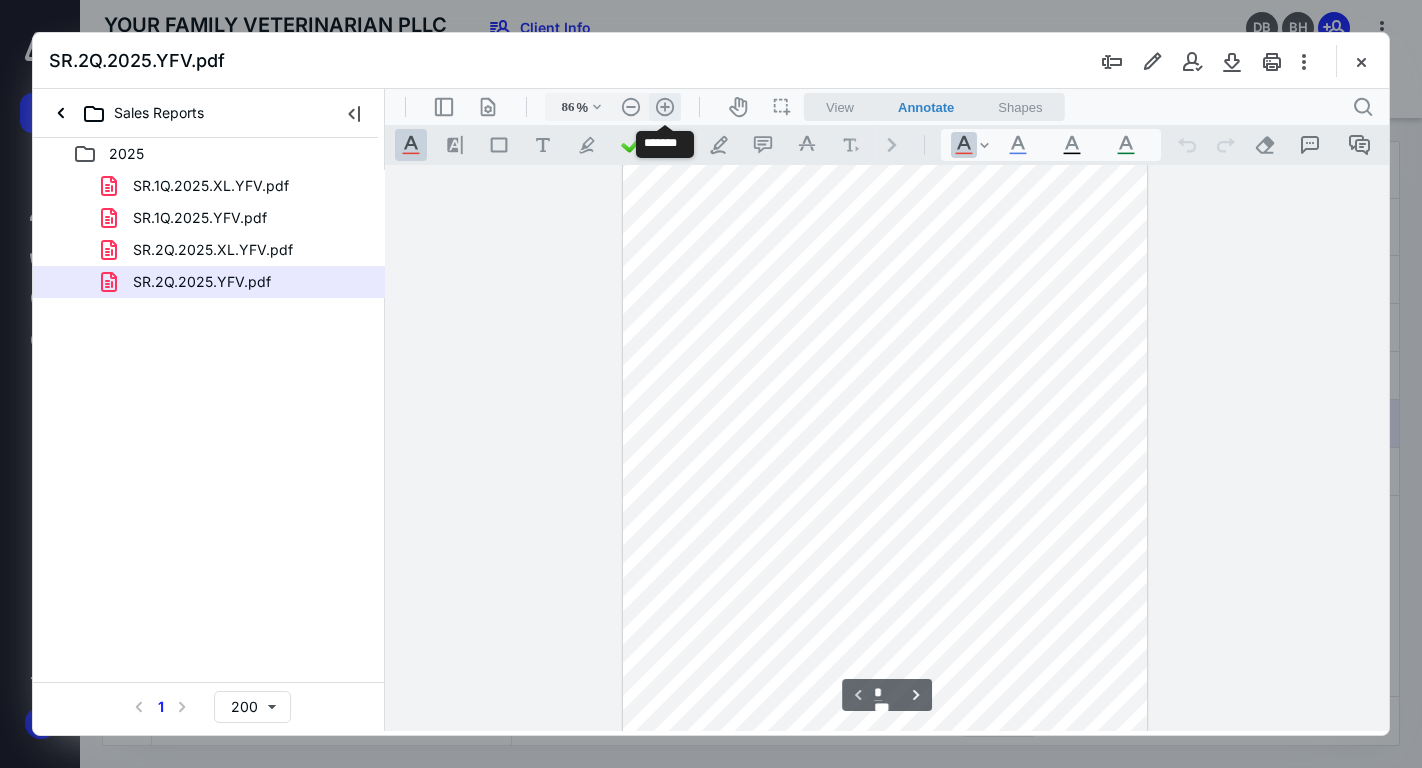 click on ".cls-1{fill:#abb0c4;} icon - header - zoom - in - line" at bounding box center [665, 107] 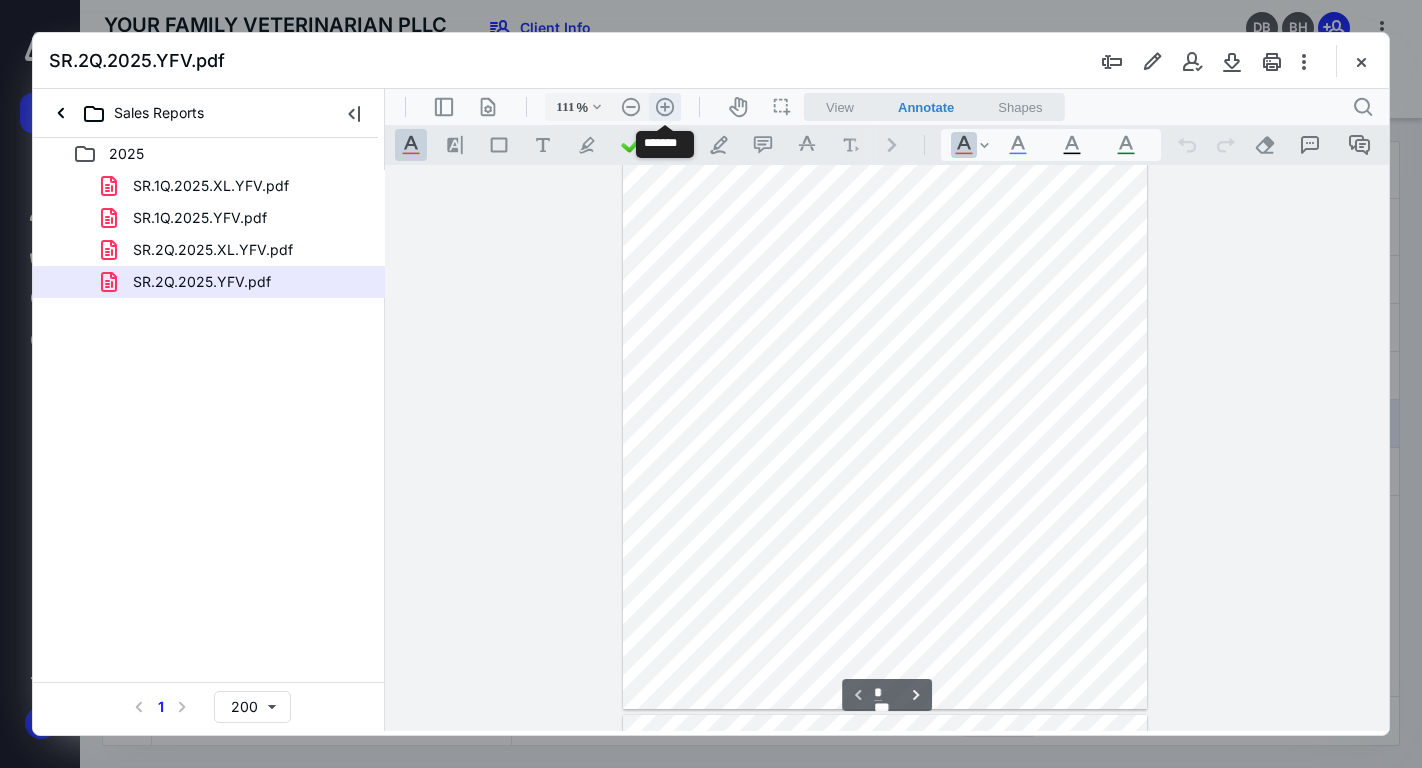 click on ".cls-1{fill:#abb0c4;} icon - header - zoom - in - line" at bounding box center (665, 107) 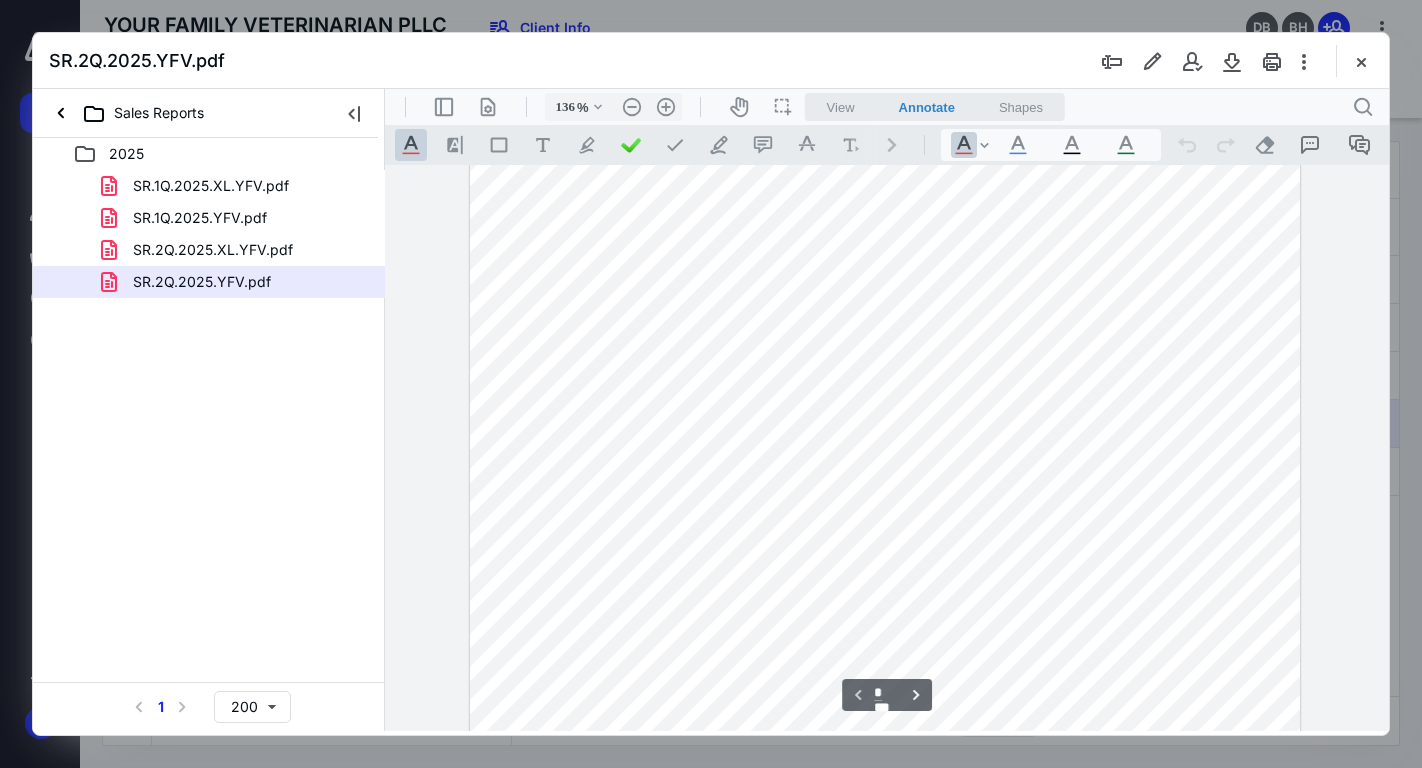 scroll, scrollTop: 0, scrollLeft: 0, axis: both 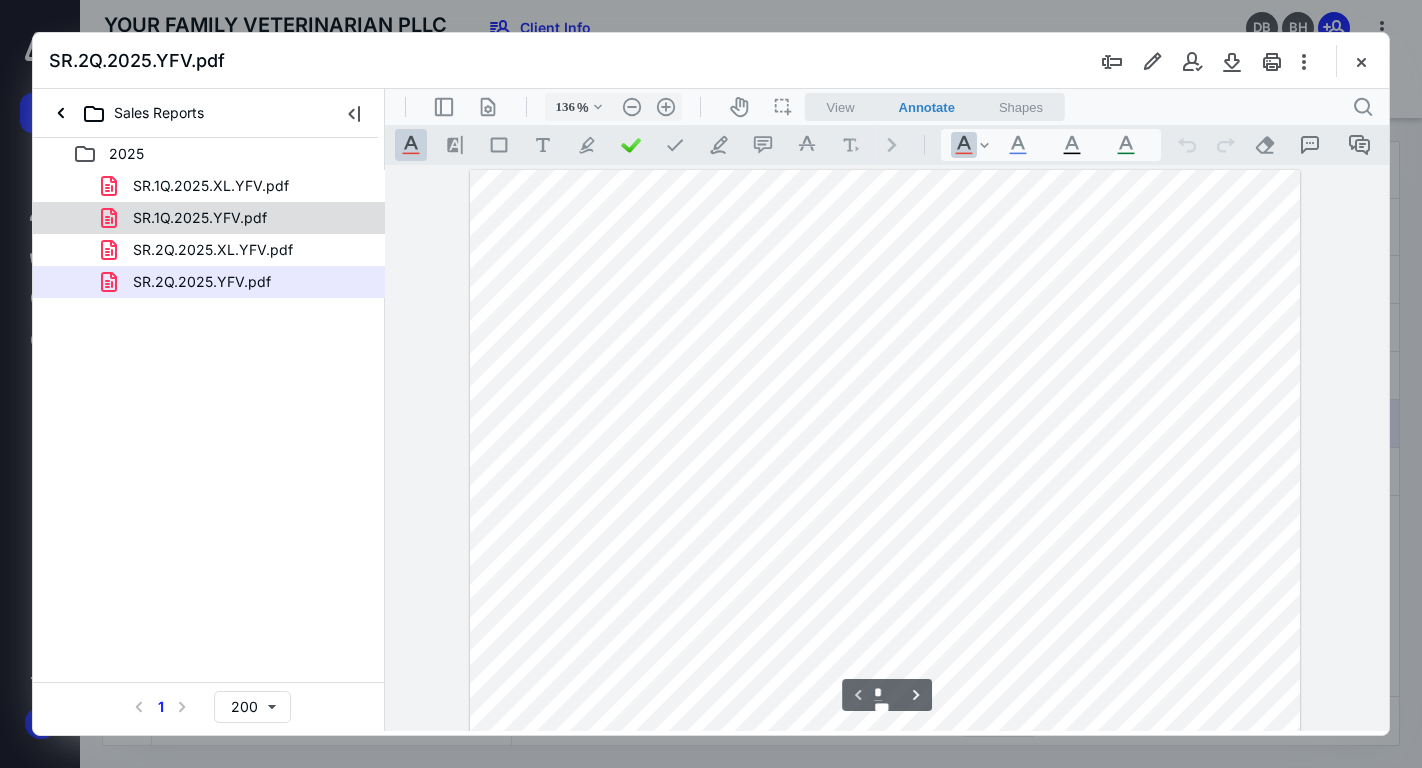 click on "SR.1Q.2025.YFV.pdf" at bounding box center [237, 218] 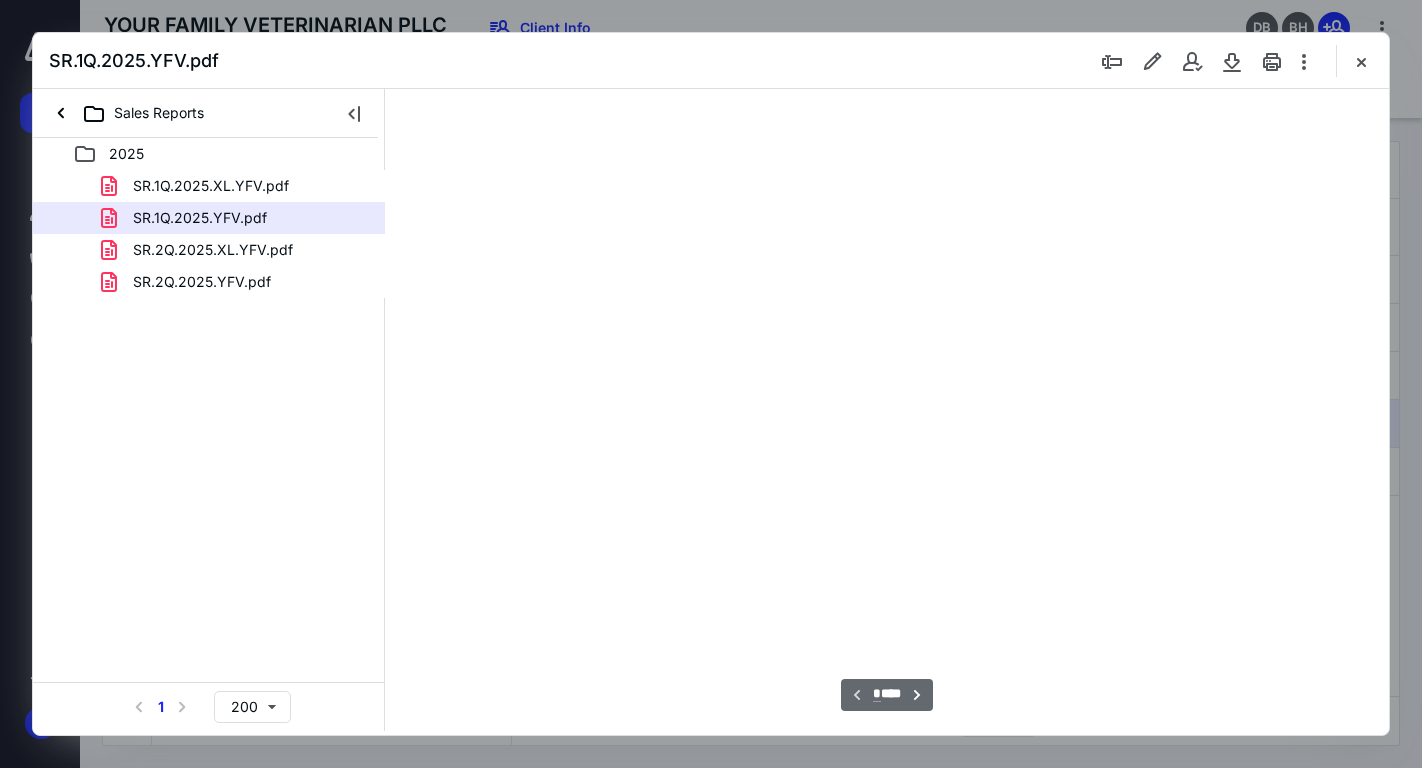 scroll, scrollTop: 79, scrollLeft: 0, axis: vertical 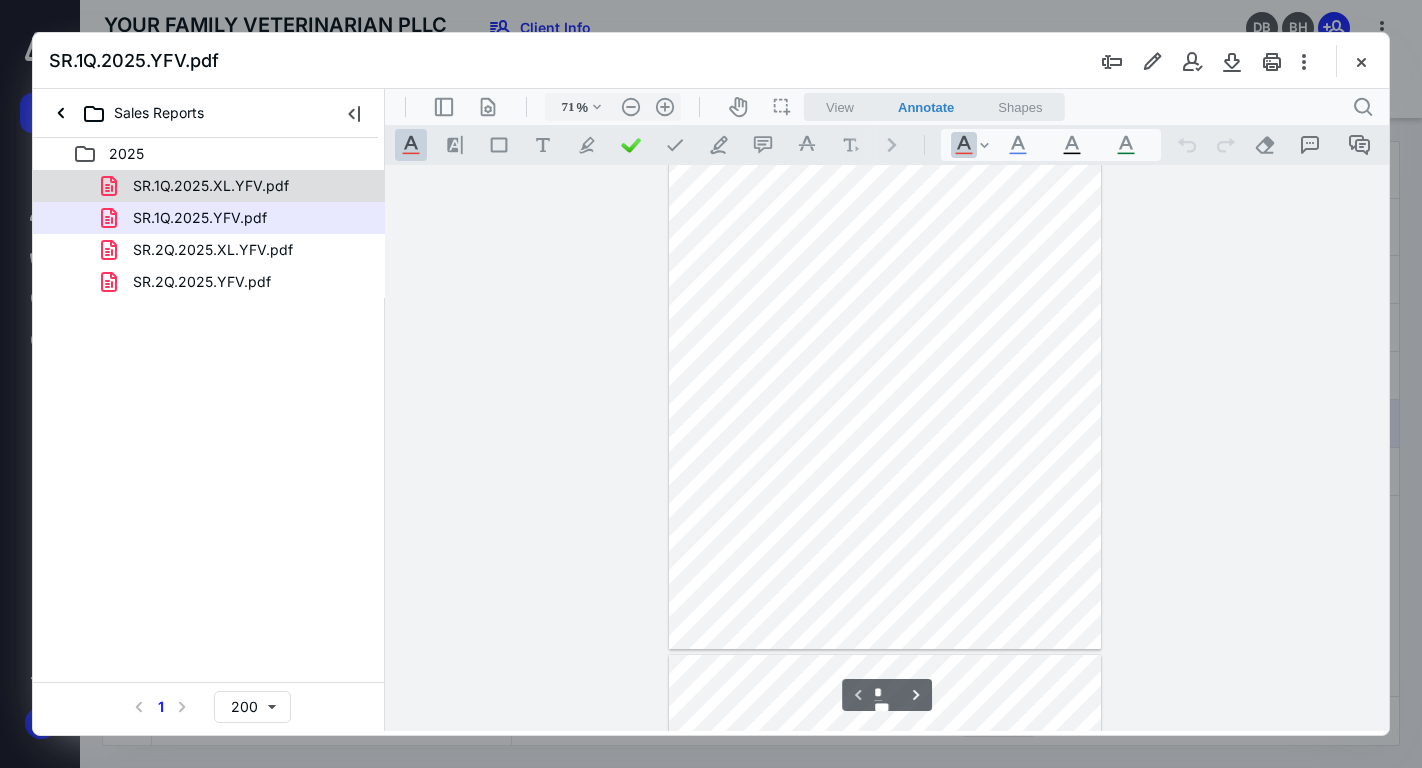 click on "SR.1Q.2025.XL.YFV.pdf" at bounding box center (237, 186) 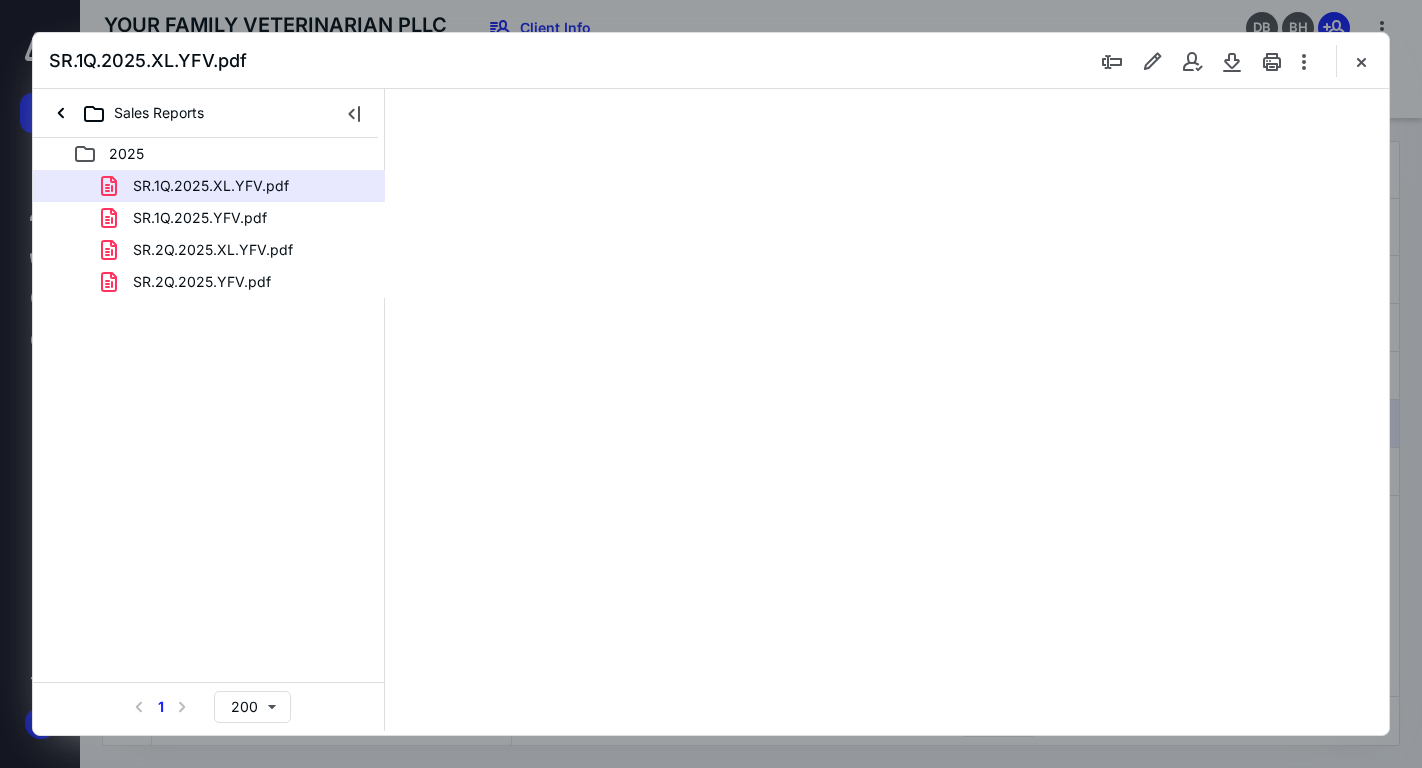 type on "92" 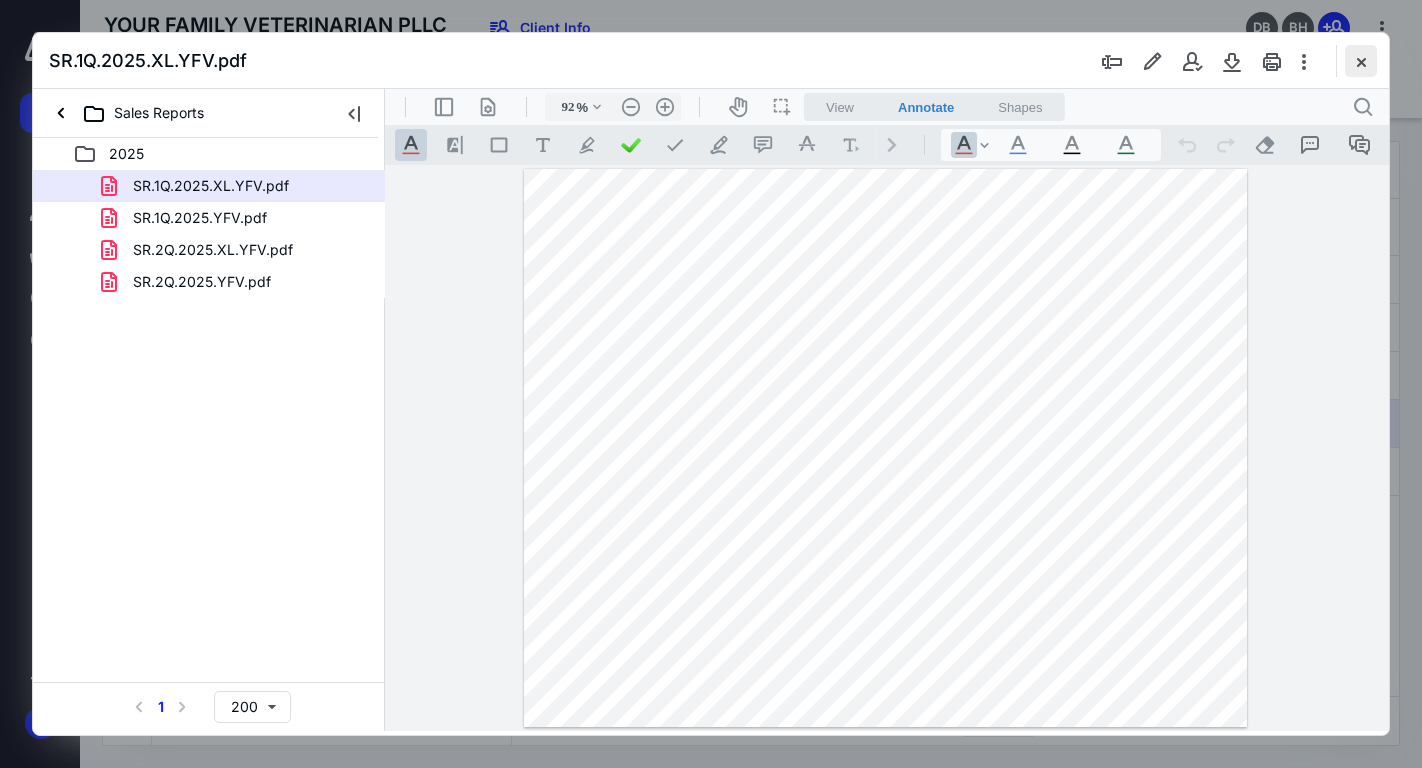 click at bounding box center [1361, 61] 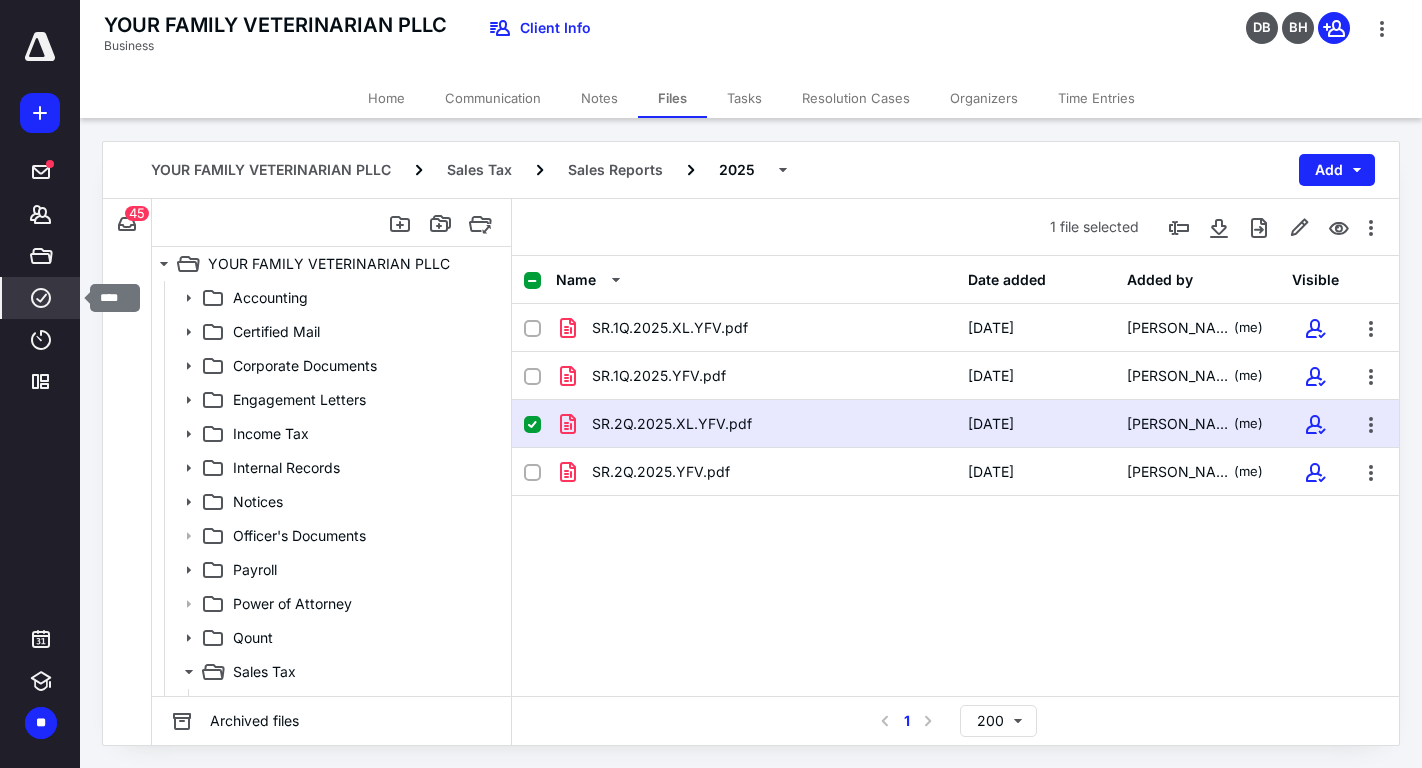 click 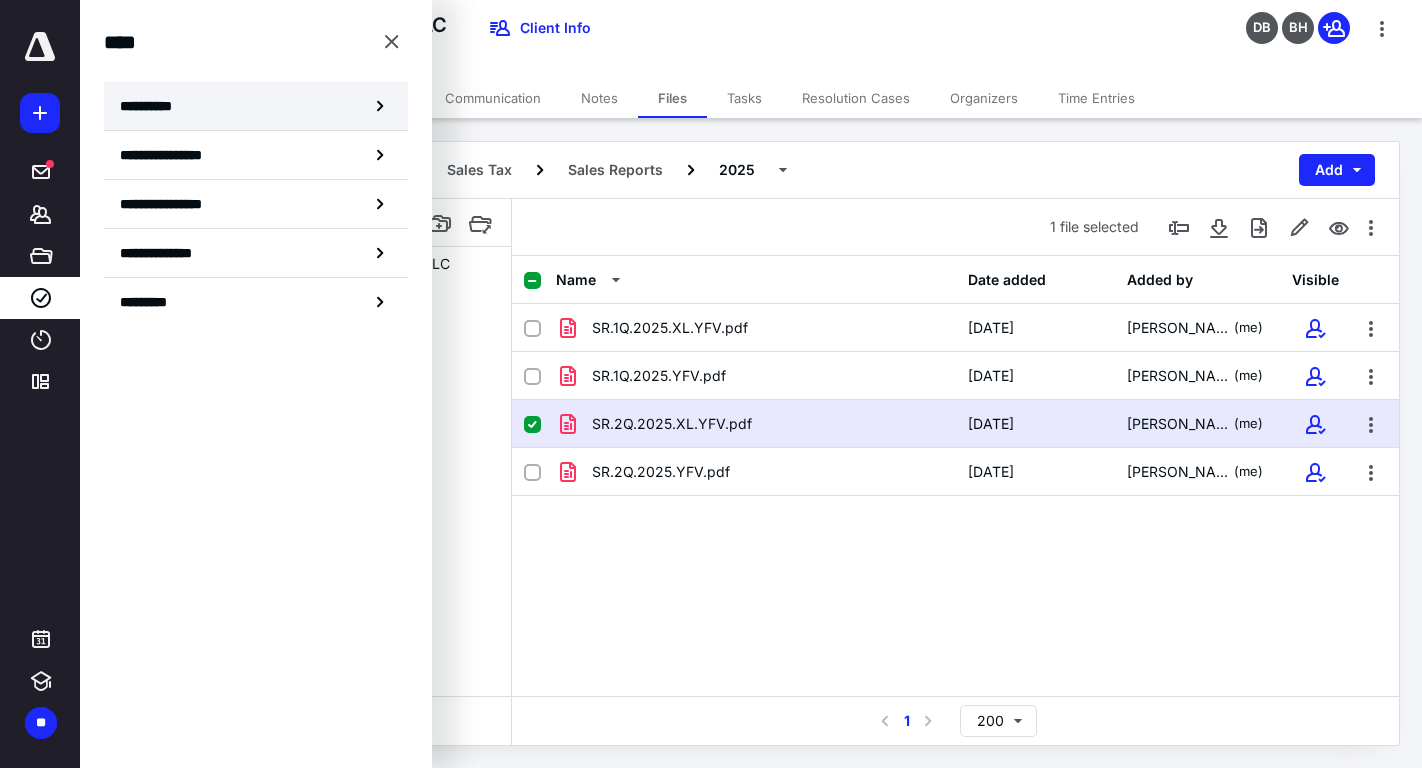 click on "**********" at bounding box center (256, 106) 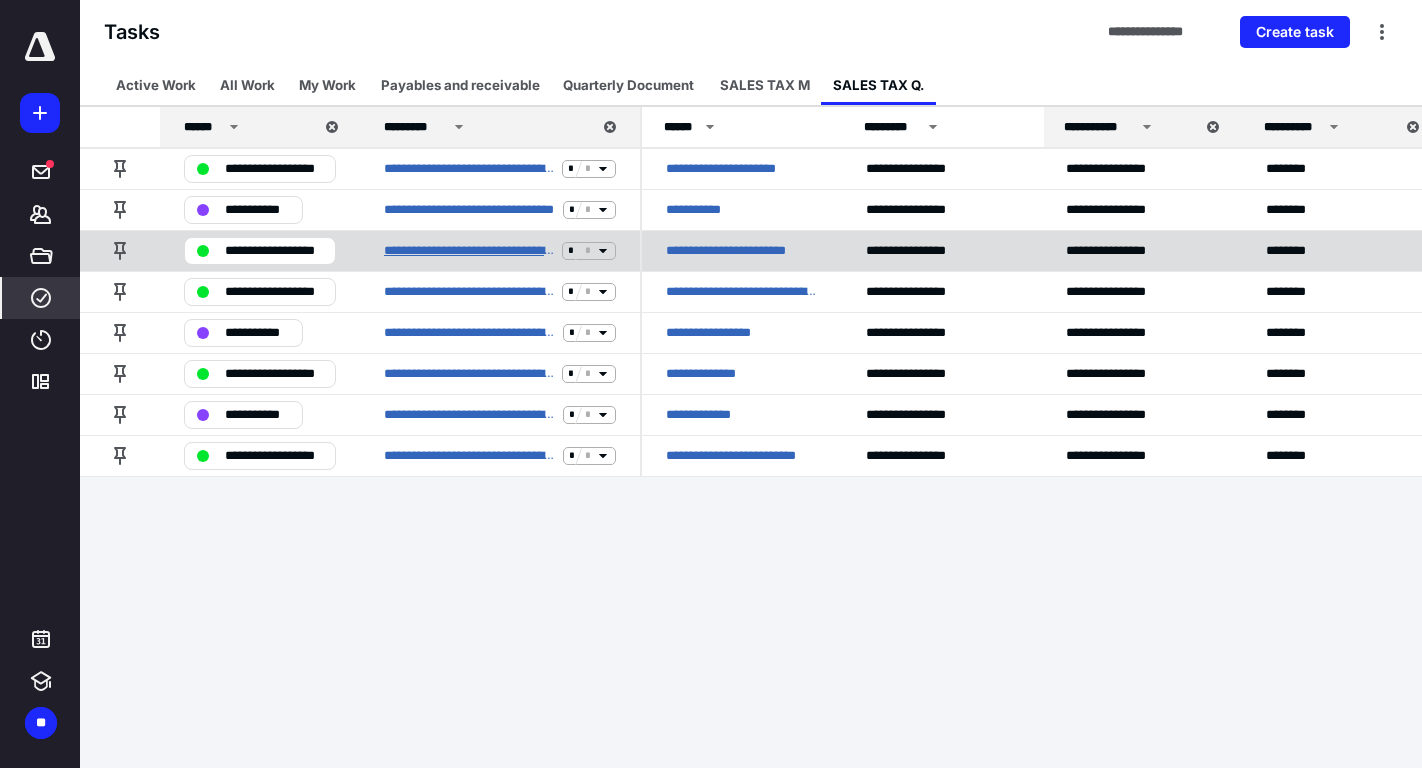 click on "**********" at bounding box center (469, 251) 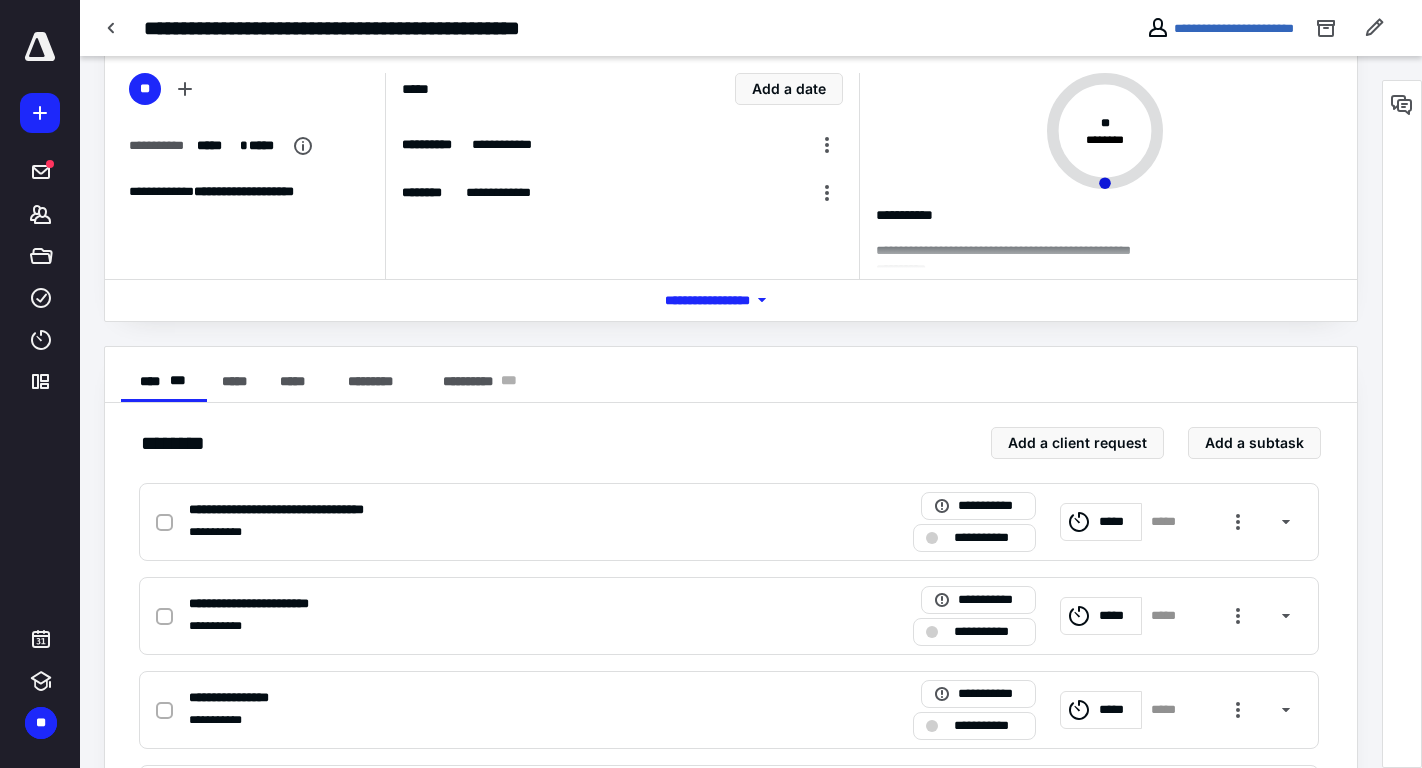 scroll, scrollTop: 0, scrollLeft: 0, axis: both 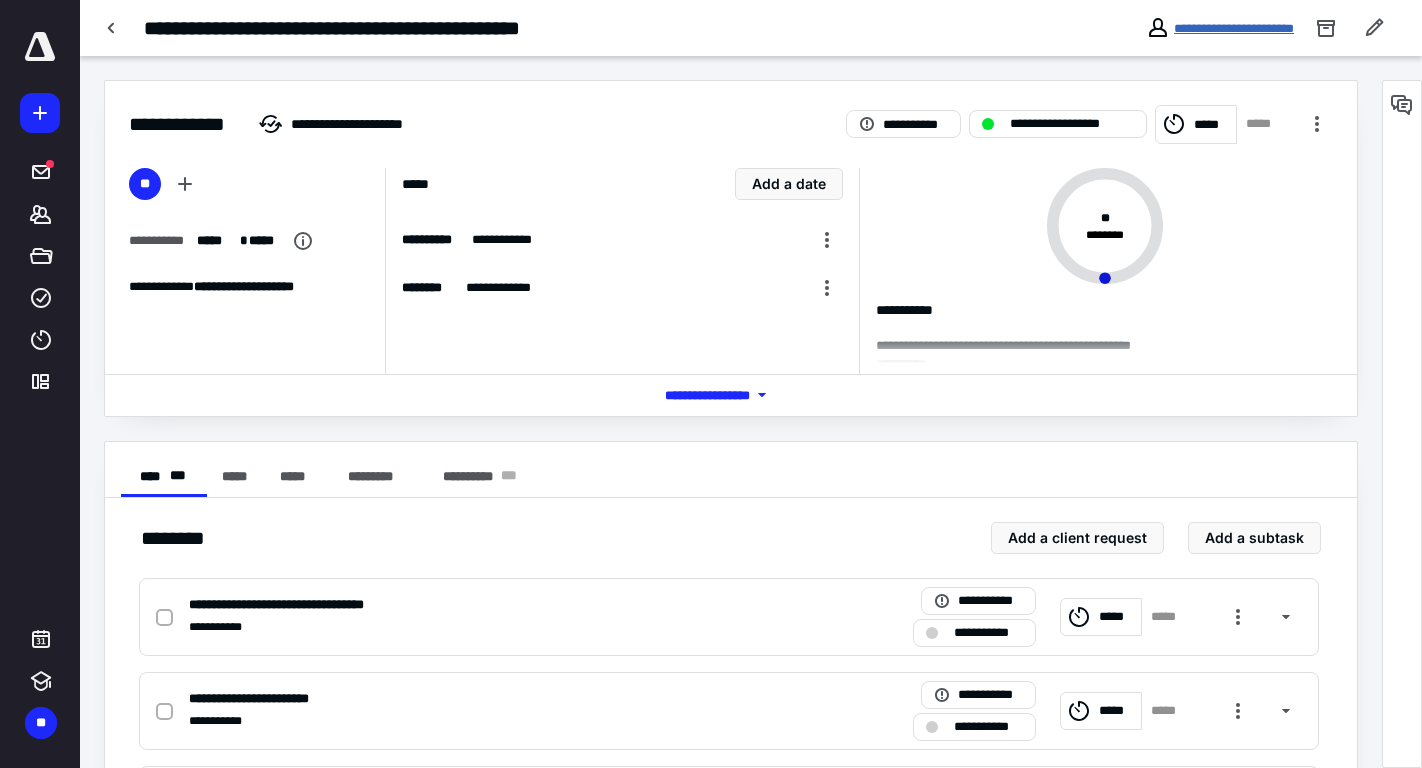 click on "**********" at bounding box center [1234, 28] 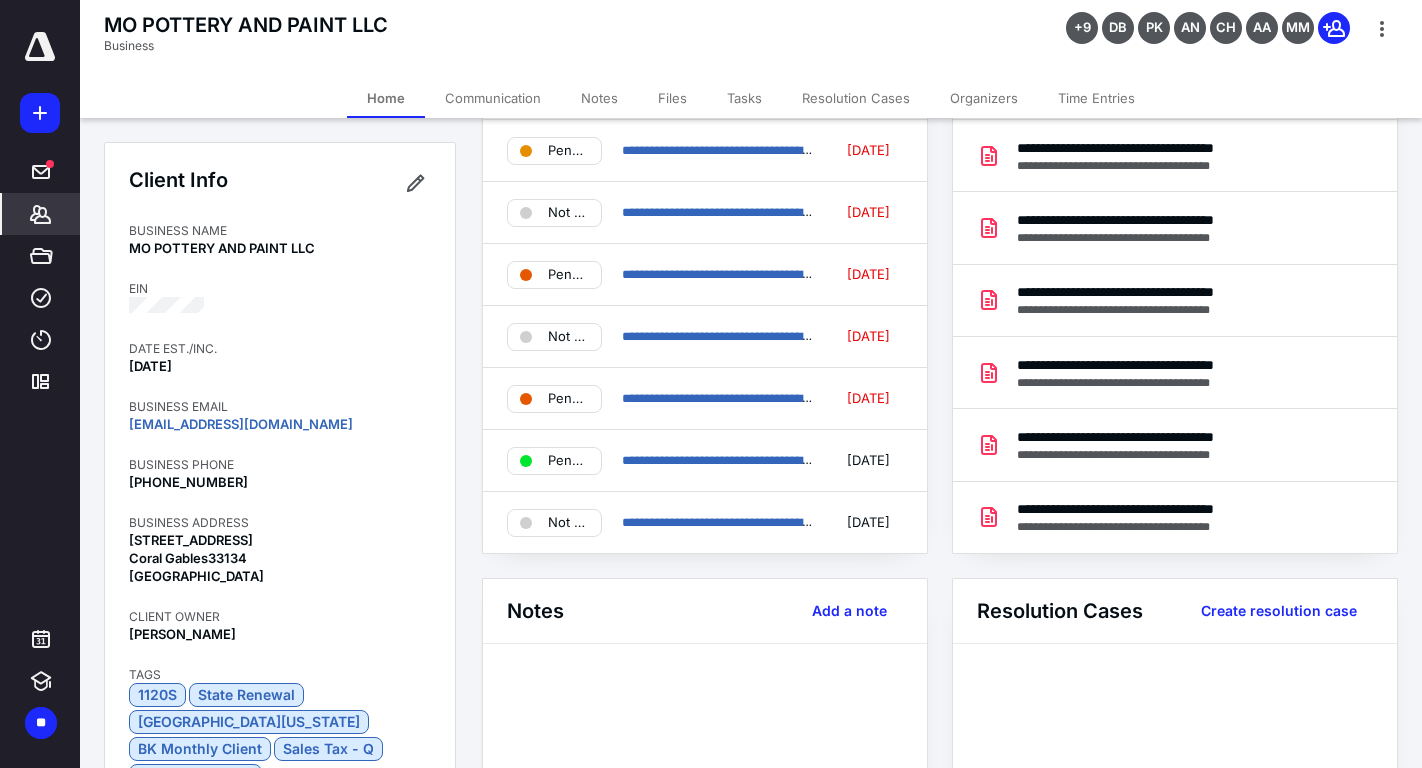 scroll, scrollTop: 93, scrollLeft: 0, axis: vertical 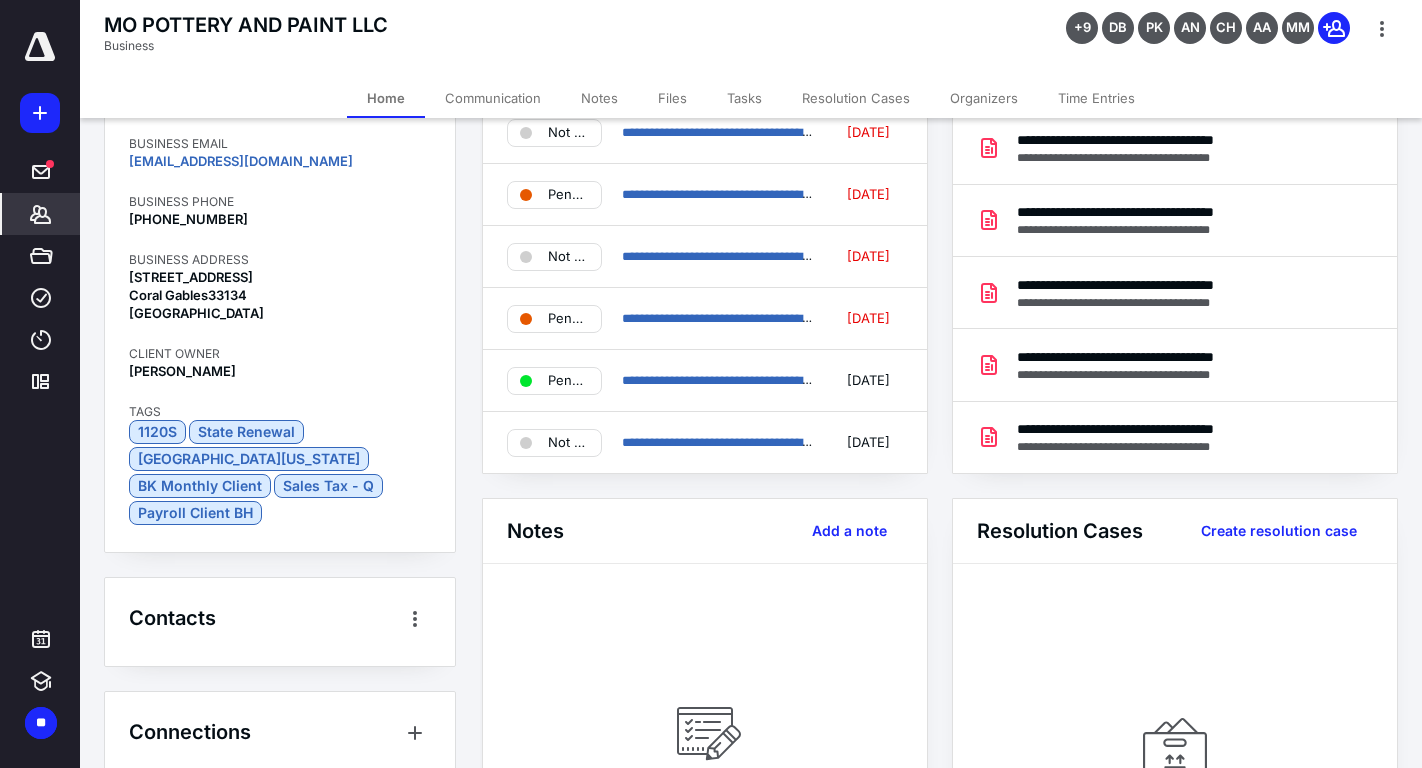 click on "Tasks" at bounding box center [744, 98] 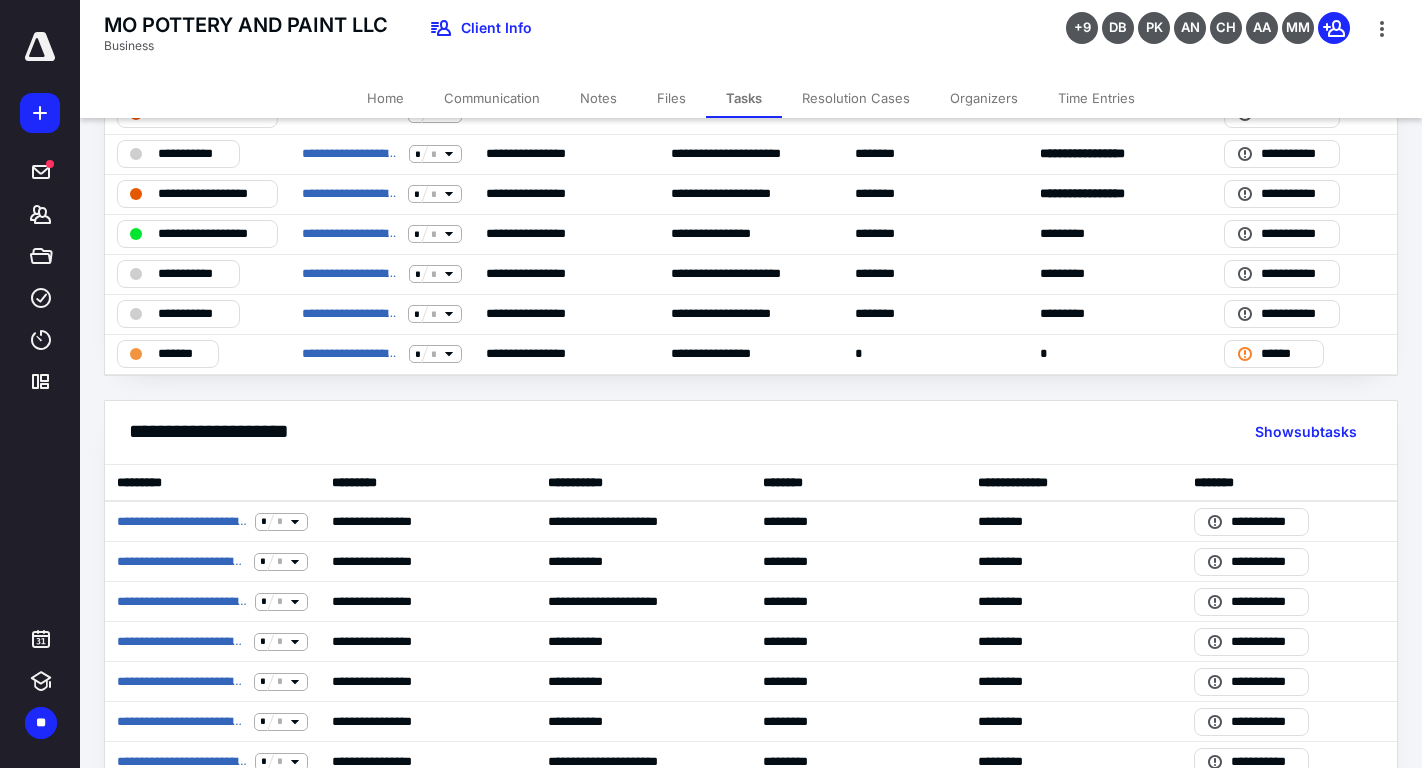 scroll, scrollTop: 231, scrollLeft: 0, axis: vertical 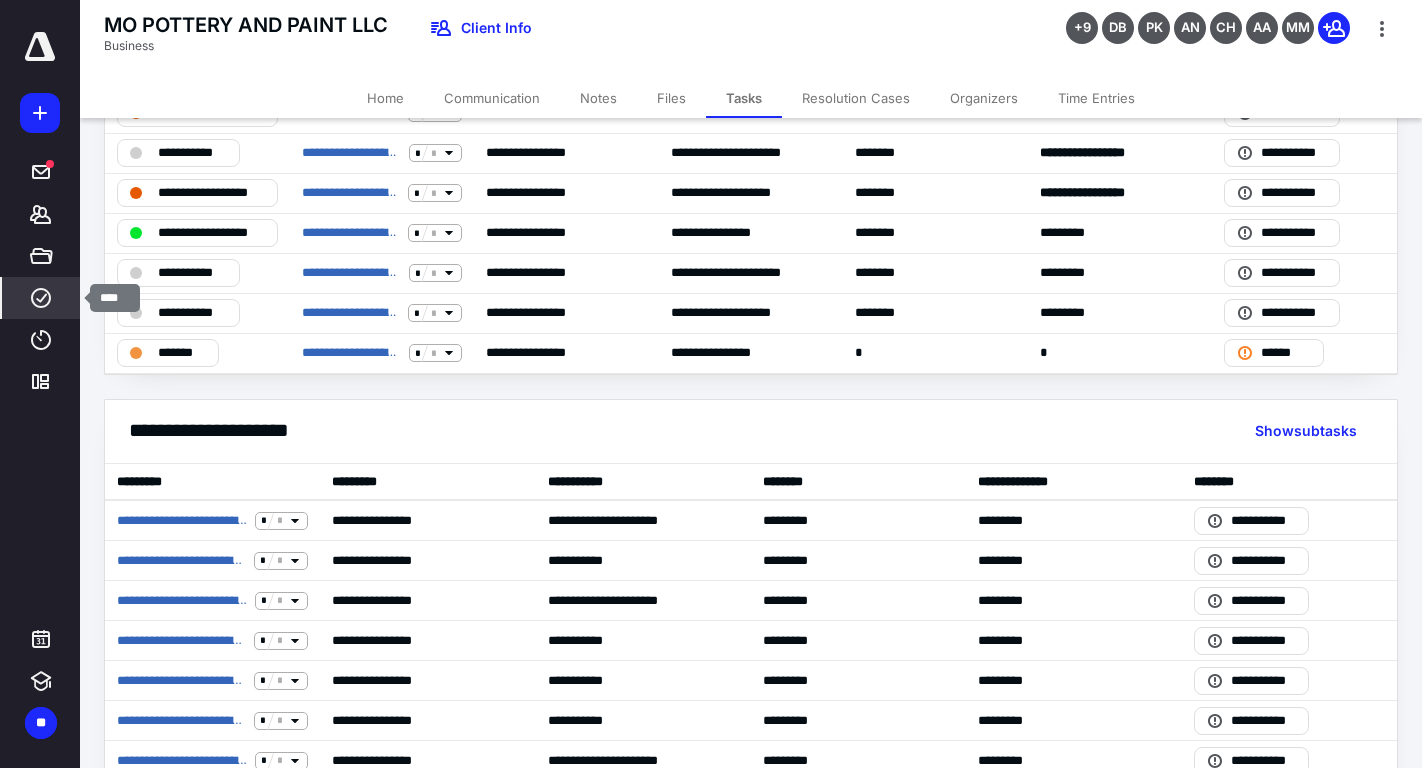 click 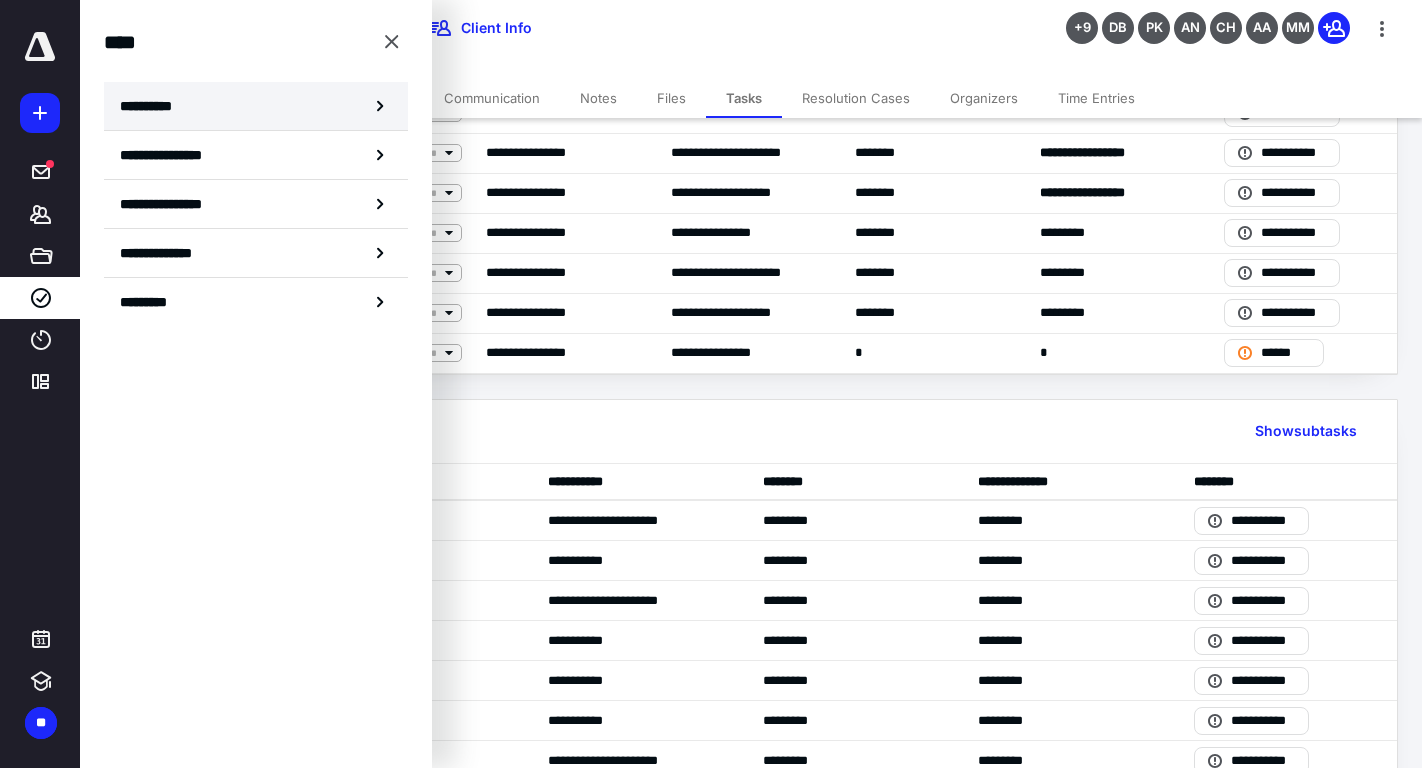 click on "**********" at bounding box center [256, 106] 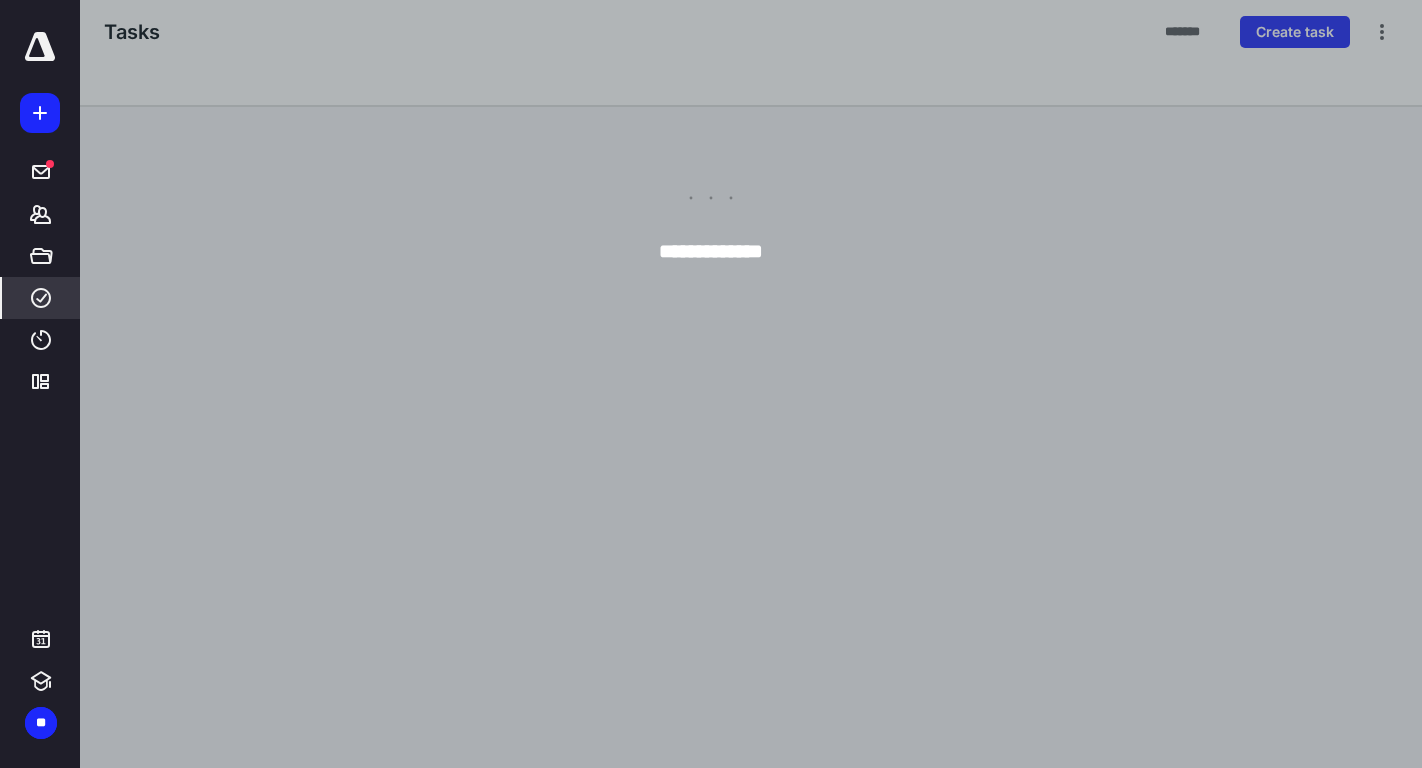 scroll, scrollTop: 0, scrollLeft: 0, axis: both 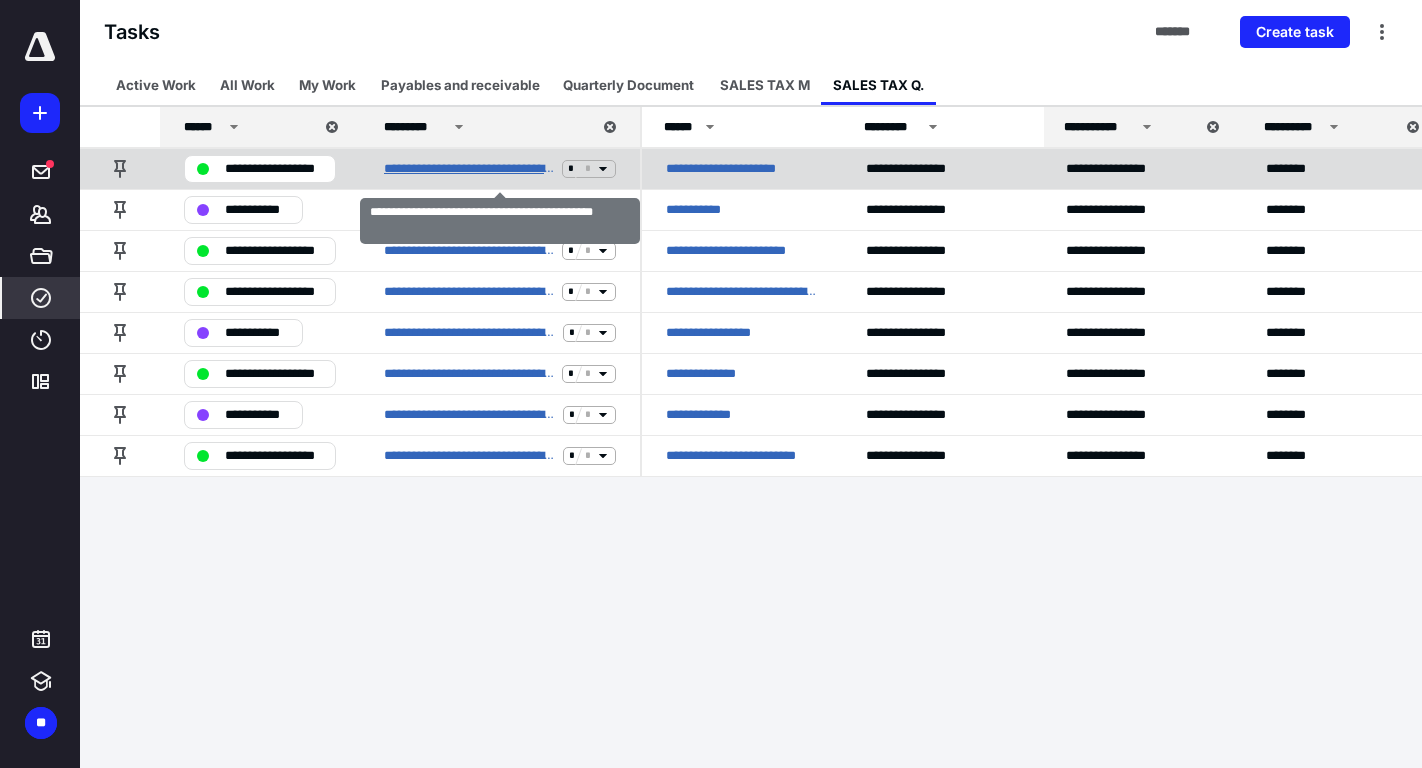 click on "**********" at bounding box center [469, 169] 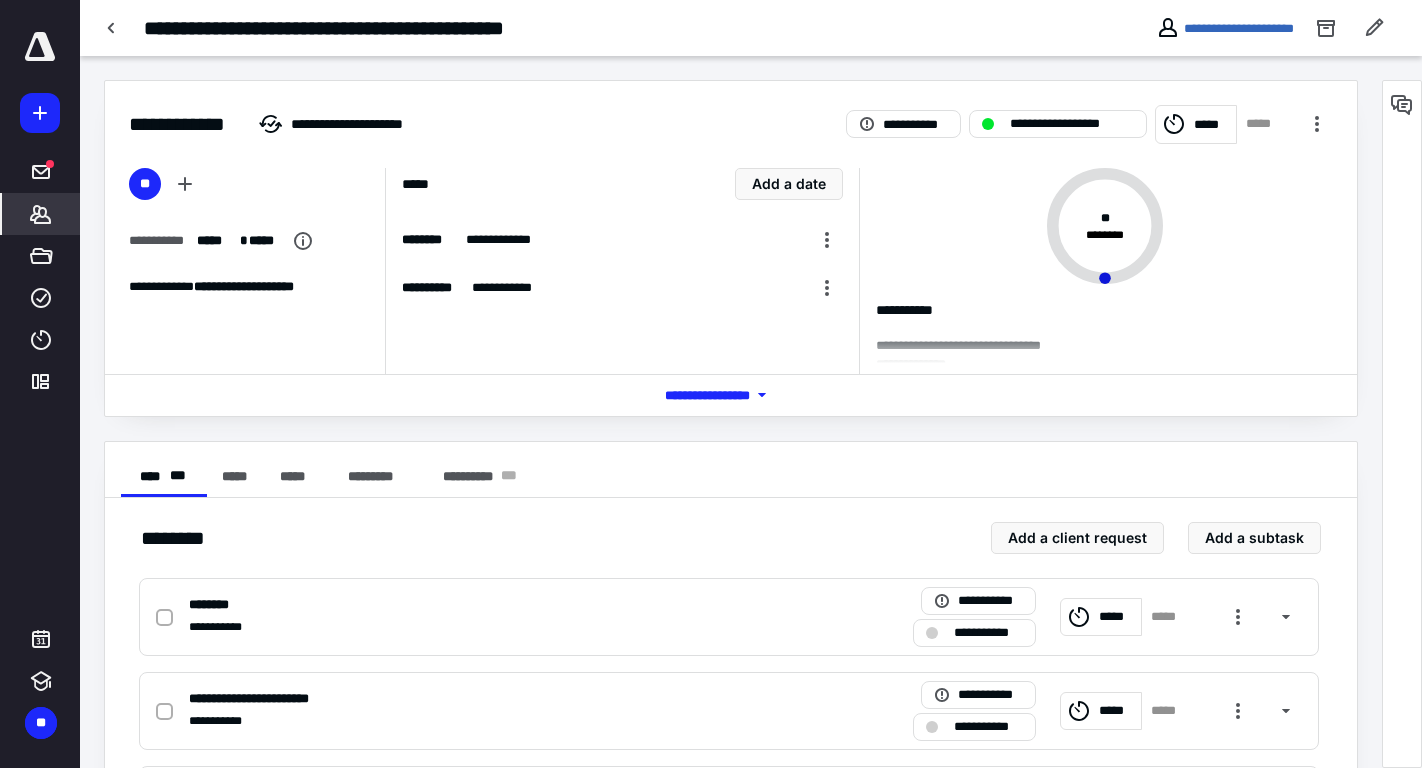 click on "*******" at bounding box center [41, 214] 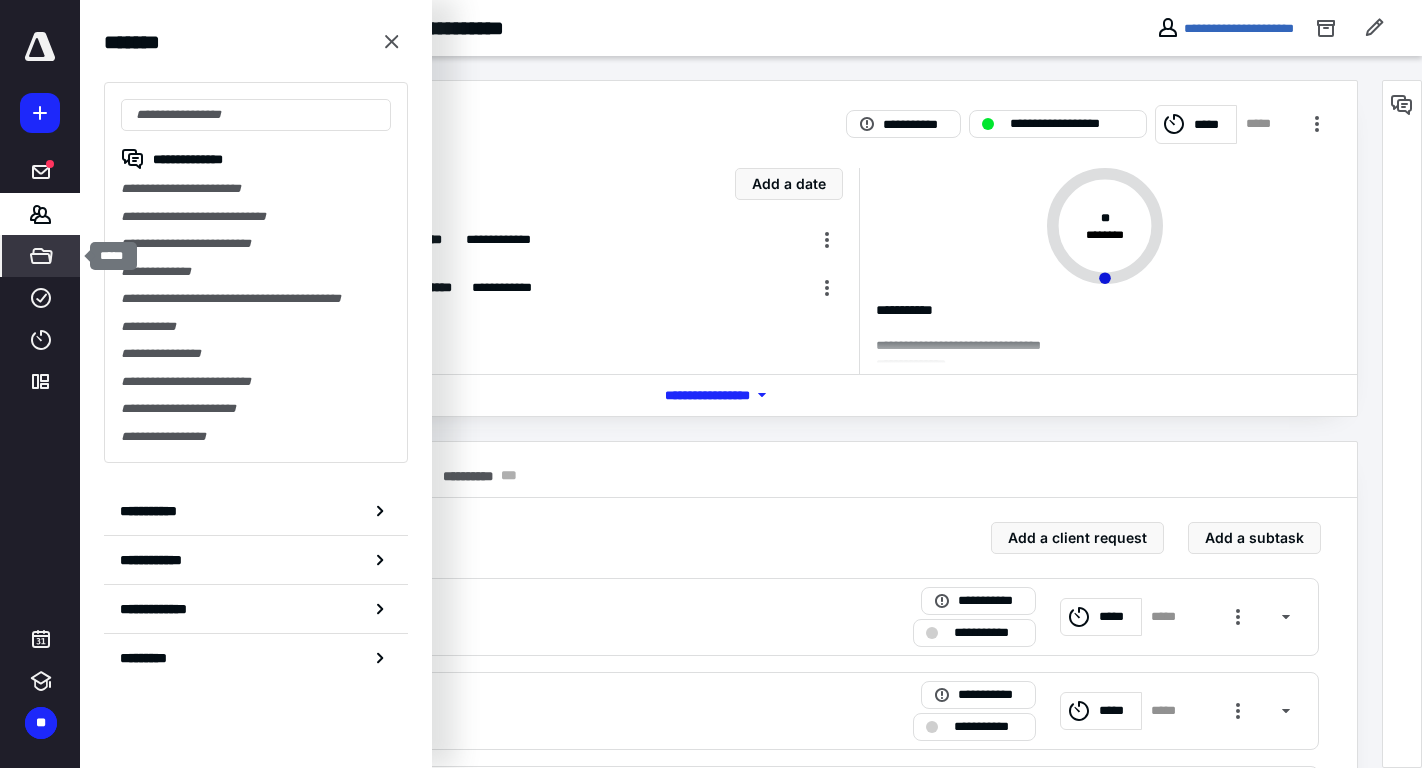 click on "*****" at bounding box center (41, 256) 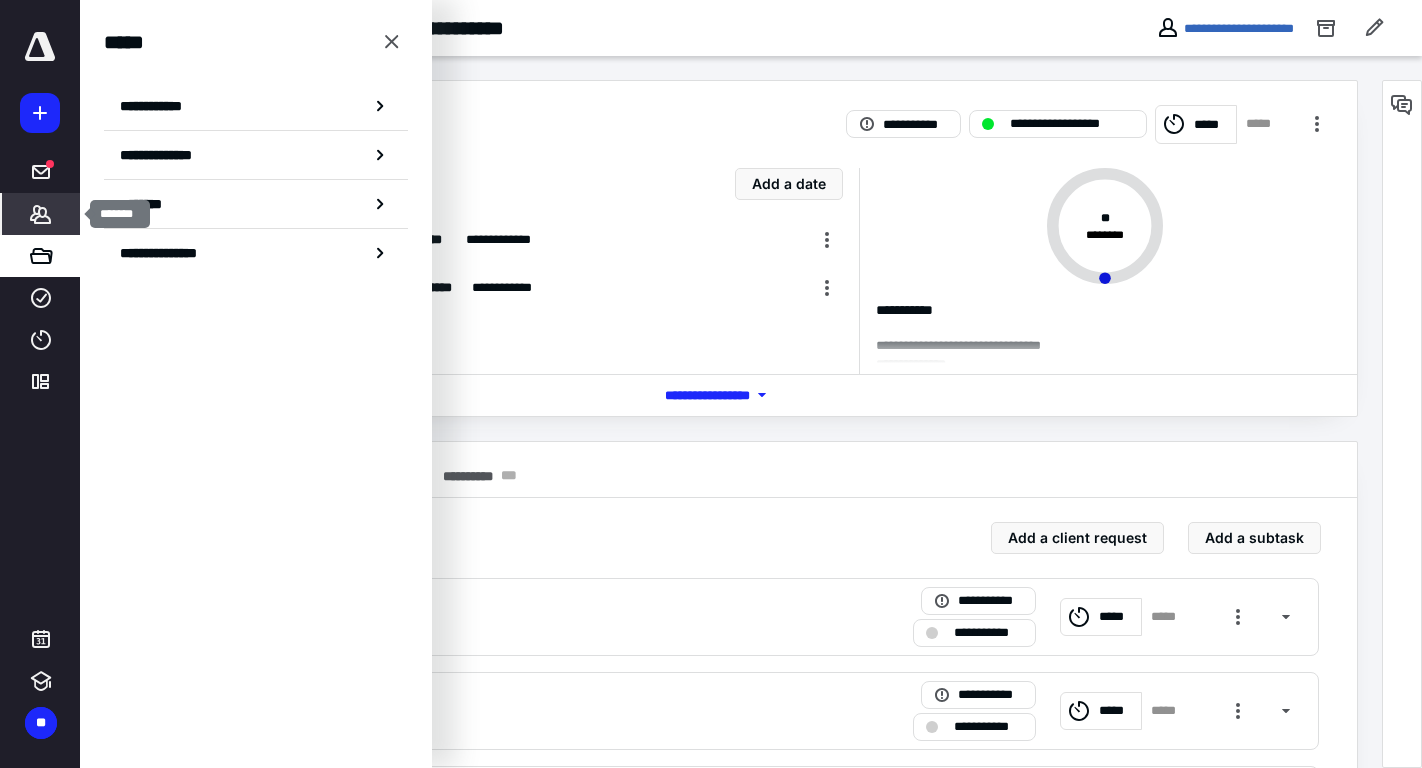 click 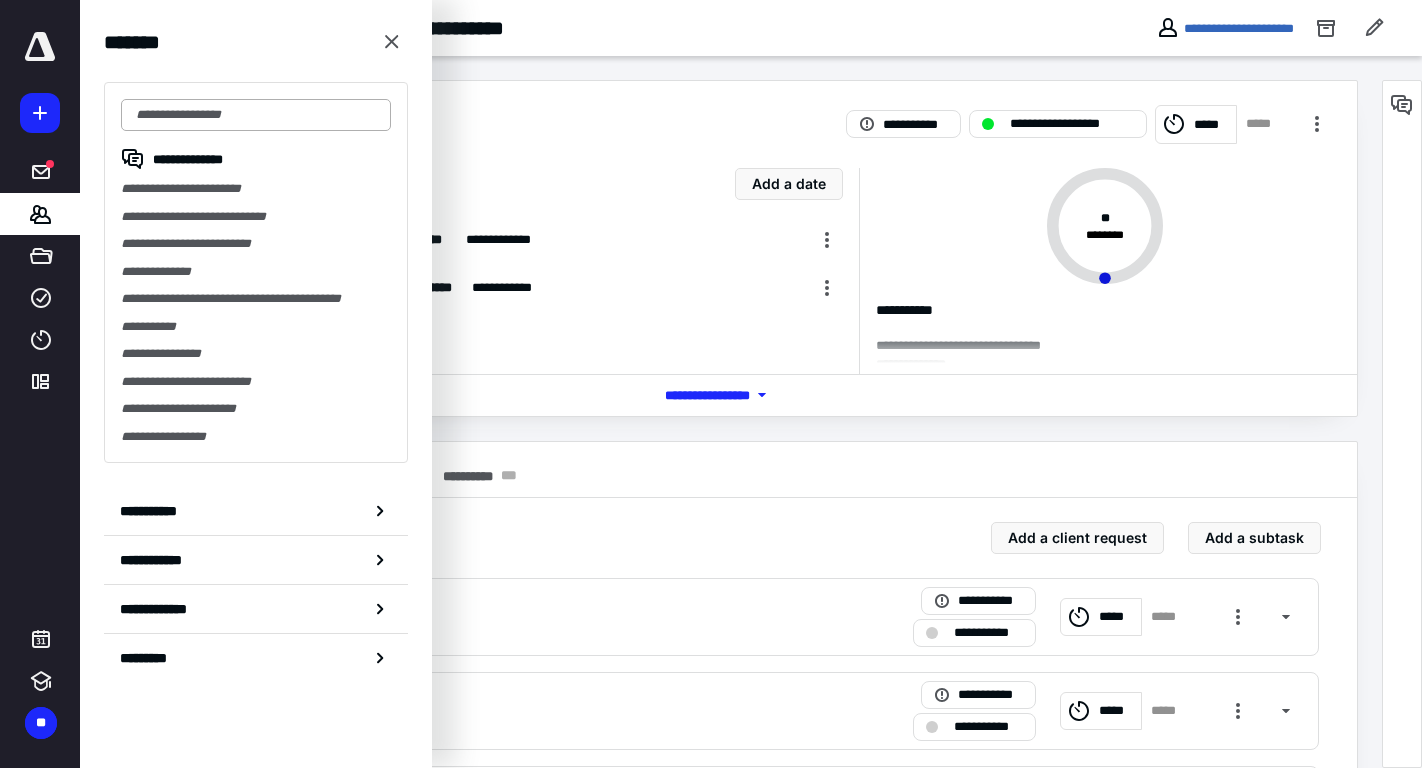 click at bounding box center [256, 115] 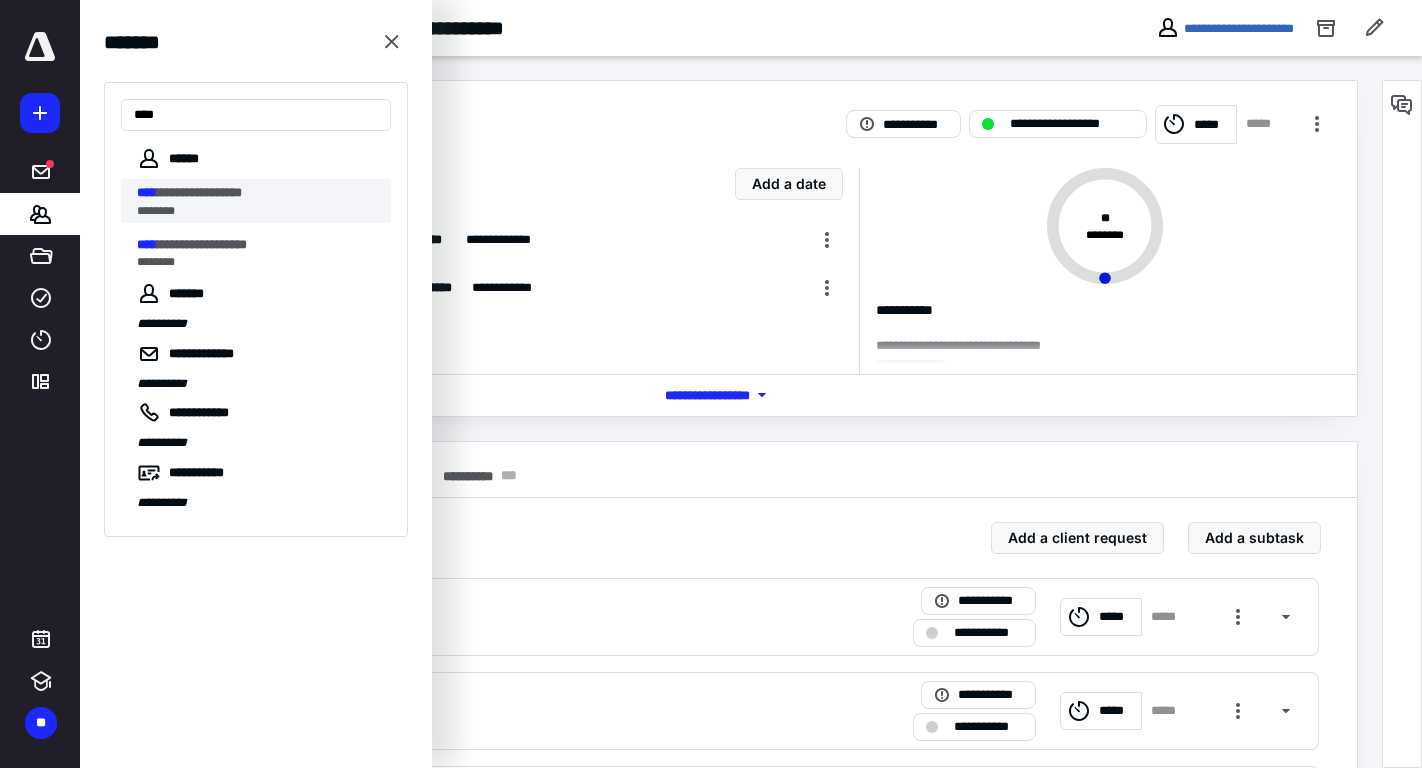 type on "****" 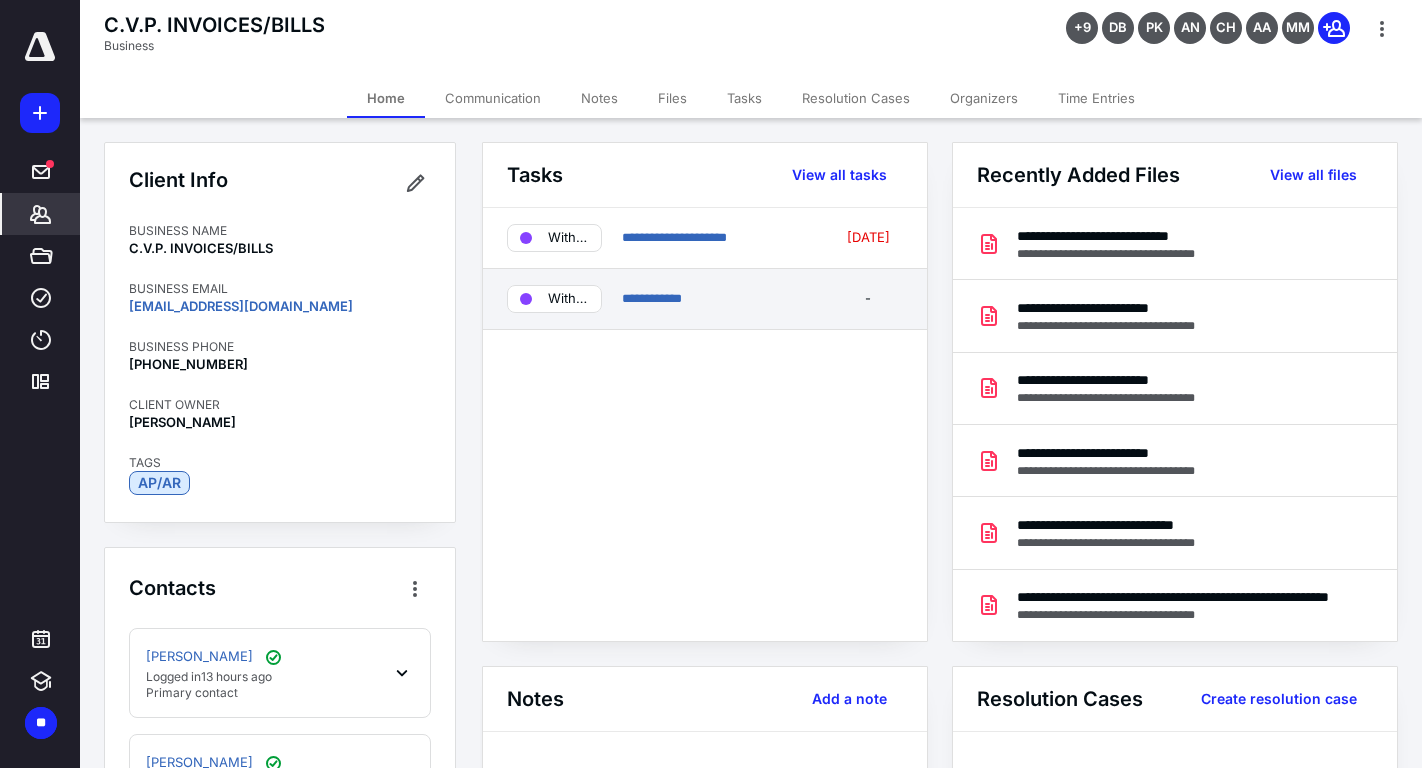 click on "**********" at bounding box center (717, 299) 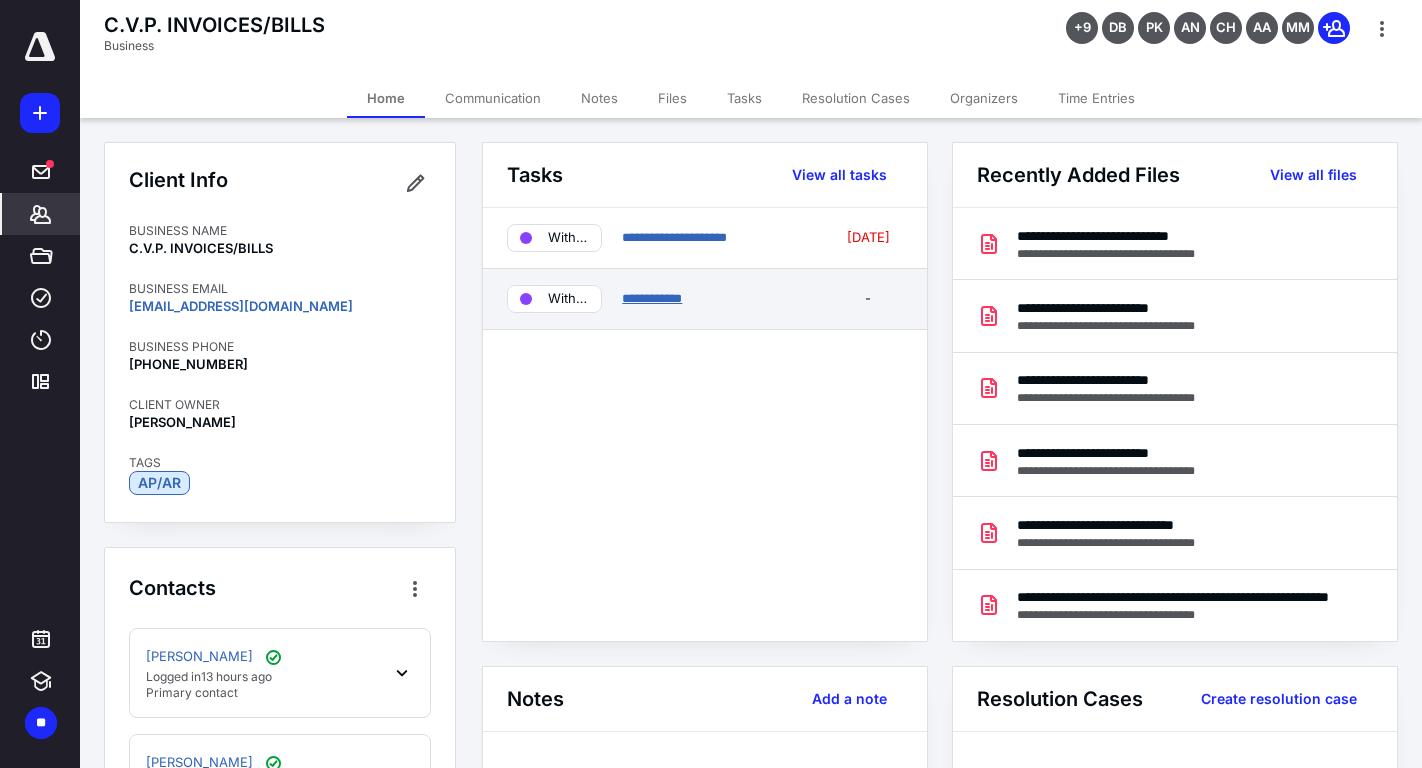 click on "**********" at bounding box center [652, 298] 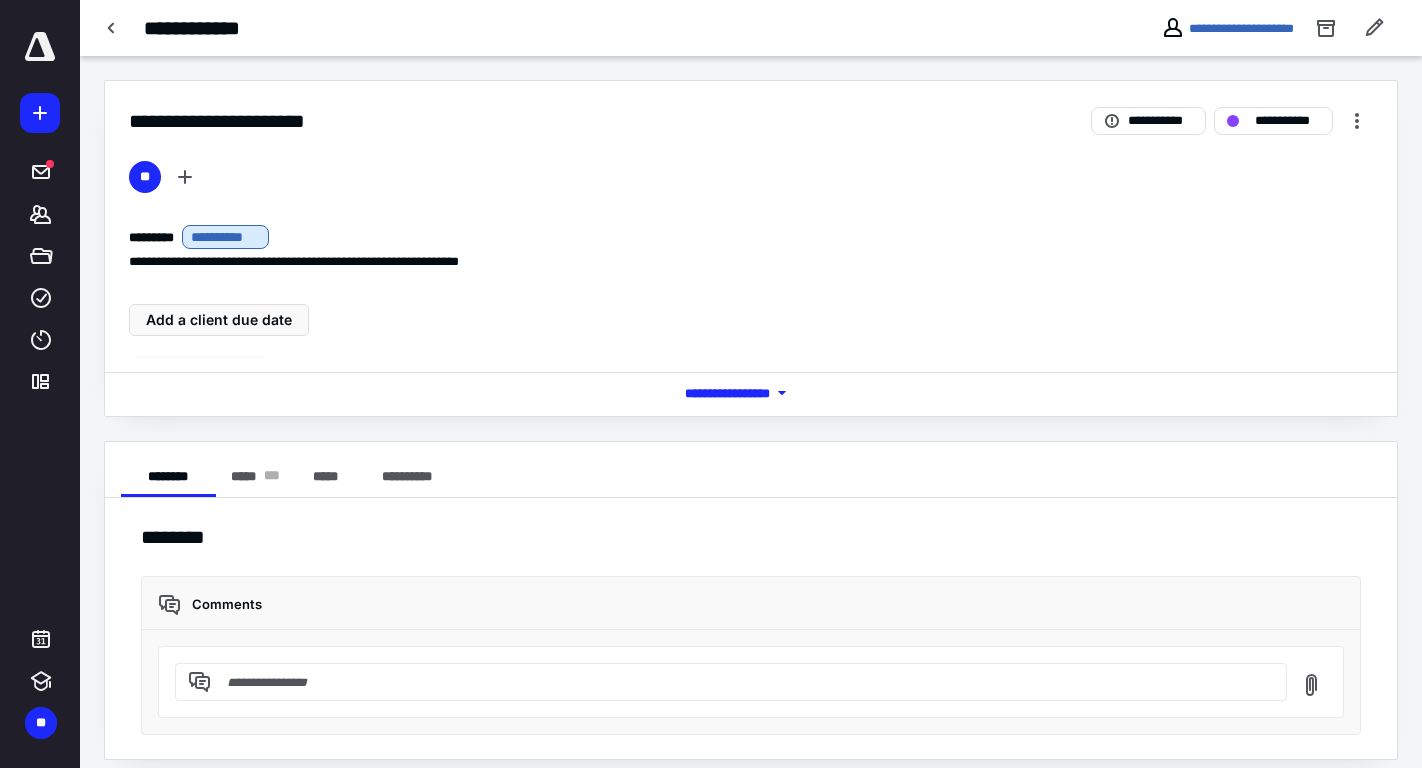 scroll, scrollTop: 16, scrollLeft: 0, axis: vertical 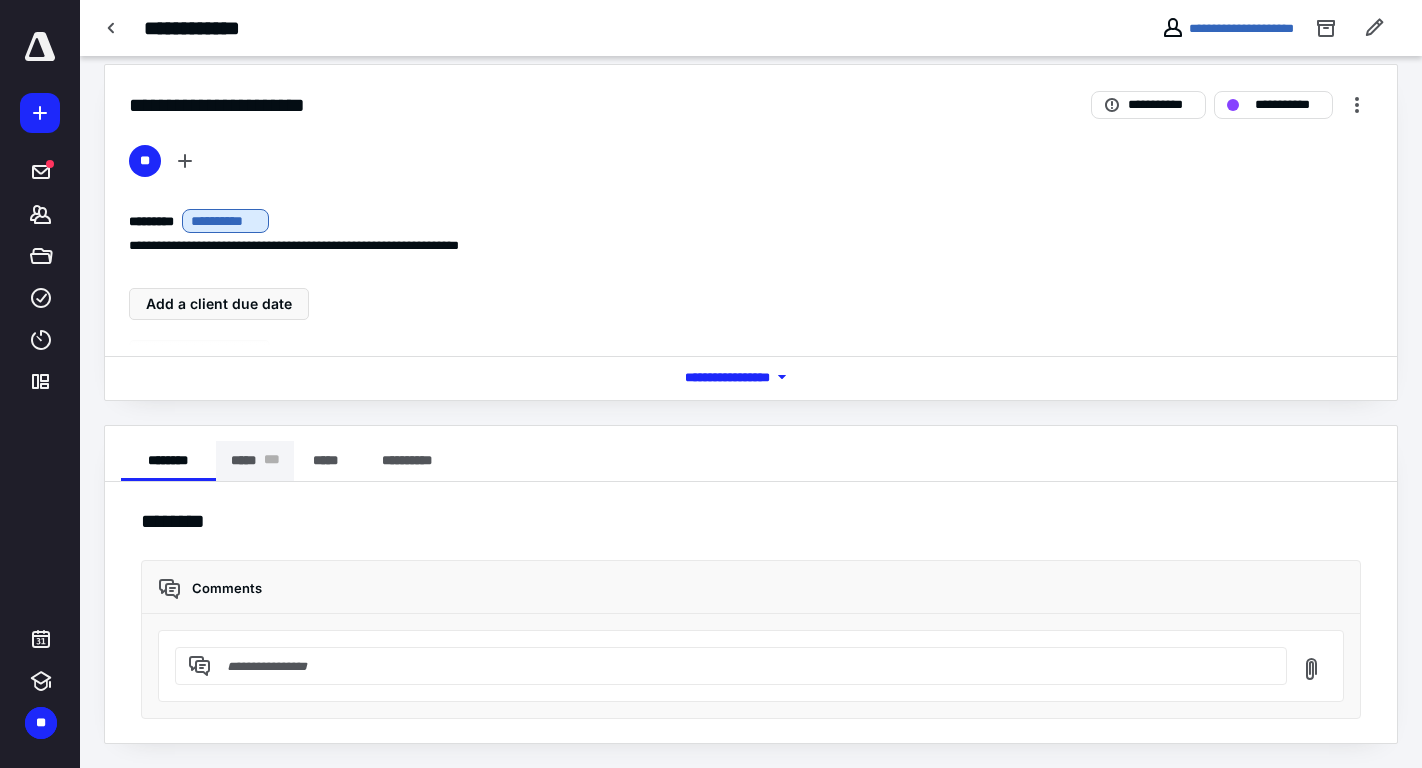 click on "***** * * *" at bounding box center [255, 461] 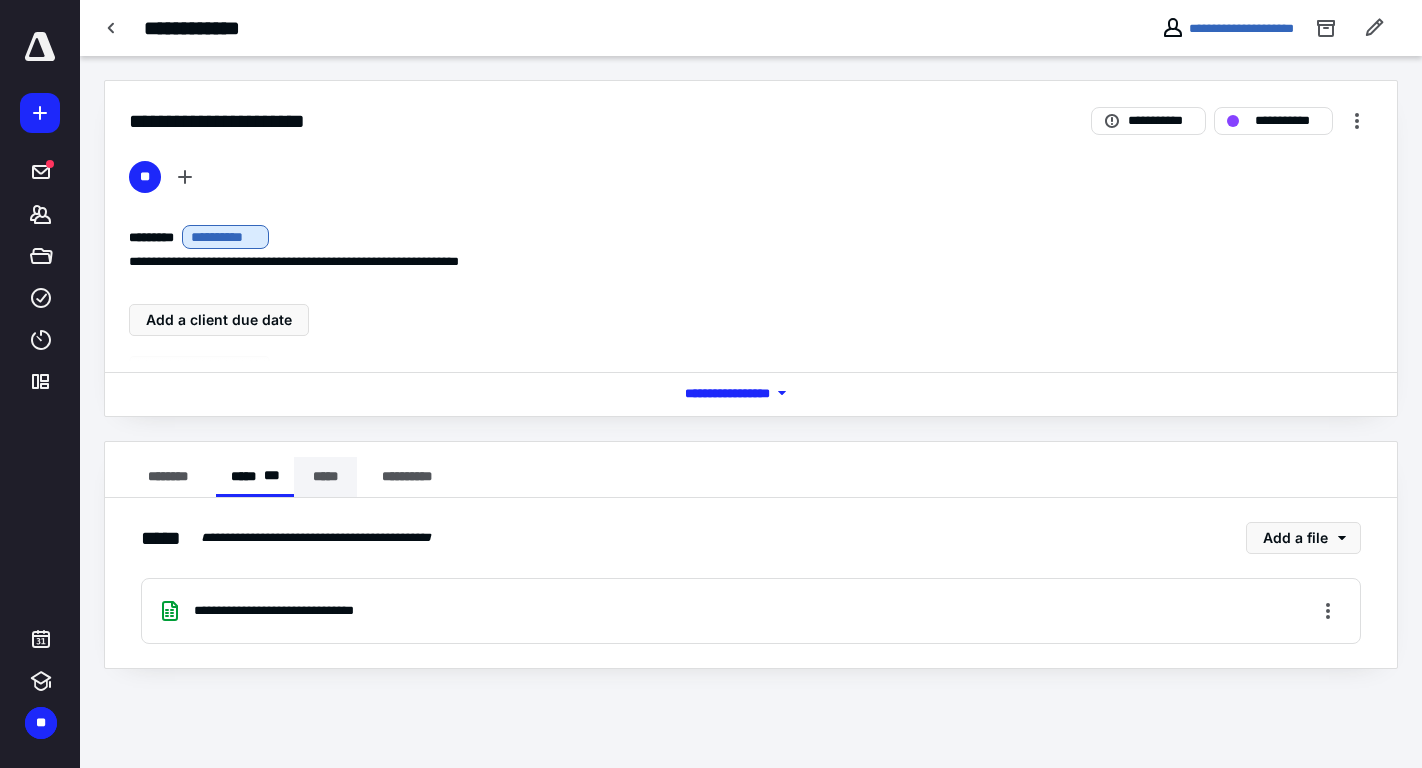 click on "*****" at bounding box center (325, 477) 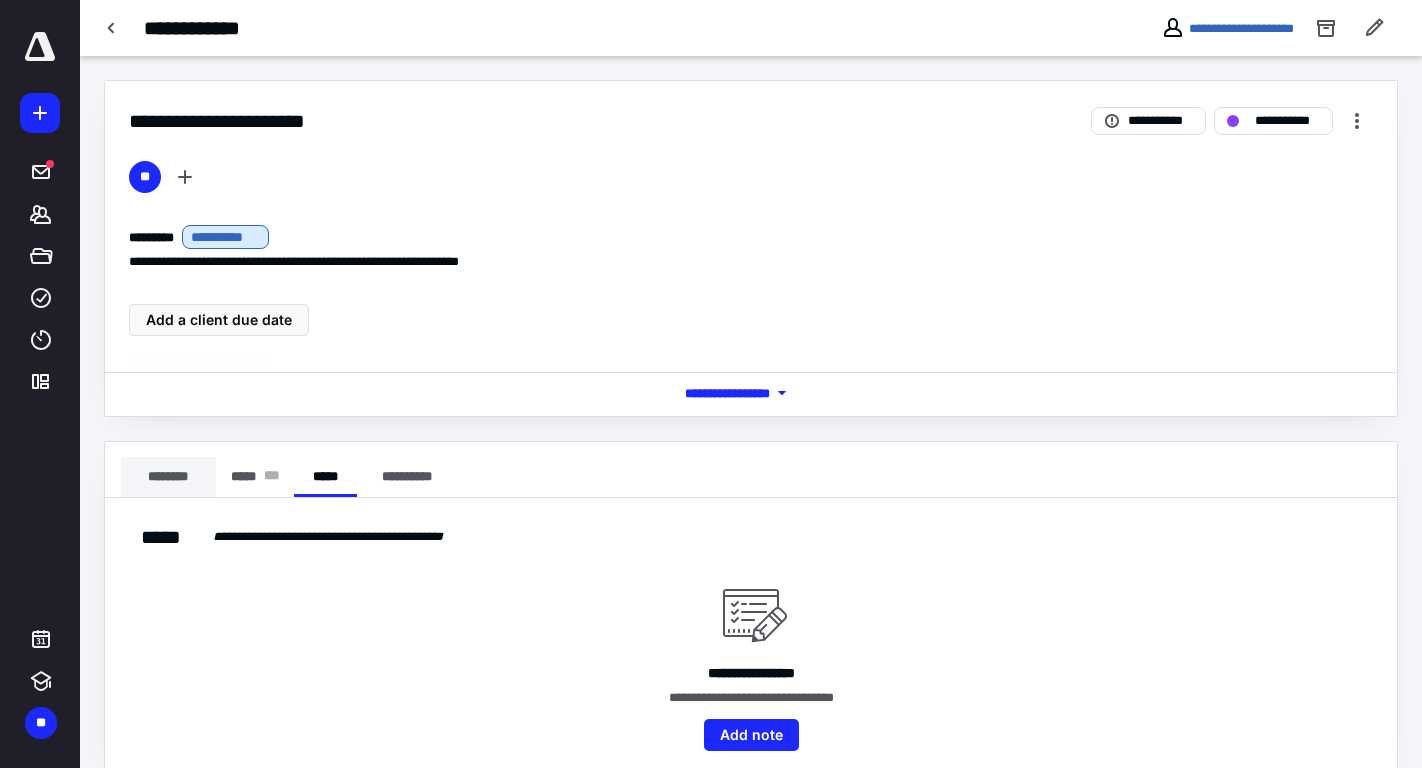 click on "********" at bounding box center (168, 477) 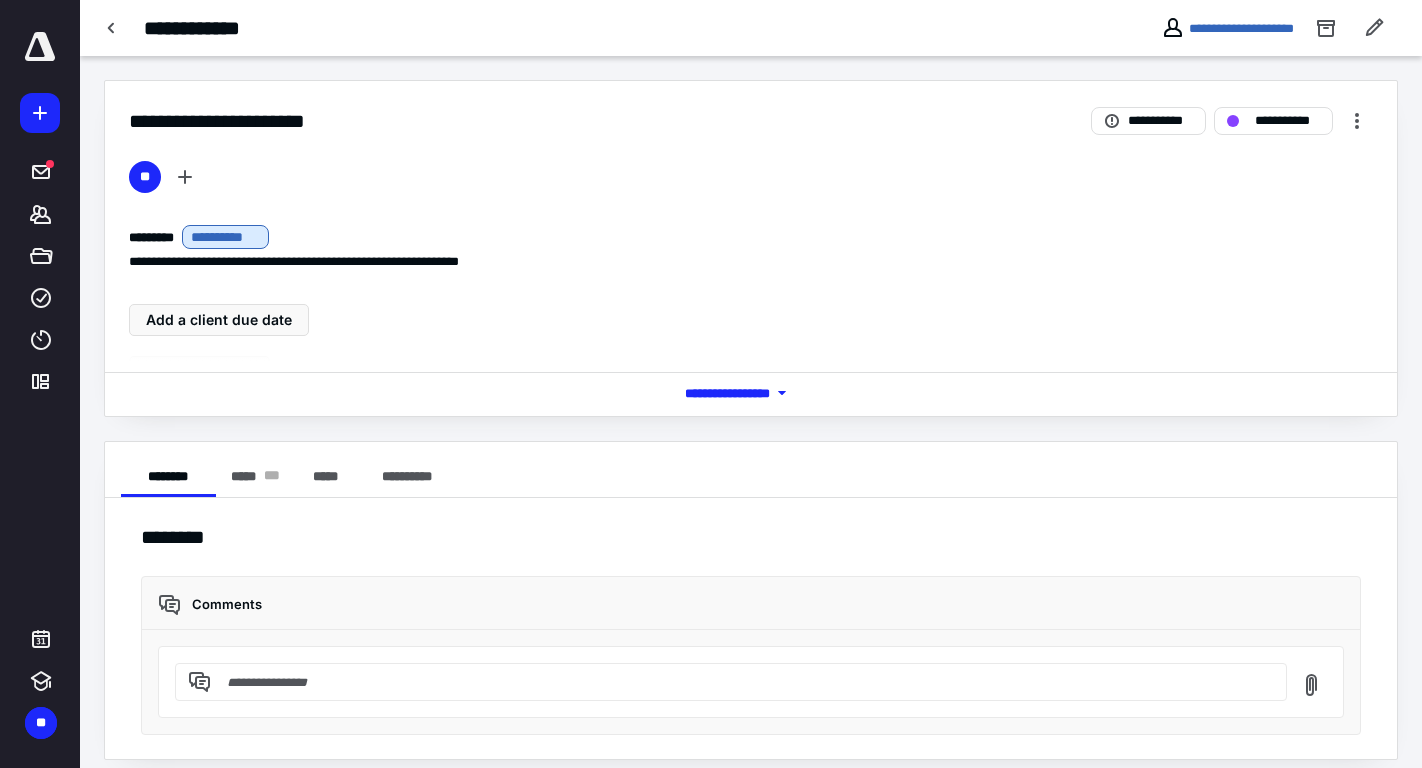 click at bounding box center [743, 682] 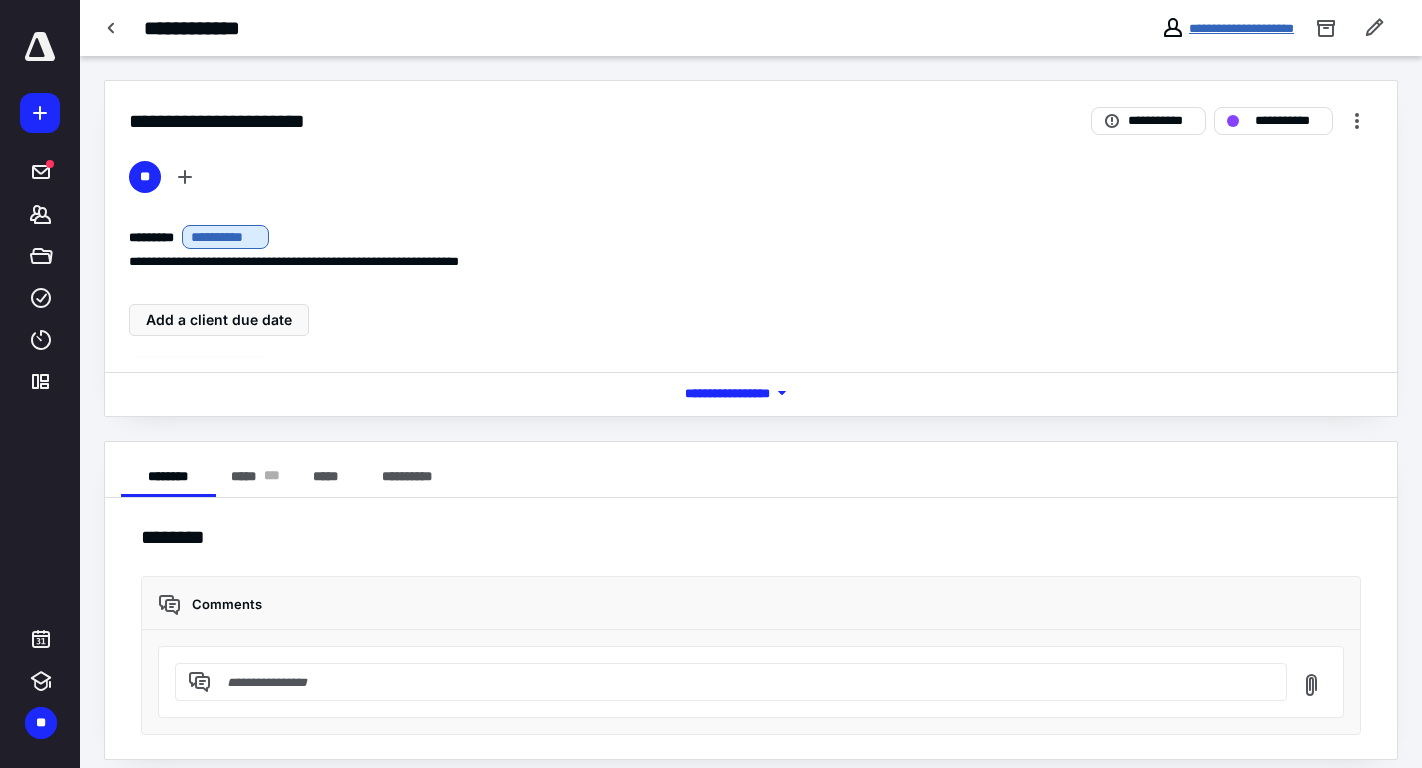 click on "**********" at bounding box center (1241, 28) 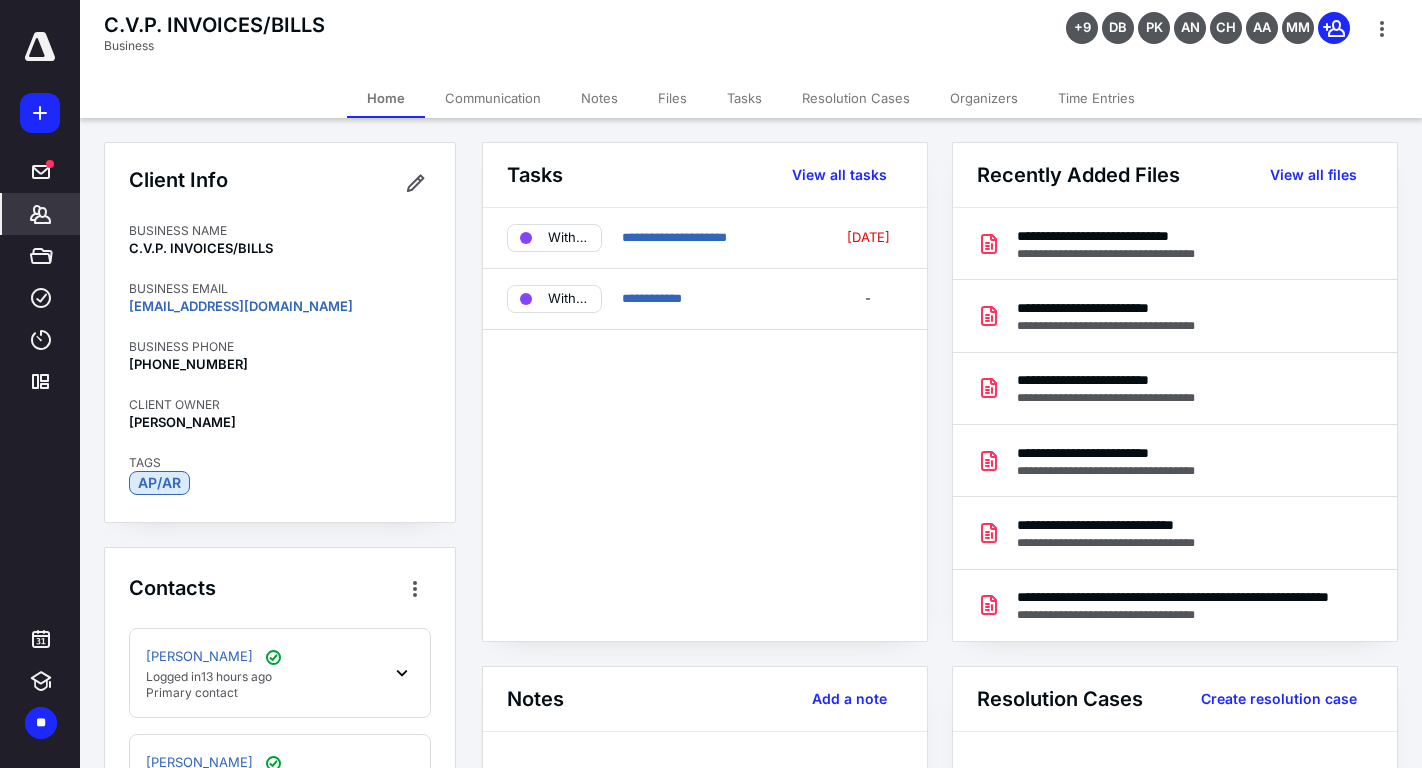 click on "Files" at bounding box center (672, 98) 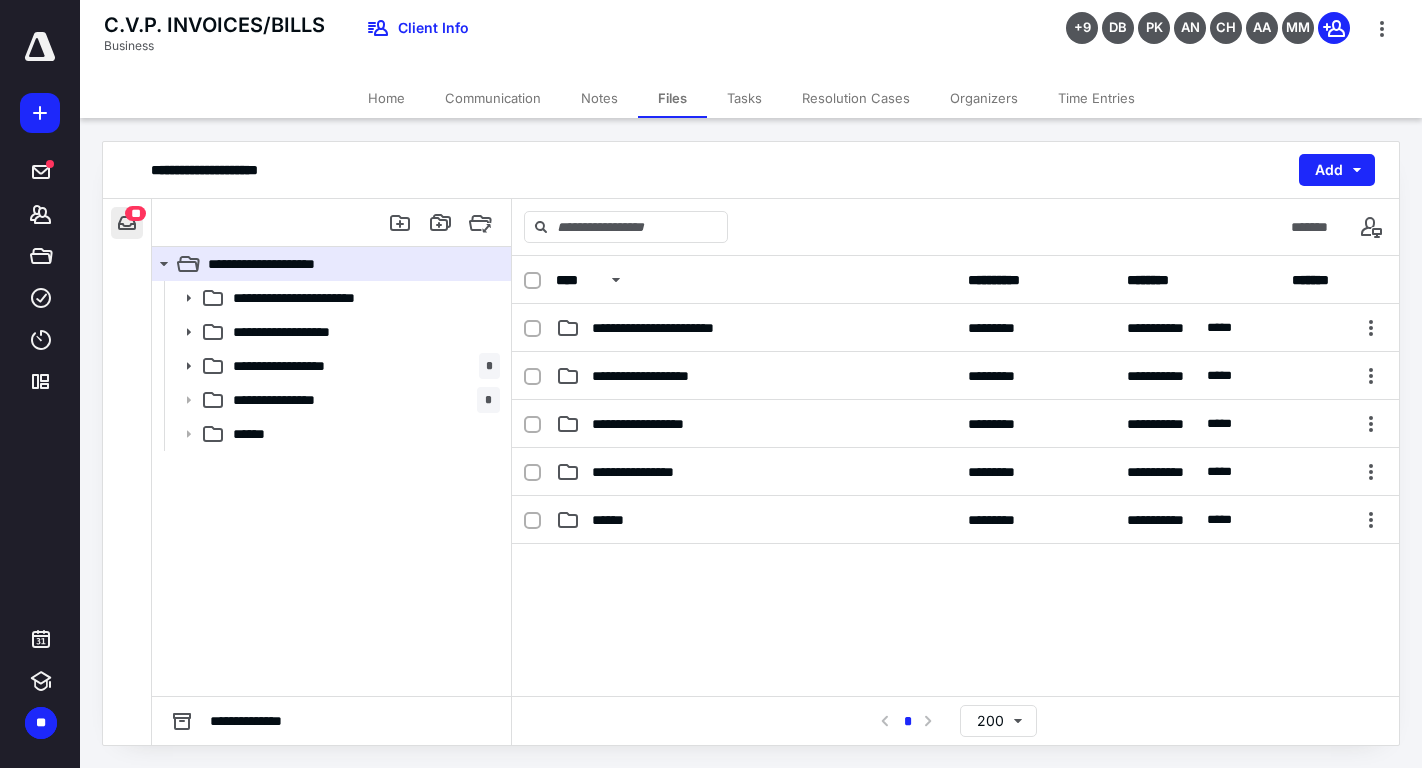 click at bounding box center (127, 223) 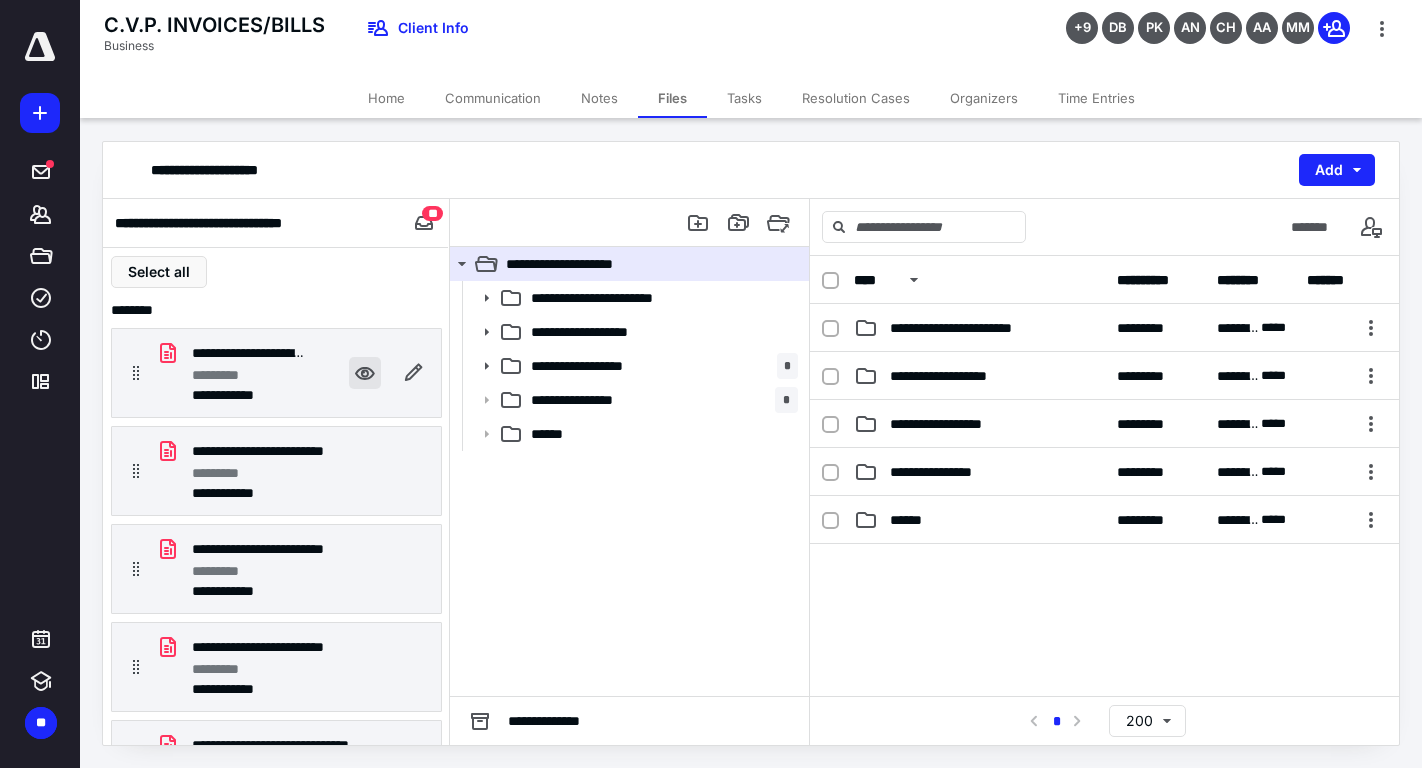 click at bounding box center [365, 373] 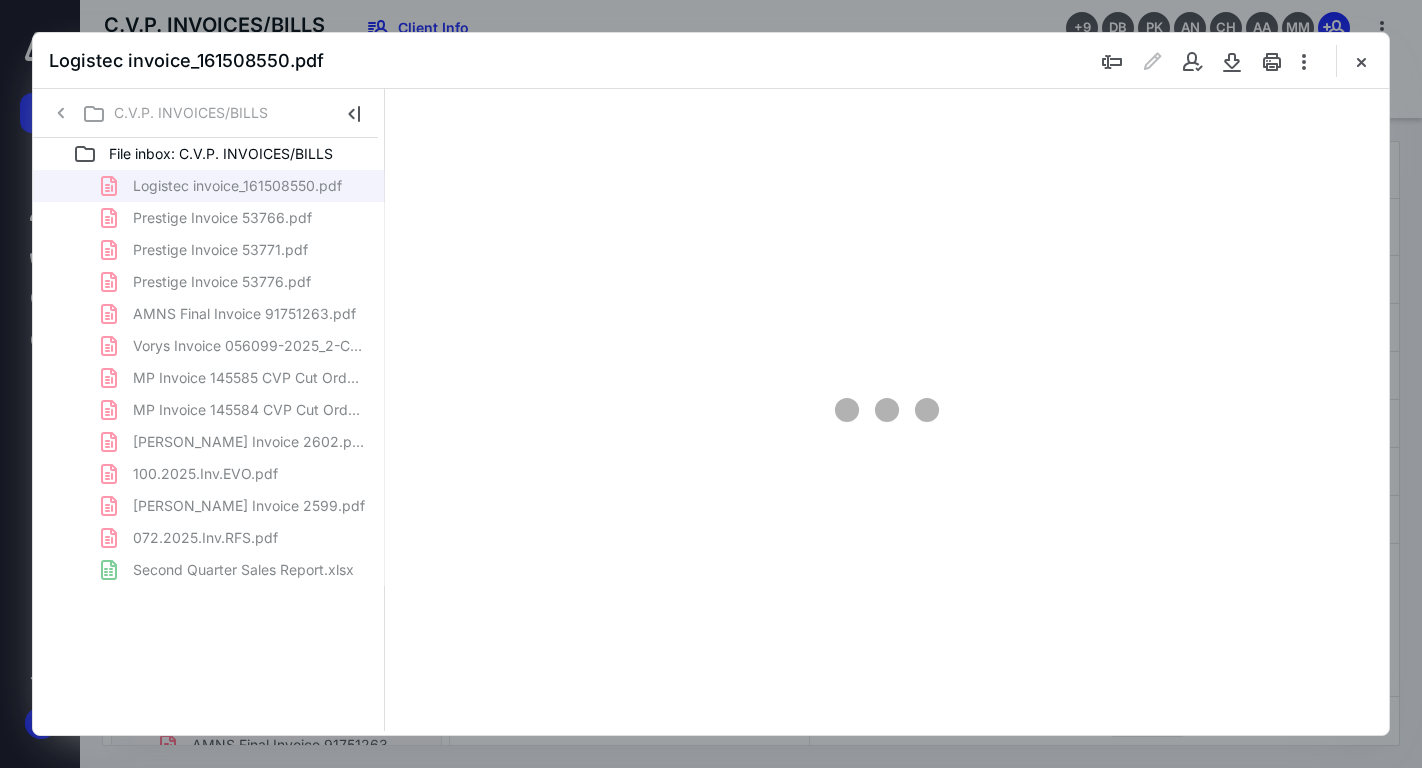 scroll, scrollTop: 0, scrollLeft: 0, axis: both 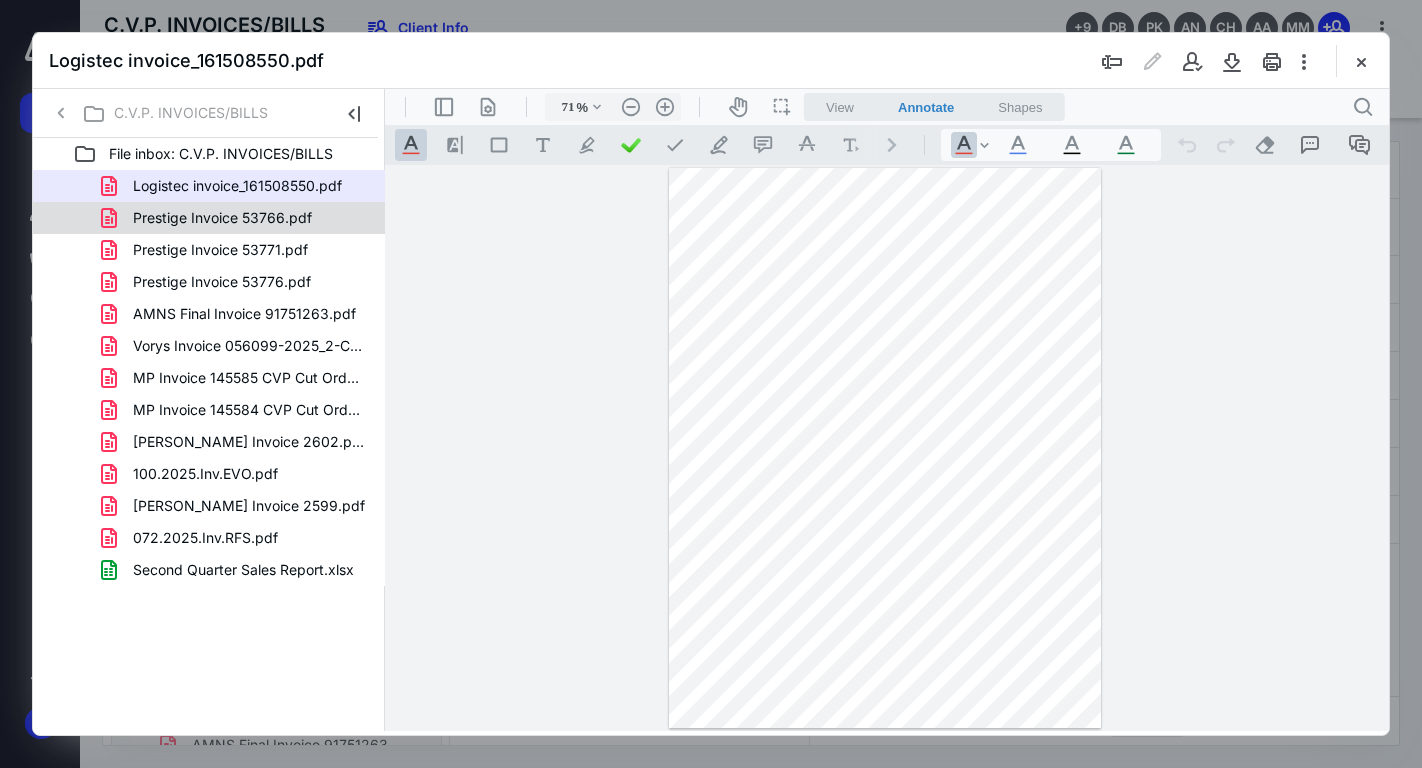 click on "Prestige Invoice 53766.pdf" at bounding box center [222, 218] 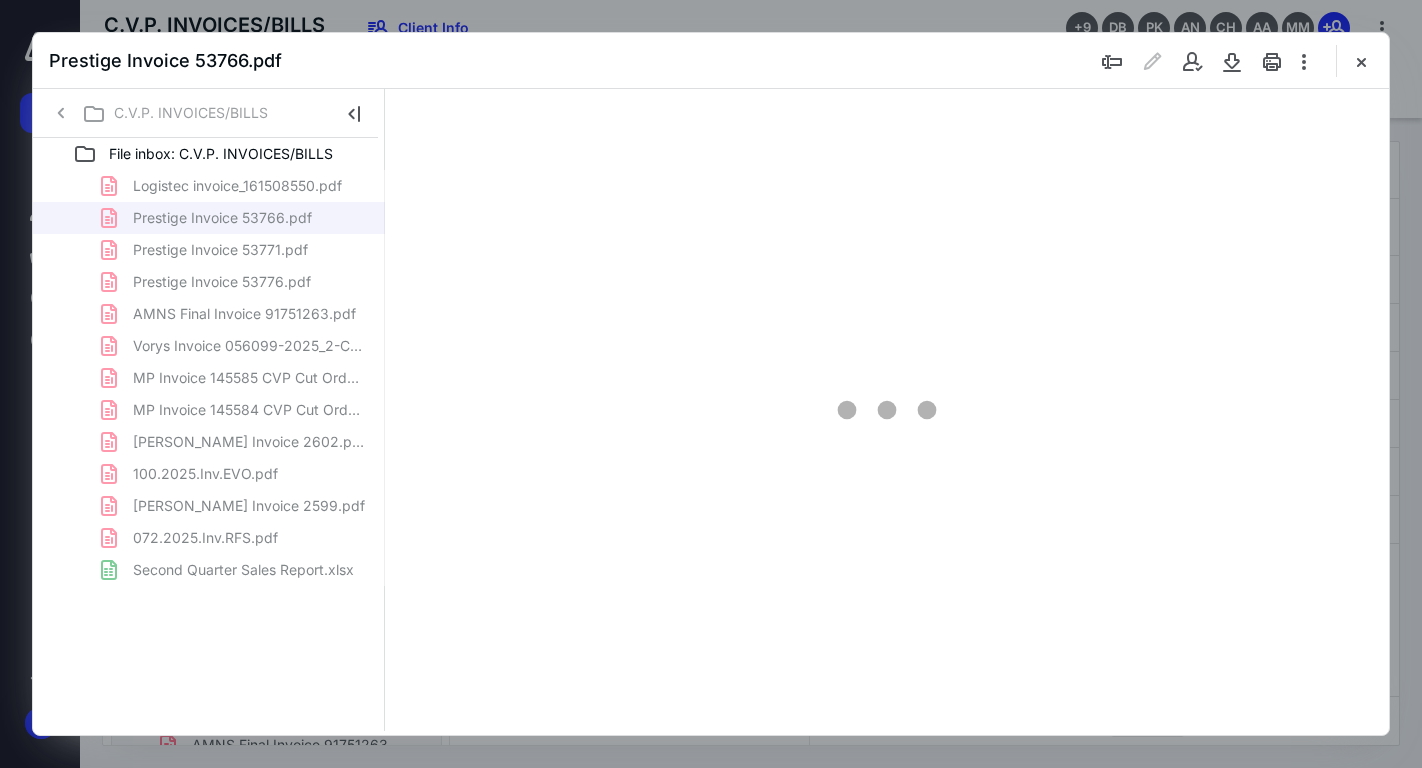 click on "Logistec invoice_161508550.pdf Prestige Invoice 53766.pdf Prestige Invoice 53771.pdf Prestige Invoice 53776.pdf AMNS Final Invoice 91751263.pdf Vorys Invoice 056099-2025_2-CVP for CVP Steel Corporation .pdf MP Invoice 145585 CVP Cut Order [PHONE_NUMBER].pdf MP Invoice 145584 CVP Cut Order [PHONE_NUMBER].pdf [PERSON_NAME] Invoice 2602.pdf 100.2025.Inv.EVO.pdf [PERSON_NAME] Invoice 2599.pdf 072.2025.Inv.RFS.pdf Second Quarter Sales Report.xlsx" at bounding box center [209, 378] 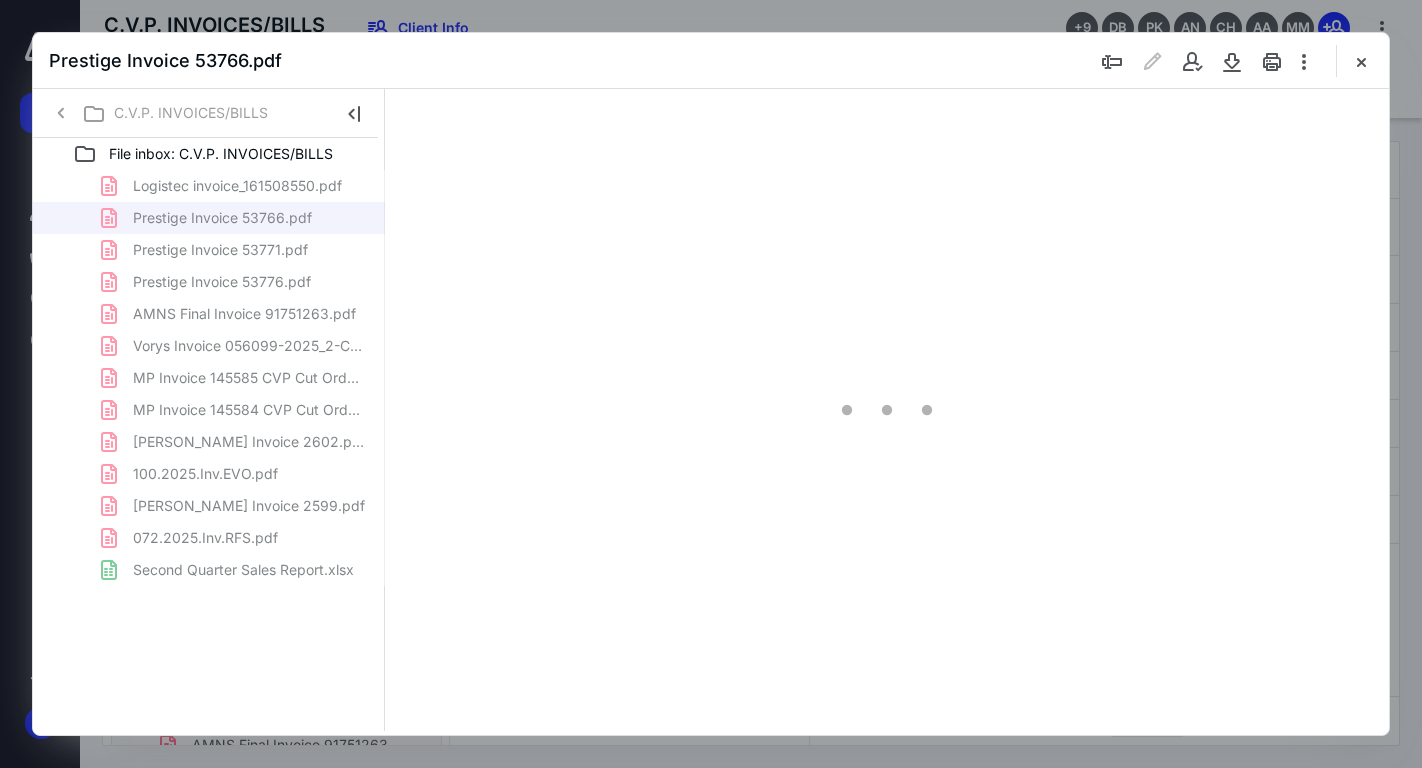 type on "73" 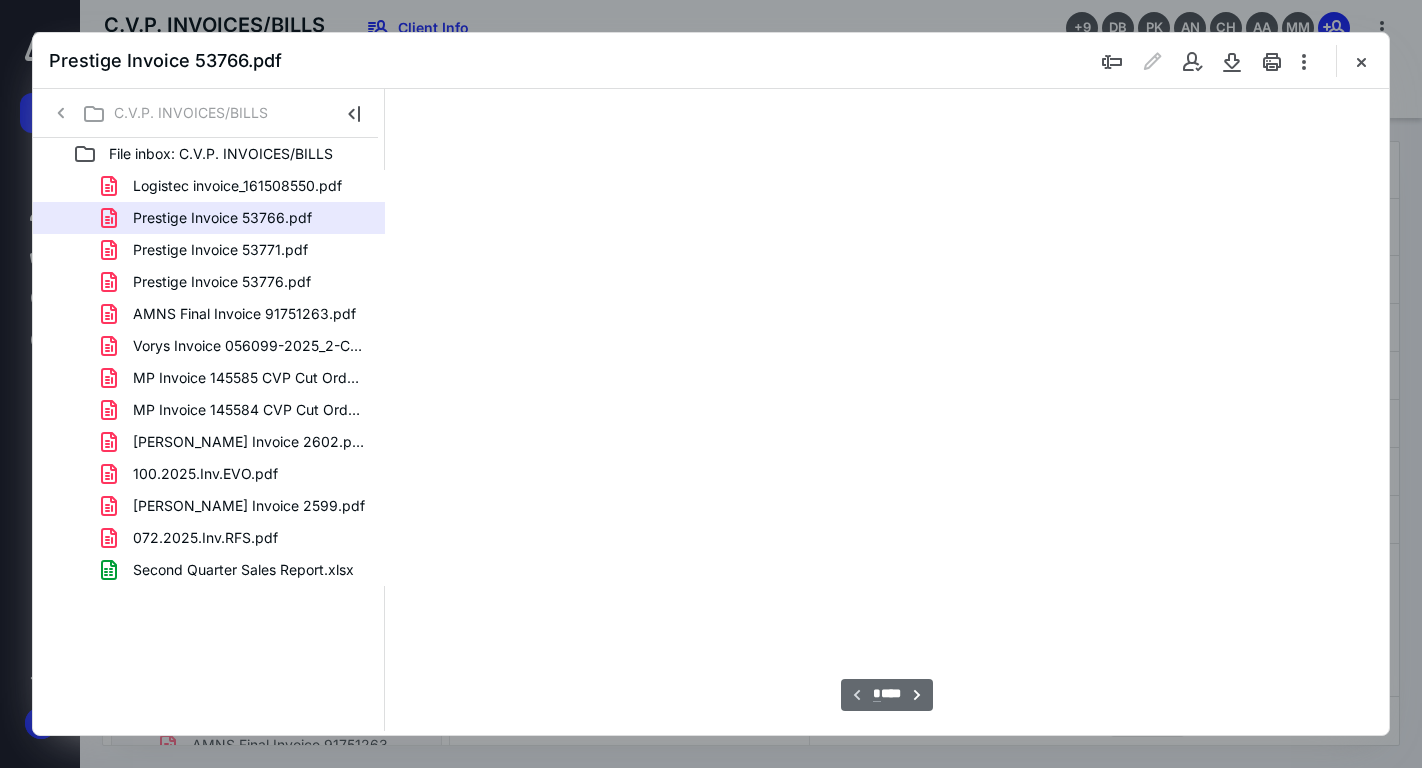 scroll, scrollTop: 79, scrollLeft: 0, axis: vertical 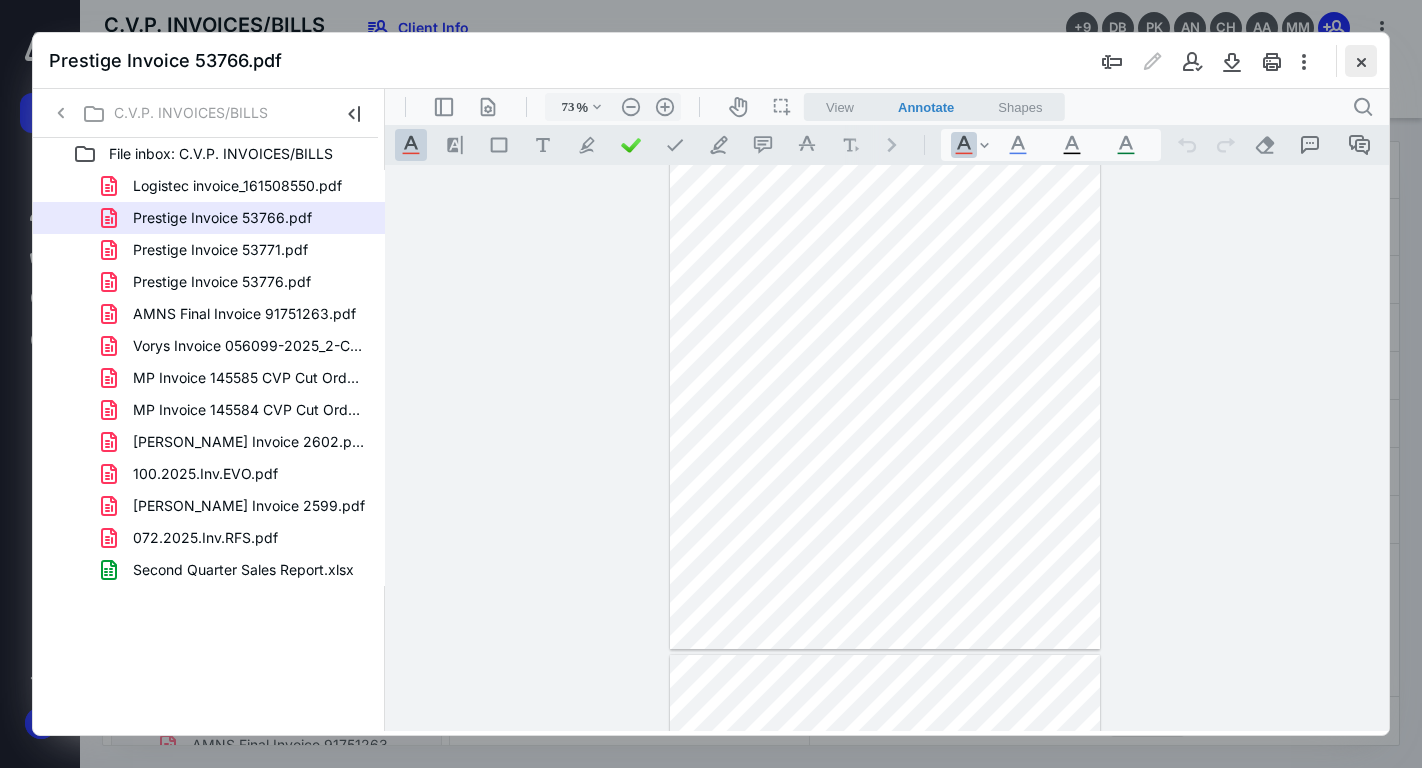 click at bounding box center [1361, 61] 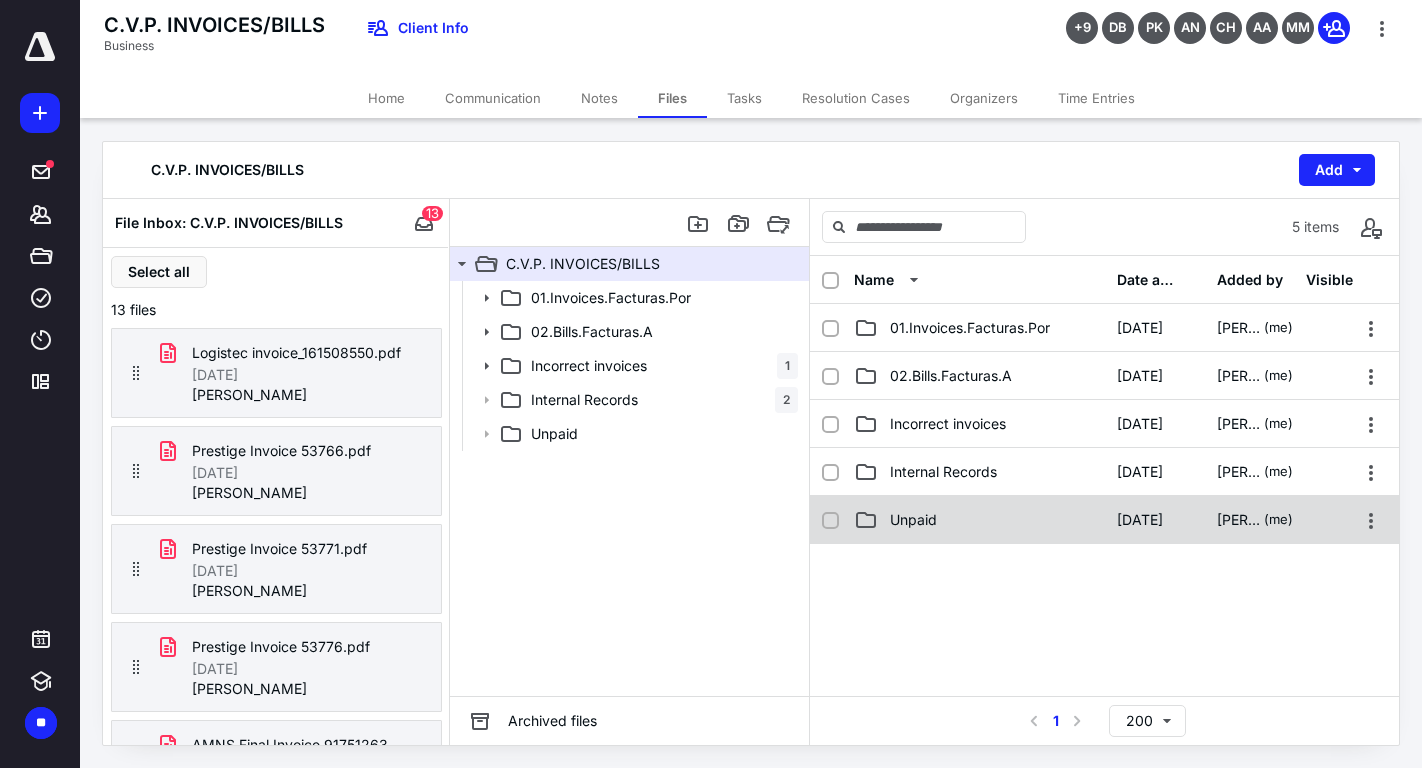 click on "Unpaid" at bounding box center (913, 520) 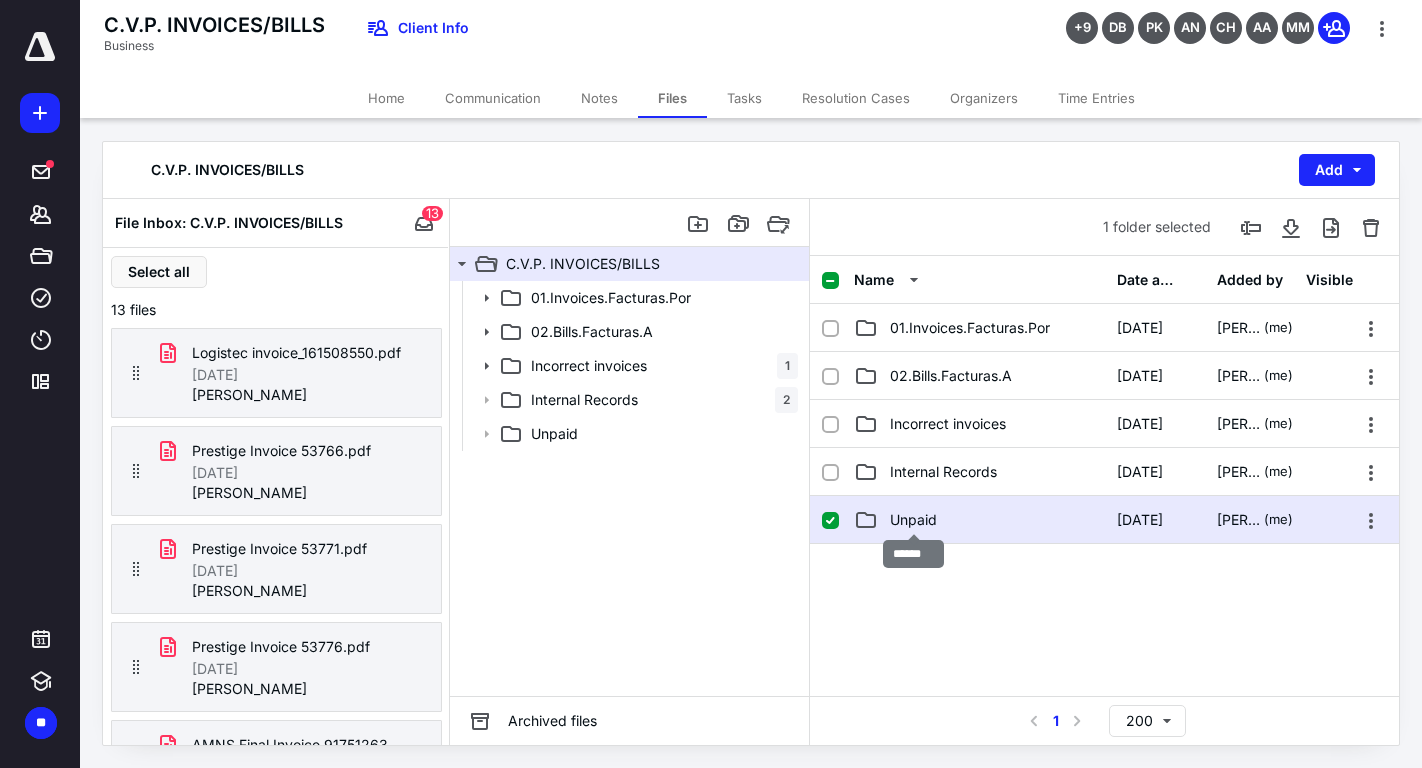 click on "Unpaid" at bounding box center [913, 520] 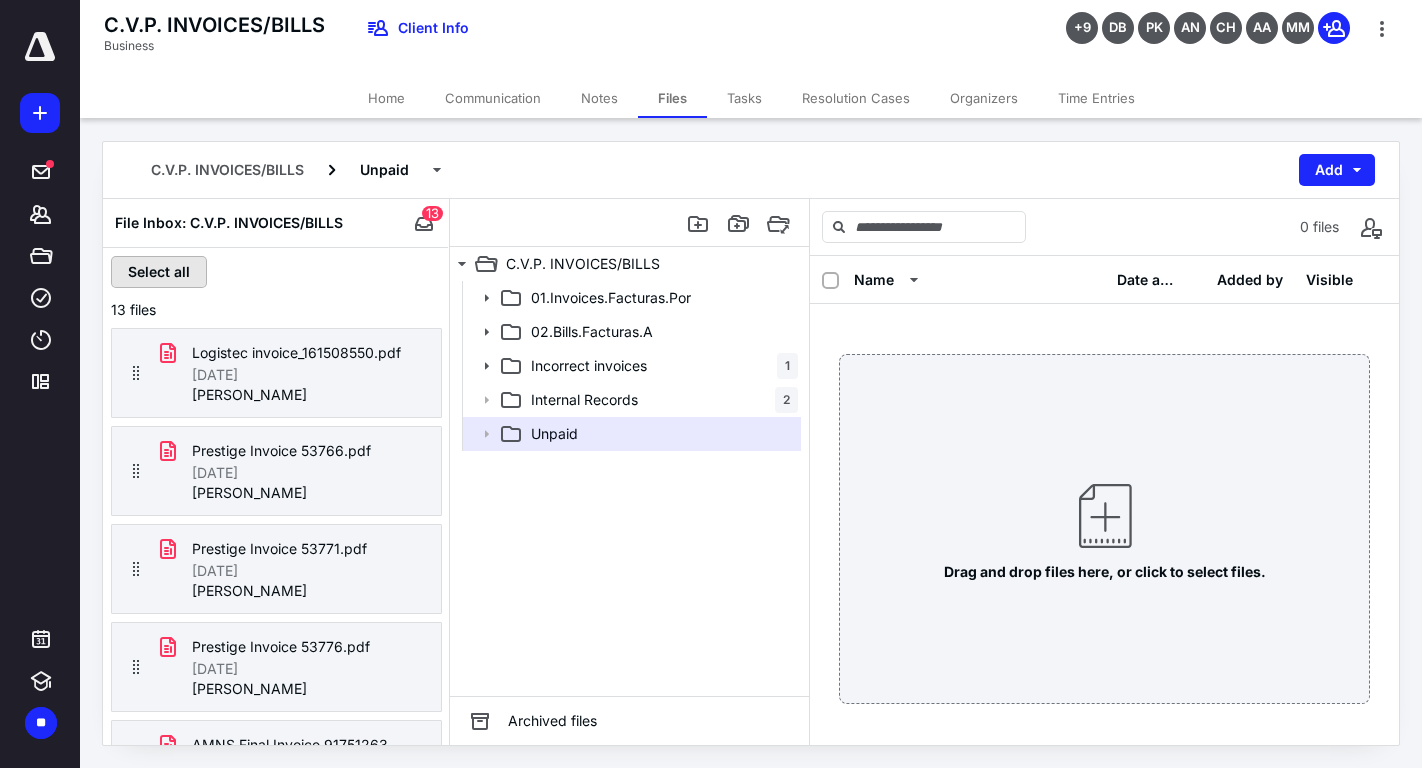 click on "Select all" at bounding box center (159, 272) 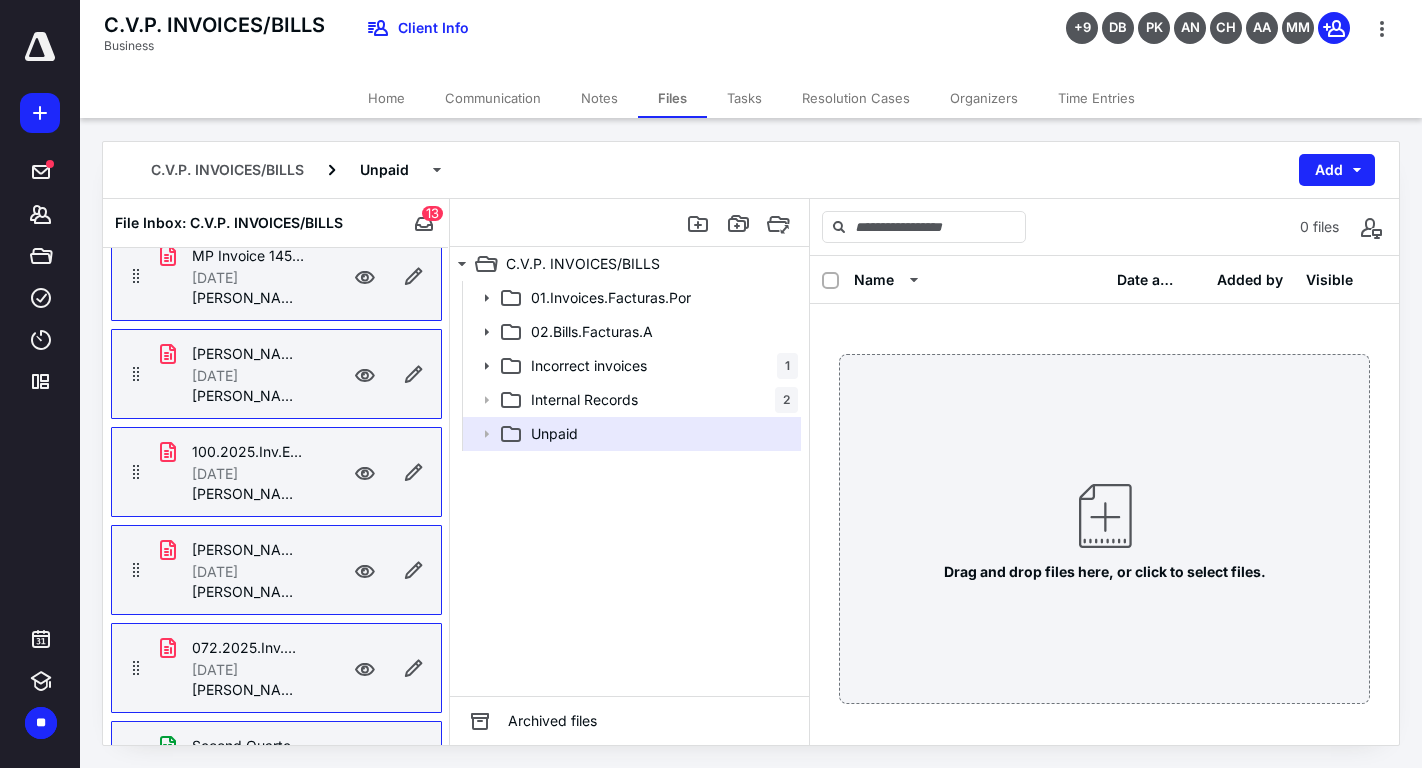 scroll, scrollTop: 849, scrollLeft: 0, axis: vertical 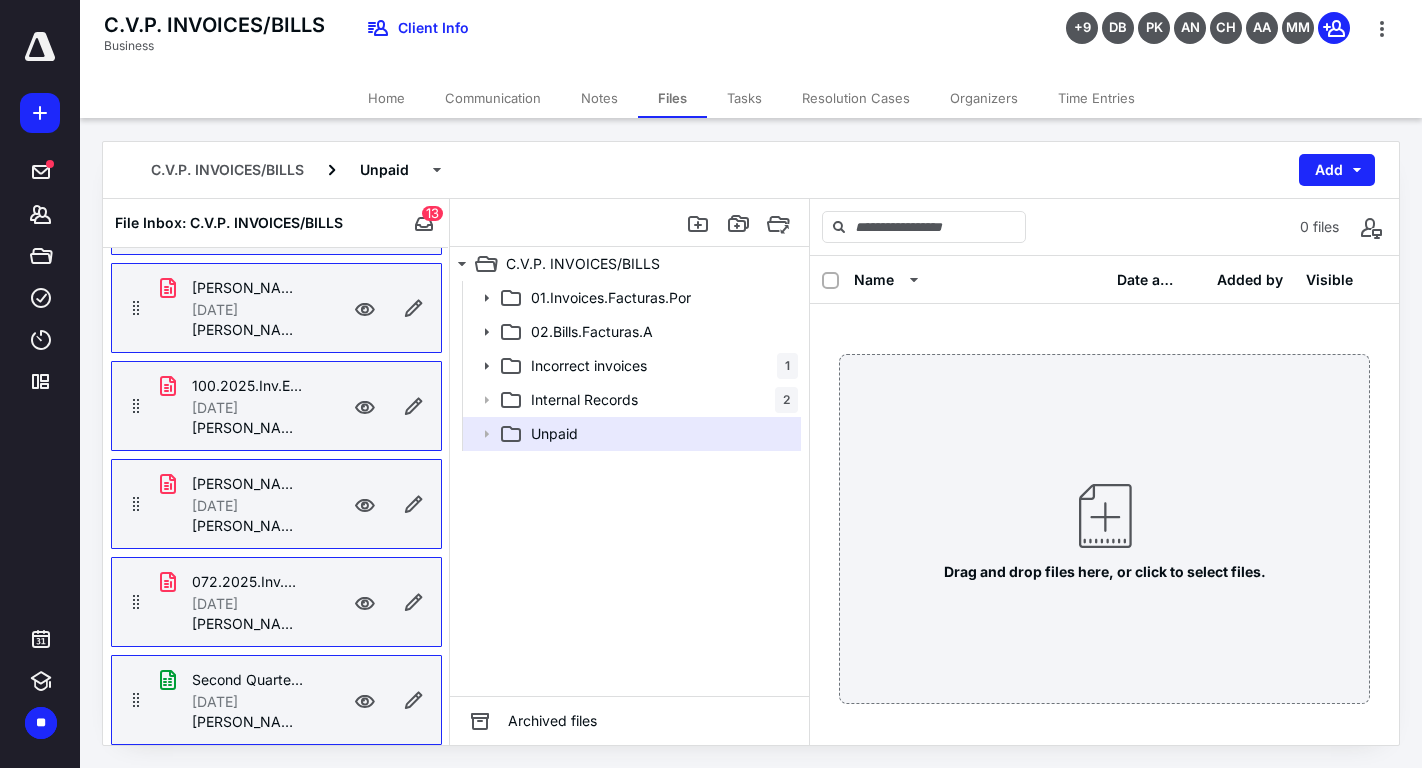 click on "Second Quarter Sales Report.xlsx [DATE] [PERSON_NAME]" at bounding box center [236, 700] 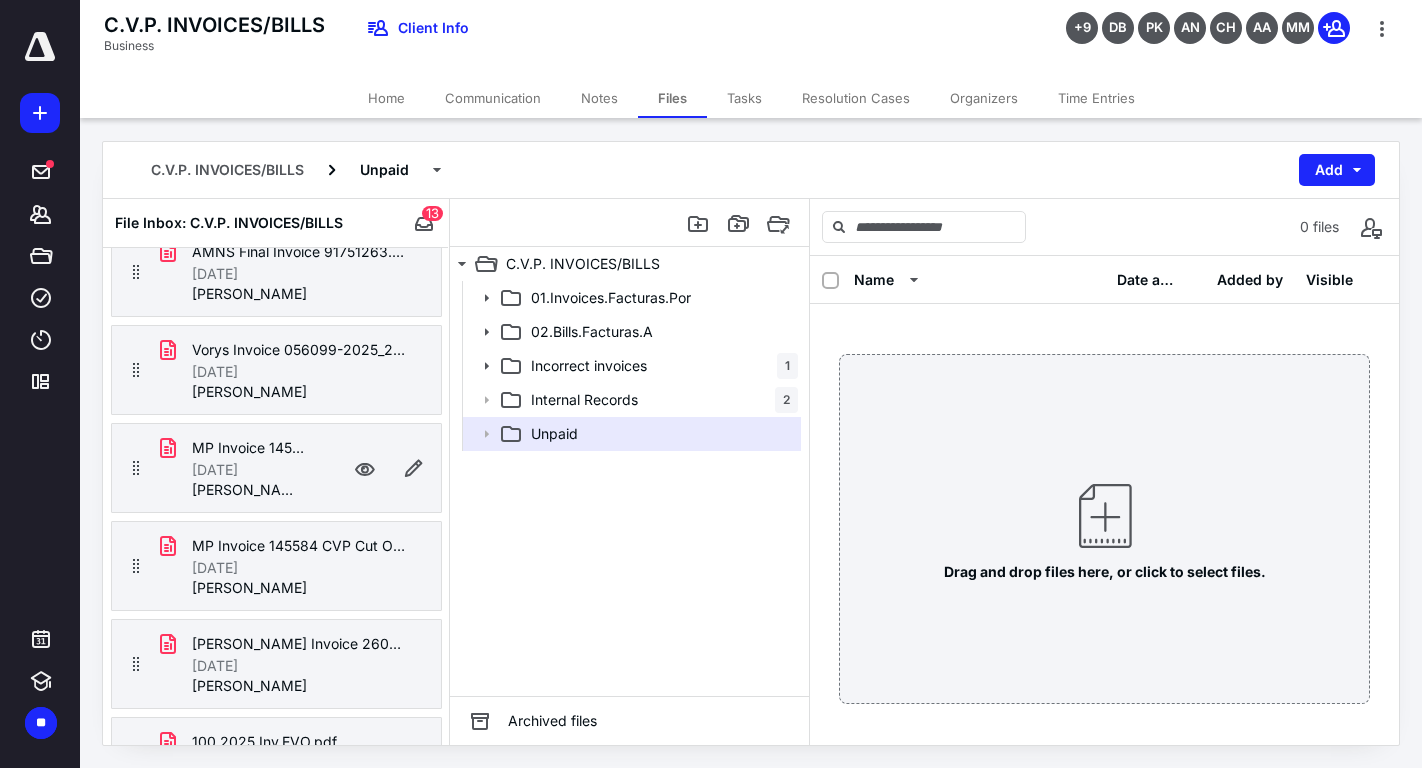 scroll, scrollTop: 0, scrollLeft: 0, axis: both 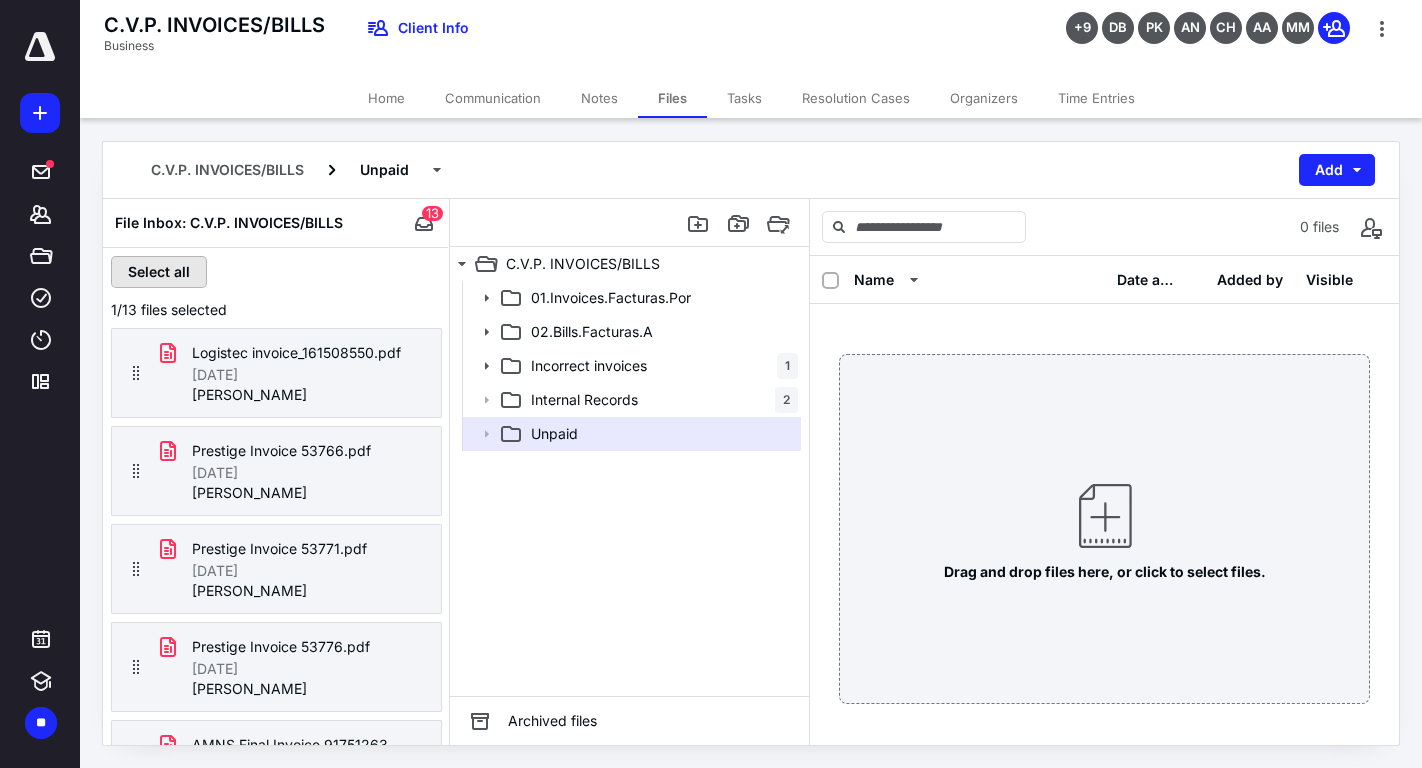 click on "Select all" at bounding box center [159, 272] 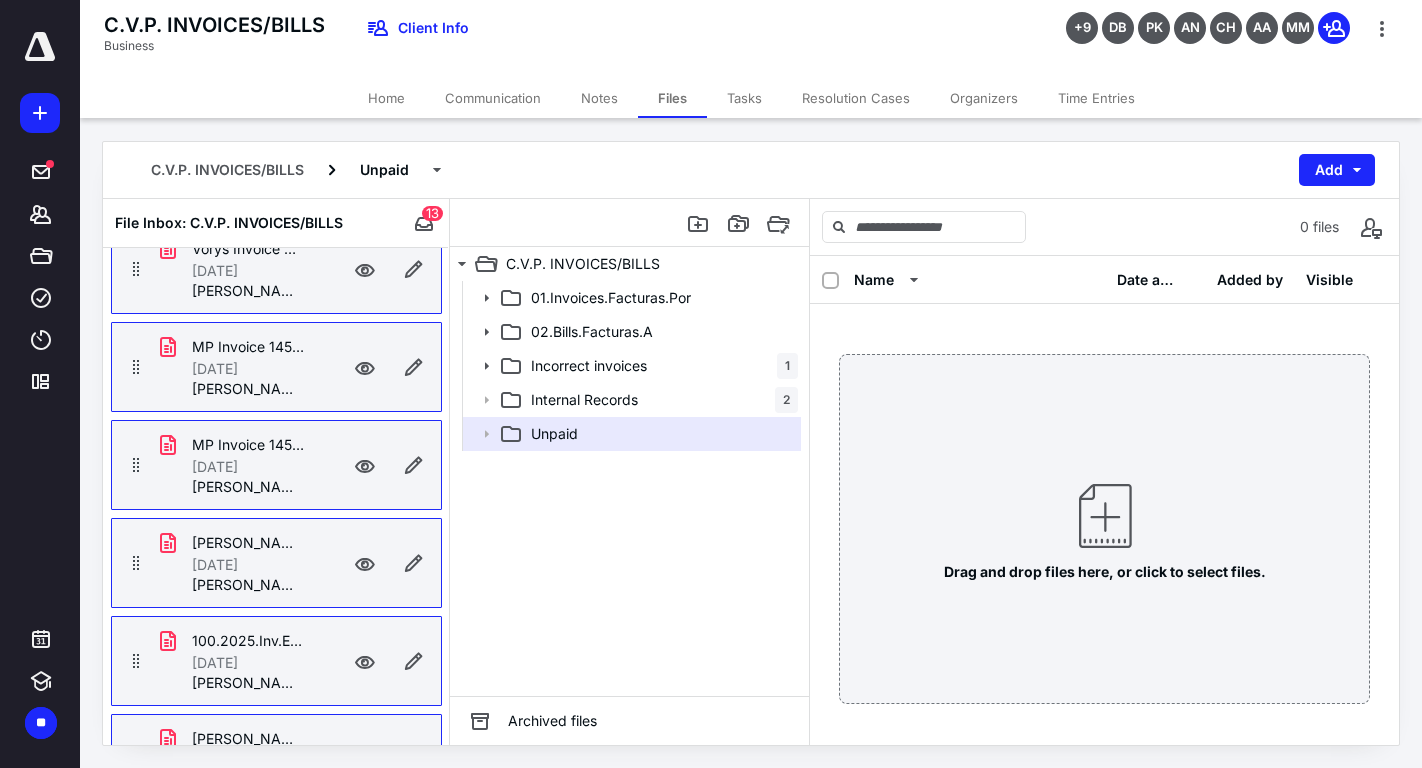scroll, scrollTop: 849, scrollLeft: 0, axis: vertical 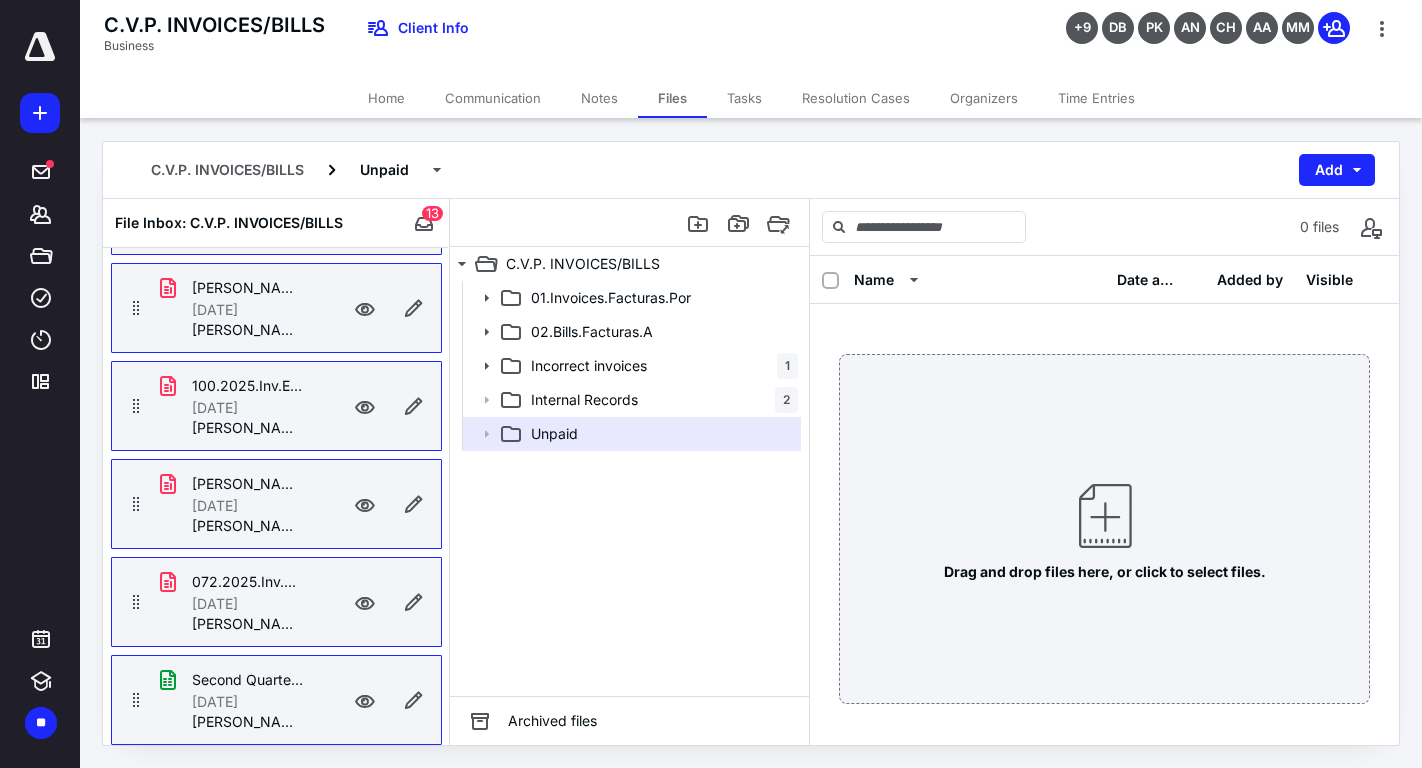 click on "Second Quarter Sales Report.xlsx [DATE] [PERSON_NAME]" at bounding box center (276, 700) 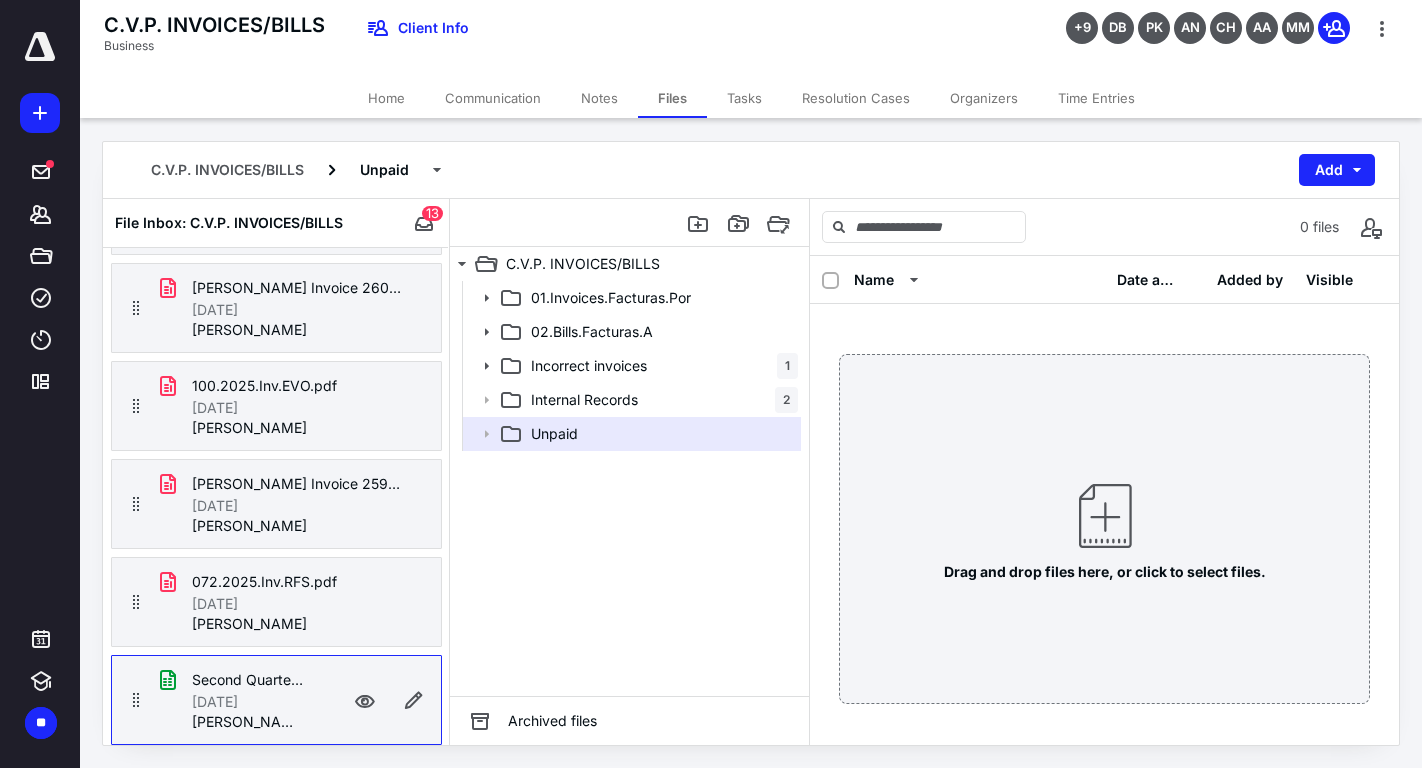 click on "Second Quarter Sales Report.xlsx [DATE] [PERSON_NAME]" at bounding box center (276, 700) 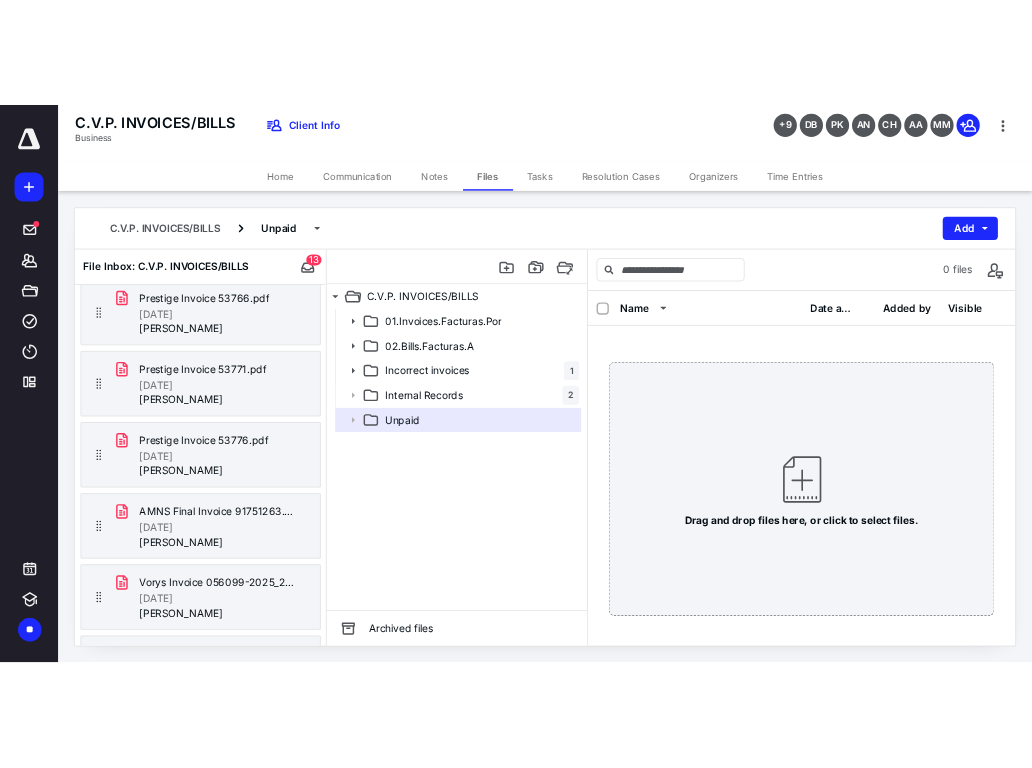 scroll, scrollTop: 0, scrollLeft: 0, axis: both 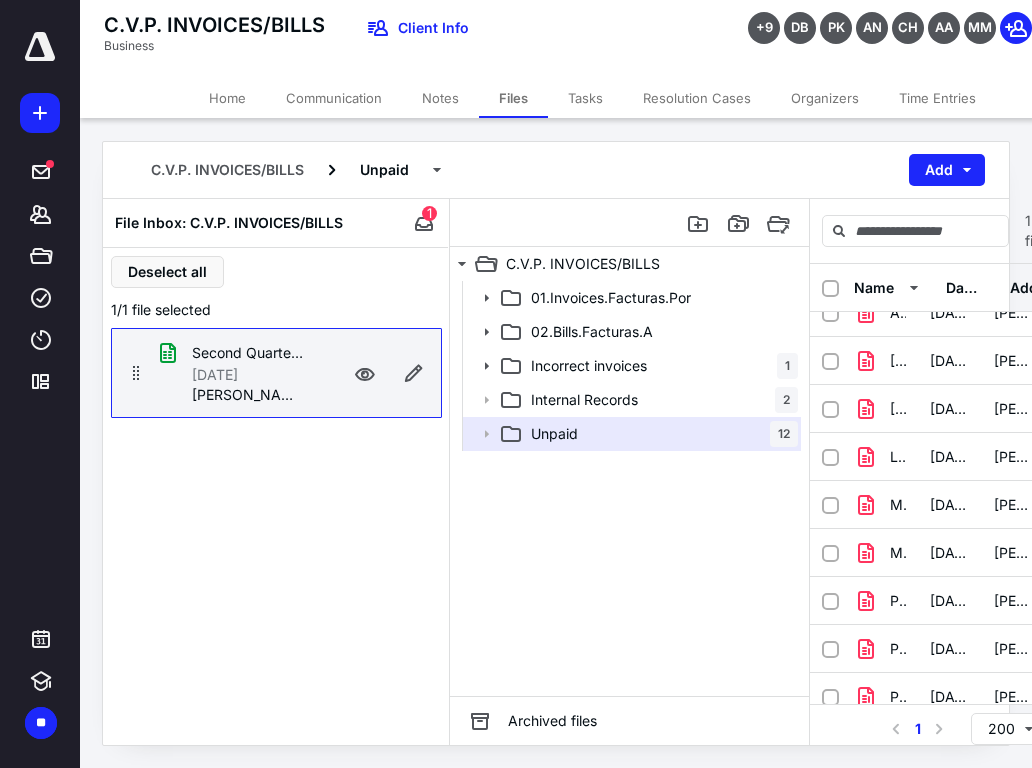 click on "Tasks" at bounding box center (585, 98) 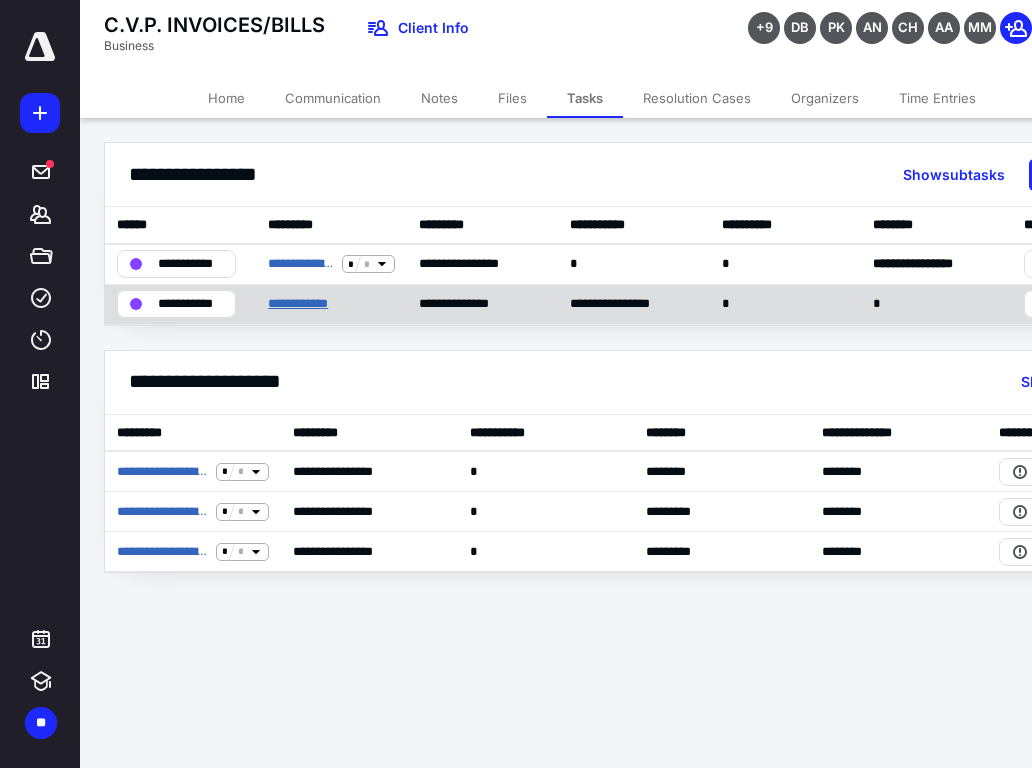 click on "**********" at bounding box center [307, 304] 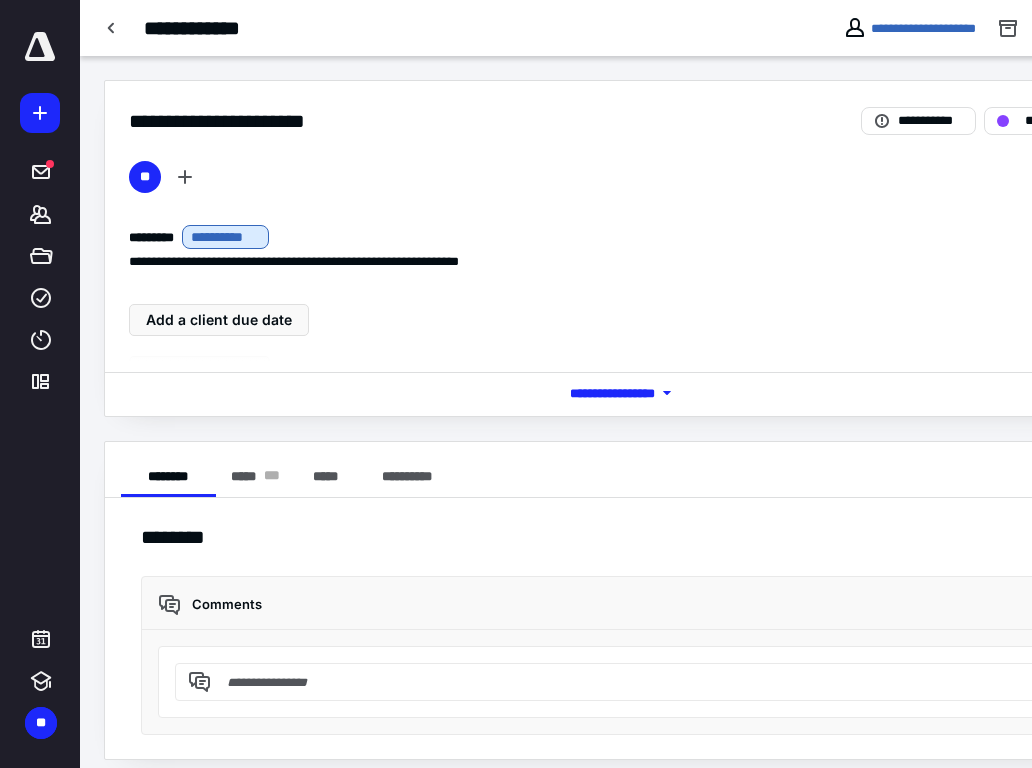 scroll, scrollTop: 16, scrollLeft: 0, axis: vertical 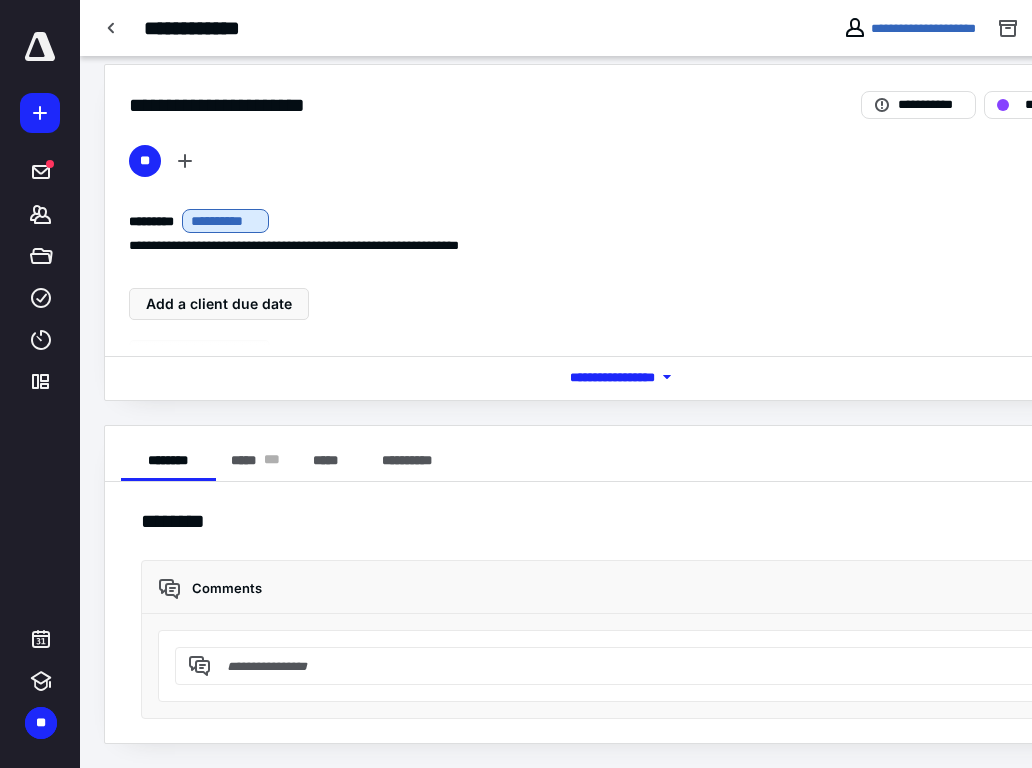 click at bounding box center (628, 666) 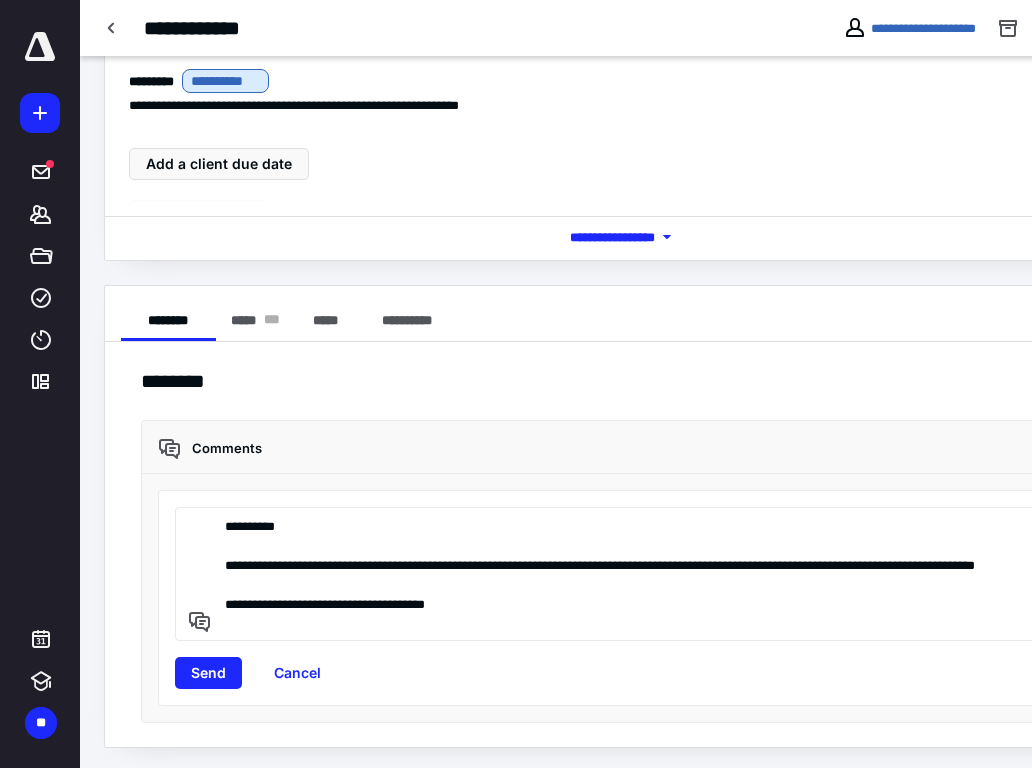 scroll, scrollTop: 160, scrollLeft: 0, axis: vertical 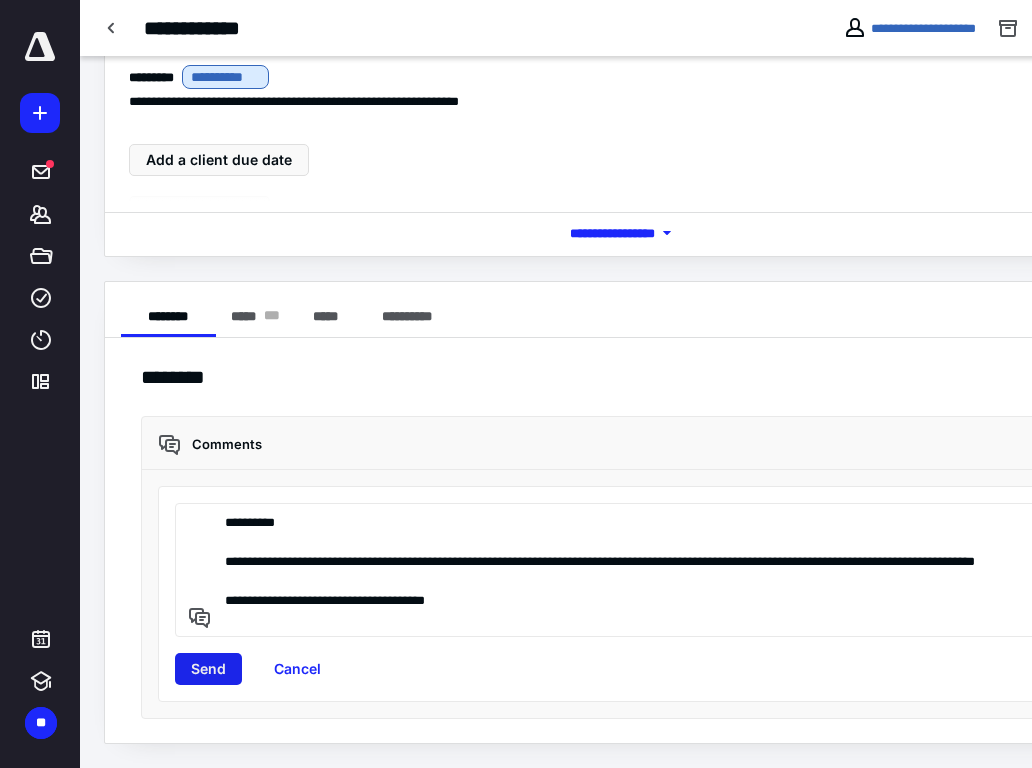type on "**********" 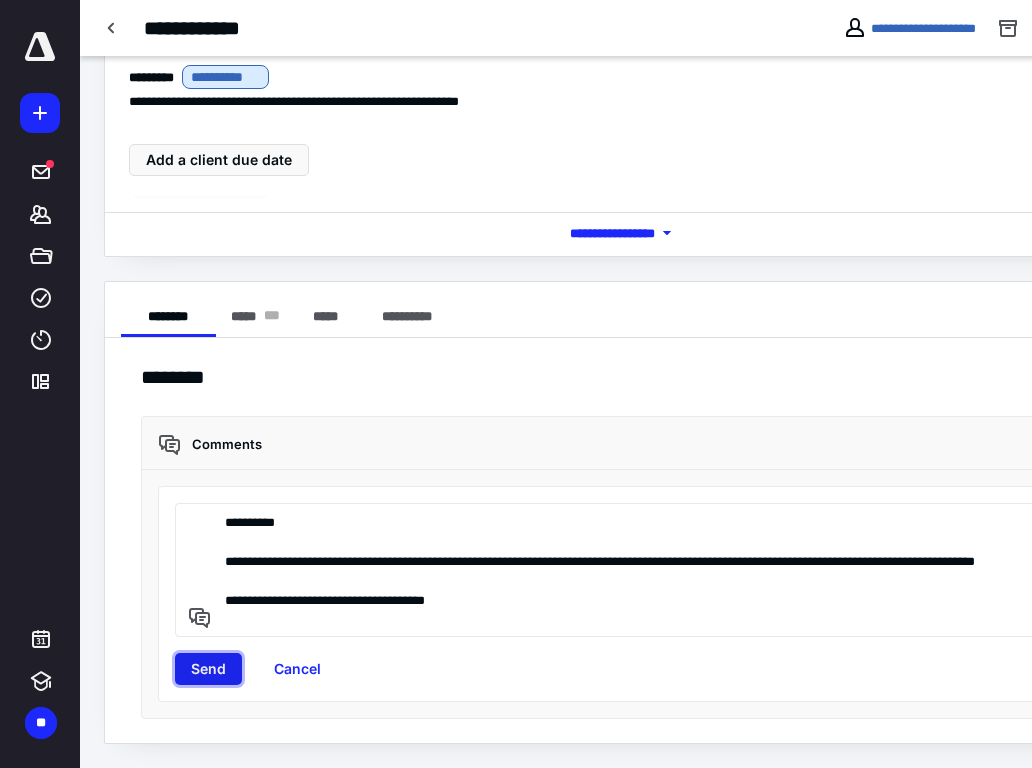 click on "Send" at bounding box center (208, 669) 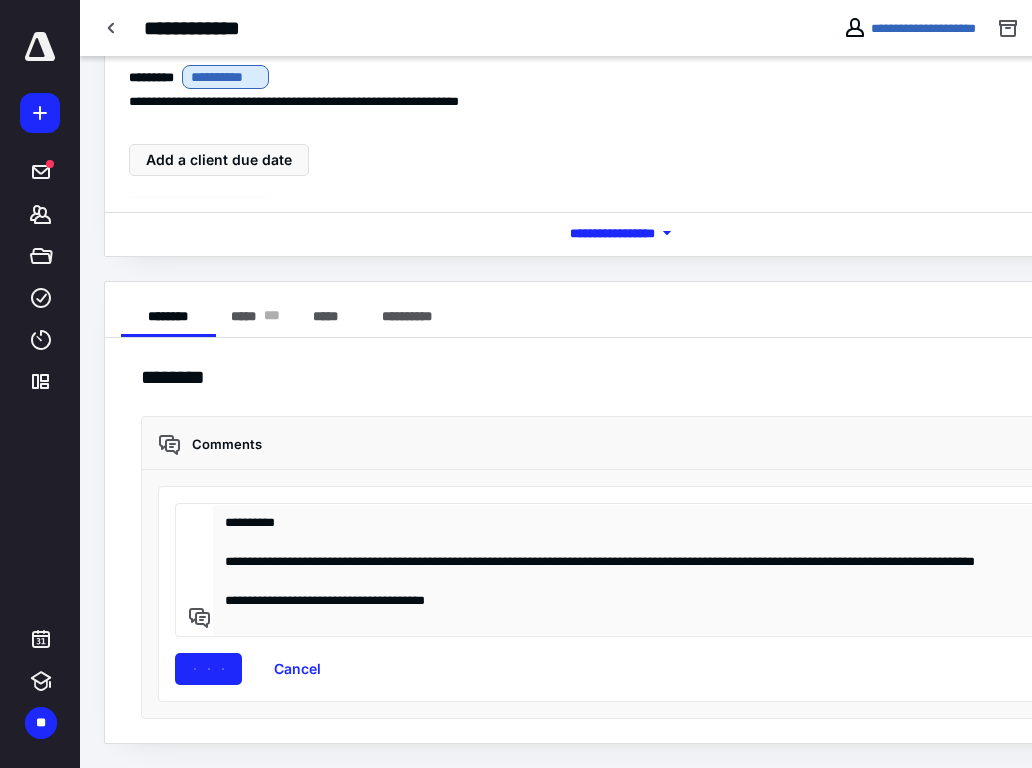 type 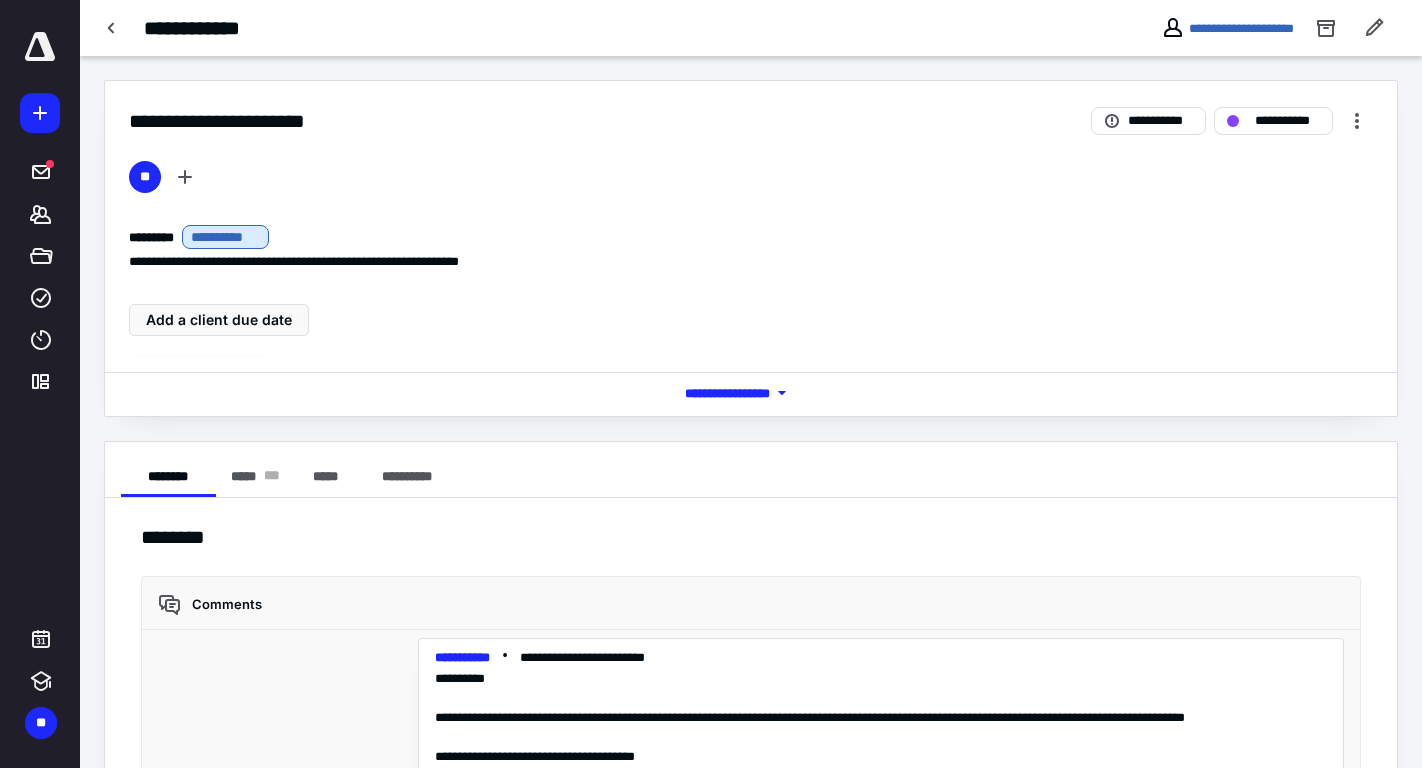 scroll, scrollTop: 157, scrollLeft: 0, axis: vertical 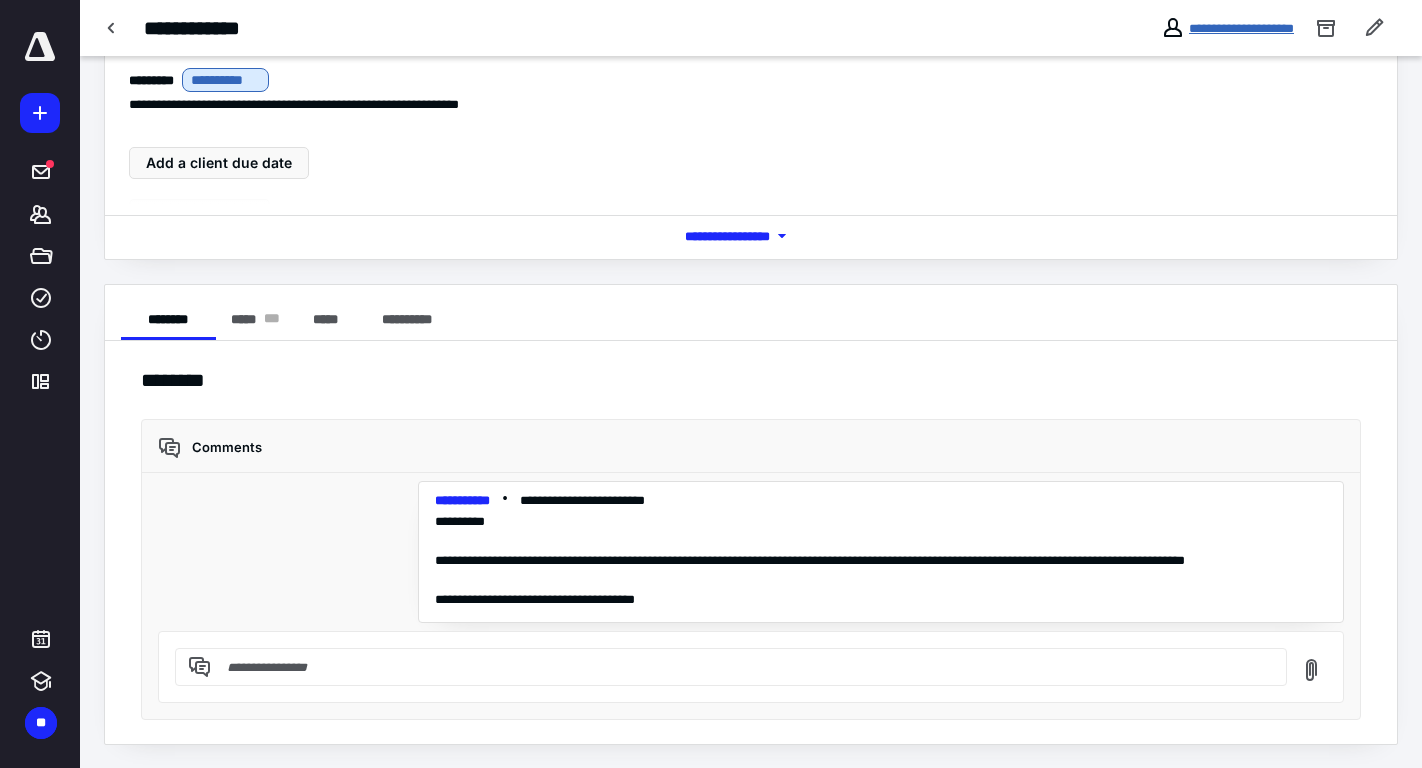 click on "**********" at bounding box center [1241, 28] 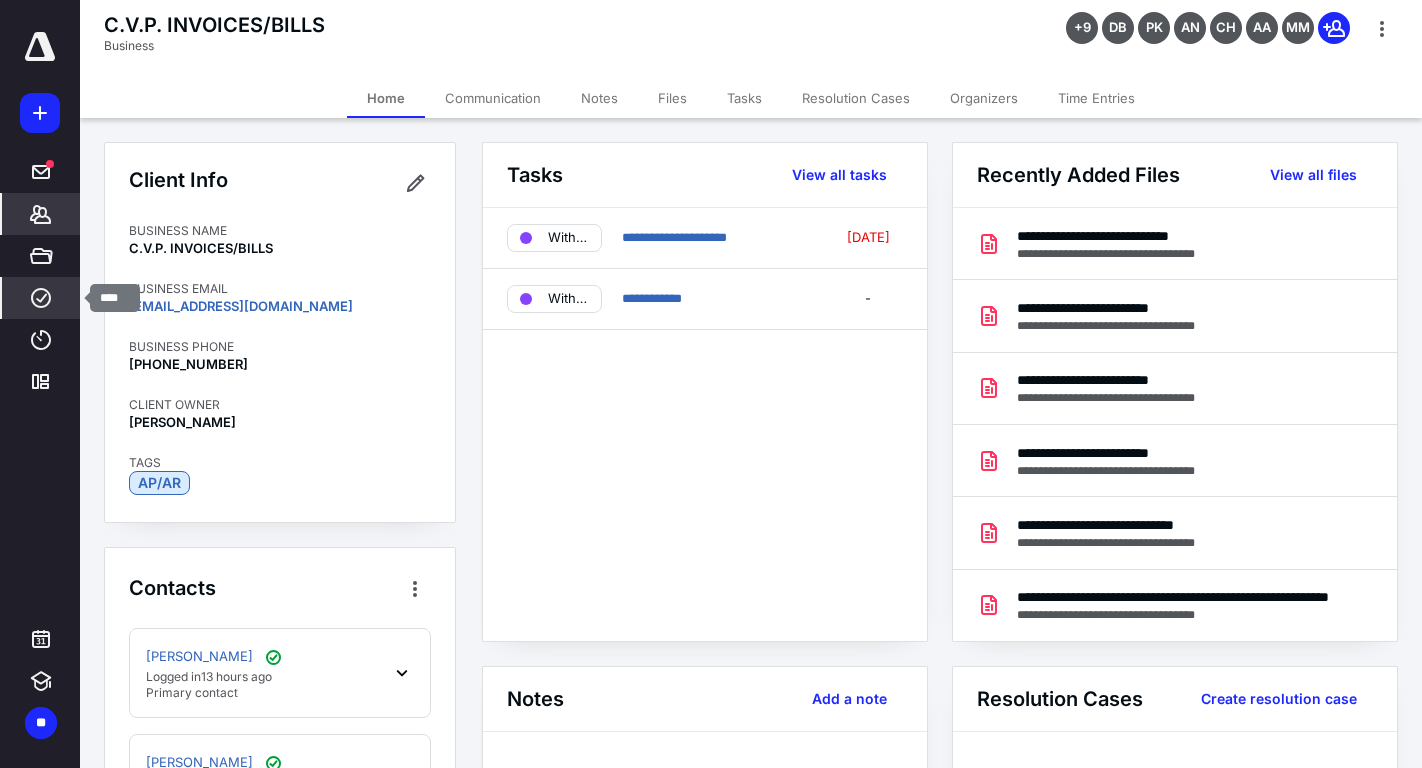 click on "****" at bounding box center [41, 298] 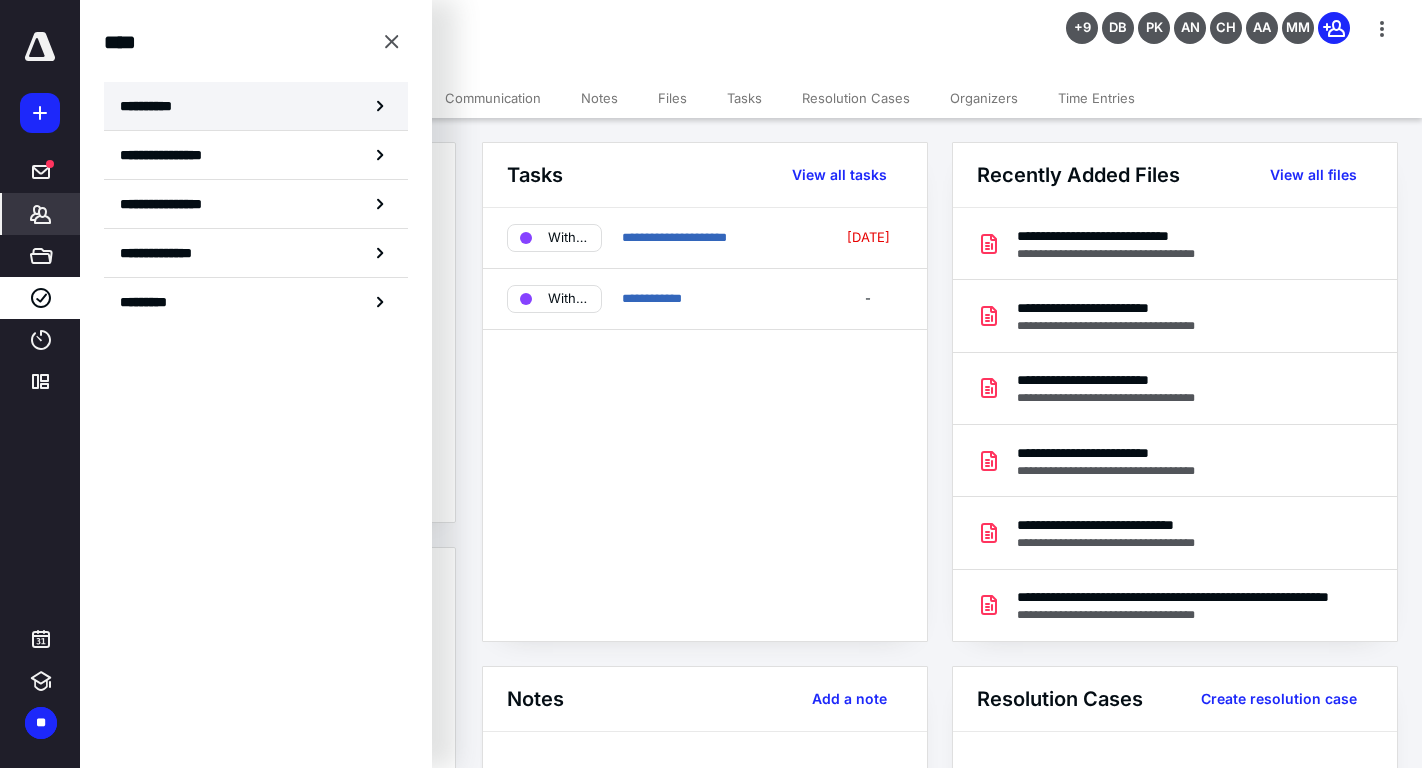 click on "**********" at bounding box center [256, 106] 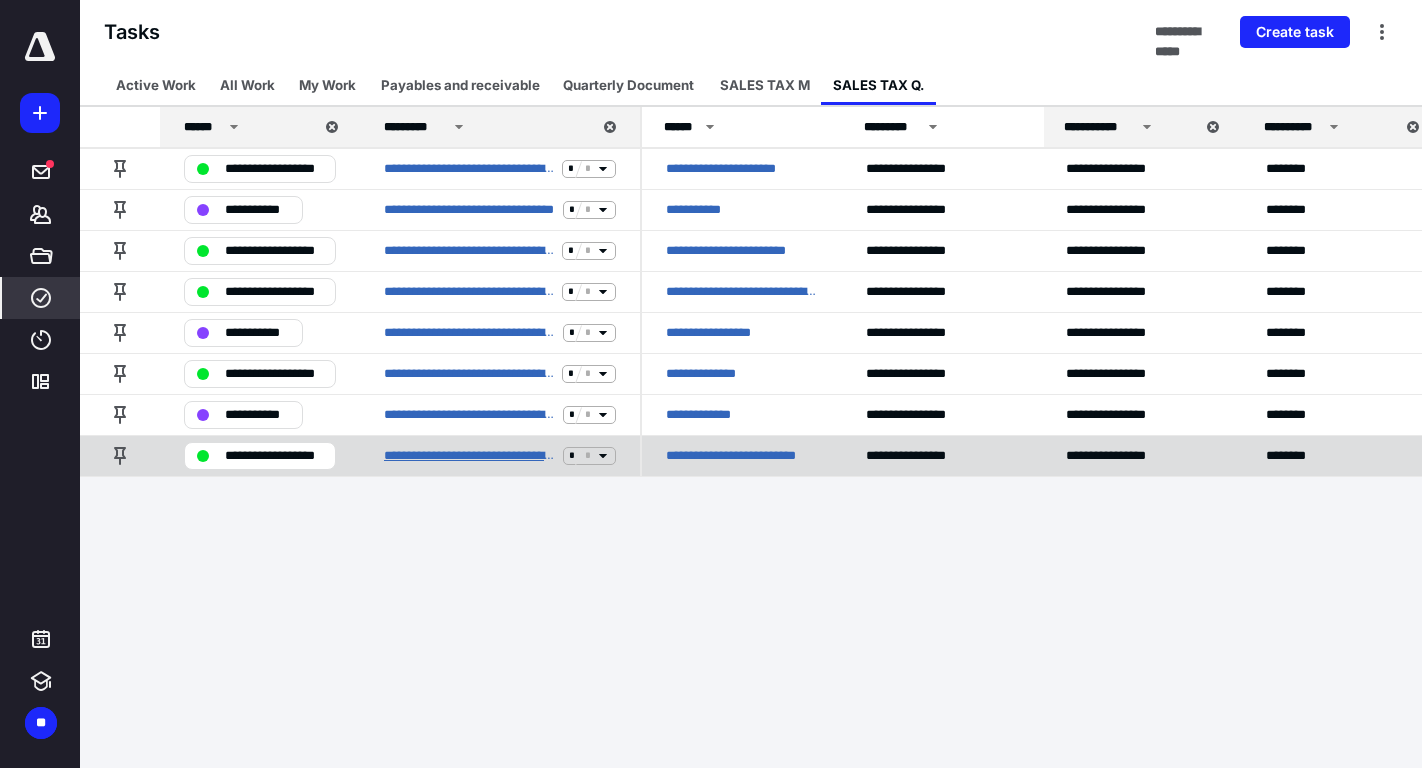 click on "**********" at bounding box center (469, 456) 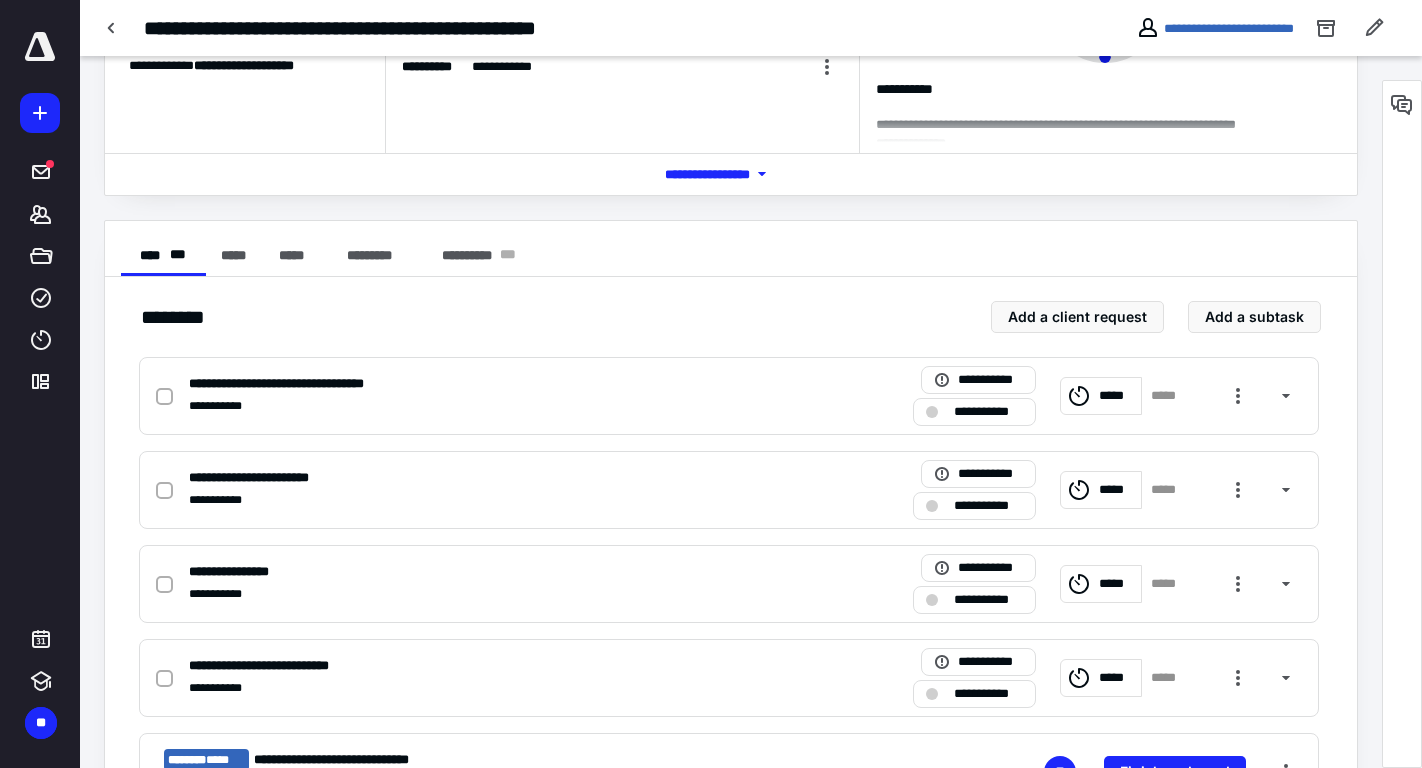 scroll, scrollTop: 172, scrollLeft: 0, axis: vertical 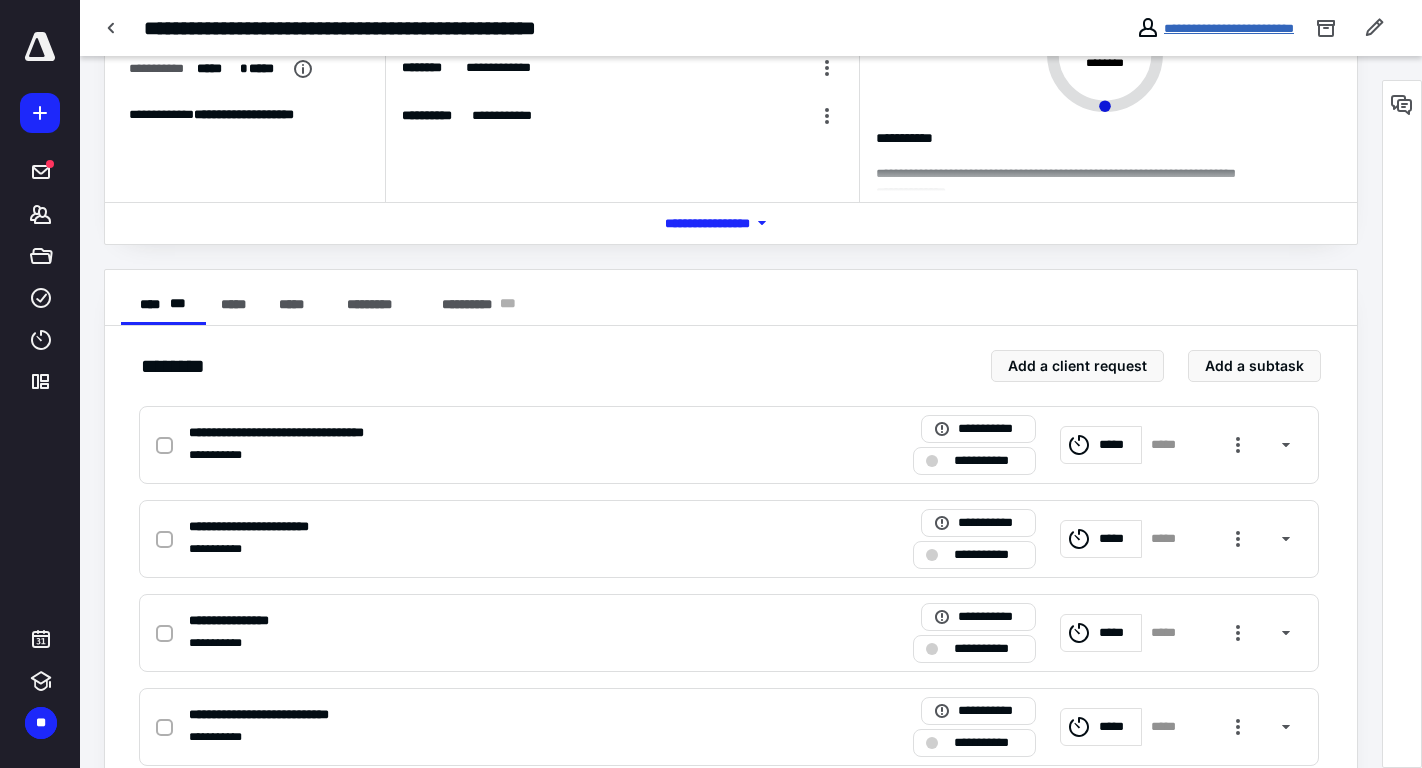 click on "**********" at bounding box center [1229, 28] 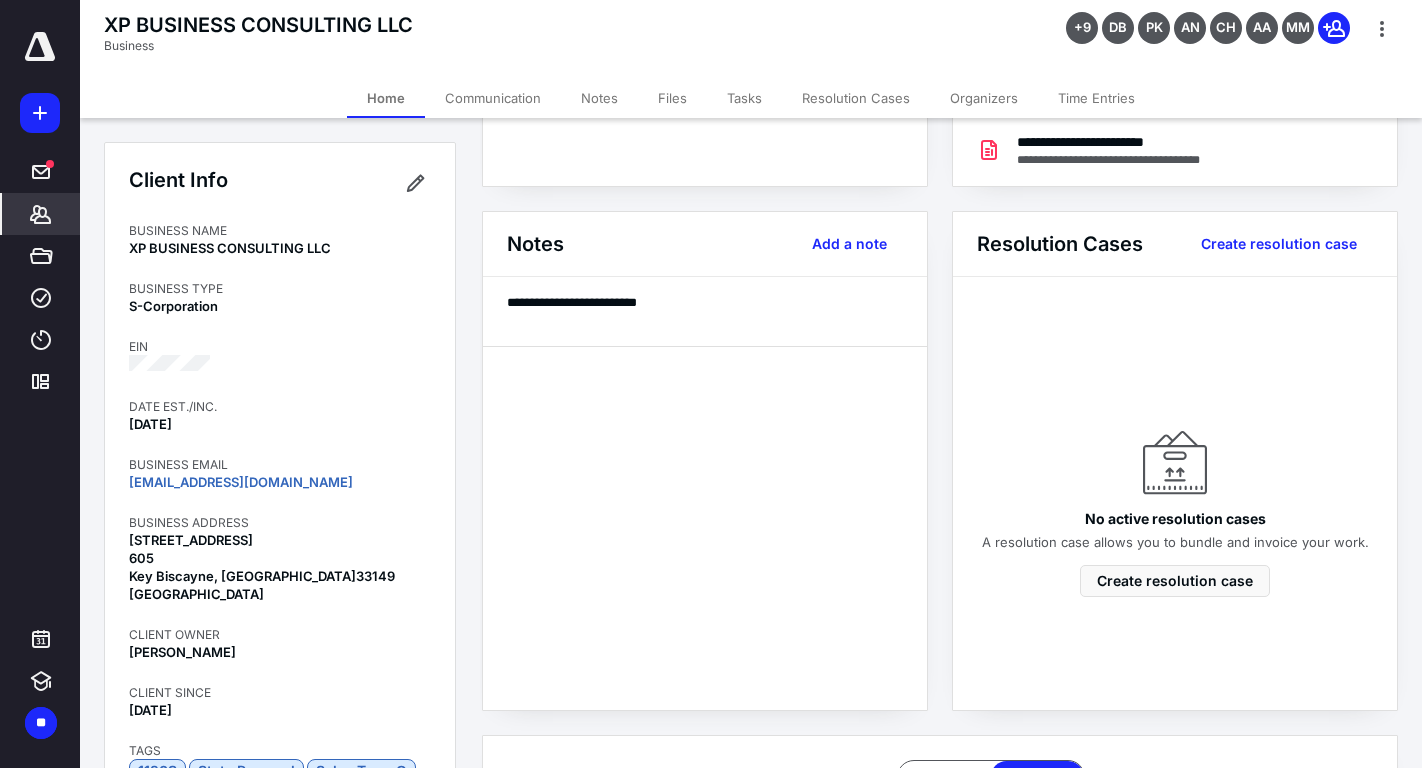 scroll, scrollTop: 418, scrollLeft: 0, axis: vertical 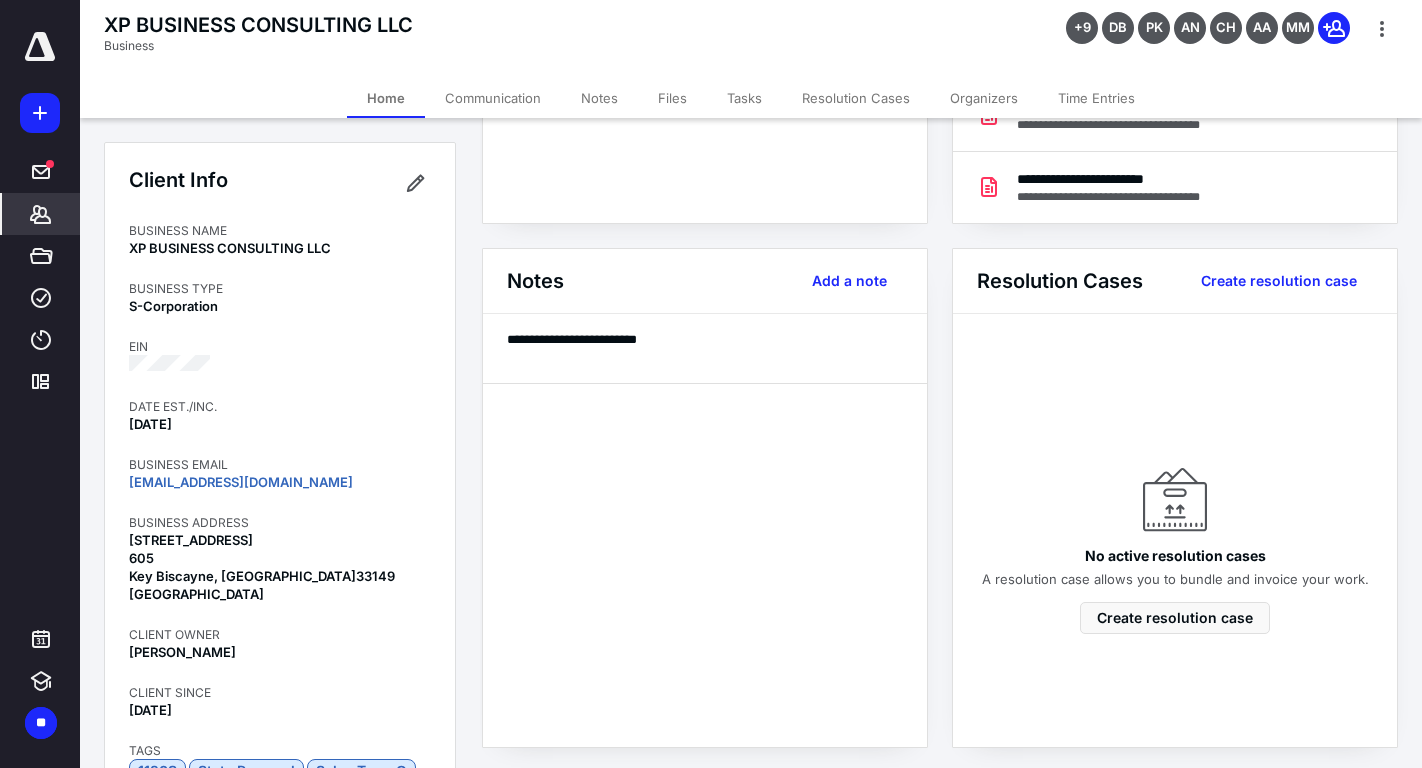 click on "Tasks" at bounding box center [744, 98] 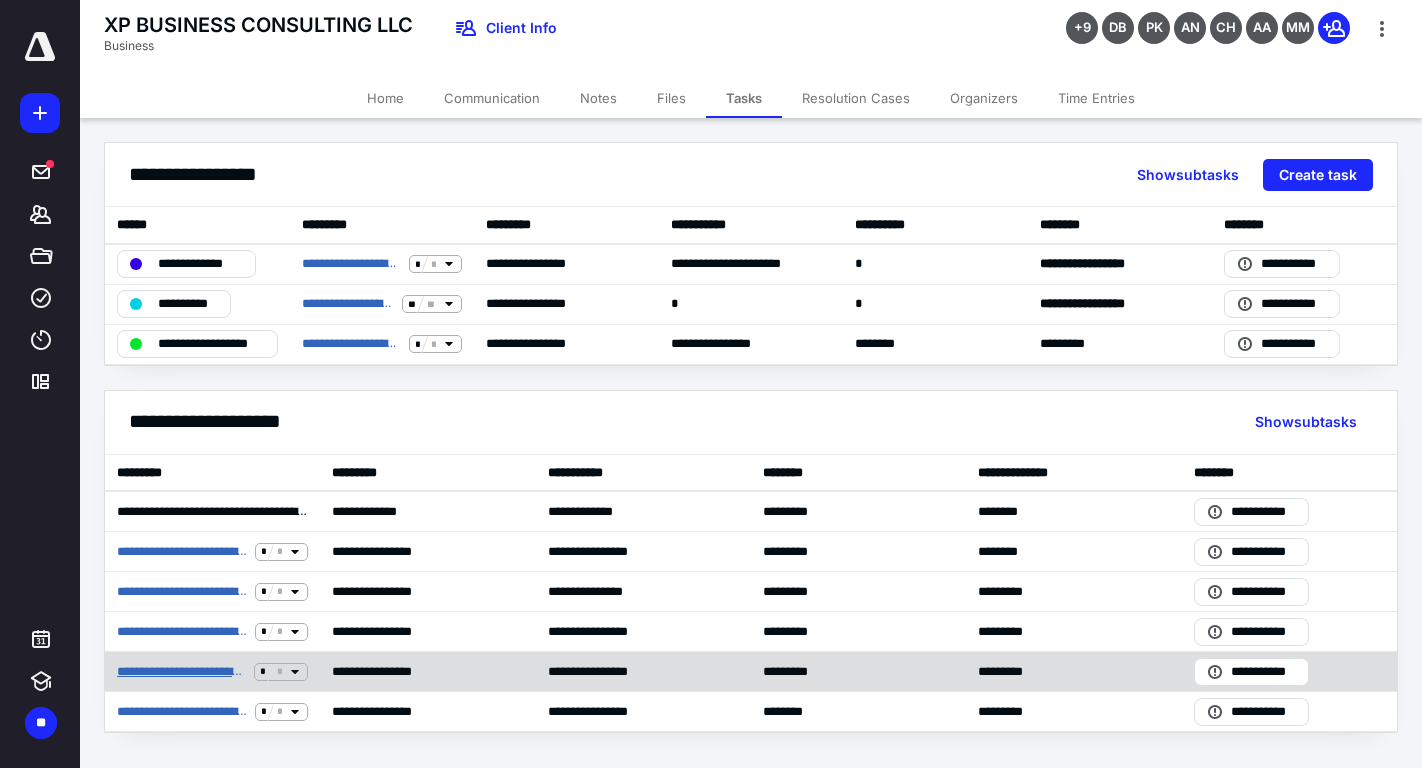 click on "**********" at bounding box center (181, 672) 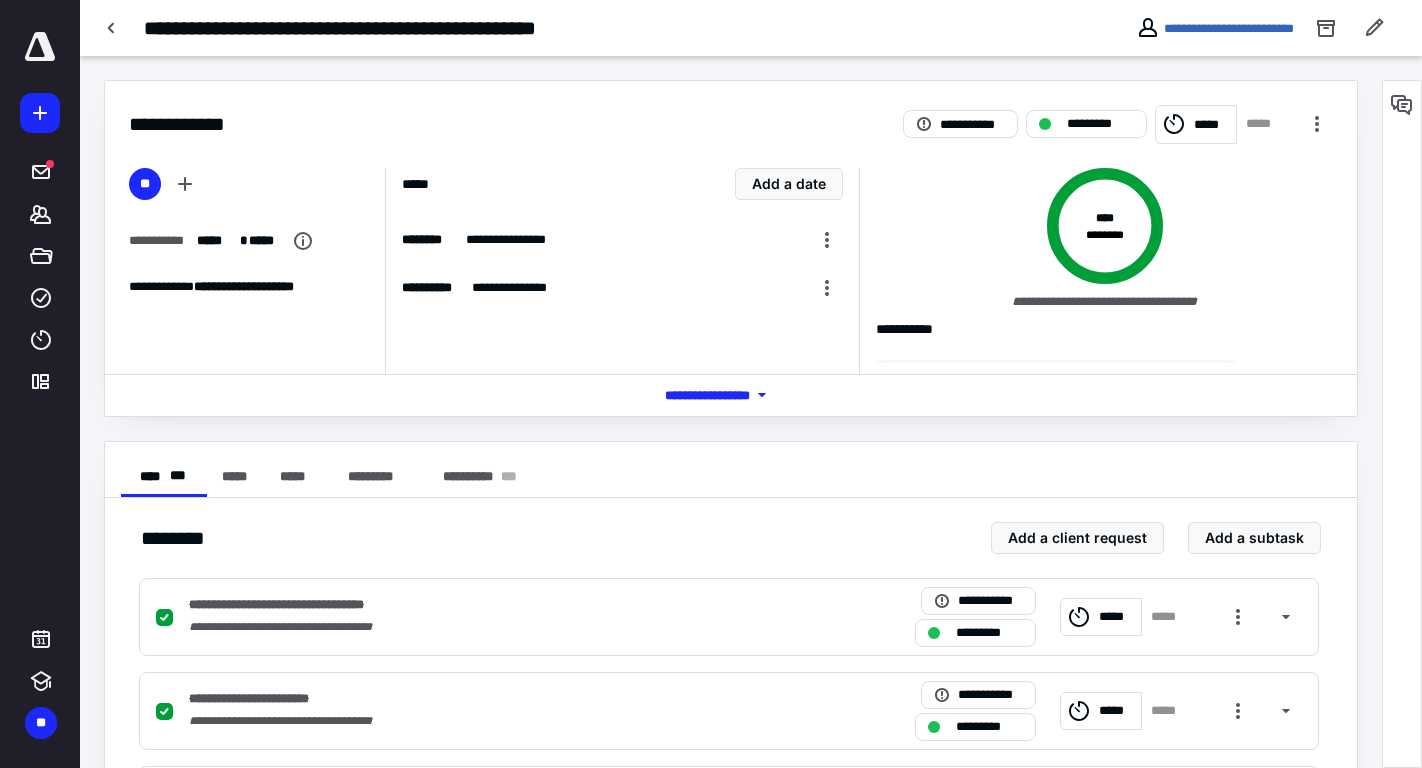 scroll, scrollTop: 219, scrollLeft: 0, axis: vertical 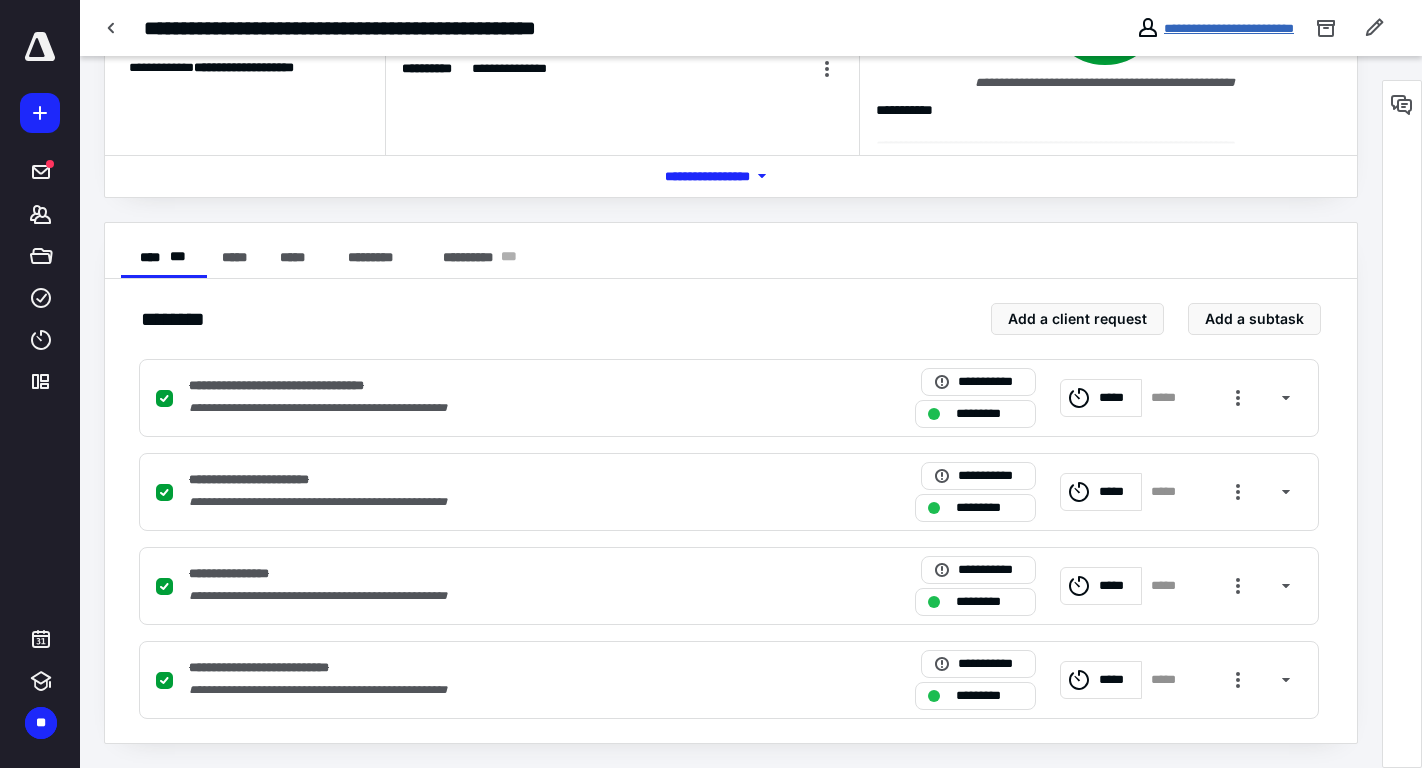 click on "**********" at bounding box center [1229, 28] 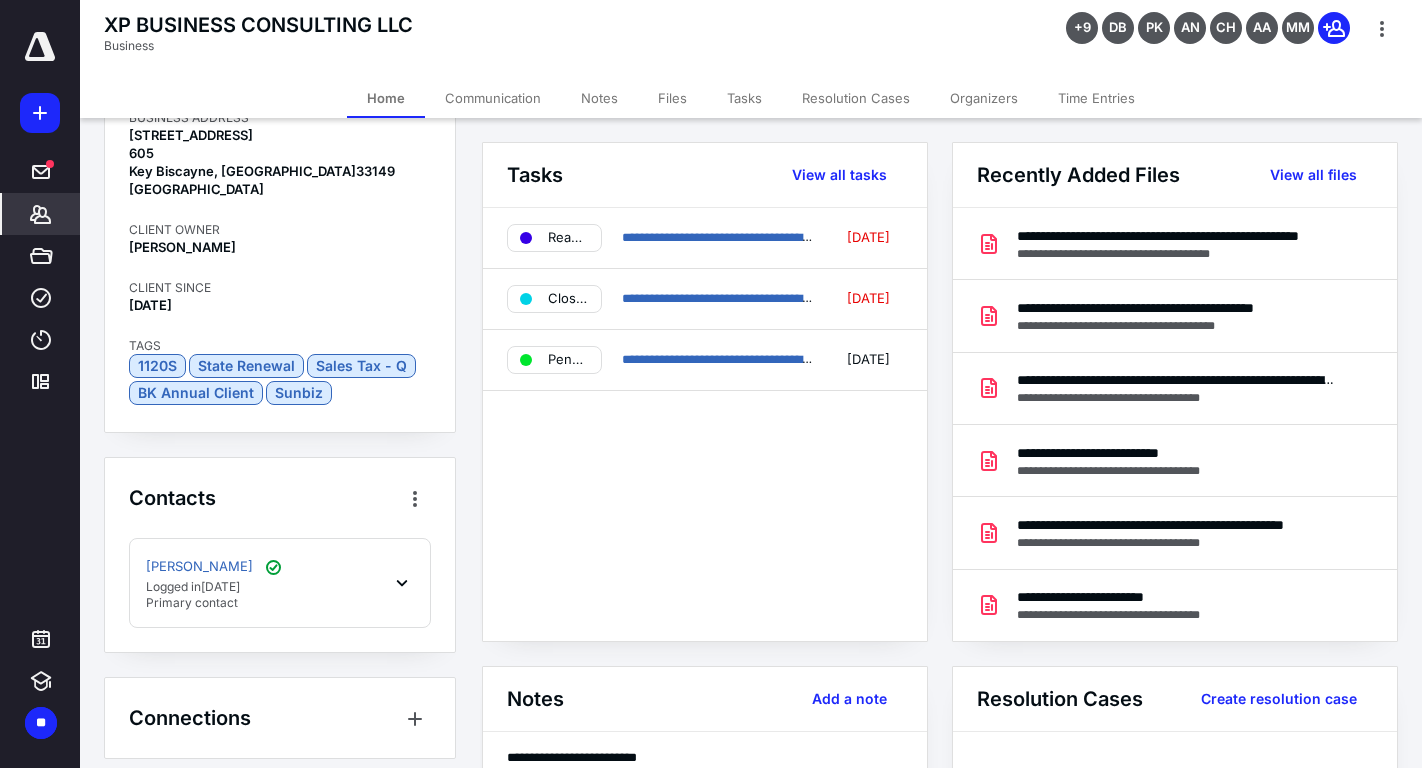 scroll, scrollTop: 418, scrollLeft: 0, axis: vertical 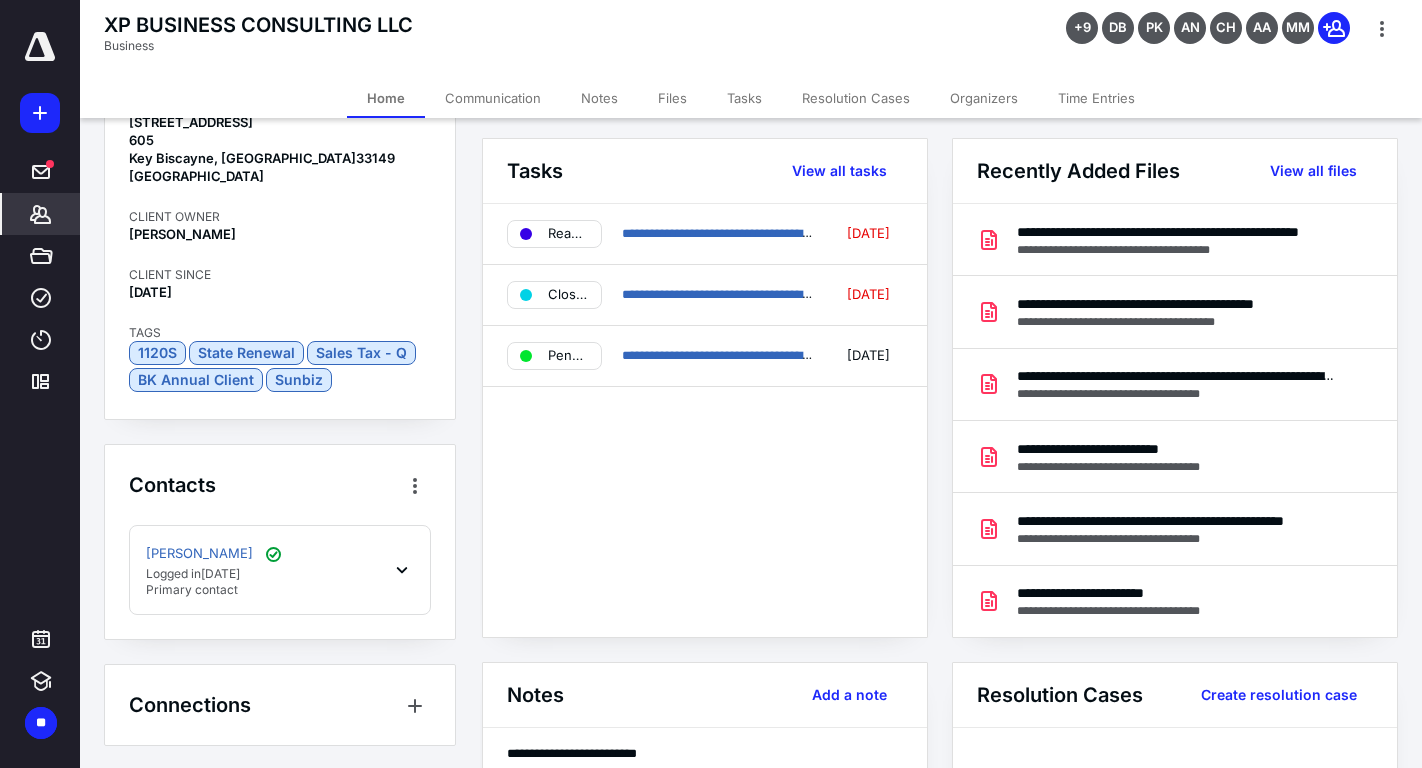 click on "XP BUSINESS CONSULTING LLC Business +9 DB PK AN CH AA MM" at bounding box center (751, 39) 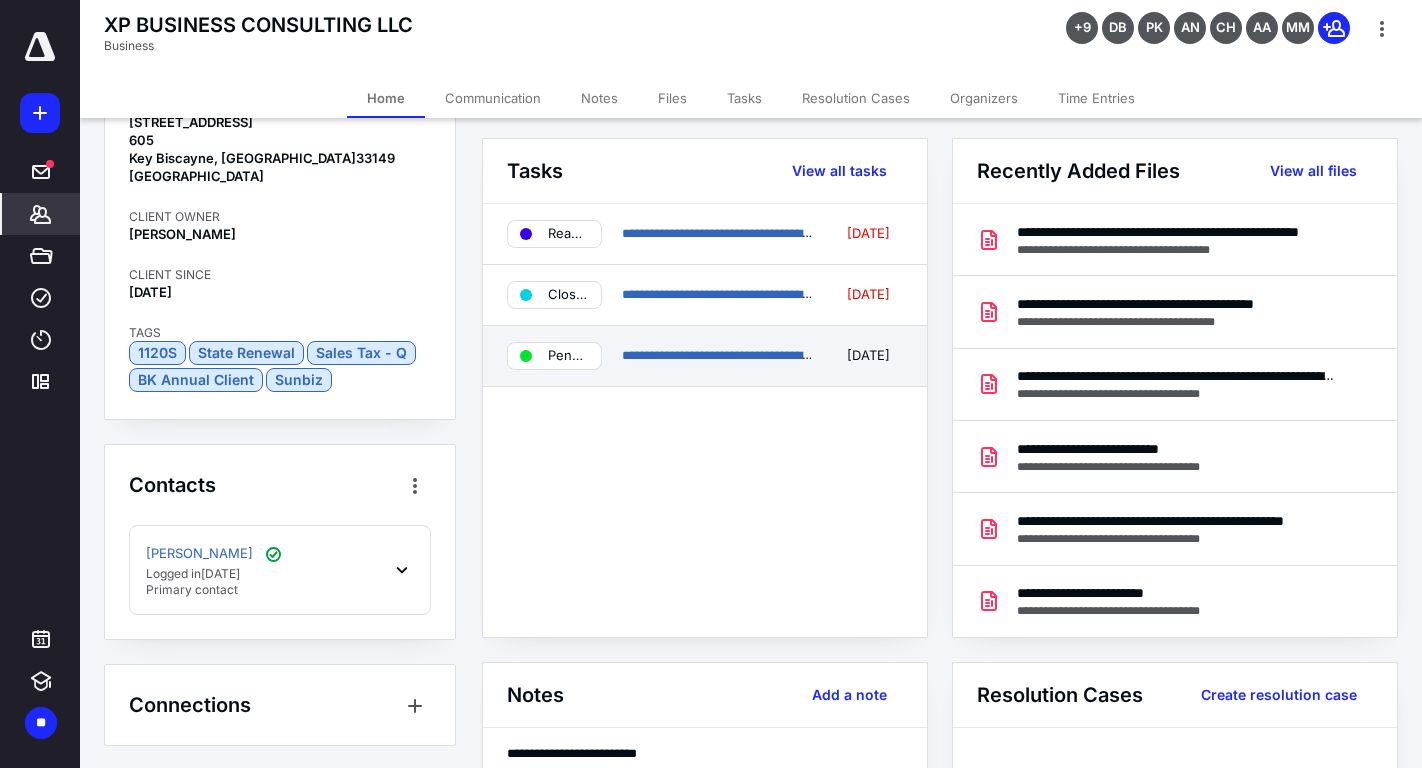 click on "**********" at bounding box center [717, 356] 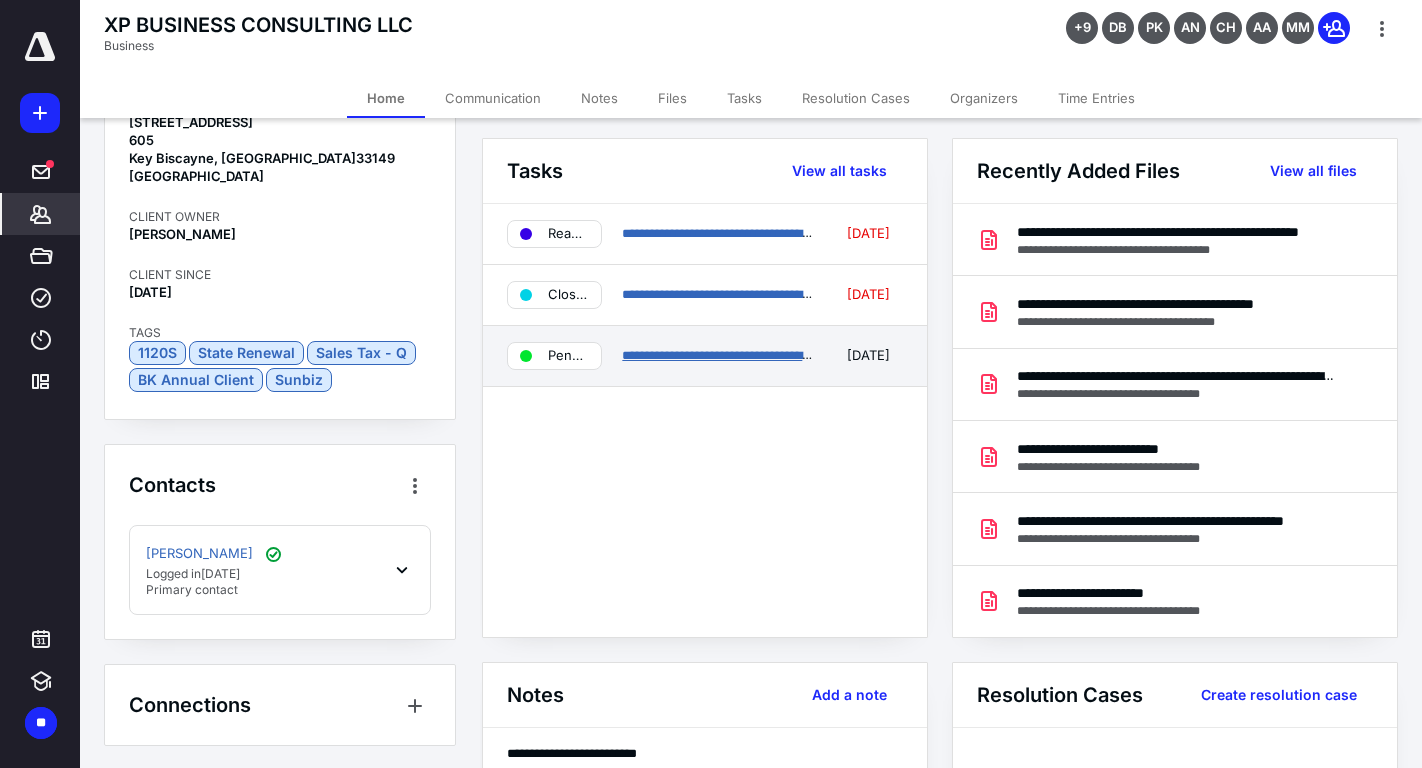 click on "**********" at bounding box center (744, 355) 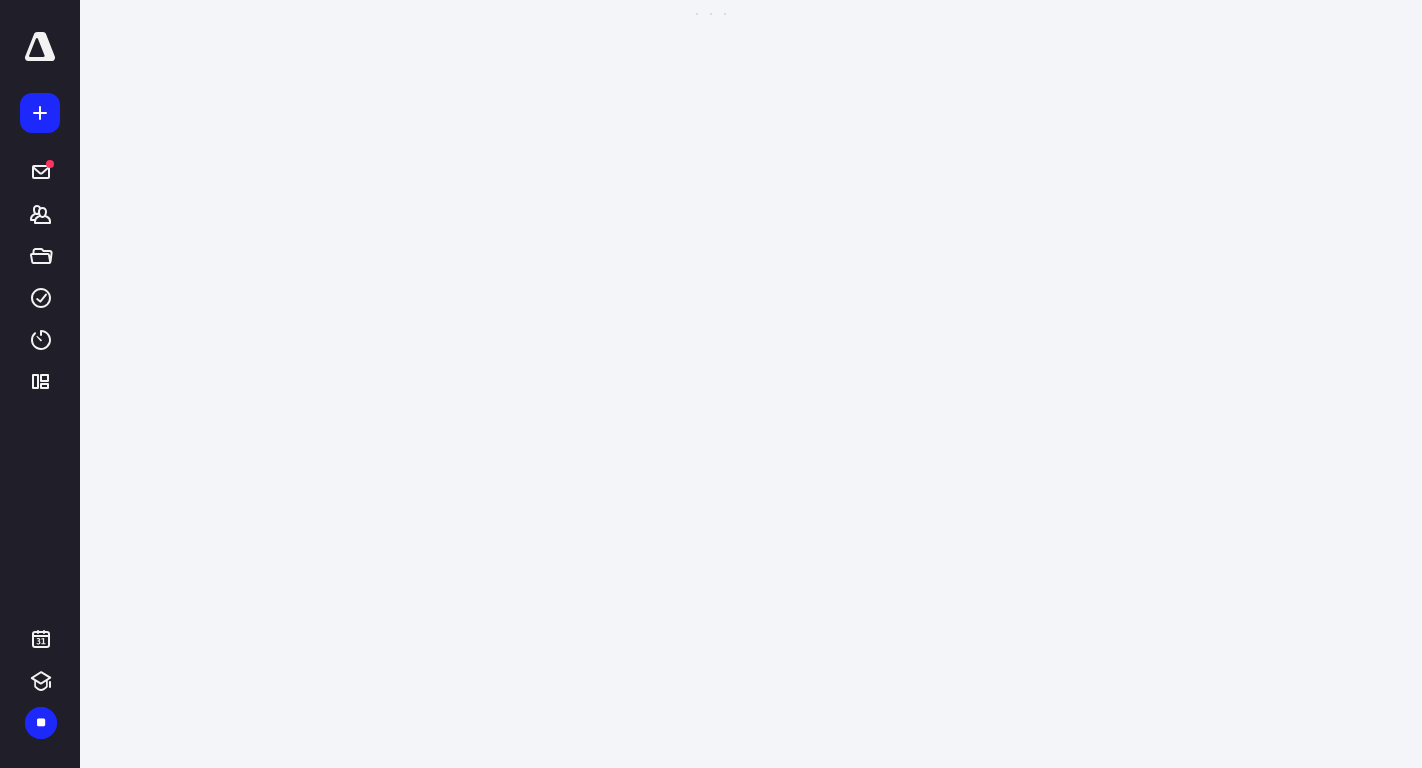 scroll, scrollTop: 0, scrollLeft: 0, axis: both 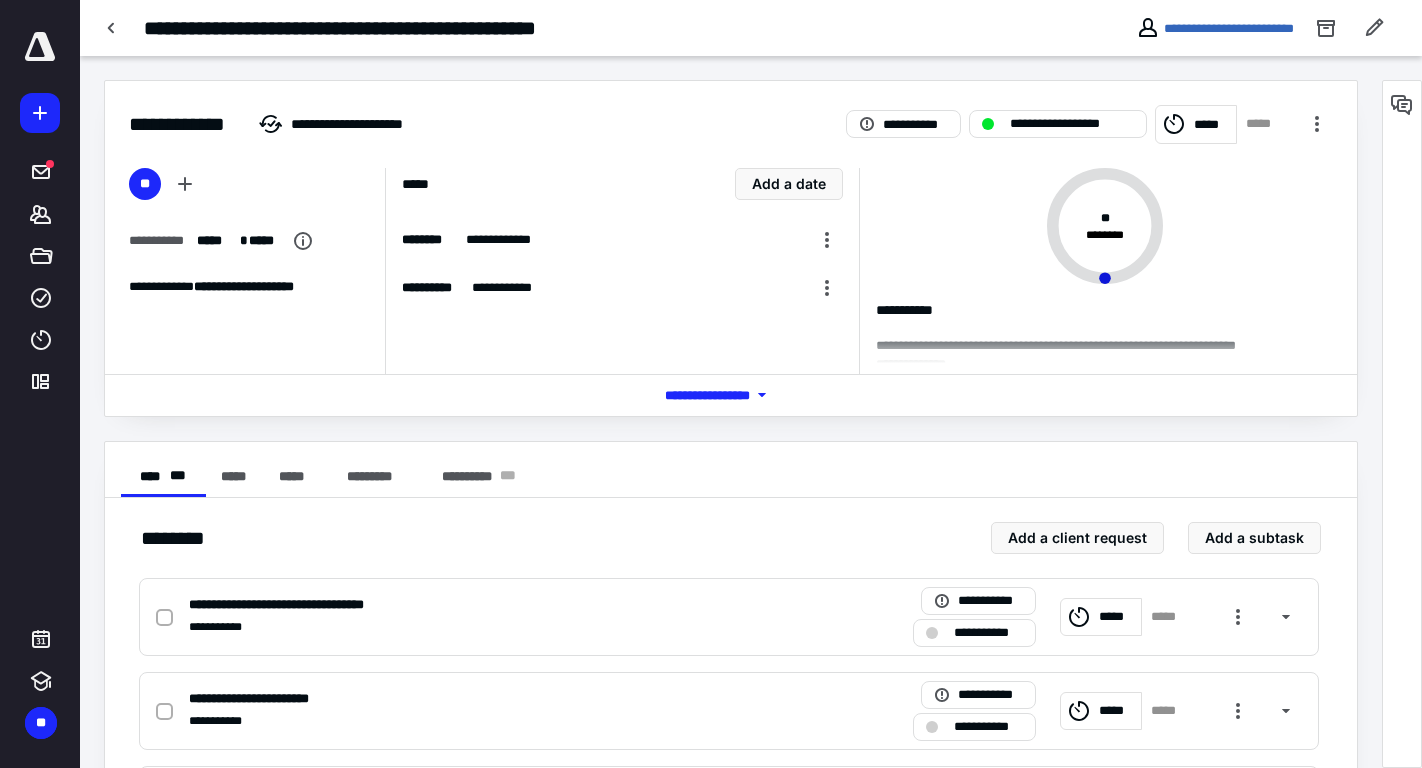 click on "*** **** *******" at bounding box center (731, 395) 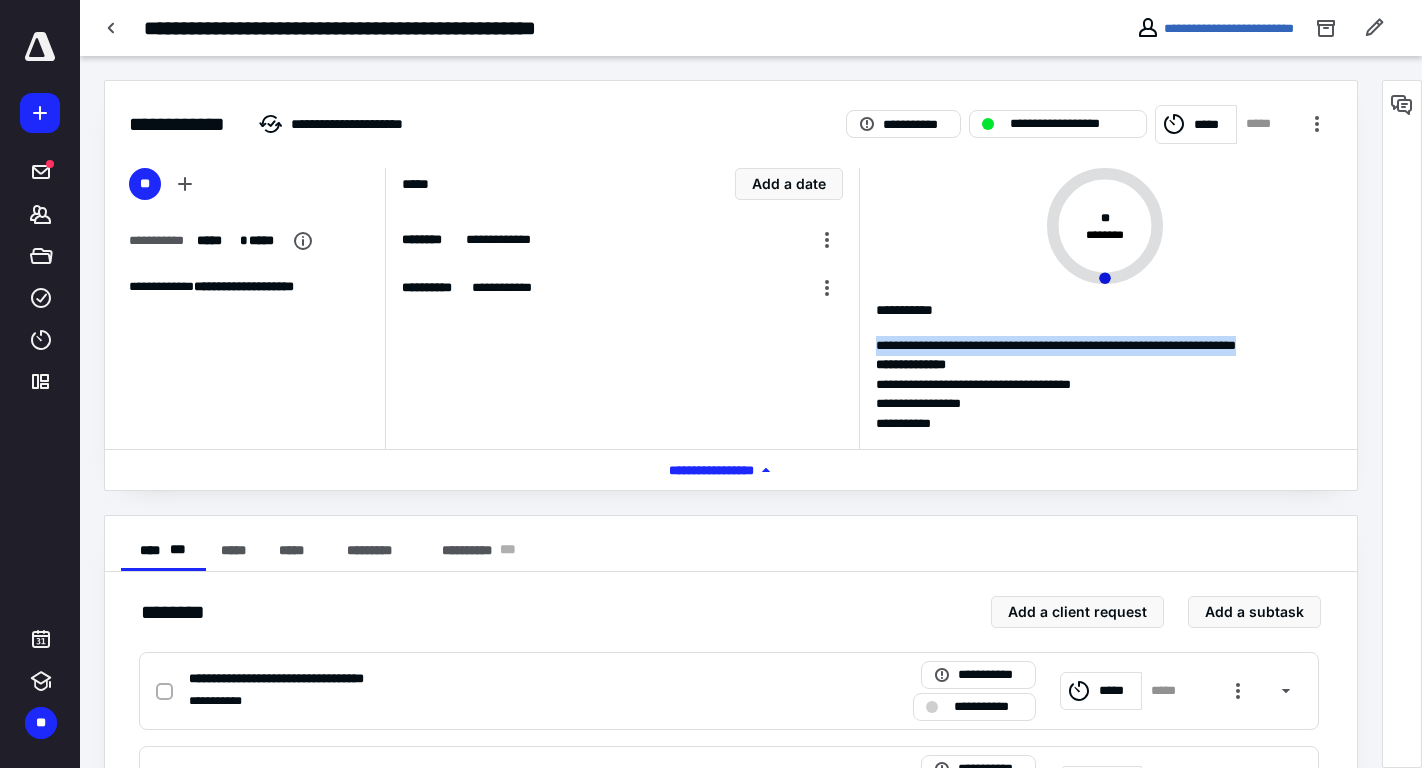 drag, startPoint x: 873, startPoint y: 348, endPoint x: 1338, endPoint y: 348, distance: 465 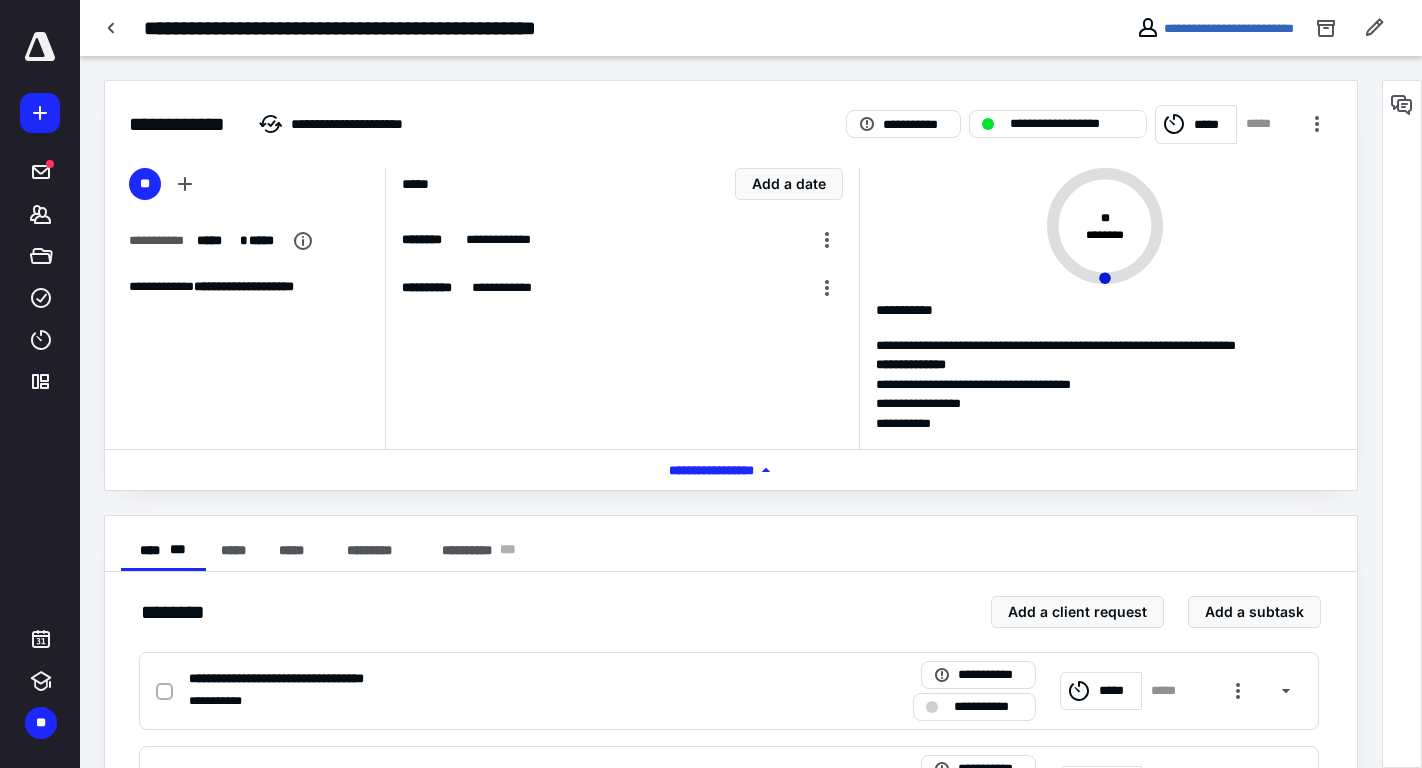 click on "**********" at bounding box center [1096, 309] 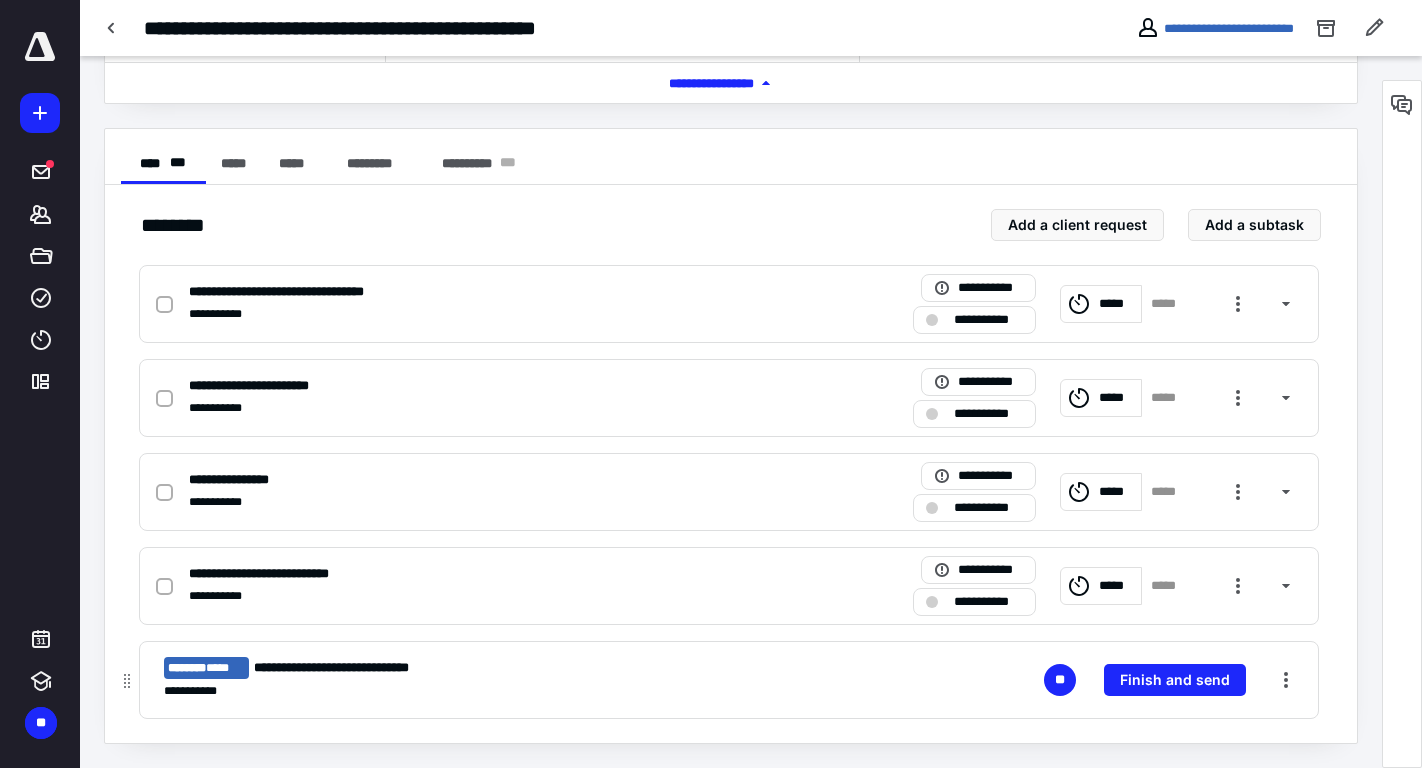 click on "**********" at bounding box center [454, 668] 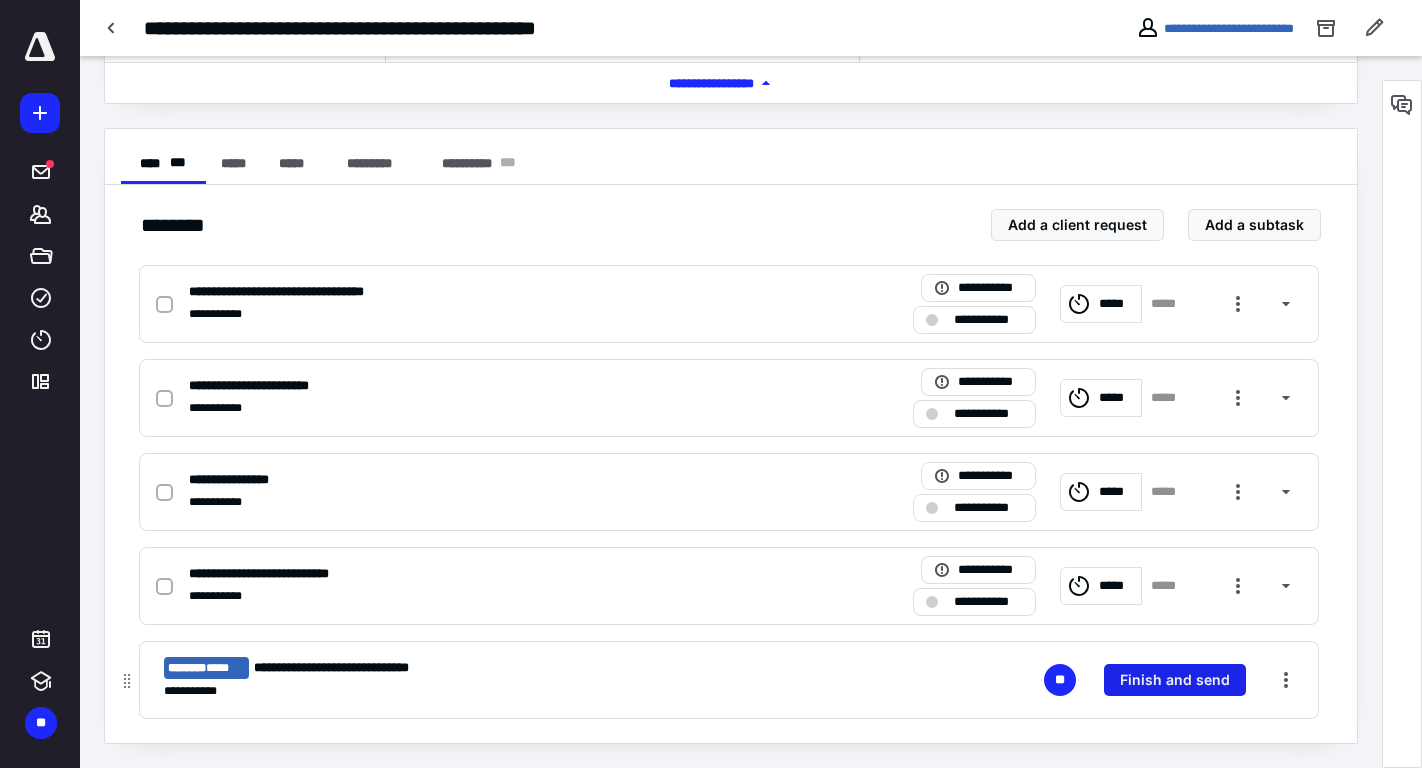click on "Finish and send" at bounding box center [1175, 680] 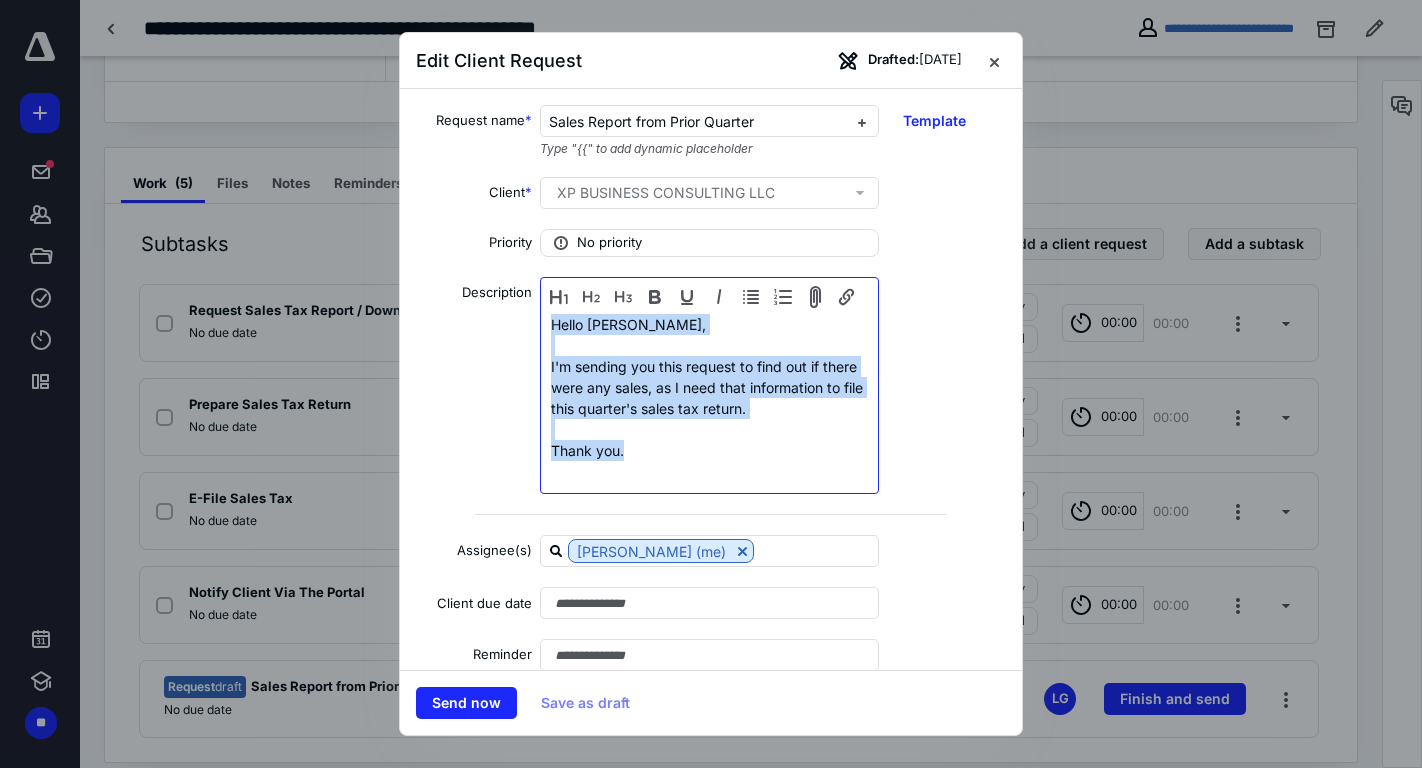 drag, startPoint x: 551, startPoint y: 321, endPoint x: 708, endPoint y: 465, distance: 213.03755 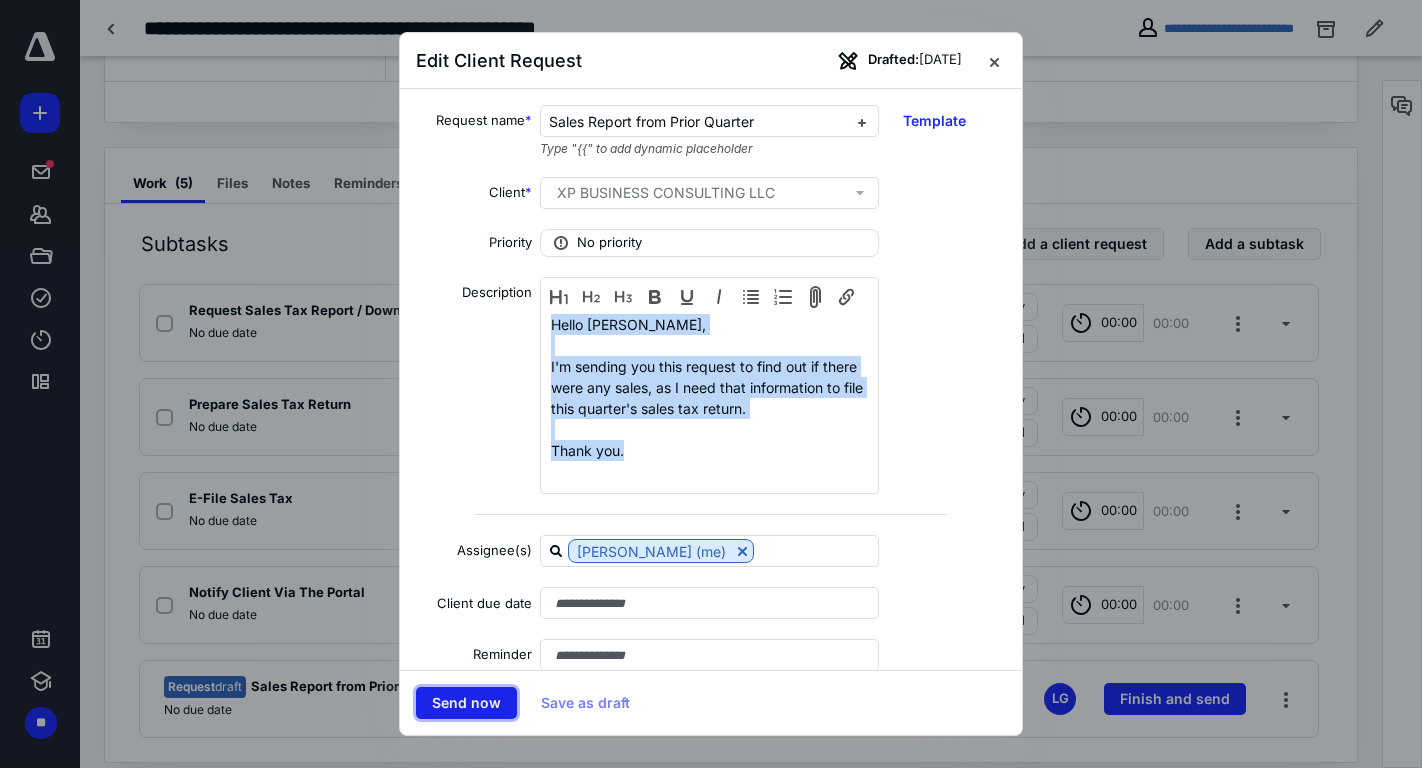 click on "Send now" at bounding box center (466, 703) 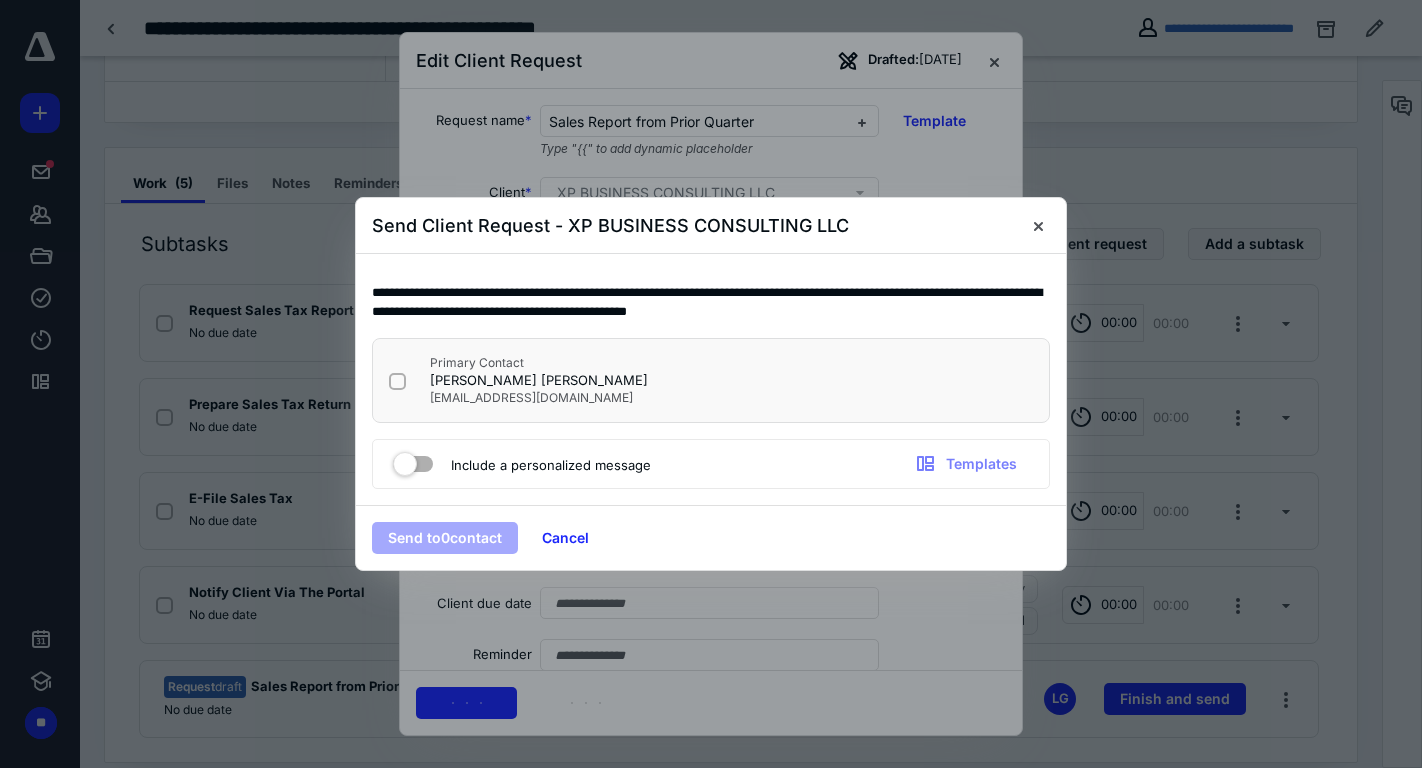 checkbox on "true" 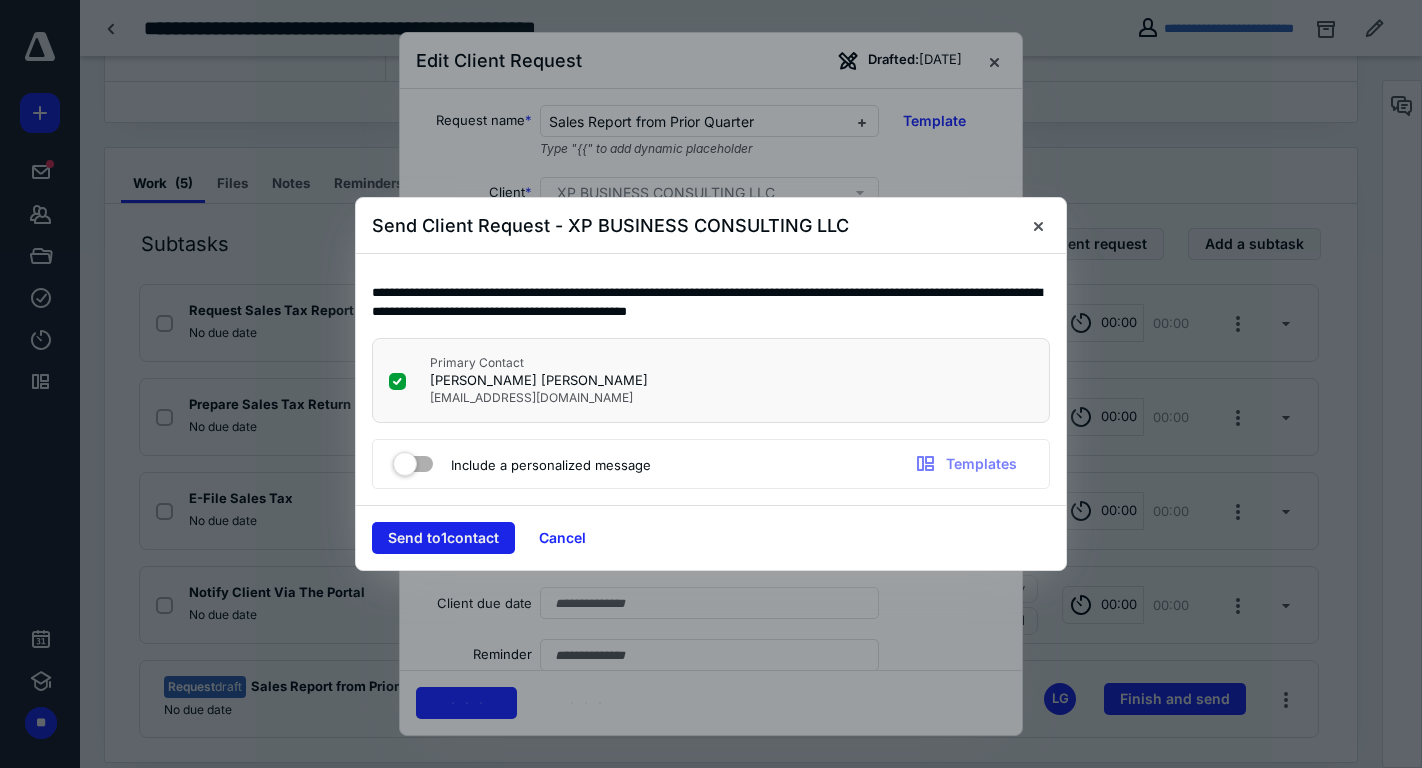 click on "Send to  1  contact" at bounding box center (443, 538) 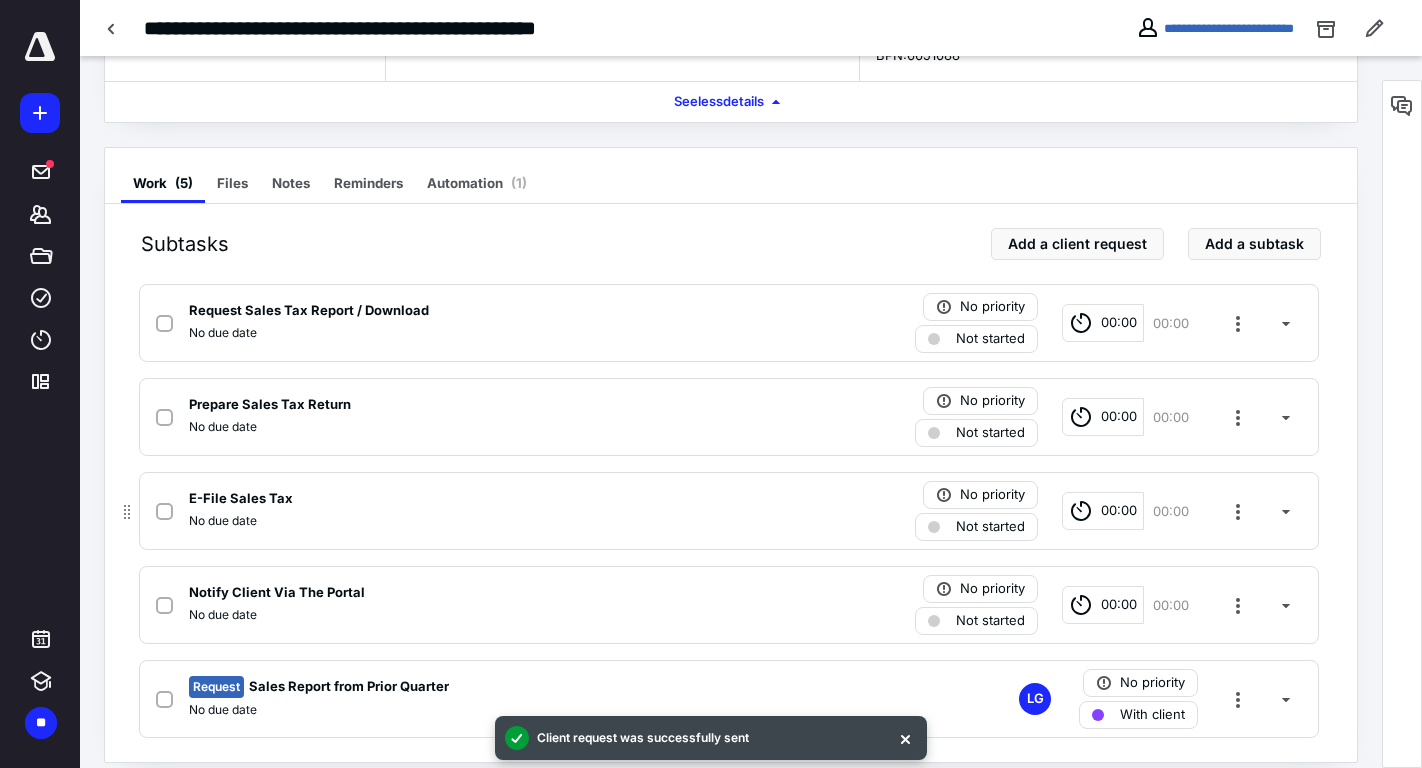 scroll, scrollTop: 0, scrollLeft: 0, axis: both 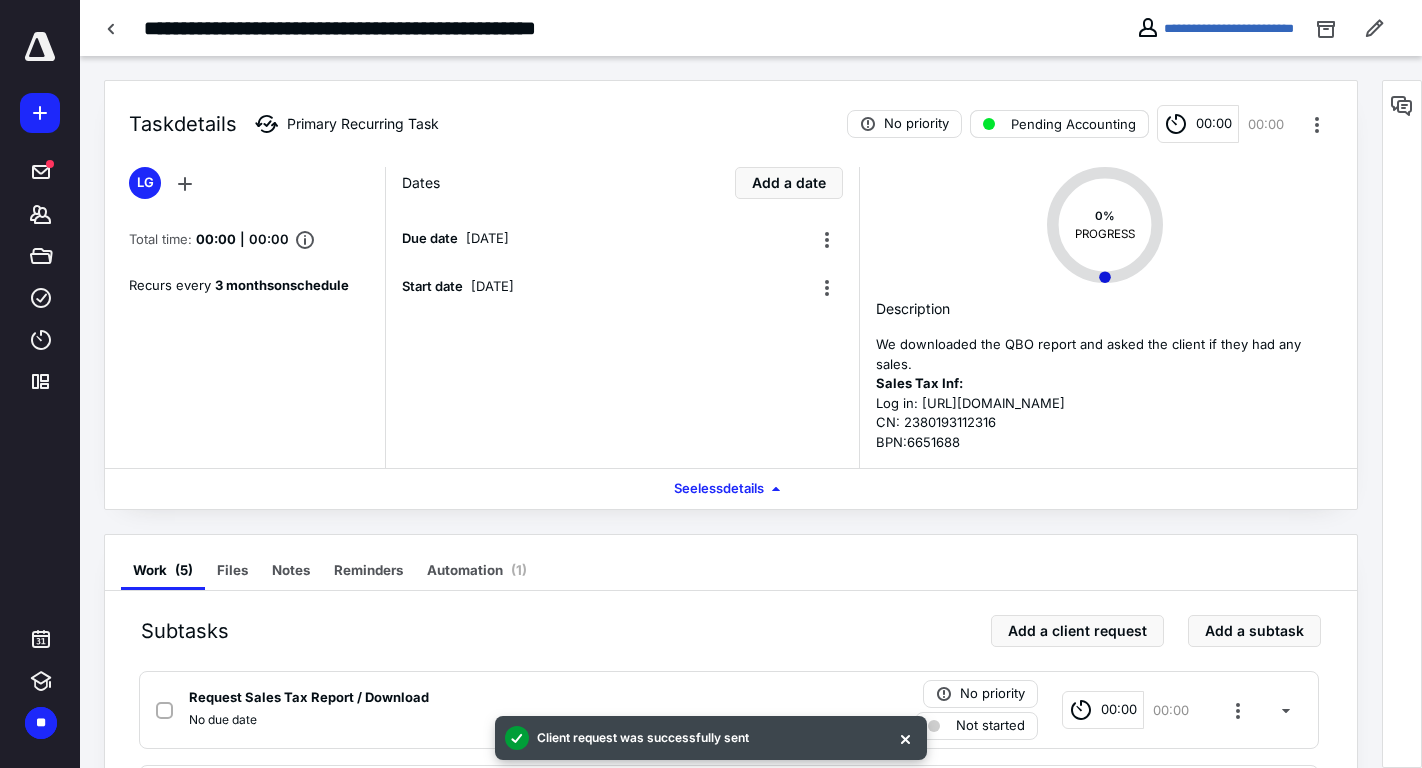 click on "Pending Accounting" at bounding box center (1073, 124) 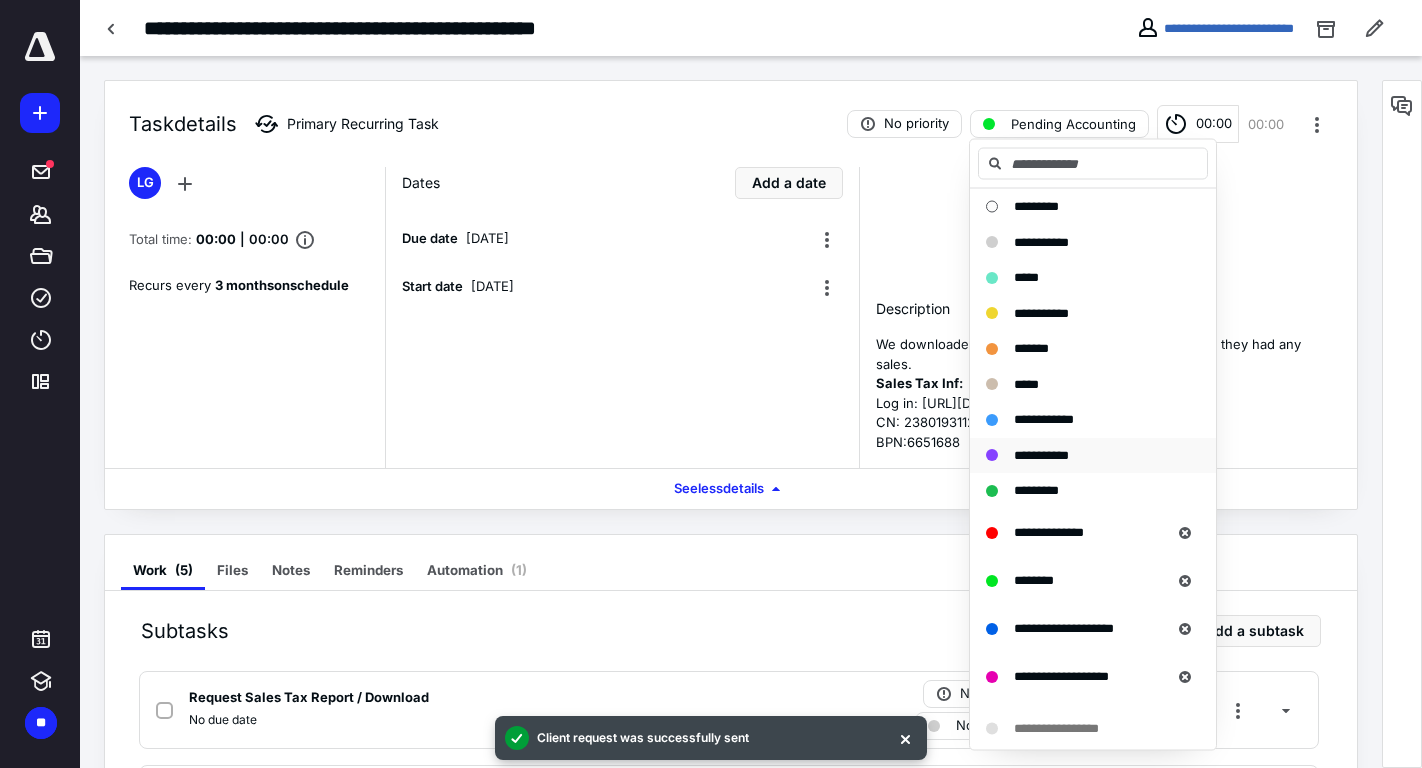 click on "**********" at bounding box center (1041, 454) 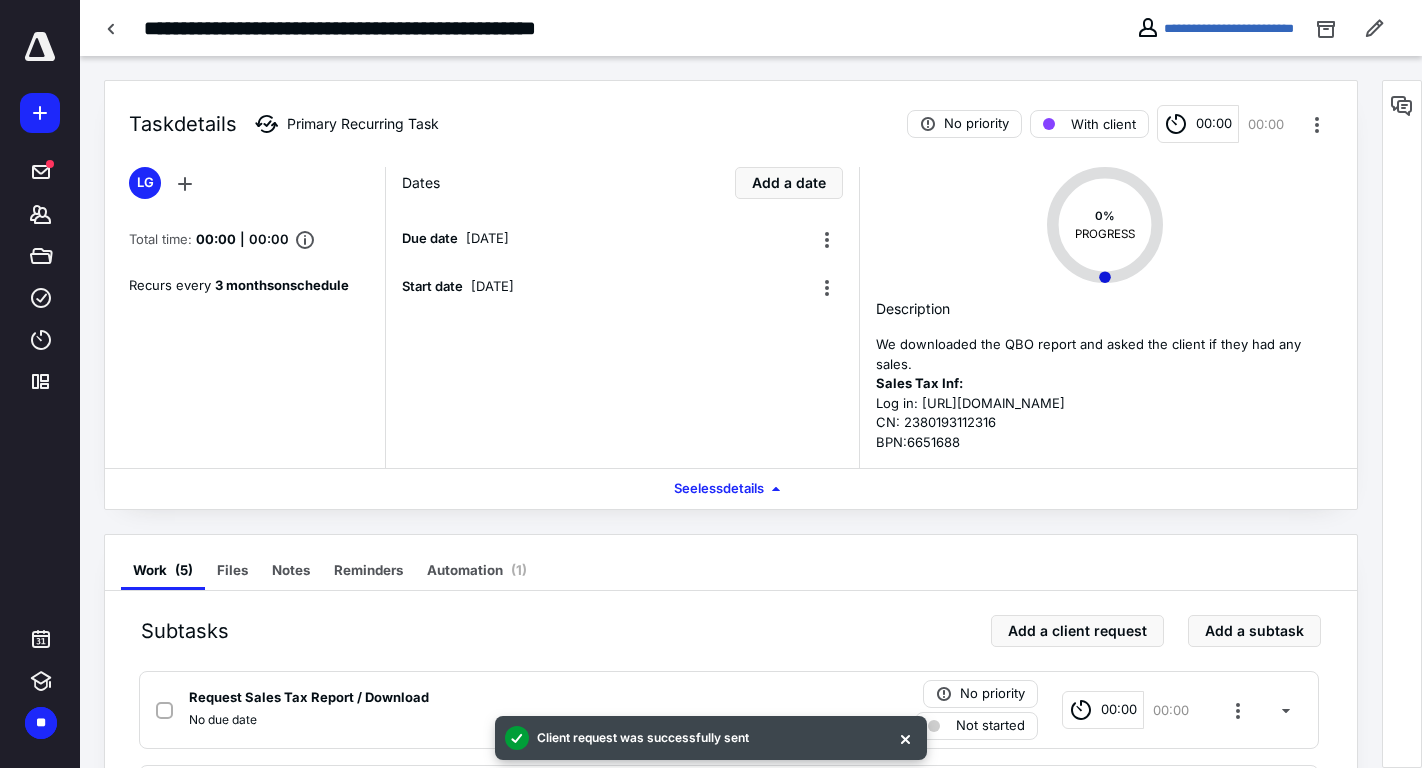 scroll, scrollTop: 387, scrollLeft: 0, axis: vertical 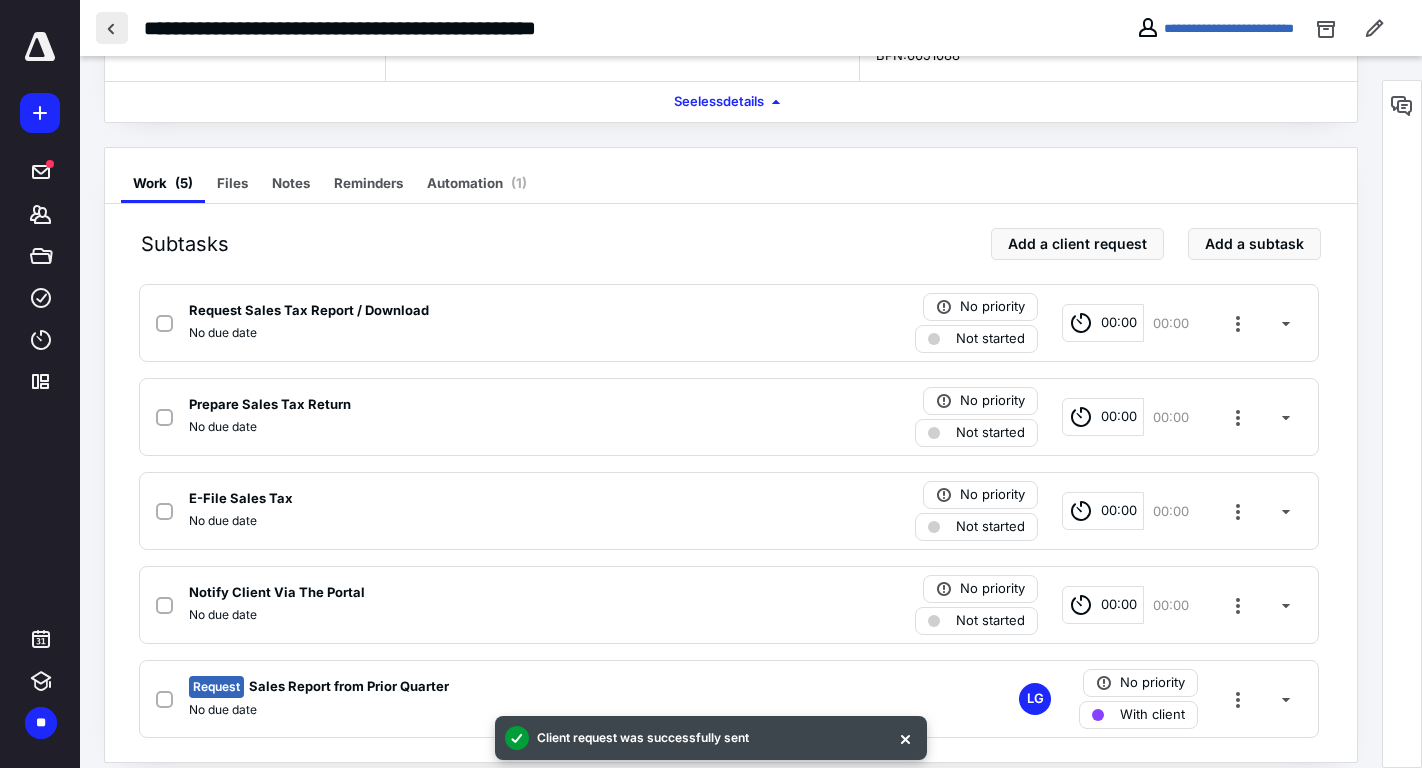 click at bounding box center (112, 28) 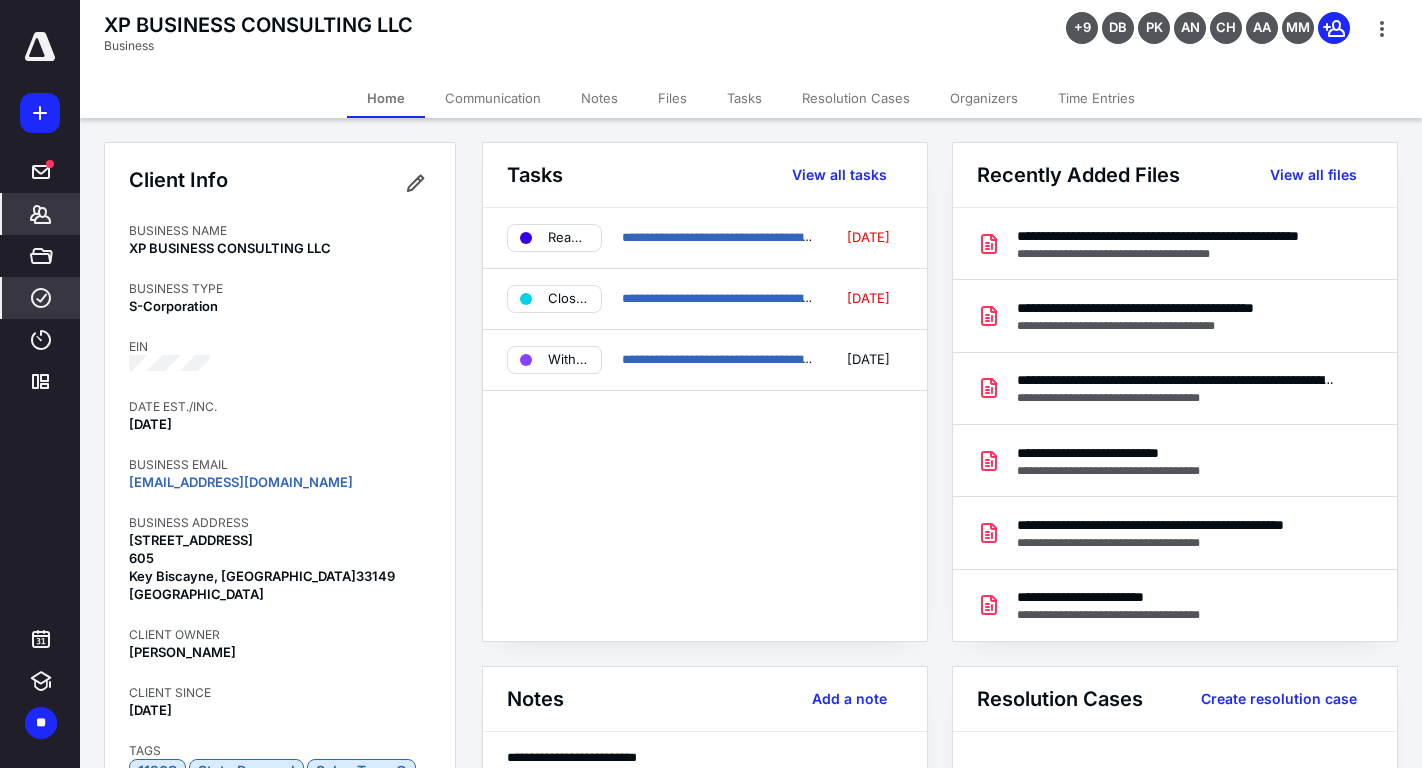 click 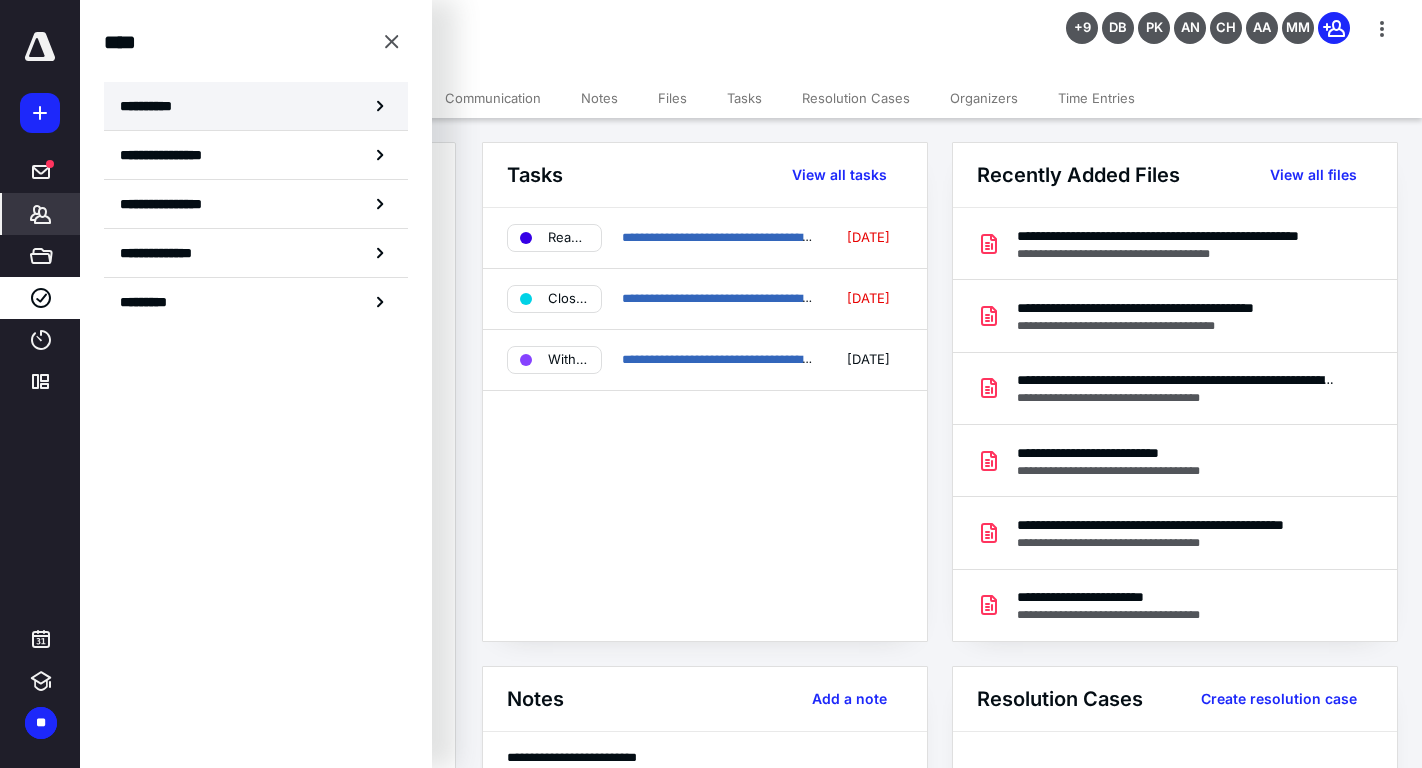 click on "**********" at bounding box center (256, 106) 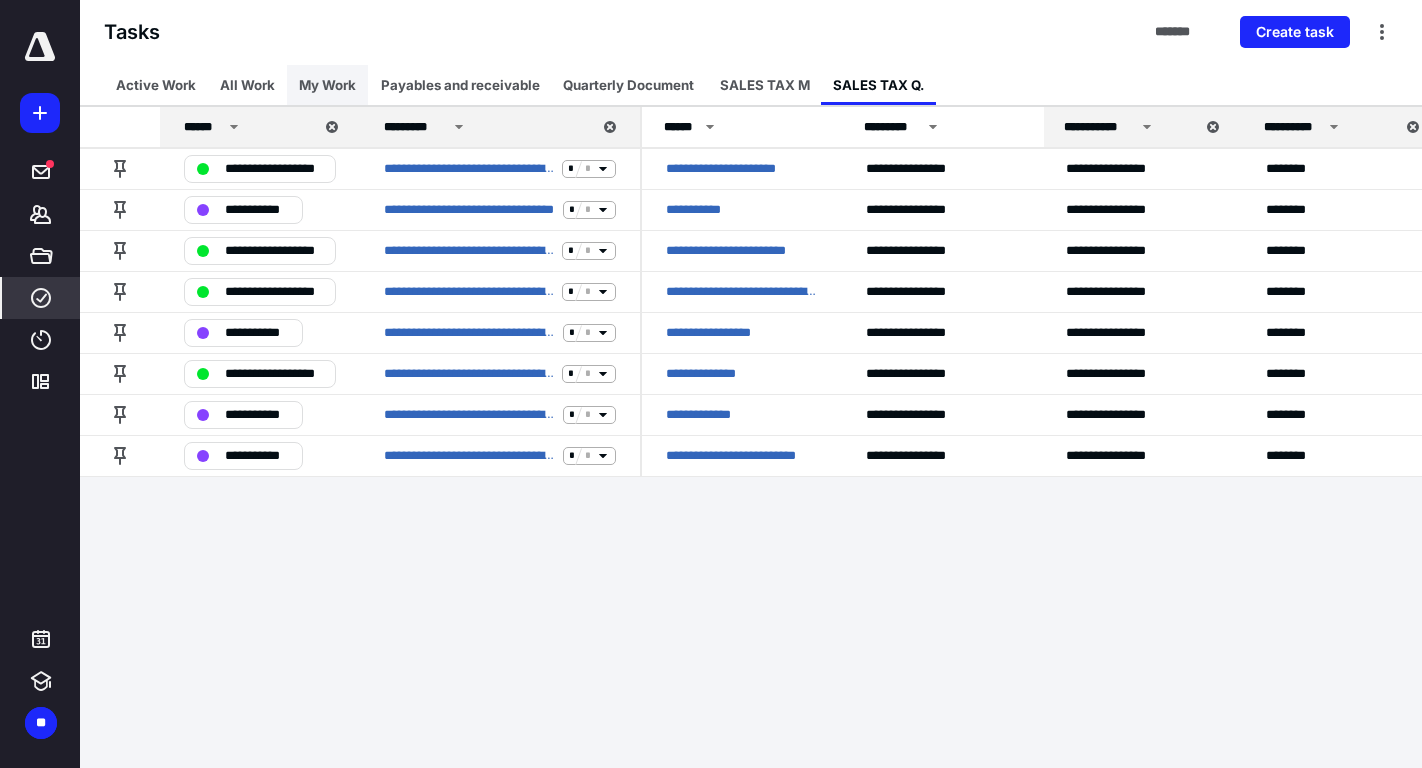 click on "My Work" at bounding box center [327, 85] 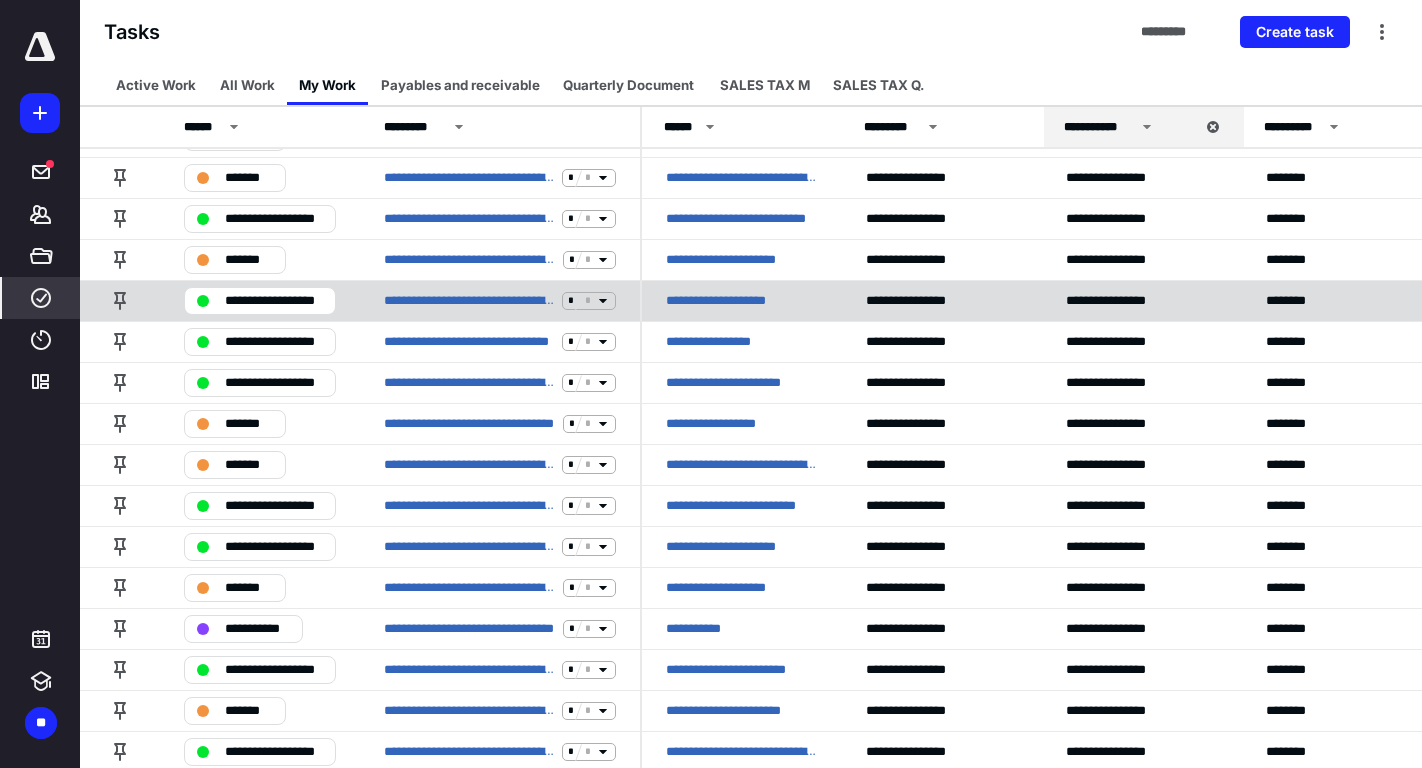scroll, scrollTop: 121, scrollLeft: 0, axis: vertical 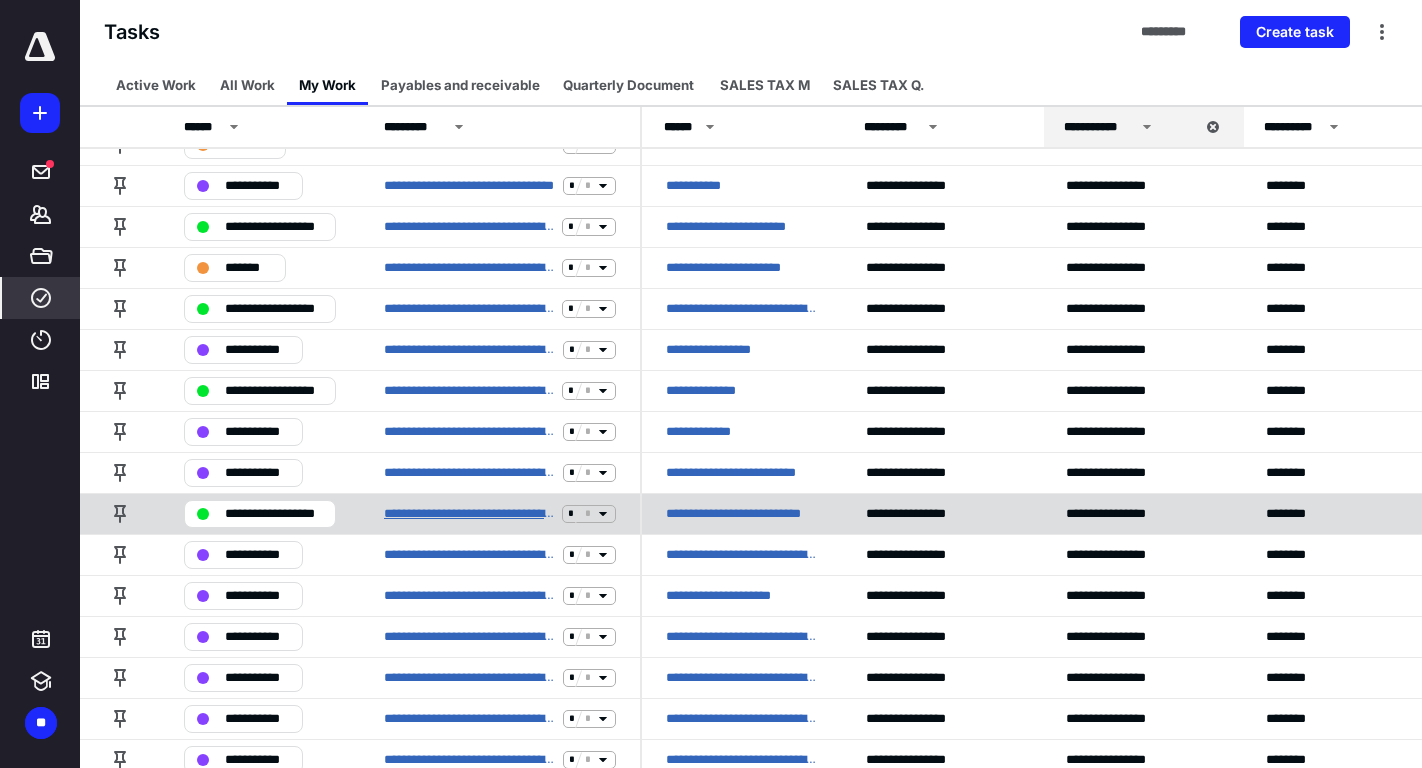 click on "**********" at bounding box center (469, 514) 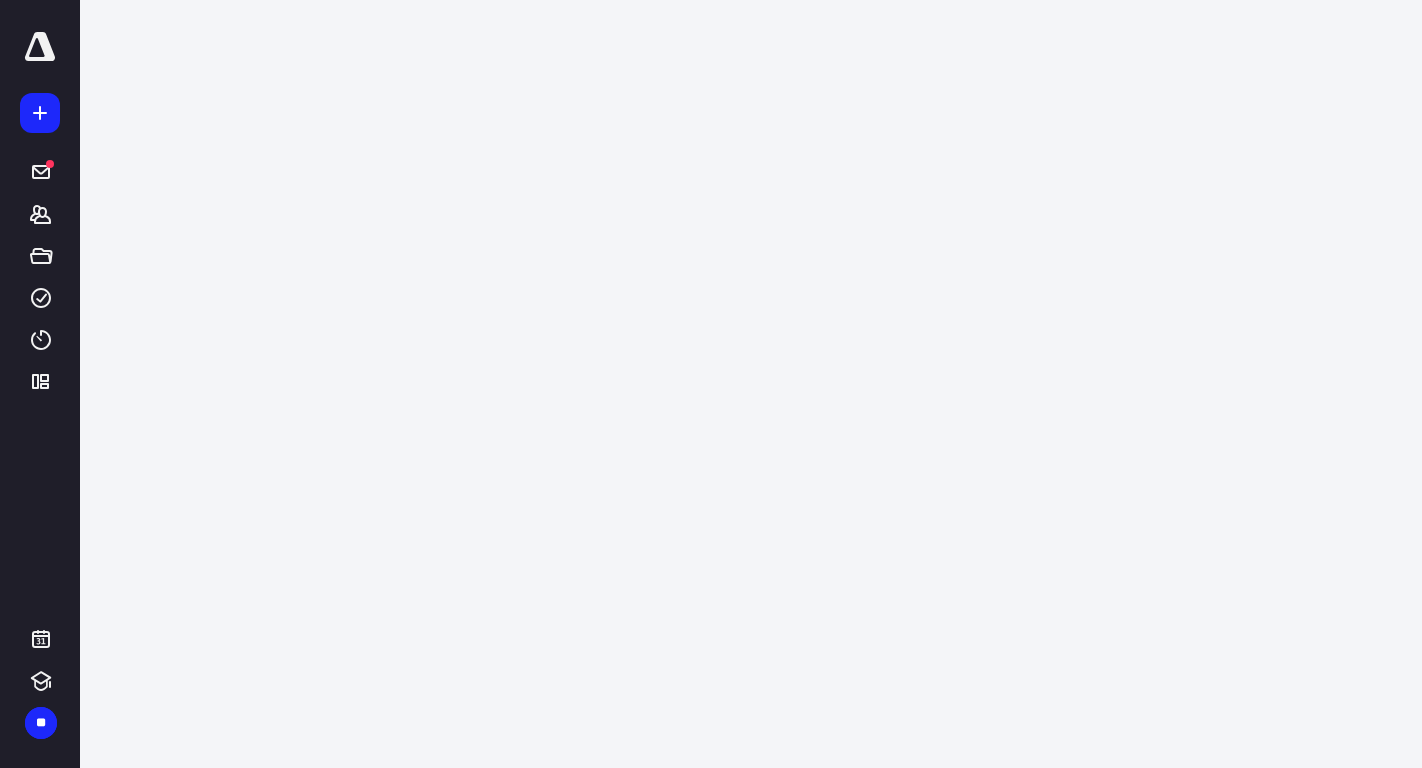 scroll, scrollTop: 0, scrollLeft: 0, axis: both 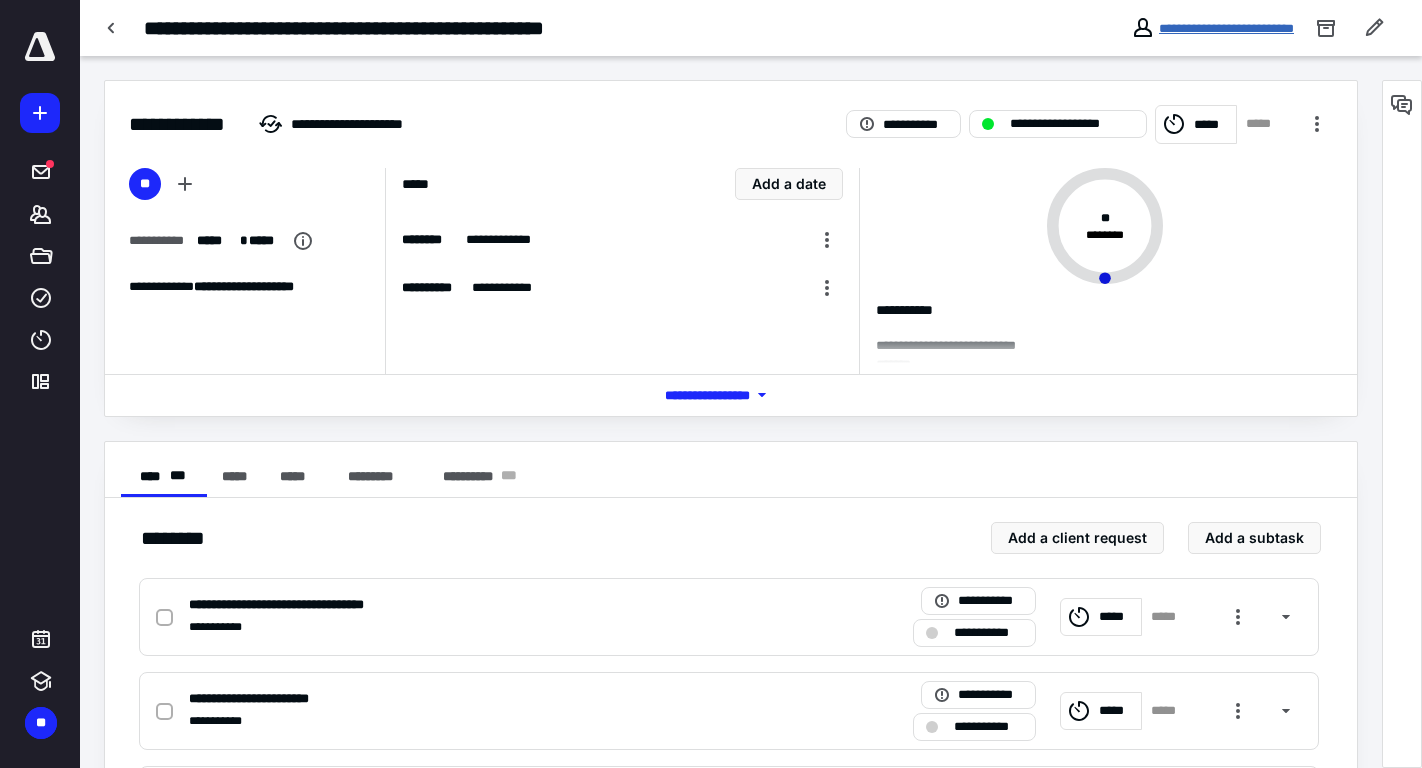 click on "**********" at bounding box center [1226, 28] 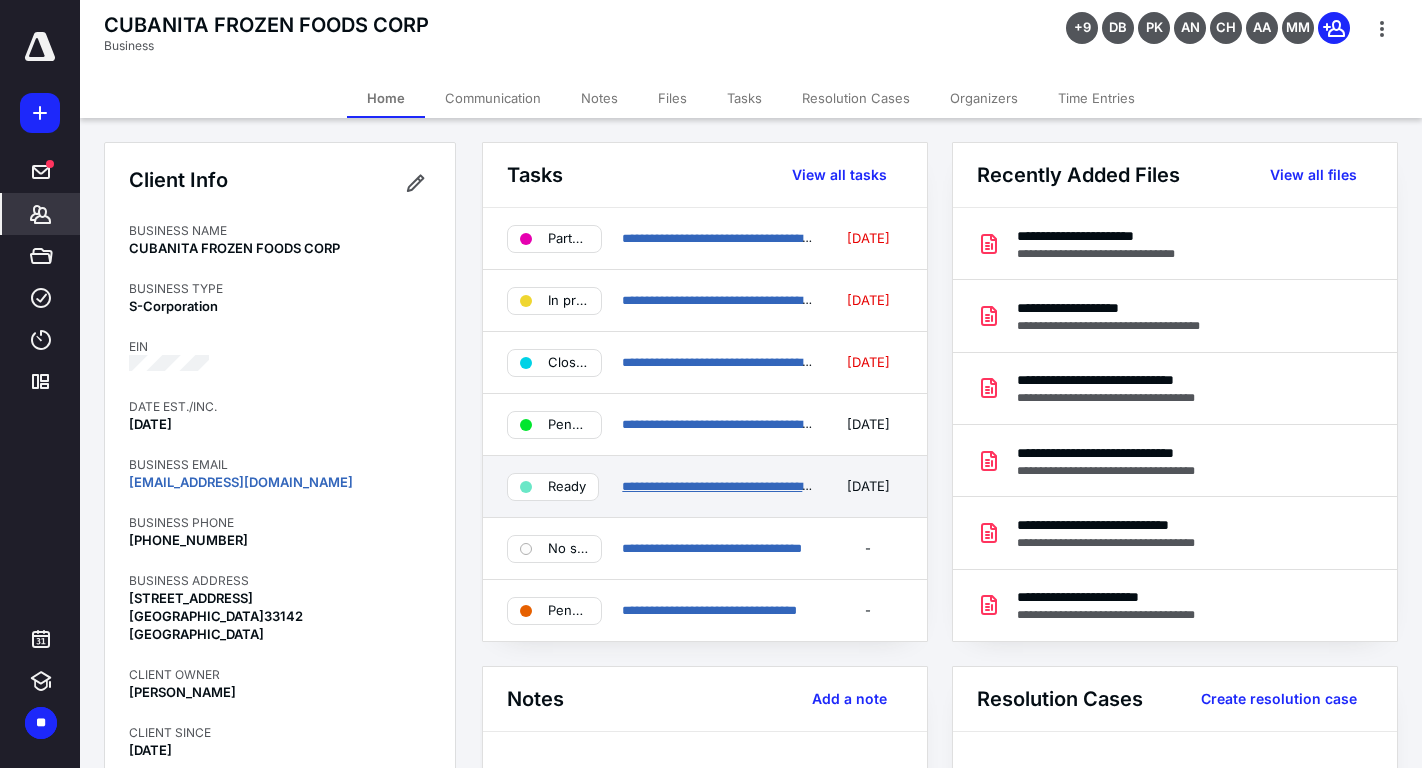 click on "**********" at bounding box center [799, 486] 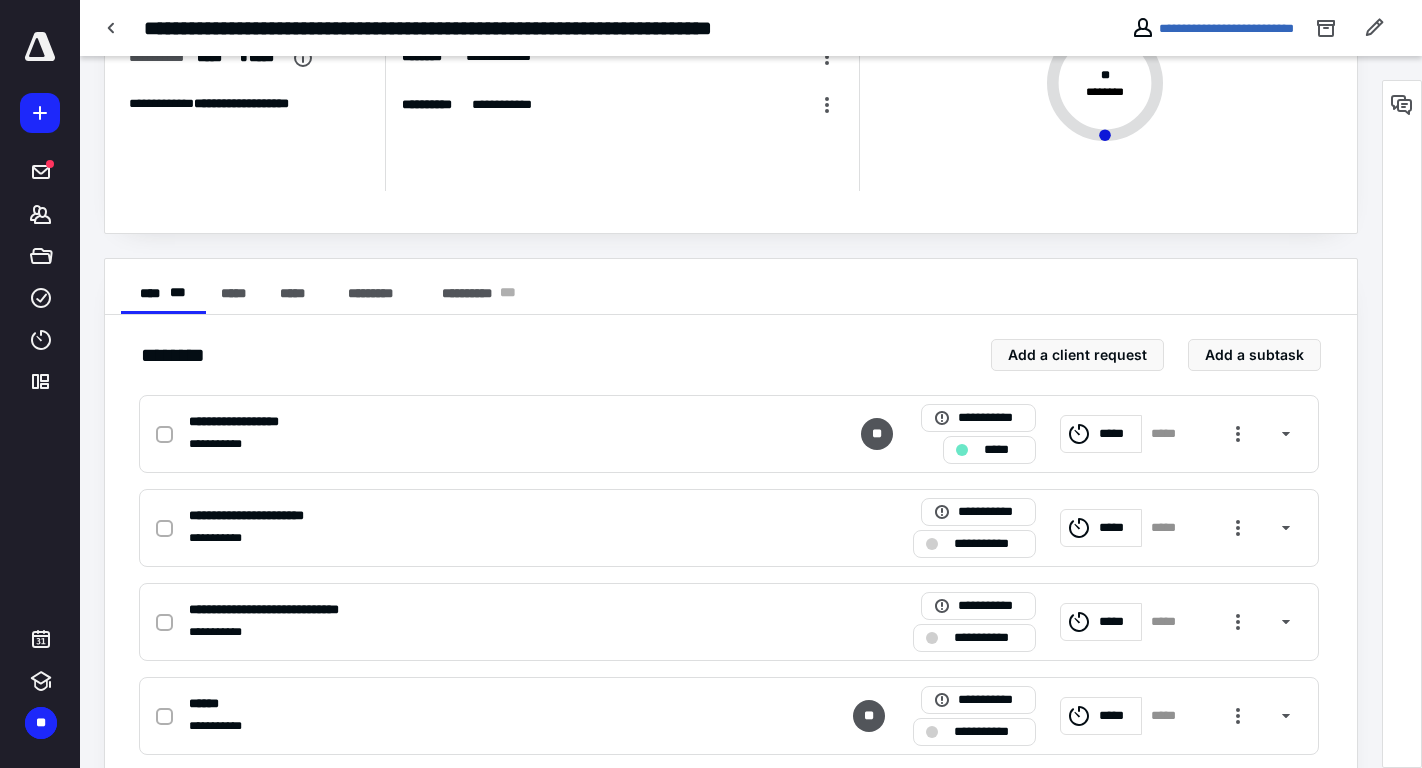 scroll, scrollTop: 0, scrollLeft: 0, axis: both 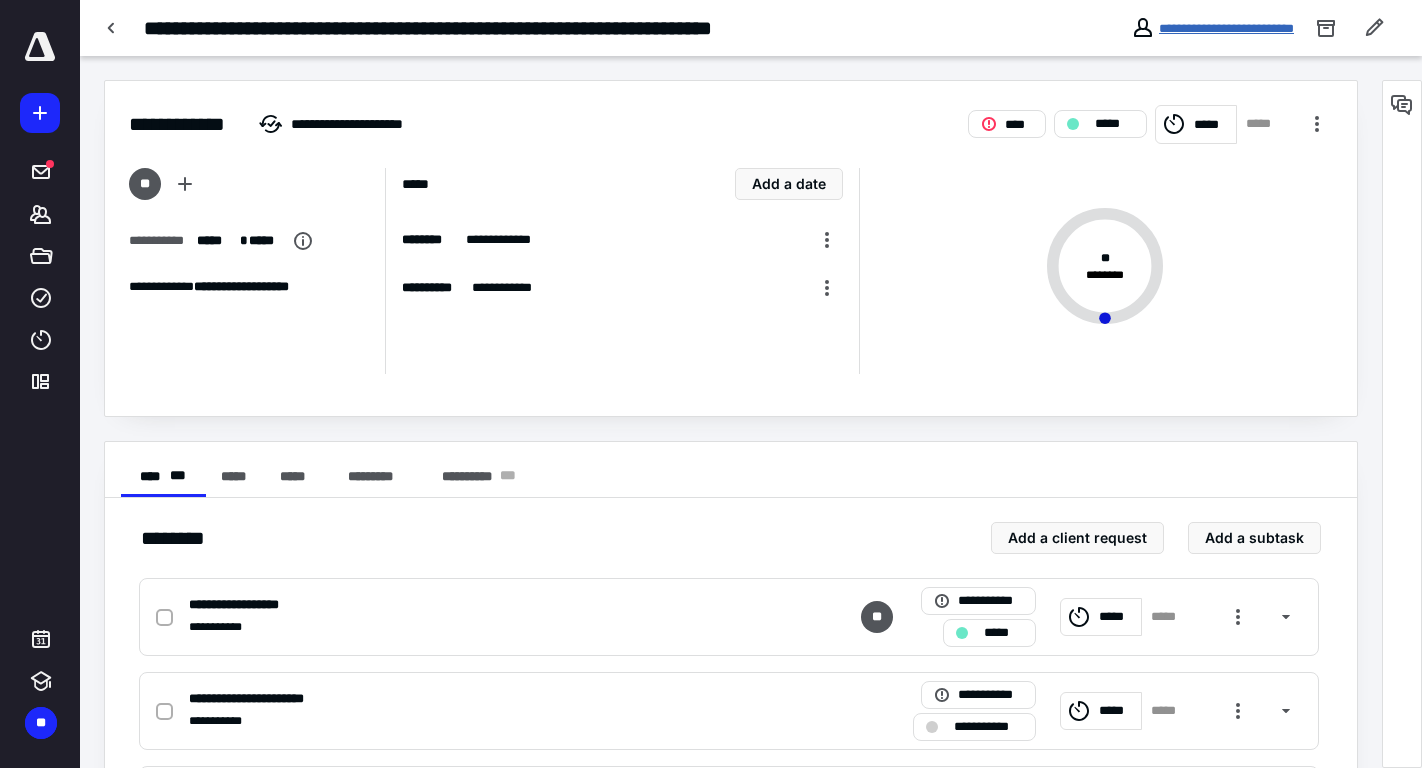 click on "**********" at bounding box center (1226, 28) 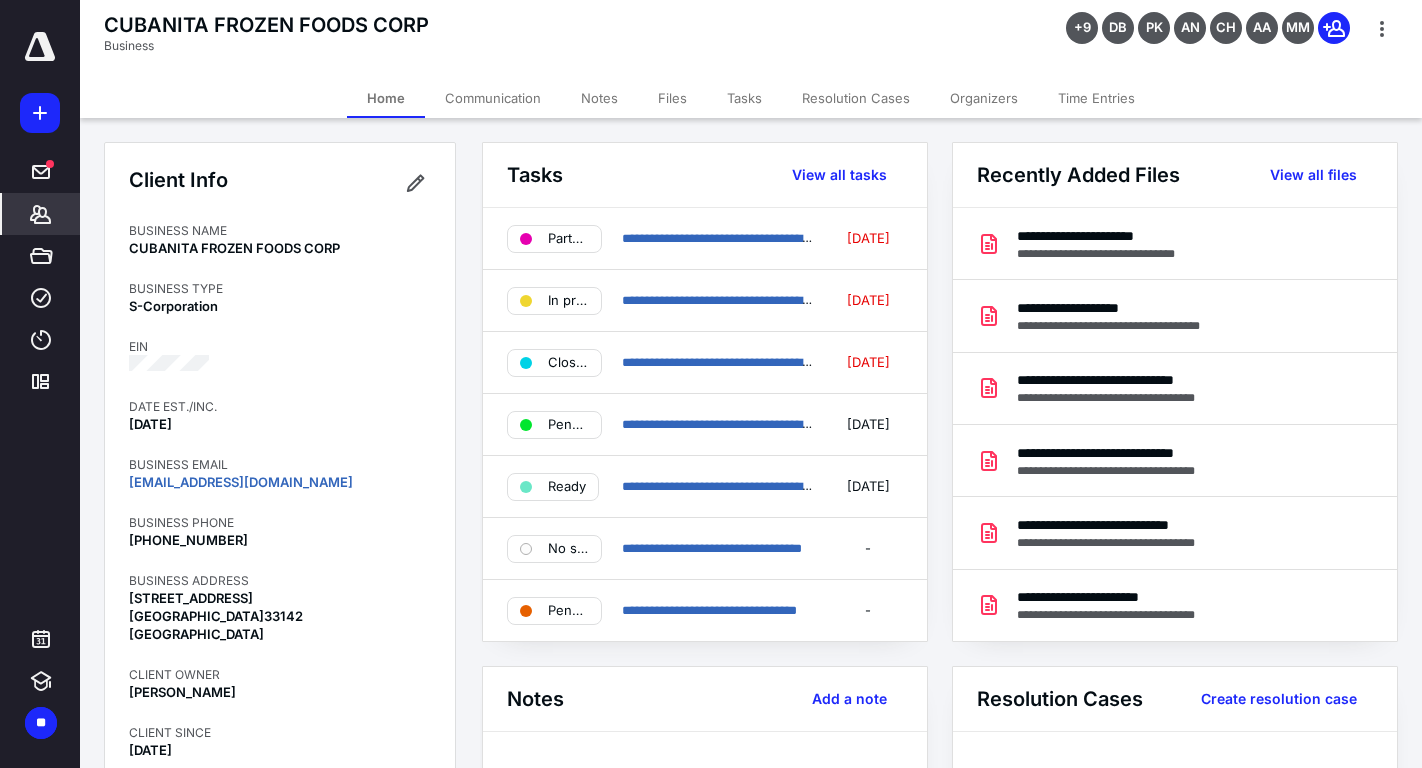 click on "Files" at bounding box center [672, 98] 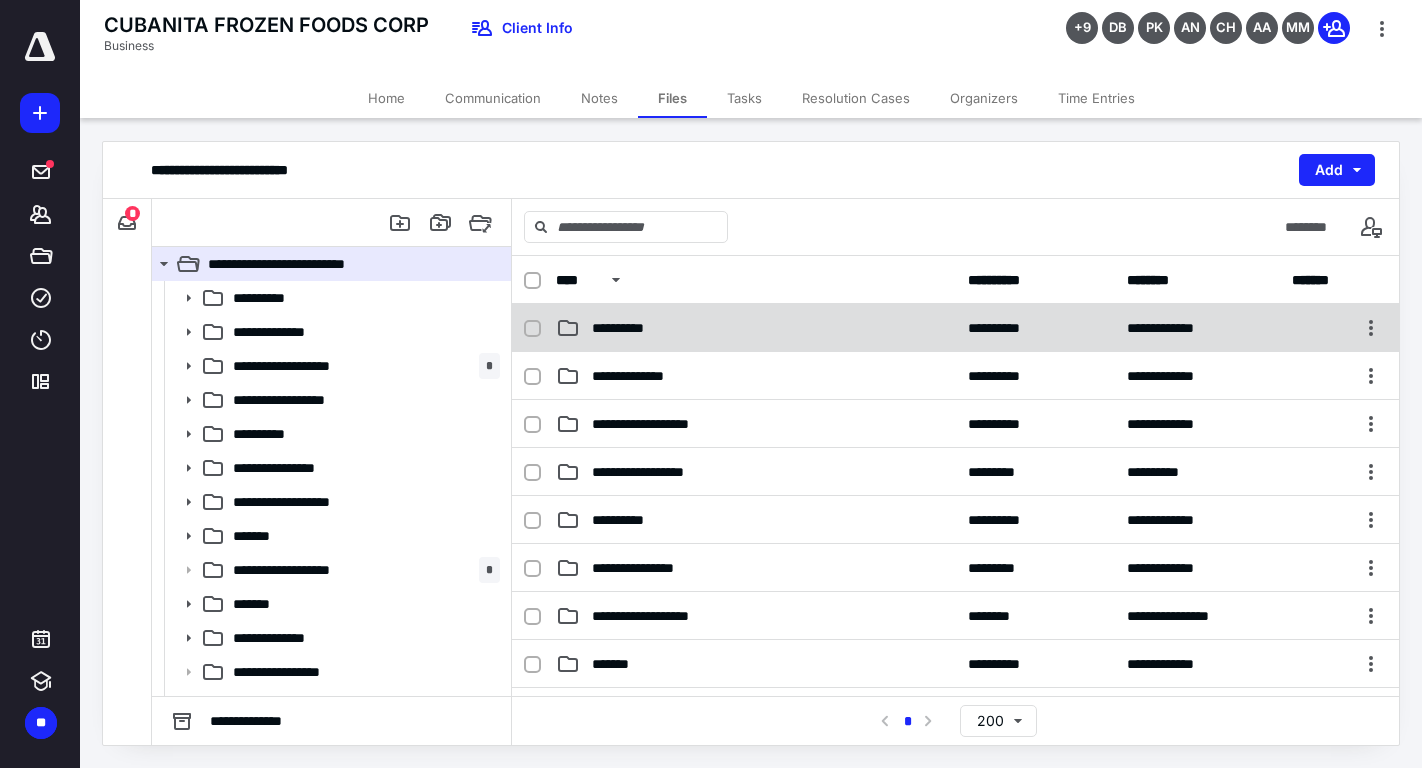 click on "**********" at bounding box center [756, 328] 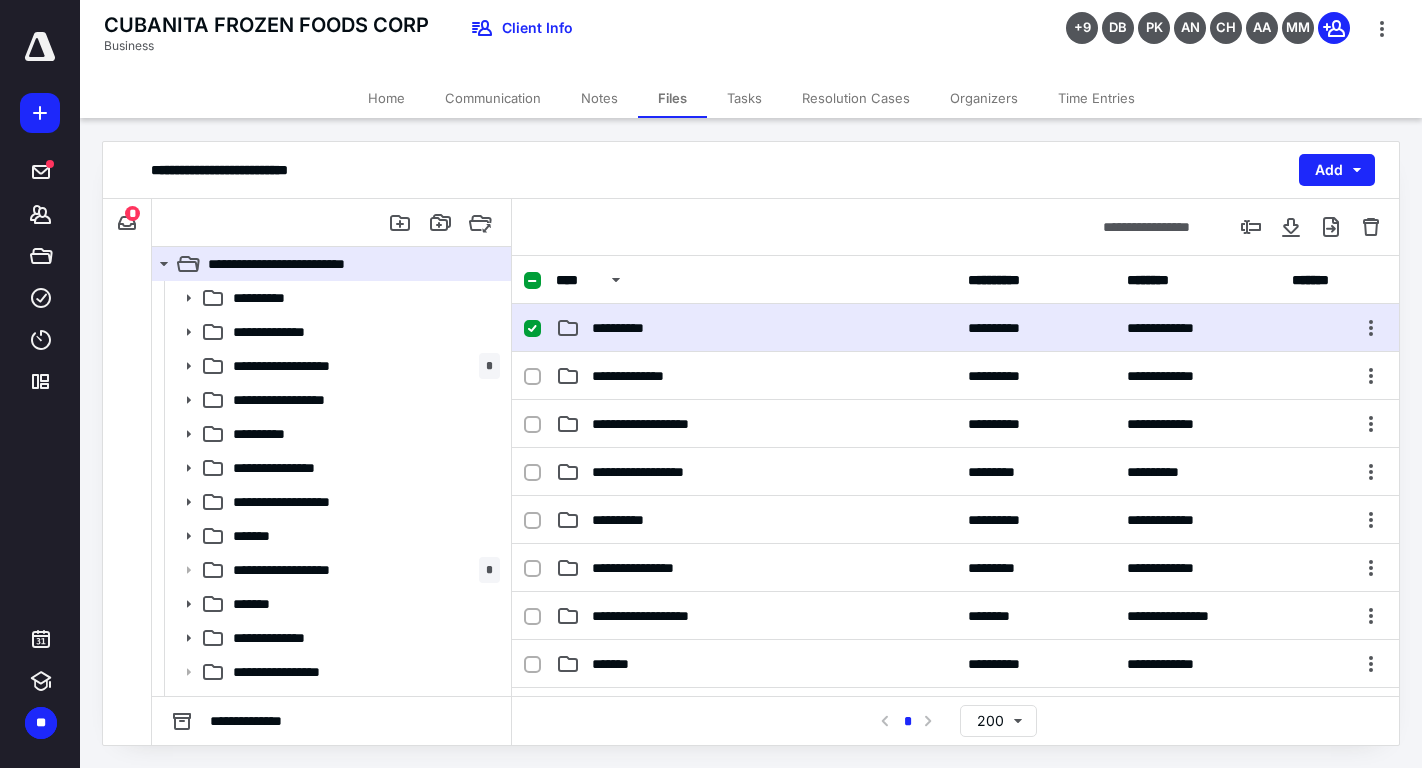 click on "**********" at bounding box center (756, 328) 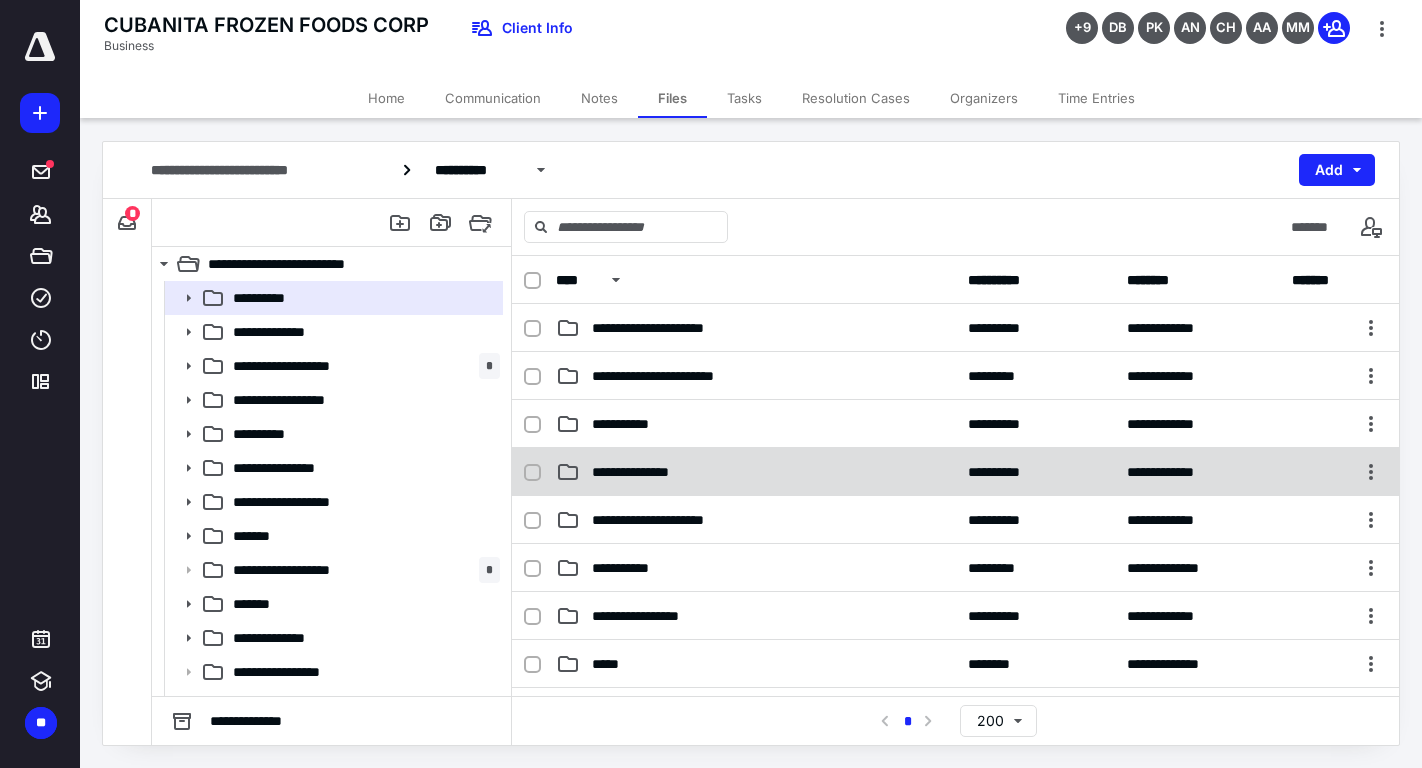 click on "**********" at bounding box center (756, 472) 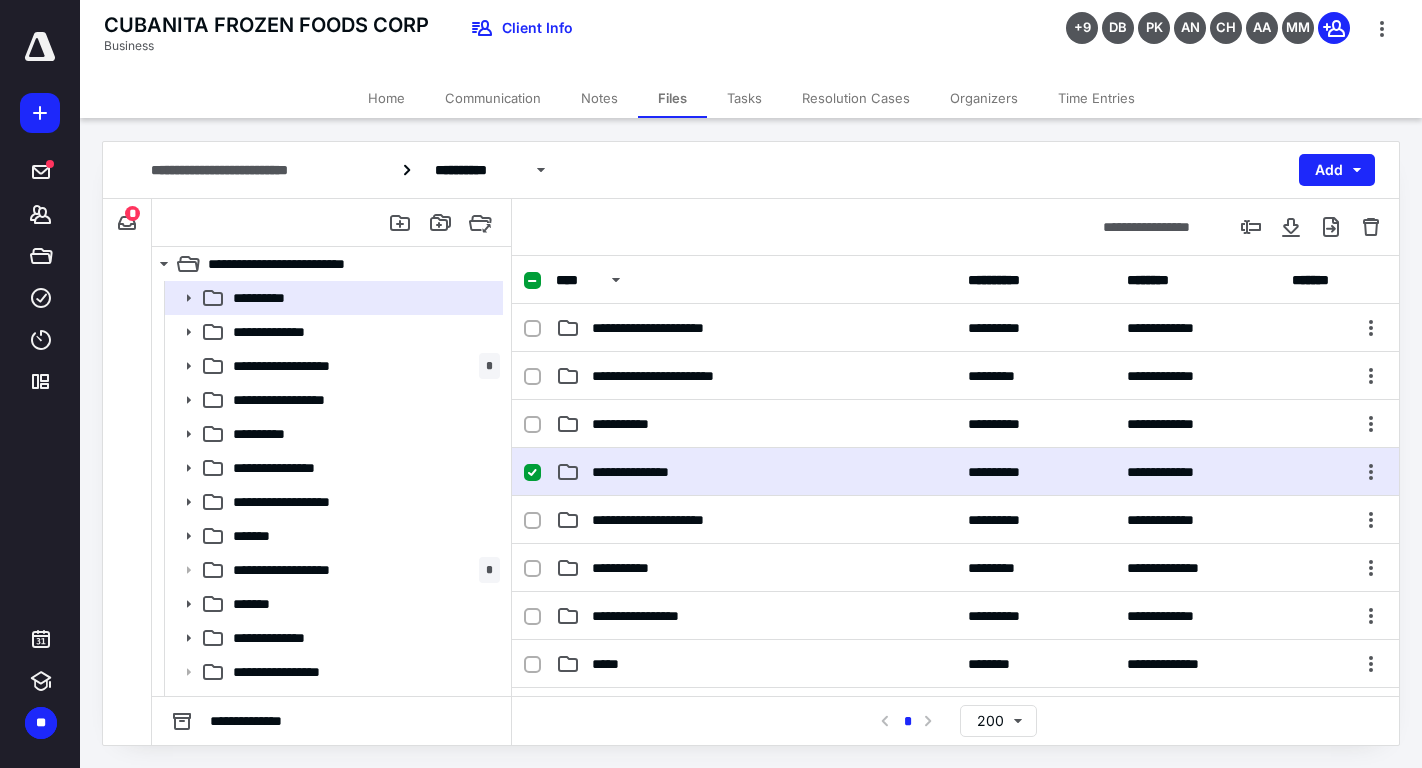 click on "**********" at bounding box center (756, 472) 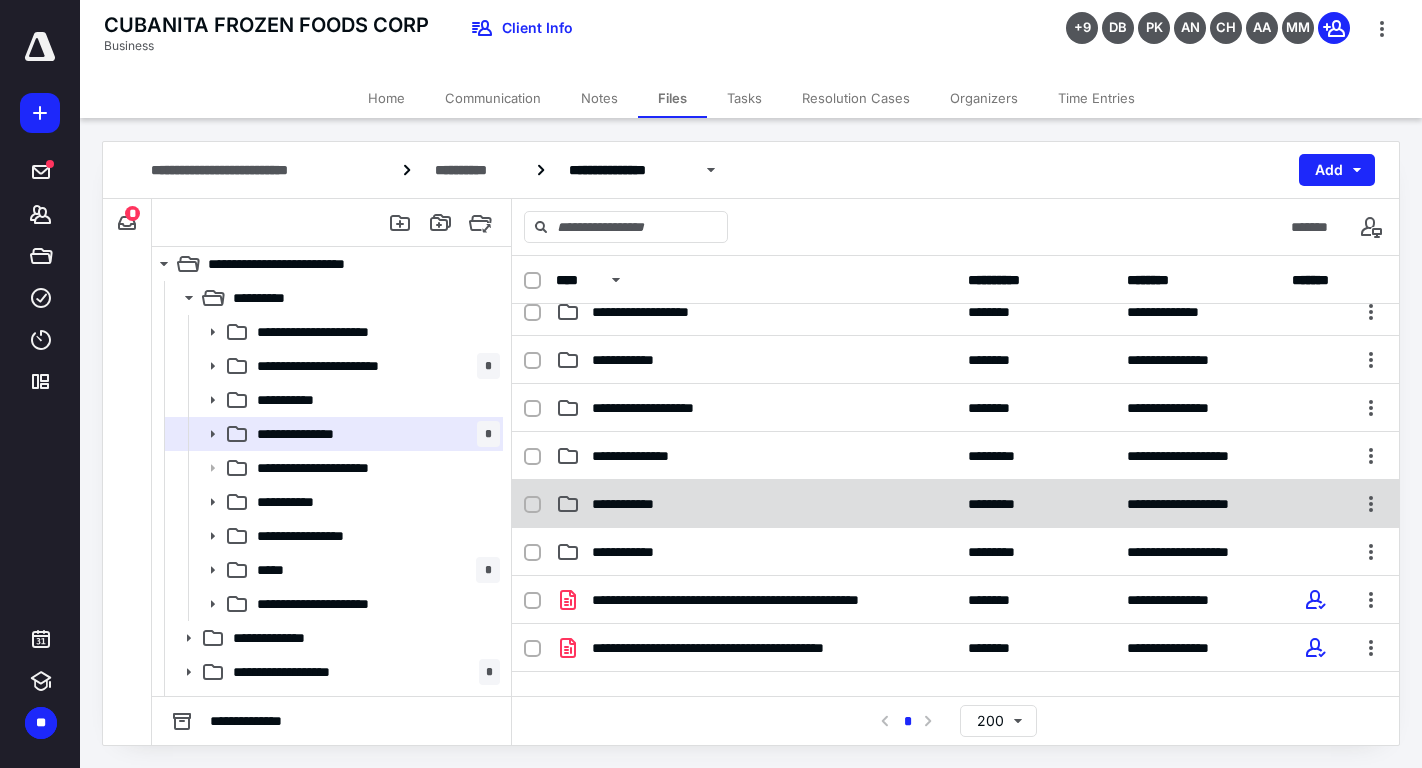scroll, scrollTop: 0, scrollLeft: 0, axis: both 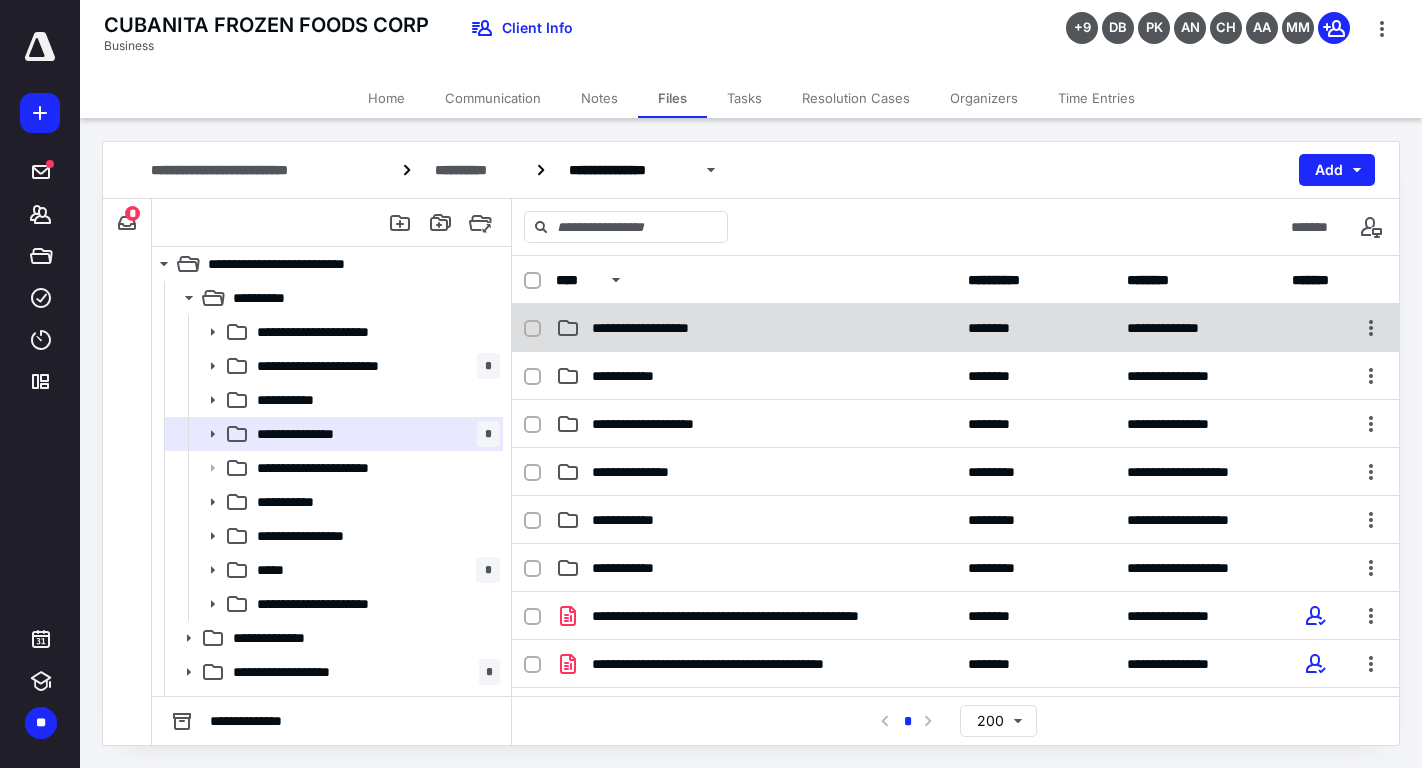 click on "**********" at bounding box center (756, 328) 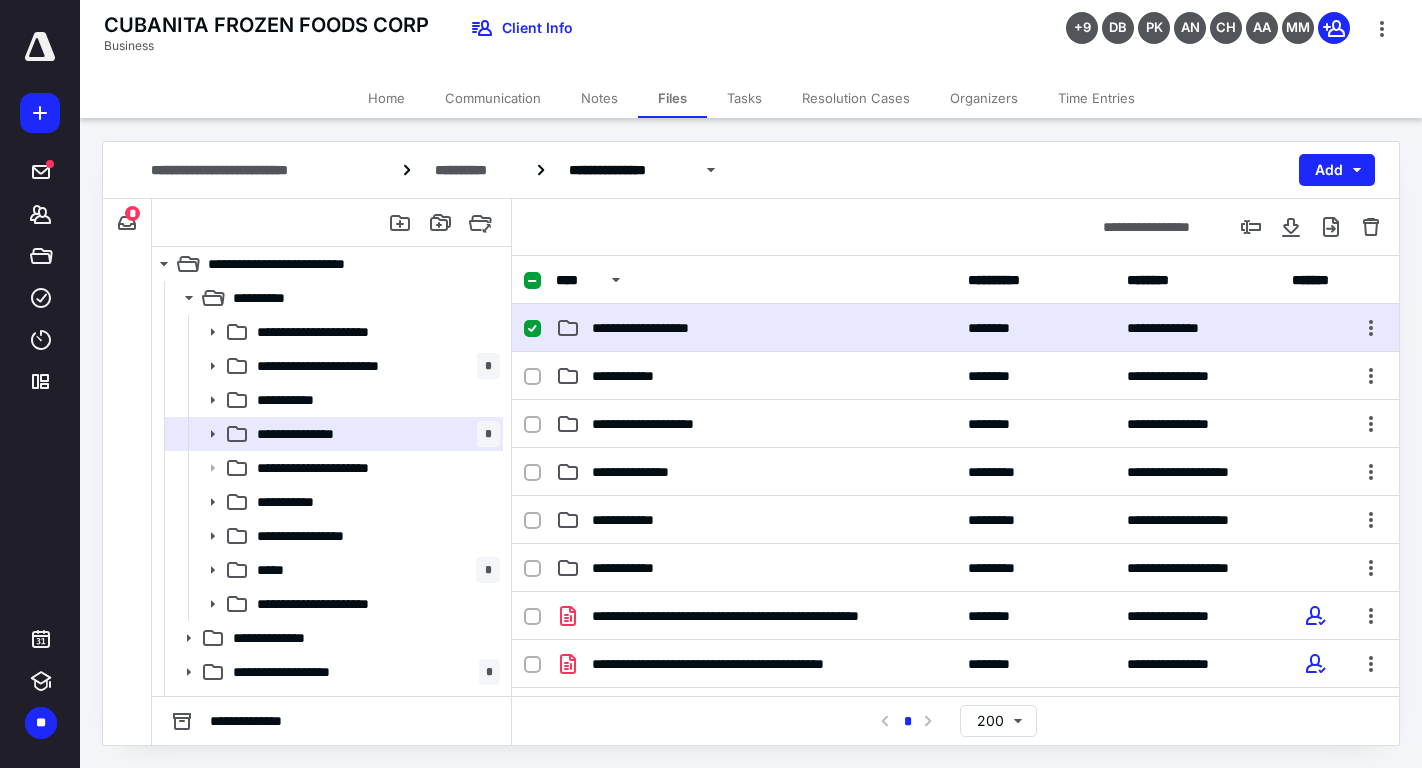 click on "**********" at bounding box center (756, 328) 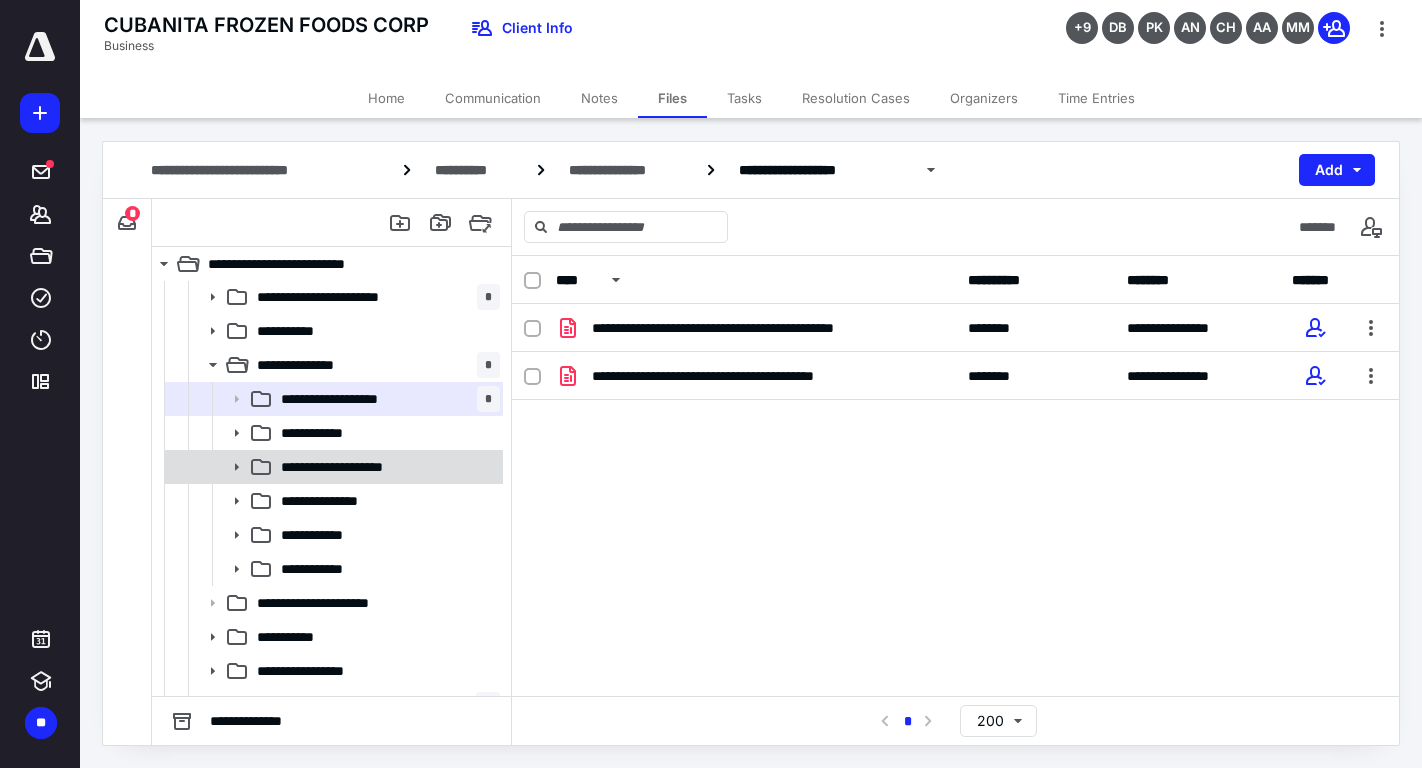 scroll, scrollTop: 79, scrollLeft: 0, axis: vertical 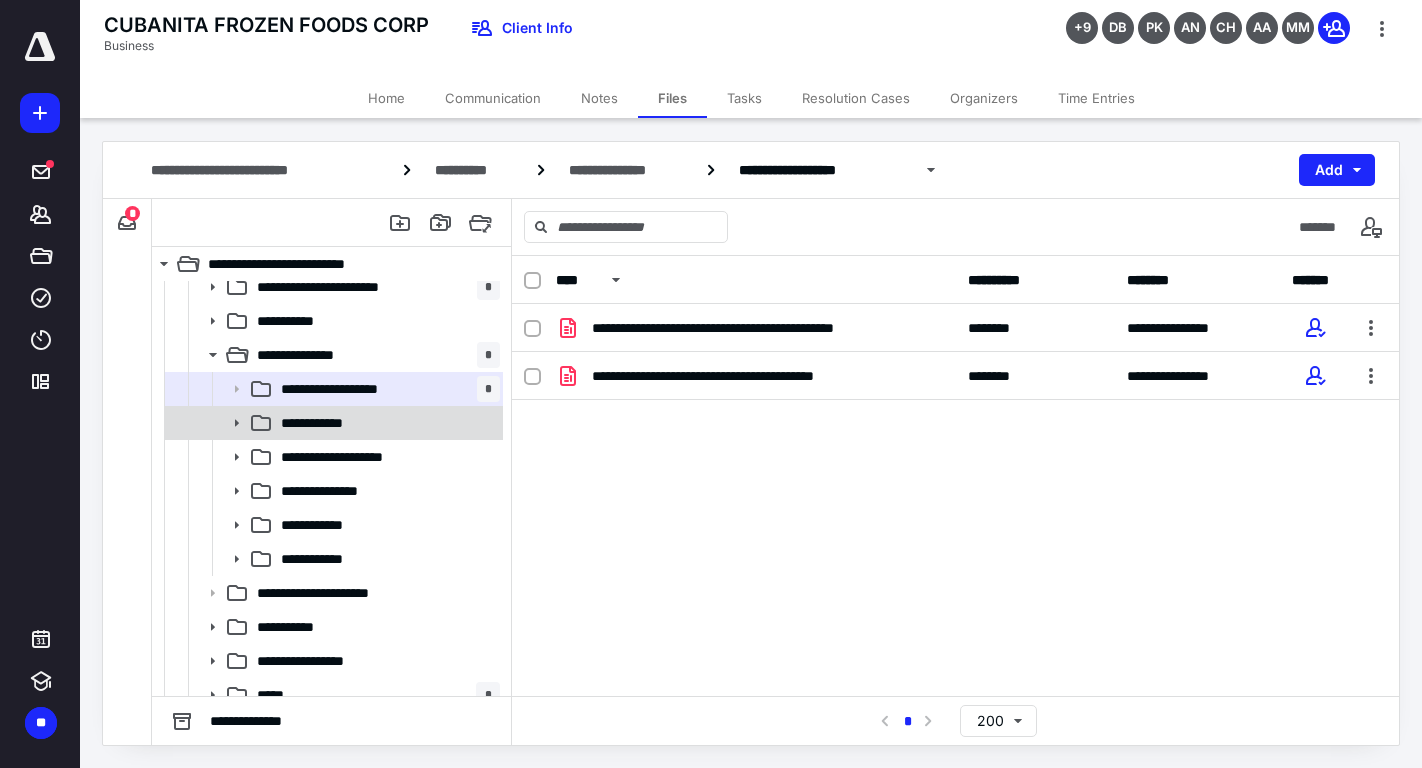click on "**********" at bounding box center (332, 423) 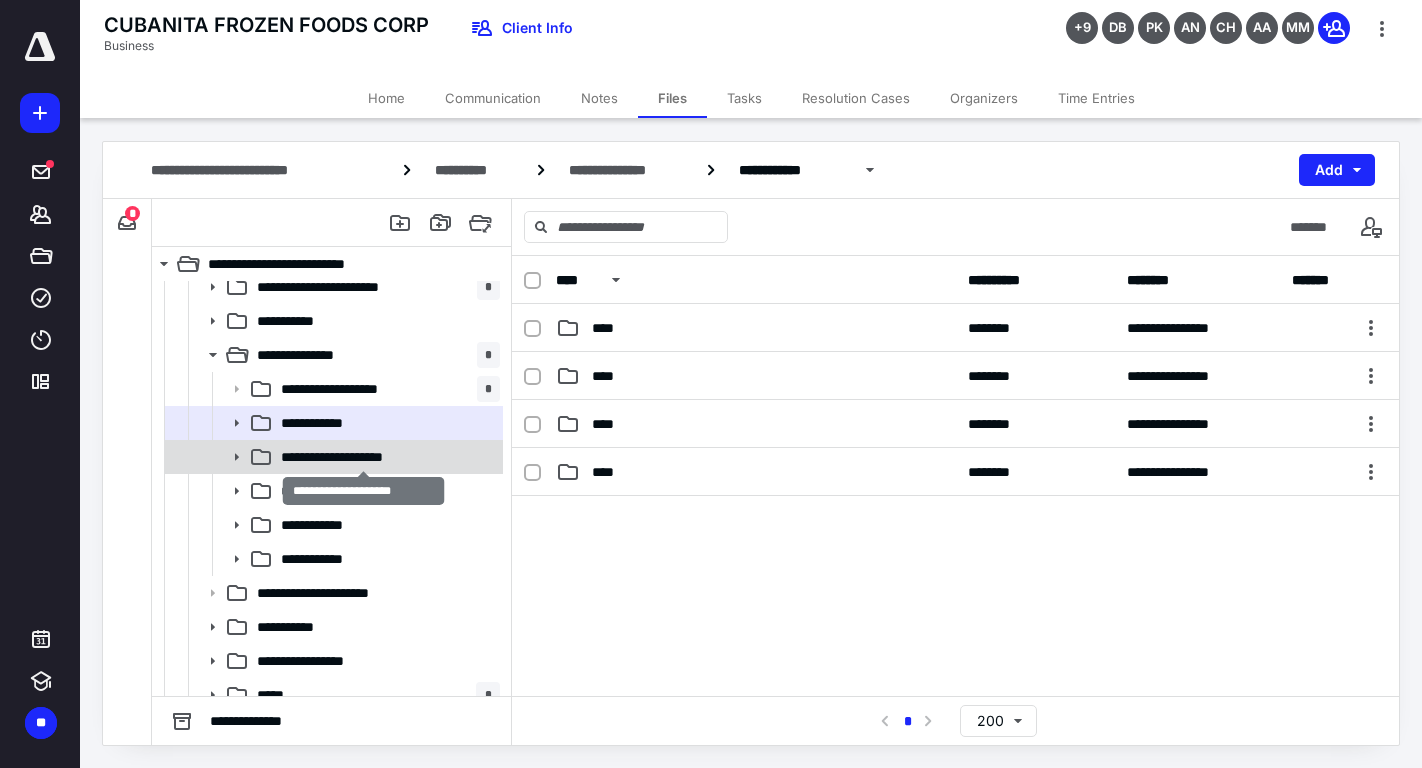 click on "**********" at bounding box center (363, 457) 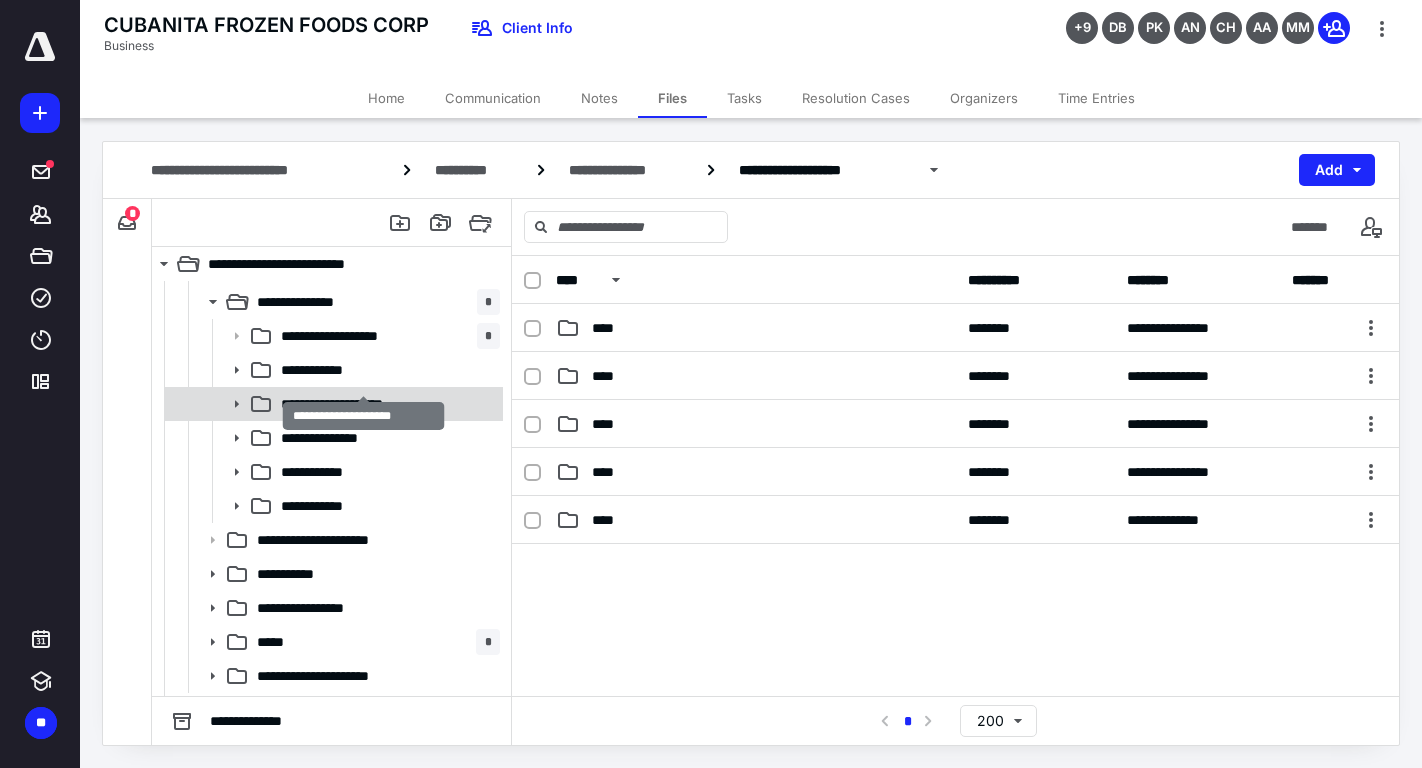 scroll, scrollTop: 178, scrollLeft: 0, axis: vertical 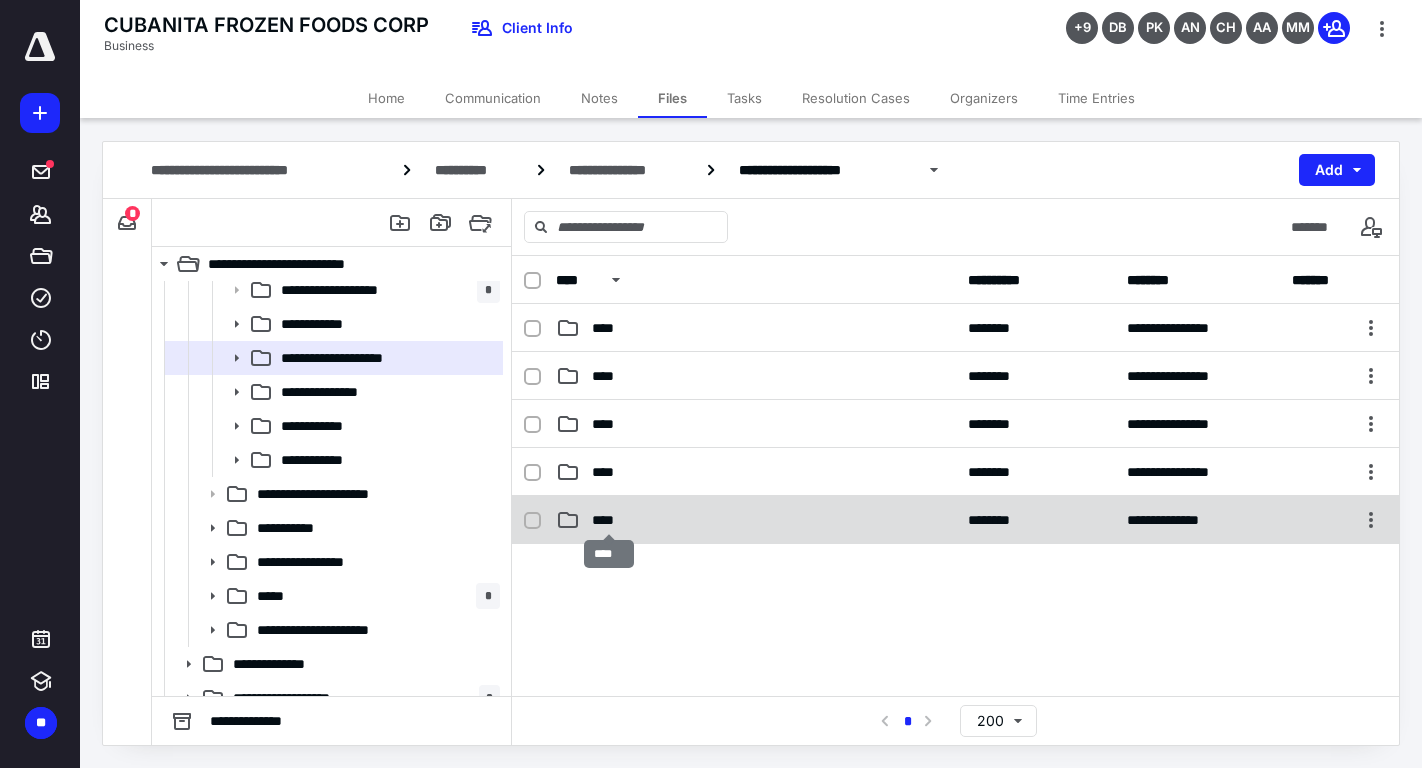 click on "****" at bounding box center [609, 520] 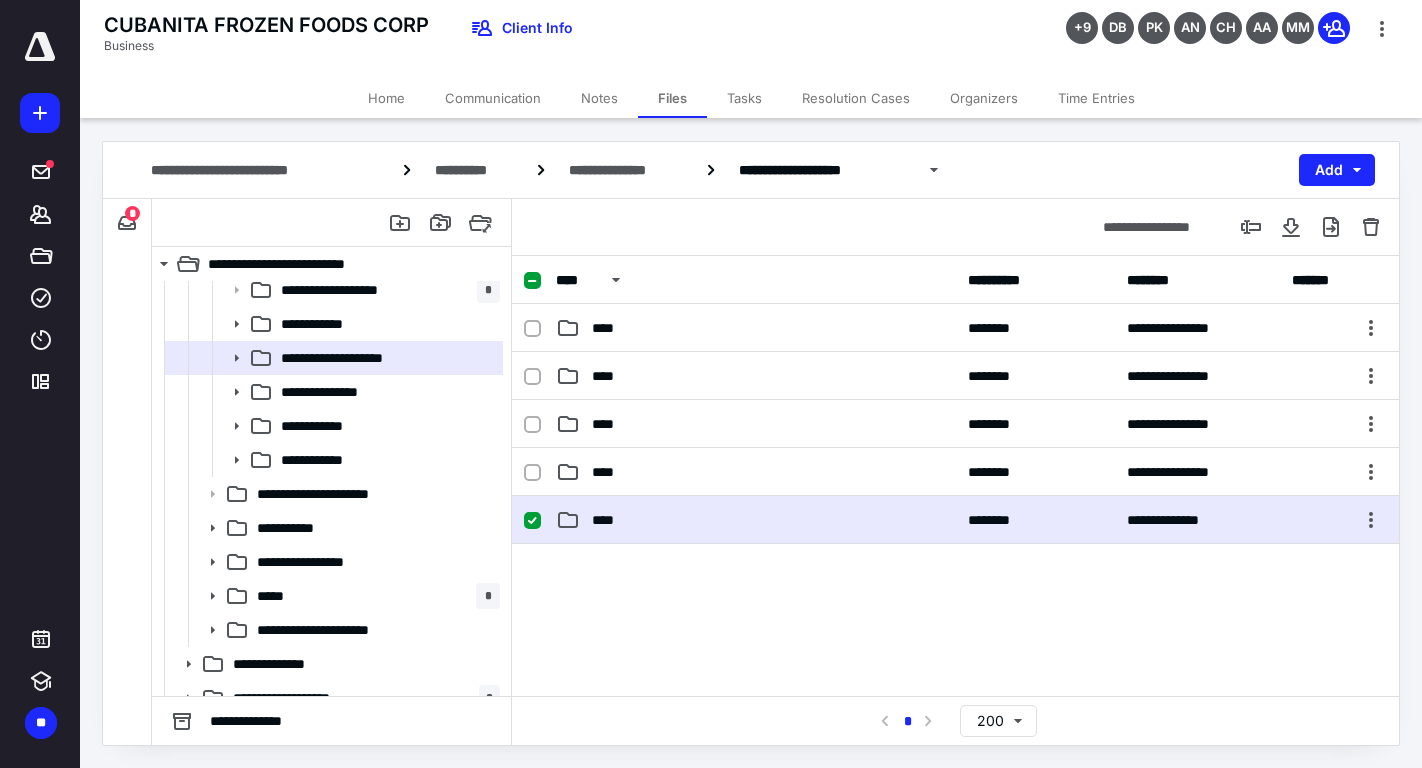 click on "****" at bounding box center [609, 520] 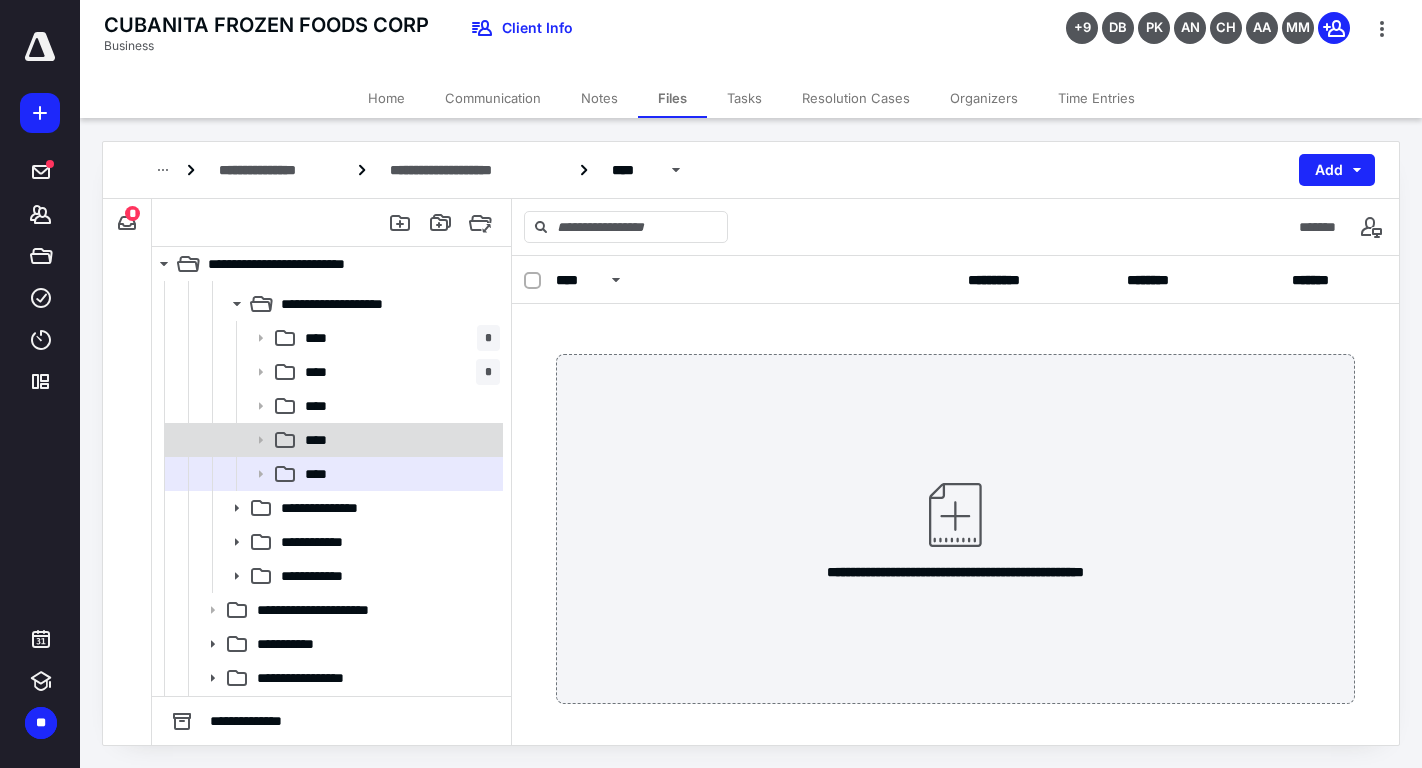 scroll, scrollTop: 241, scrollLeft: 0, axis: vertical 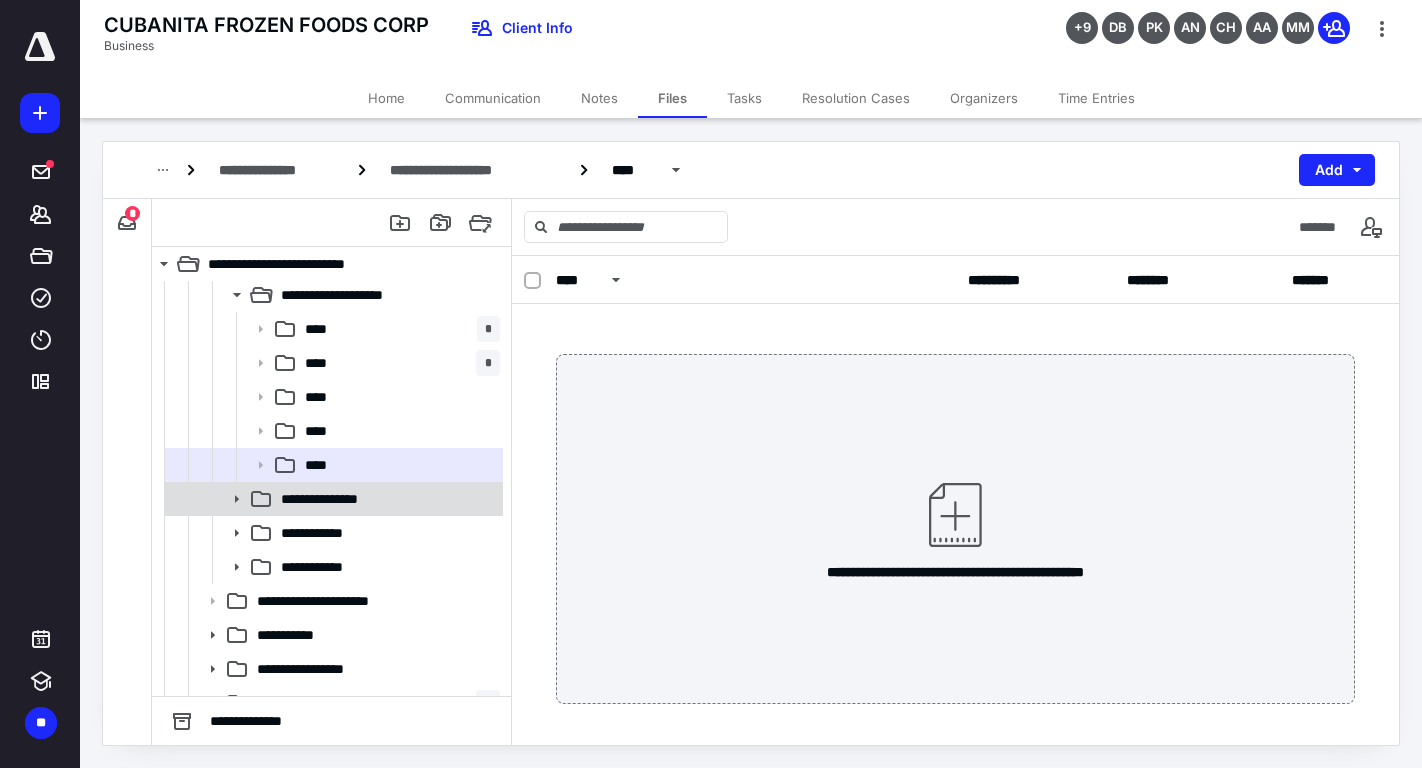 click on "**********" at bounding box center (386, 499) 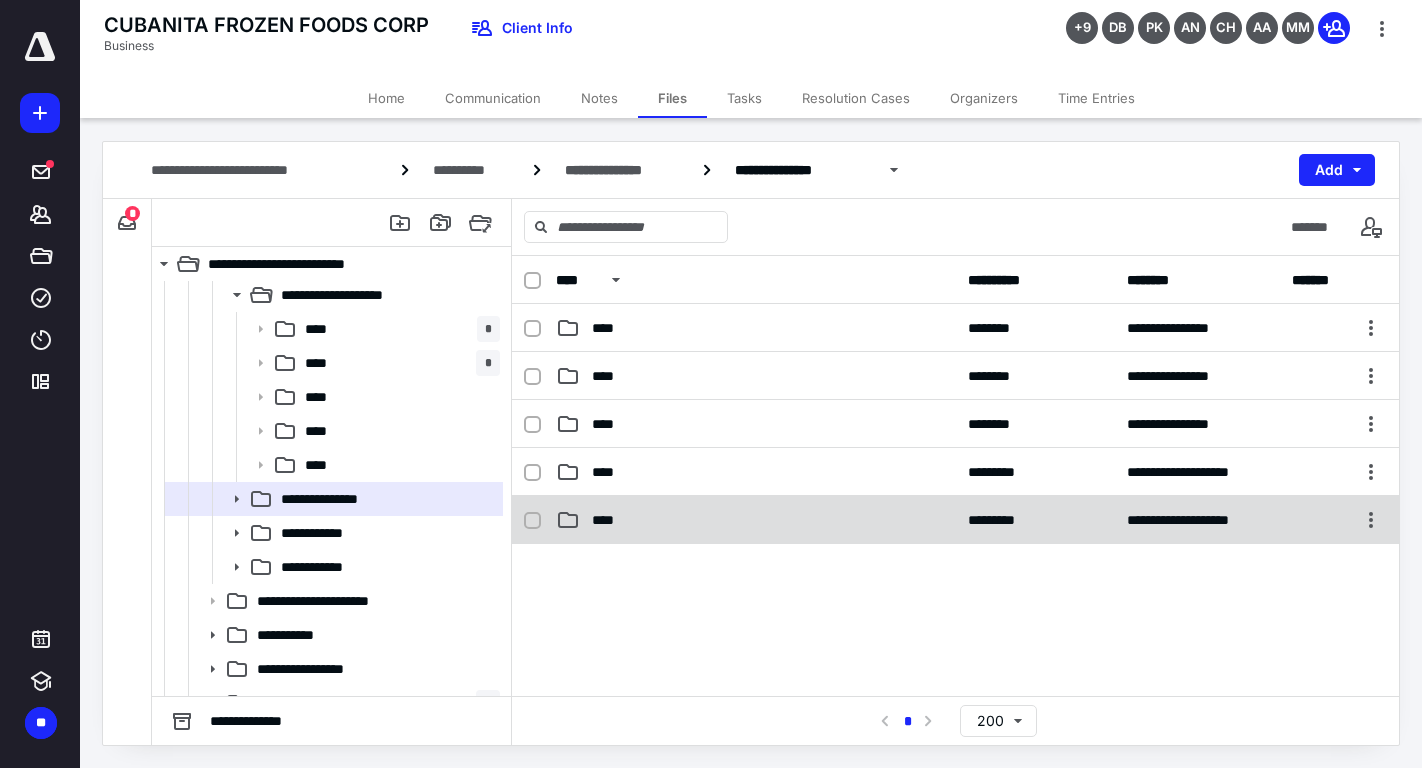 click on "**********" at bounding box center (955, 520) 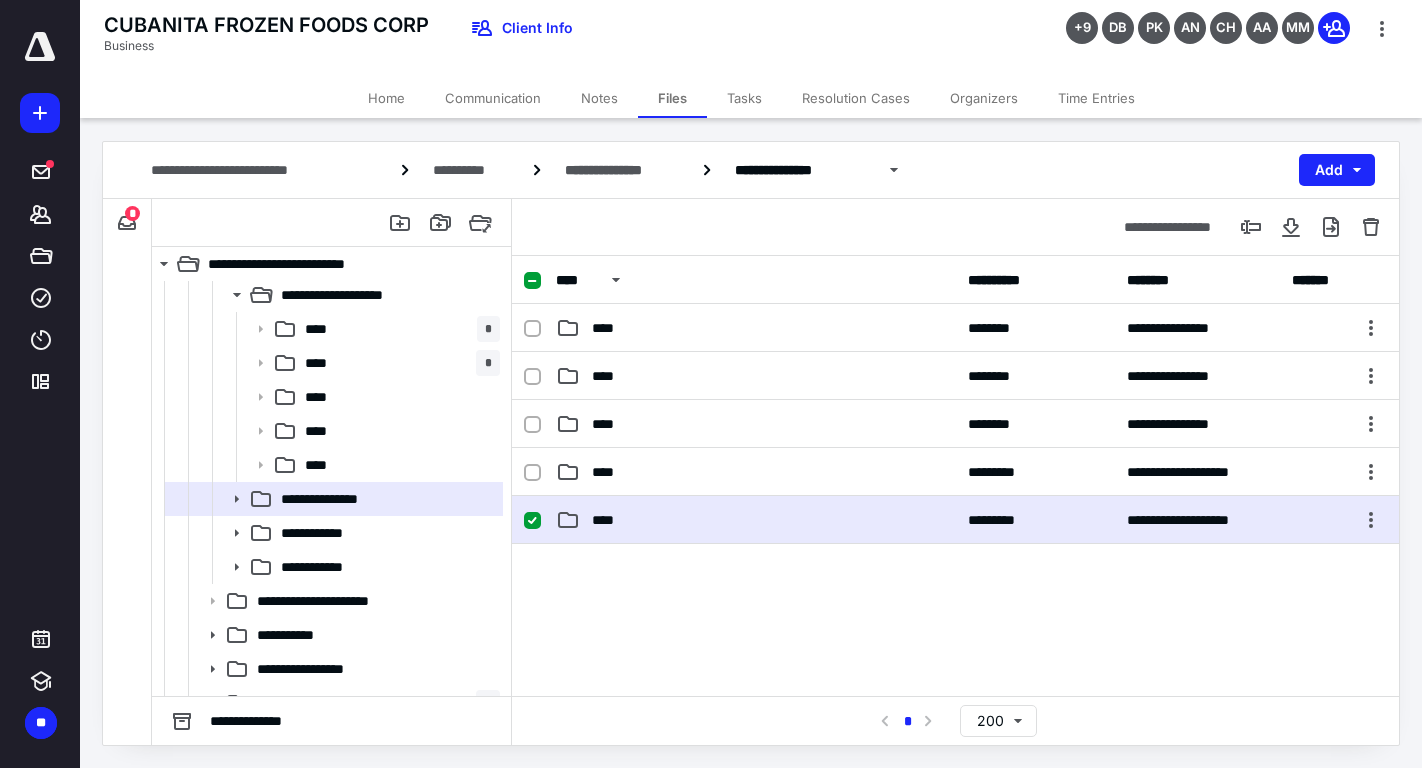 click on "**********" at bounding box center (955, 520) 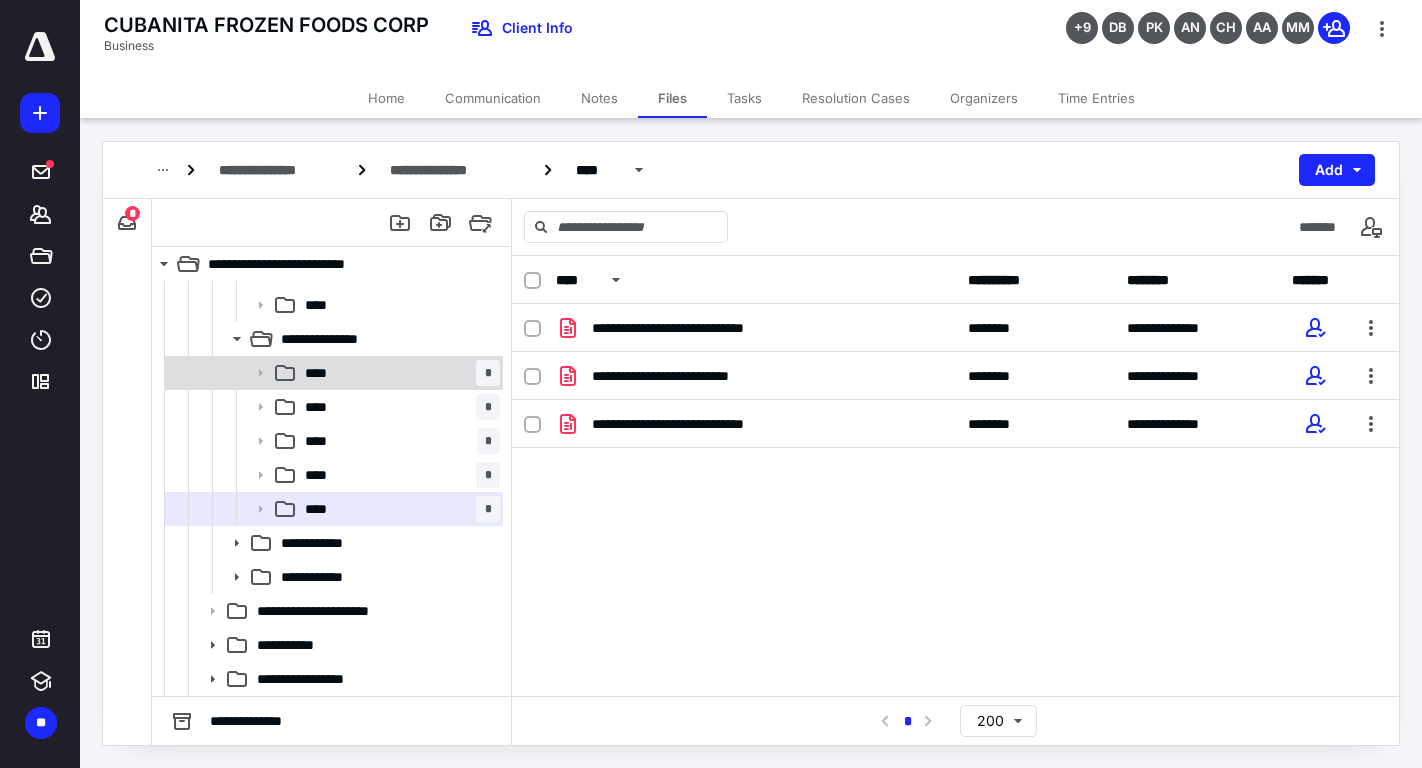 scroll, scrollTop: 412, scrollLeft: 0, axis: vertical 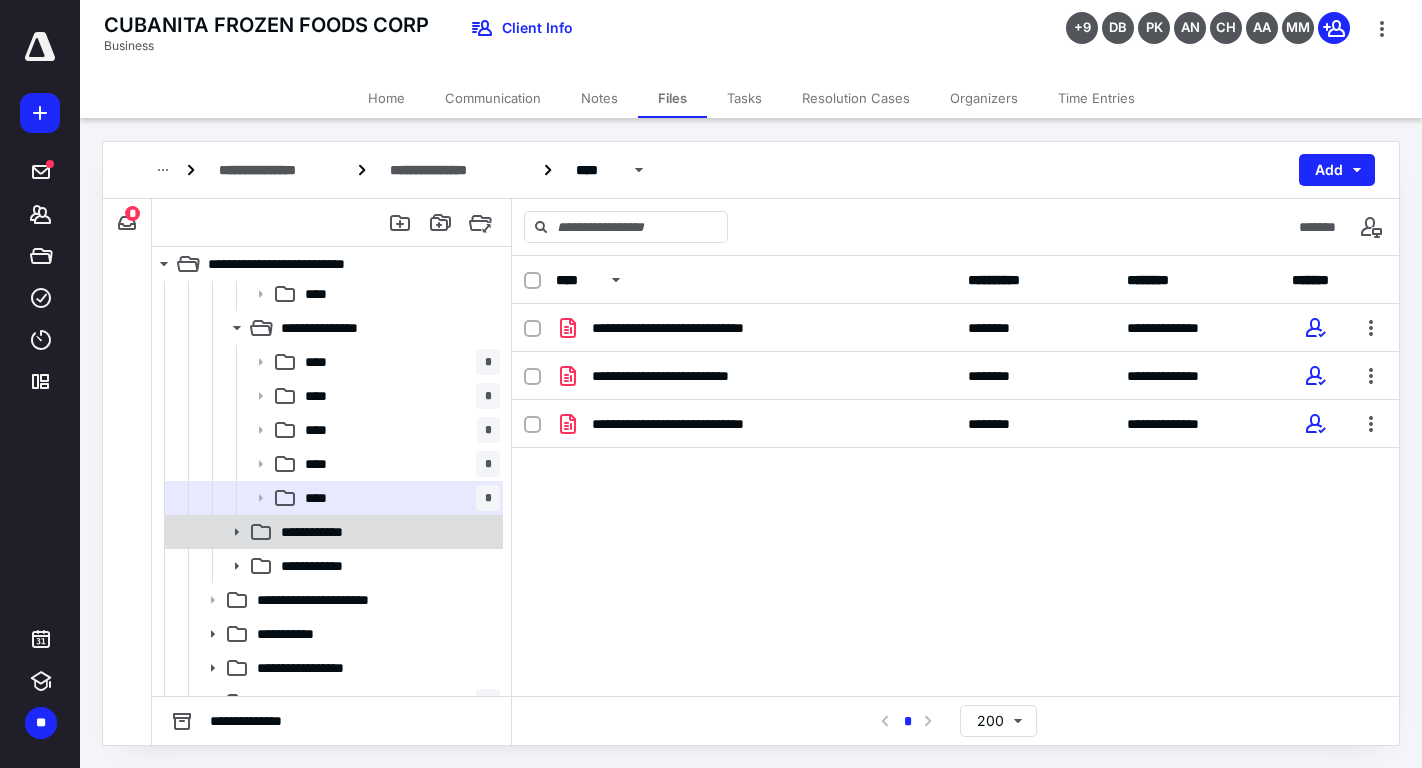 click on "**********" at bounding box center [386, 532] 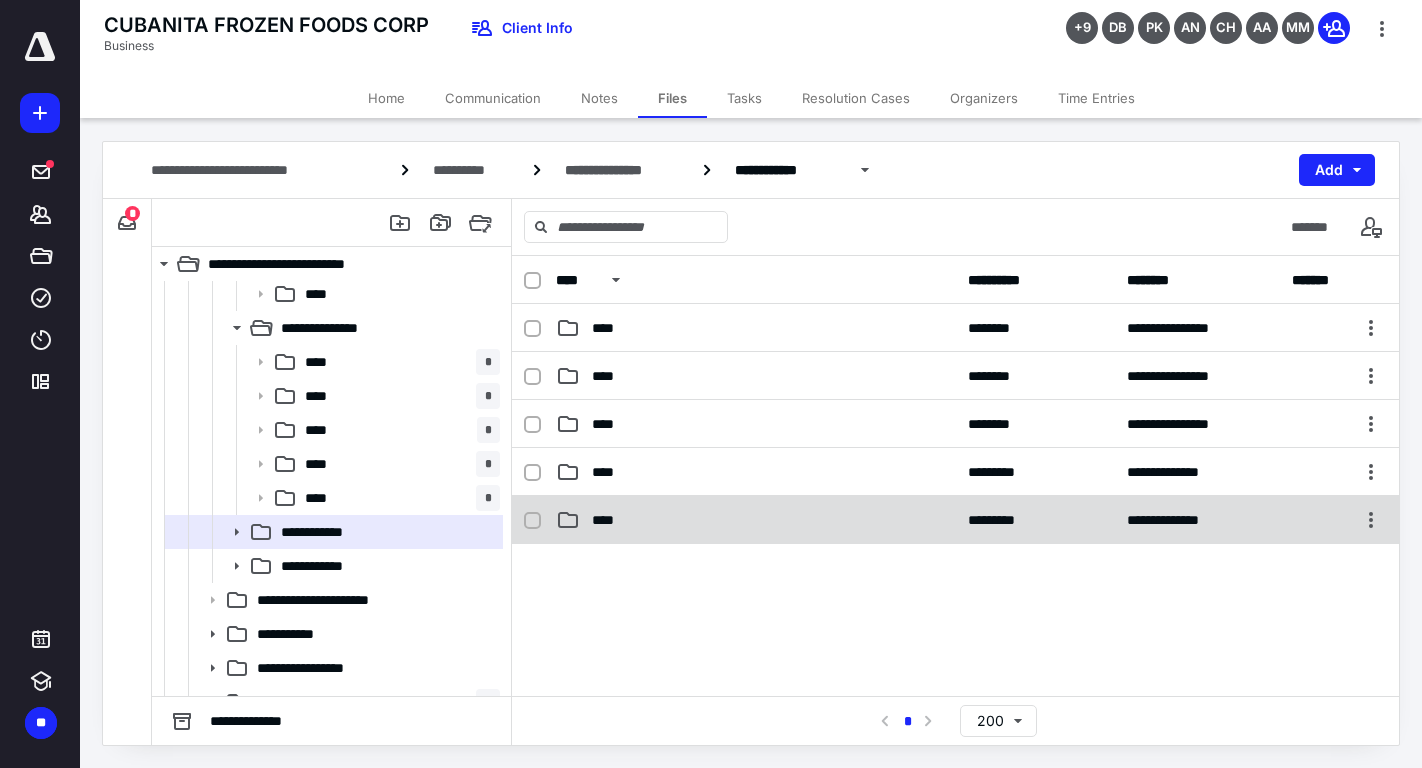 click on "****" at bounding box center (756, 520) 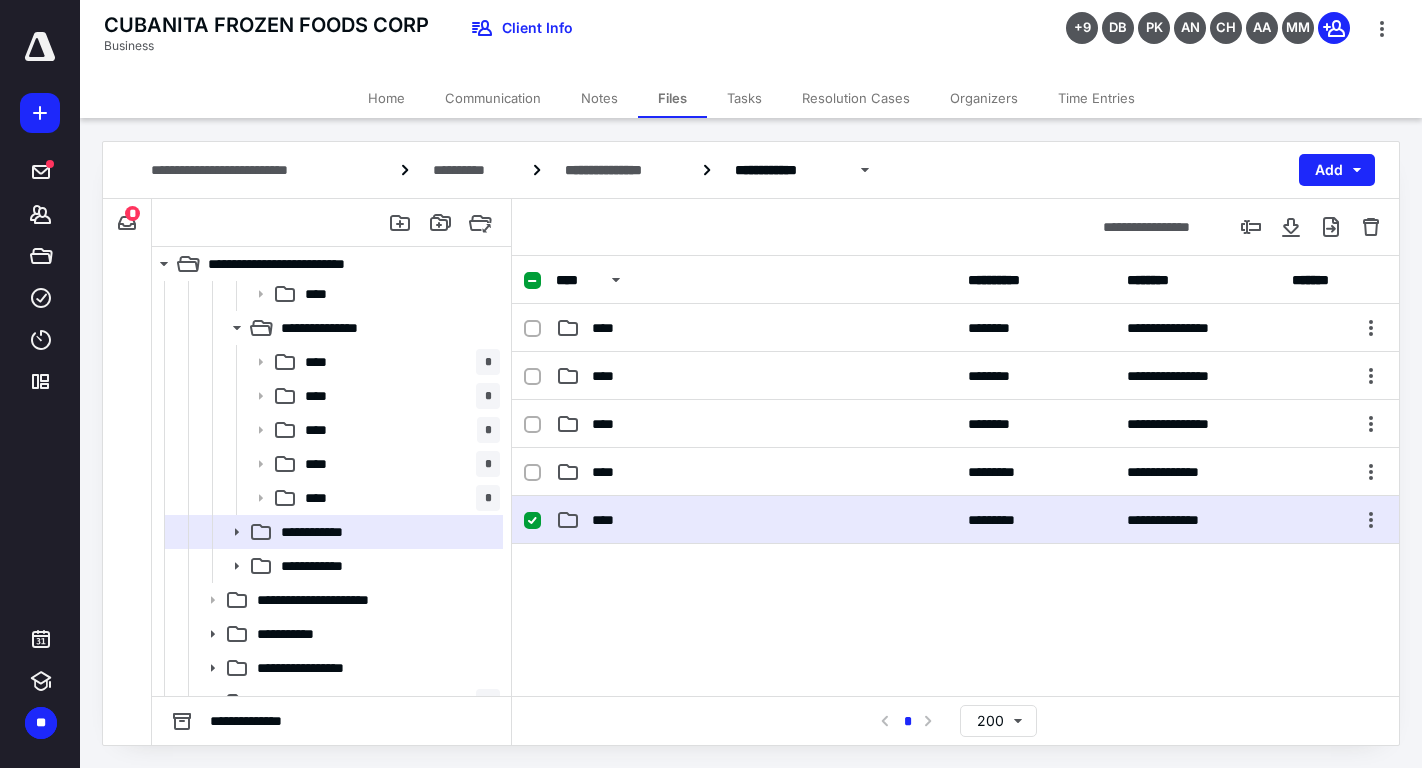 click on "****" at bounding box center [756, 520] 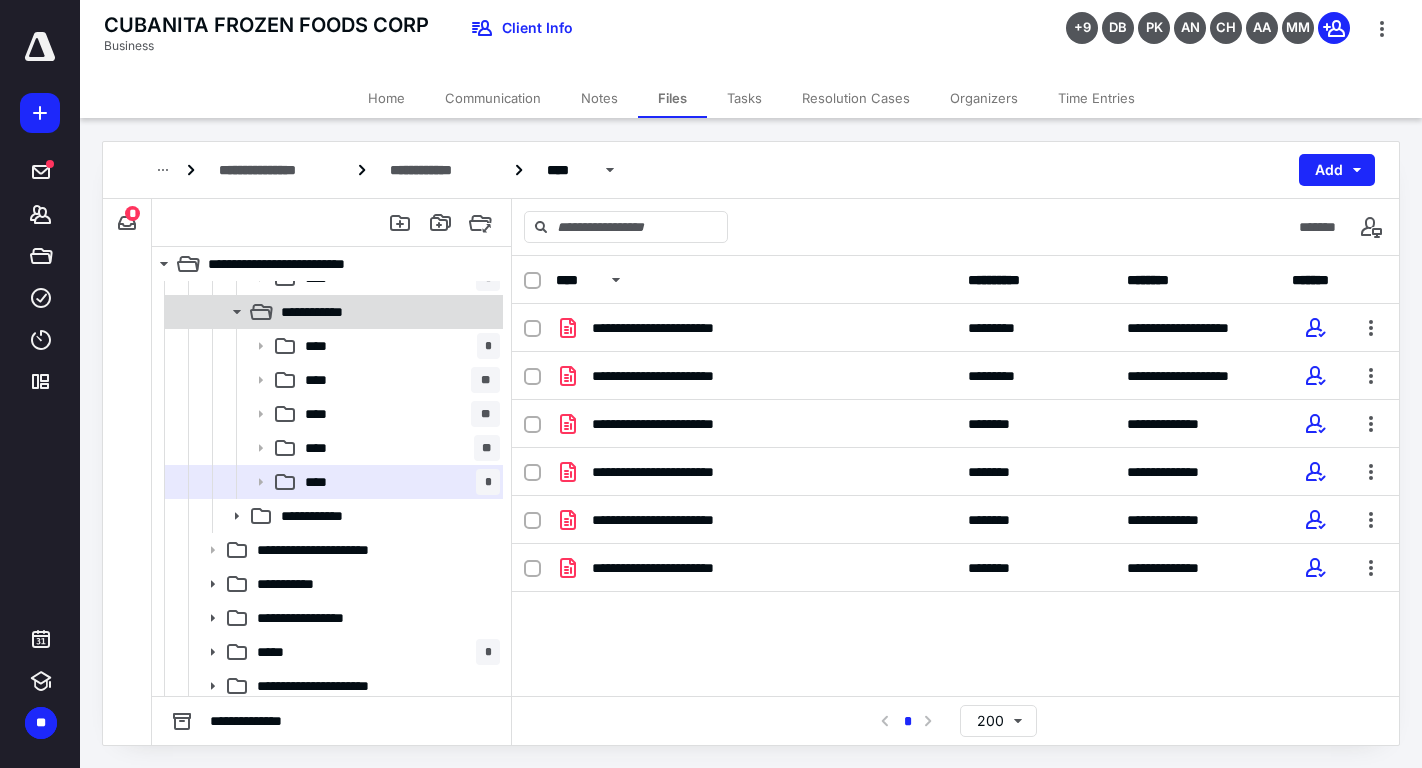 scroll, scrollTop: 634, scrollLeft: 0, axis: vertical 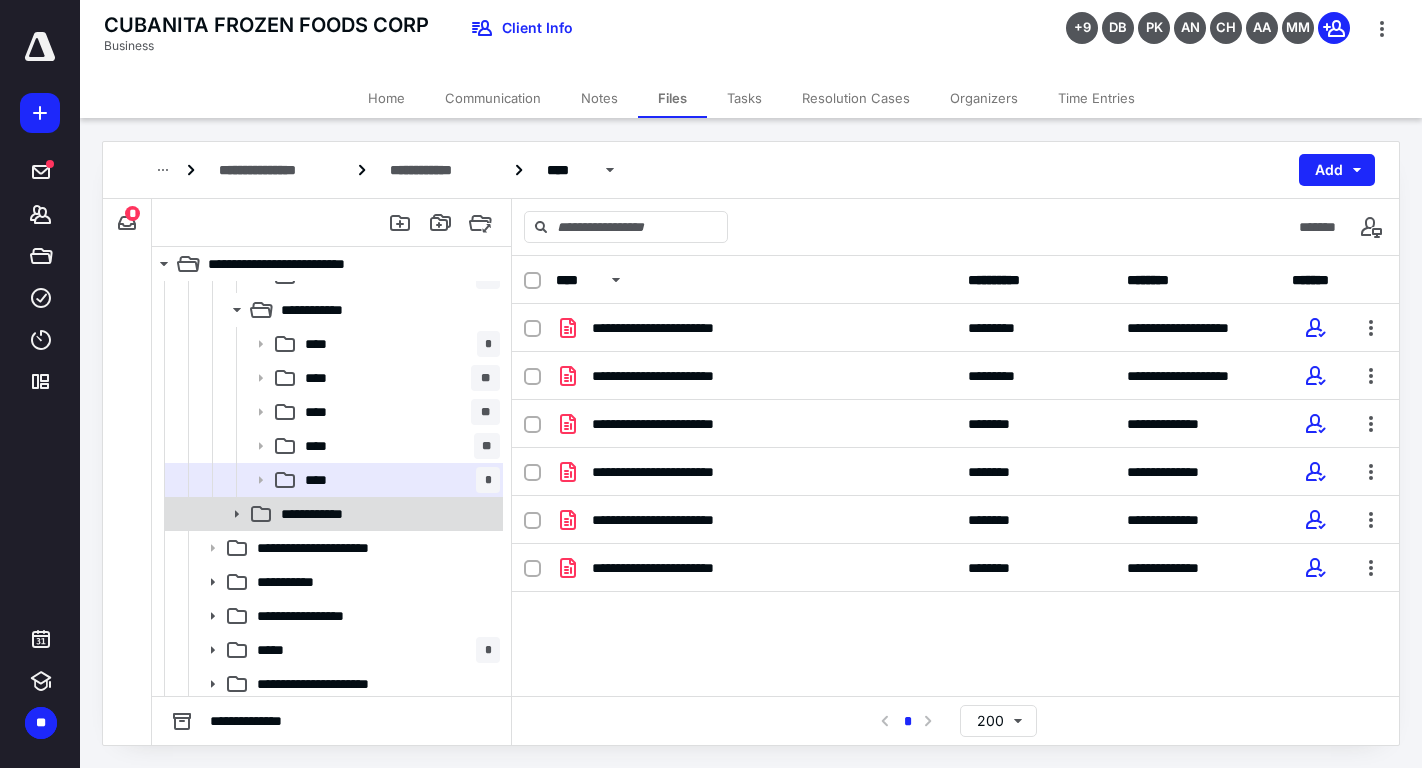 click on "**********" at bounding box center (332, 514) 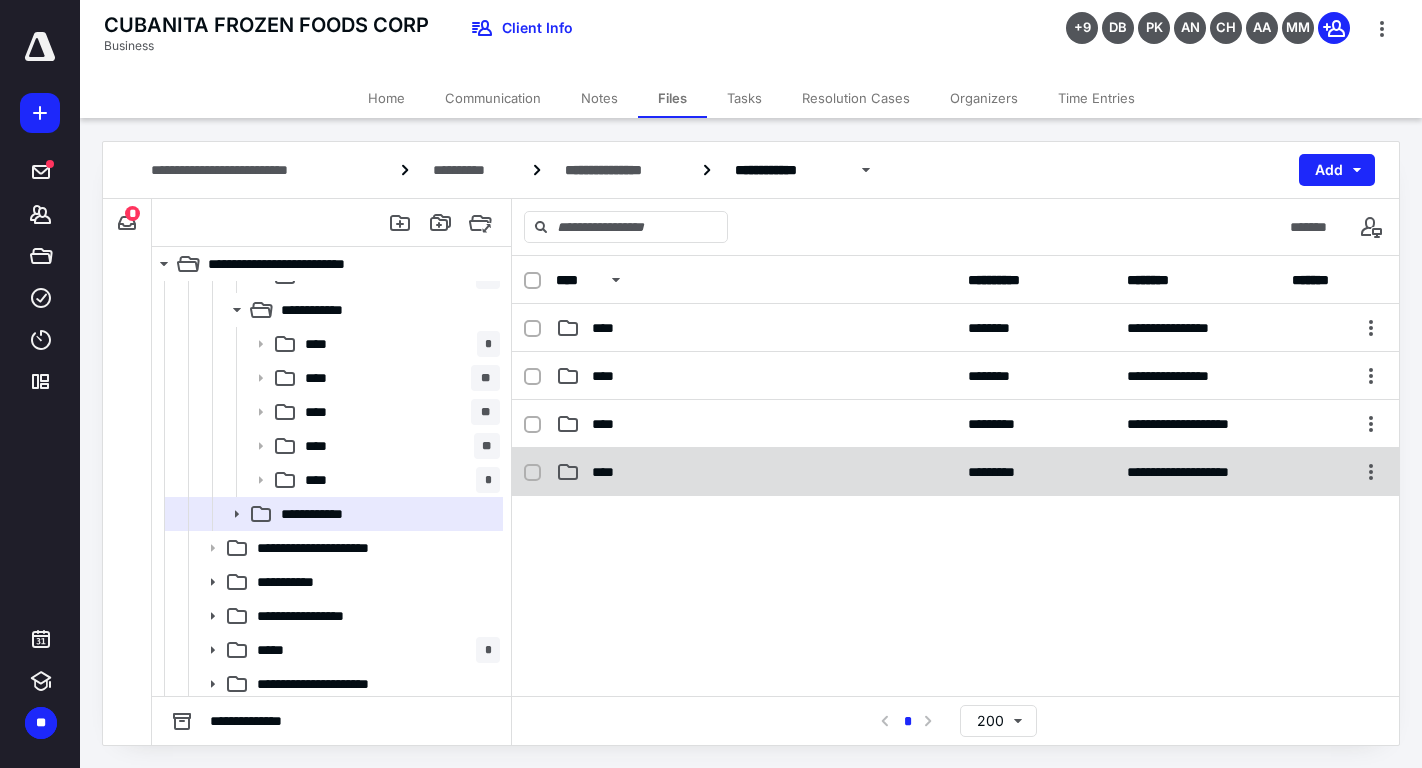 click on "**********" at bounding box center (955, 472) 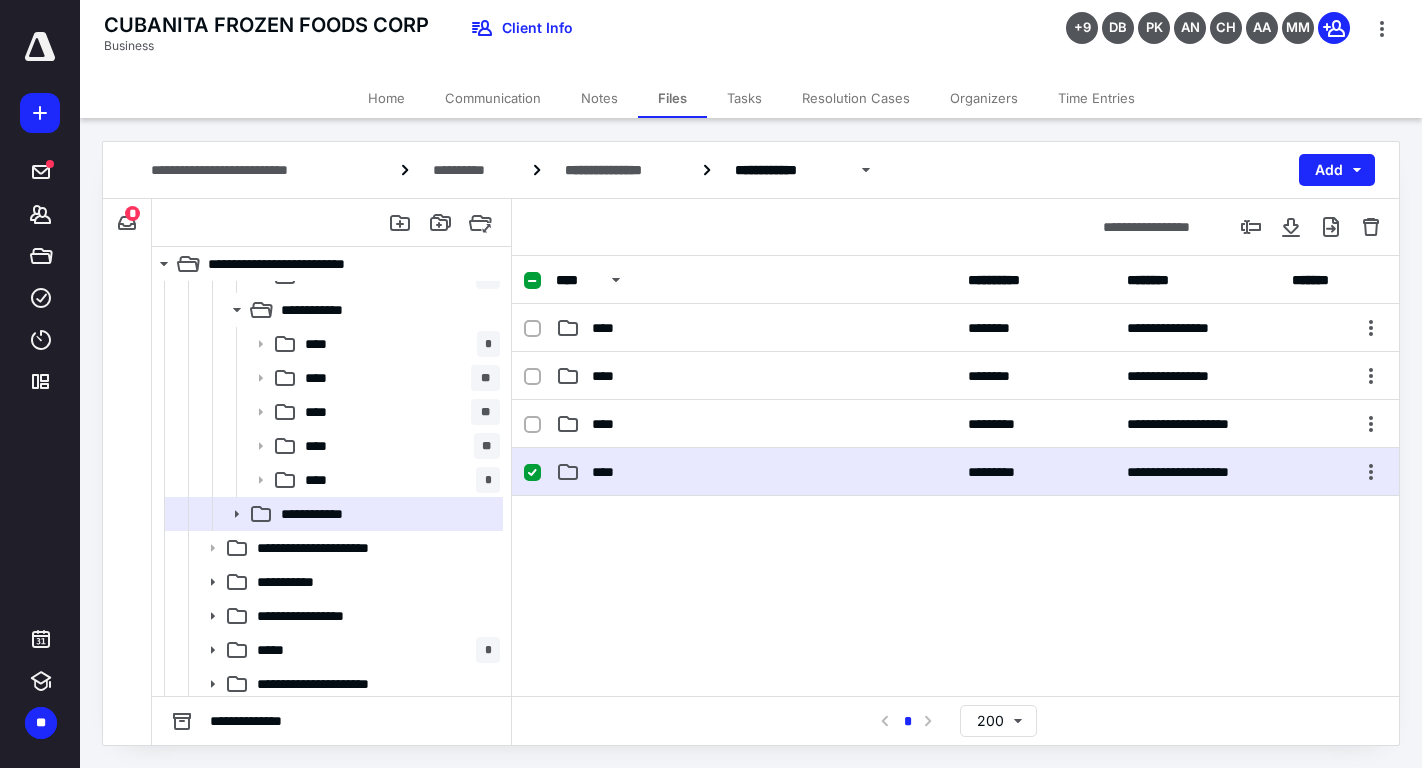 click on "**********" at bounding box center [955, 472] 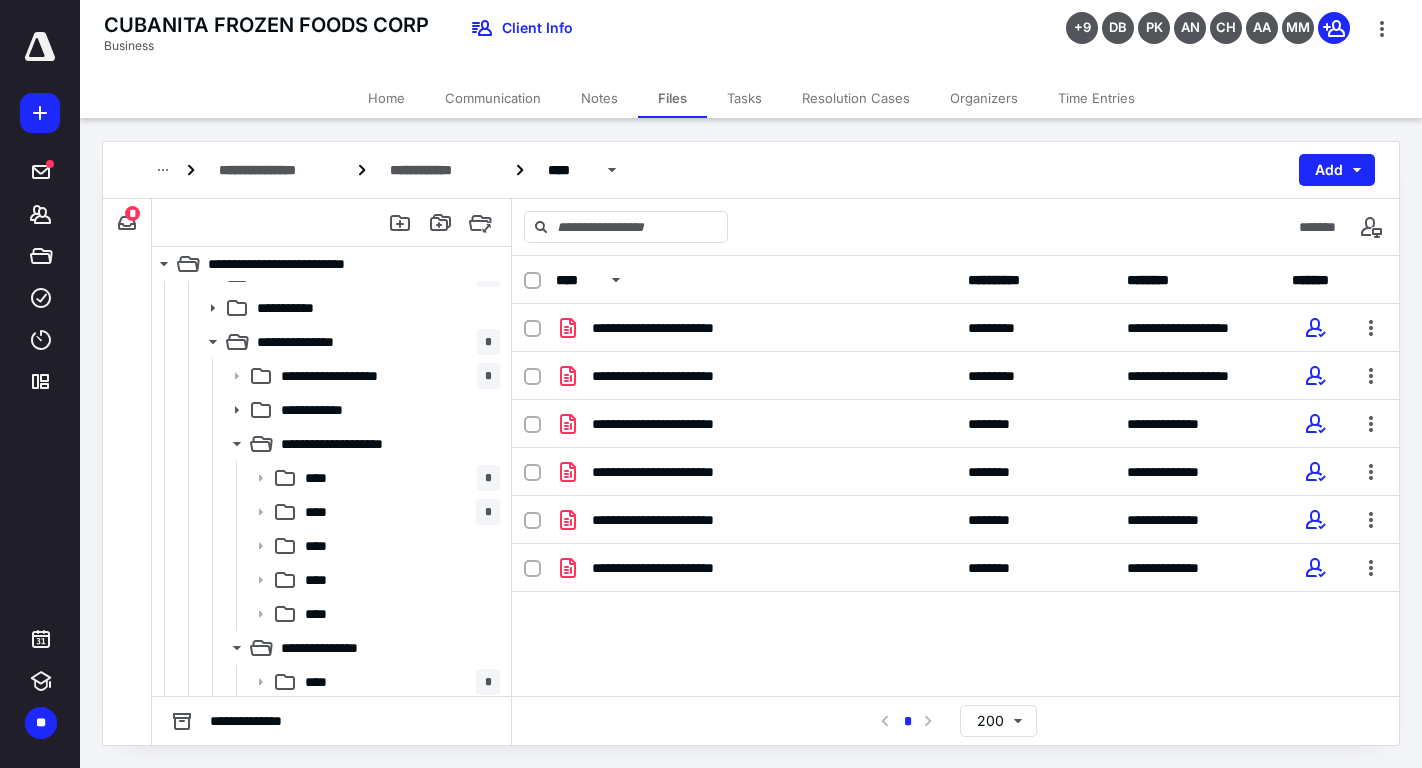 scroll, scrollTop: 0, scrollLeft: 0, axis: both 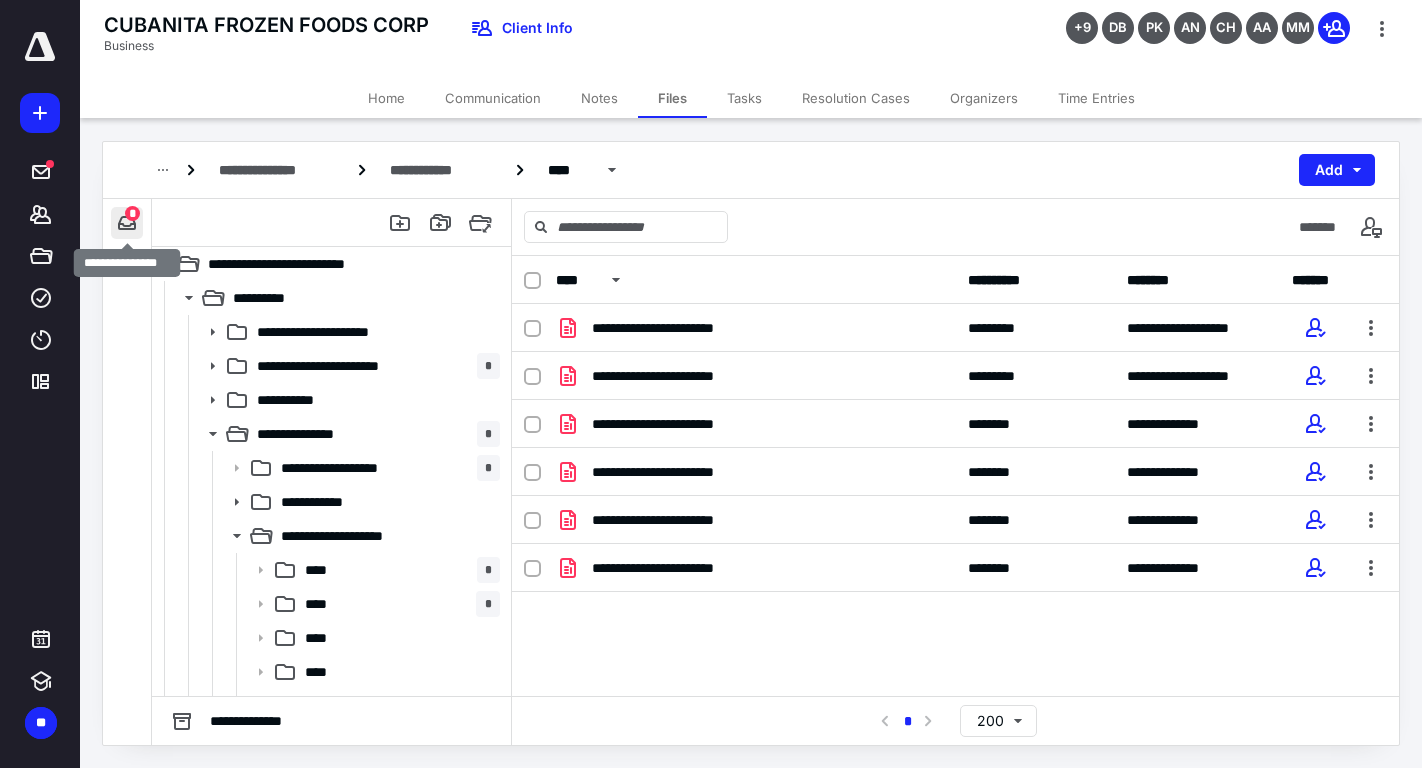 click at bounding box center [127, 223] 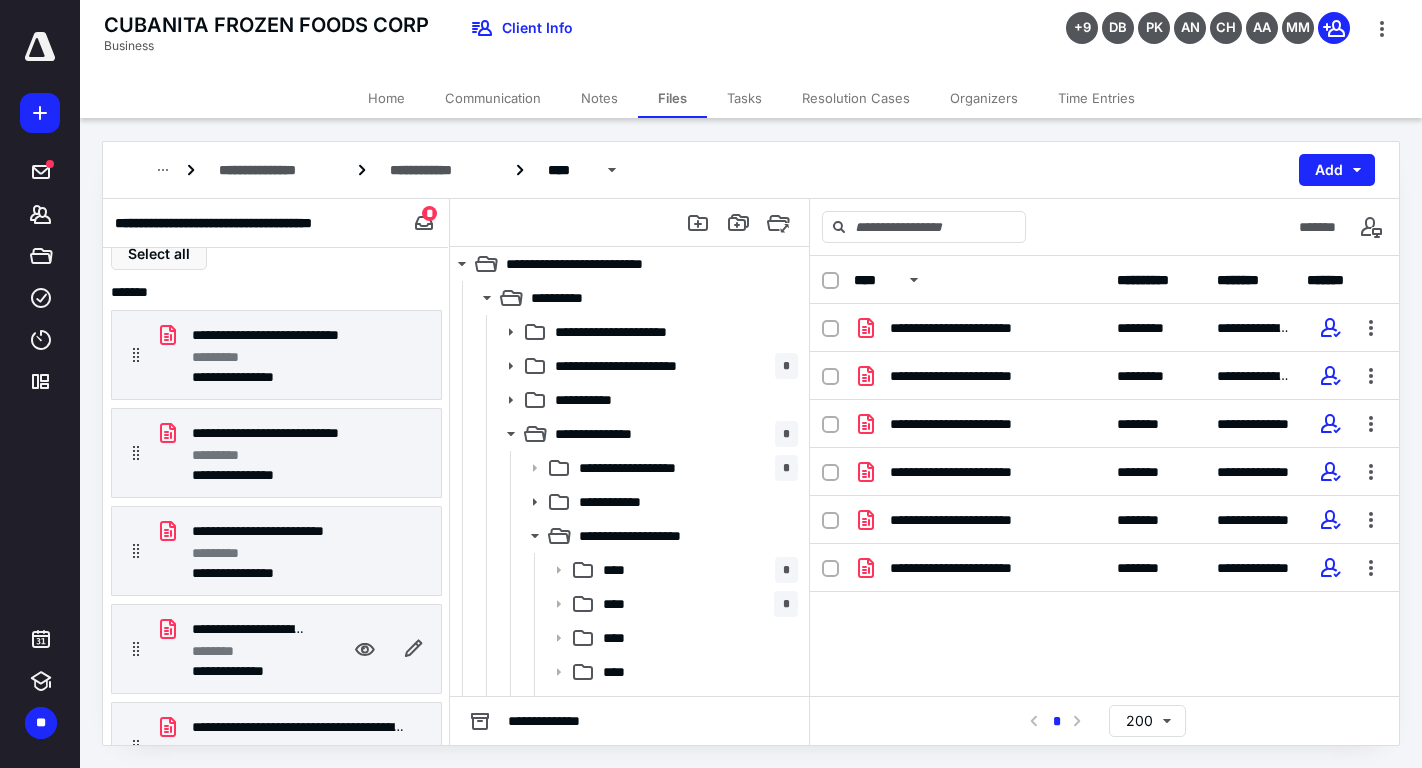 scroll, scrollTop: 0, scrollLeft: 0, axis: both 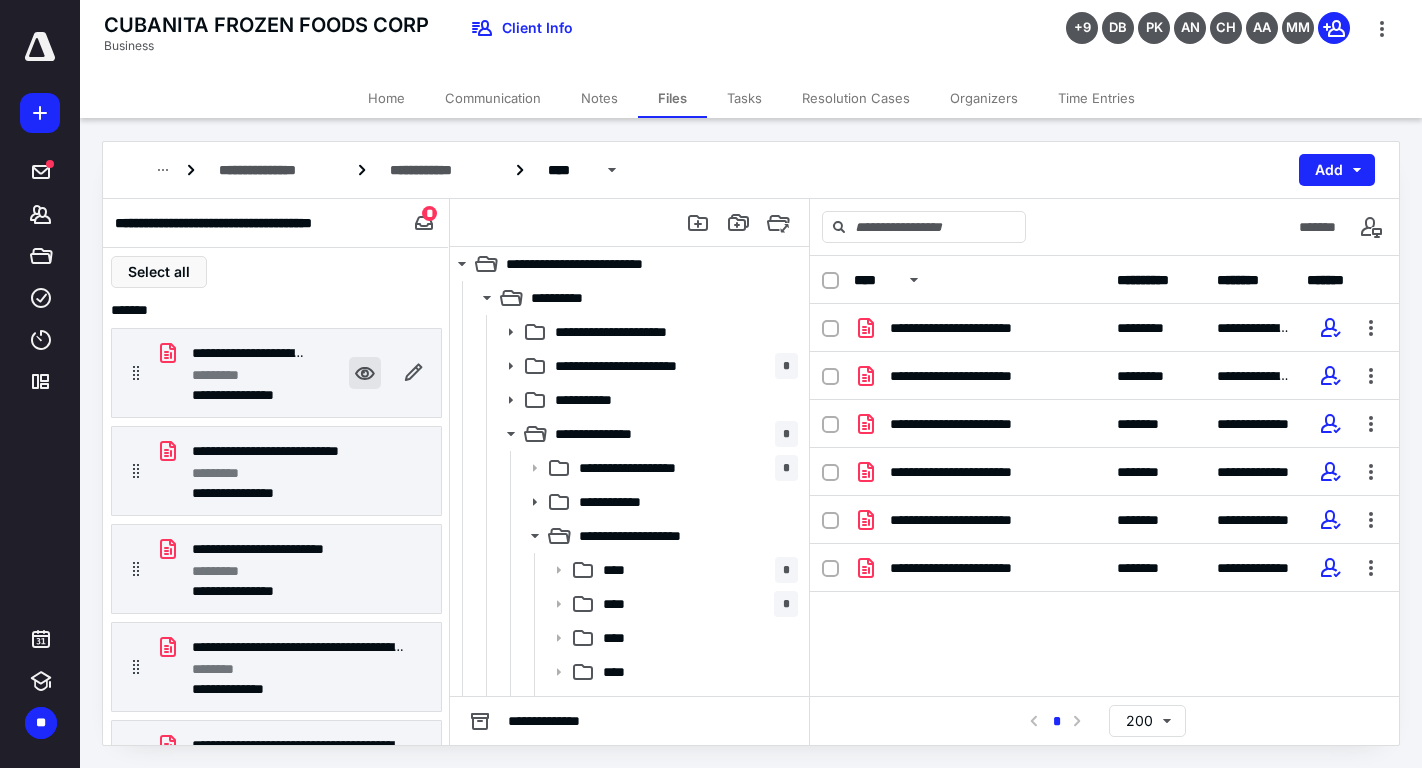 click at bounding box center (365, 373) 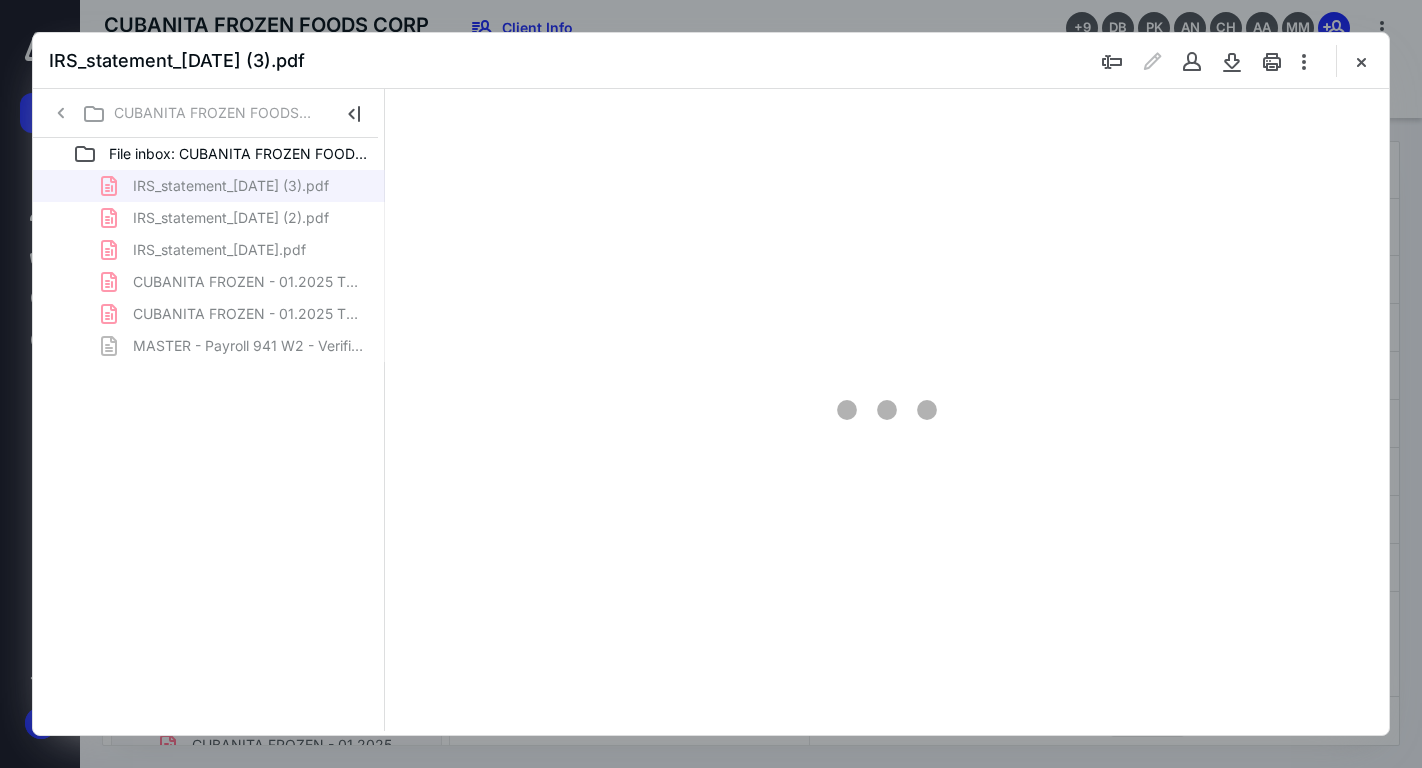 scroll, scrollTop: 0, scrollLeft: 0, axis: both 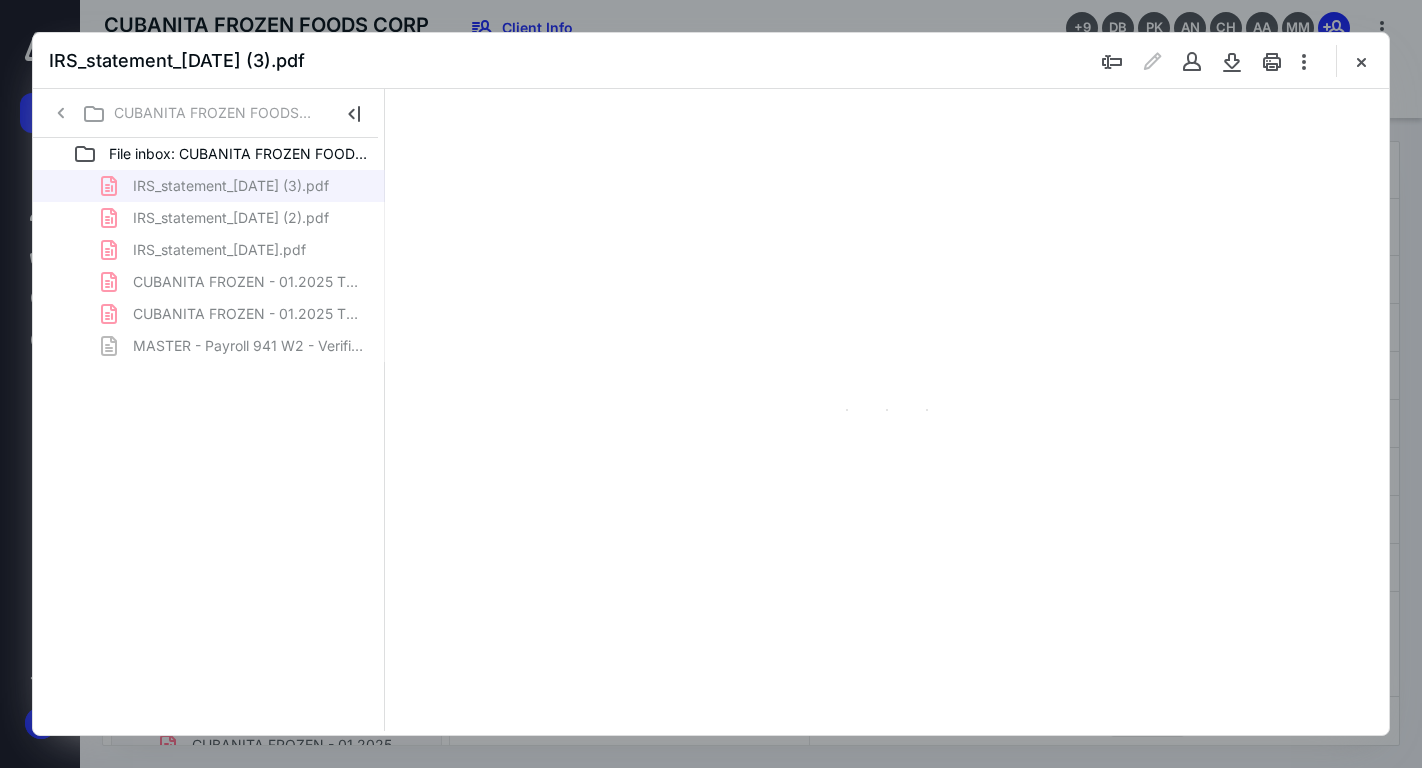 type on "72" 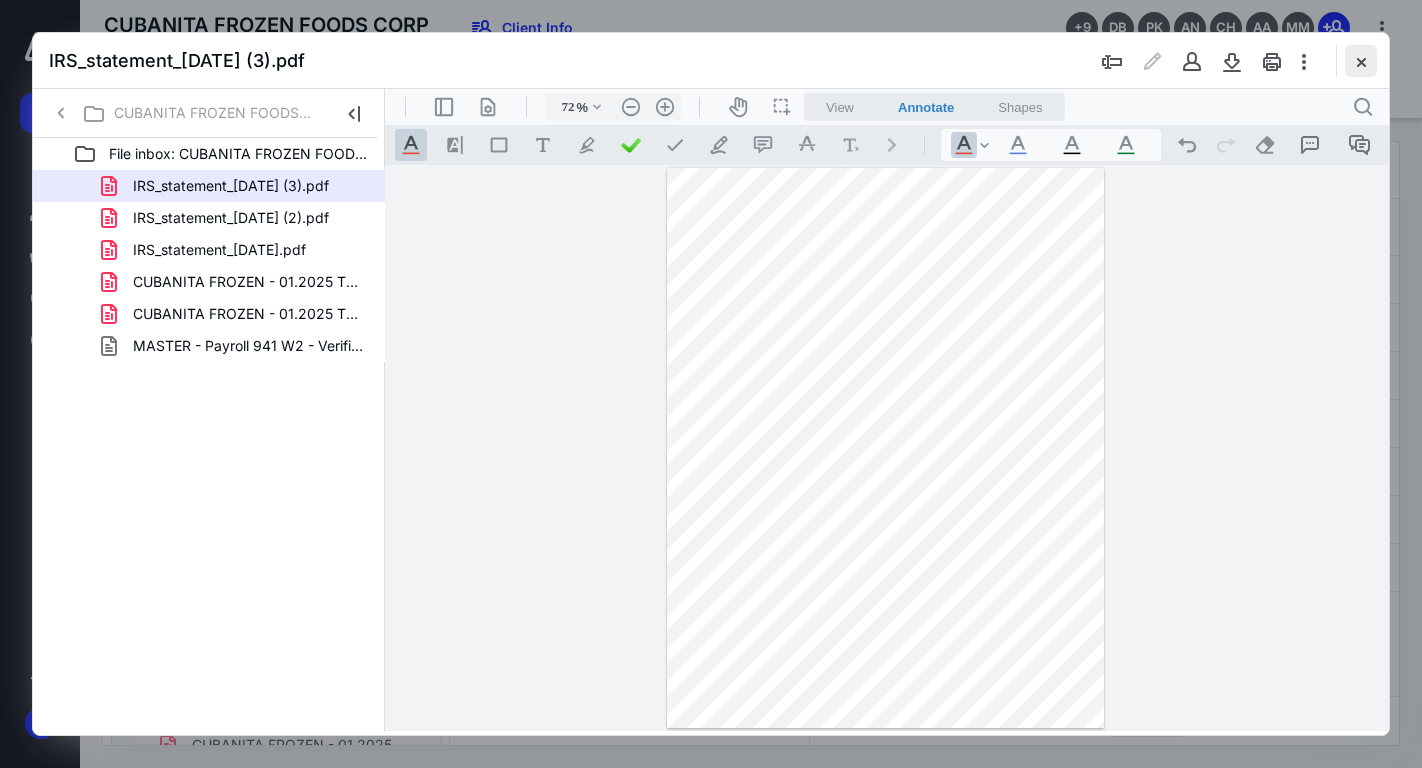 click at bounding box center (1361, 61) 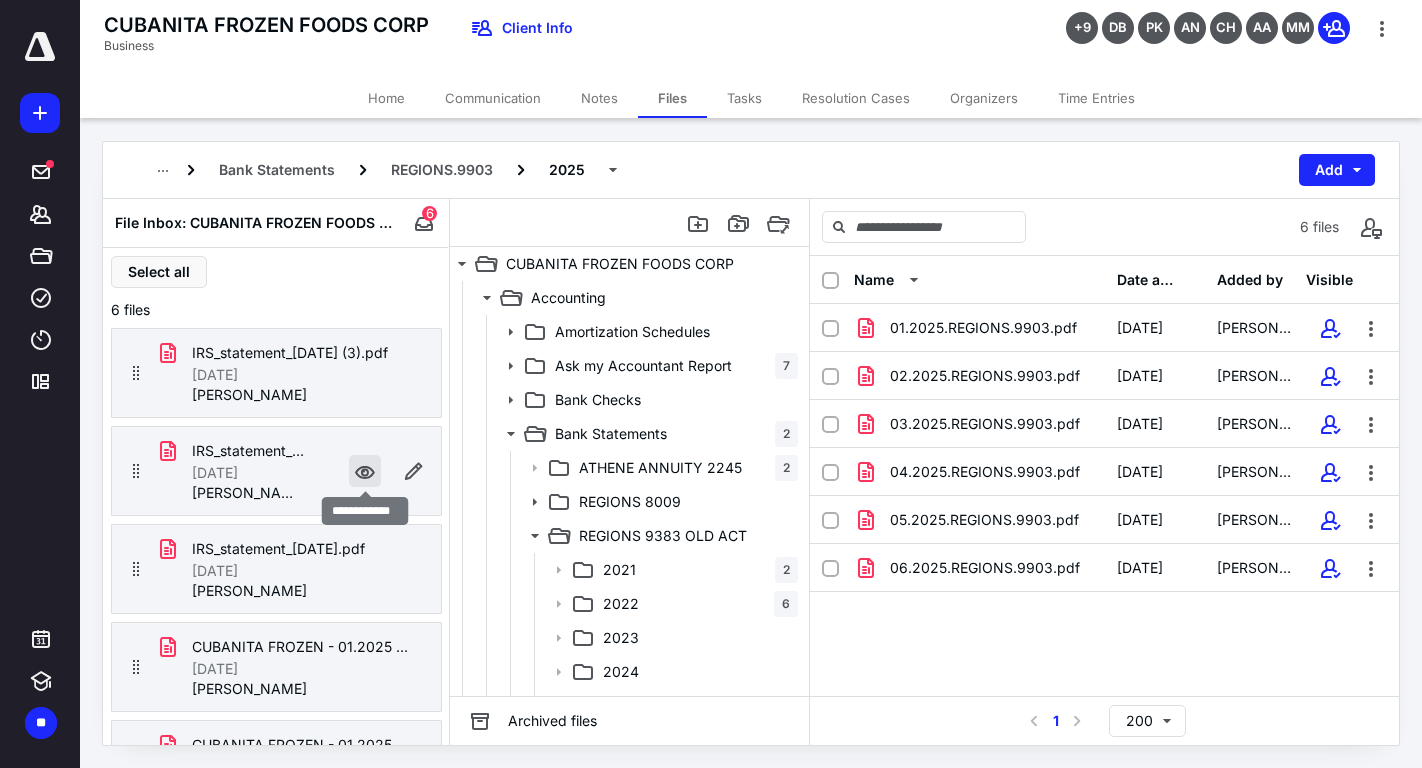 click at bounding box center (365, 471) 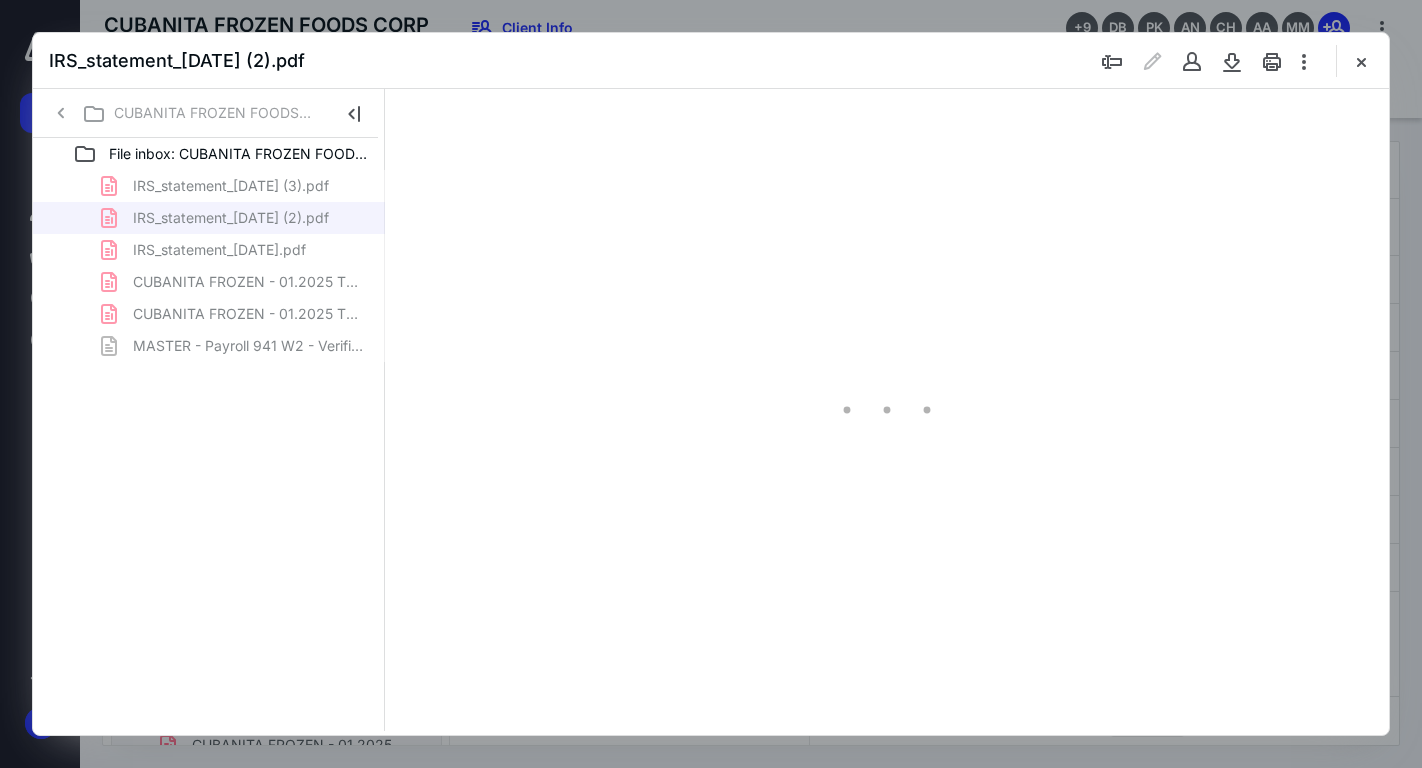 scroll, scrollTop: 0, scrollLeft: 0, axis: both 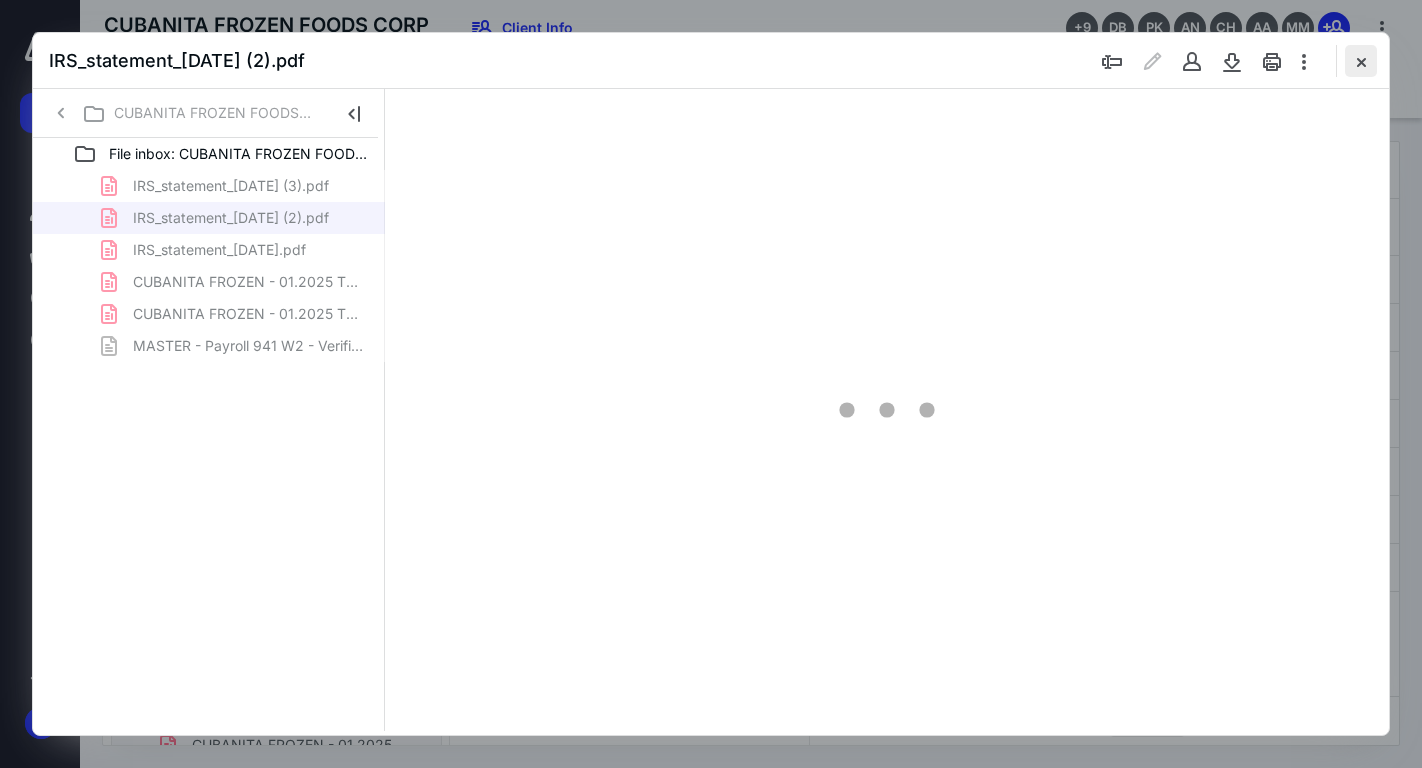 click at bounding box center [1361, 61] 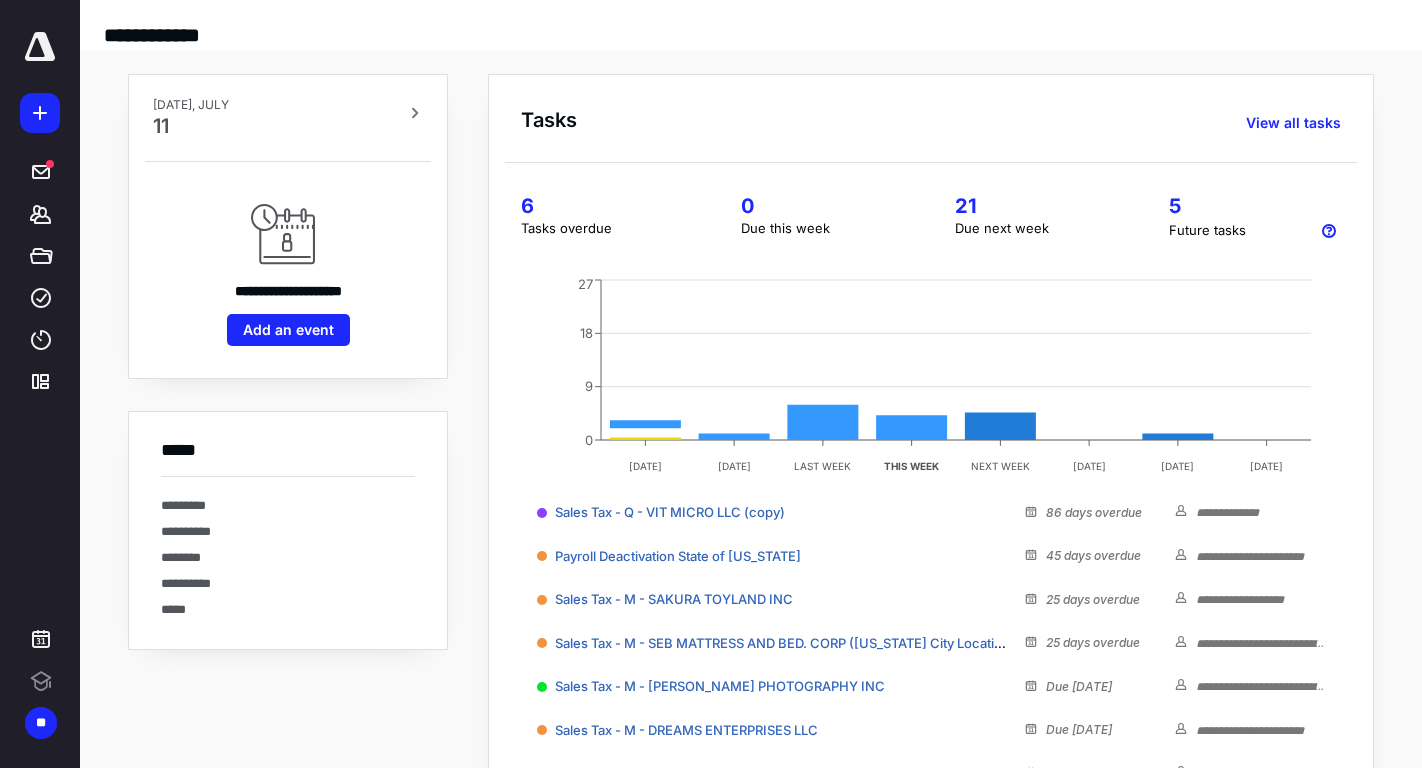 scroll, scrollTop: 0, scrollLeft: 0, axis: both 